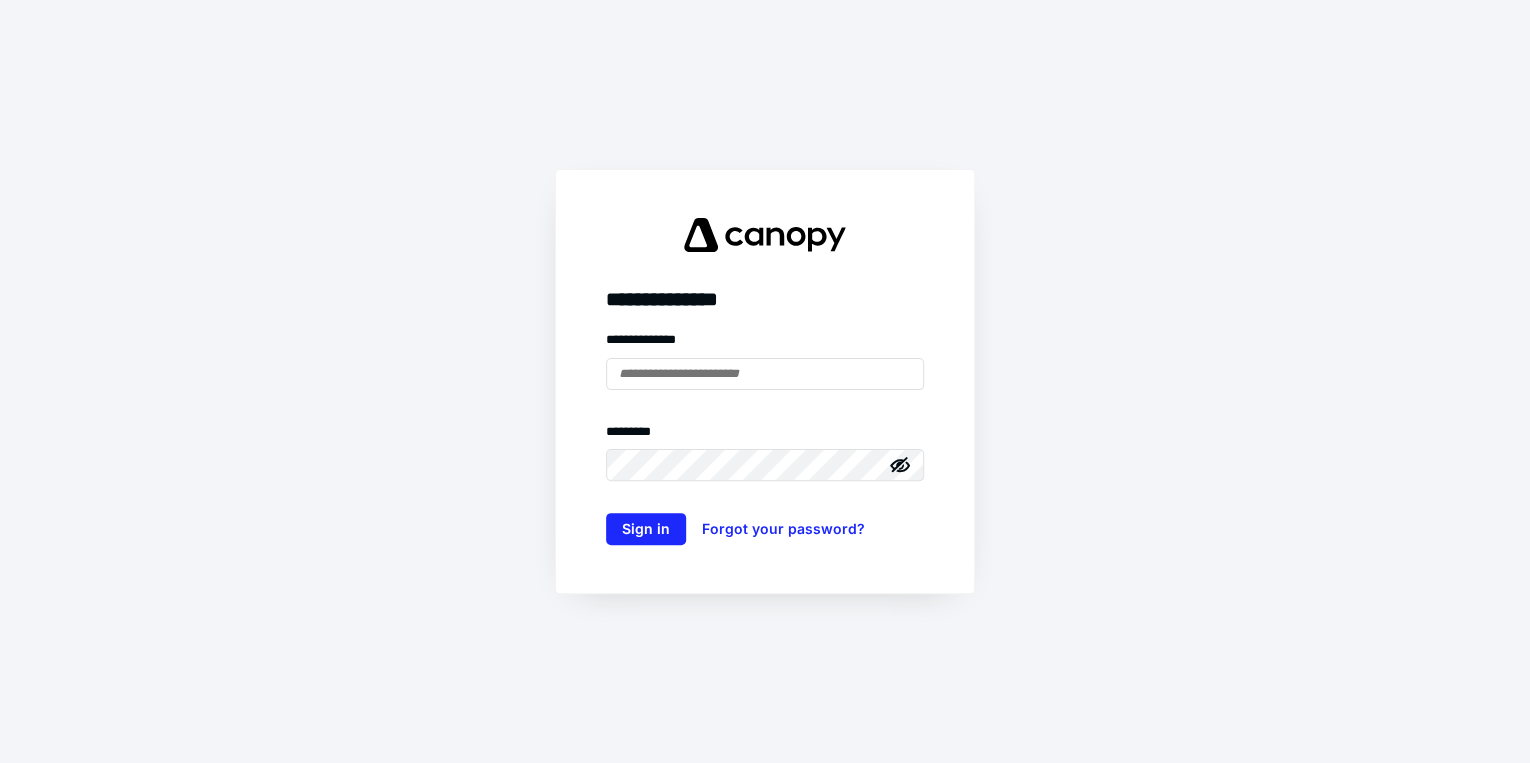 scroll, scrollTop: 0, scrollLeft: 0, axis: both 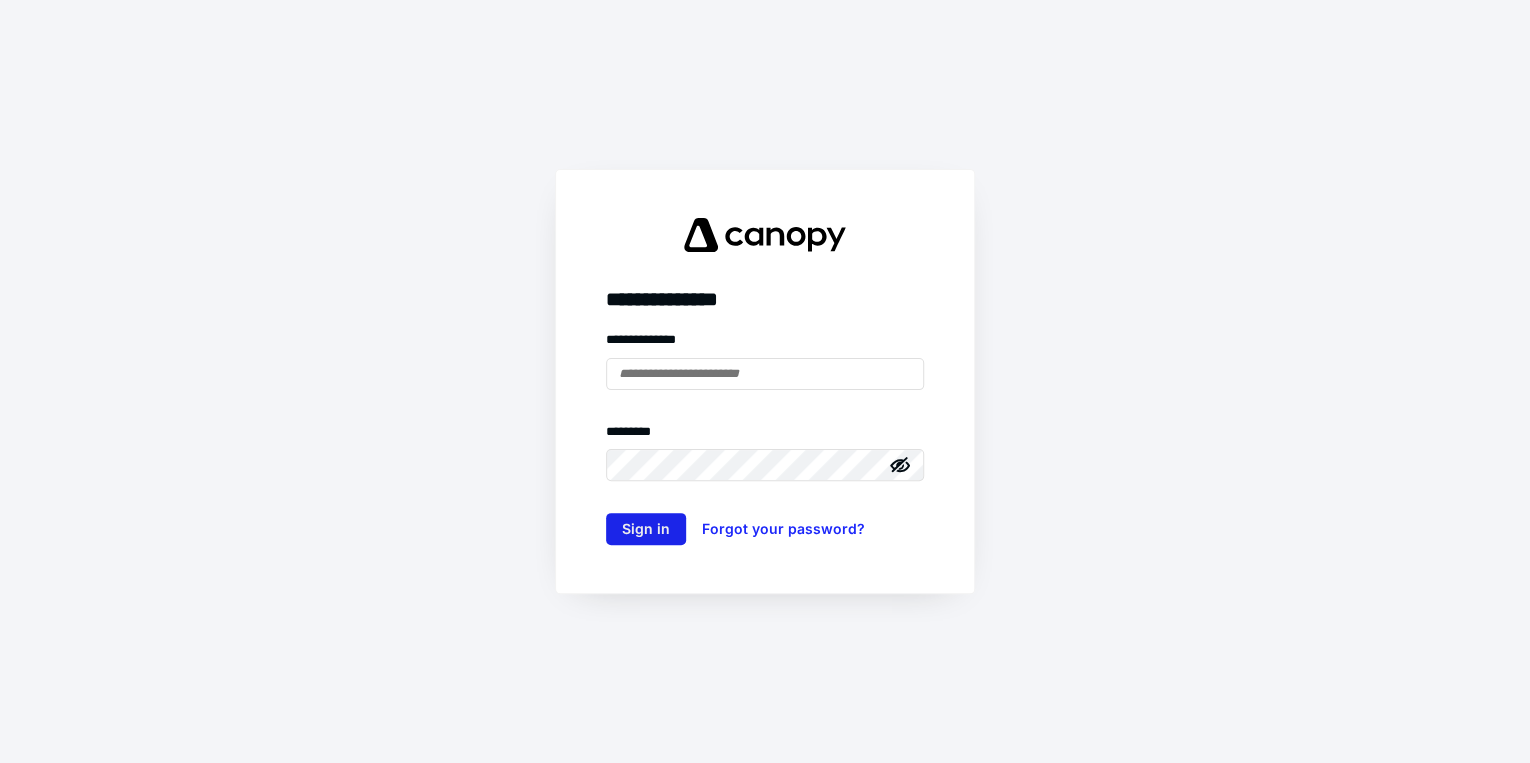 type on "**********" 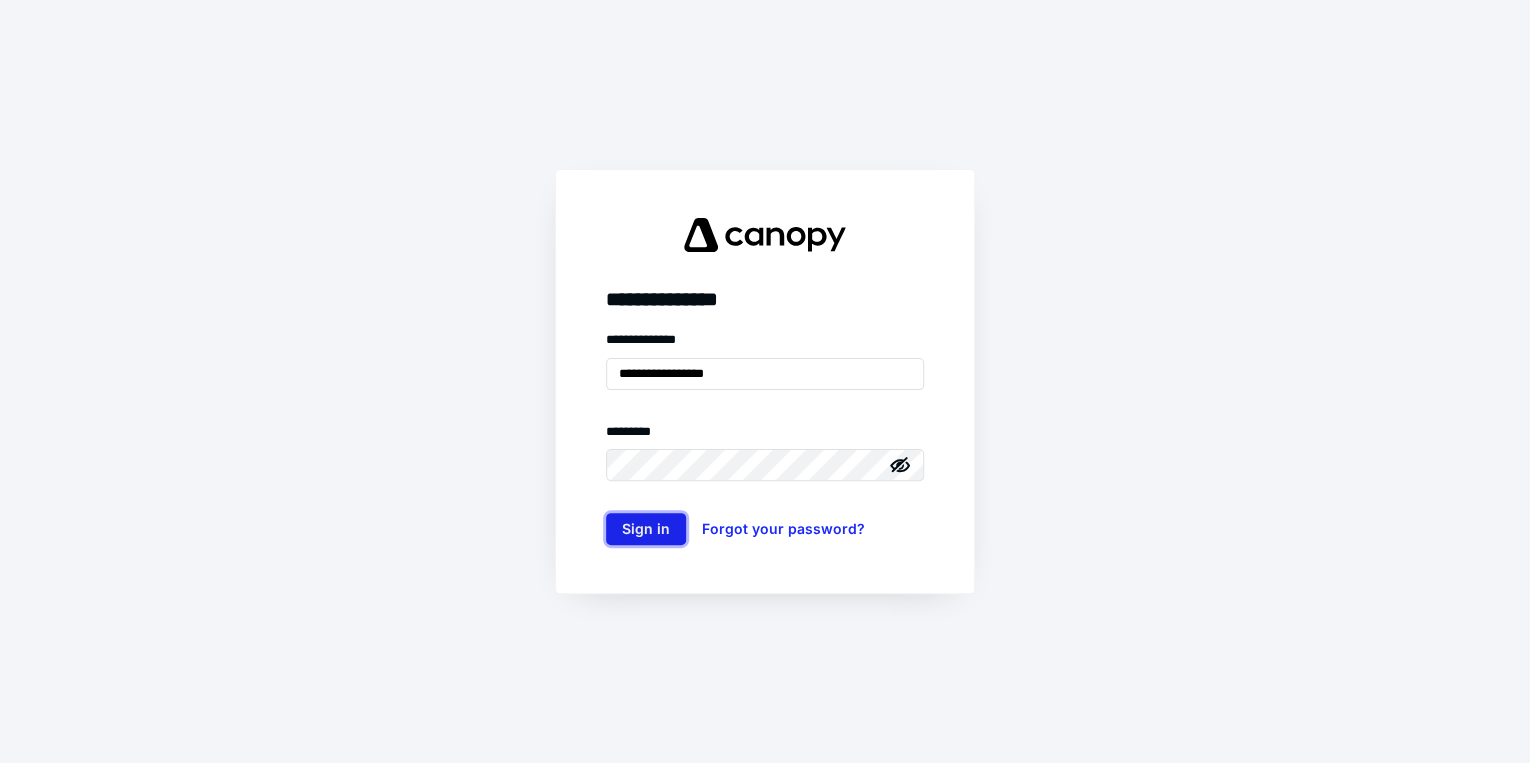 click on "Sign in" at bounding box center [646, 529] 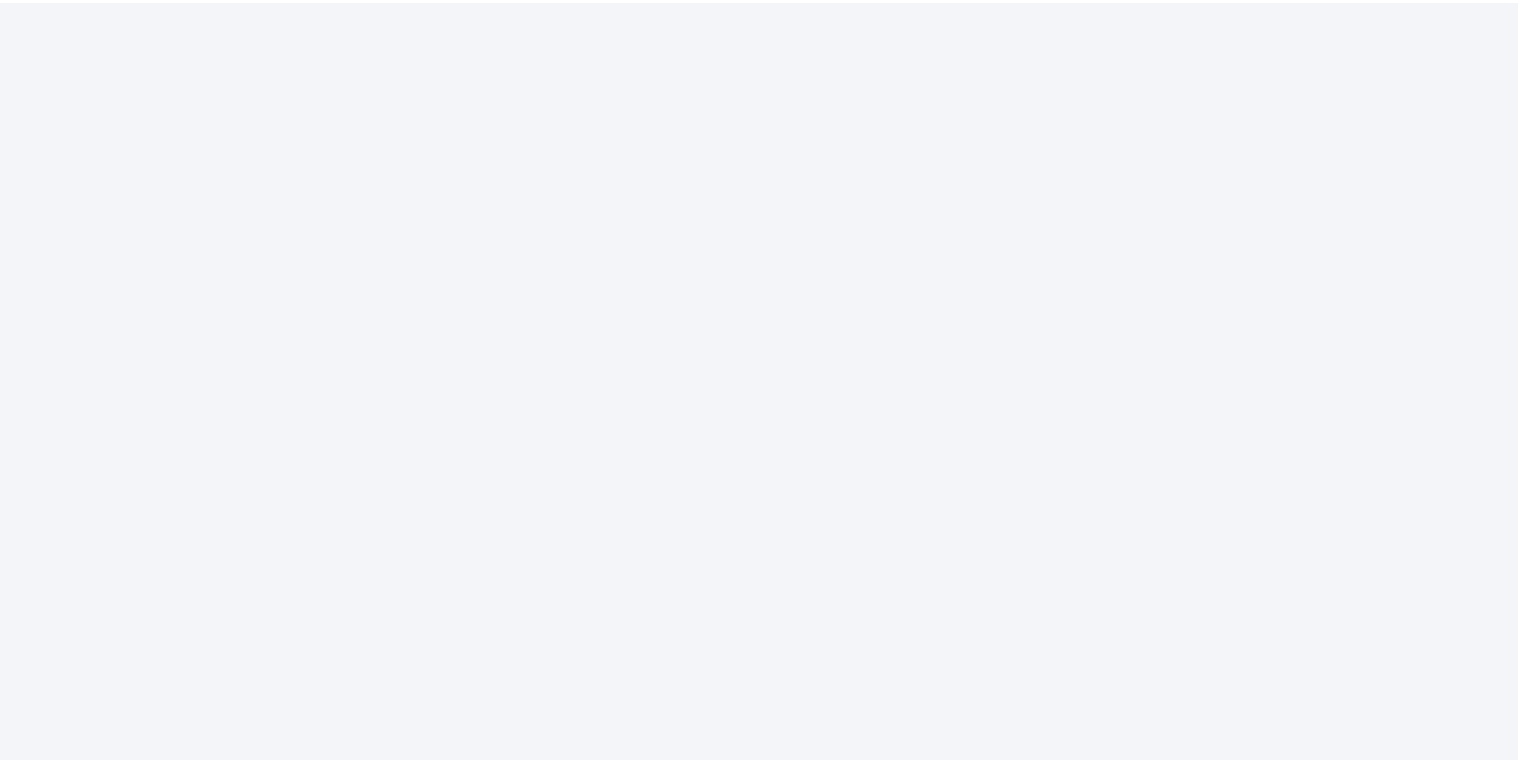 scroll, scrollTop: 0, scrollLeft: 0, axis: both 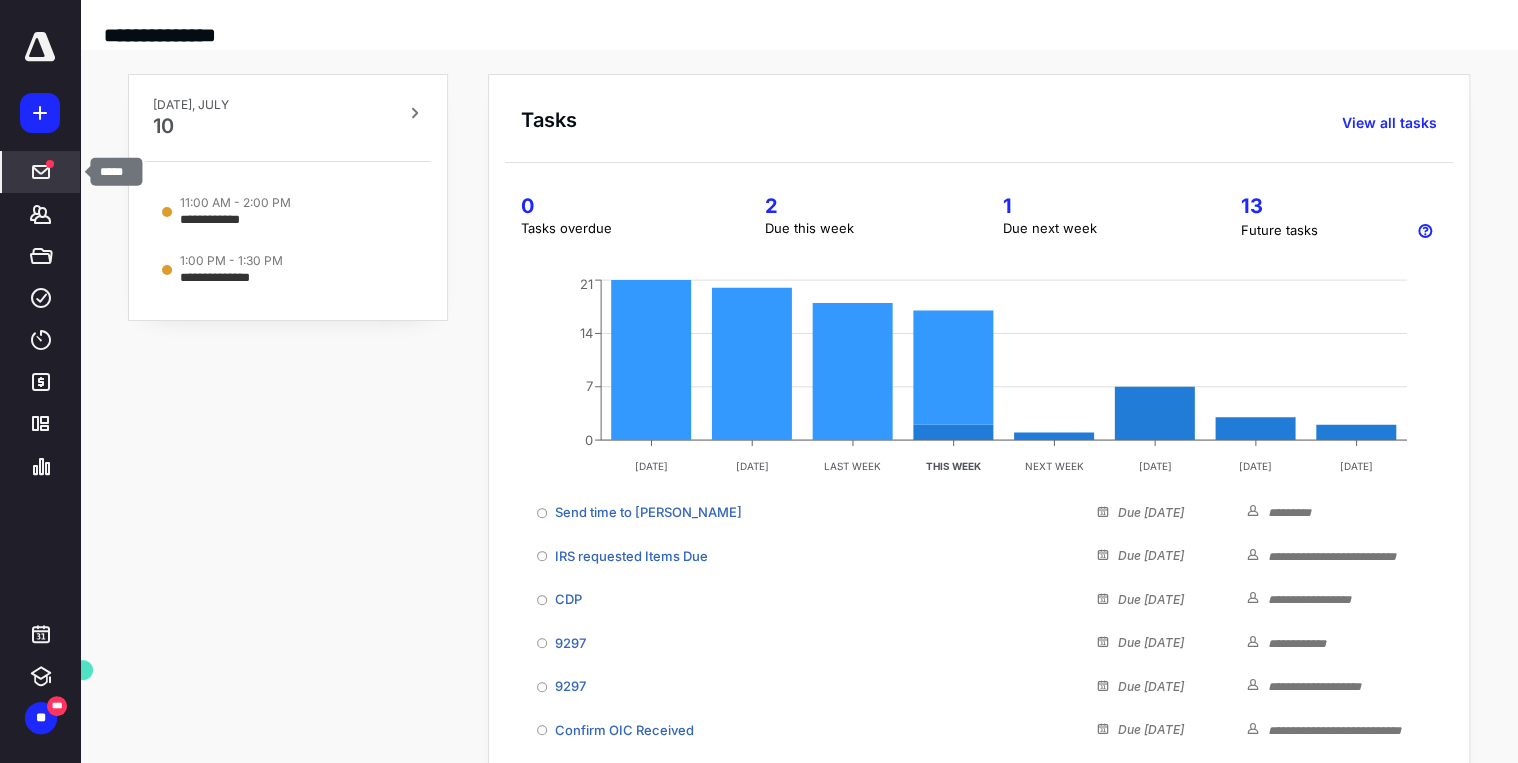 click on "*****" at bounding box center (41, 172) 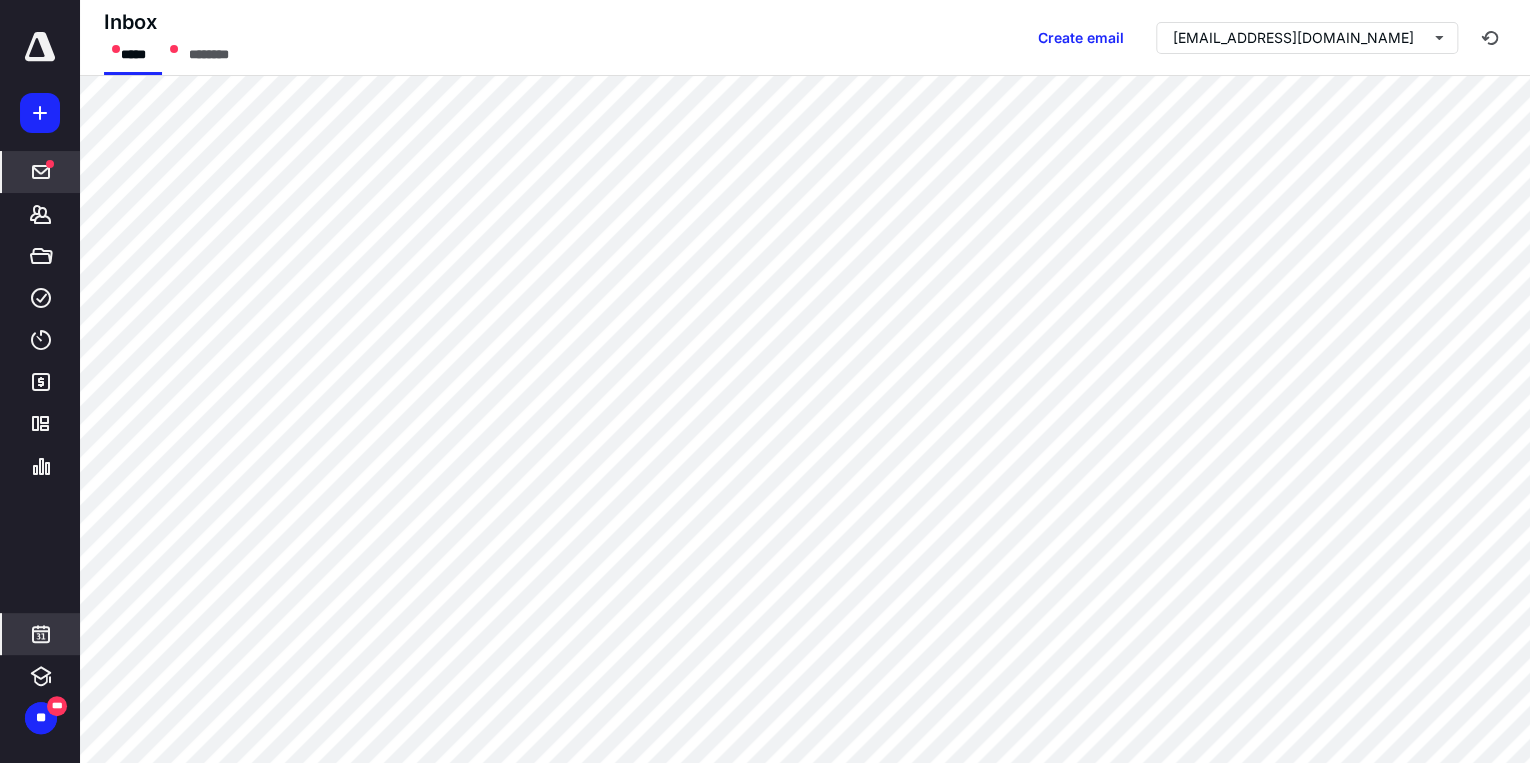 click at bounding box center (41, 634) 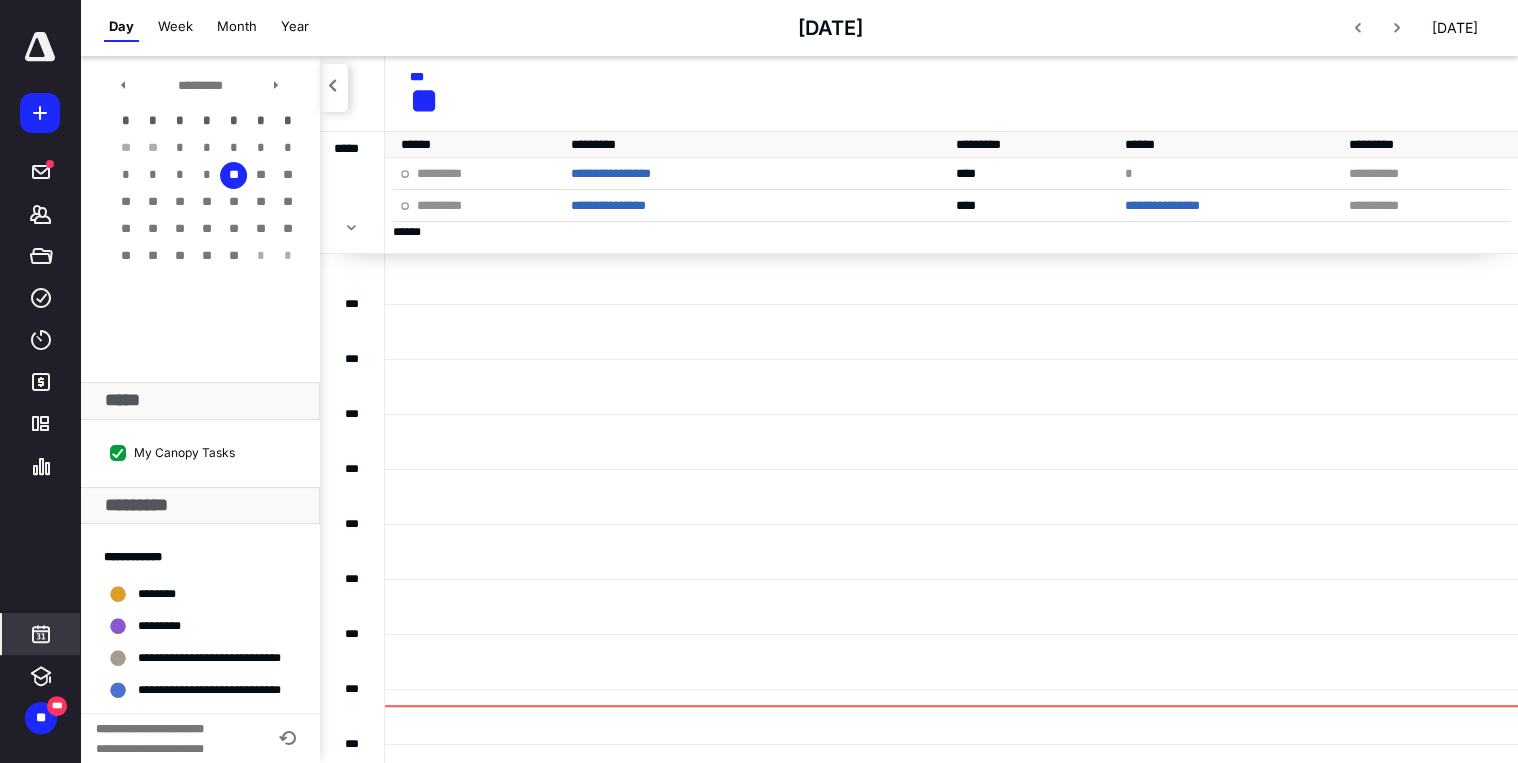 scroll, scrollTop: 0, scrollLeft: 0, axis: both 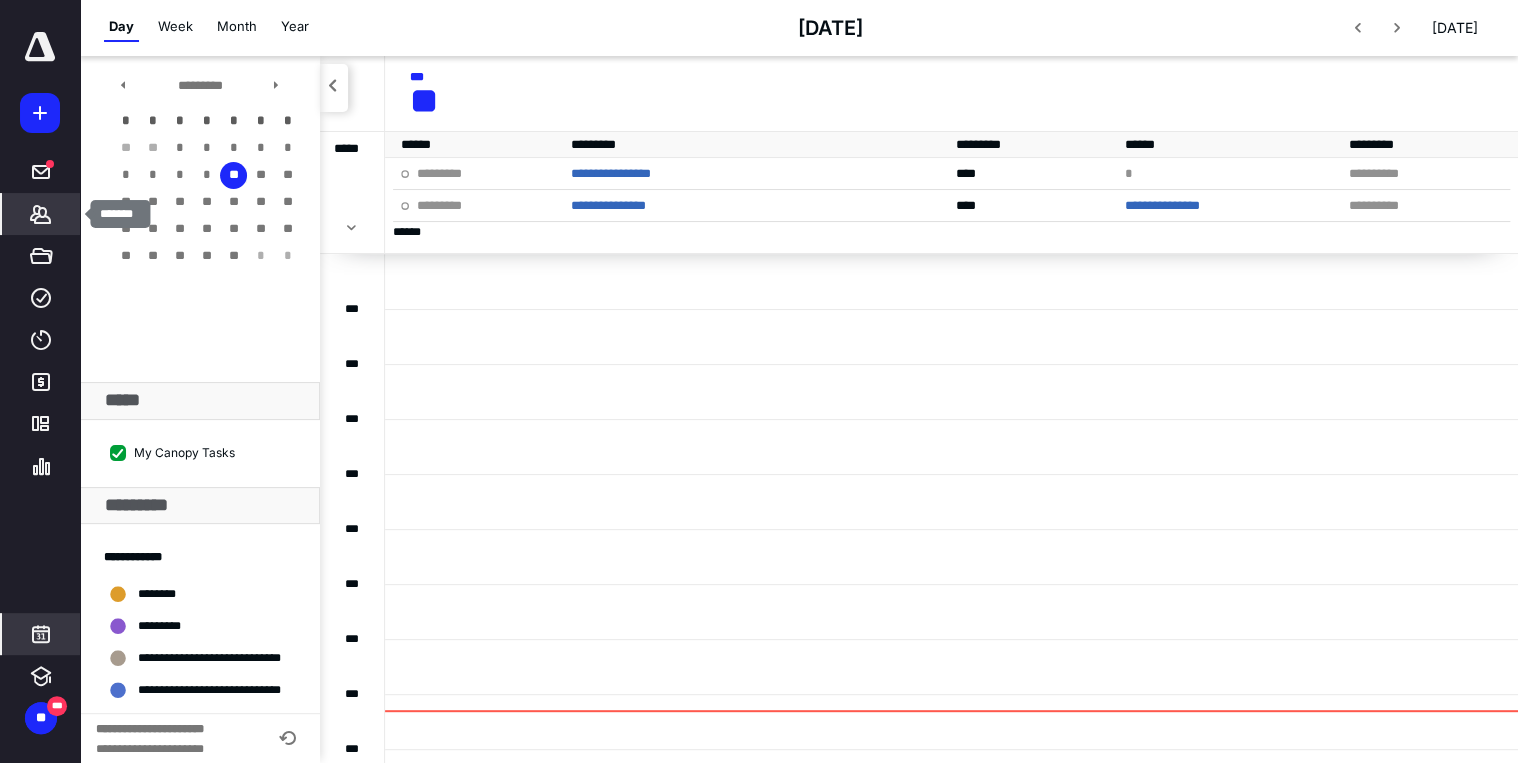 click 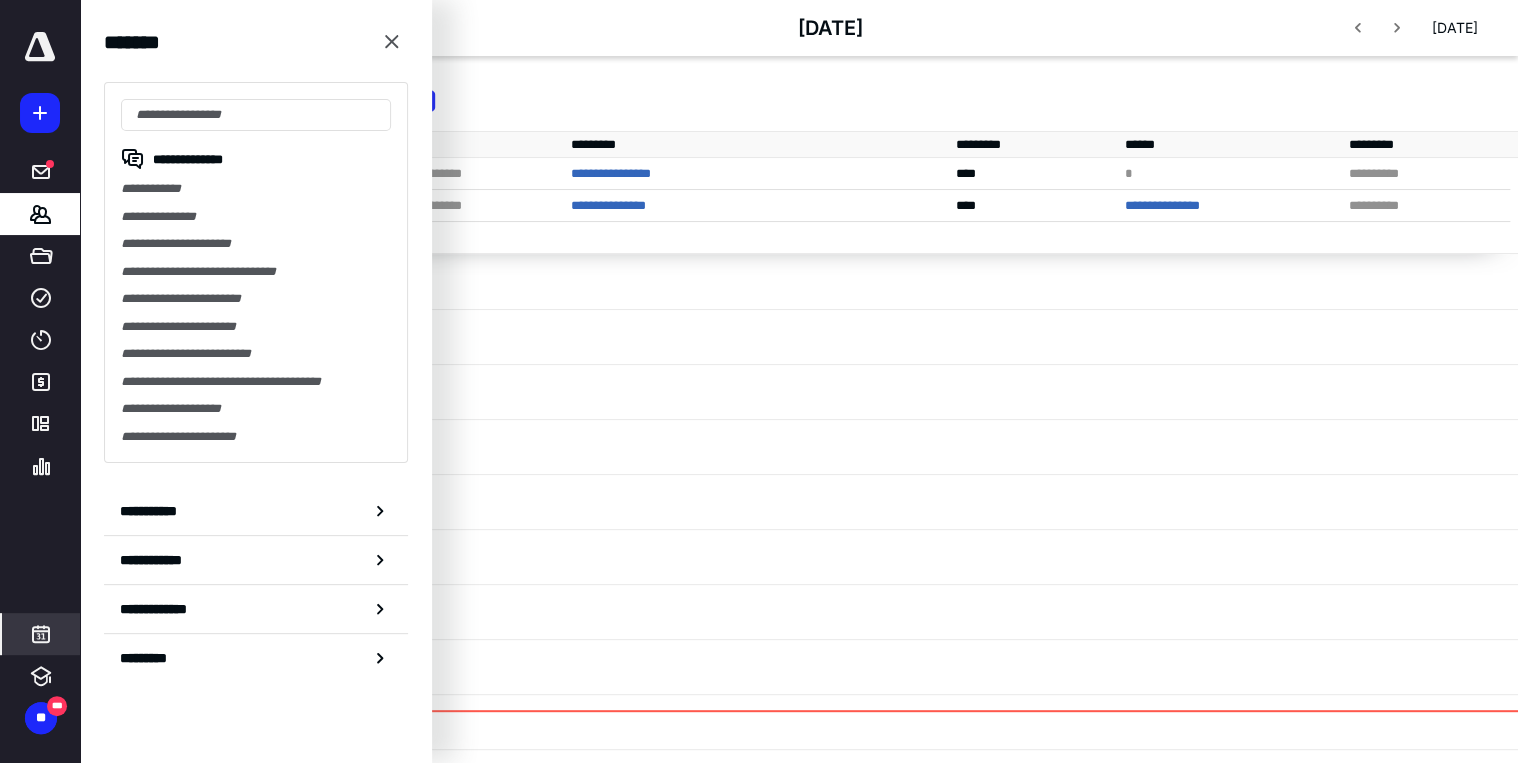 click on "Day Week Month Year July 2025 Today" at bounding box center [799, 28] 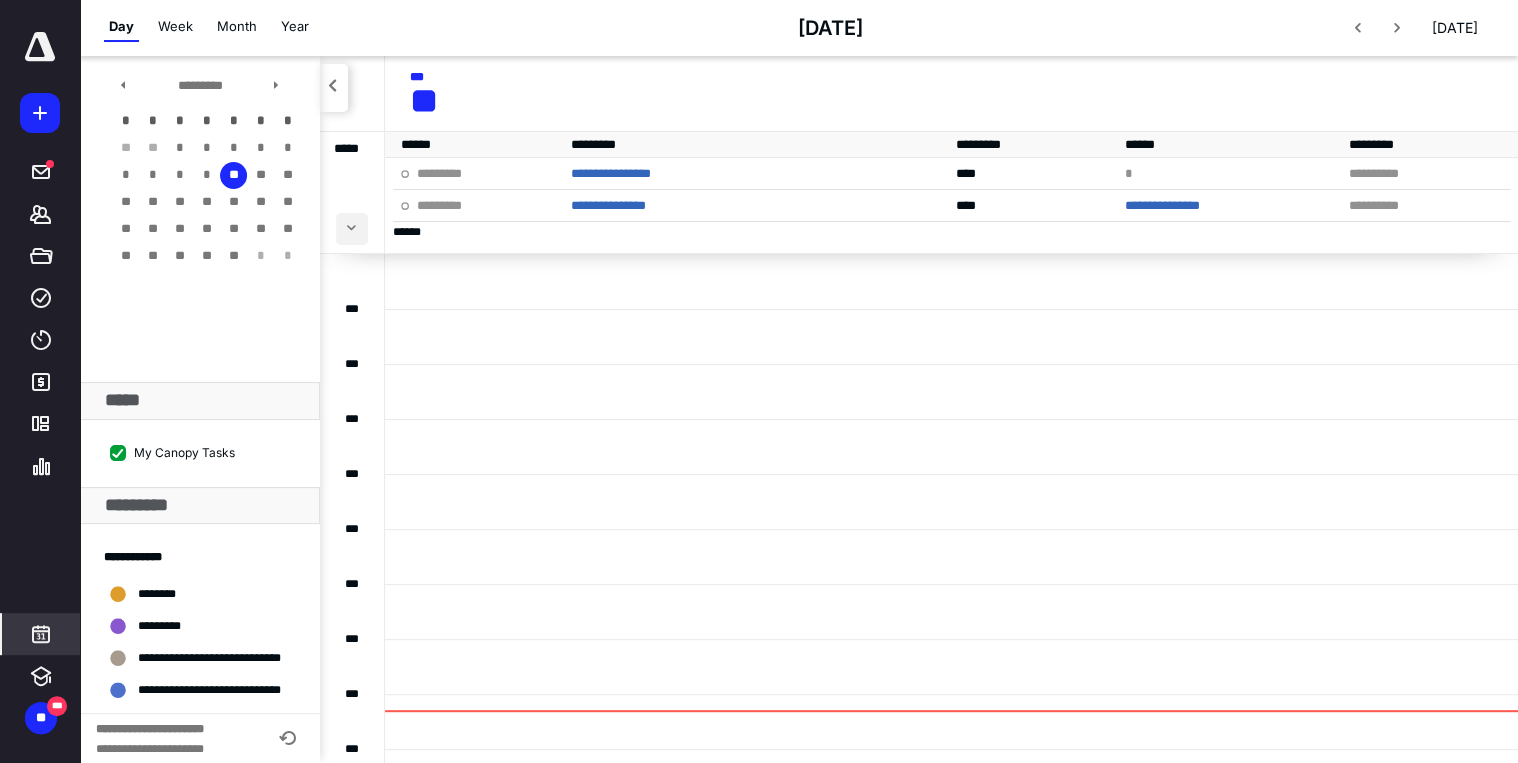 click at bounding box center [352, 229] 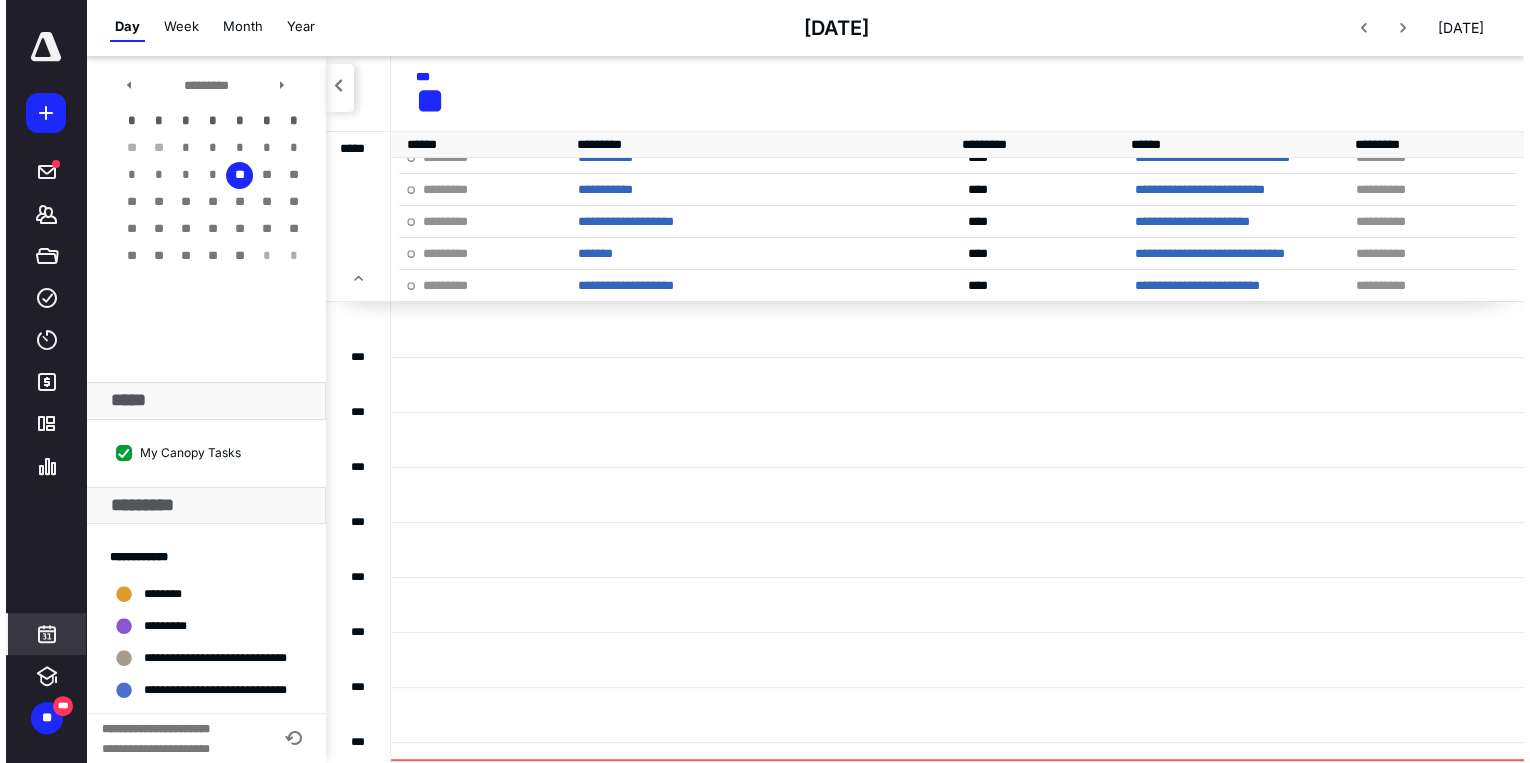 scroll, scrollTop: 0, scrollLeft: 0, axis: both 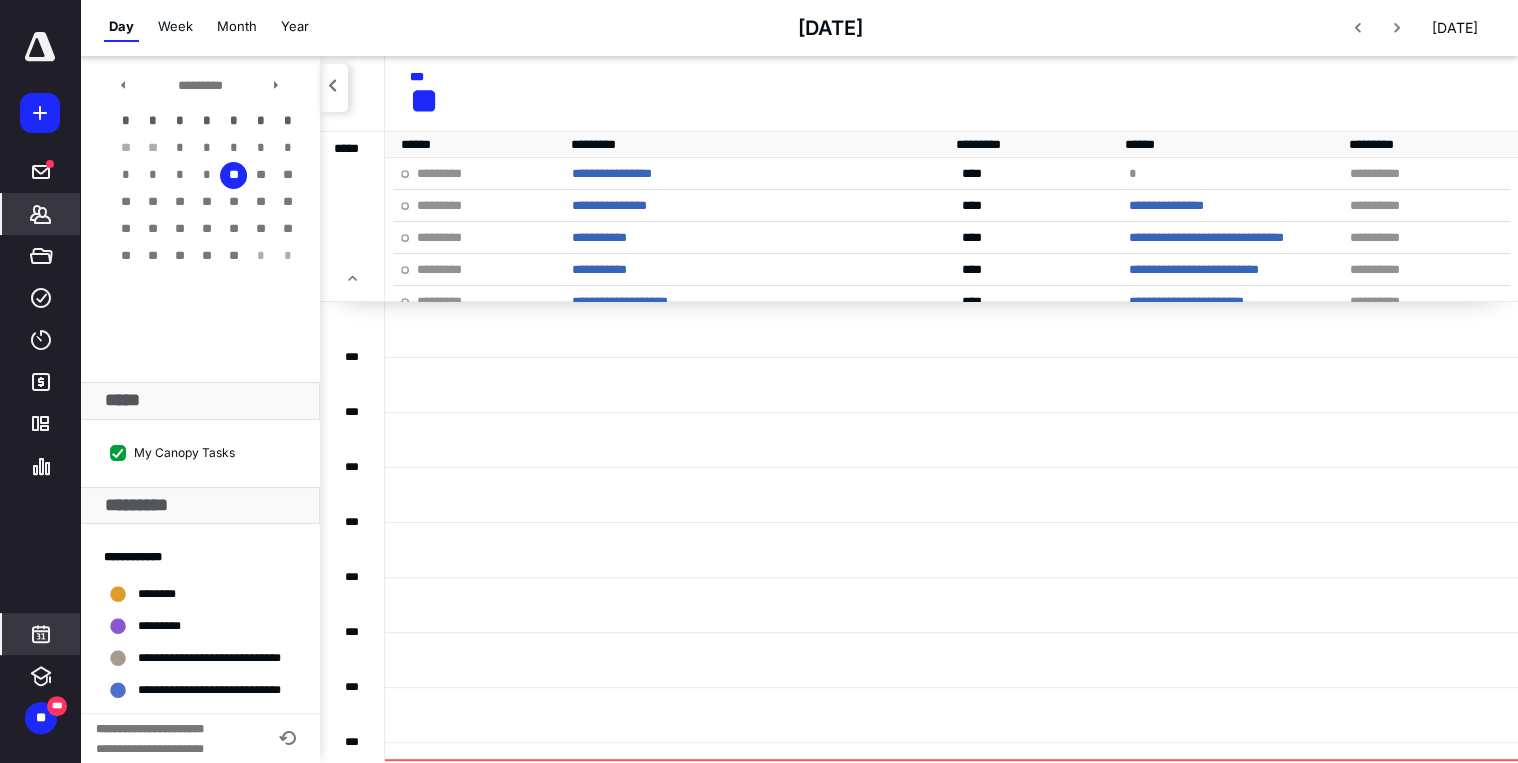 click on "*******" at bounding box center [41, 214] 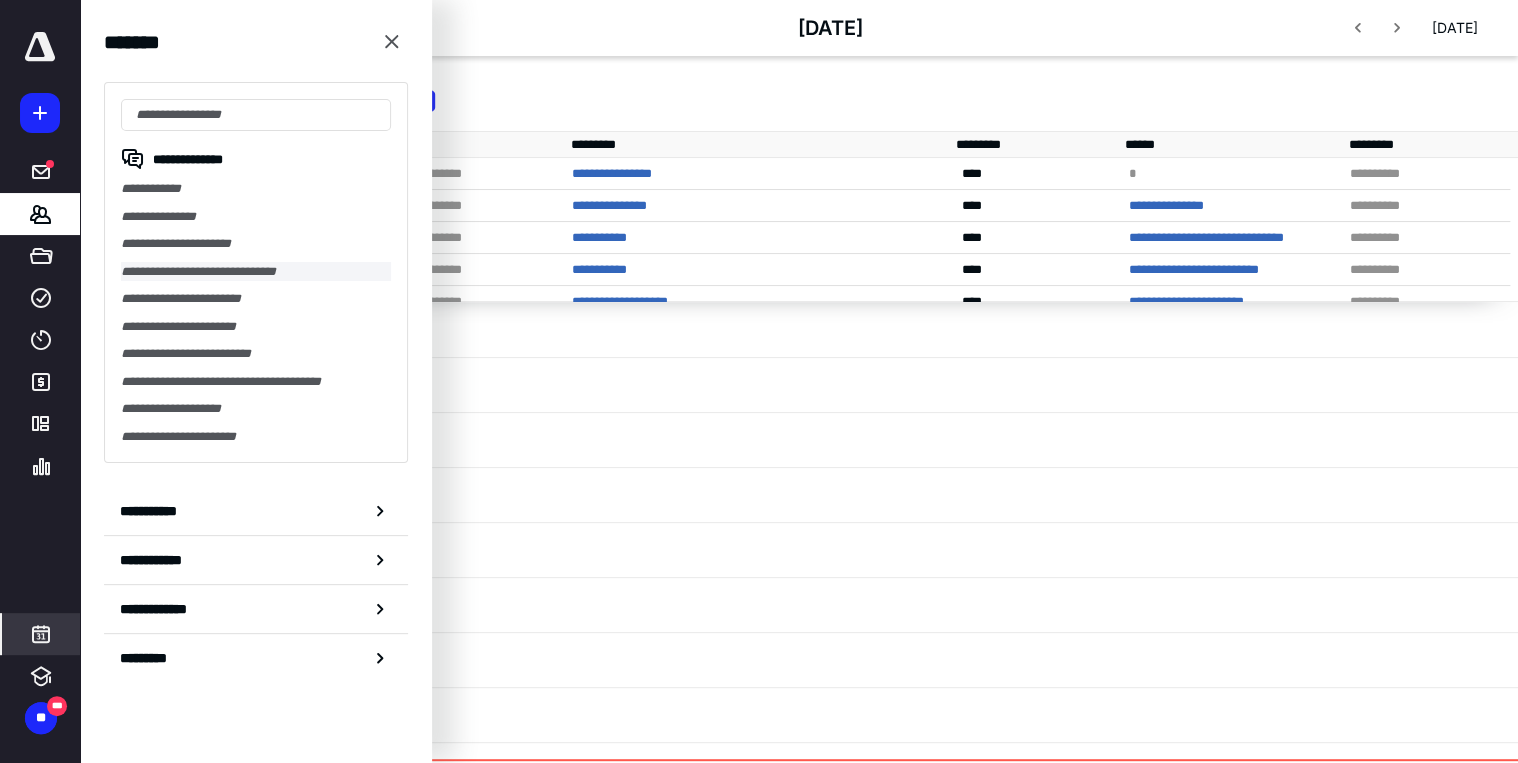 click on "**********" at bounding box center (256, 272) 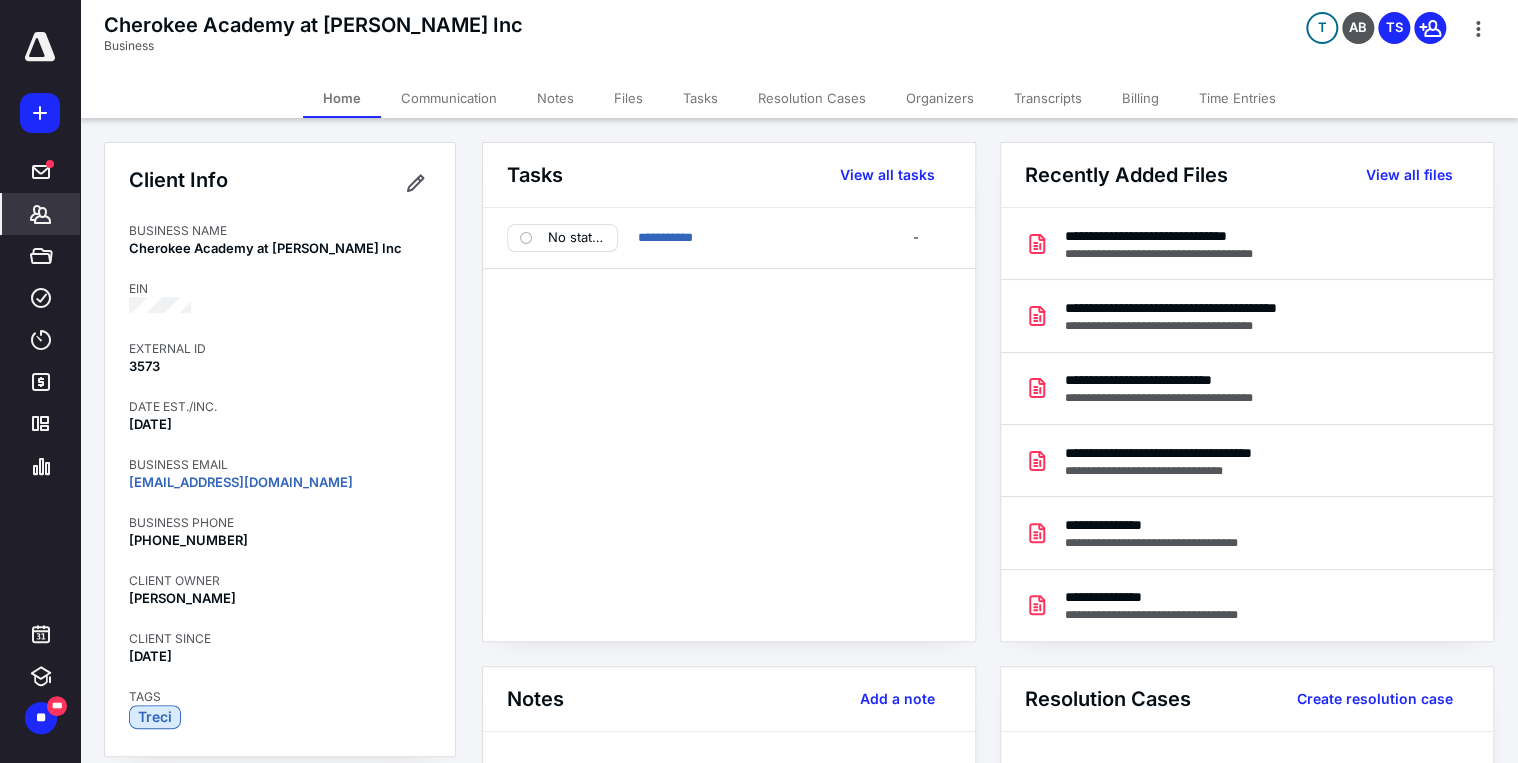 click on "Communication" at bounding box center [449, 98] 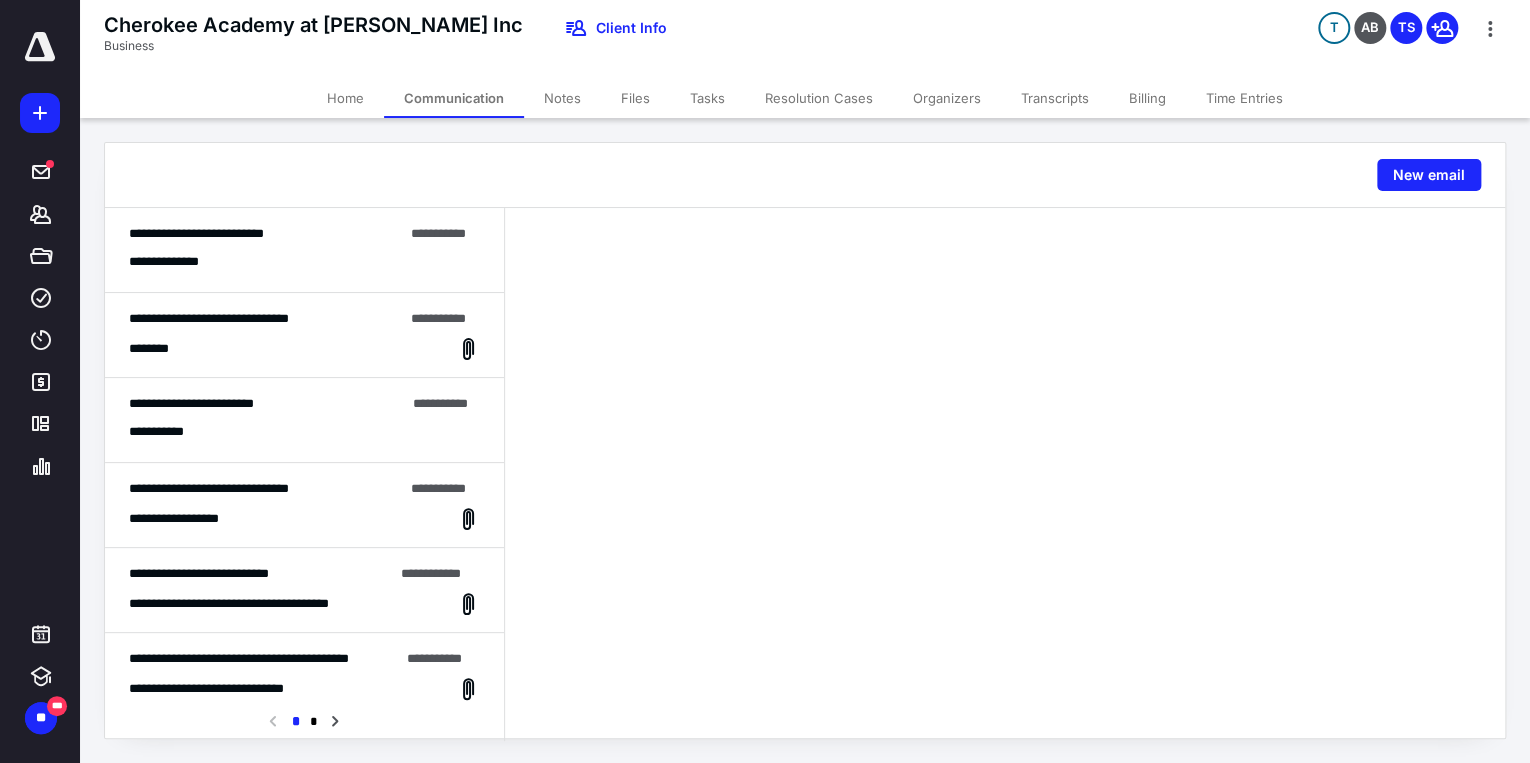 click on "**********" at bounding box center [304, 250] 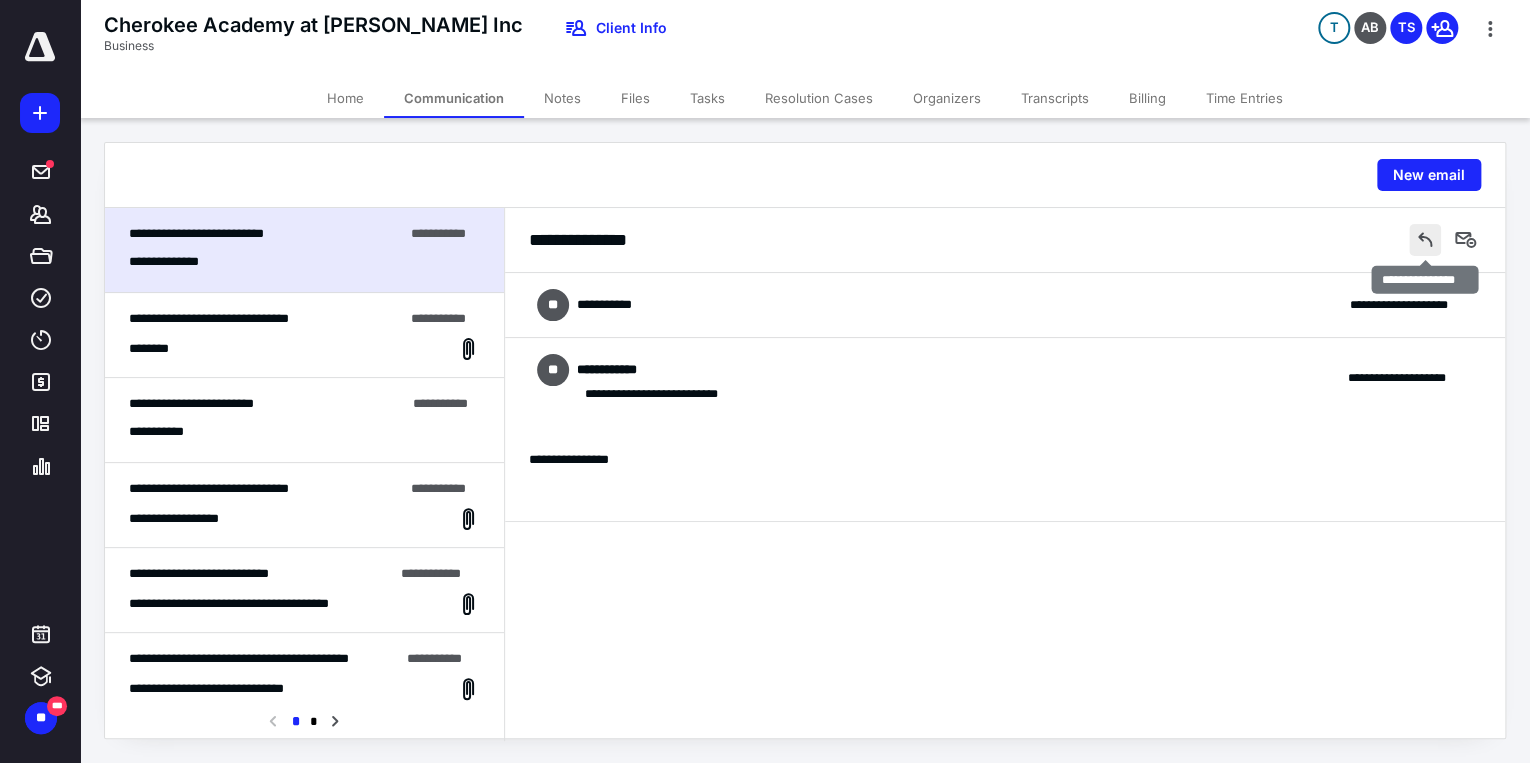 click at bounding box center [1425, 240] 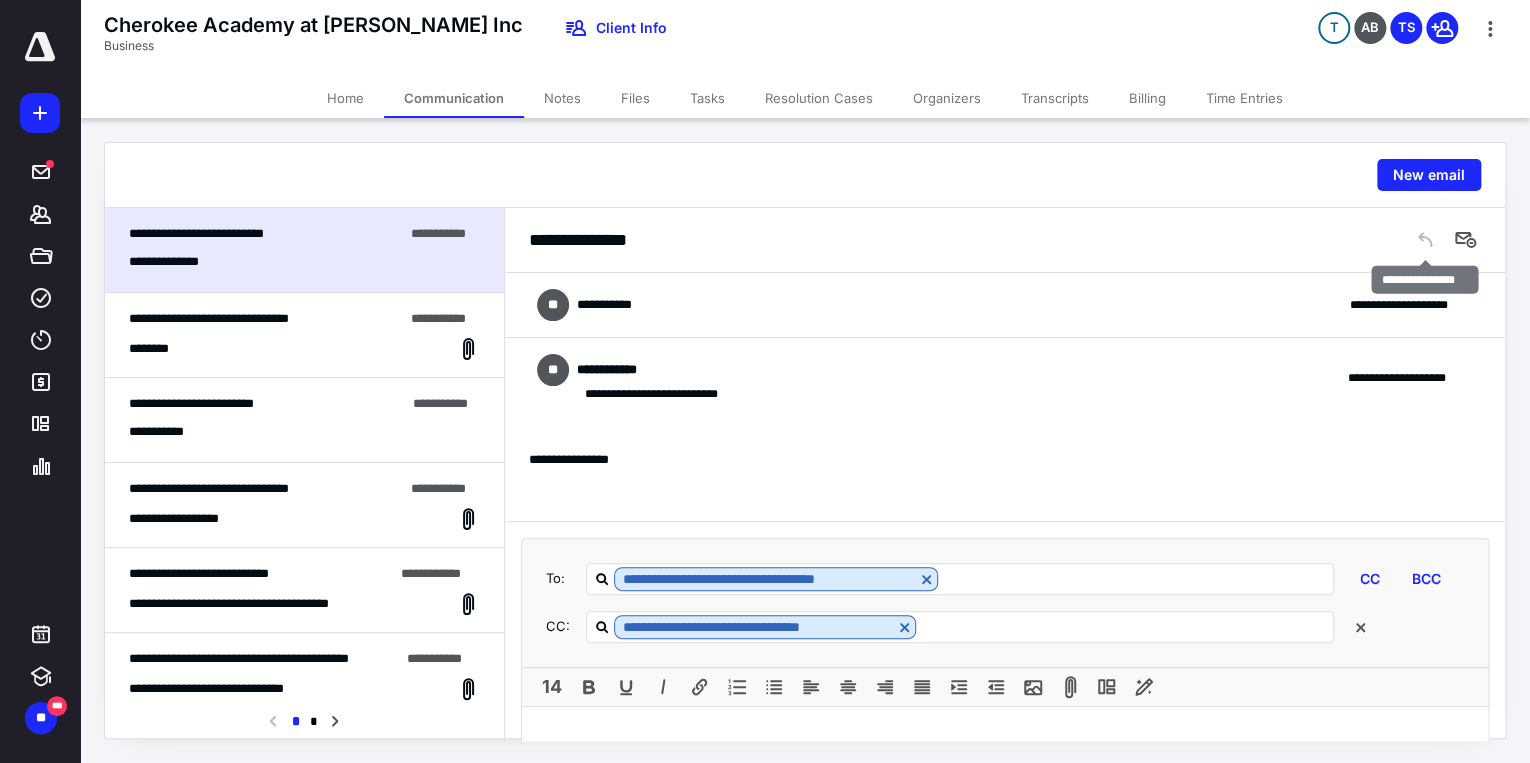 scroll, scrollTop: 211, scrollLeft: 0, axis: vertical 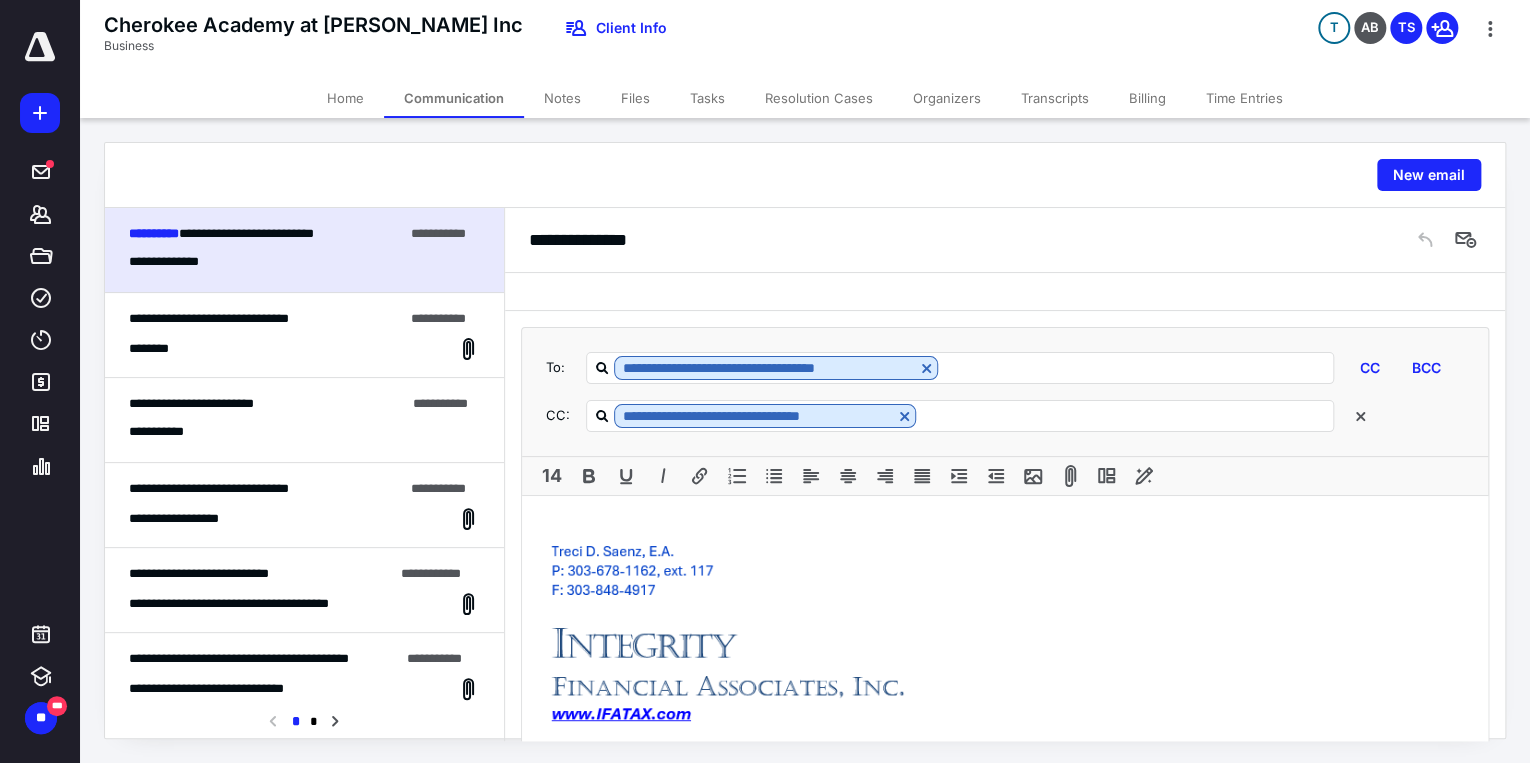 click on "**********" at bounding box center (1005, 661) 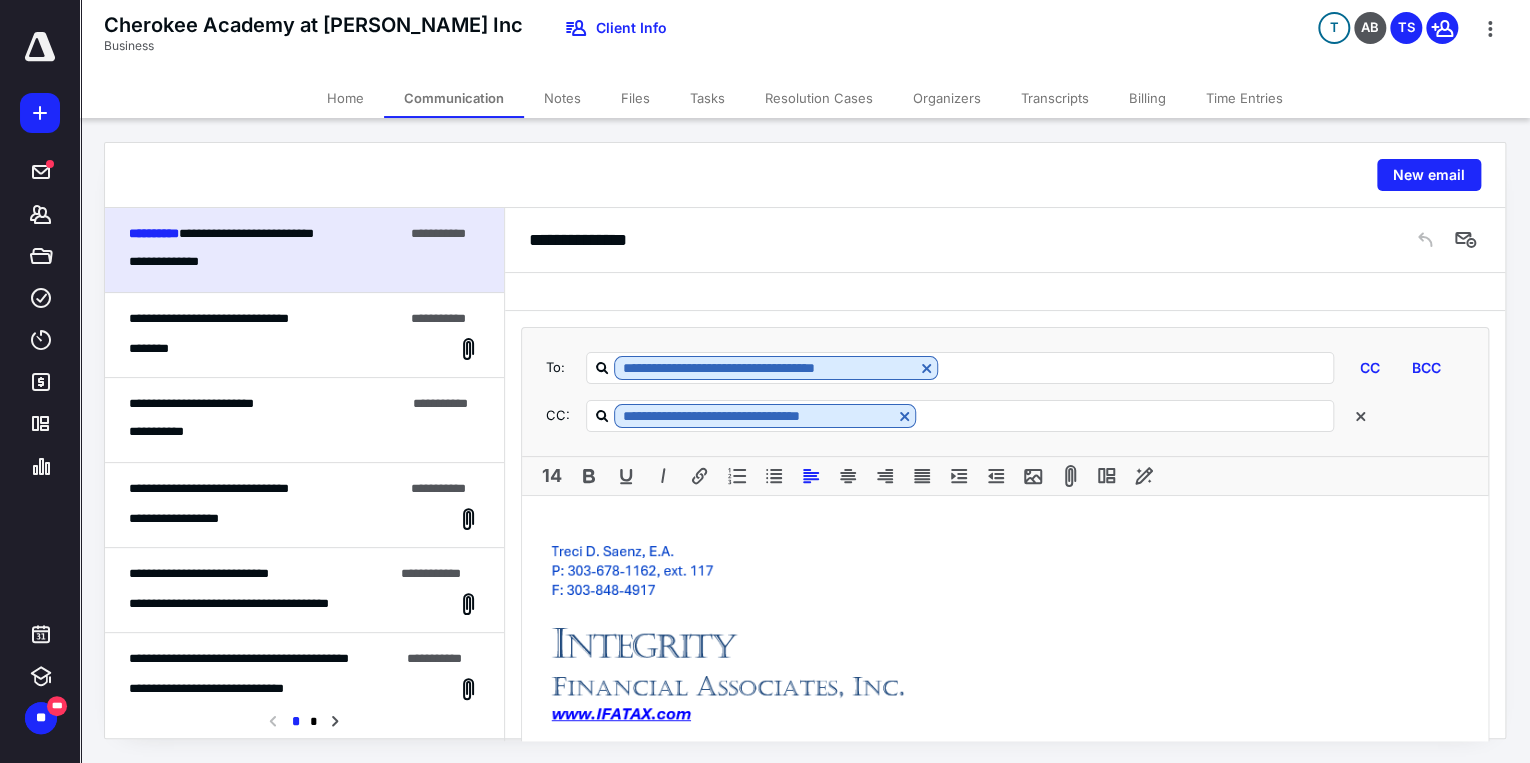type 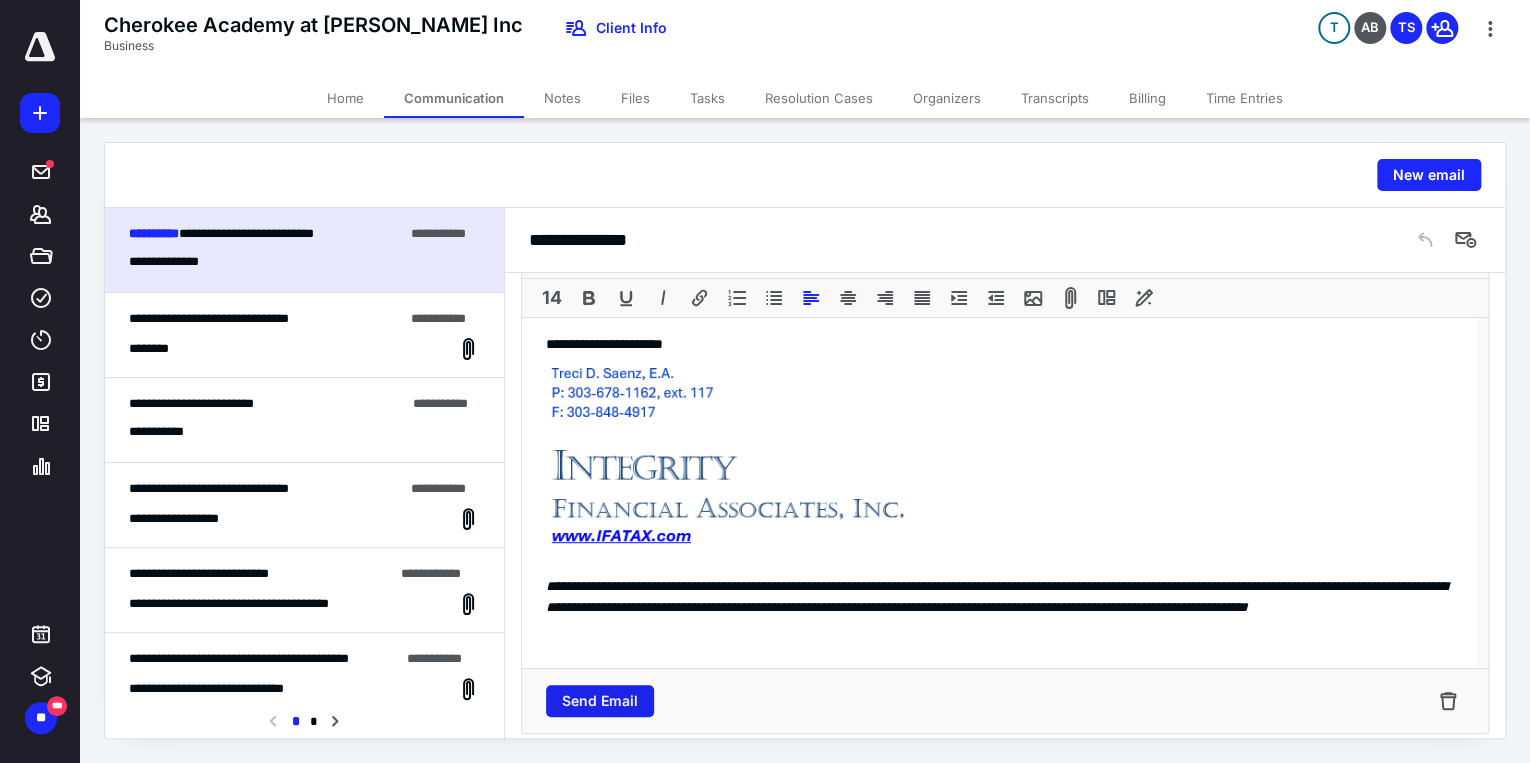 scroll, scrollTop: 396, scrollLeft: 0, axis: vertical 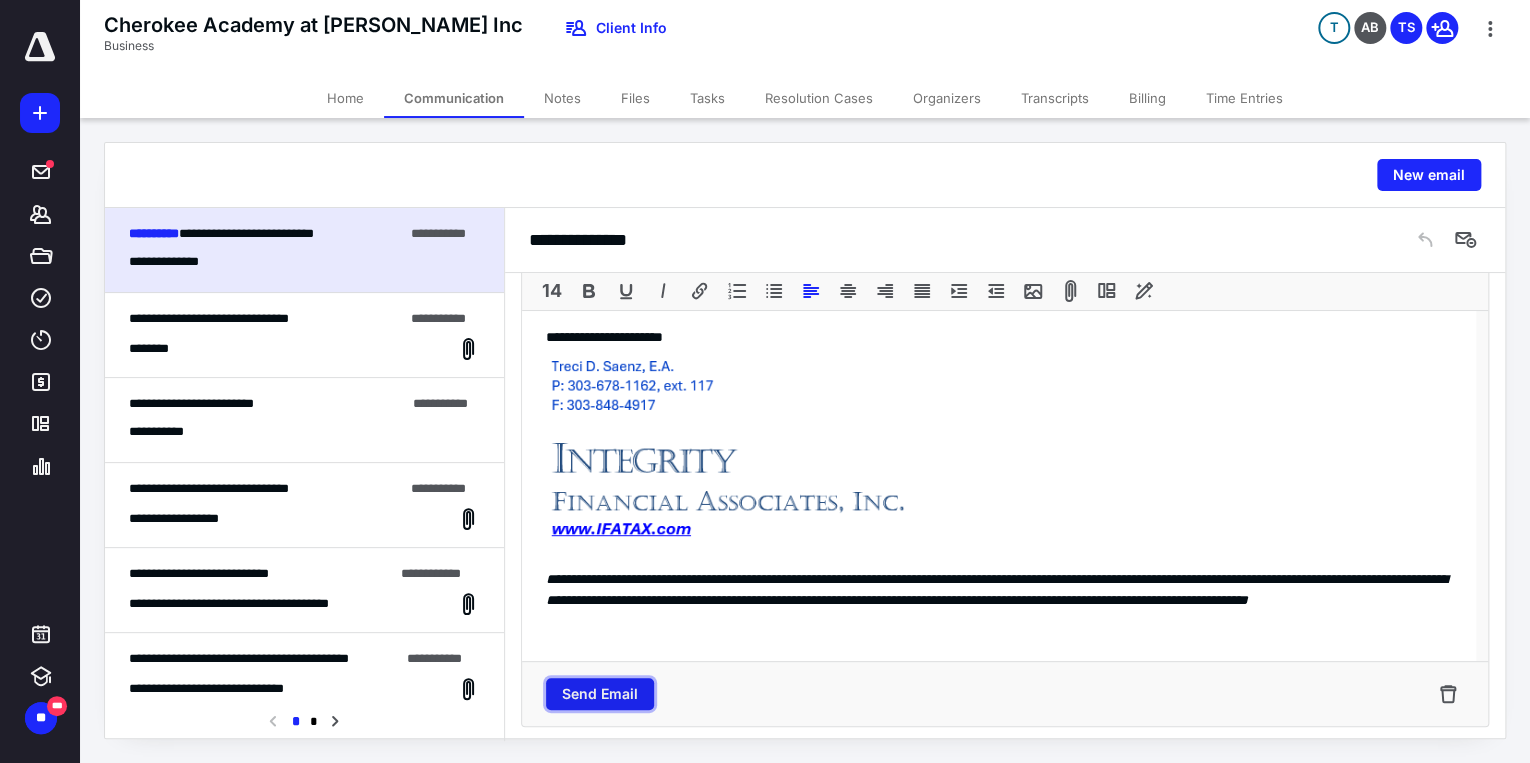 click on "Send Email" at bounding box center [600, 694] 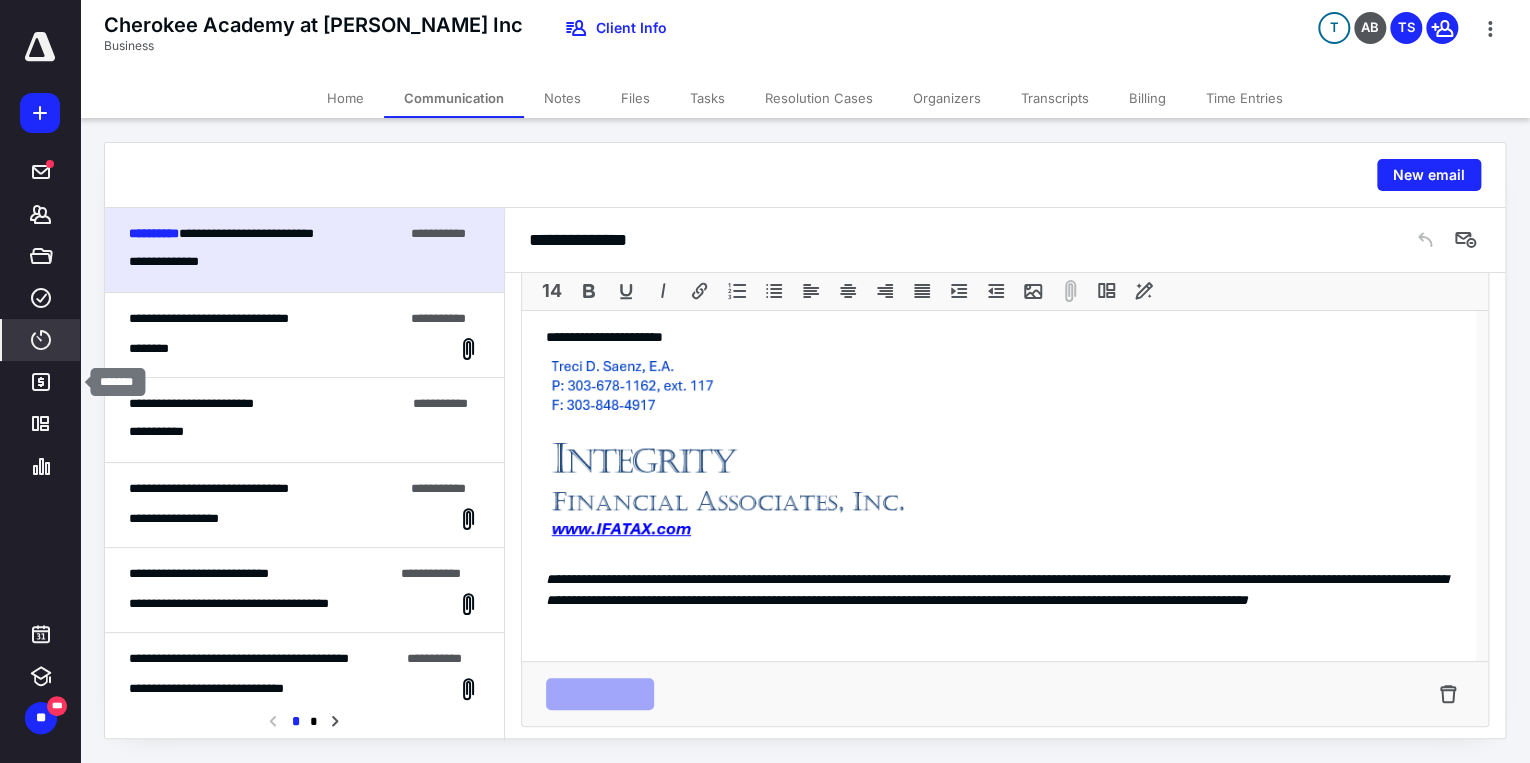 scroll, scrollTop: 0, scrollLeft: 0, axis: both 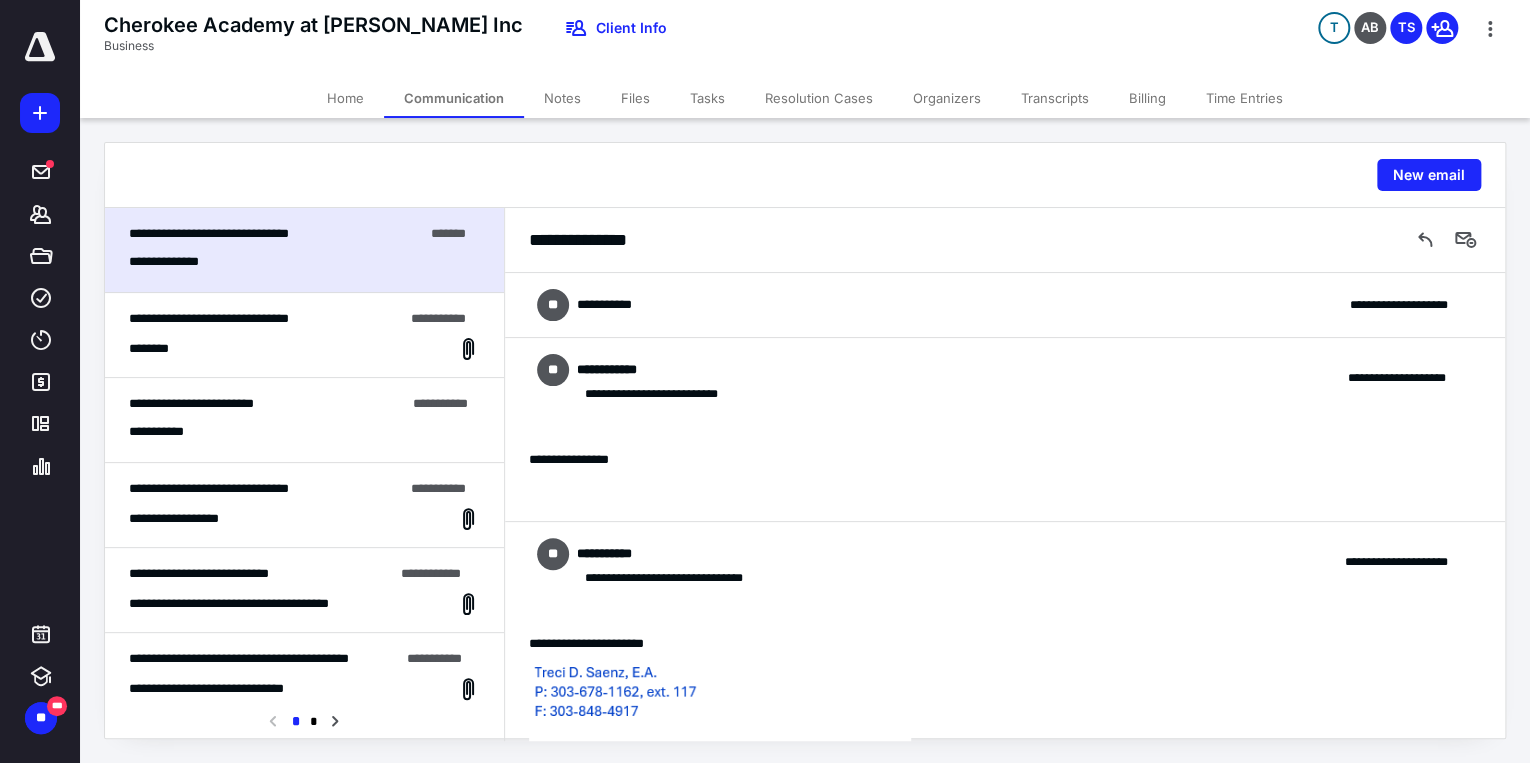 click on "Tasks" at bounding box center [707, 98] 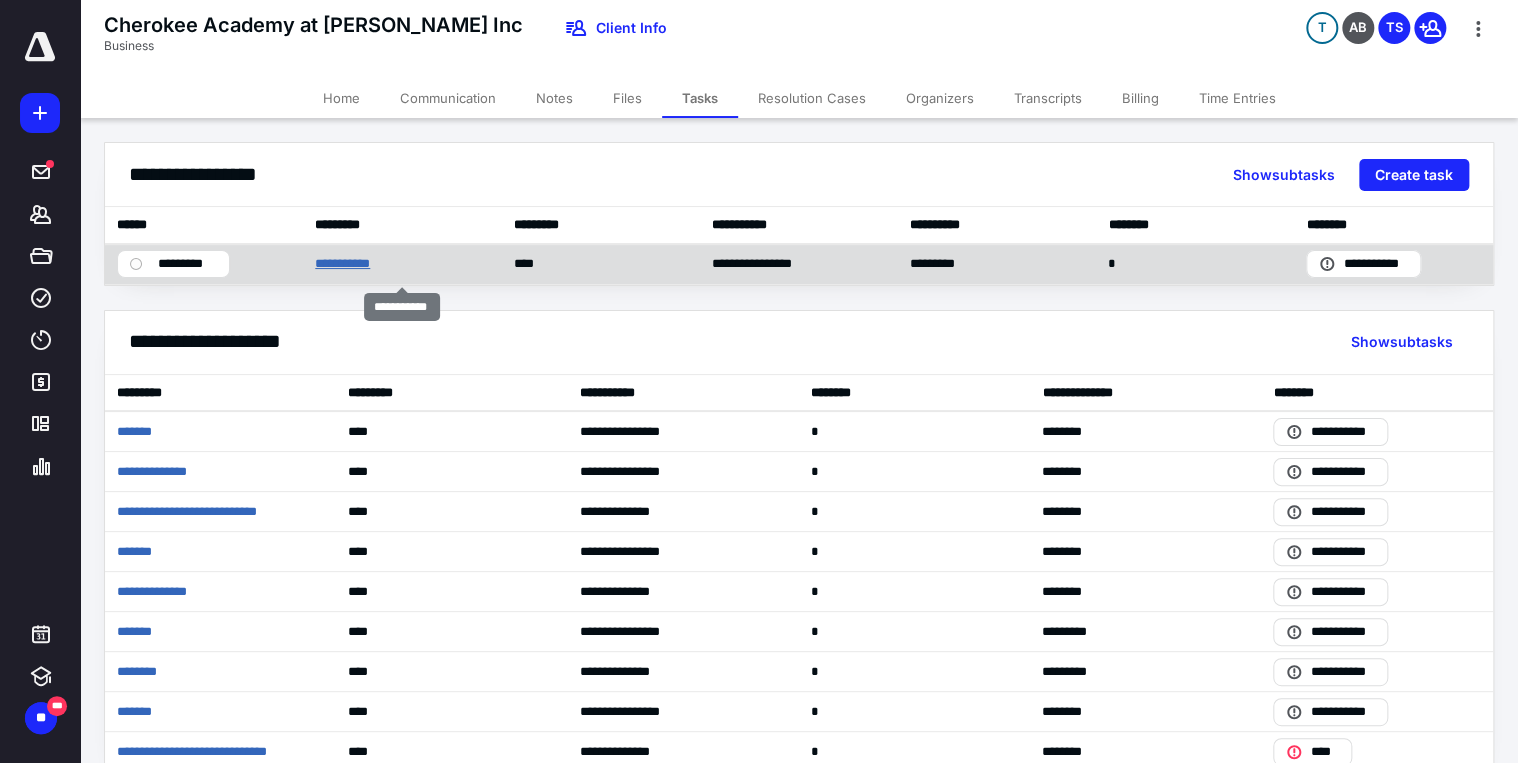 click on "**********" at bounding box center [345, 264] 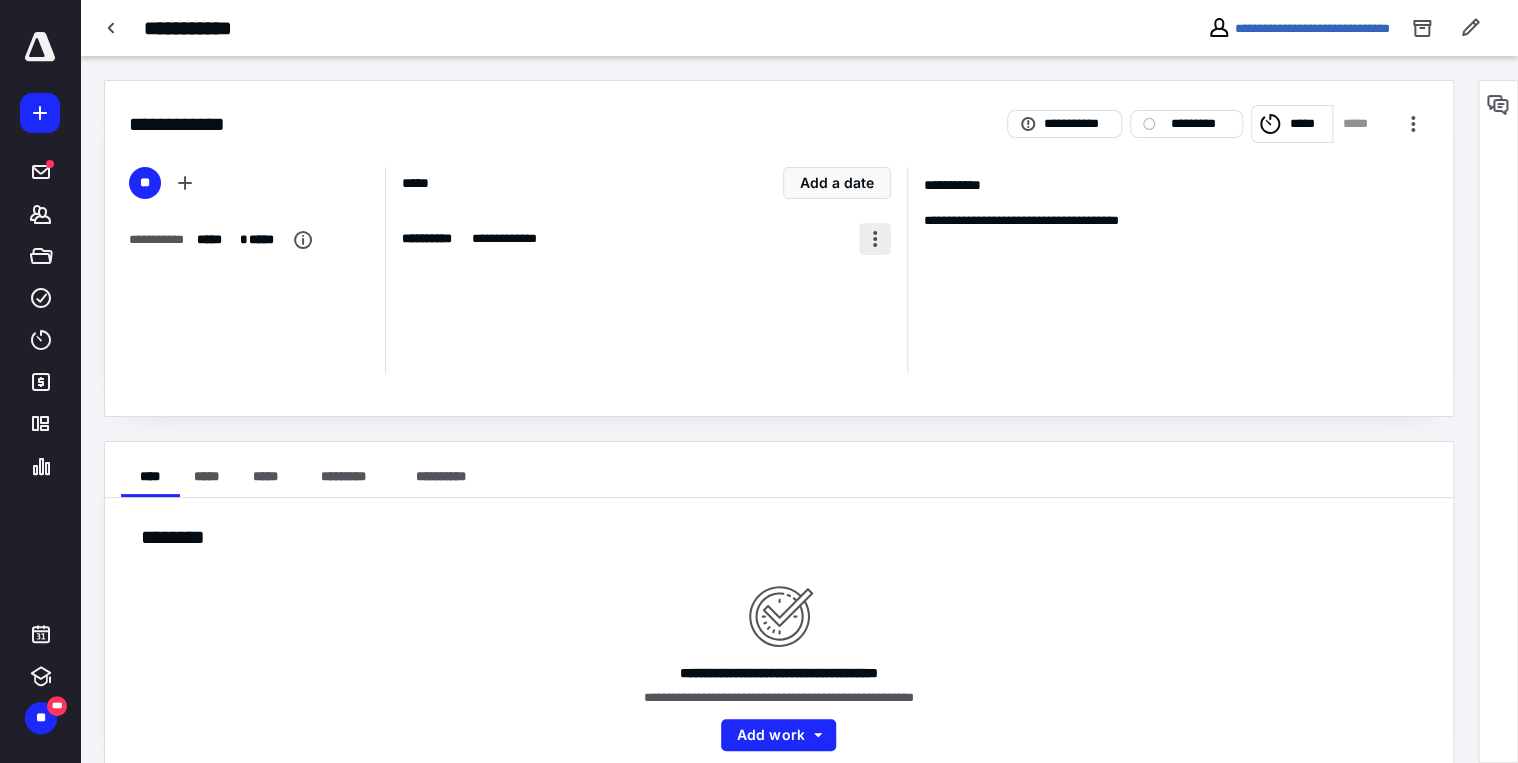 click at bounding box center [875, 239] 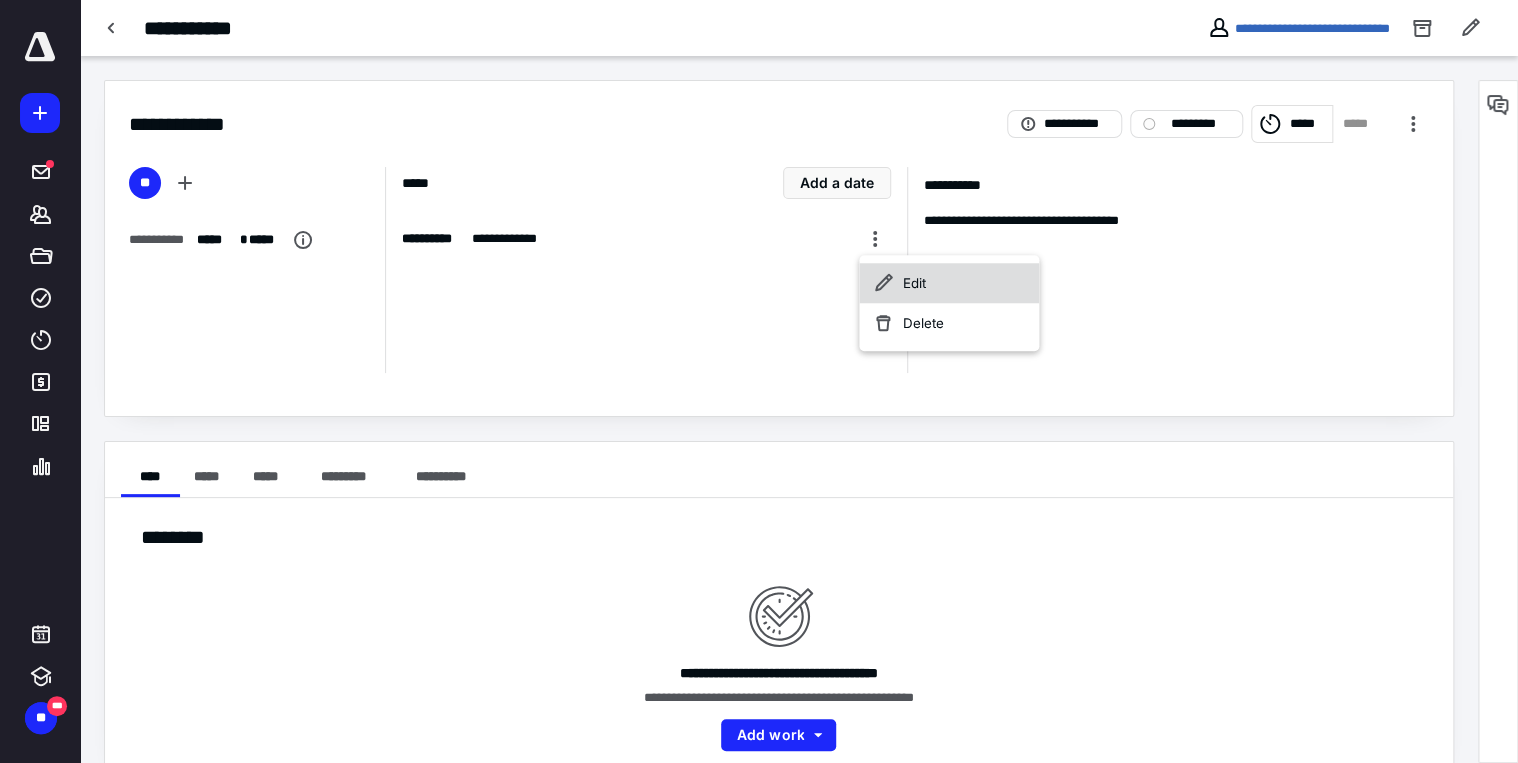 click on "Edit" at bounding box center [949, 283] 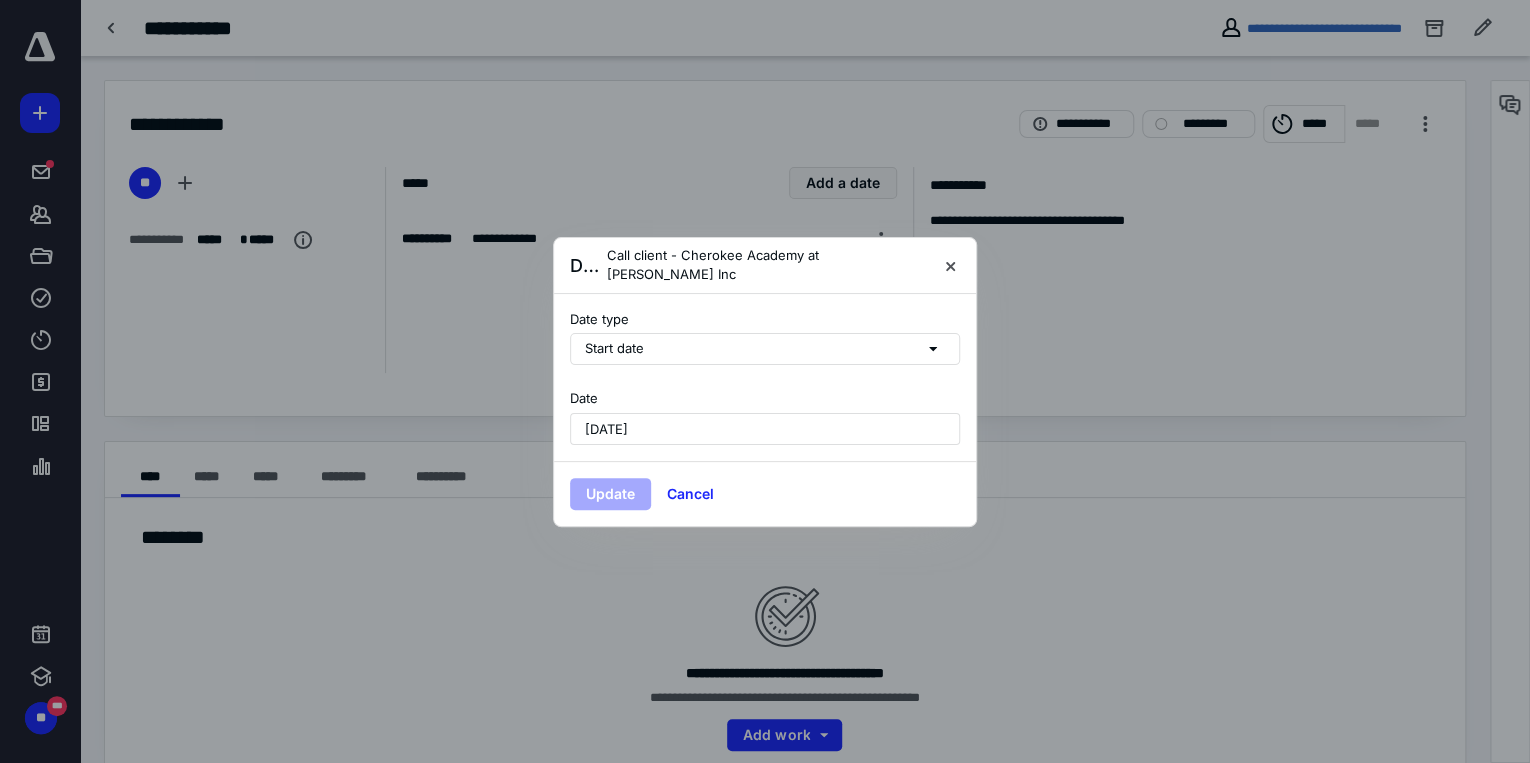 click on "[DATE]" at bounding box center [765, 429] 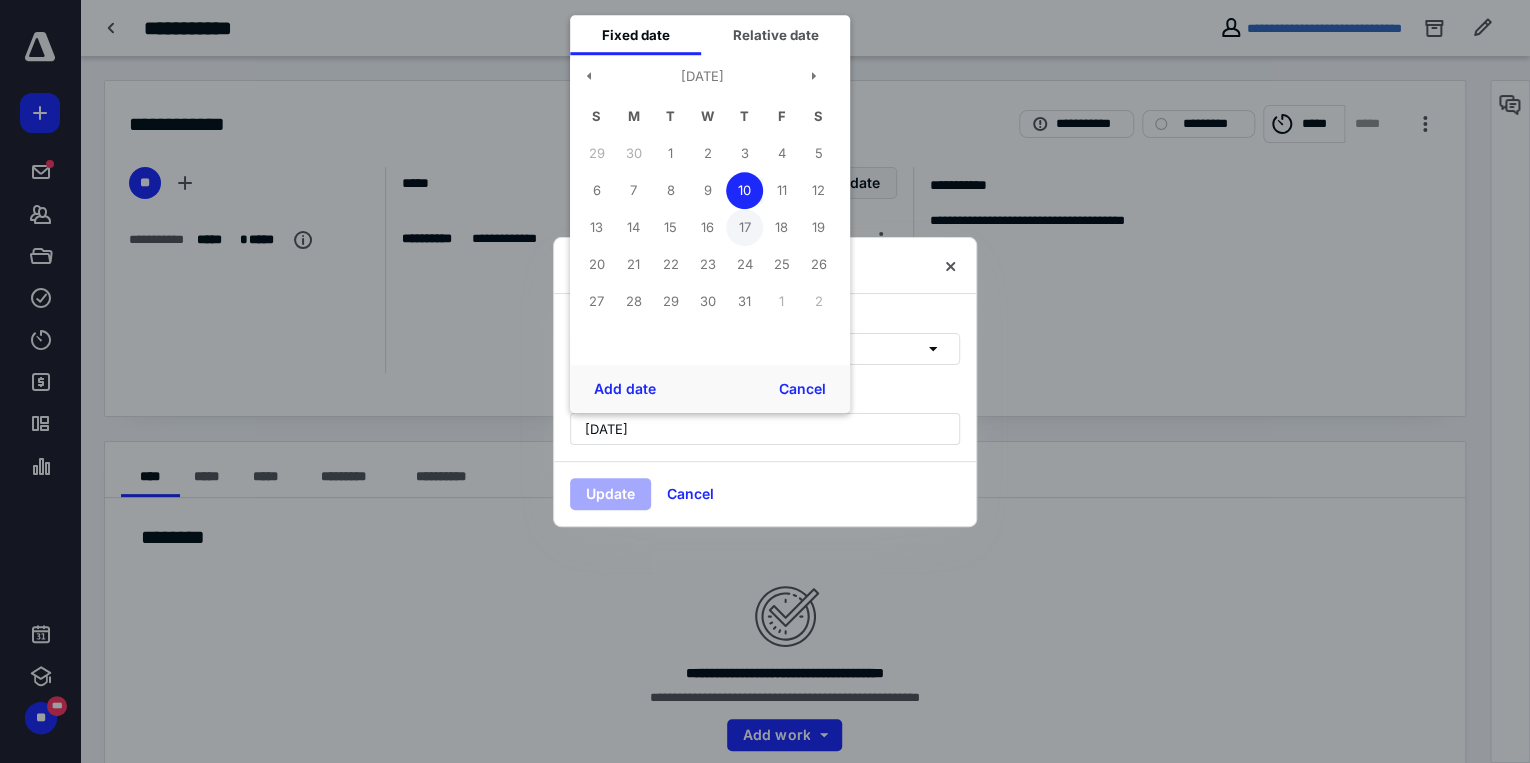 click on "17" at bounding box center (744, 227) 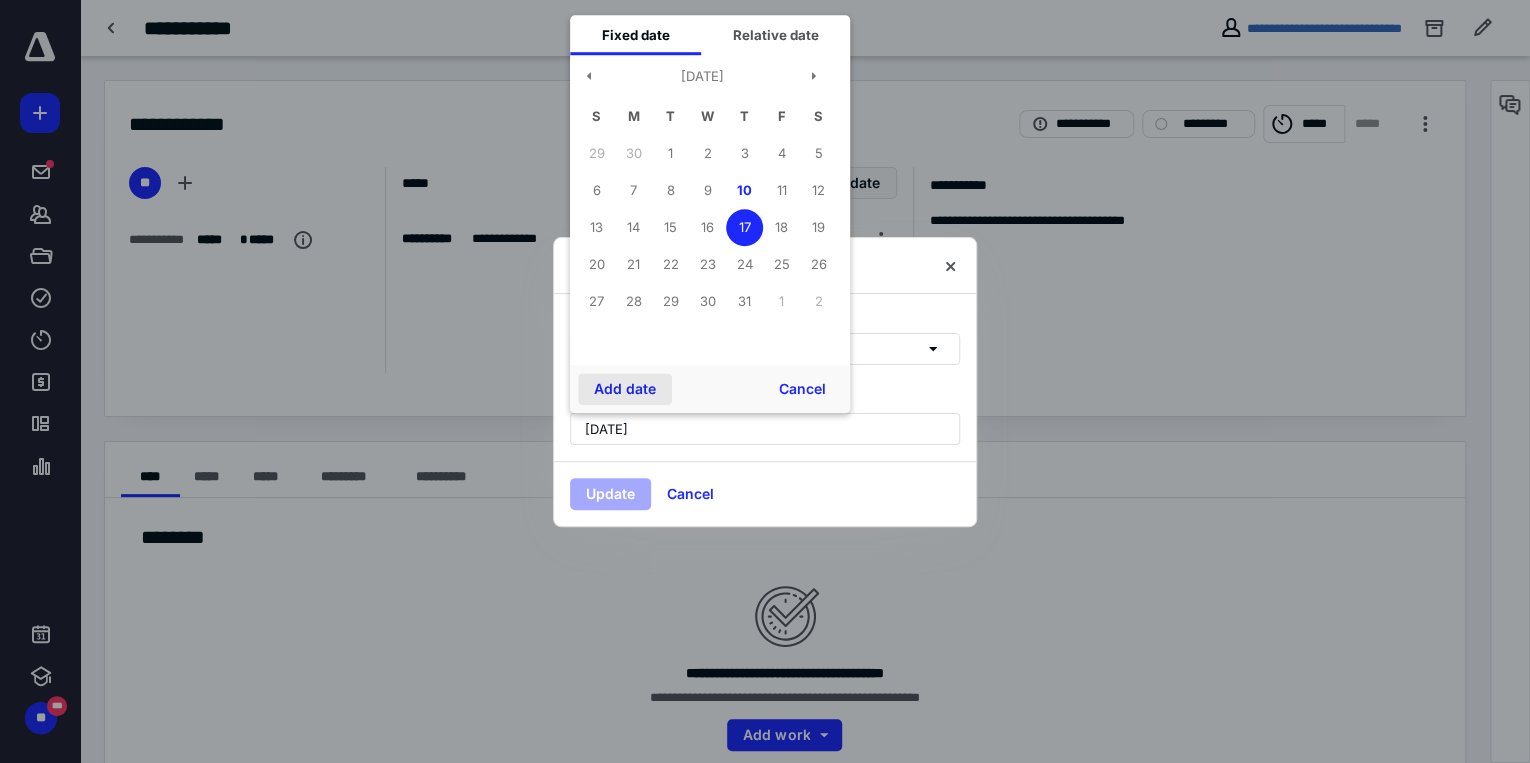 click on "Add date" at bounding box center [625, 389] 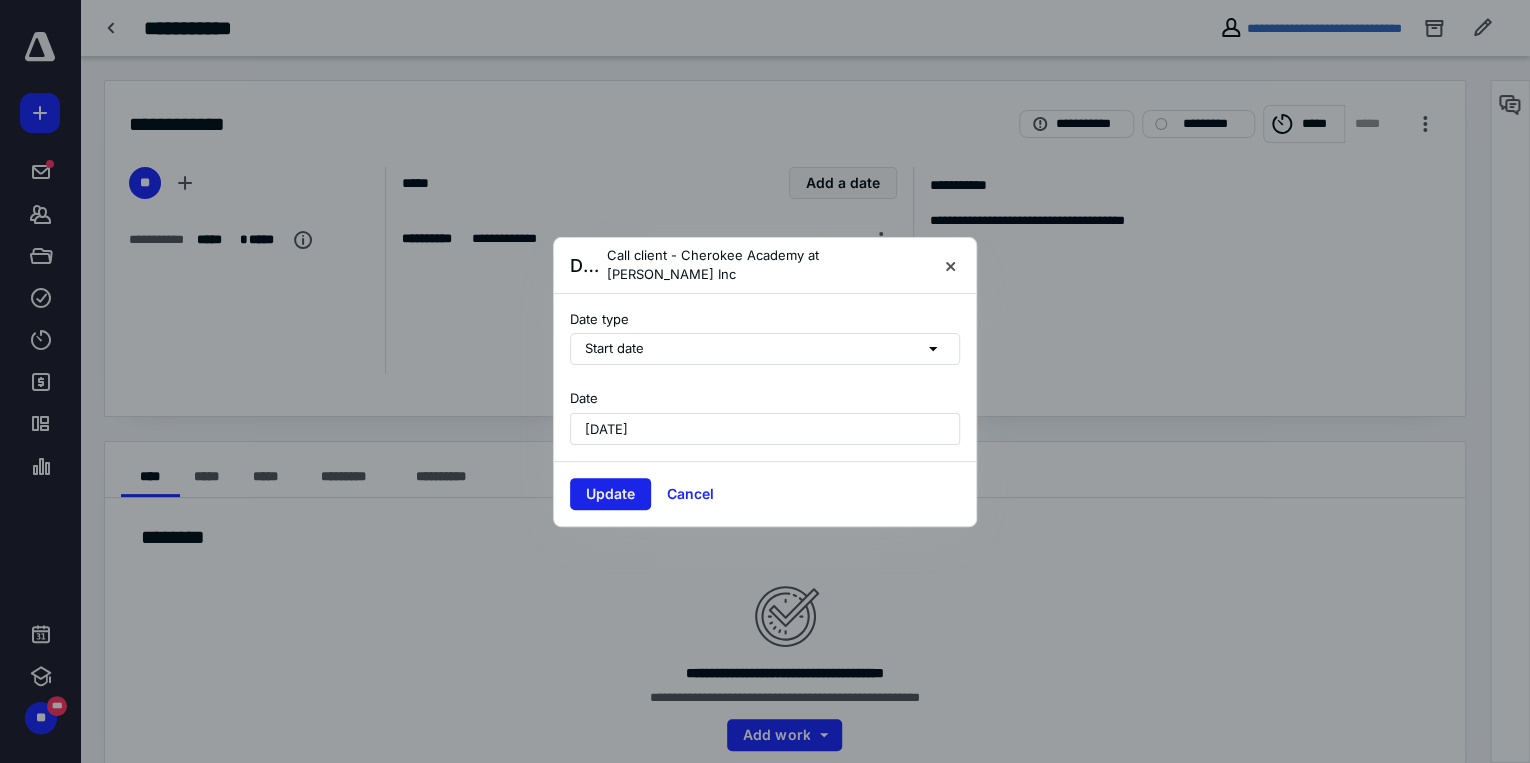click on "Update" at bounding box center (610, 494) 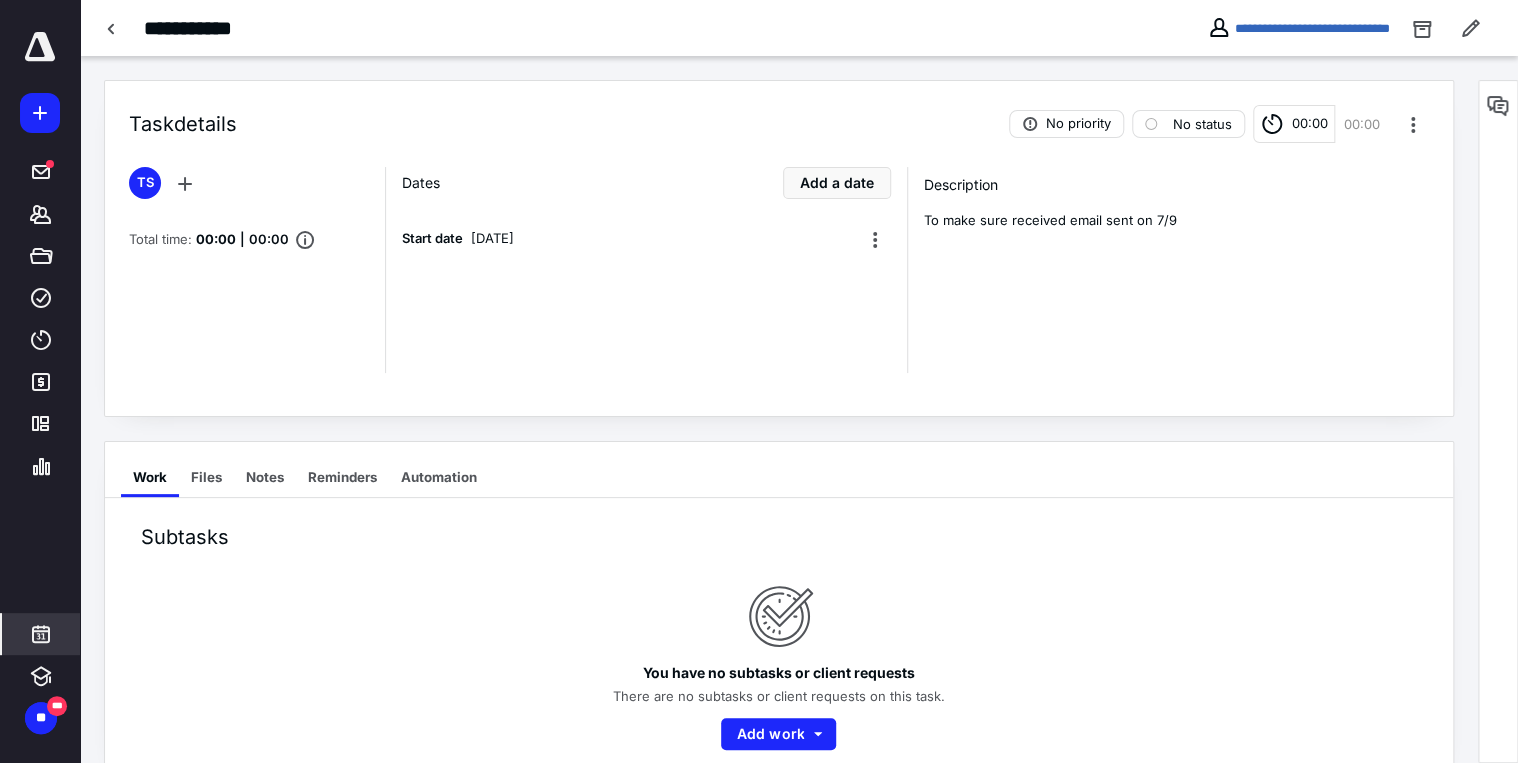 click 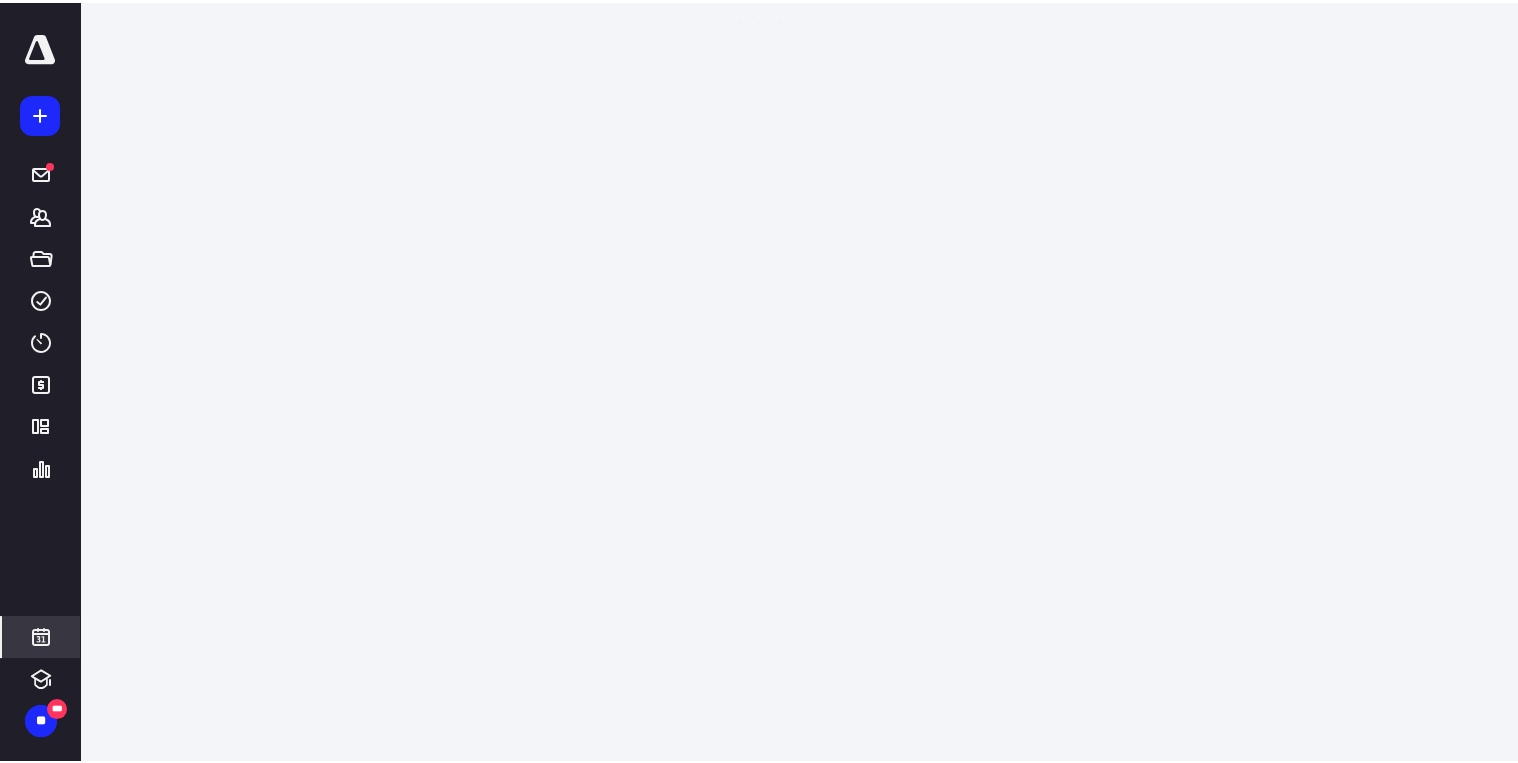 scroll, scrollTop: 384, scrollLeft: 0, axis: vertical 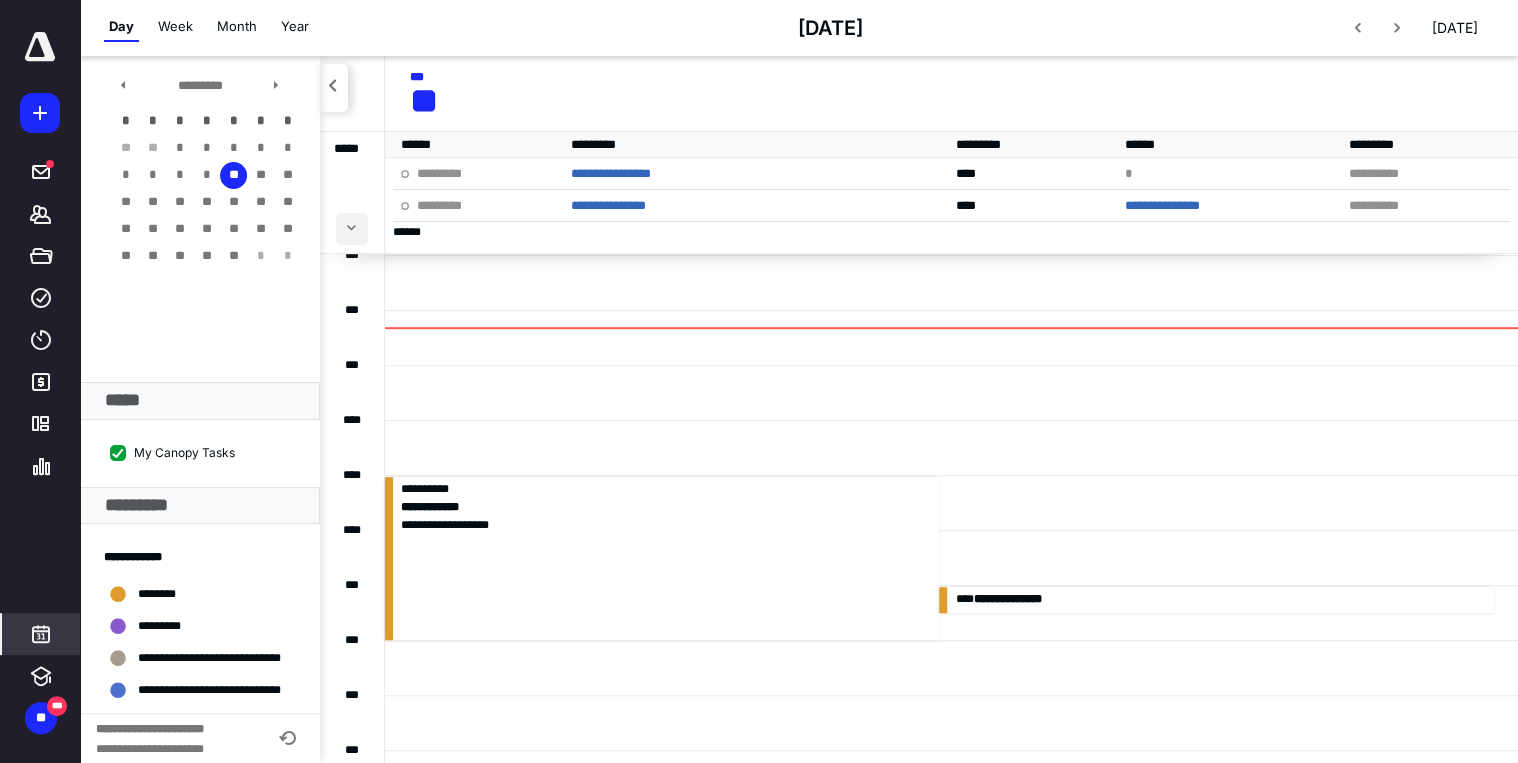 click at bounding box center (352, 229) 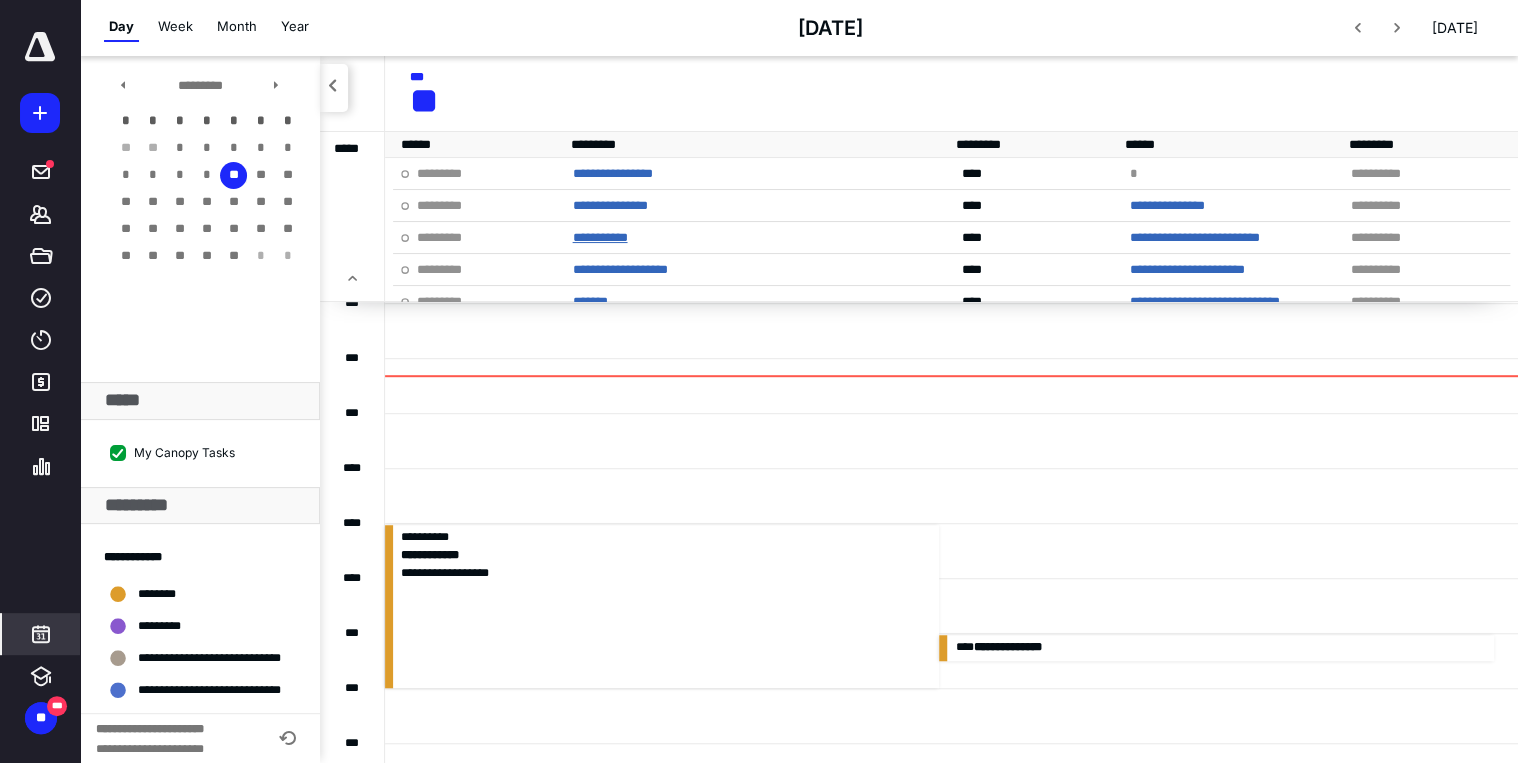 click on "**********" at bounding box center [599, 237] 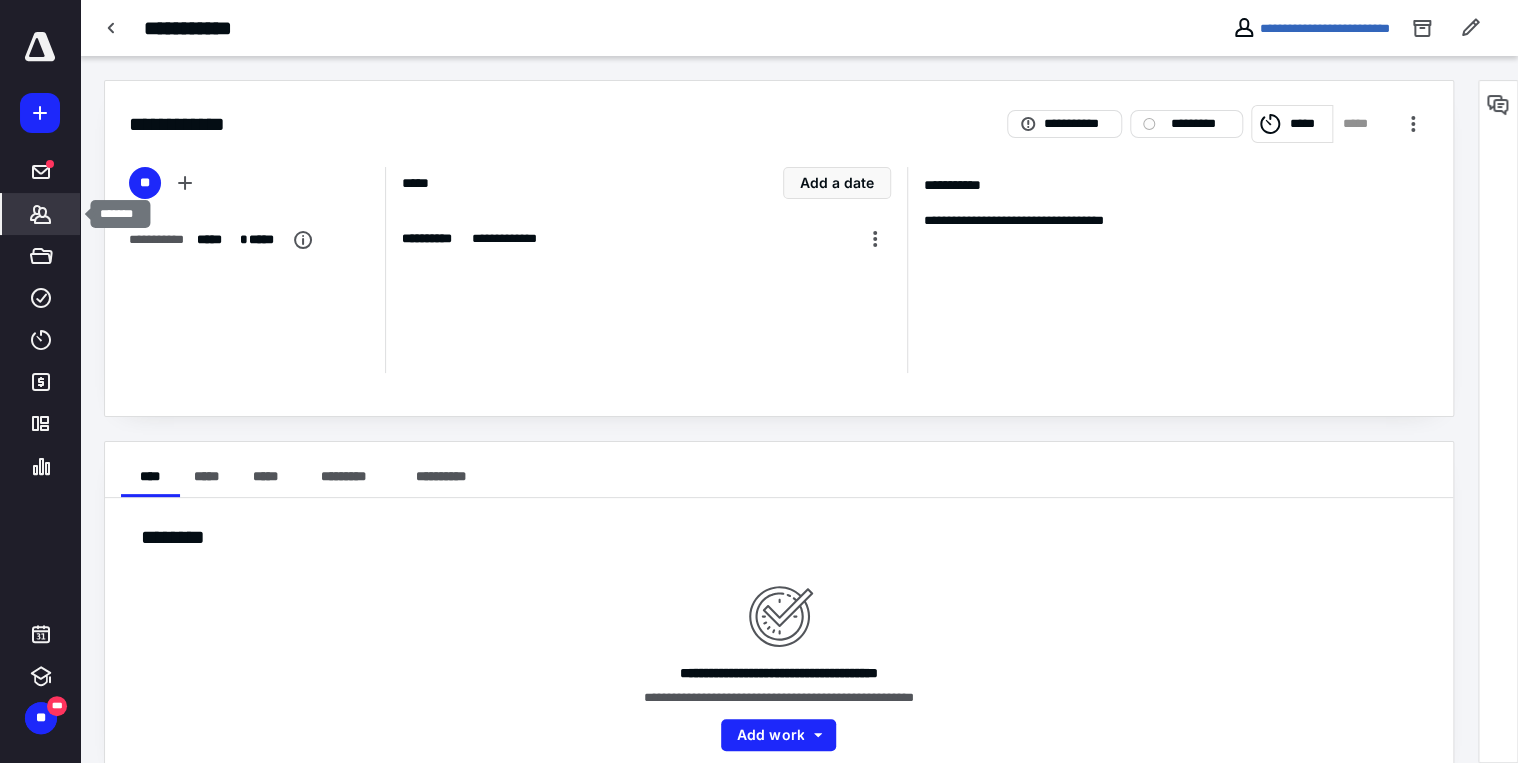 click 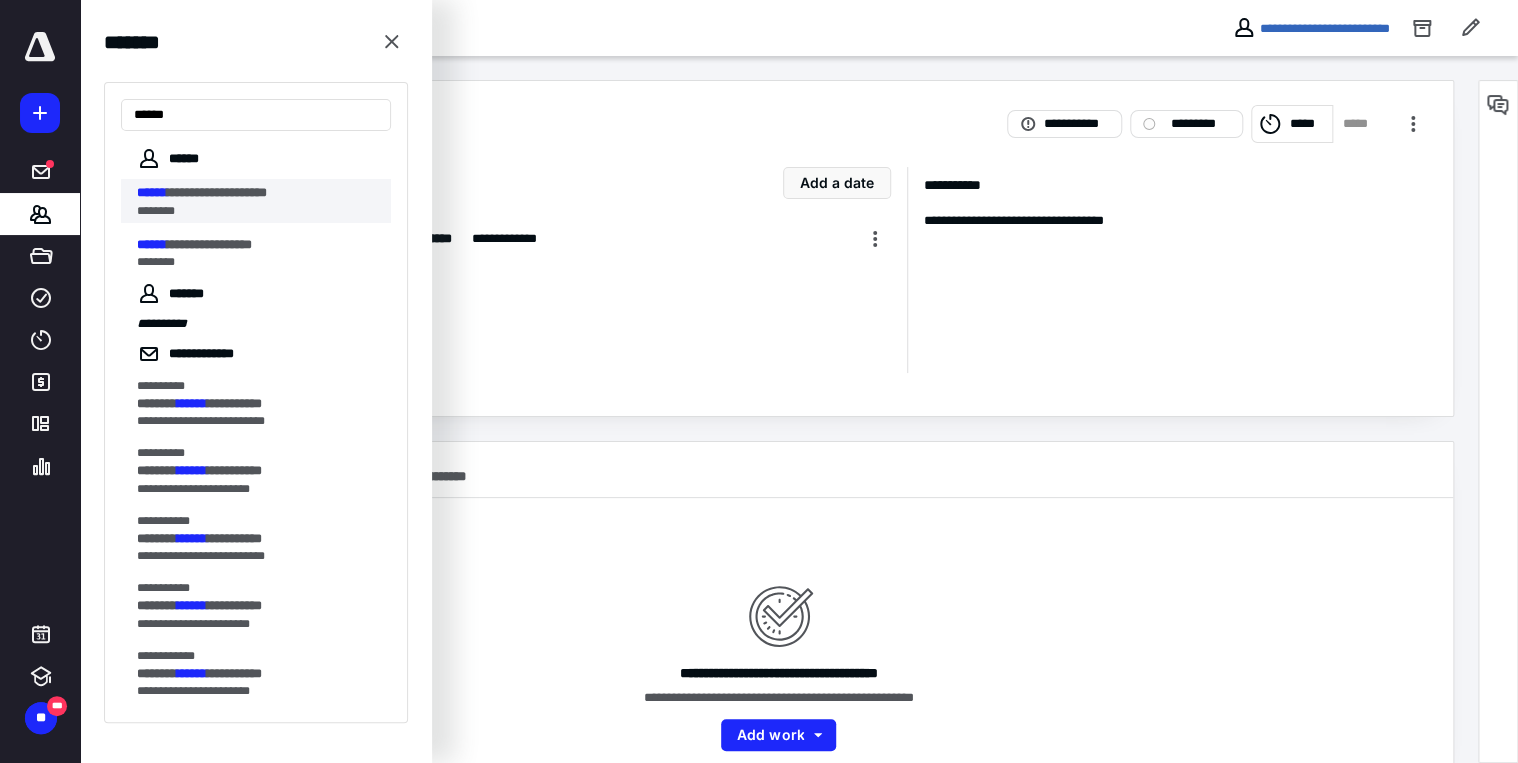 type on "******" 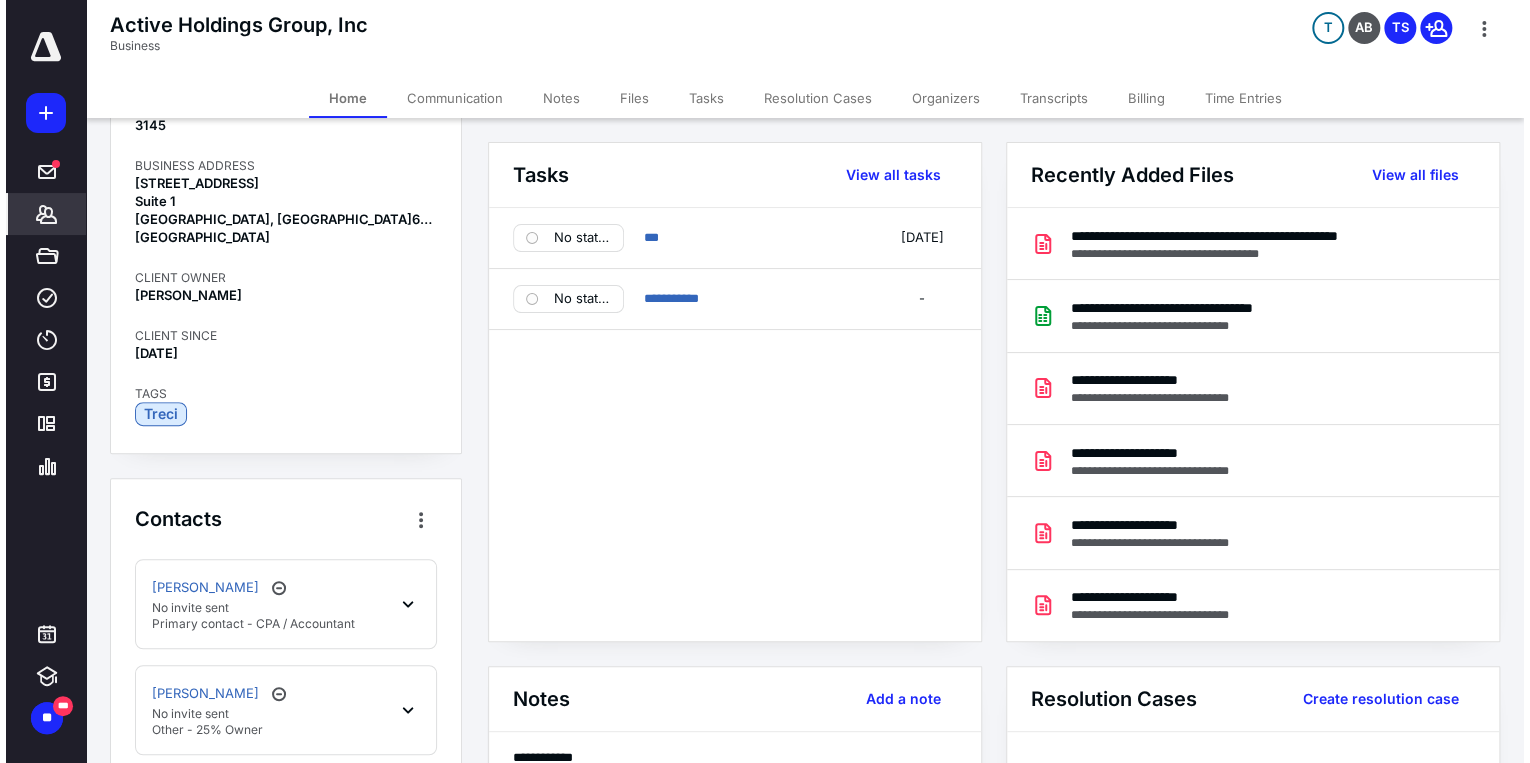 scroll, scrollTop: 320, scrollLeft: 0, axis: vertical 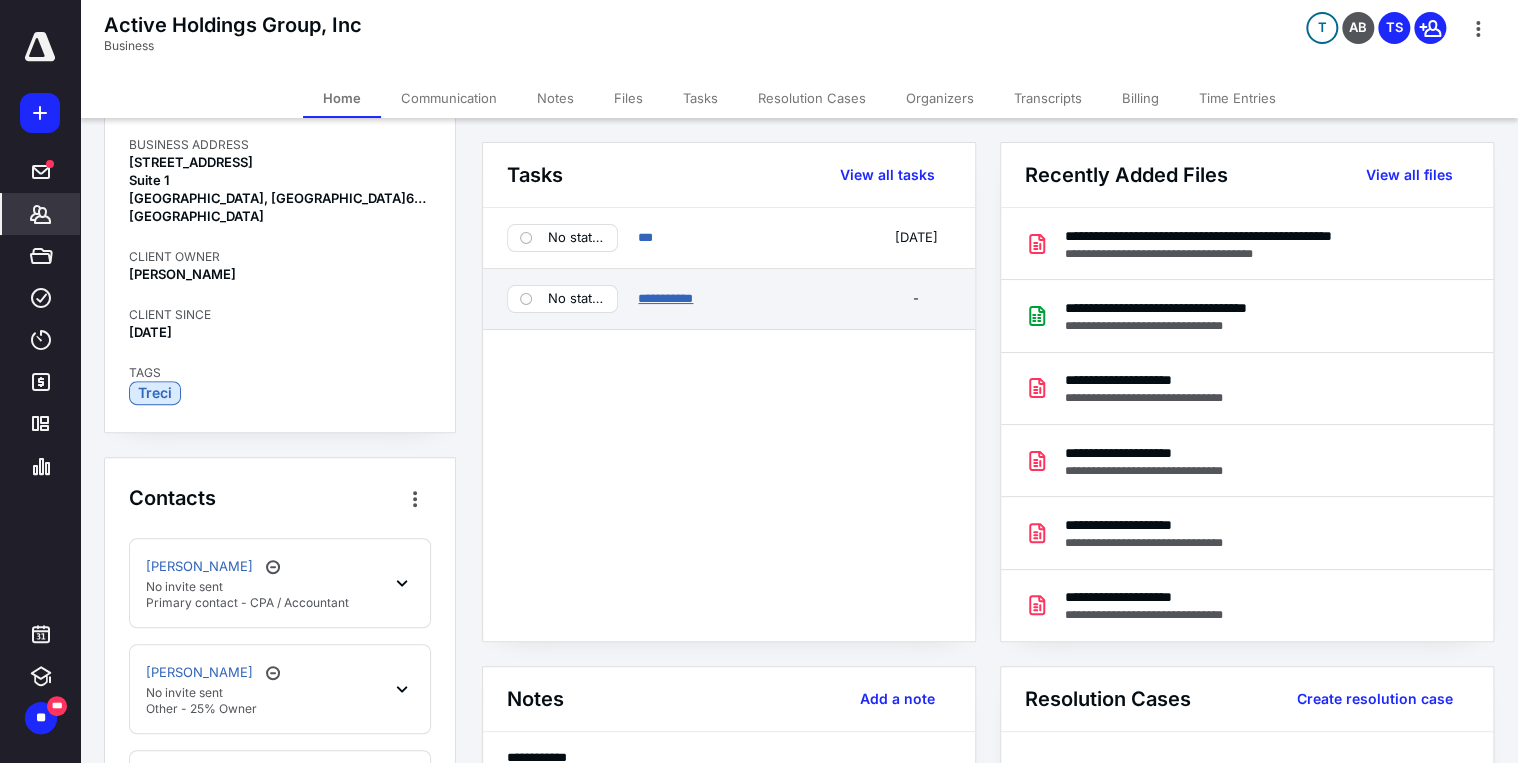 click on "**********" at bounding box center (665, 298) 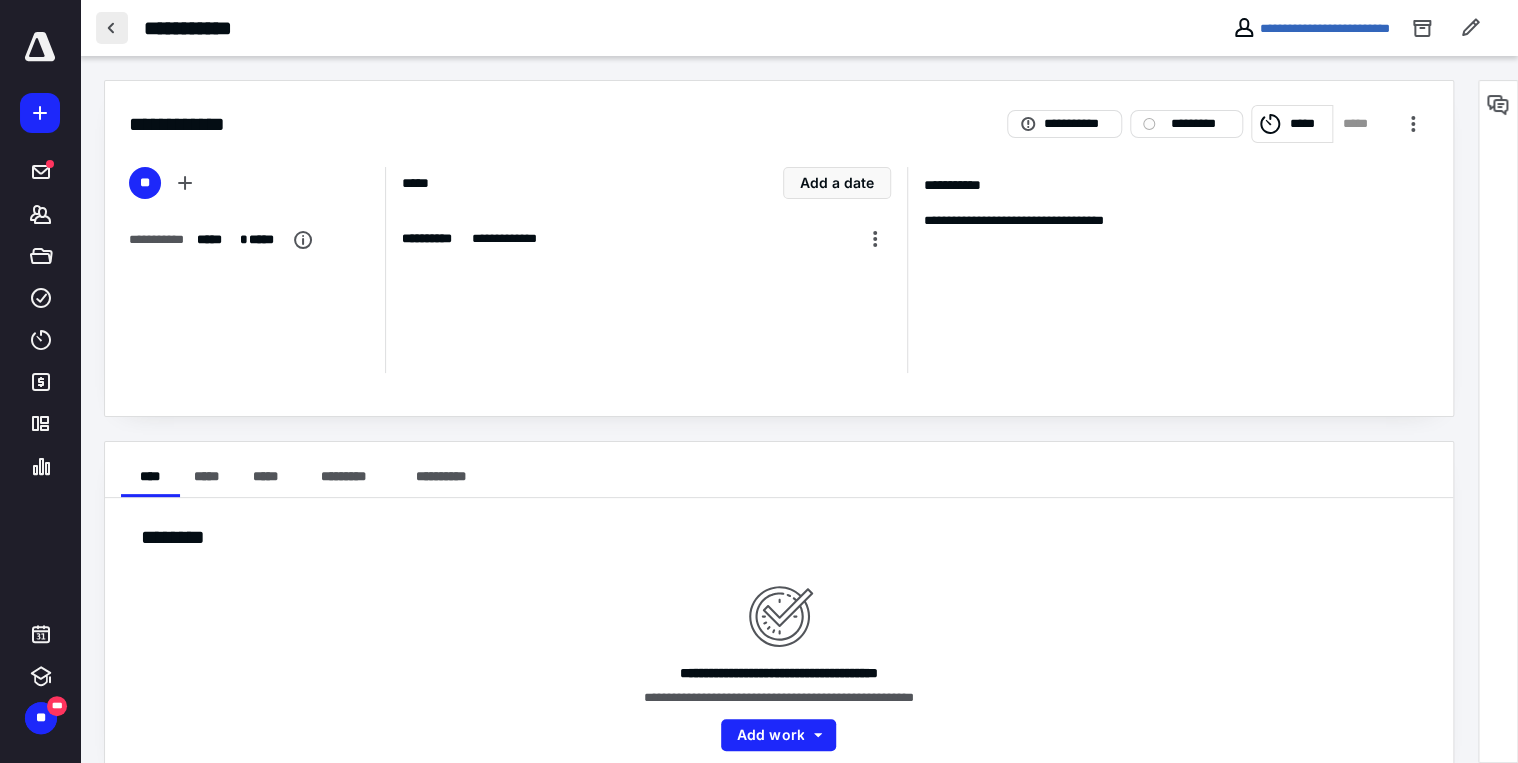 click at bounding box center (112, 28) 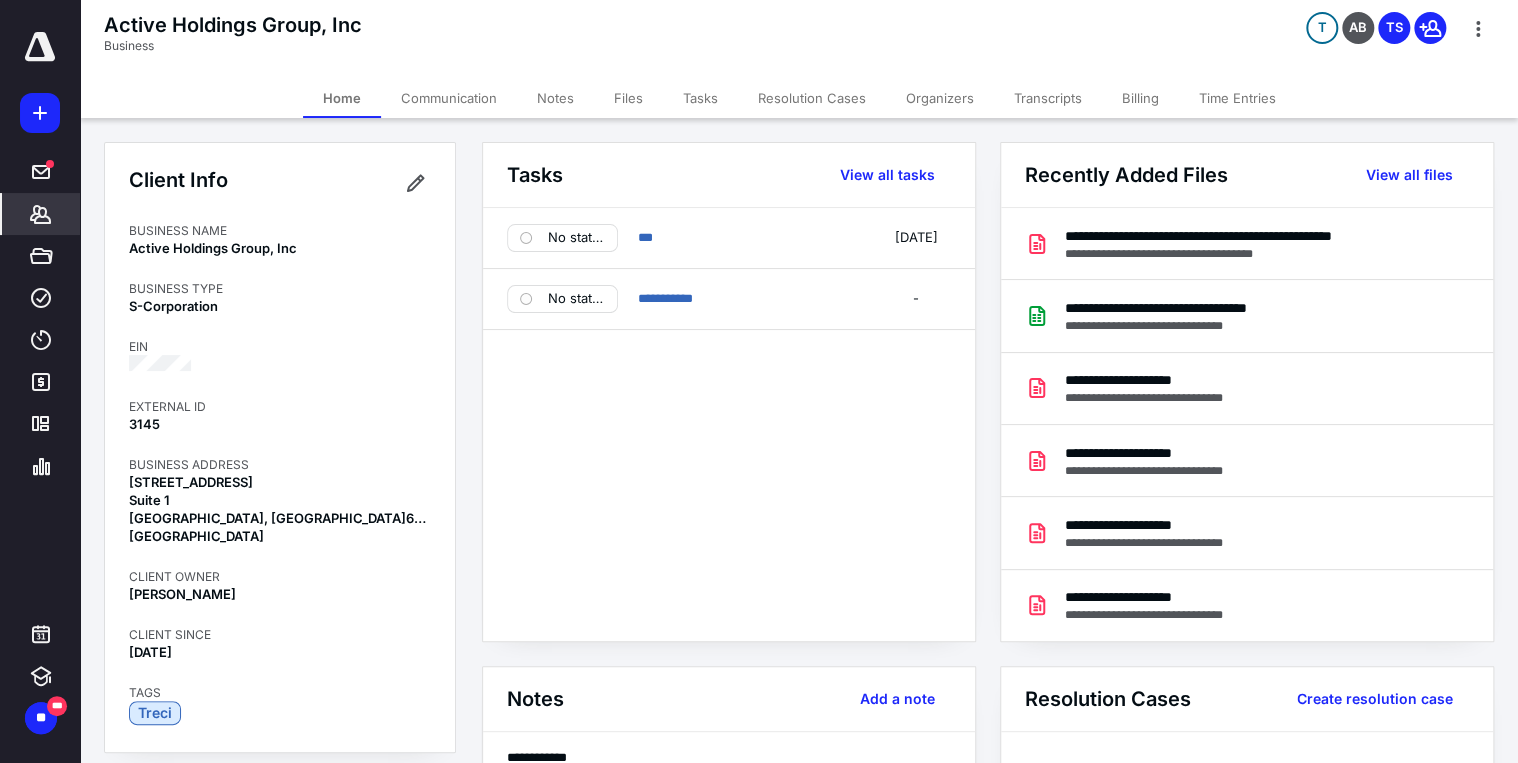 click on "Communication" at bounding box center (449, 98) 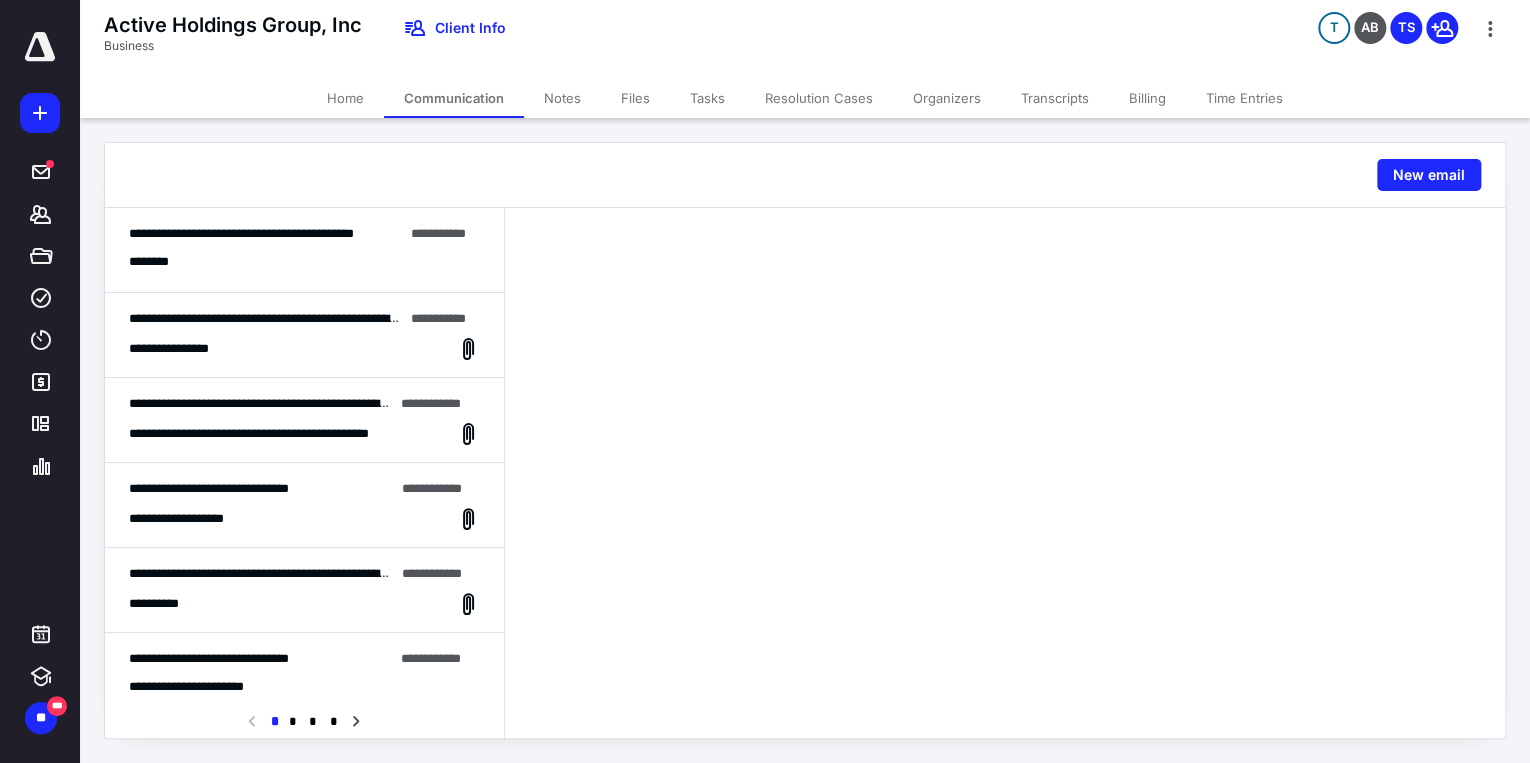 click on "**********" at bounding box center (304, 250) 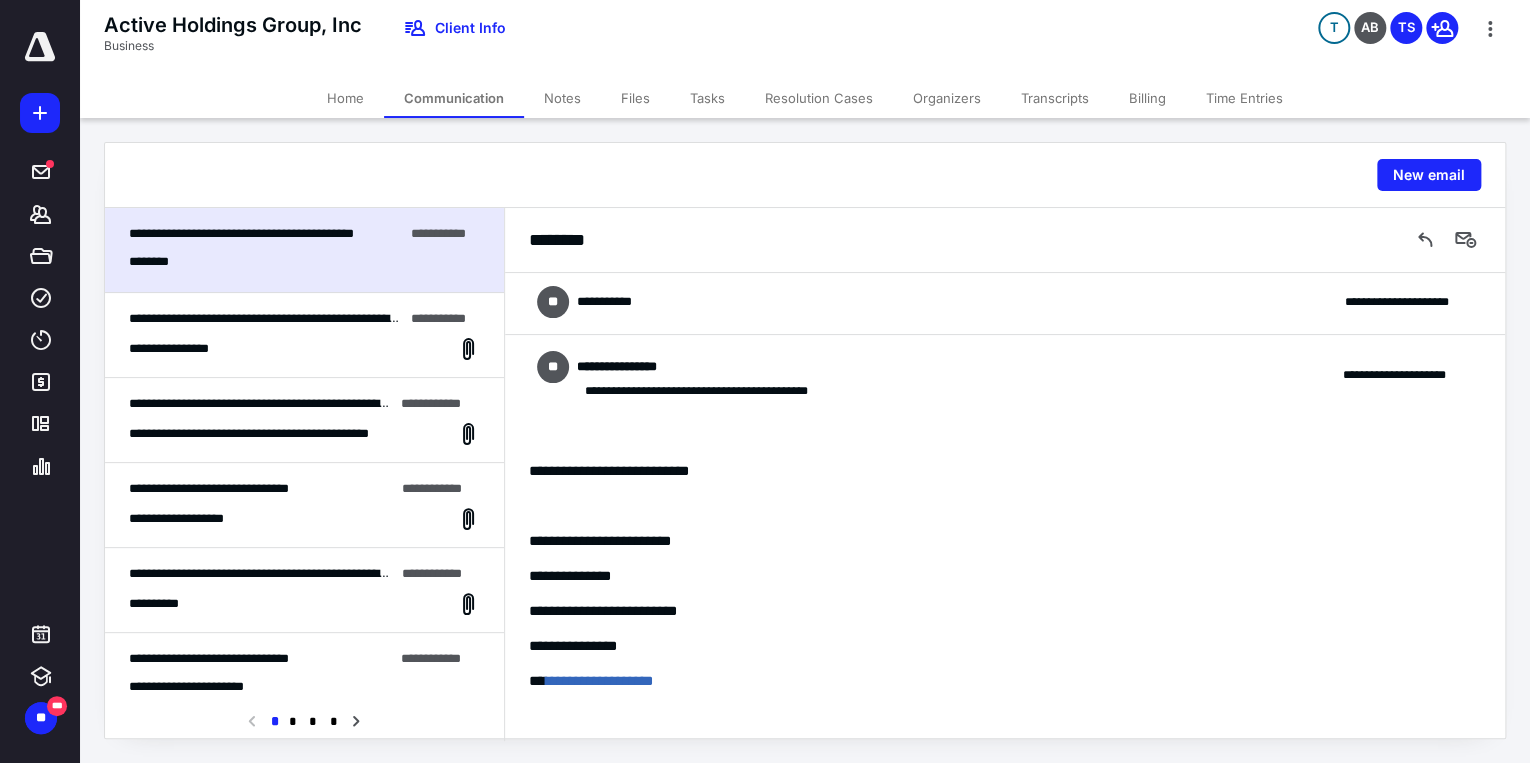 scroll, scrollTop: 0, scrollLeft: 0, axis: both 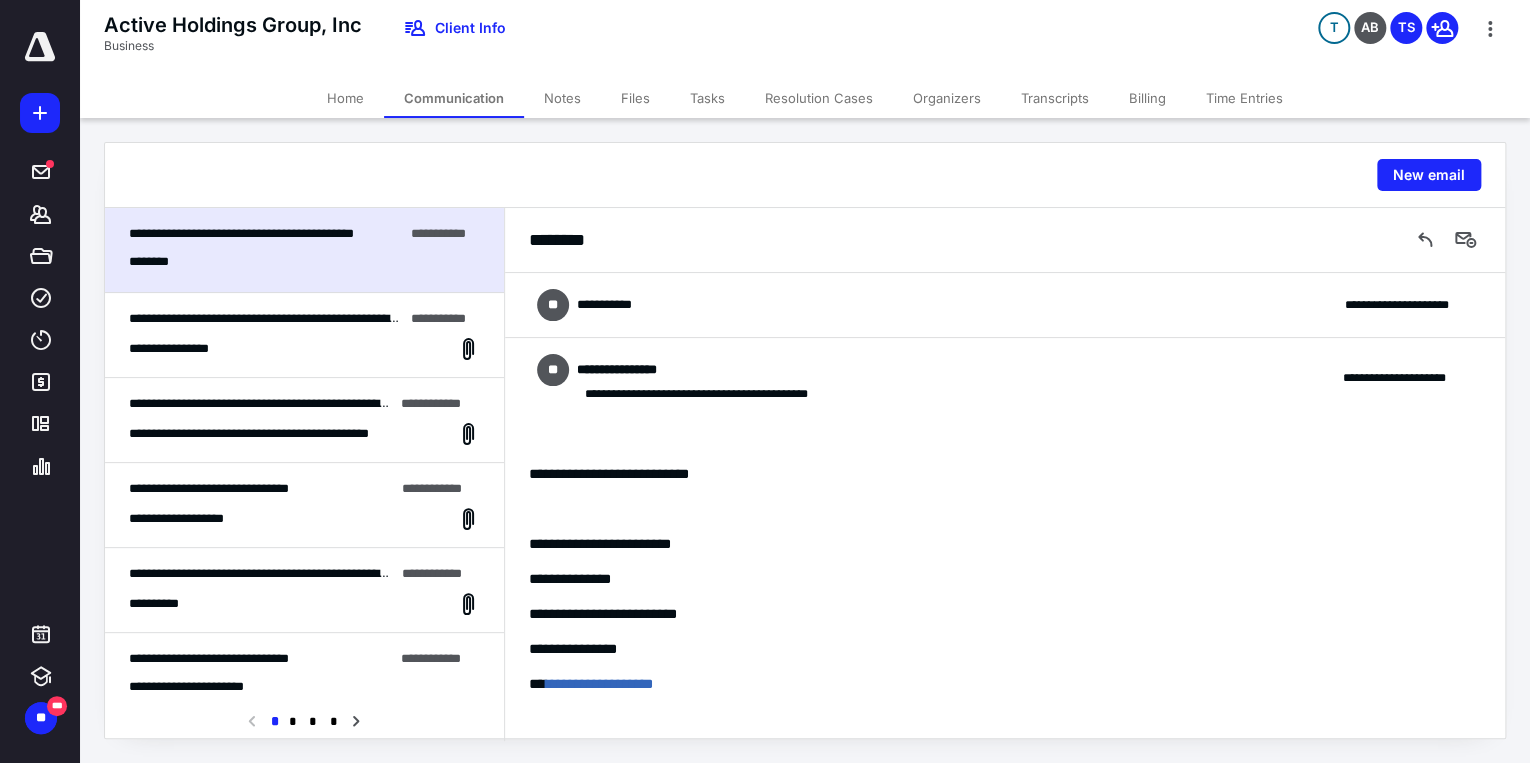 click on "**********" at bounding box center [1005, 305] 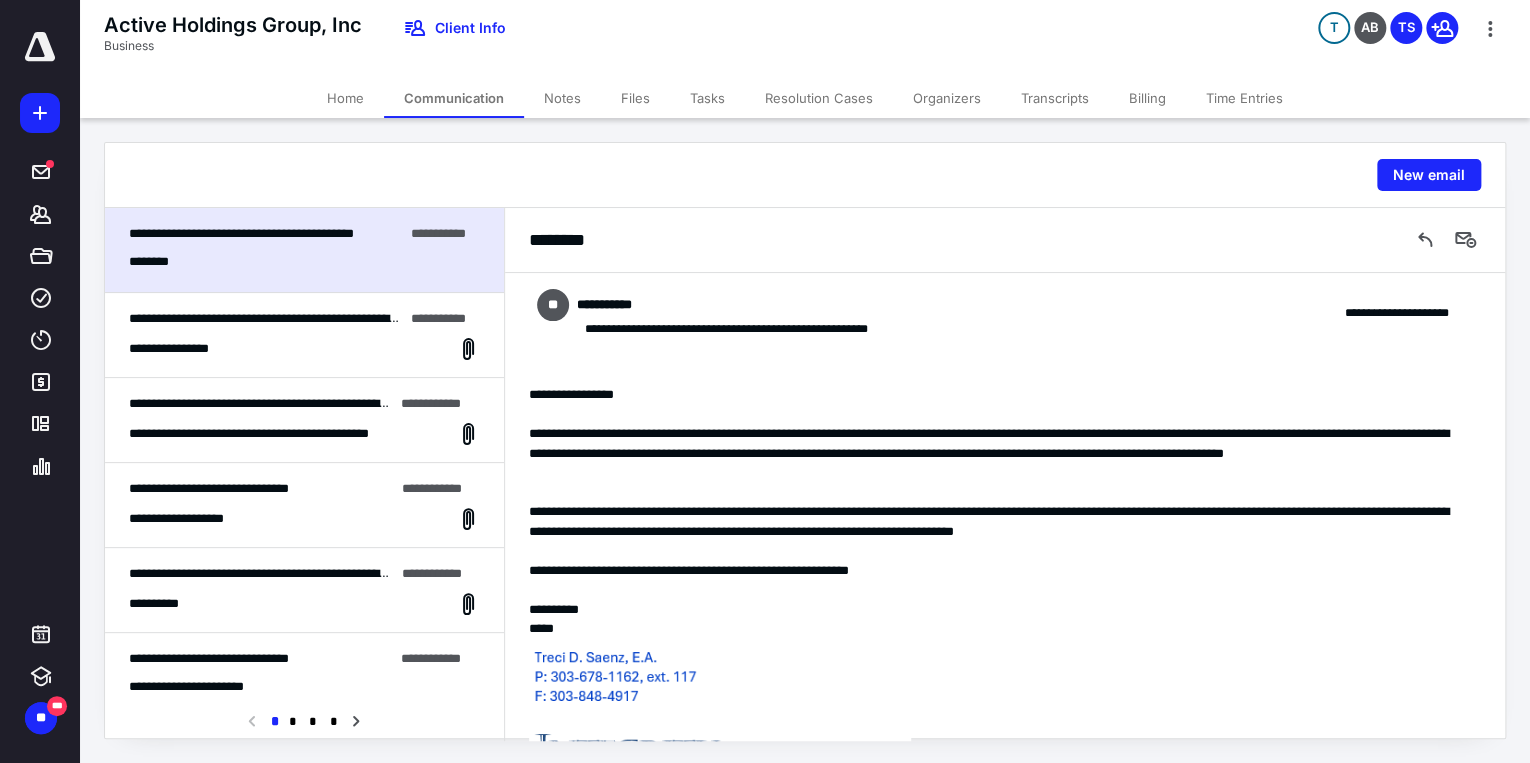 click on "Files" at bounding box center [635, 98] 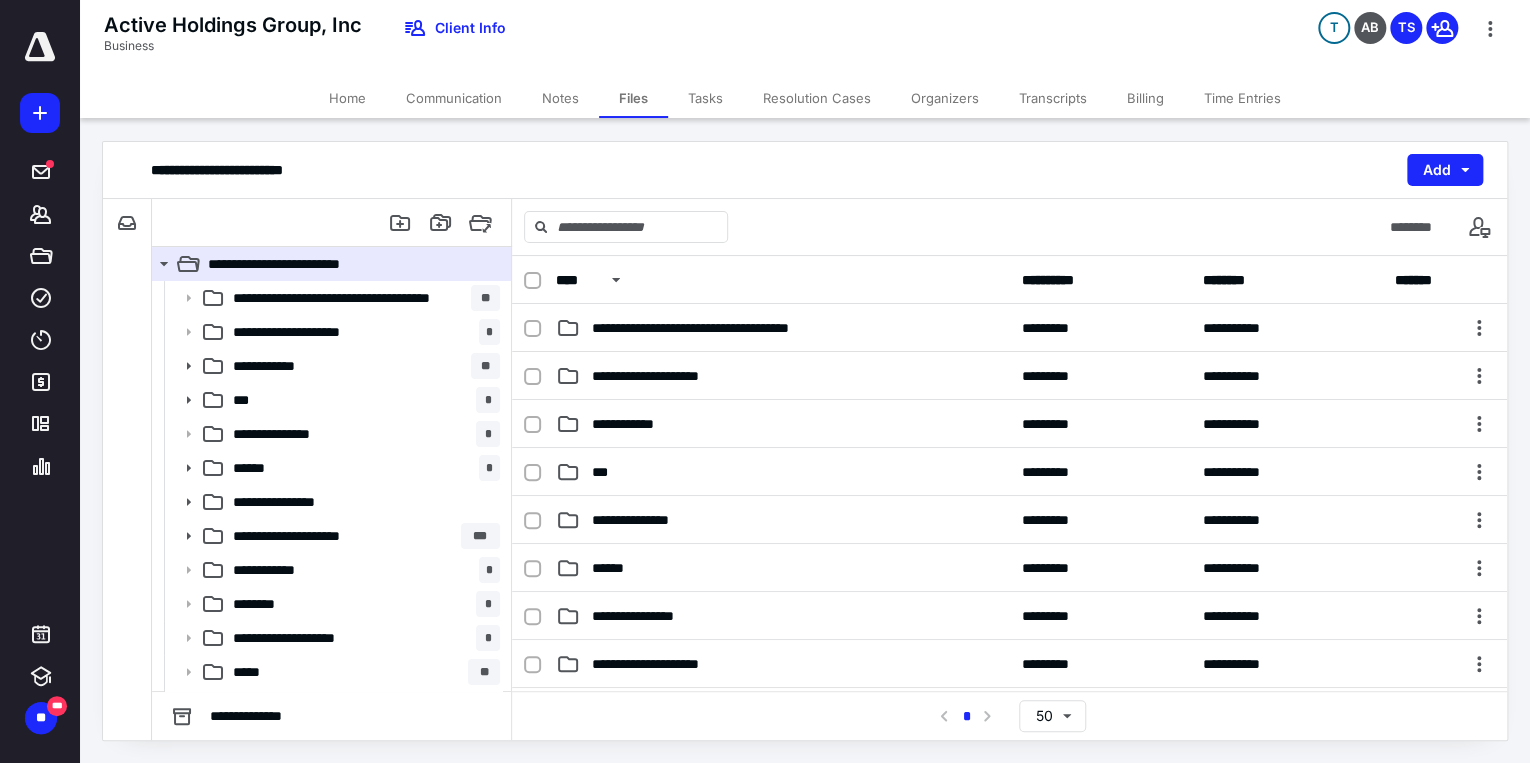 click on "Tasks" at bounding box center (705, 98) 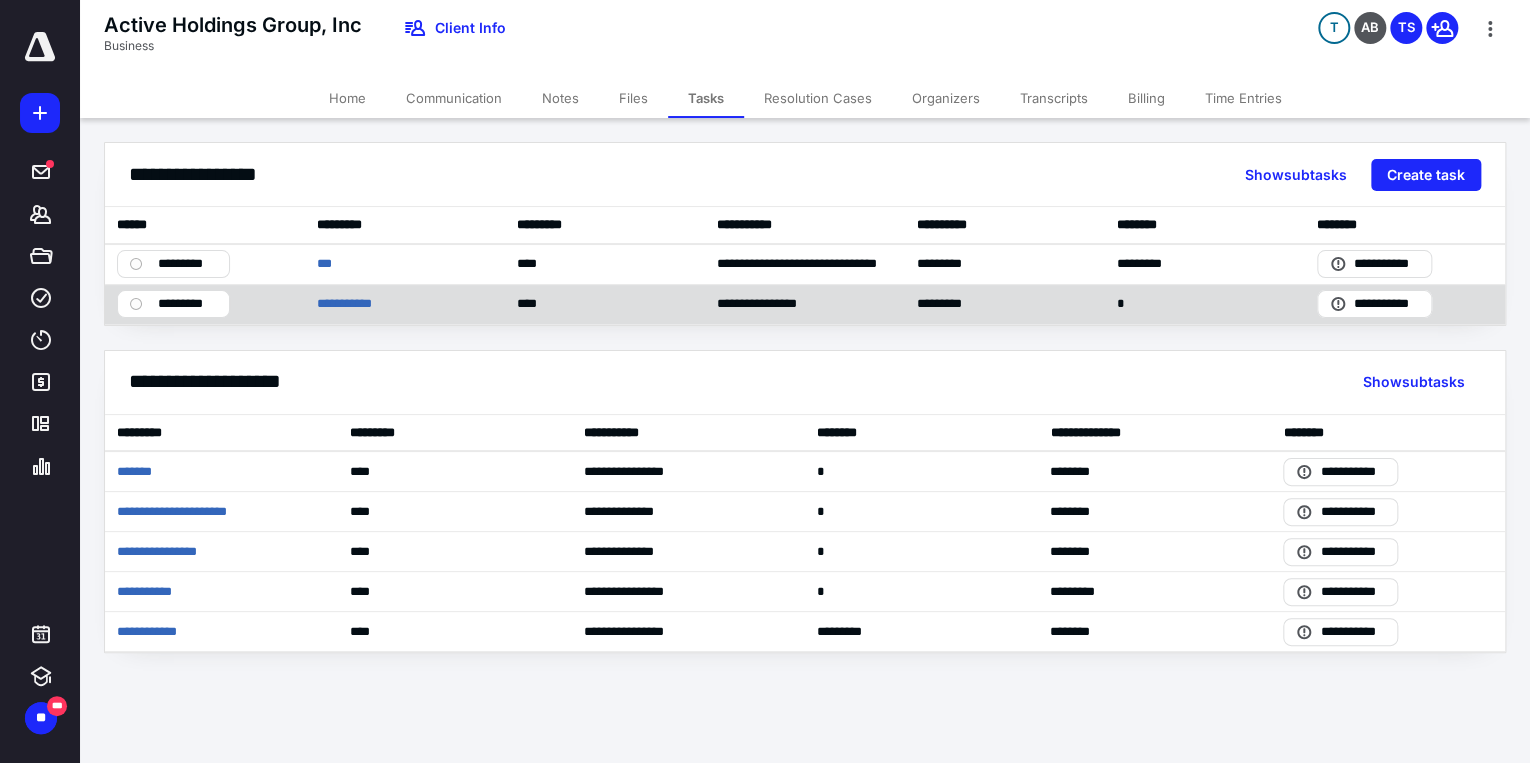 click on "*********" at bounding box center (187, 304) 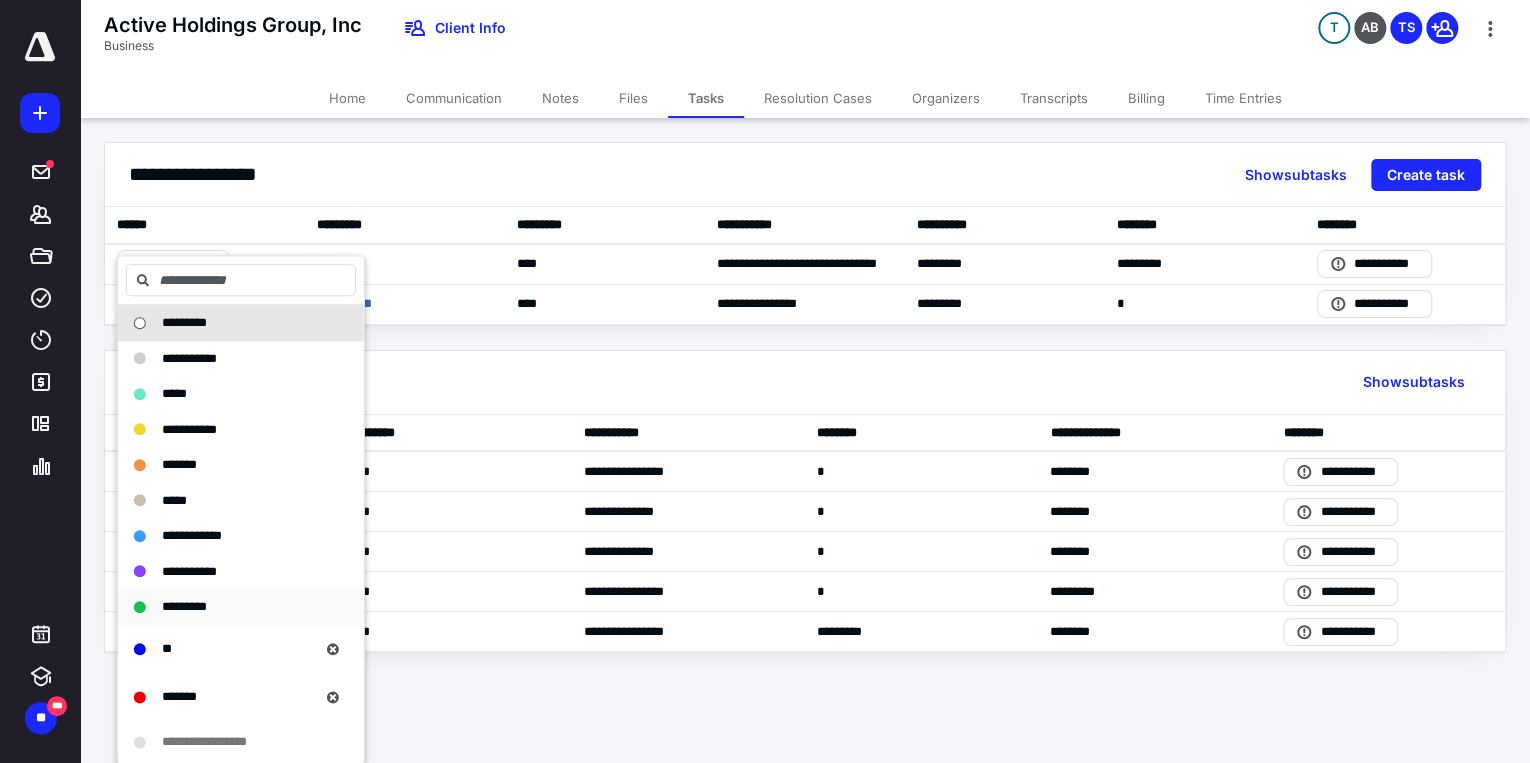 click on "*********" at bounding box center (184, 606) 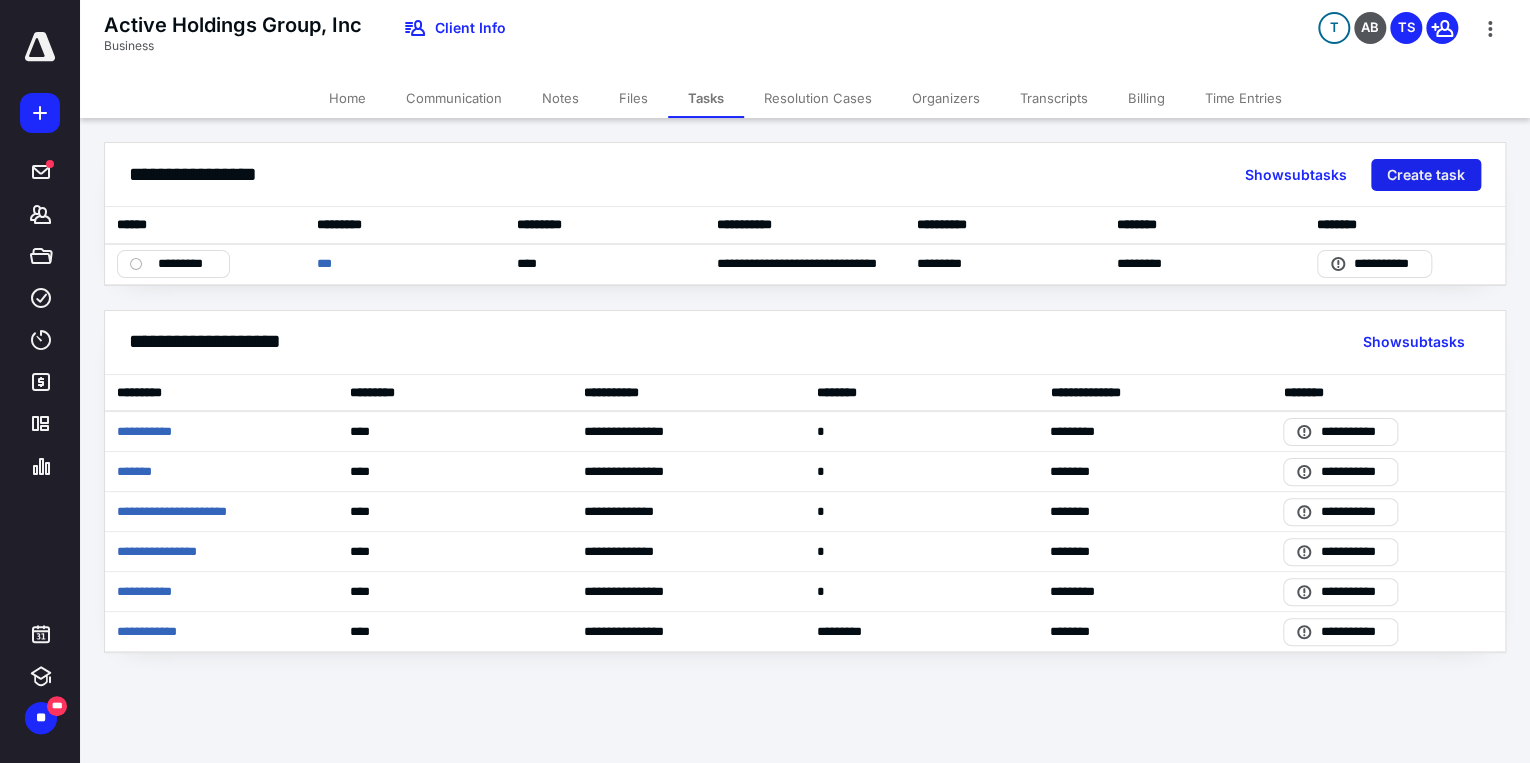 click on "Create task" at bounding box center (1426, 175) 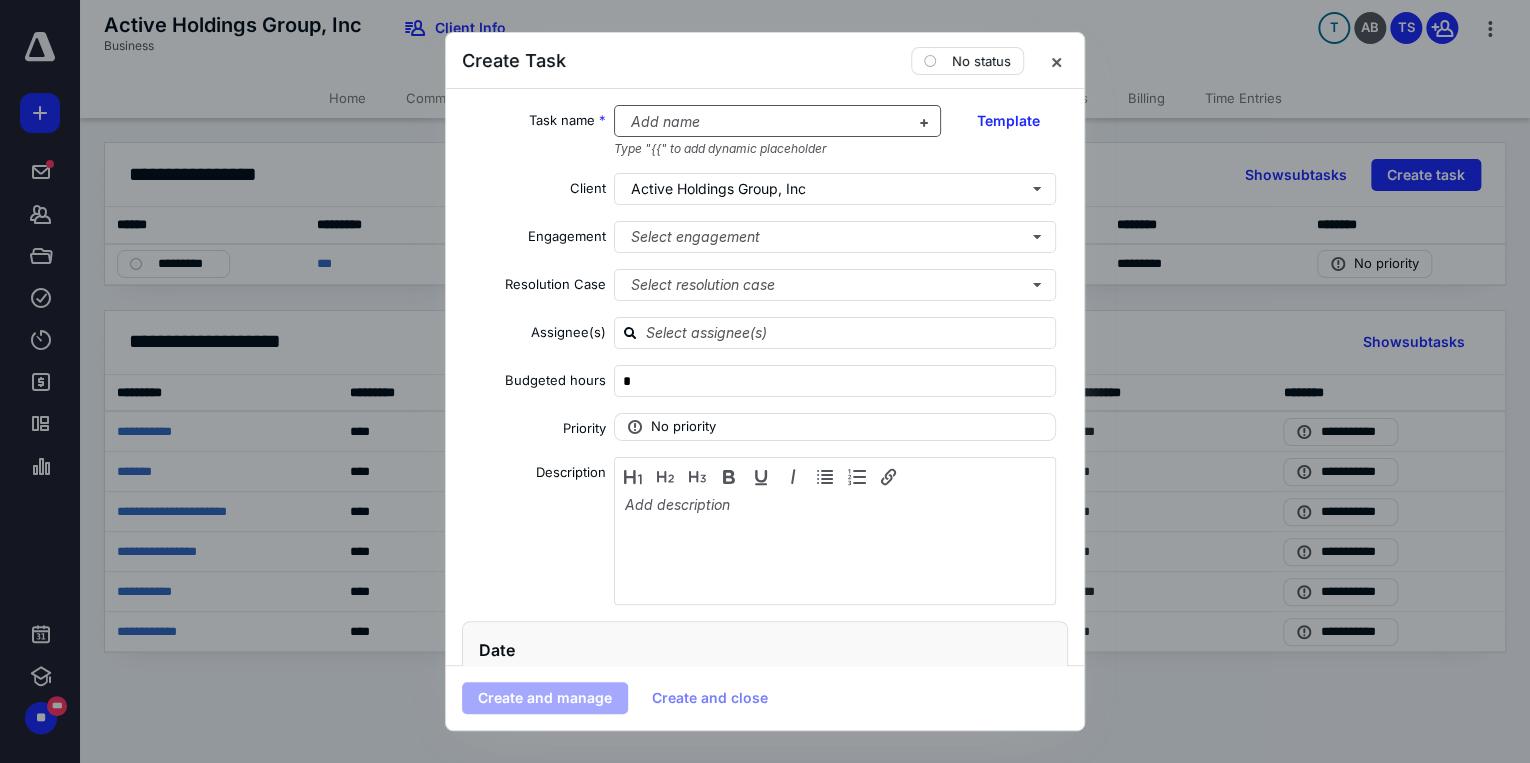 click at bounding box center (766, 122) 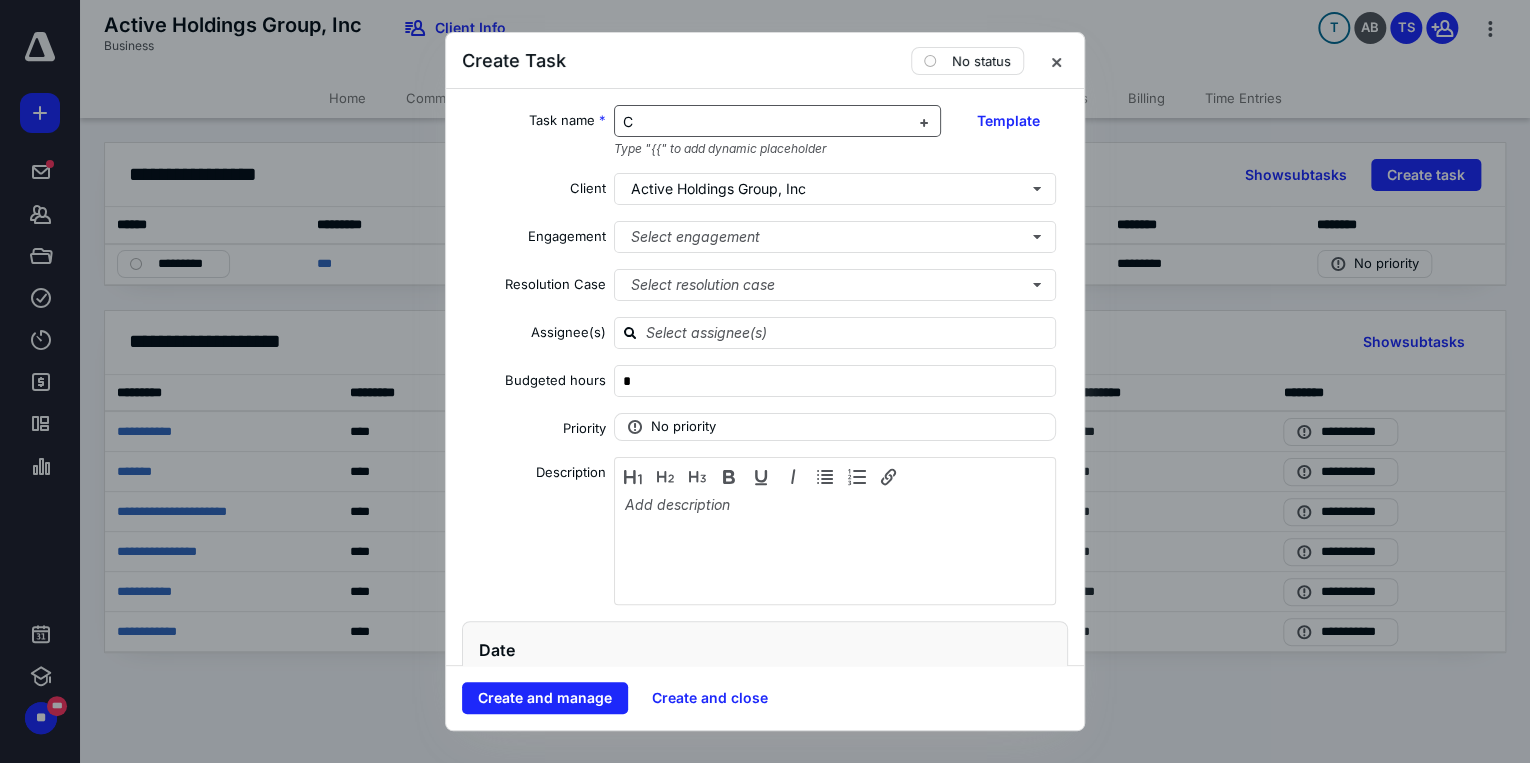 type 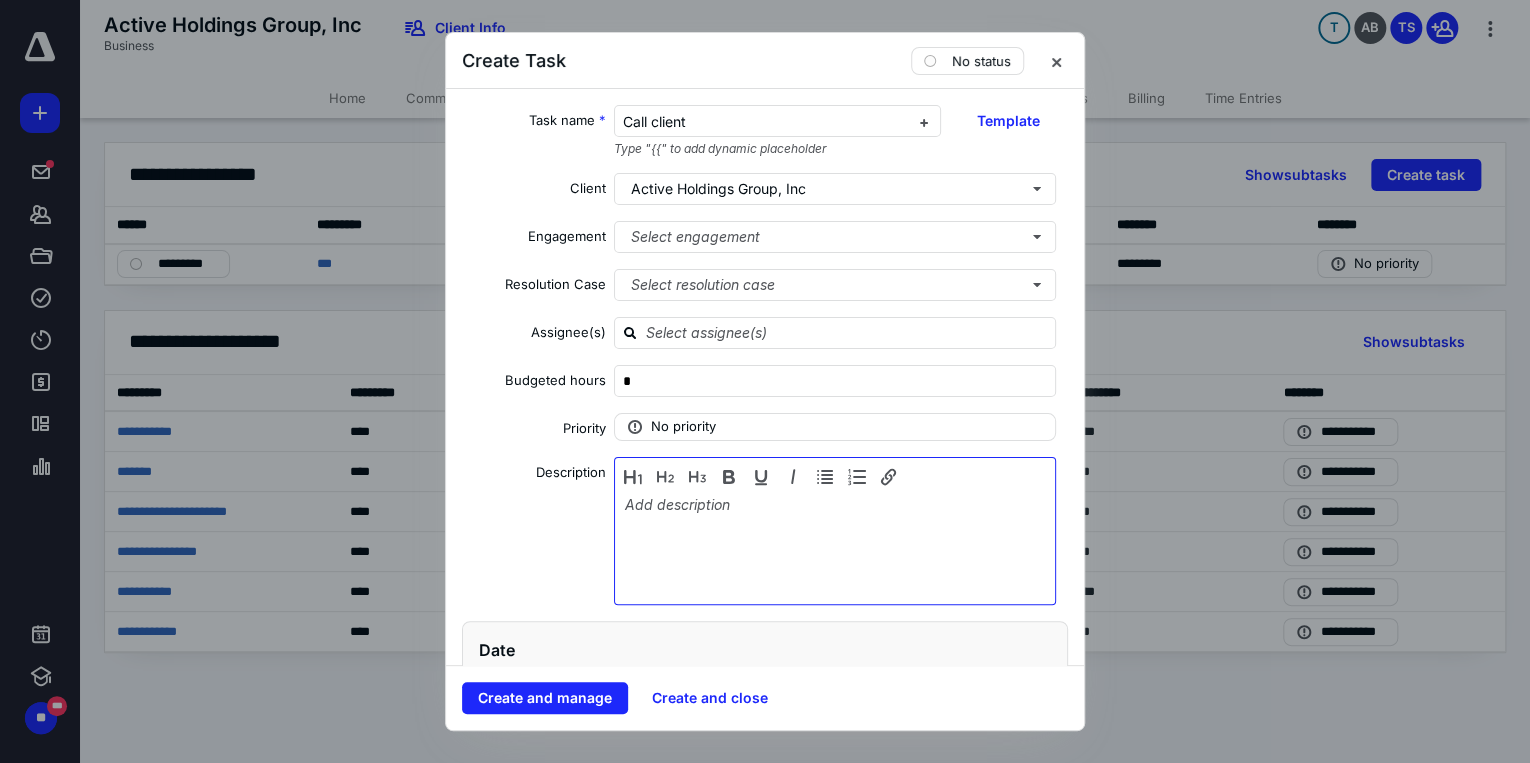 click at bounding box center [835, 546] 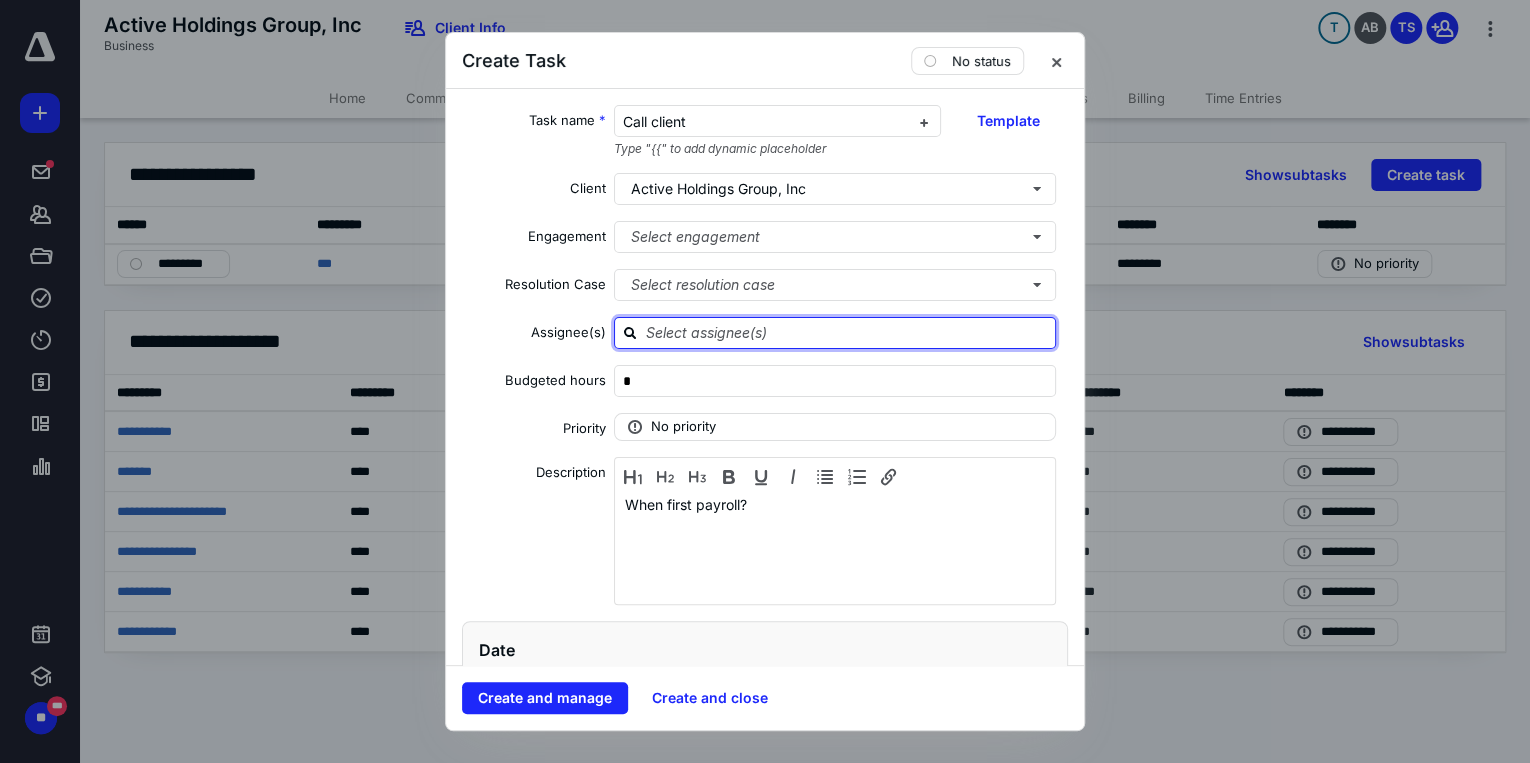 click at bounding box center [847, 332] 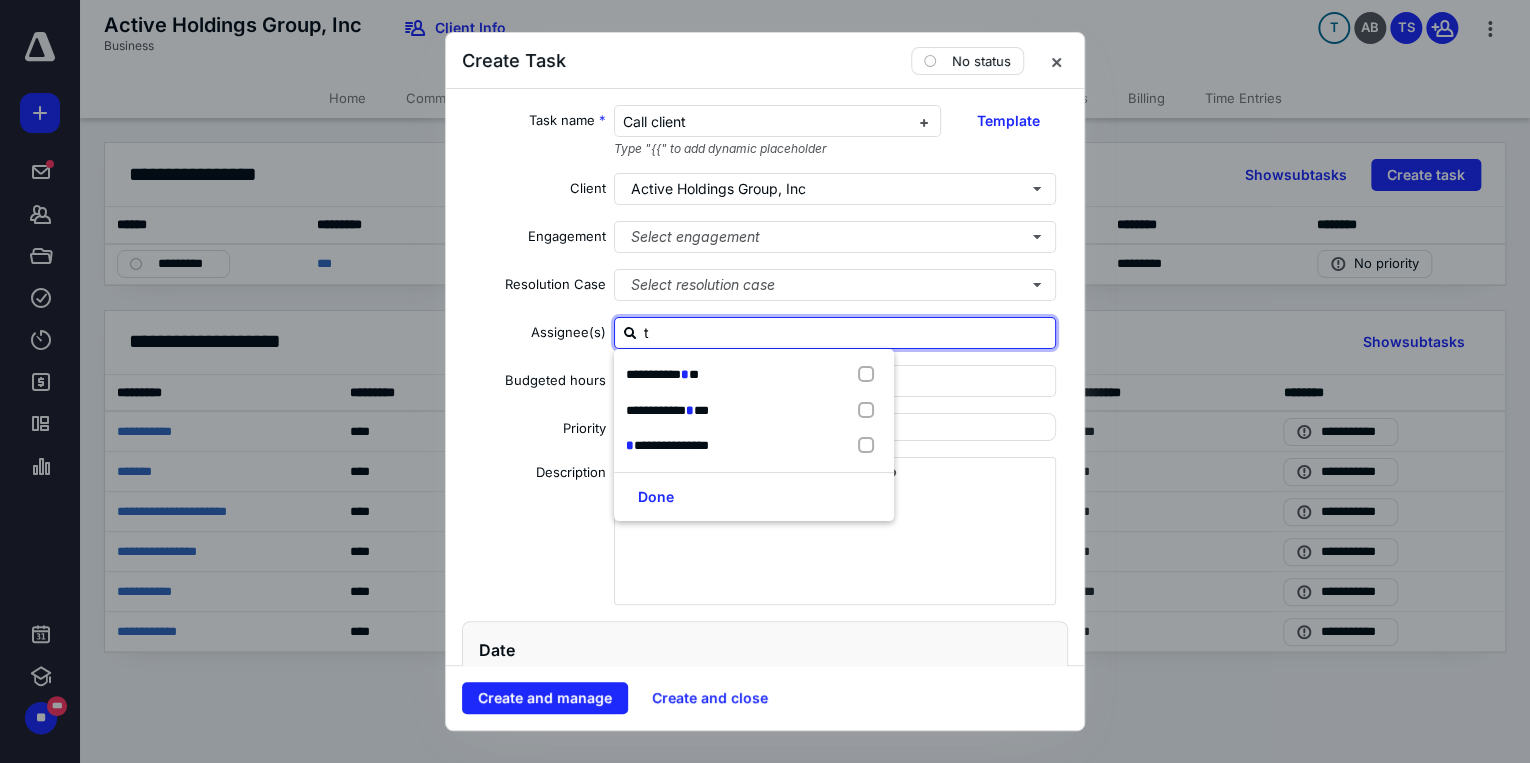 type on "tr" 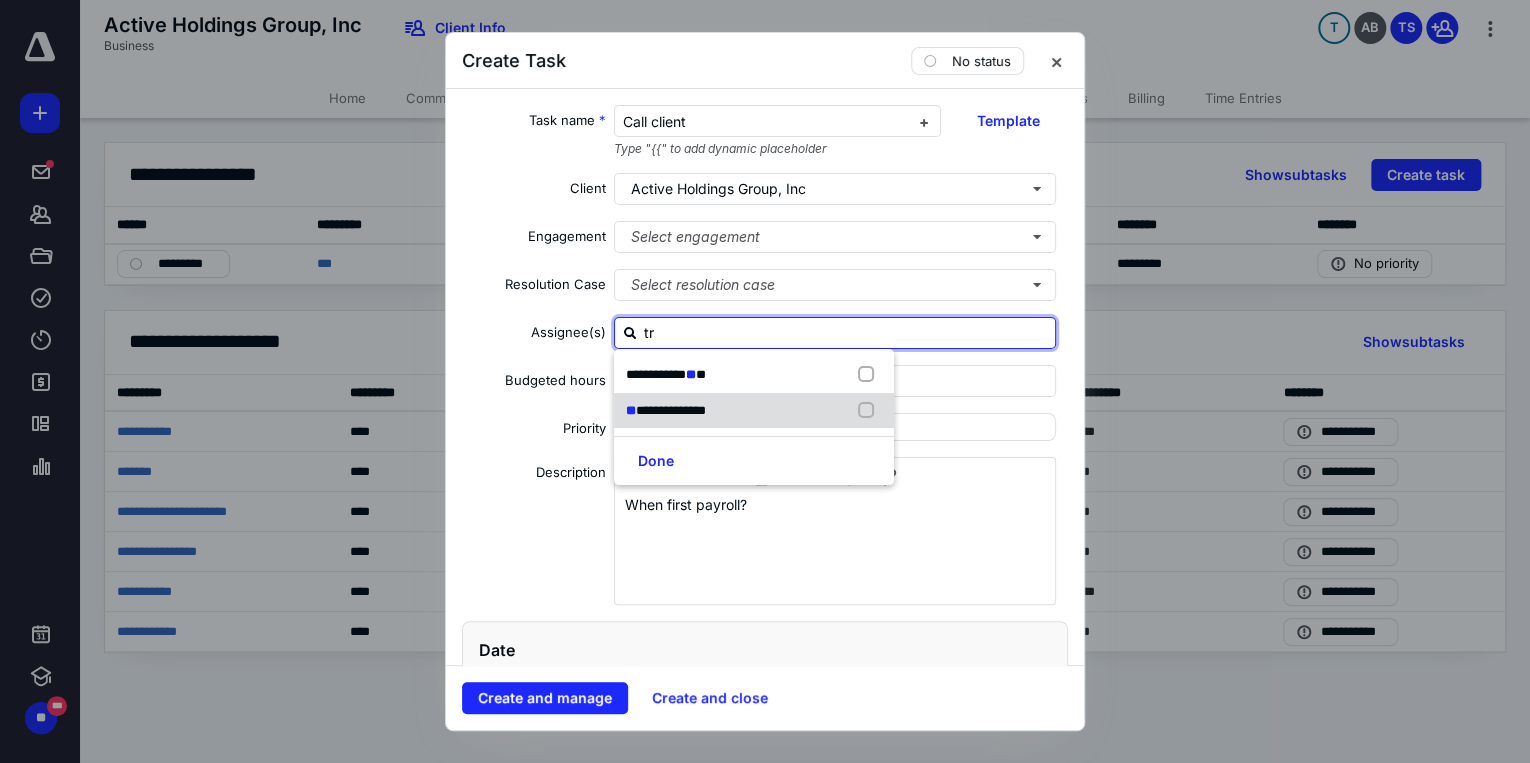 click on "**********" at bounding box center (754, 411) 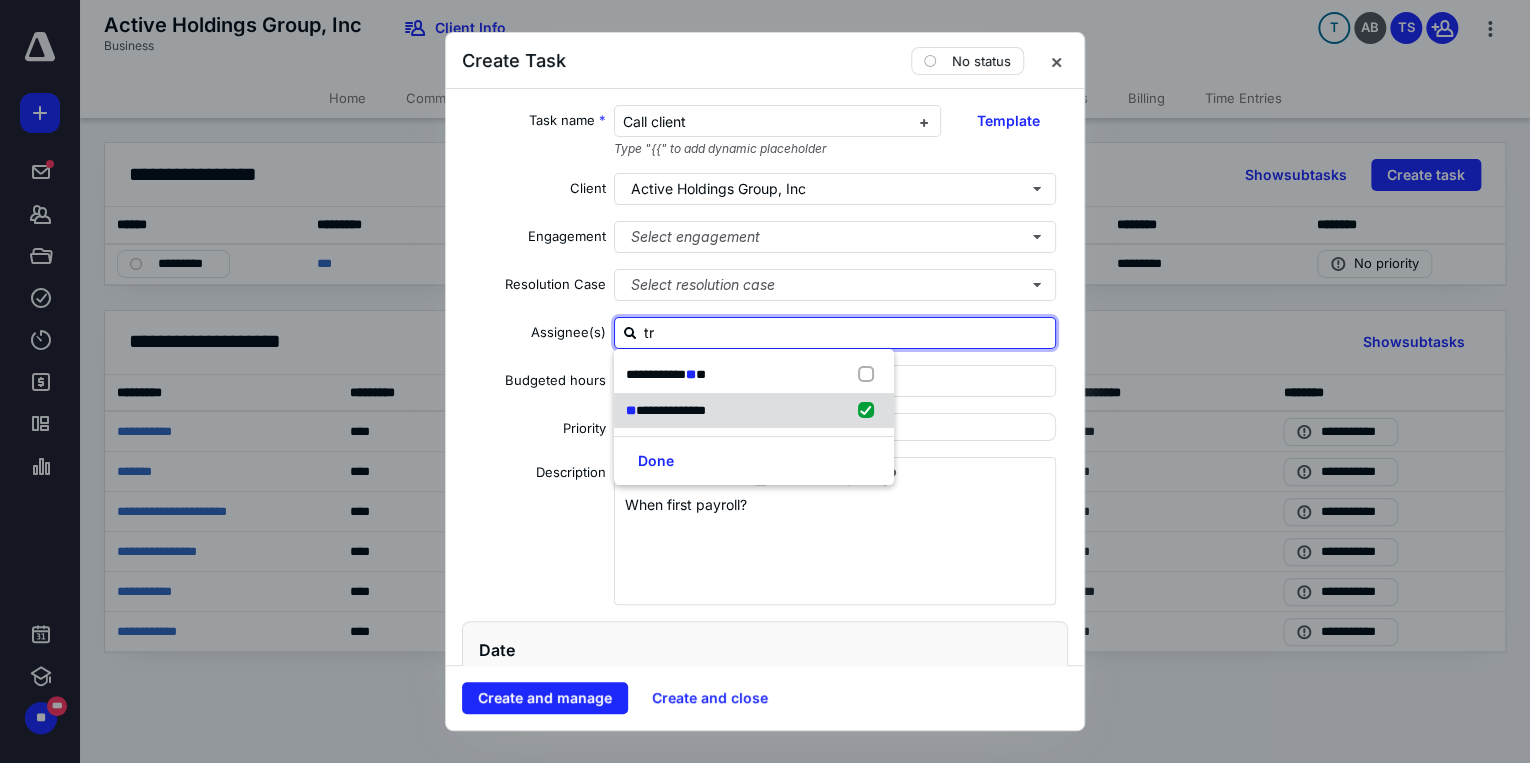 checkbox on "true" 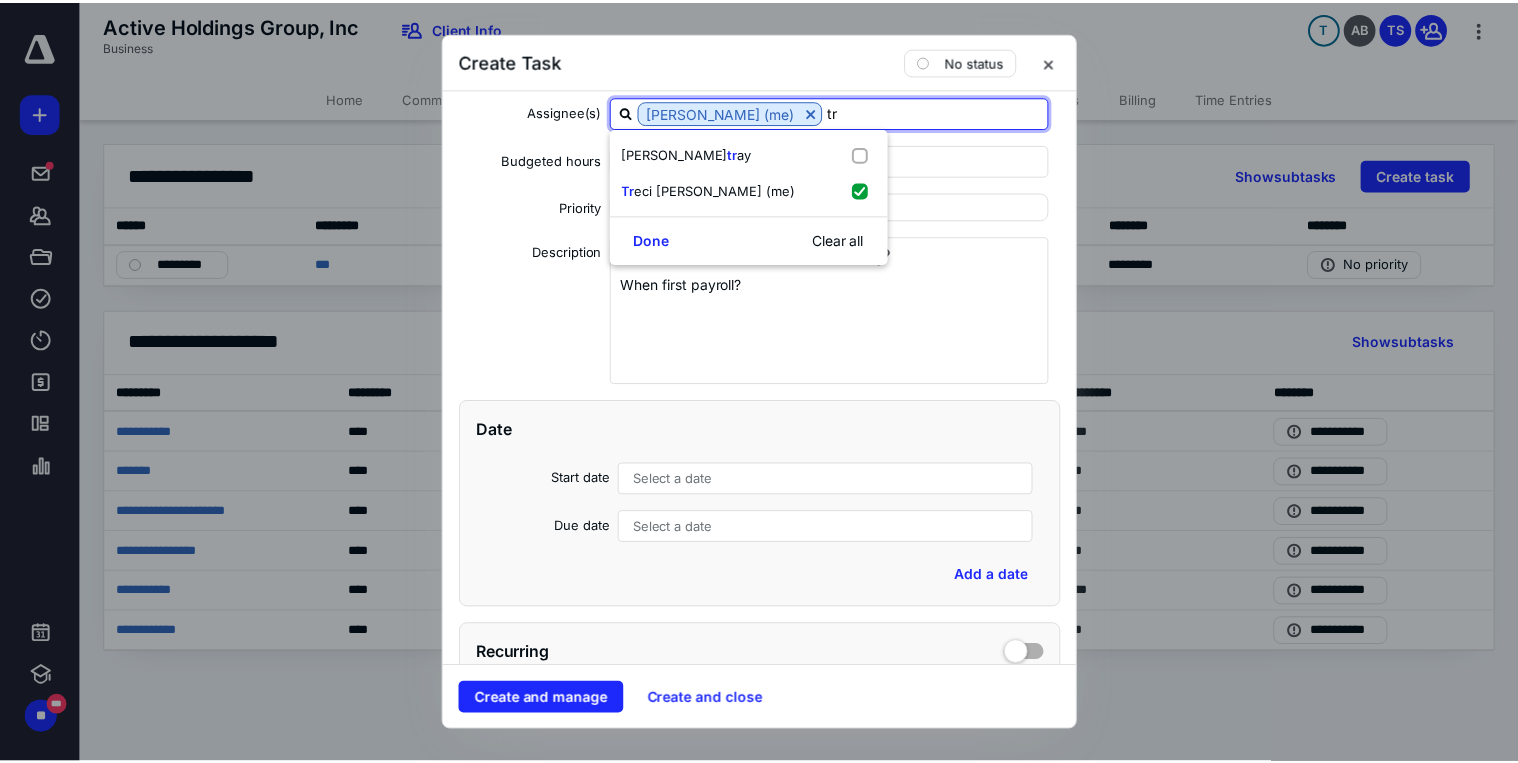 scroll, scrollTop: 320, scrollLeft: 0, axis: vertical 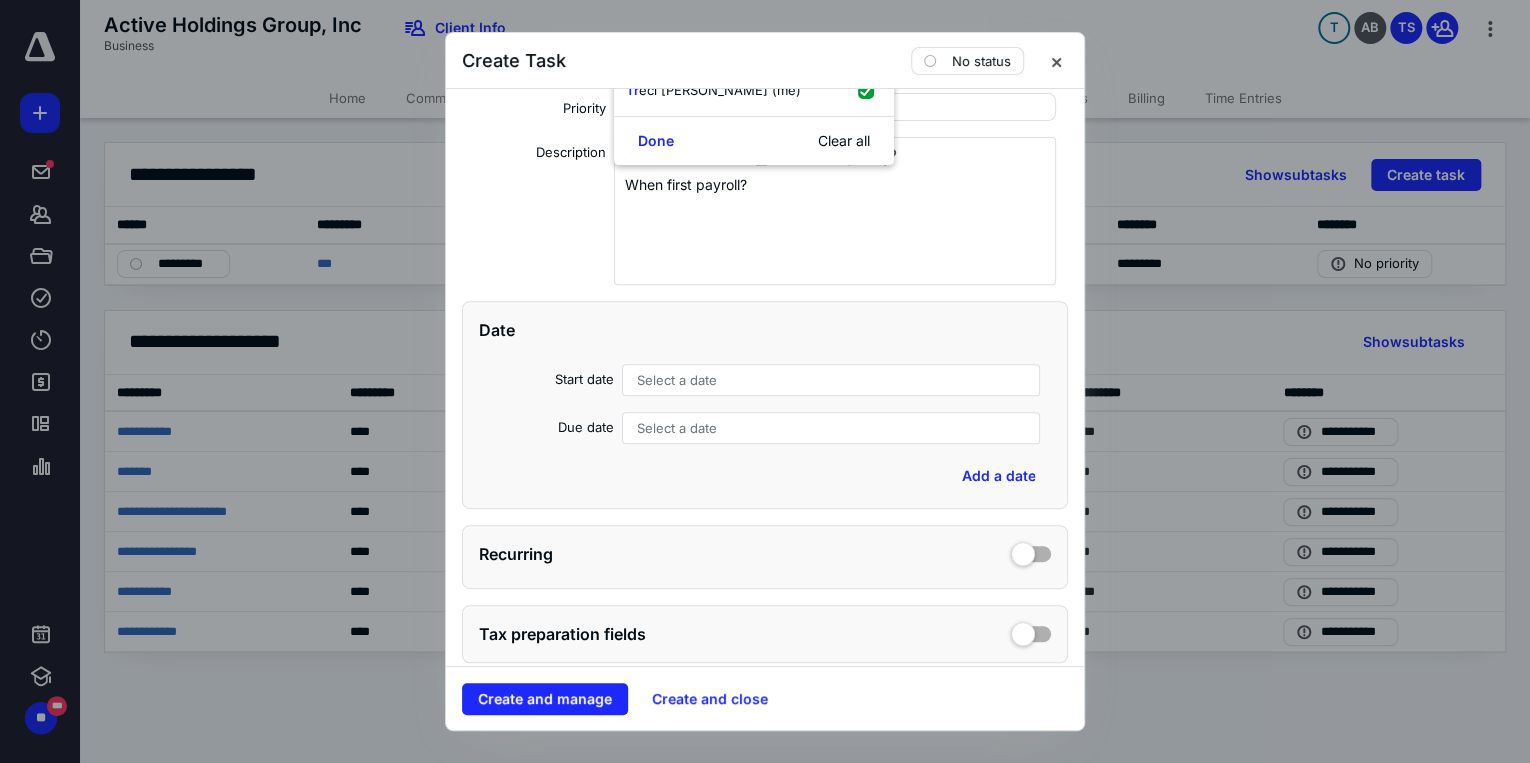 type on "tr" 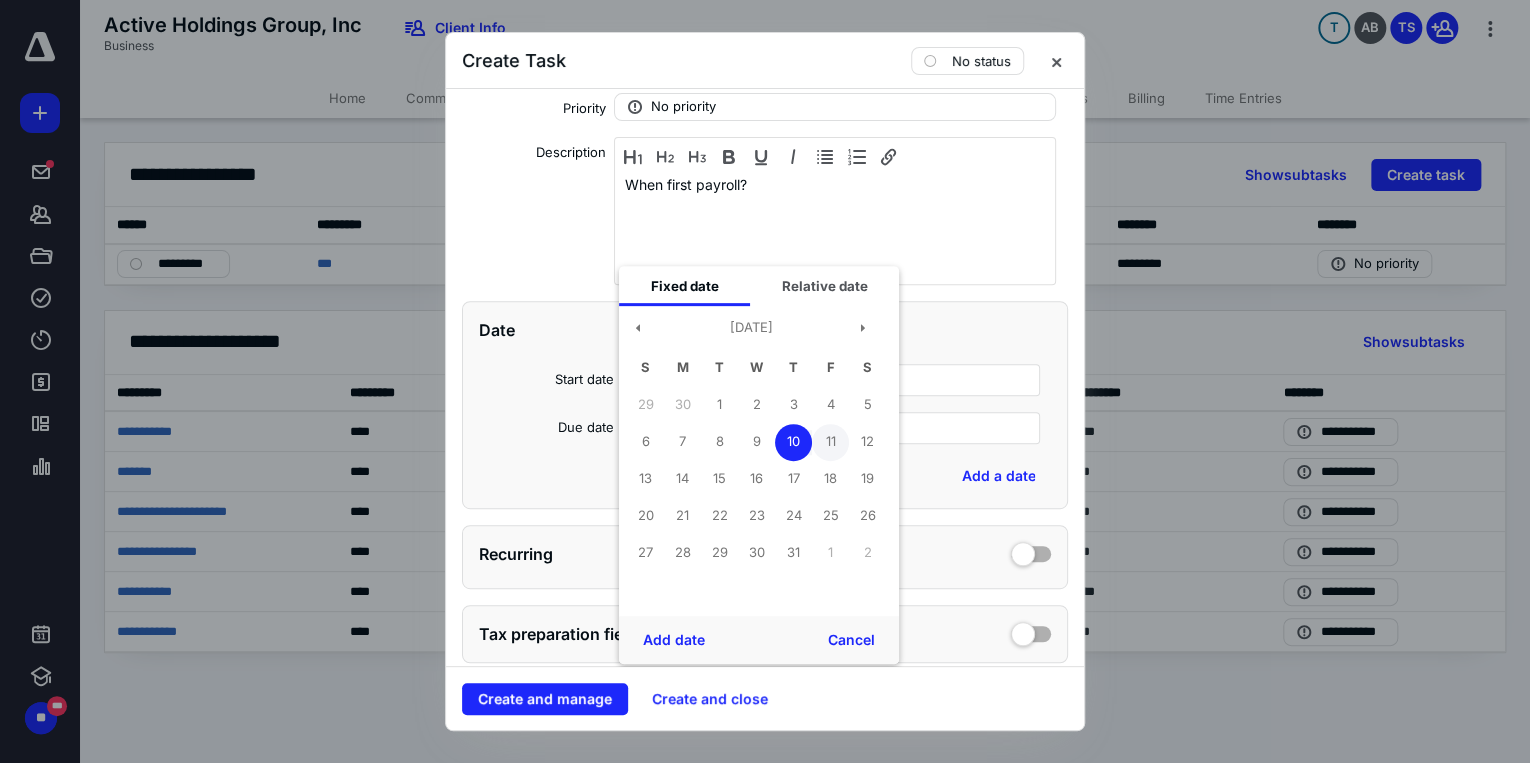 click on "11" at bounding box center (830, 442) 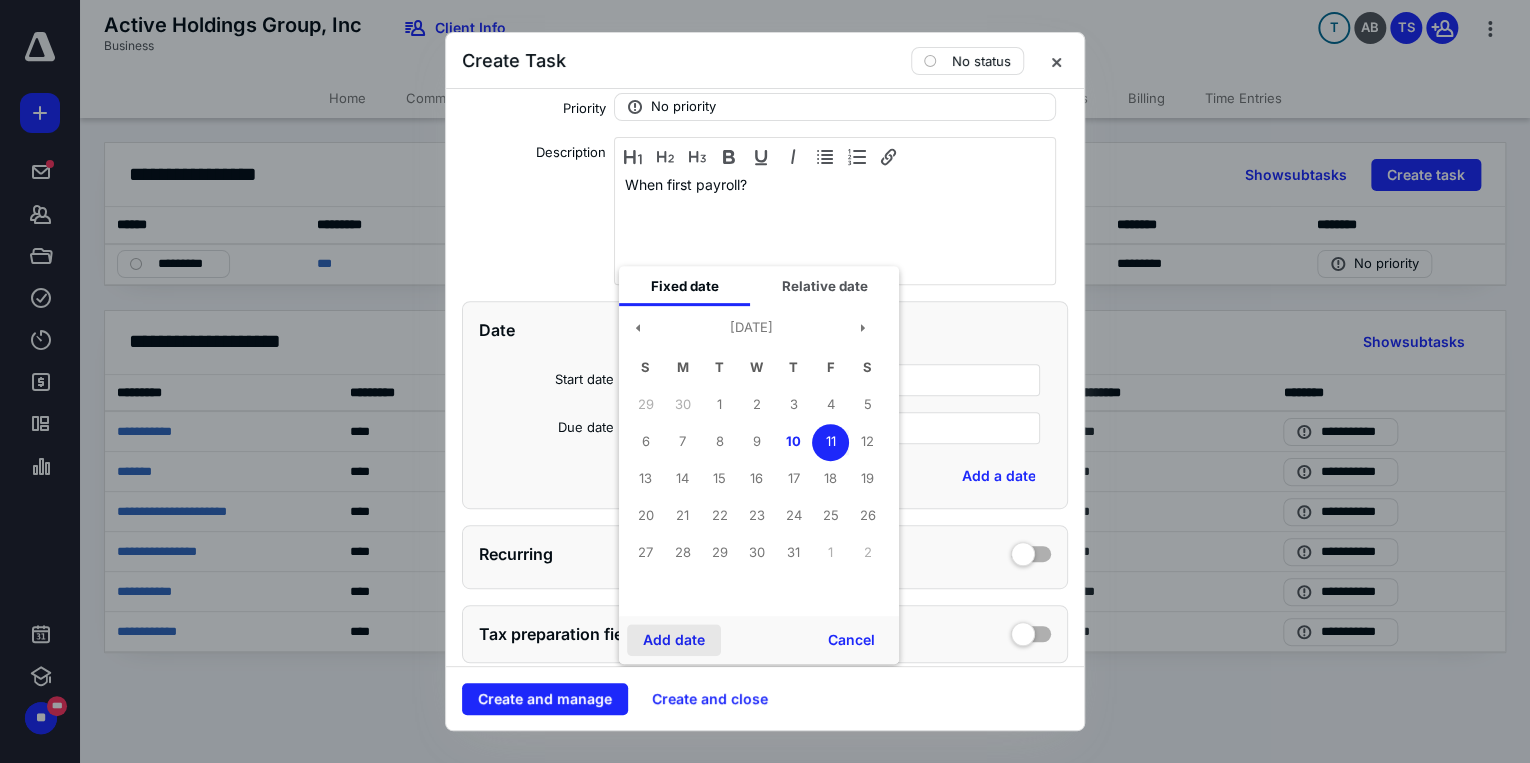 click on "Add date" at bounding box center (674, 640) 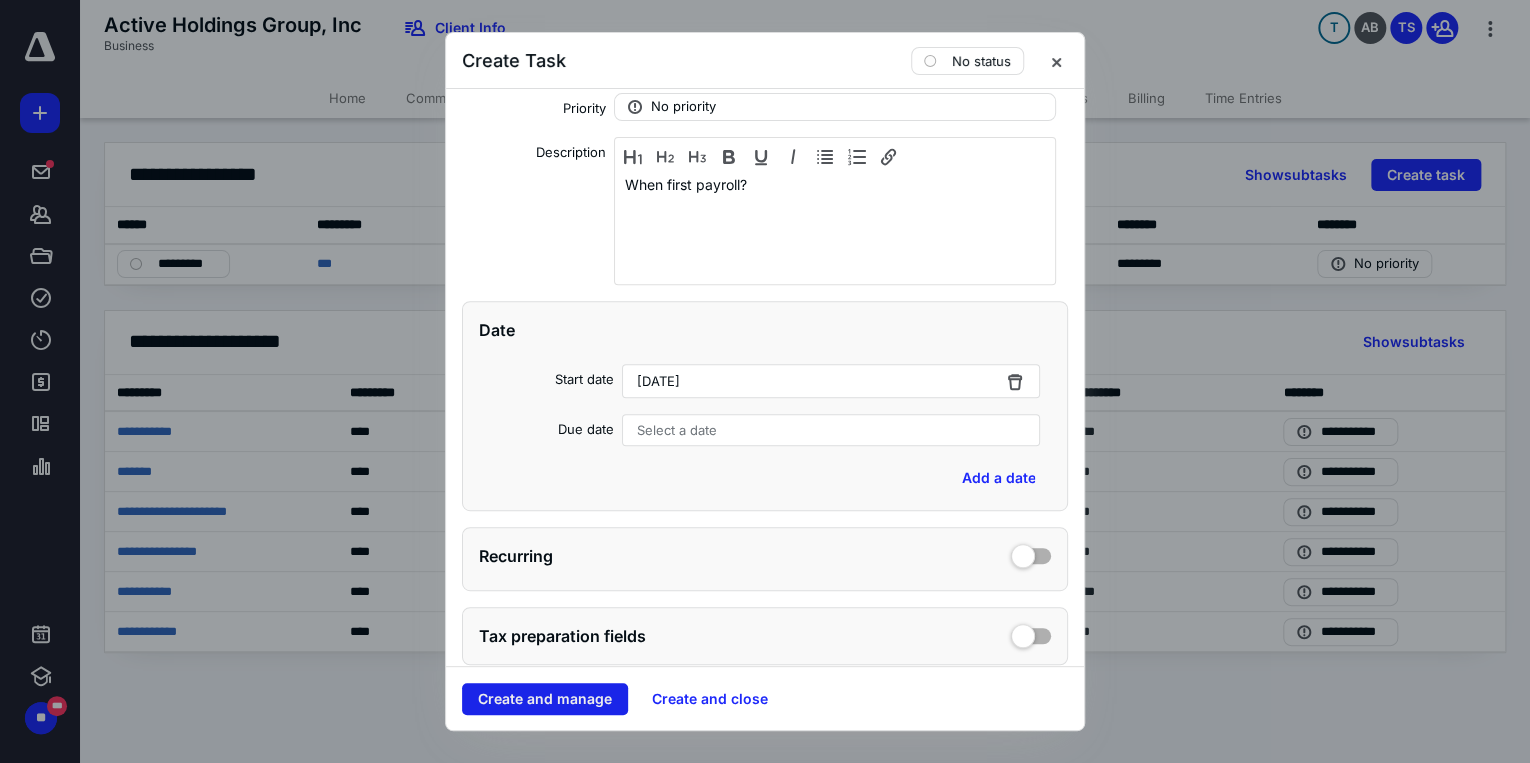 click on "Create and manage" at bounding box center (545, 699) 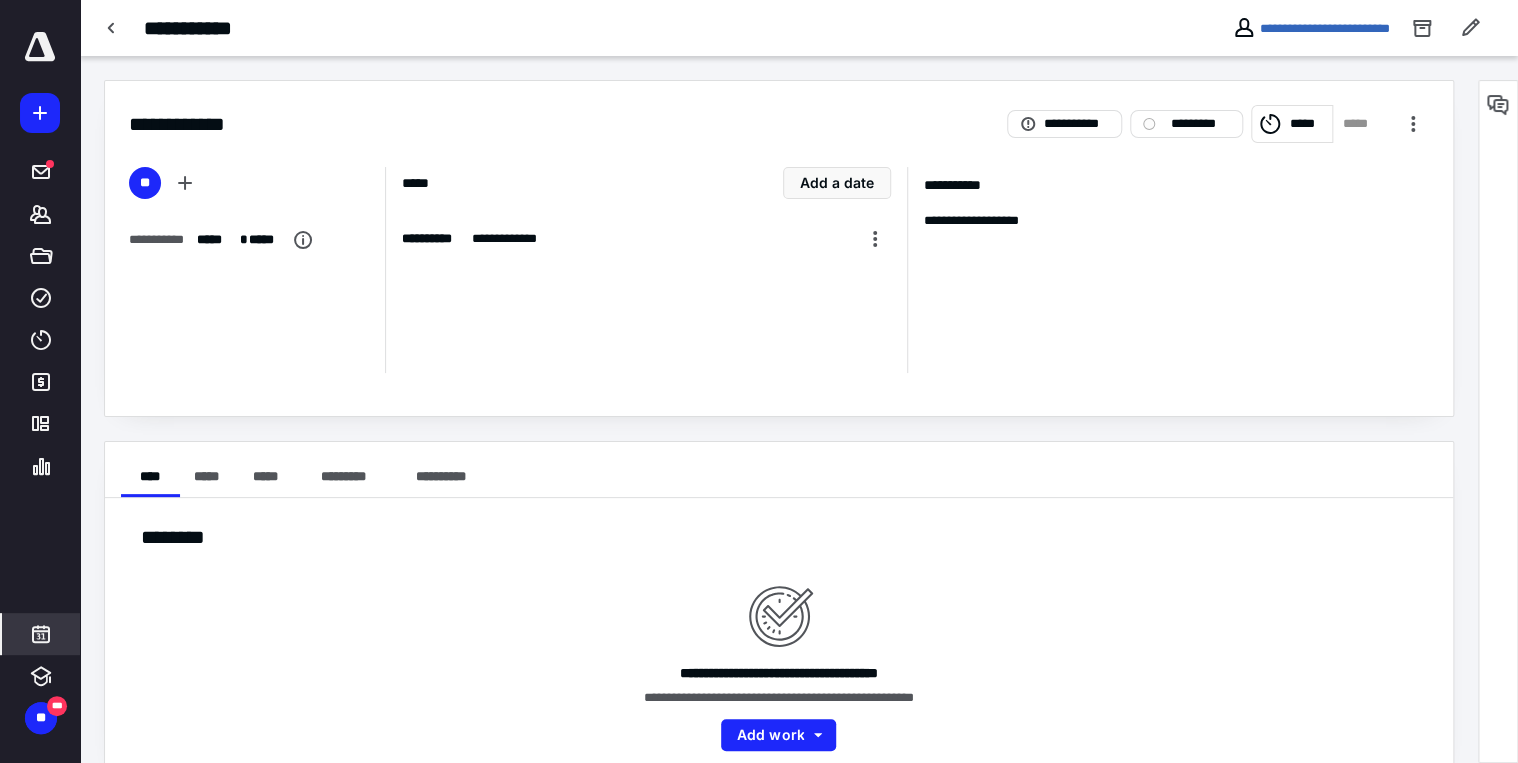 click at bounding box center (41, 634) 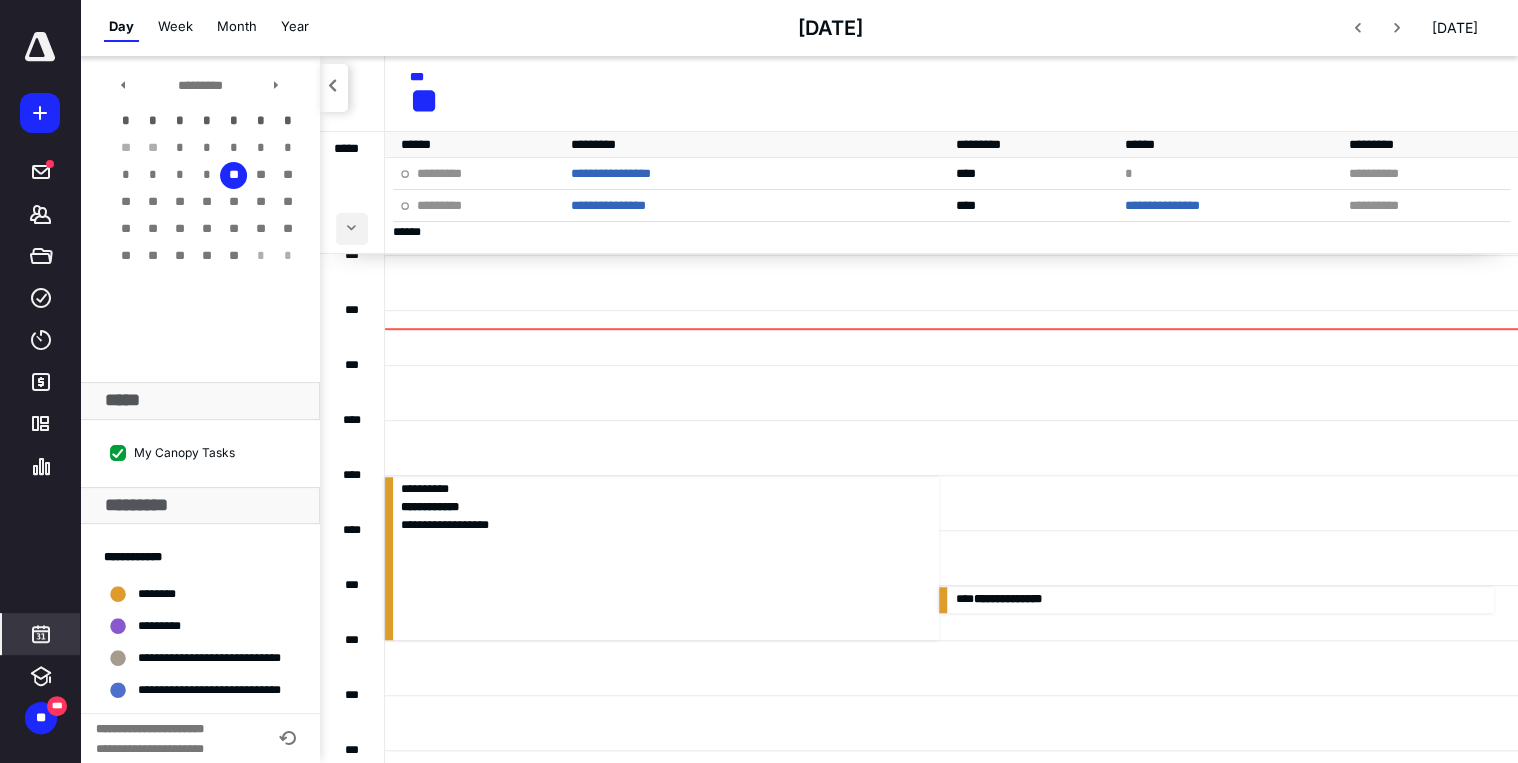 click at bounding box center (352, 229) 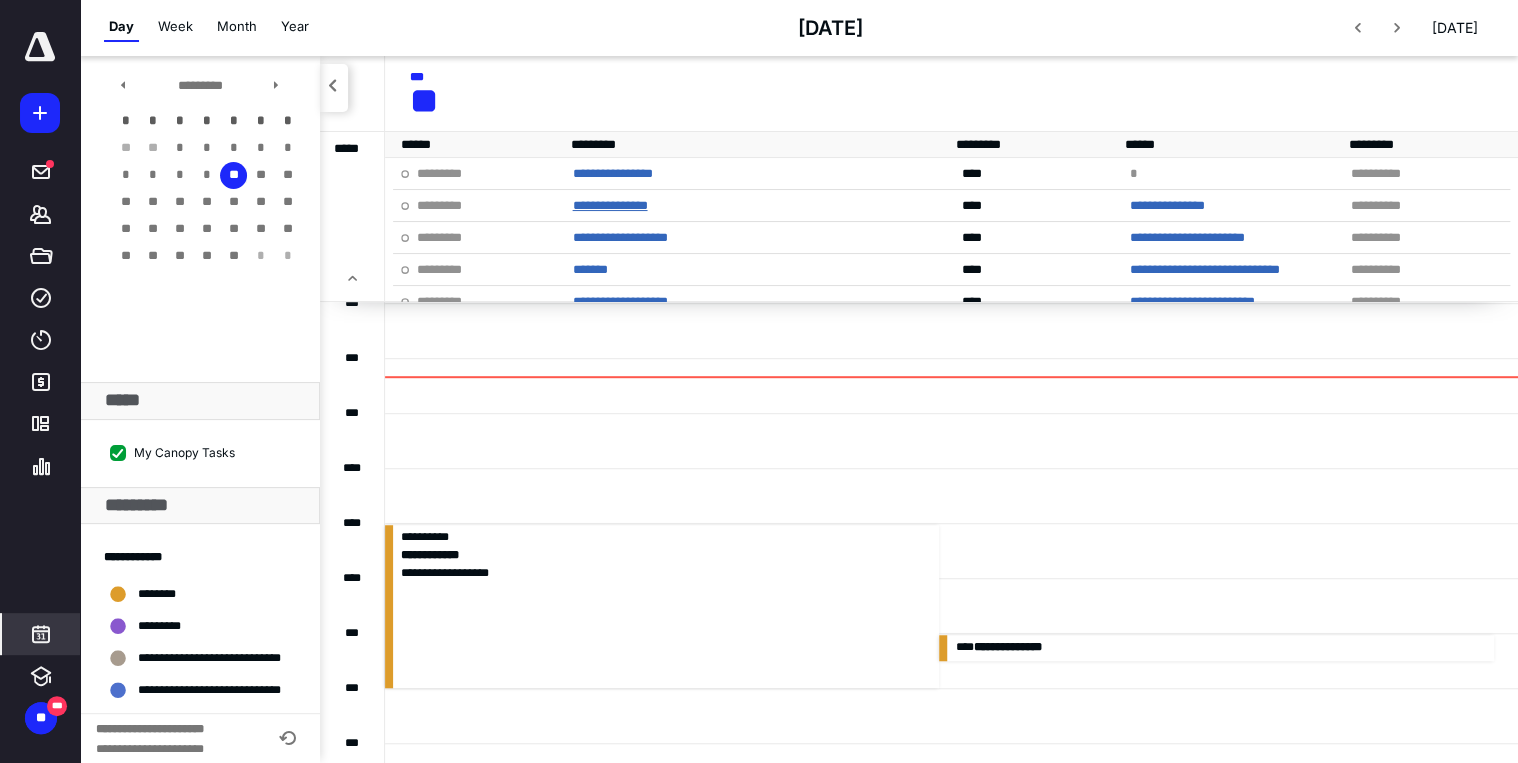 click on "**********" at bounding box center [609, 205] 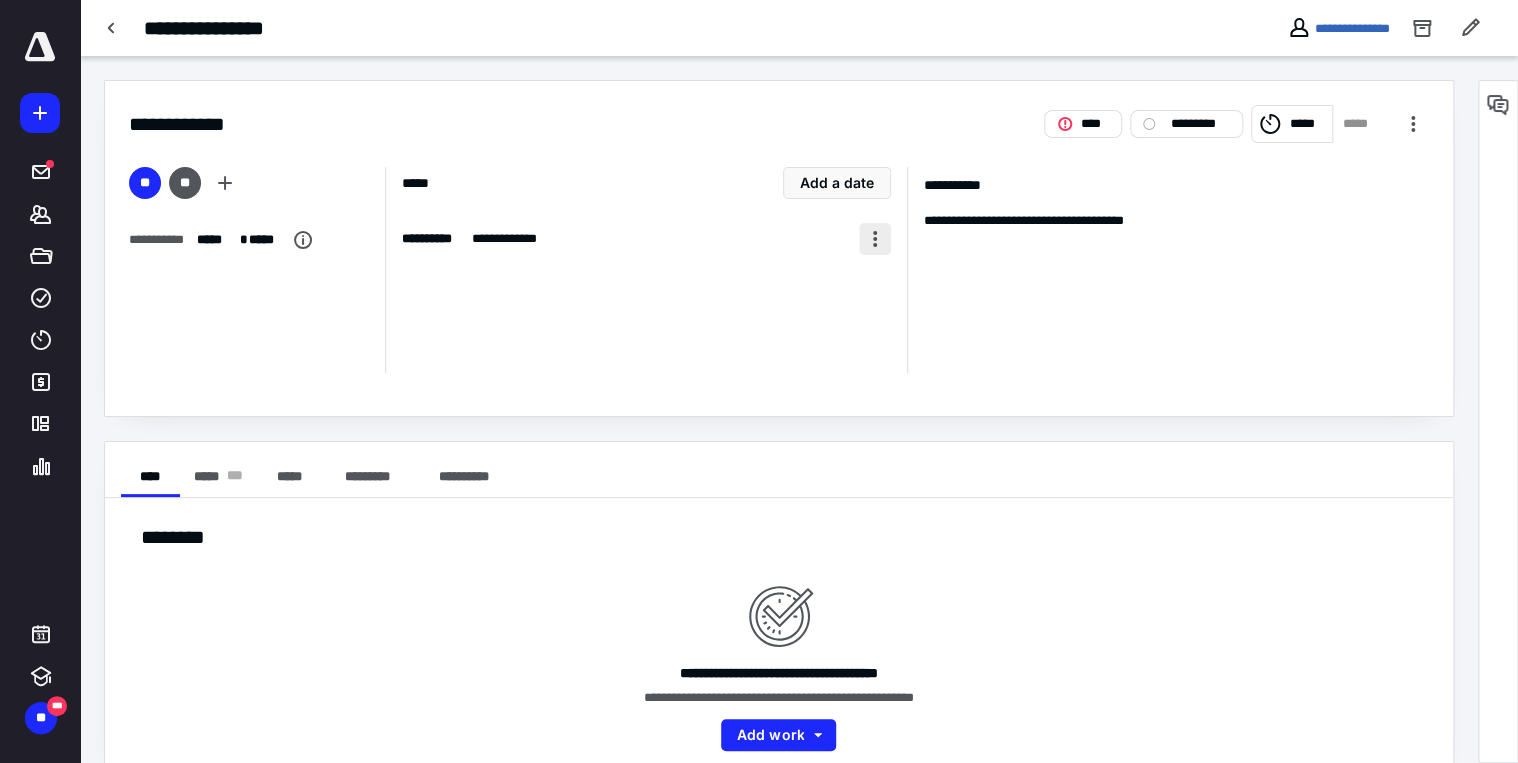click at bounding box center [875, 239] 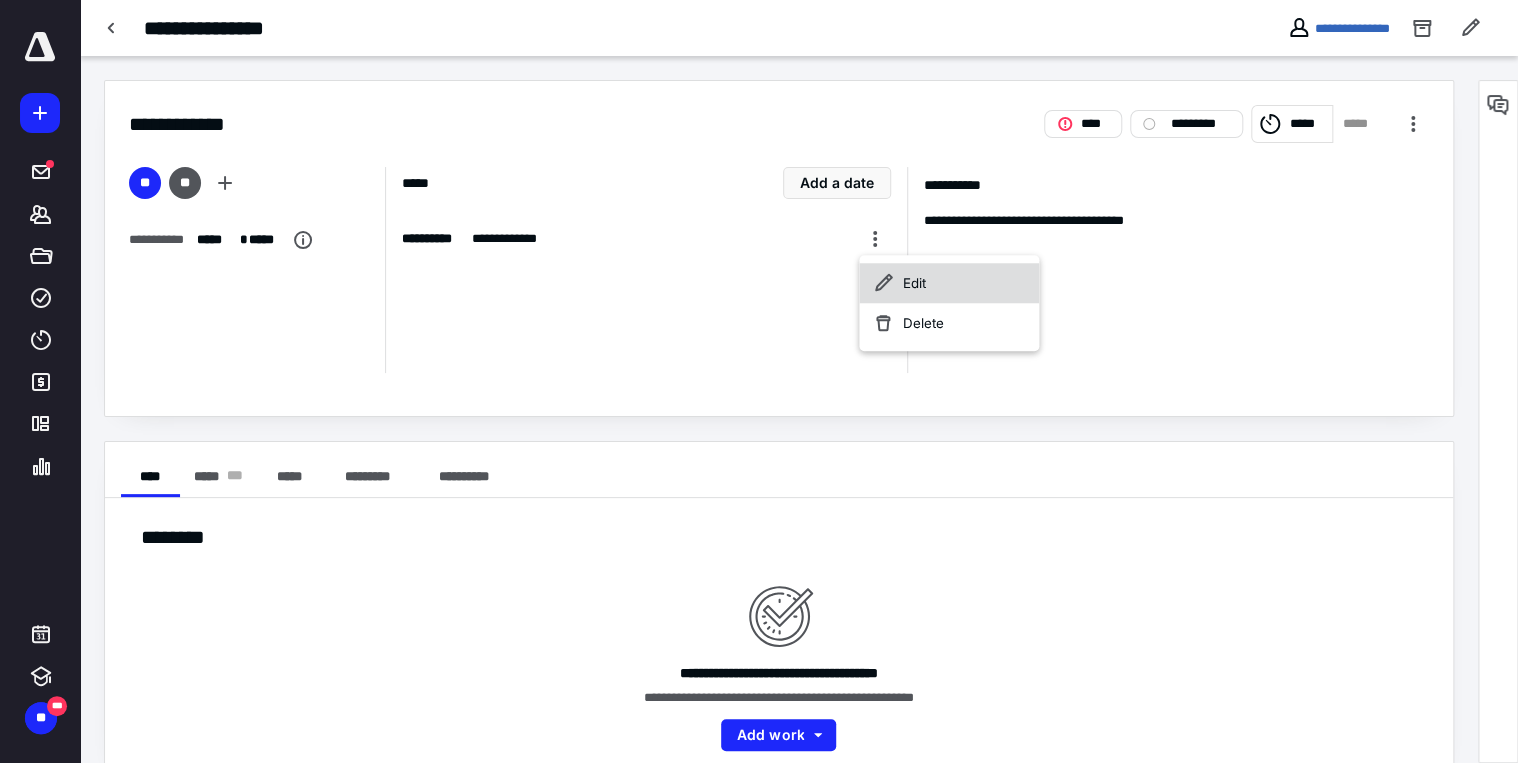 click on "Edit" at bounding box center (949, 283) 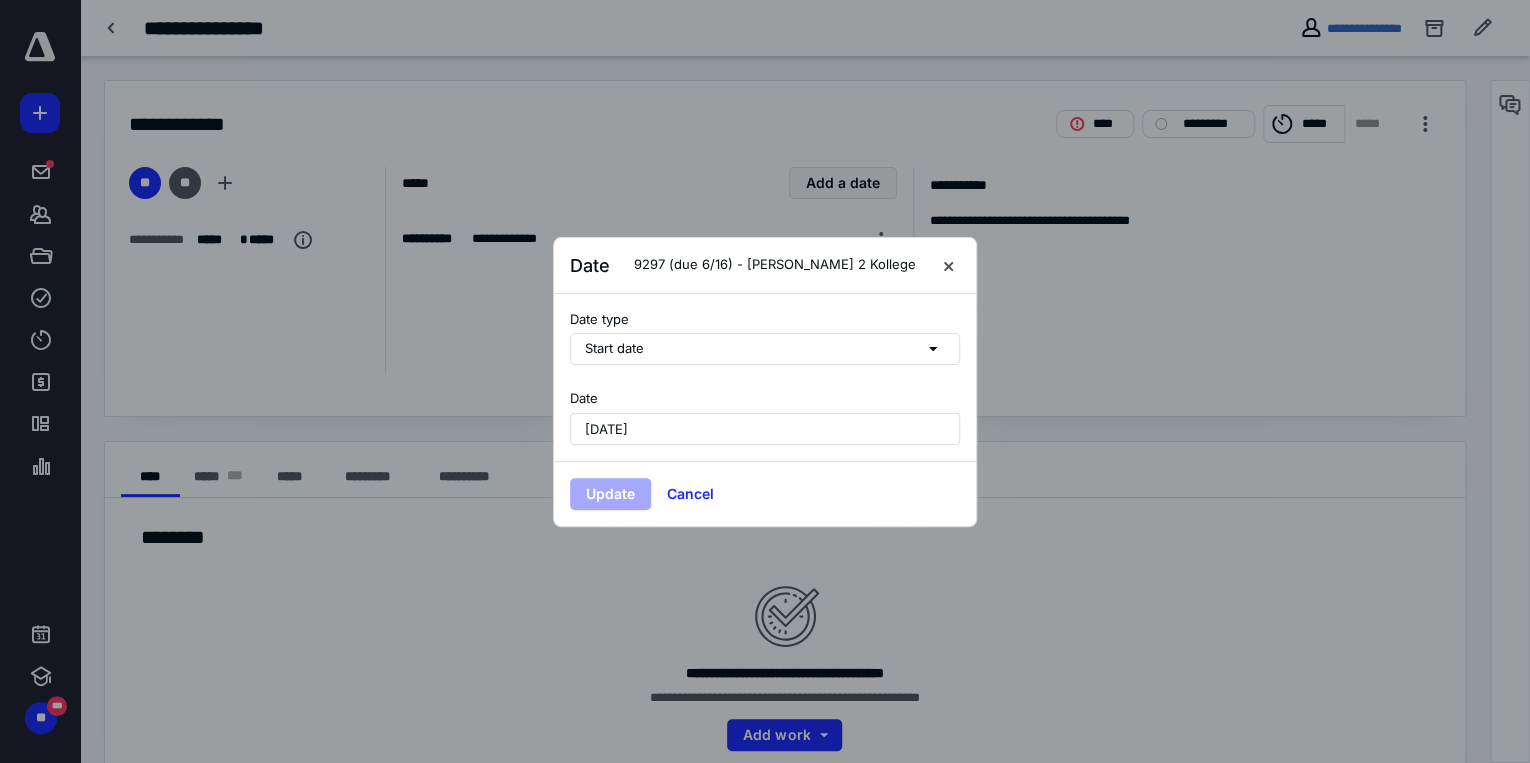click on "[DATE]" at bounding box center [765, 429] 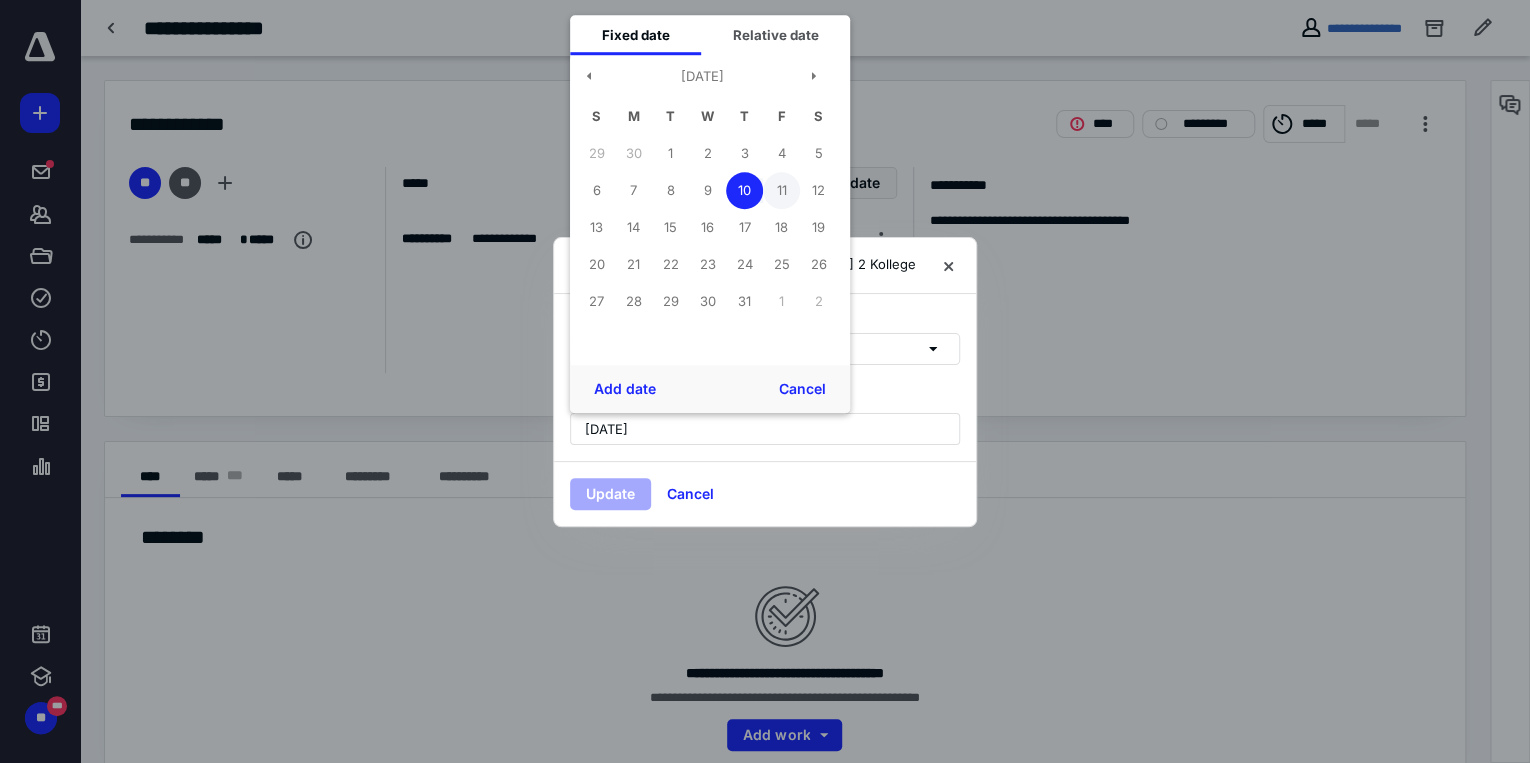 click on "11" at bounding box center [781, 190] 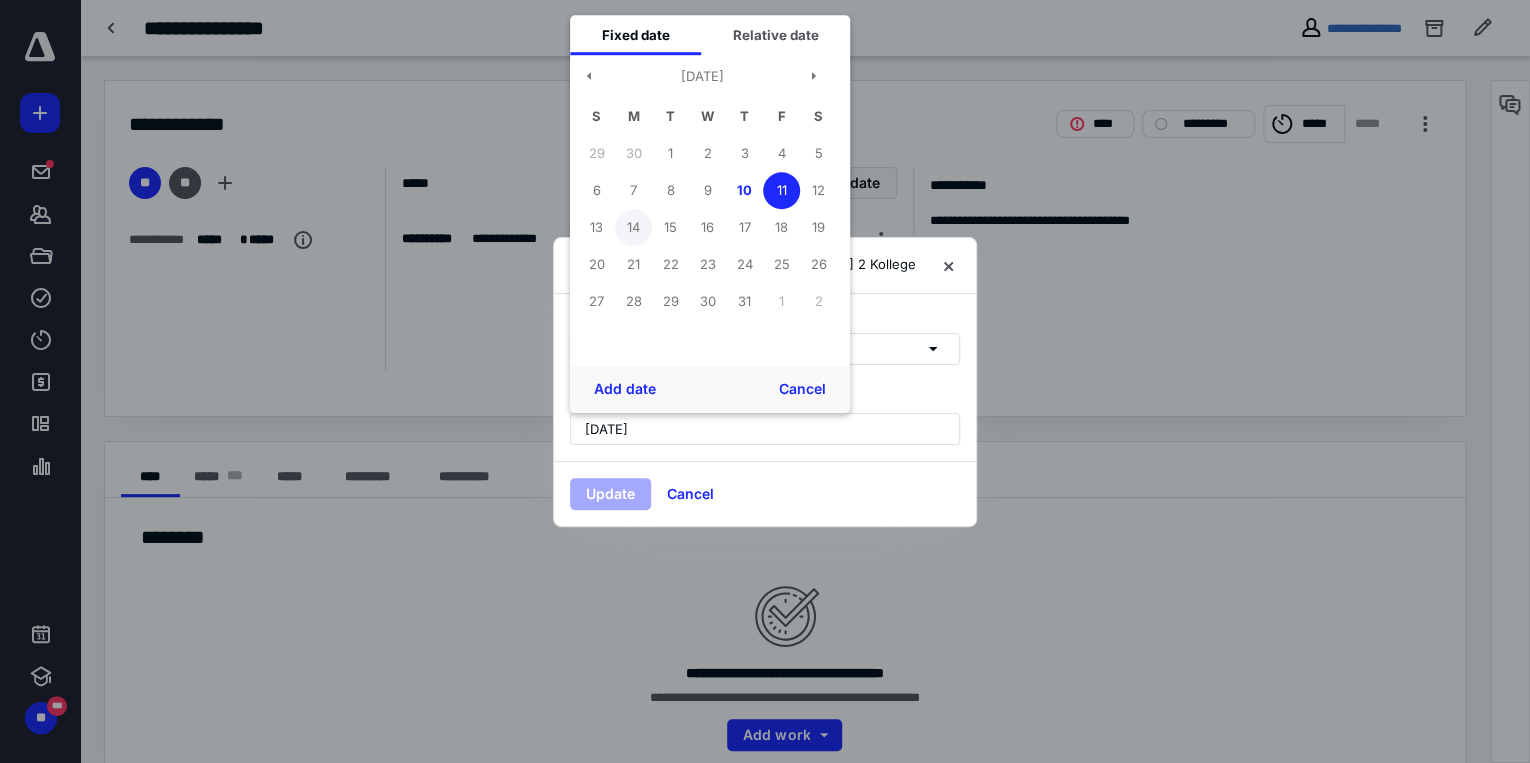 click on "14" at bounding box center [633, 227] 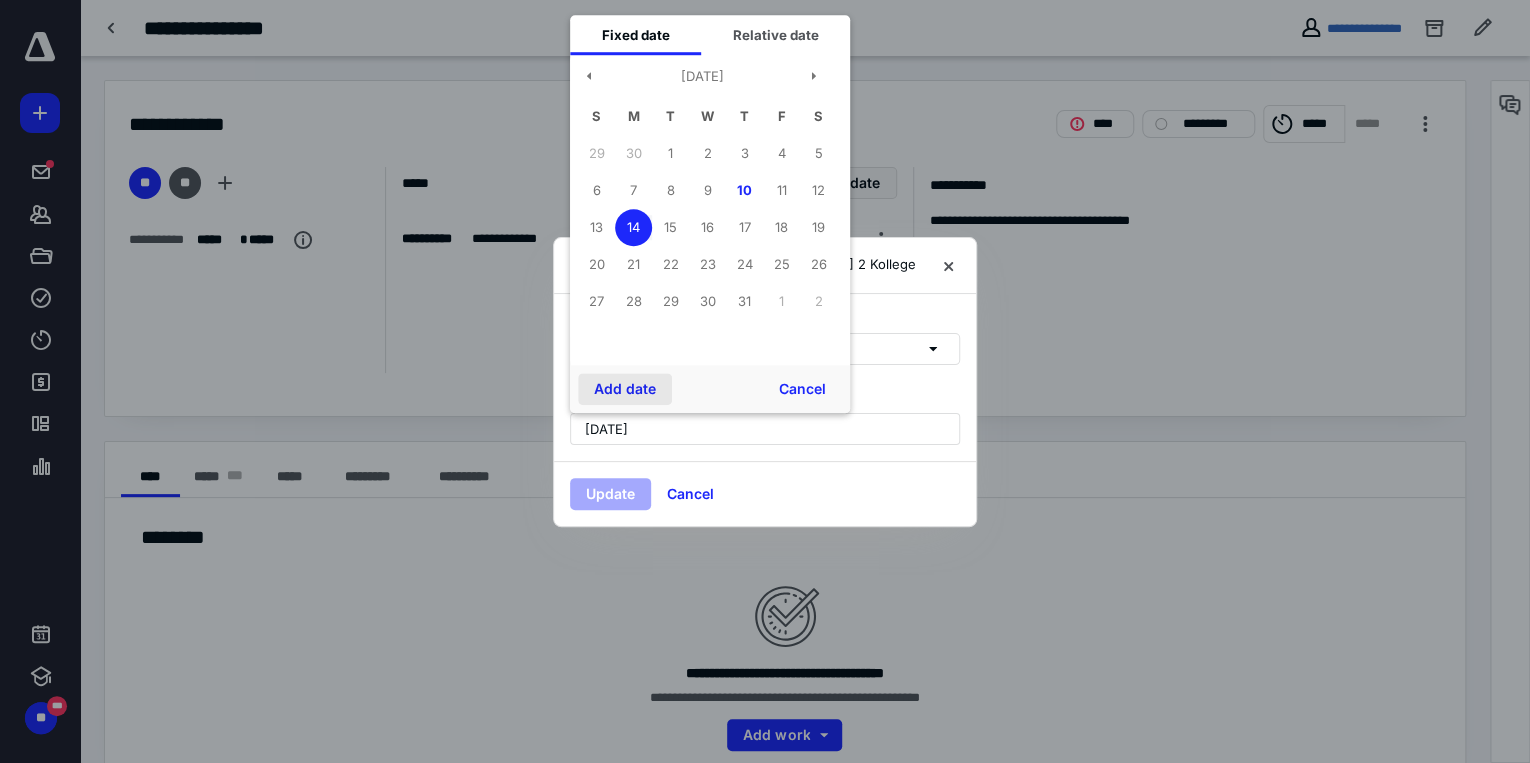 click on "Add date" at bounding box center (625, 389) 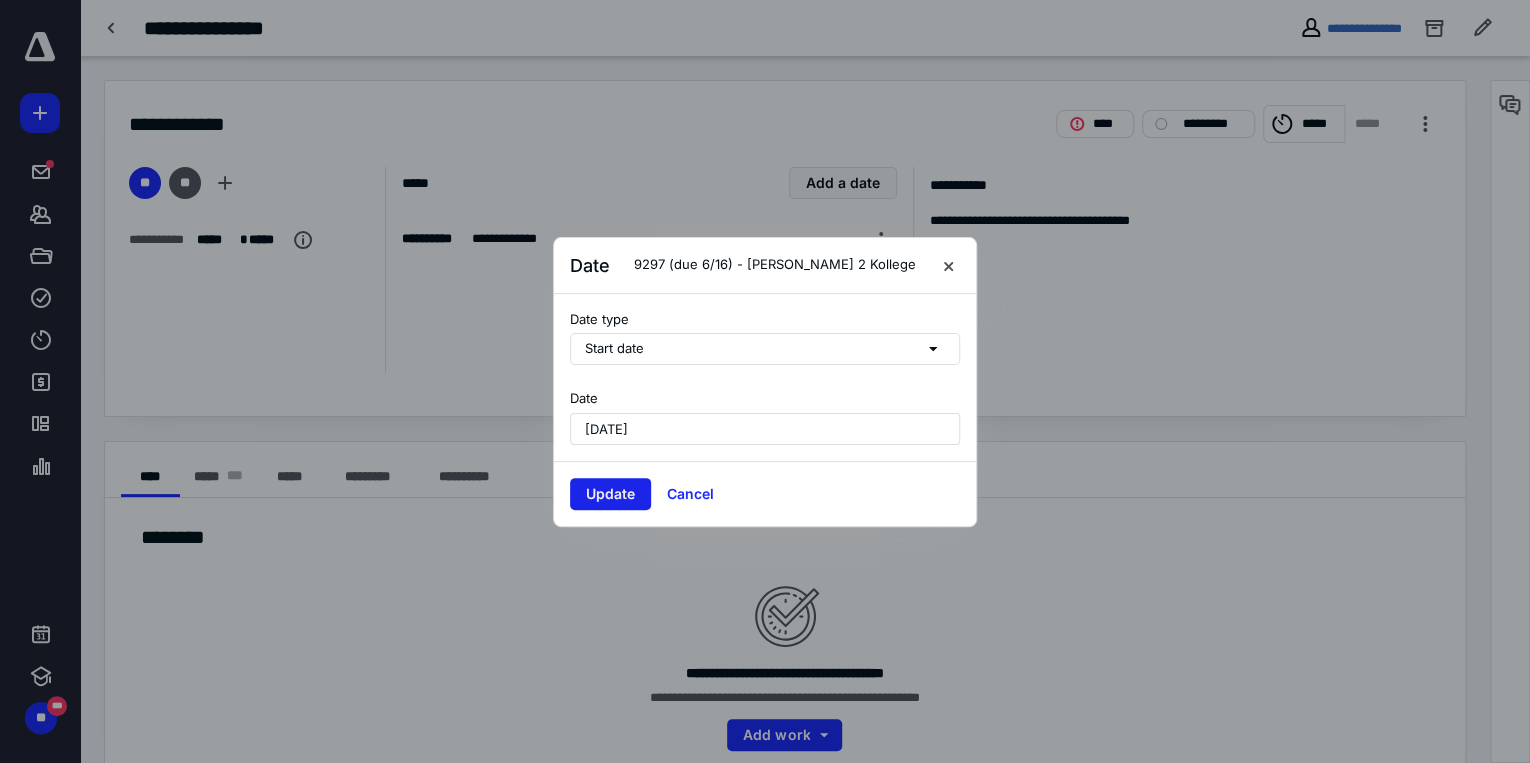 click on "Update" at bounding box center [610, 494] 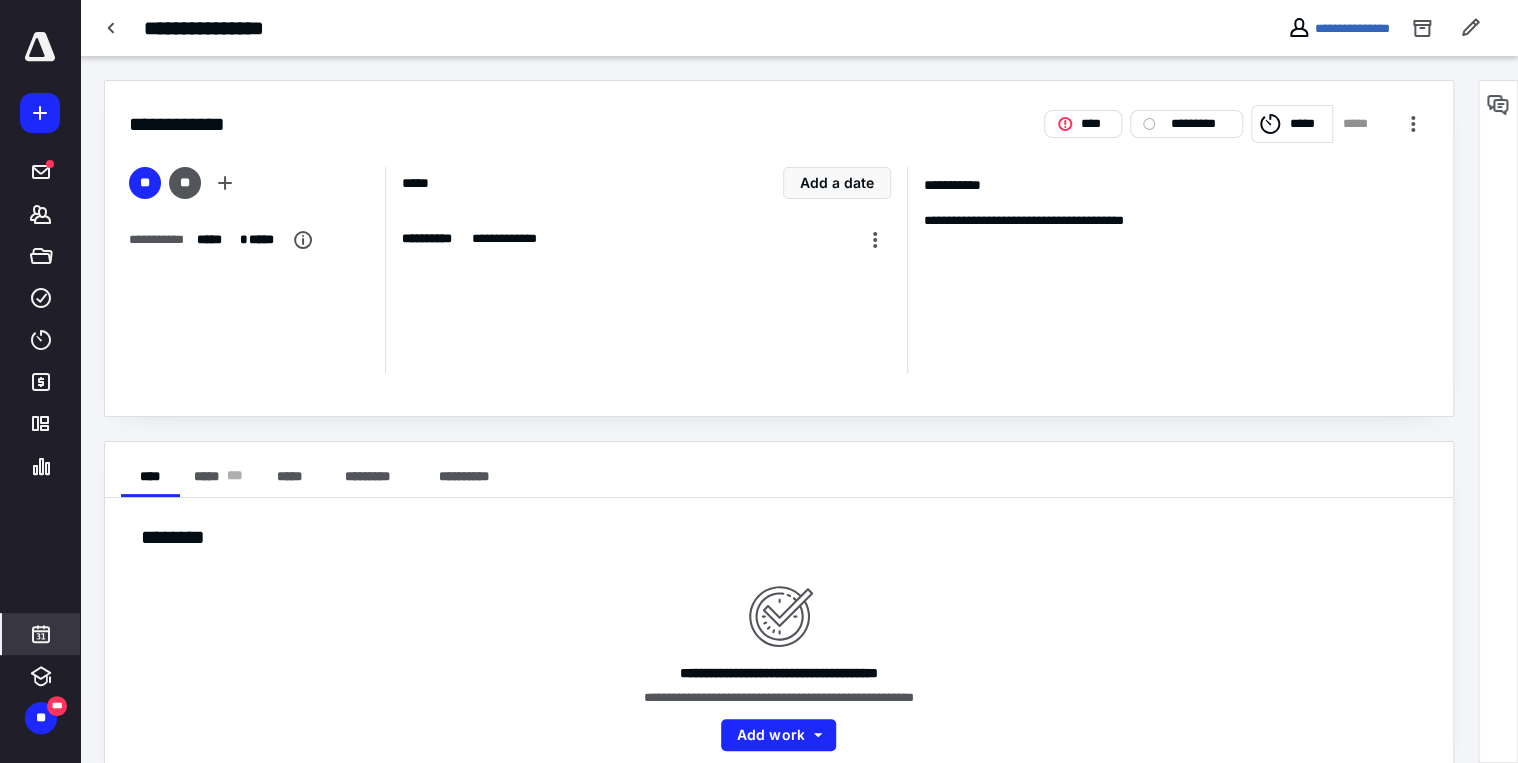 click 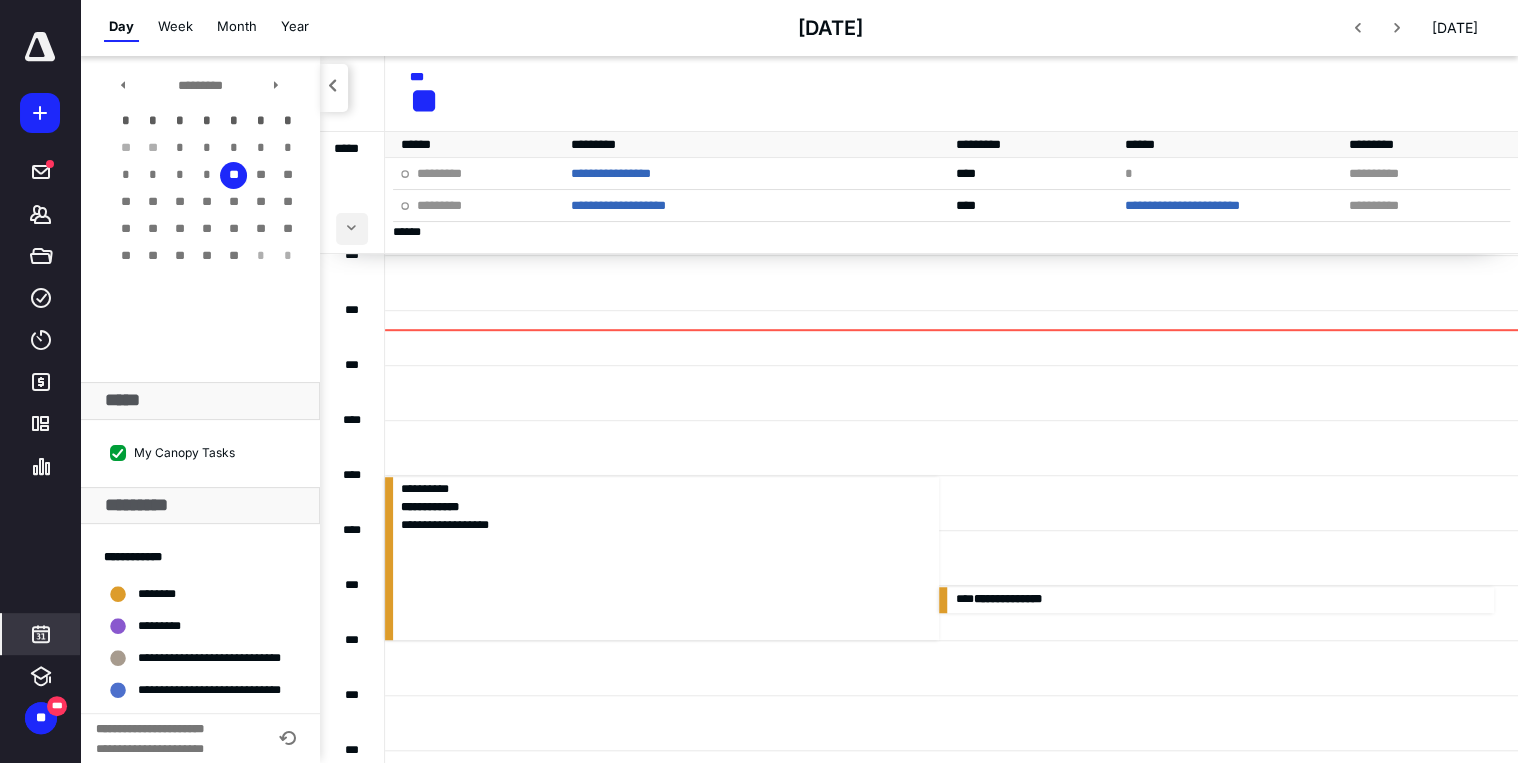 click at bounding box center [352, 229] 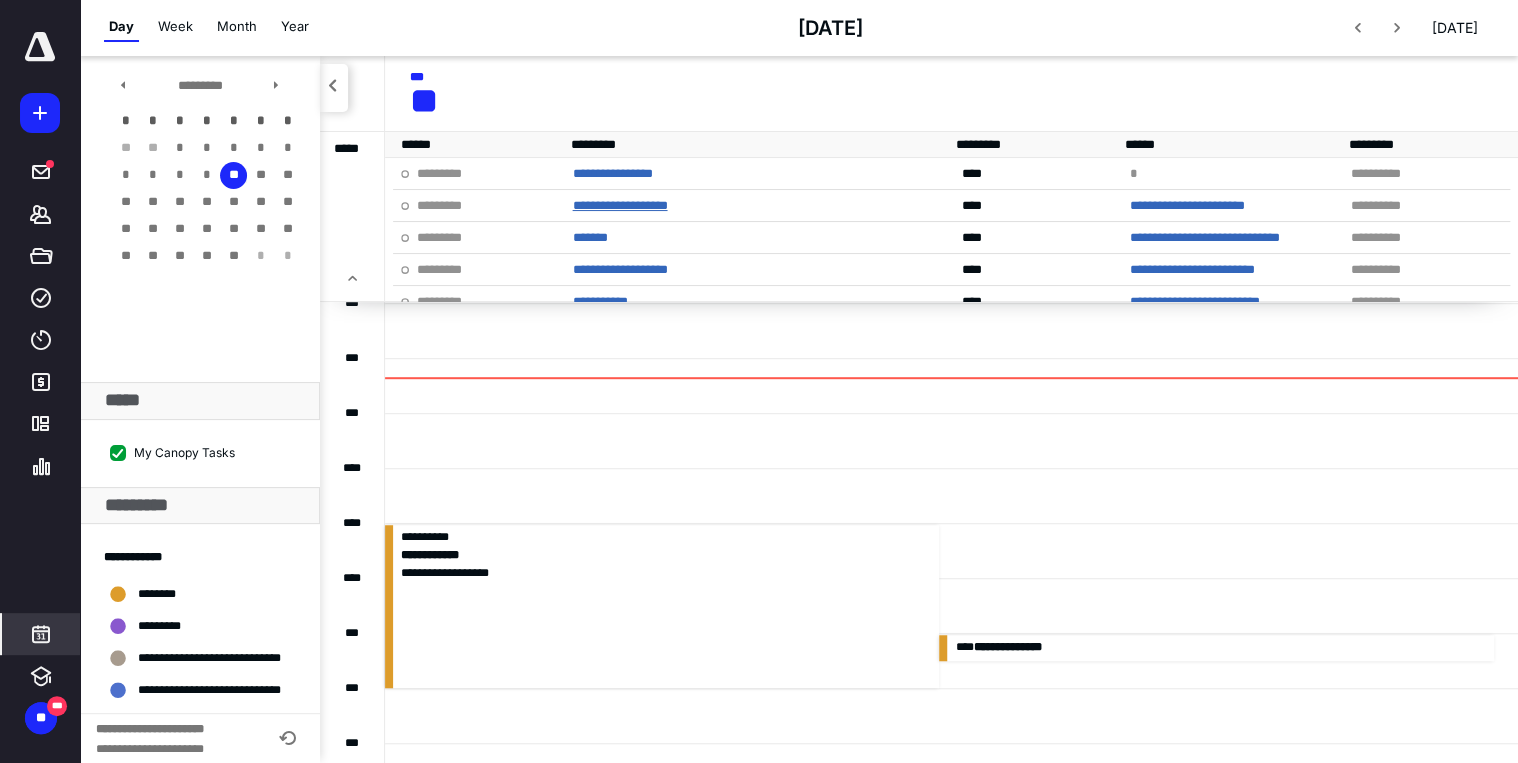 click on "**********" at bounding box center (619, 205) 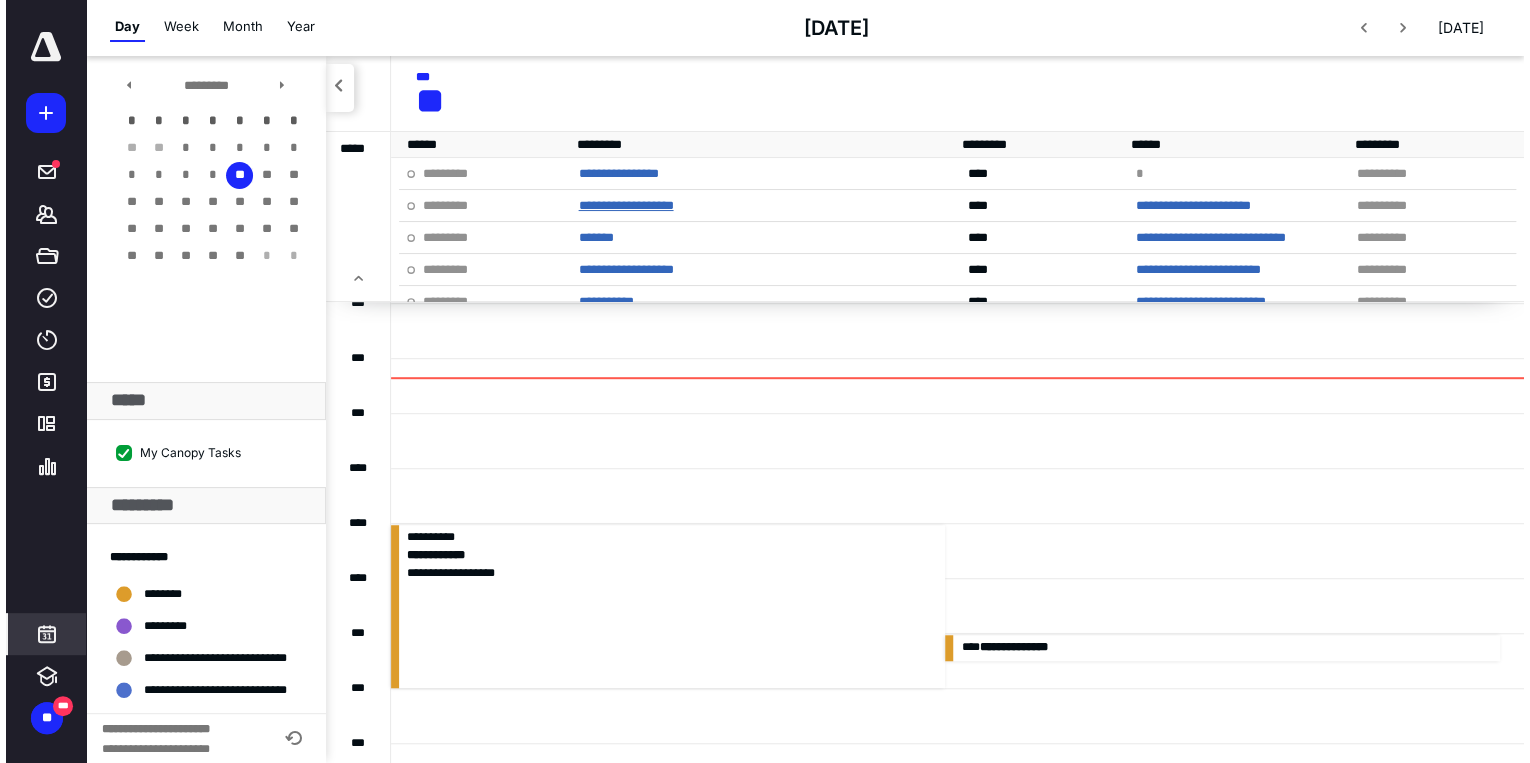 scroll, scrollTop: 0, scrollLeft: 0, axis: both 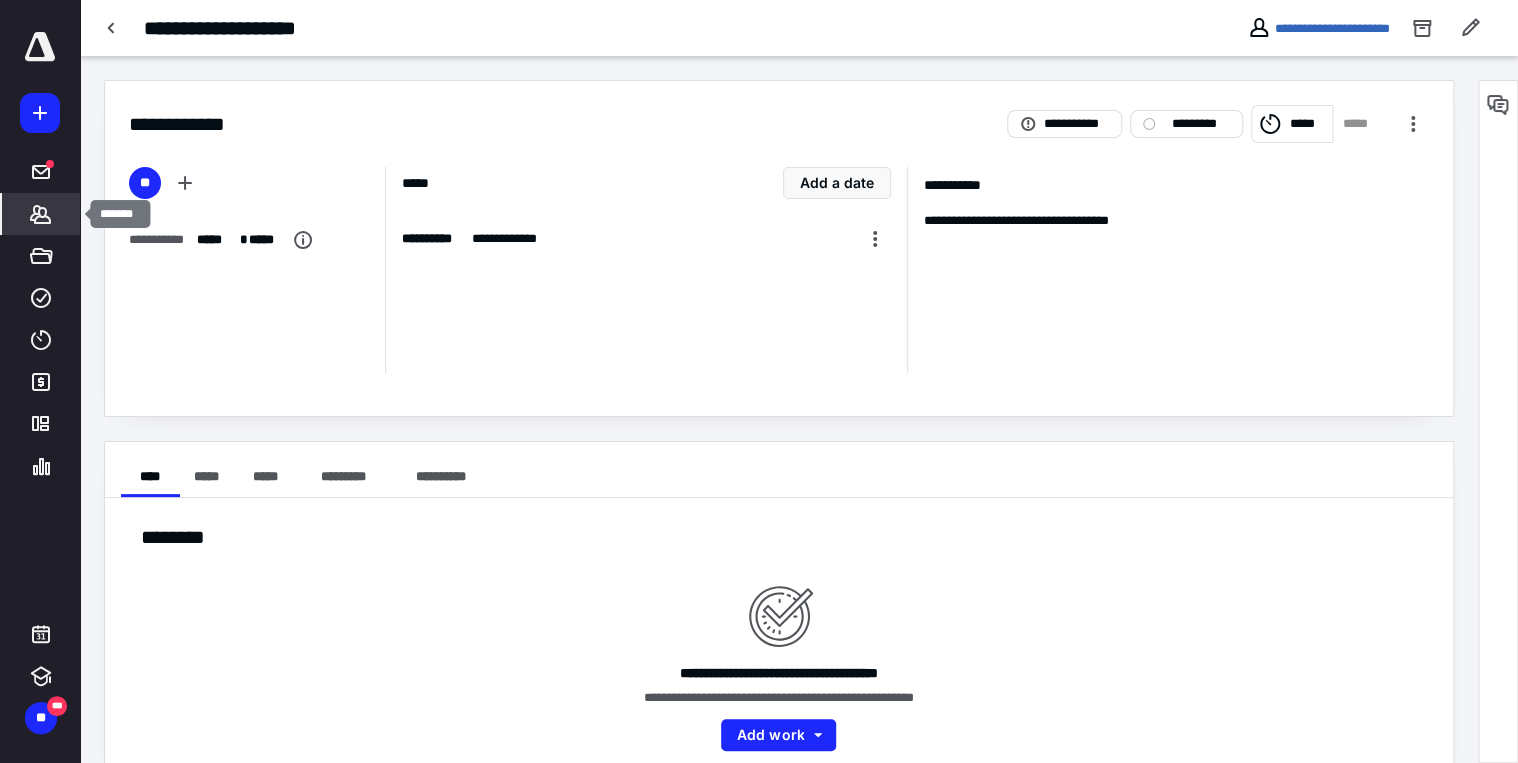 click on "*******" at bounding box center [41, 214] 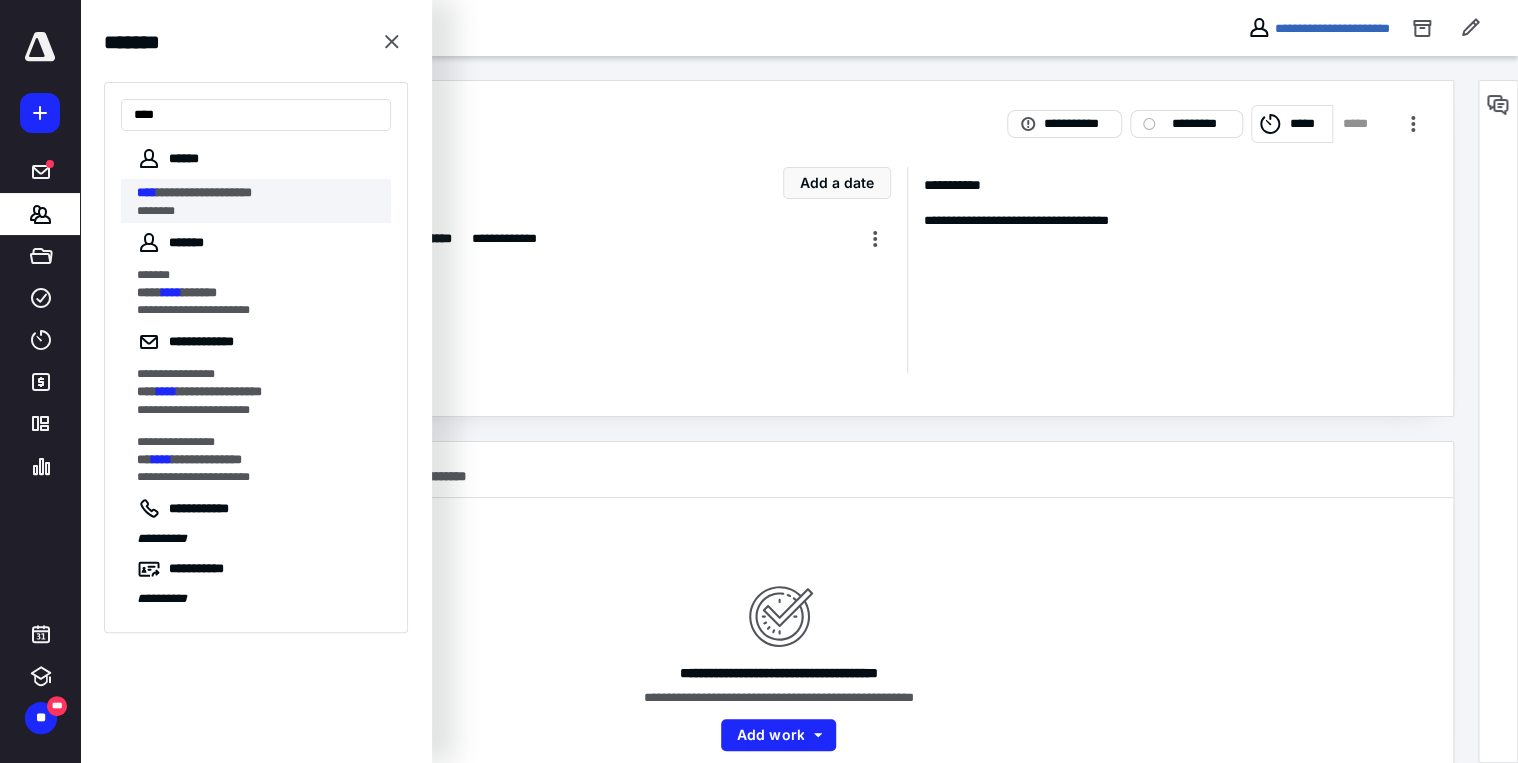 type on "****" 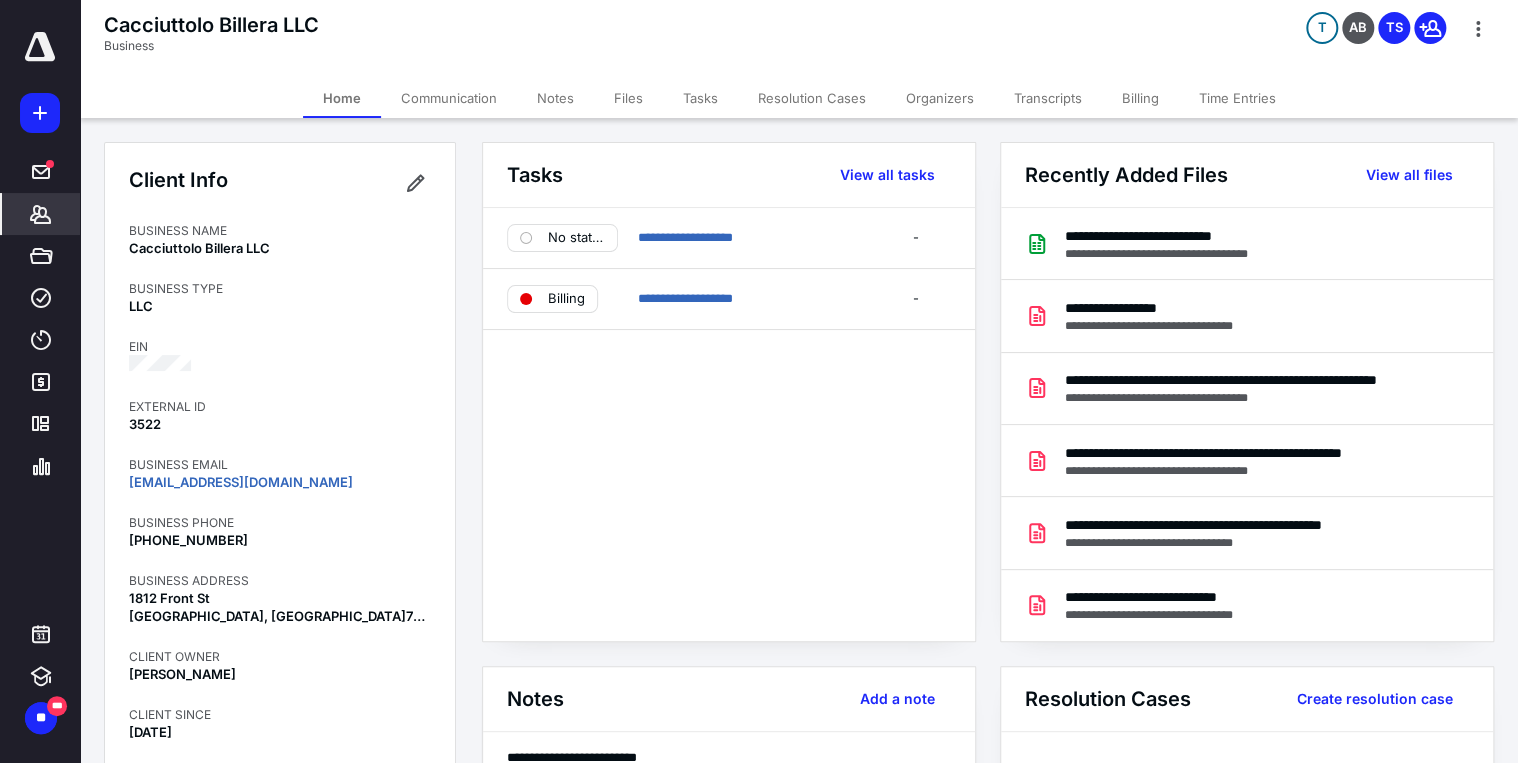 click on "Time Entries" at bounding box center [1237, 98] 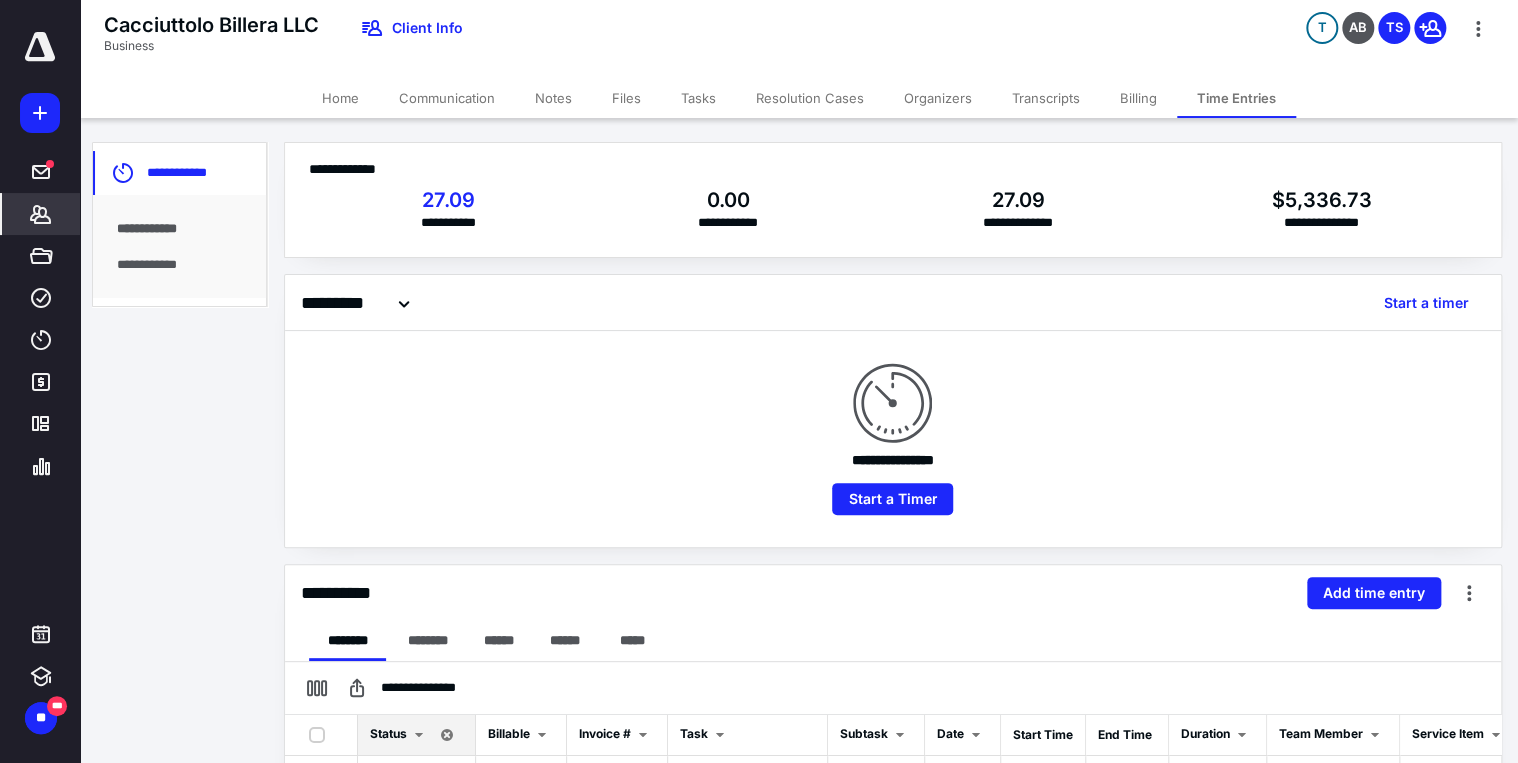 click on "Billing" at bounding box center [1138, 98] 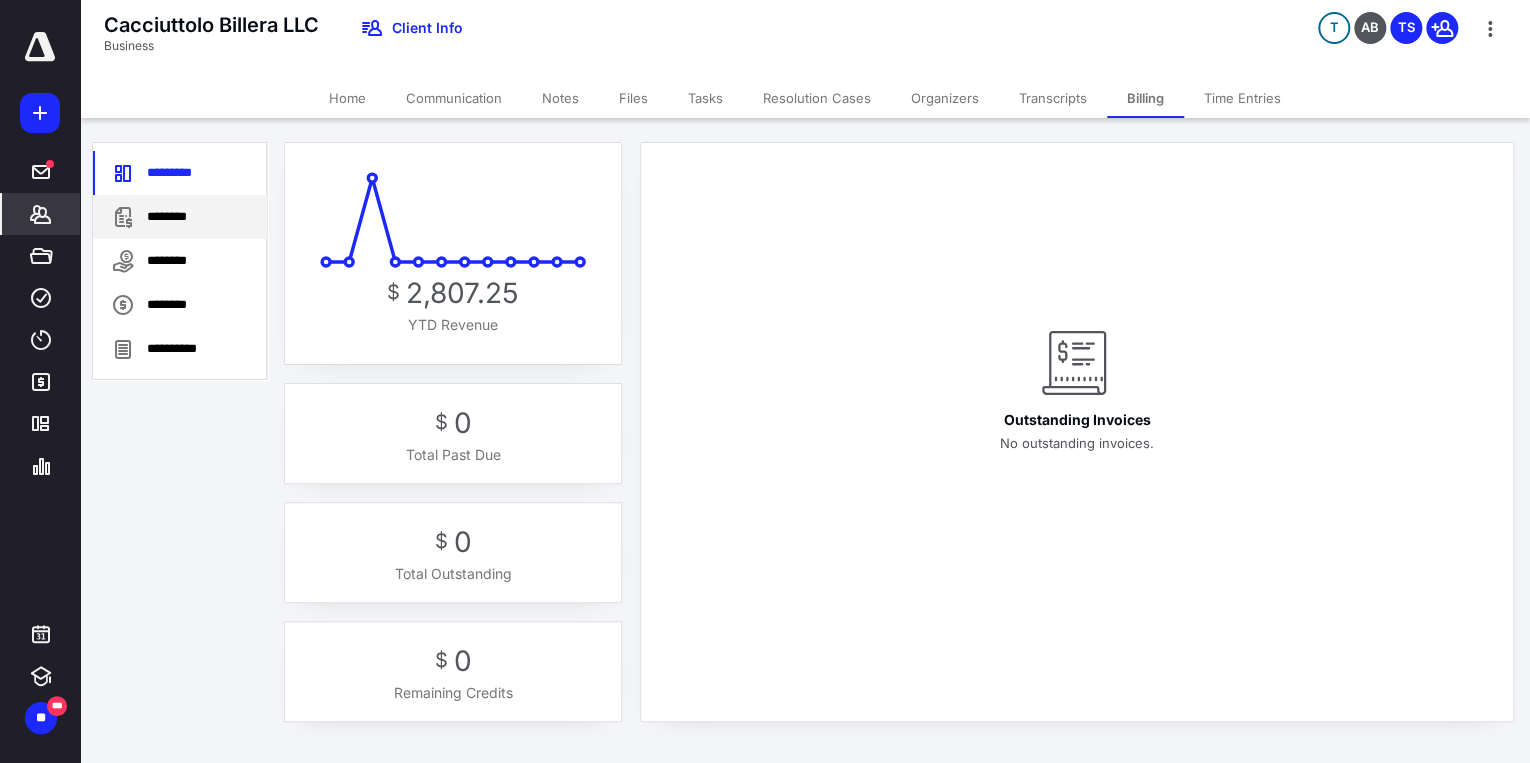 click on "********" at bounding box center [180, 217] 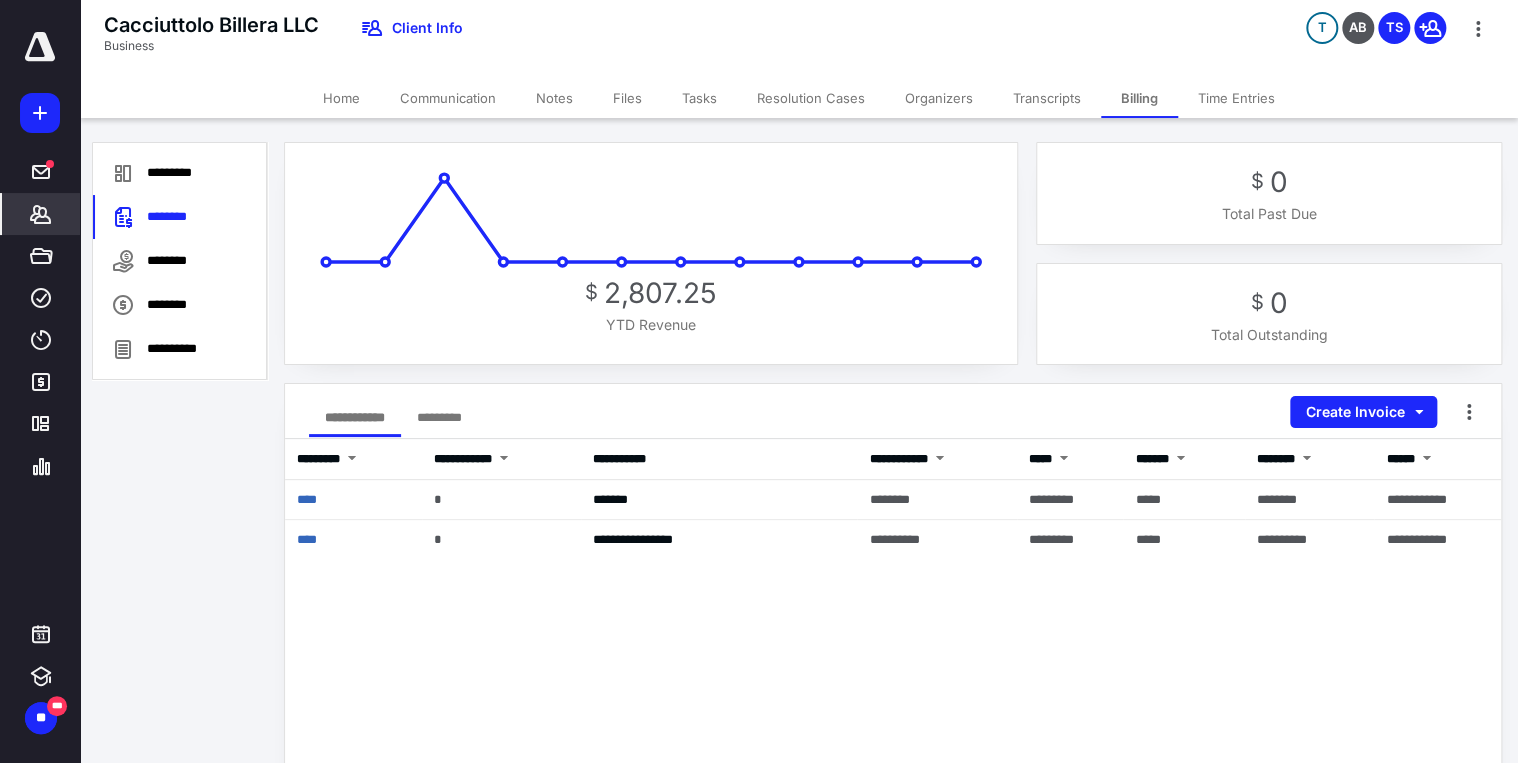 click on "Time Entries" at bounding box center (1236, 98) 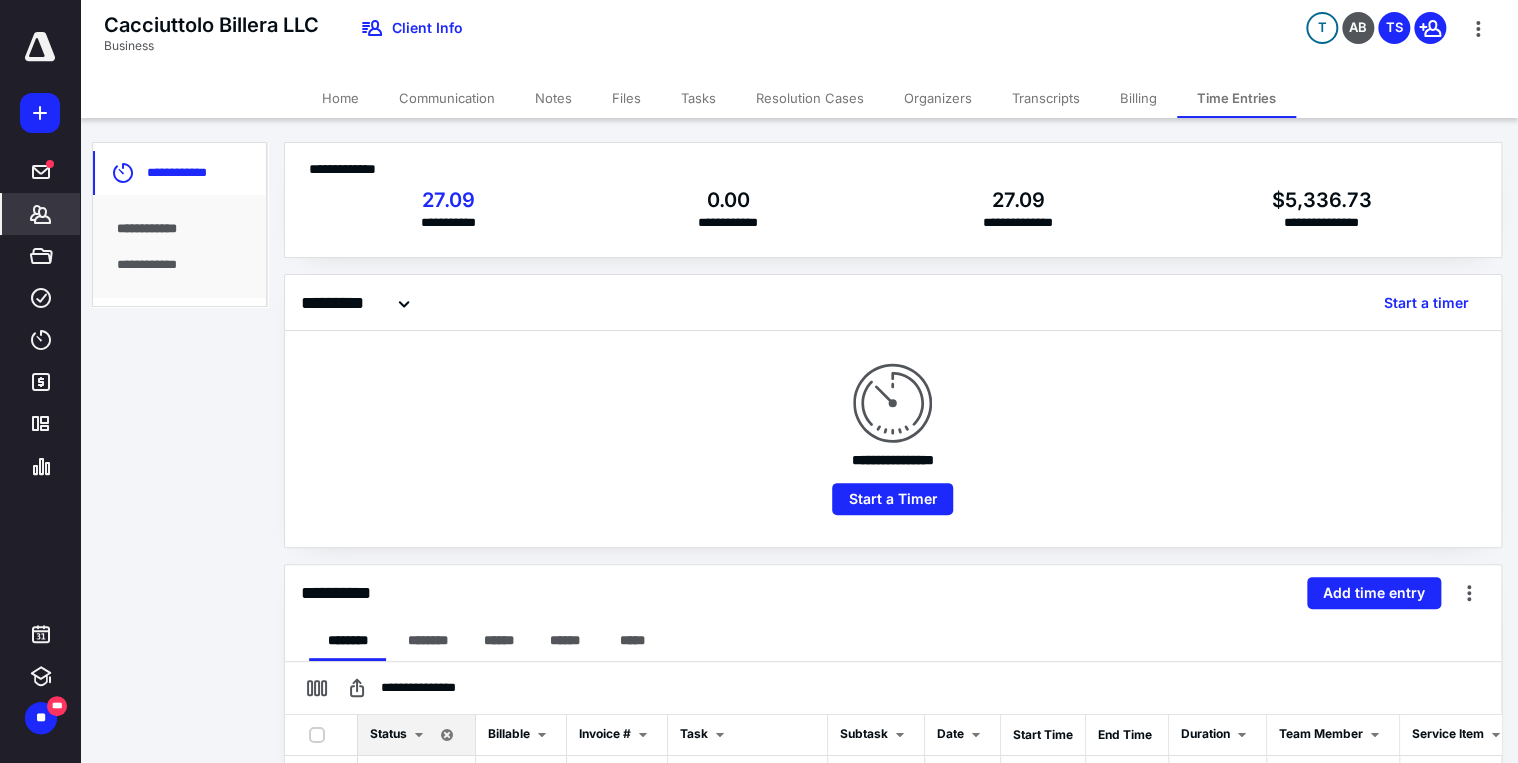click on "Files" at bounding box center [626, 98] 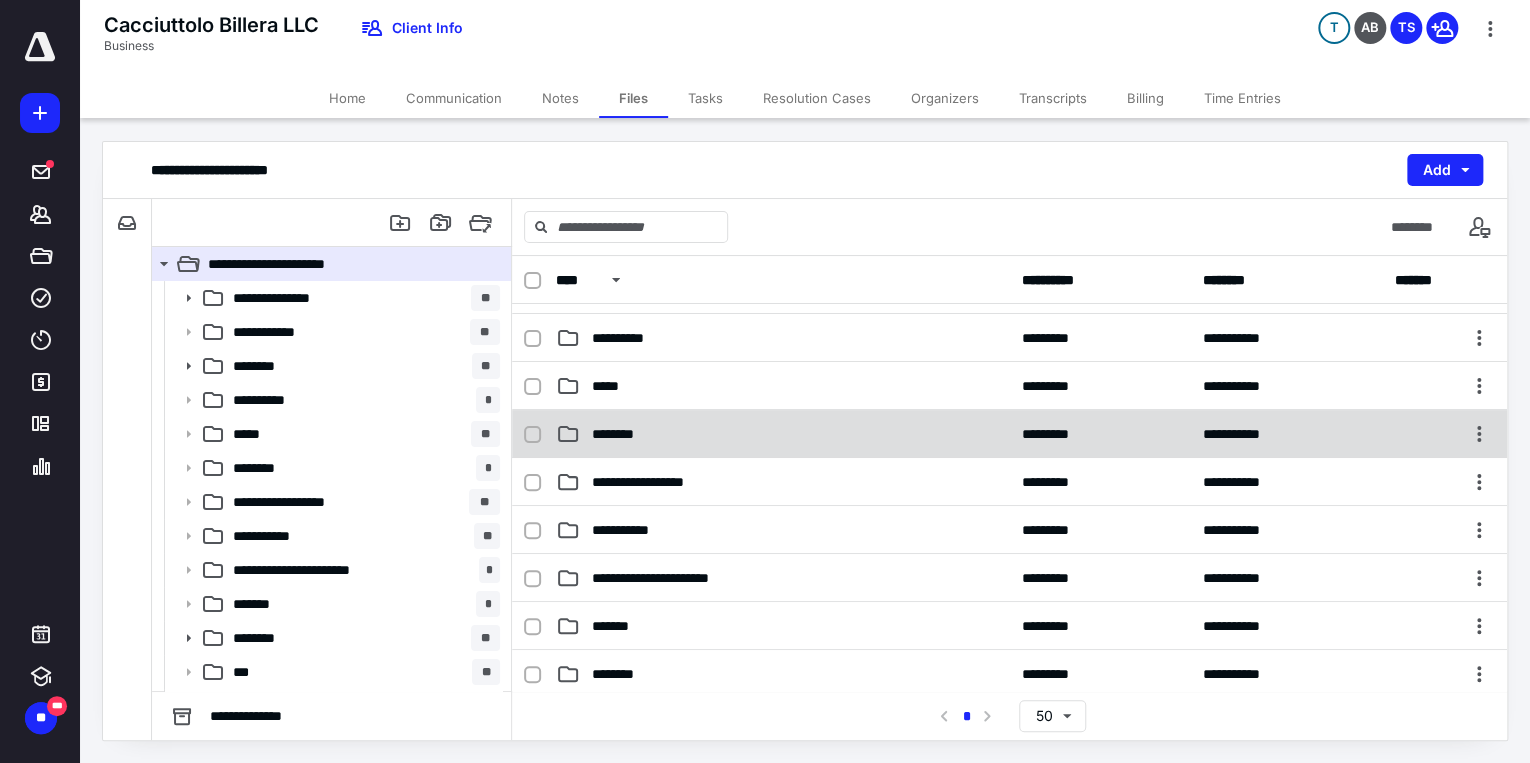 scroll, scrollTop: 160, scrollLeft: 0, axis: vertical 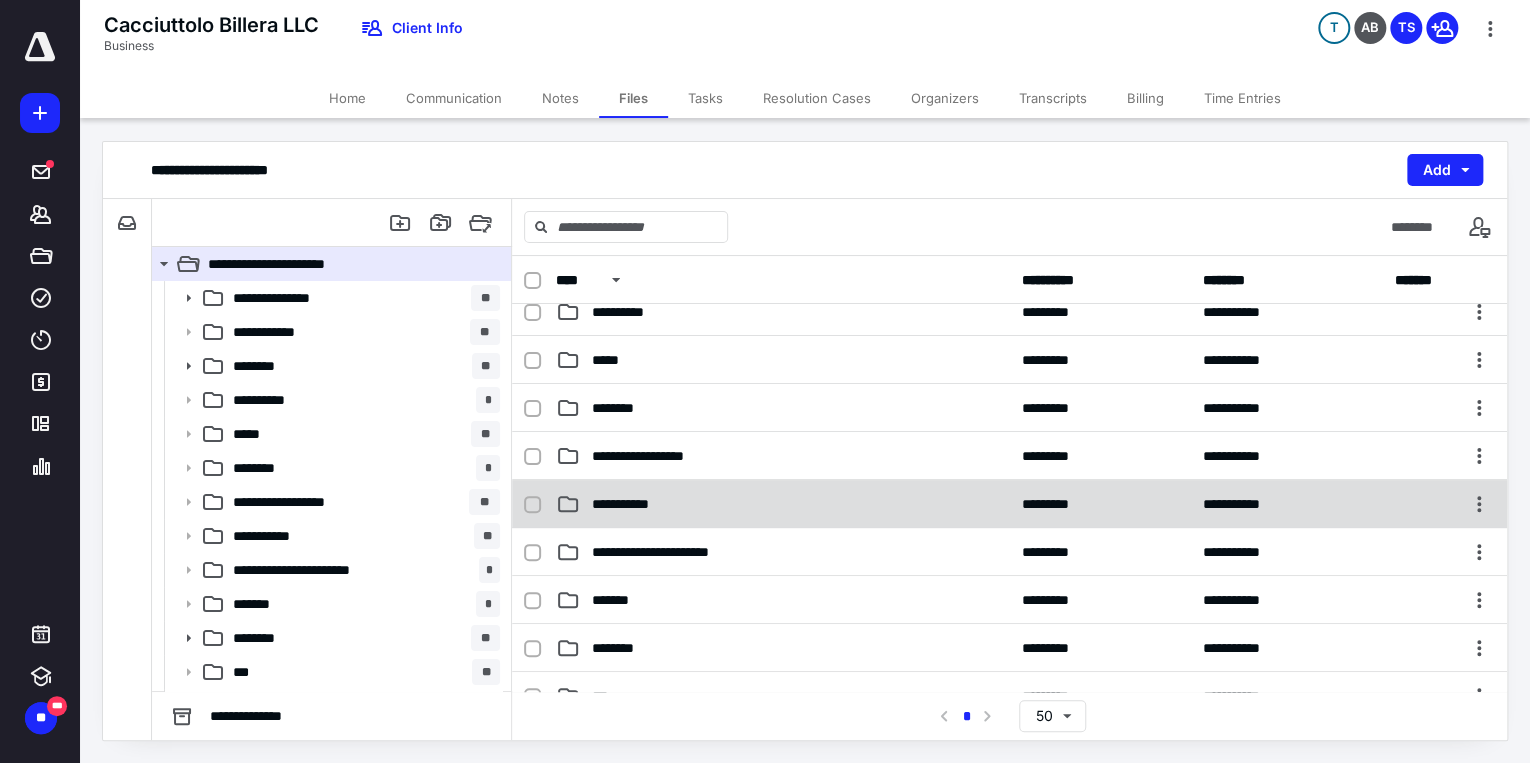 click on "**********" at bounding box center [783, 504] 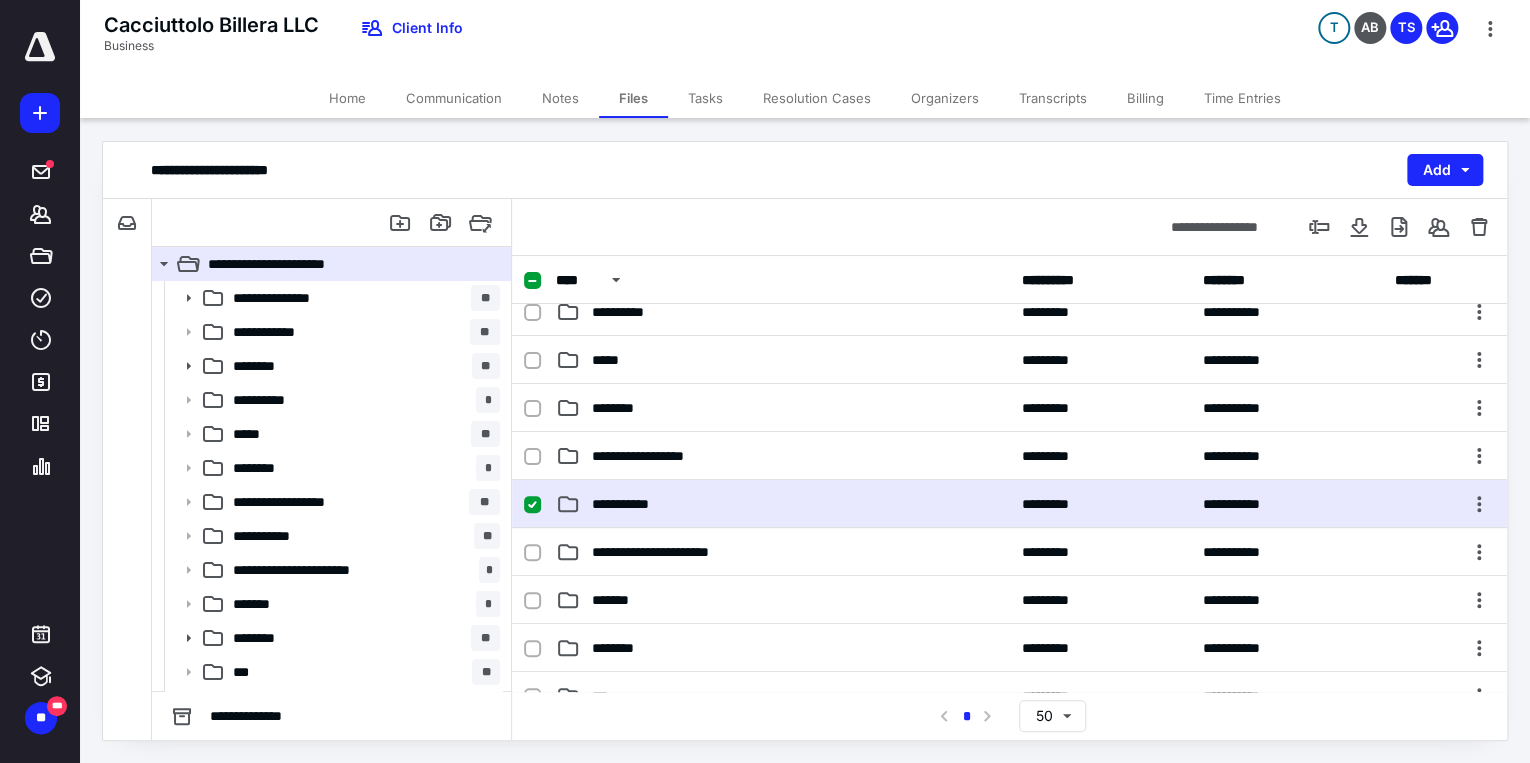 click on "**********" at bounding box center [783, 504] 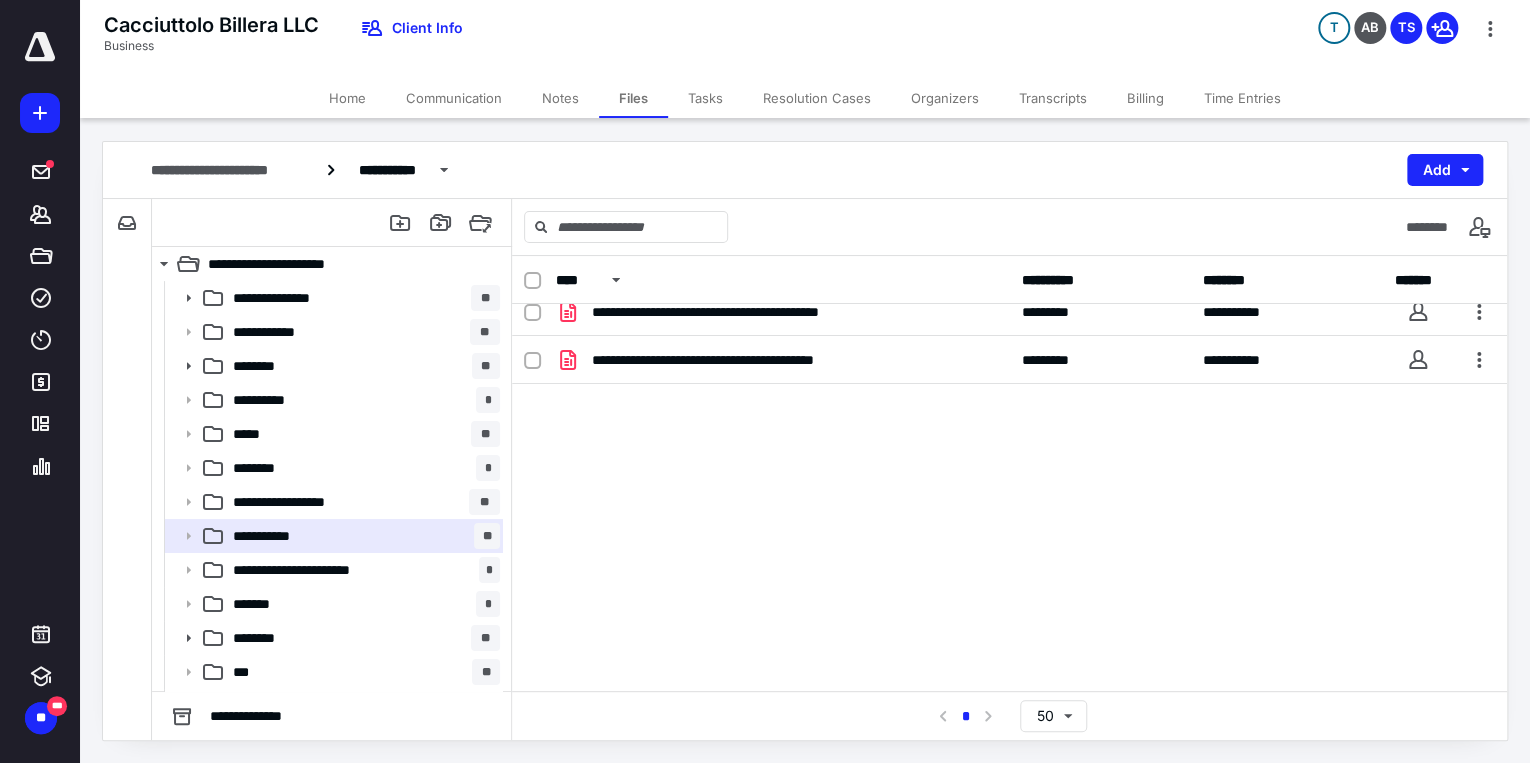 scroll, scrollTop: 0, scrollLeft: 0, axis: both 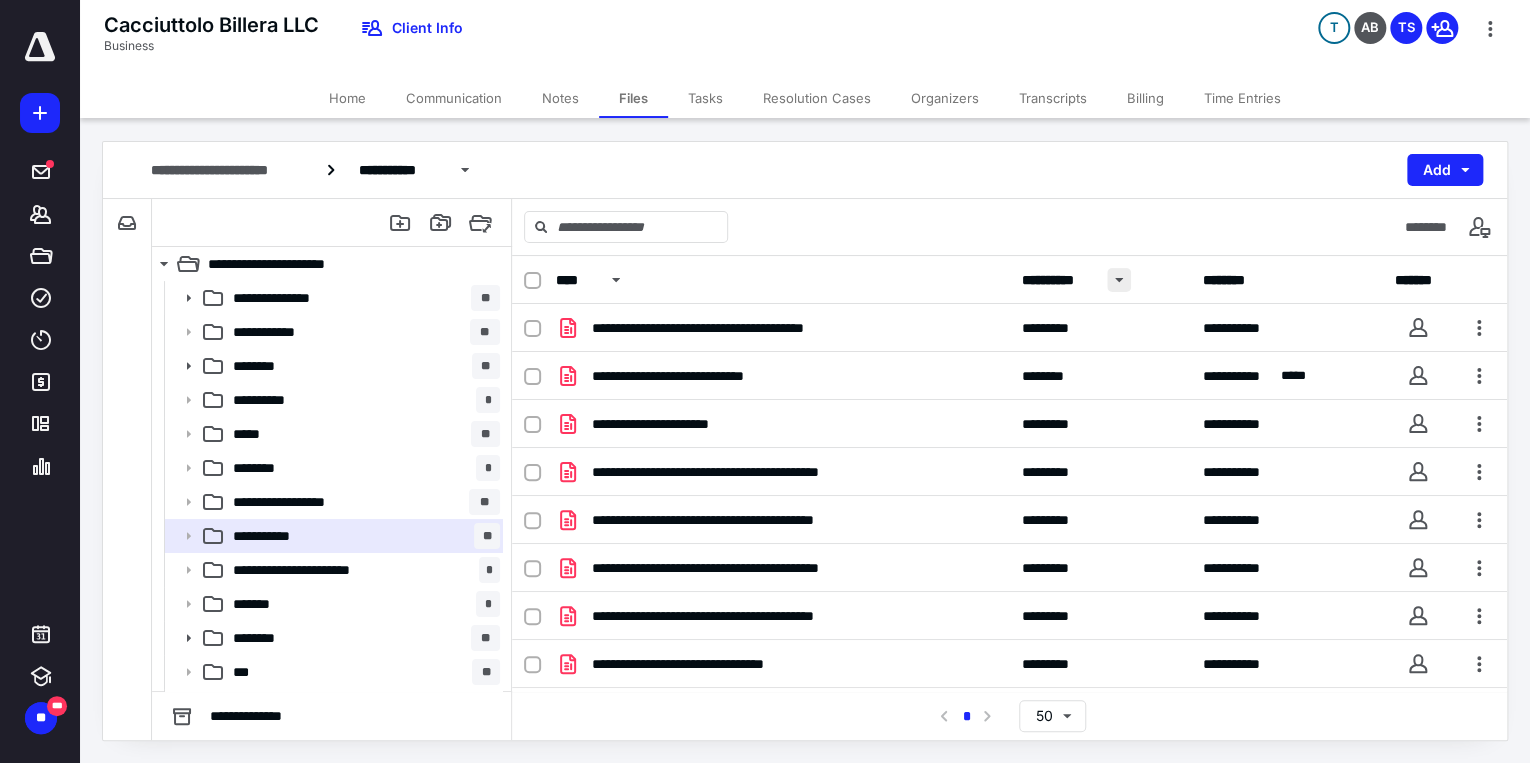 click at bounding box center [1119, 280] 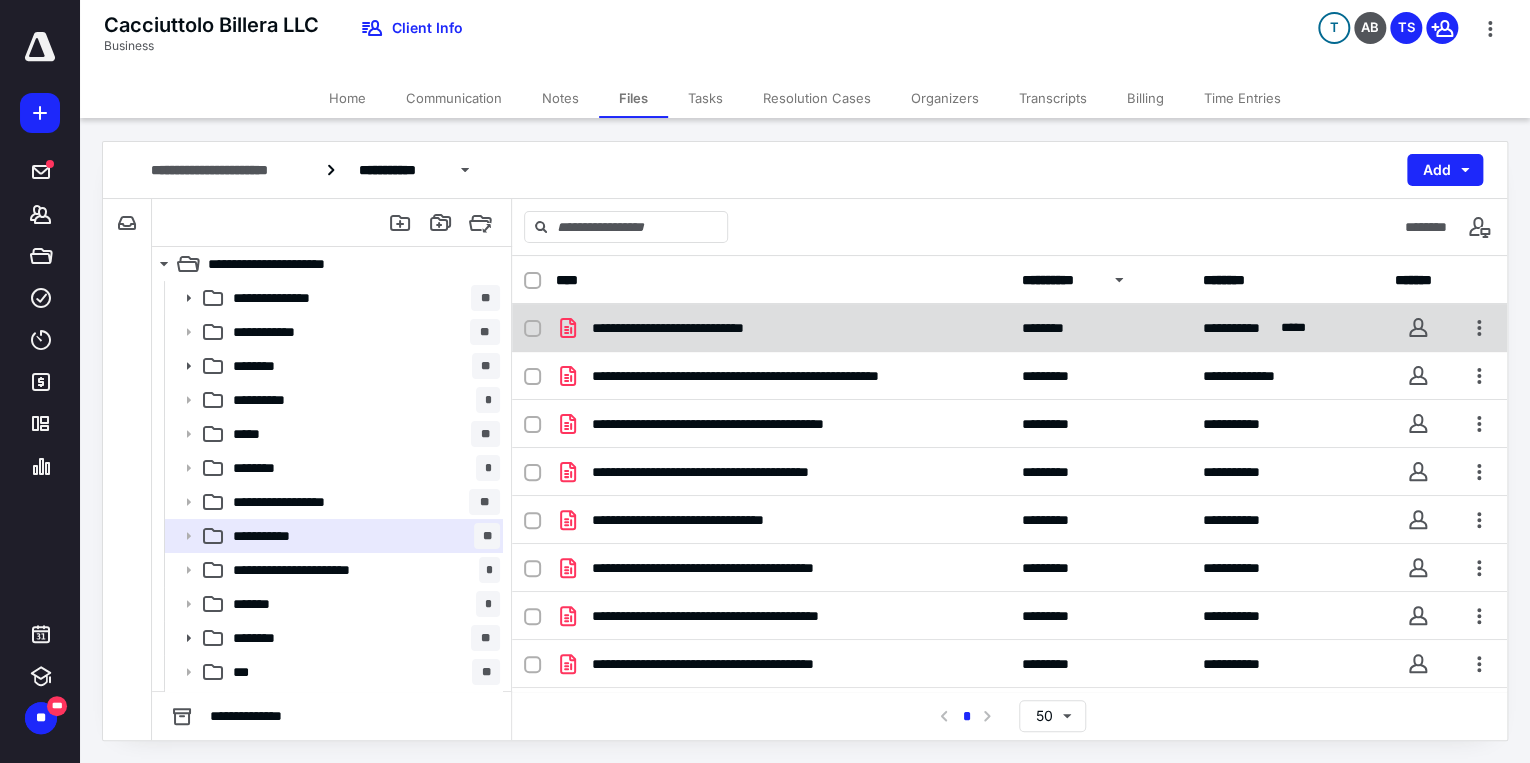 click on "**********" at bounding box center [1009, 328] 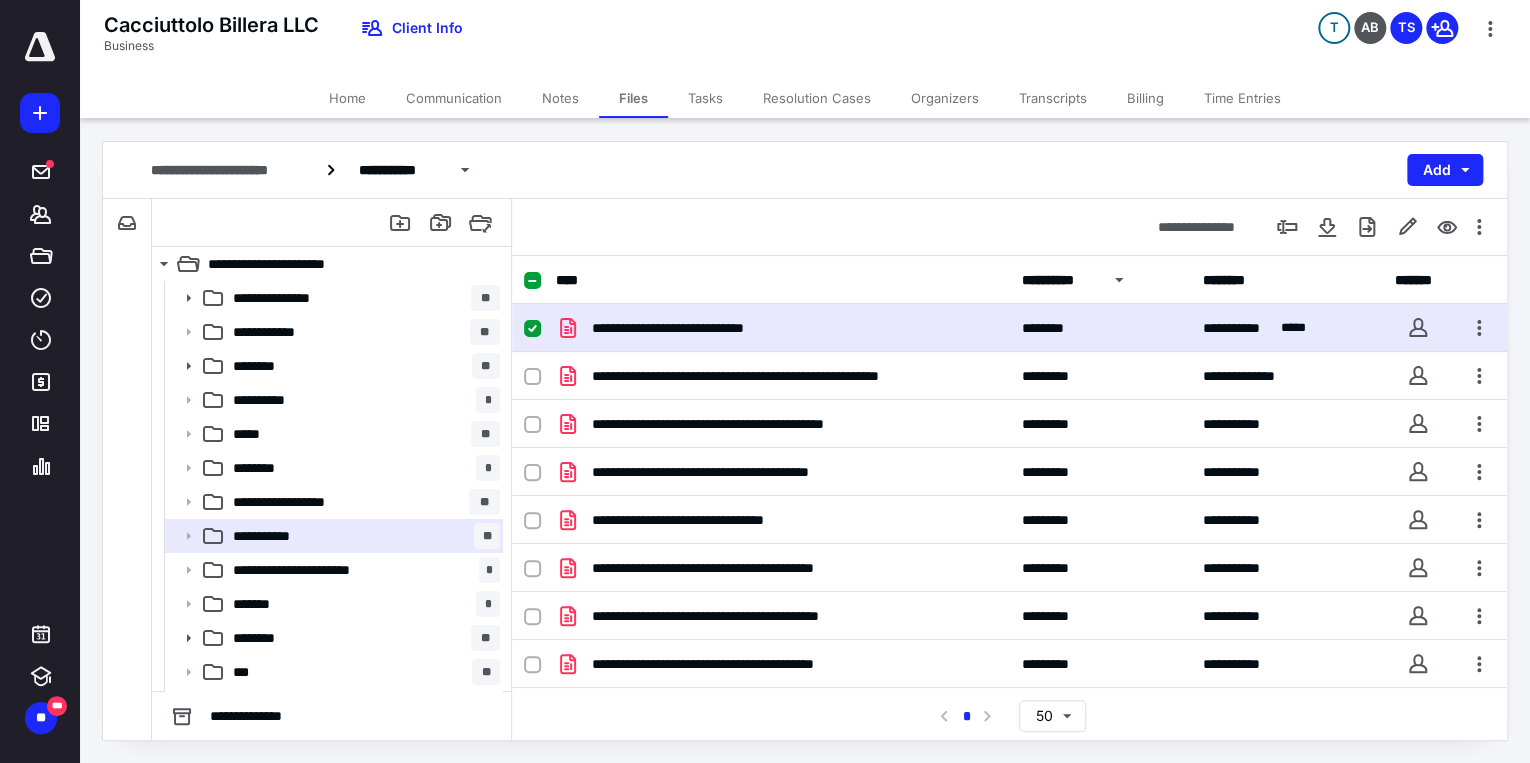 click on "**********" at bounding box center [1009, 328] 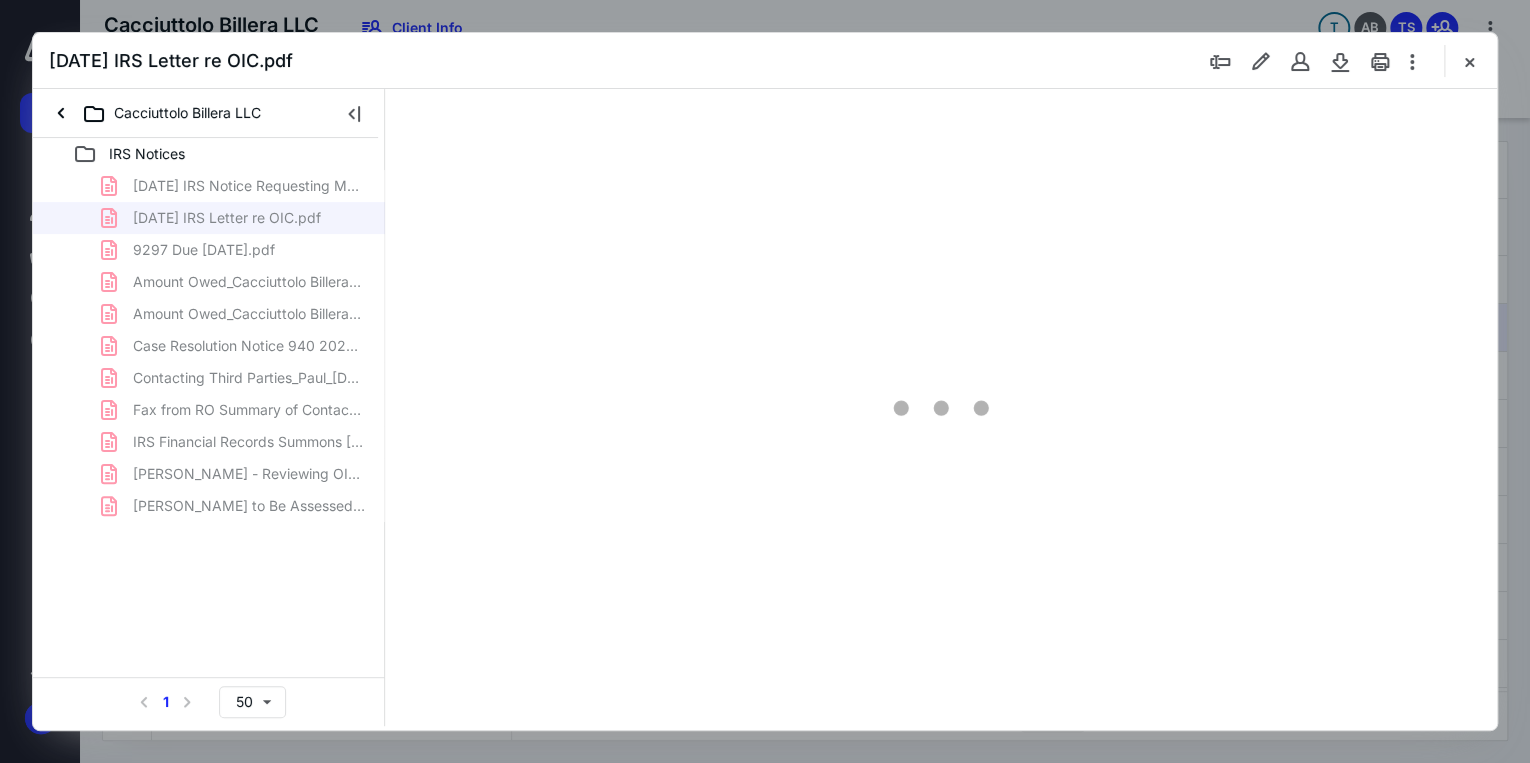 scroll, scrollTop: 0, scrollLeft: 0, axis: both 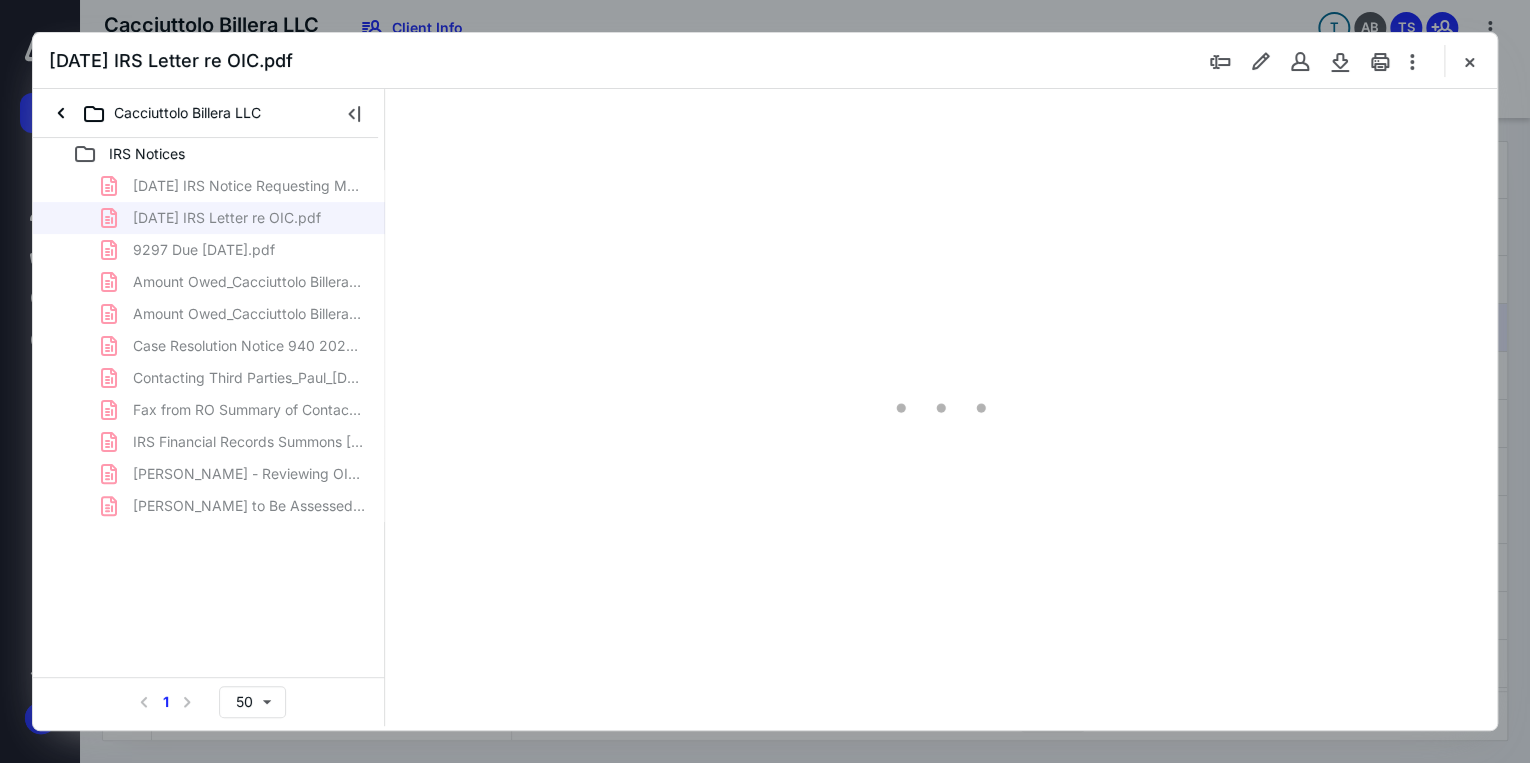 type on "71" 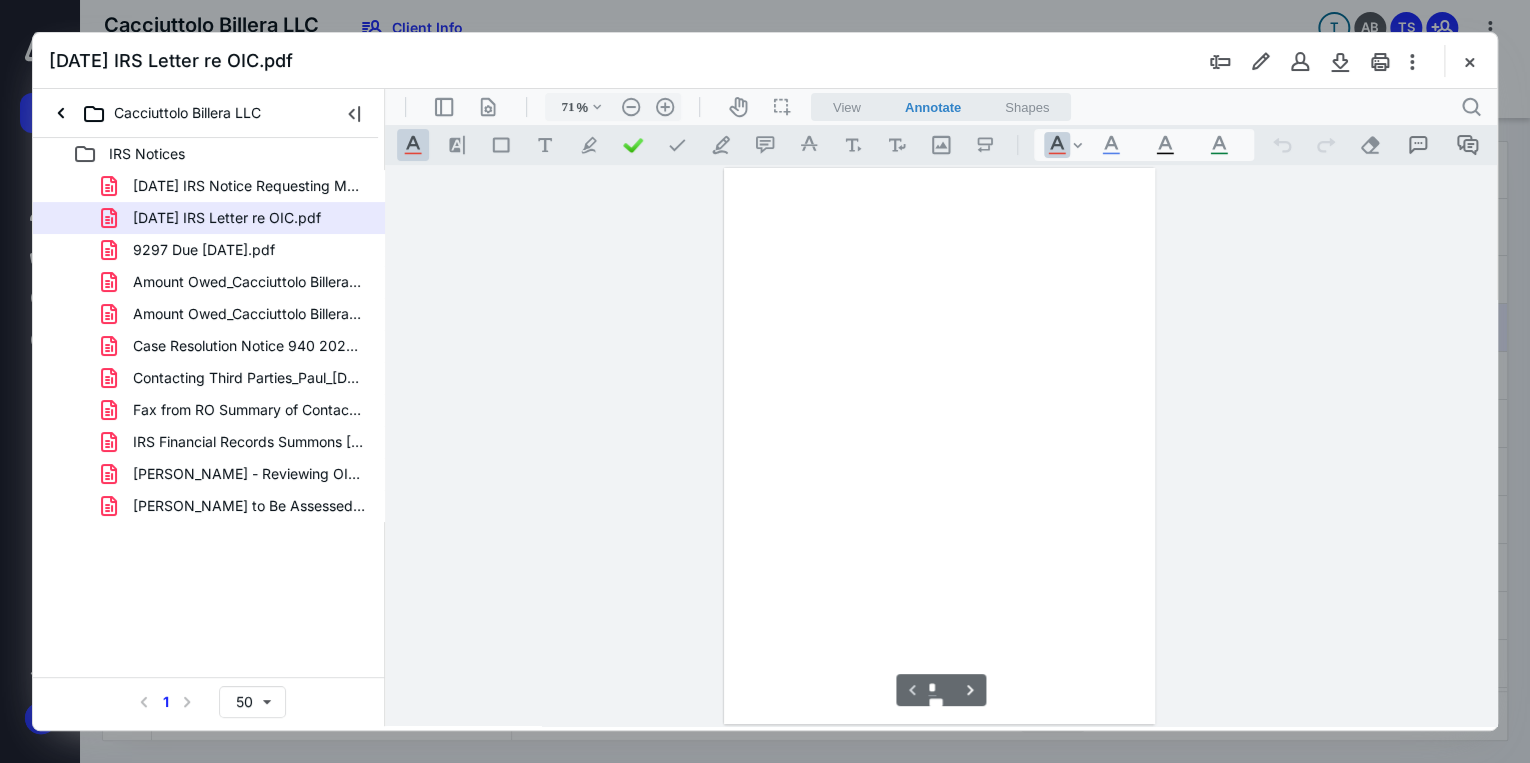 scroll, scrollTop: 79, scrollLeft: 0, axis: vertical 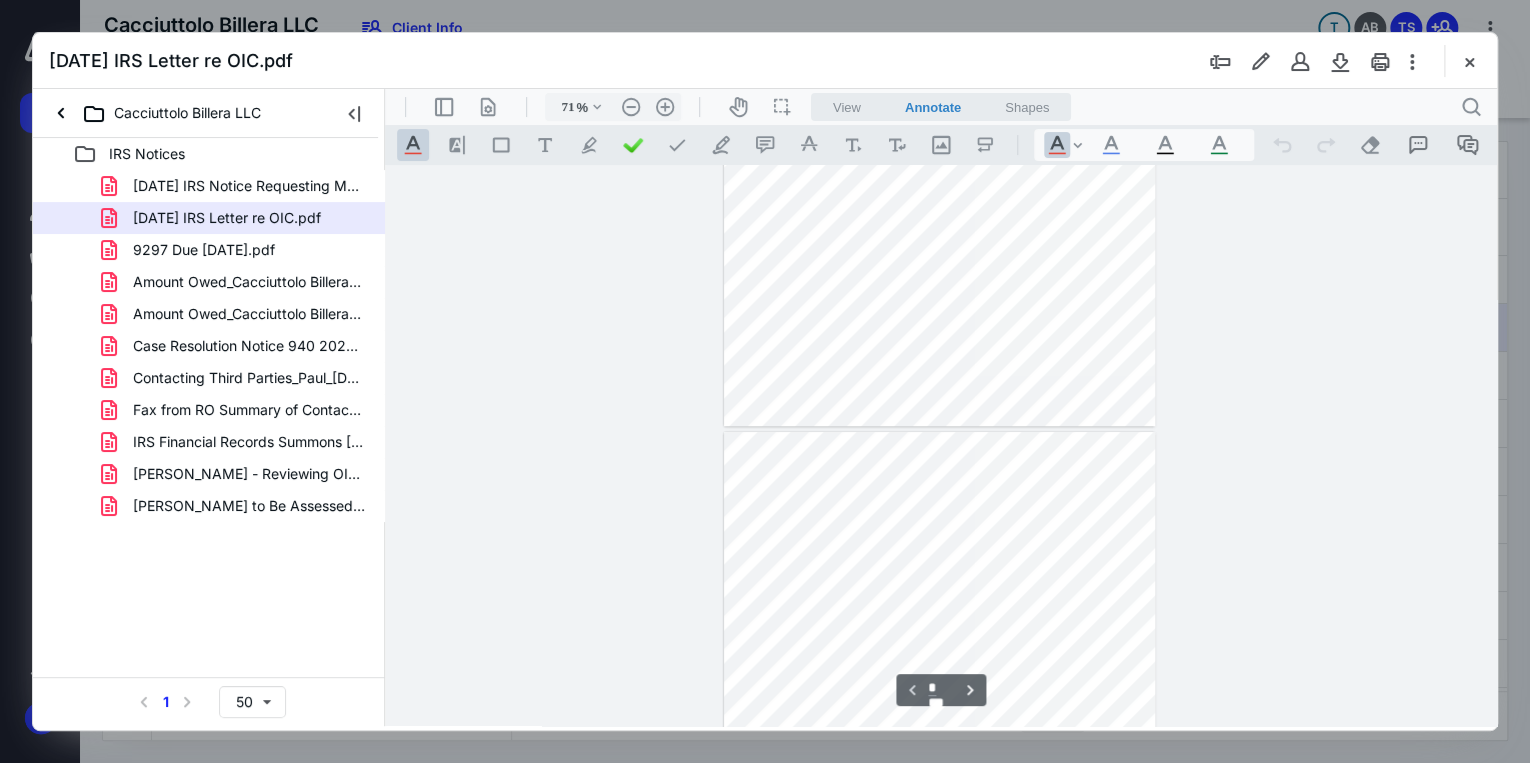 type on "*" 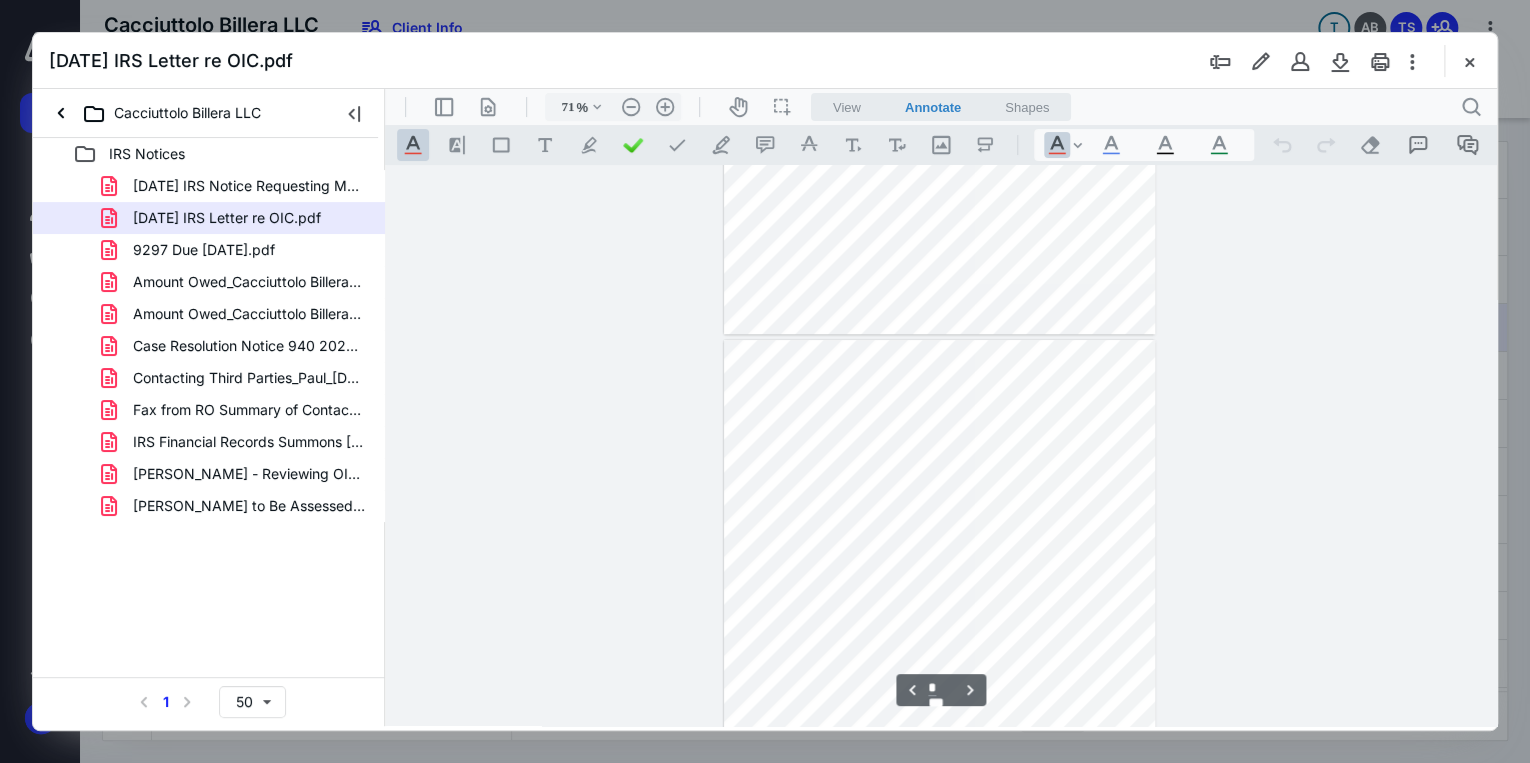scroll, scrollTop: 399, scrollLeft: 0, axis: vertical 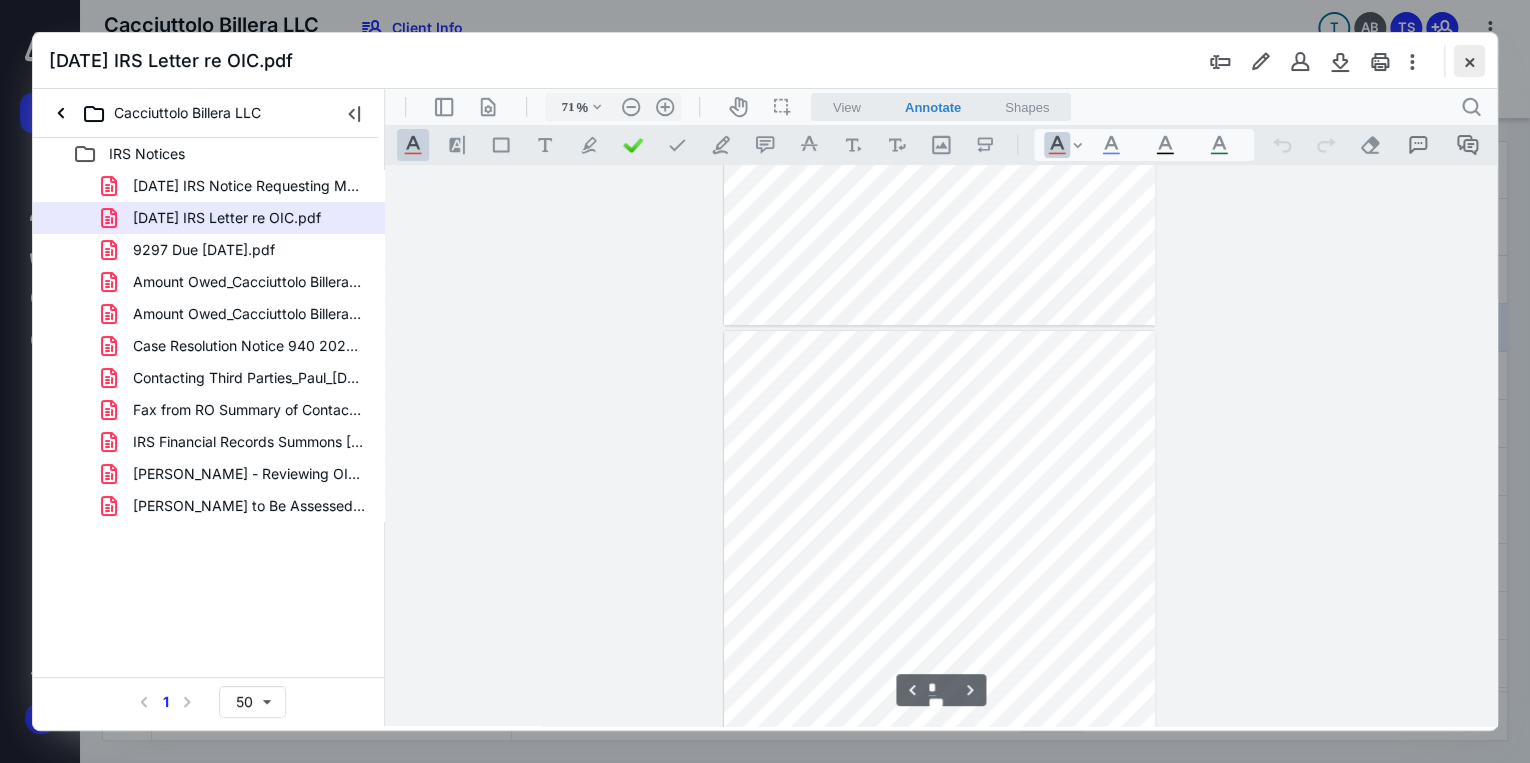 click at bounding box center (1469, 61) 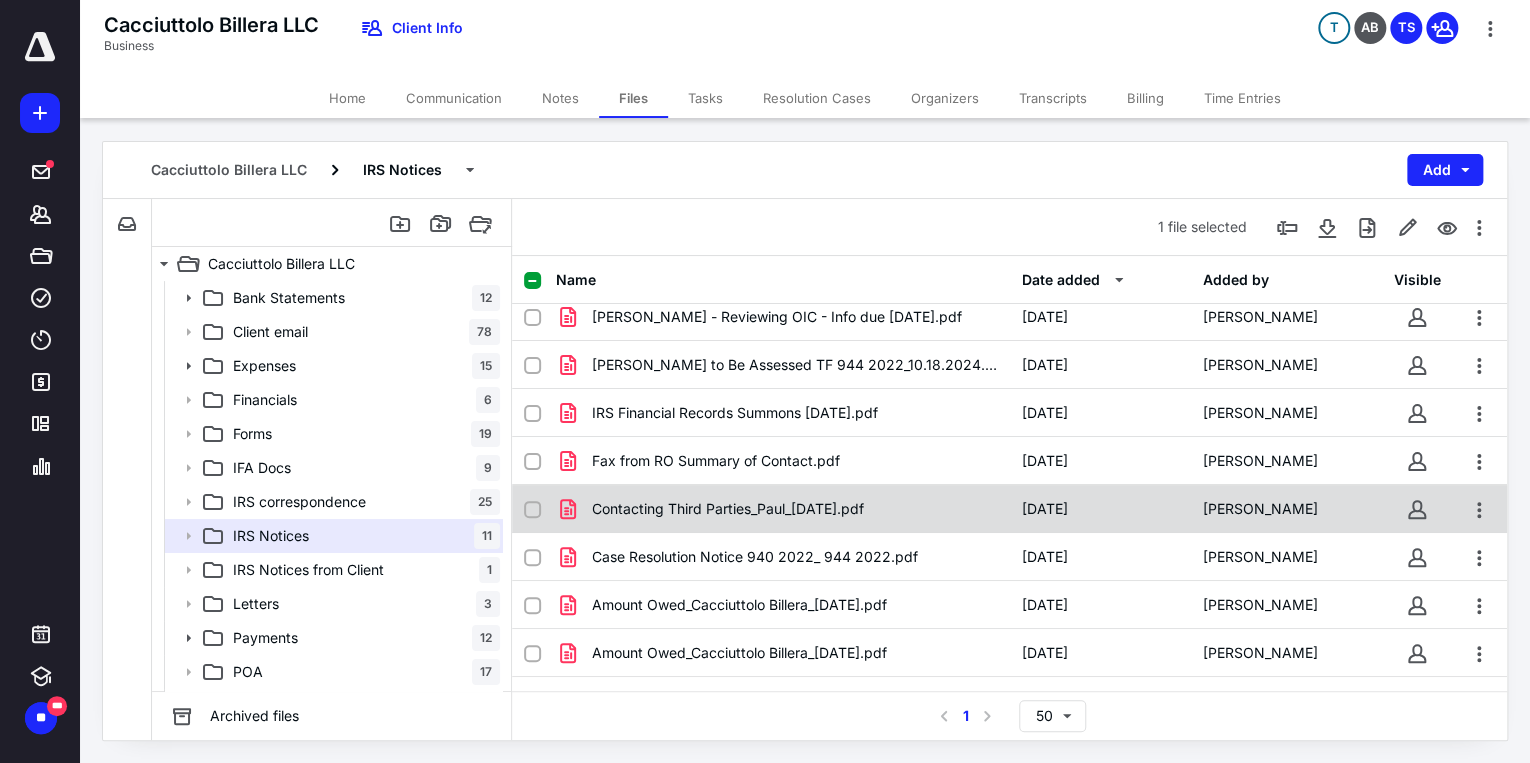 scroll, scrollTop: 137, scrollLeft: 0, axis: vertical 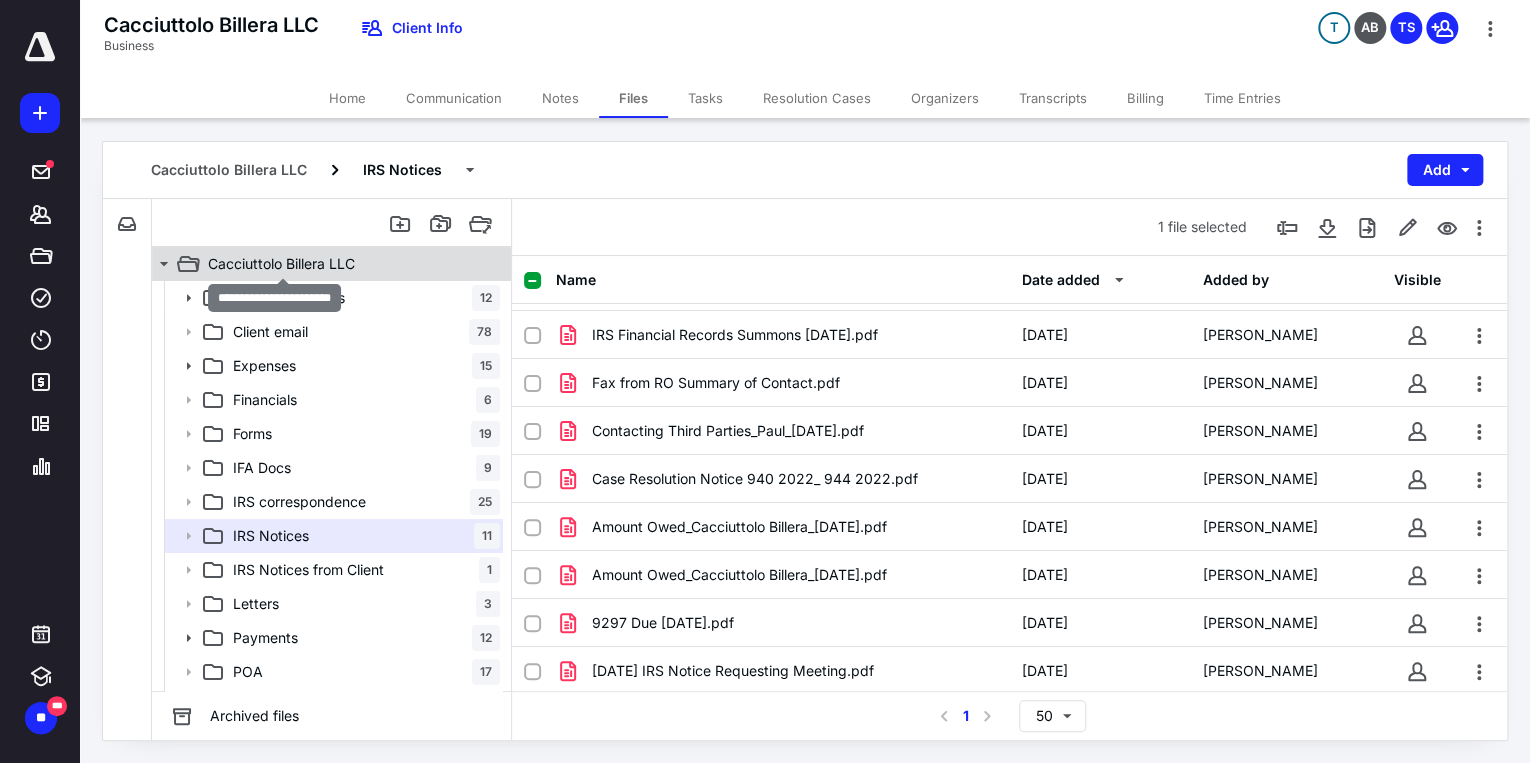 click on "Cacciuttolo Billera LLC" at bounding box center [281, 264] 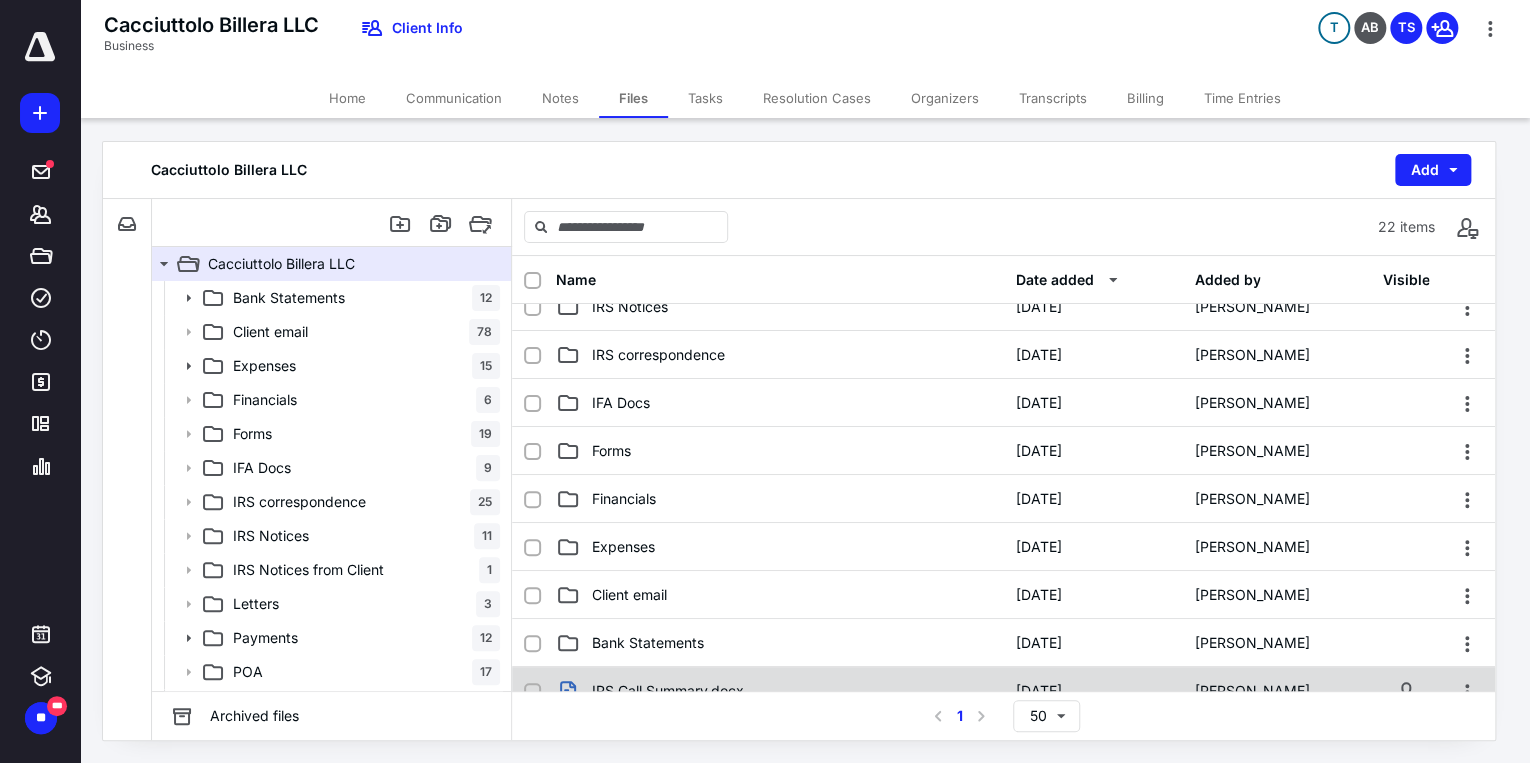 scroll, scrollTop: 400, scrollLeft: 0, axis: vertical 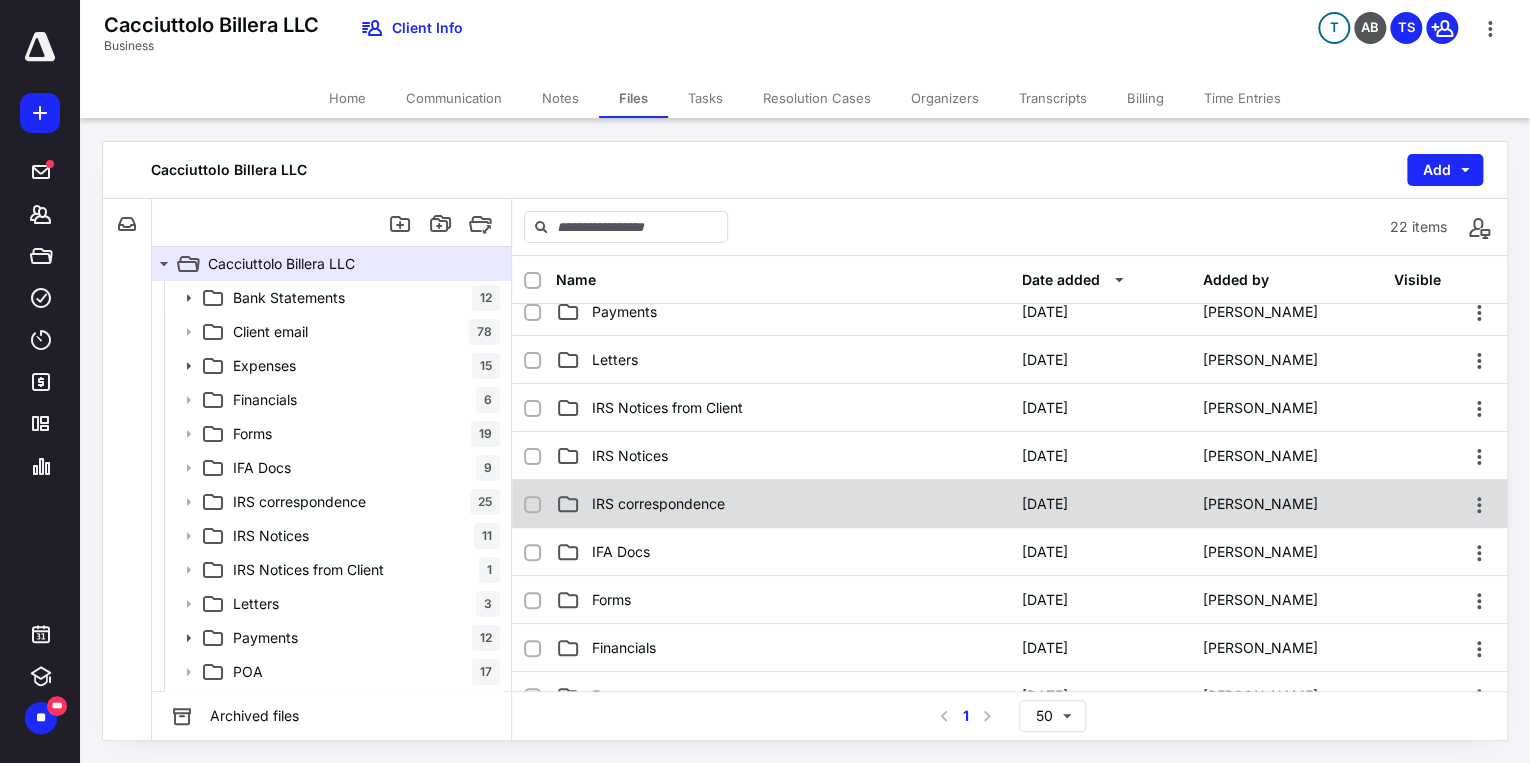 click on "IRS correspondence" at bounding box center [658, 504] 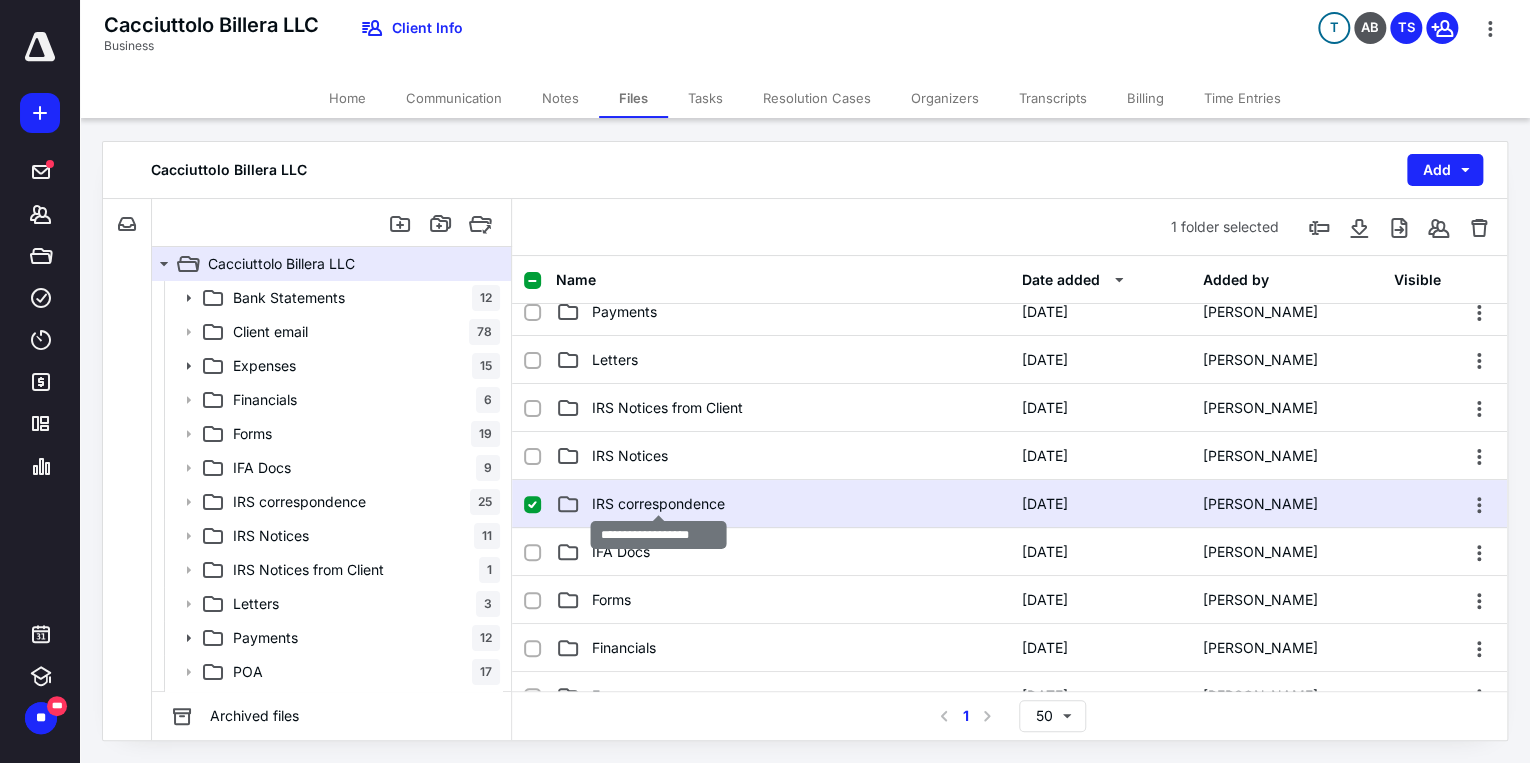 click on "IRS correspondence" at bounding box center [658, 504] 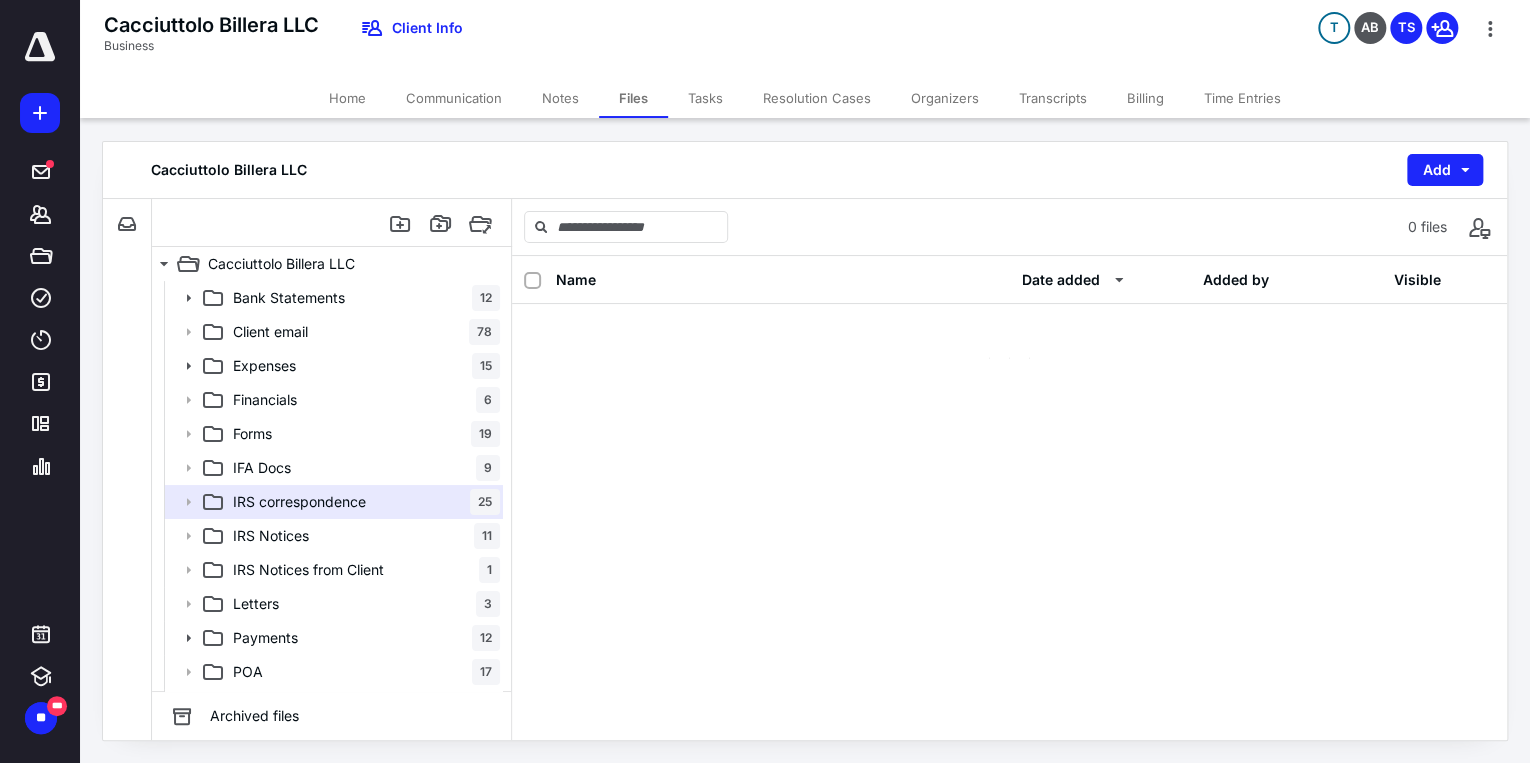 scroll, scrollTop: 0, scrollLeft: 0, axis: both 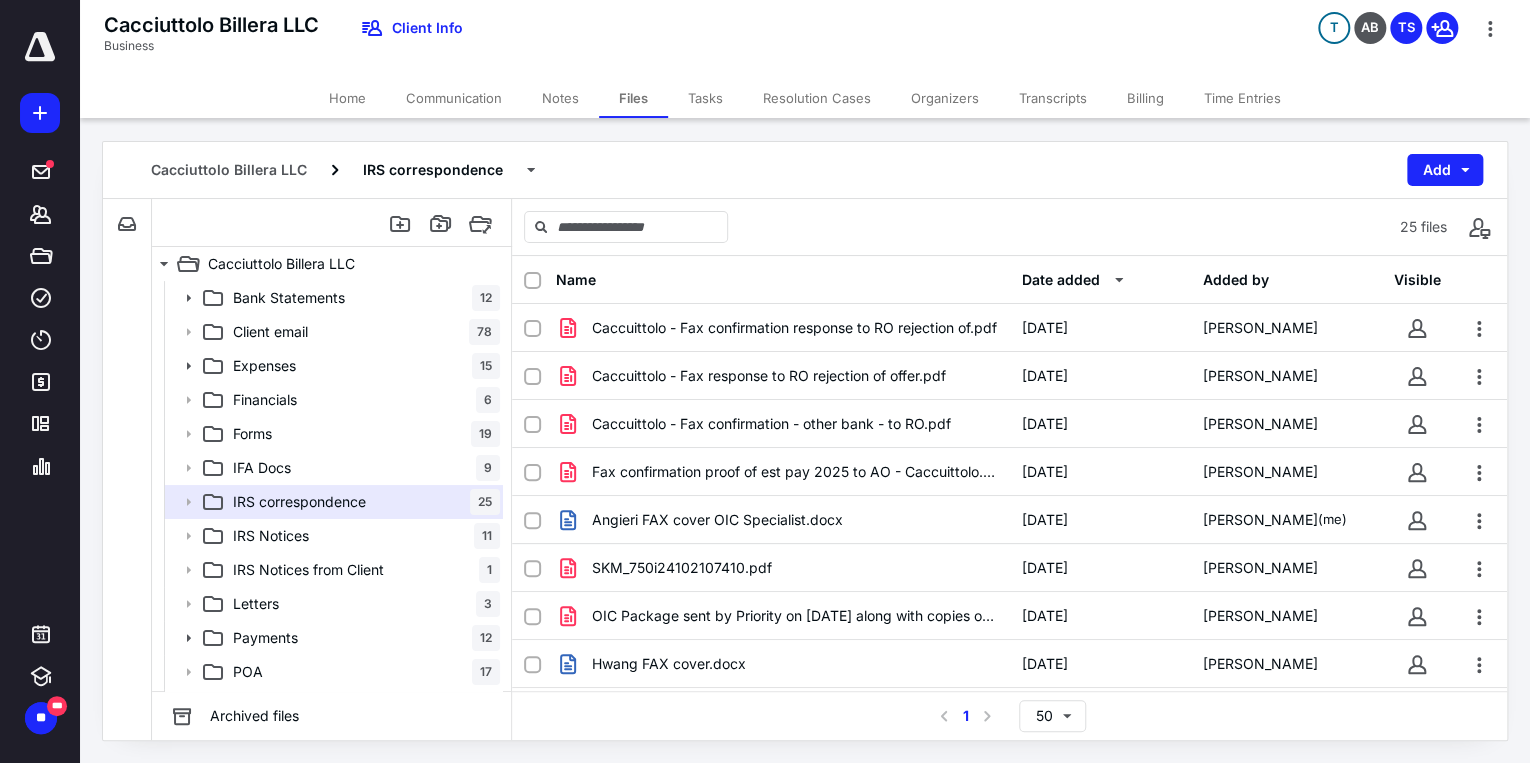 click on "Angieri FAX cover OIC Specialist.docx 5/19/2025 Treci Saenz  (me)" at bounding box center [1009, 520] 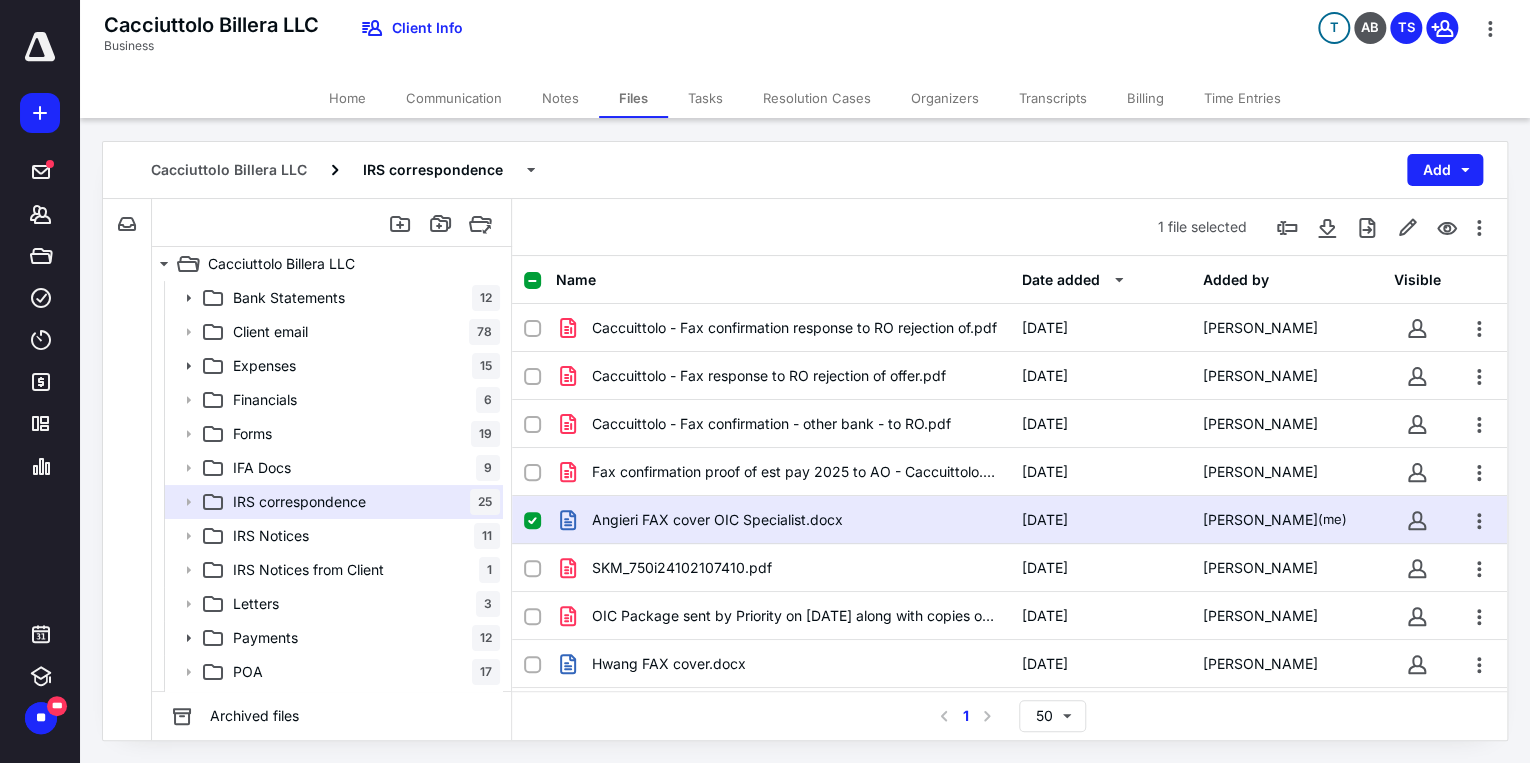 click on "Angieri FAX cover OIC Specialist.docx 5/19/2025 Treci Saenz  (me)" at bounding box center (1009, 520) 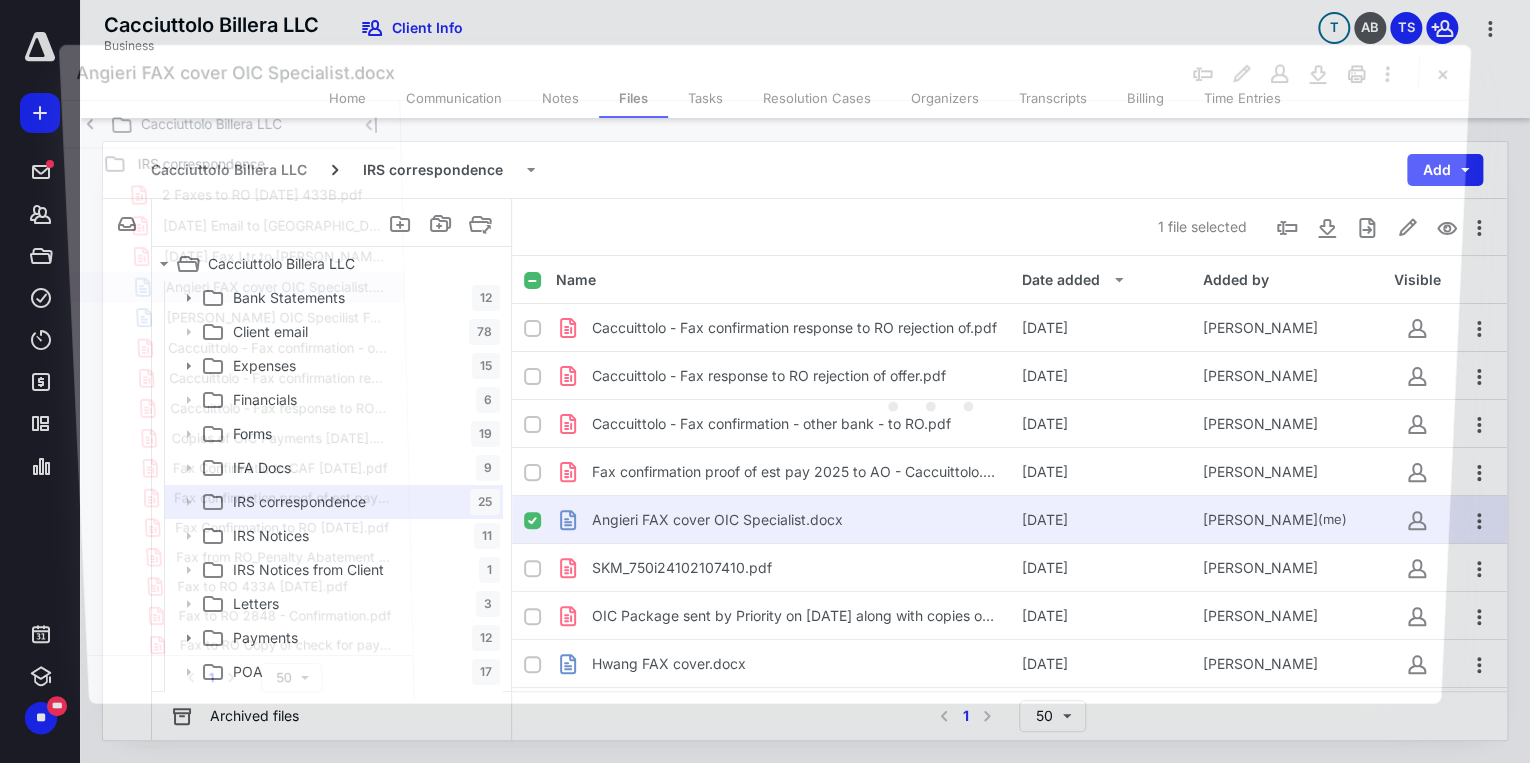 scroll, scrollTop: 0, scrollLeft: 0, axis: both 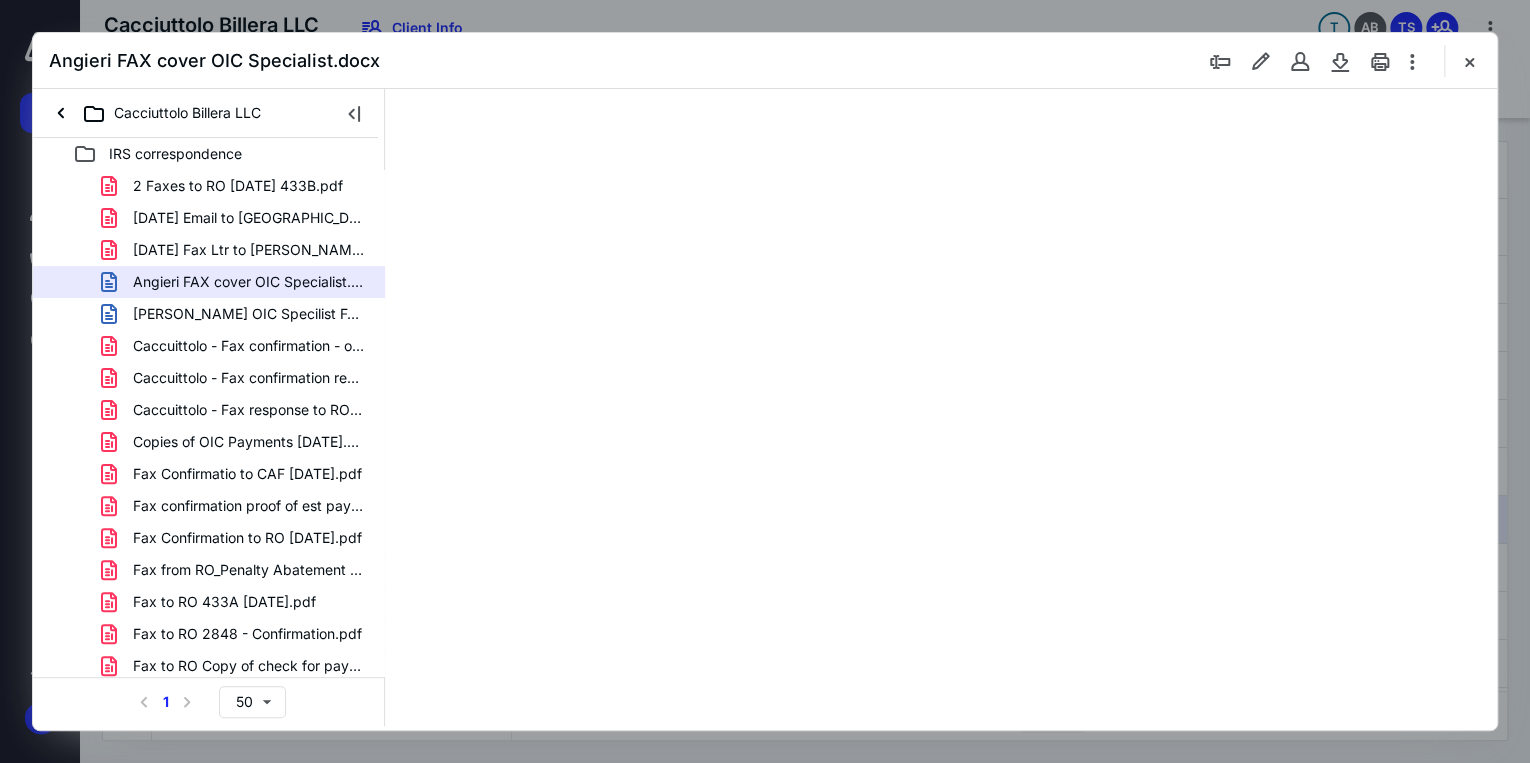 type on "71" 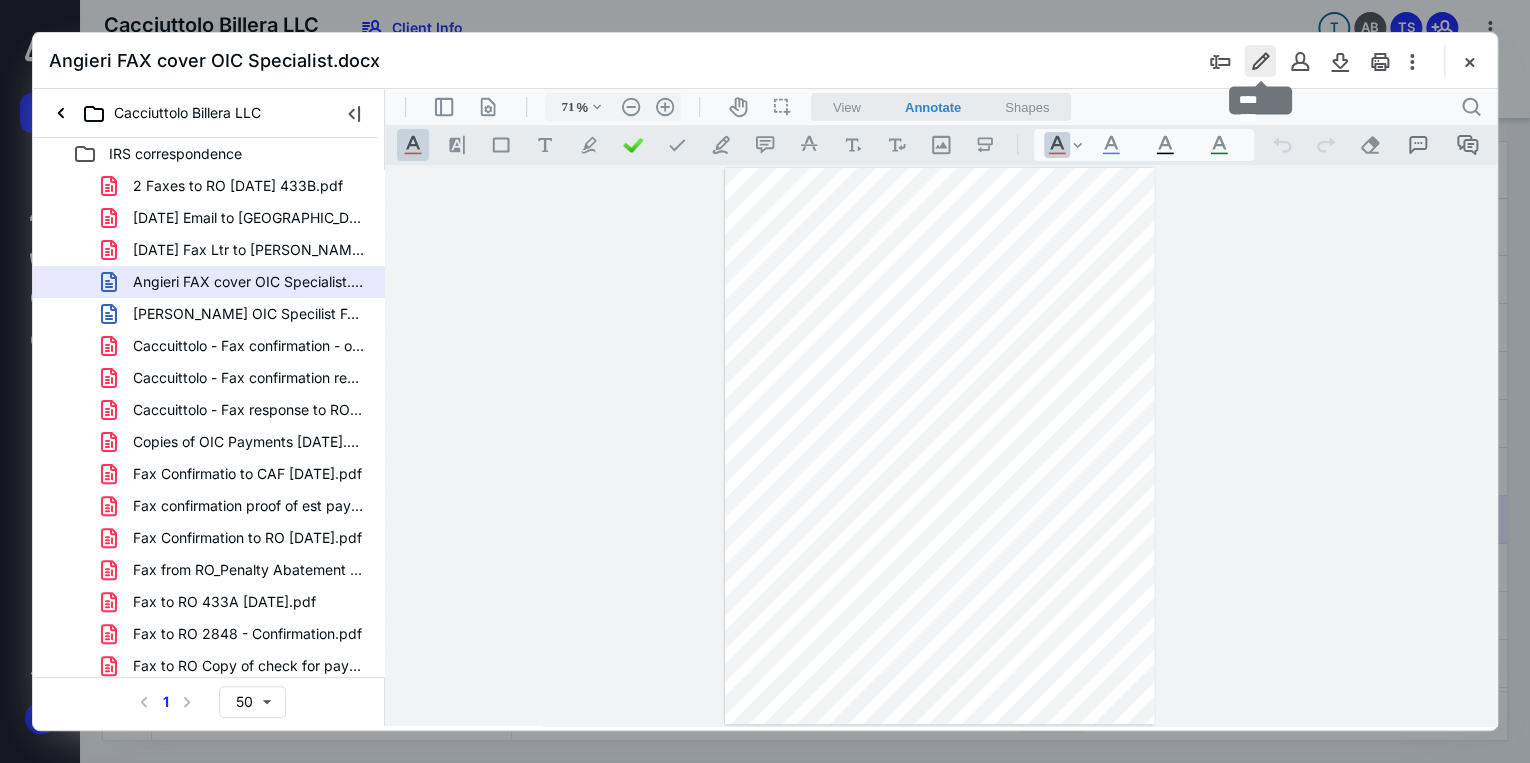 click at bounding box center (1260, 61) 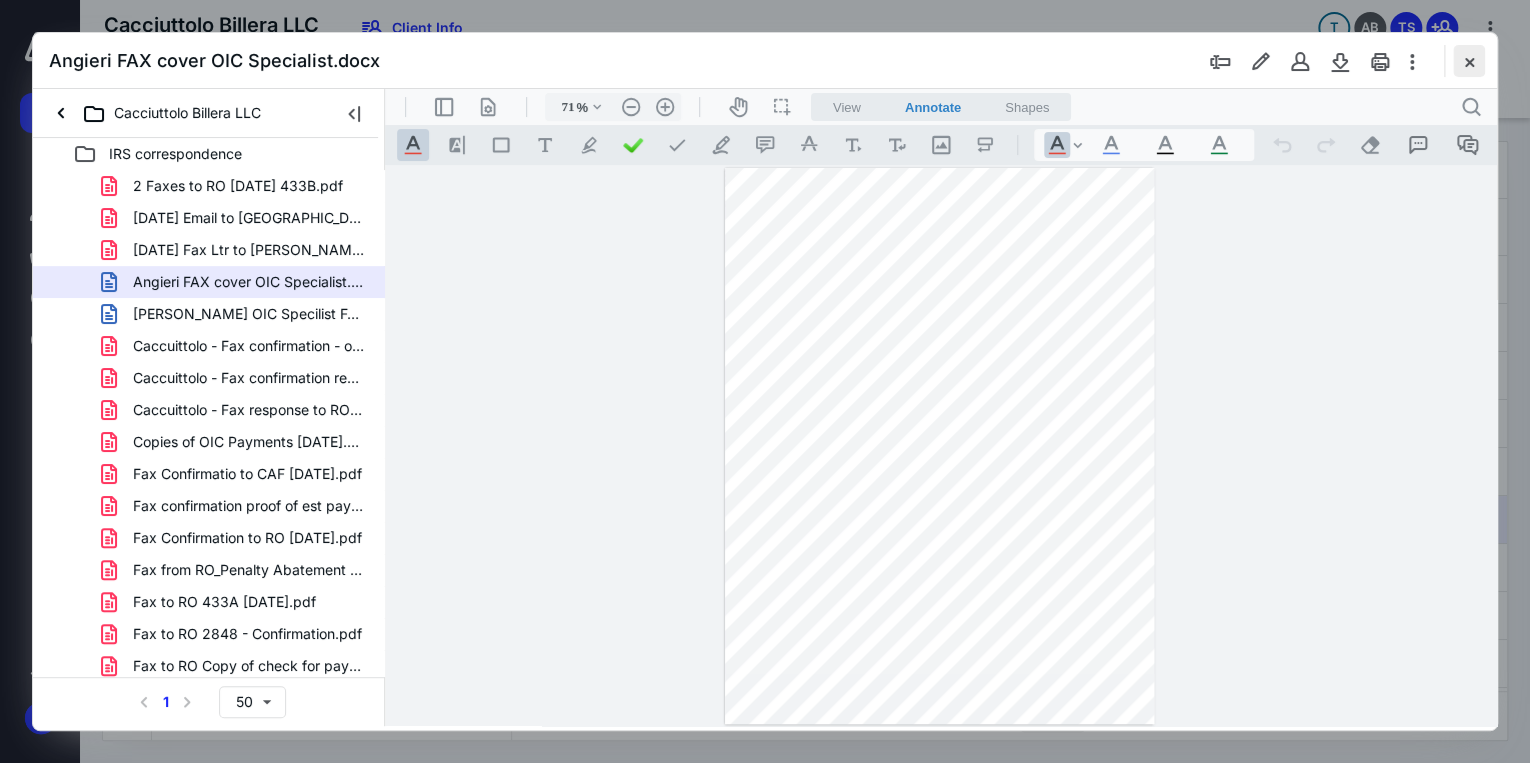 click at bounding box center [1469, 61] 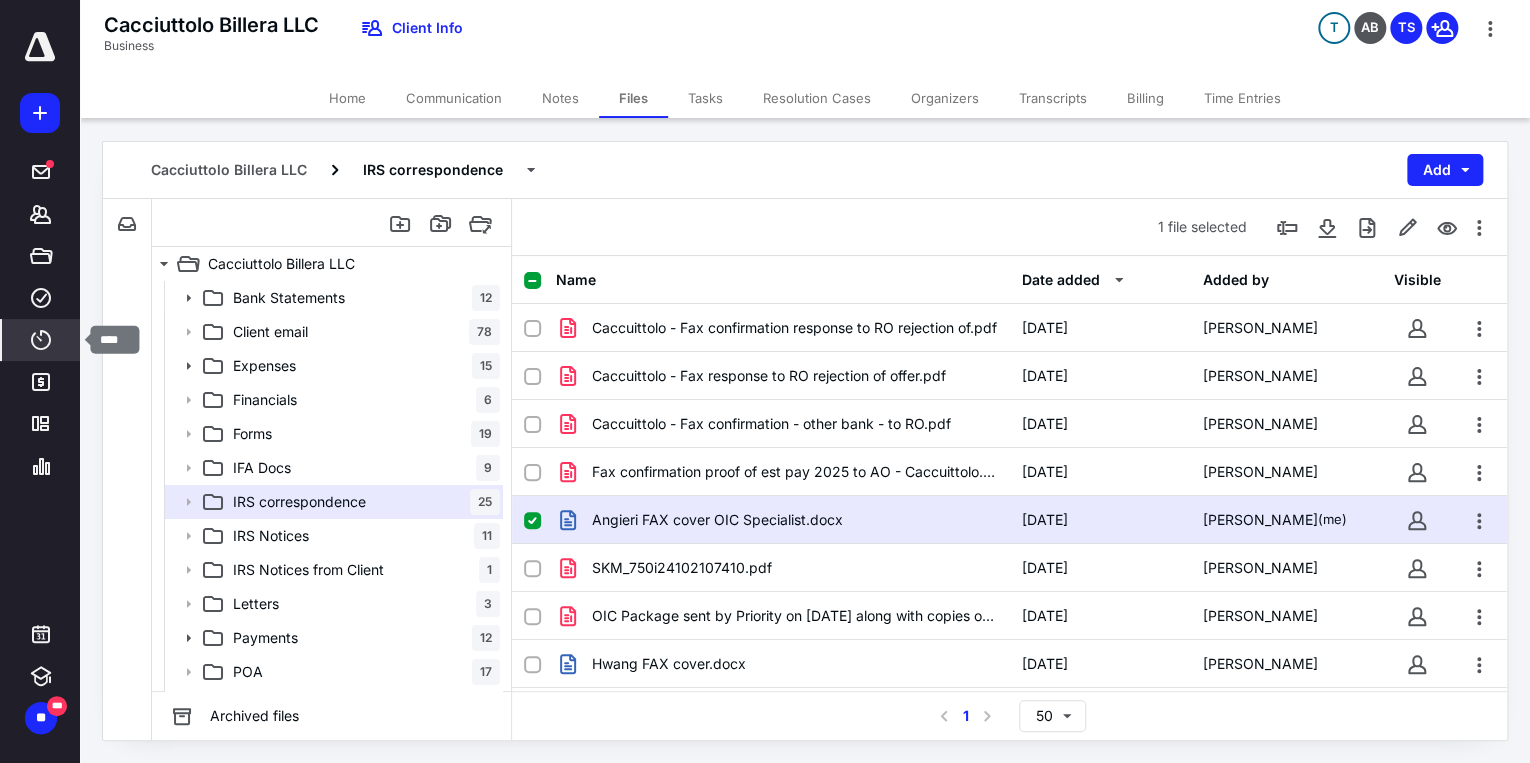 click on "****" at bounding box center [41, 340] 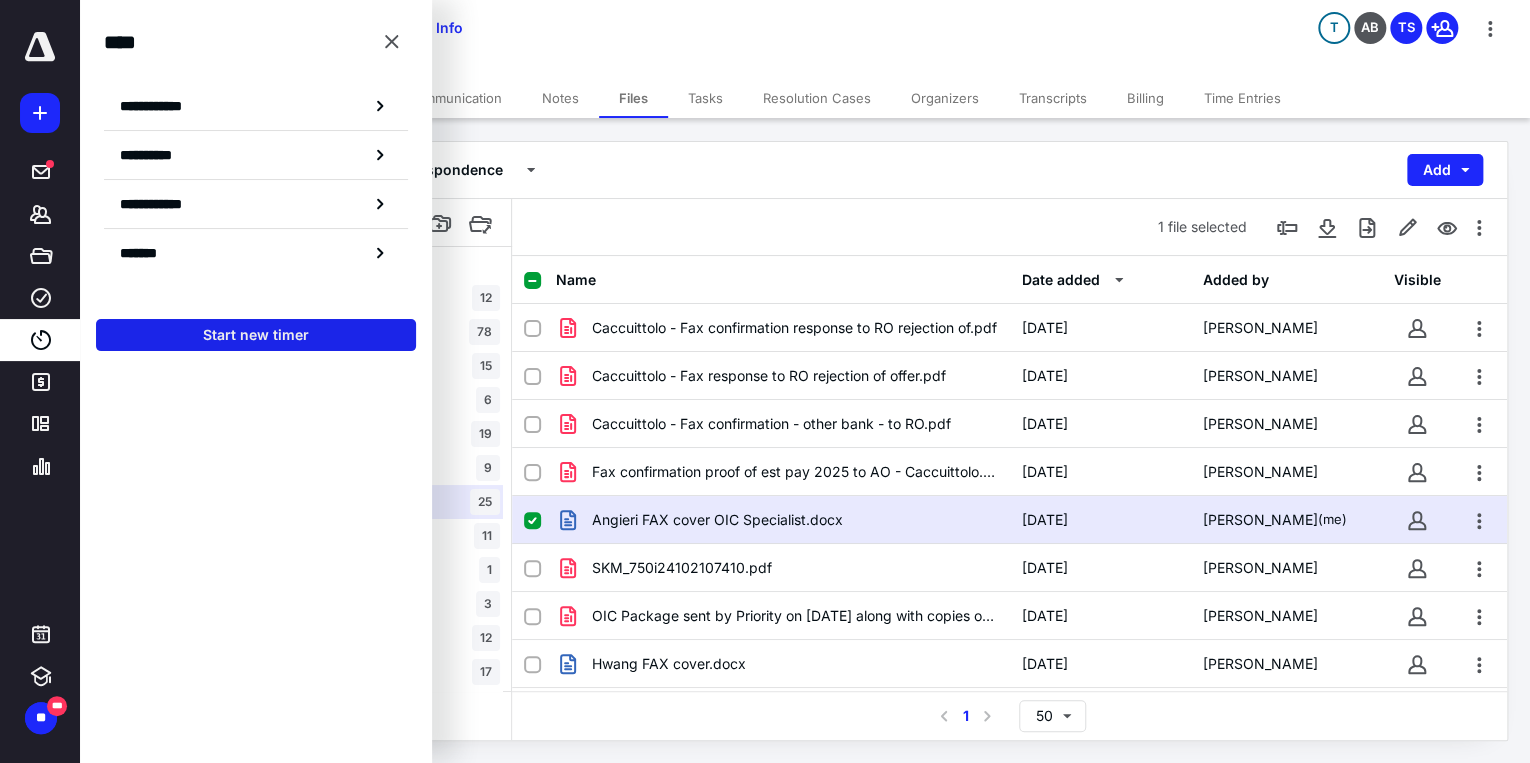 click on "Start new timer" at bounding box center [256, 335] 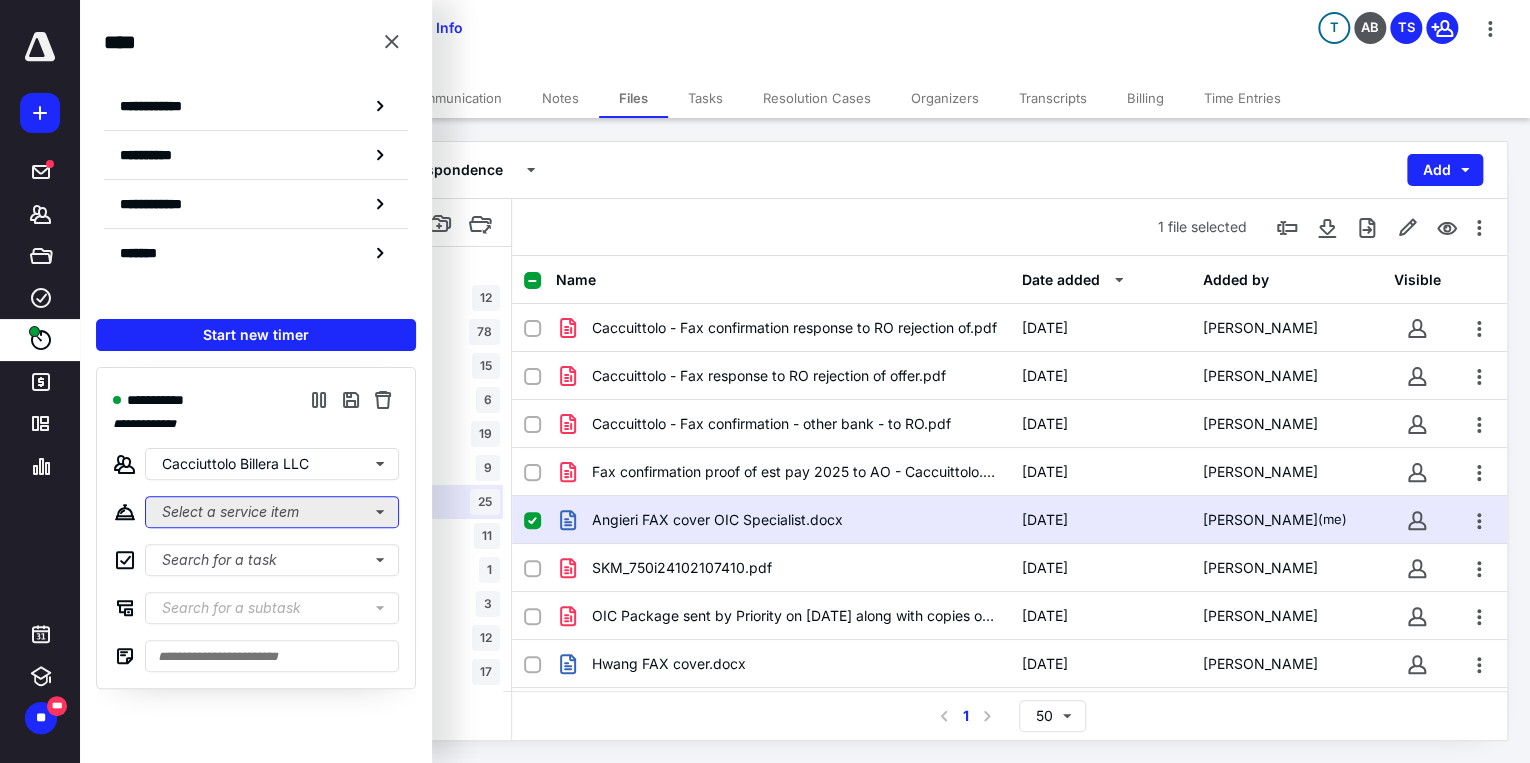 click on "Select a service item" at bounding box center (272, 512) 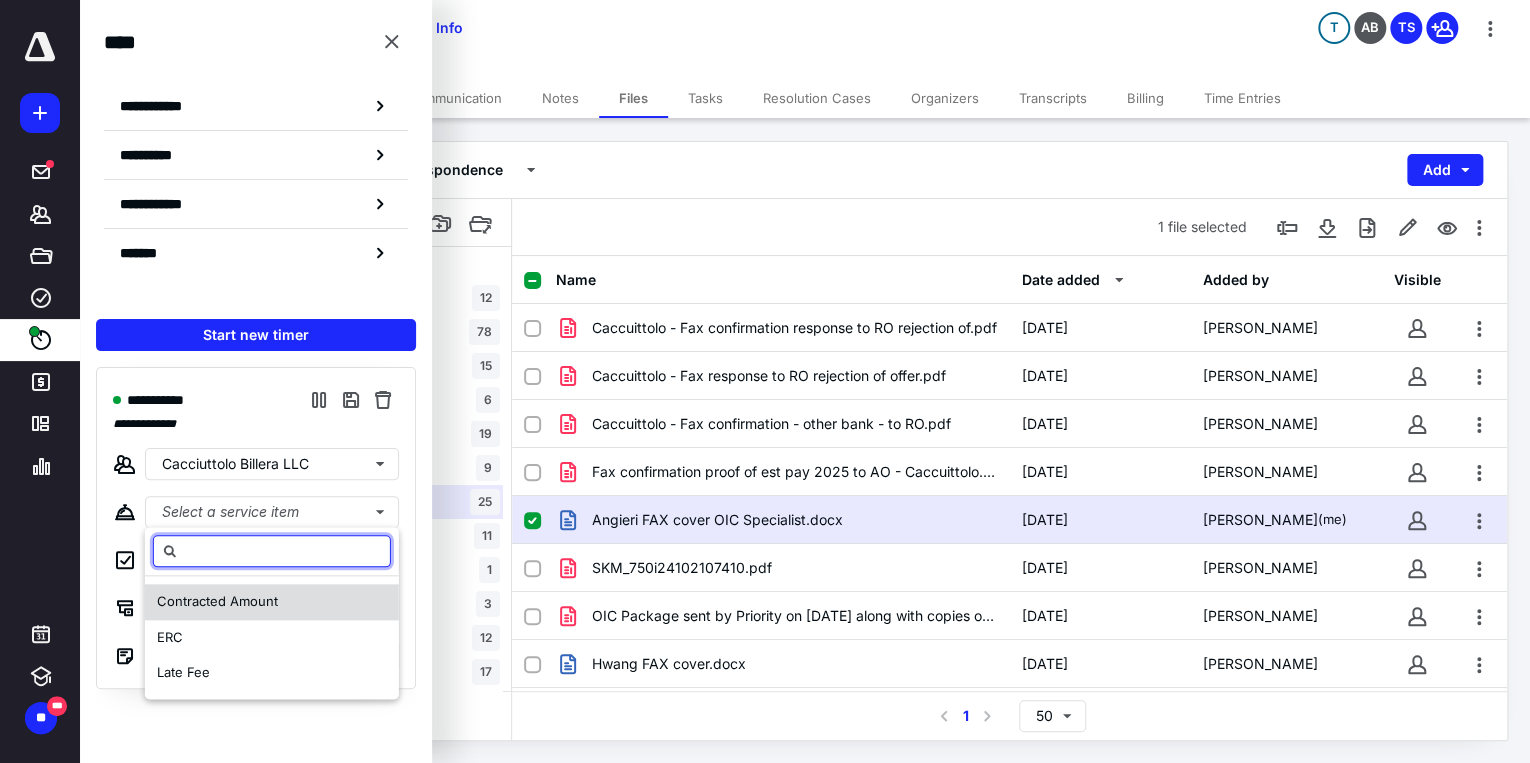 click on "Contracted Amount" at bounding box center (217, 601) 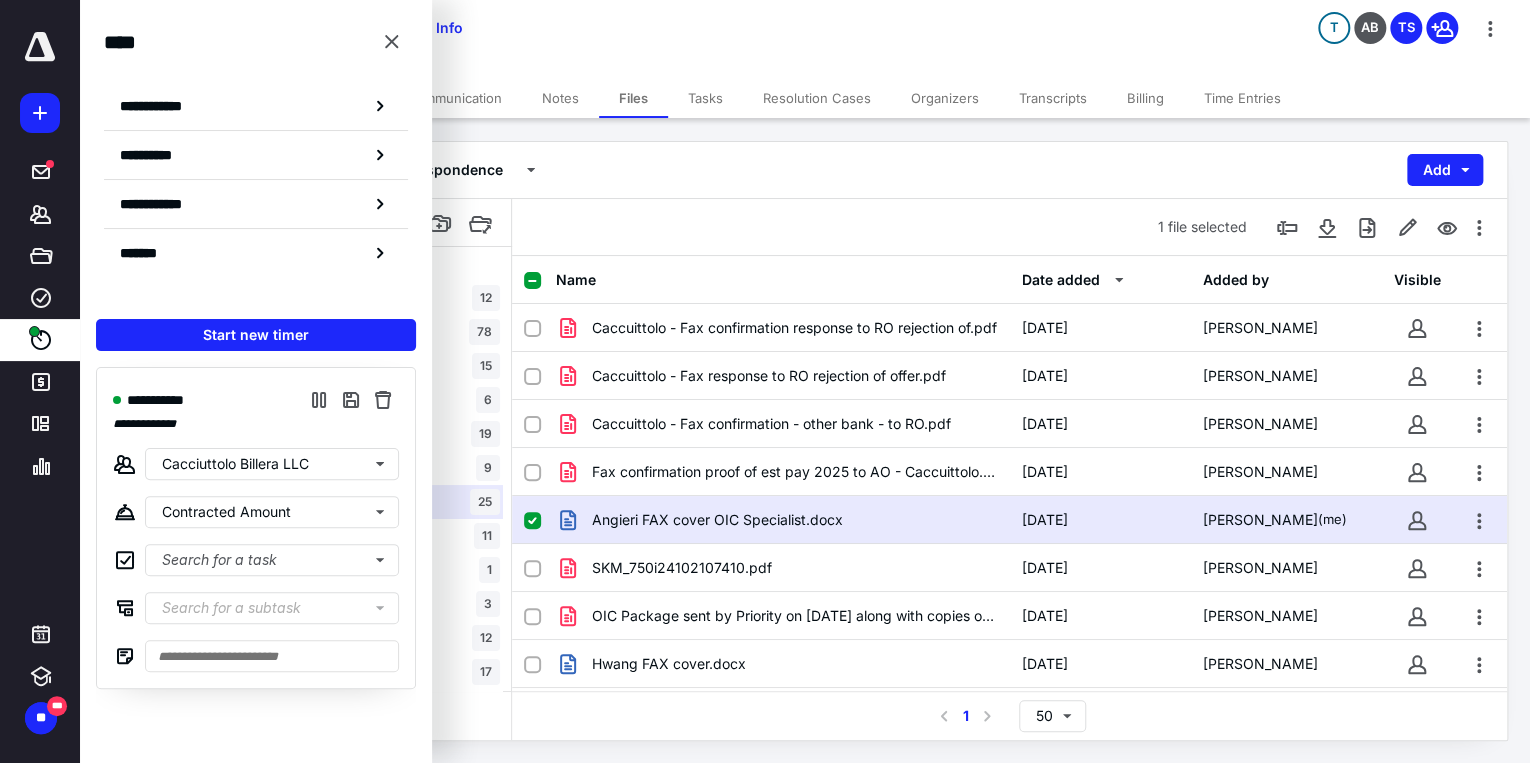 click on "Notes" at bounding box center (560, 98) 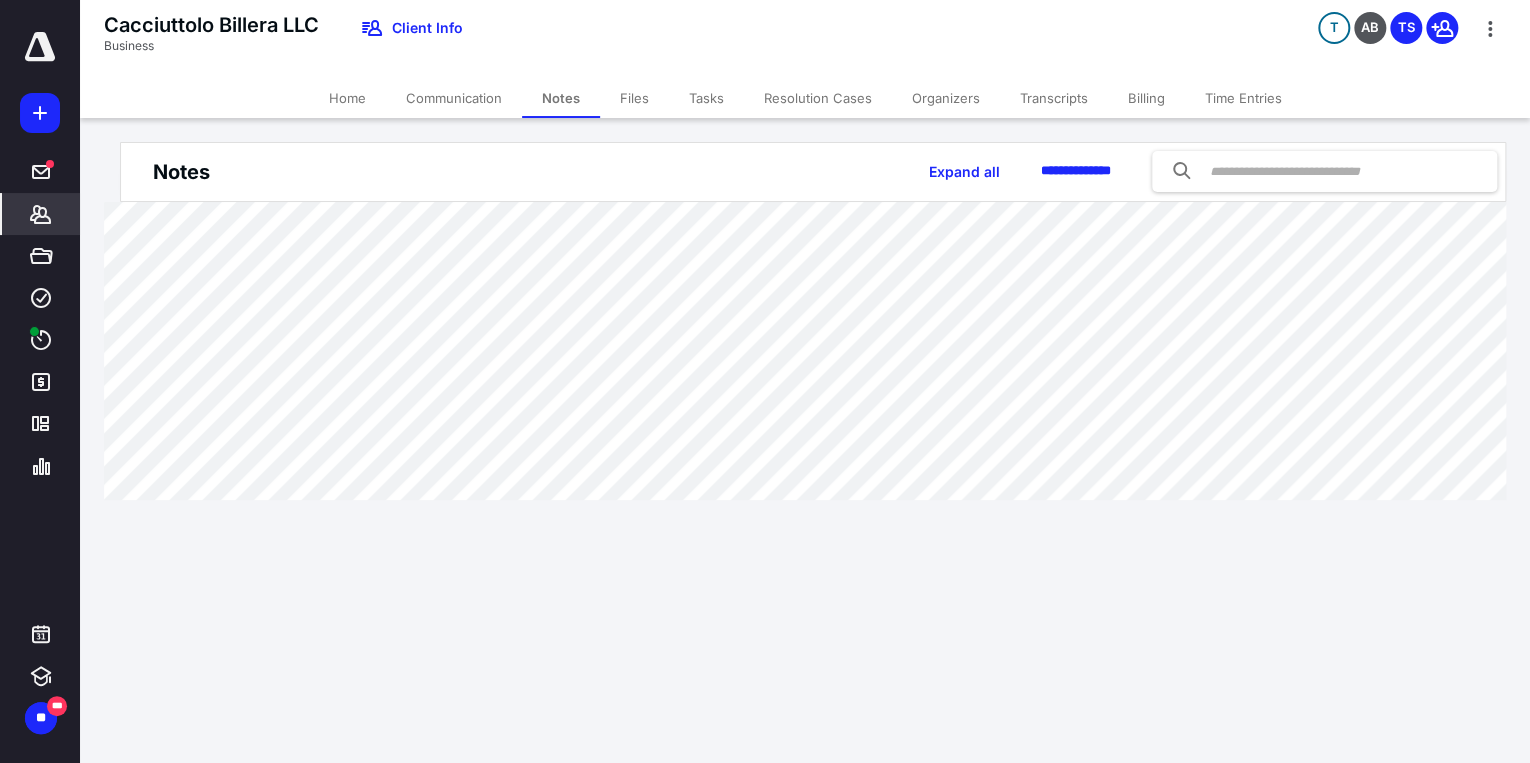 click on "Tasks" at bounding box center (706, 98) 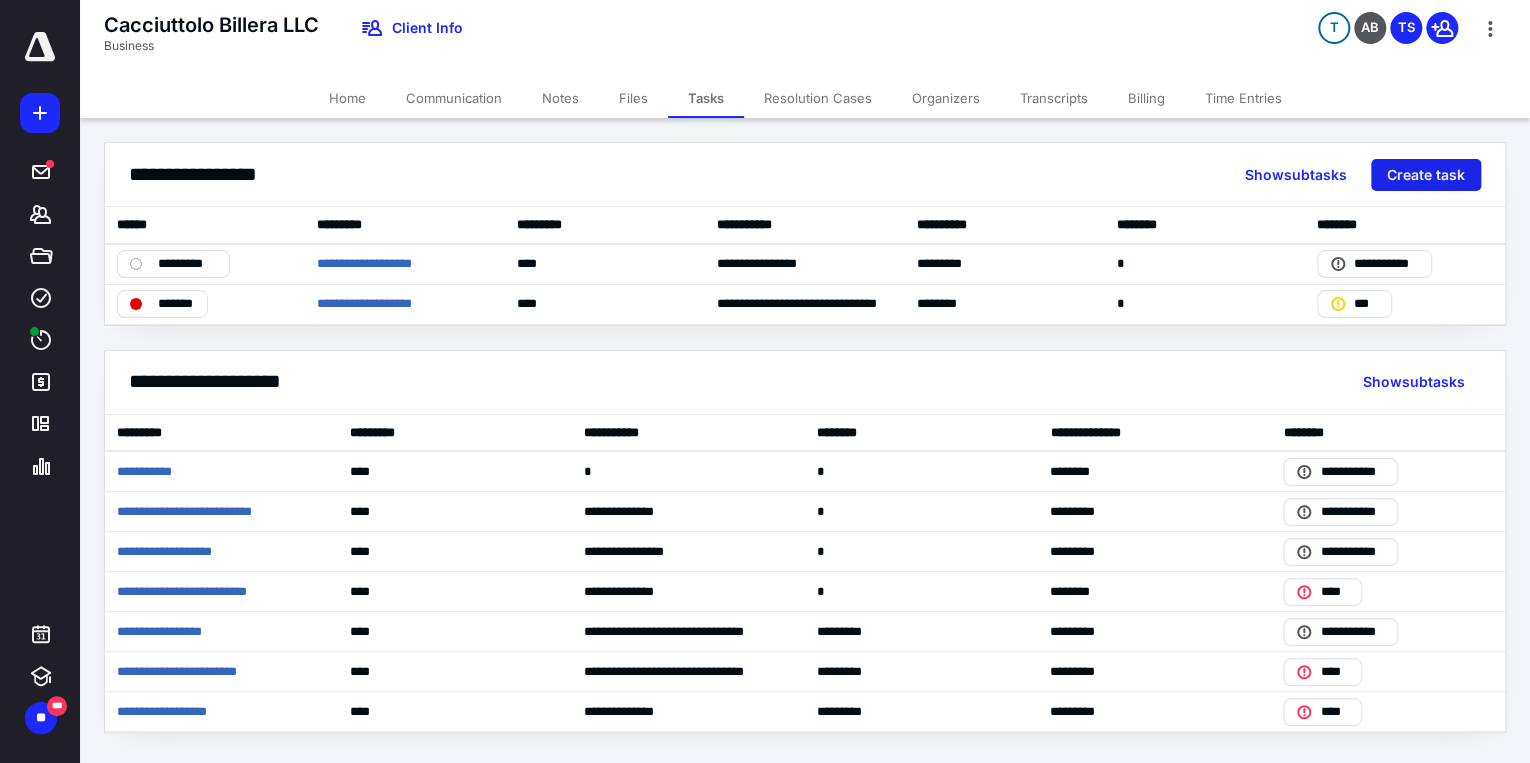 click on "Create task" at bounding box center (1426, 175) 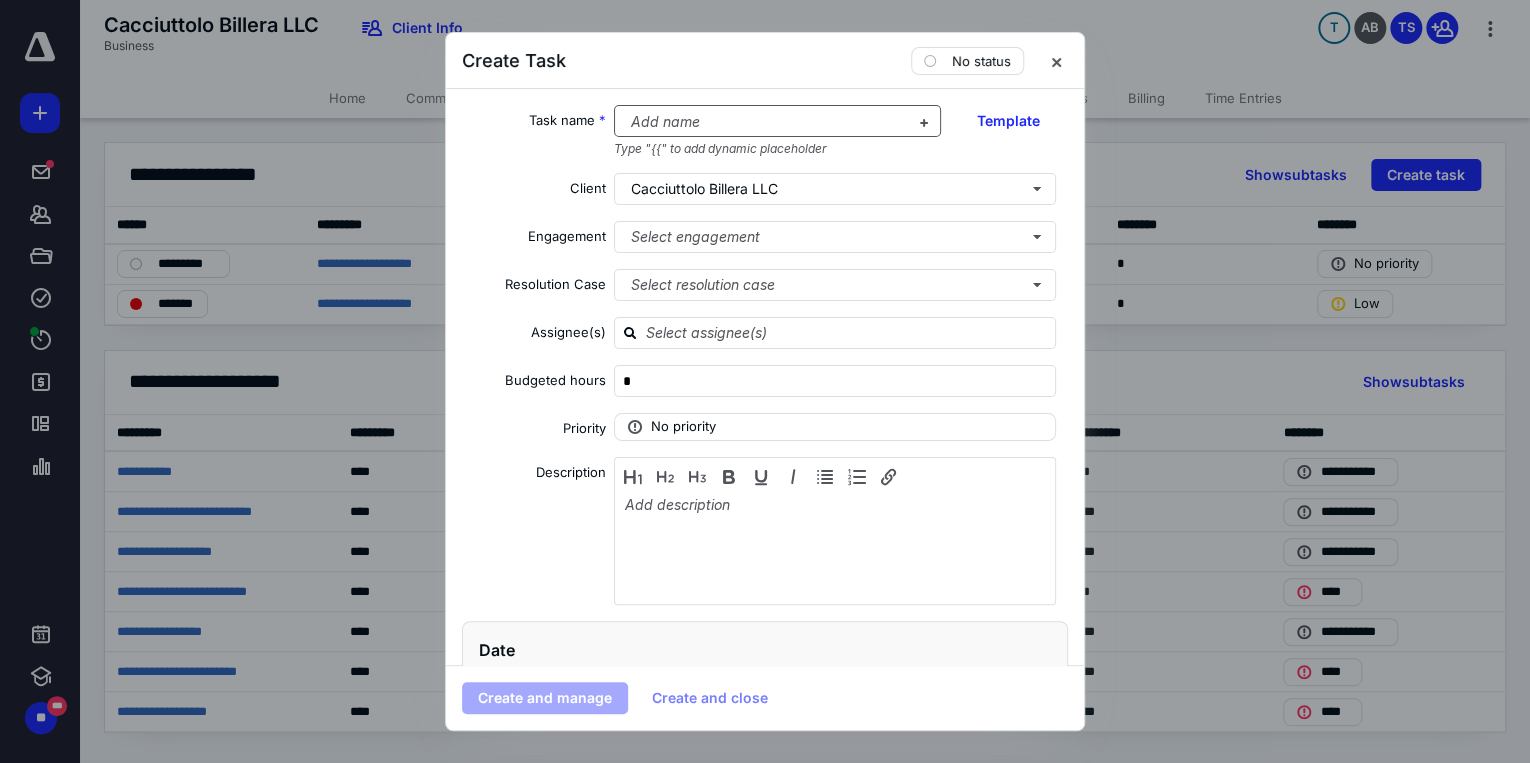 click at bounding box center [766, 122] 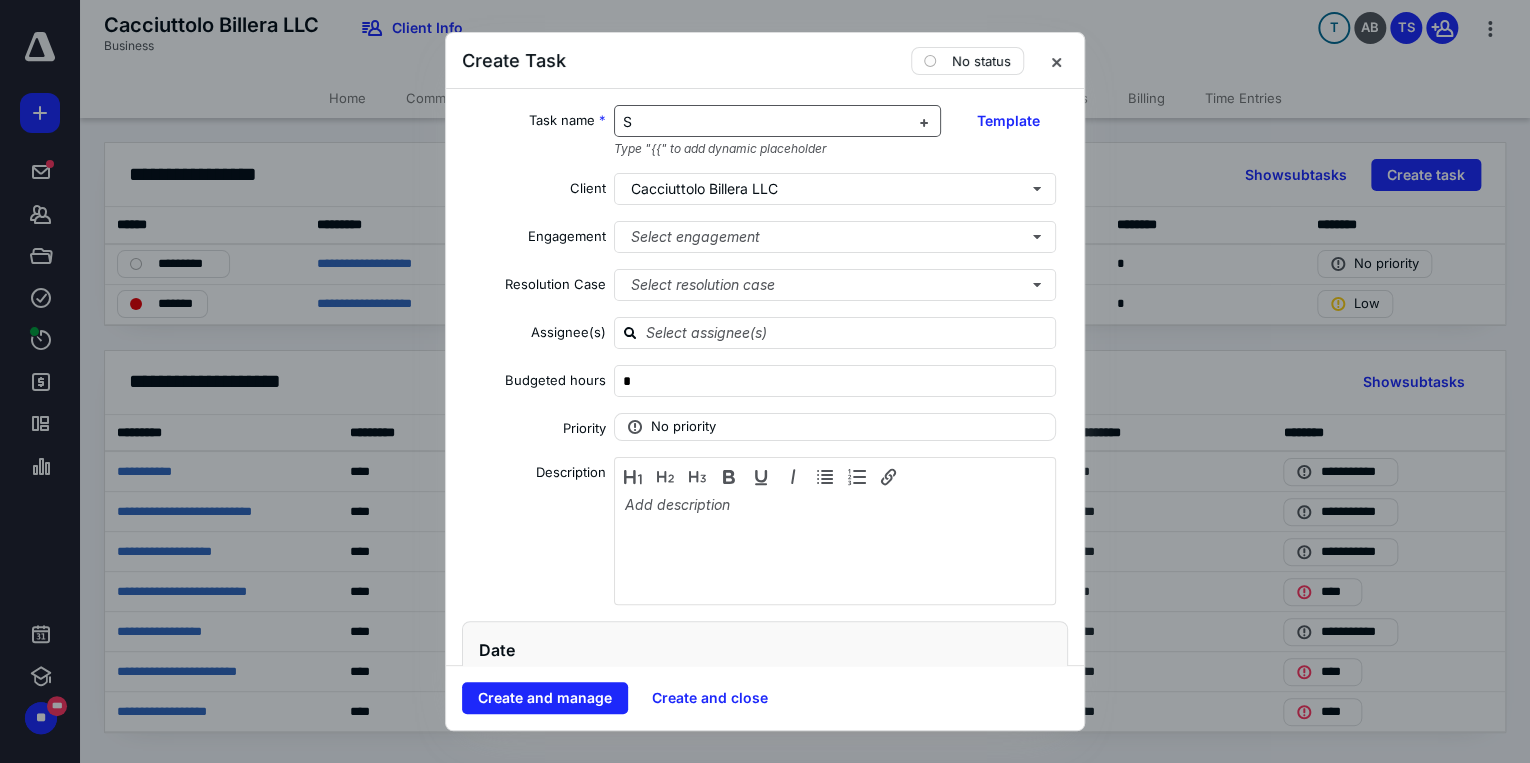 type 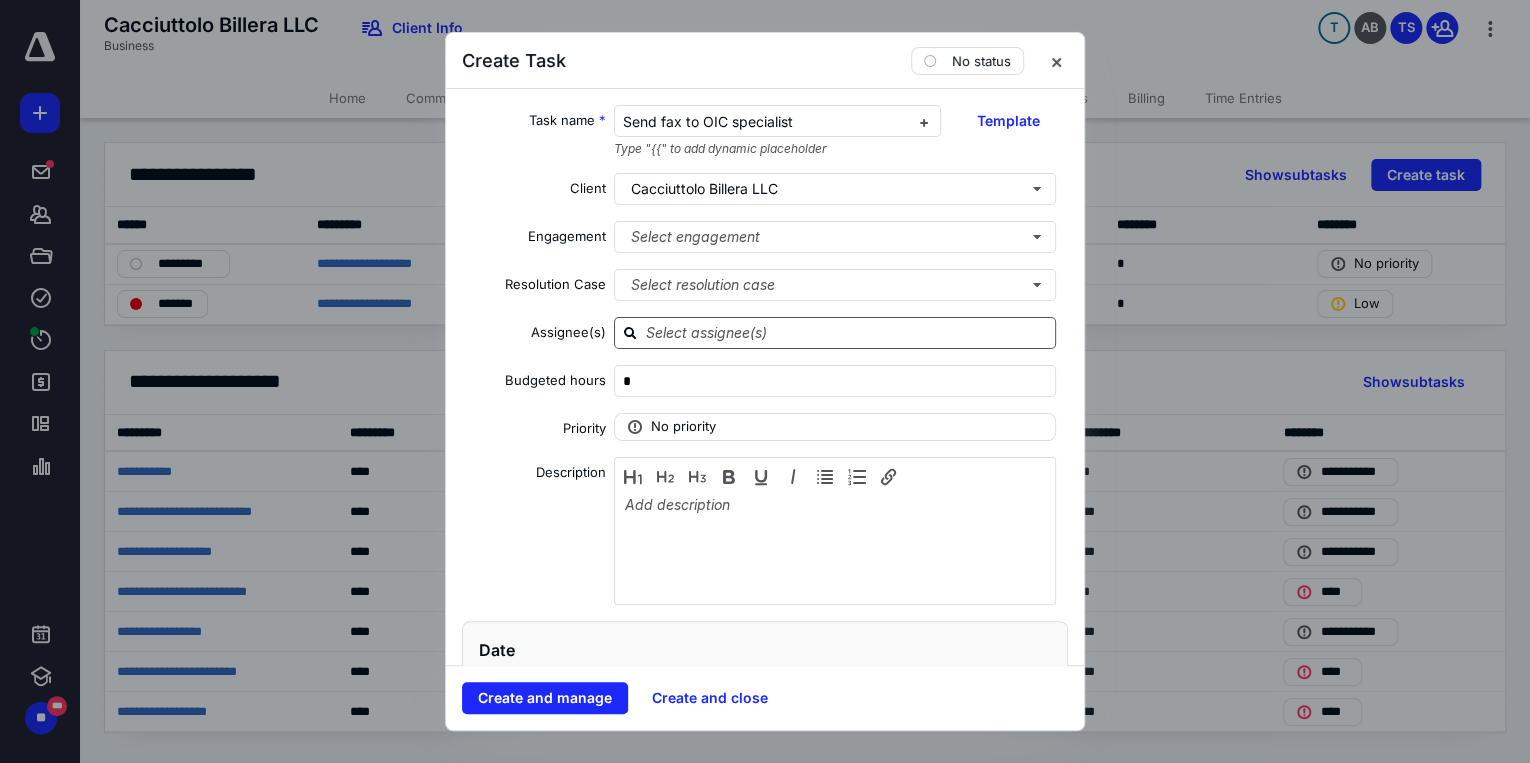 click at bounding box center [847, 332] 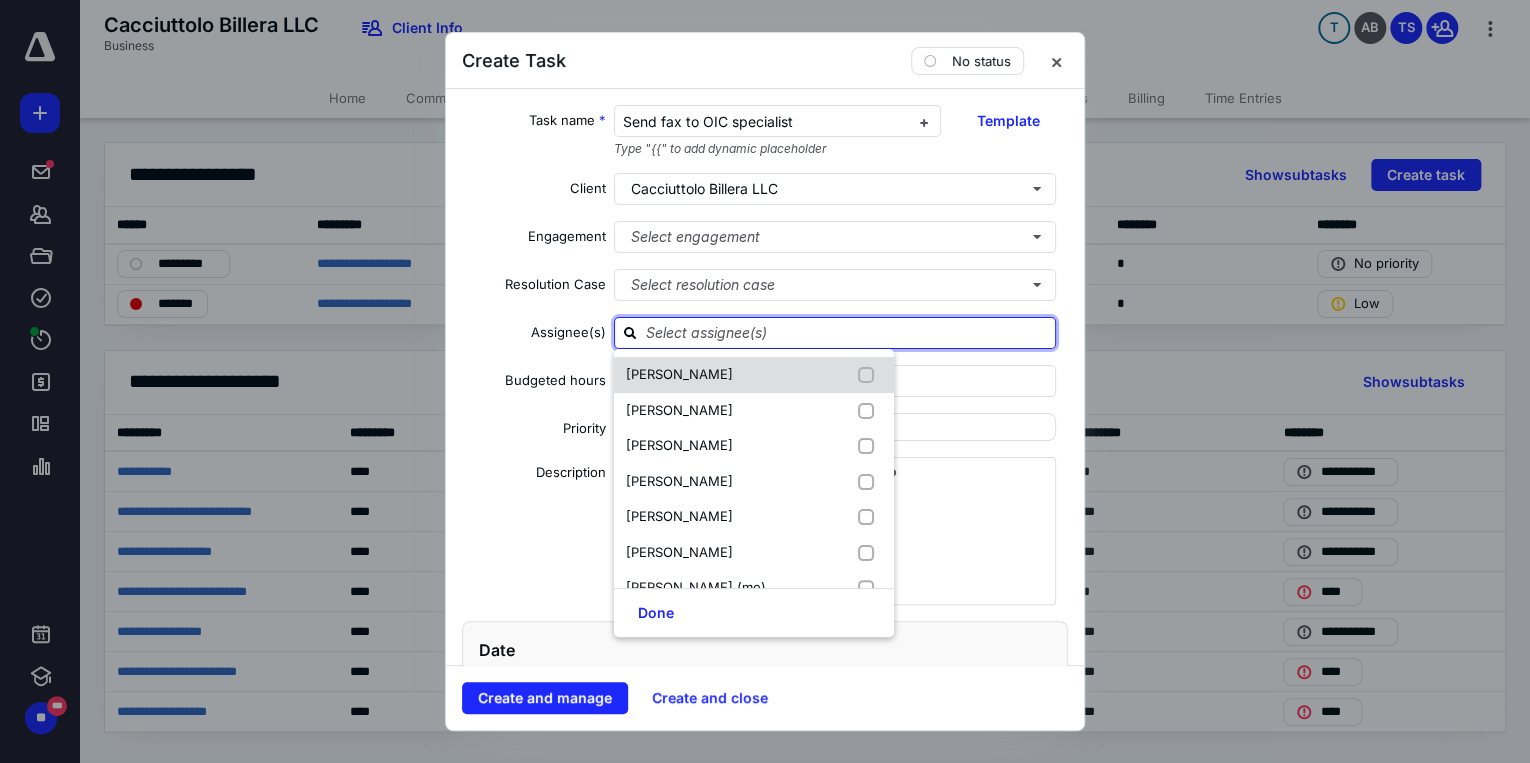 click on "[PERSON_NAME]" at bounding box center [679, 374] 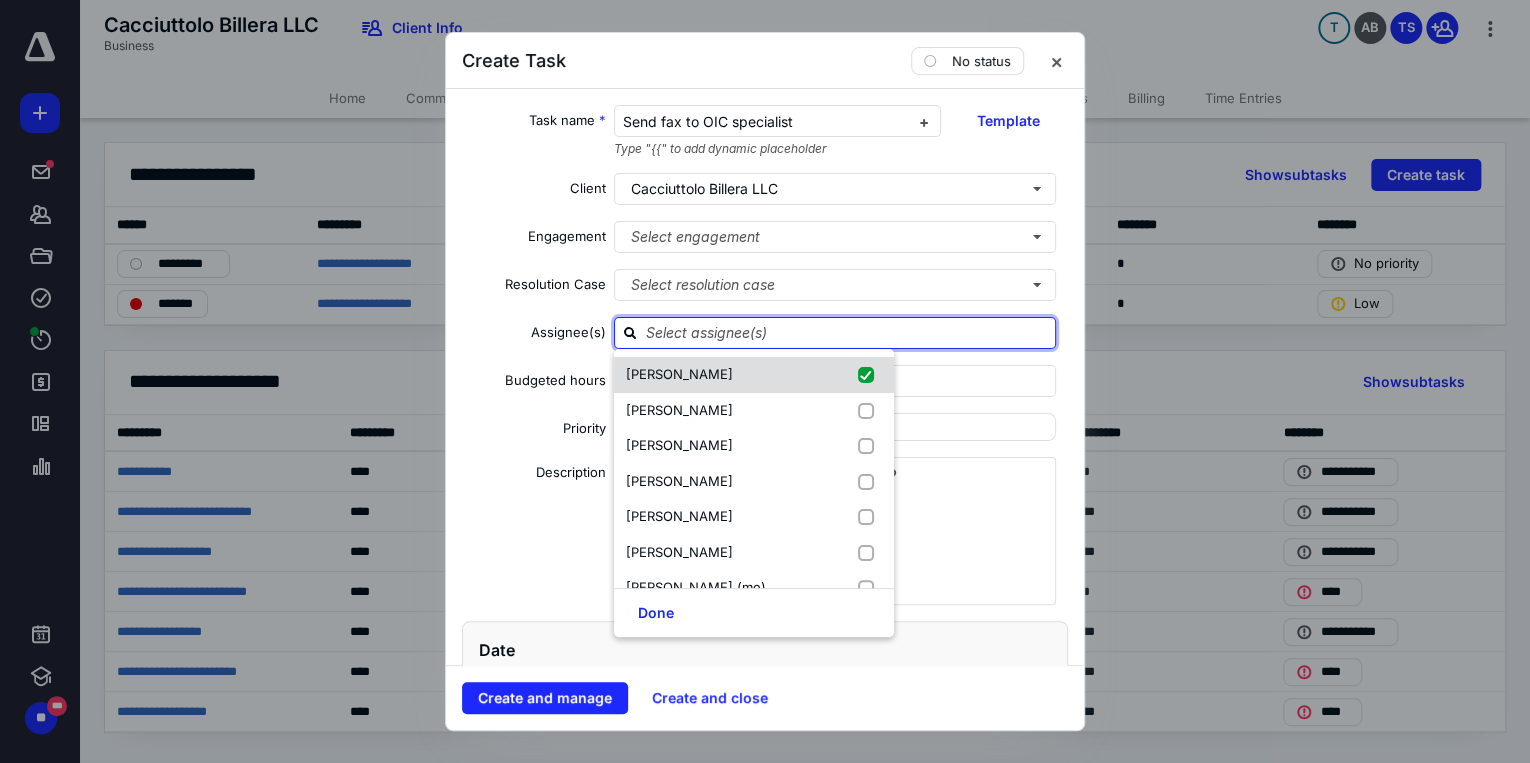 checkbox on "true" 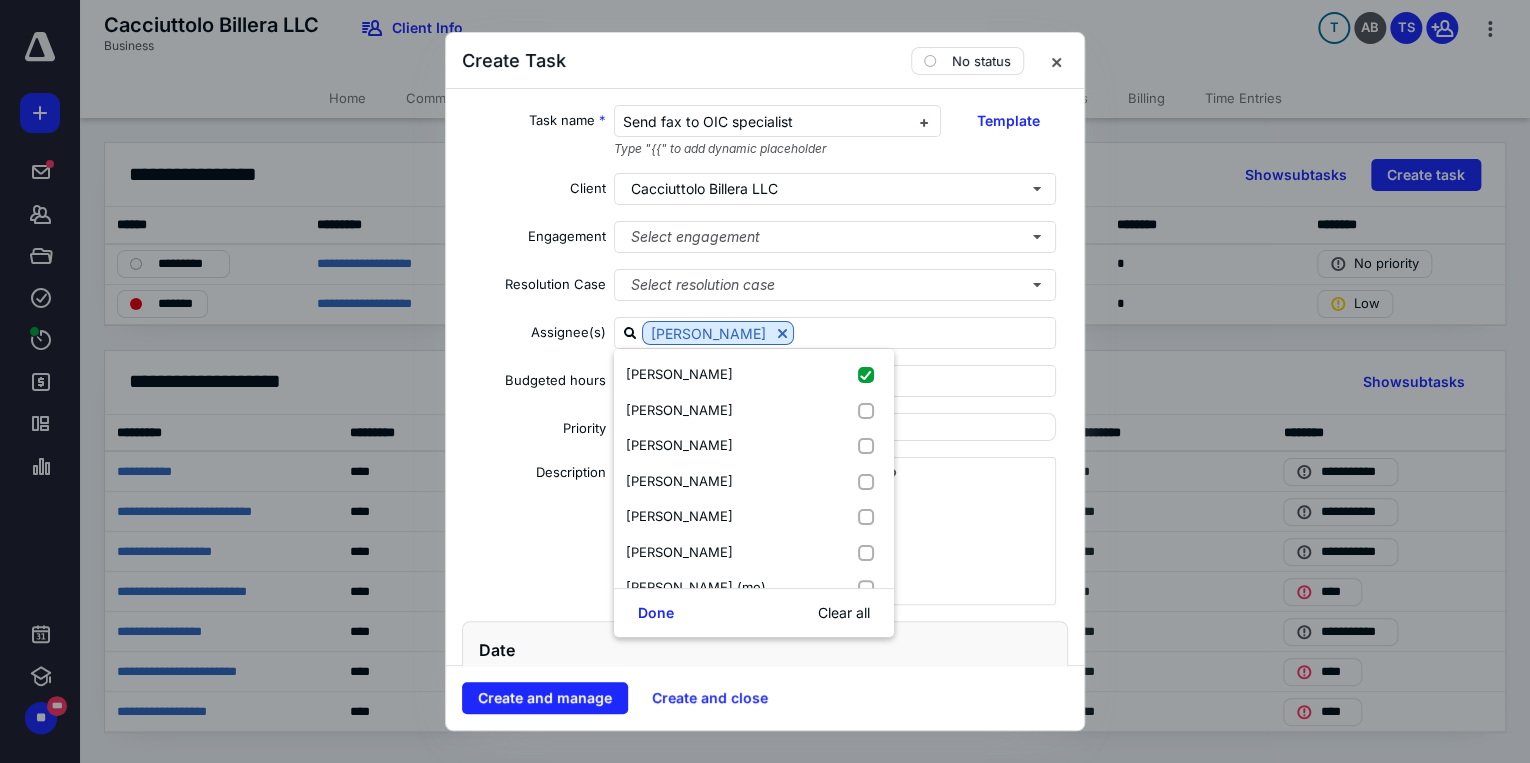 click on "Date Start date Select a date Due date Select a date Add a date" at bounding box center (765, 725) 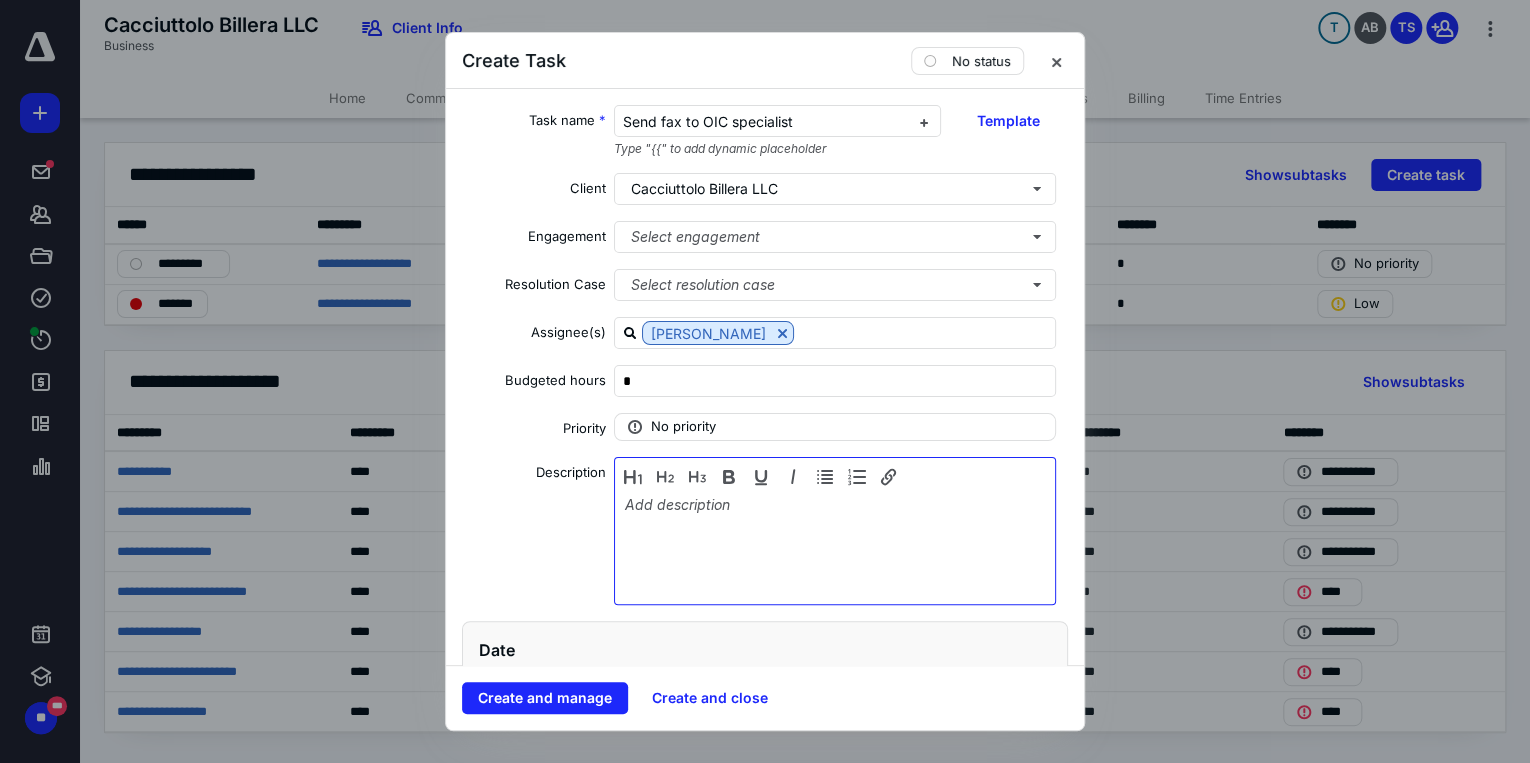 click at bounding box center [835, 546] 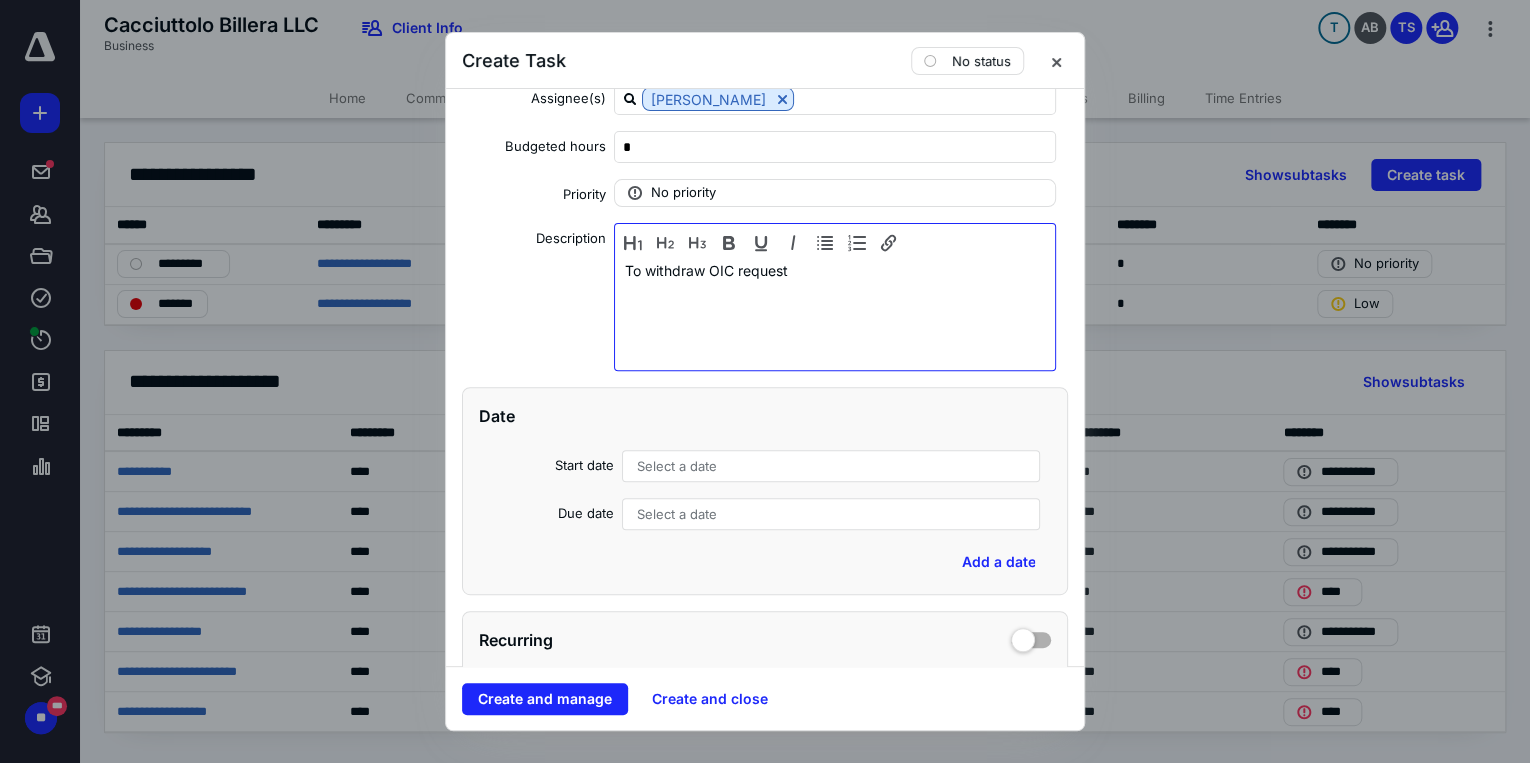 scroll, scrollTop: 240, scrollLeft: 0, axis: vertical 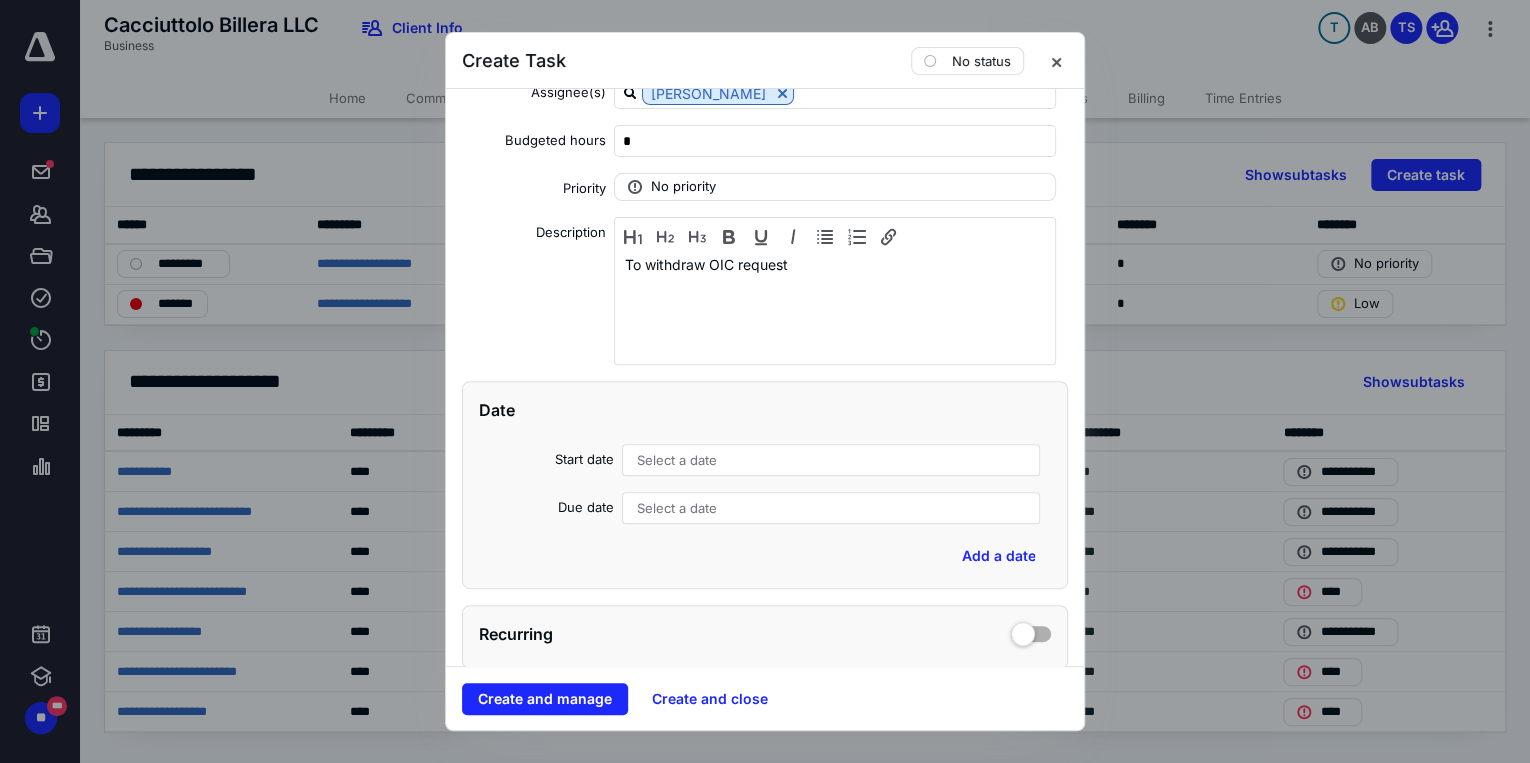 click on "Date Start date Select a date Due date Select a date Add a date" at bounding box center [765, 485] 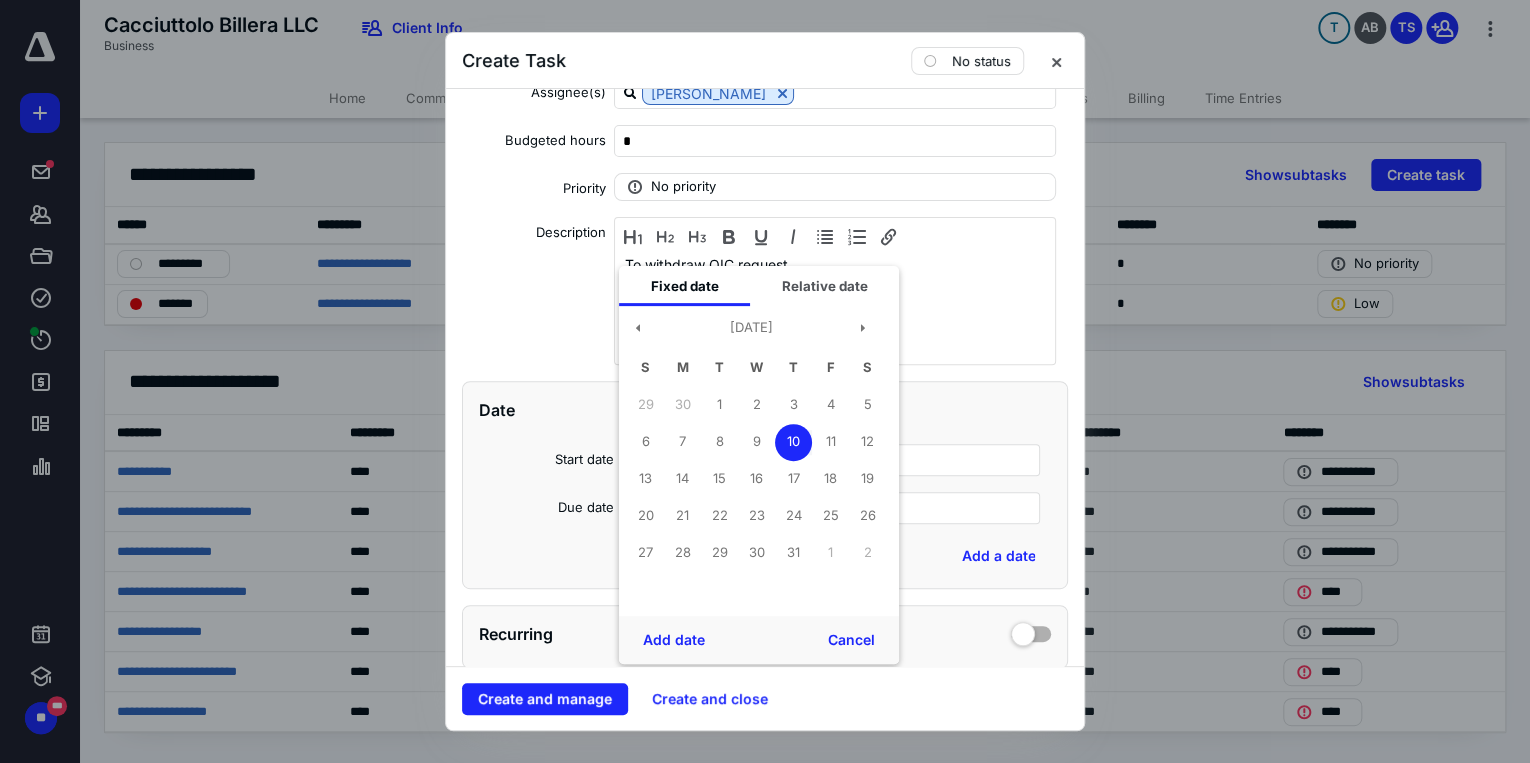click on "10" at bounding box center (793, 442) 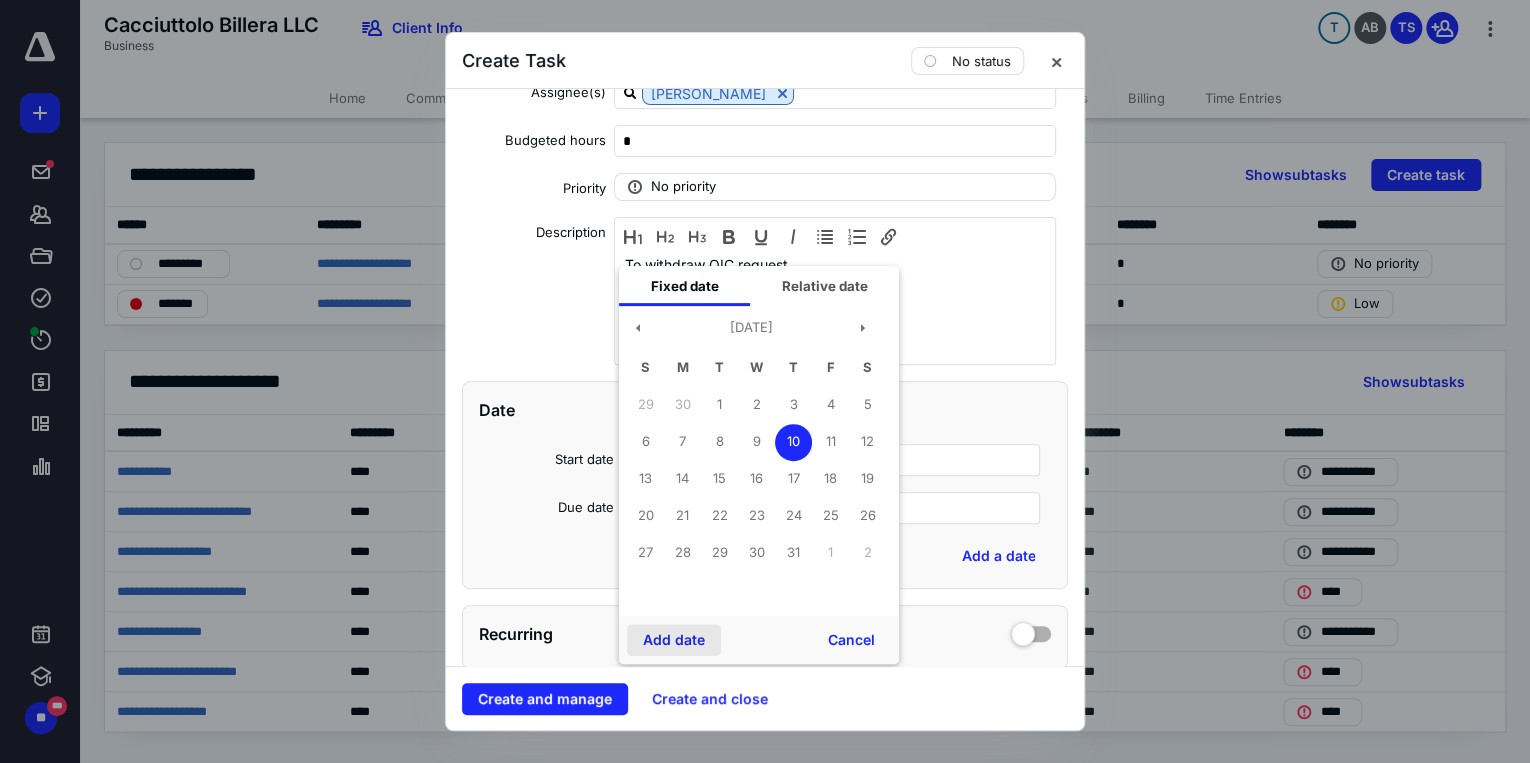 click on "Add date" at bounding box center [674, 640] 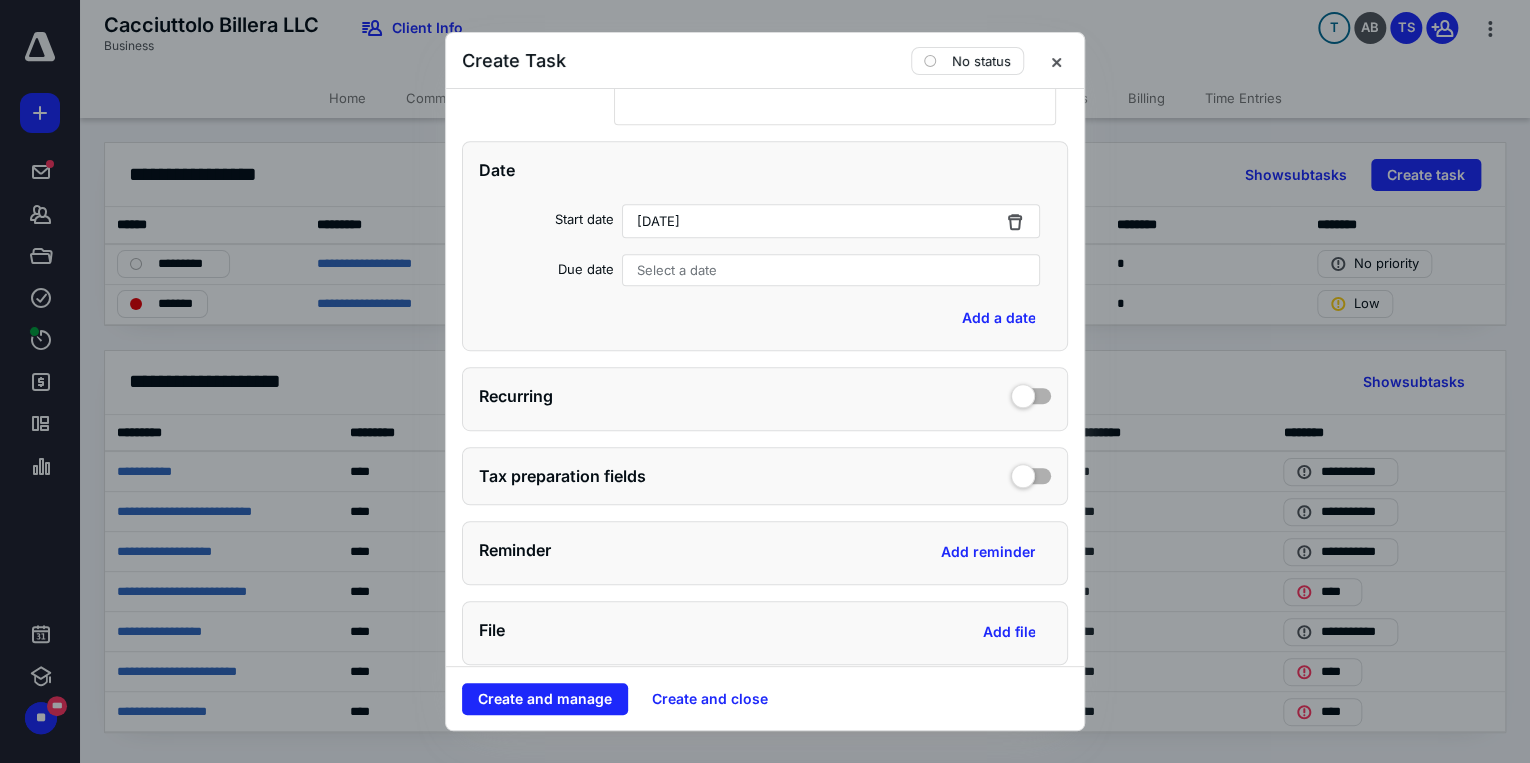 scroll, scrollTop: 640, scrollLeft: 0, axis: vertical 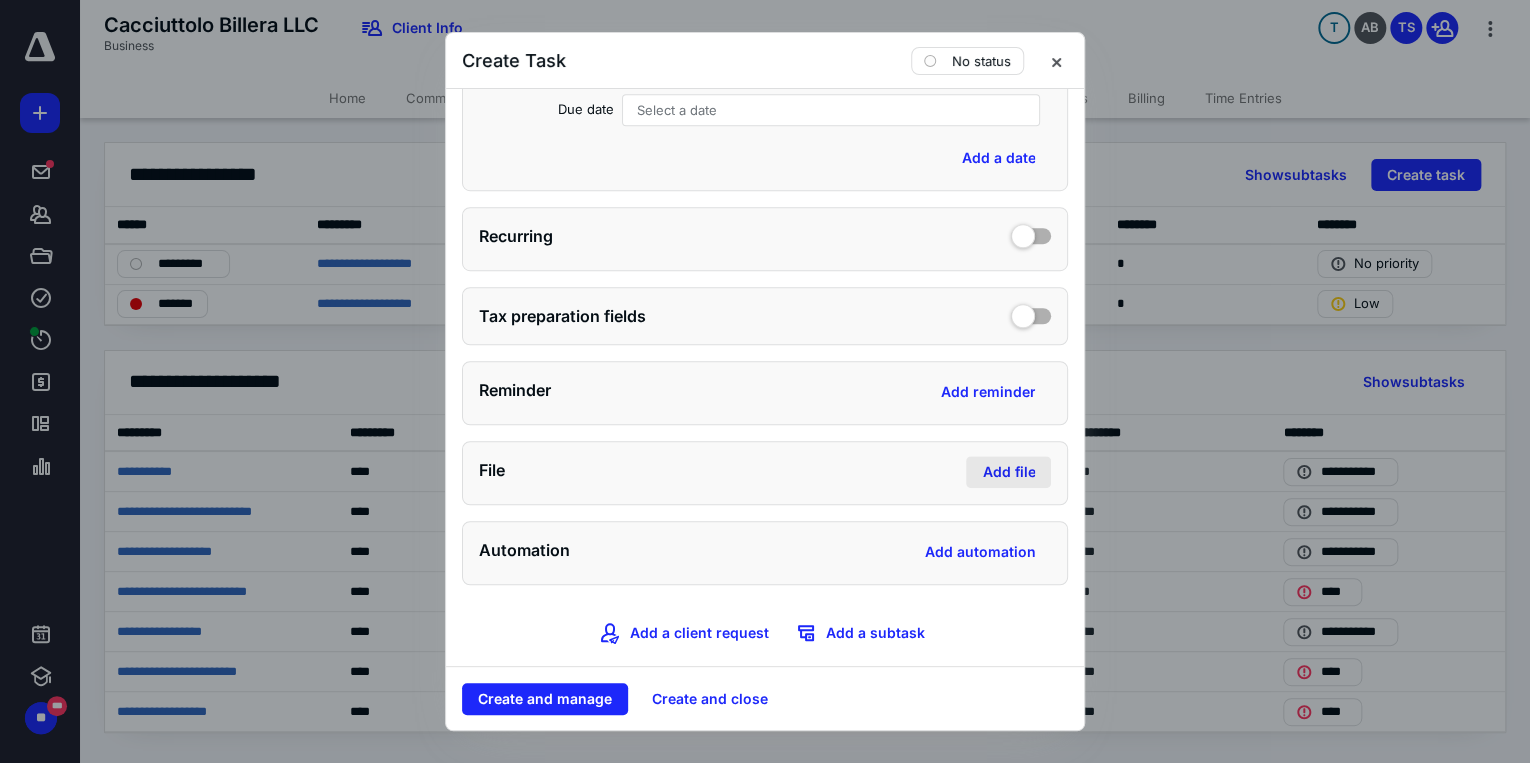 click on "Add file" at bounding box center (1008, 472) 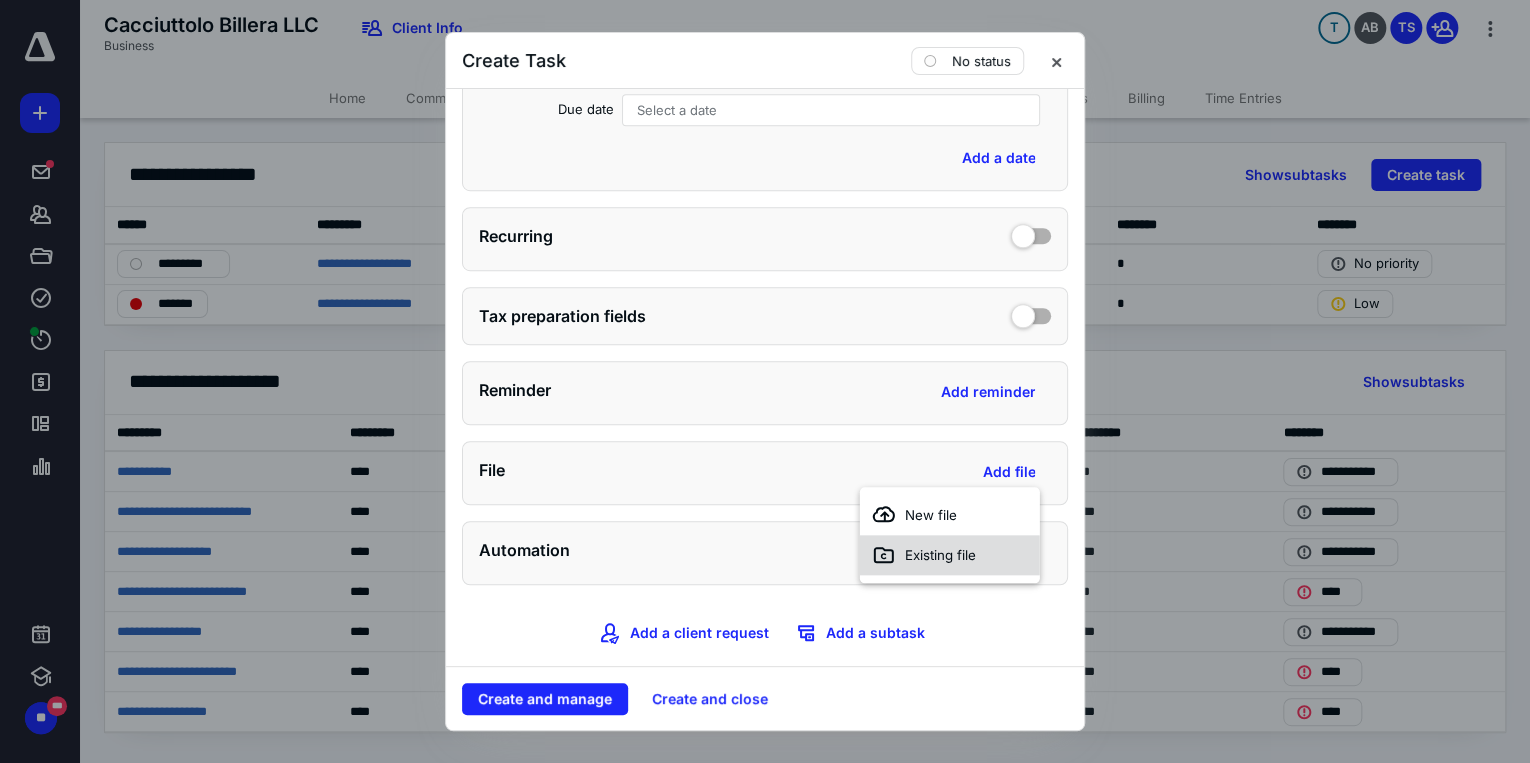 click on "Existing file" at bounding box center (949, 555) 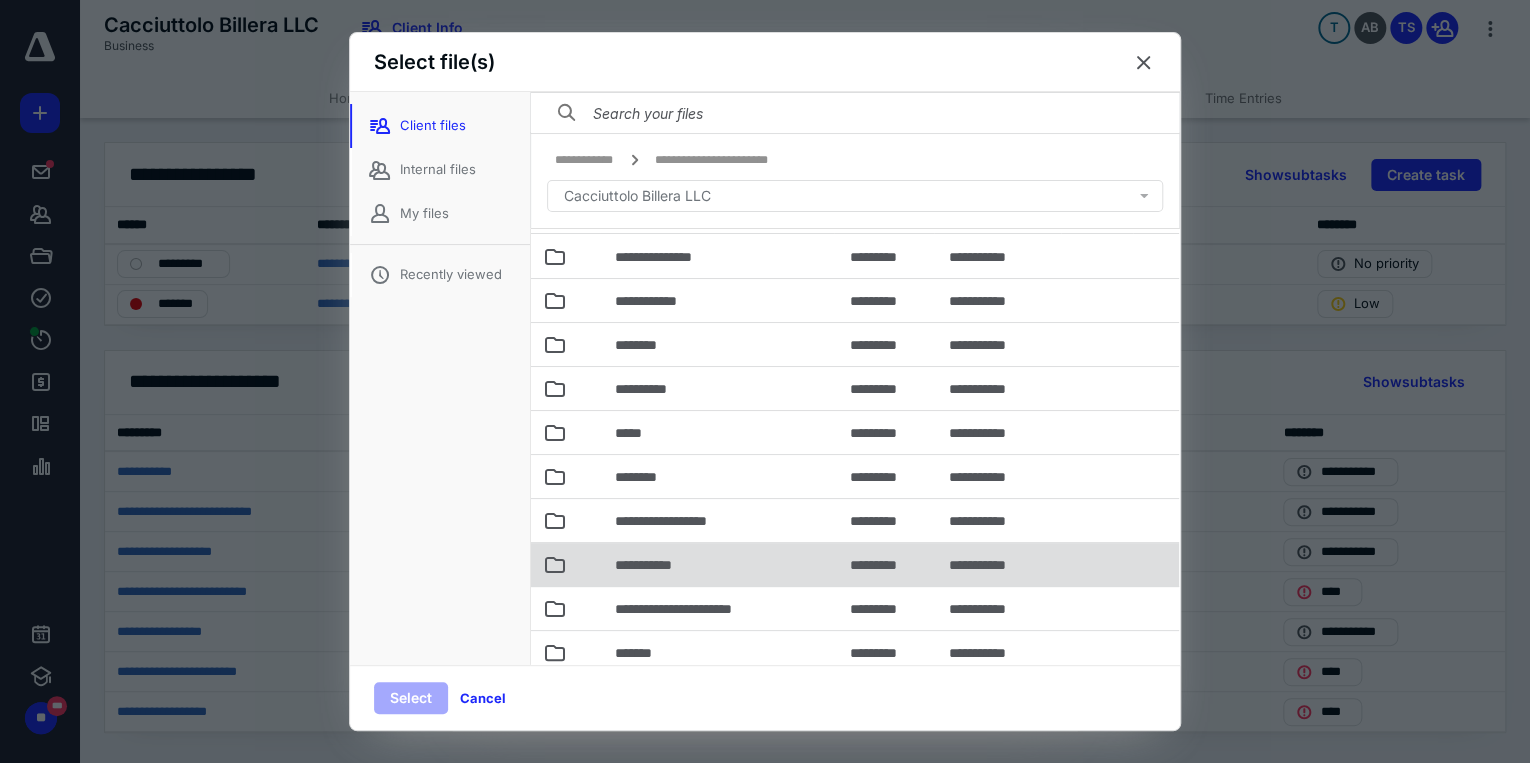 scroll, scrollTop: 80, scrollLeft: 0, axis: vertical 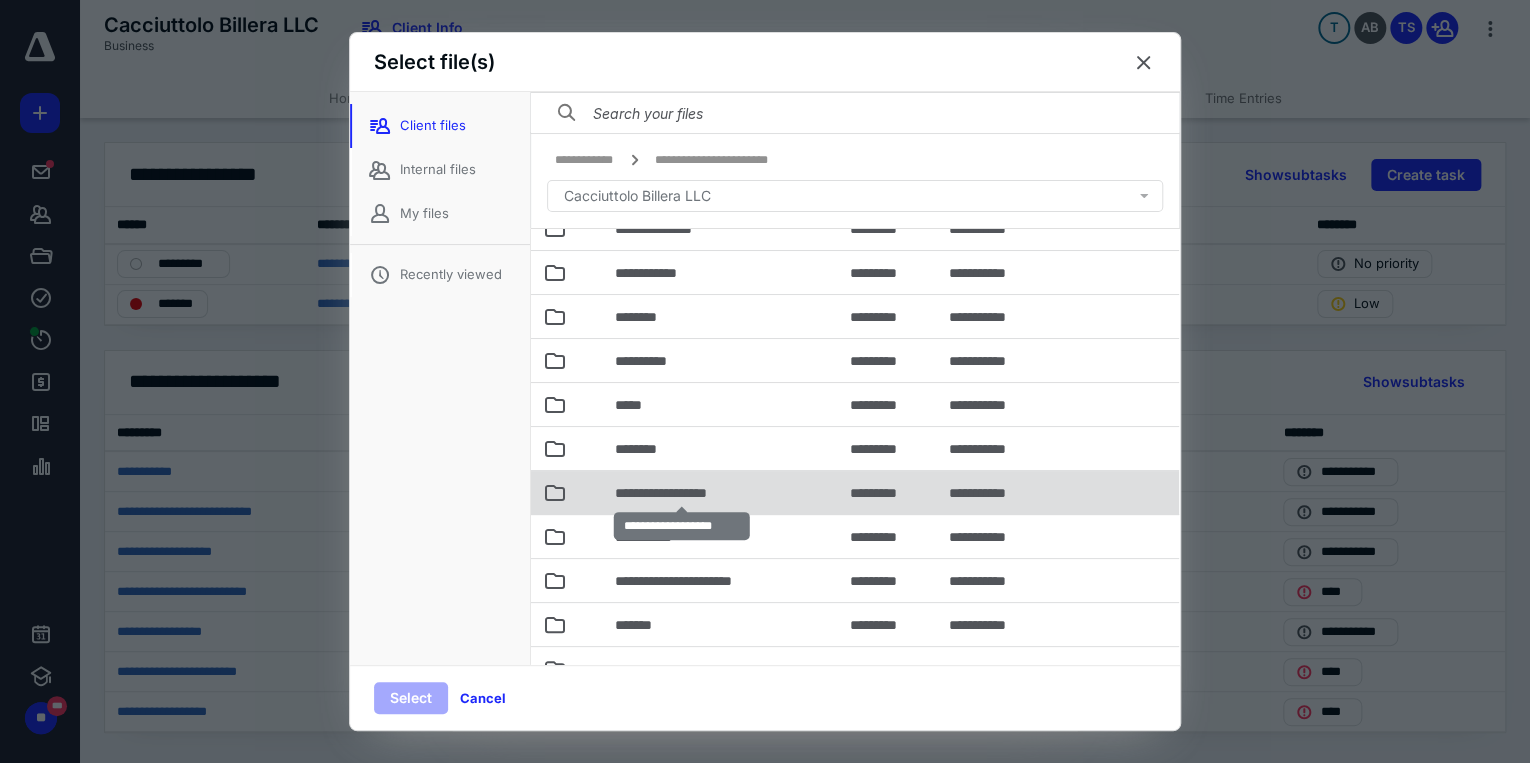 click on "**********" at bounding box center [682, 493] 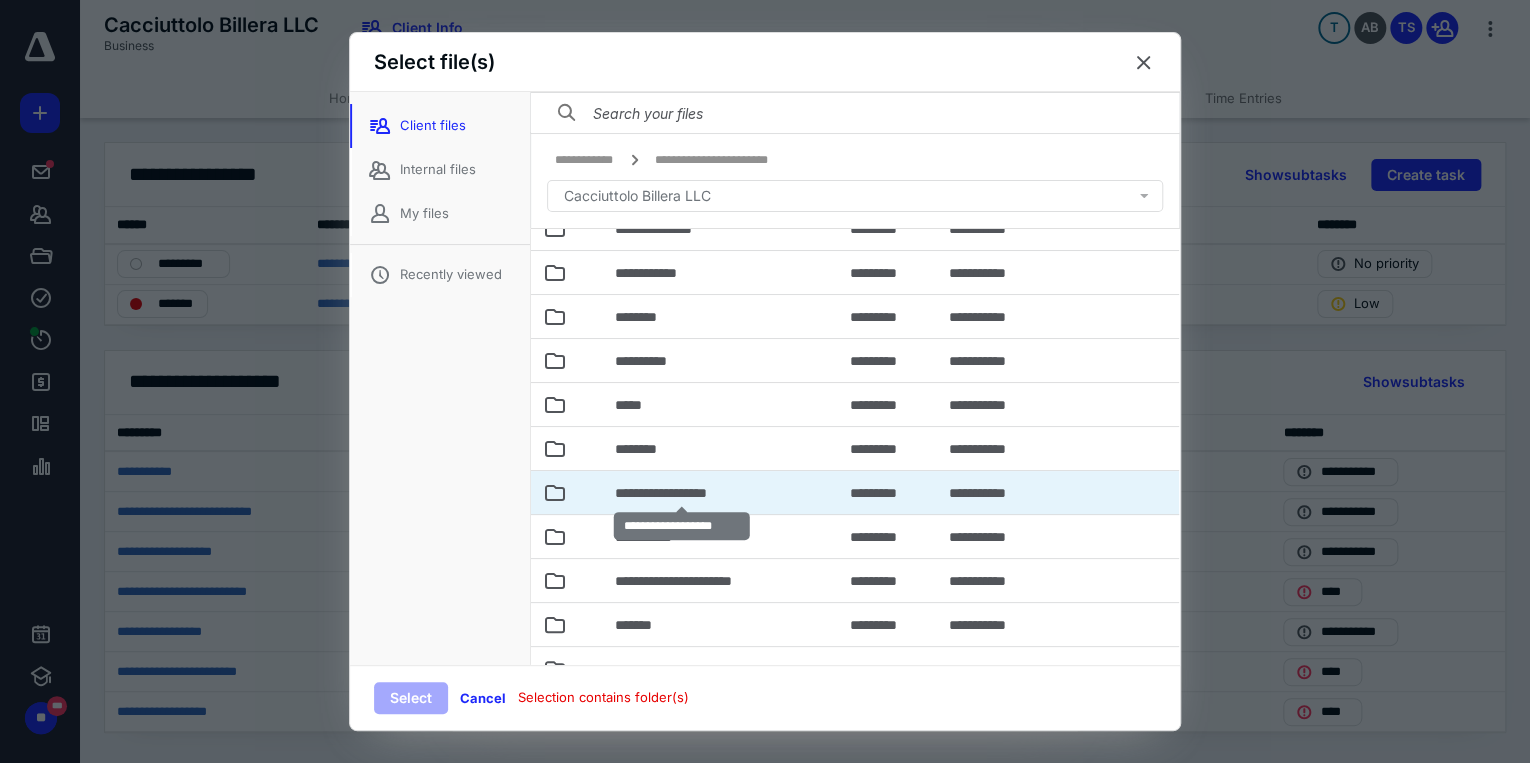 click on "**********" at bounding box center [682, 493] 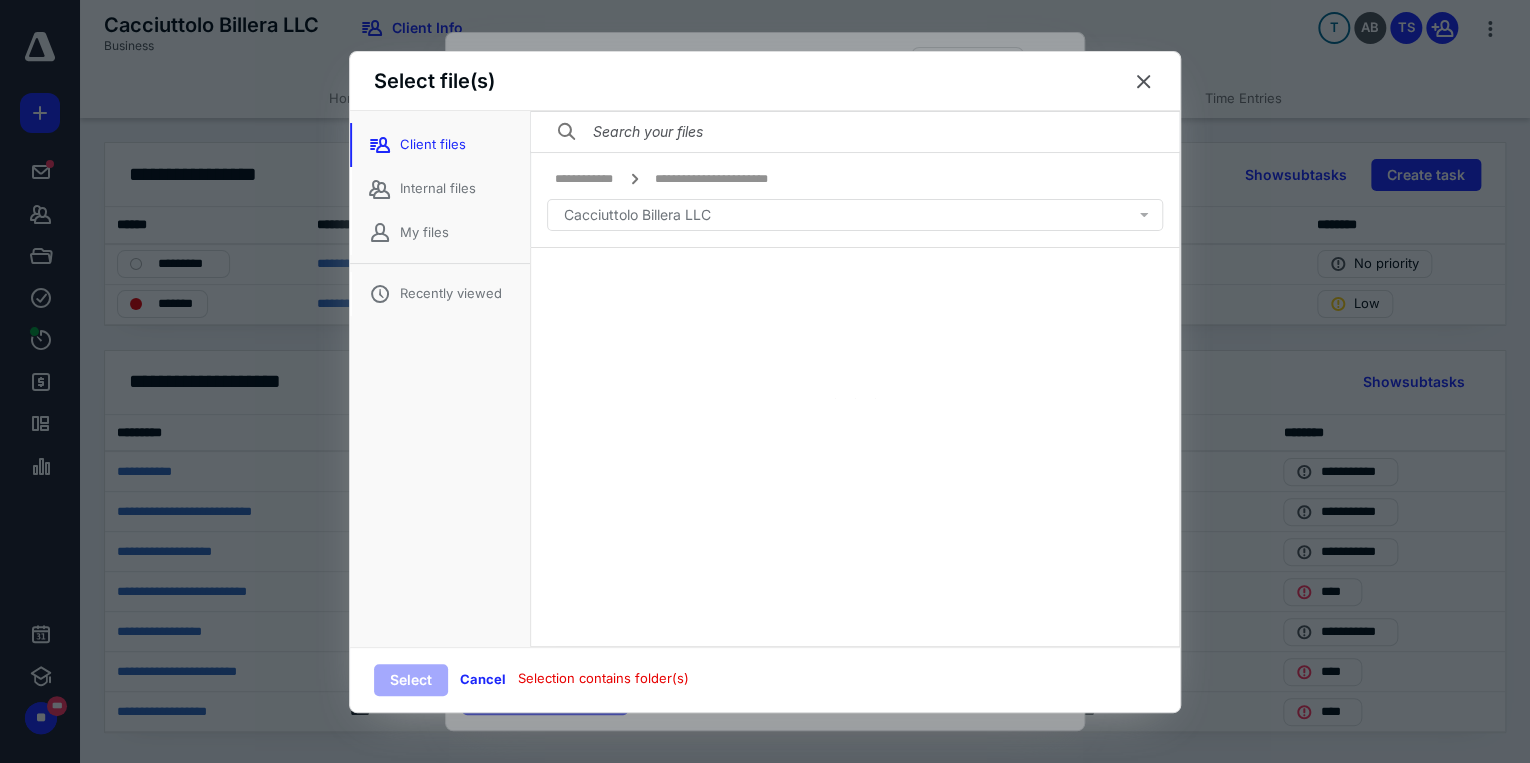 scroll, scrollTop: 0, scrollLeft: 0, axis: both 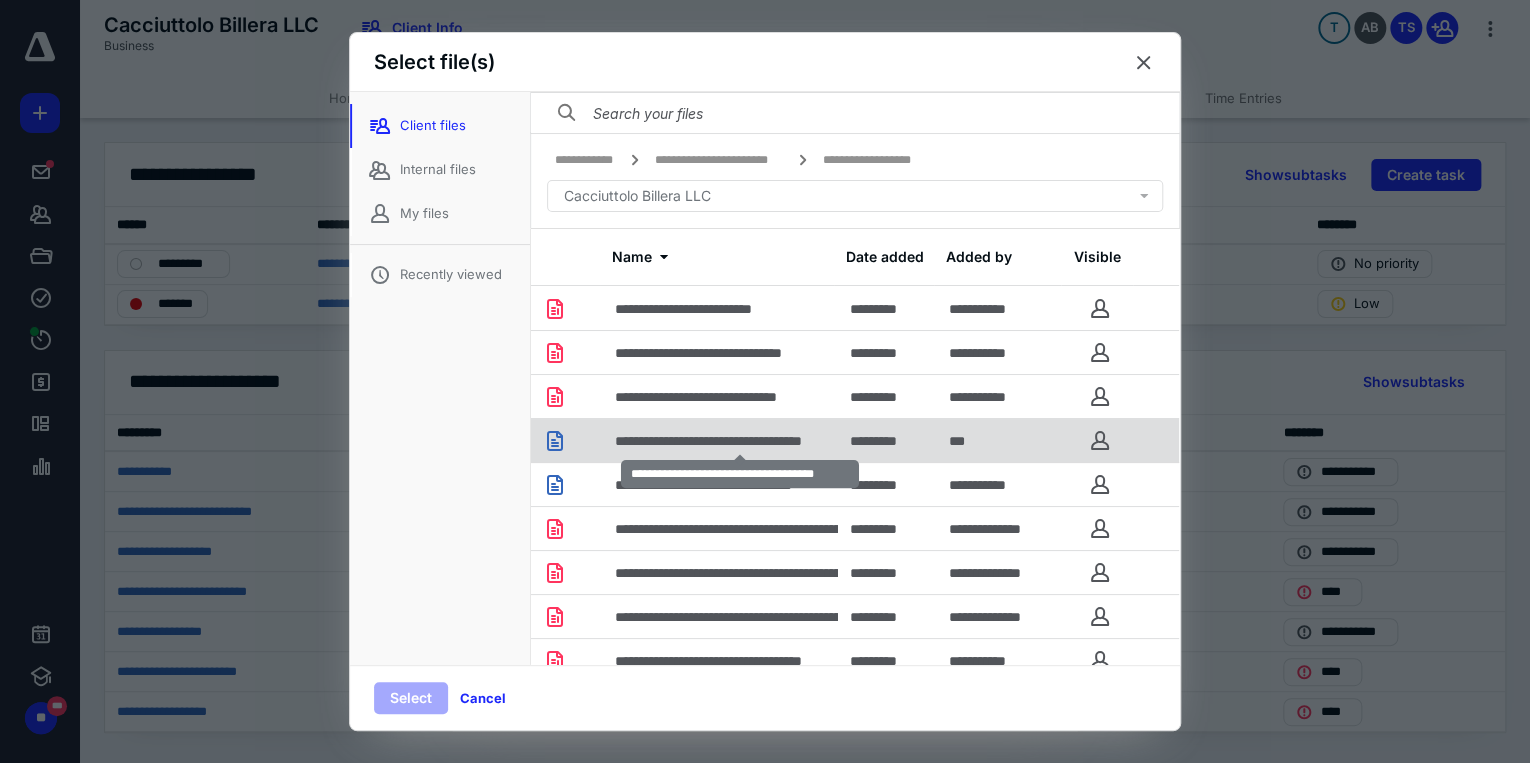click on "**********" at bounding box center (740, 441) 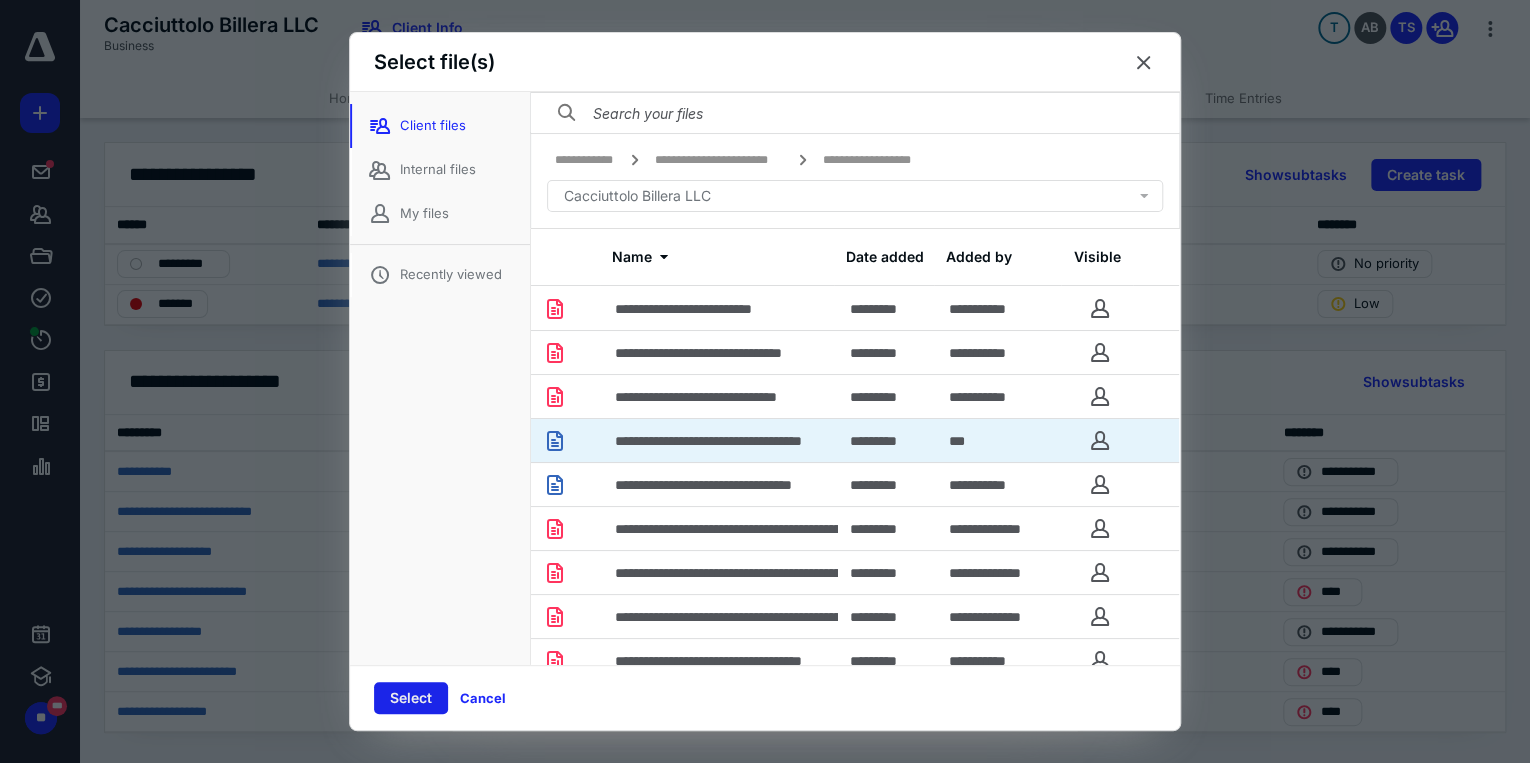 click on "Select" at bounding box center [411, 698] 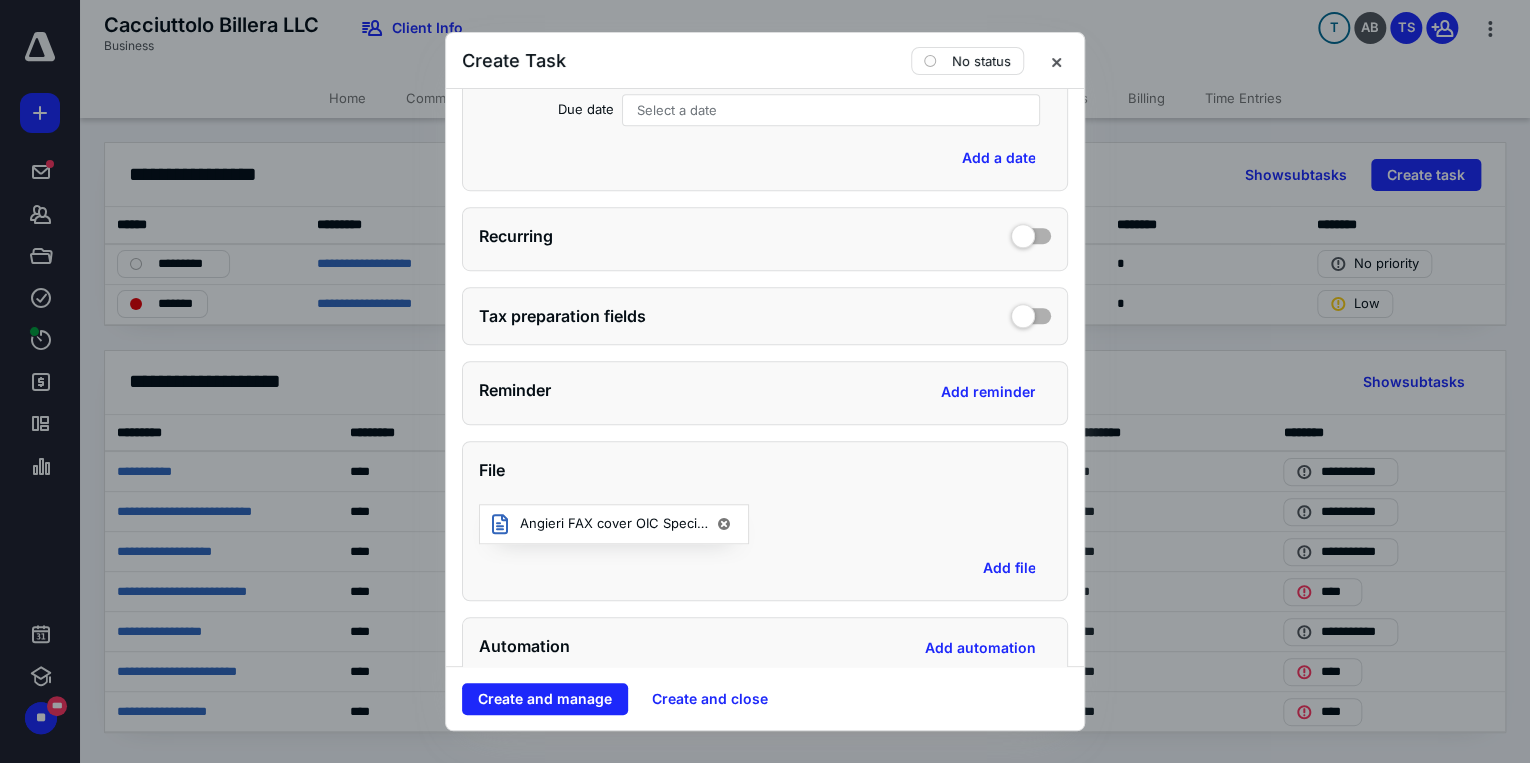 click on "Angieri FAX cover OIC Specialist.docx" at bounding box center (616, 524) 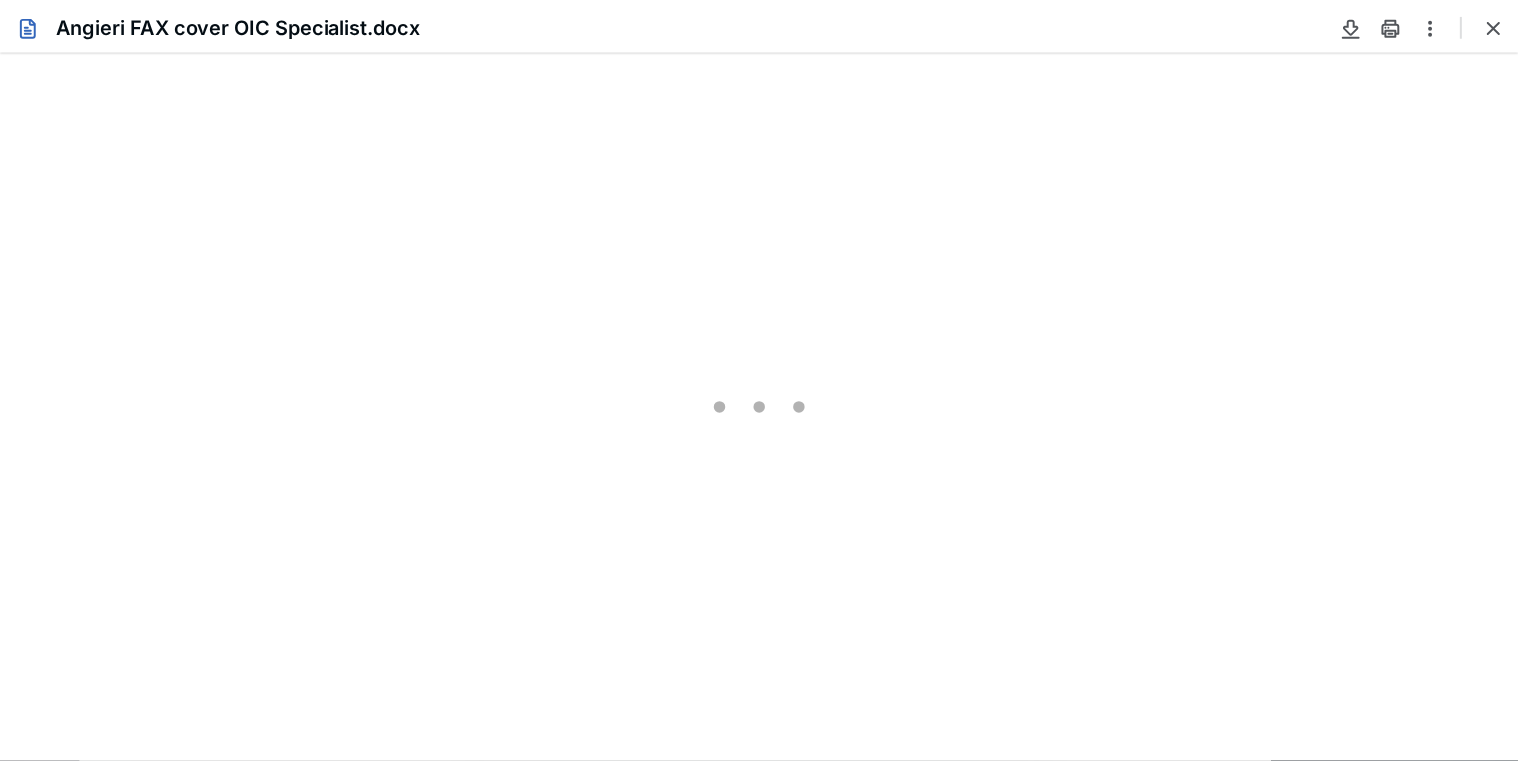 scroll, scrollTop: 0, scrollLeft: 0, axis: both 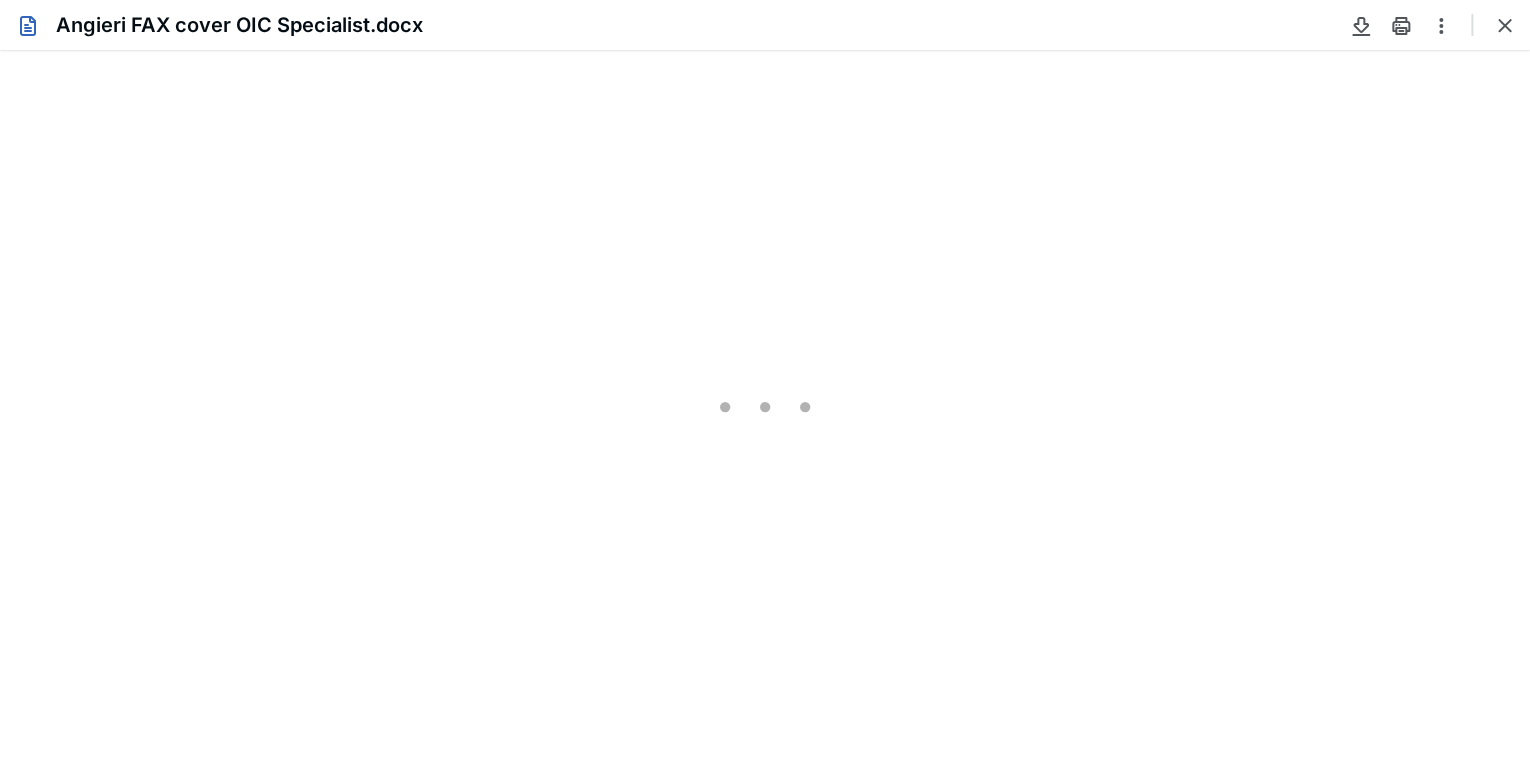 type on "80" 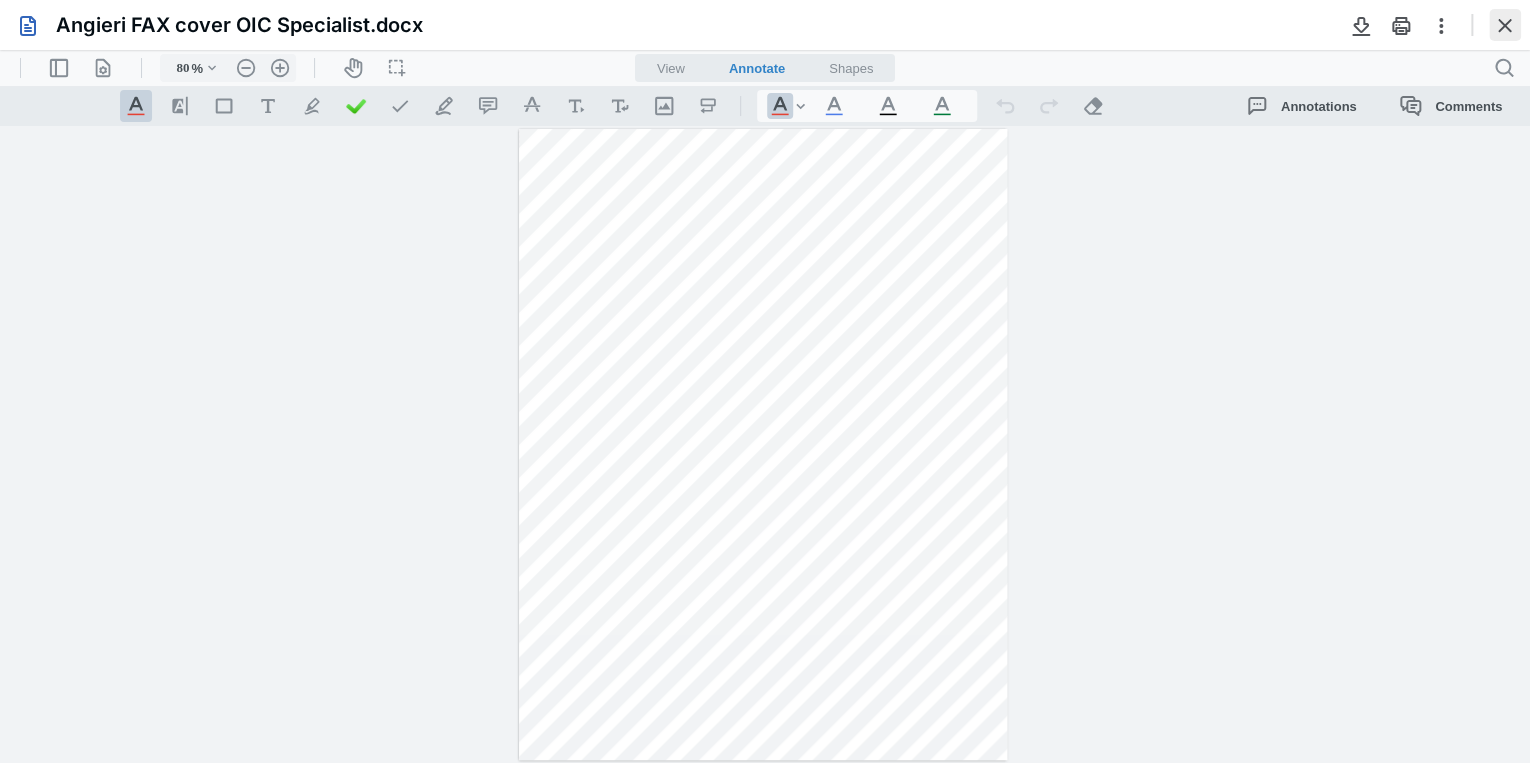 click at bounding box center [1505, 25] 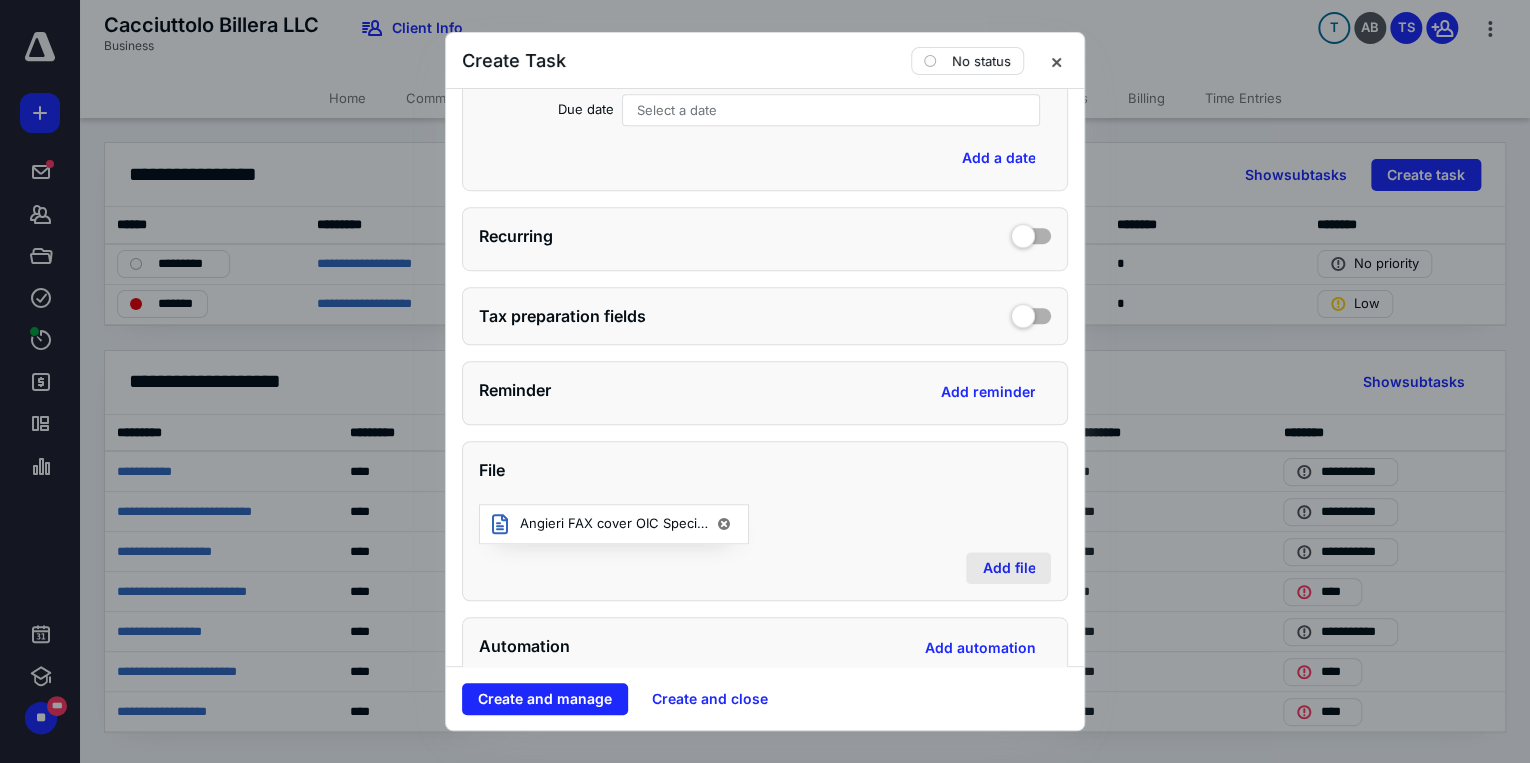 click on "Add file" at bounding box center (1008, 568) 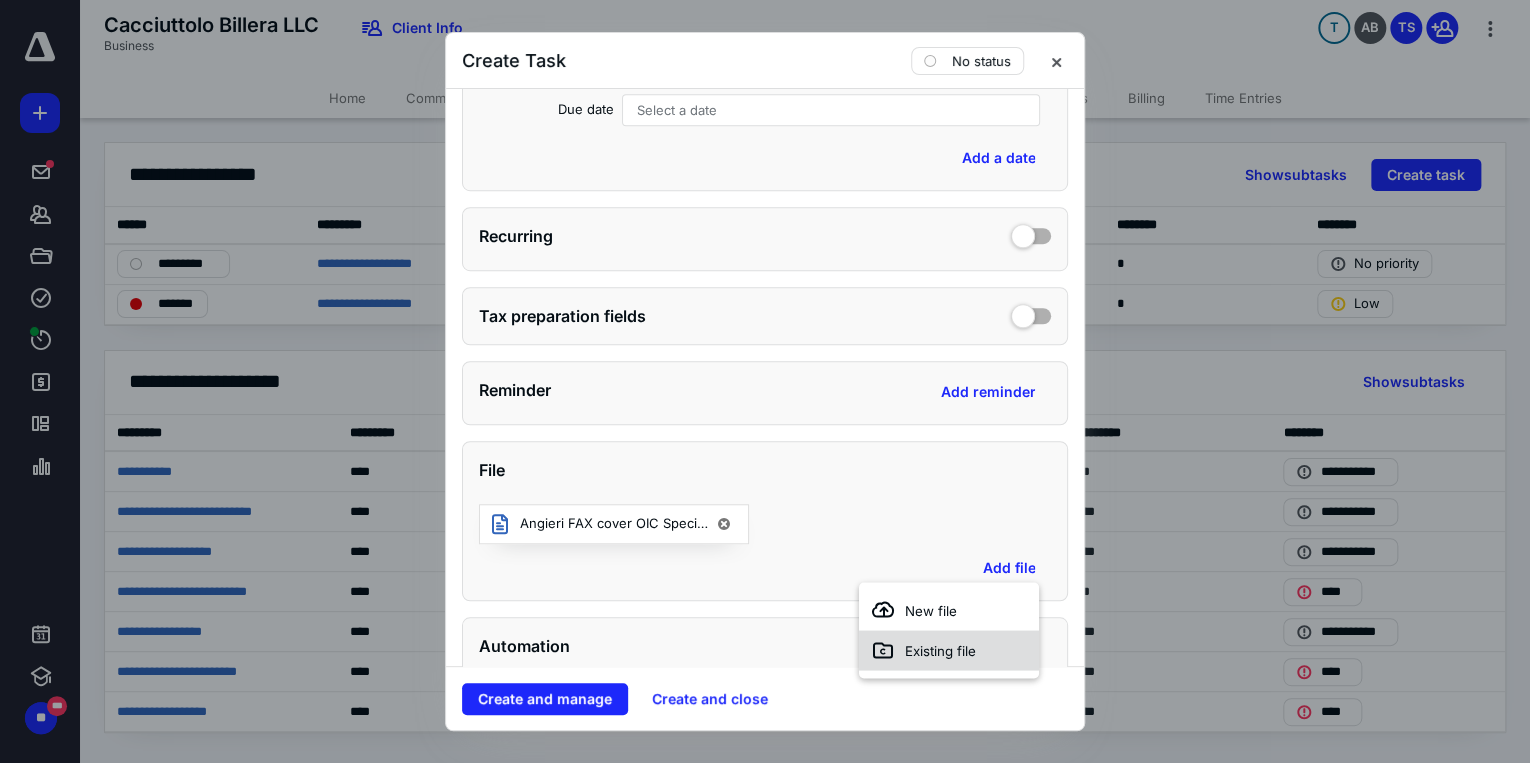 click on "Existing file" at bounding box center [948, 650] 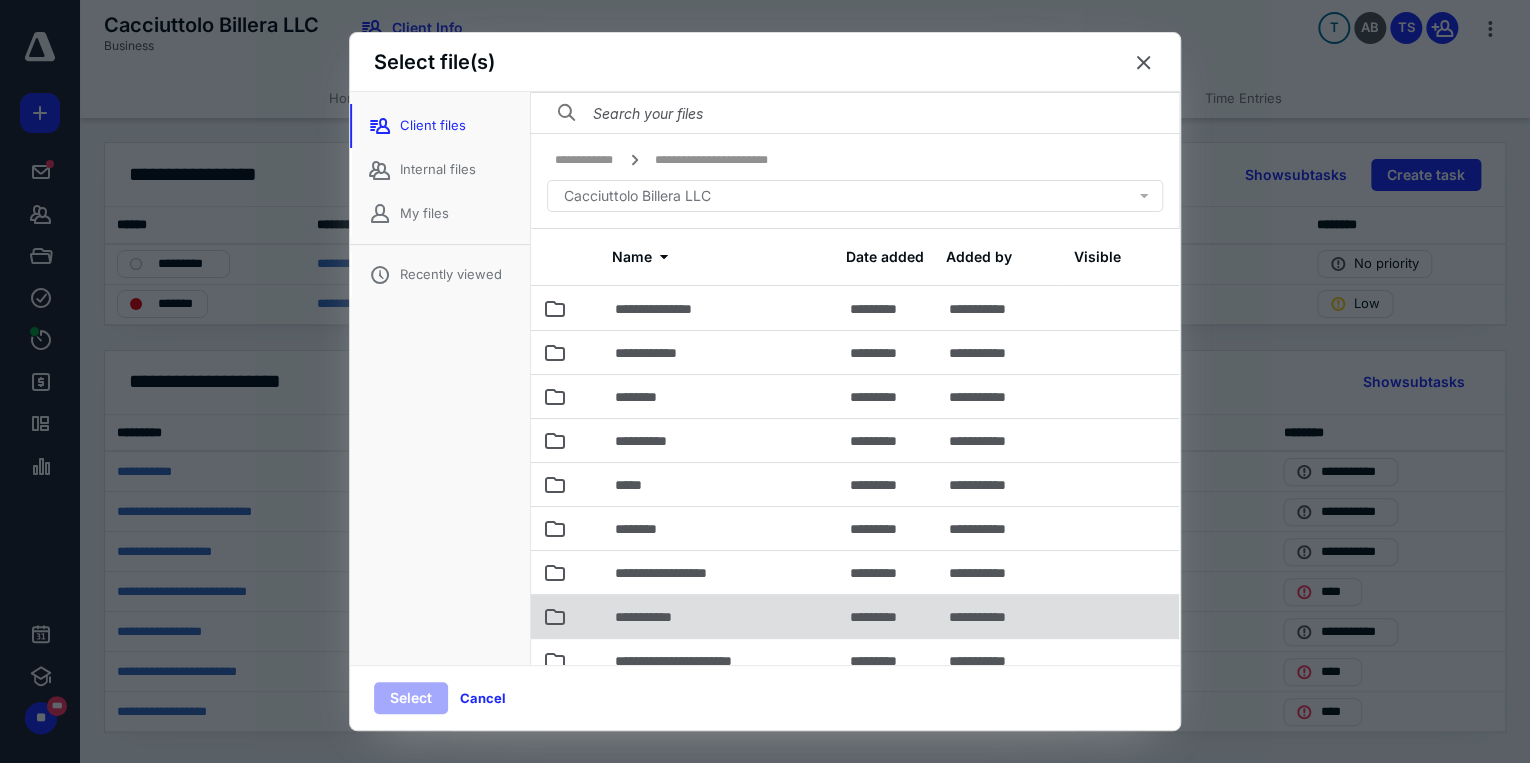 click on "**********" at bounding box center (720, 616) 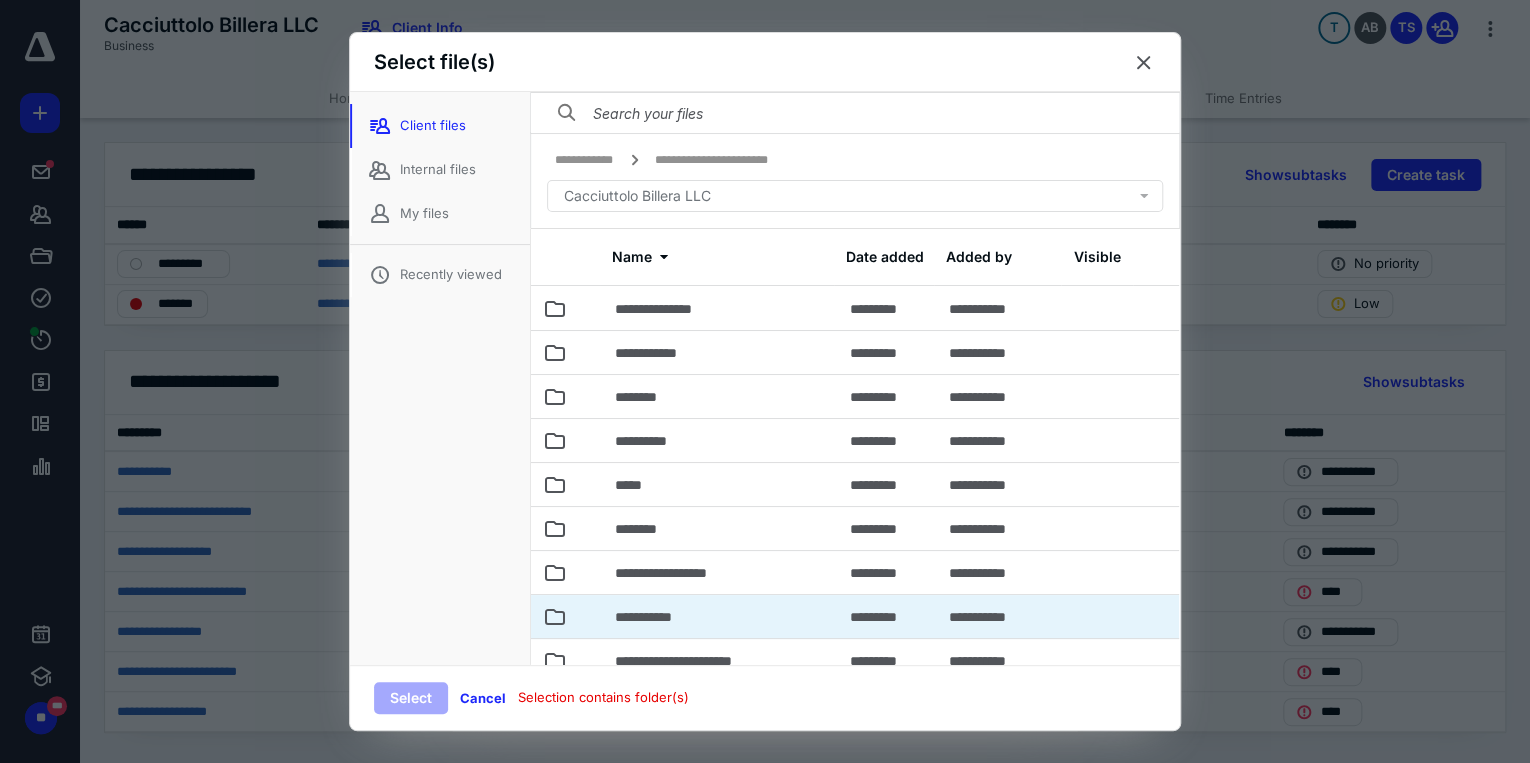 click on "**********" at bounding box center [720, 616] 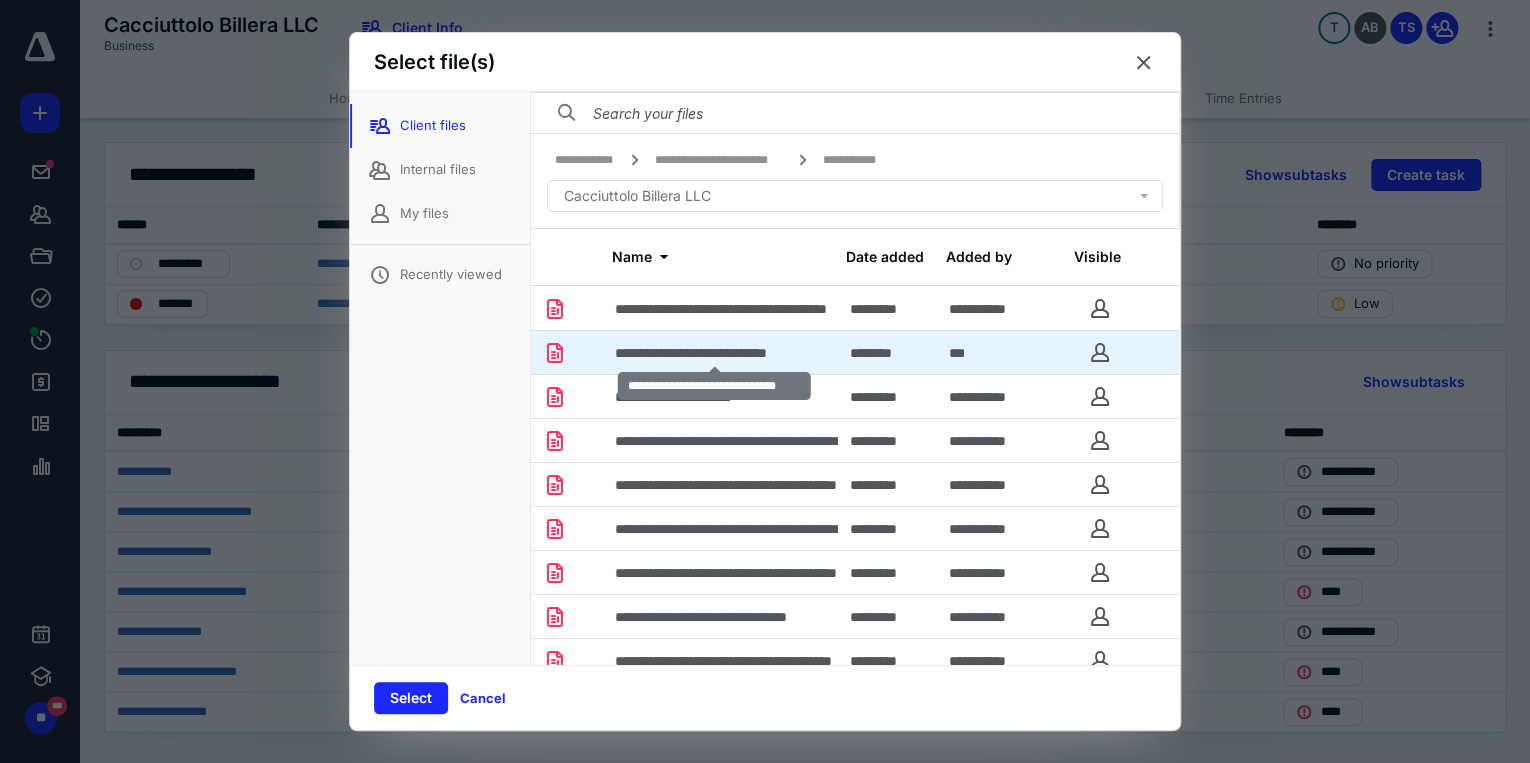 click on "**********" at bounding box center (714, 353) 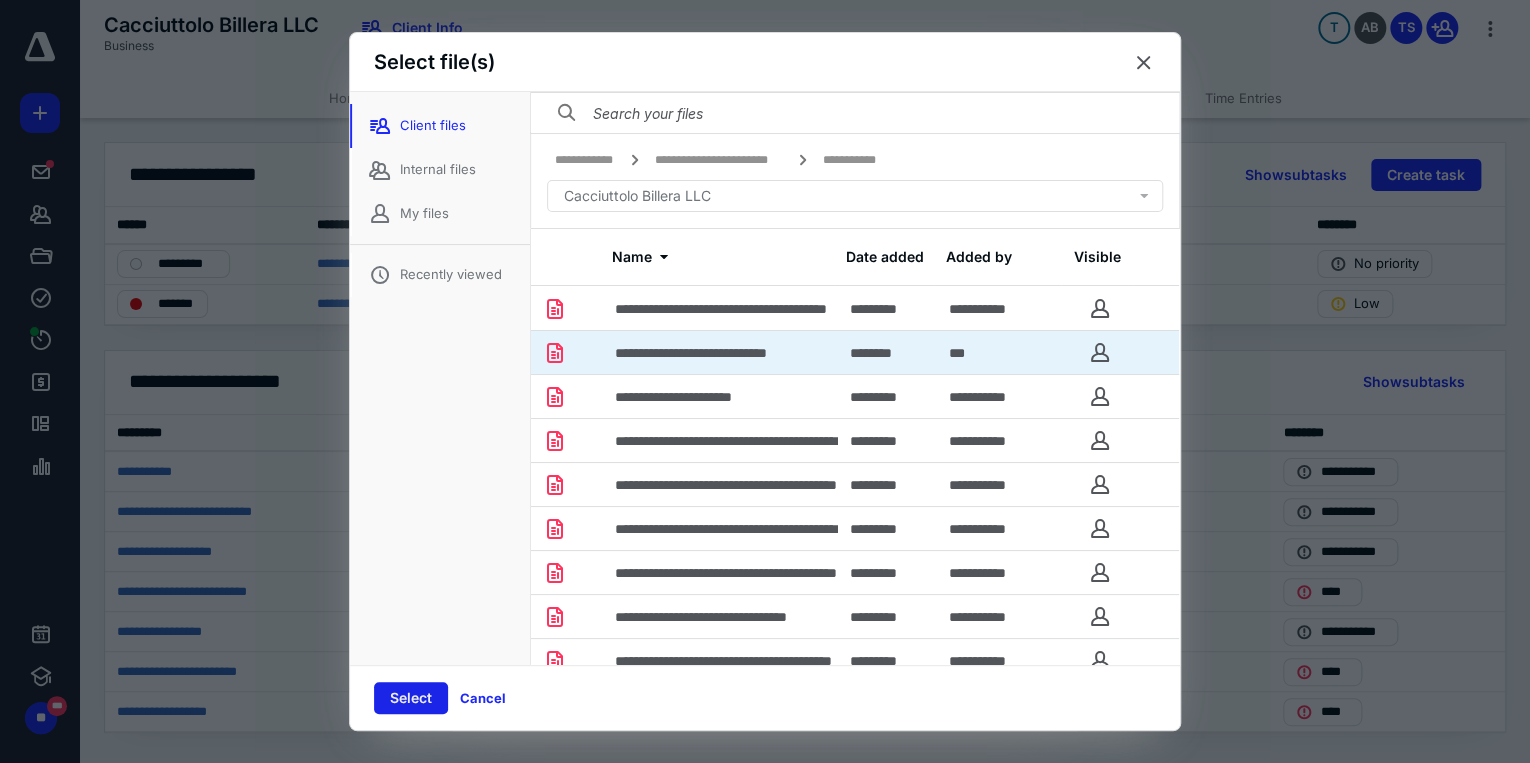 click on "Select" at bounding box center [411, 698] 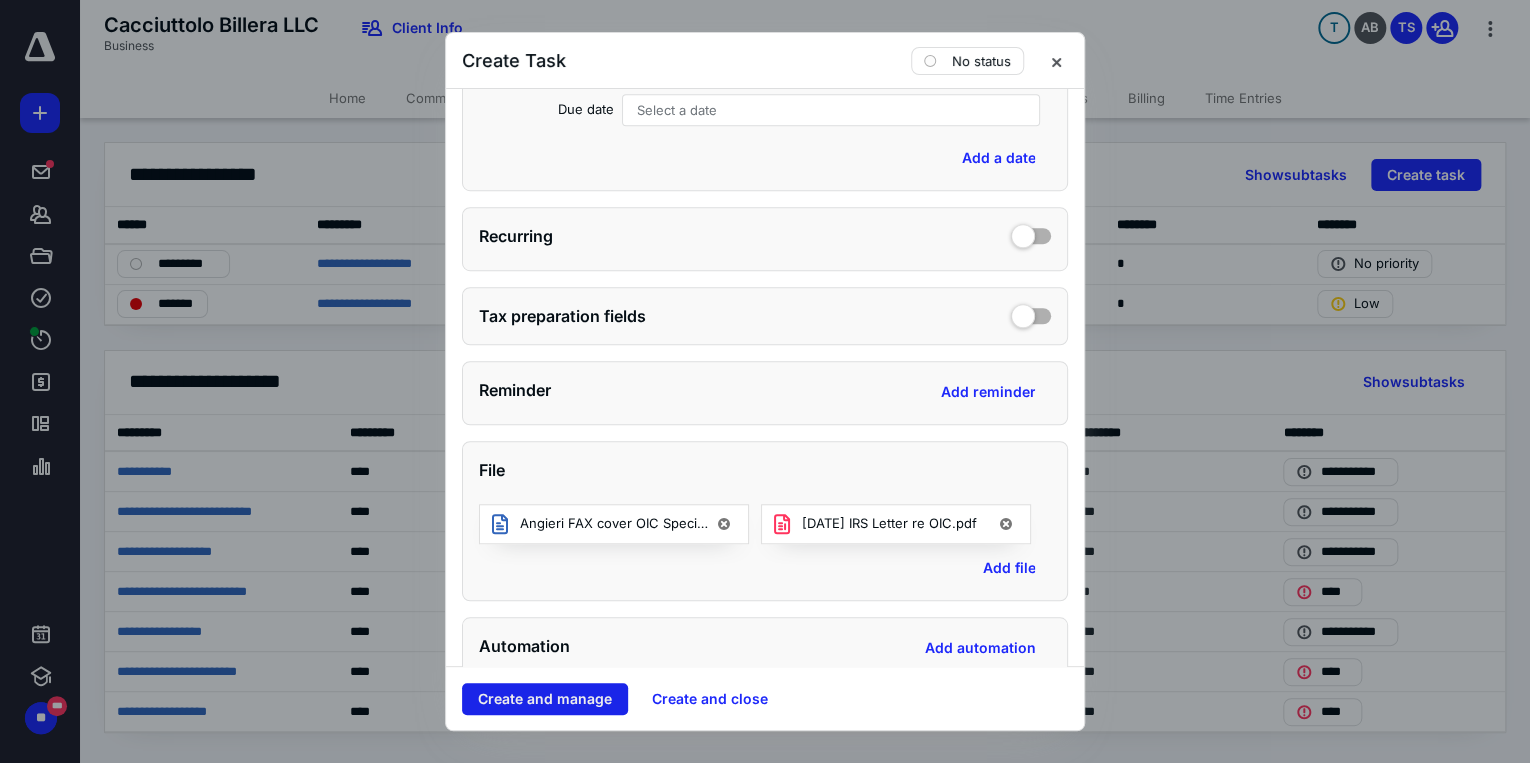 click on "Create and manage" at bounding box center (545, 699) 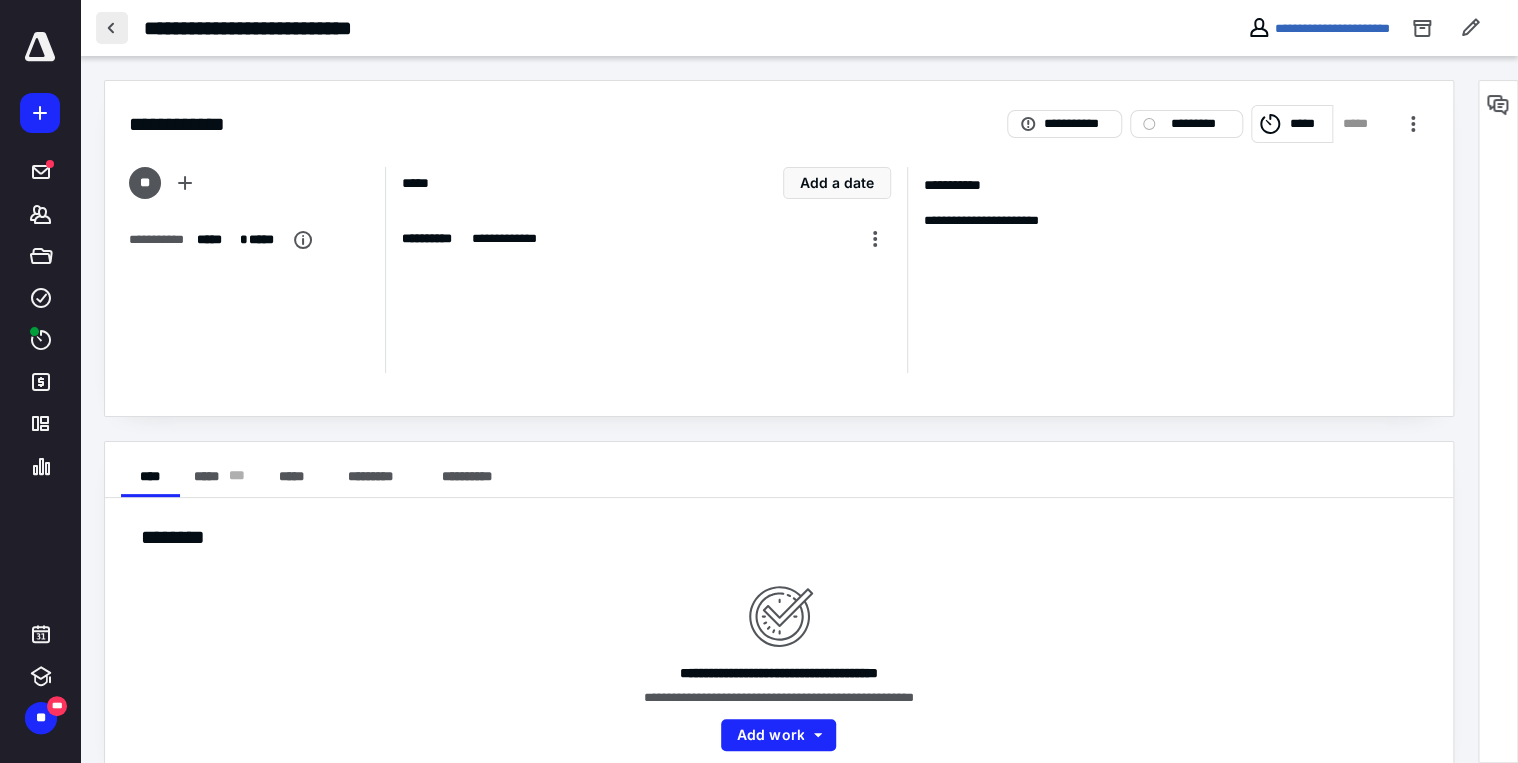 click at bounding box center [112, 28] 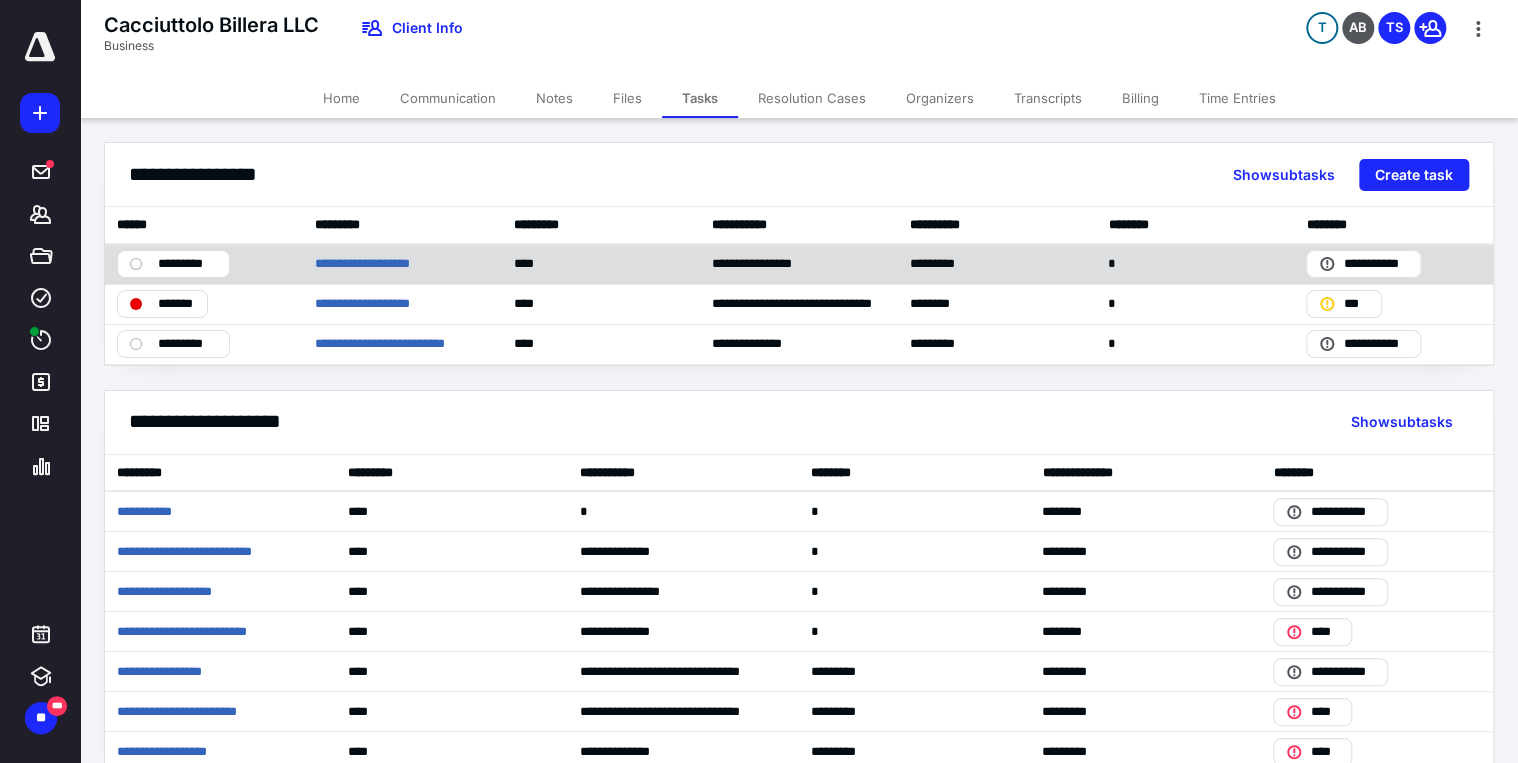 click on "*********" at bounding box center [187, 264] 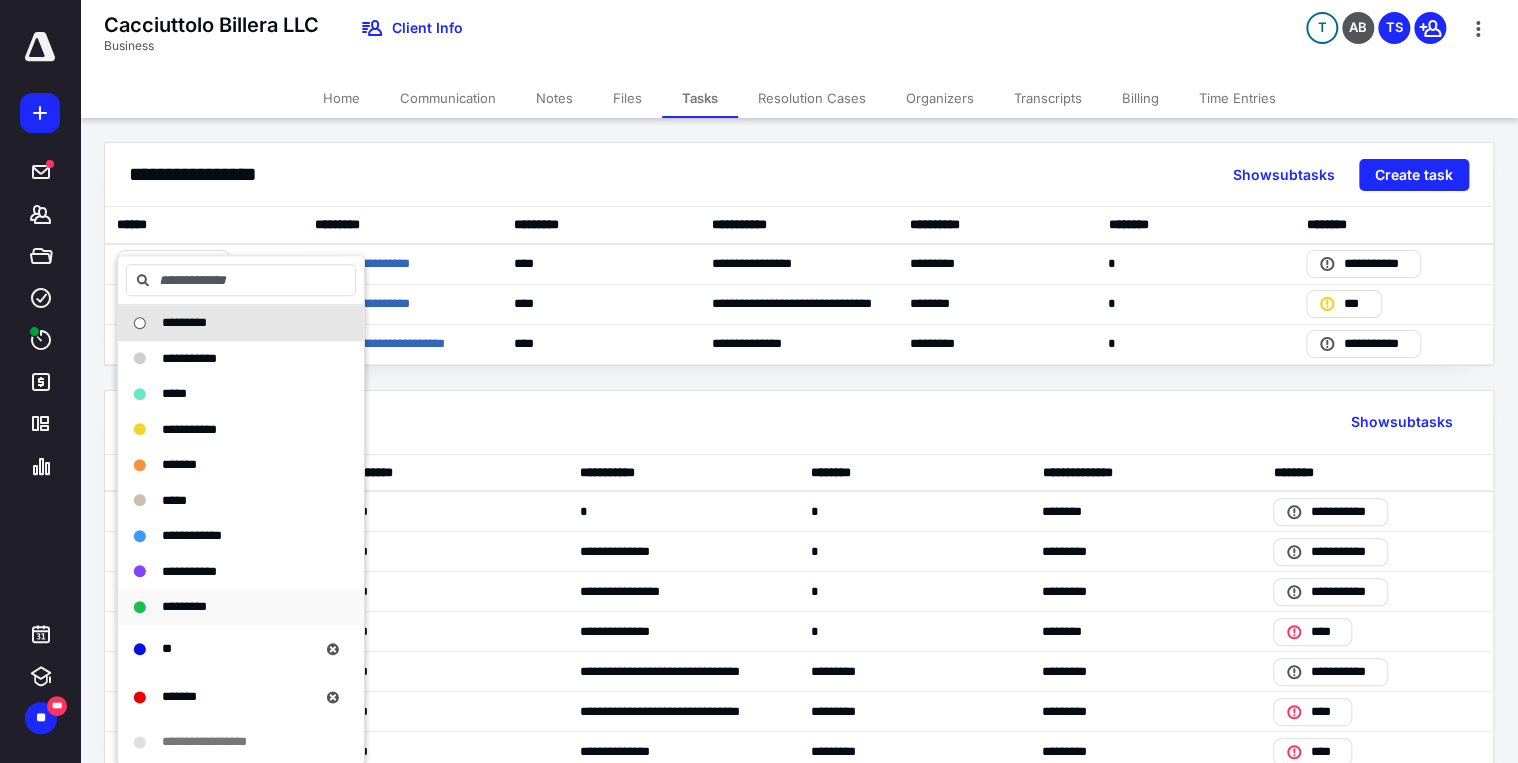 click on "*********" at bounding box center [184, 606] 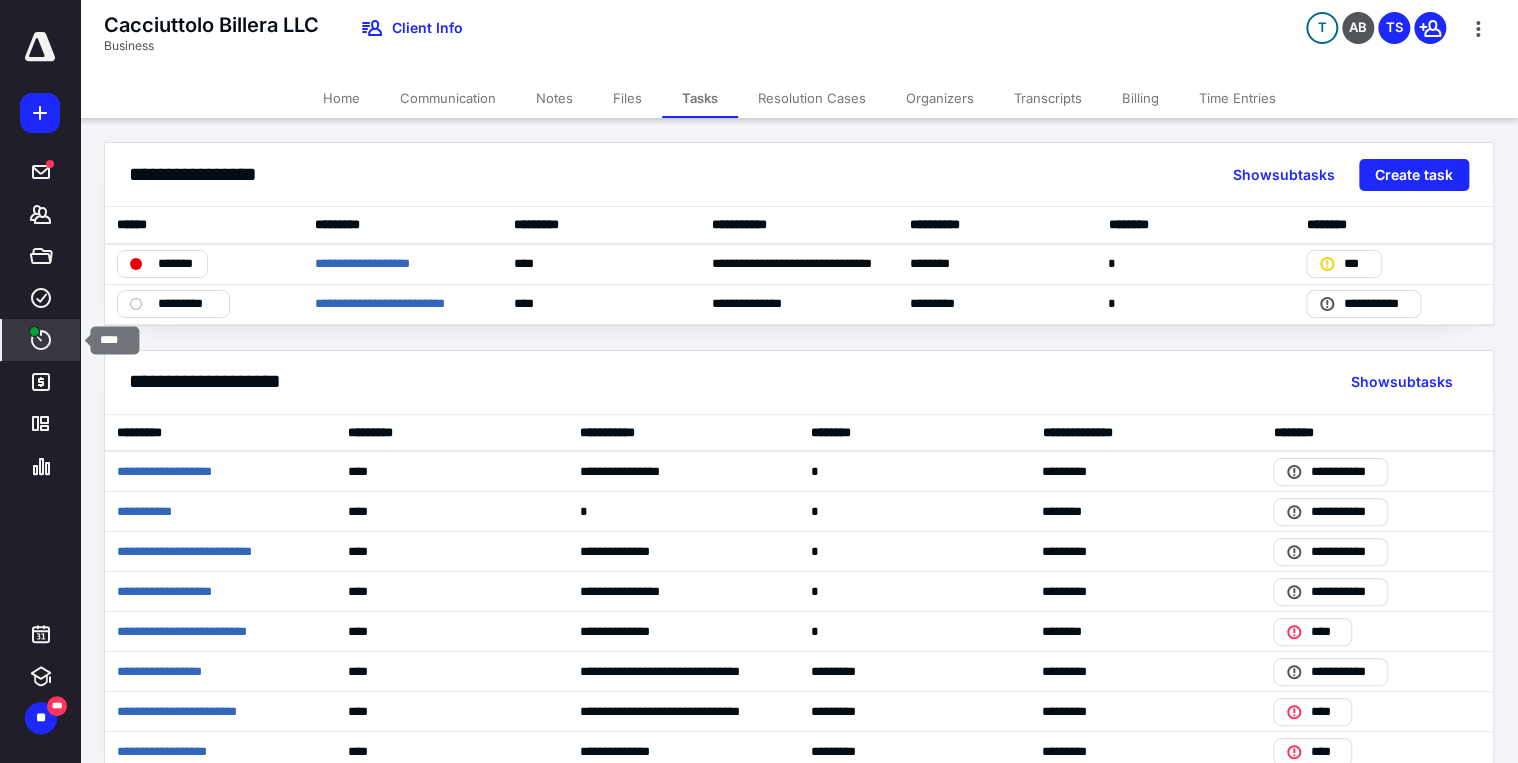 click on "****" at bounding box center (41, 340) 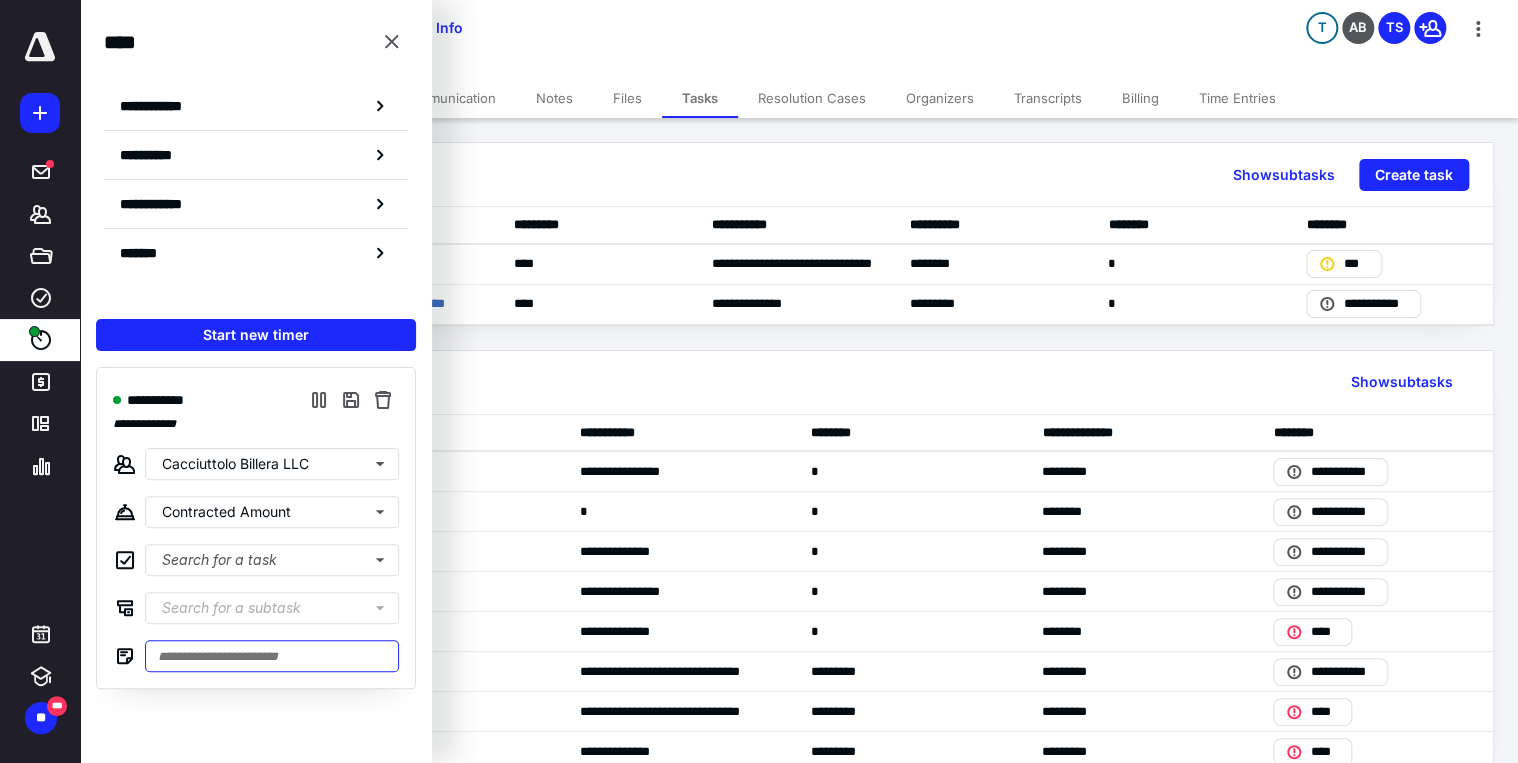 click at bounding box center [272, 656] 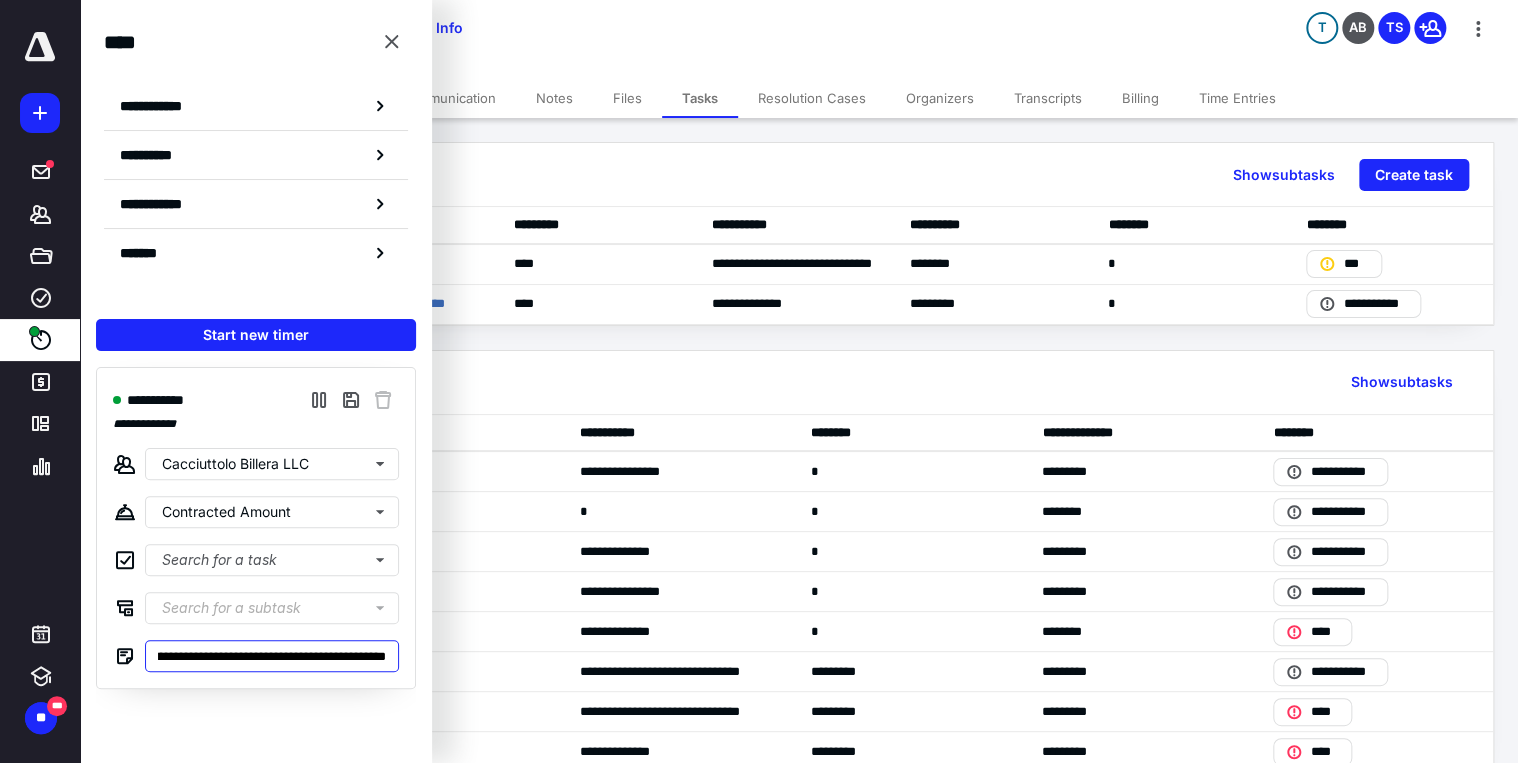 scroll, scrollTop: 0, scrollLeft: 103, axis: horizontal 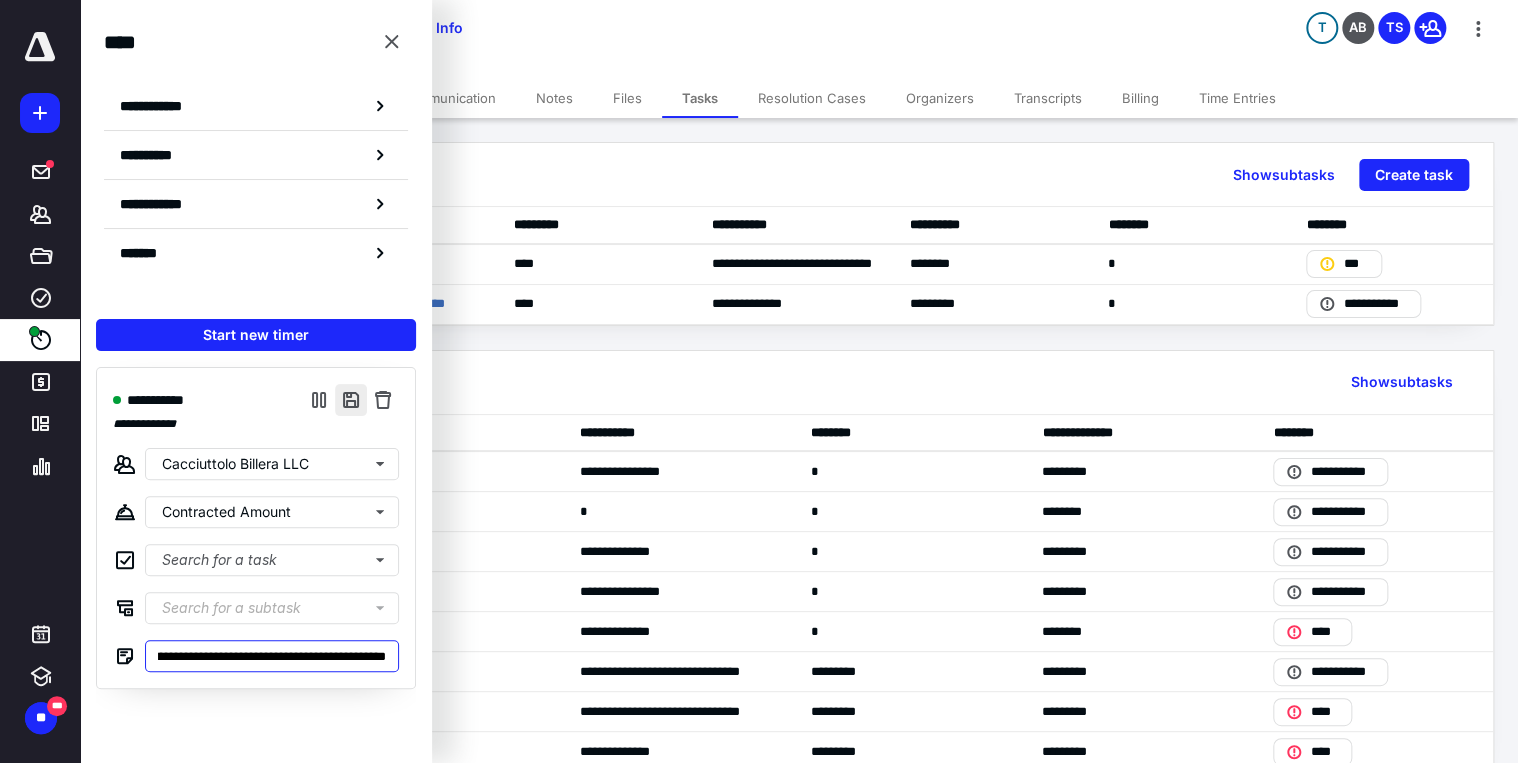 type on "**********" 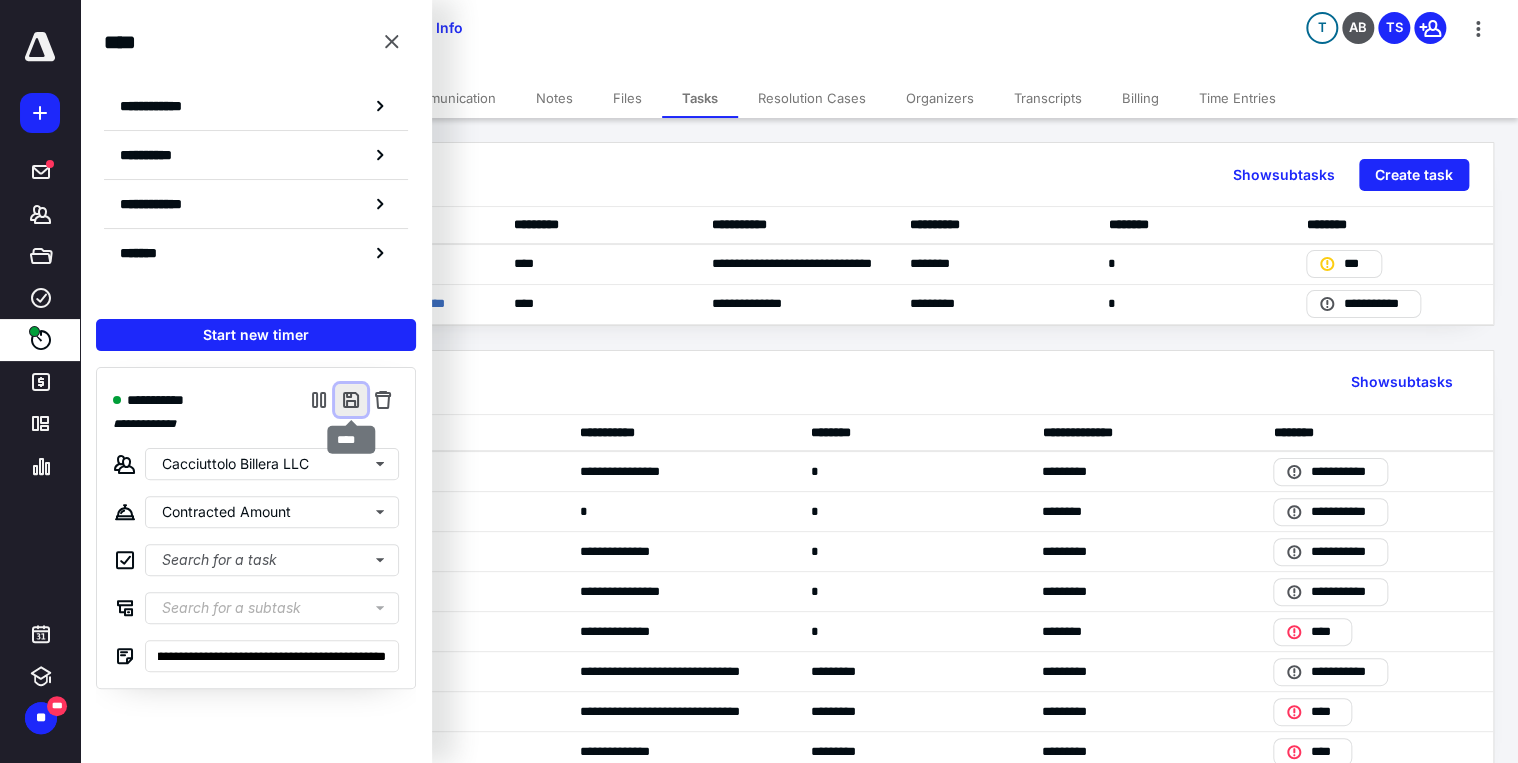 click at bounding box center [351, 400] 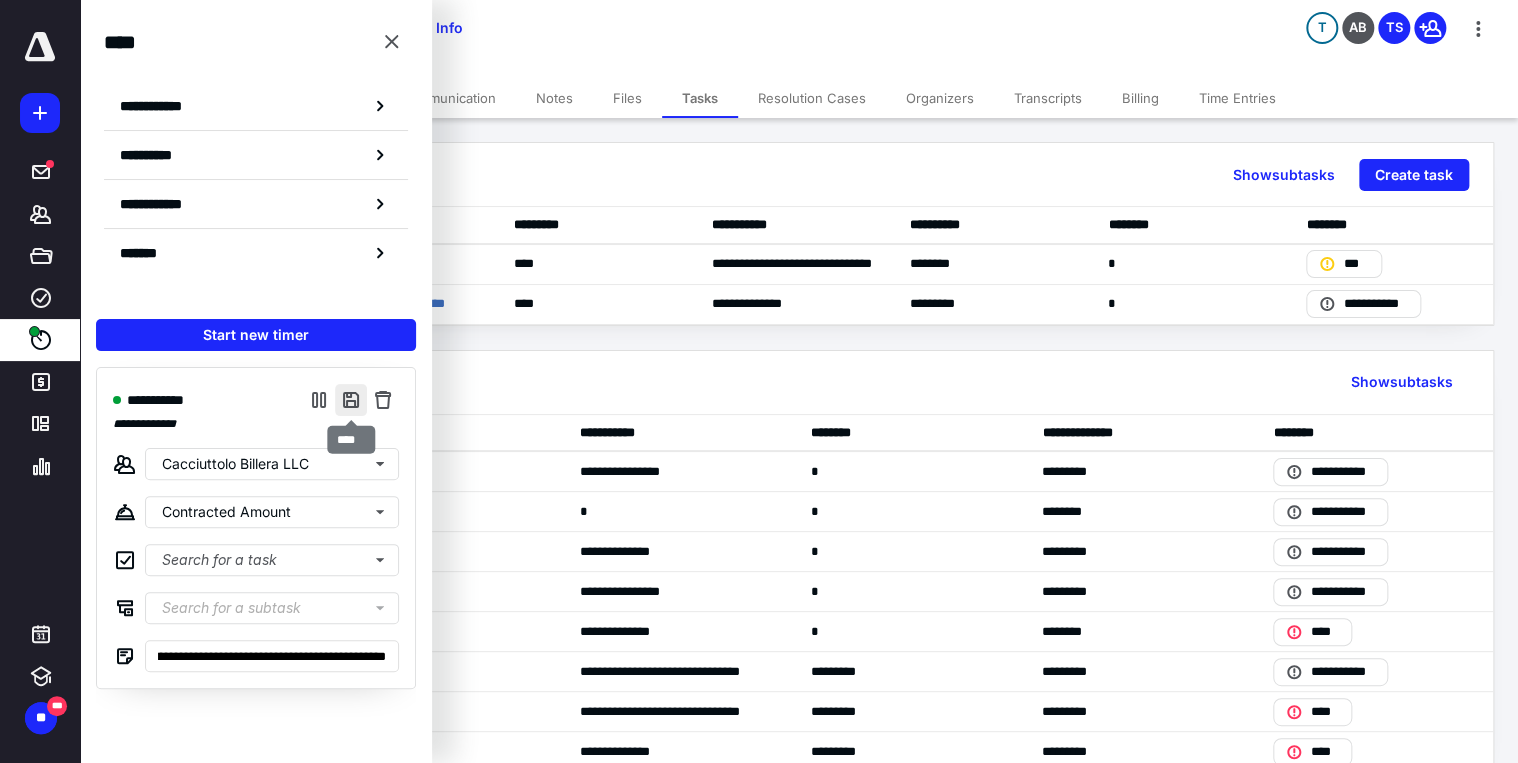 scroll, scrollTop: 0, scrollLeft: 0, axis: both 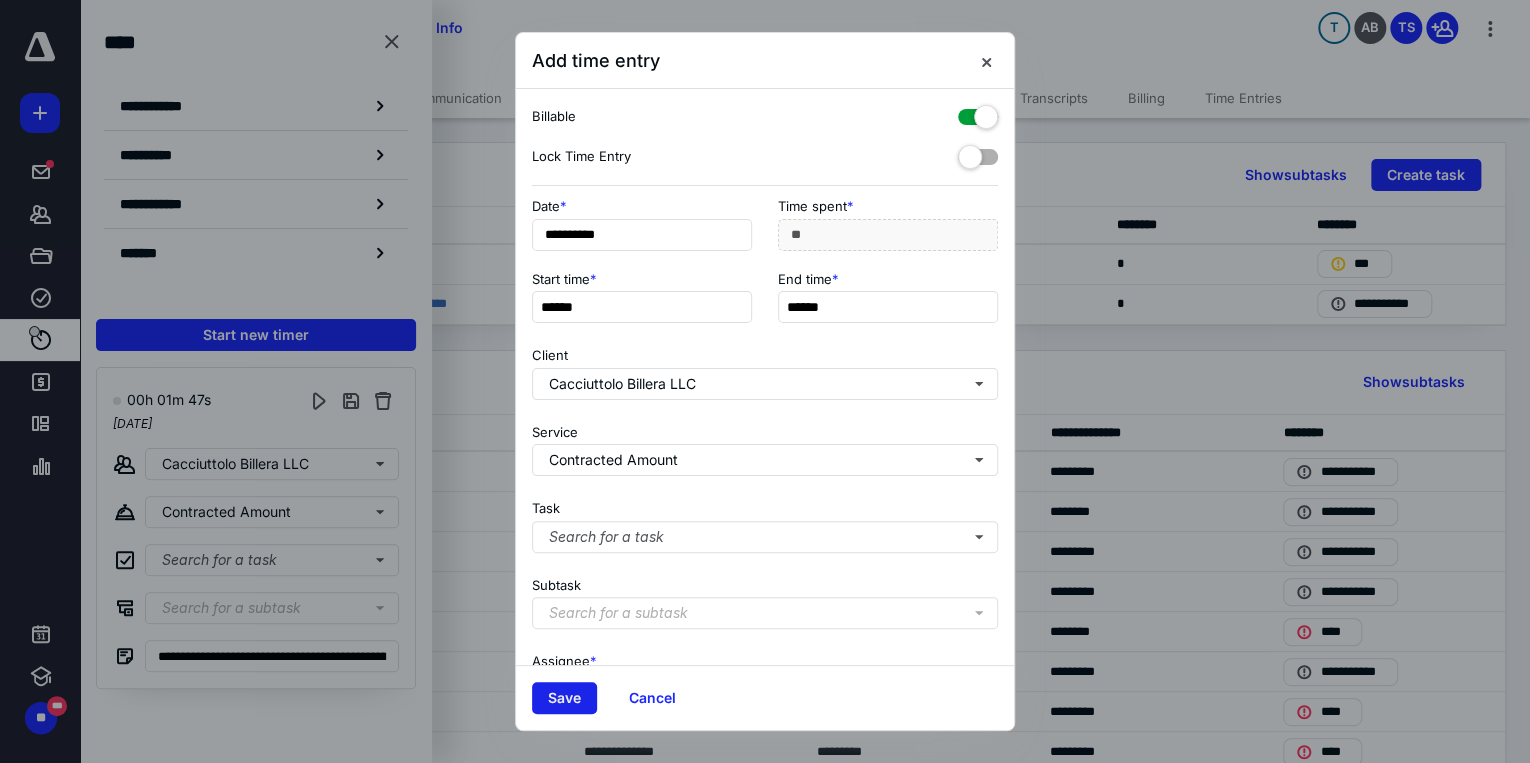click on "Save" at bounding box center [564, 698] 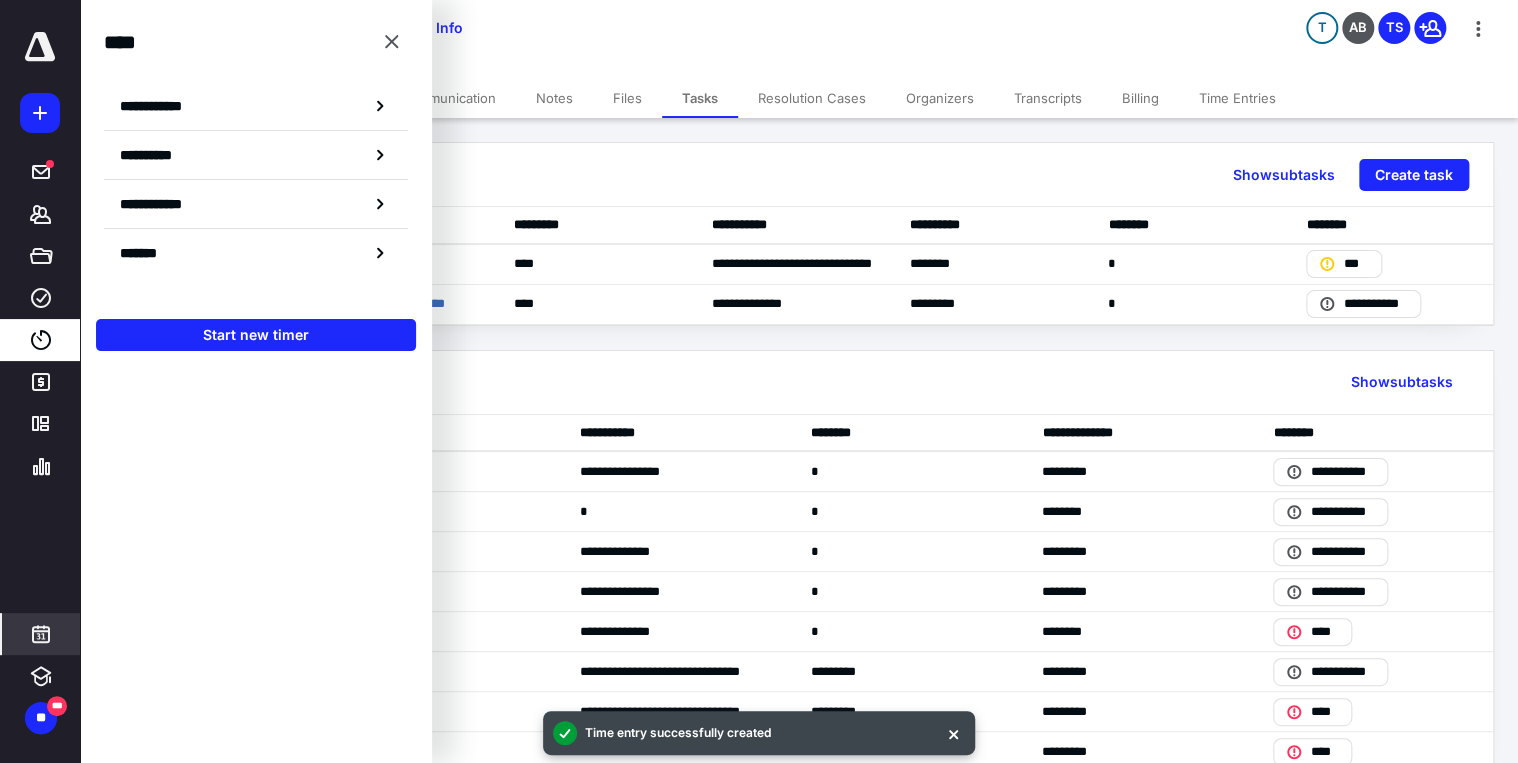 click at bounding box center (41, 634) 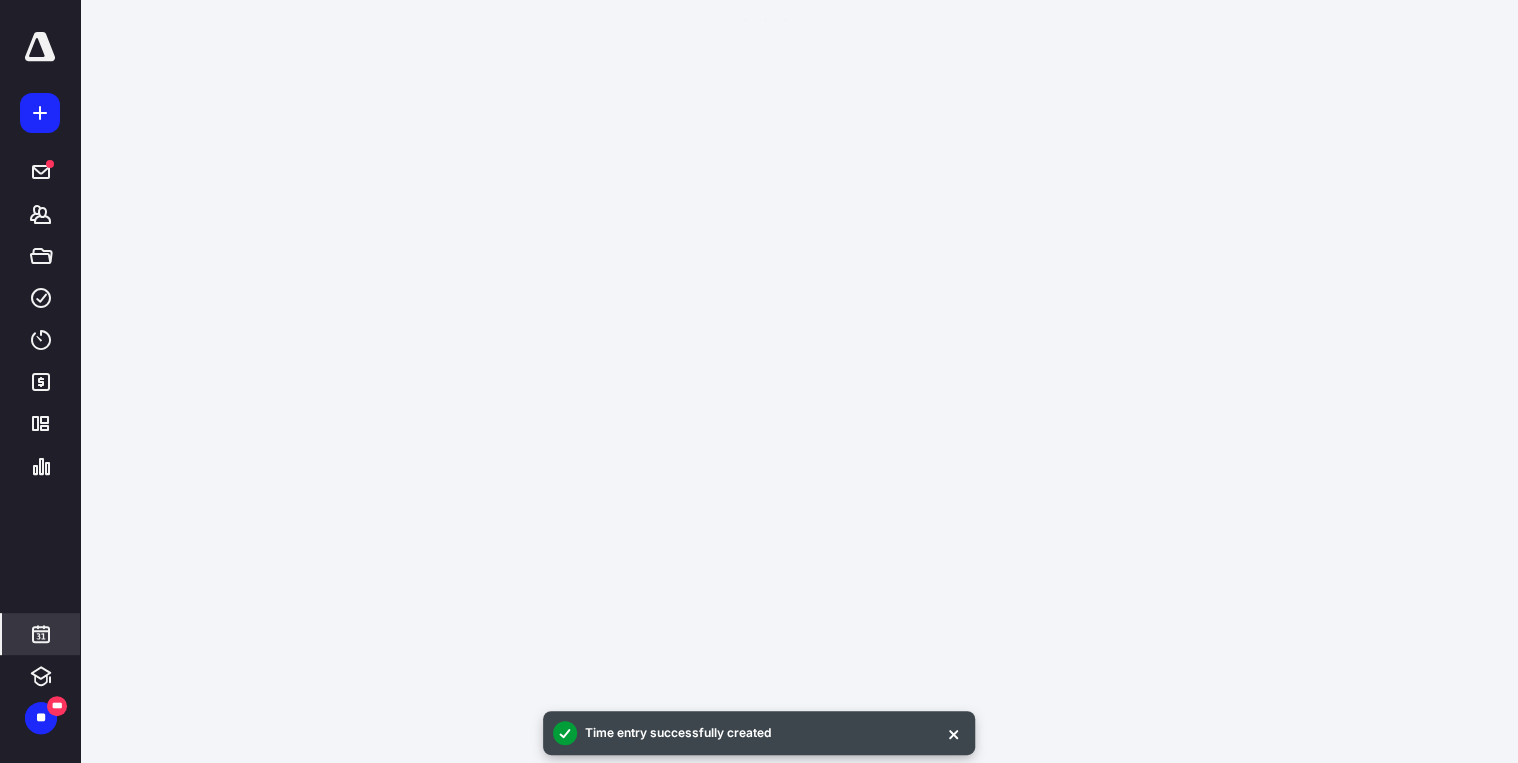 scroll, scrollTop: 384, scrollLeft: 0, axis: vertical 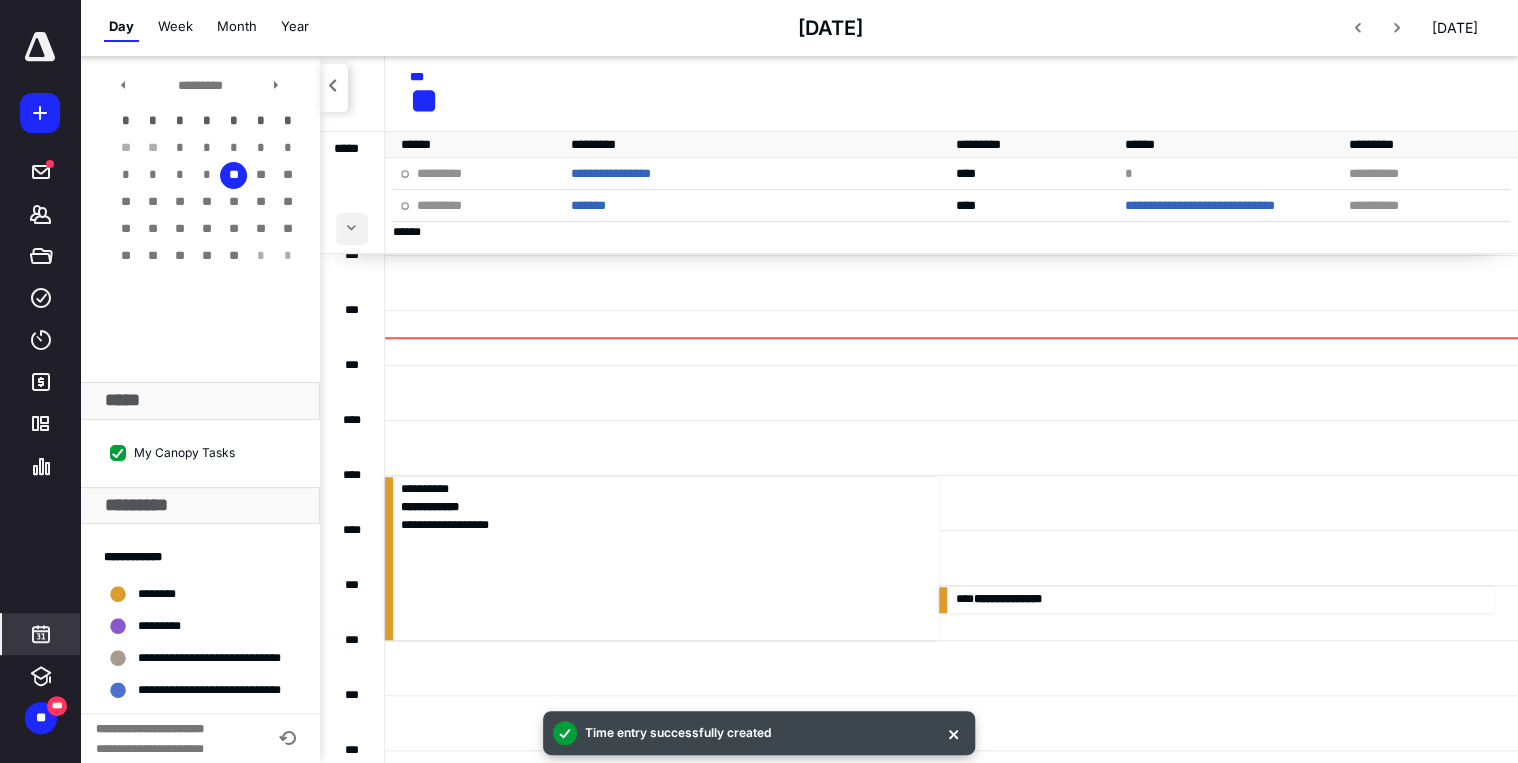 click at bounding box center (352, 229) 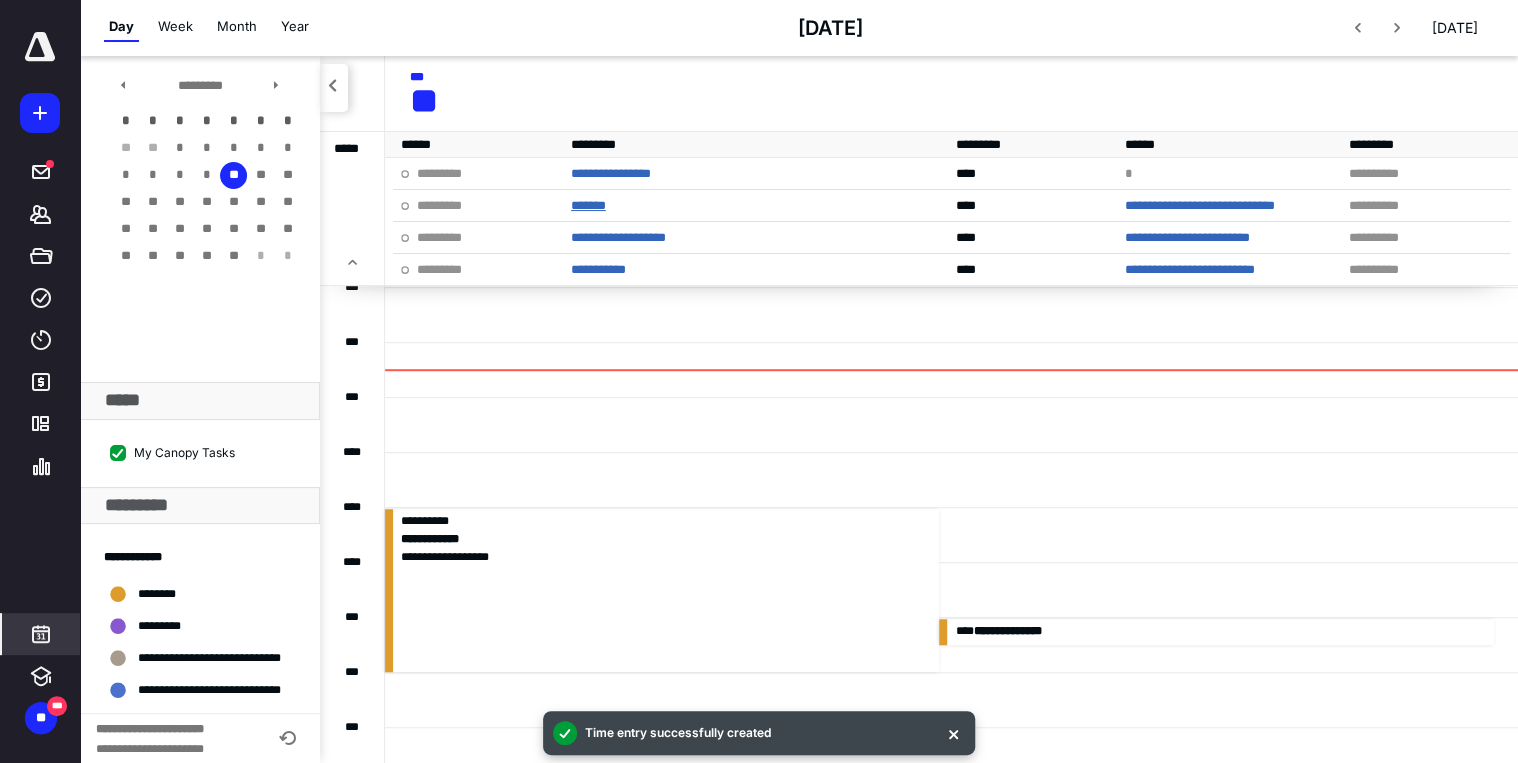 click on "*******" at bounding box center (588, 205) 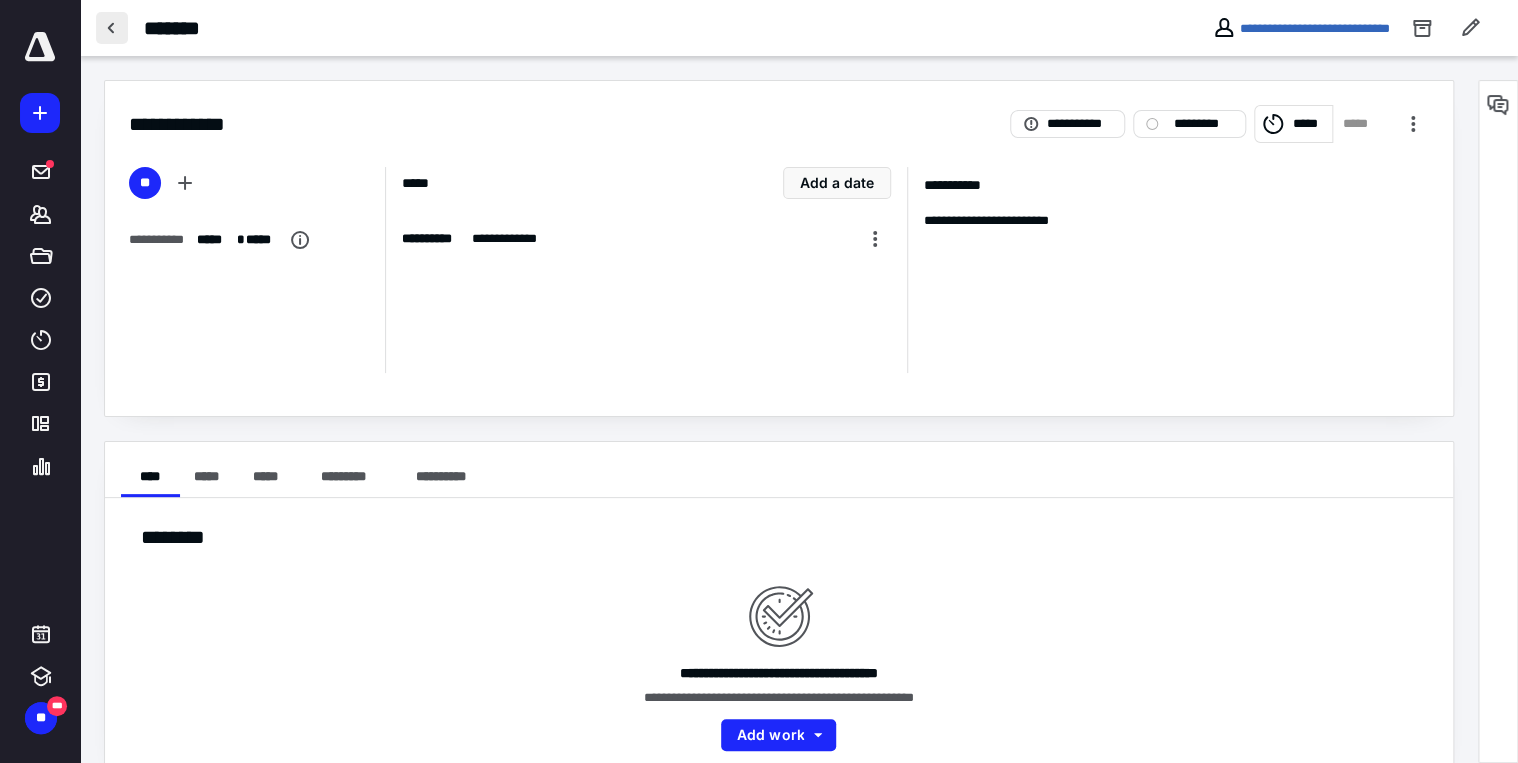 click at bounding box center [112, 28] 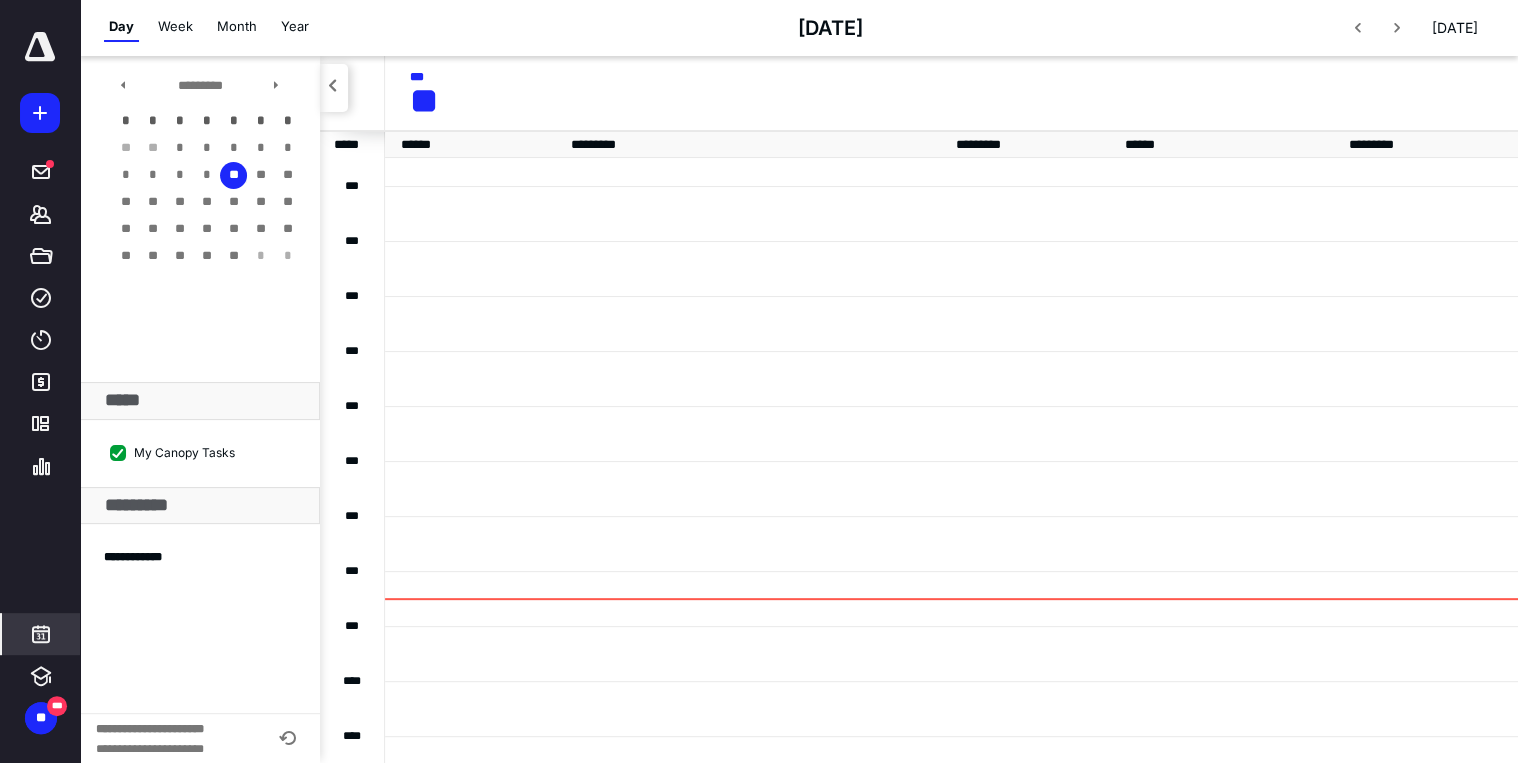 scroll, scrollTop: 384, scrollLeft: 0, axis: vertical 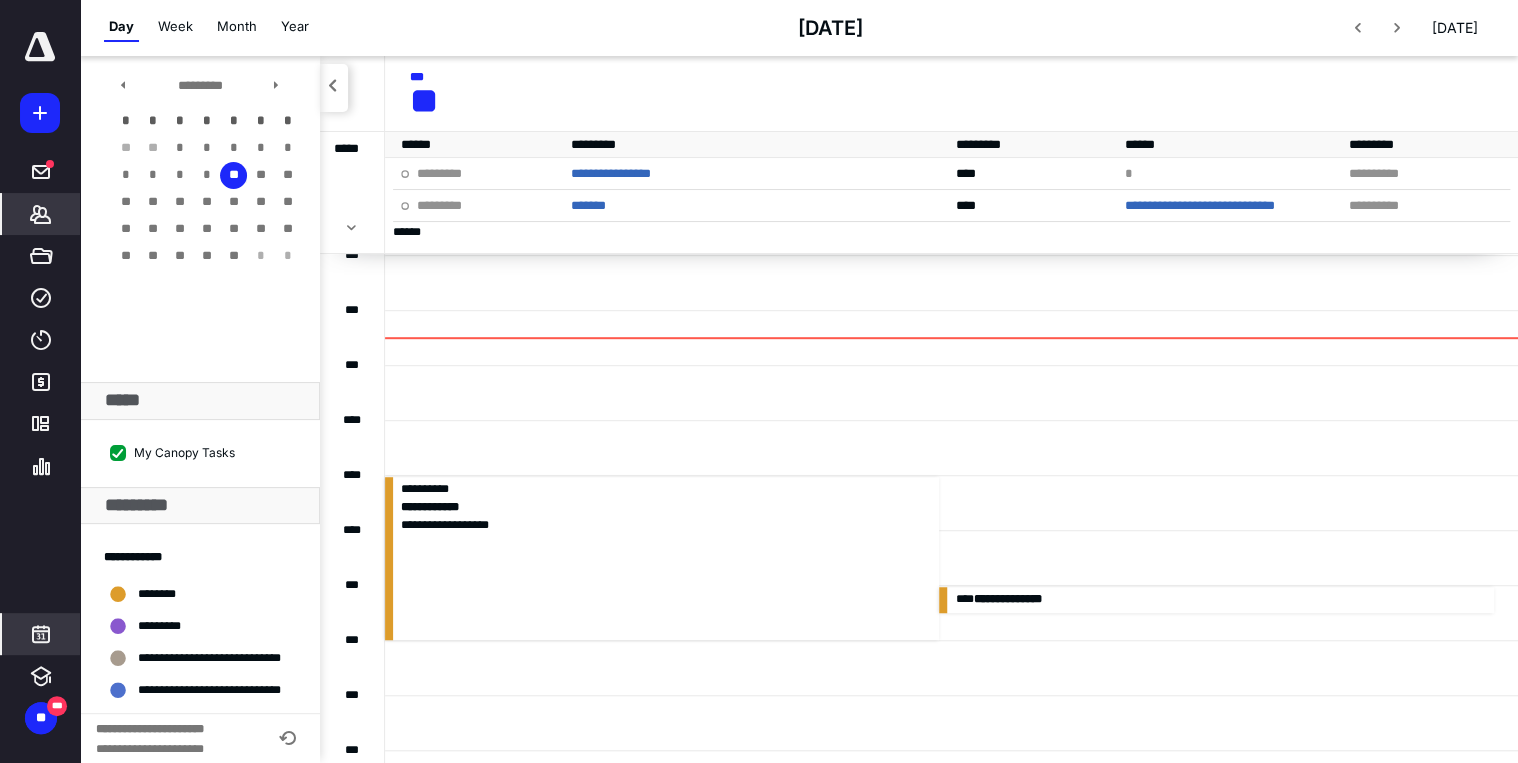 click on "*******" at bounding box center [41, 214] 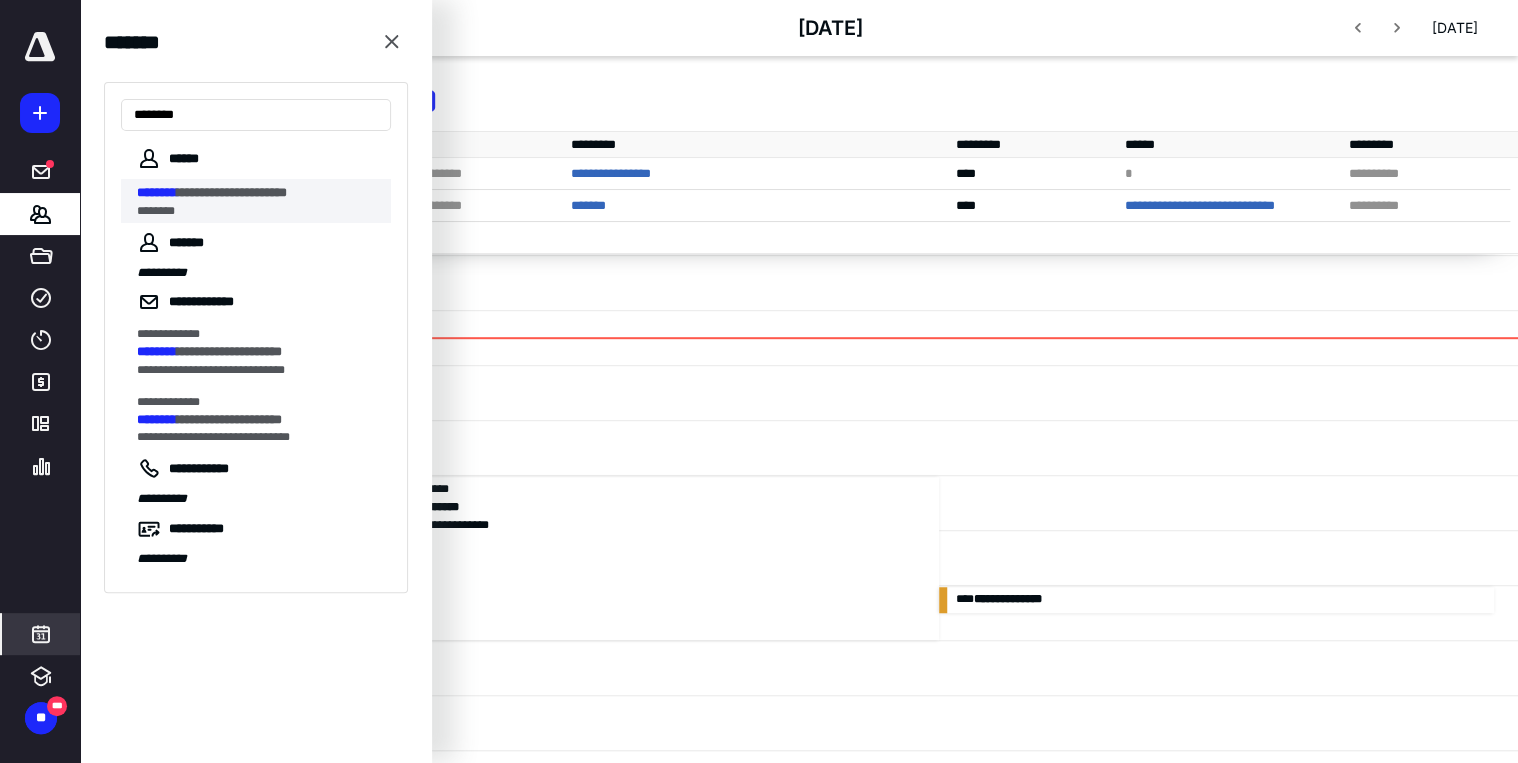 type on "********" 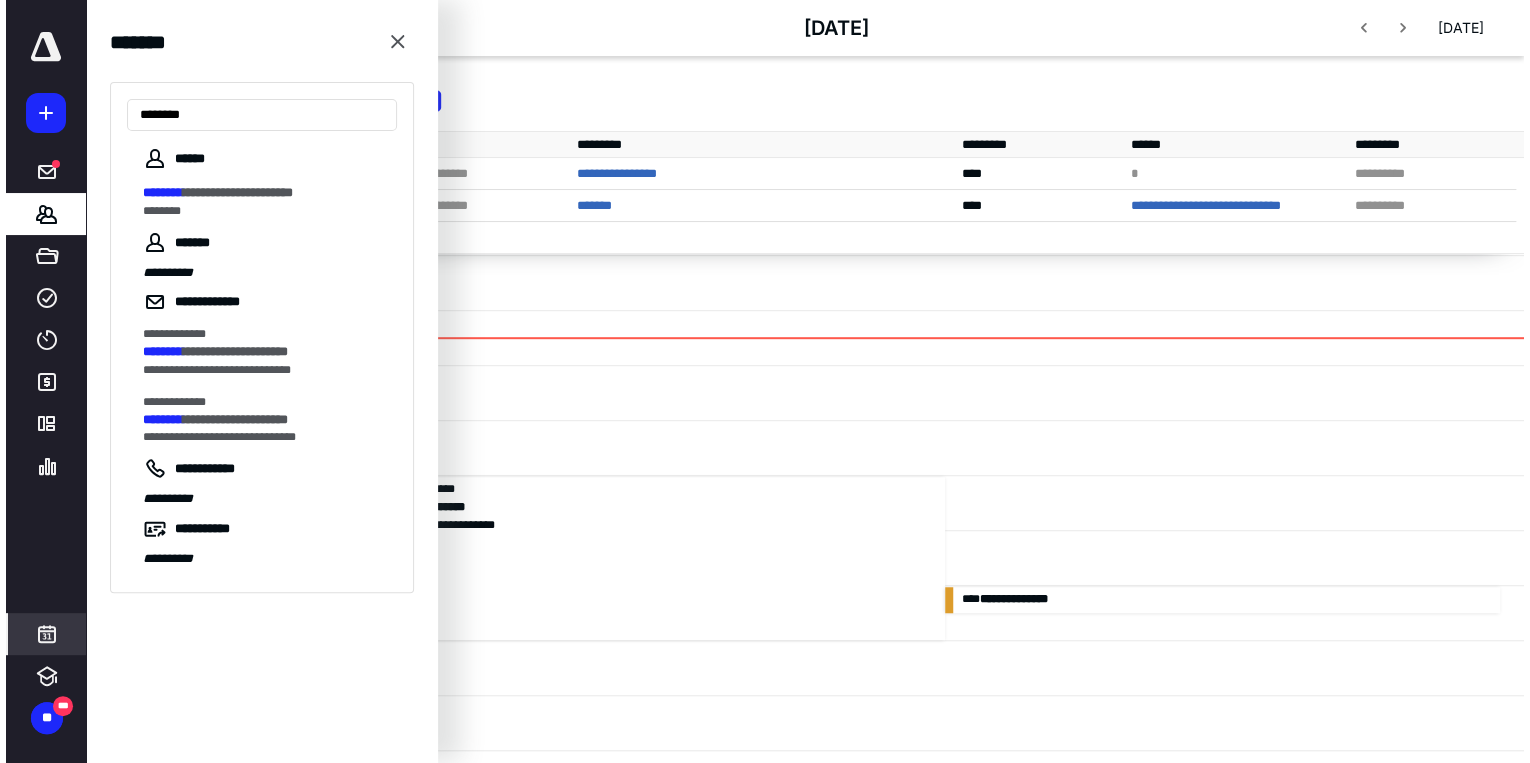scroll, scrollTop: 0, scrollLeft: 0, axis: both 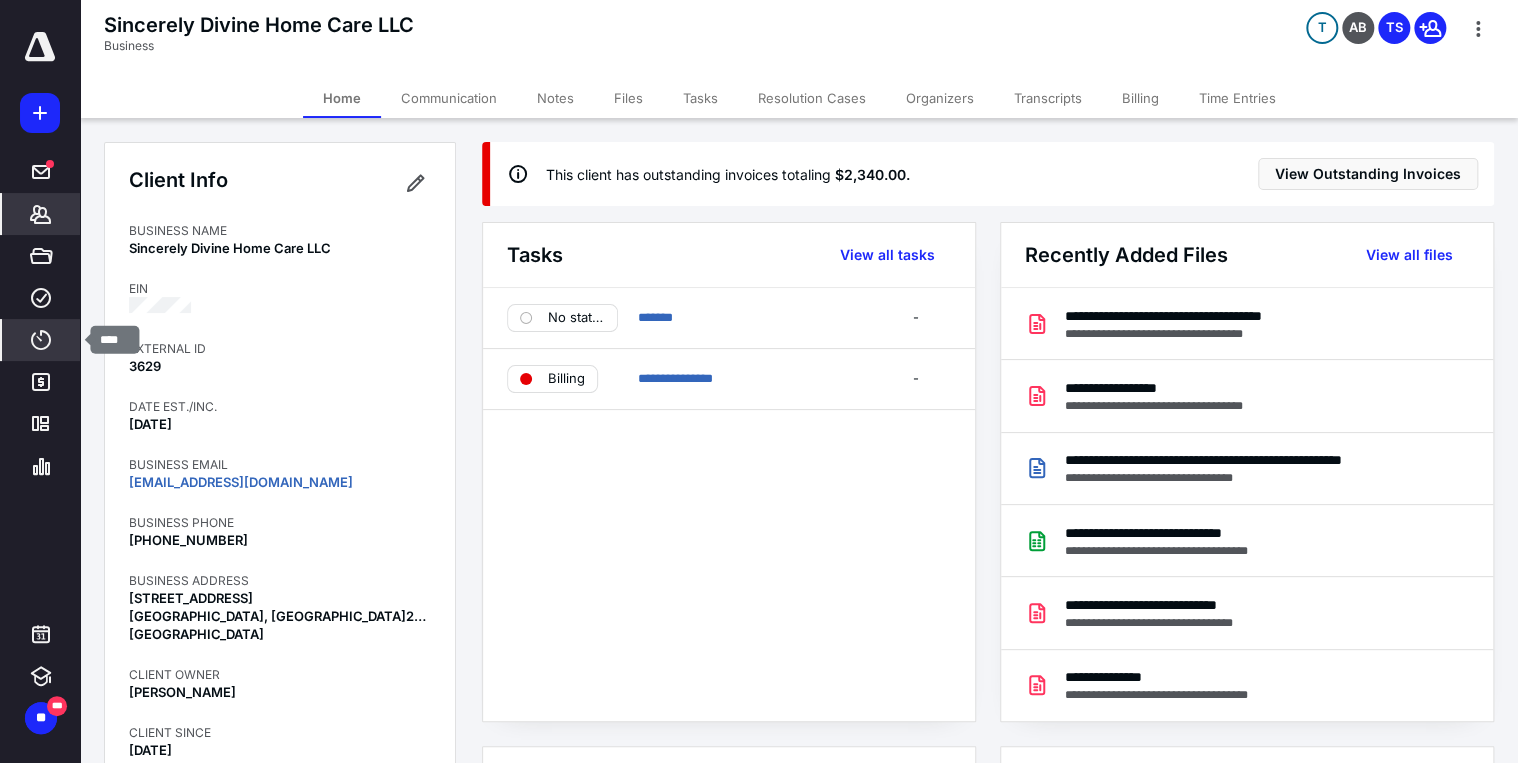 click on "****" at bounding box center (41, 340) 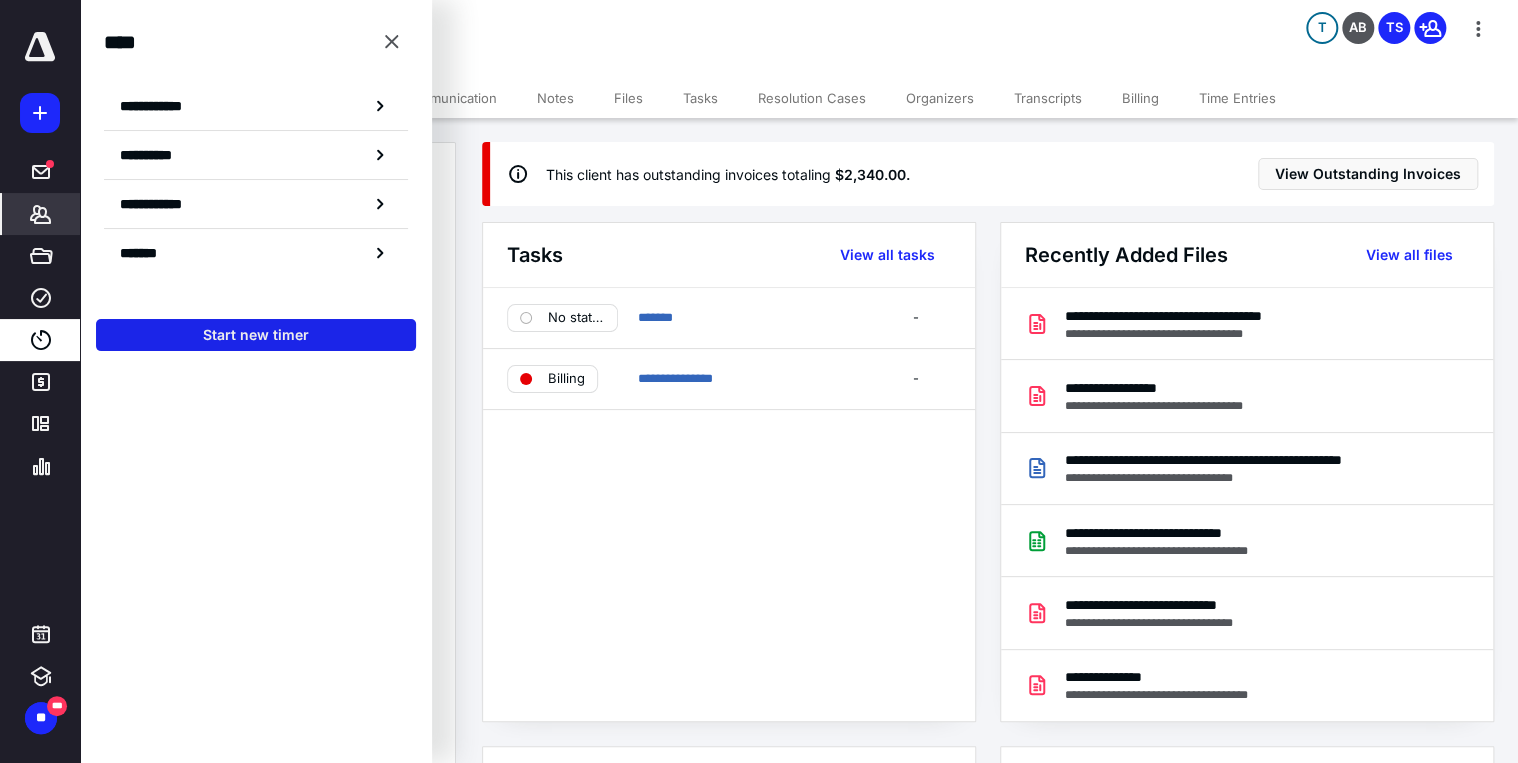 click on "Start new timer" at bounding box center (256, 335) 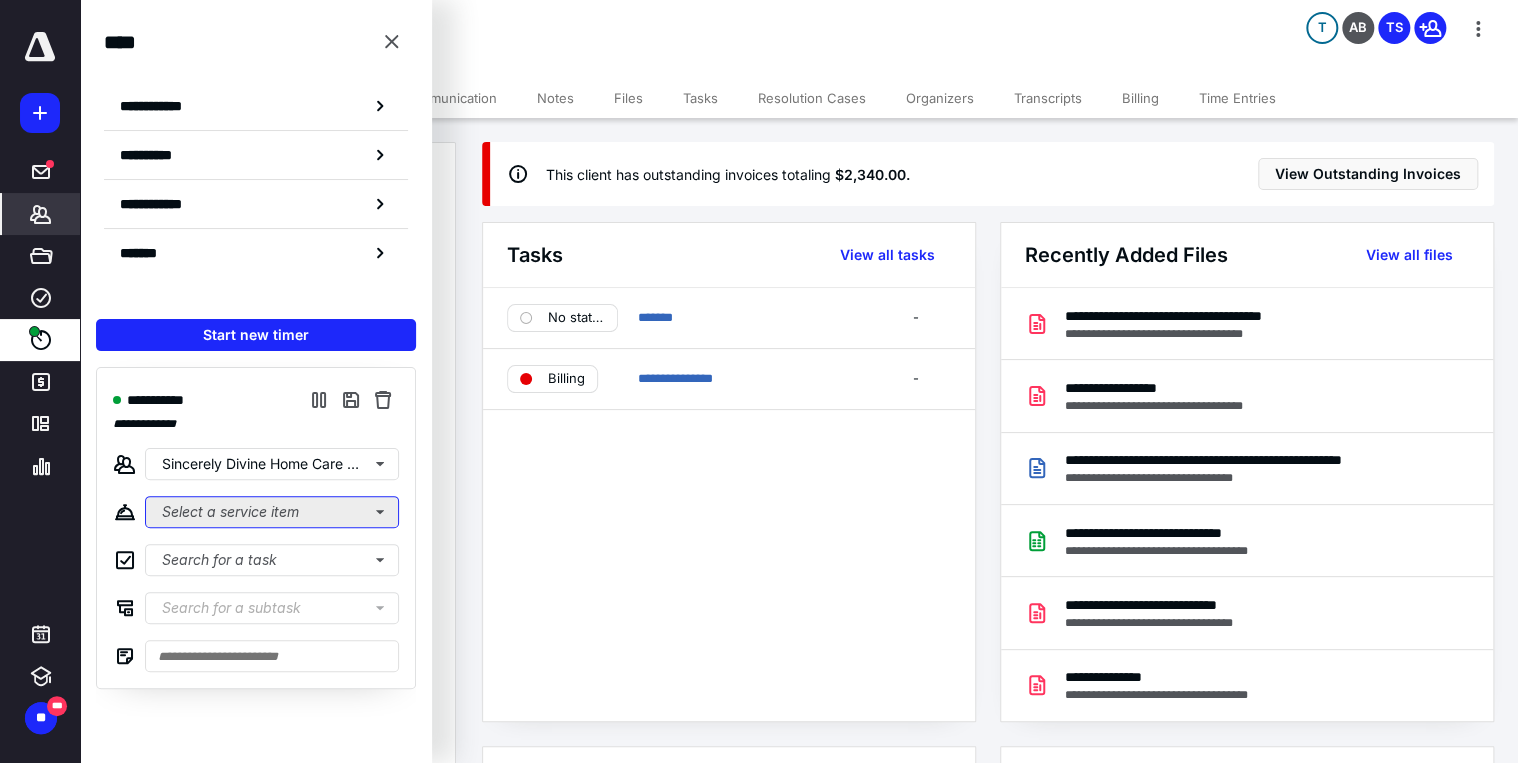 click on "Select a service item" at bounding box center (272, 512) 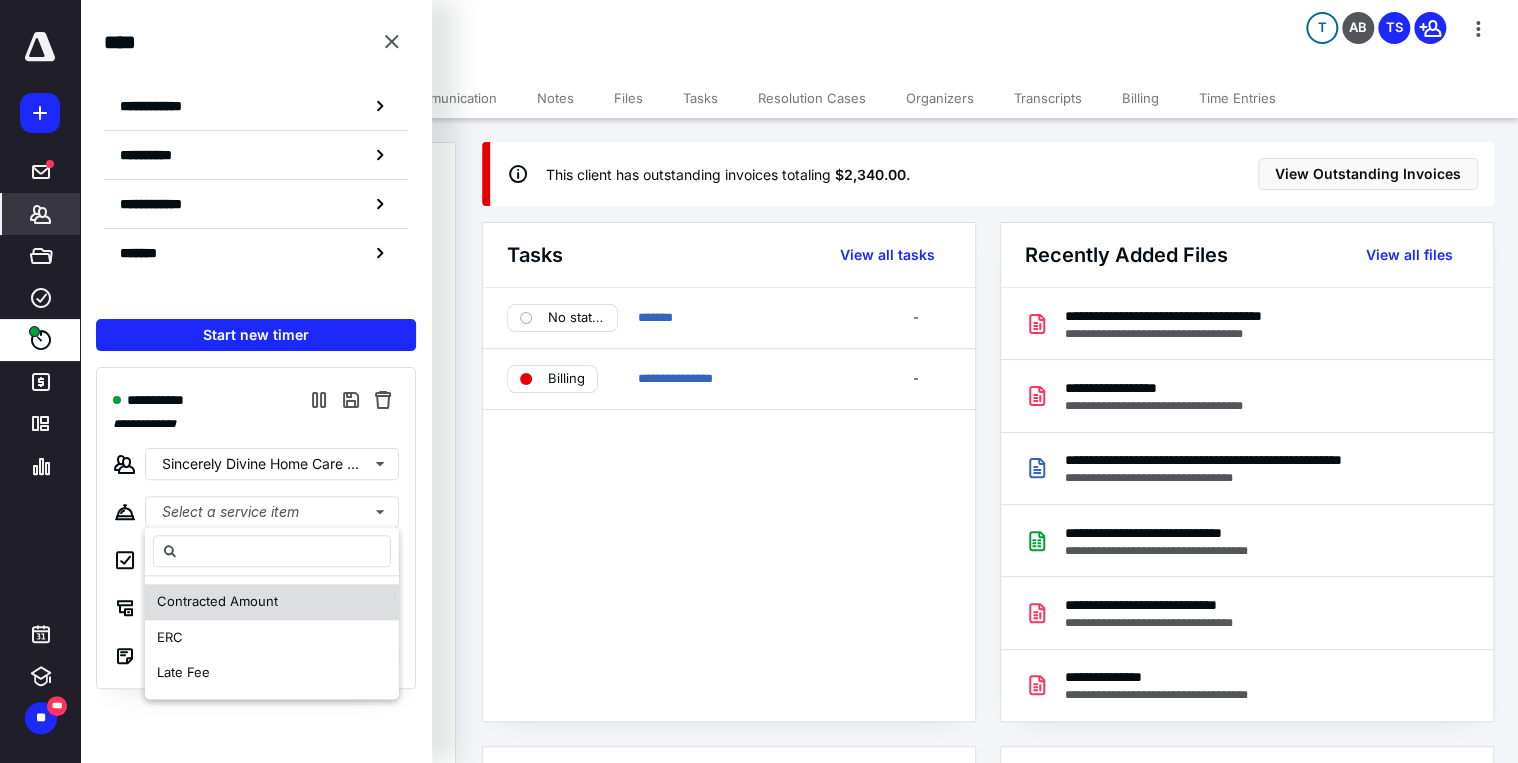 click on "Contracted Amount" at bounding box center [217, 601] 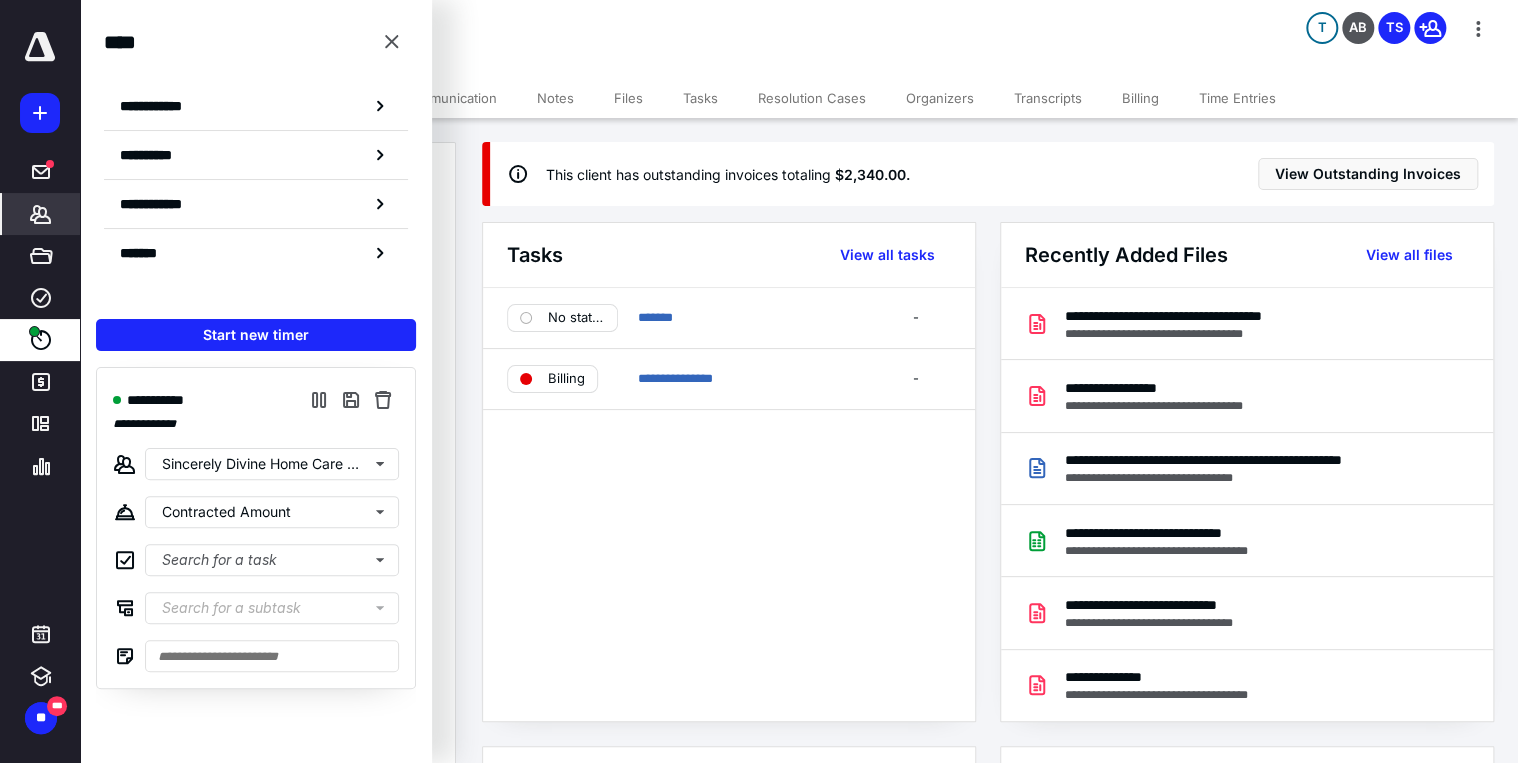 click on "Files" at bounding box center (628, 98) 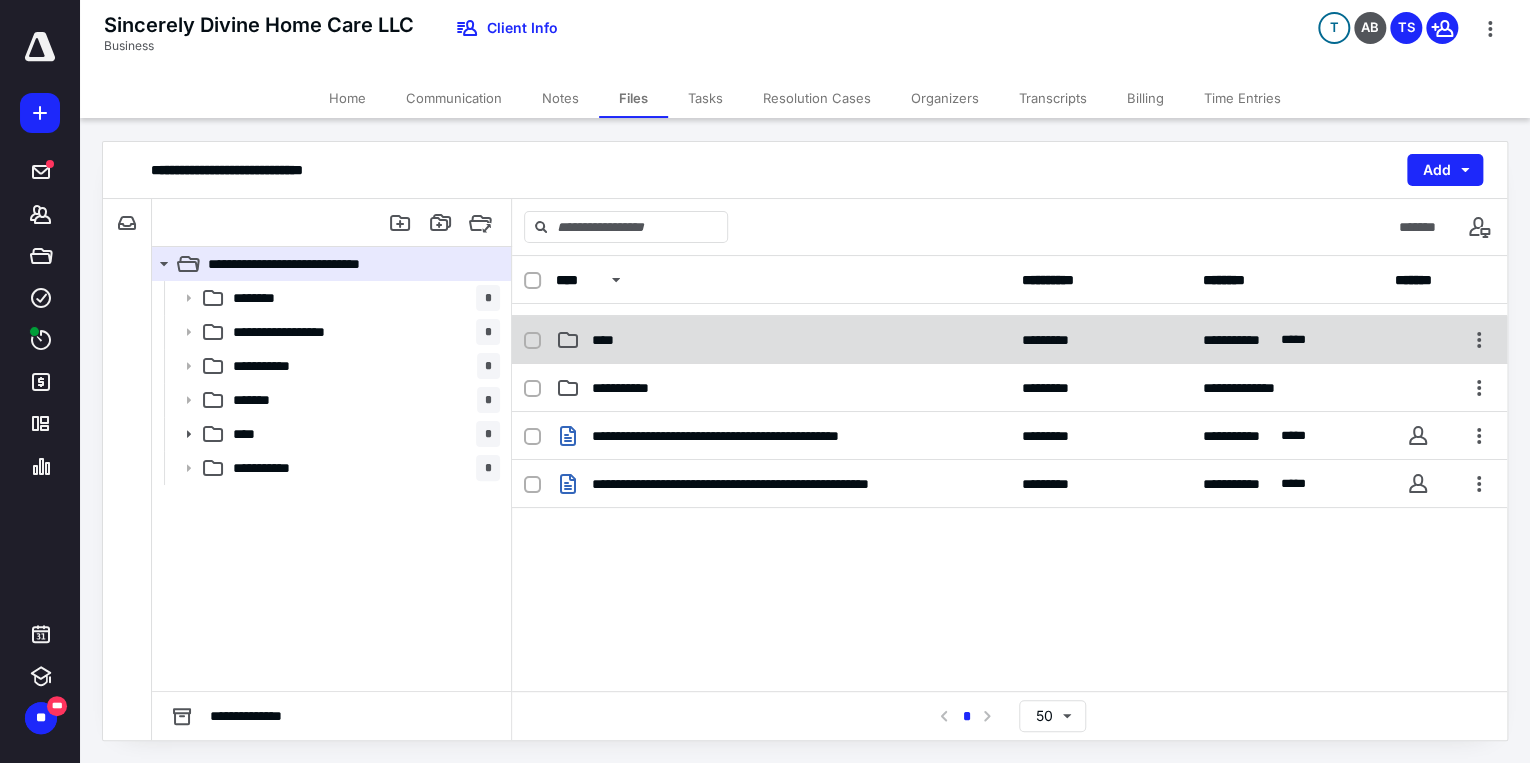 scroll, scrollTop: 199, scrollLeft: 0, axis: vertical 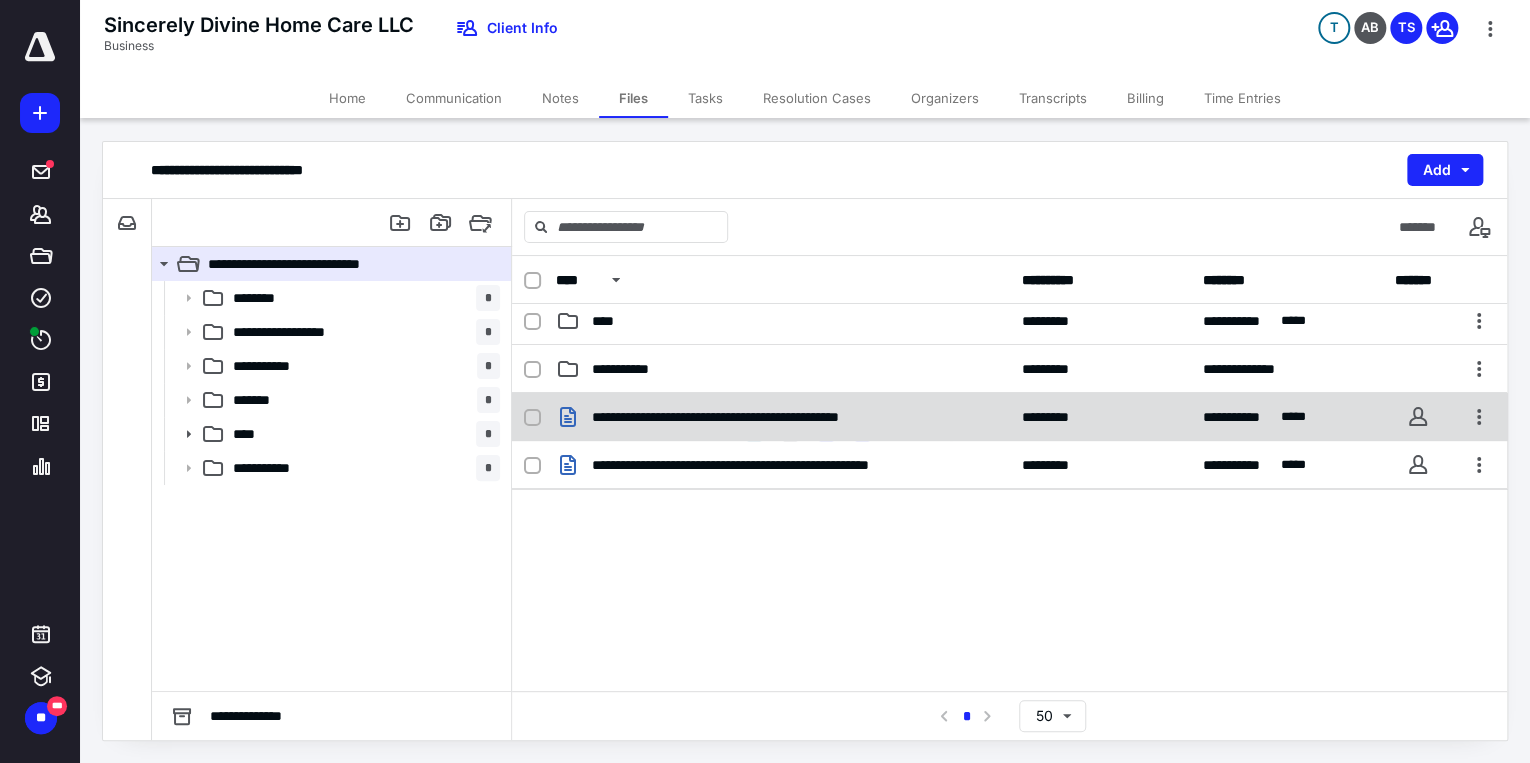 click on "**********" at bounding box center (783, 417) 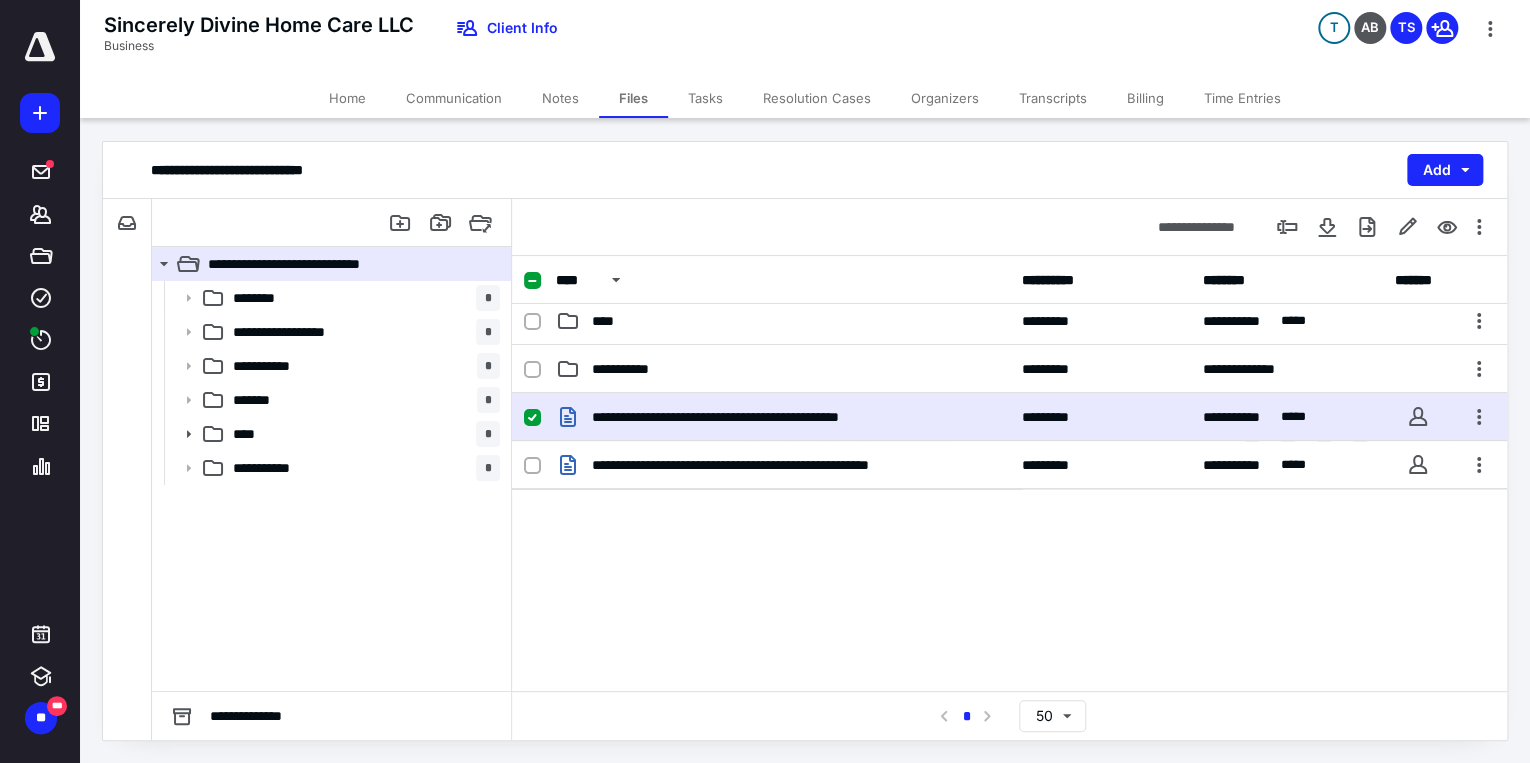 click on "**********" at bounding box center (783, 417) 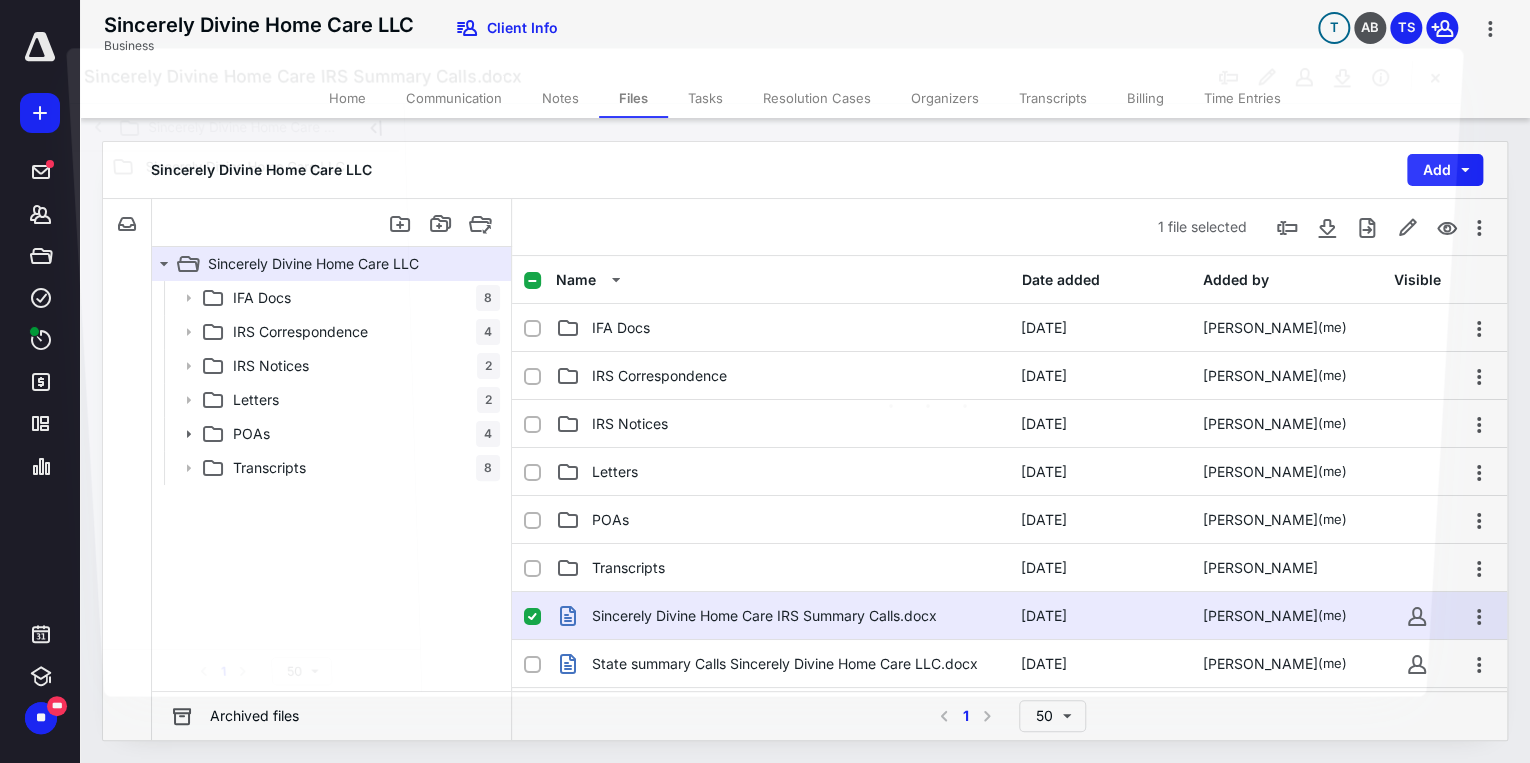 scroll, scrollTop: 199, scrollLeft: 0, axis: vertical 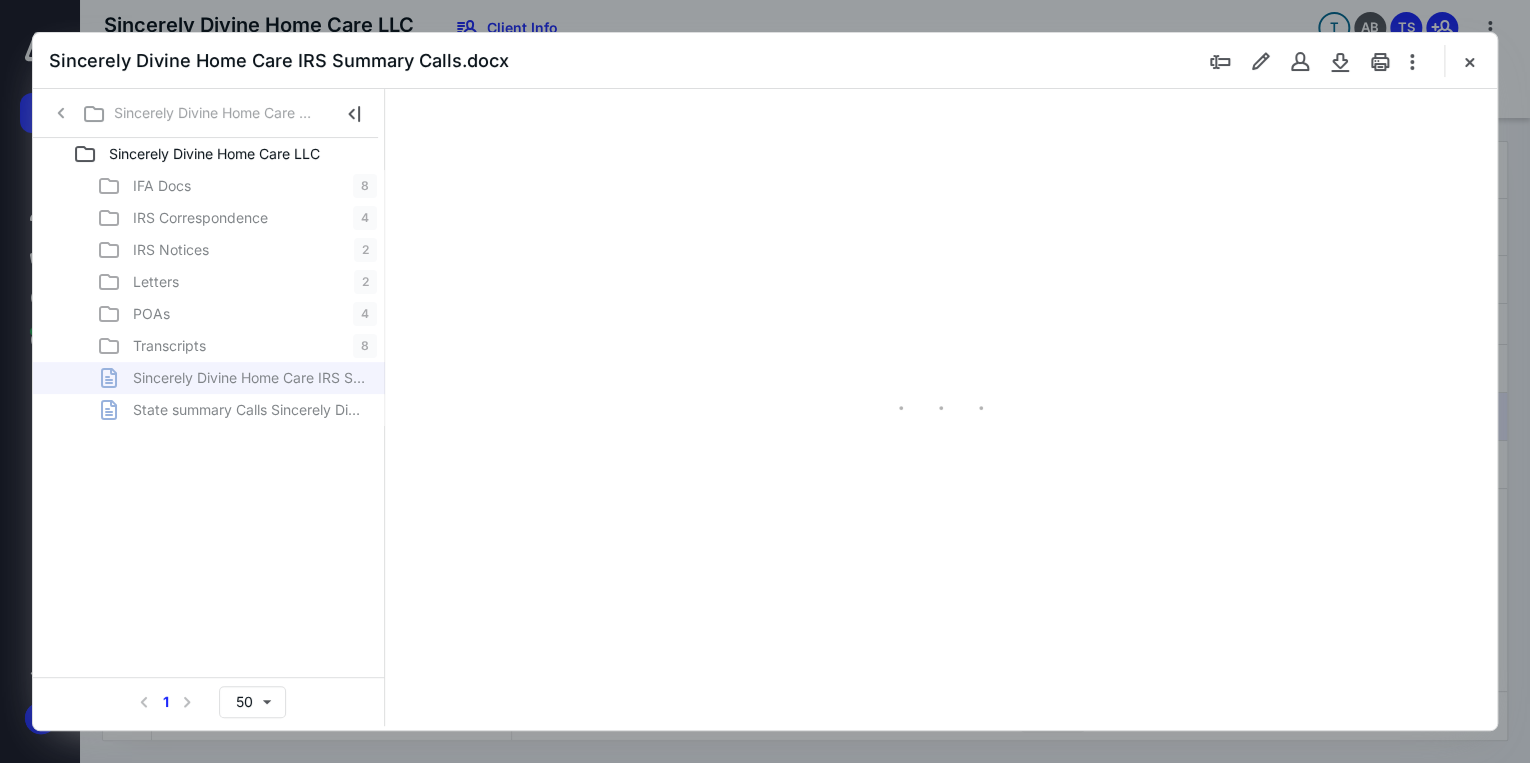 type on "71" 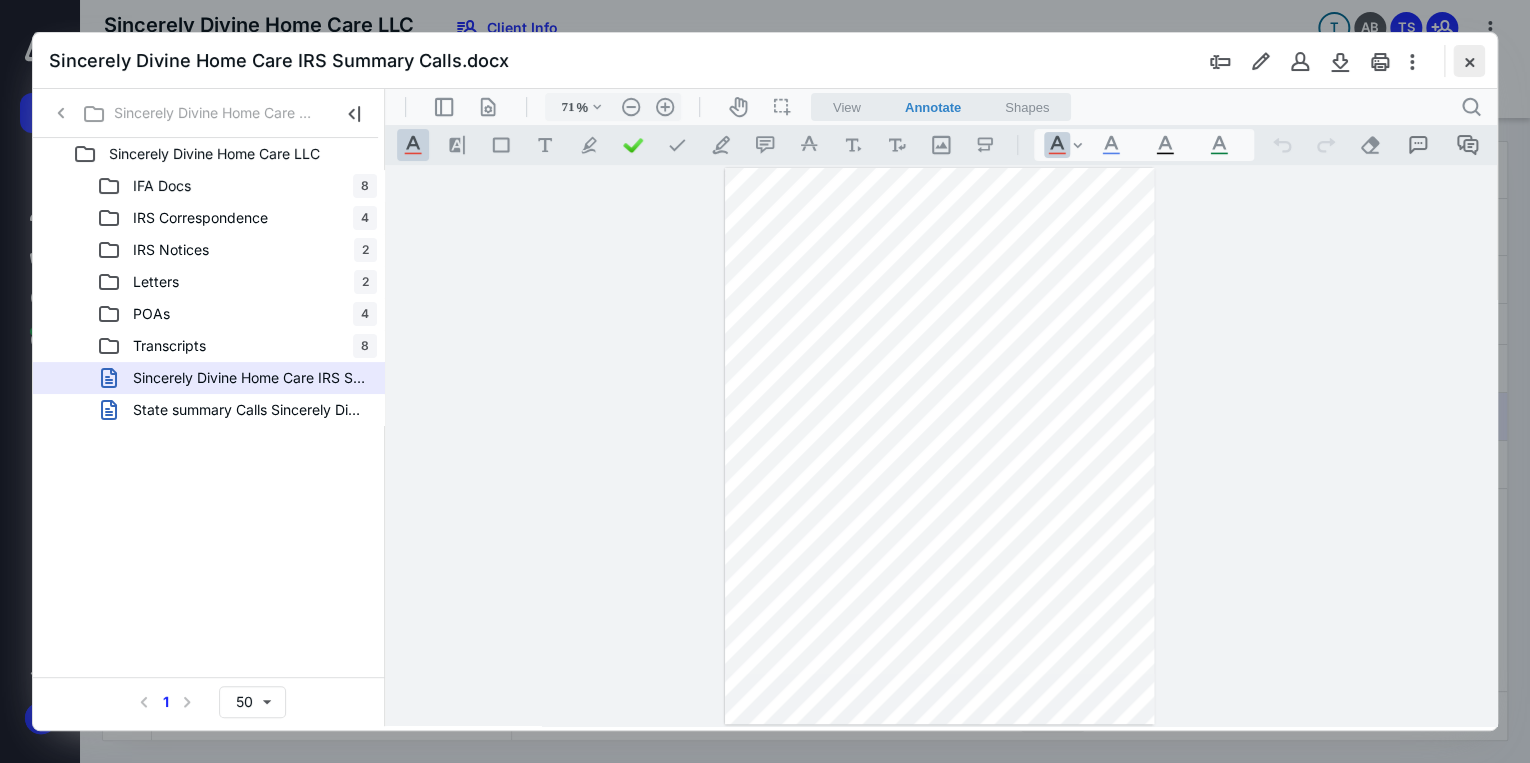 click at bounding box center [1469, 61] 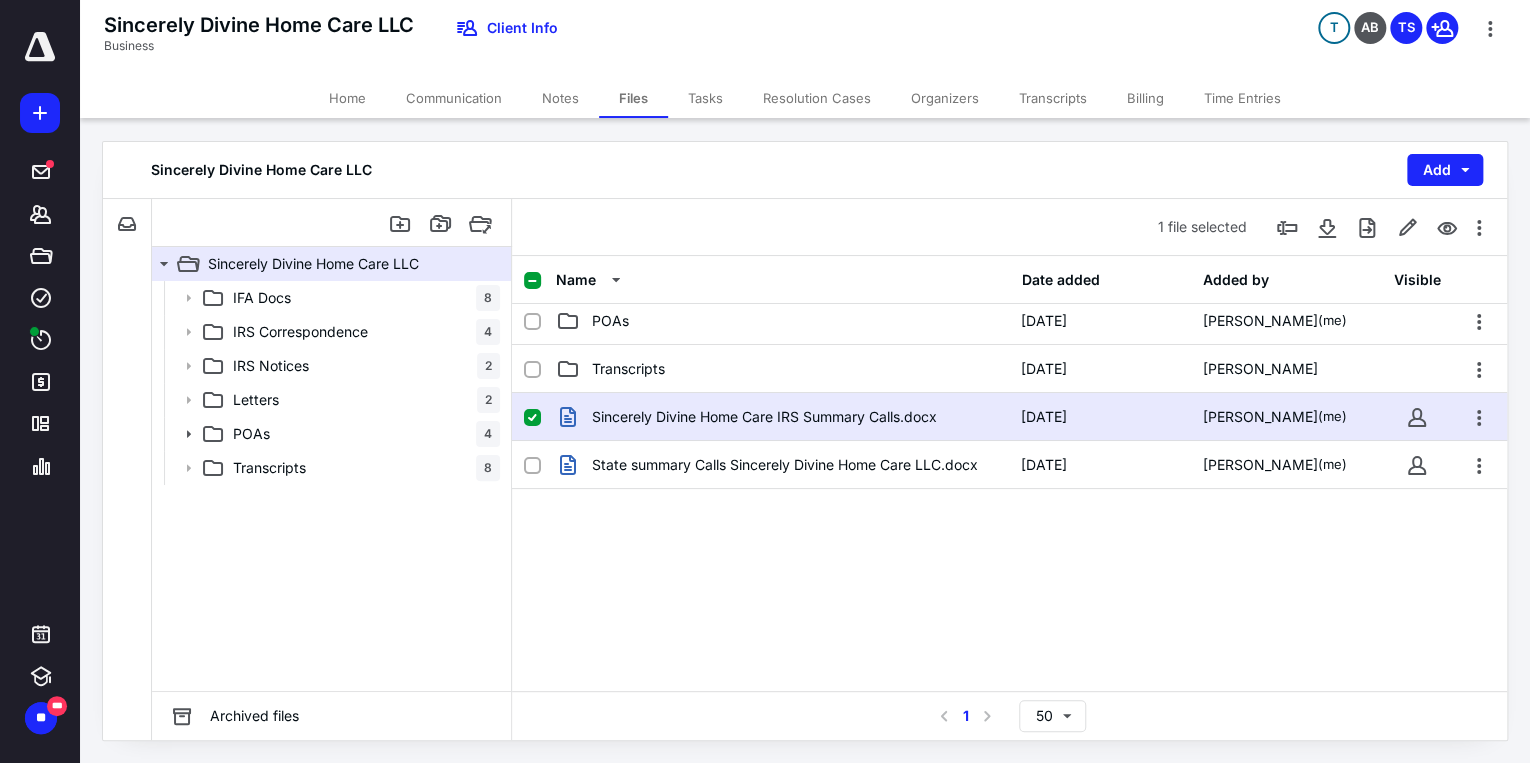 click on "Home" at bounding box center (347, 98) 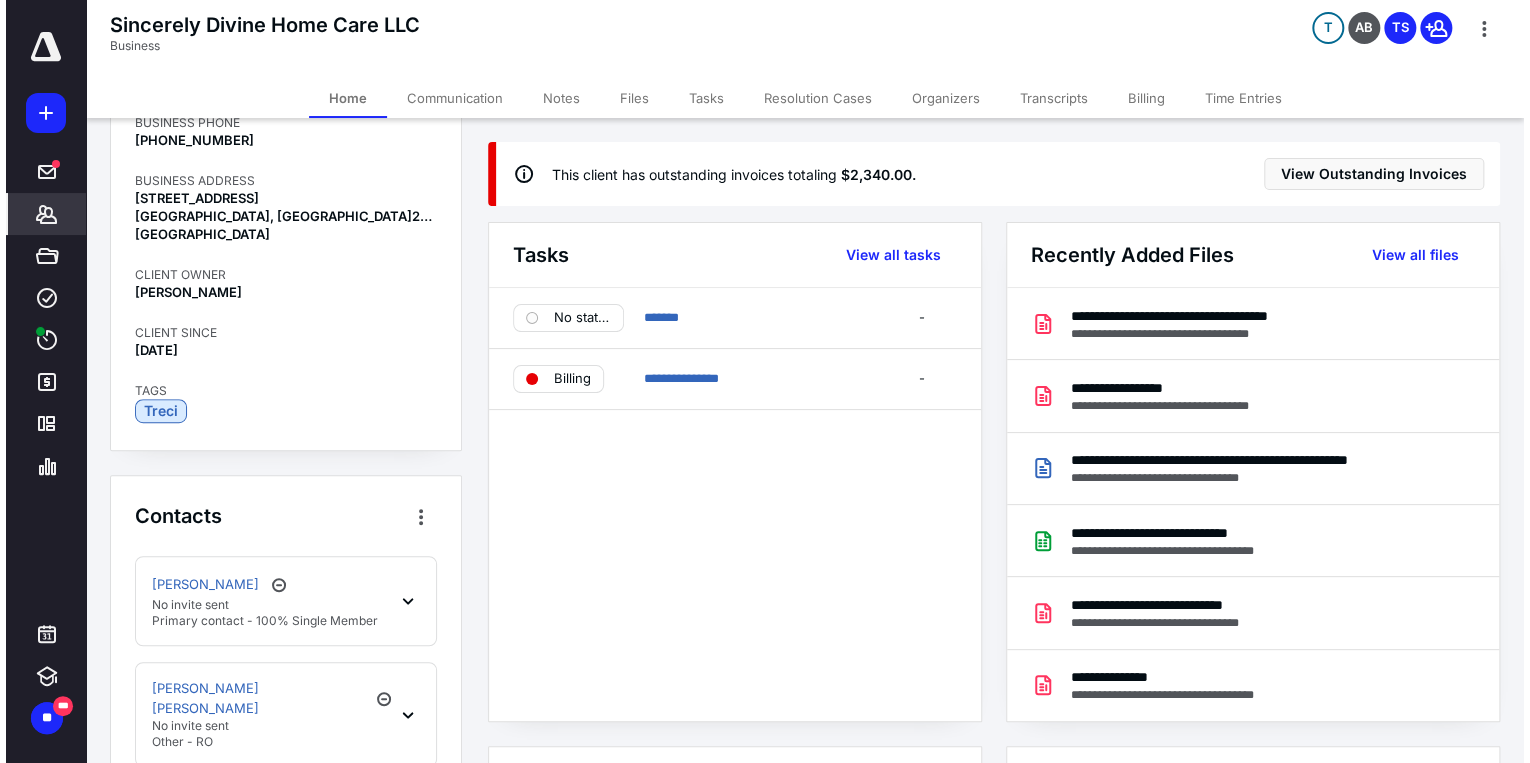 scroll, scrollTop: 560, scrollLeft: 0, axis: vertical 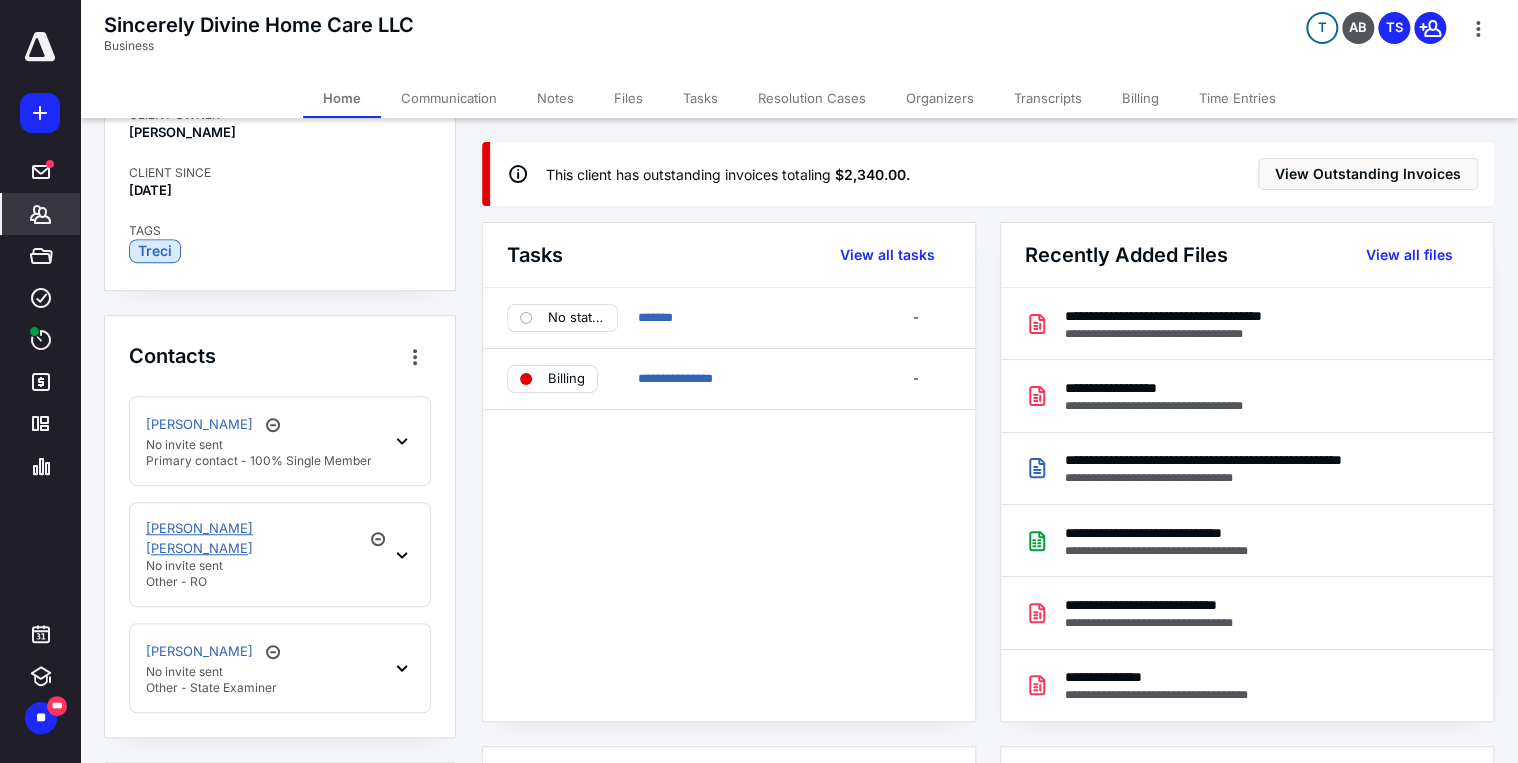 click on "Taylor Hill" at bounding box center (252, 538) 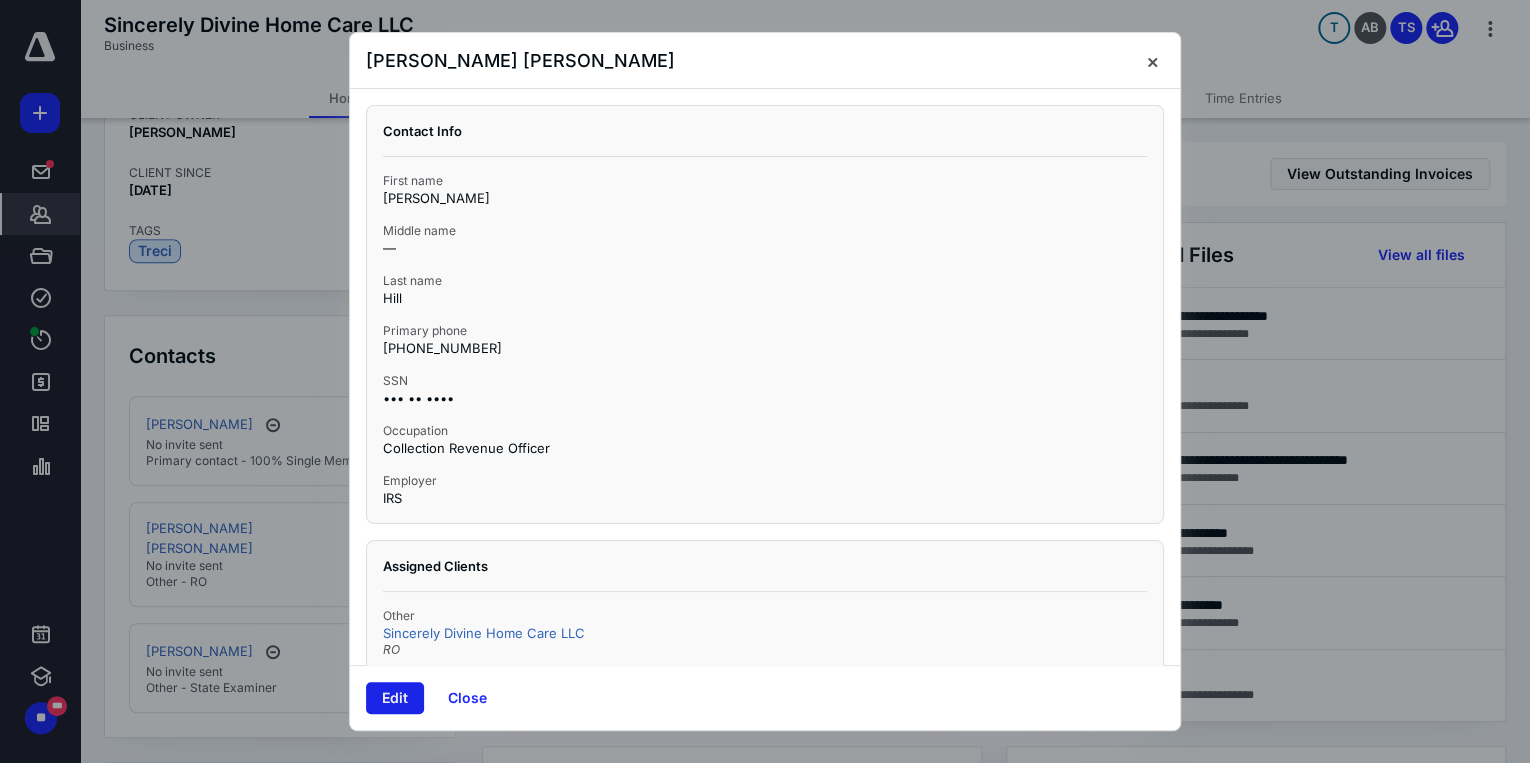 click on "Edit" at bounding box center (395, 698) 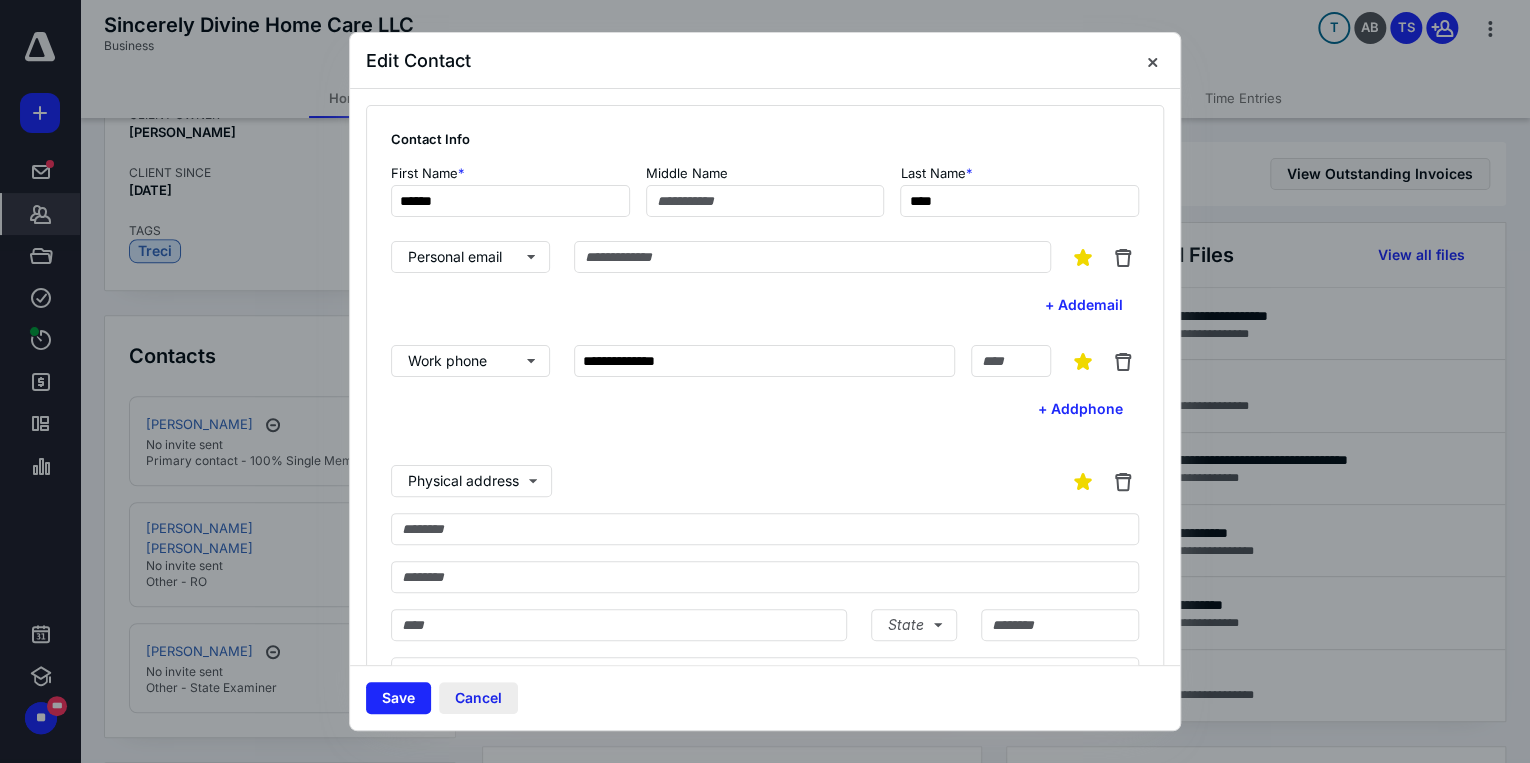 click on "Cancel" at bounding box center [478, 698] 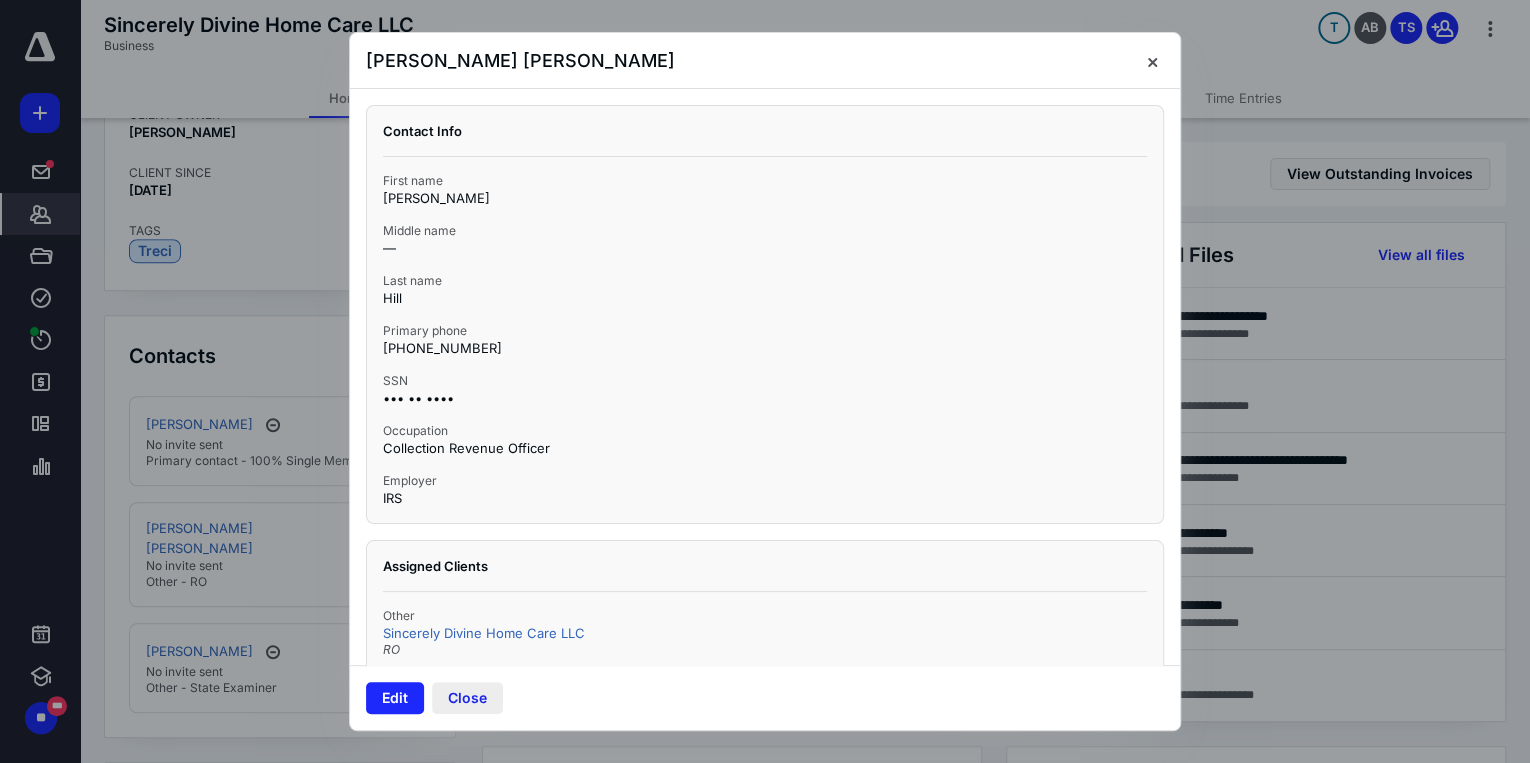 click on "Close" at bounding box center [467, 698] 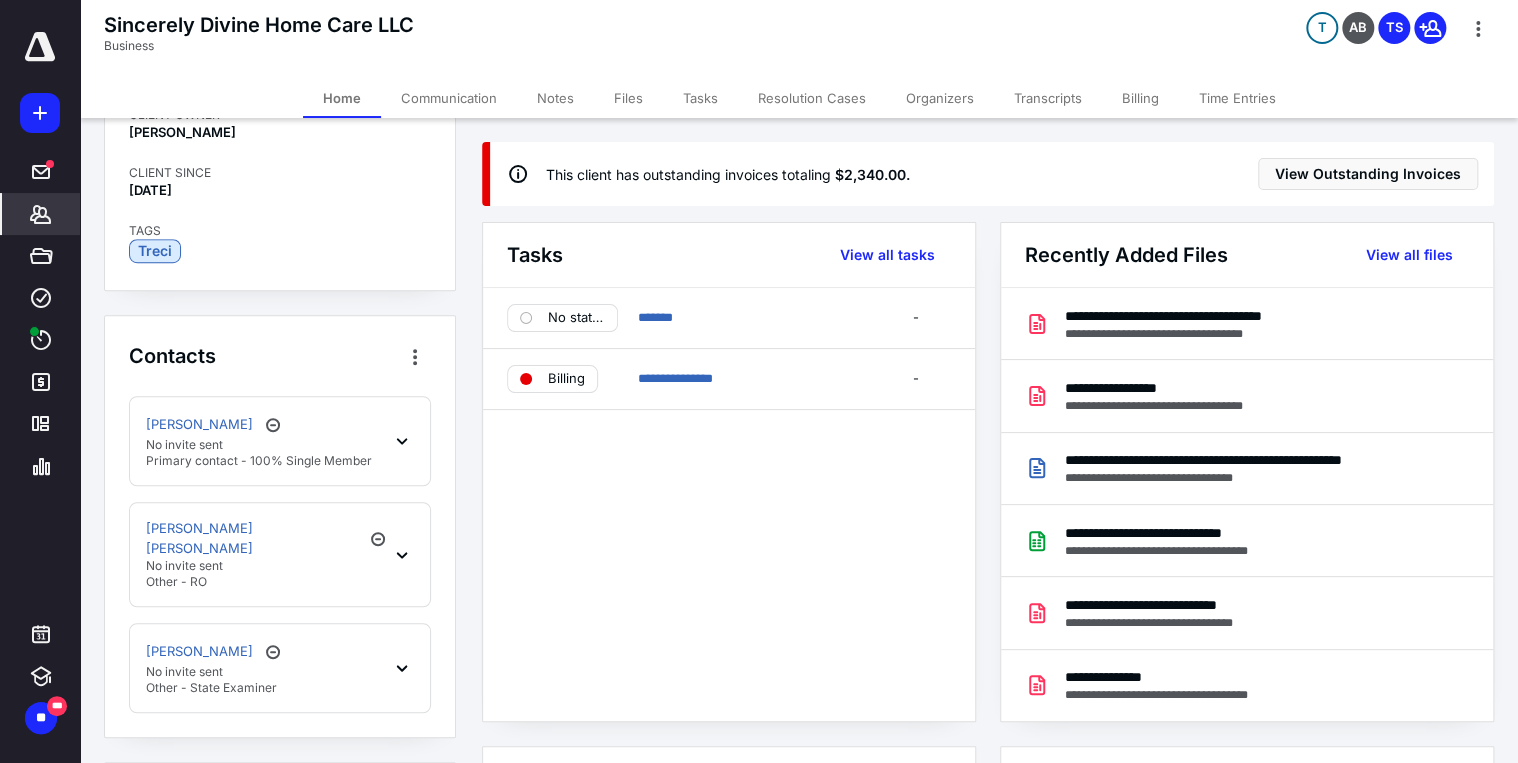 click on "Files" at bounding box center (628, 98) 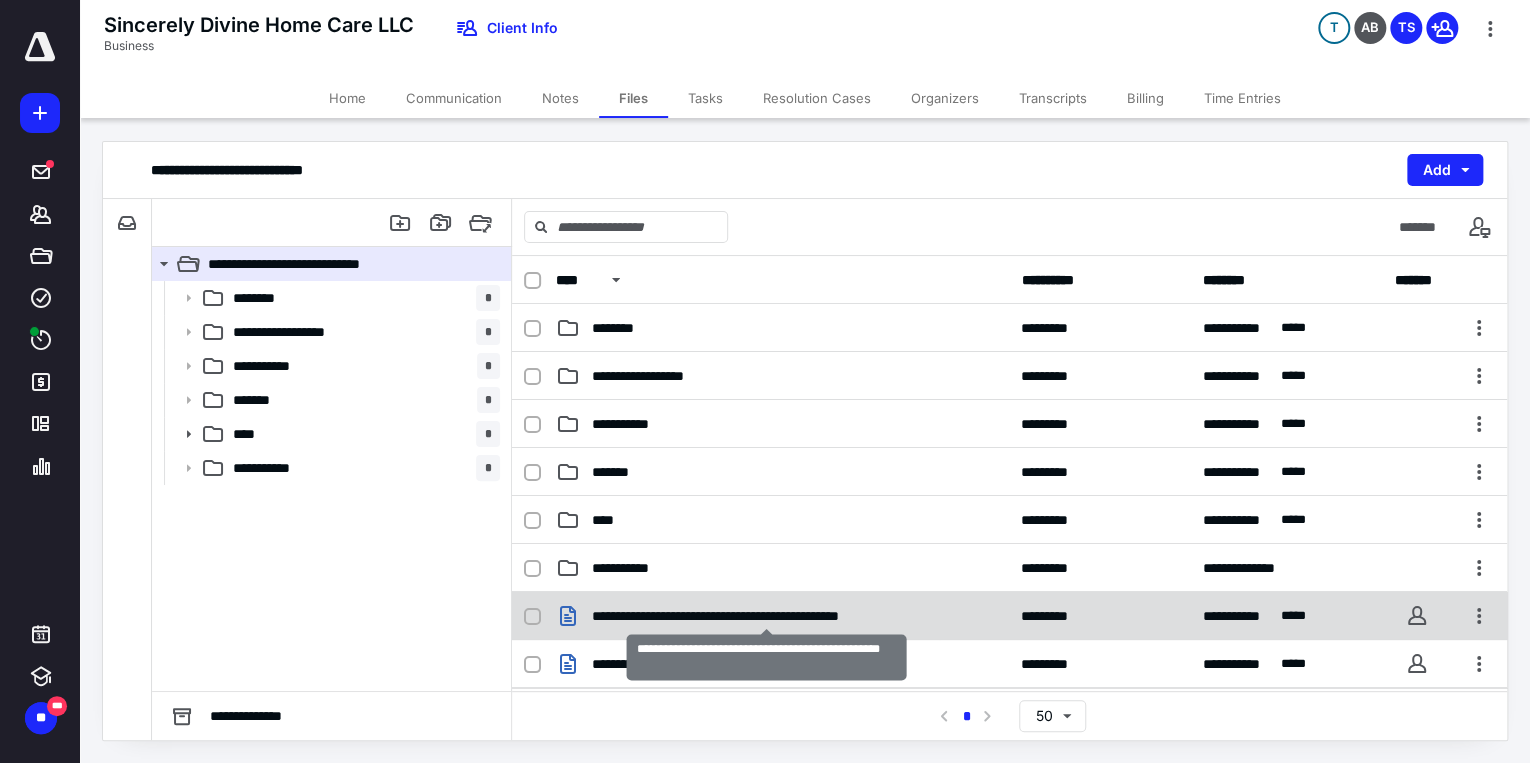 click on "**********" at bounding box center [767, 616] 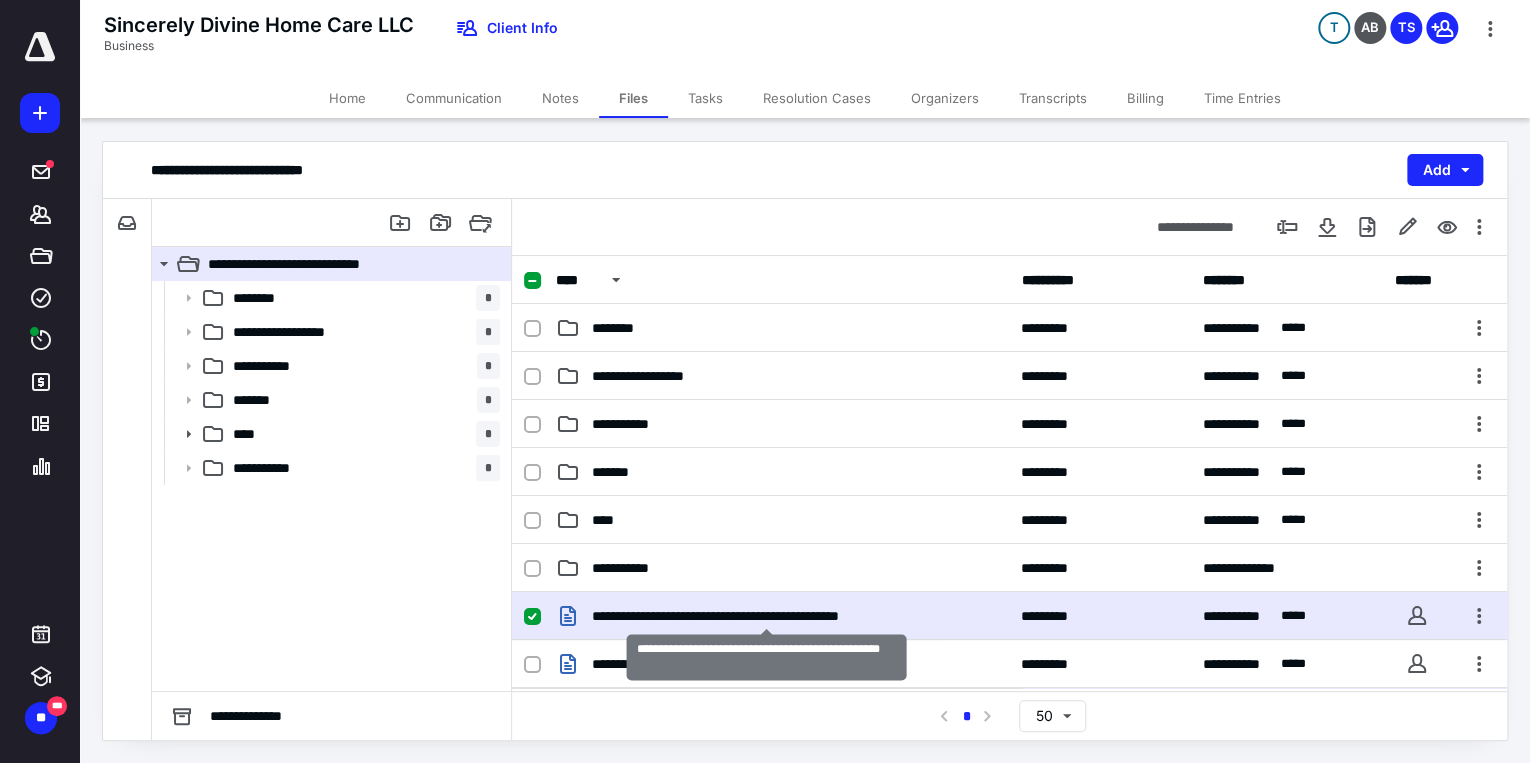 click on "**********" at bounding box center [767, 616] 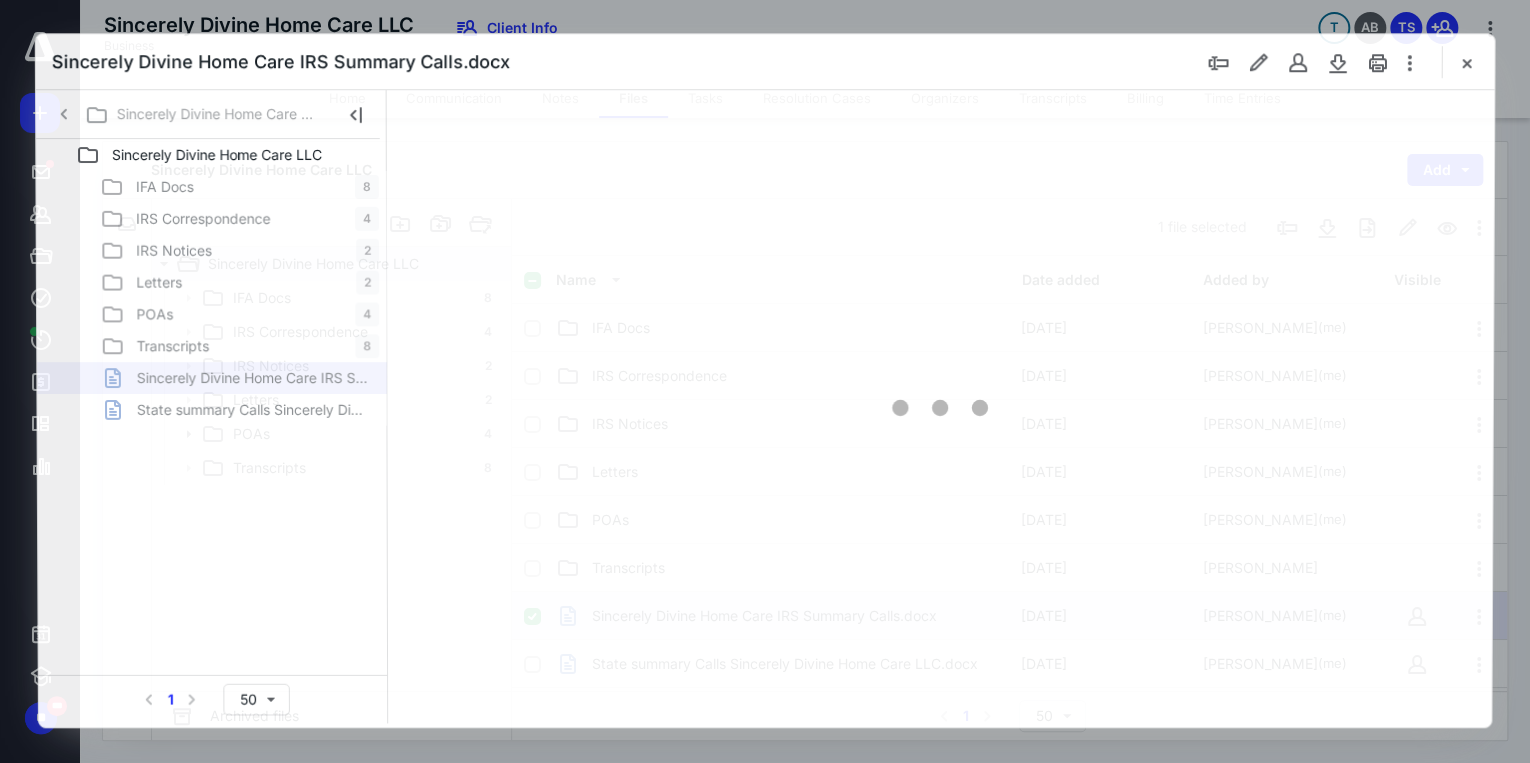 scroll, scrollTop: 0, scrollLeft: 0, axis: both 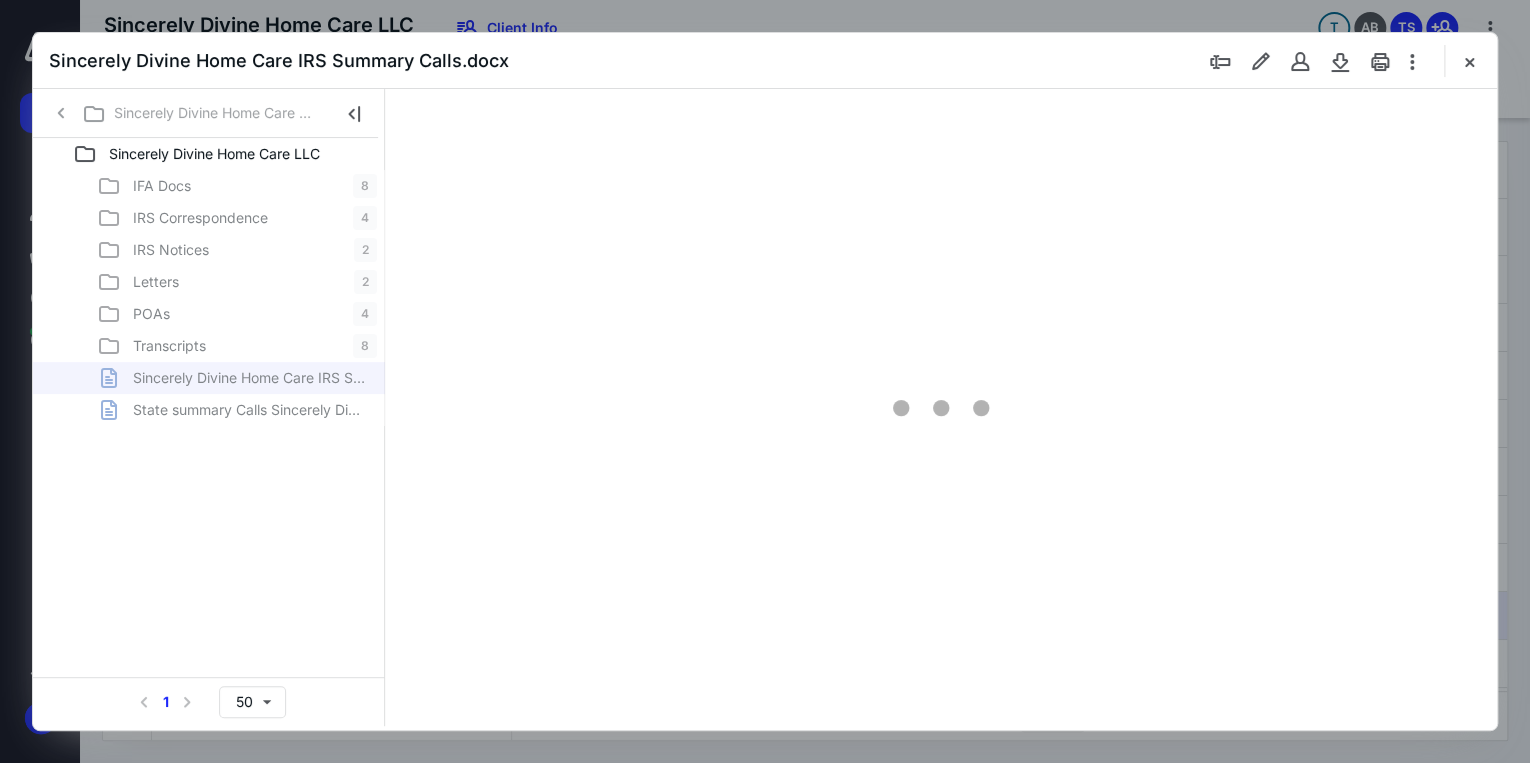 type on "71" 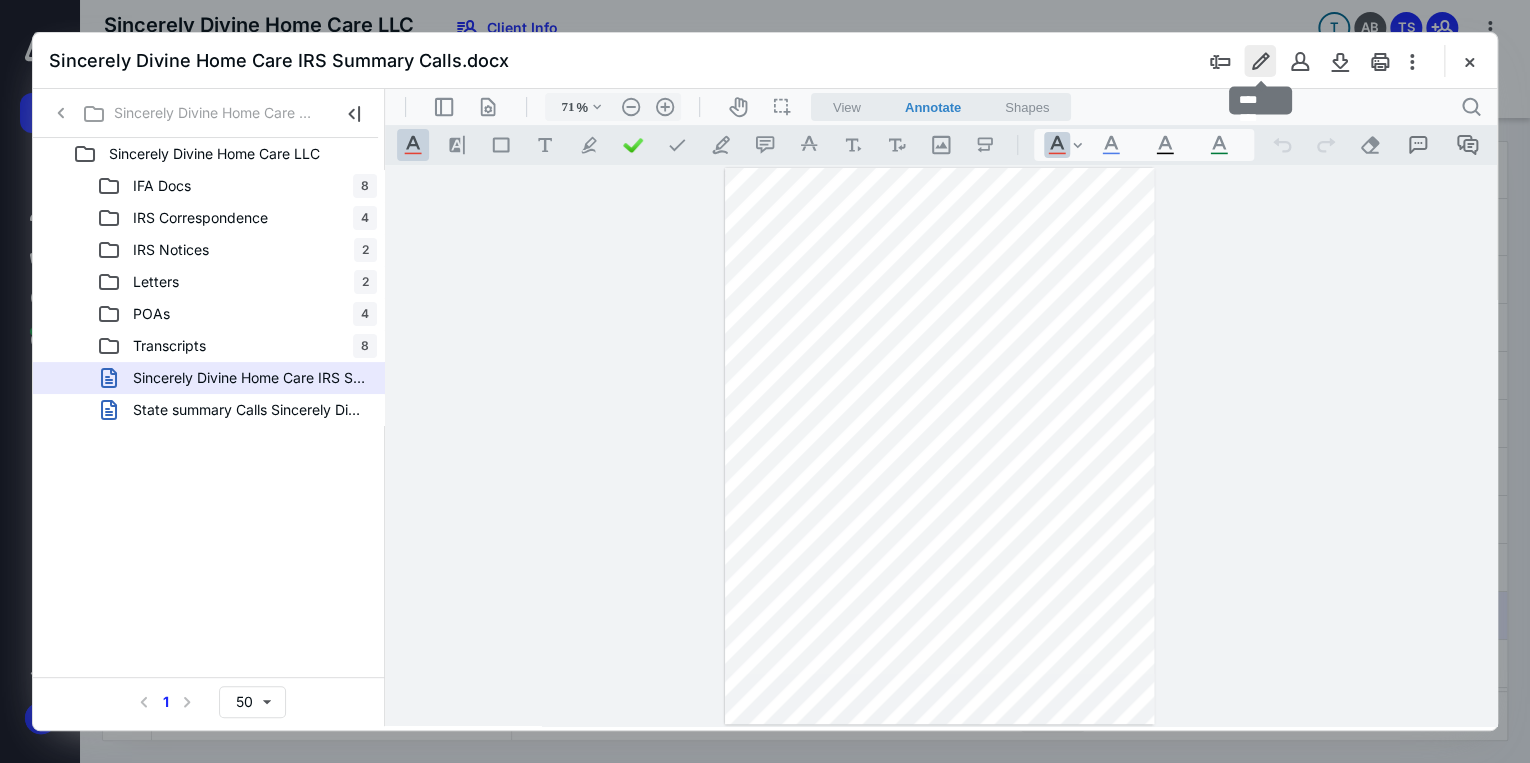 drag, startPoint x: 1247, startPoint y: 68, endPoint x: 829, endPoint y: 42, distance: 418.80783 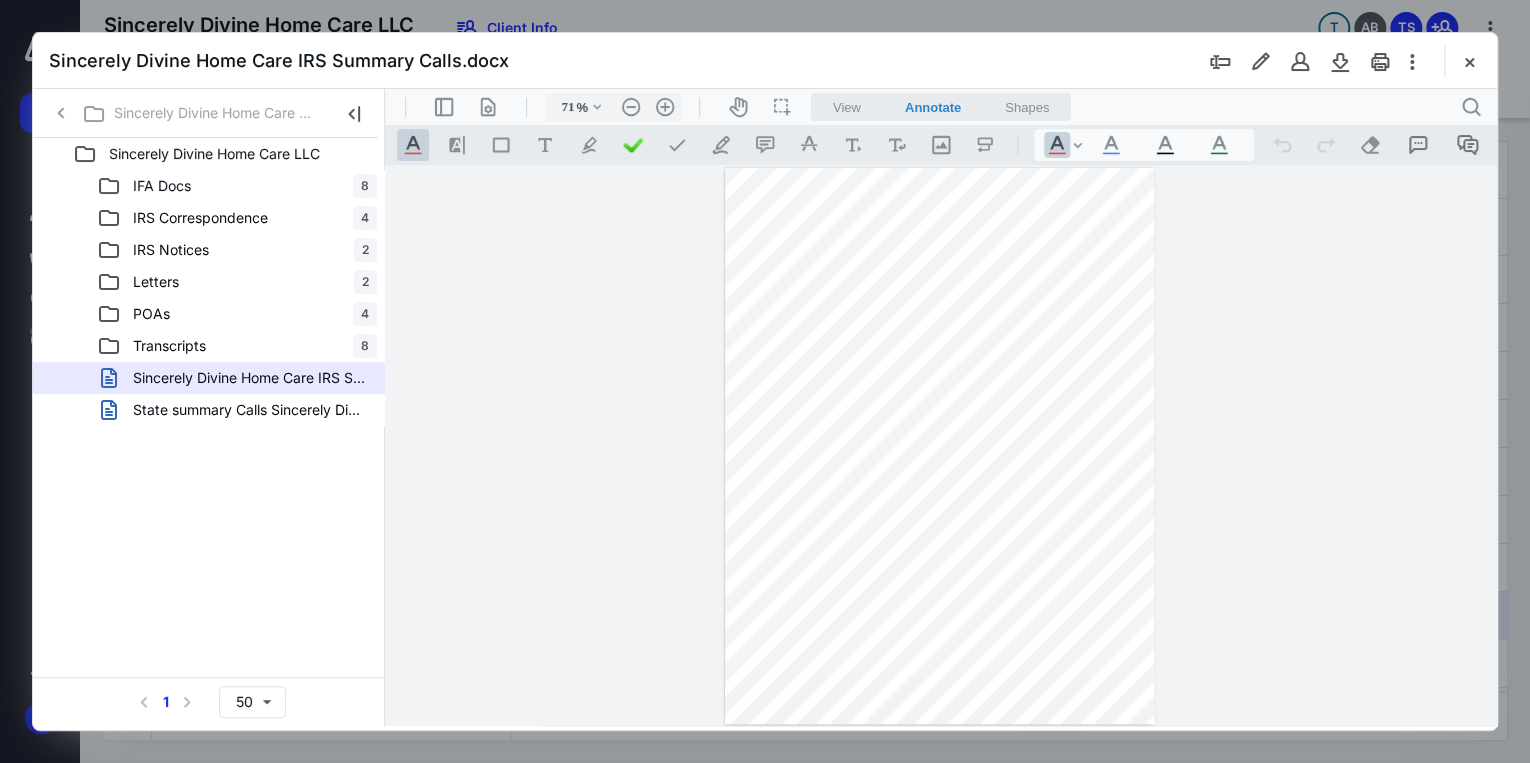 click on "Sincerely Divine Home Care IRS Summary Calls.docx" at bounding box center [765, 61] 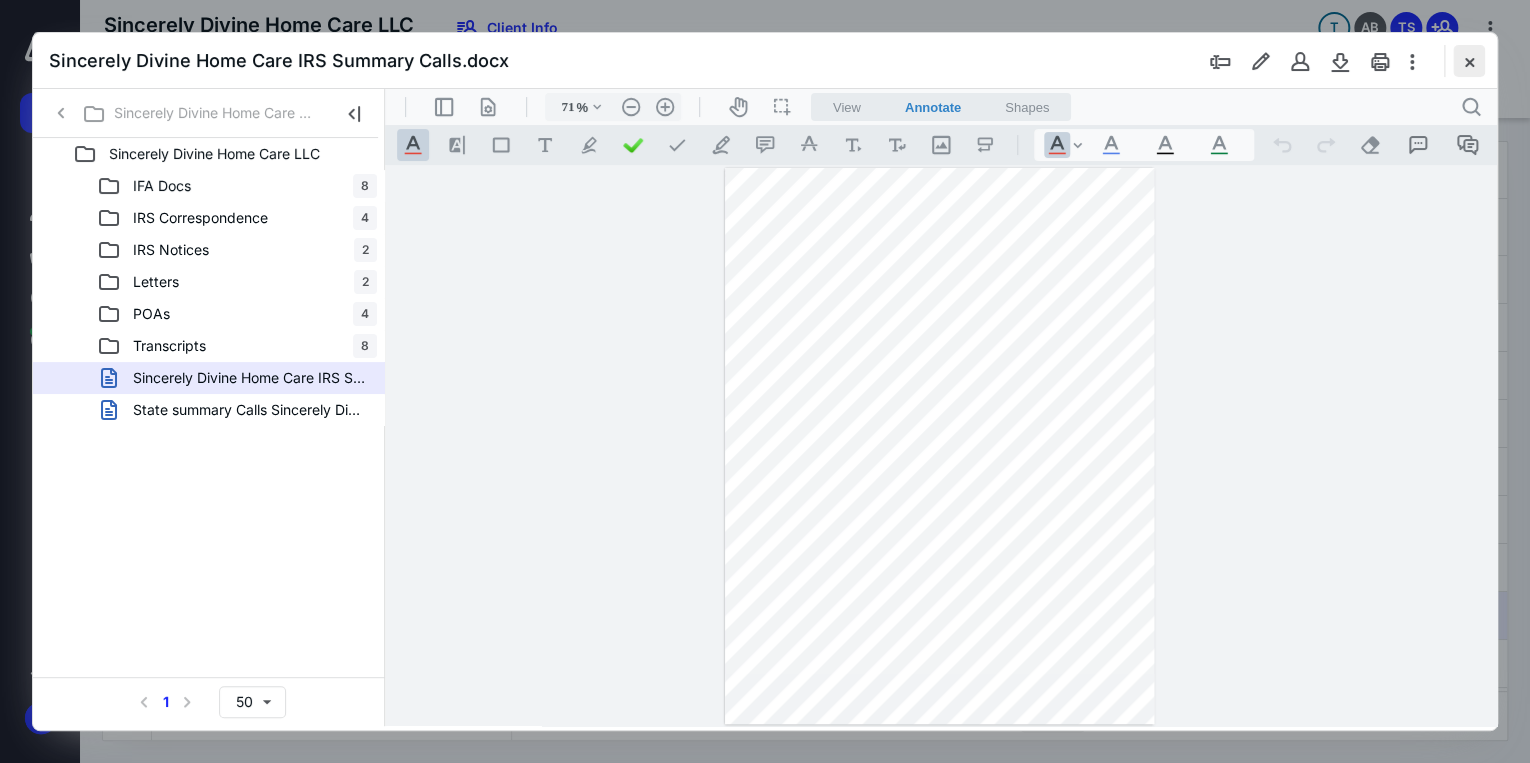 click at bounding box center (1469, 61) 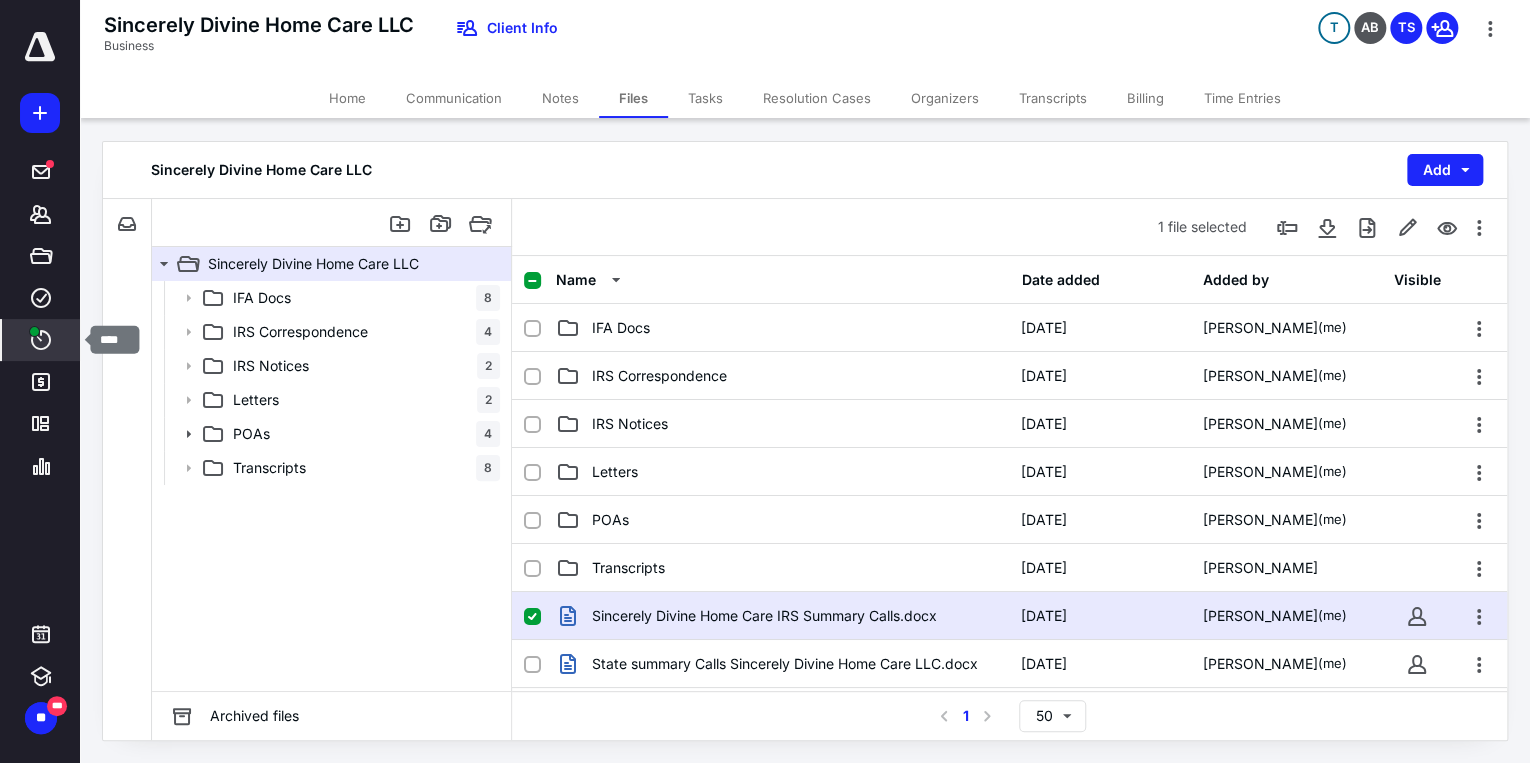 click on "****" at bounding box center (41, 340) 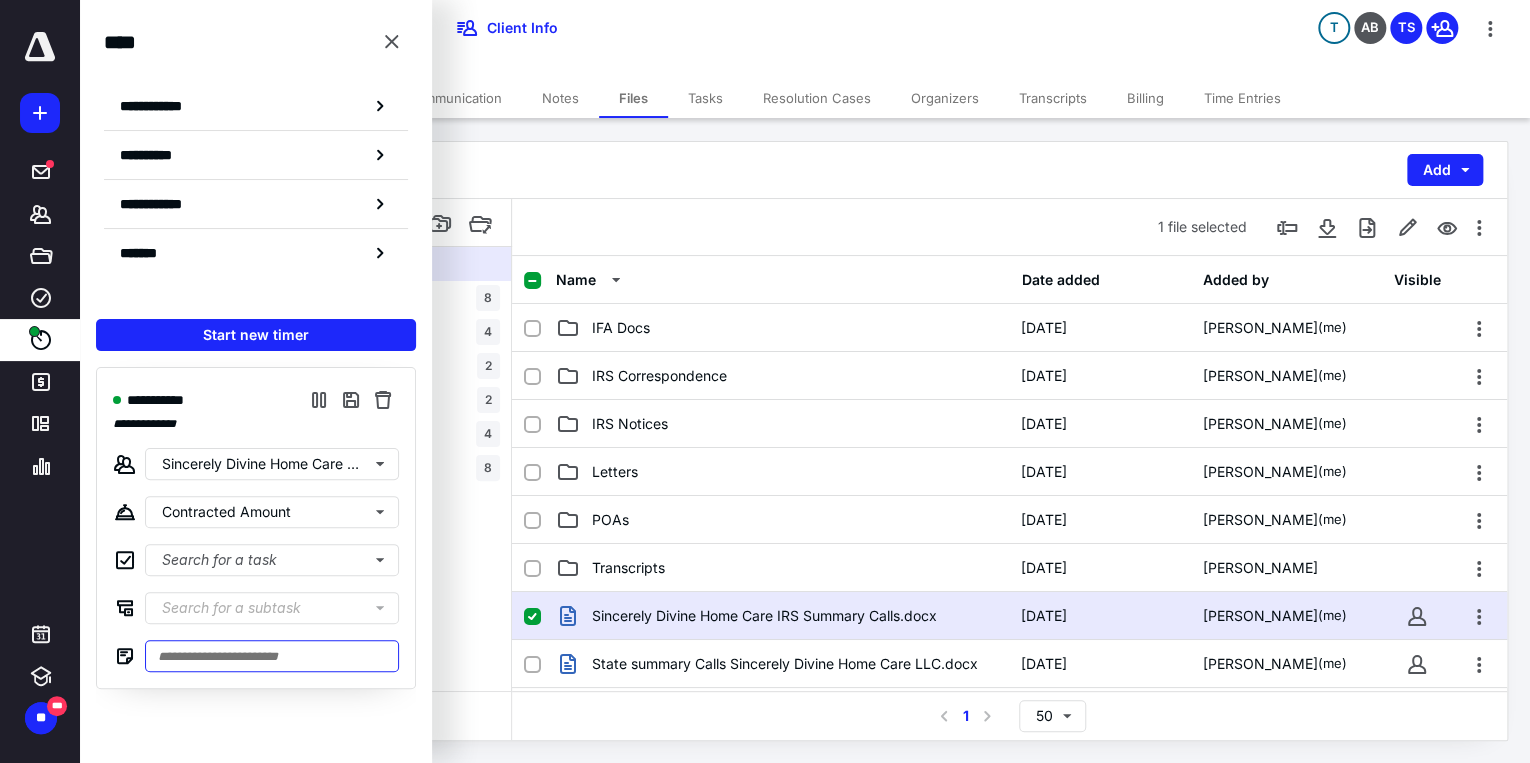 click at bounding box center (272, 656) 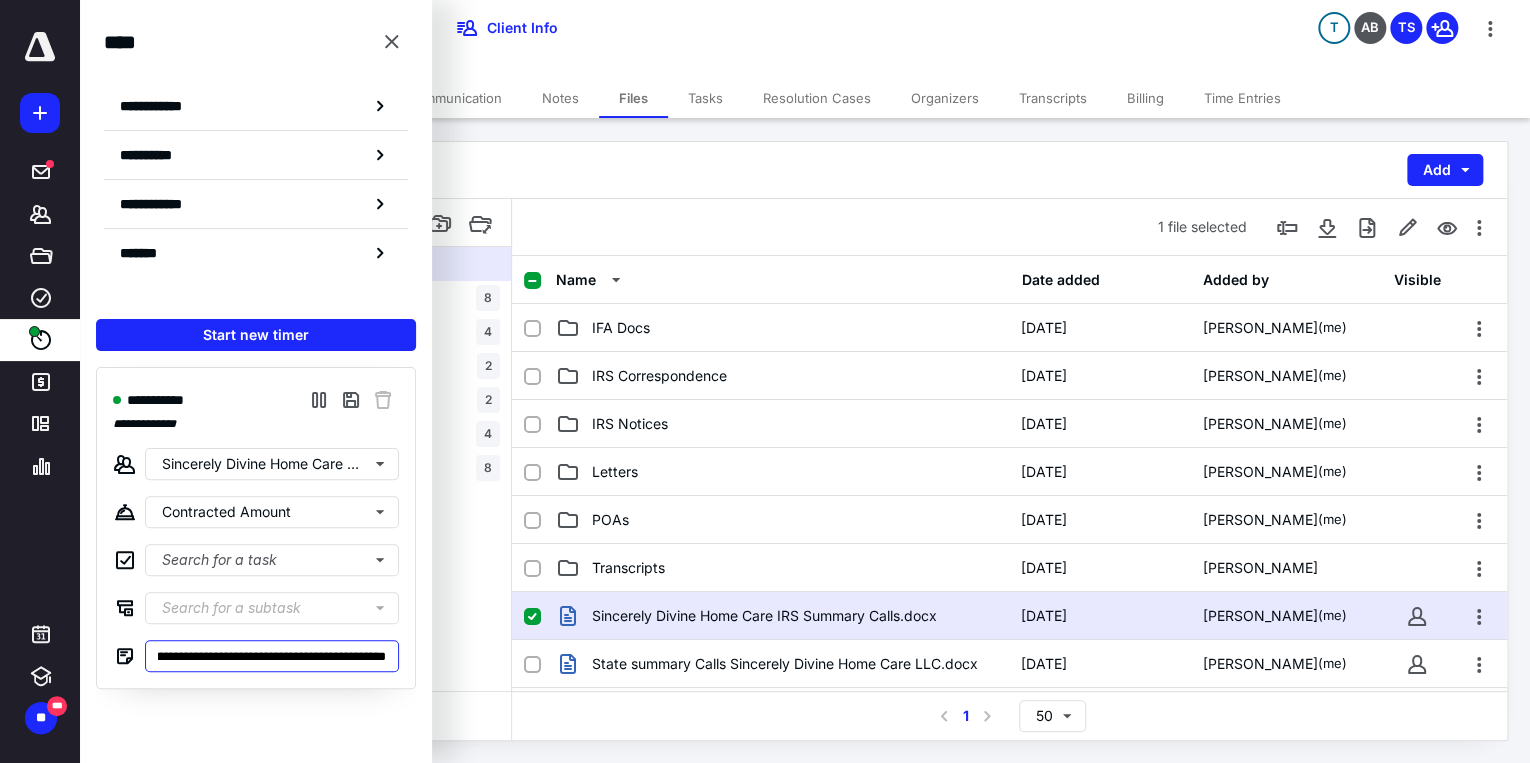 scroll, scrollTop: 0, scrollLeft: 364, axis: horizontal 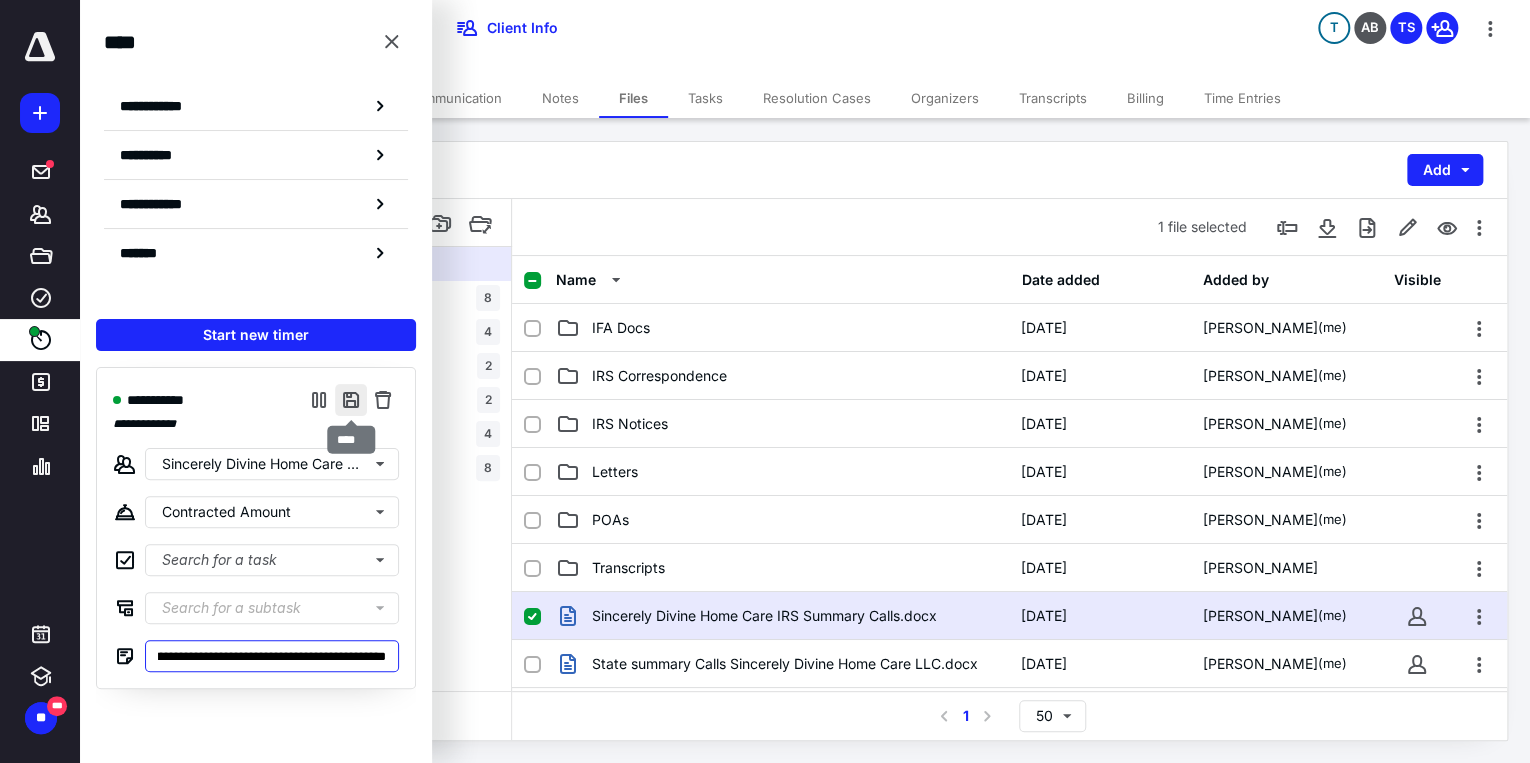 type on "**********" 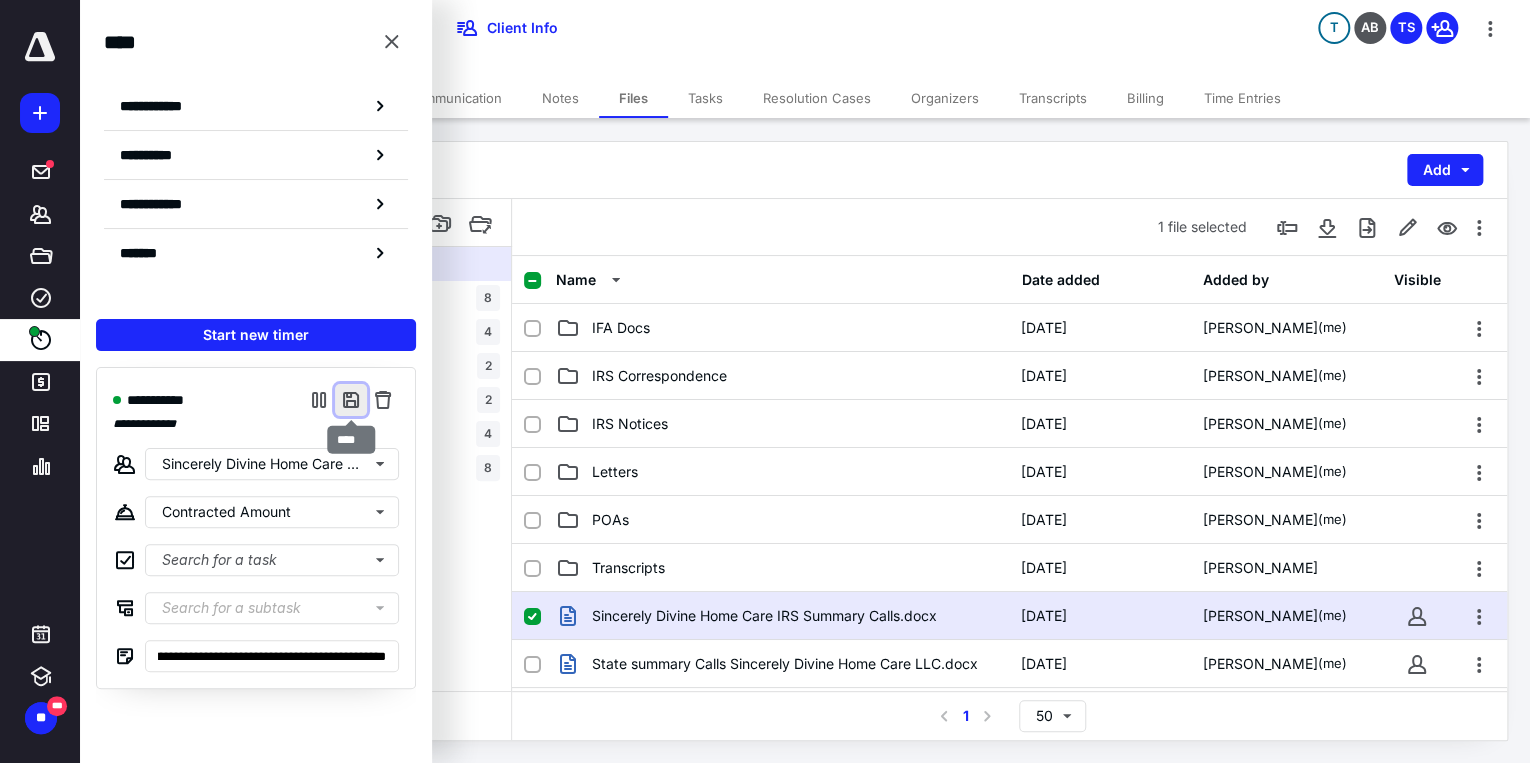 click at bounding box center [351, 400] 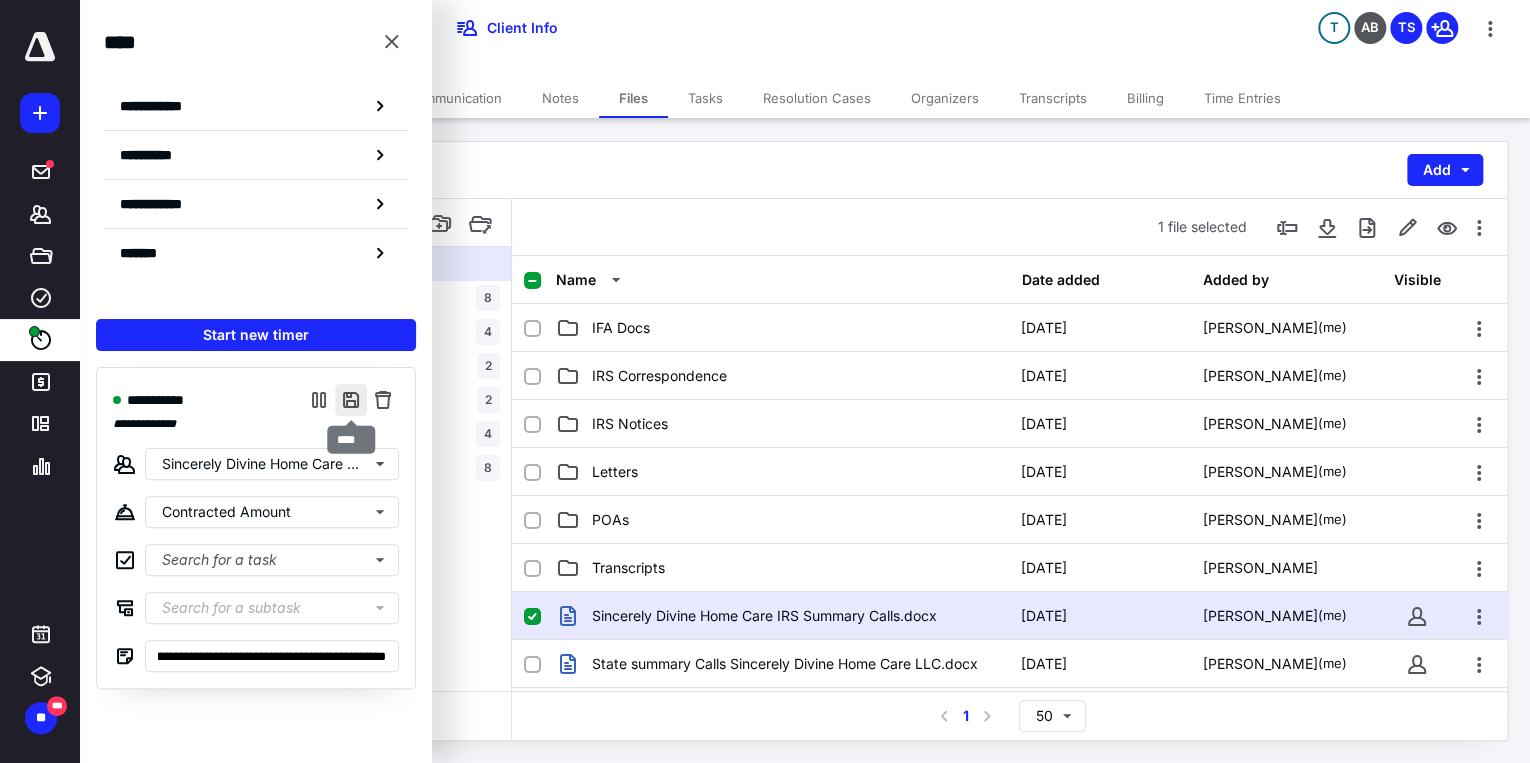 scroll, scrollTop: 0, scrollLeft: 0, axis: both 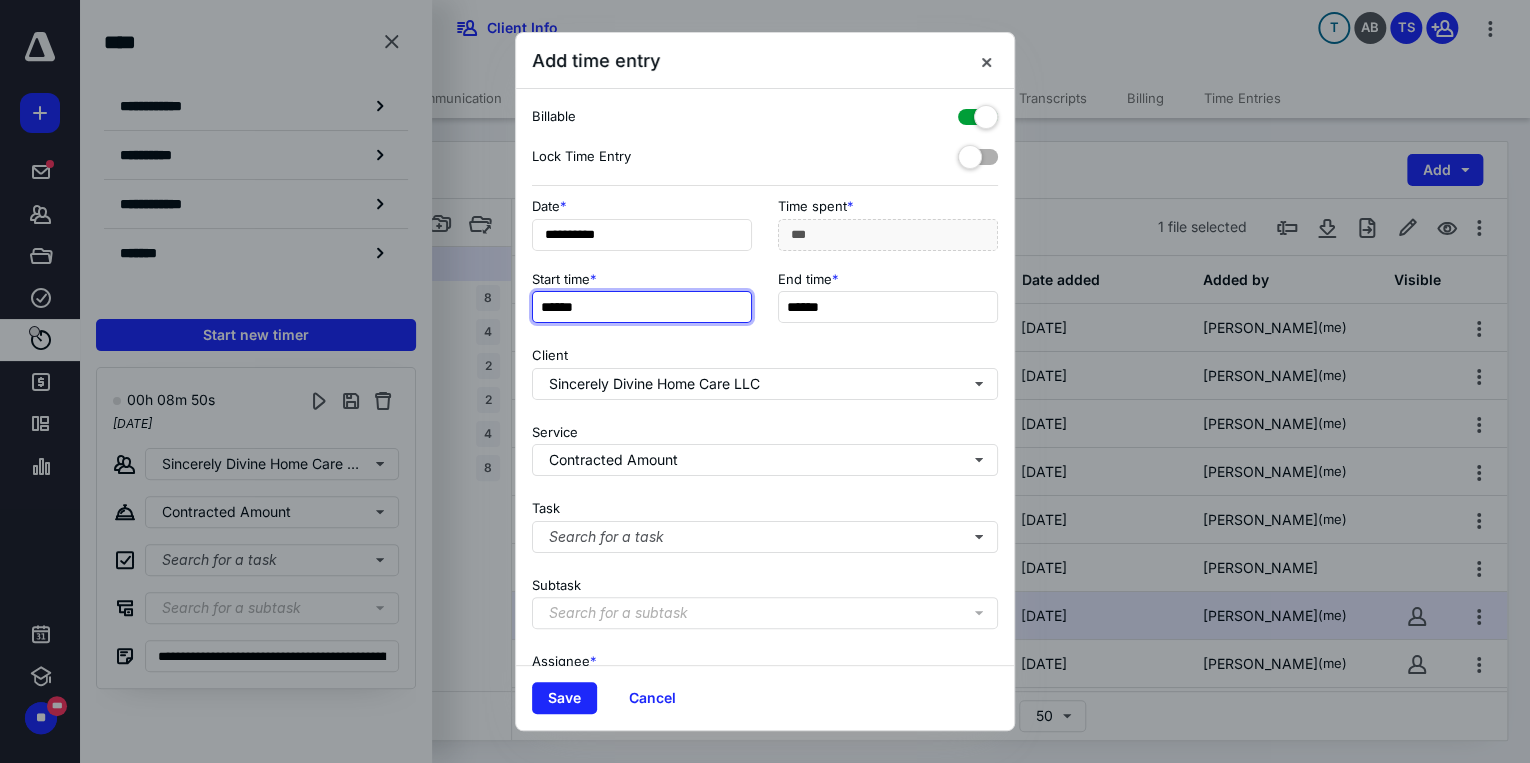 click on "******" at bounding box center [642, 307] 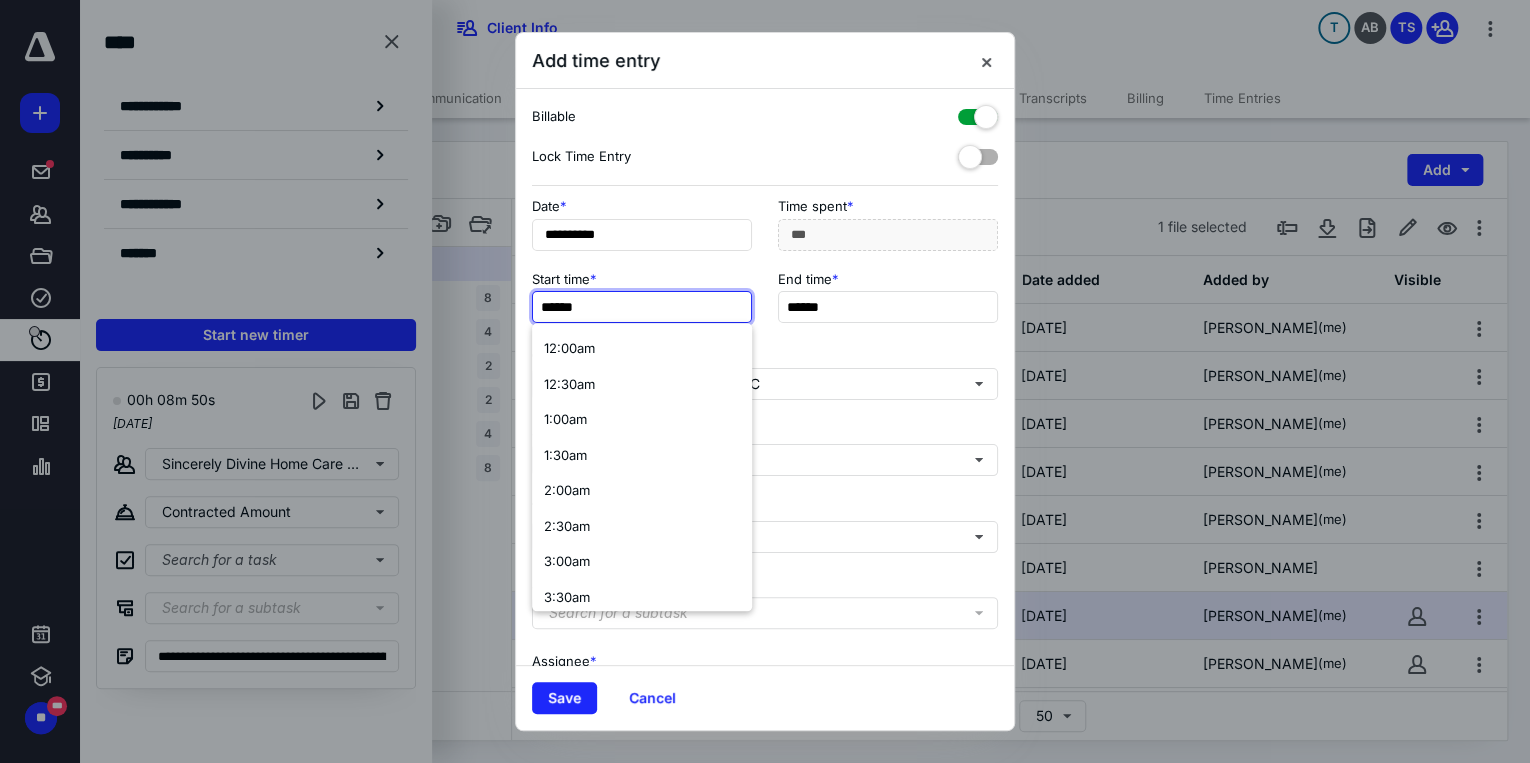 click on "******" at bounding box center (642, 307) 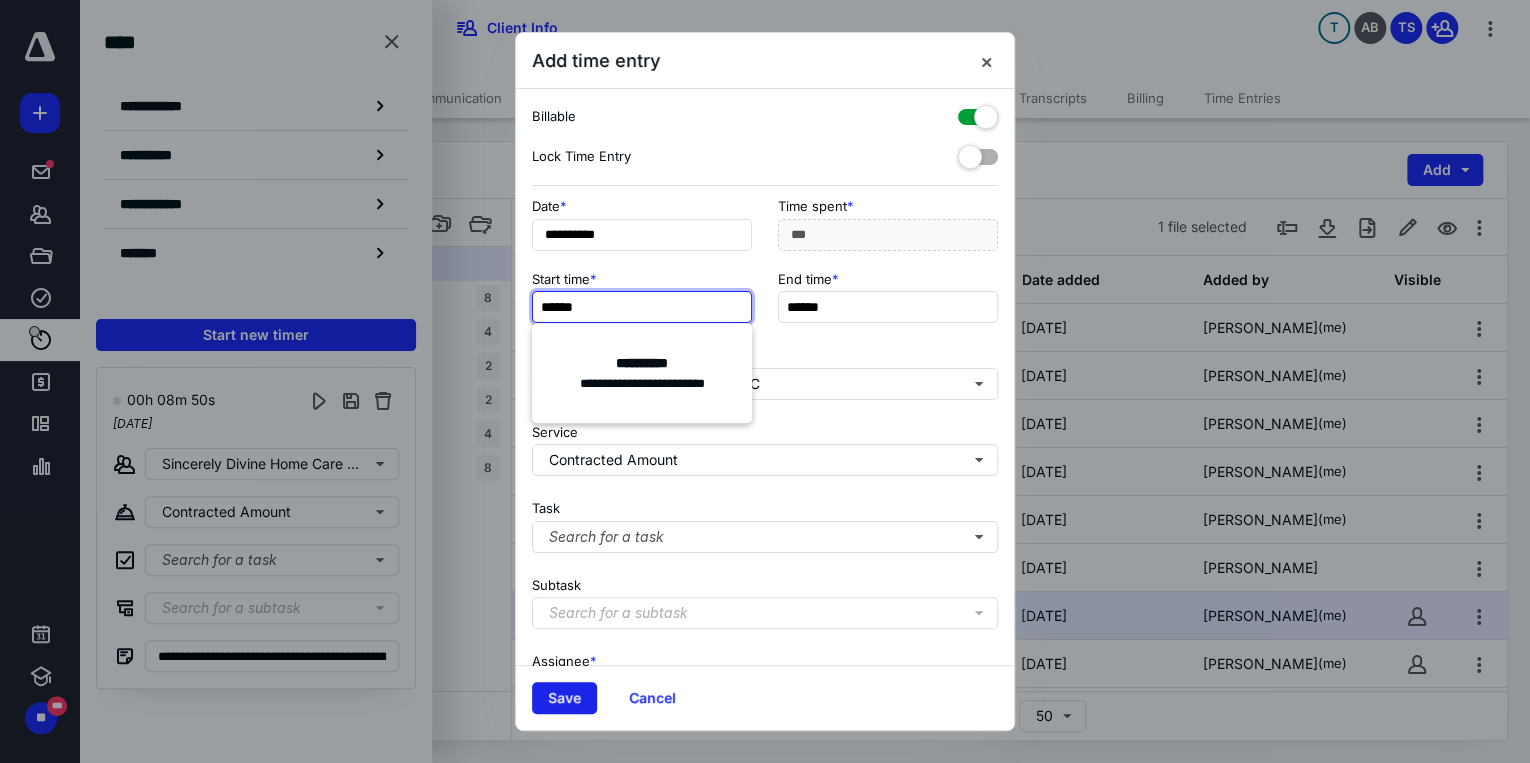 type on "******" 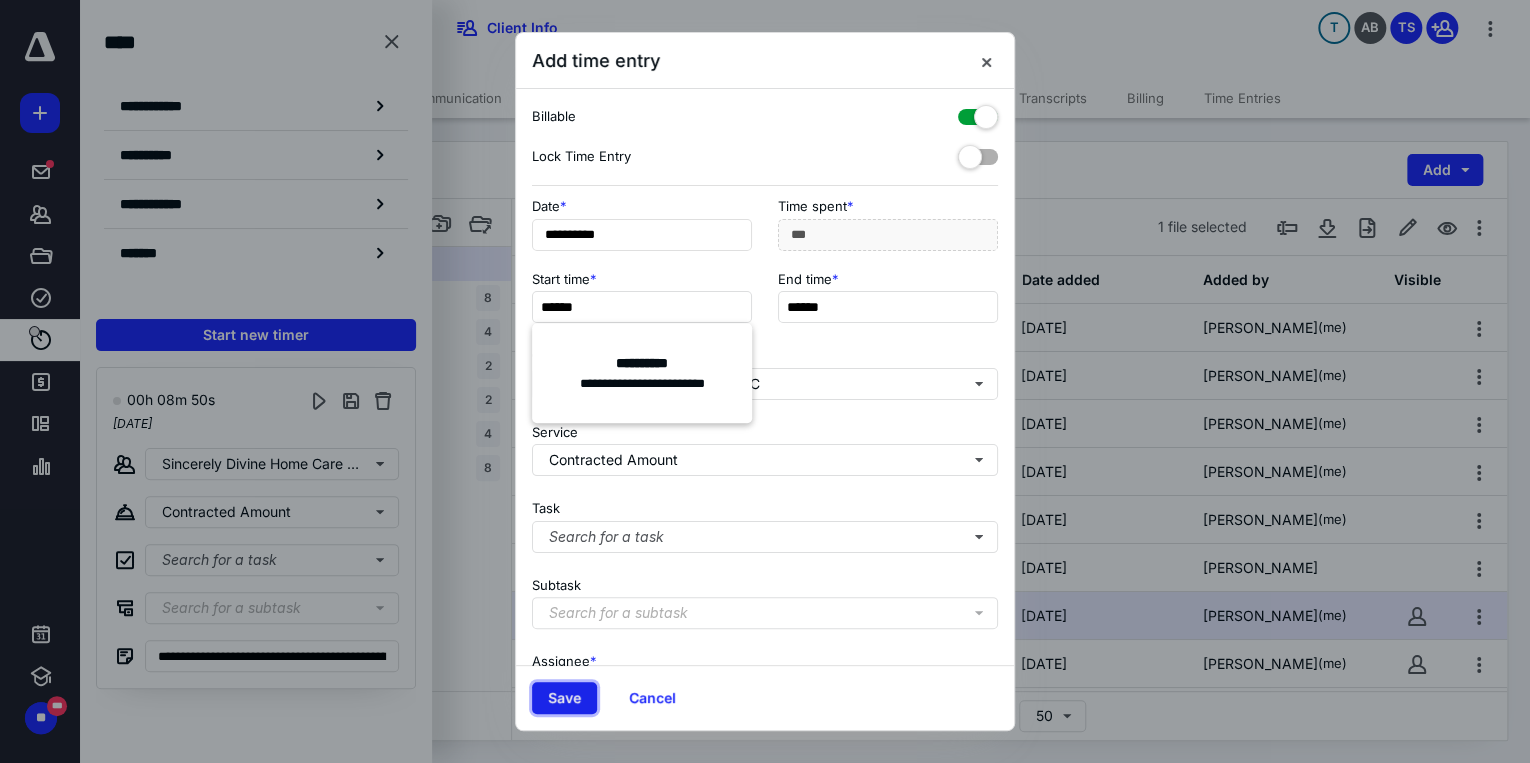type on "**" 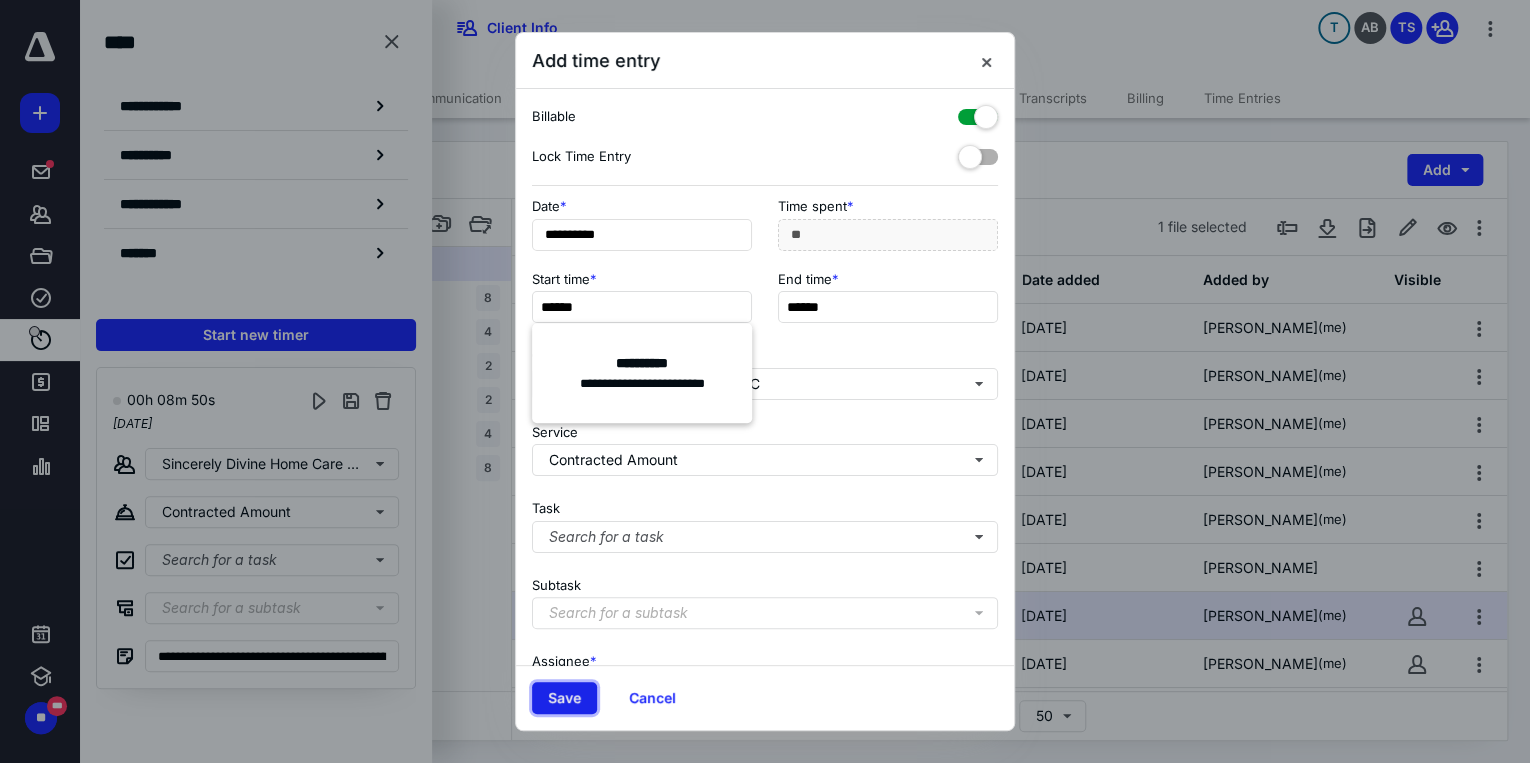 click on "Save" at bounding box center [564, 698] 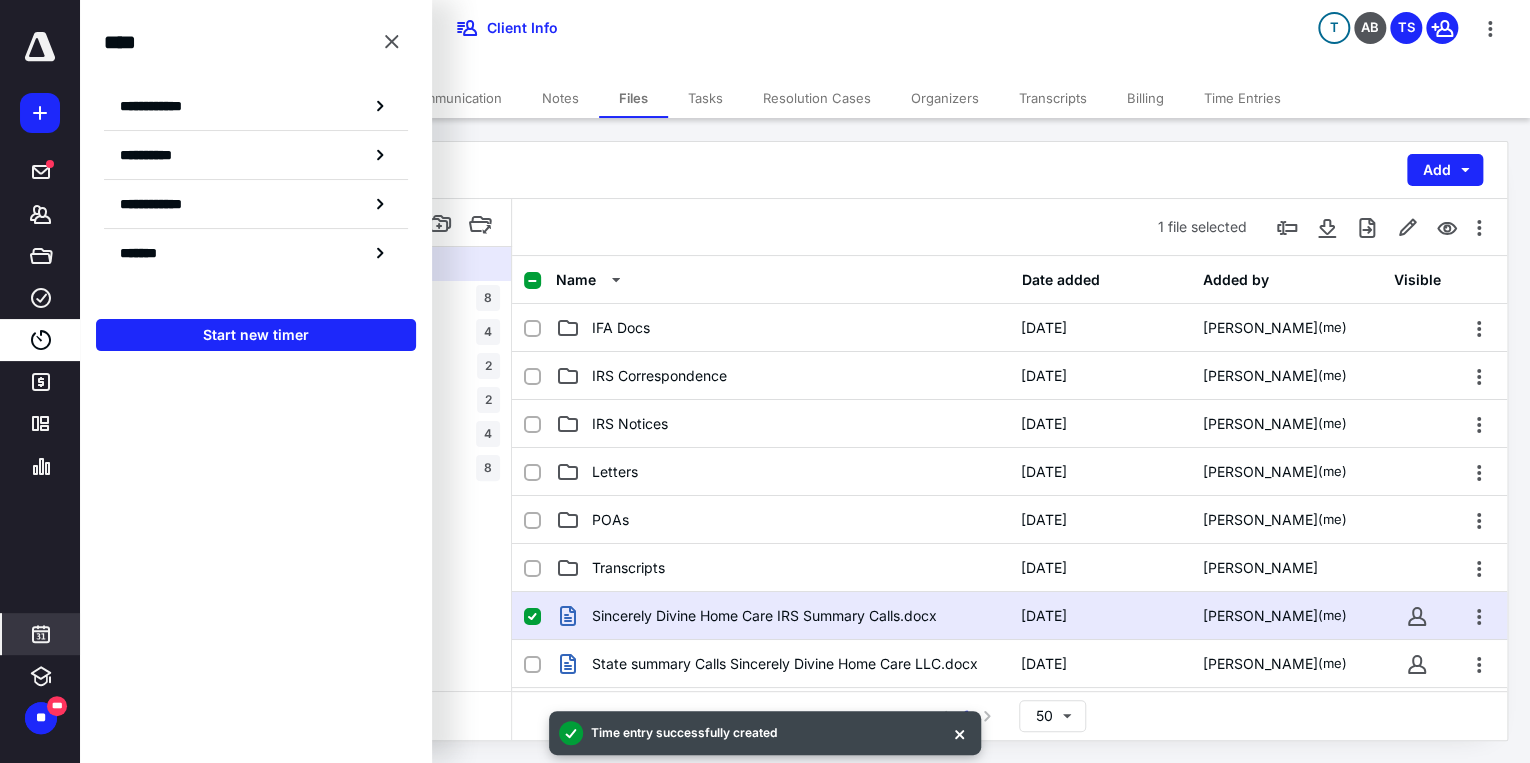 click at bounding box center [41, 634] 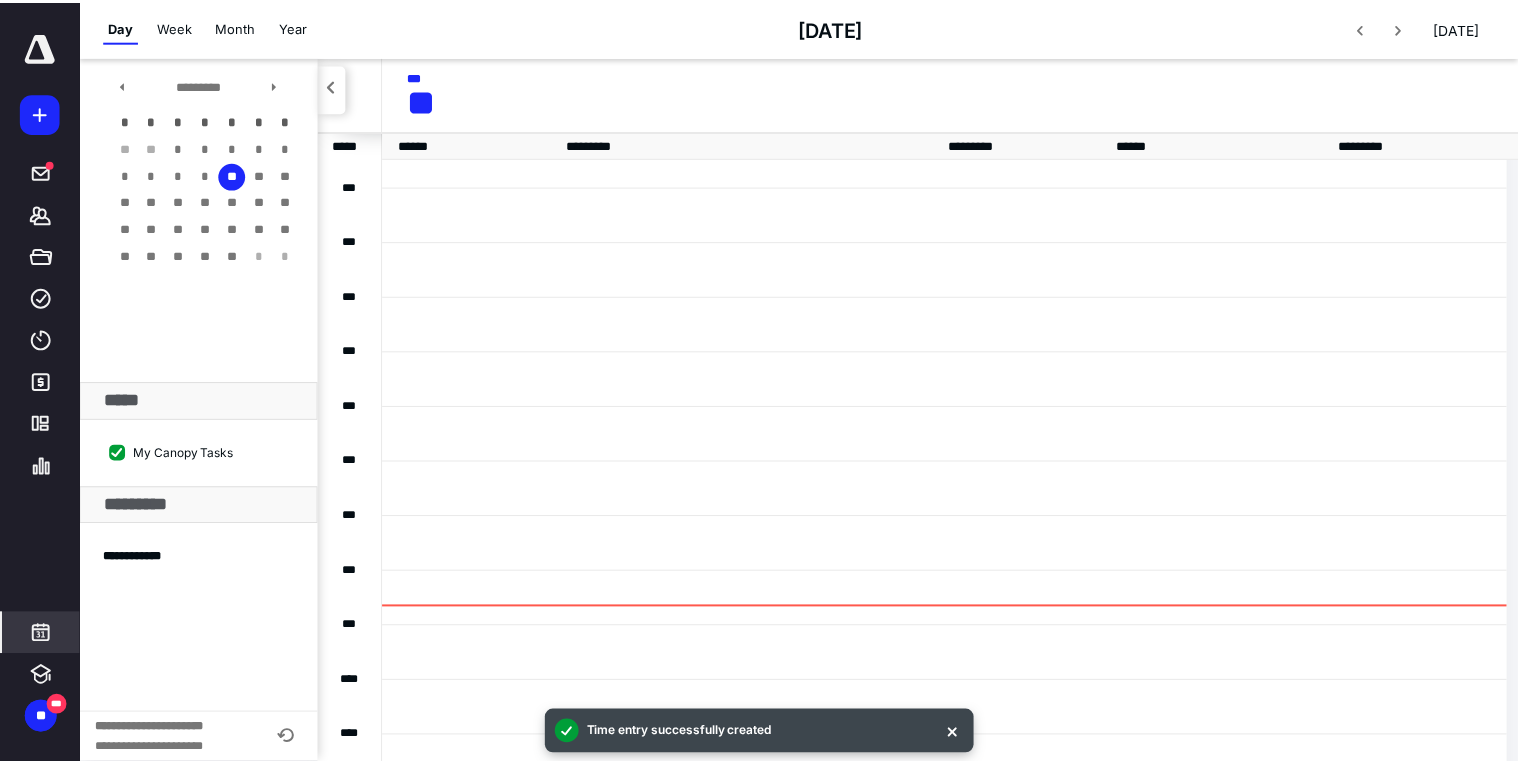 scroll, scrollTop: 384, scrollLeft: 0, axis: vertical 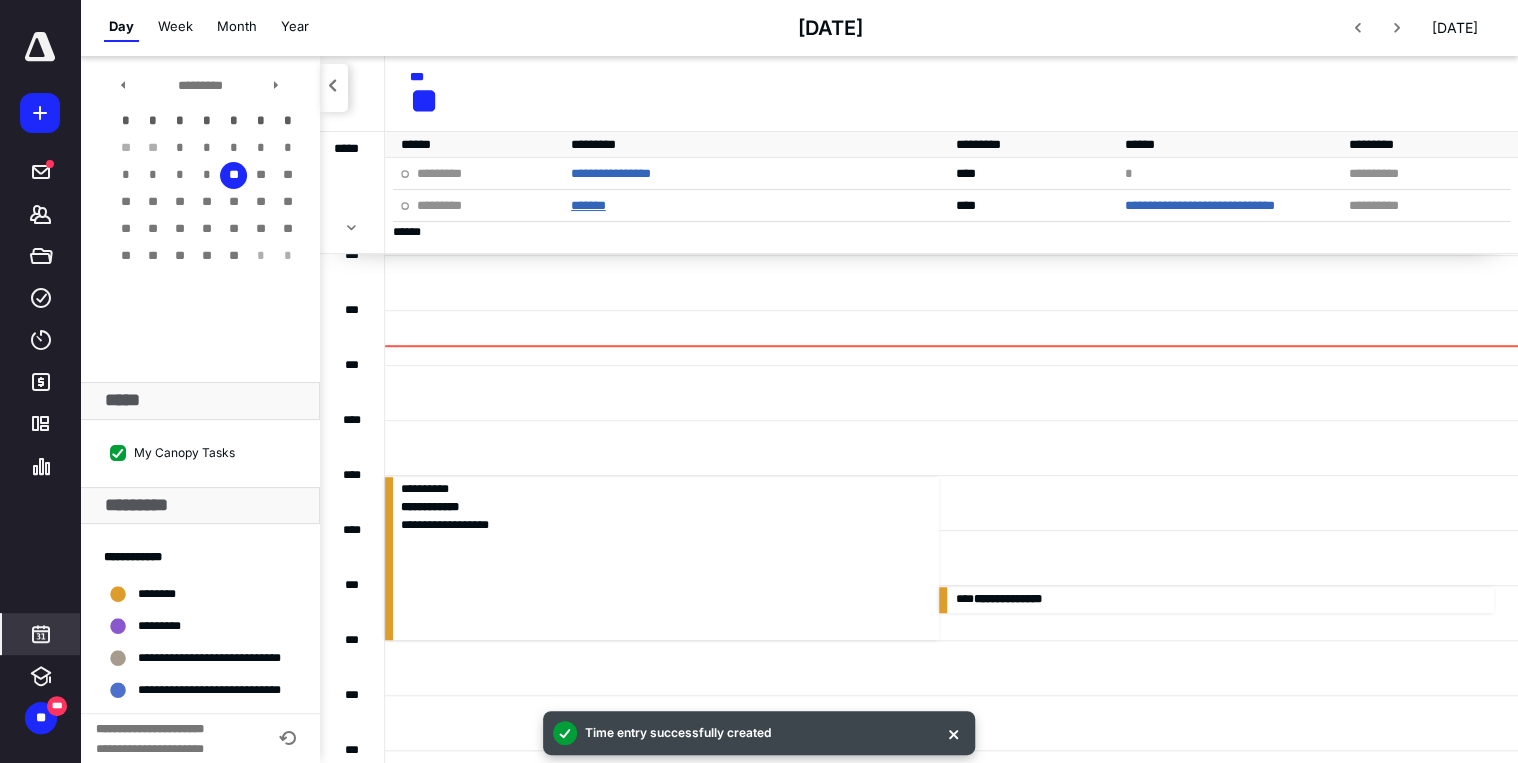 click on "*******" at bounding box center [588, 205] 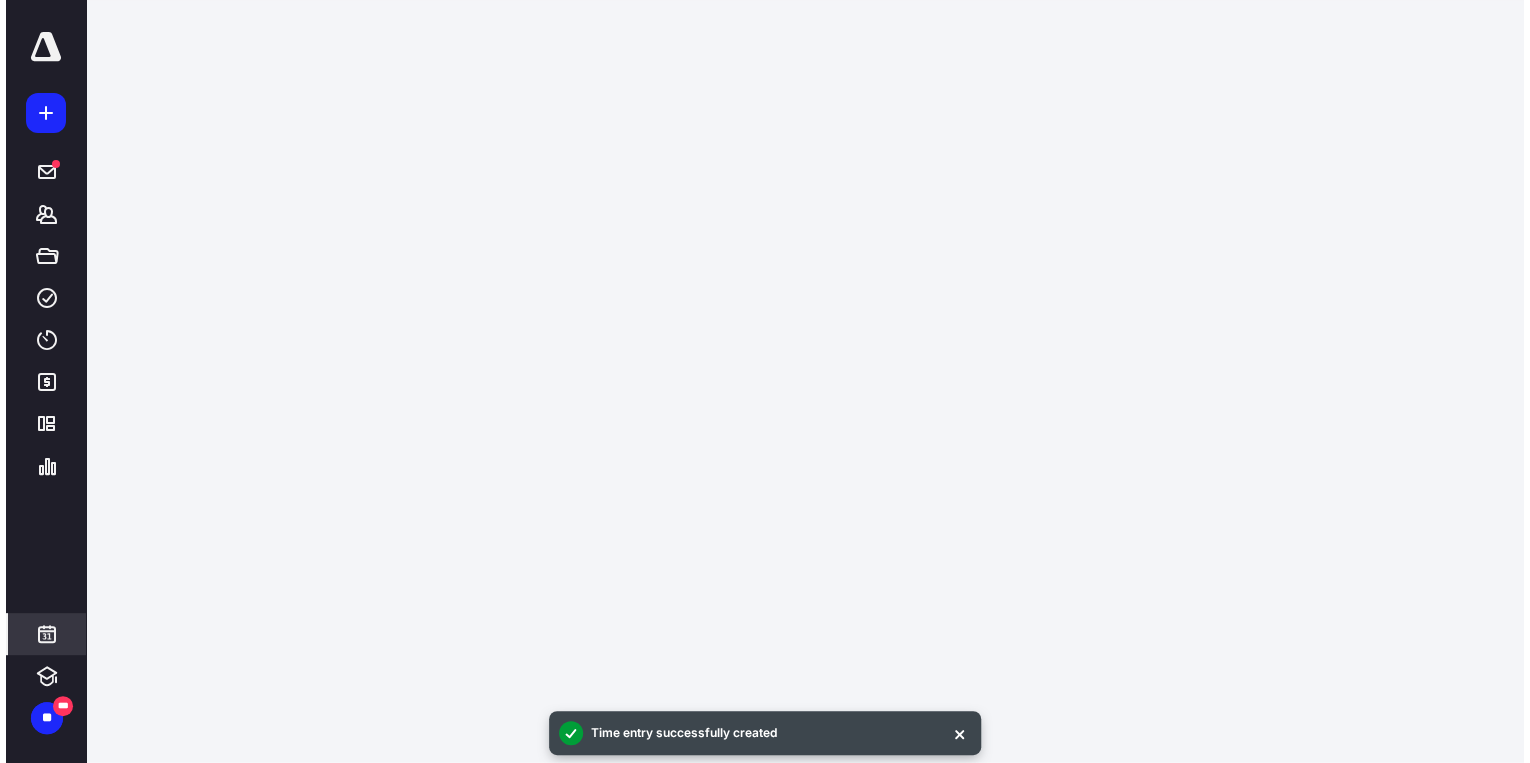 scroll, scrollTop: 0, scrollLeft: 0, axis: both 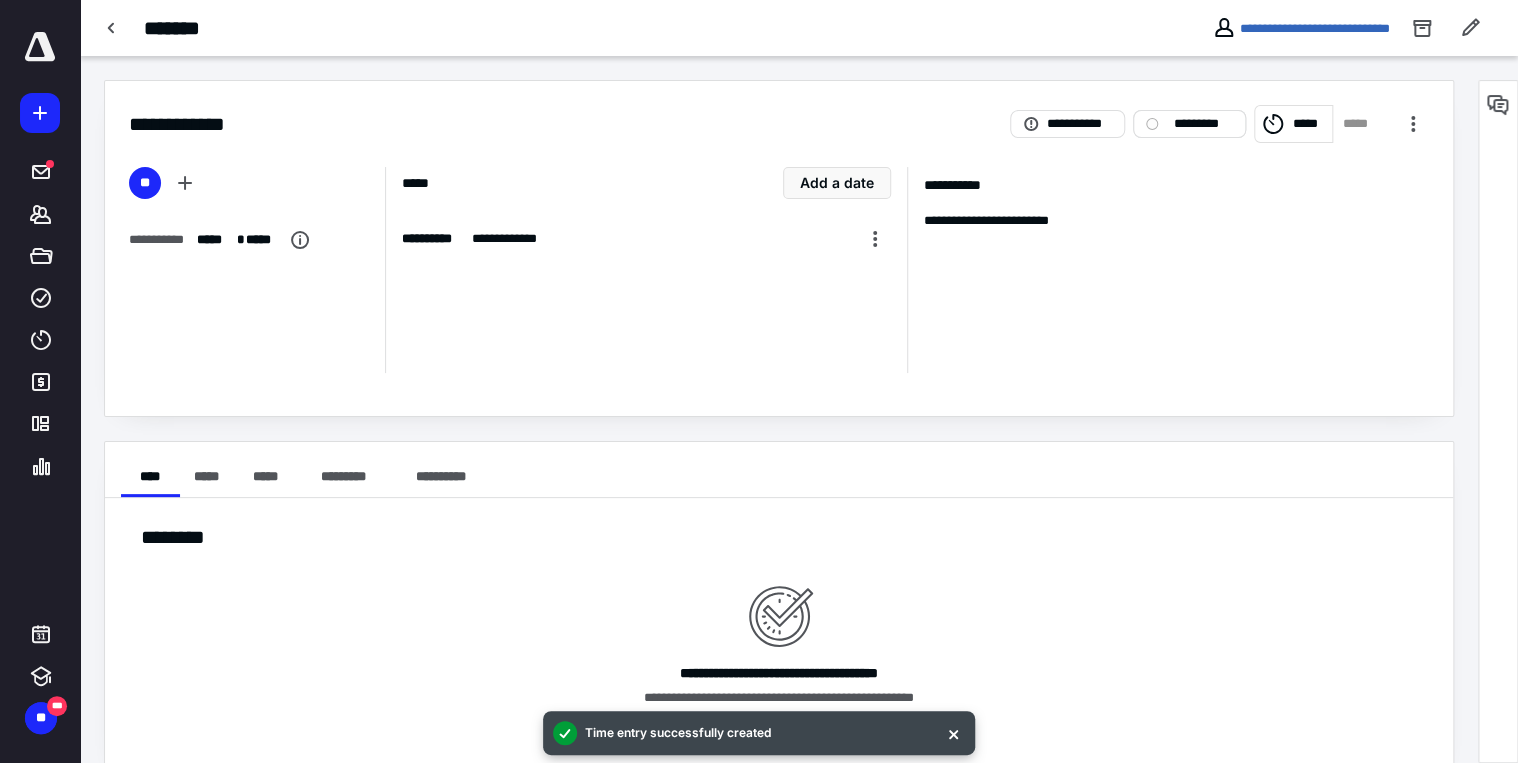 click on "*********" at bounding box center [1203, 124] 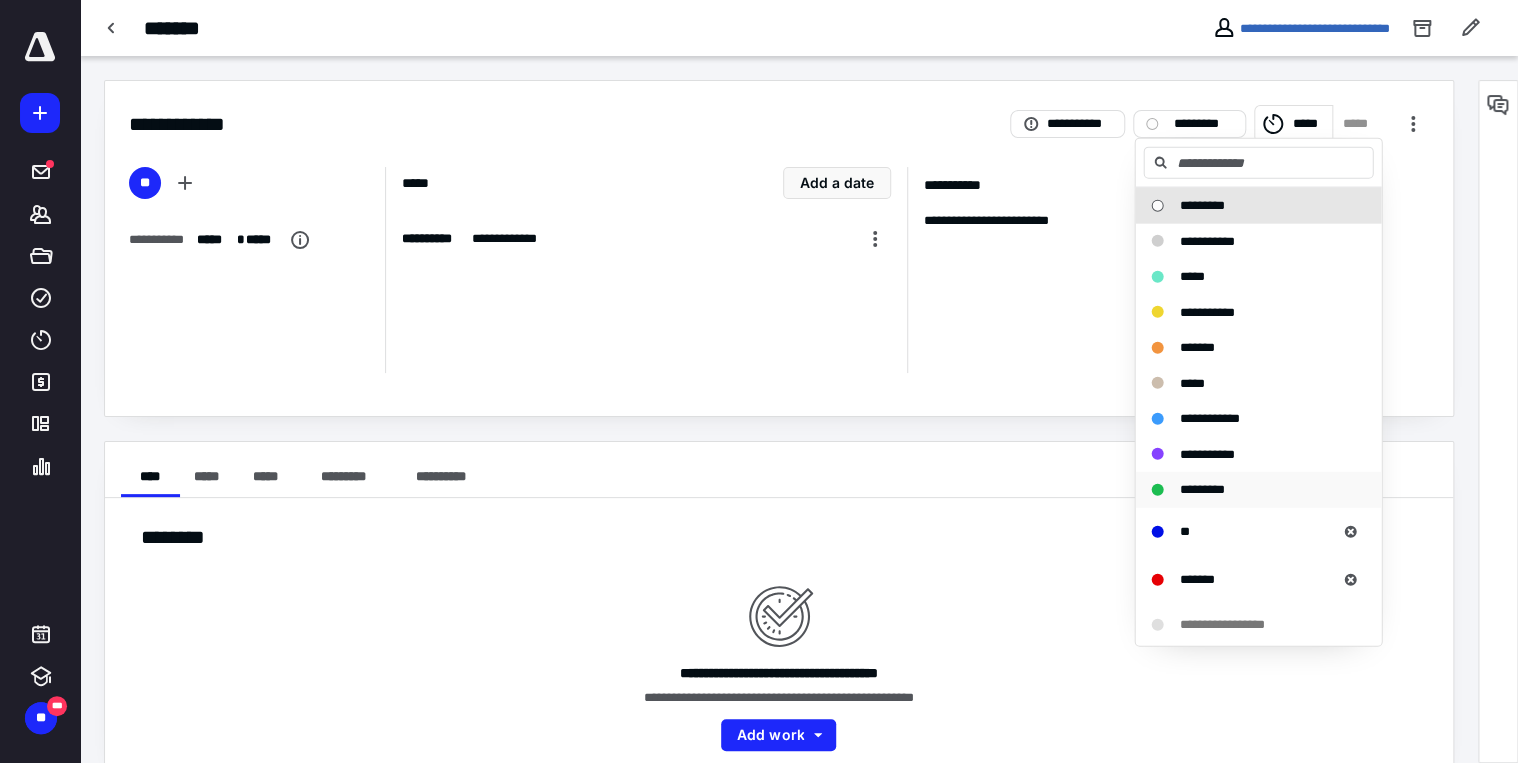 click on "*********" at bounding box center [1201, 489] 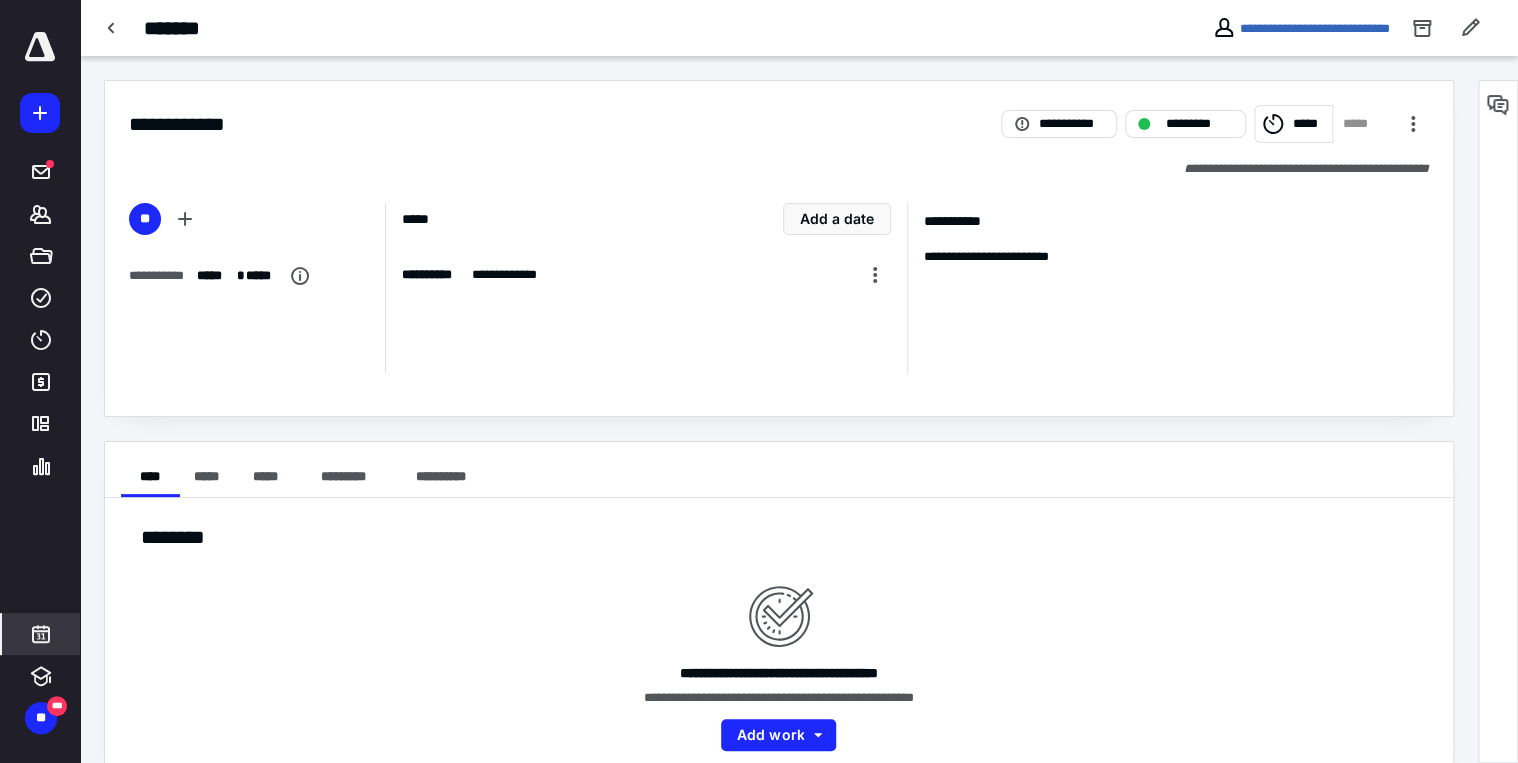 click 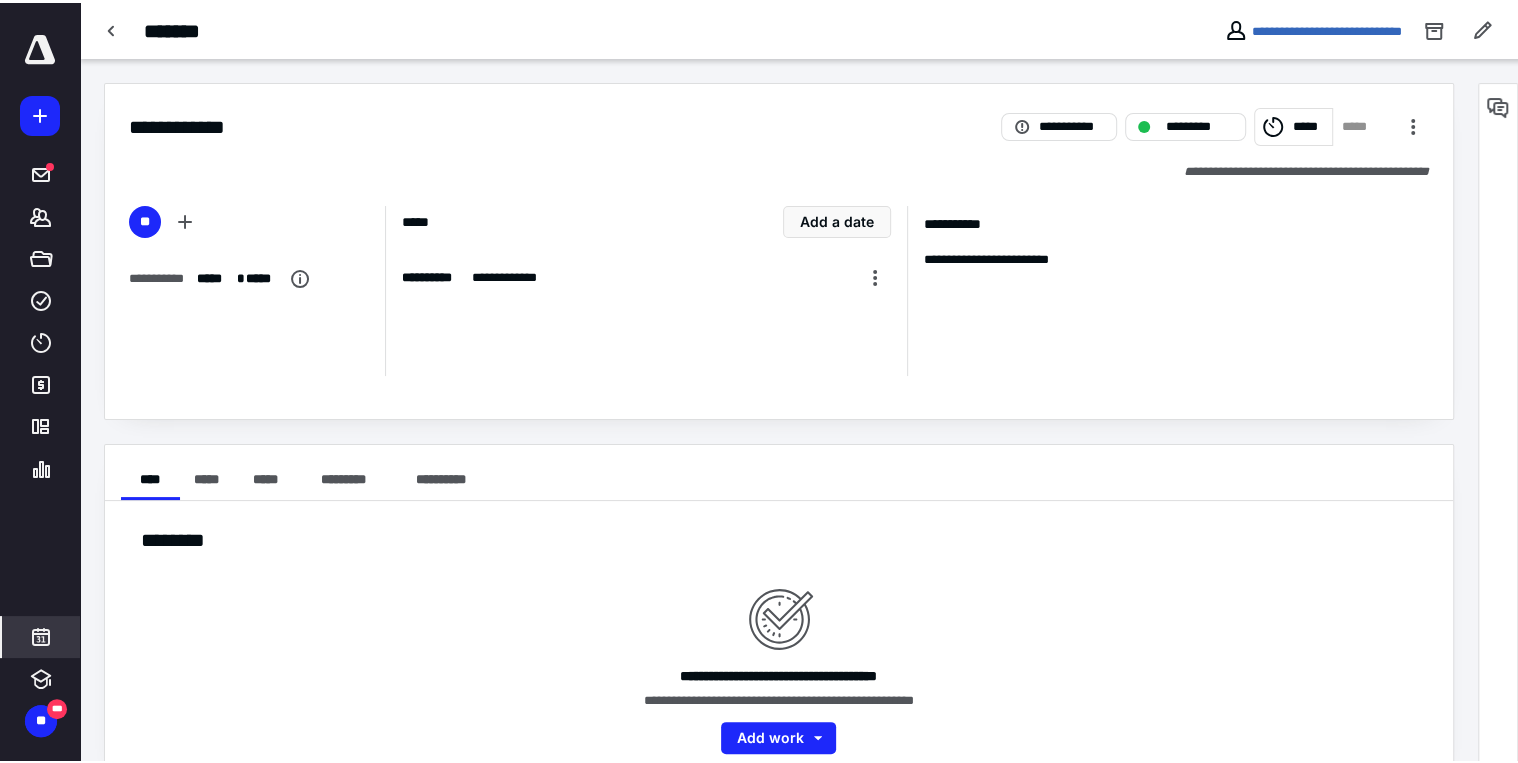 scroll, scrollTop: 384, scrollLeft: 0, axis: vertical 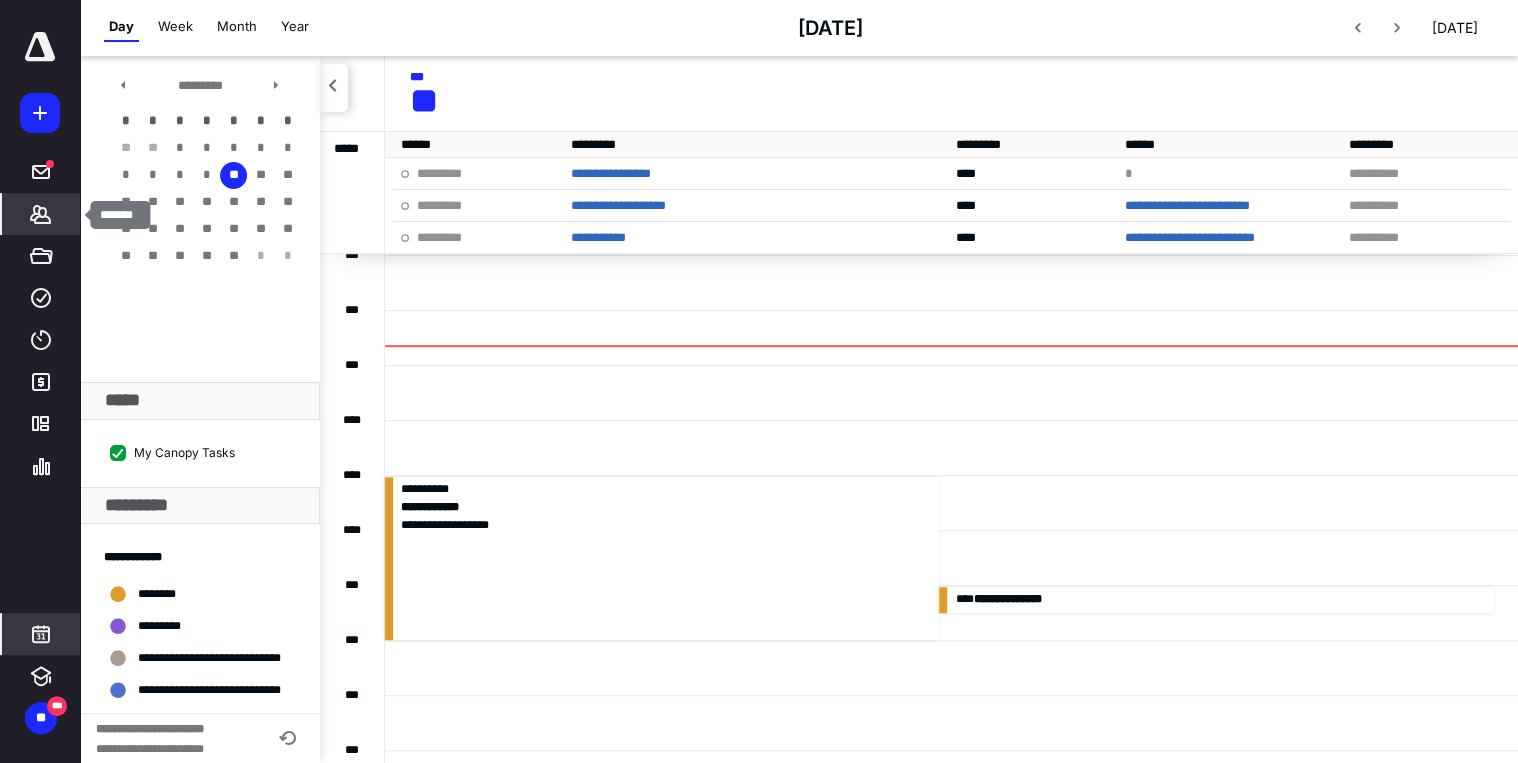 click on "*******" at bounding box center [41, 214] 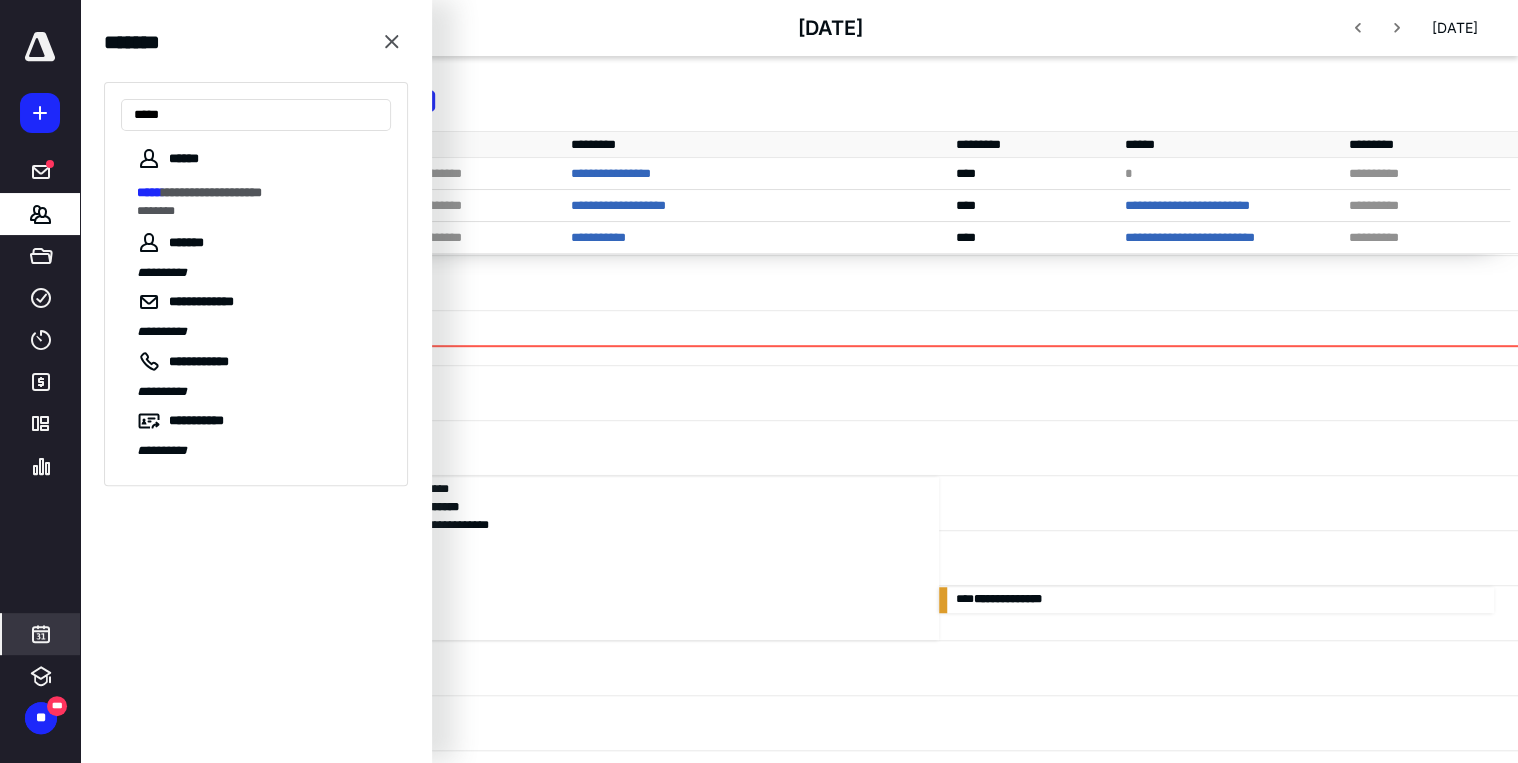 type on "*****" 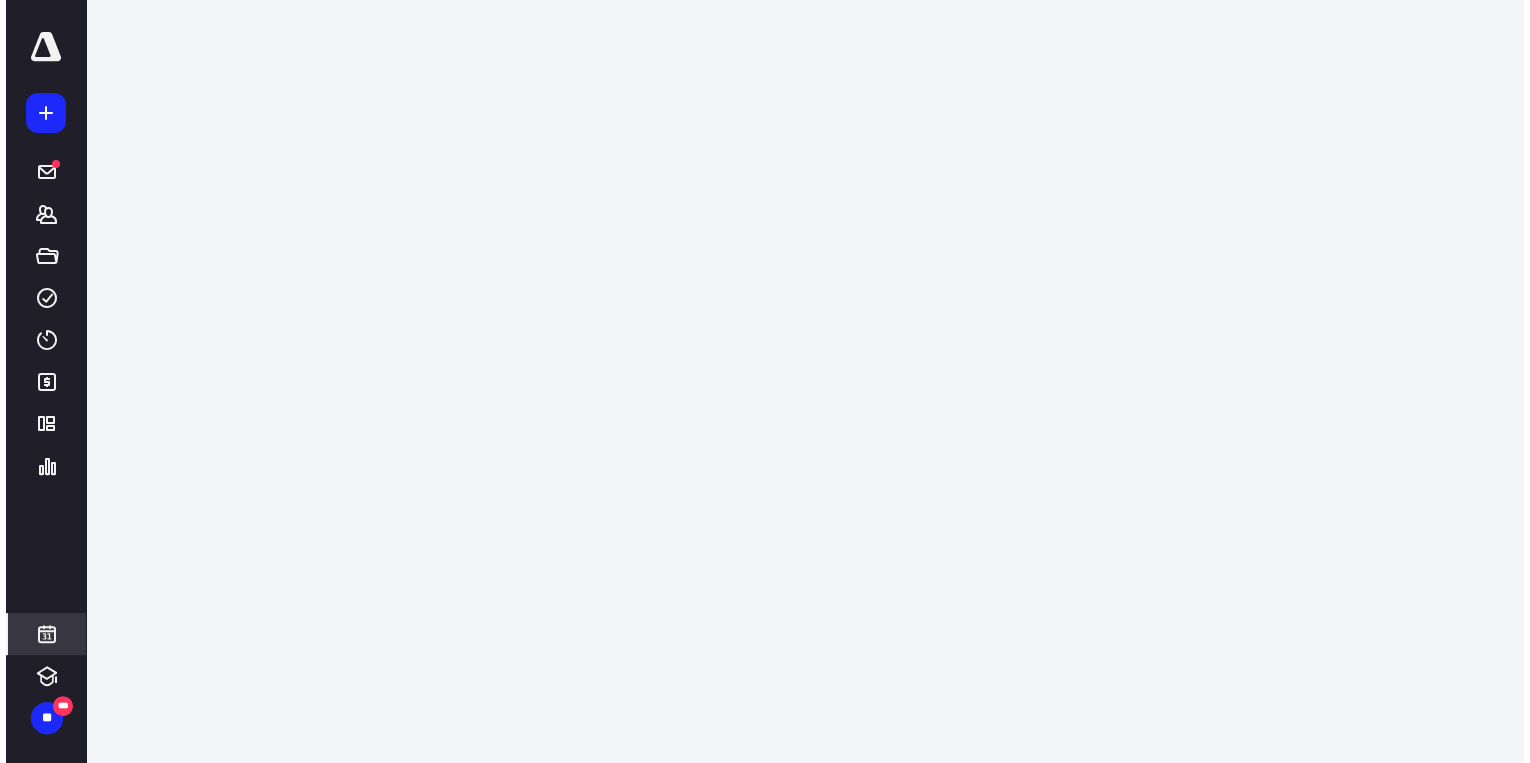 scroll, scrollTop: 0, scrollLeft: 0, axis: both 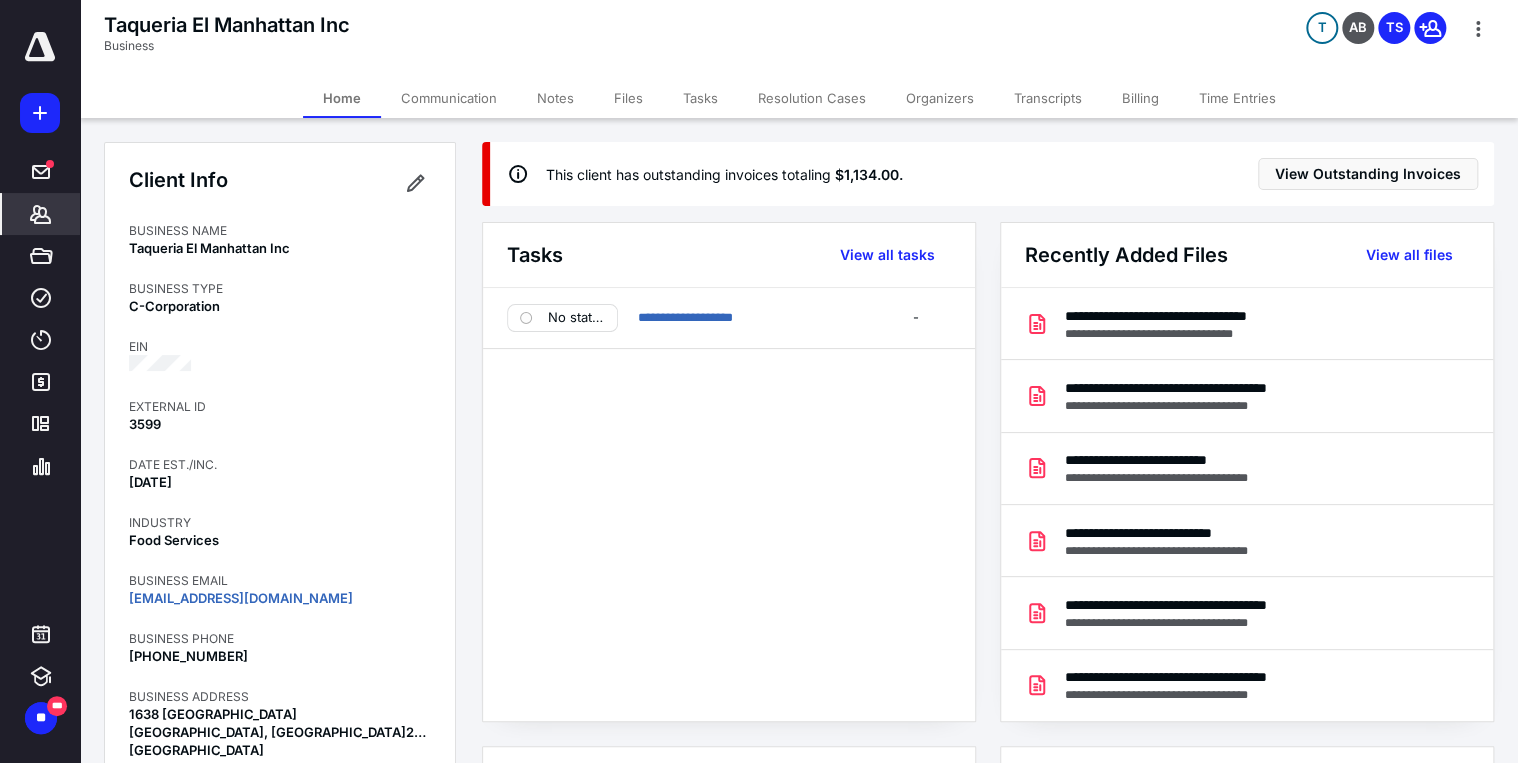 click on "Communication" at bounding box center (449, 98) 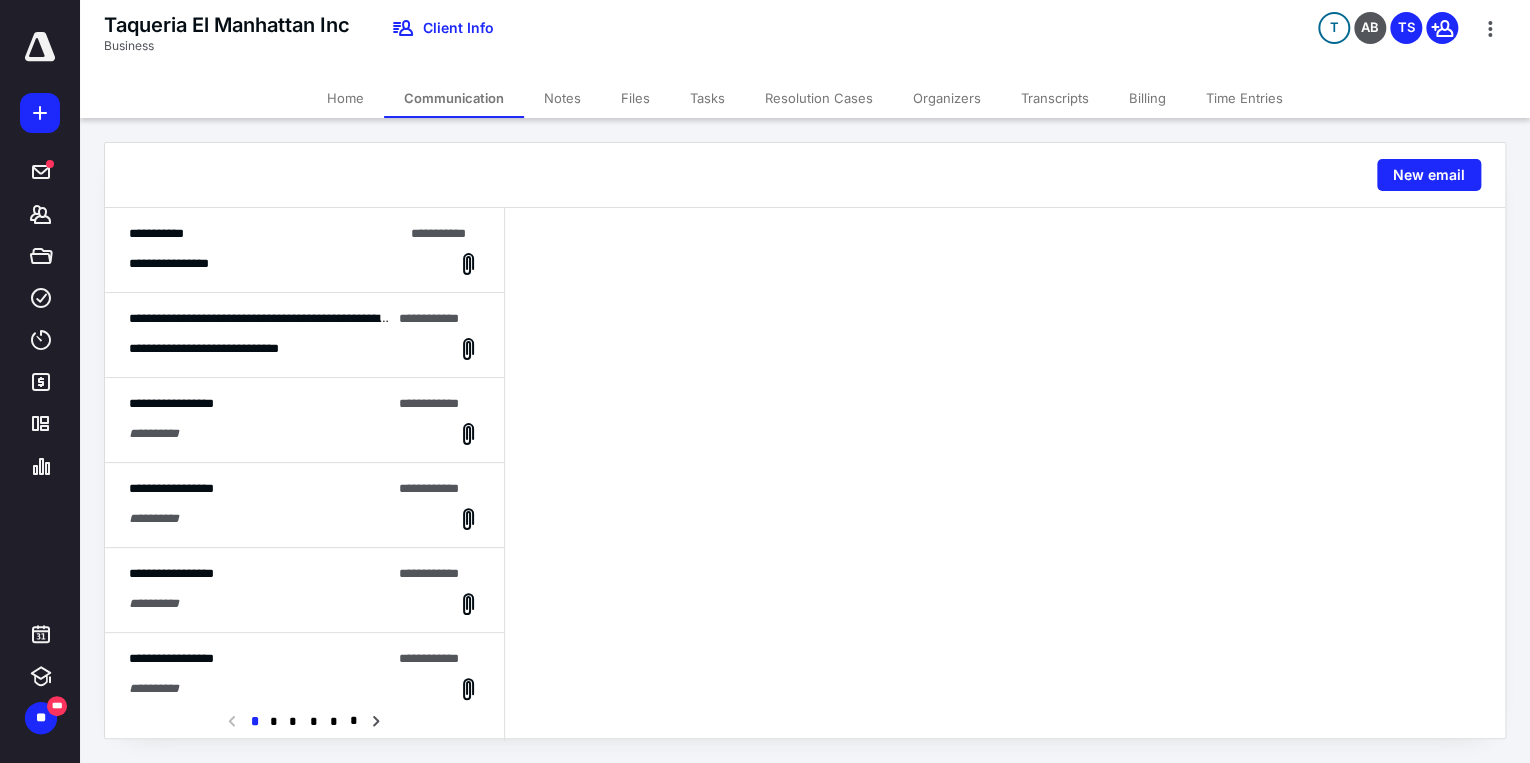 click on "**********" at bounding box center (266, 234) 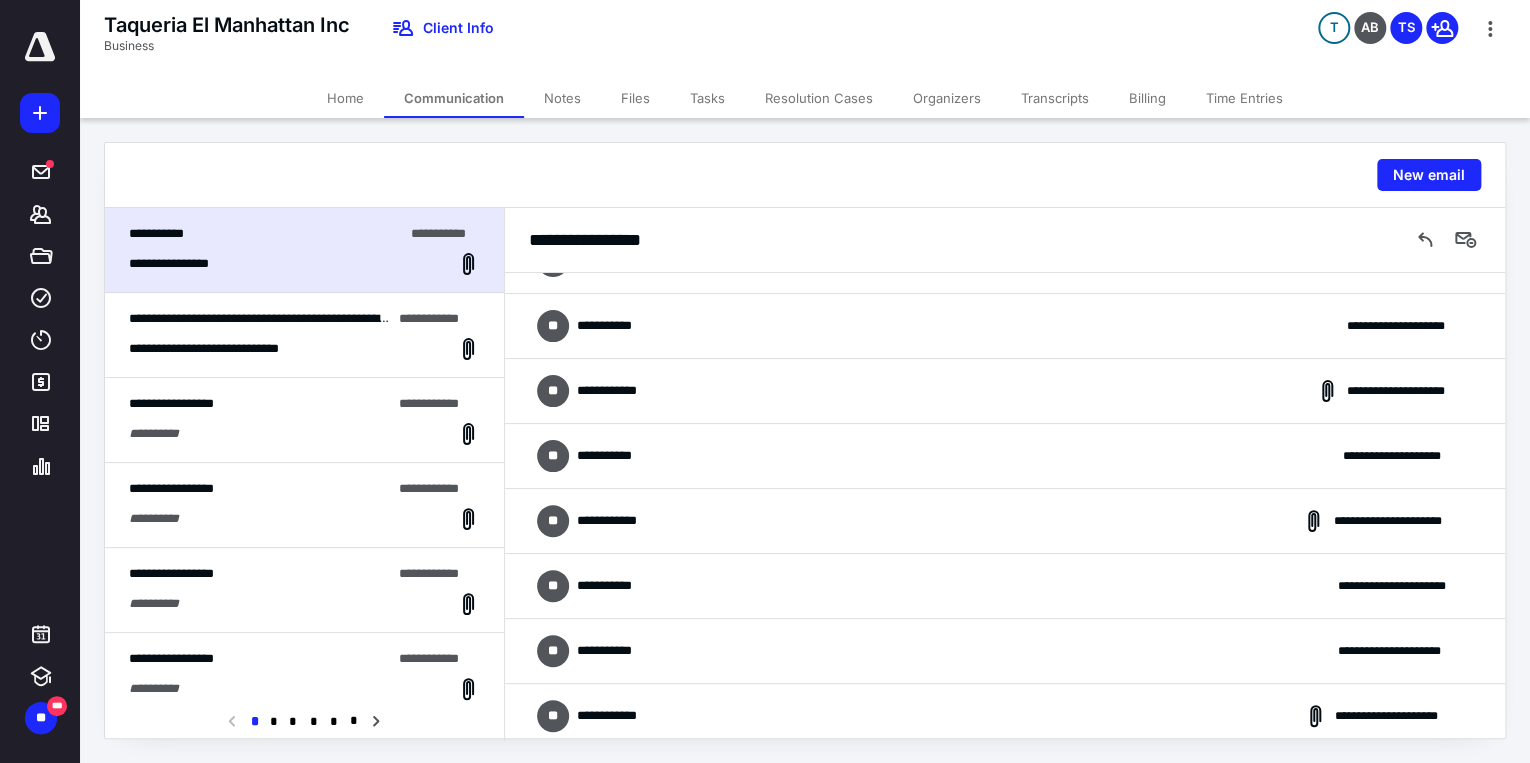 scroll, scrollTop: 0, scrollLeft: 0, axis: both 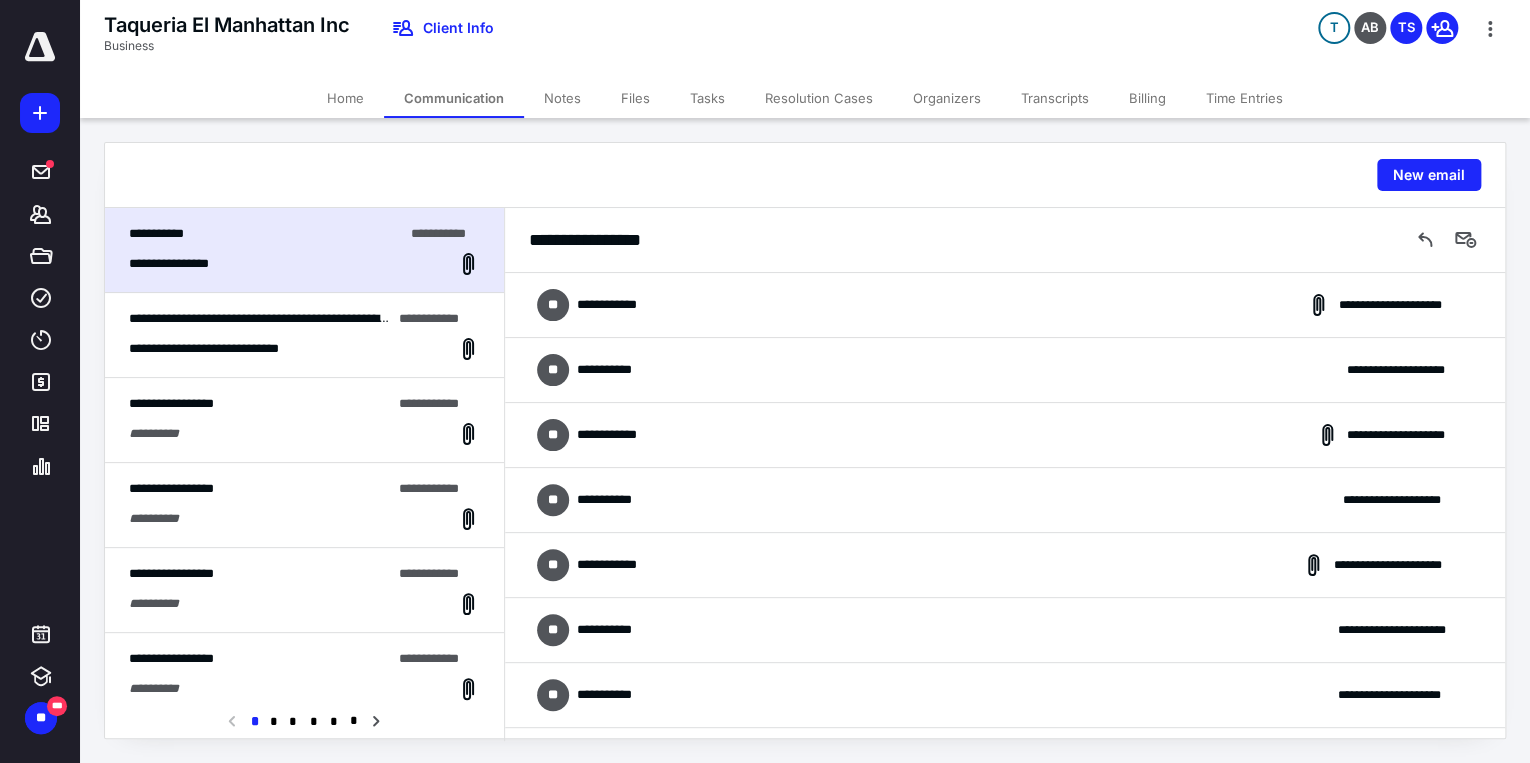 click on "**********" at bounding box center [587, 305] 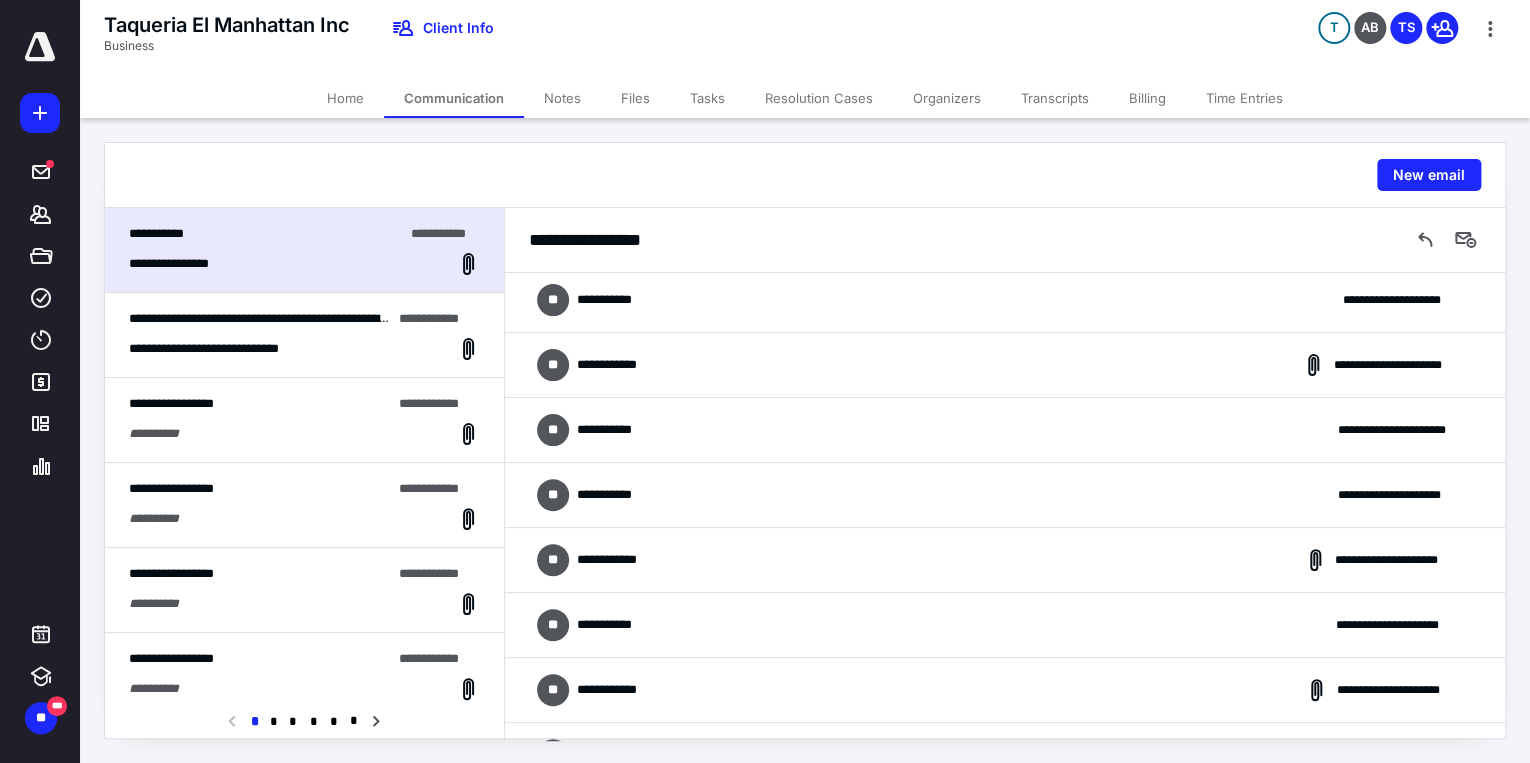 scroll, scrollTop: 1200, scrollLeft: 0, axis: vertical 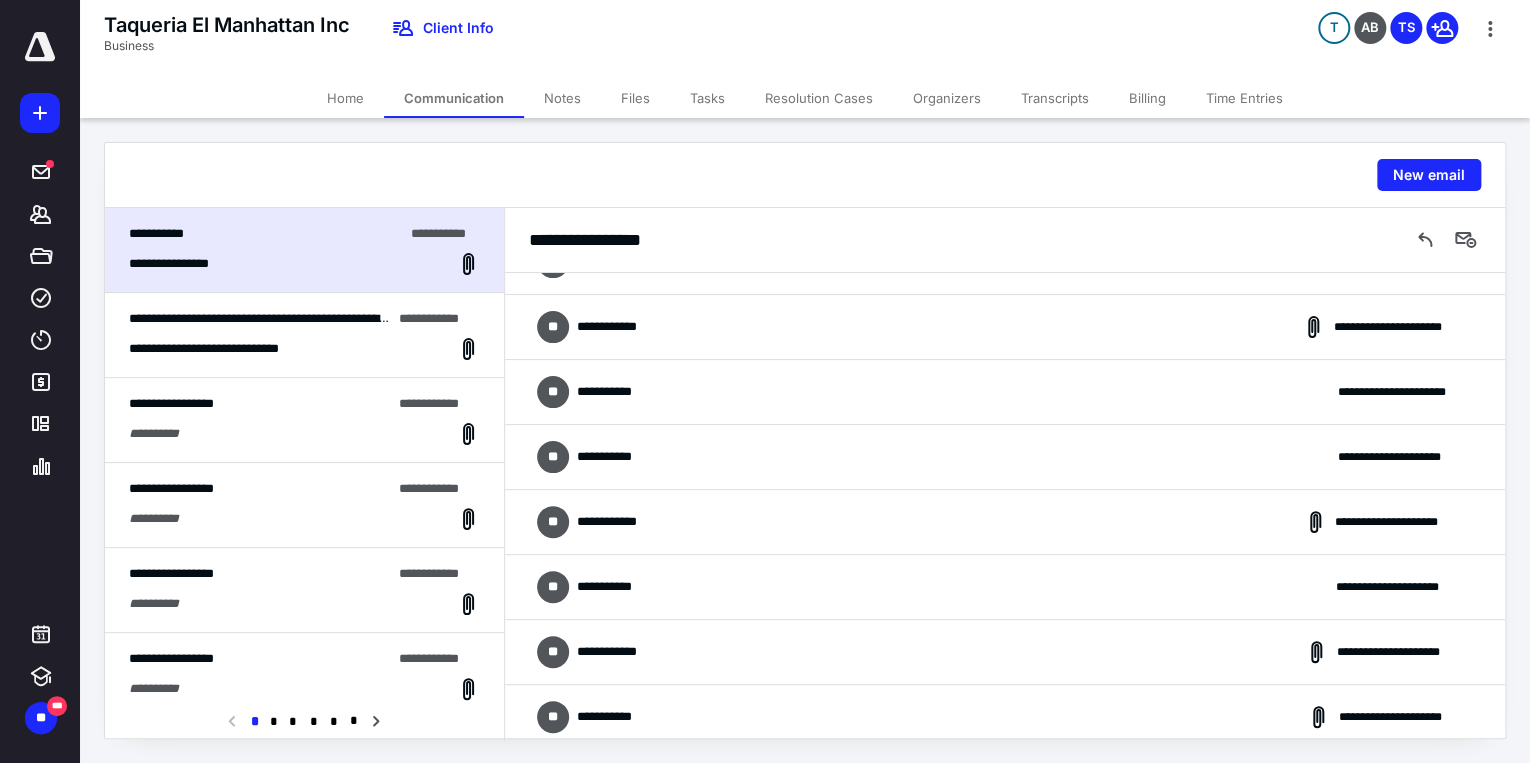 click on "**********" at bounding box center [260, 404] 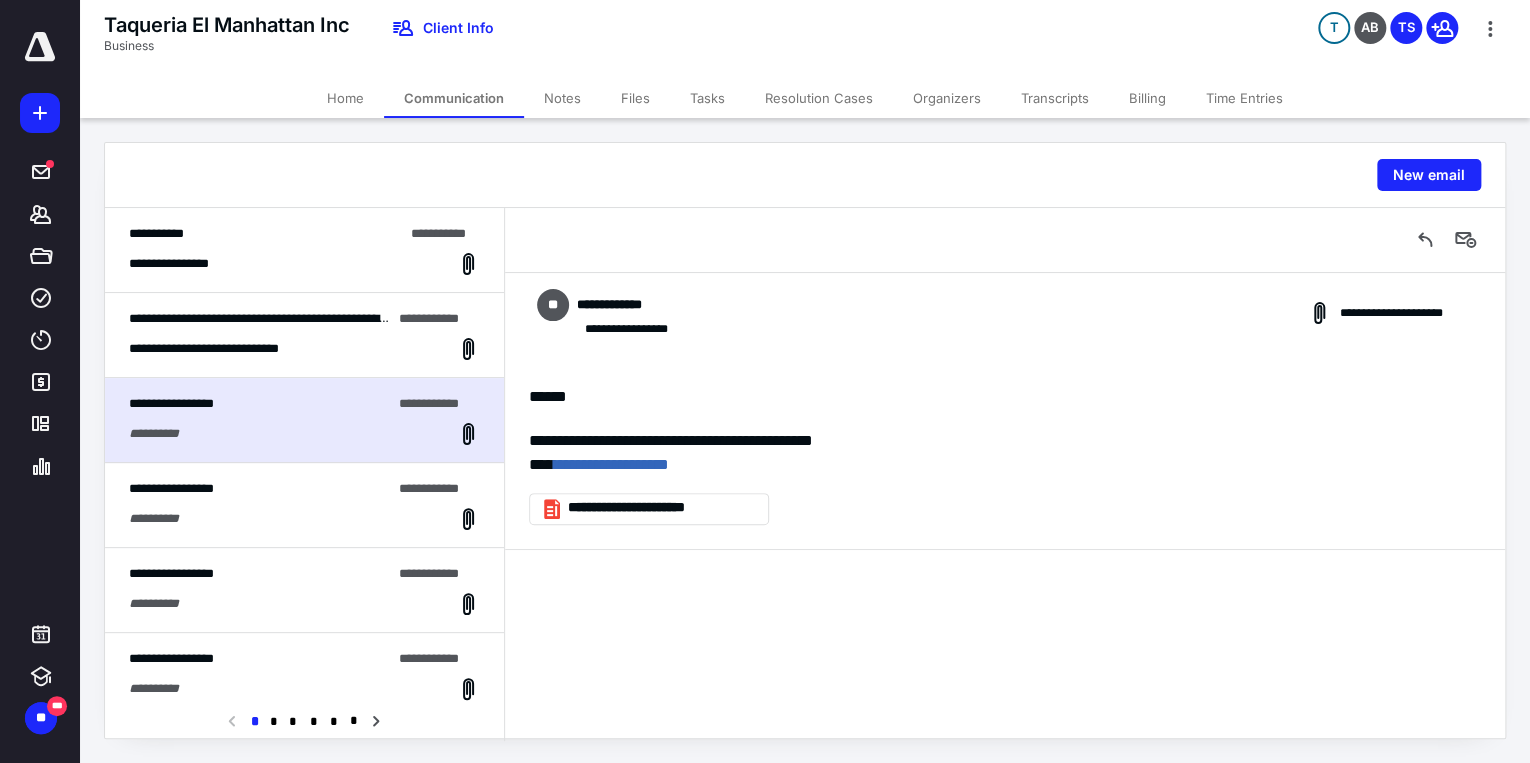 click on "**********" at bounding box center (304, 505) 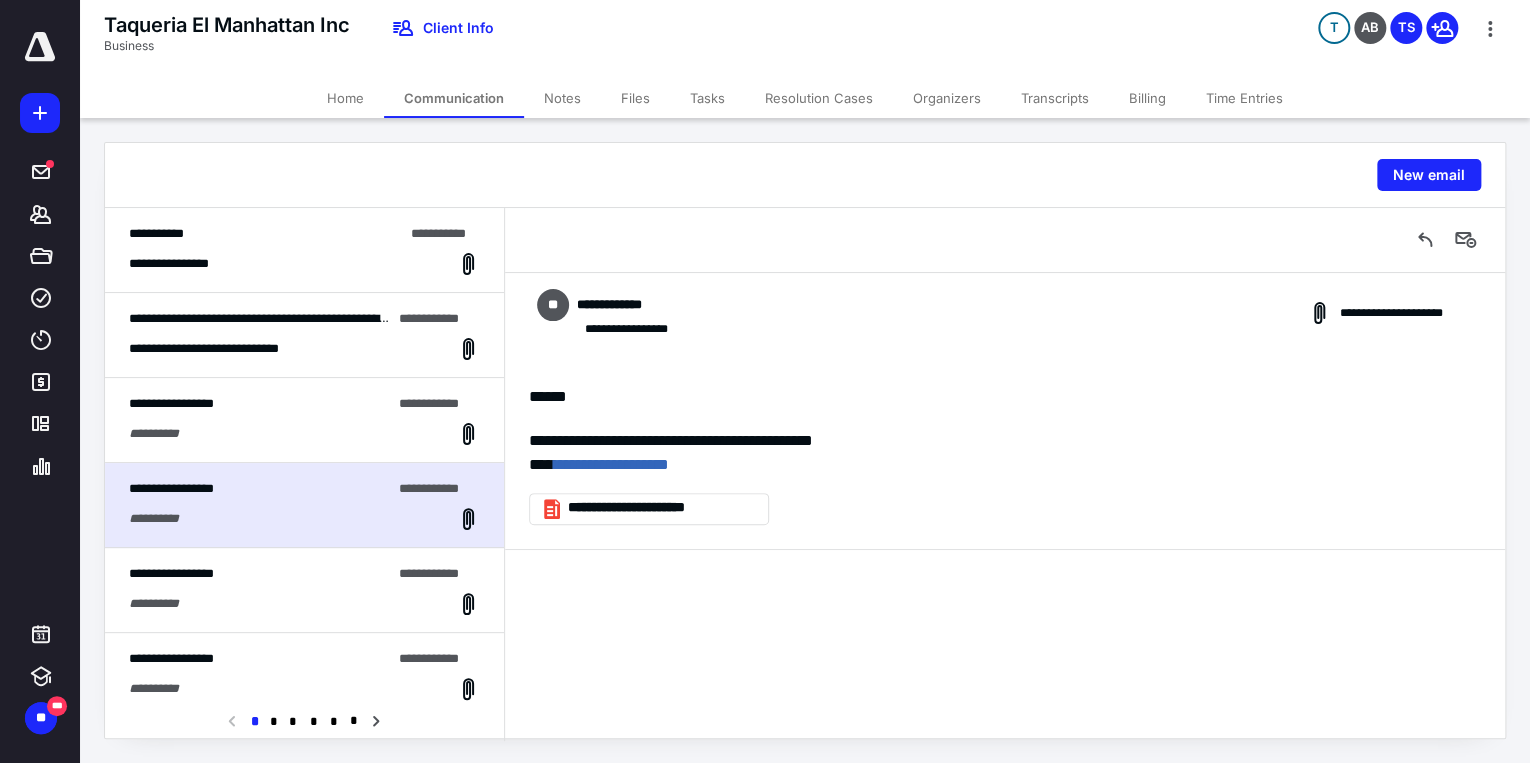 click on "**********" at bounding box center (304, 264) 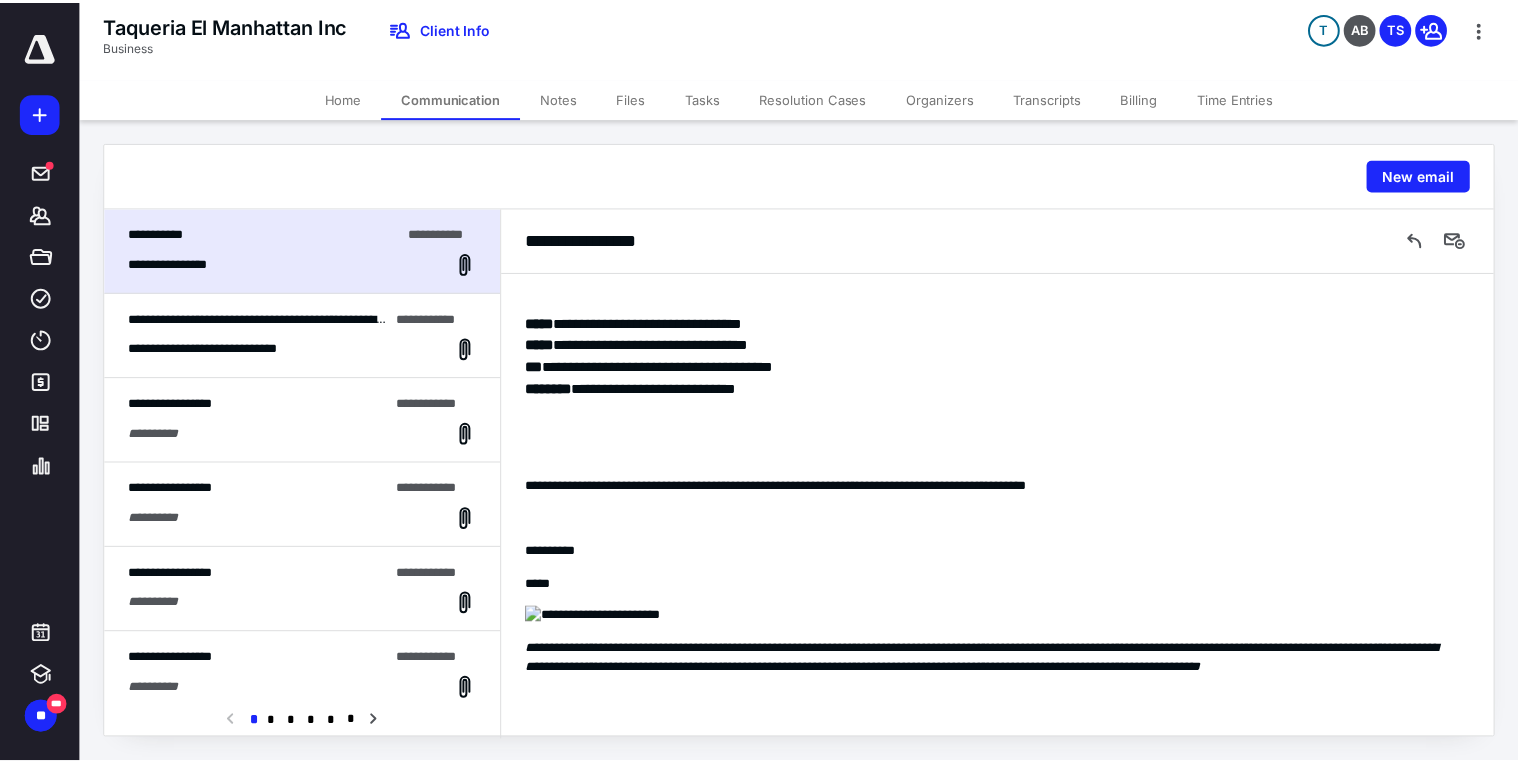 scroll, scrollTop: 2379, scrollLeft: 0, axis: vertical 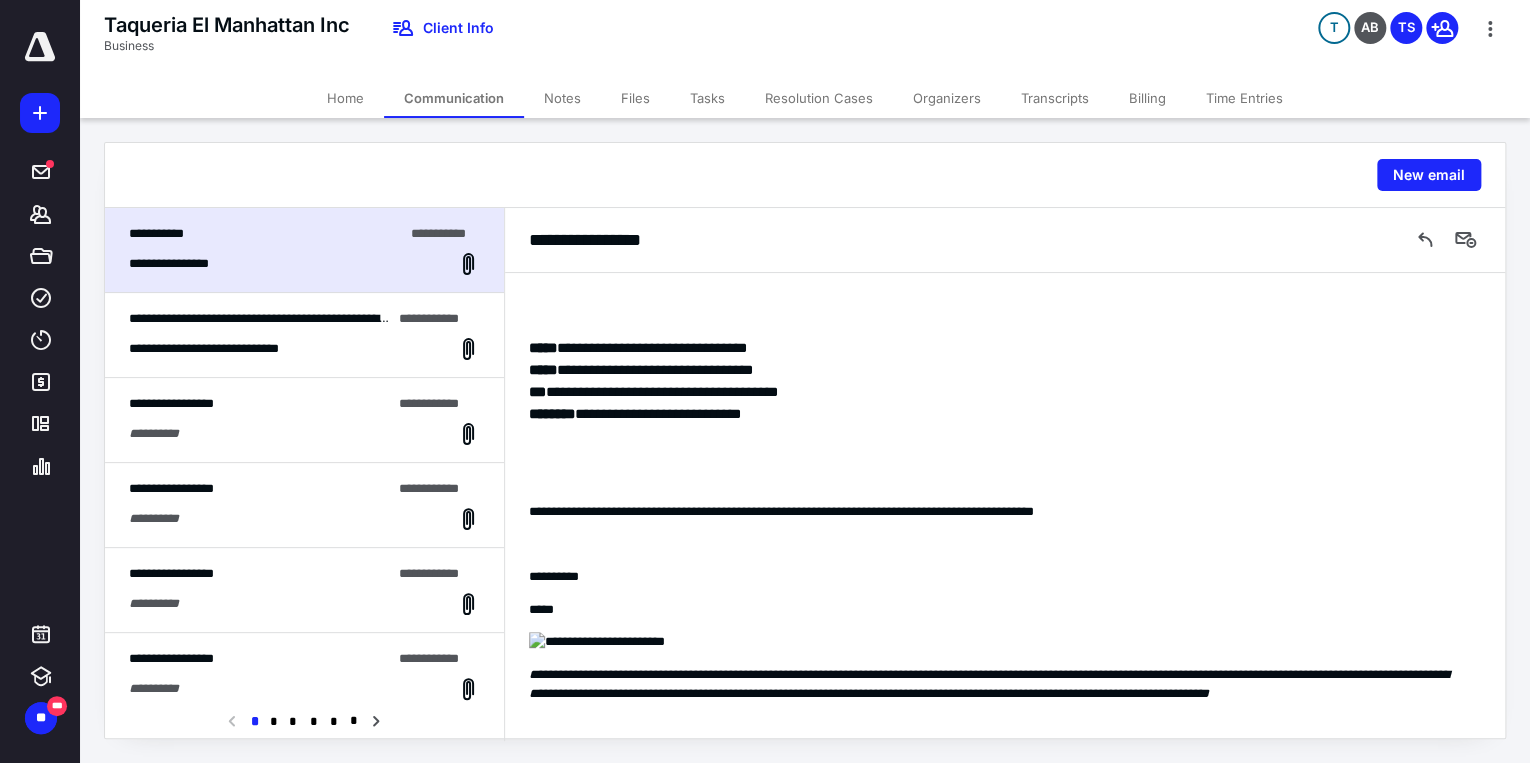 click on "Home" at bounding box center [345, 98] 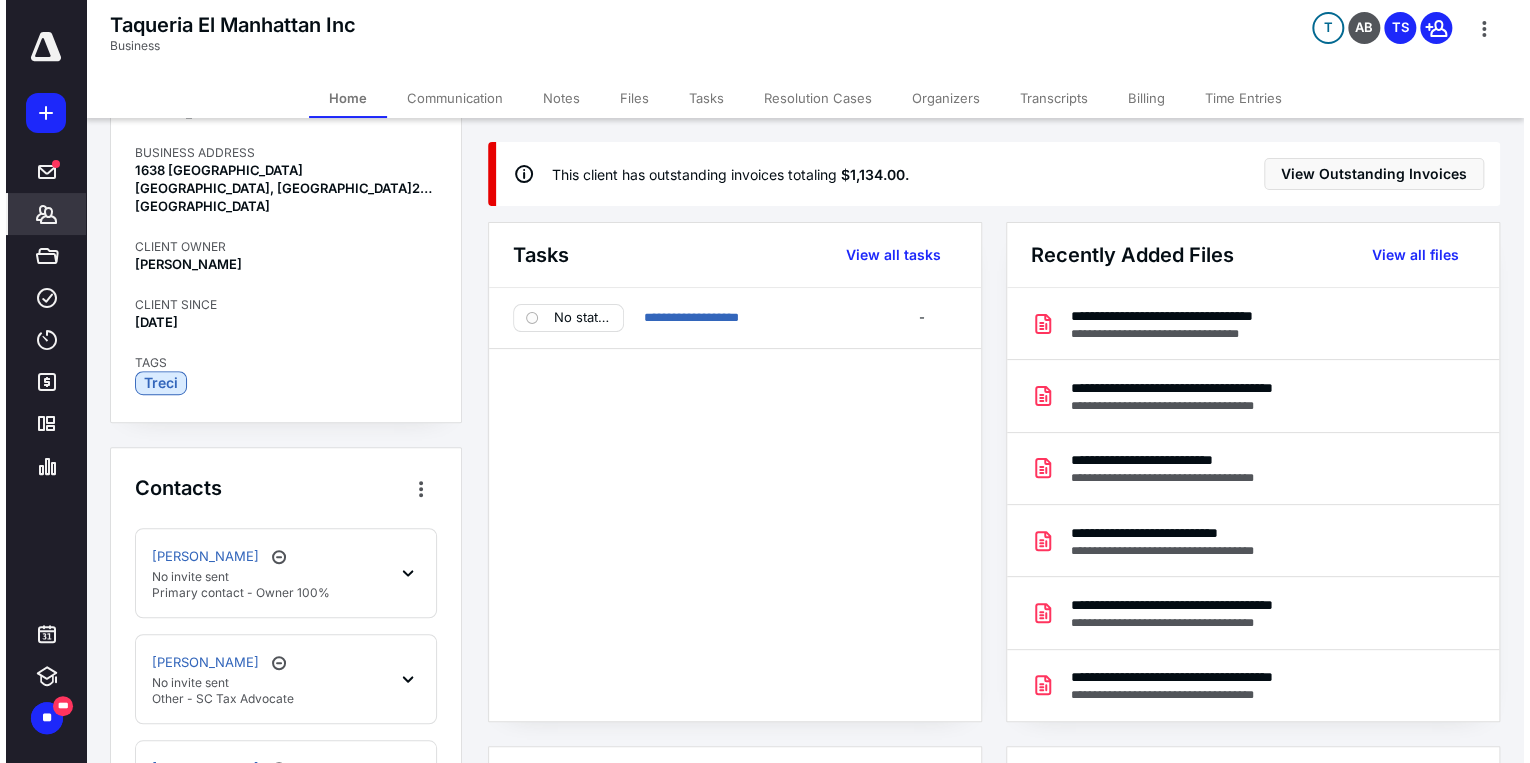 scroll, scrollTop: 720, scrollLeft: 0, axis: vertical 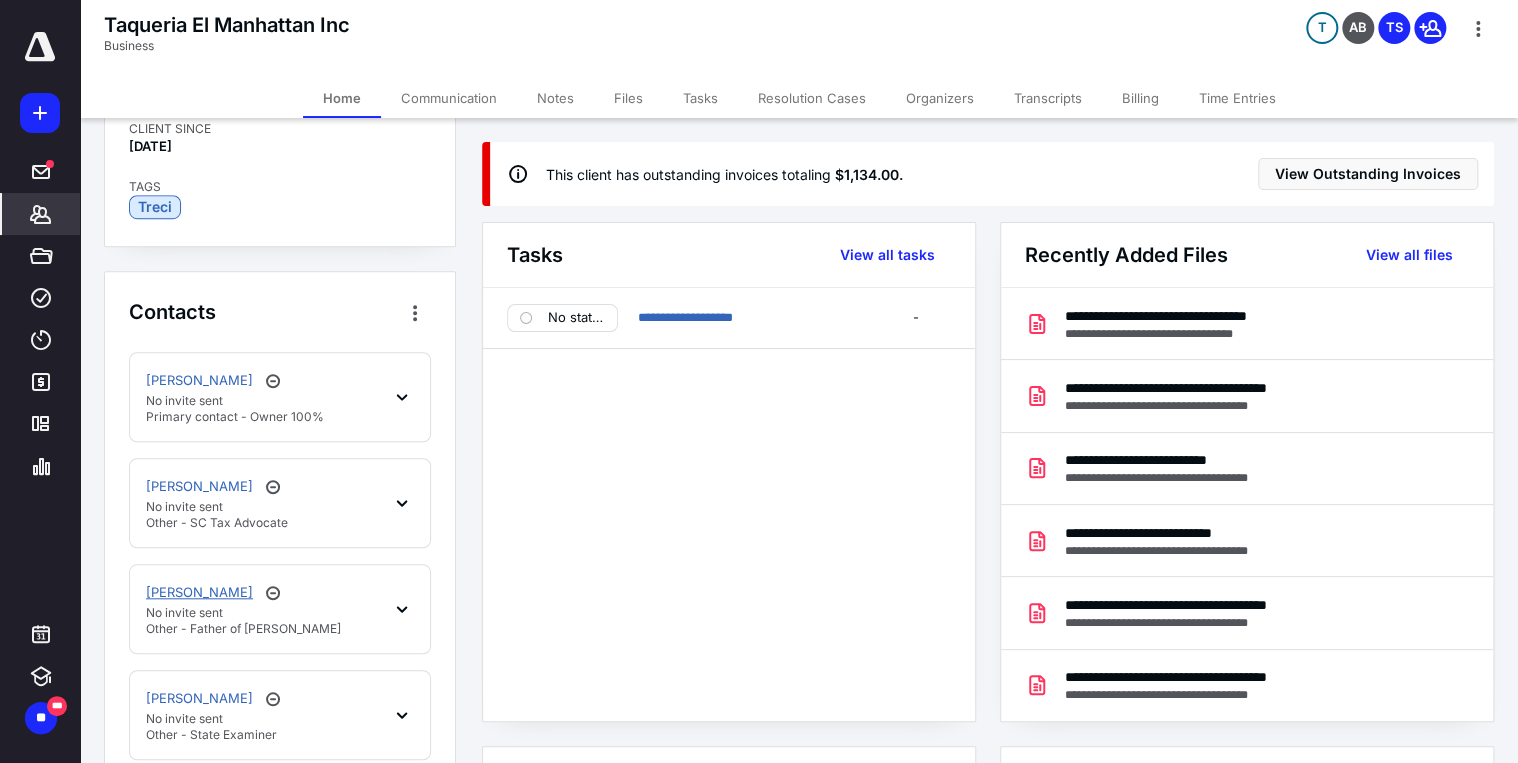 click on "Vincente Reyes" at bounding box center (199, 593) 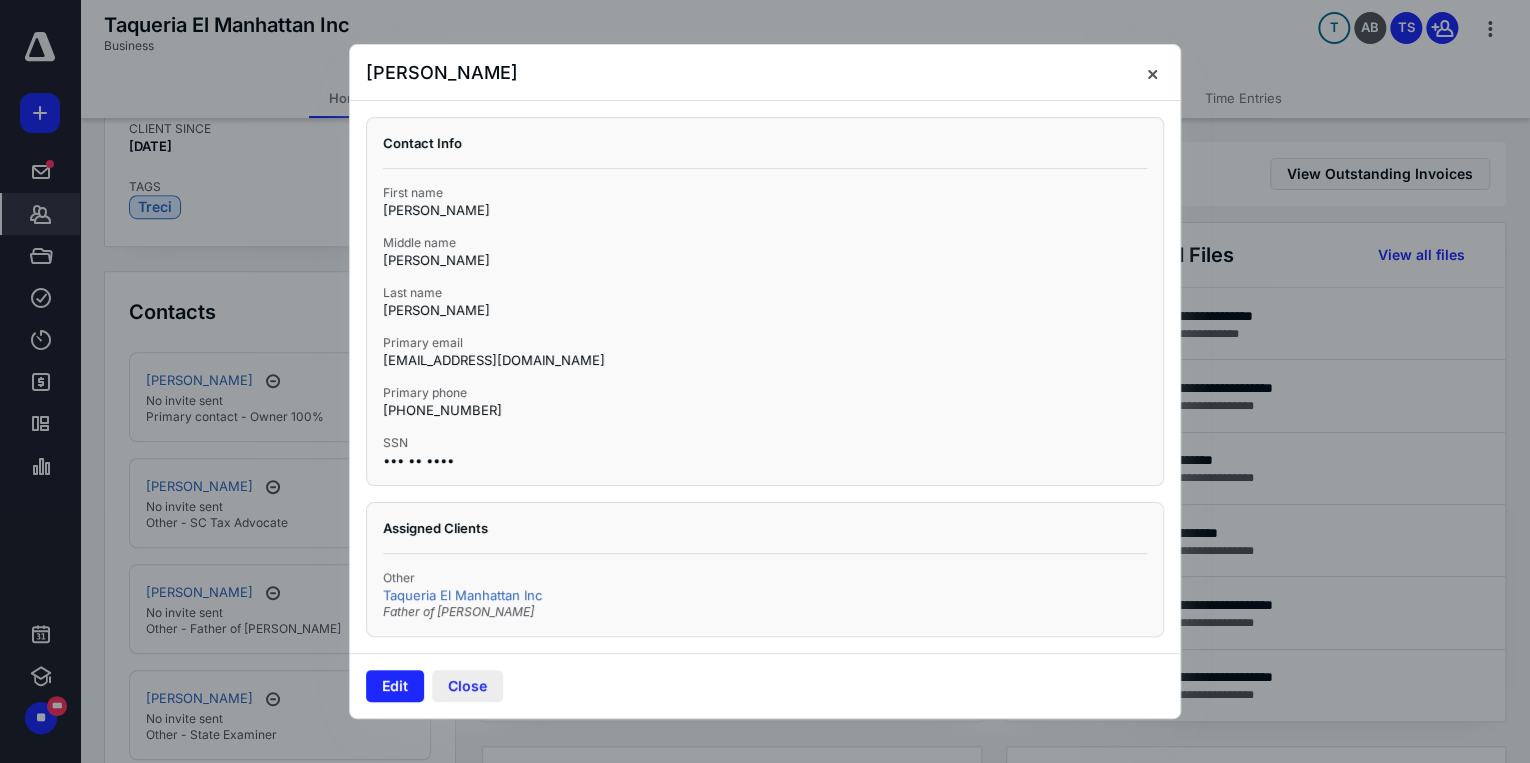 click on "Close" at bounding box center [467, 686] 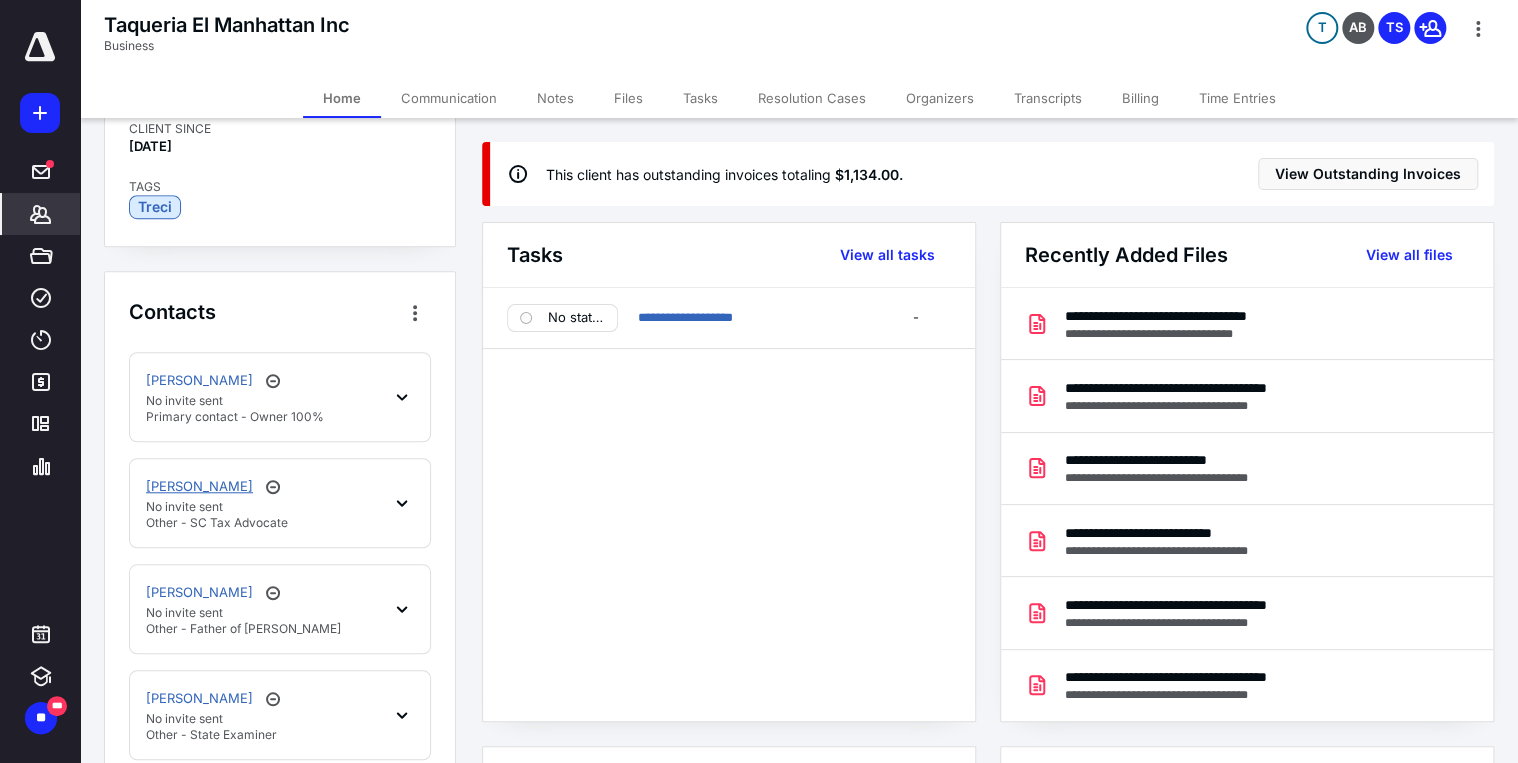 click on "Jean Funches" at bounding box center [199, 487] 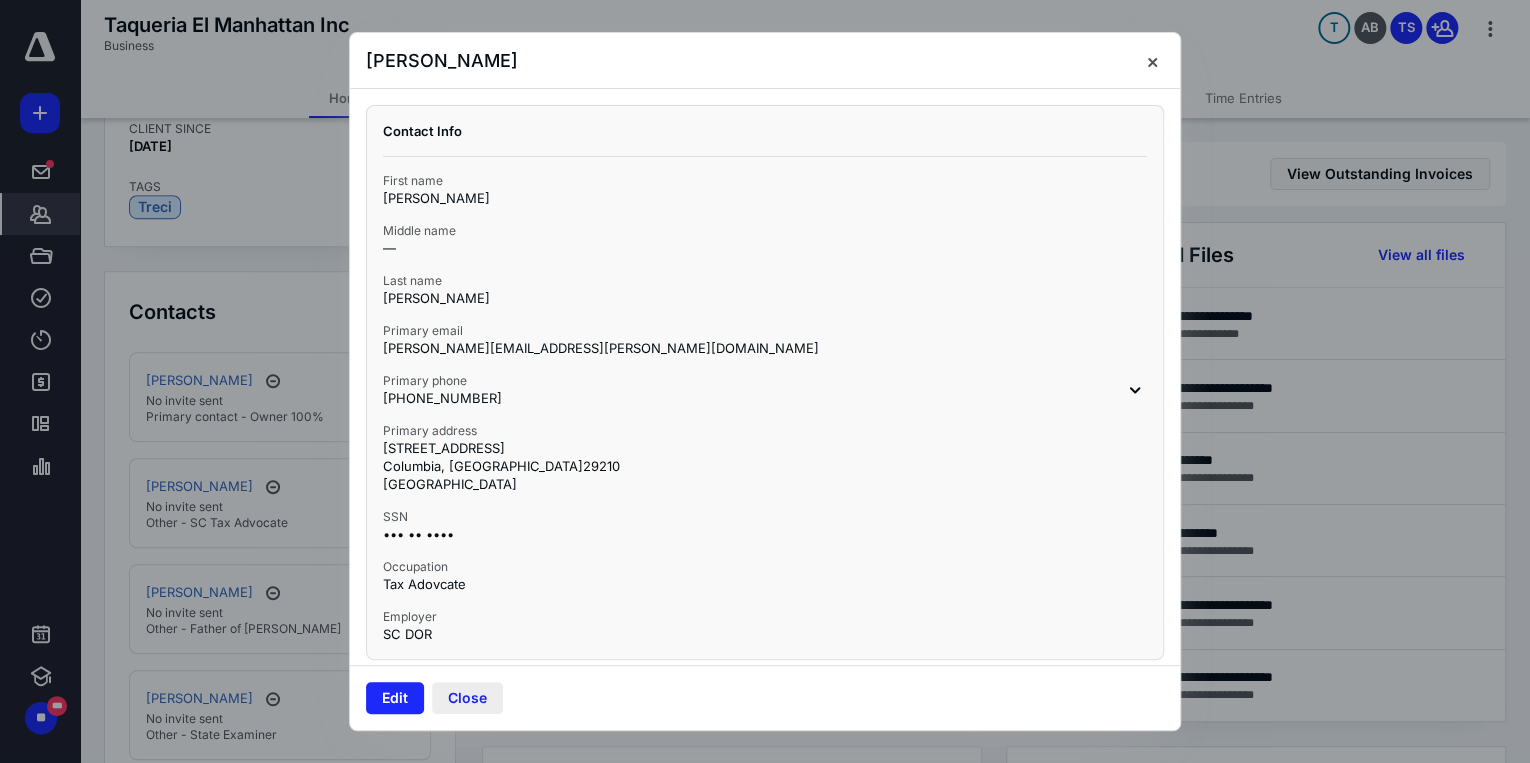 click on "Close" at bounding box center [467, 698] 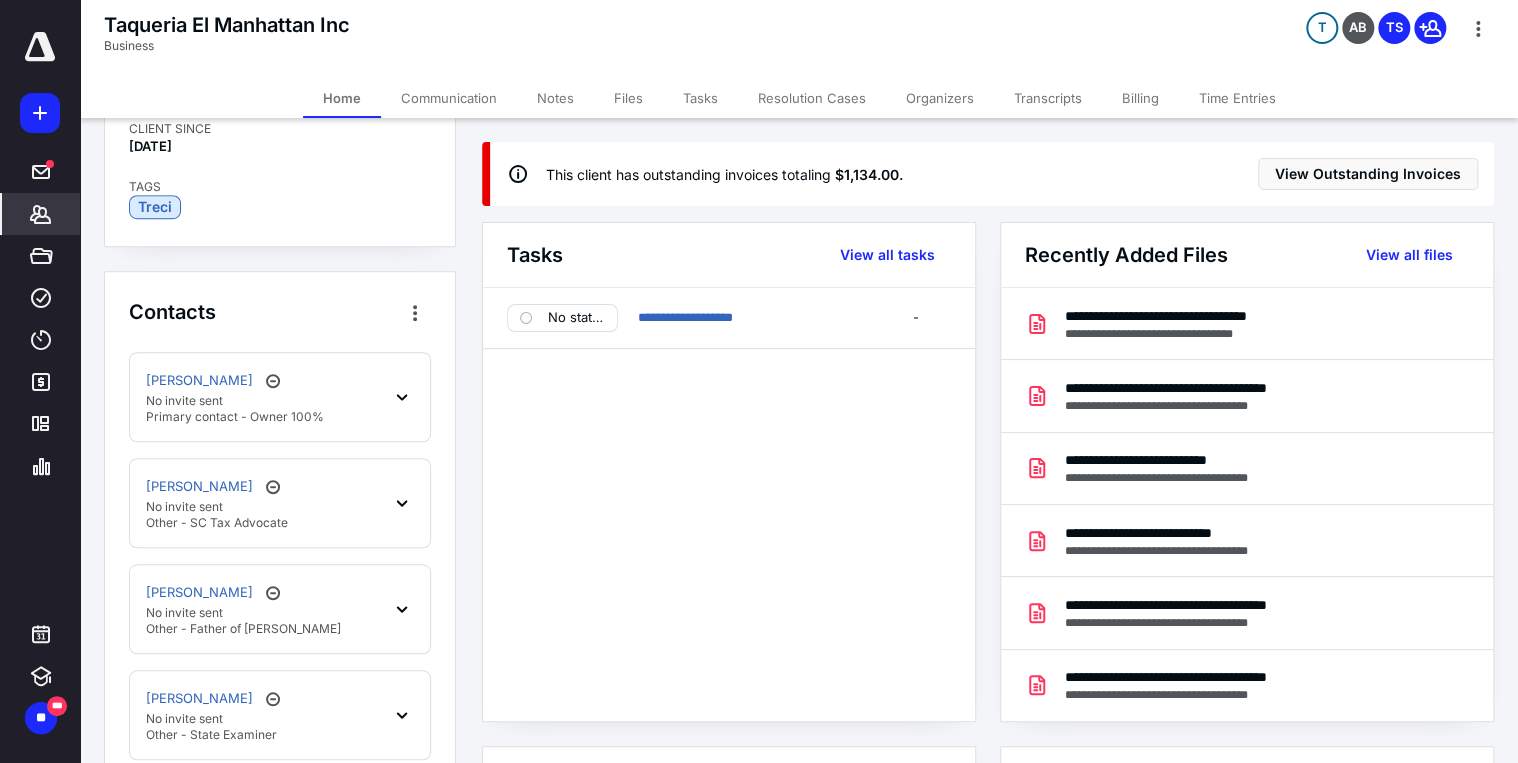 click on "Communication" at bounding box center [449, 98] 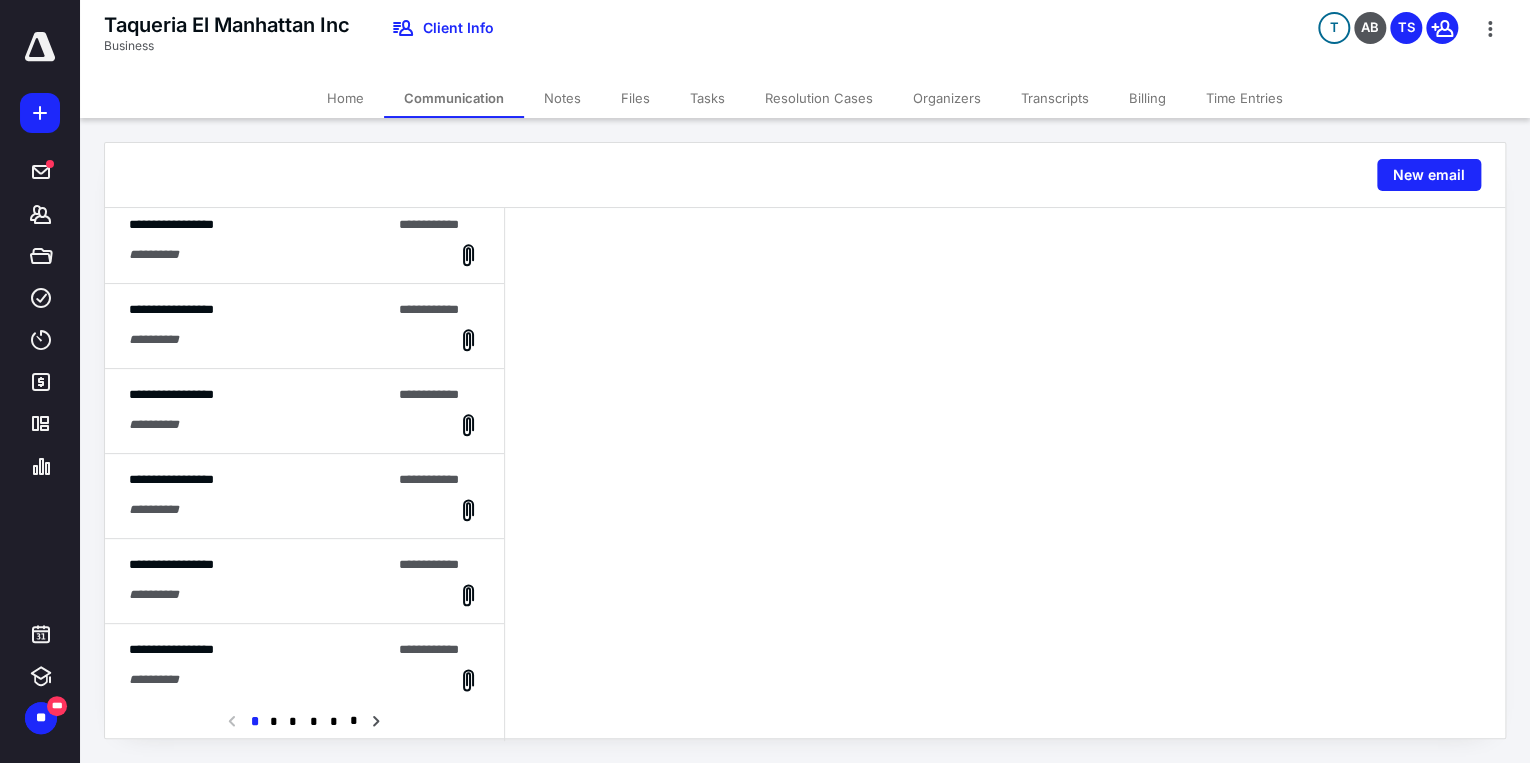 scroll, scrollTop: 1206, scrollLeft: 0, axis: vertical 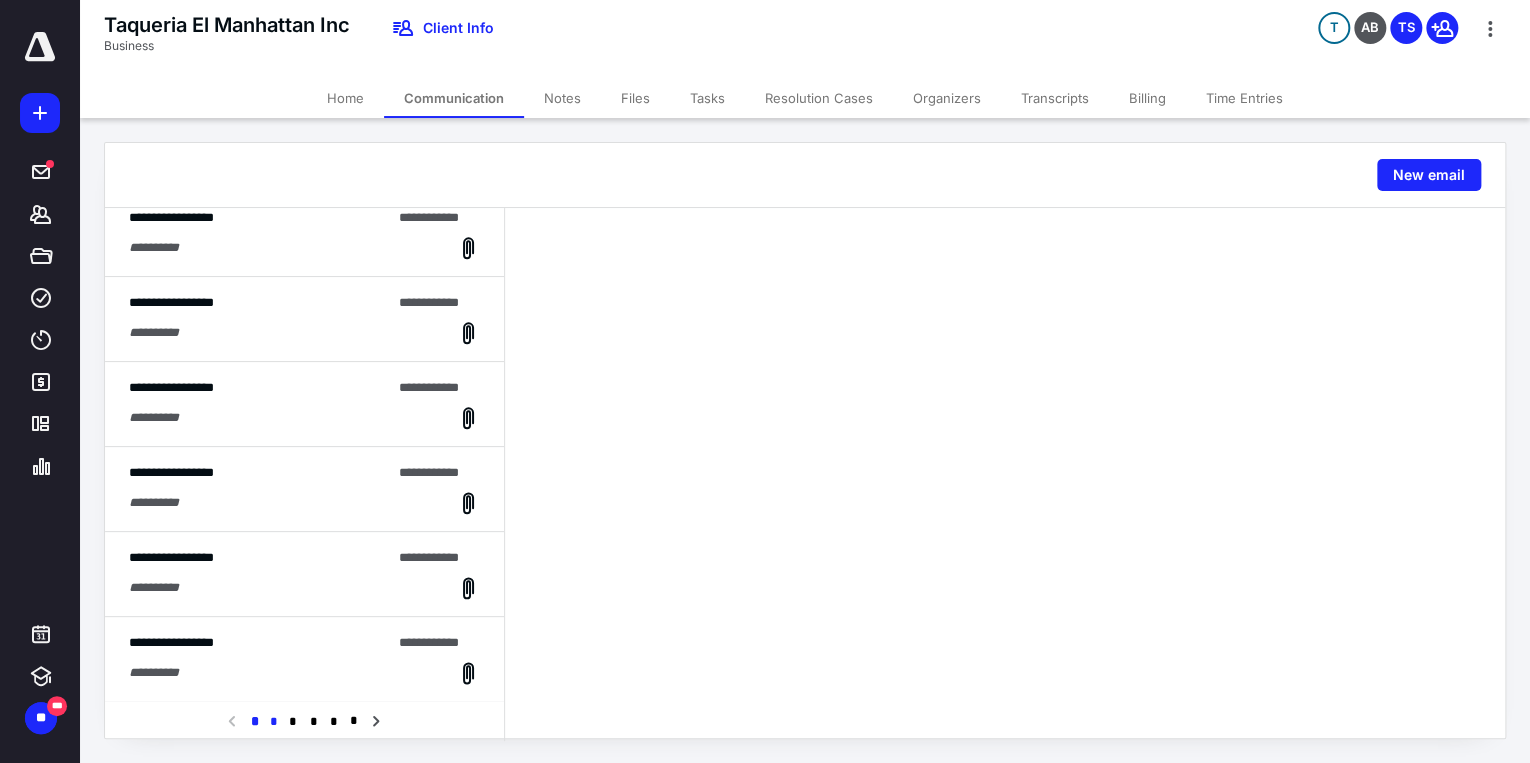click on "*" at bounding box center [273, 722] 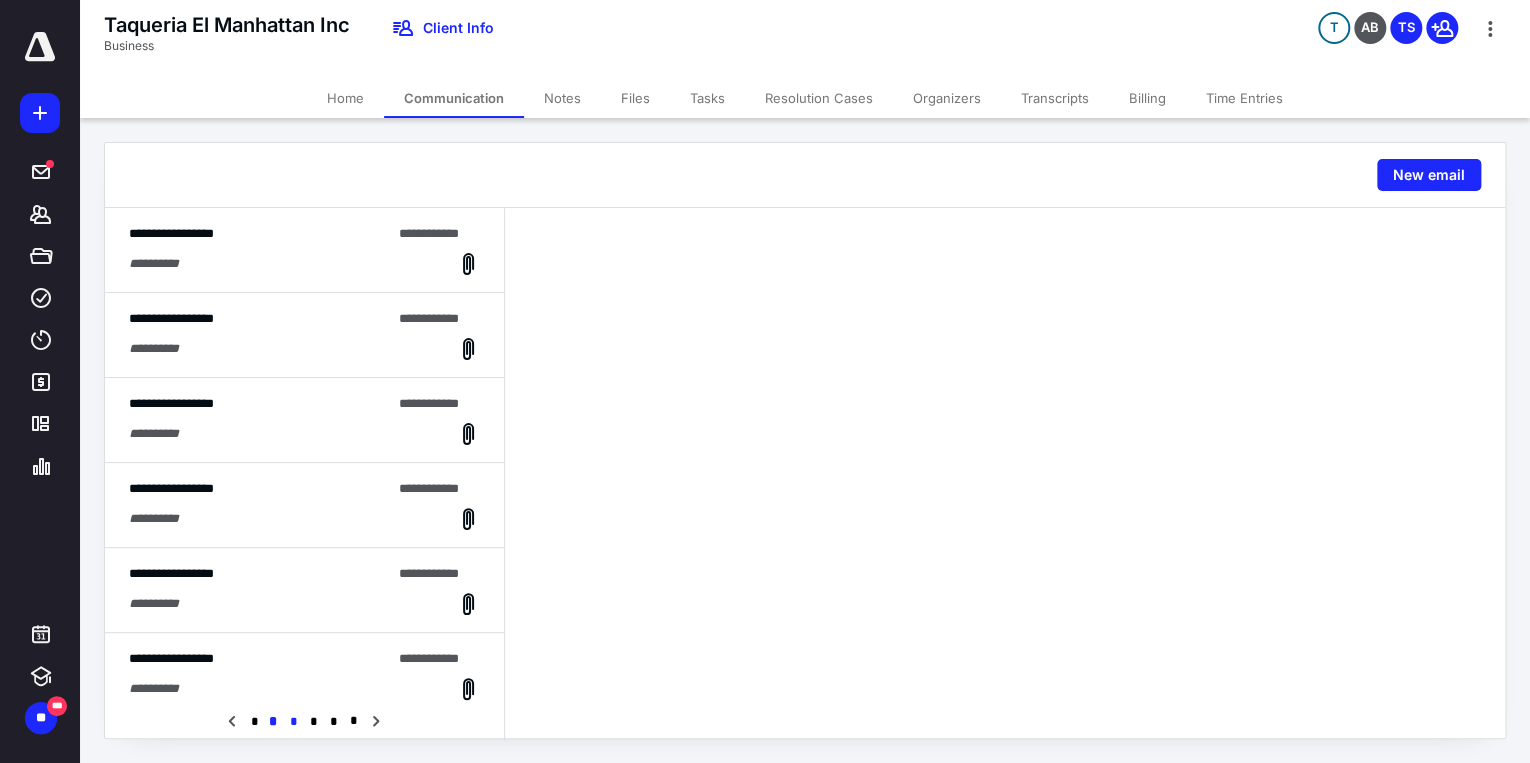 click on "*" at bounding box center (293, 722) 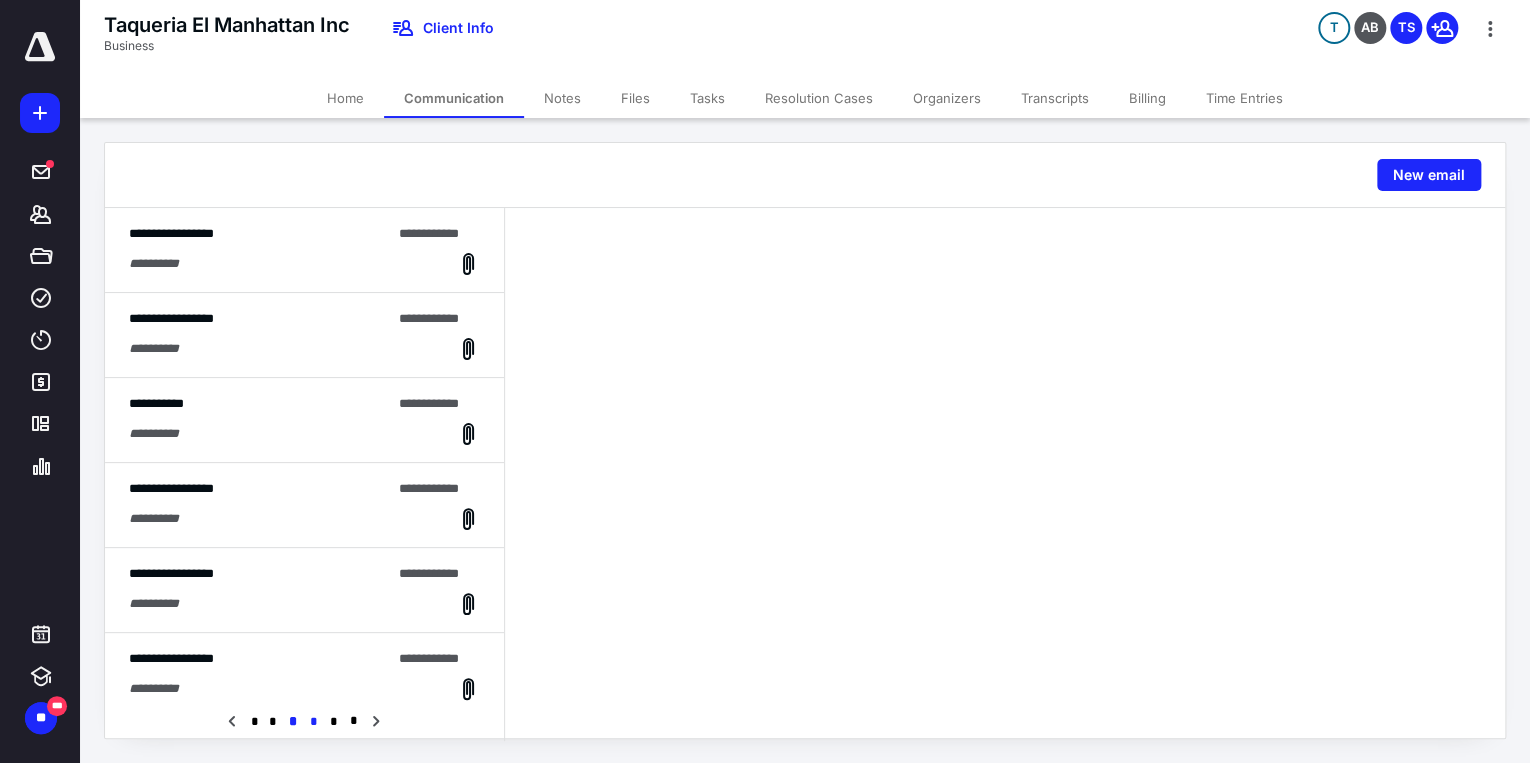 click on "*" at bounding box center [314, 722] 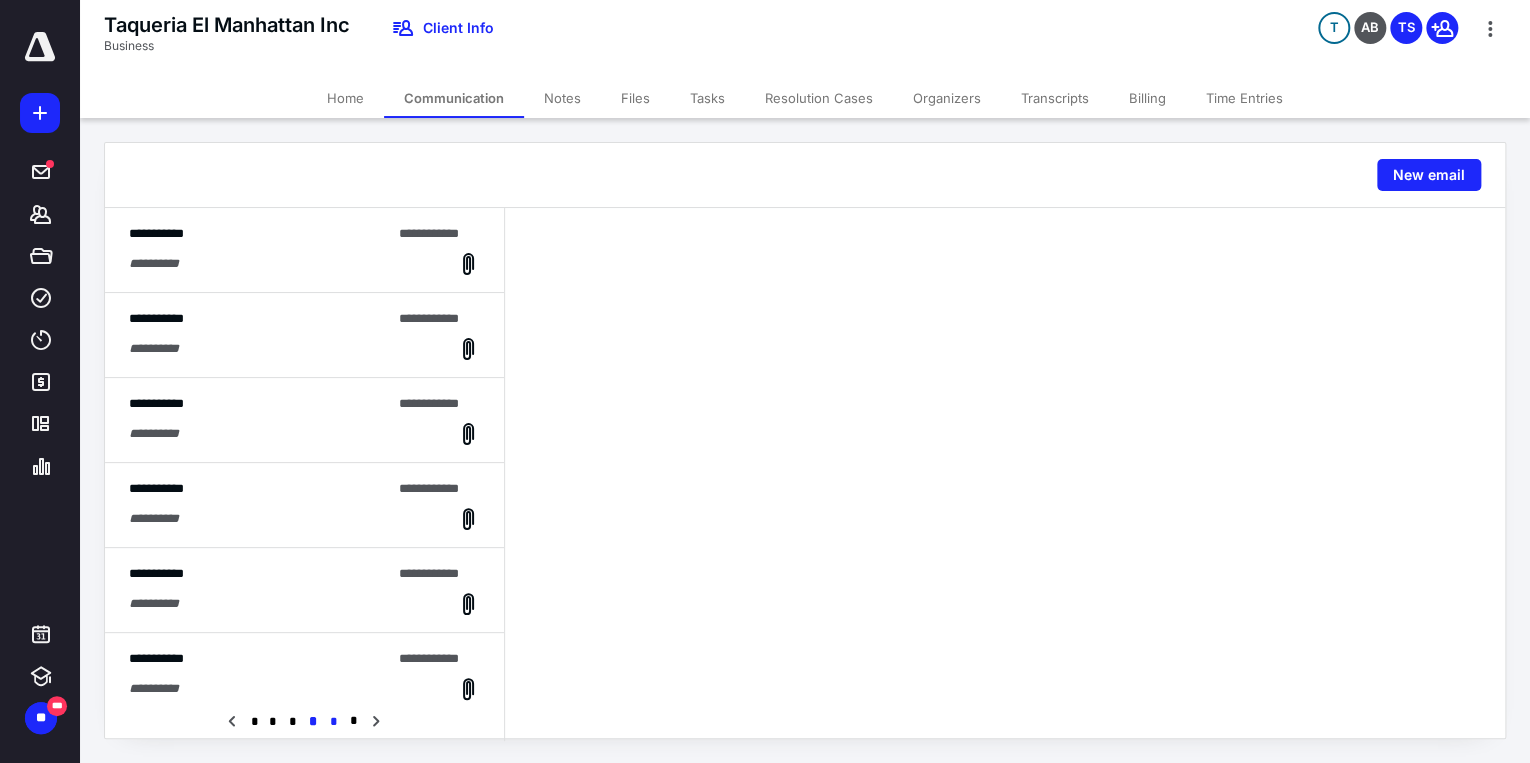 click on "*" at bounding box center (334, 722) 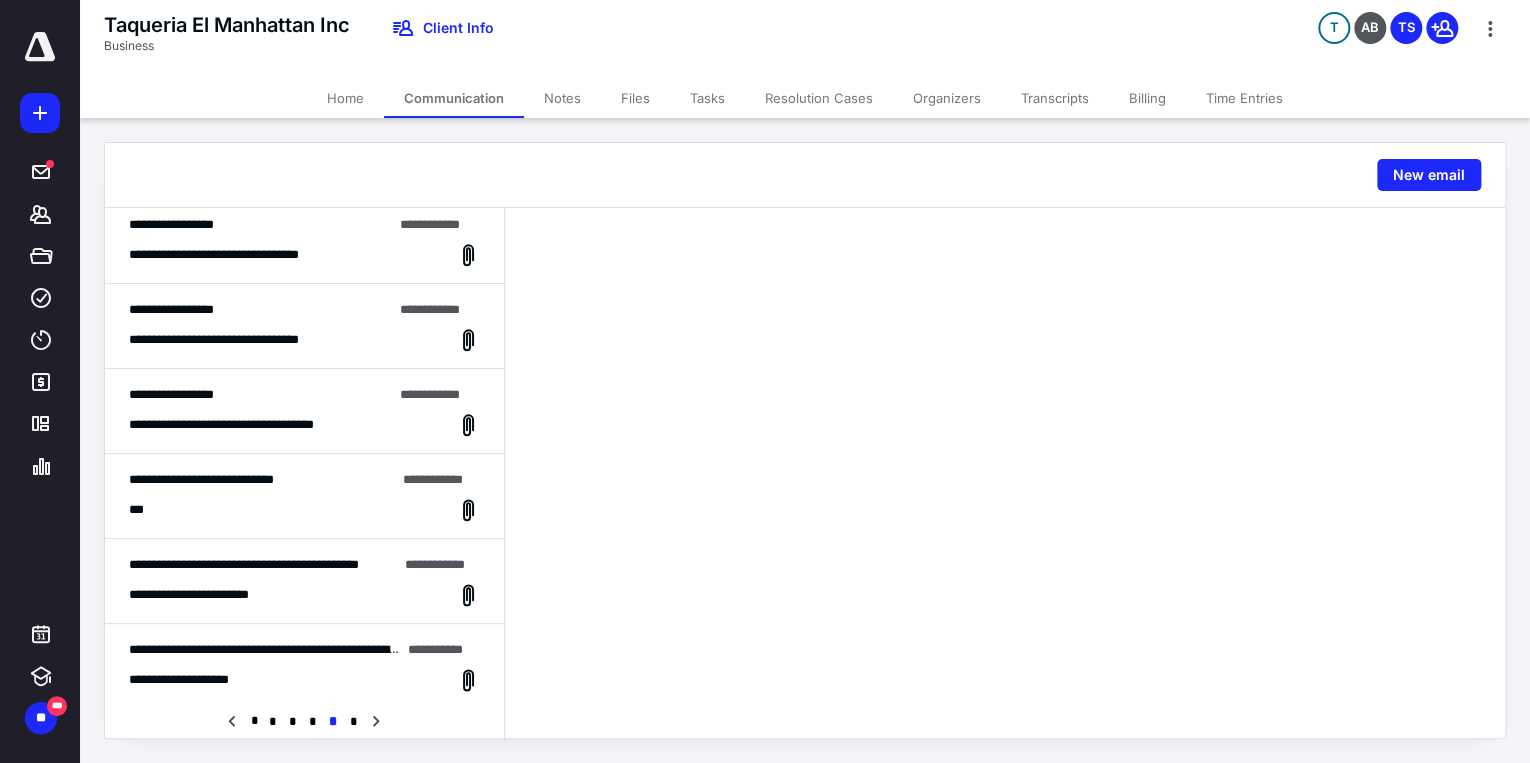 scroll, scrollTop: 1200, scrollLeft: 0, axis: vertical 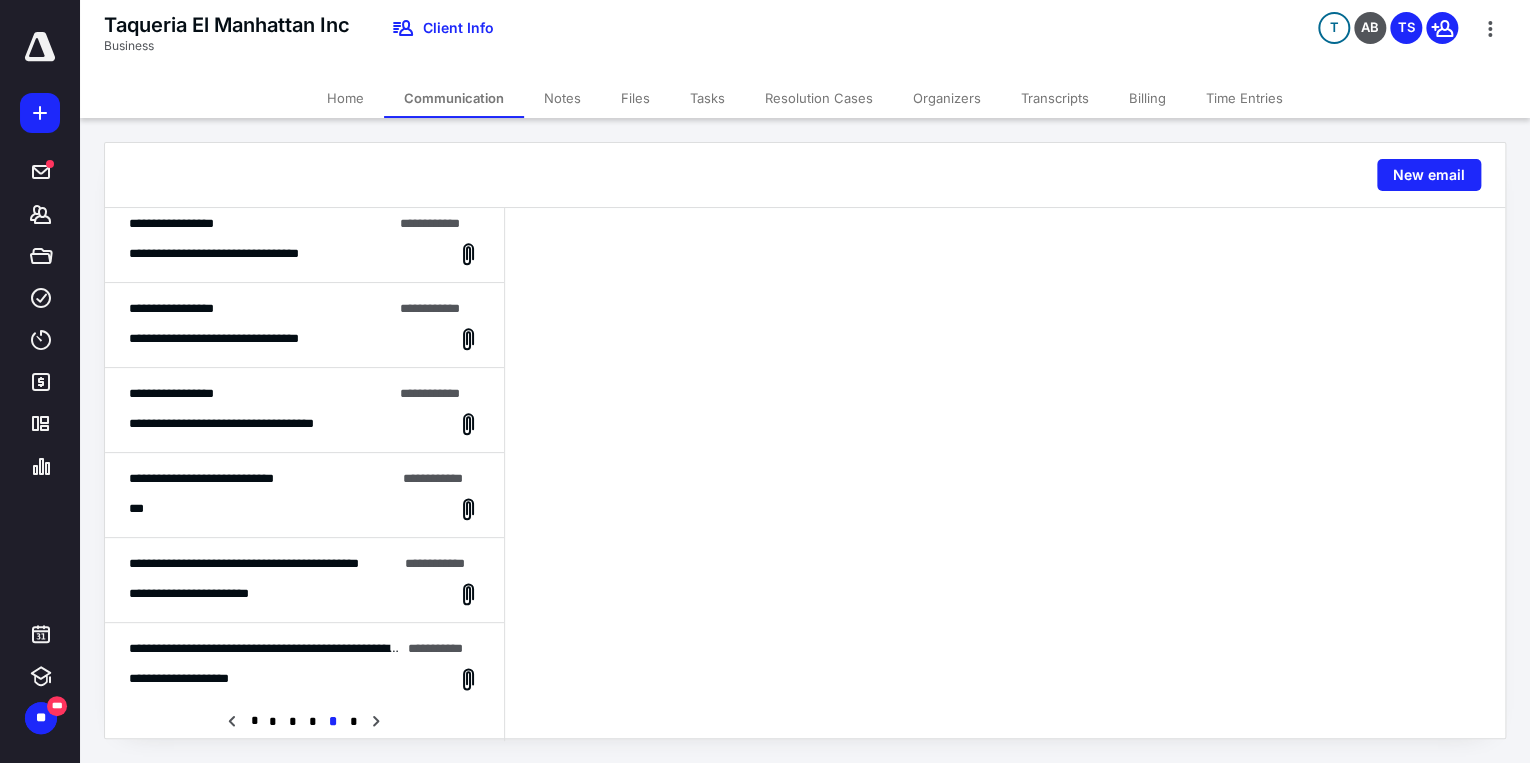 click on "**********" at bounding box center [244, 424] 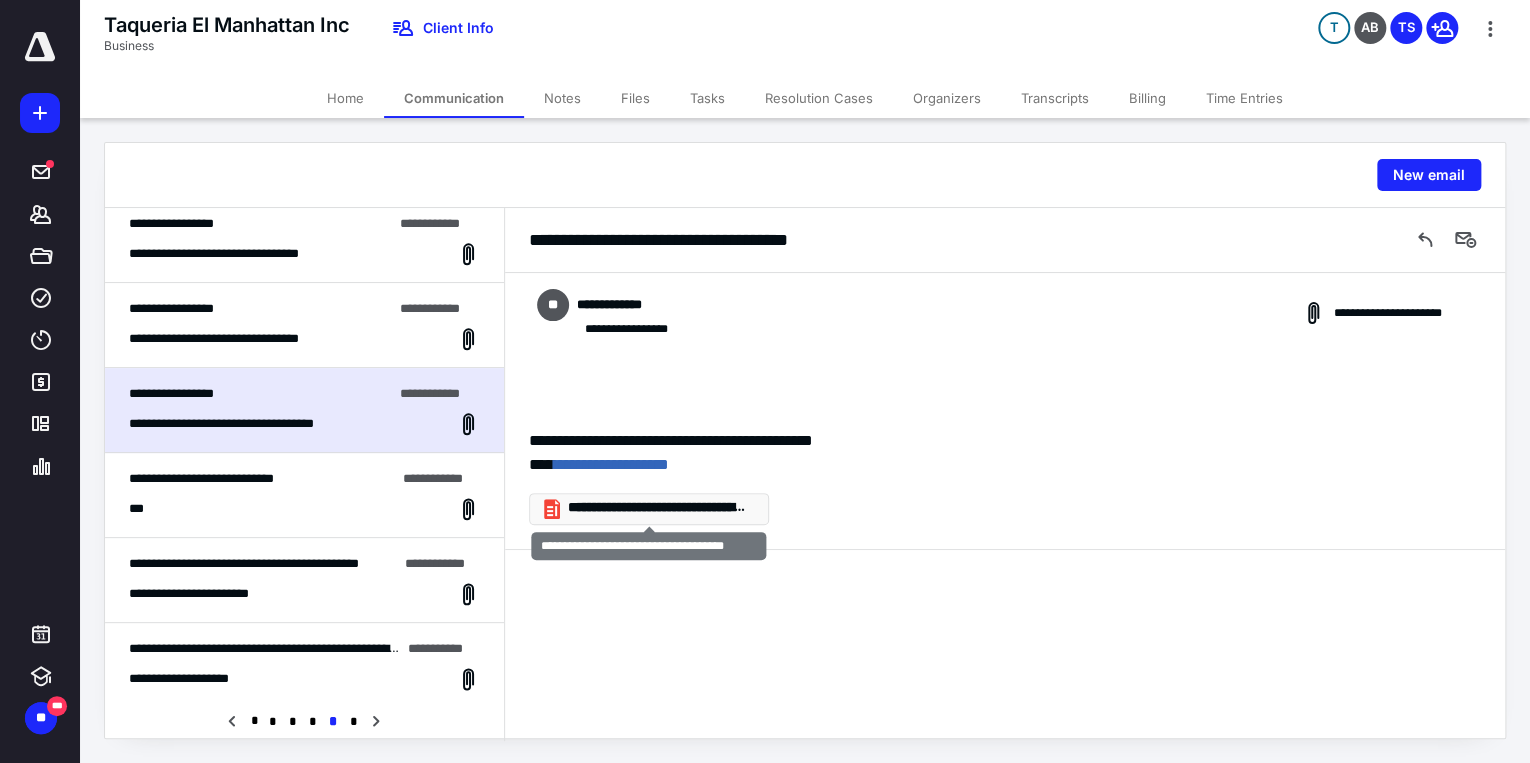 click on "**********" at bounding box center (657, 508) 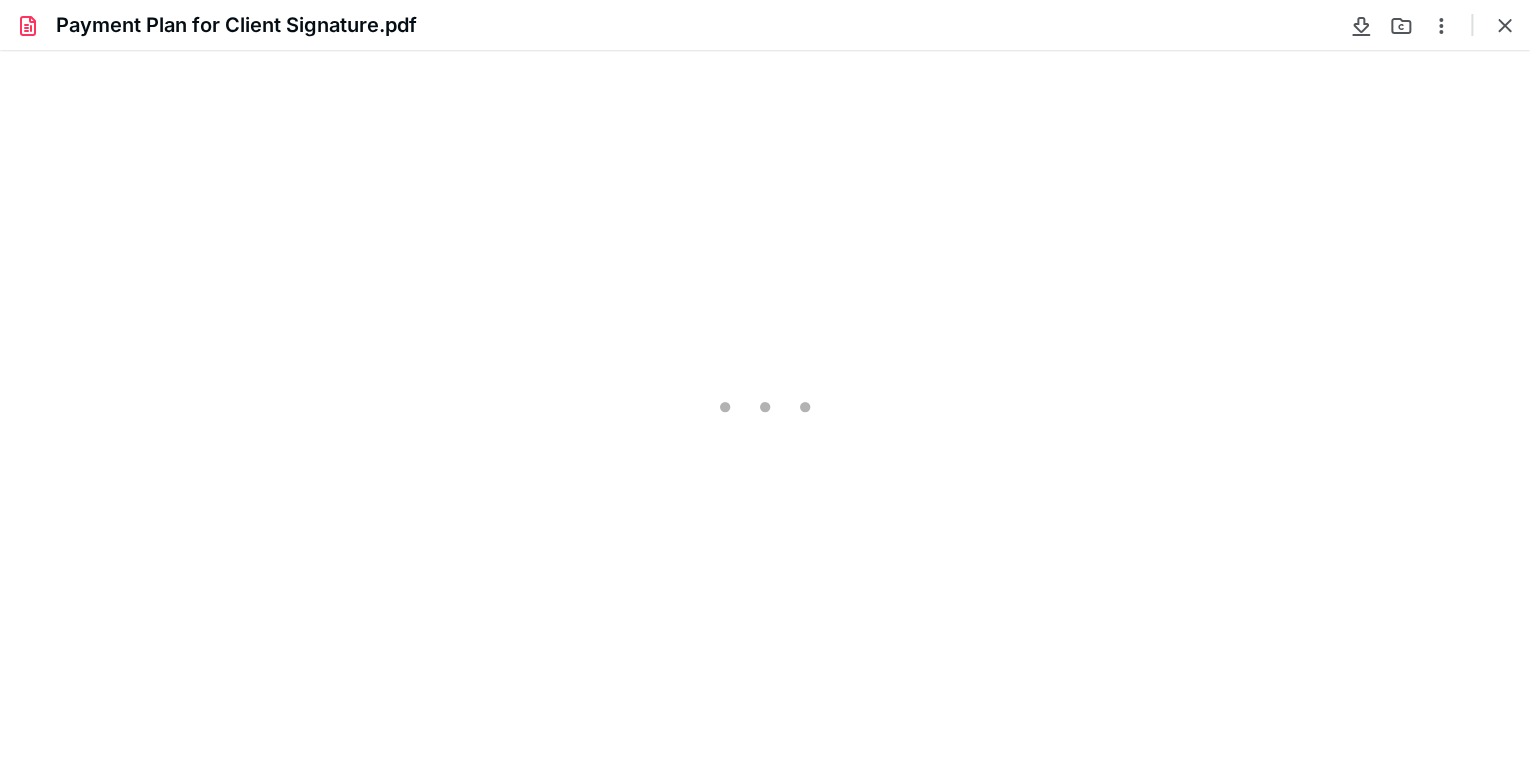 scroll, scrollTop: 0, scrollLeft: 0, axis: both 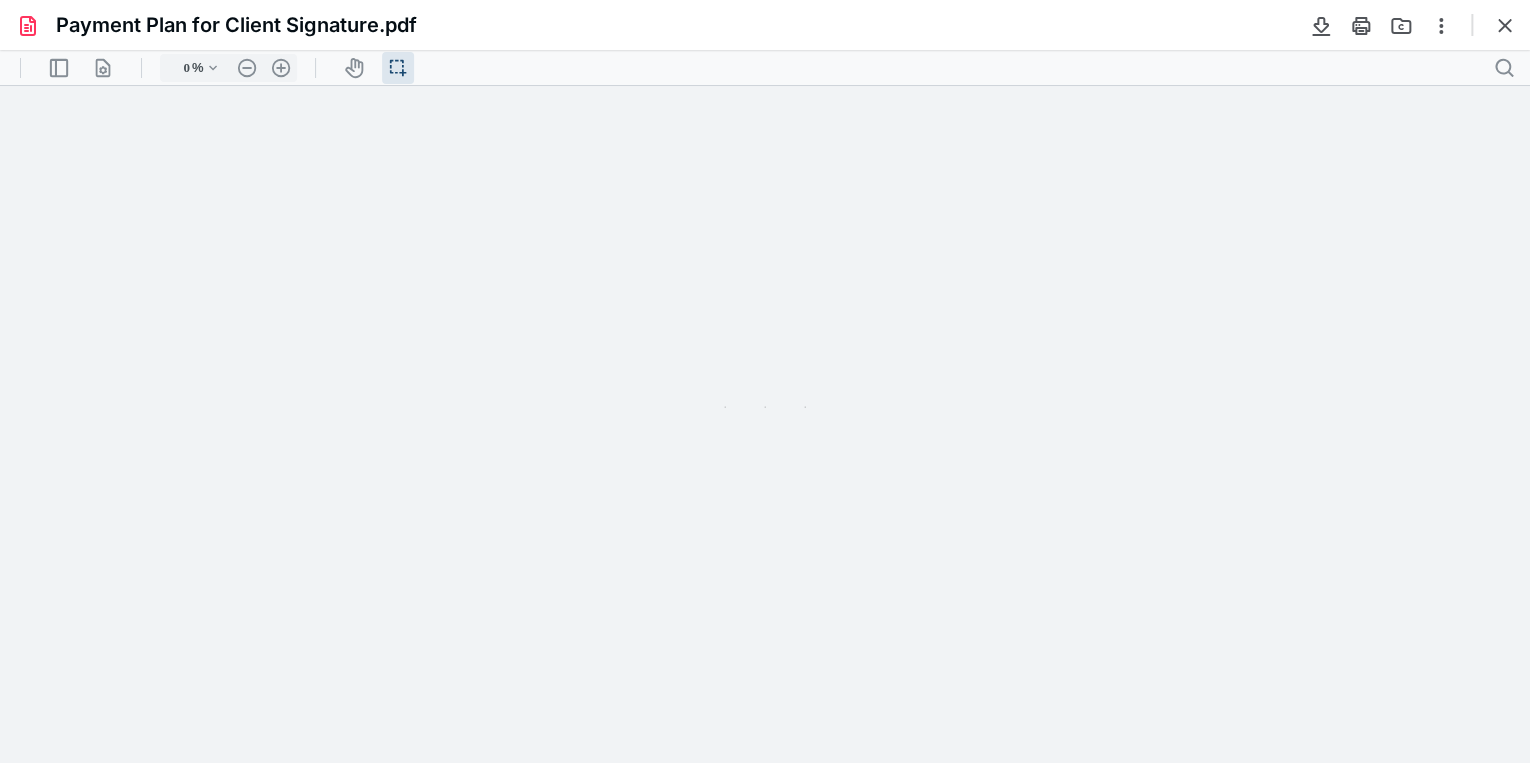 type on "85" 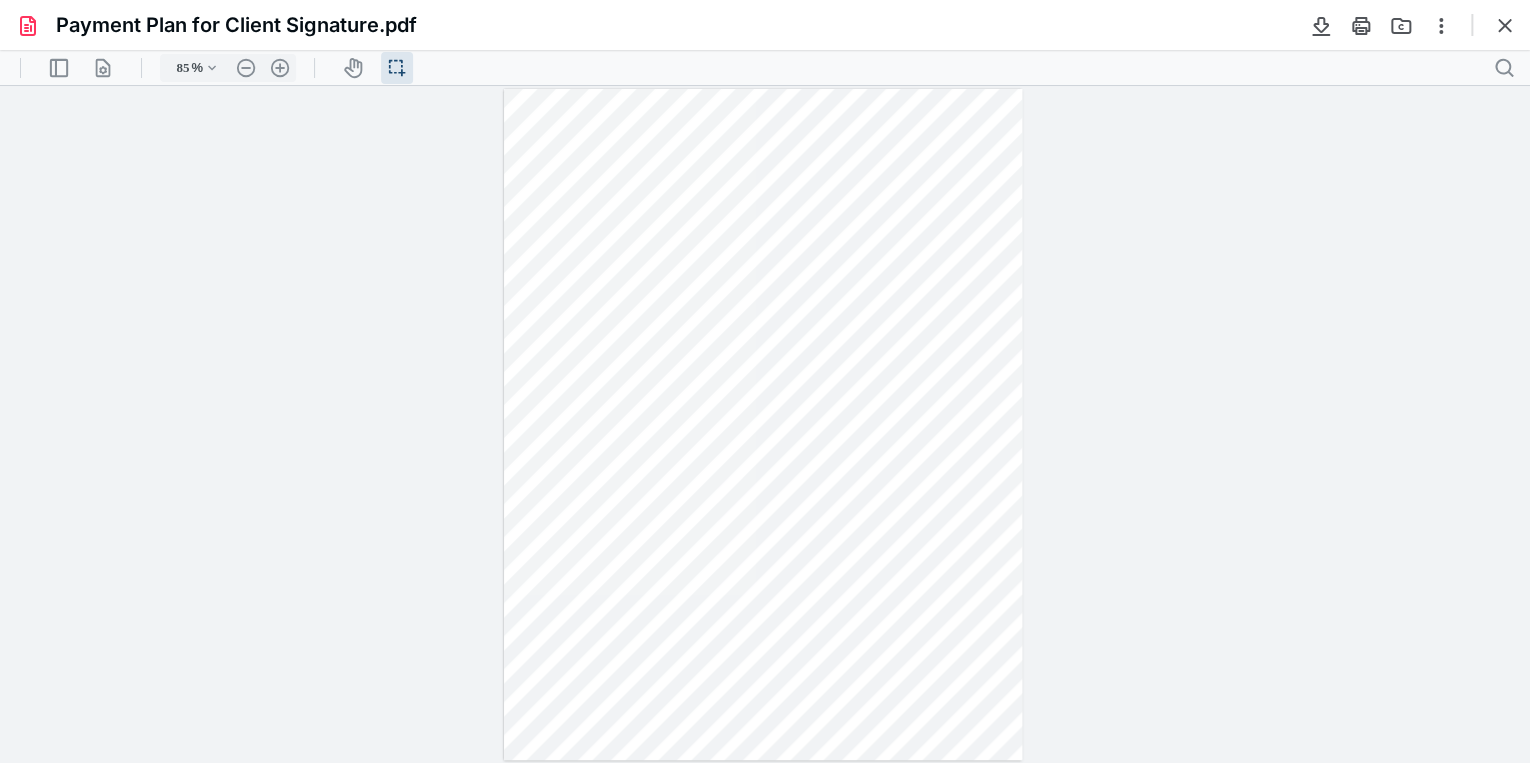 click on "Payment Plan for Client Signature.pdf" at bounding box center [765, 25] 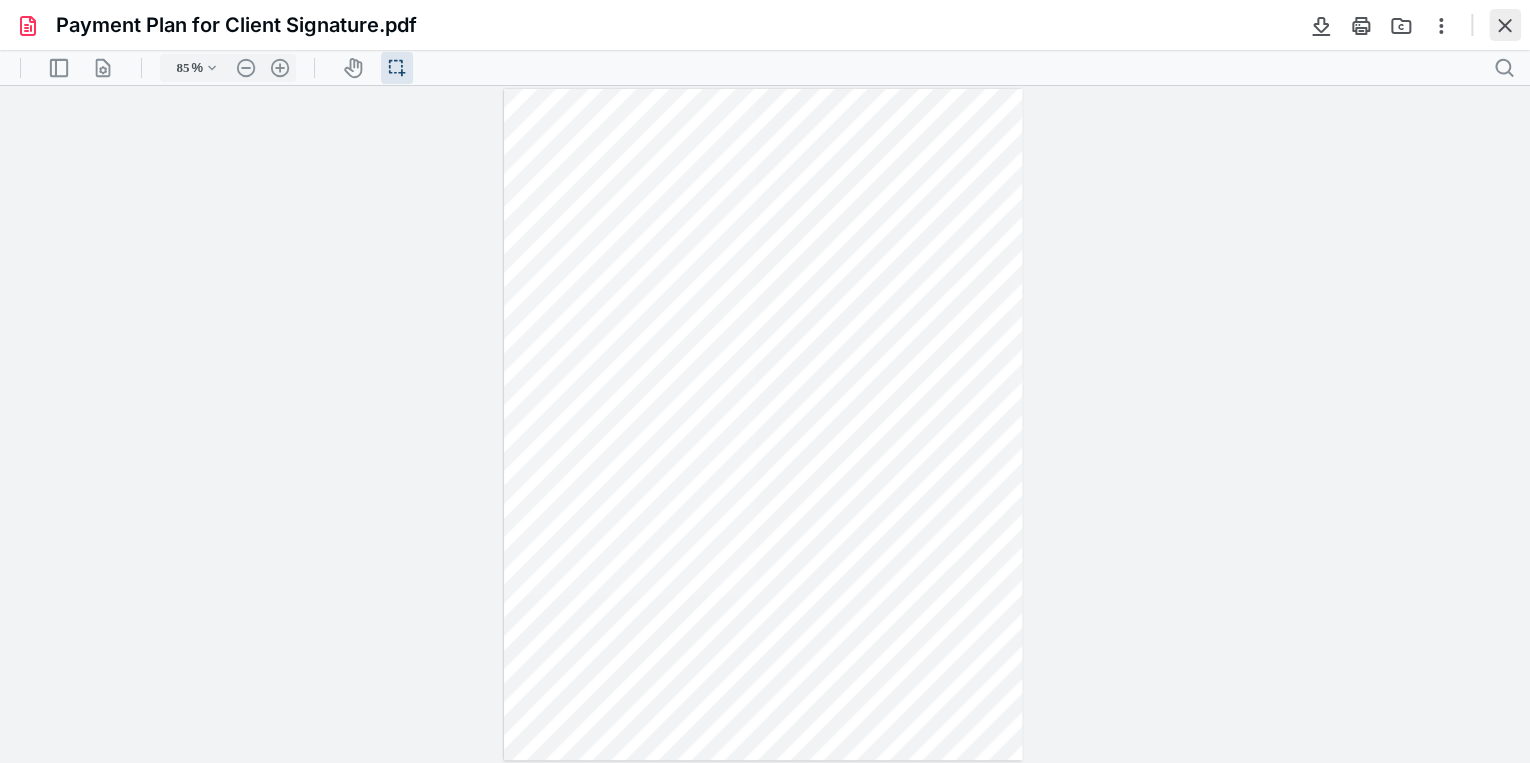 click at bounding box center (1505, 25) 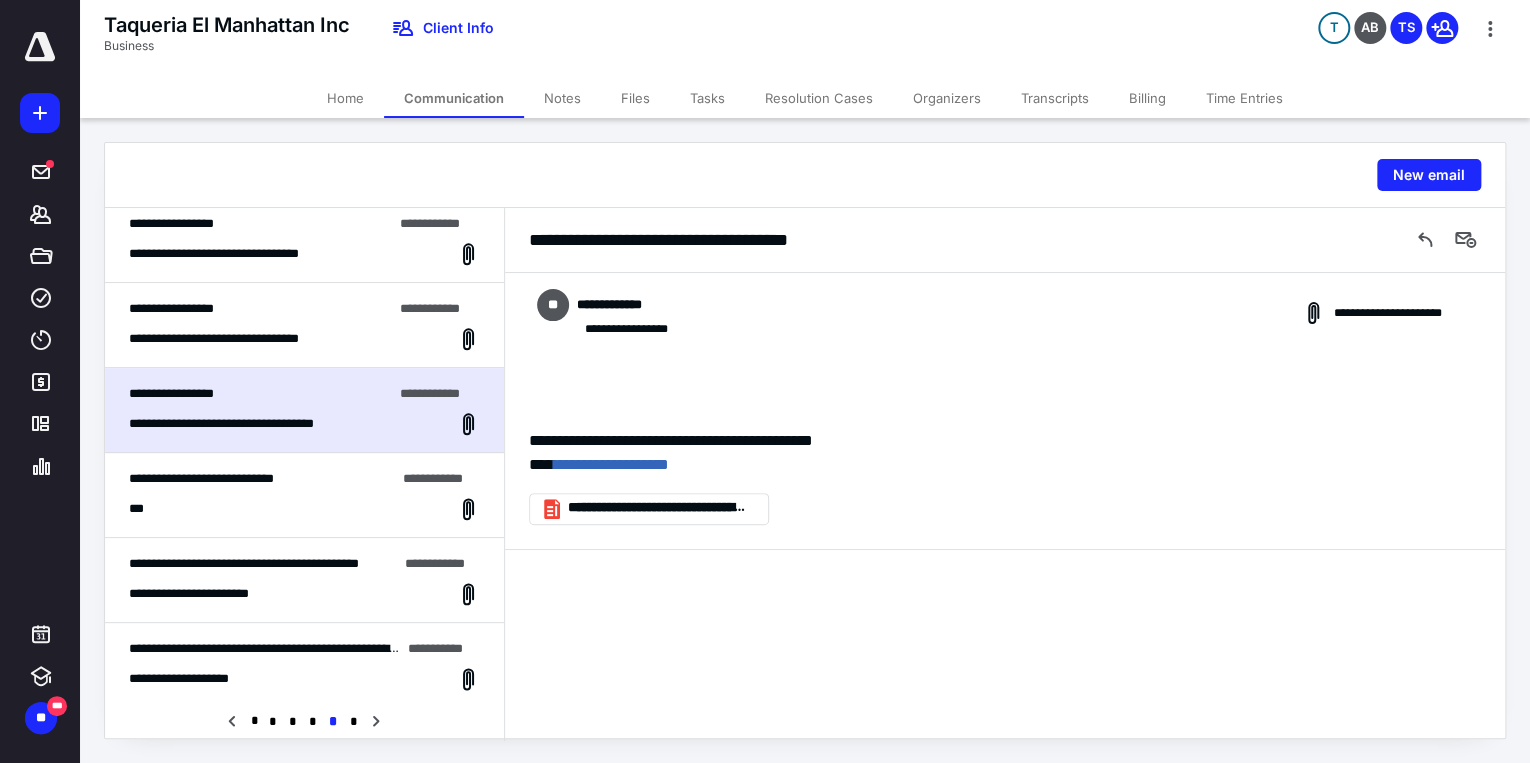 scroll, scrollTop: 1206, scrollLeft: 0, axis: vertical 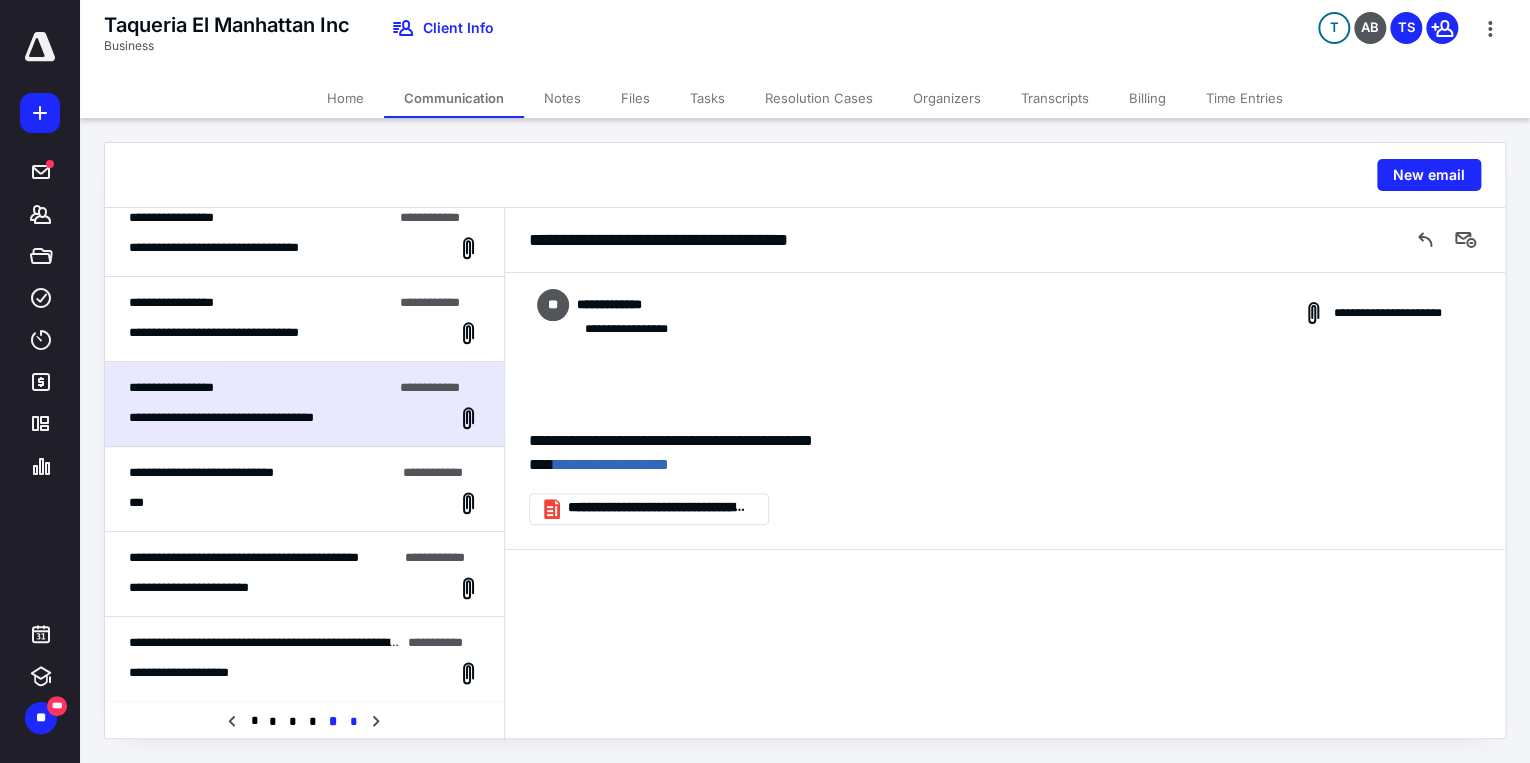 click on "*" at bounding box center [354, 722] 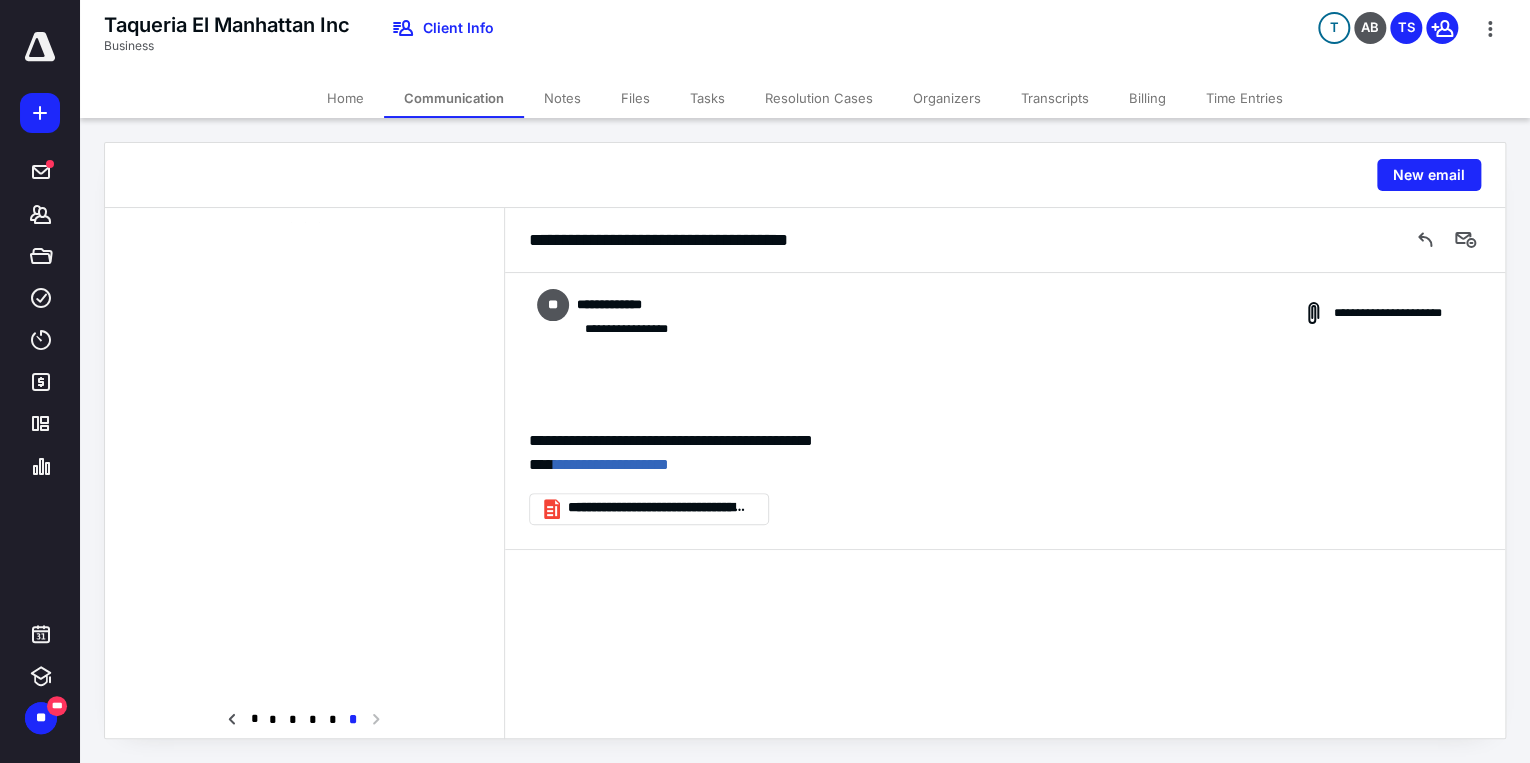 scroll, scrollTop: 0, scrollLeft: 0, axis: both 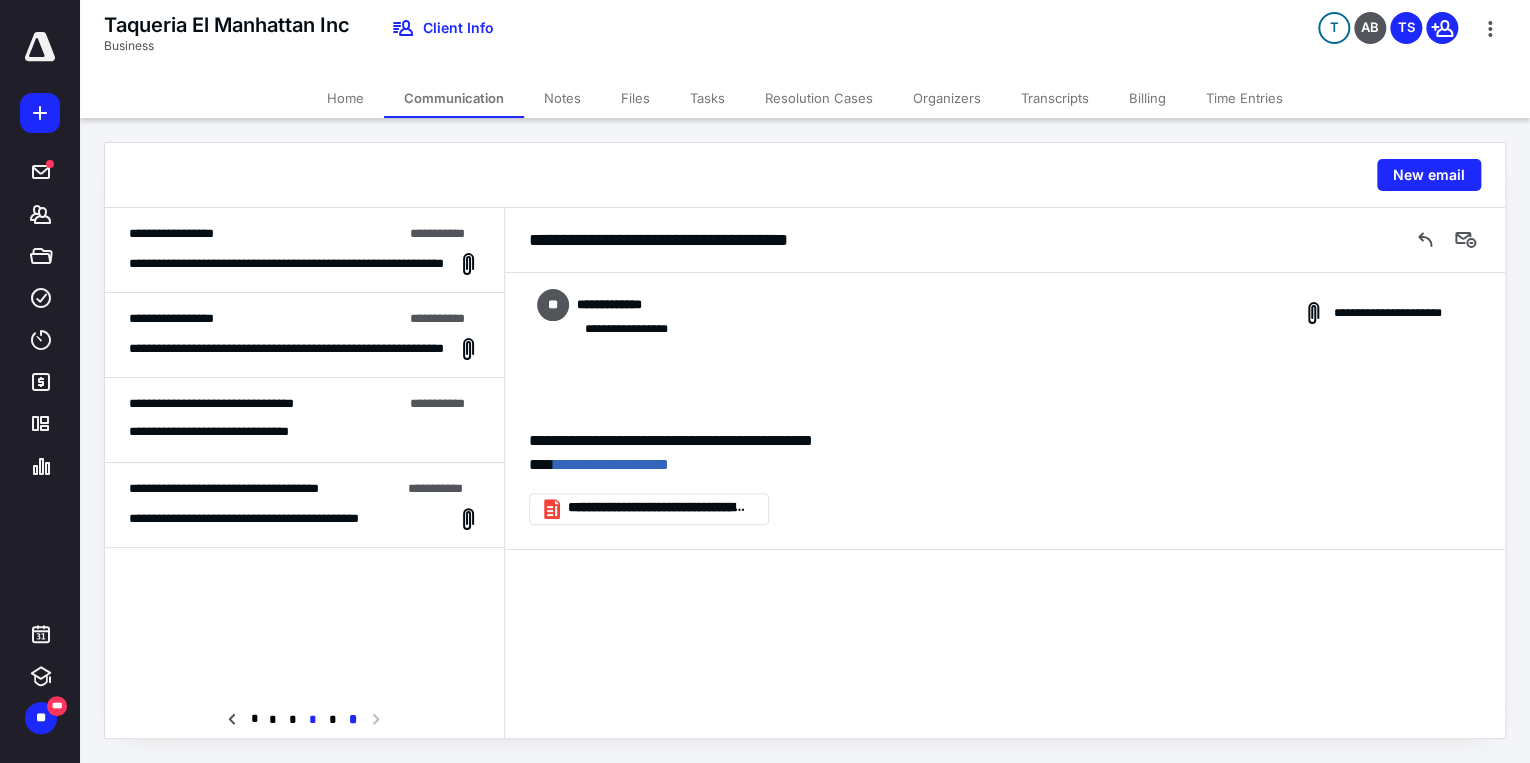 click on "*" at bounding box center (313, 720) 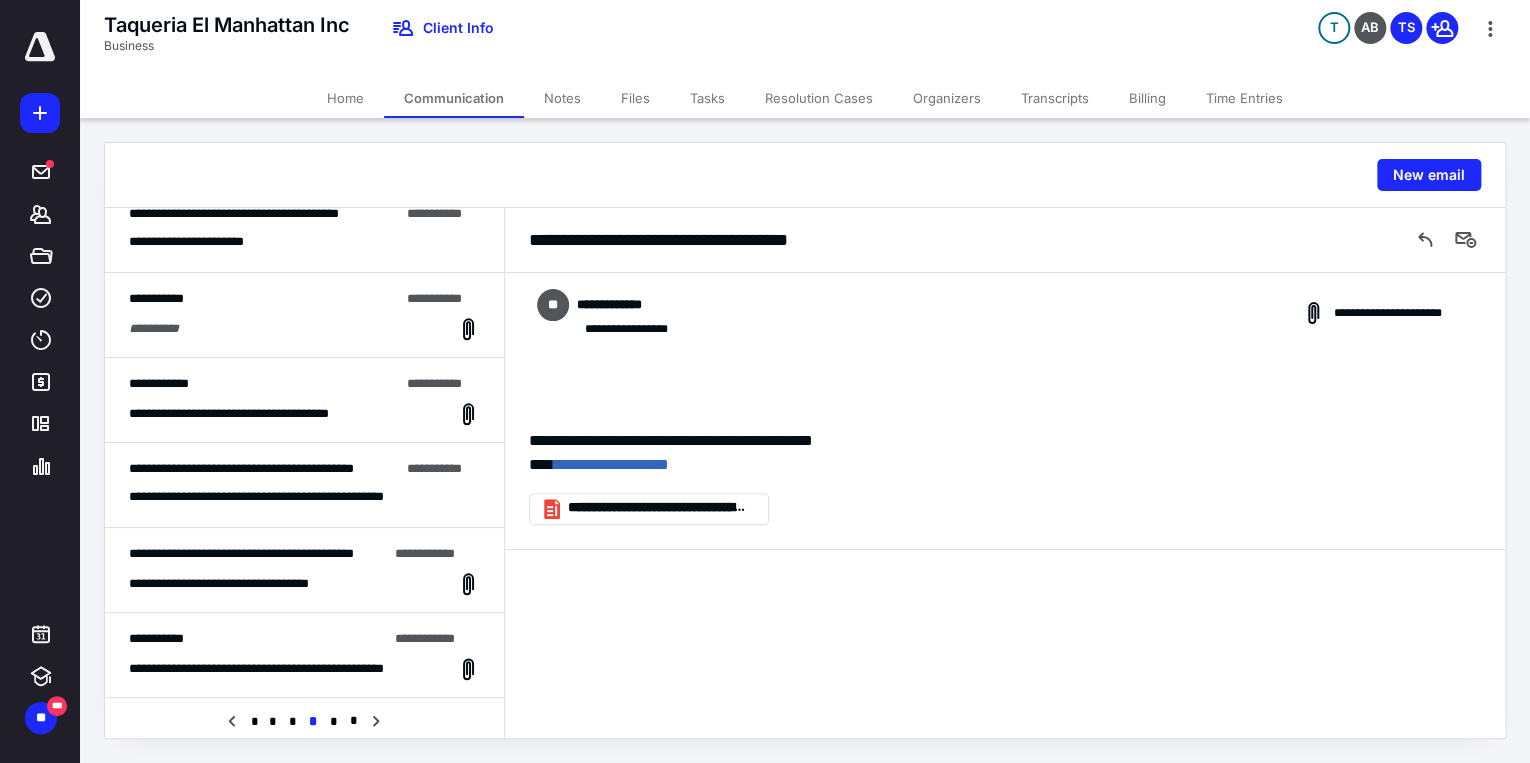scroll, scrollTop: 1120, scrollLeft: 0, axis: vertical 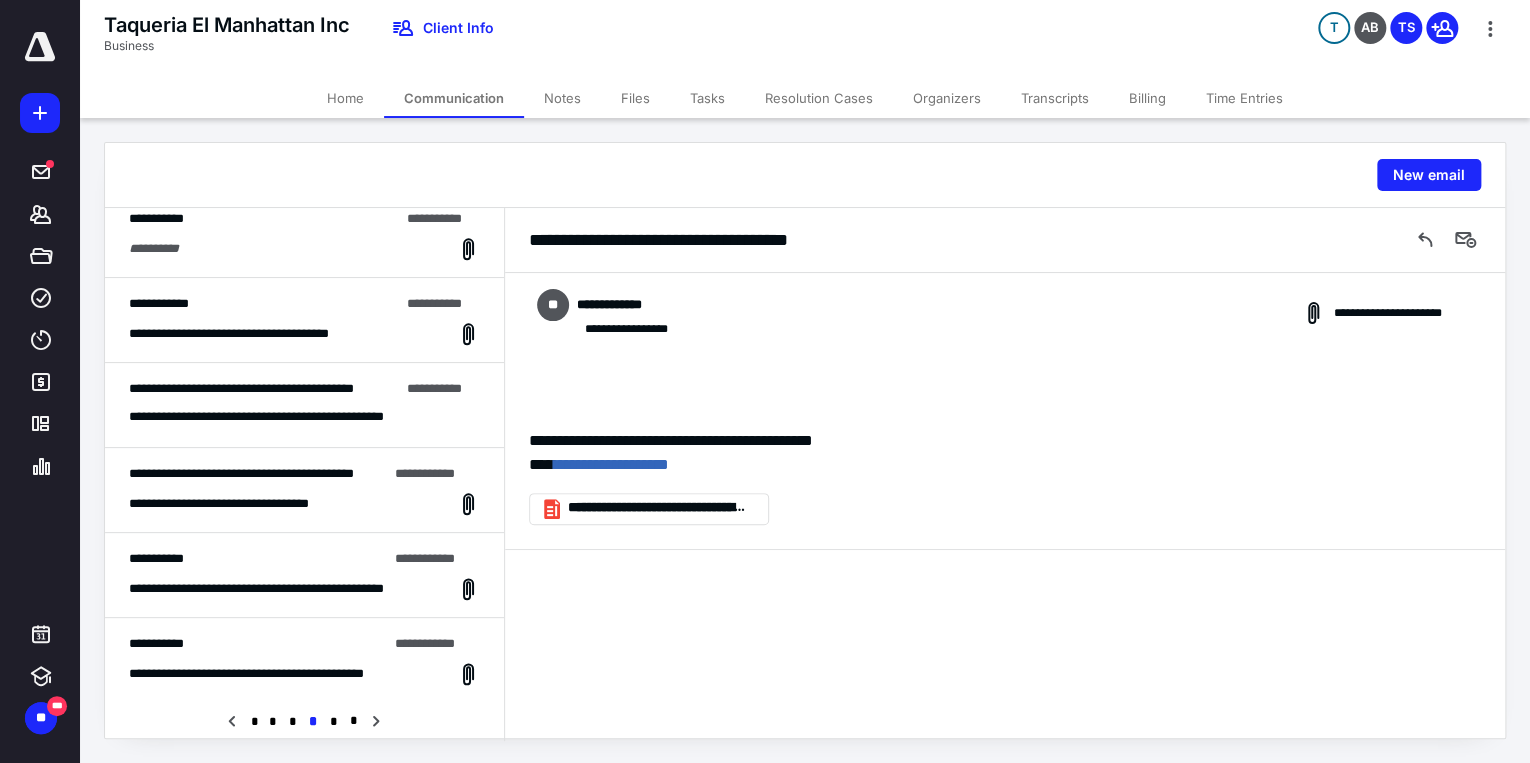 click on "**********" at bounding box center (304, 575) 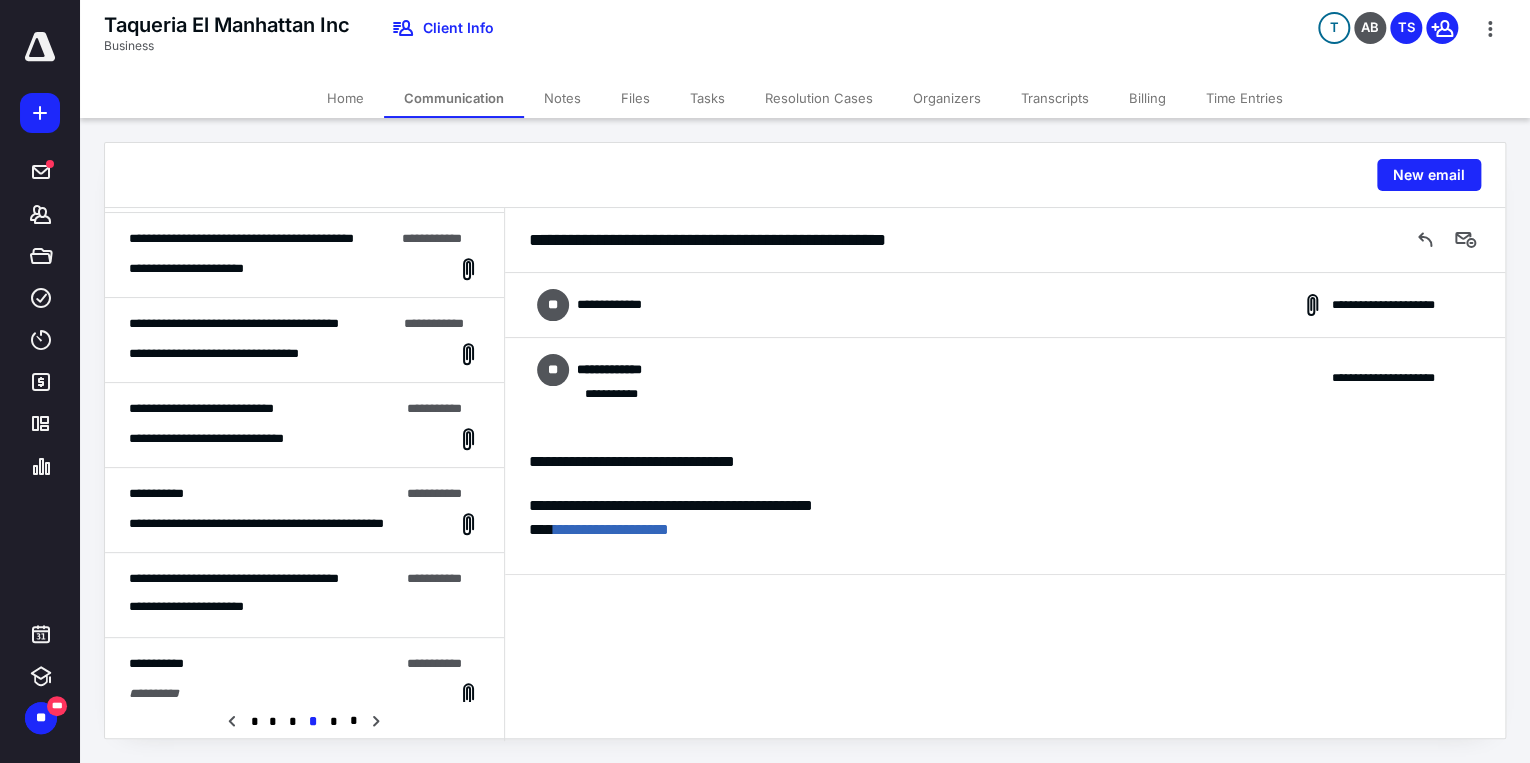 scroll, scrollTop: 566, scrollLeft: 0, axis: vertical 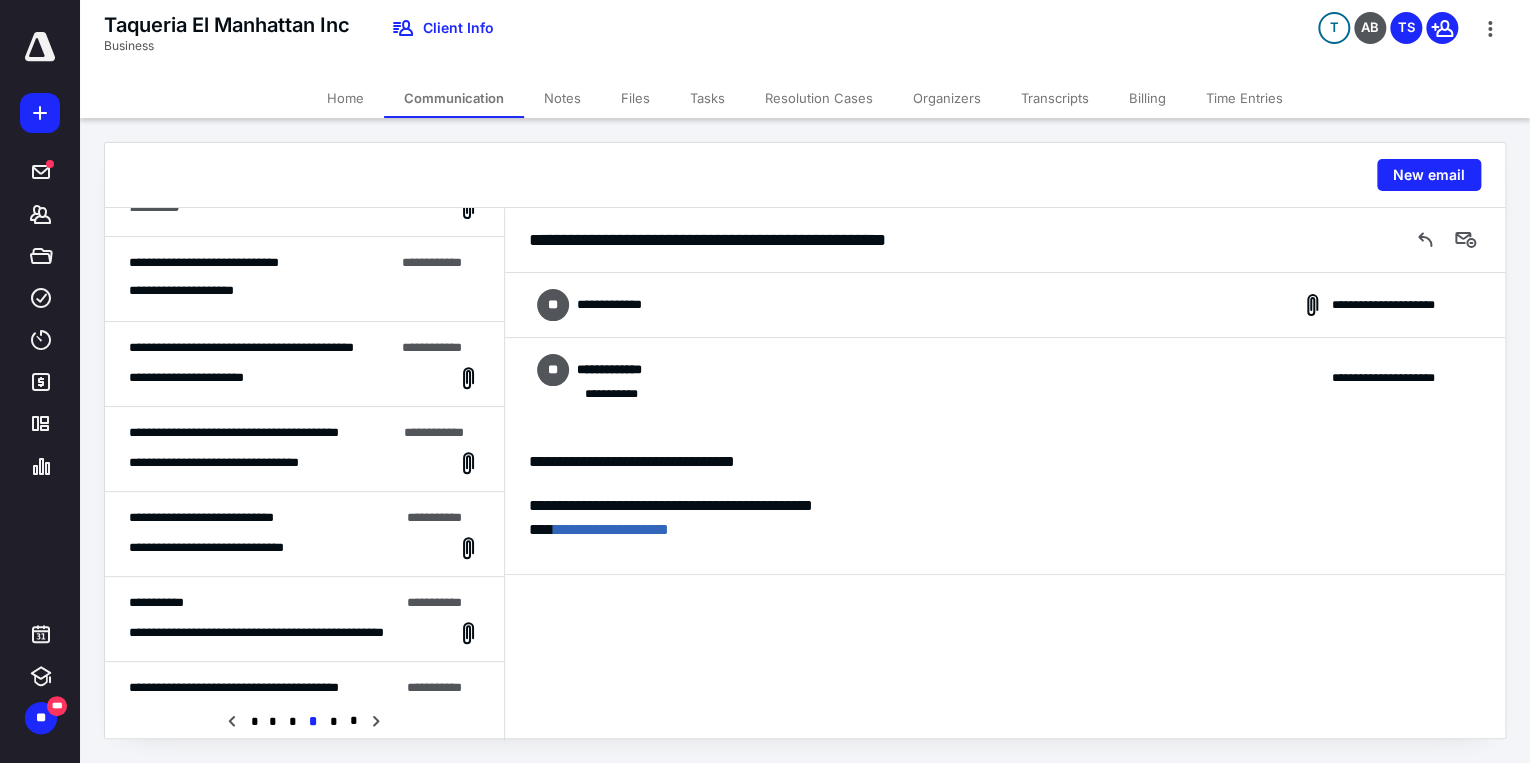 click on "Files" at bounding box center (635, 98) 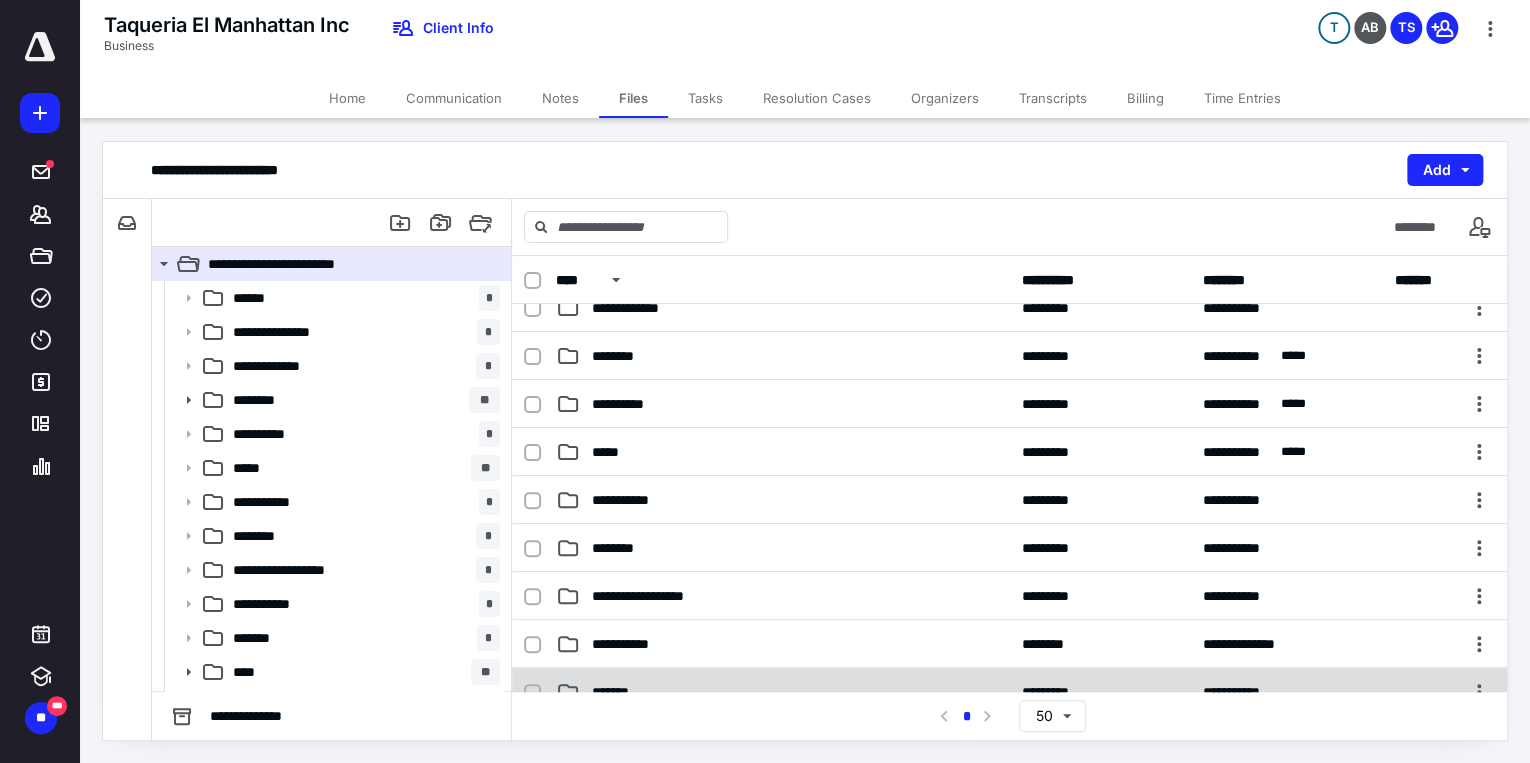 scroll, scrollTop: 240, scrollLeft: 0, axis: vertical 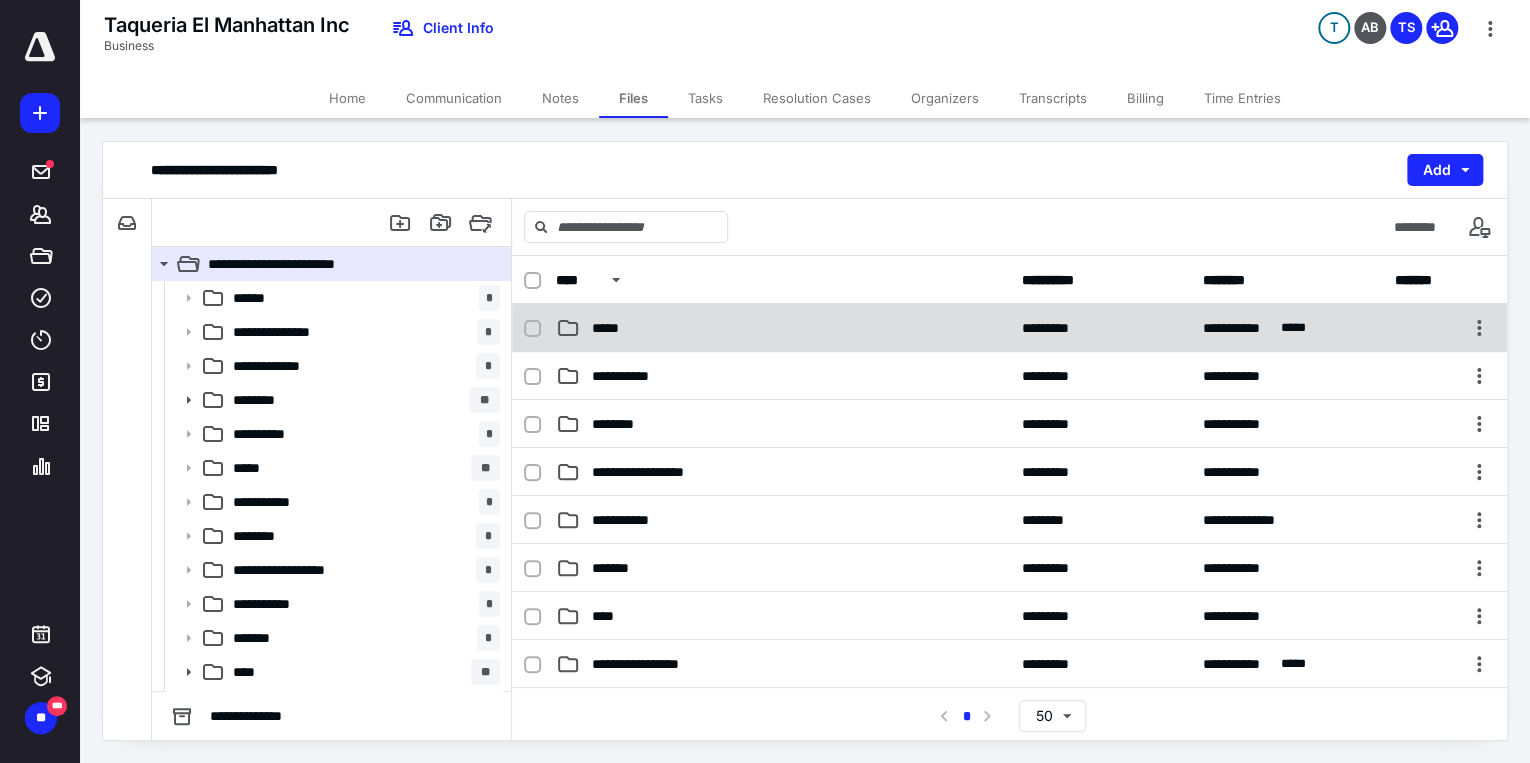click on "*****" at bounding box center [783, 328] 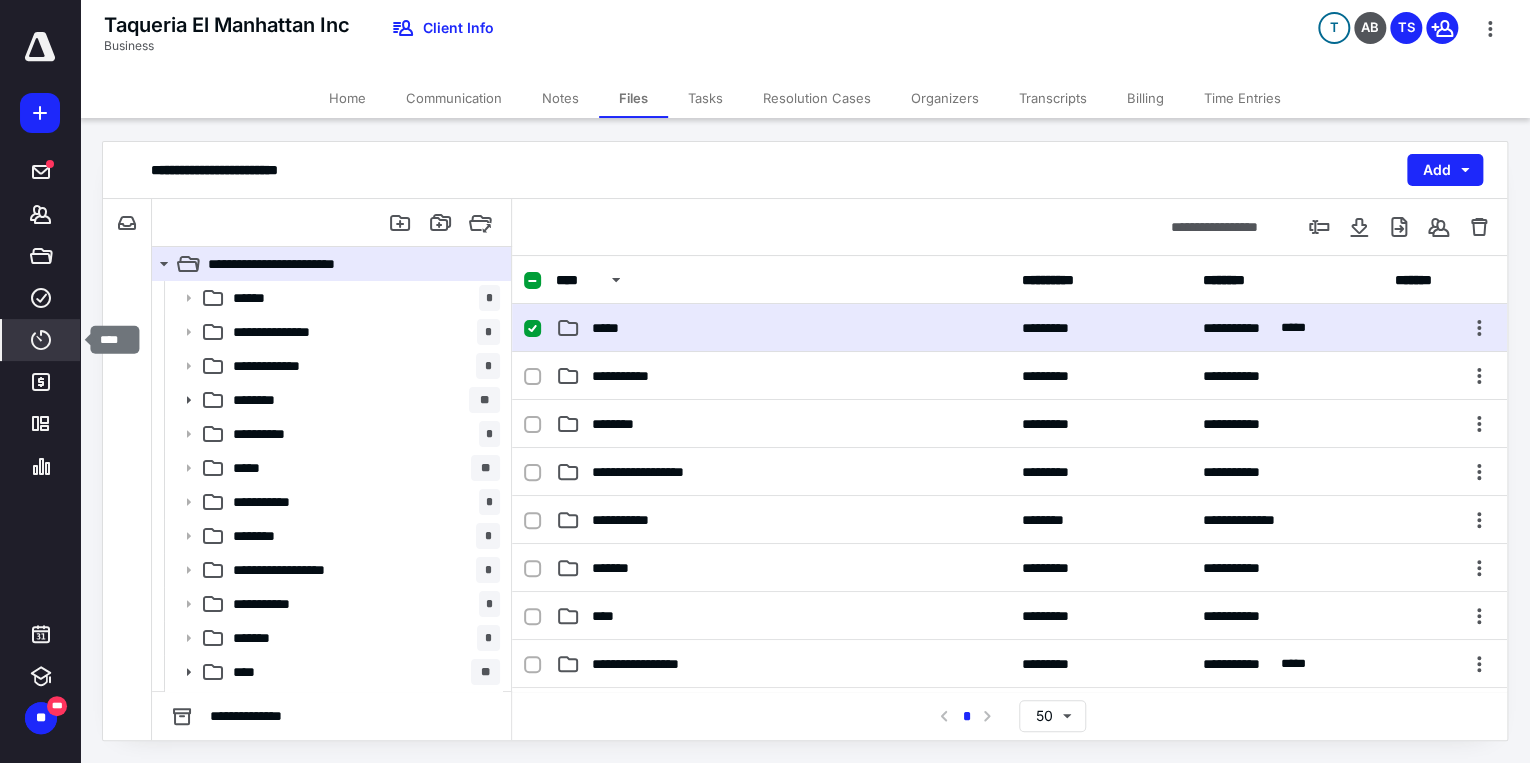 click on "****" at bounding box center (41, 340) 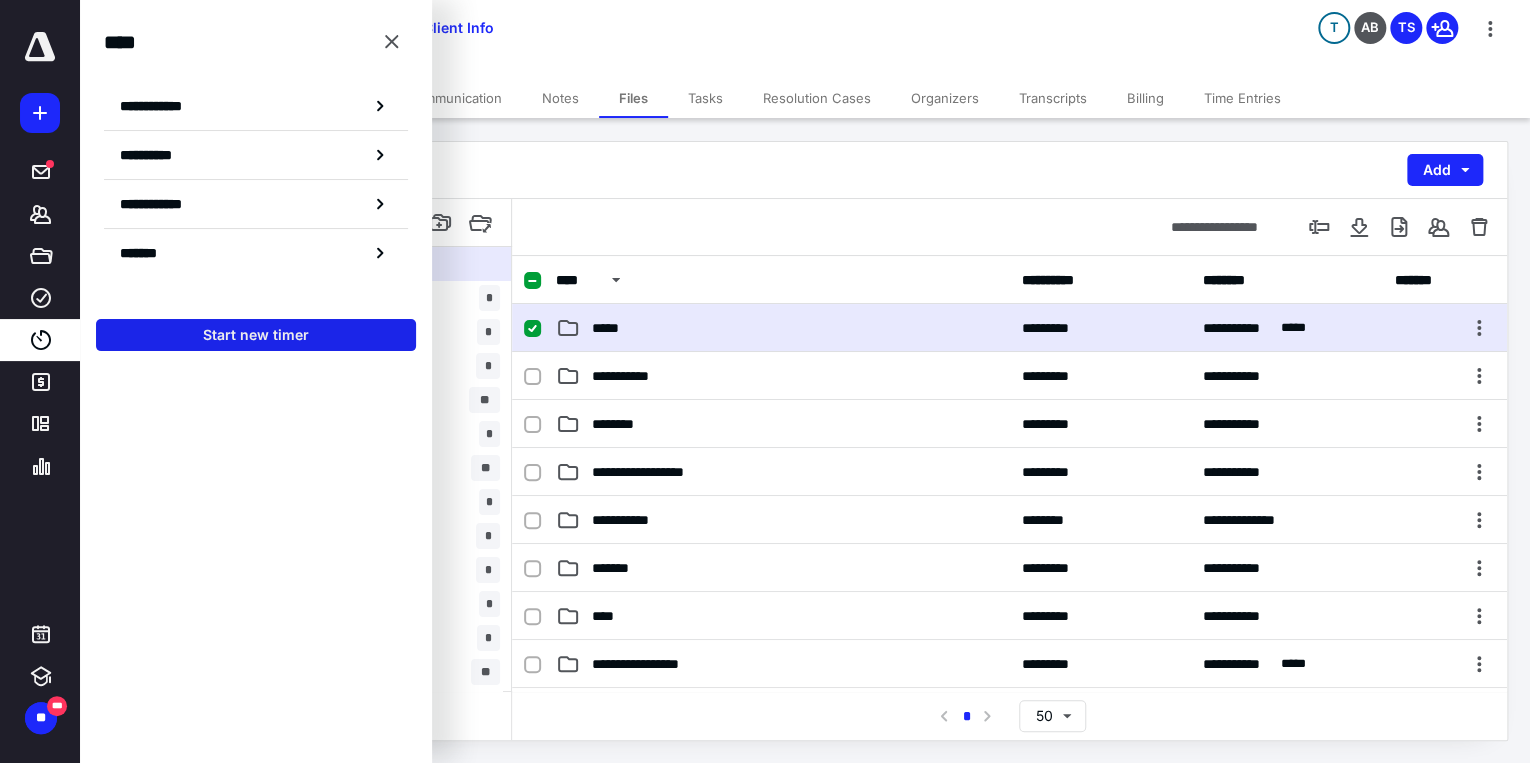 click on "Start new timer" at bounding box center [256, 335] 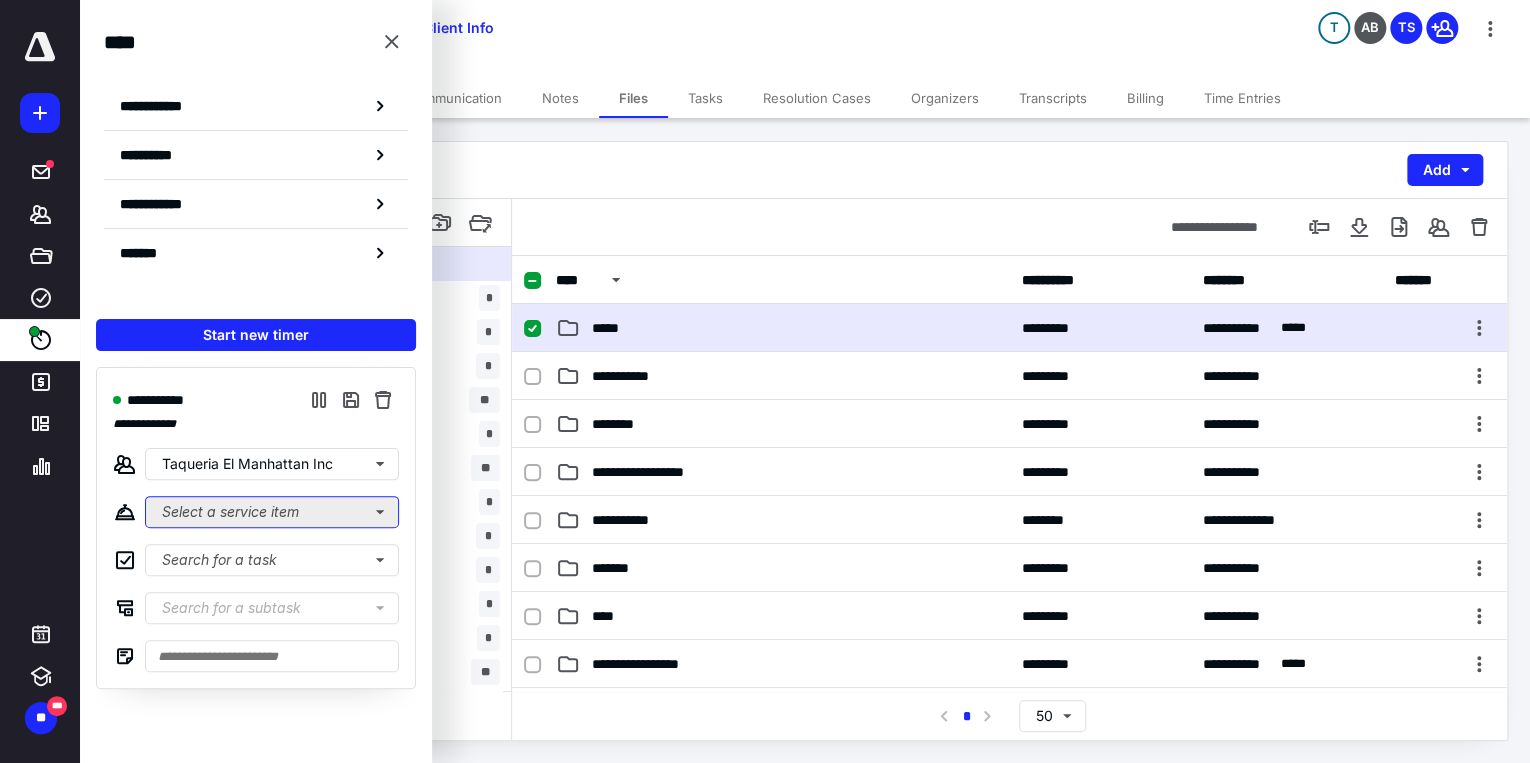 click on "Select a service item" at bounding box center [272, 512] 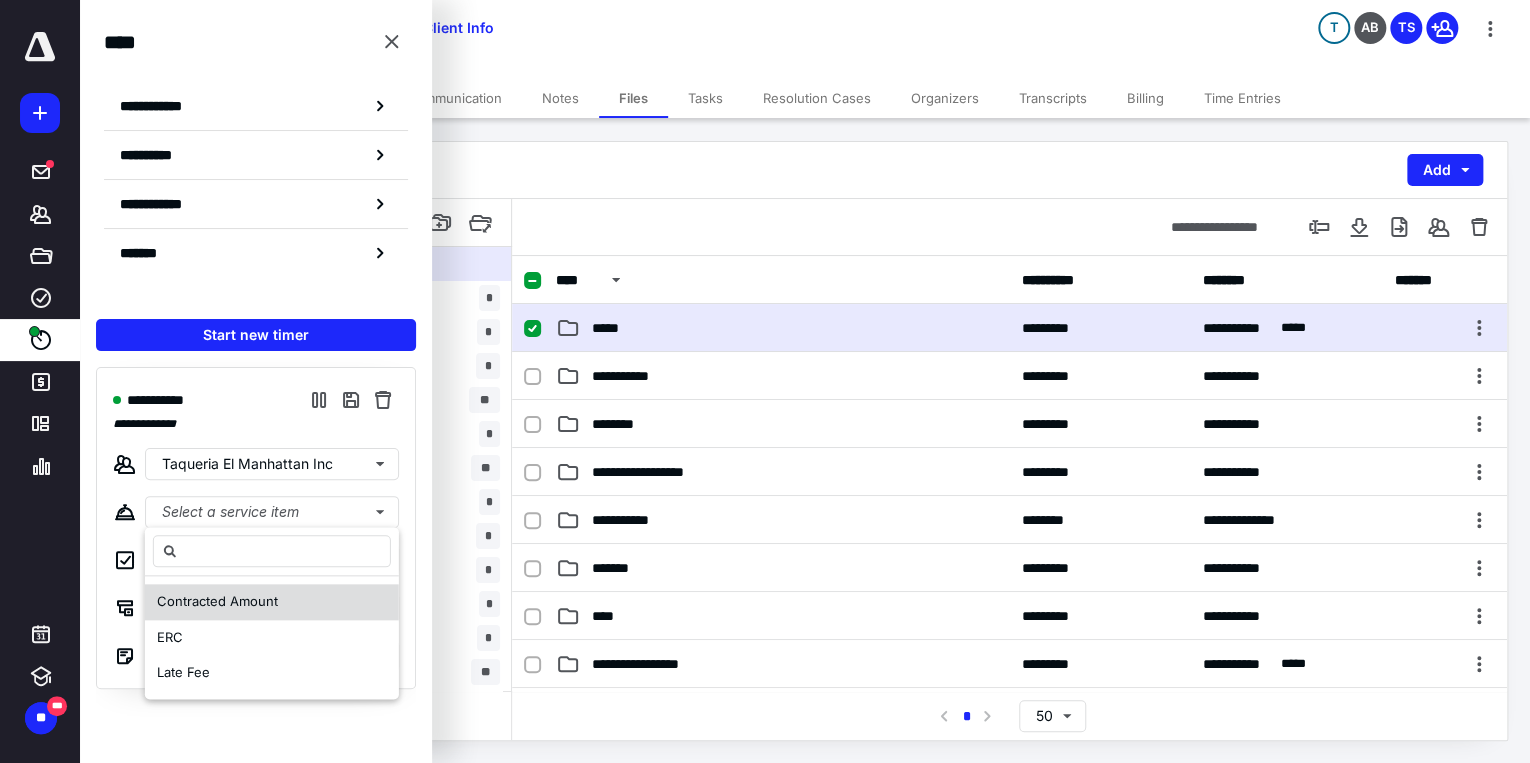 click on "Contracted Amount" at bounding box center [217, 601] 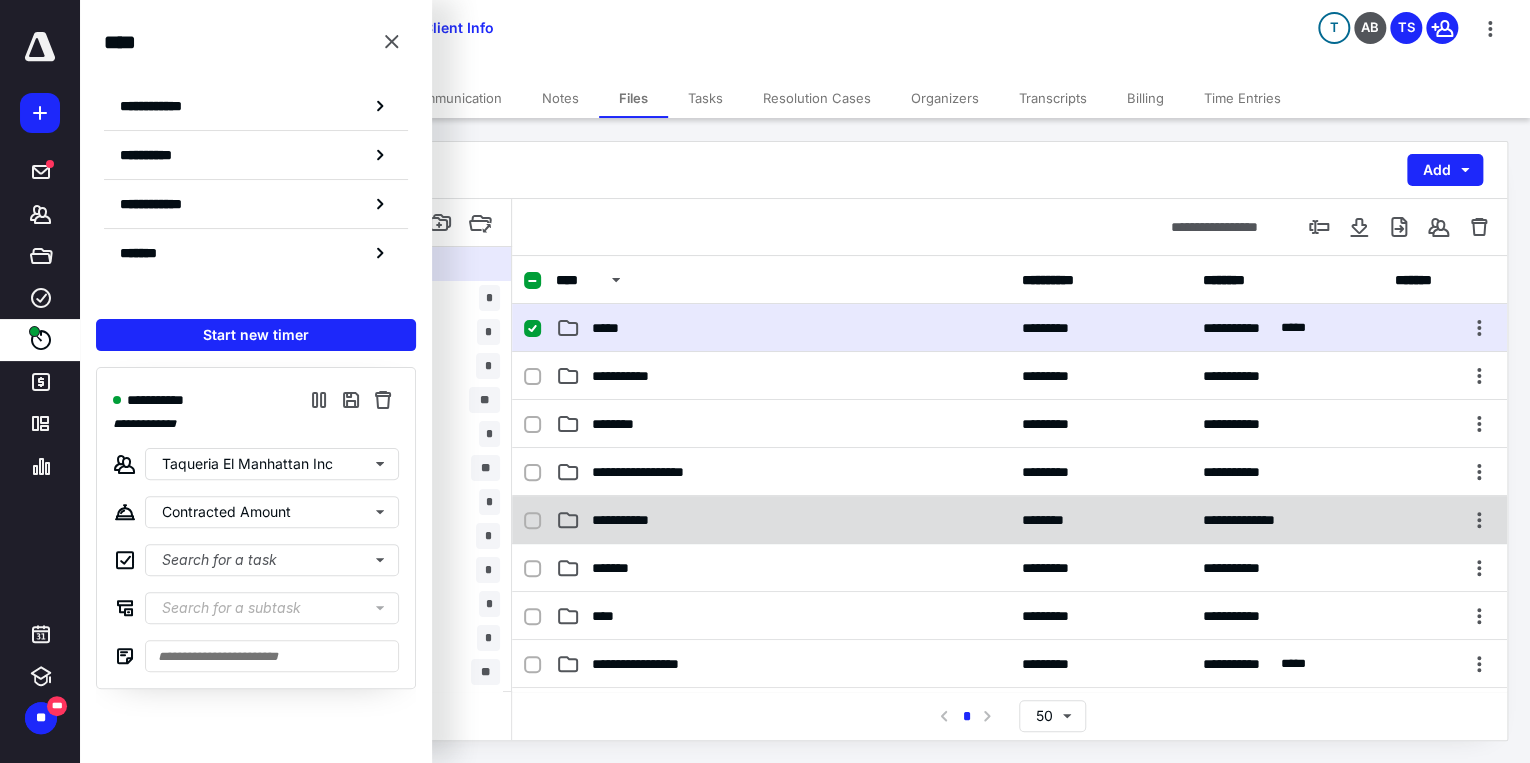 click on "**********" at bounding box center (630, 520) 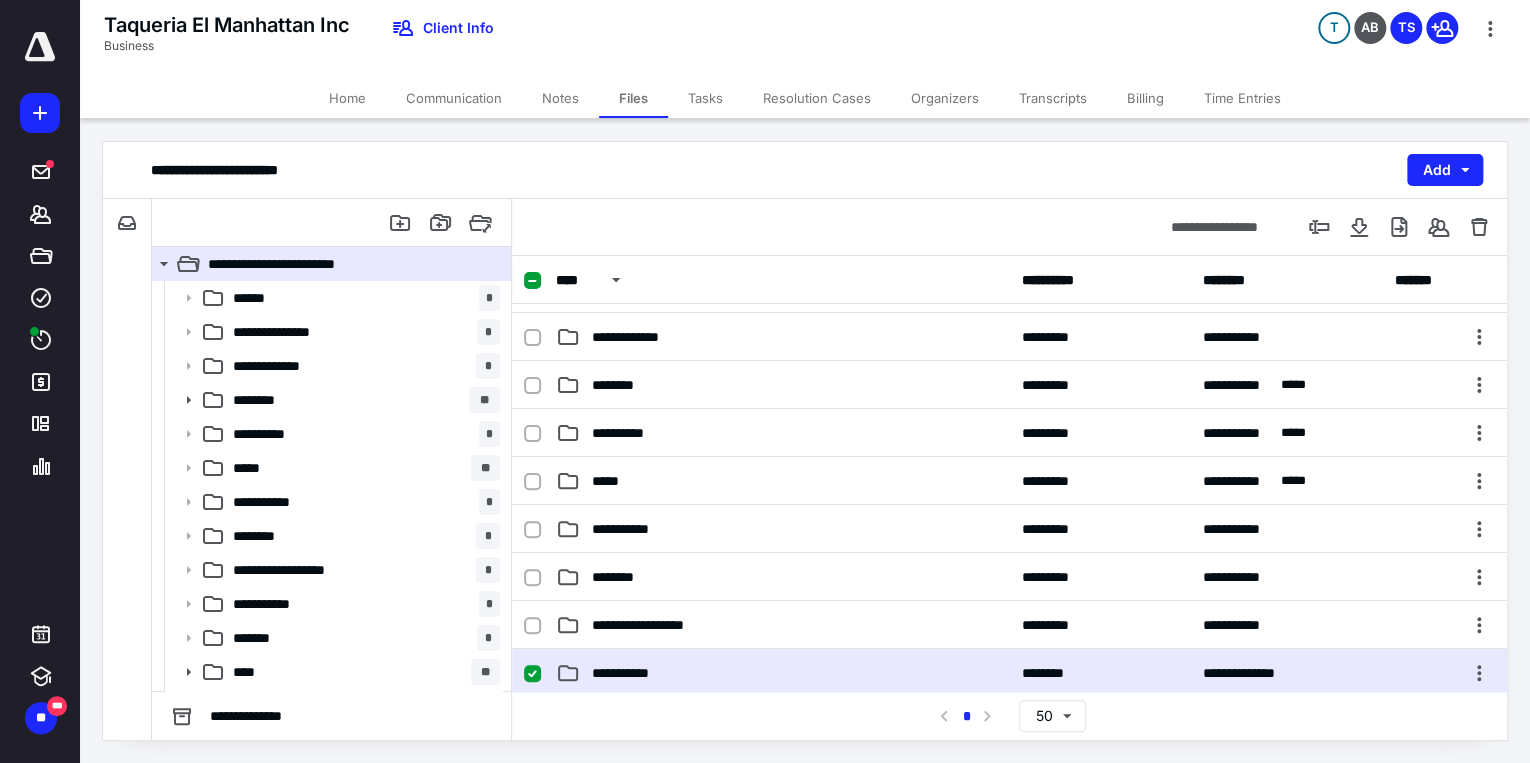 scroll, scrollTop: 80, scrollLeft: 0, axis: vertical 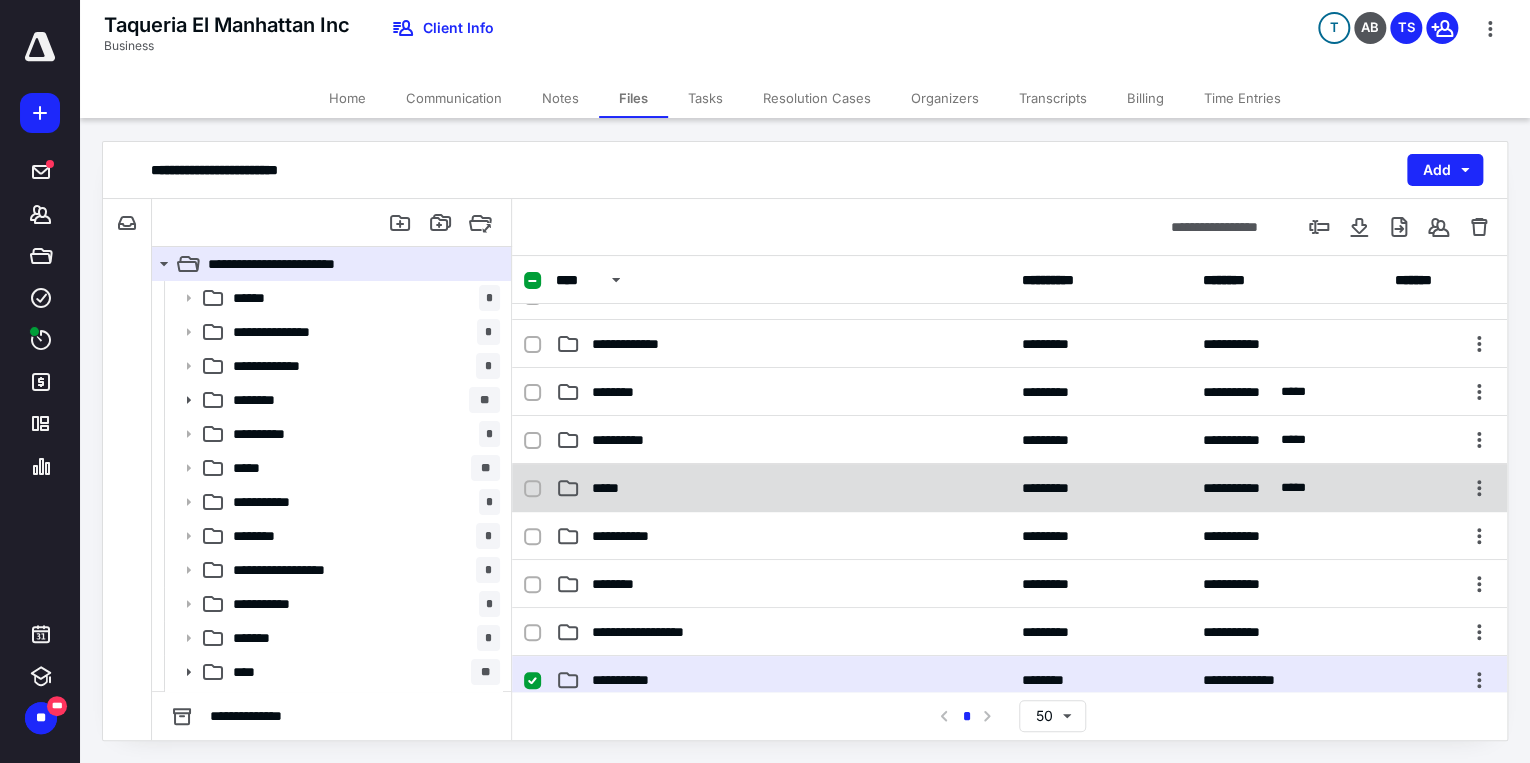 click on "*****" at bounding box center [612, 488] 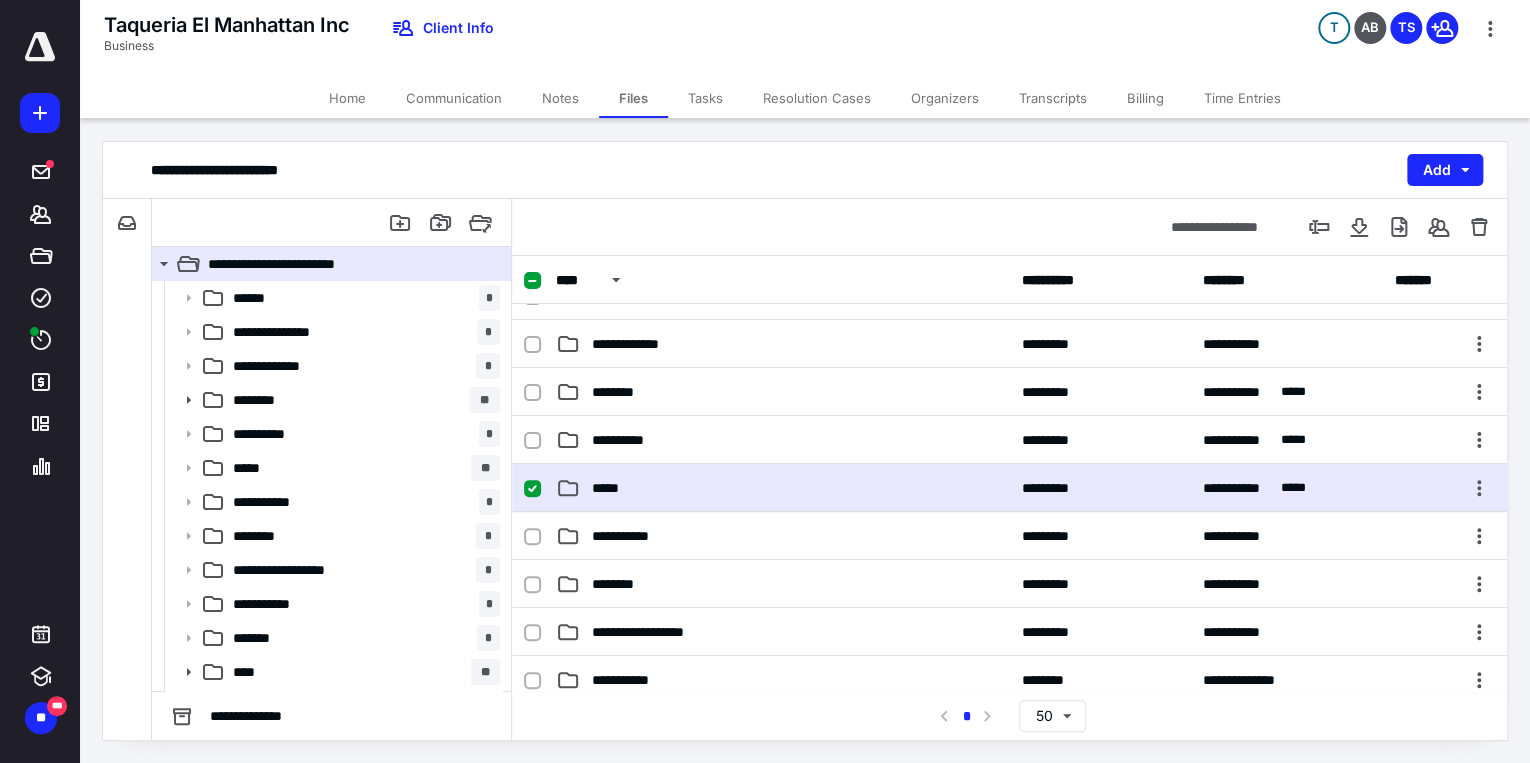 click on "*****" at bounding box center (612, 488) 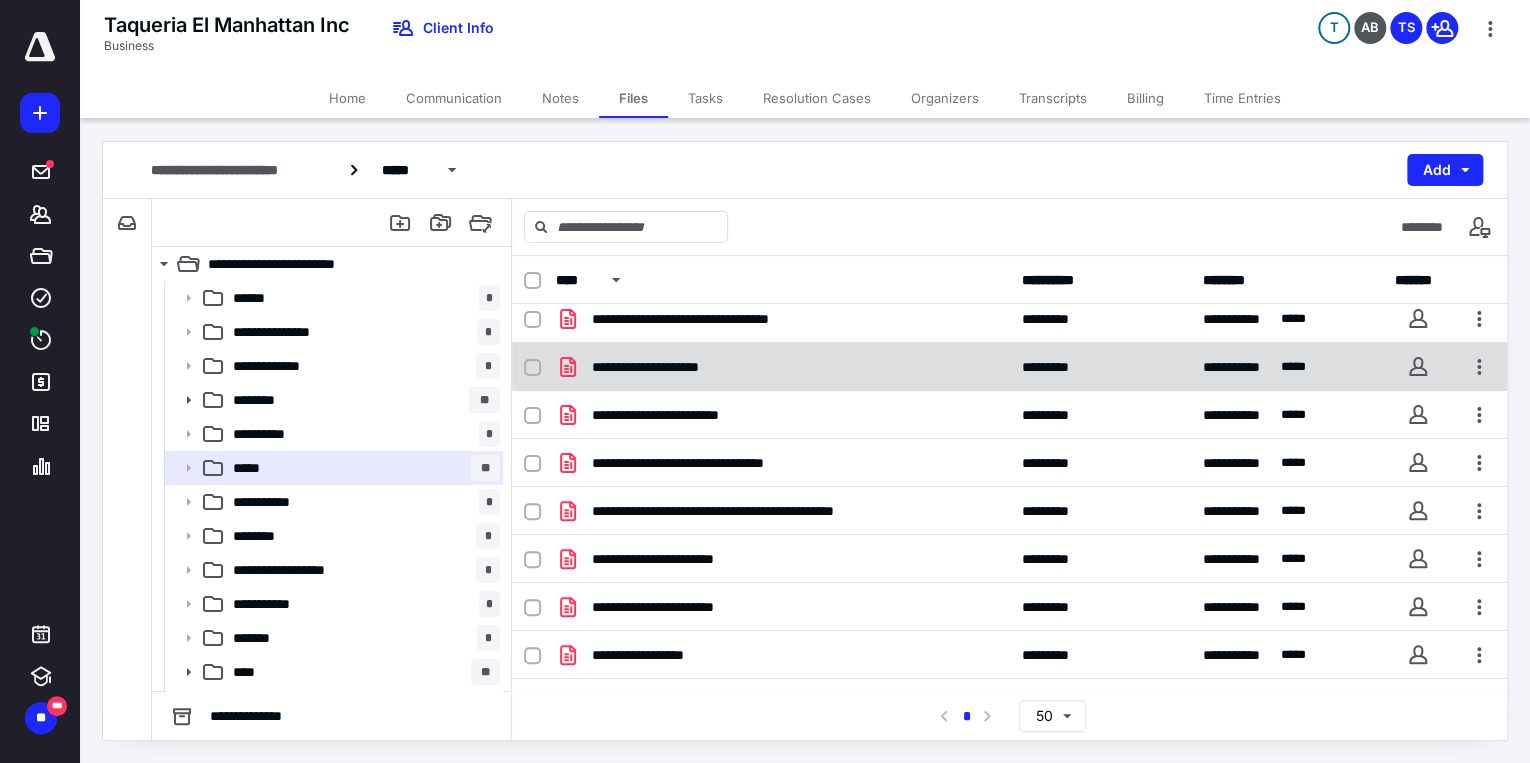 scroll, scrollTop: 160, scrollLeft: 0, axis: vertical 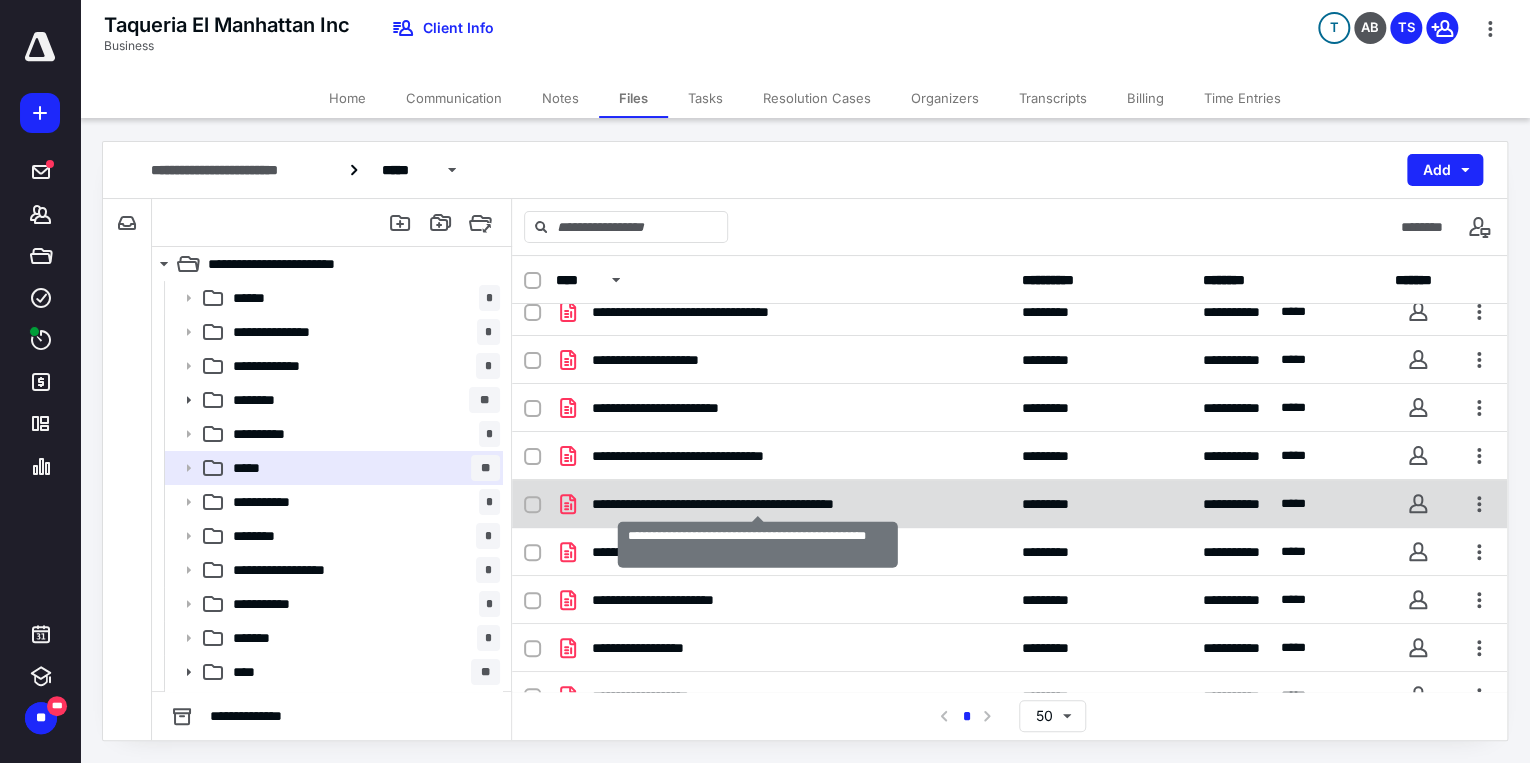 click on "**********" at bounding box center (758, 504) 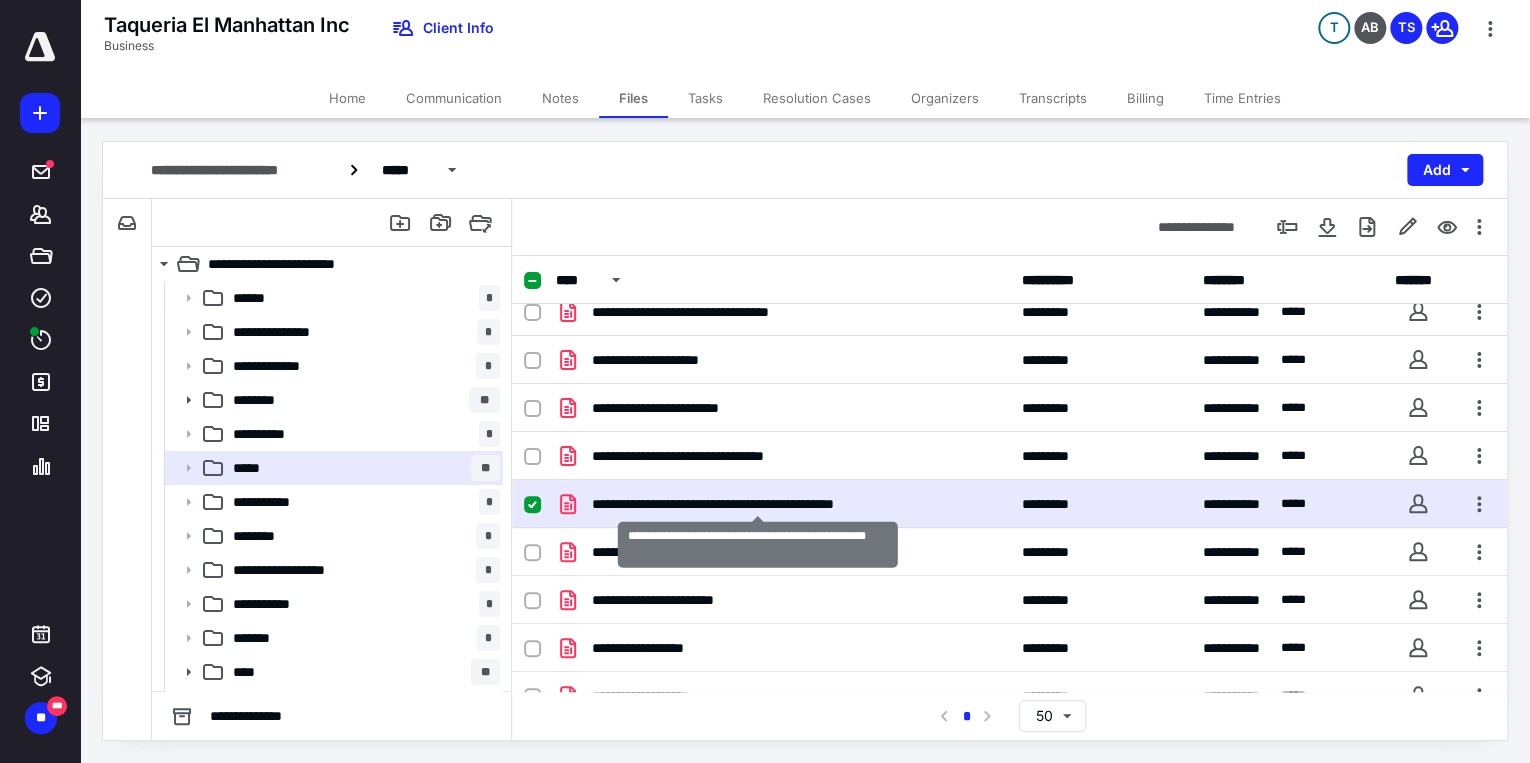 click on "**********" at bounding box center [758, 504] 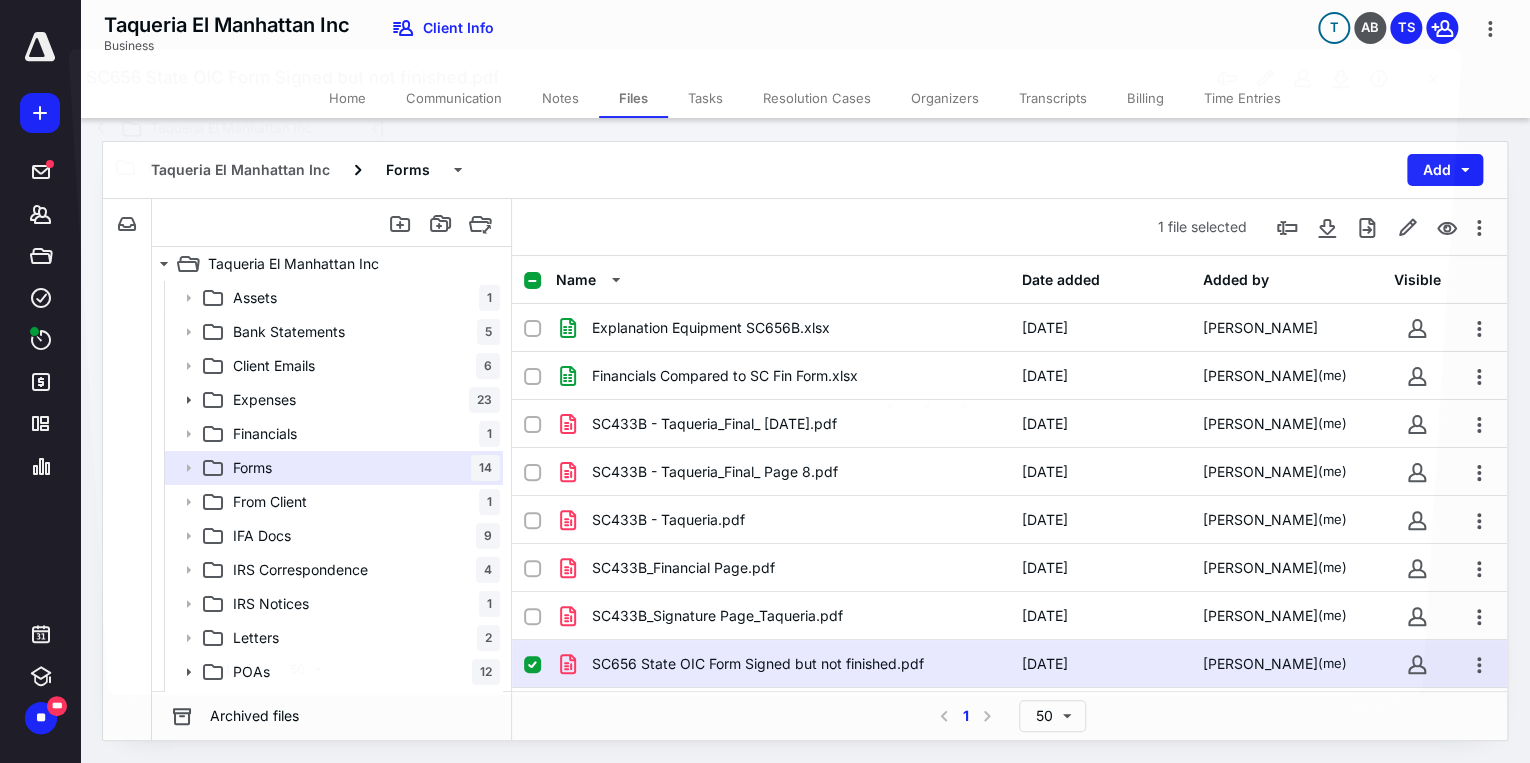 scroll, scrollTop: 160, scrollLeft: 0, axis: vertical 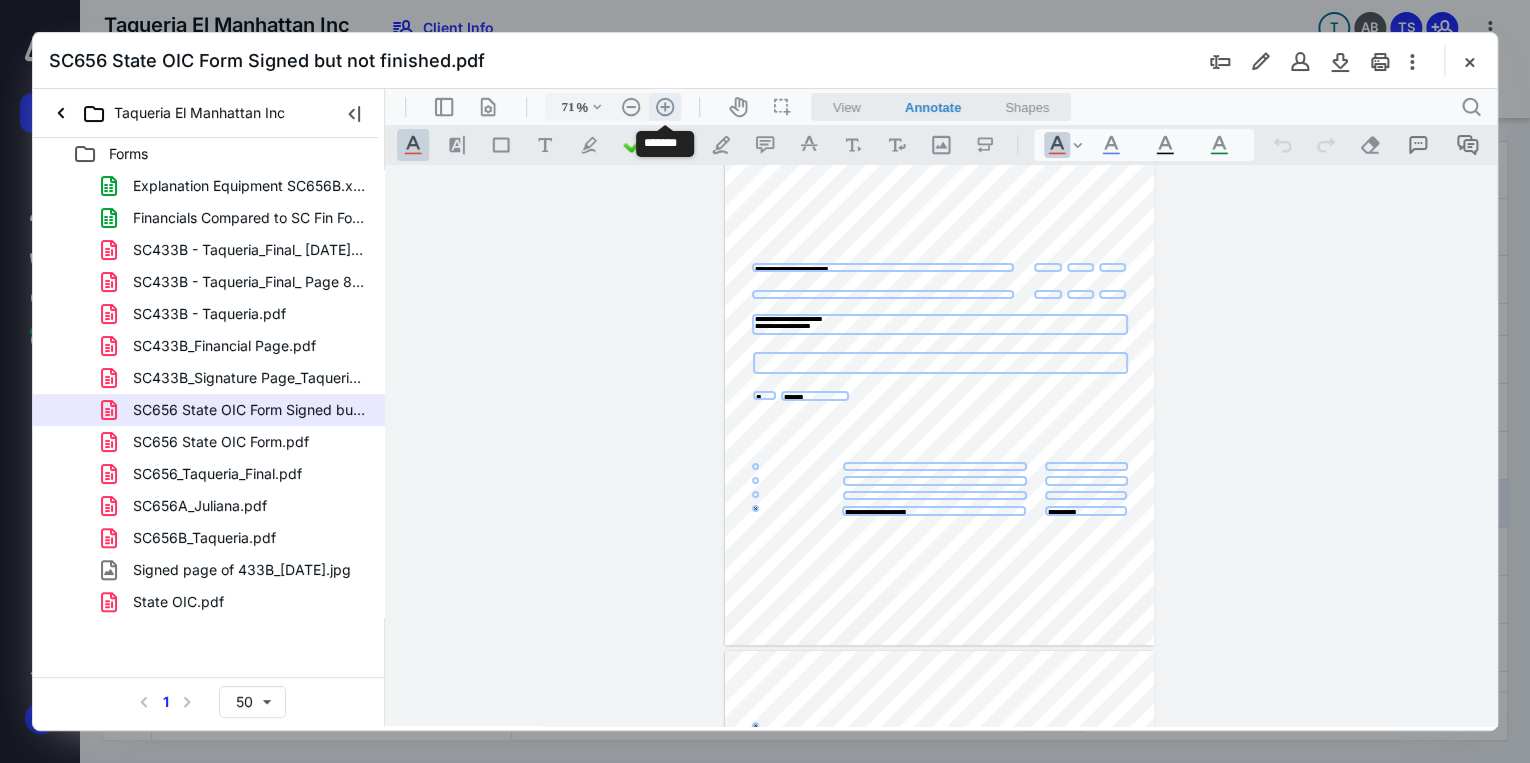 click on ".cls-1{fill:#abb0c4;} icon - header - zoom - in - line" at bounding box center [665, 107] 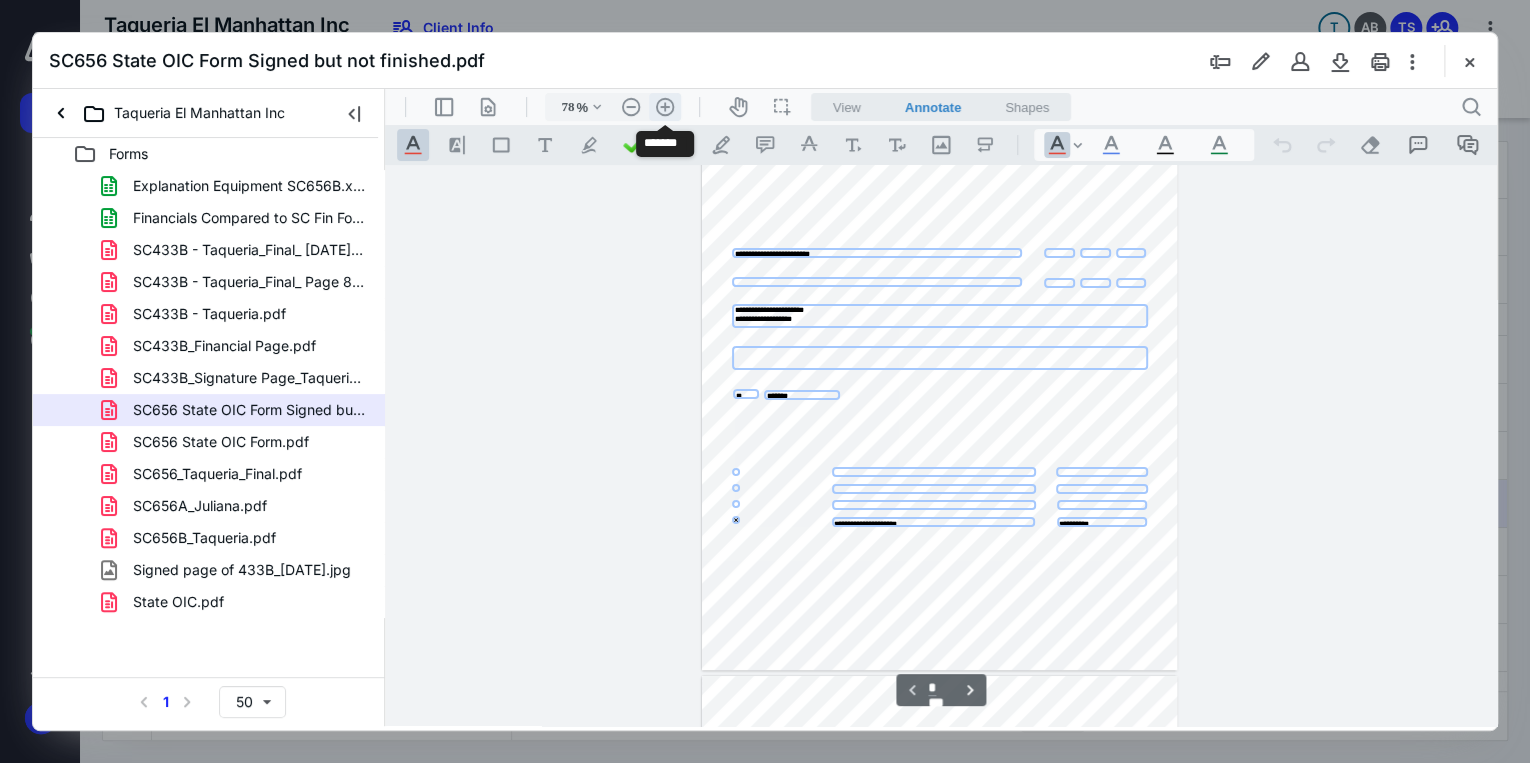 click on ".cls-1{fill:#abb0c4;} icon - header - zoom - in - line" at bounding box center (665, 107) 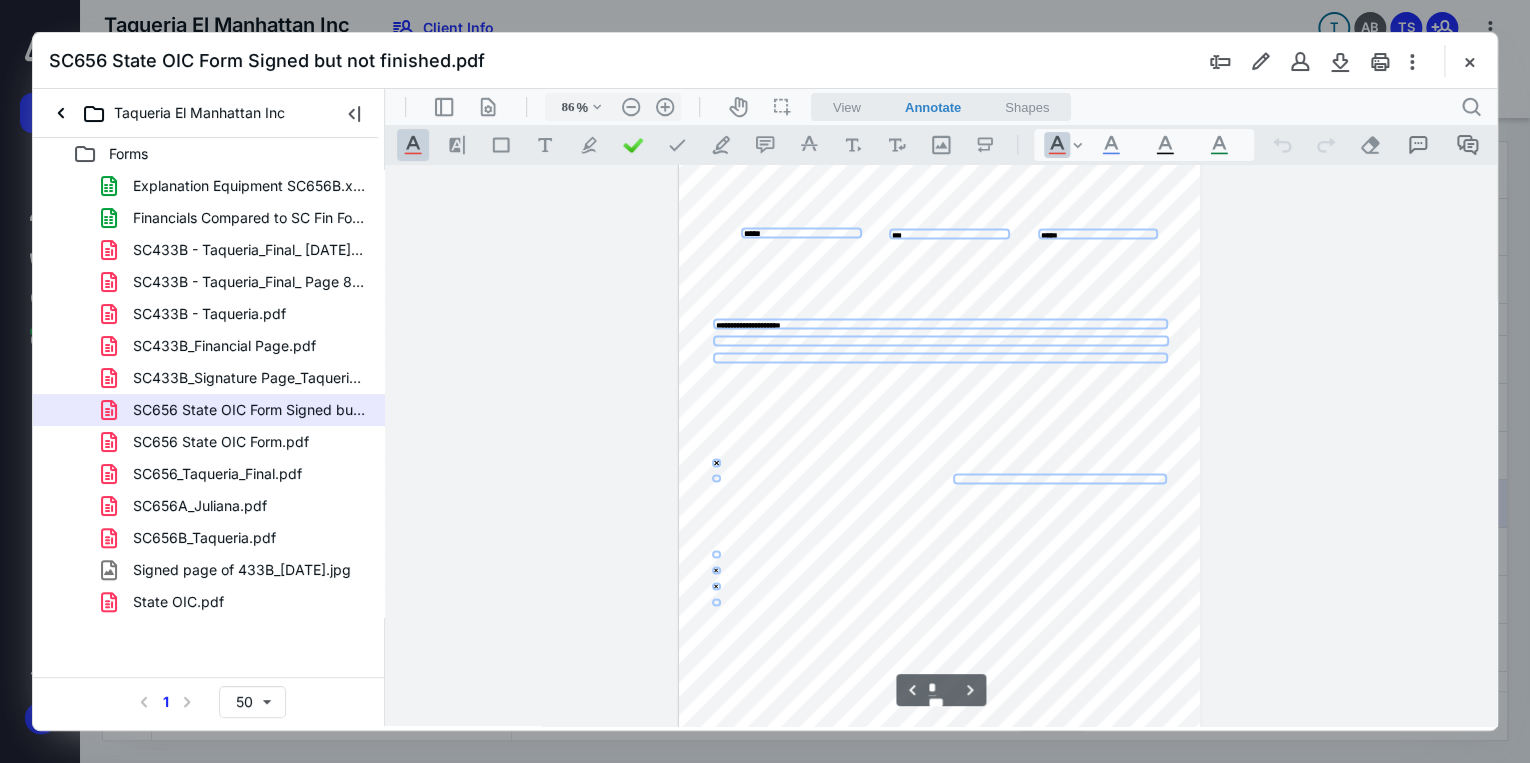 scroll, scrollTop: 1440, scrollLeft: 0, axis: vertical 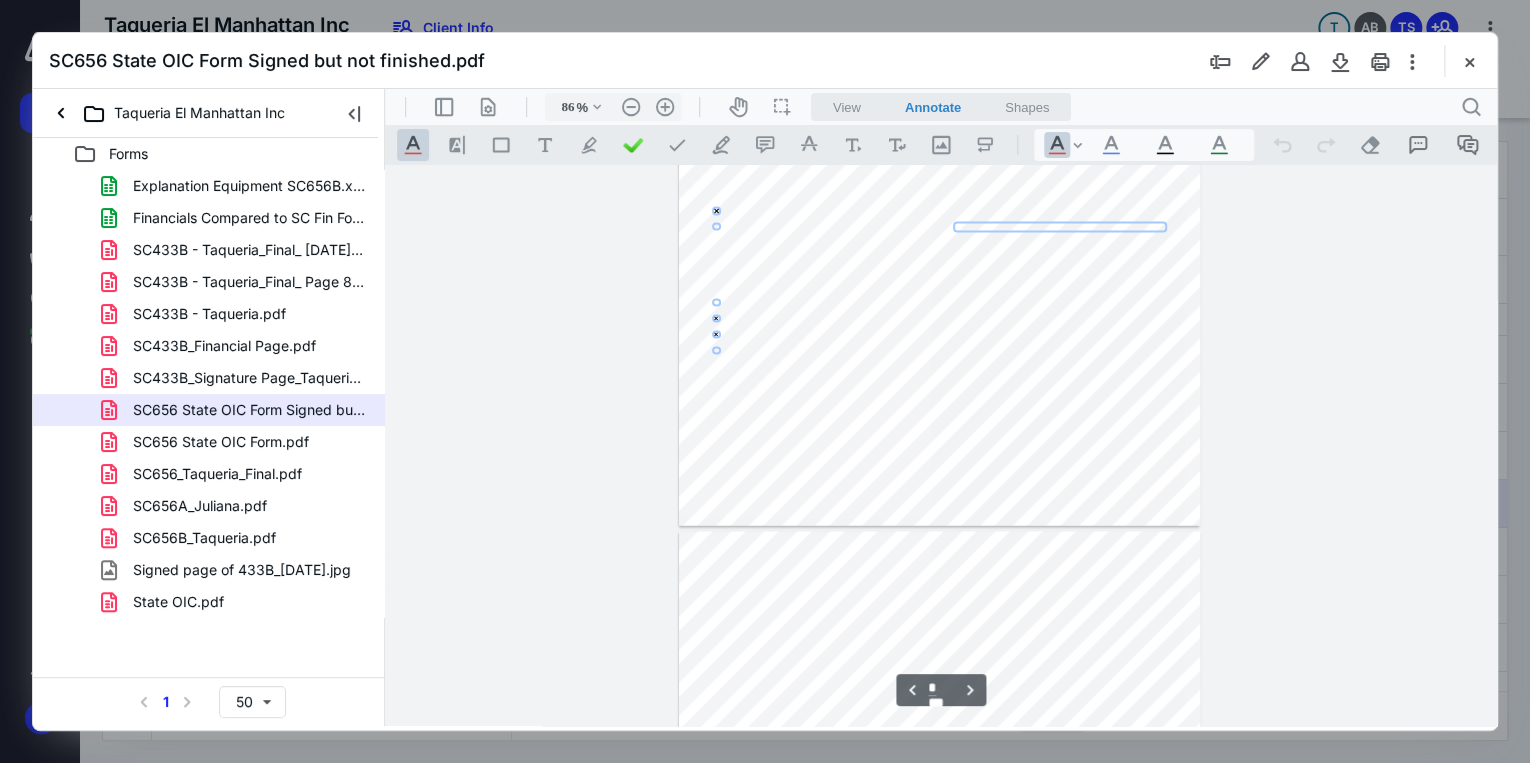 type on "*" 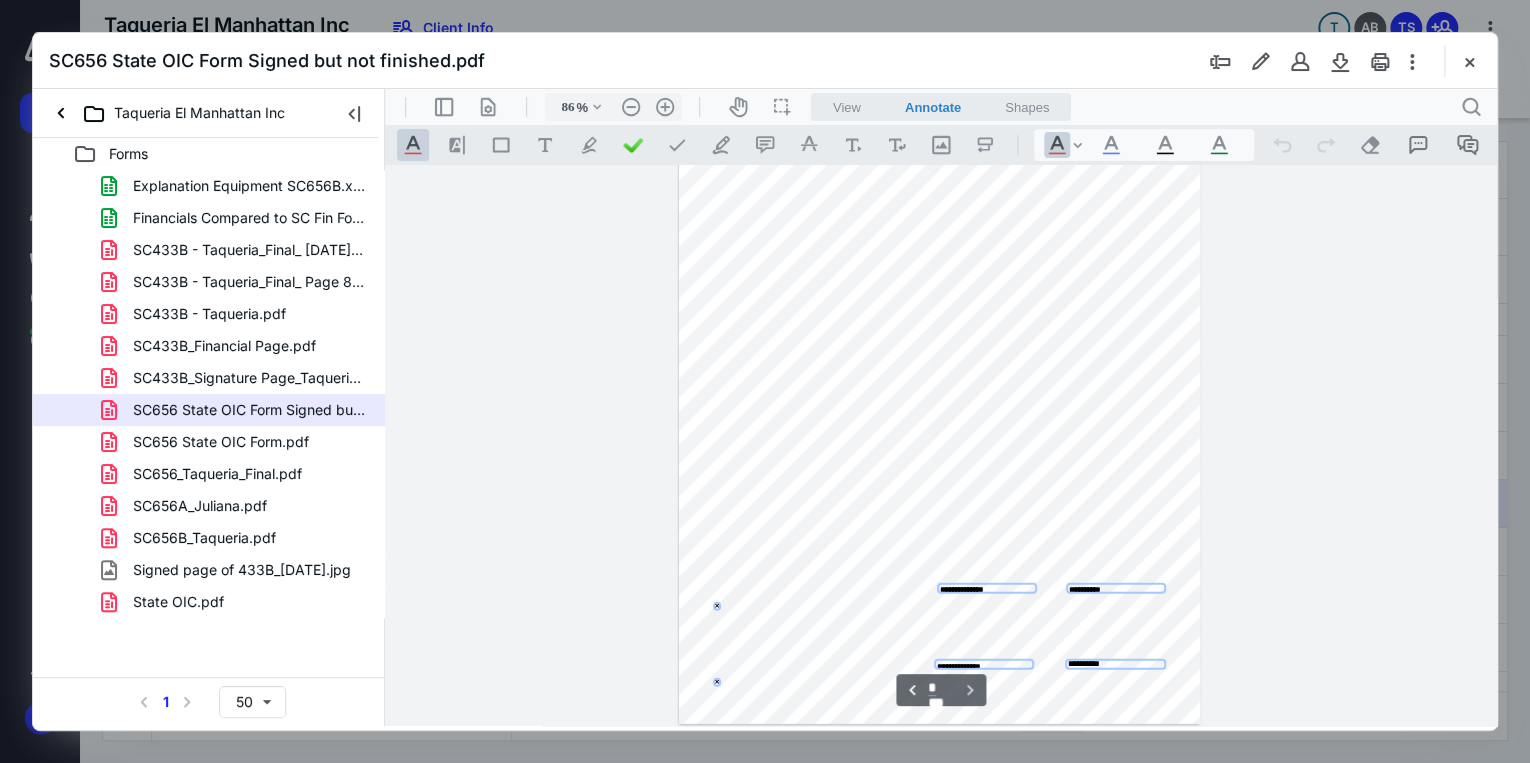 scroll, scrollTop: 2082, scrollLeft: 0, axis: vertical 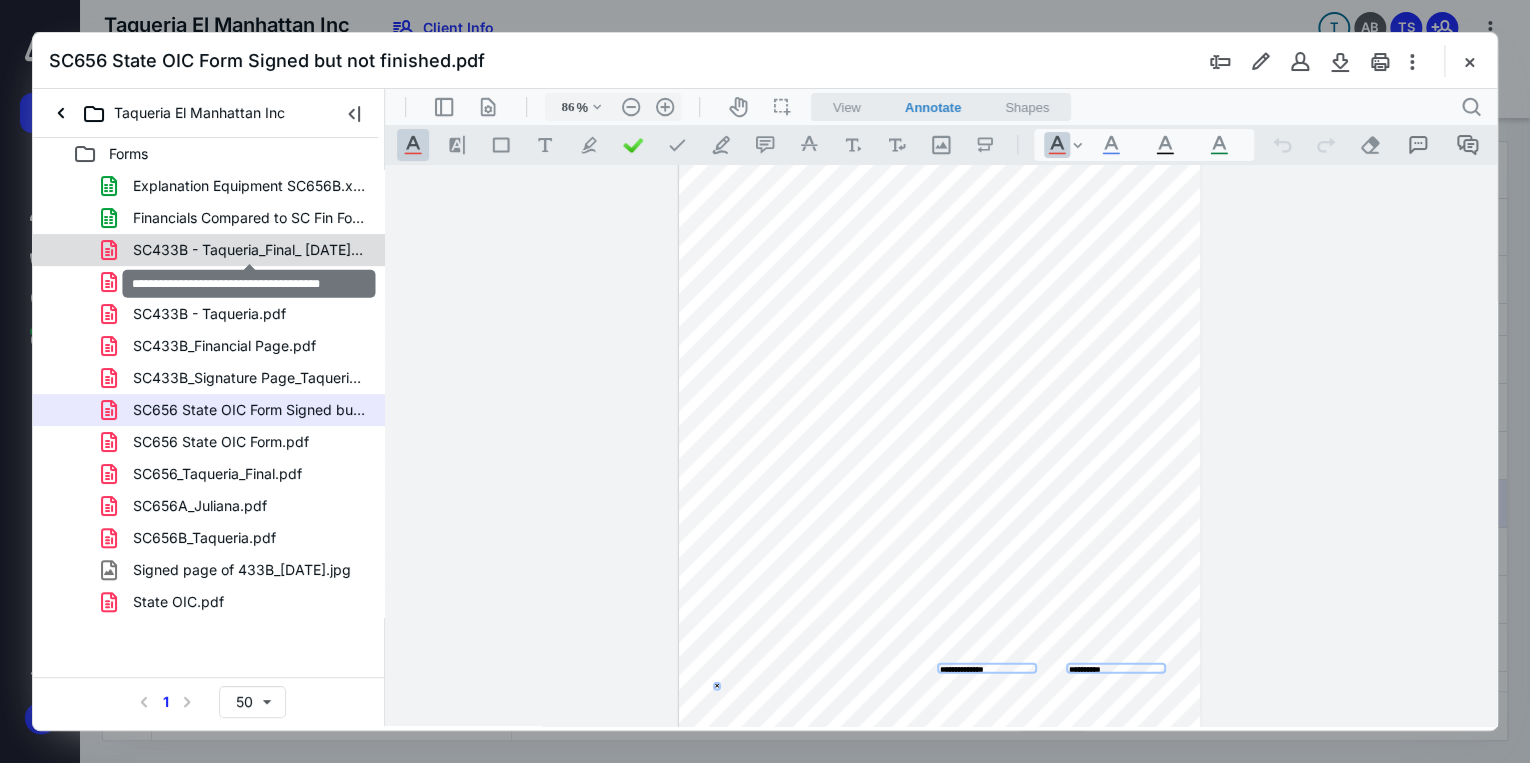 click on "SC433B - Taqueria_Final_ [DATE].pdf" at bounding box center (249, 250) 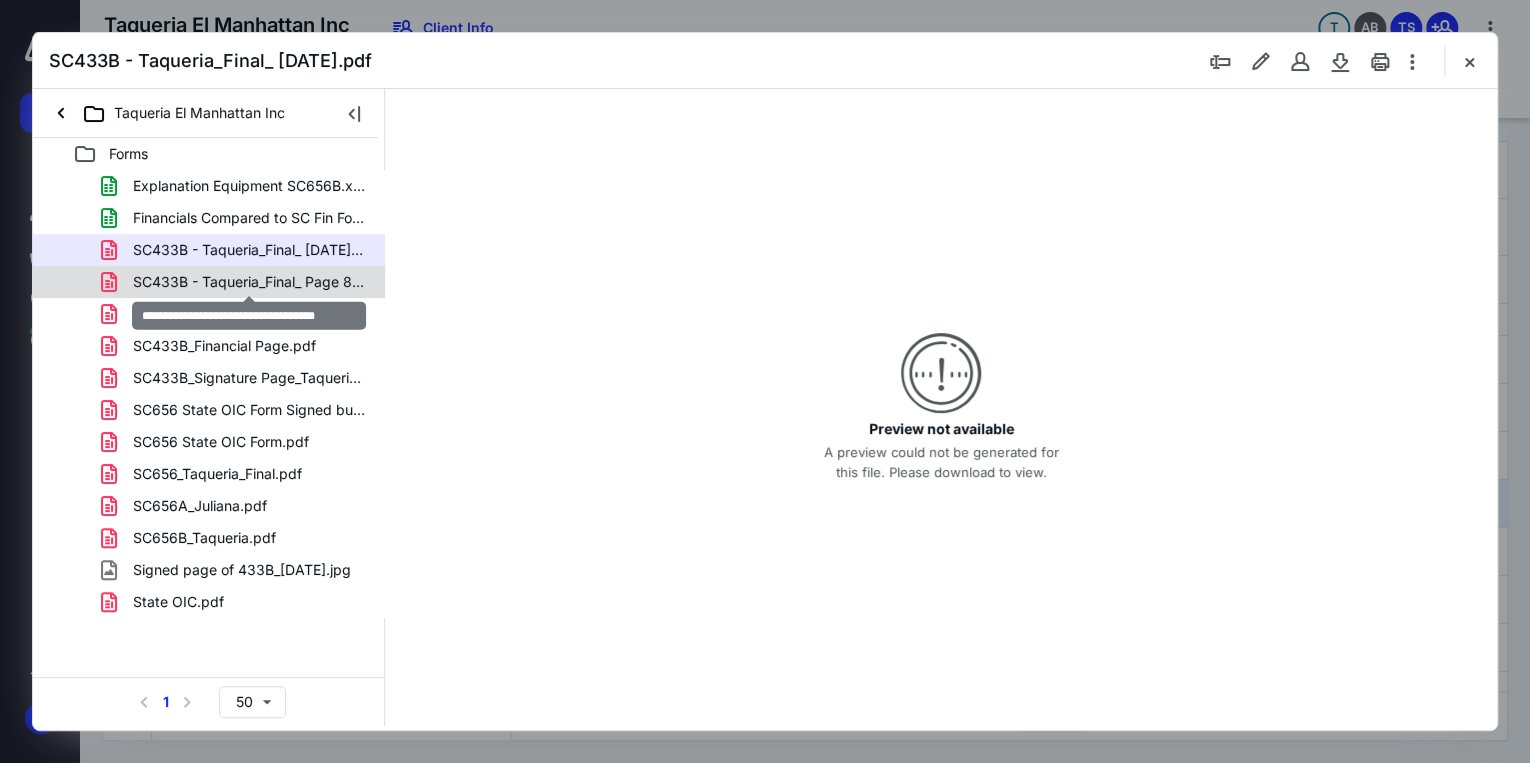 click on "SC433B - Taqueria_Final_ Page 8.pdf" at bounding box center (249, 282) 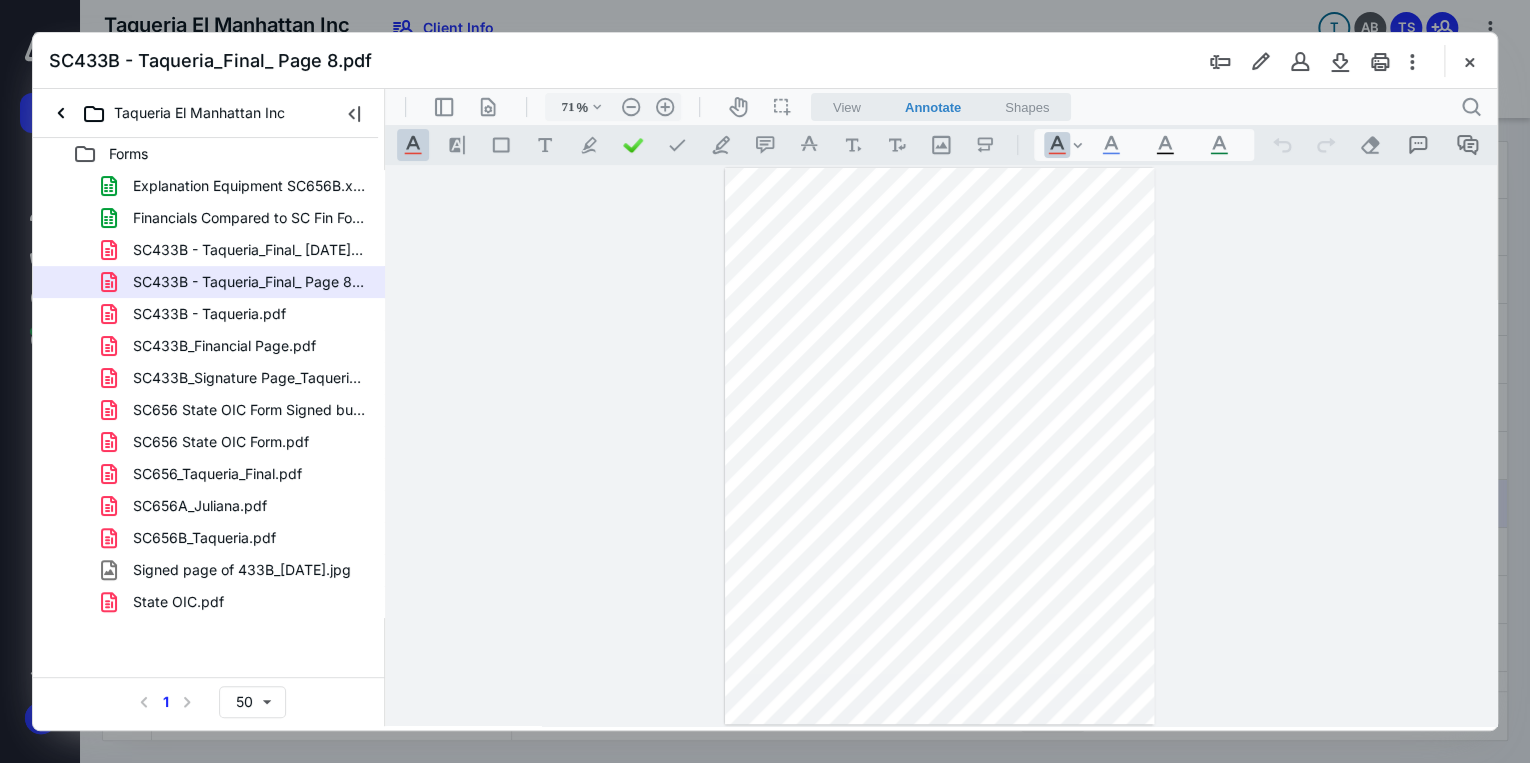 scroll, scrollTop: 0, scrollLeft: 0, axis: both 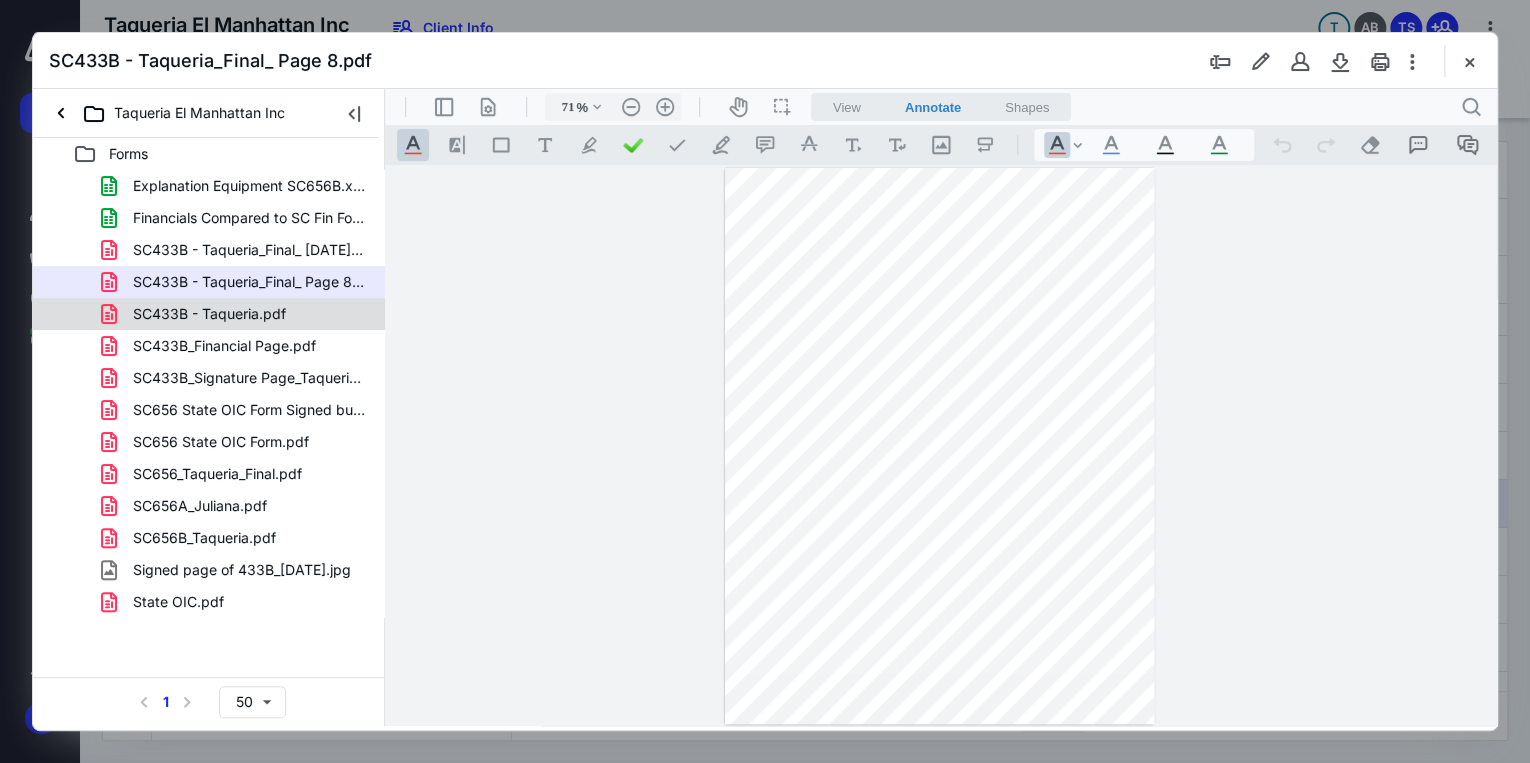 click on "SC433B - Taqueria.pdf" at bounding box center (209, 314) 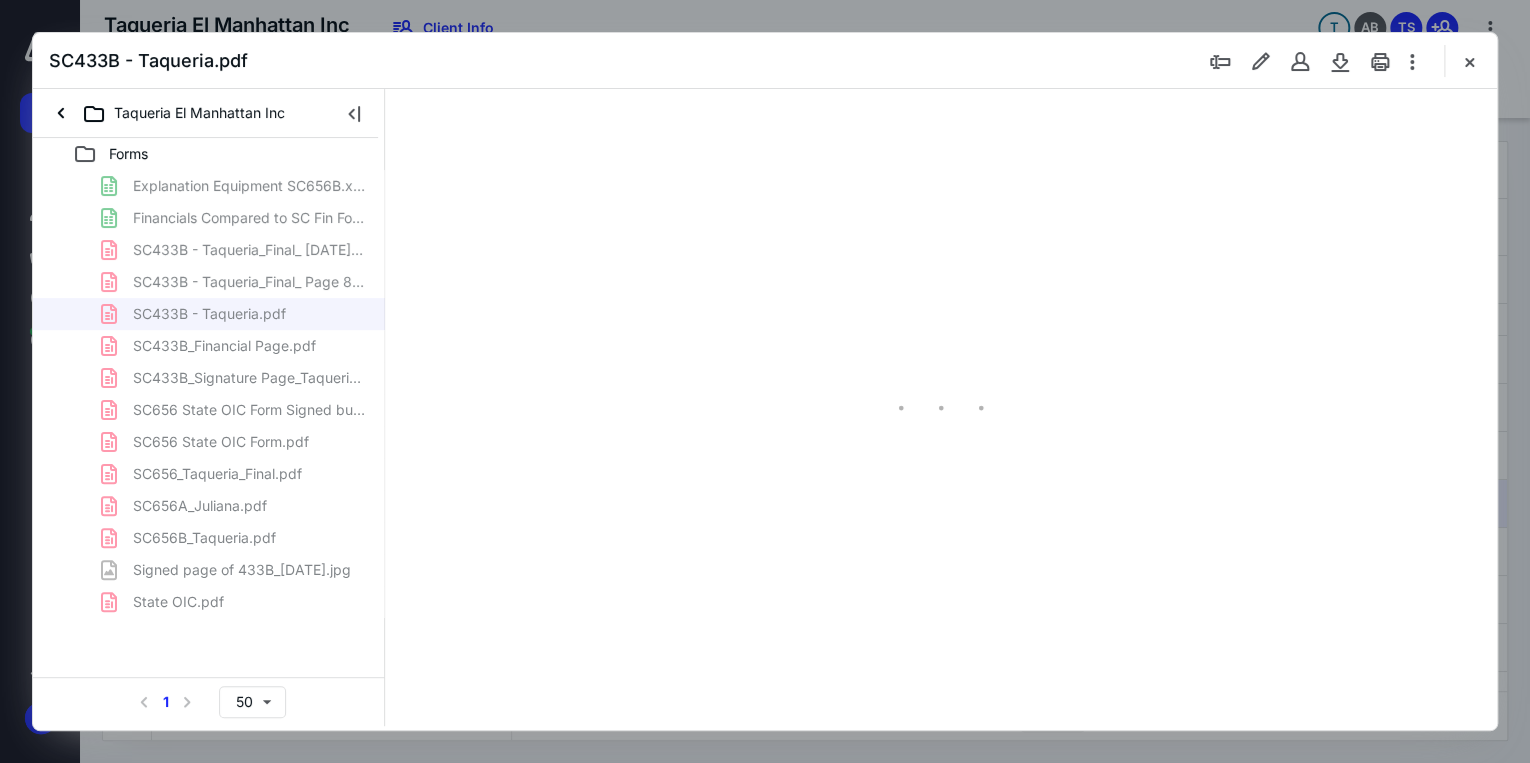 type on "71" 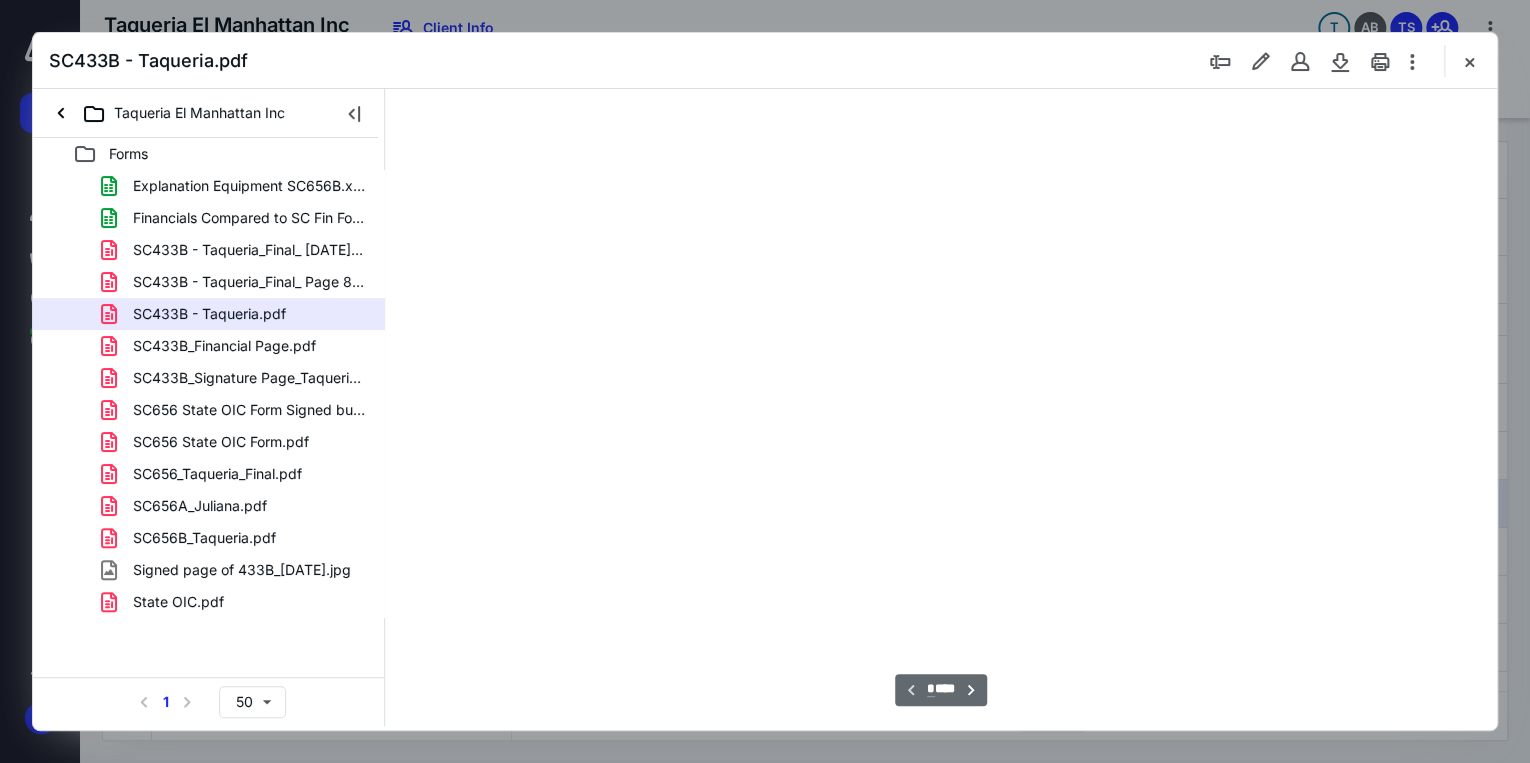 scroll, scrollTop: 79, scrollLeft: 0, axis: vertical 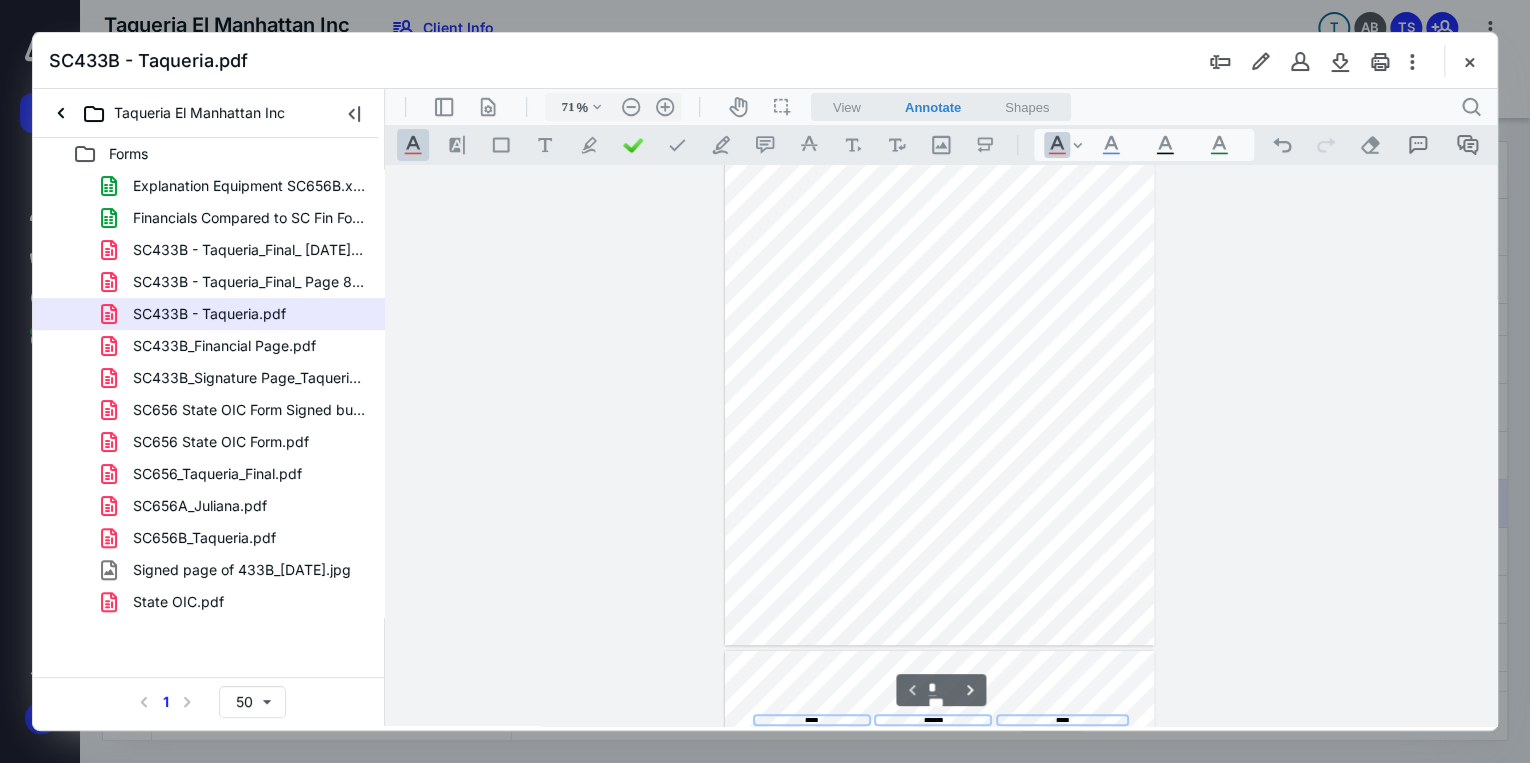 select on "**" 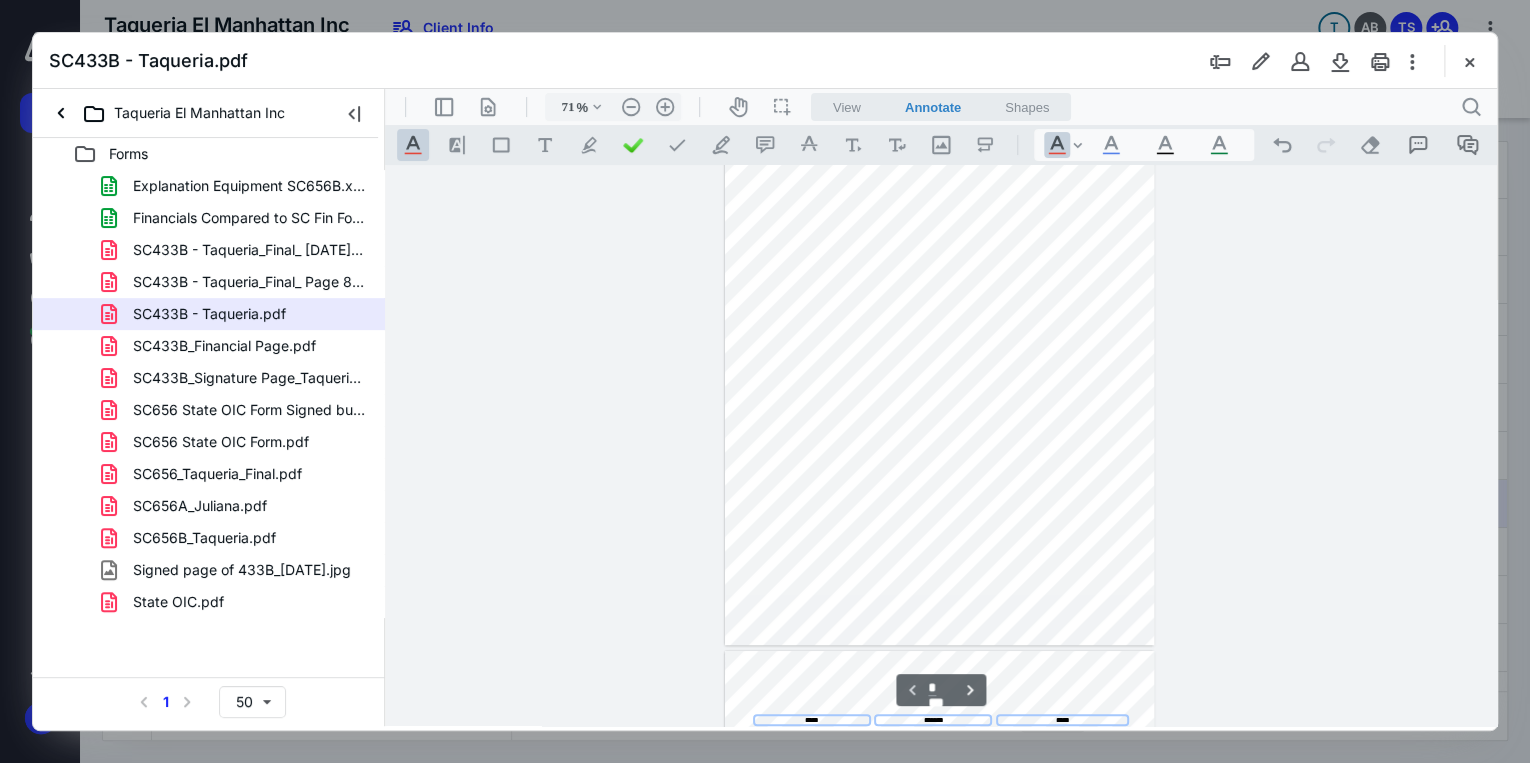 select 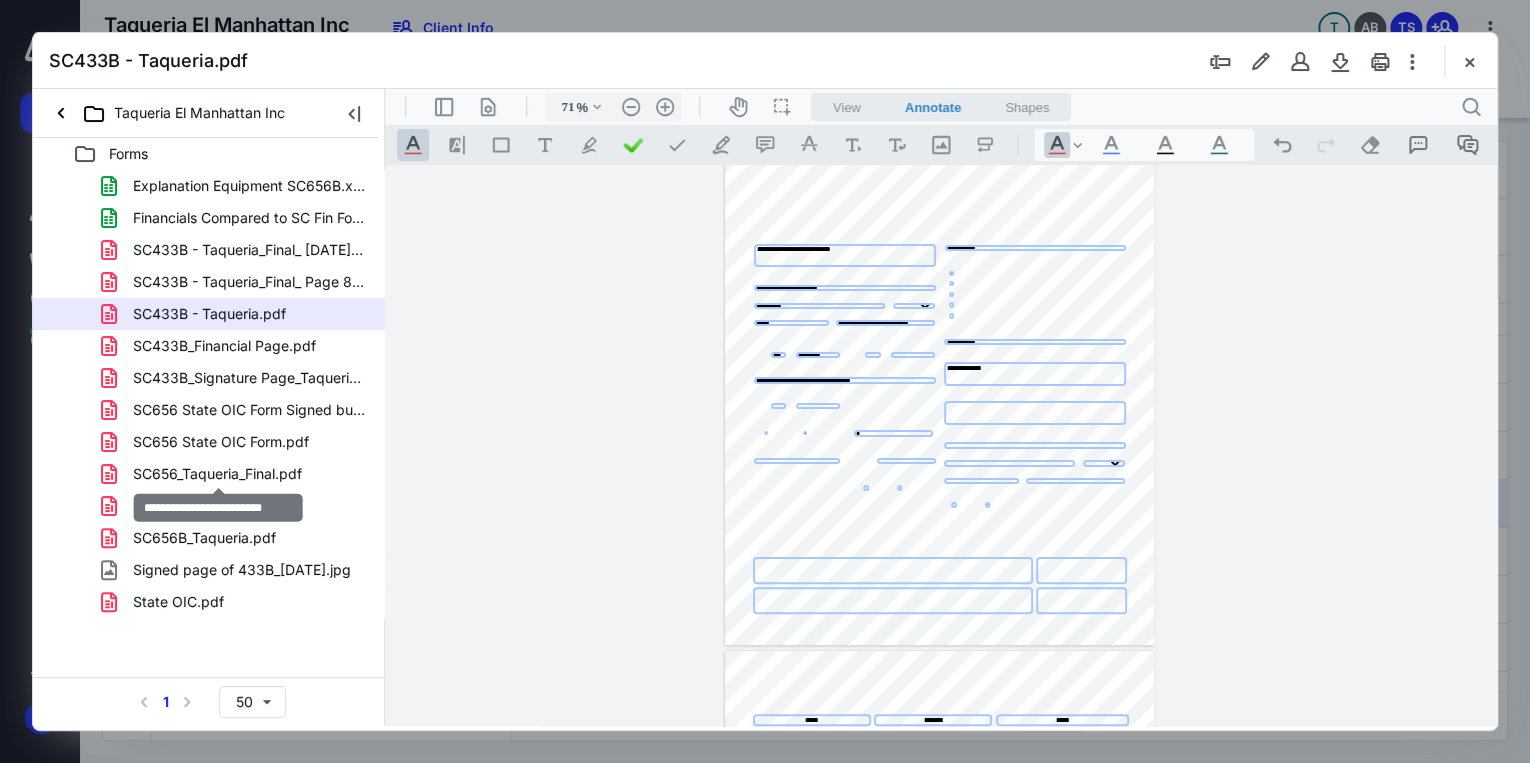 click on "SC656_Taqueria_Final.pdf" at bounding box center (217, 474) 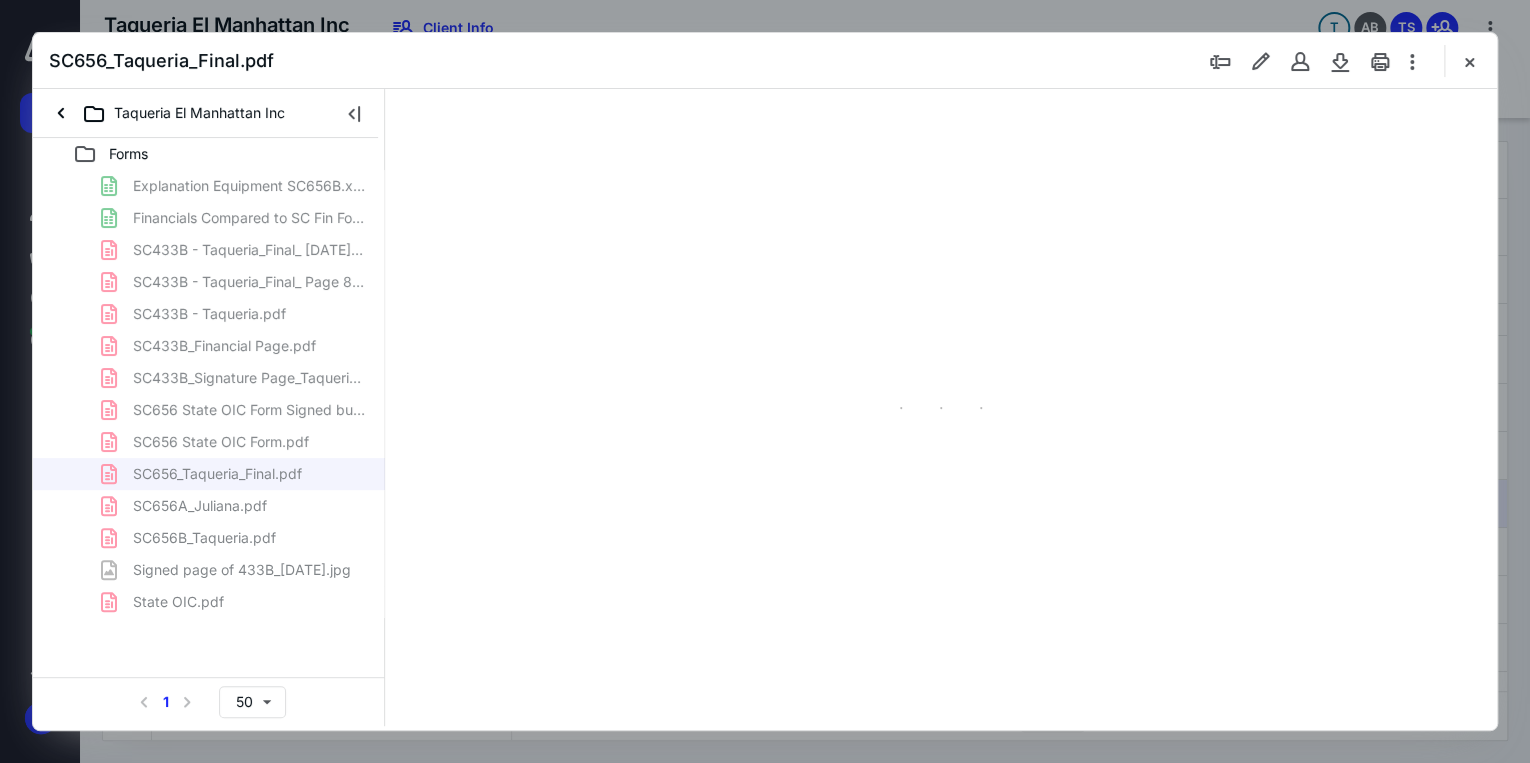 type on "71" 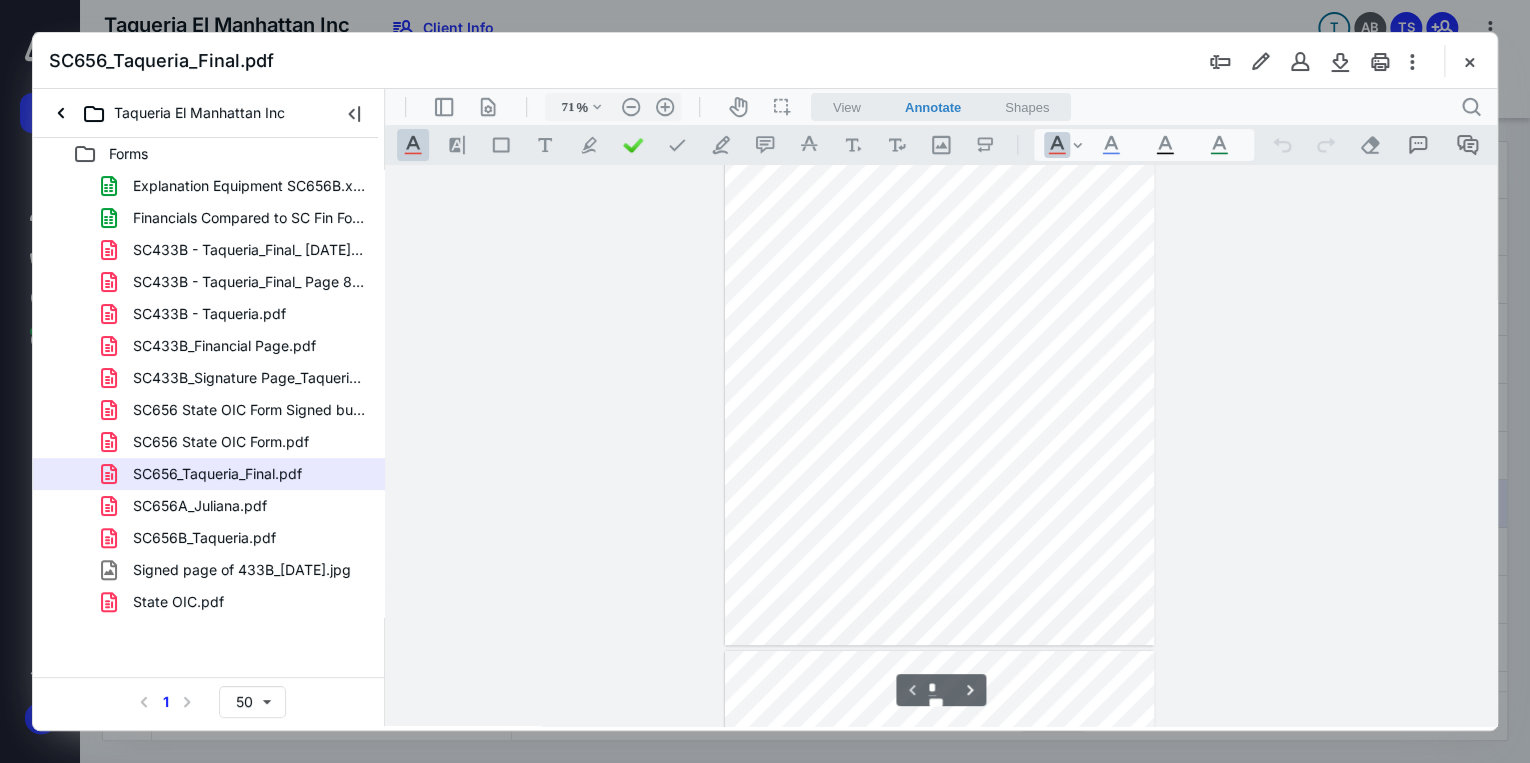 scroll, scrollTop: 0, scrollLeft: 0, axis: both 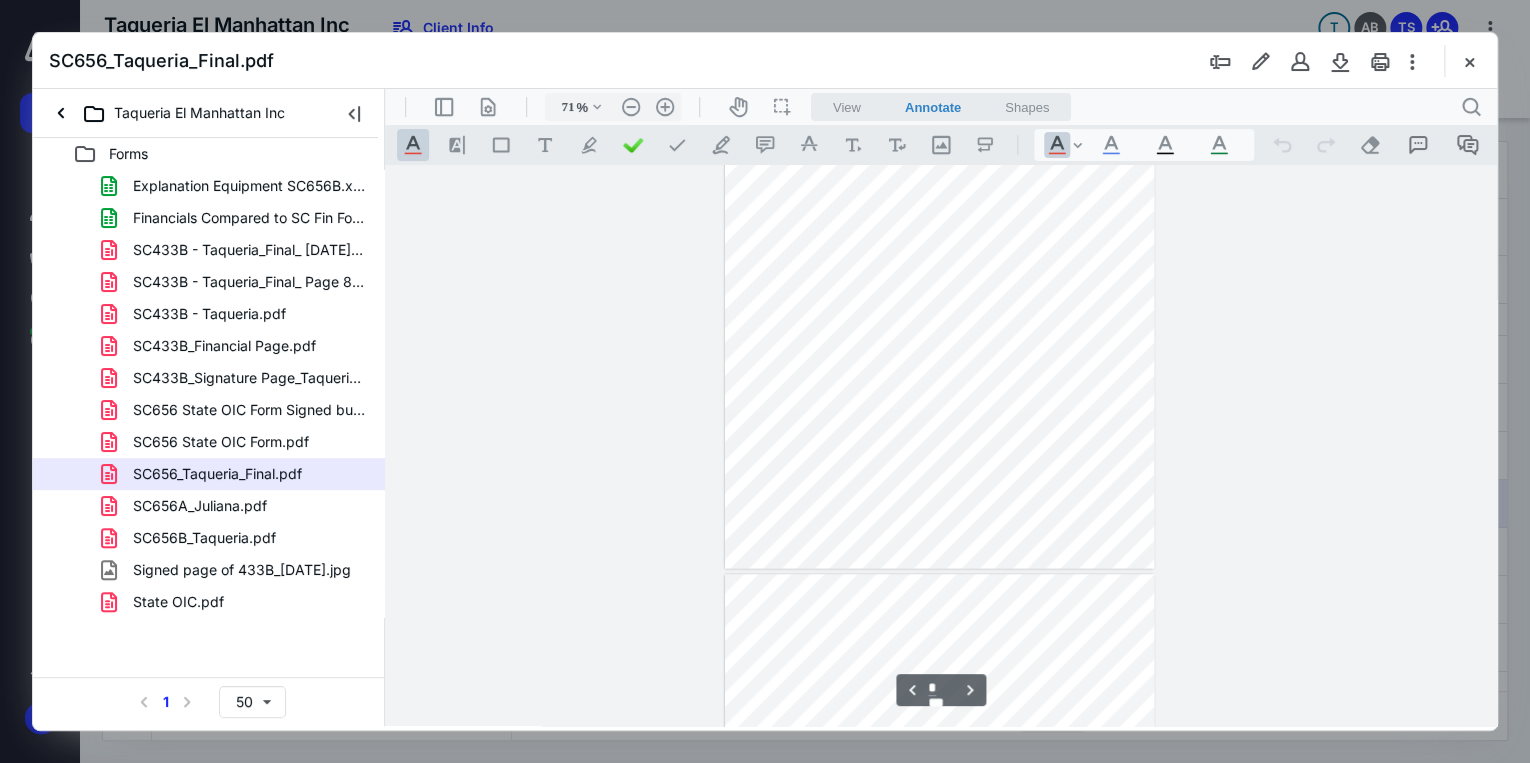 type on "*" 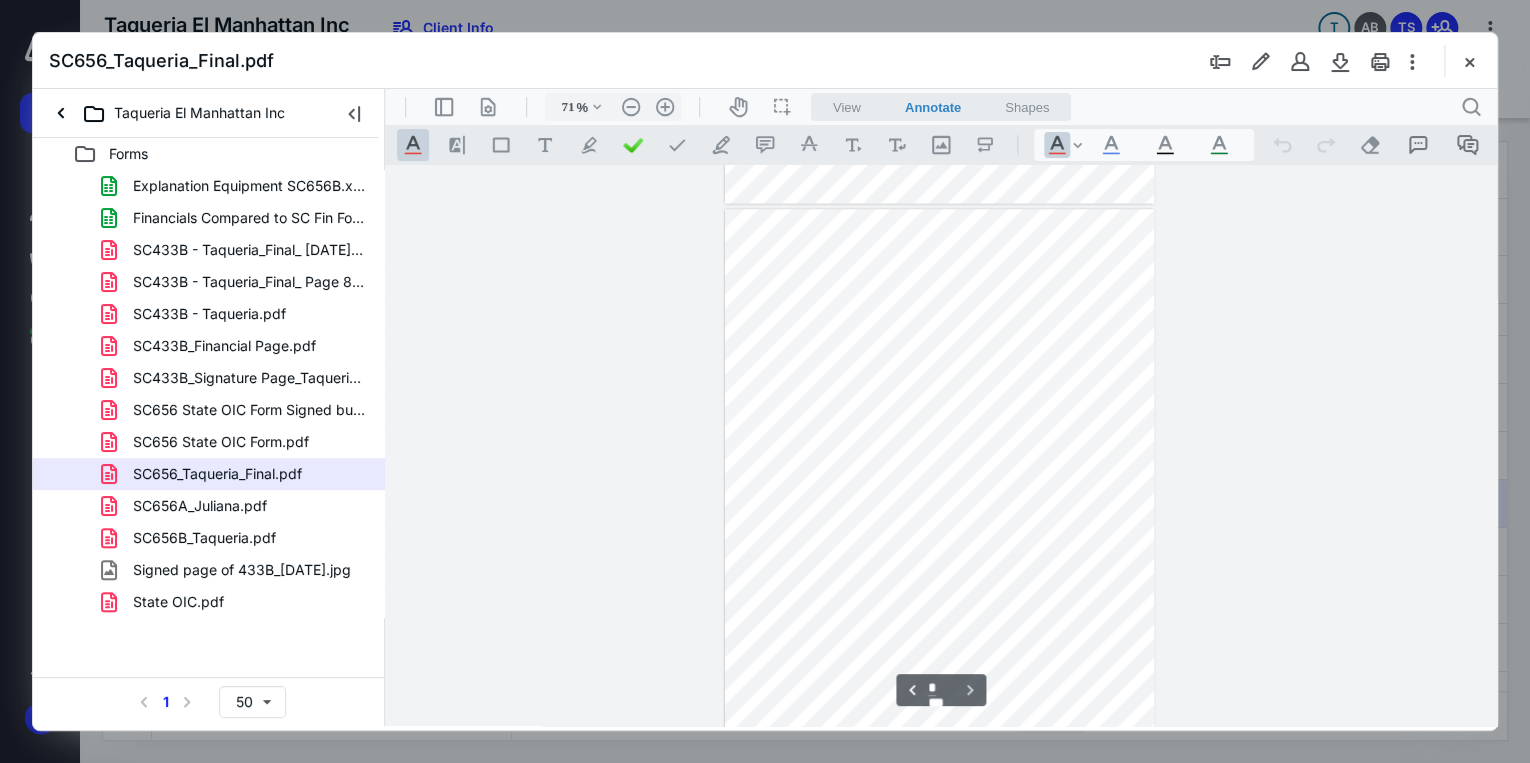 scroll, scrollTop: 1686, scrollLeft: 0, axis: vertical 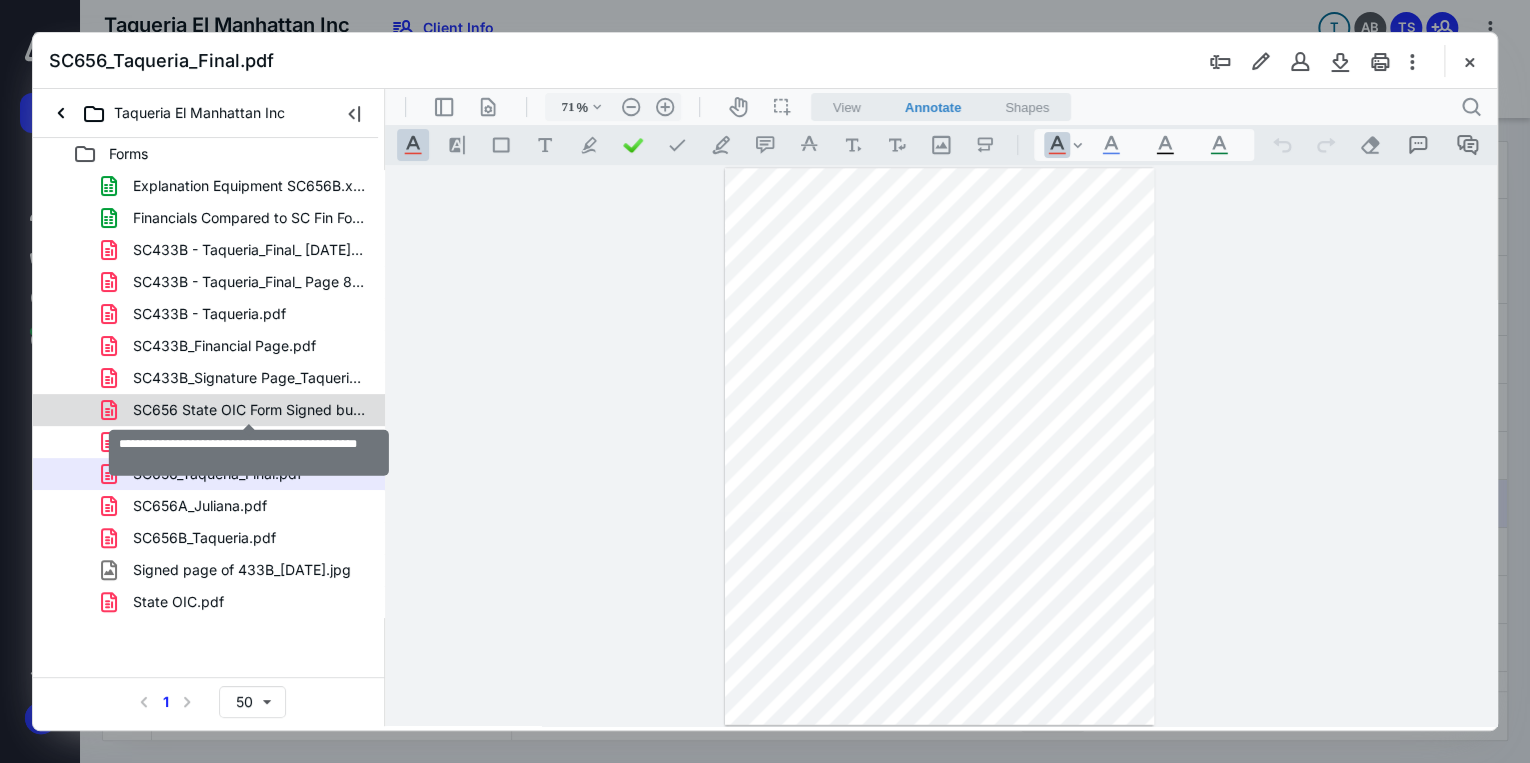 click on "SC656 State OIC Form Signed but not finished.pdf" at bounding box center [249, 410] 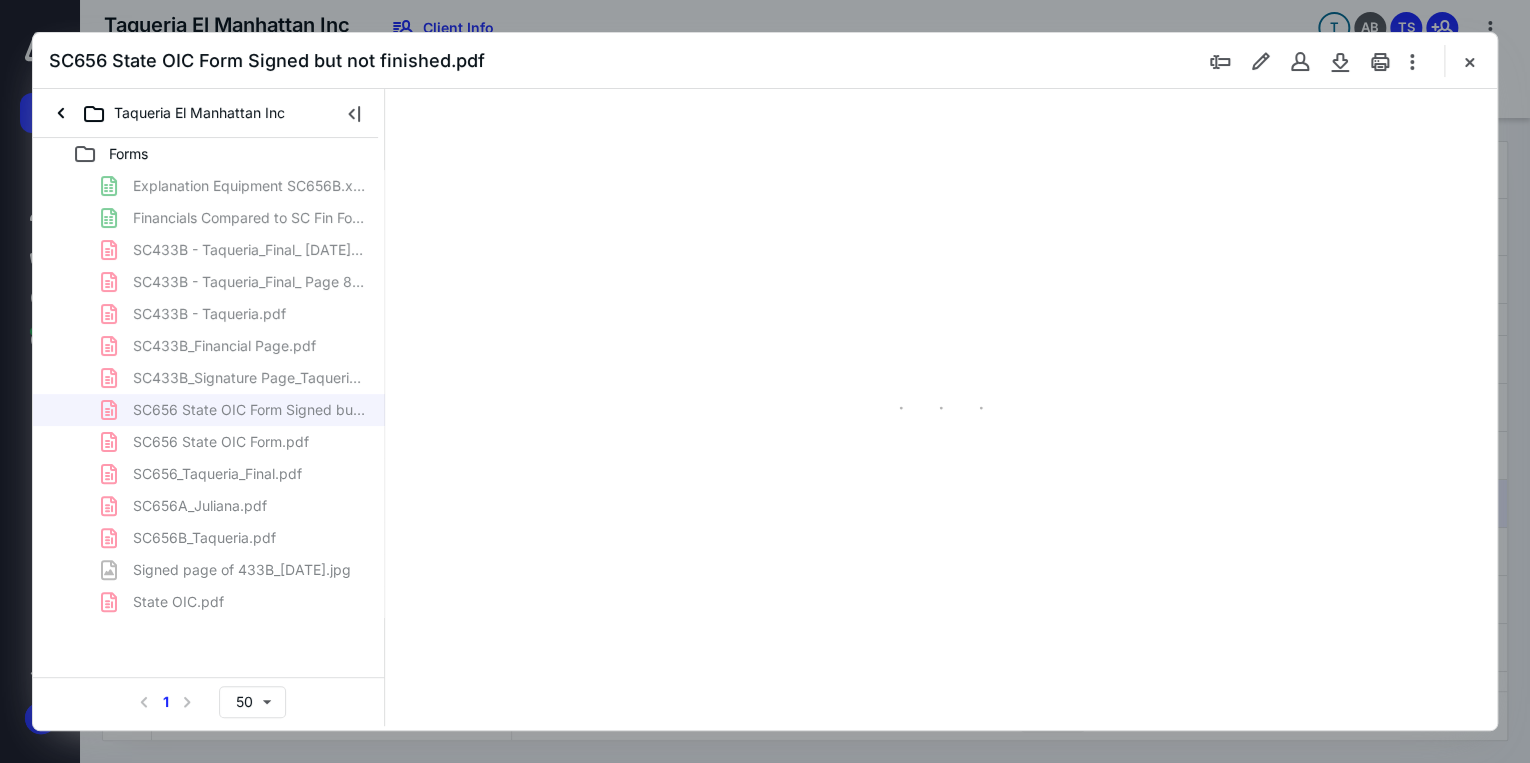type on "71" 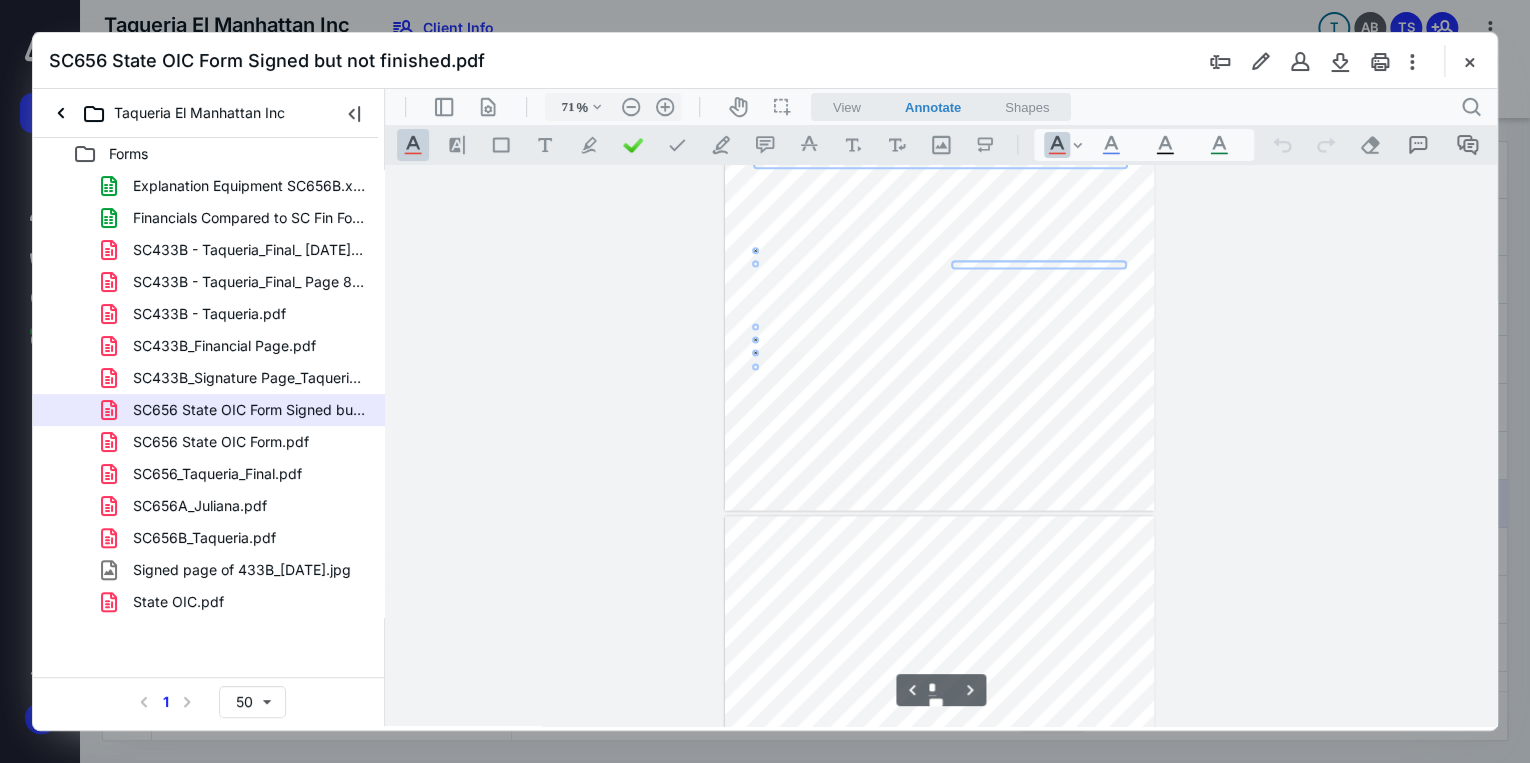 type on "*" 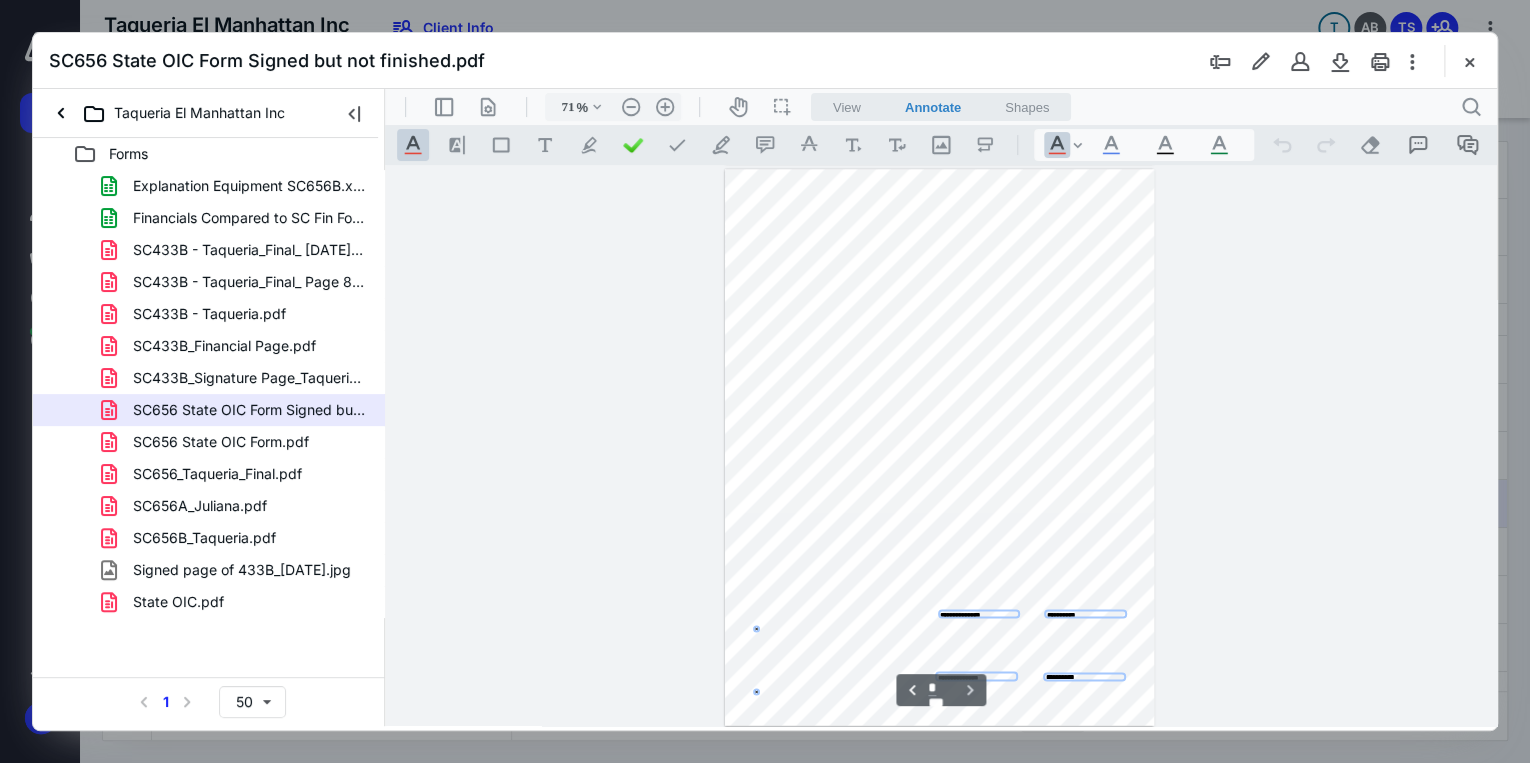scroll, scrollTop: 1686, scrollLeft: 0, axis: vertical 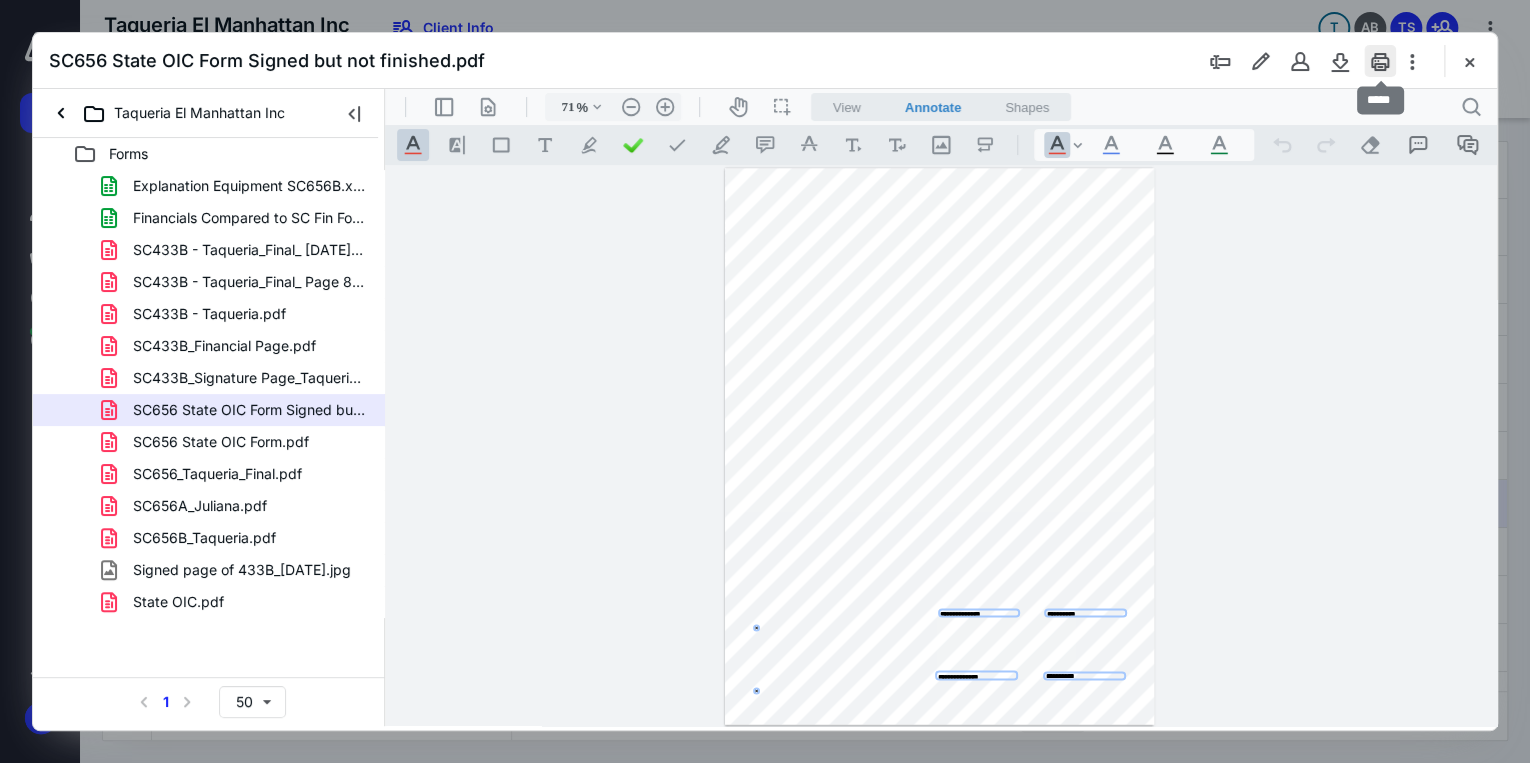 click at bounding box center [1380, 61] 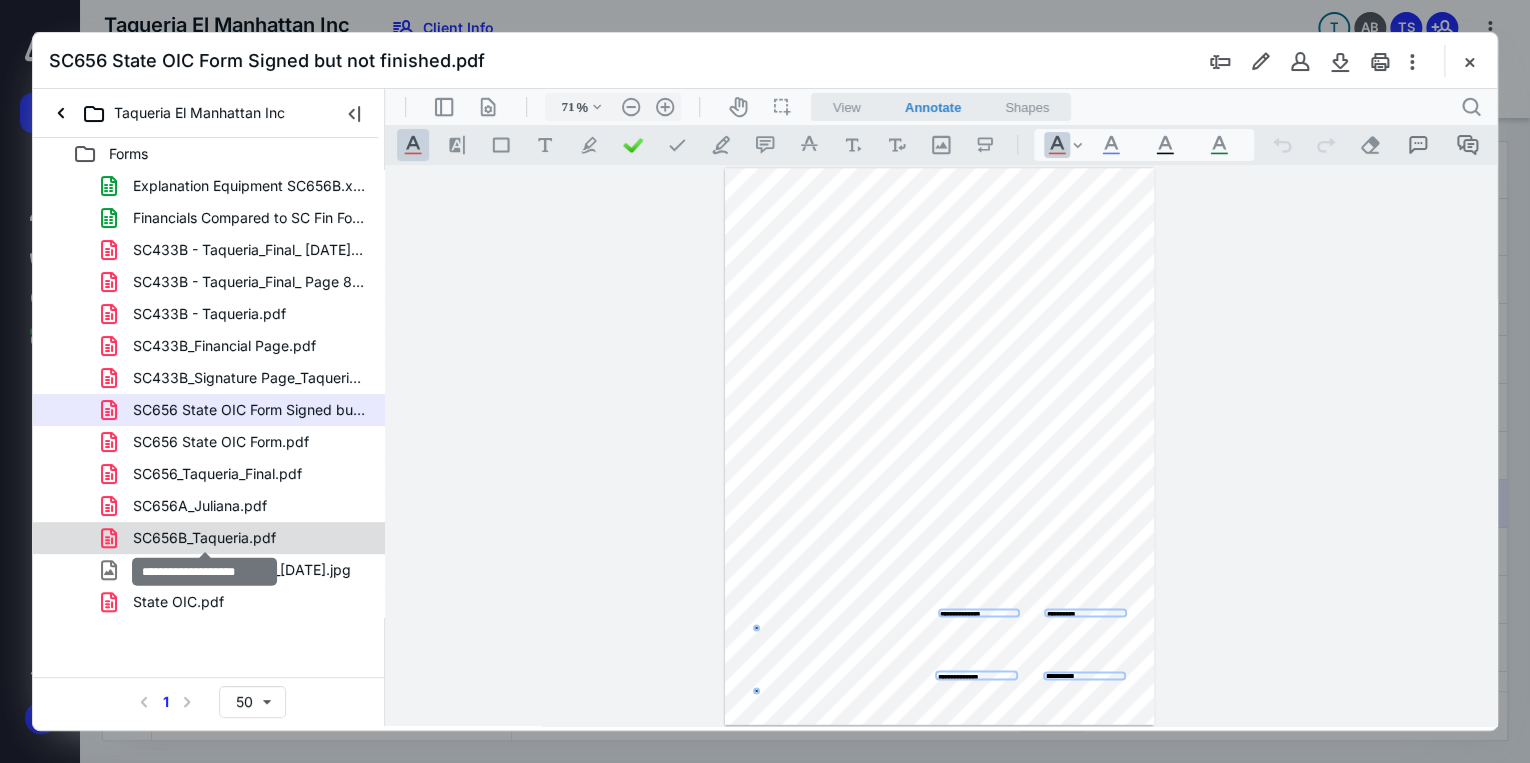 click on "SC656B_Taqueria.pdf" at bounding box center (204, 538) 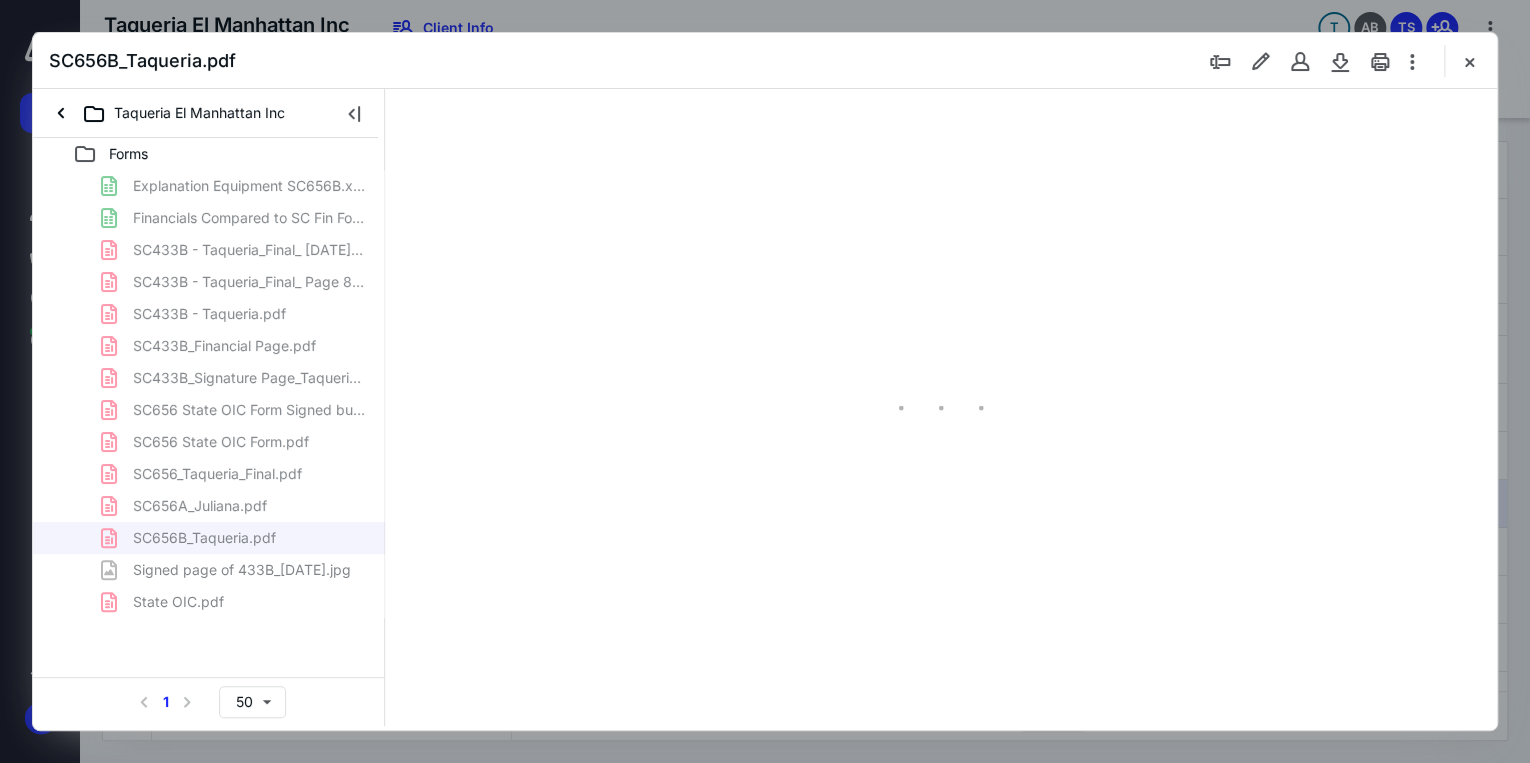 type on "71" 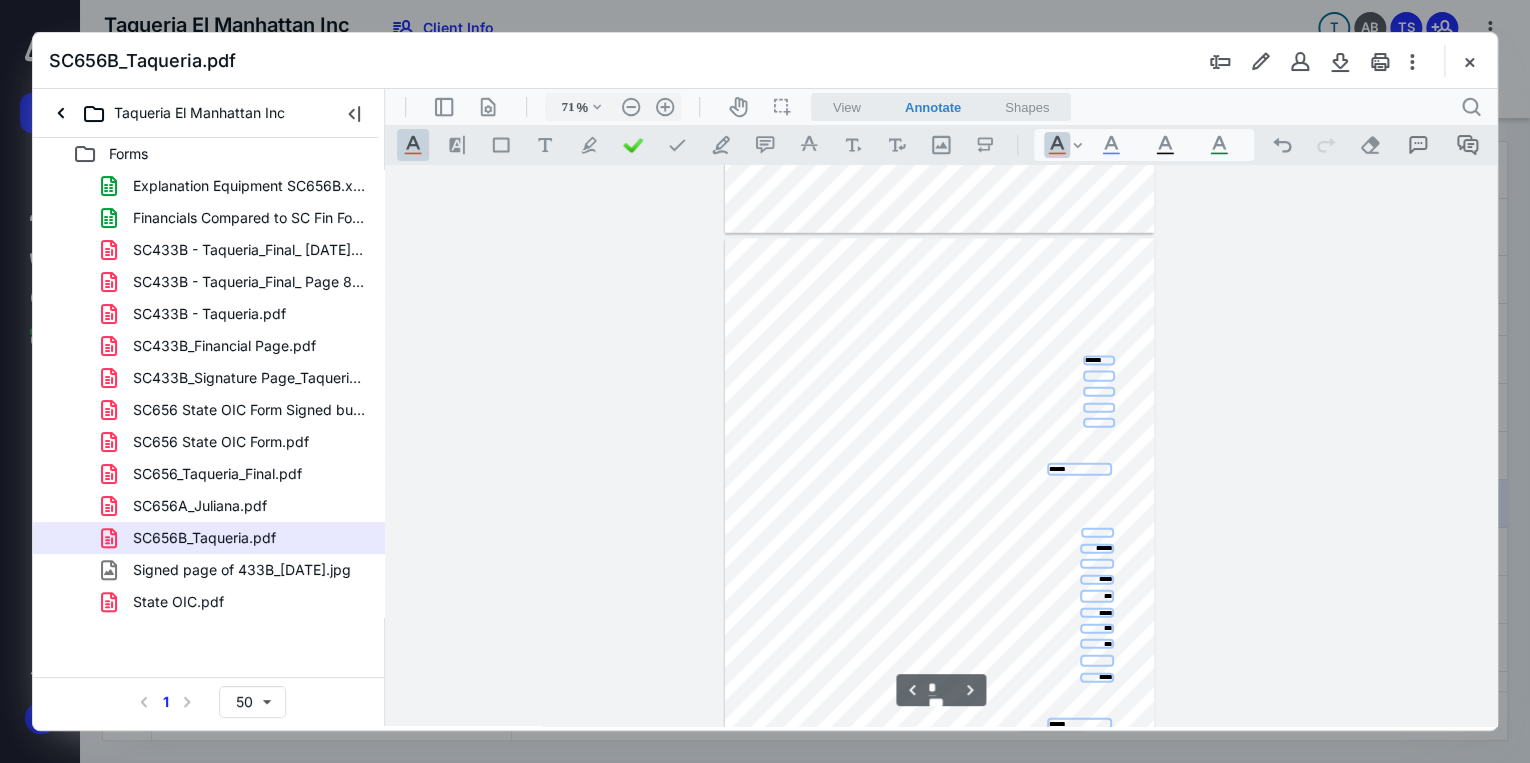 scroll, scrollTop: 2239, scrollLeft: 0, axis: vertical 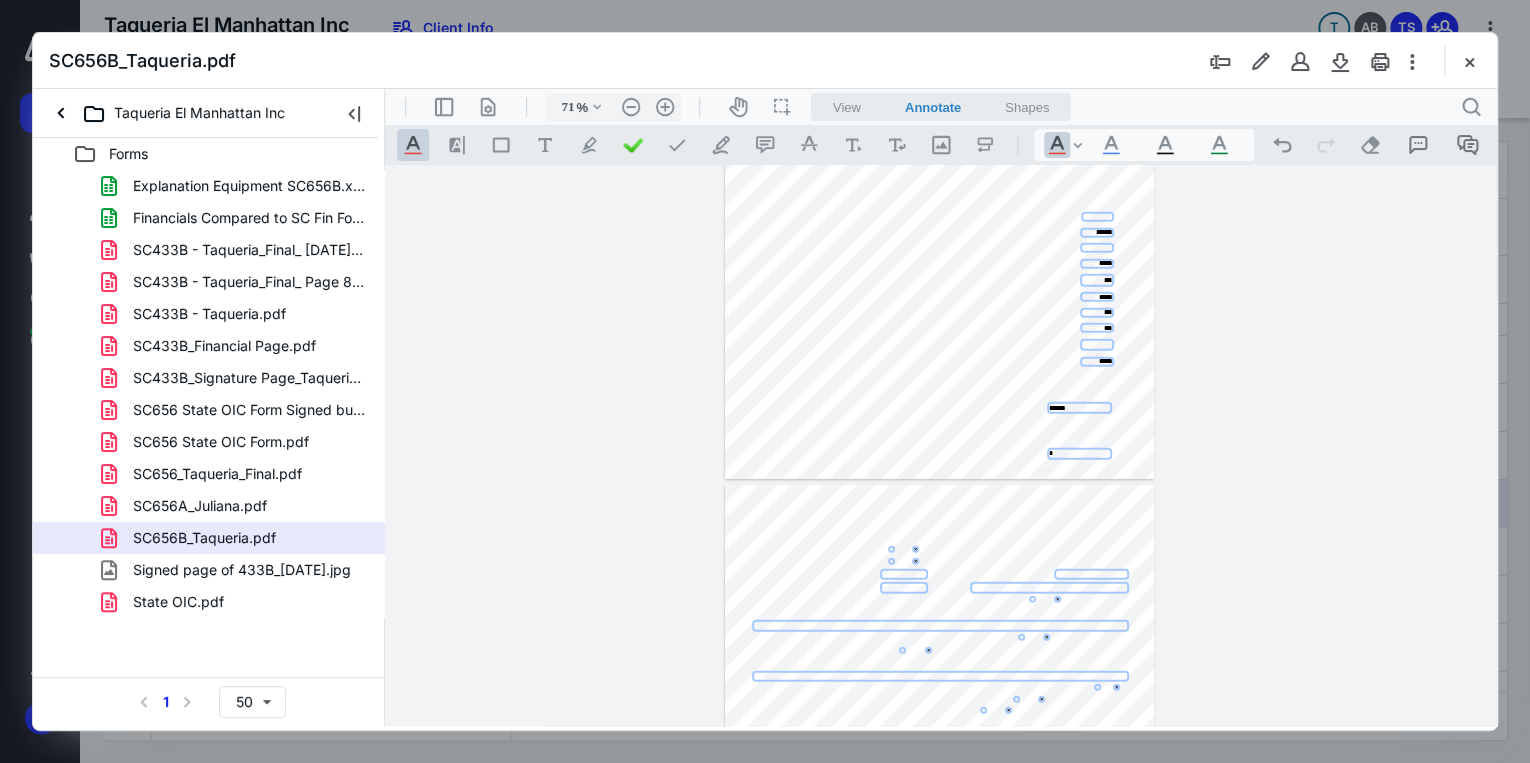 type on "*" 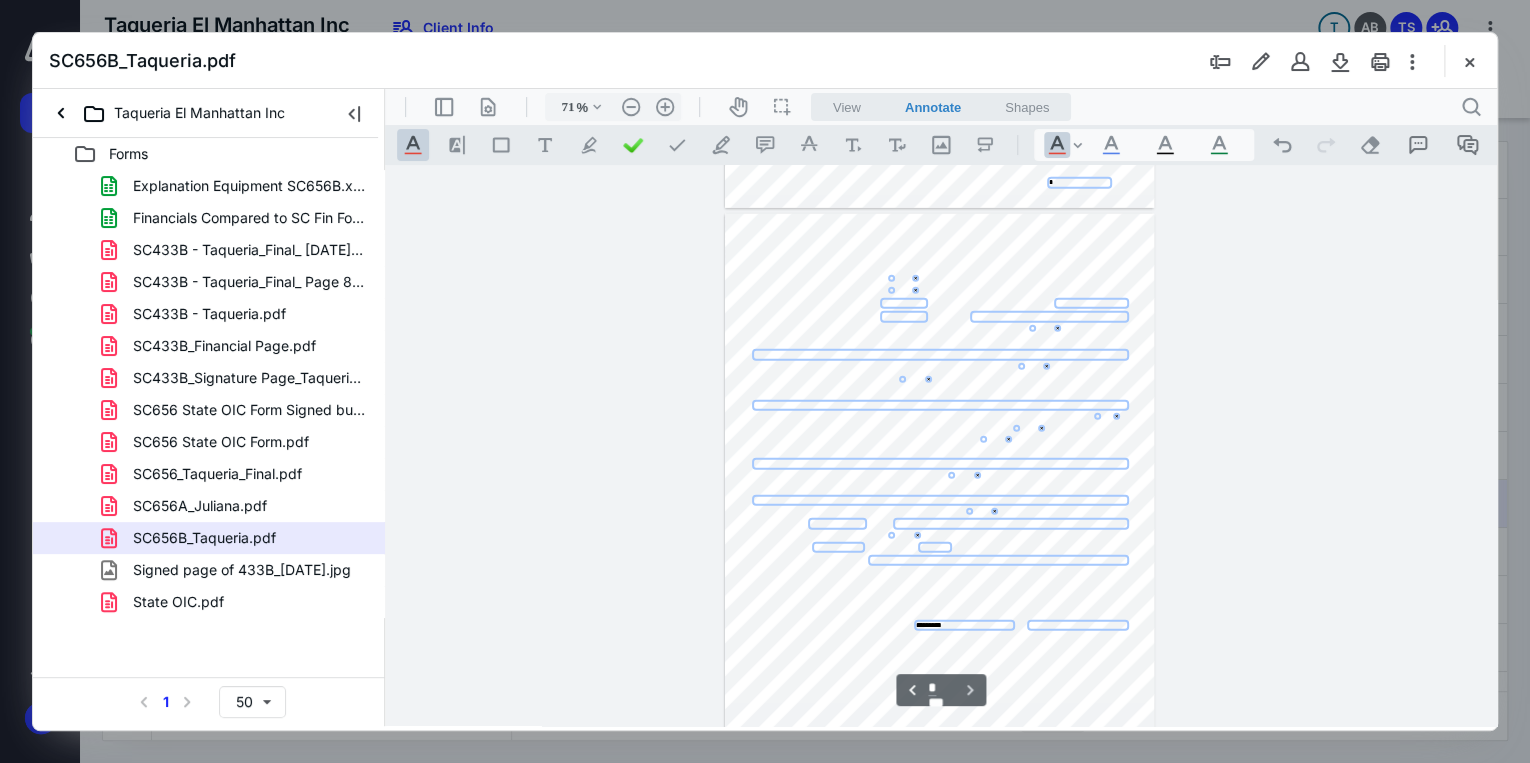 scroll, scrollTop: 2810, scrollLeft: 0, axis: vertical 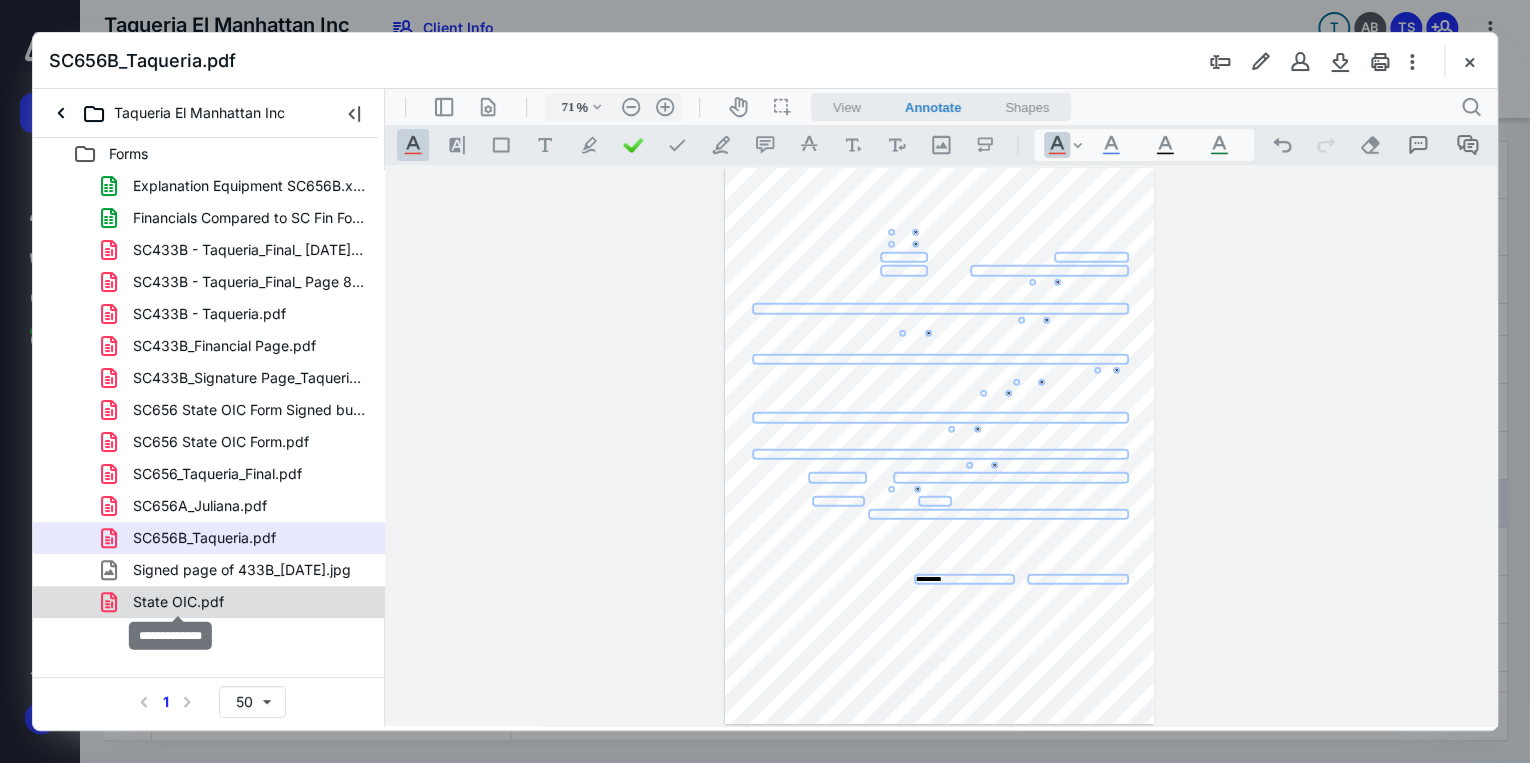 click on "State OIC.pdf" at bounding box center [178, 602] 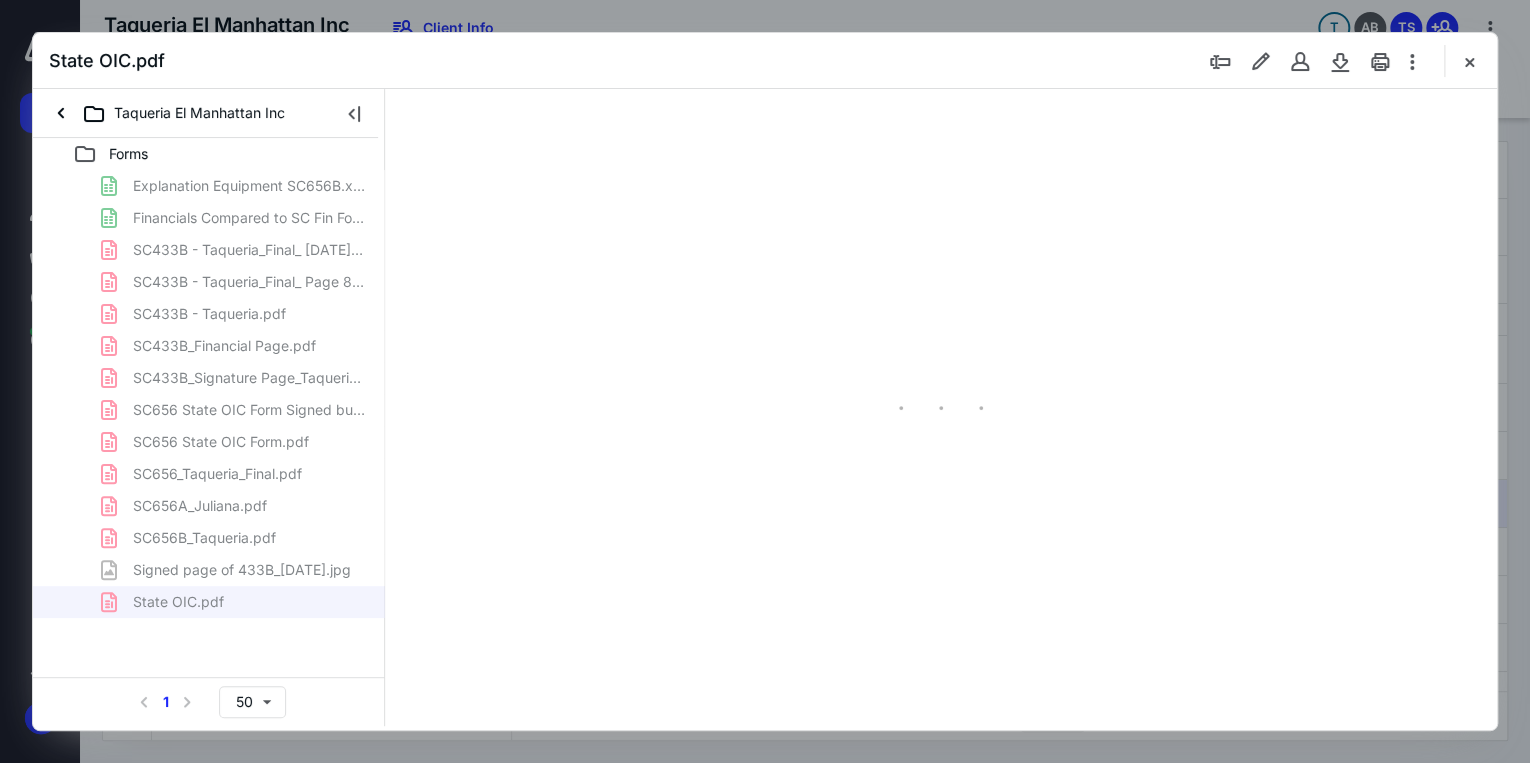 type on "71" 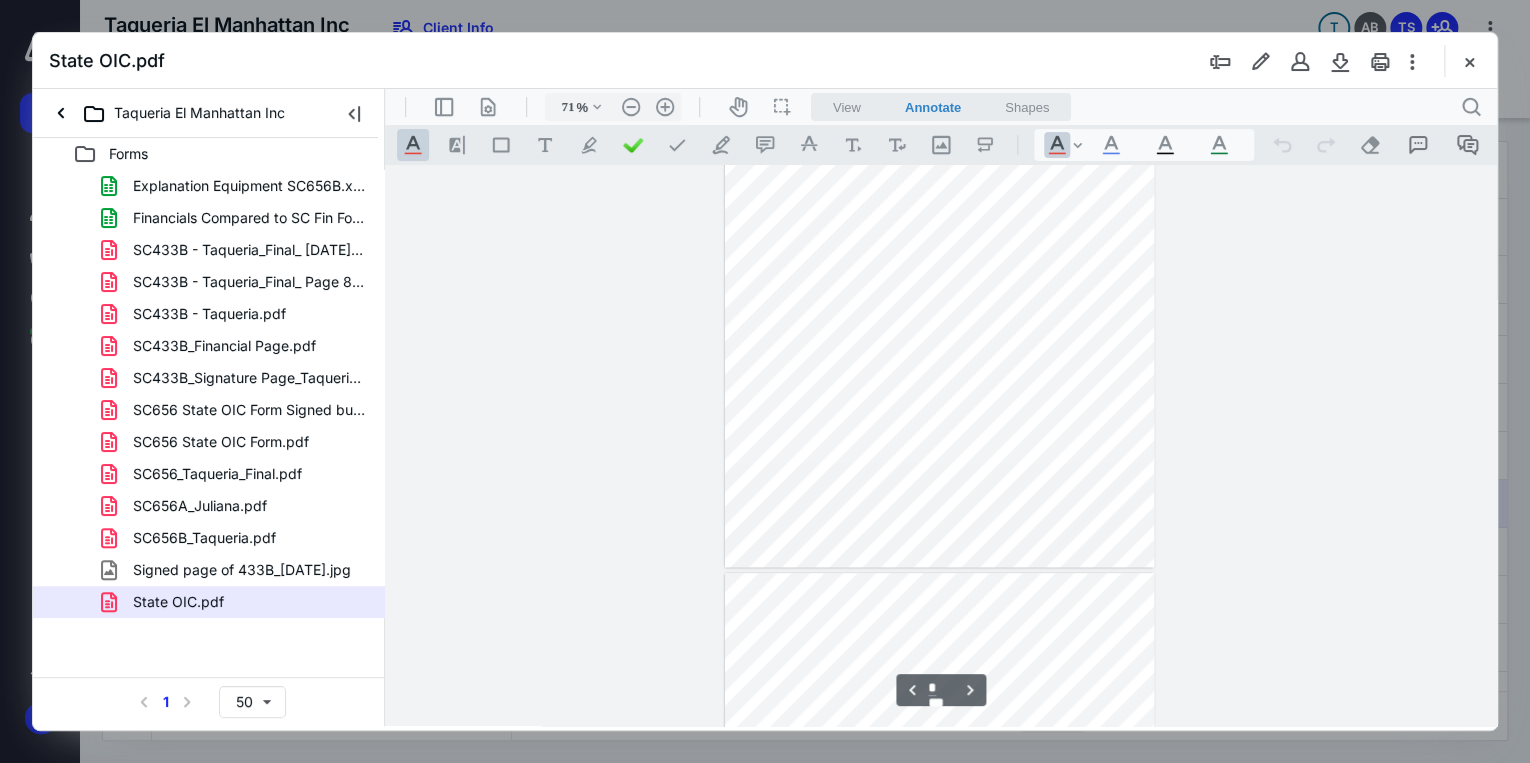 scroll, scrollTop: 1039, scrollLeft: 0, axis: vertical 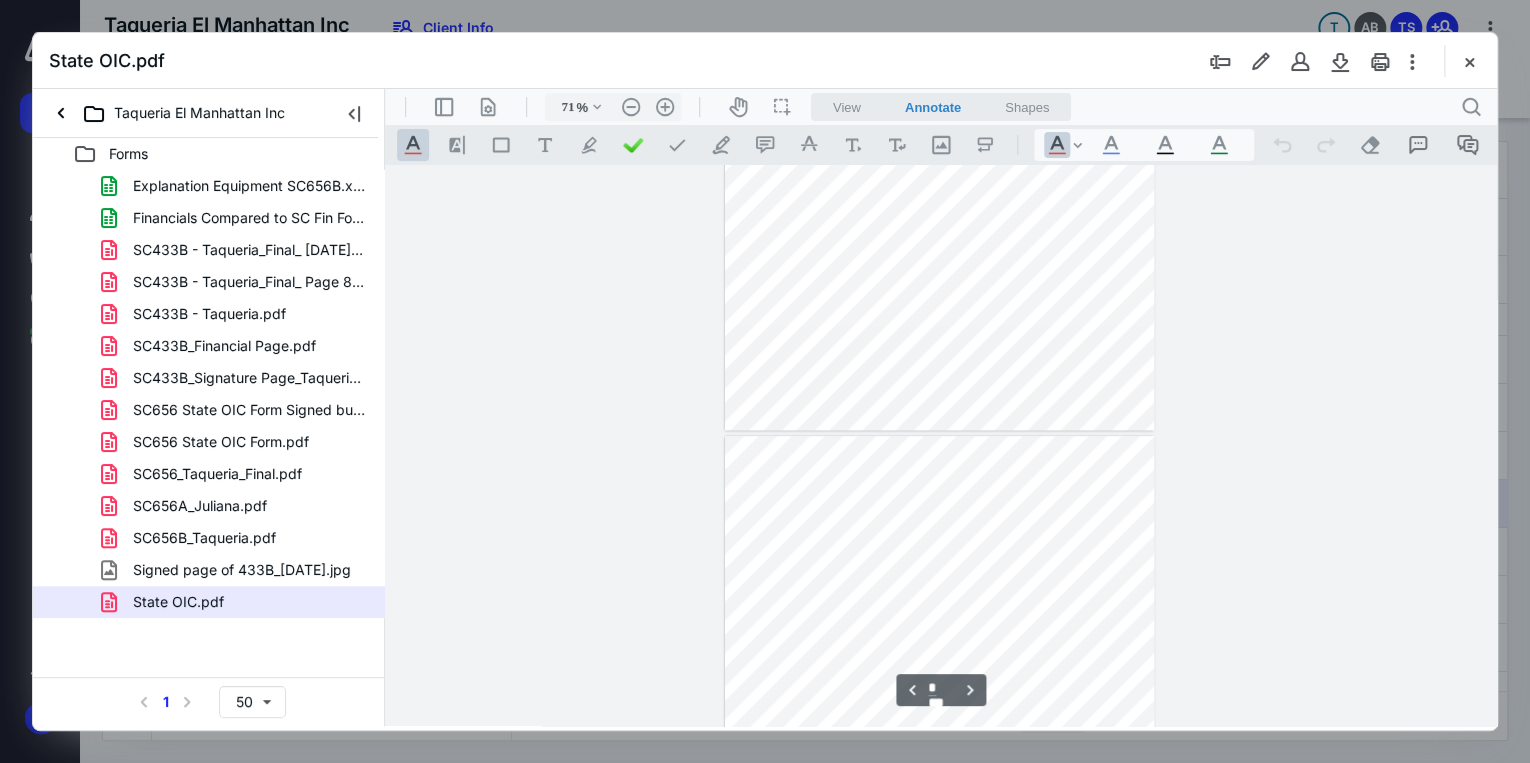 type on "*" 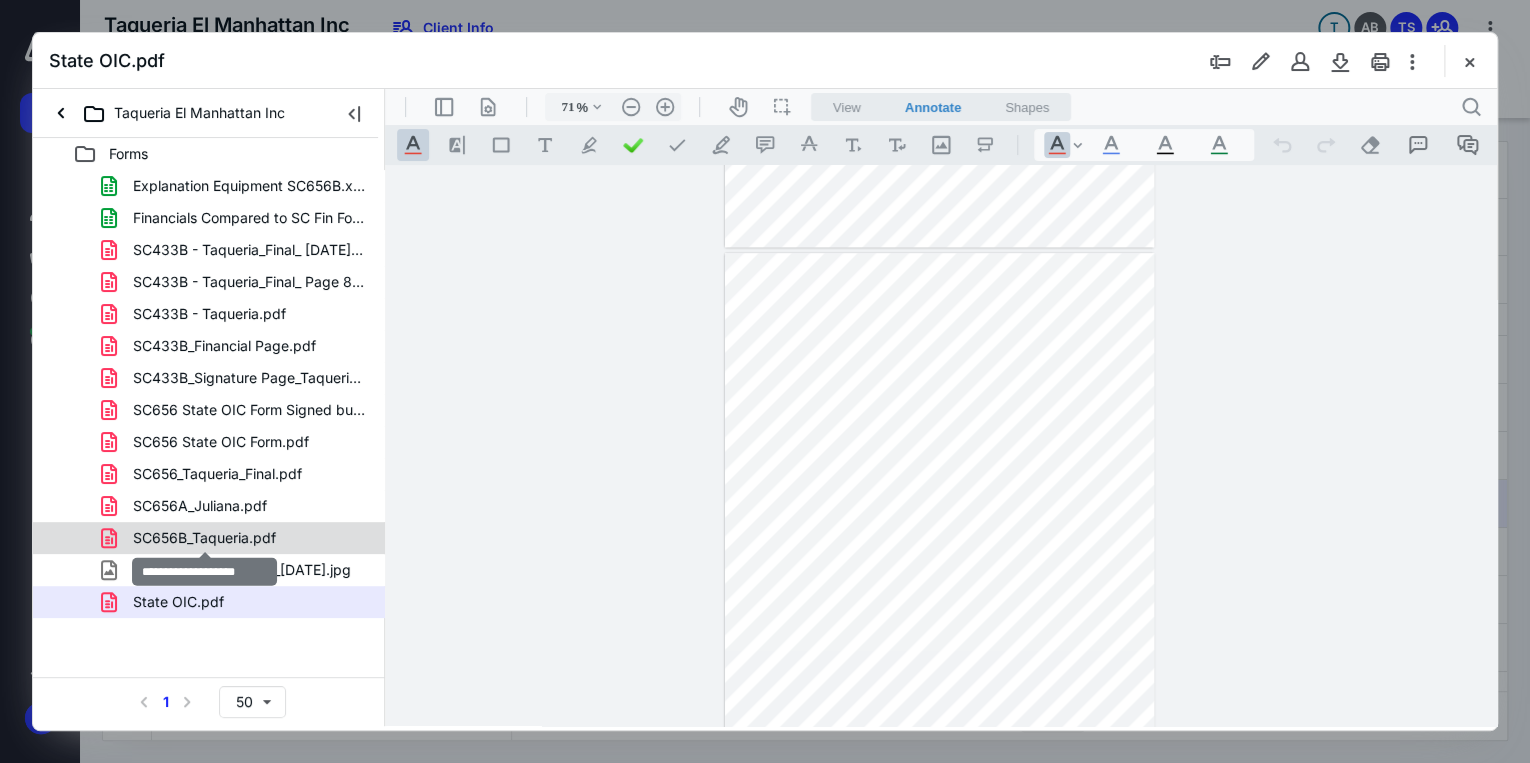 click on "SC656B_Taqueria.pdf" at bounding box center (204, 538) 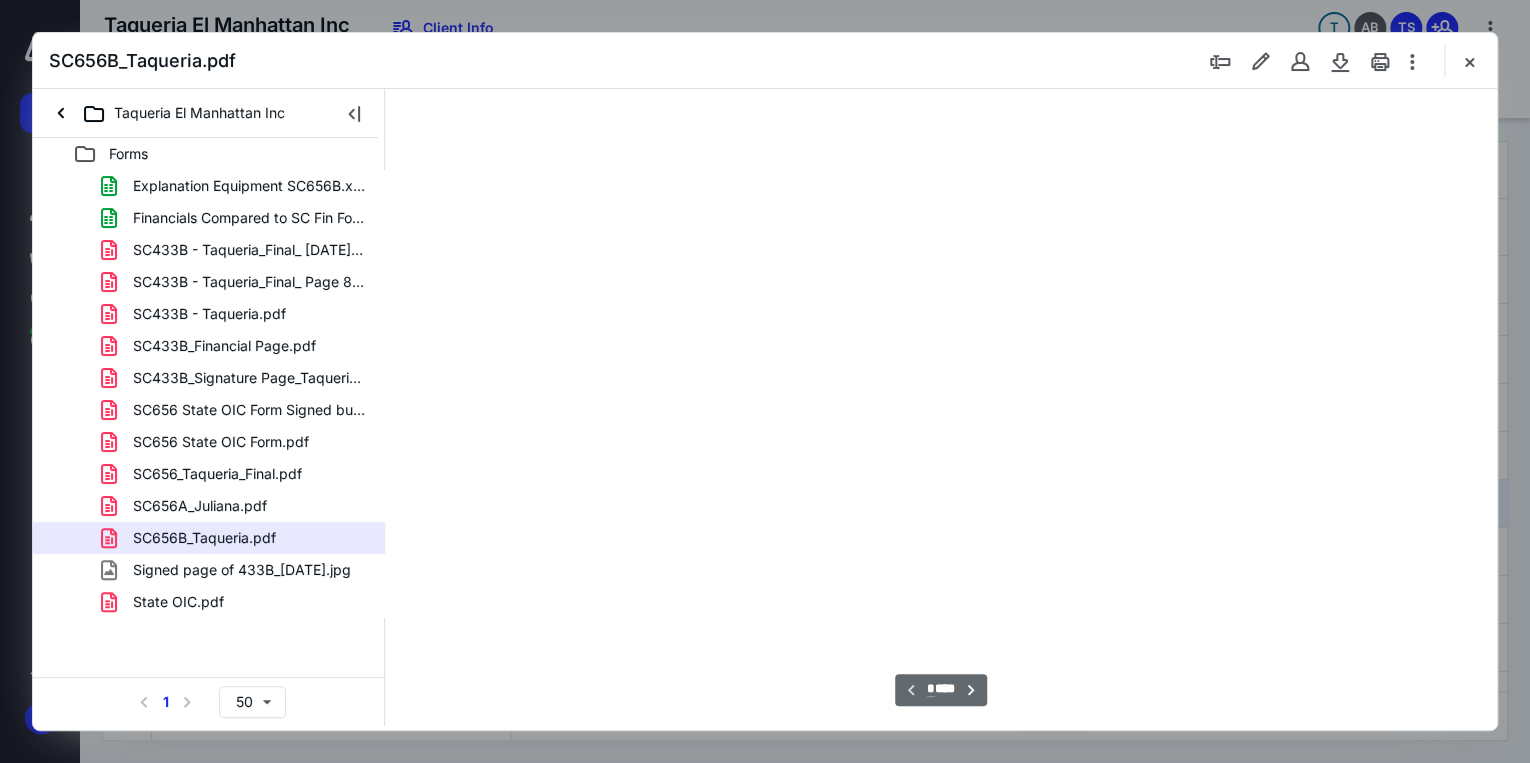 type on "71" 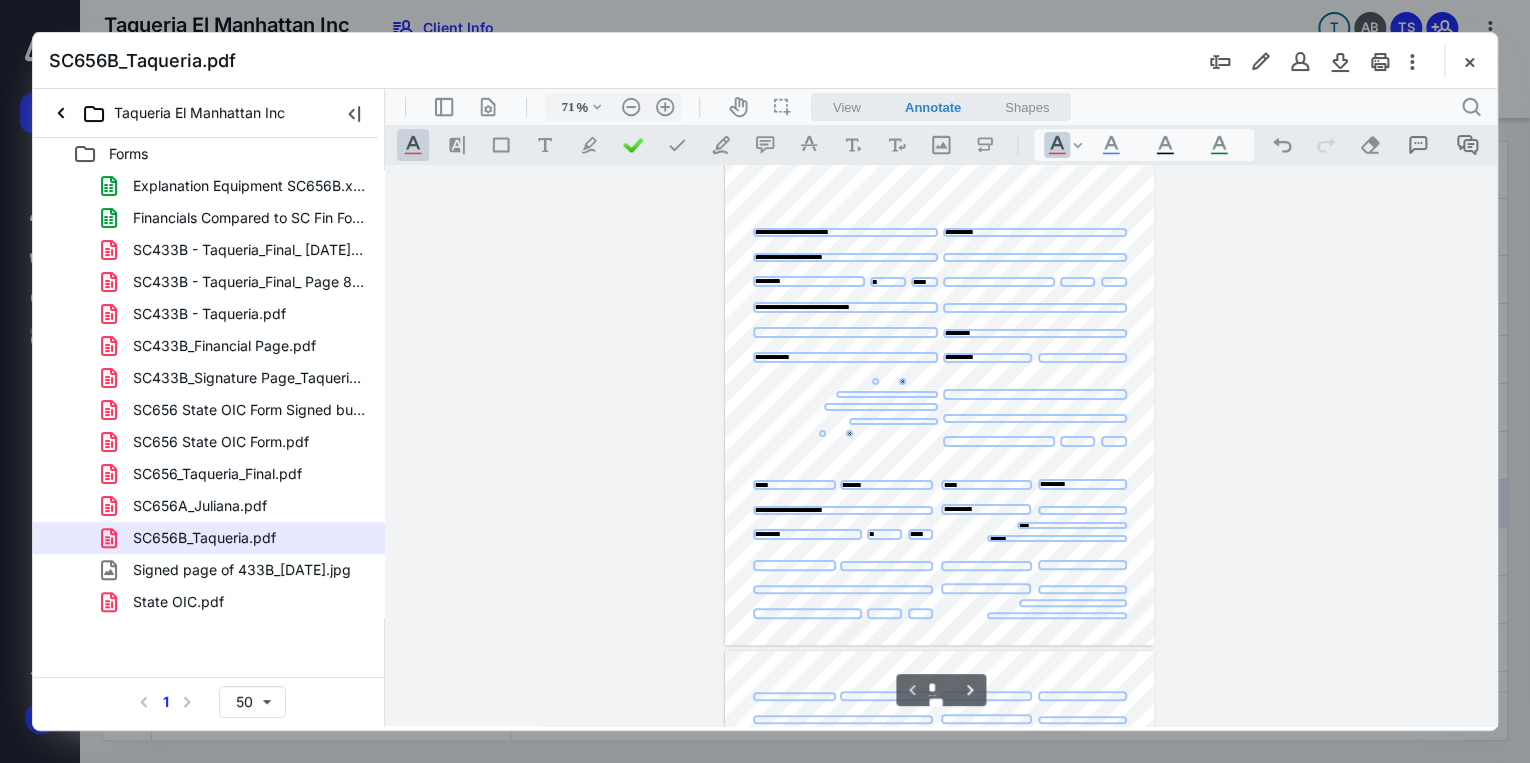 scroll, scrollTop: 0, scrollLeft: 0, axis: both 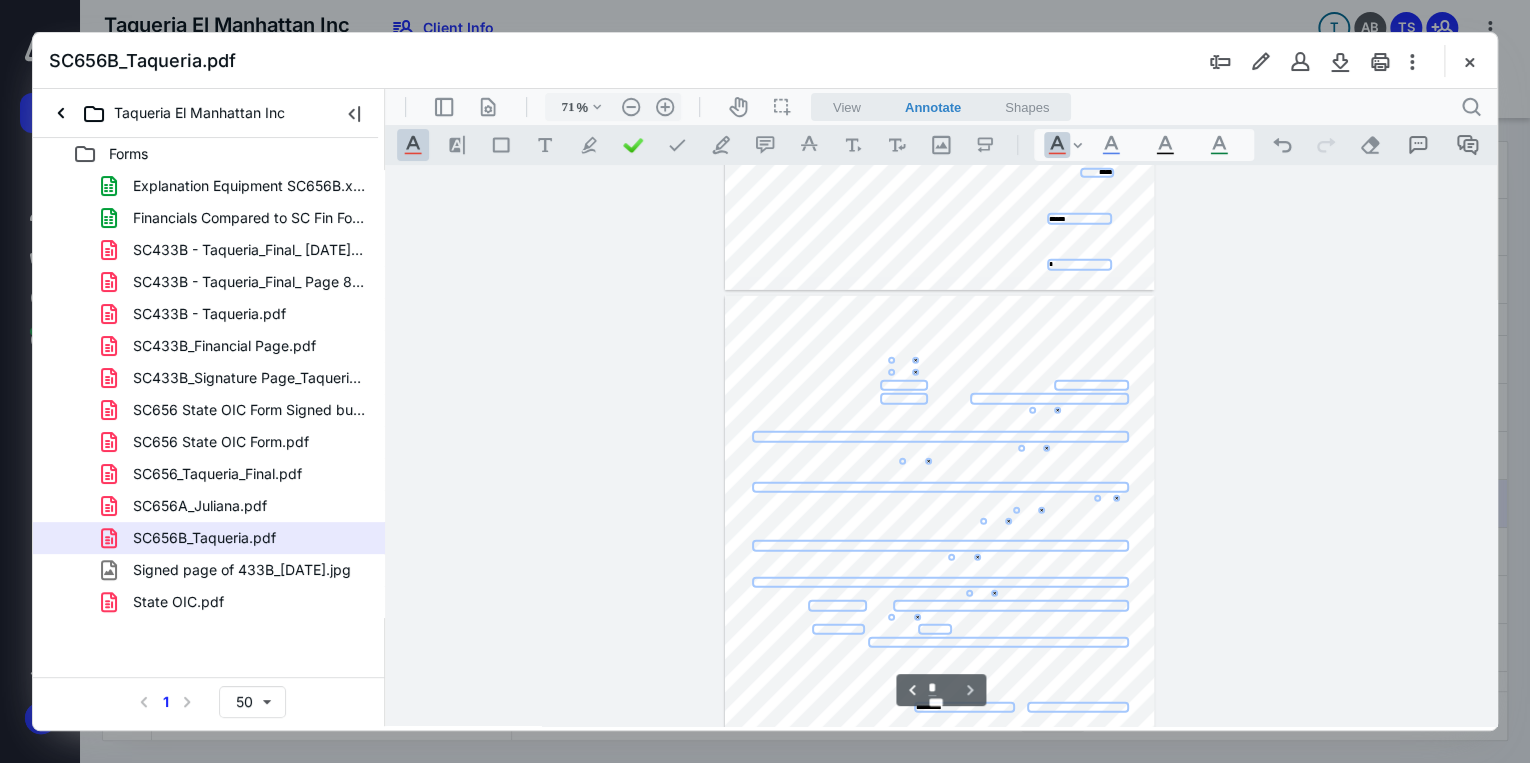 type on "*" 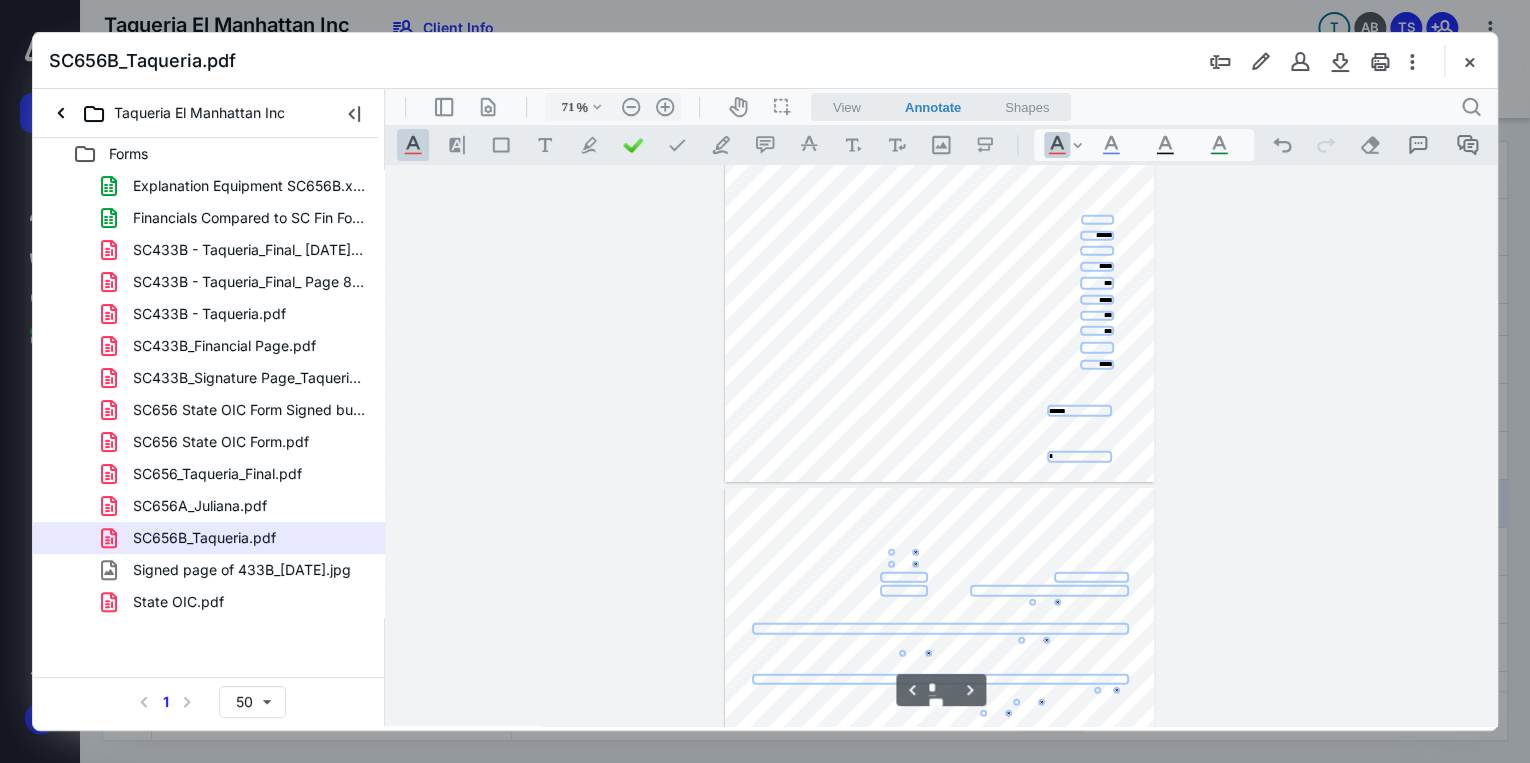 scroll, scrollTop: 2090, scrollLeft: 0, axis: vertical 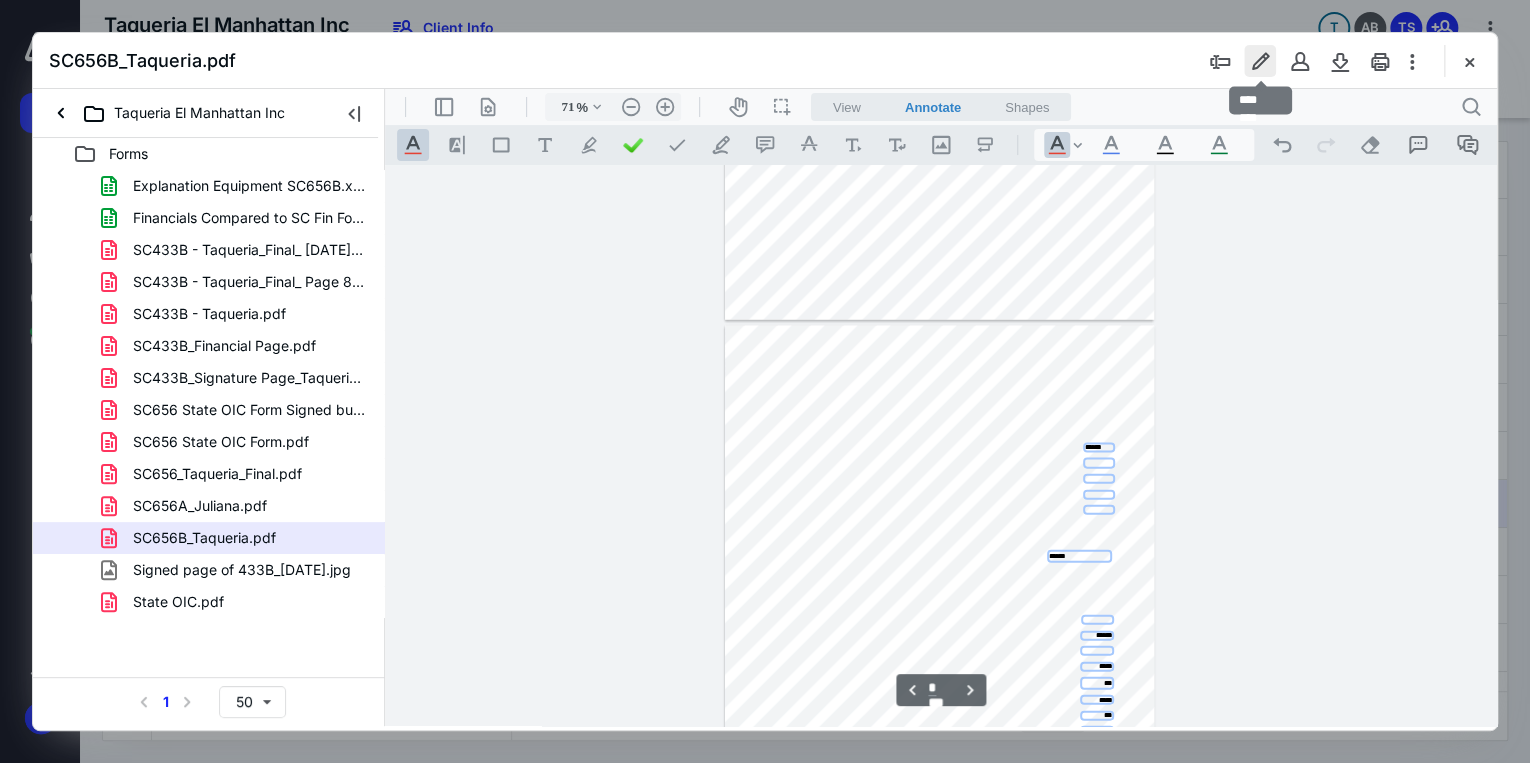 click at bounding box center (1260, 61) 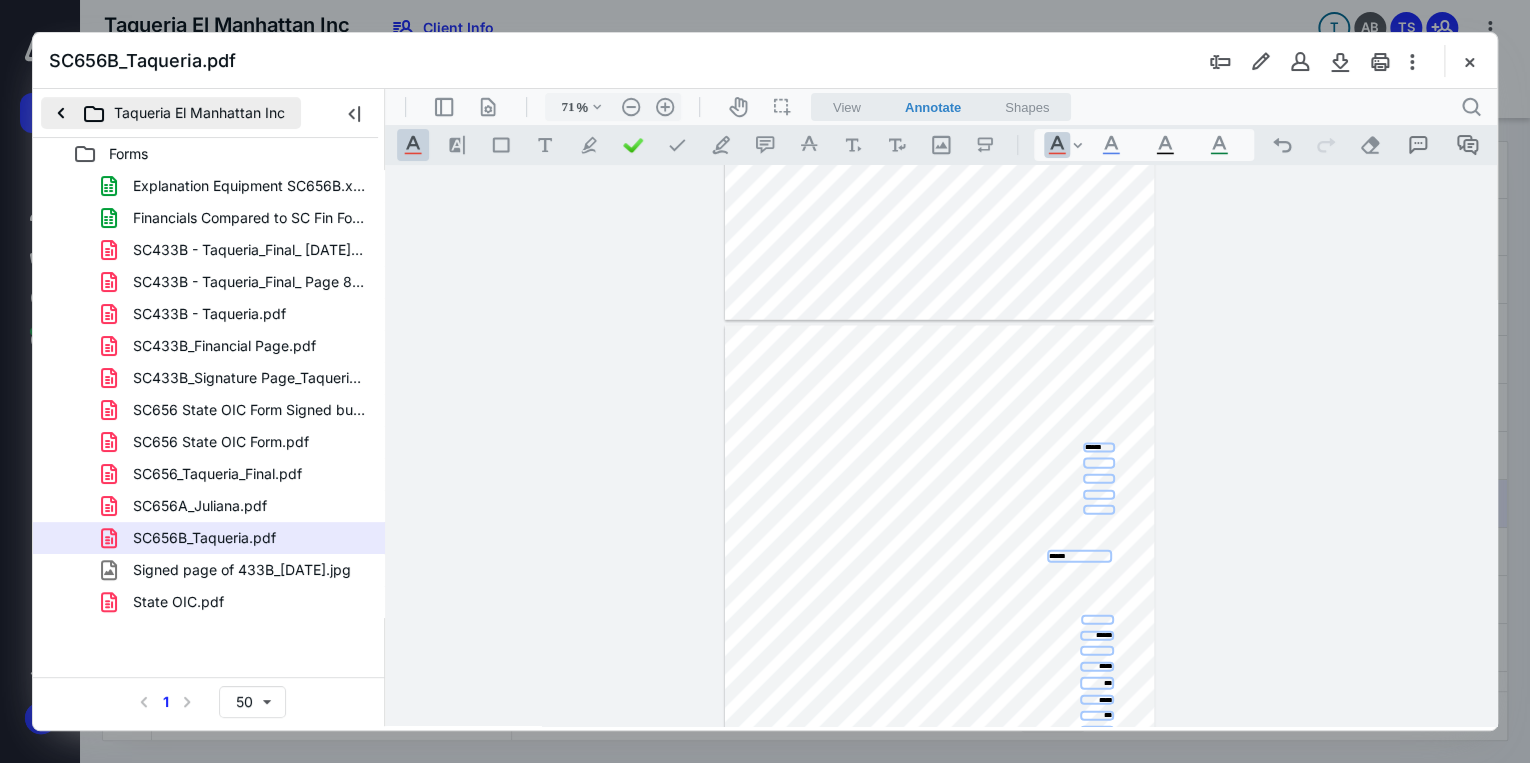 click on "Taqueria El Manhattan Inc" at bounding box center (171, 113) 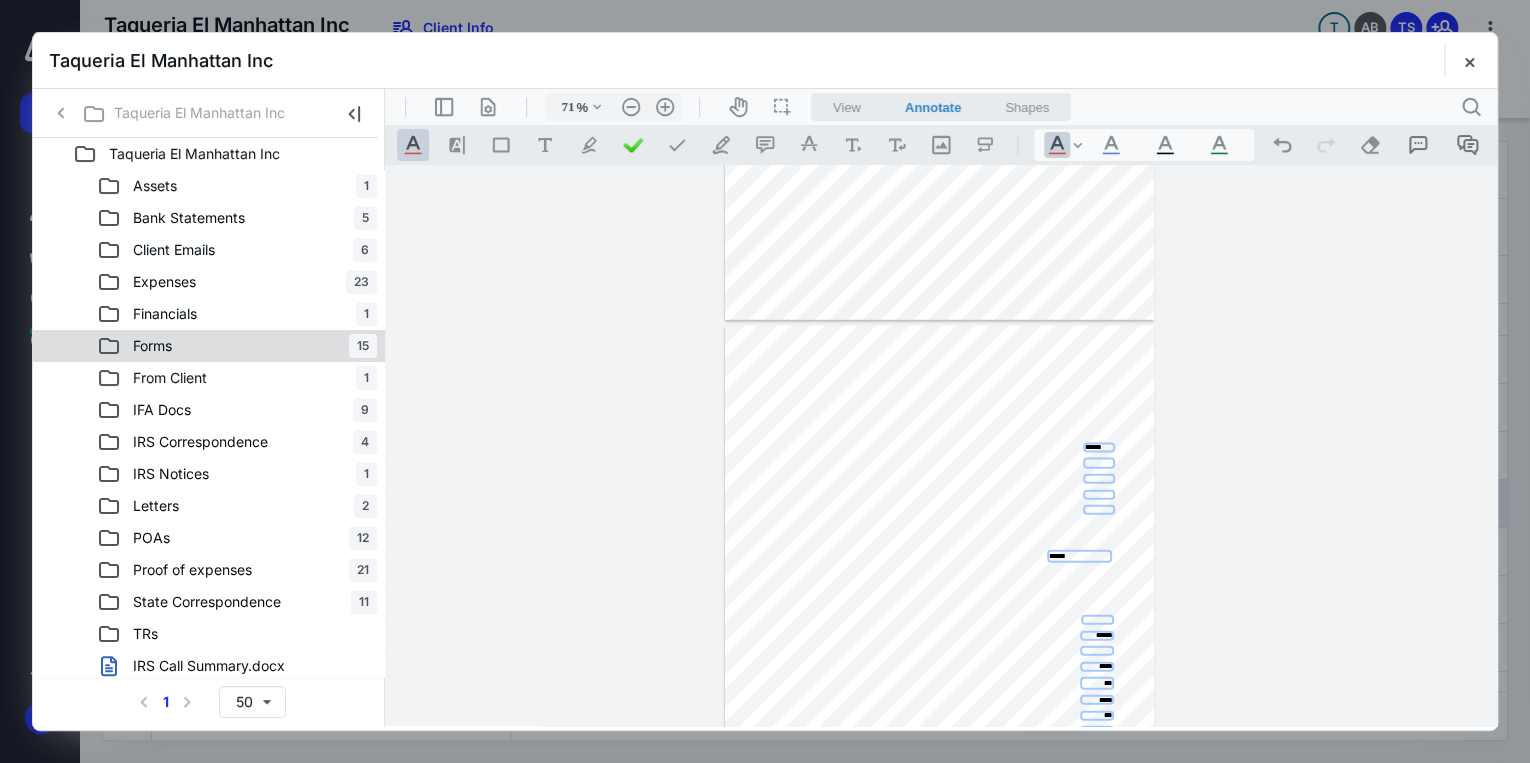 click on "Forms" at bounding box center [152, 346] 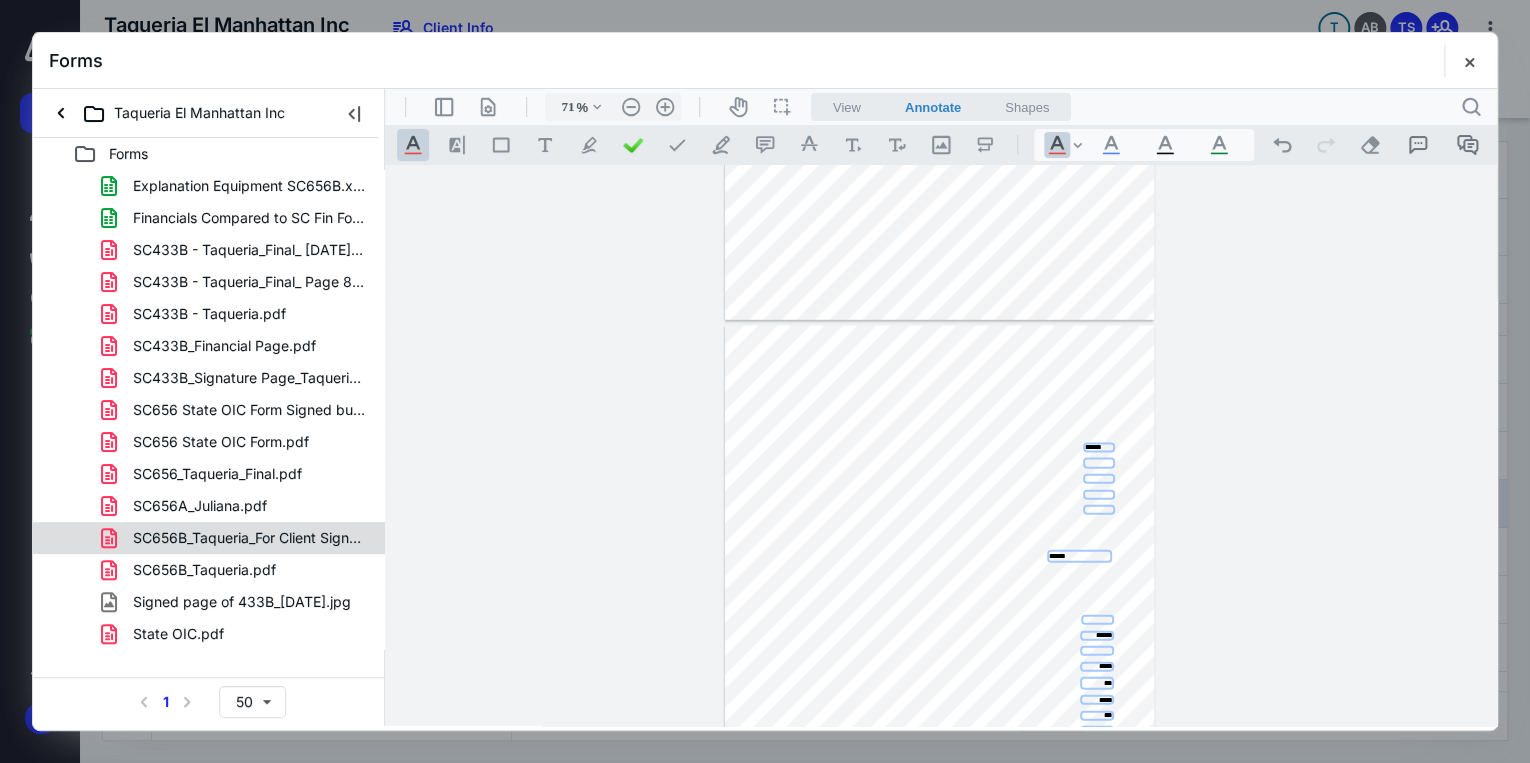click on "SC656B_Taqueria_For Client Signature.pdf" at bounding box center (249, 538) 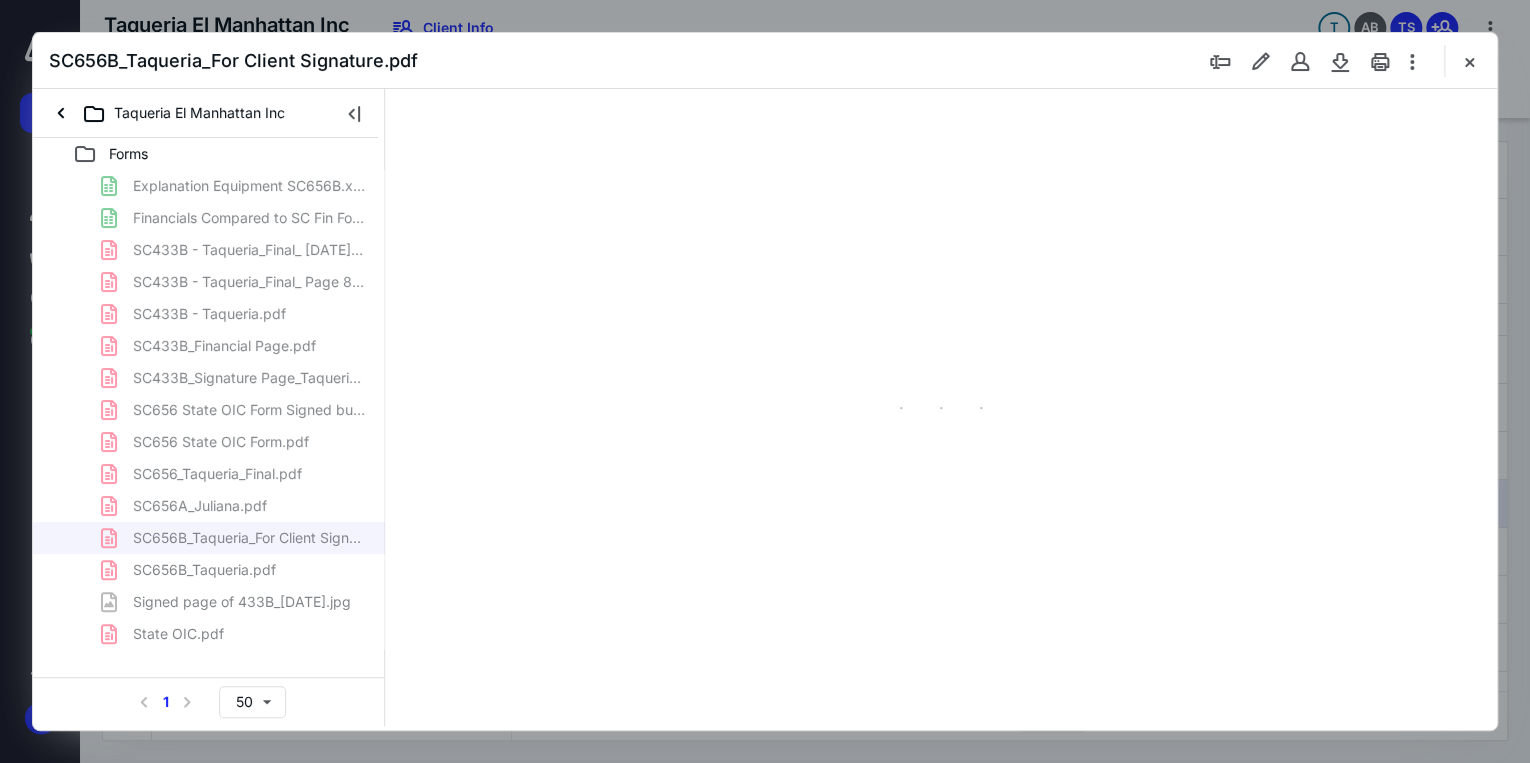type on "71" 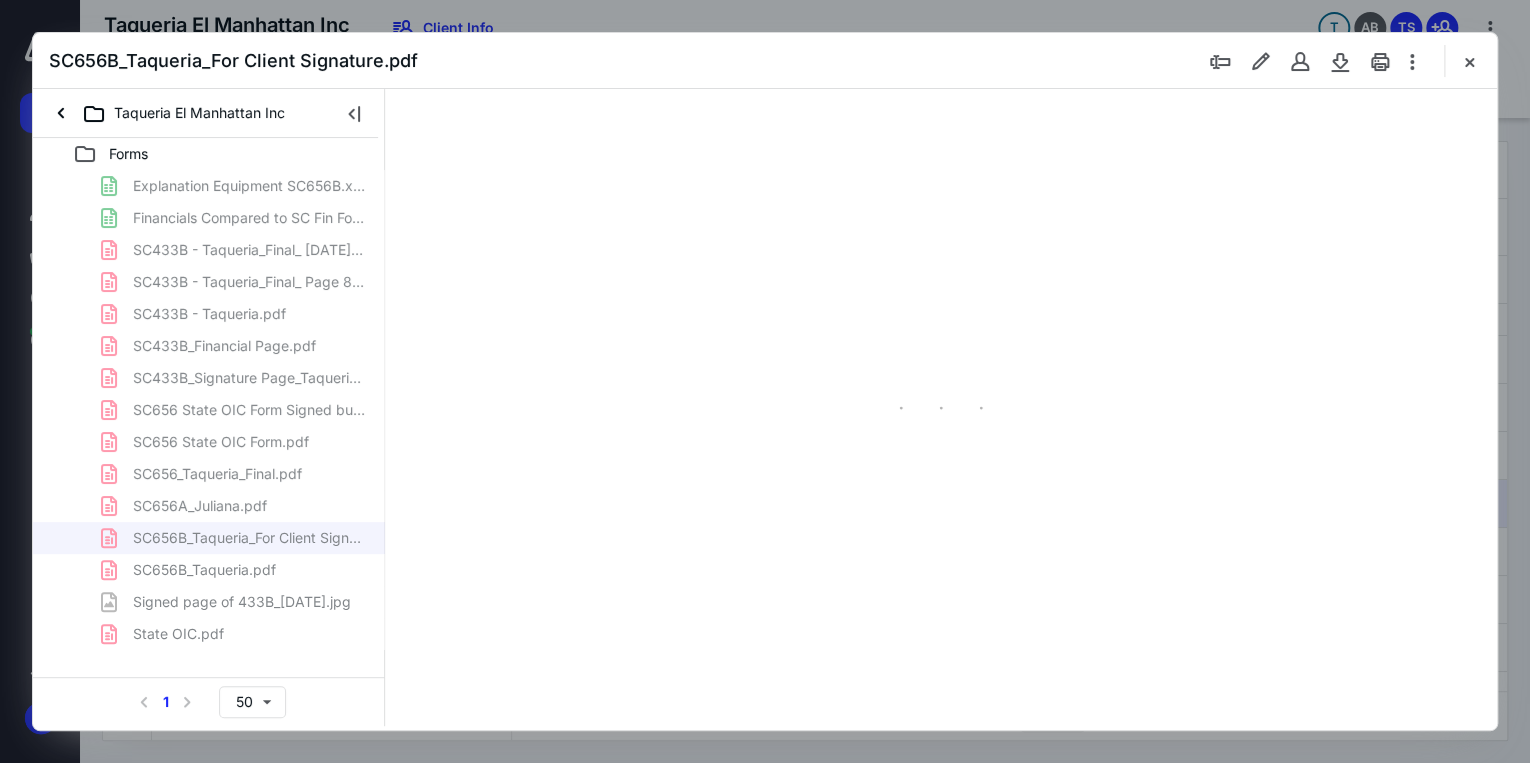 scroll, scrollTop: 79, scrollLeft: 0, axis: vertical 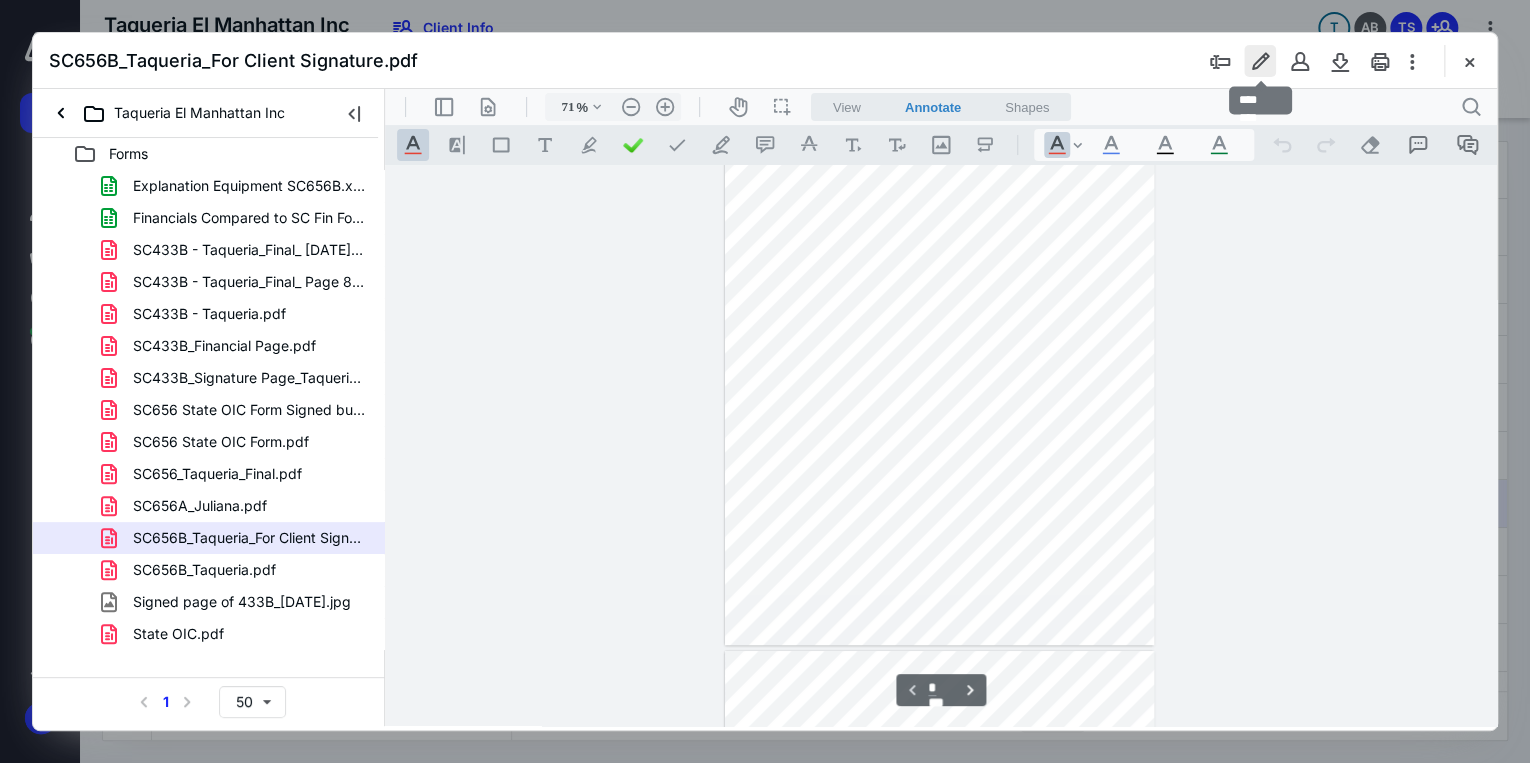 click at bounding box center (1260, 61) 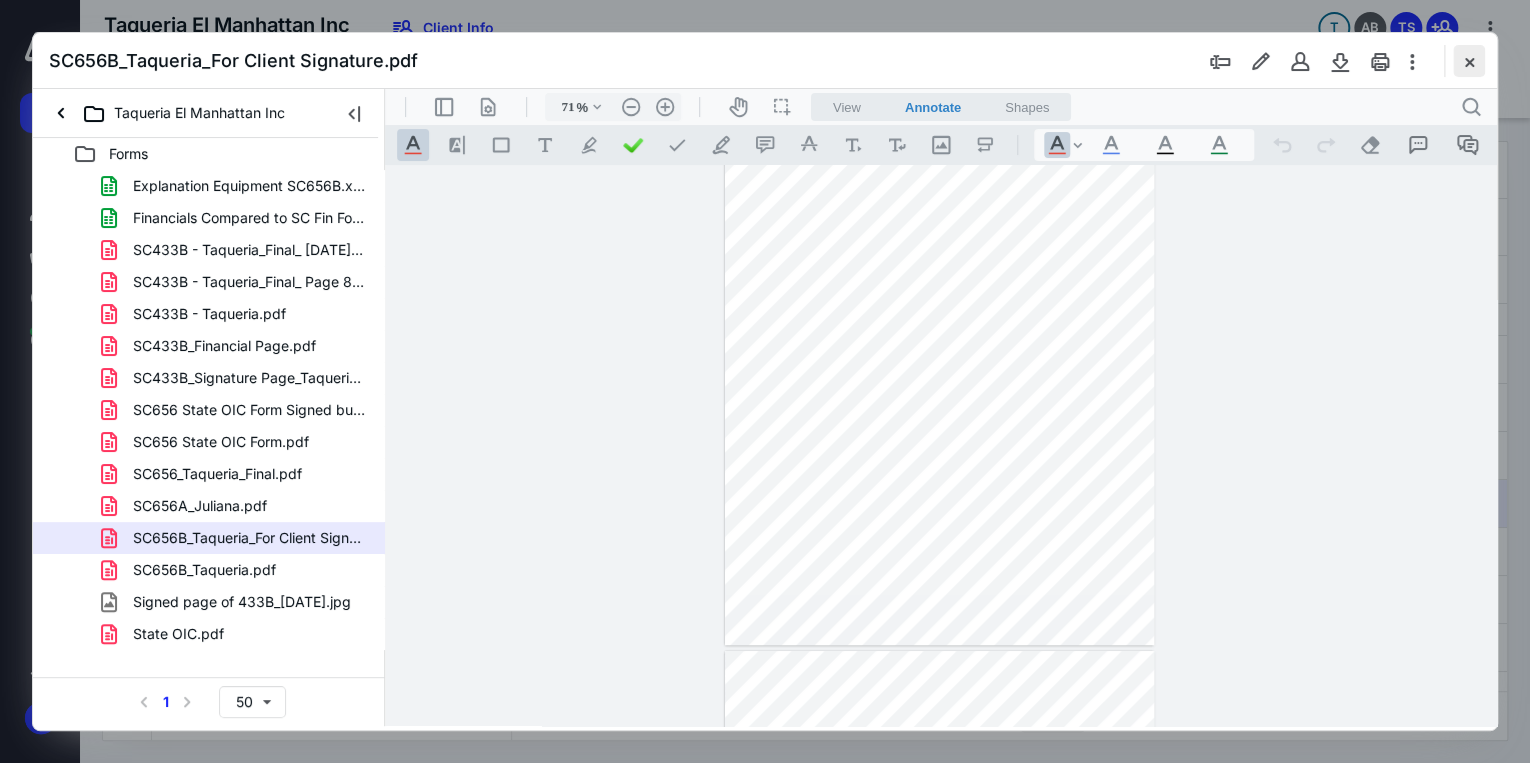 click at bounding box center [1469, 61] 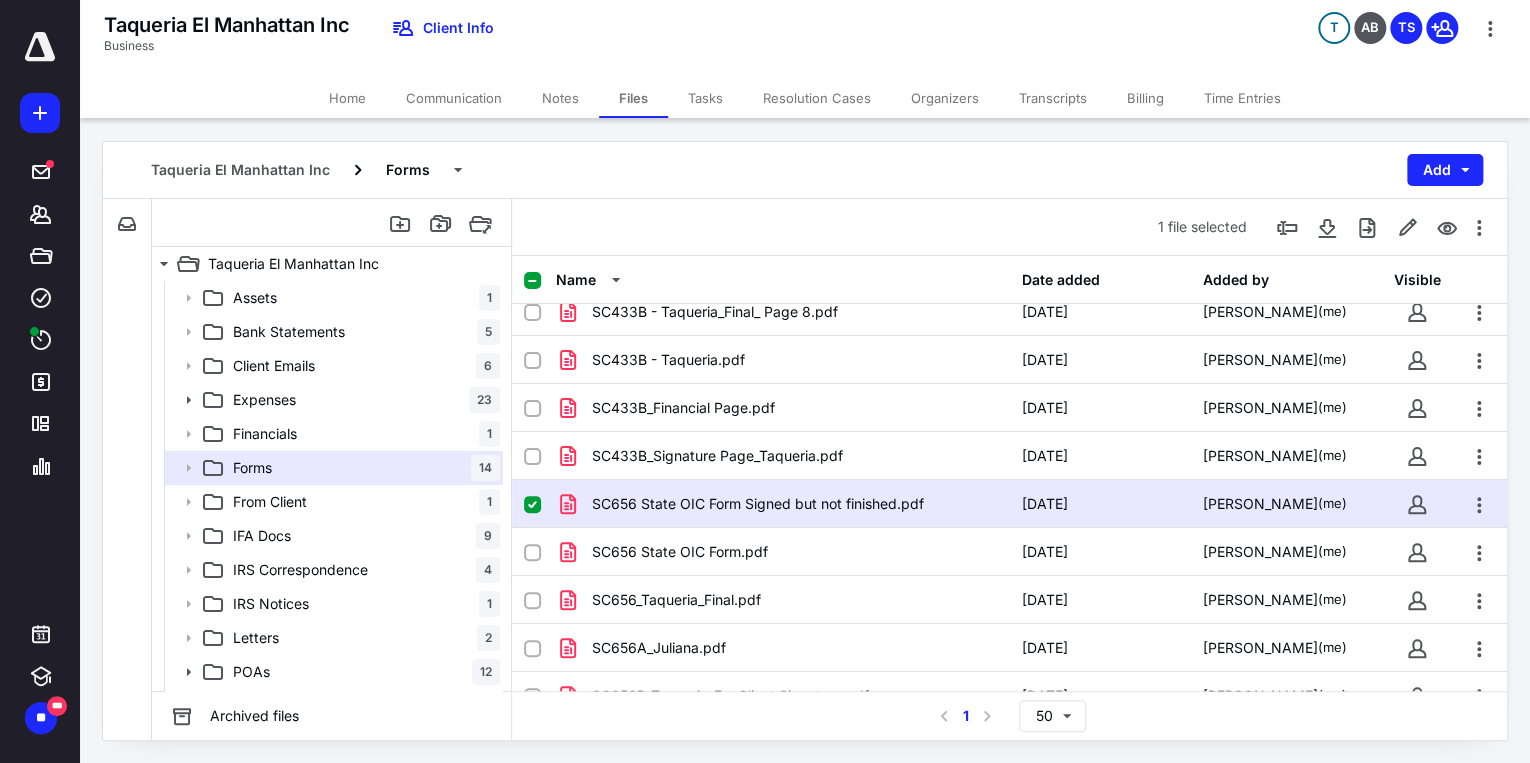 click on "Communication" at bounding box center [454, 98] 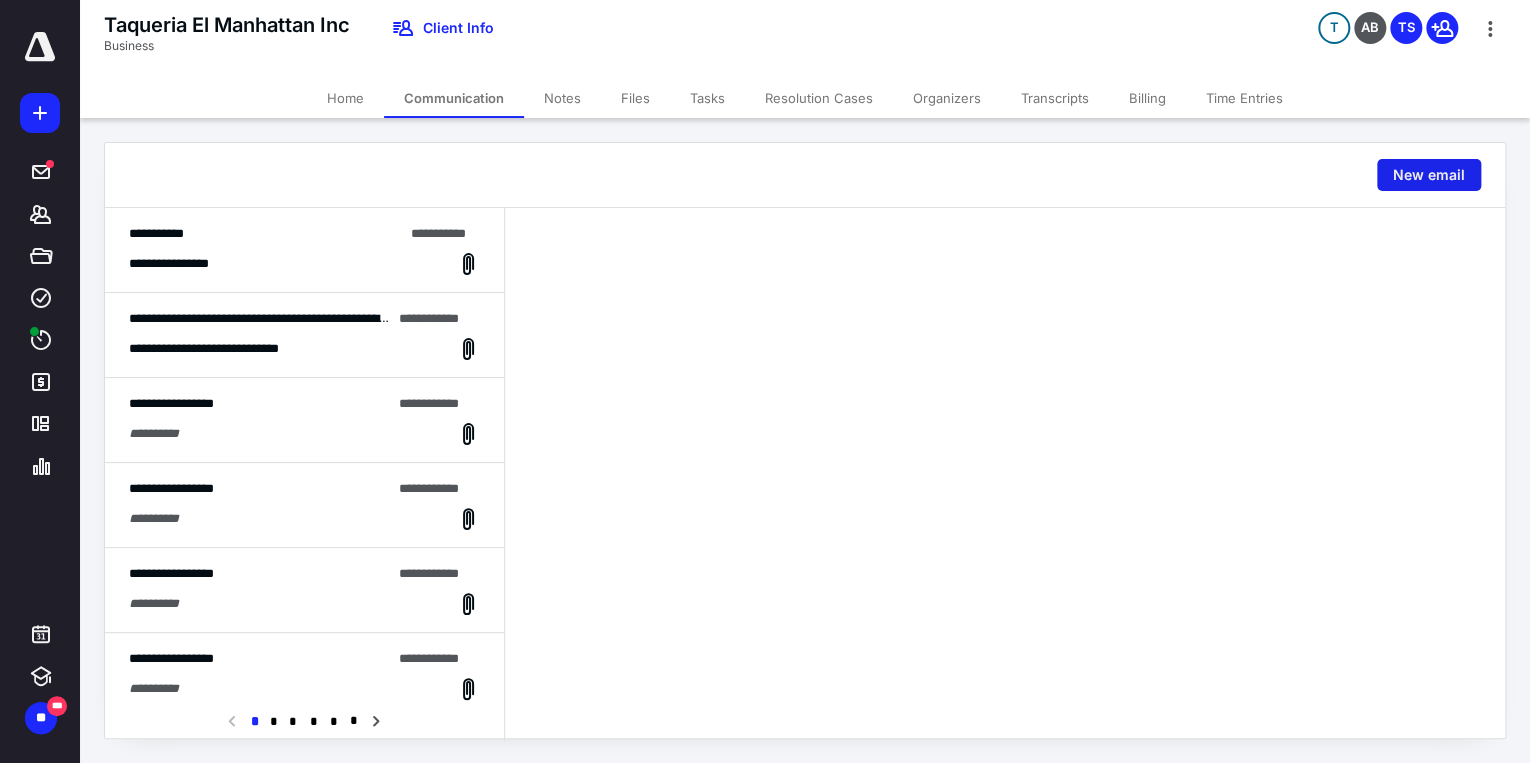 click on "New email" at bounding box center (1429, 175) 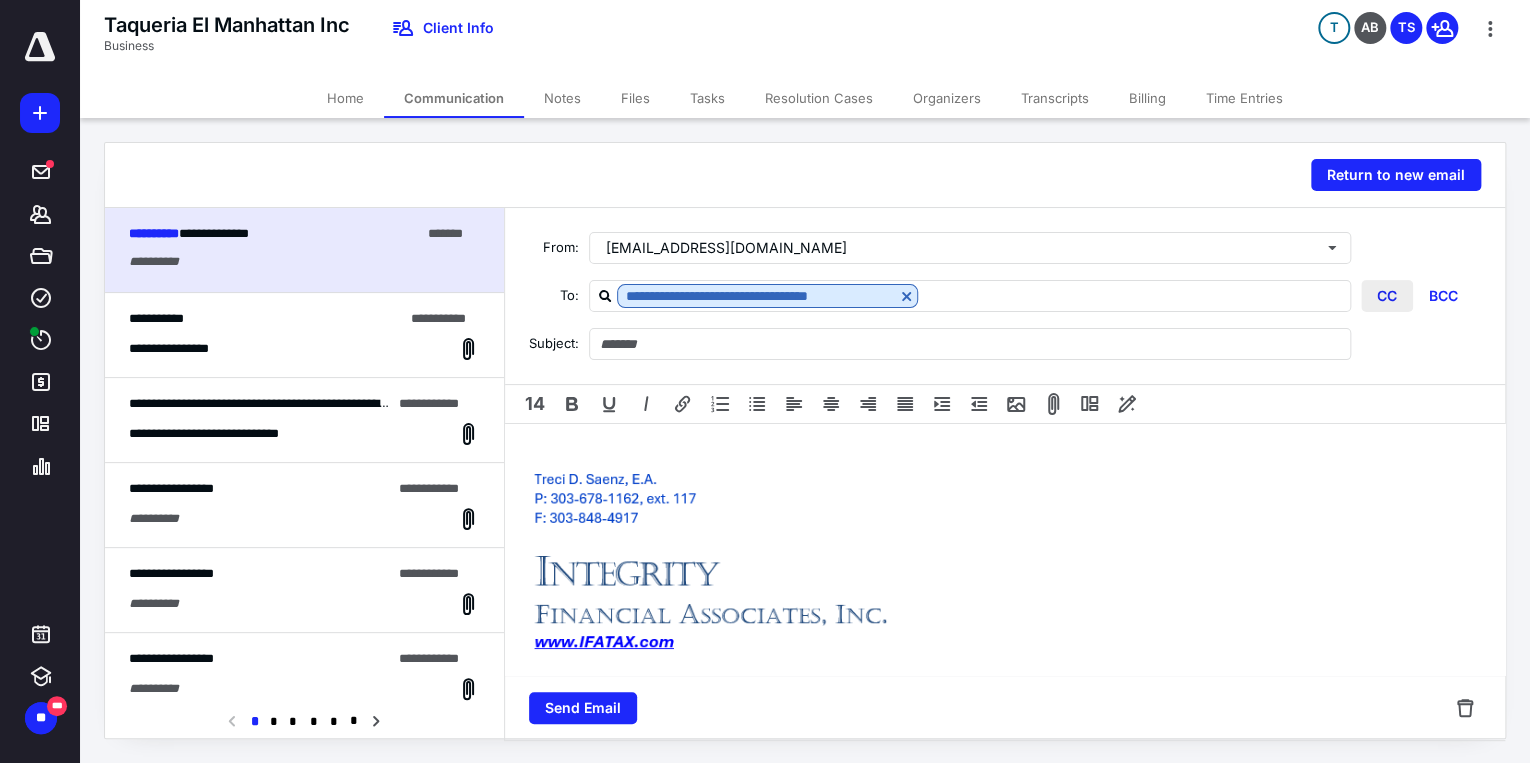 click on "CC" at bounding box center (1387, 296) 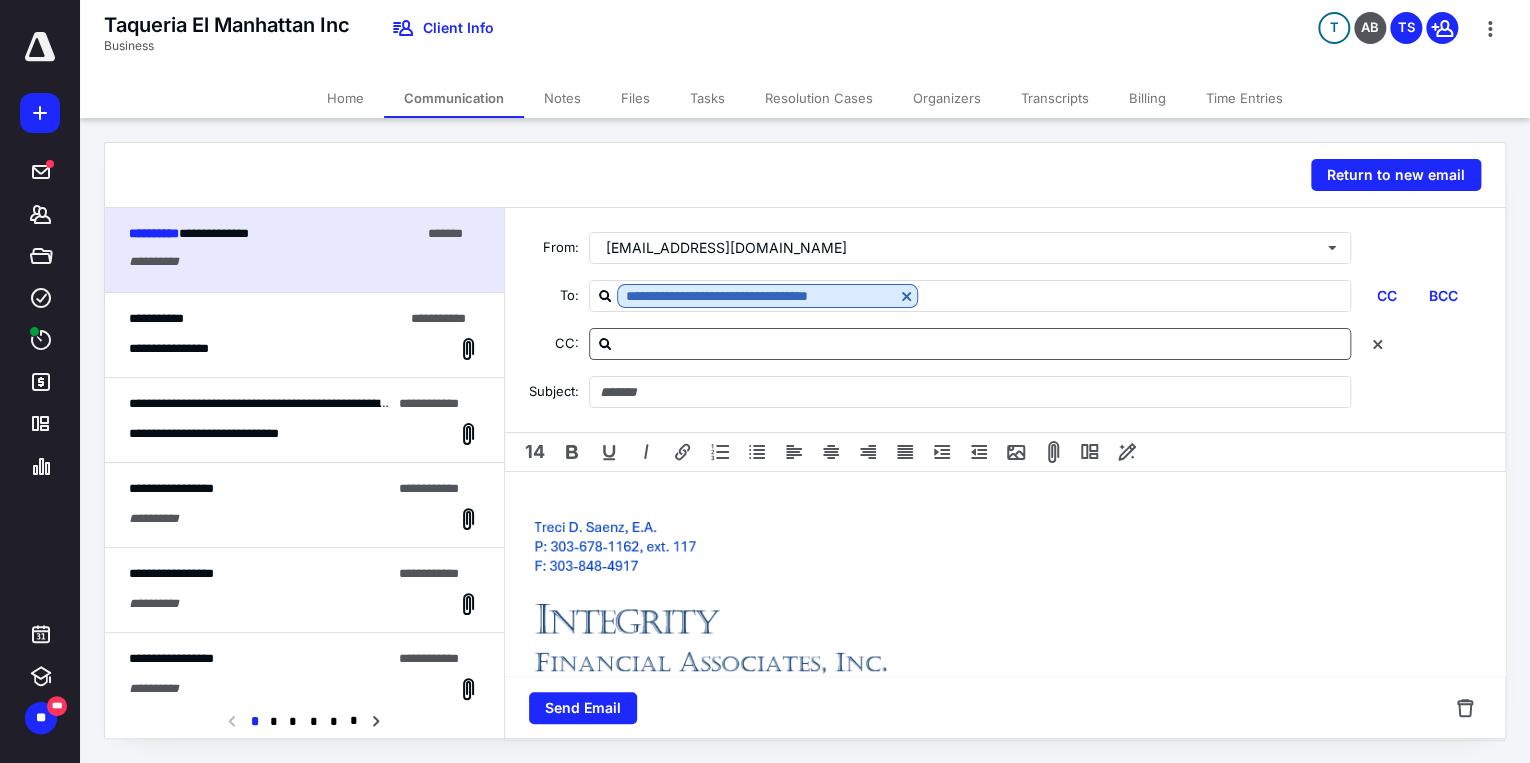 click at bounding box center [982, 343] 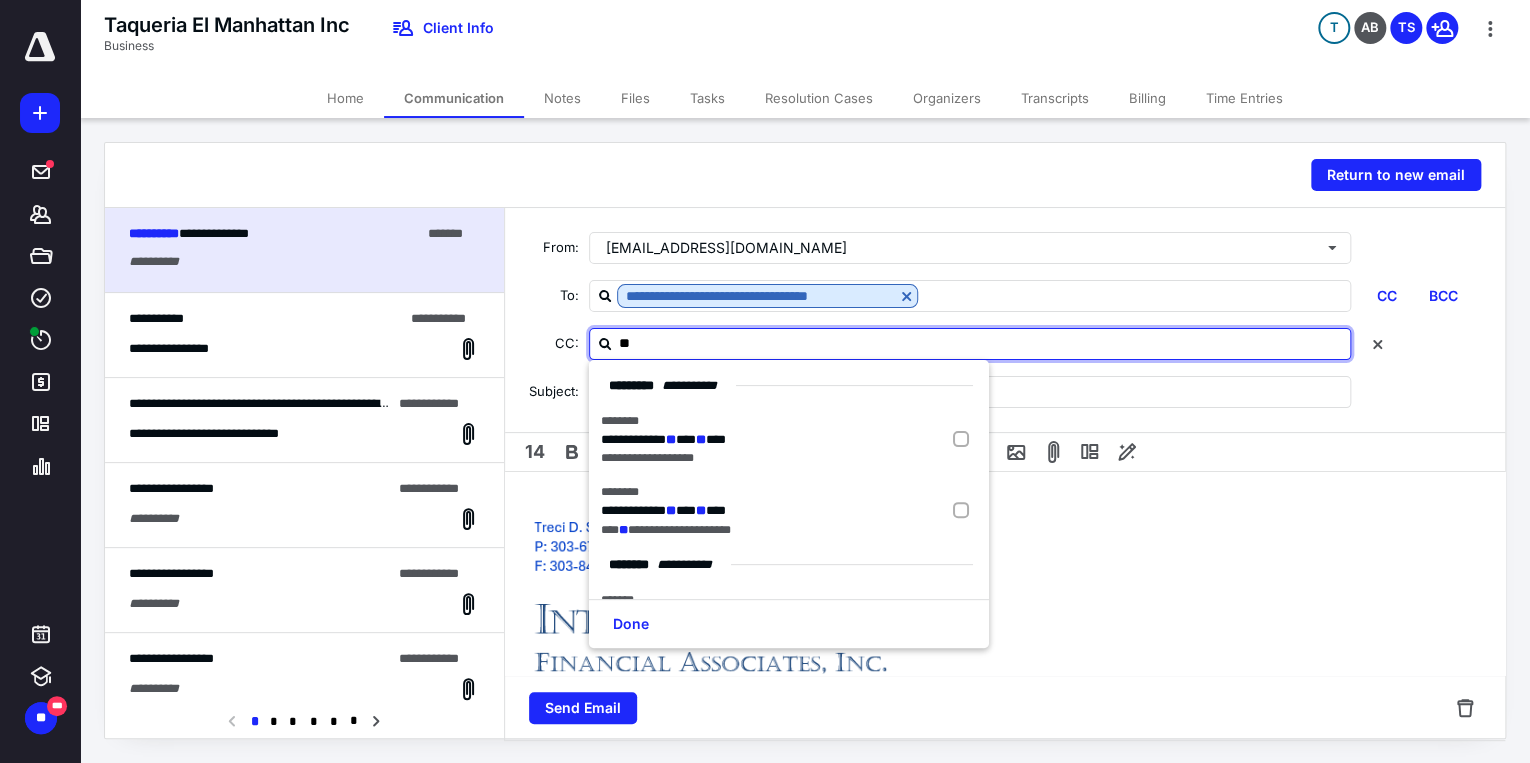 type on "*" 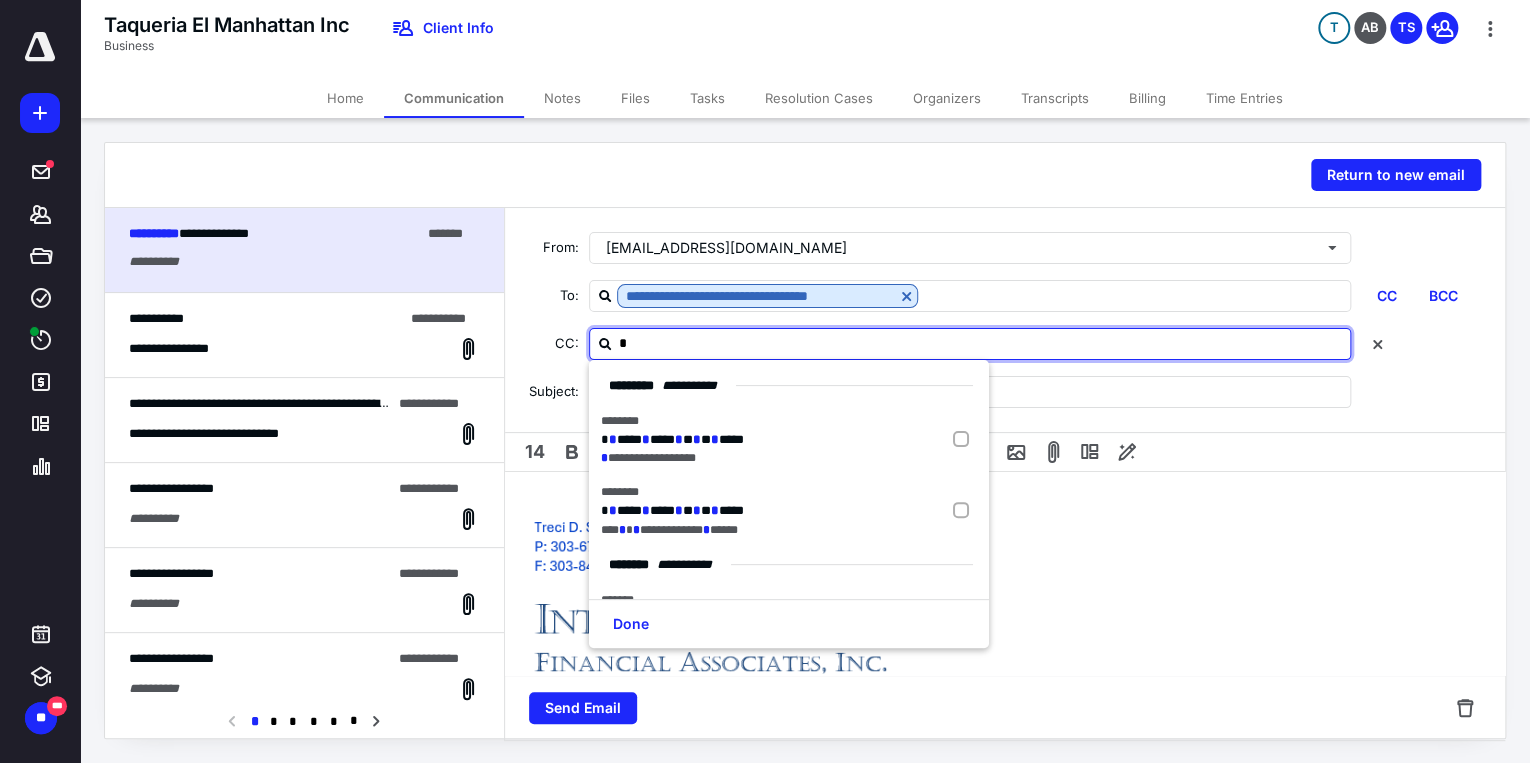 type 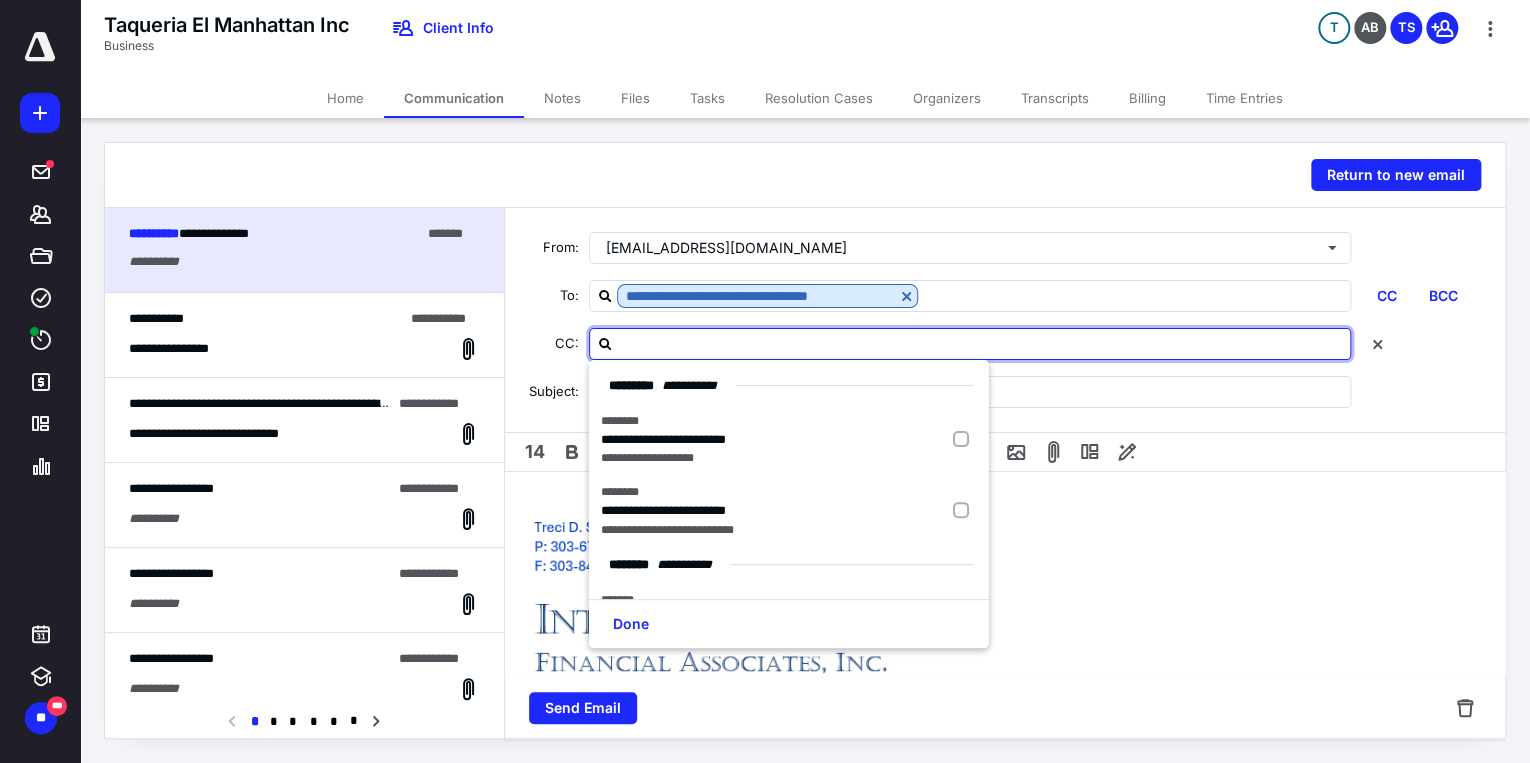 click on "14" at bounding box center [1005, 452] 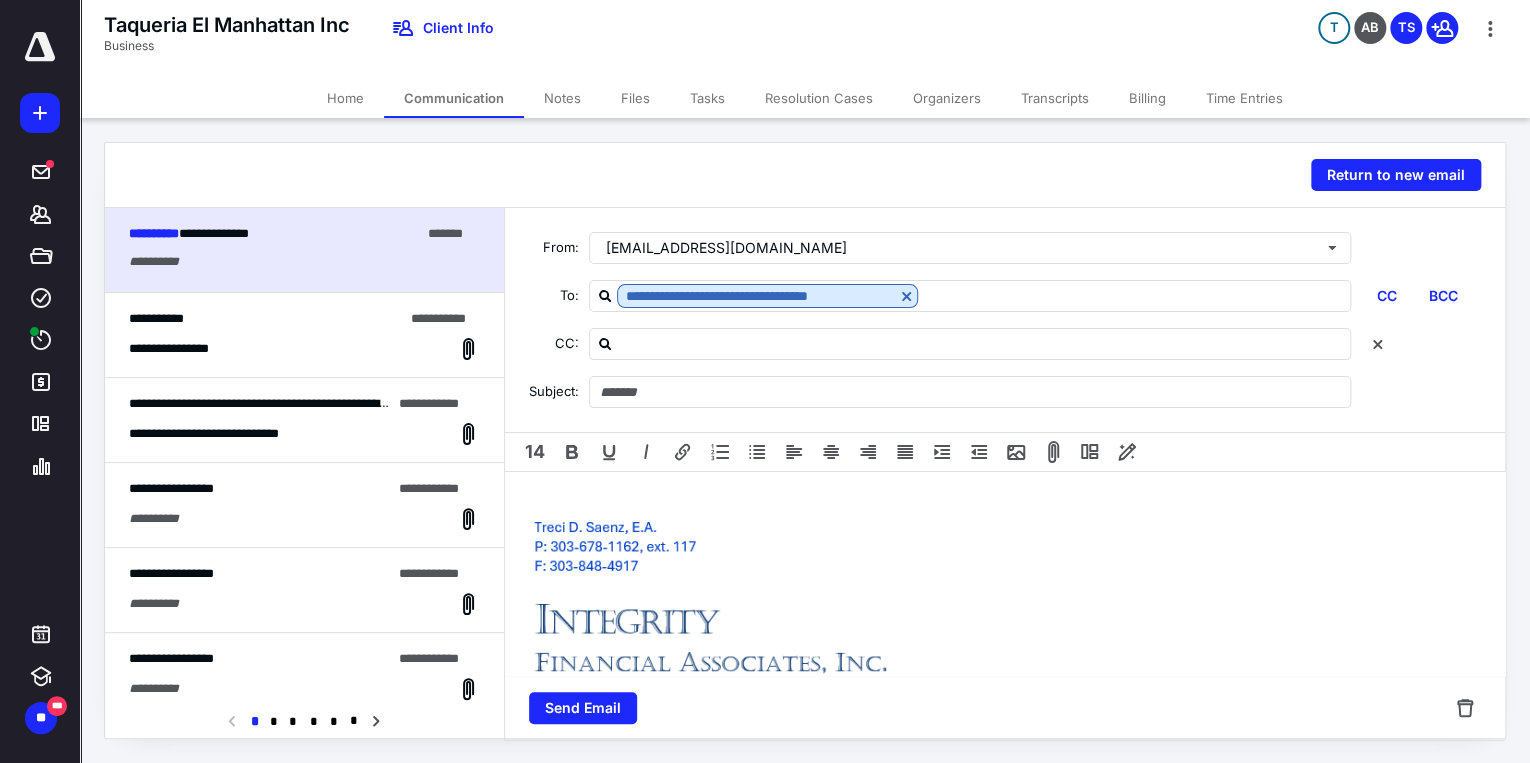 click on "Files" at bounding box center [635, 98] 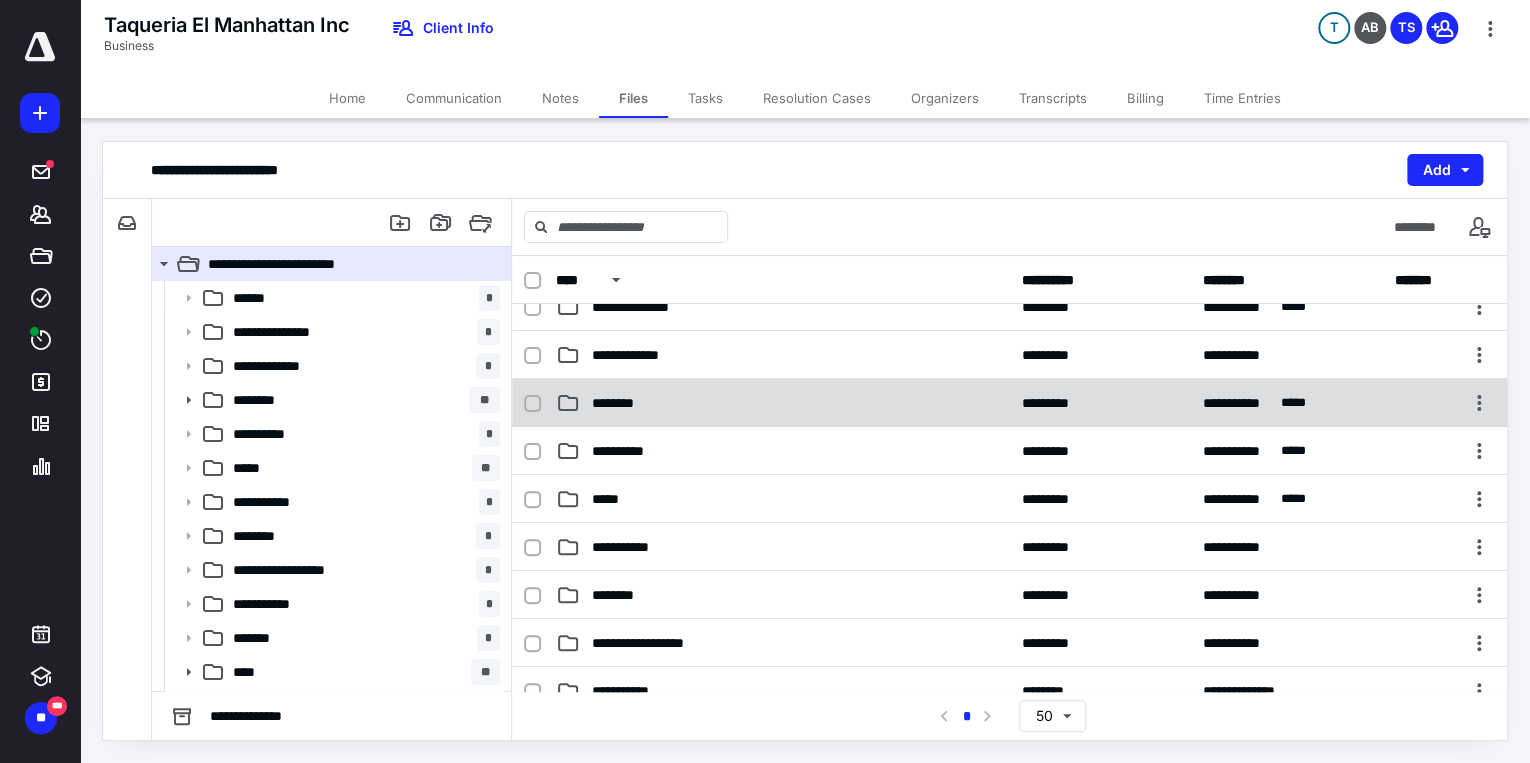 scroll, scrollTop: 68, scrollLeft: 0, axis: vertical 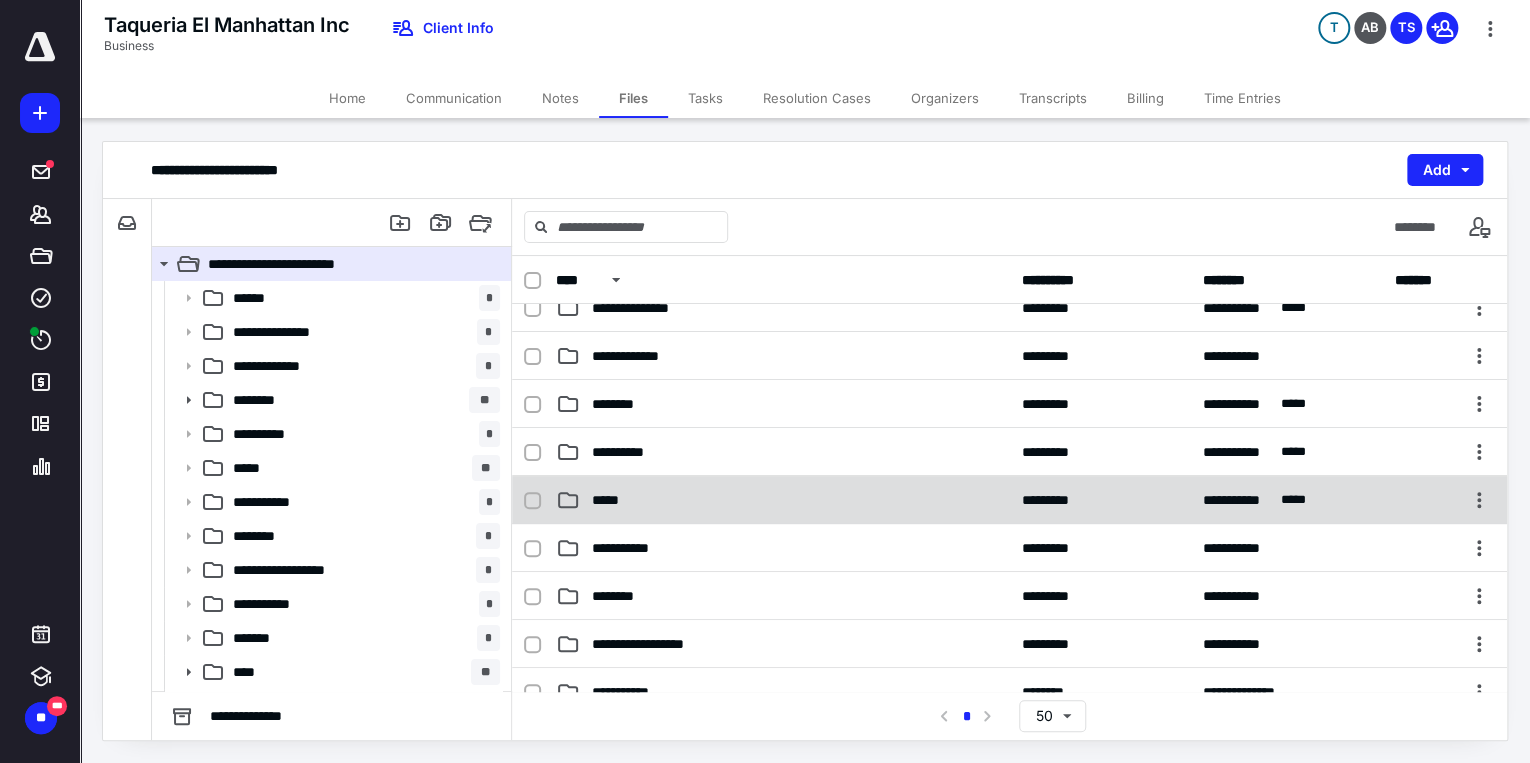 click on "*****" at bounding box center [783, 500] 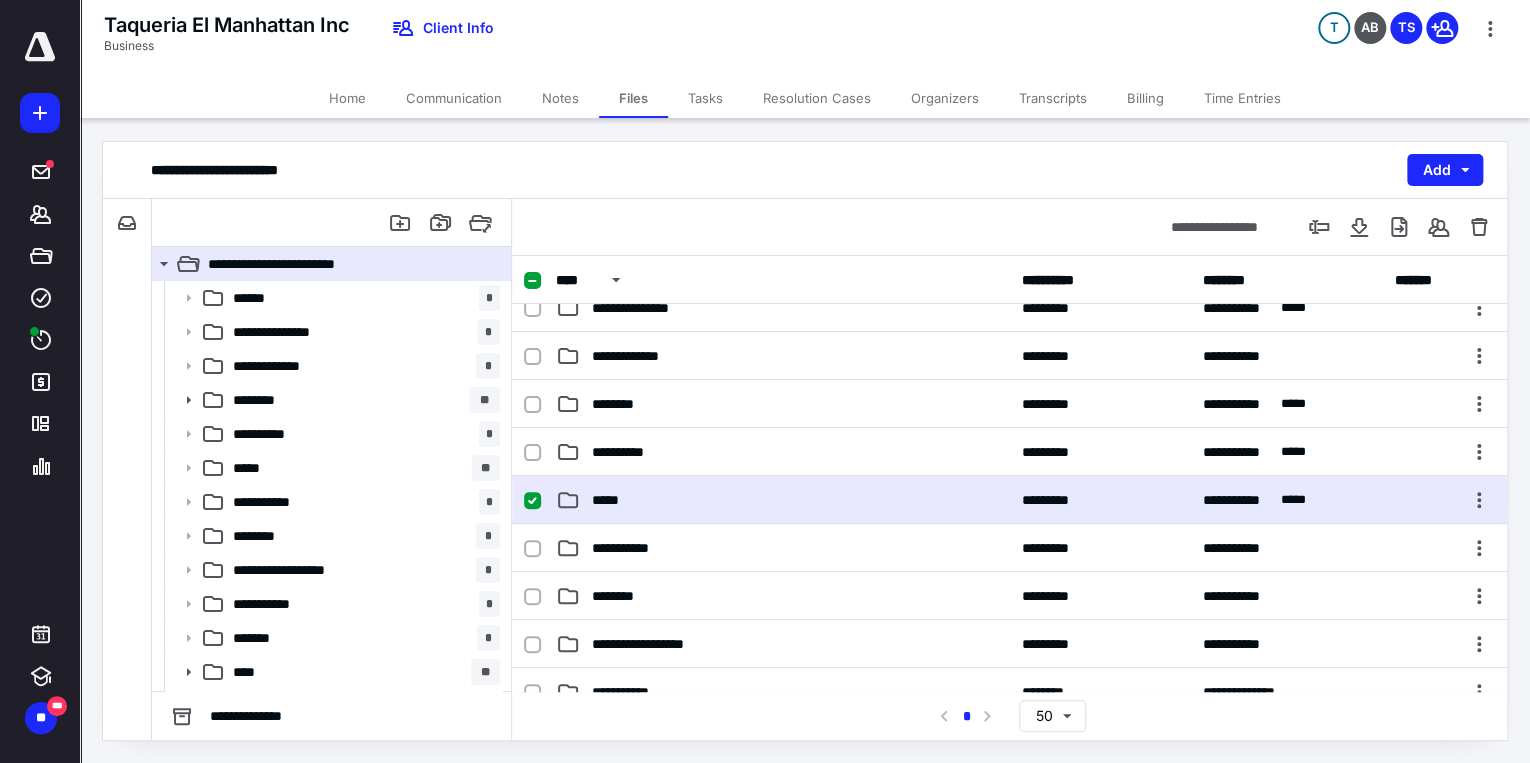 click on "*****" at bounding box center [783, 500] 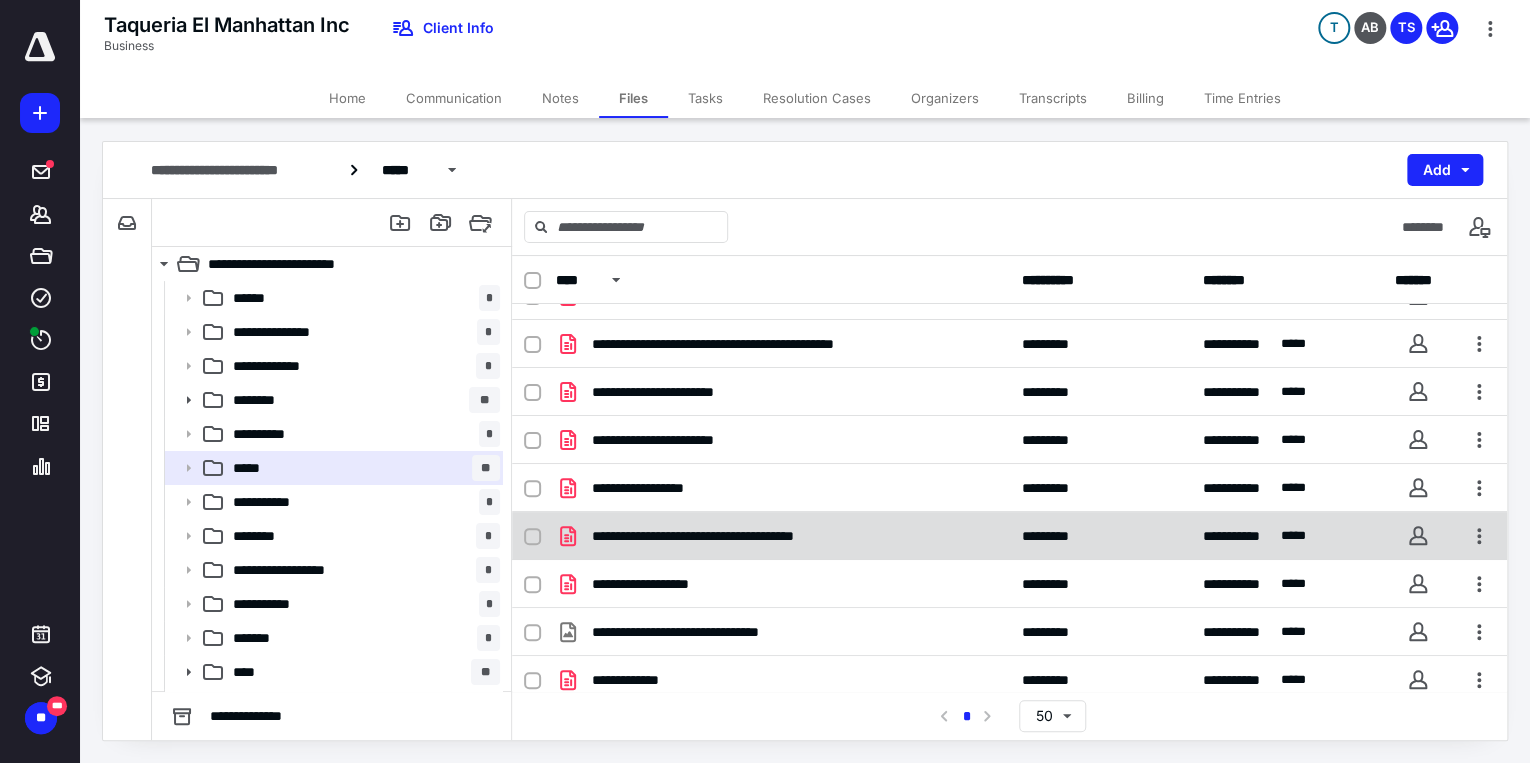 scroll, scrollTop: 328, scrollLeft: 0, axis: vertical 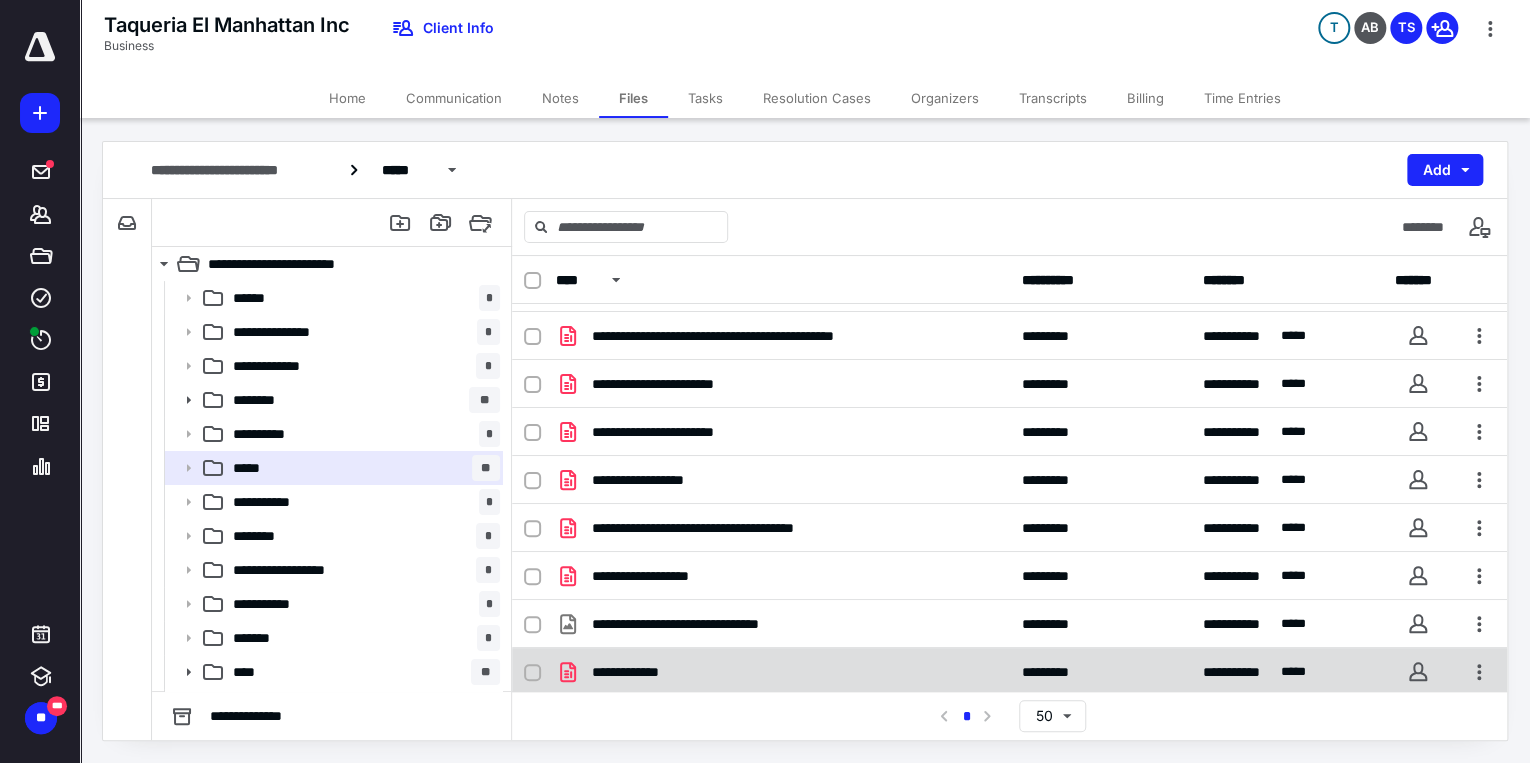 click on "**********" at bounding box center [636, 672] 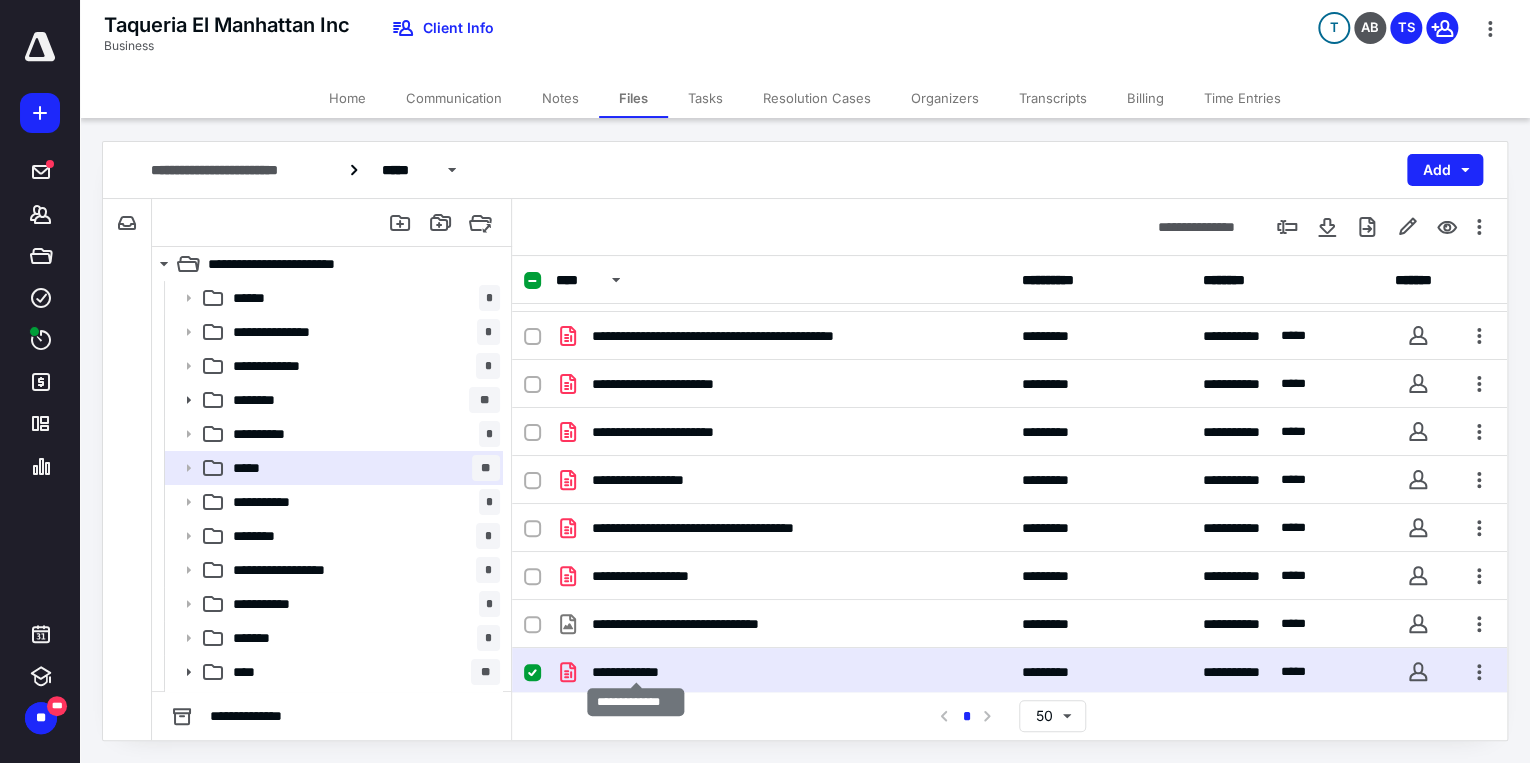 click on "**********" at bounding box center [636, 672] 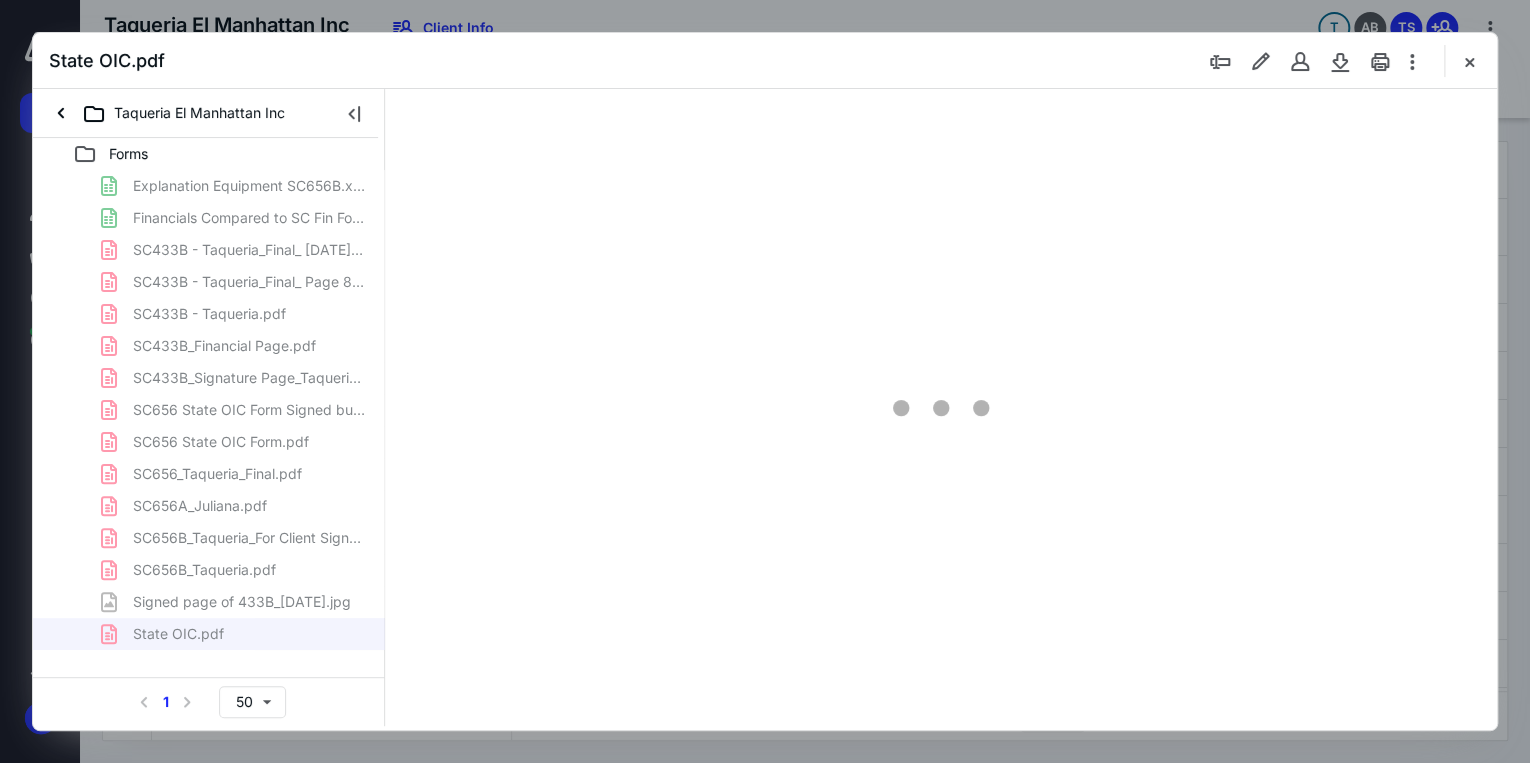 scroll, scrollTop: 328, scrollLeft: 0, axis: vertical 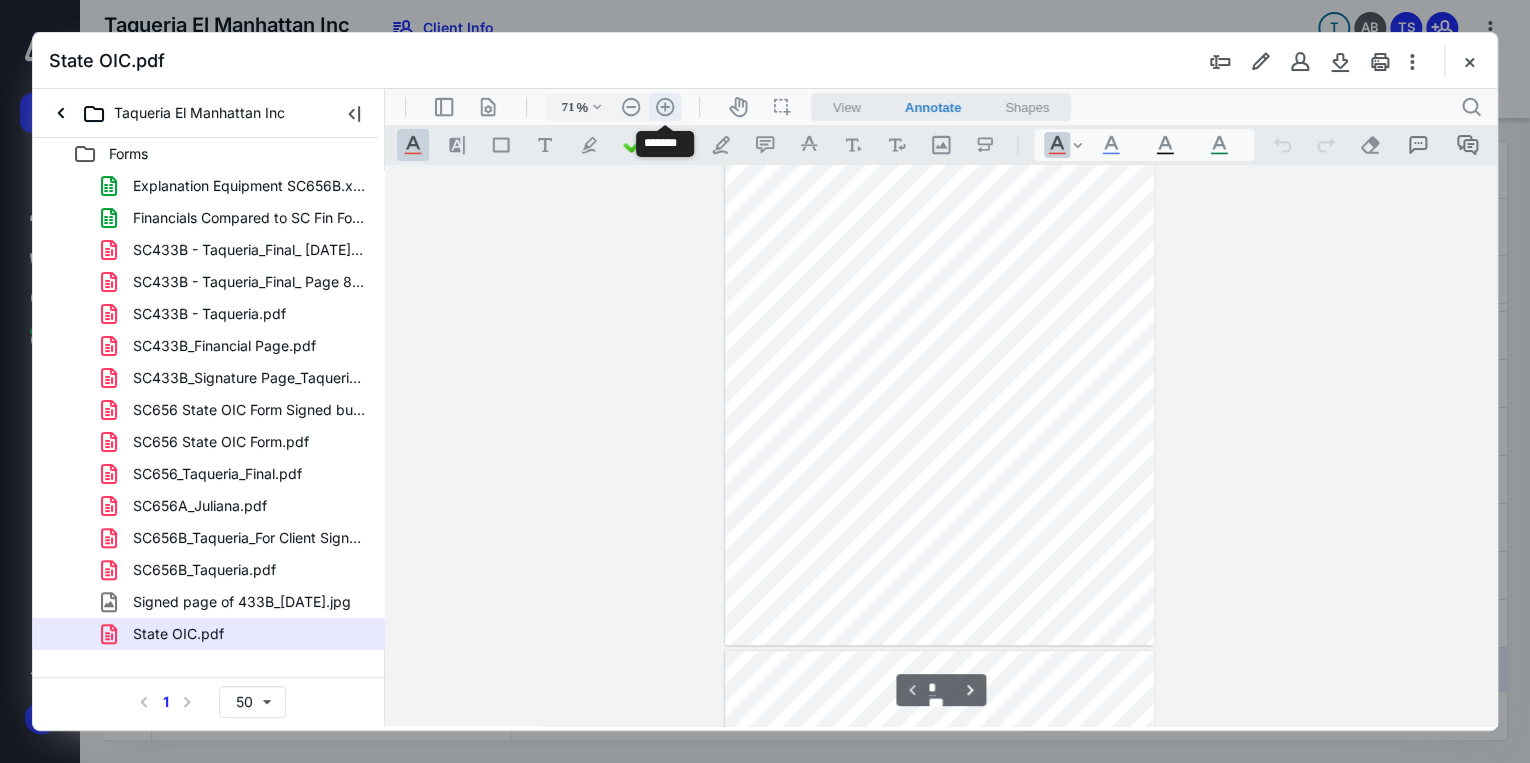 click on ".cls-1{fill:#abb0c4;} icon - header - zoom - in - line" at bounding box center (665, 107) 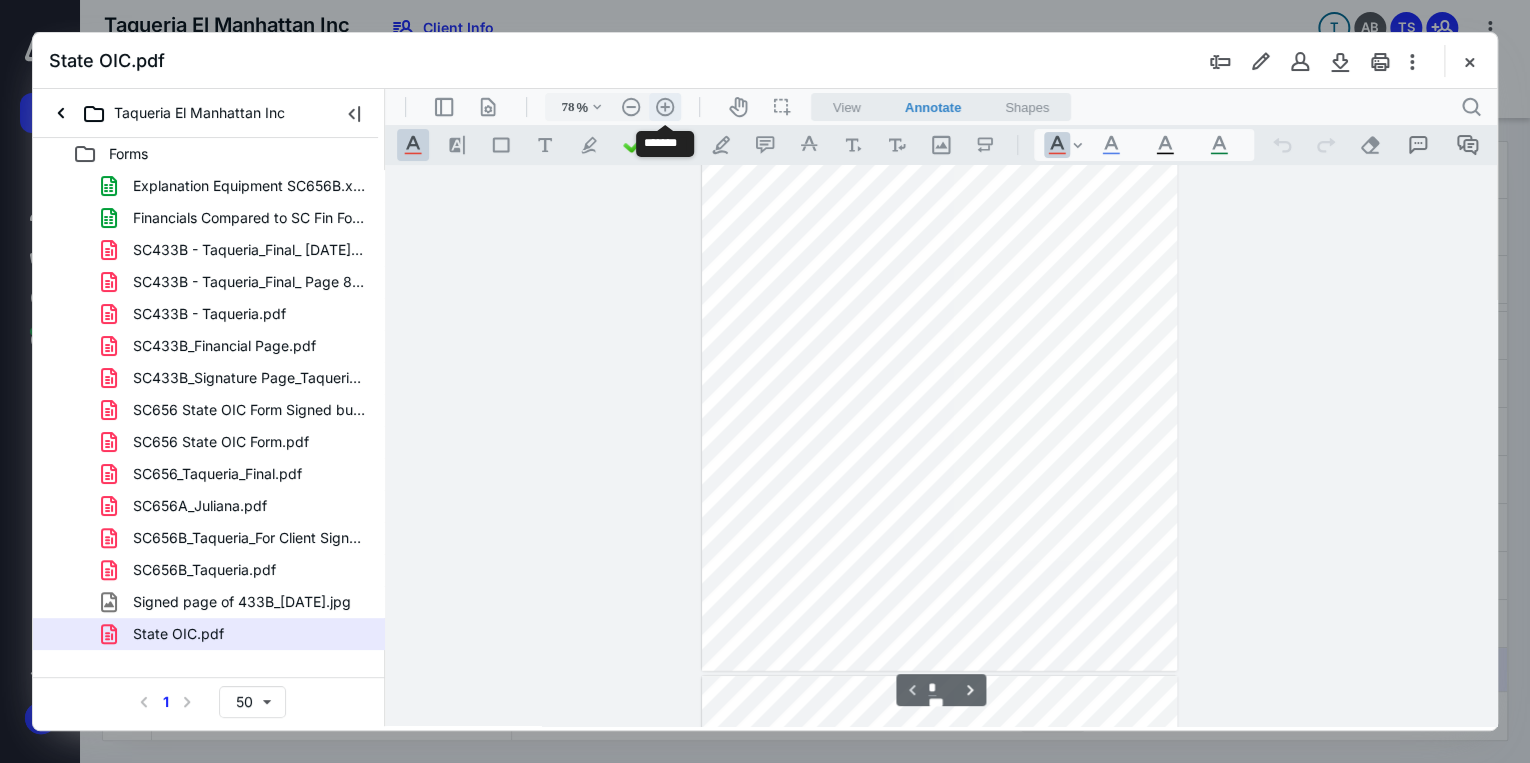 click on ".cls-1{fill:#abb0c4;} icon - header - zoom - in - line" at bounding box center (665, 107) 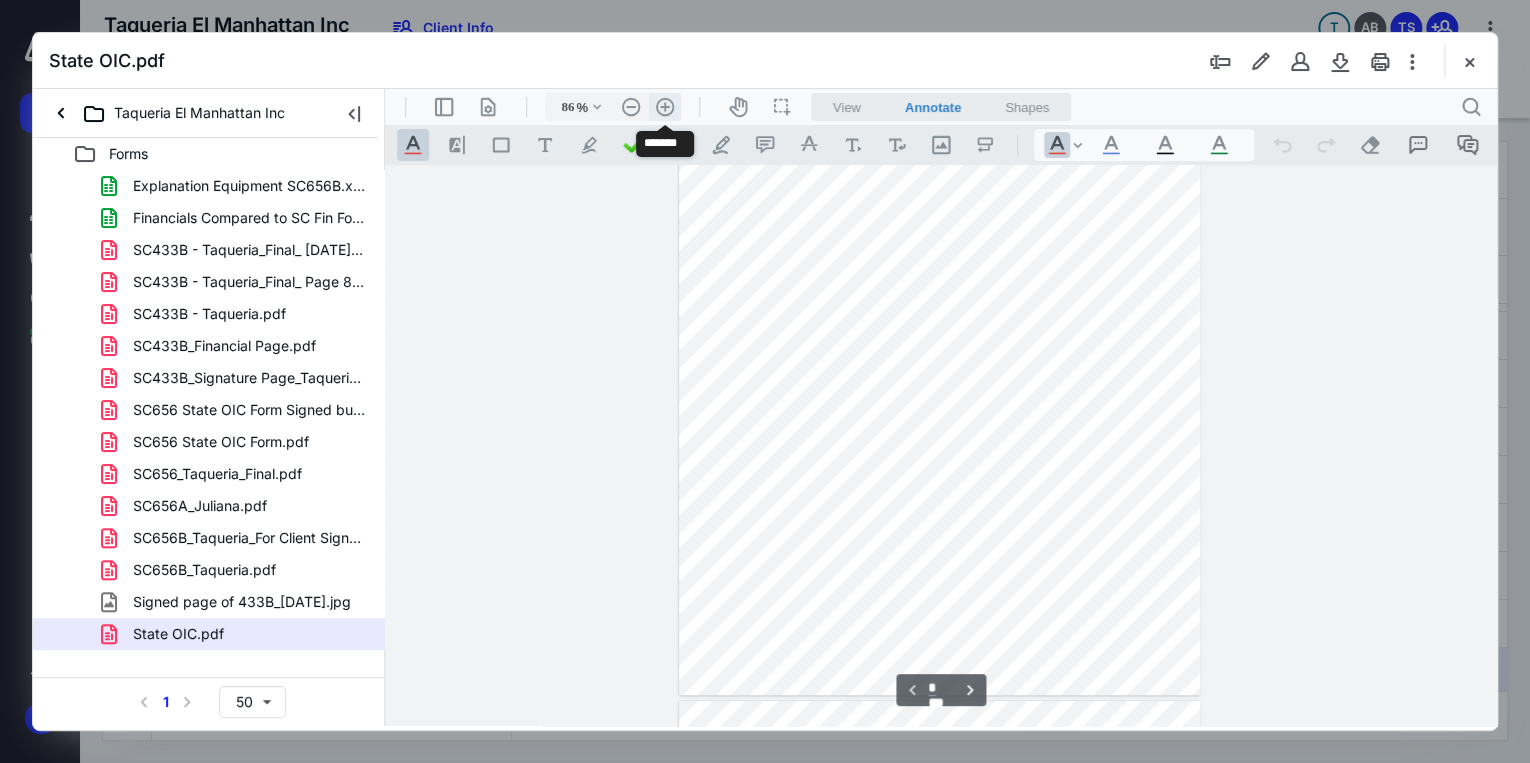 click on ".cls-1{fill:#abb0c4;} icon - header - zoom - in - line" at bounding box center [665, 107] 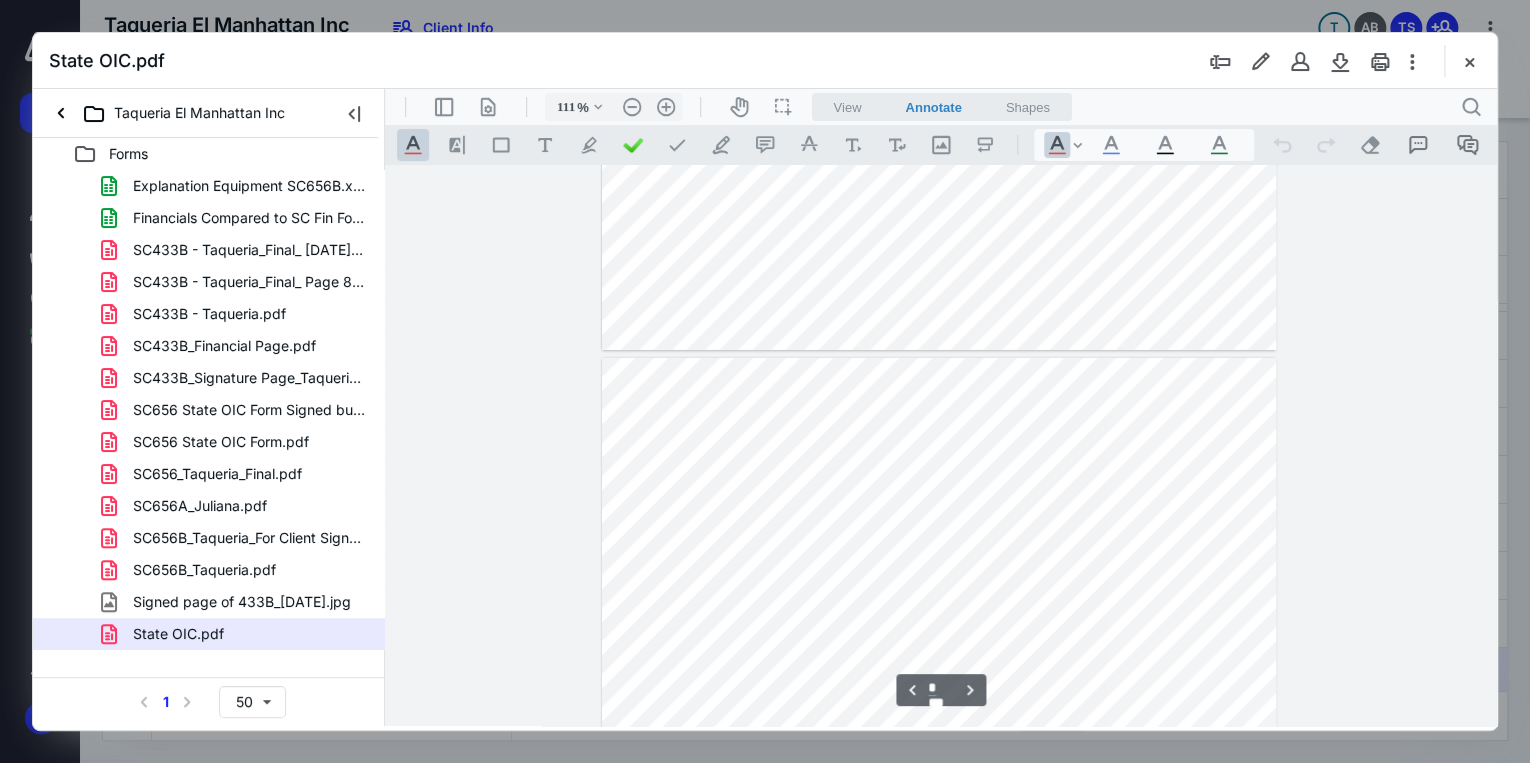 scroll, scrollTop: 3542, scrollLeft: 0, axis: vertical 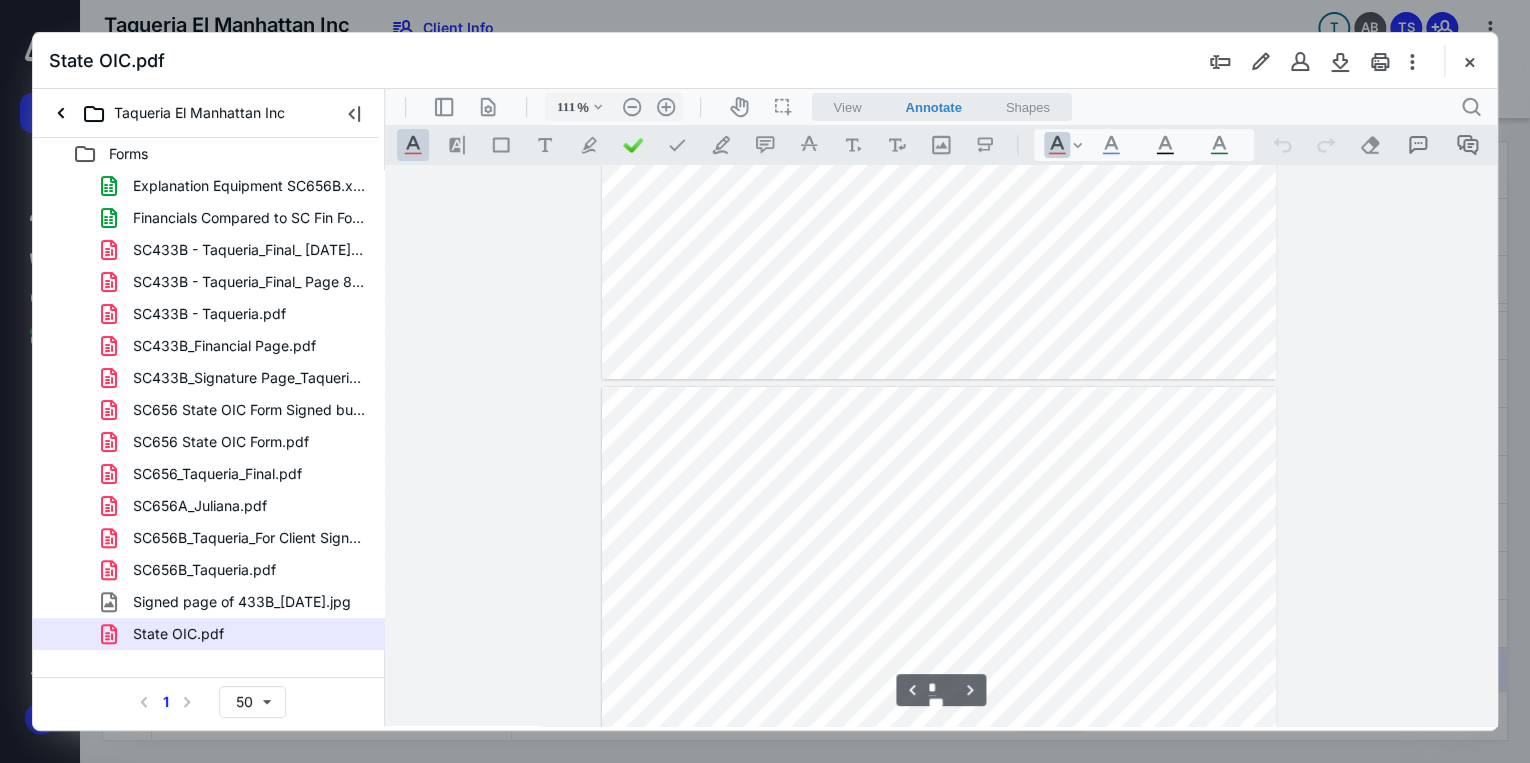 type on "*" 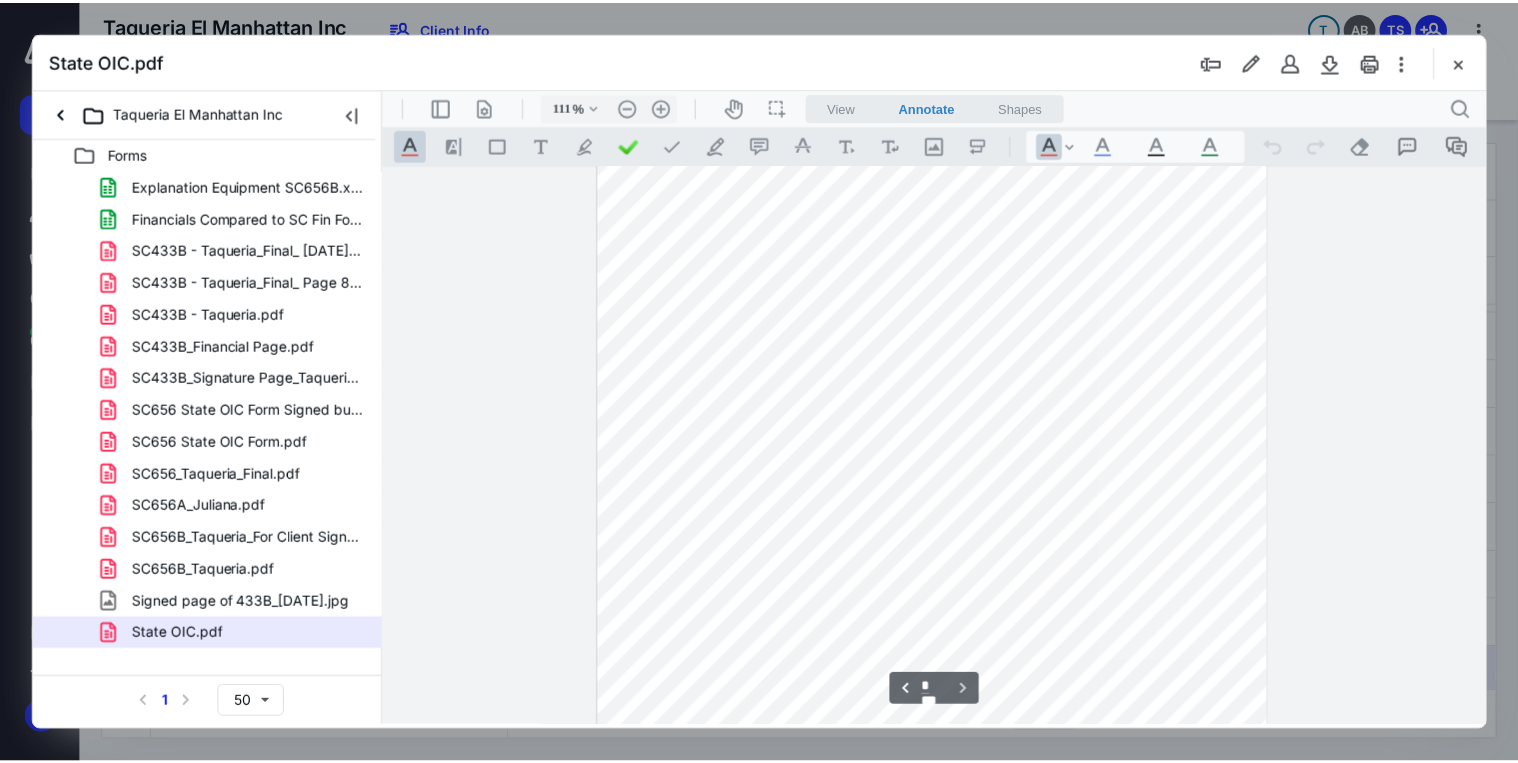 scroll, scrollTop: 4724, scrollLeft: 0, axis: vertical 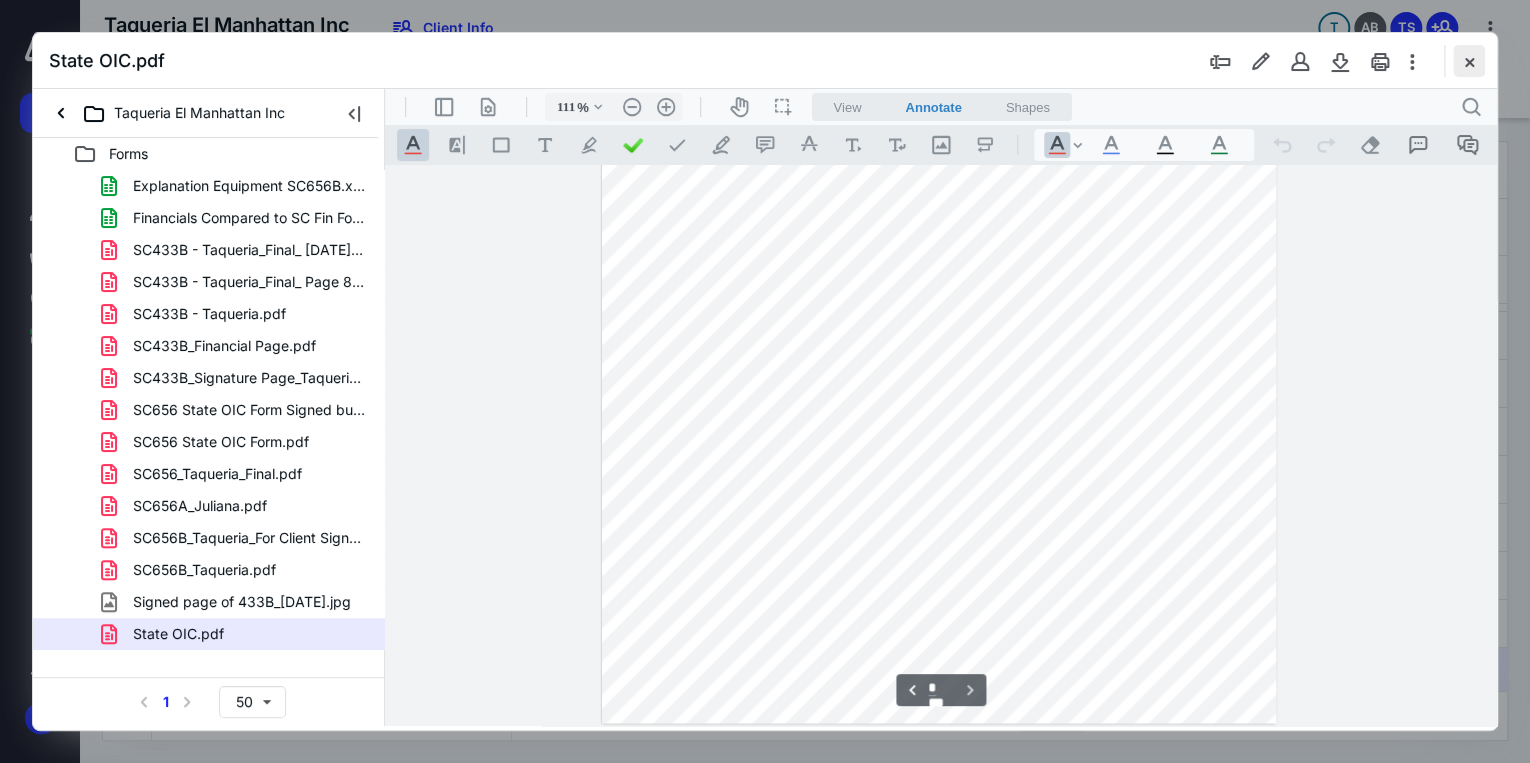 click at bounding box center [1469, 61] 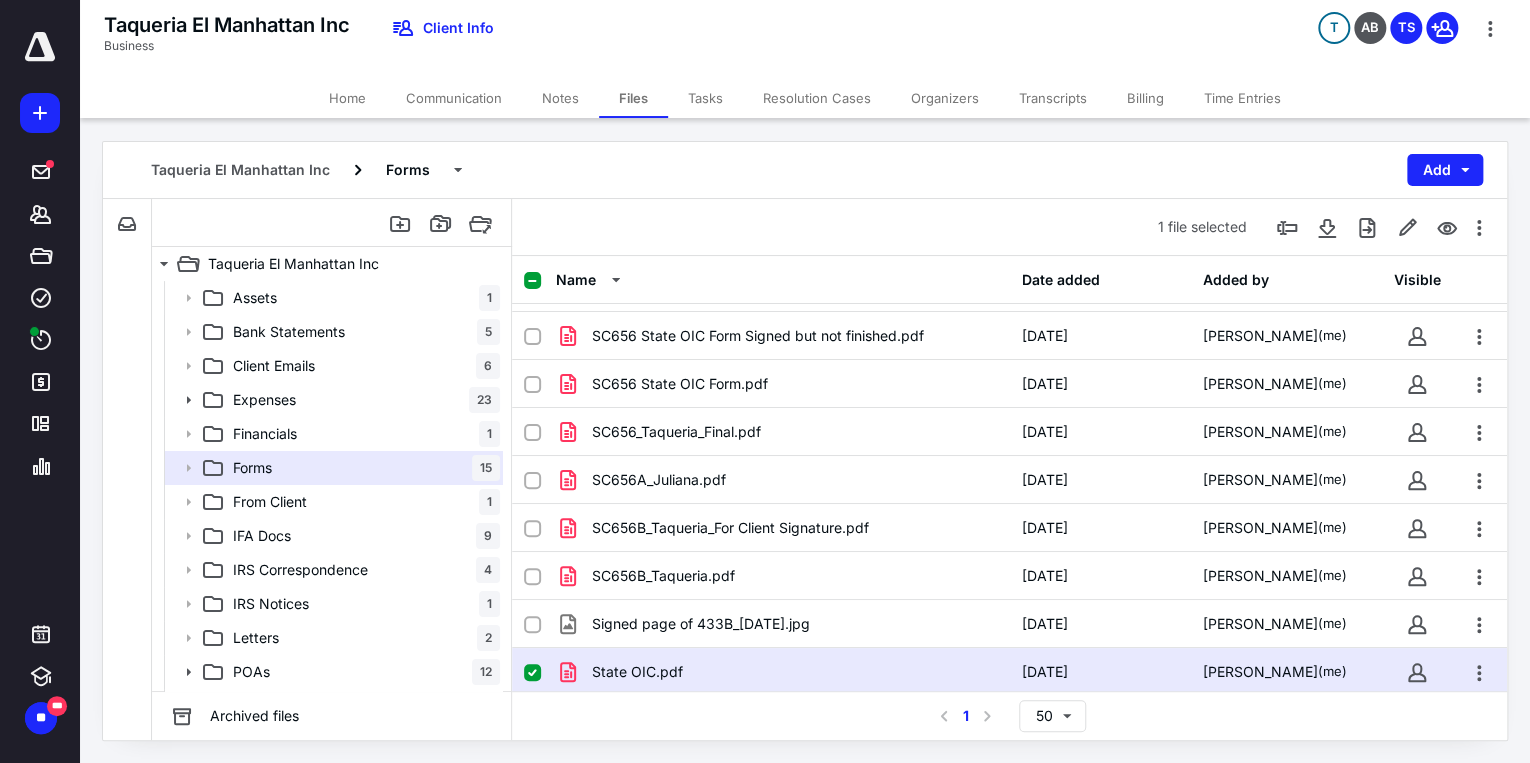 click on "Communication" at bounding box center (454, 98) 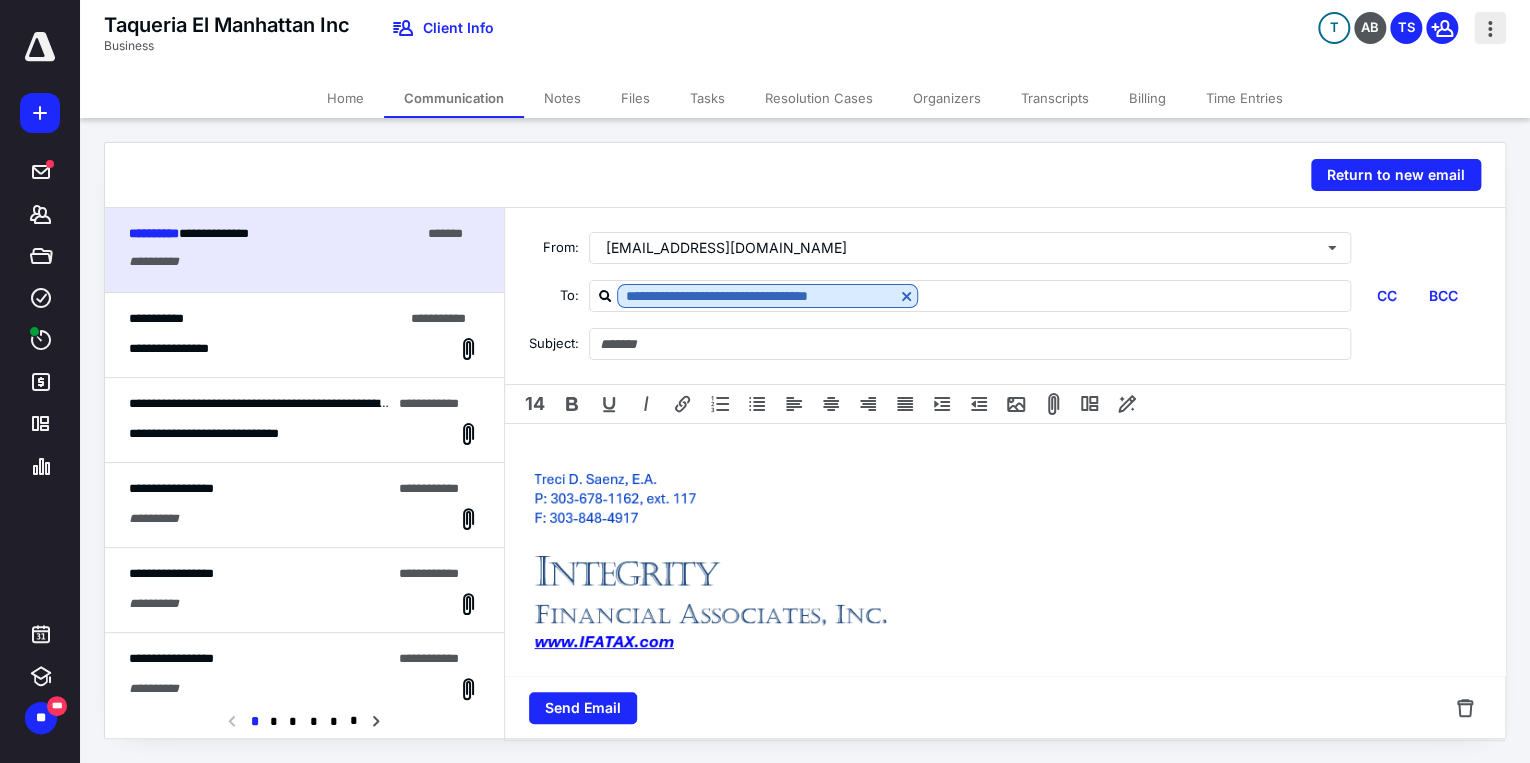 click at bounding box center [1490, 28] 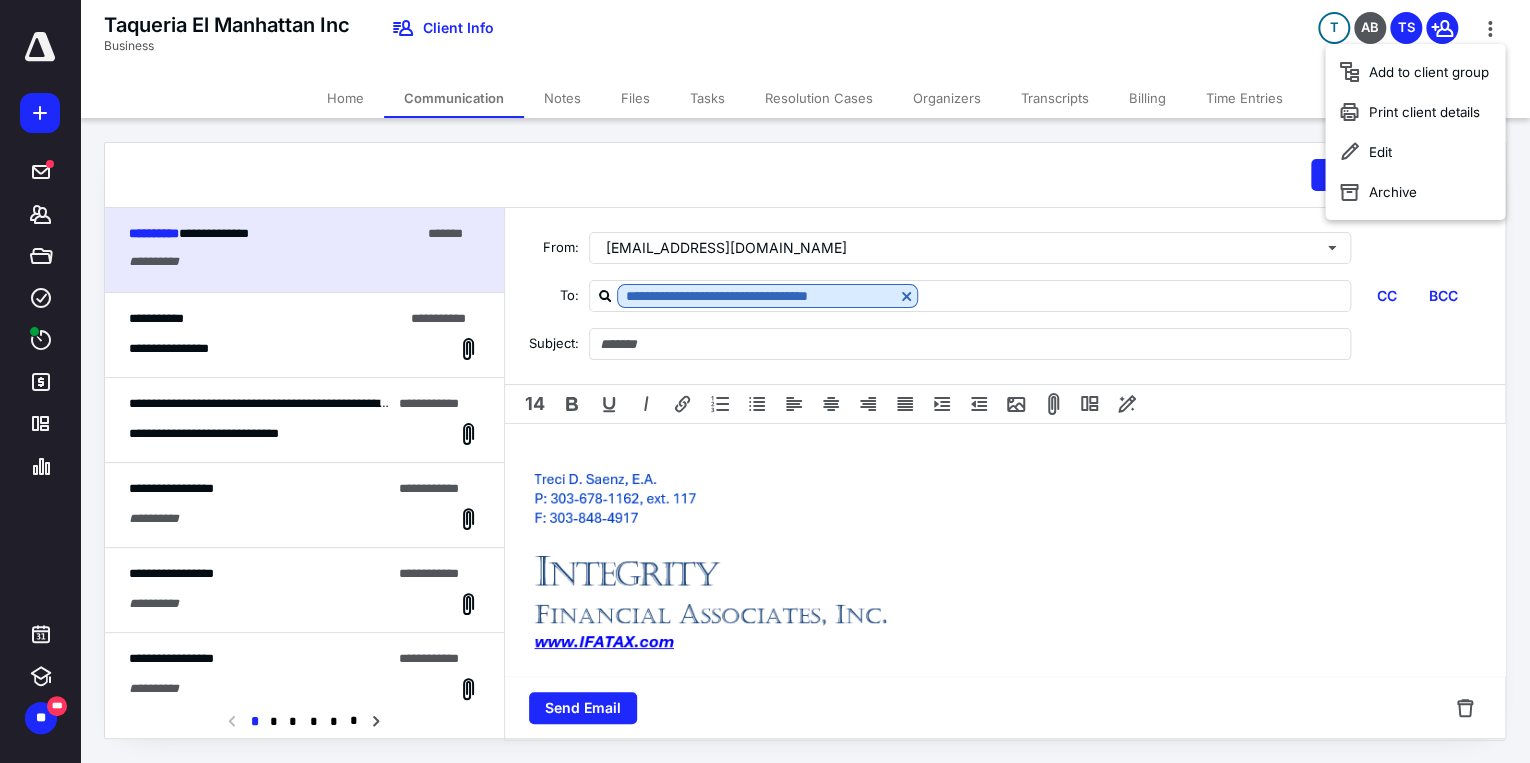 click on "Home" at bounding box center [345, 98] 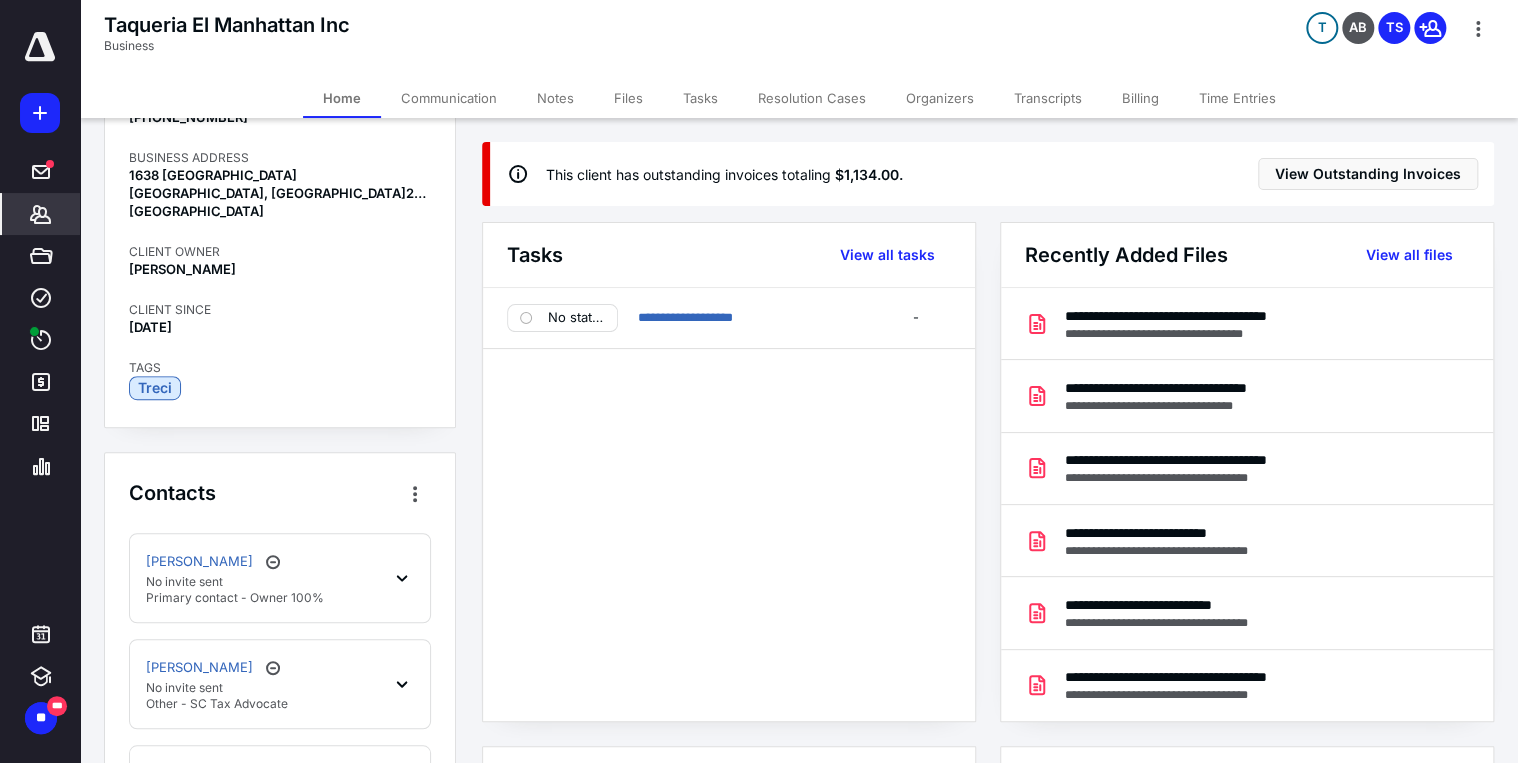 scroll, scrollTop: 640, scrollLeft: 0, axis: vertical 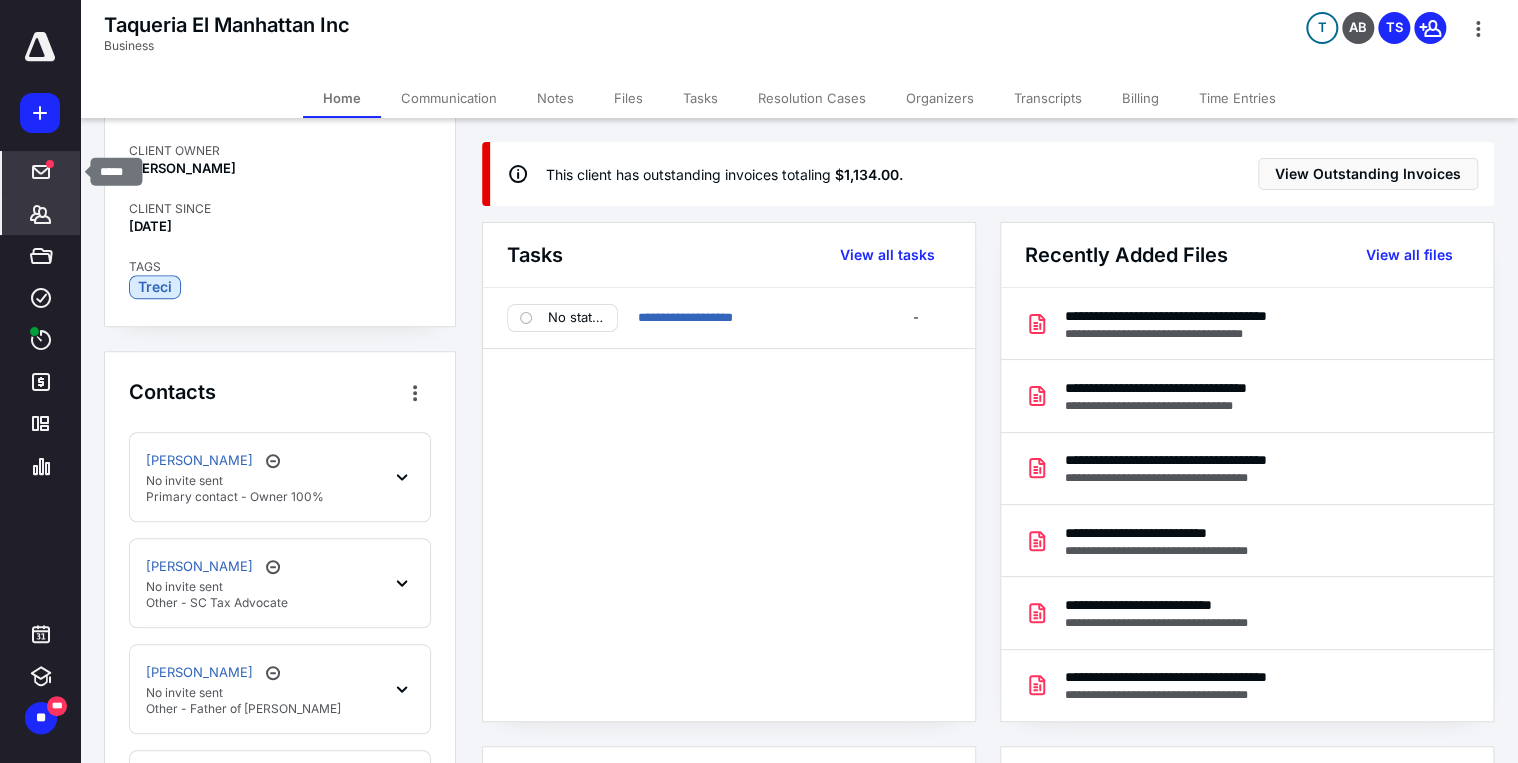 click 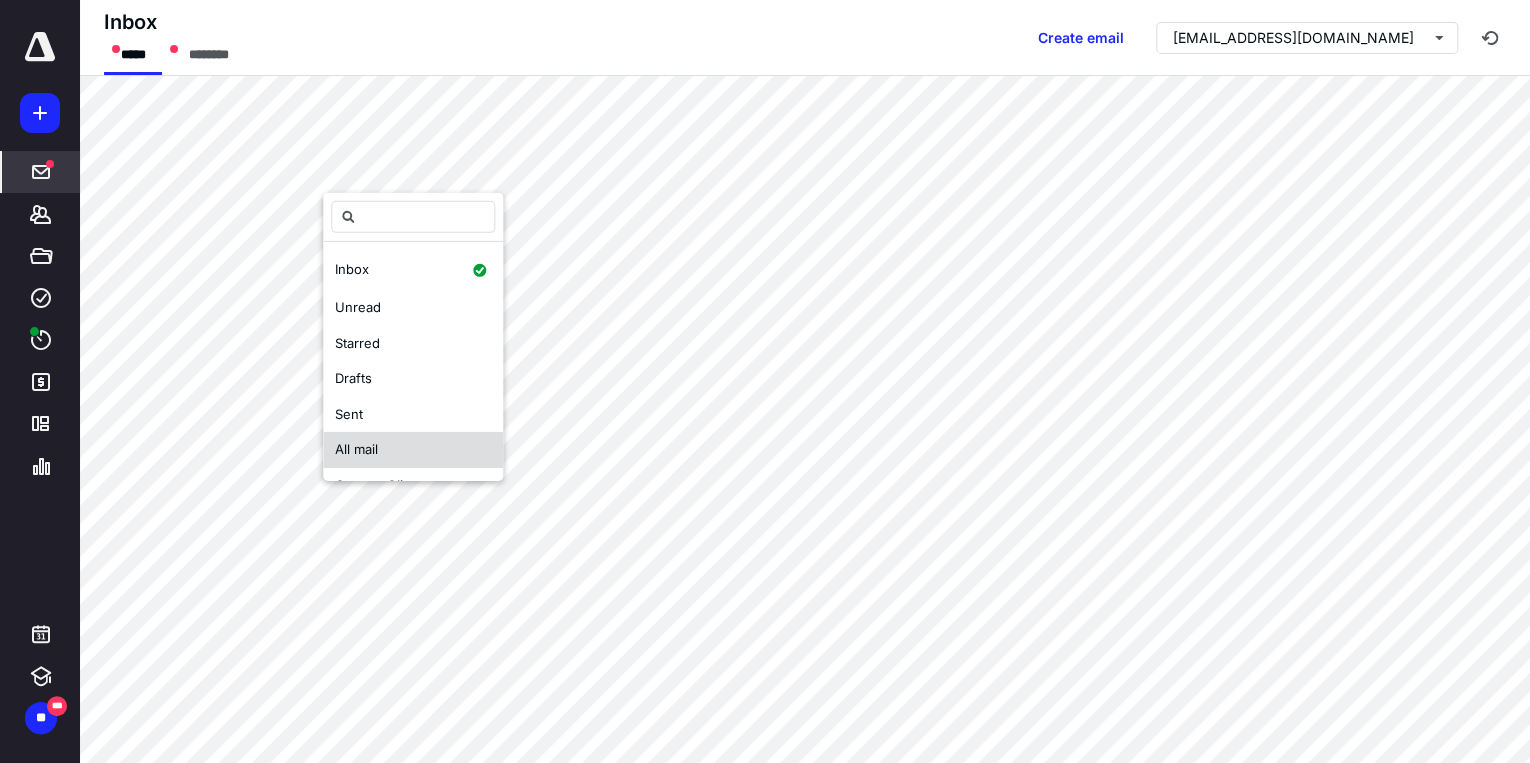 click on "All mail" at bounding box center (356, 450) 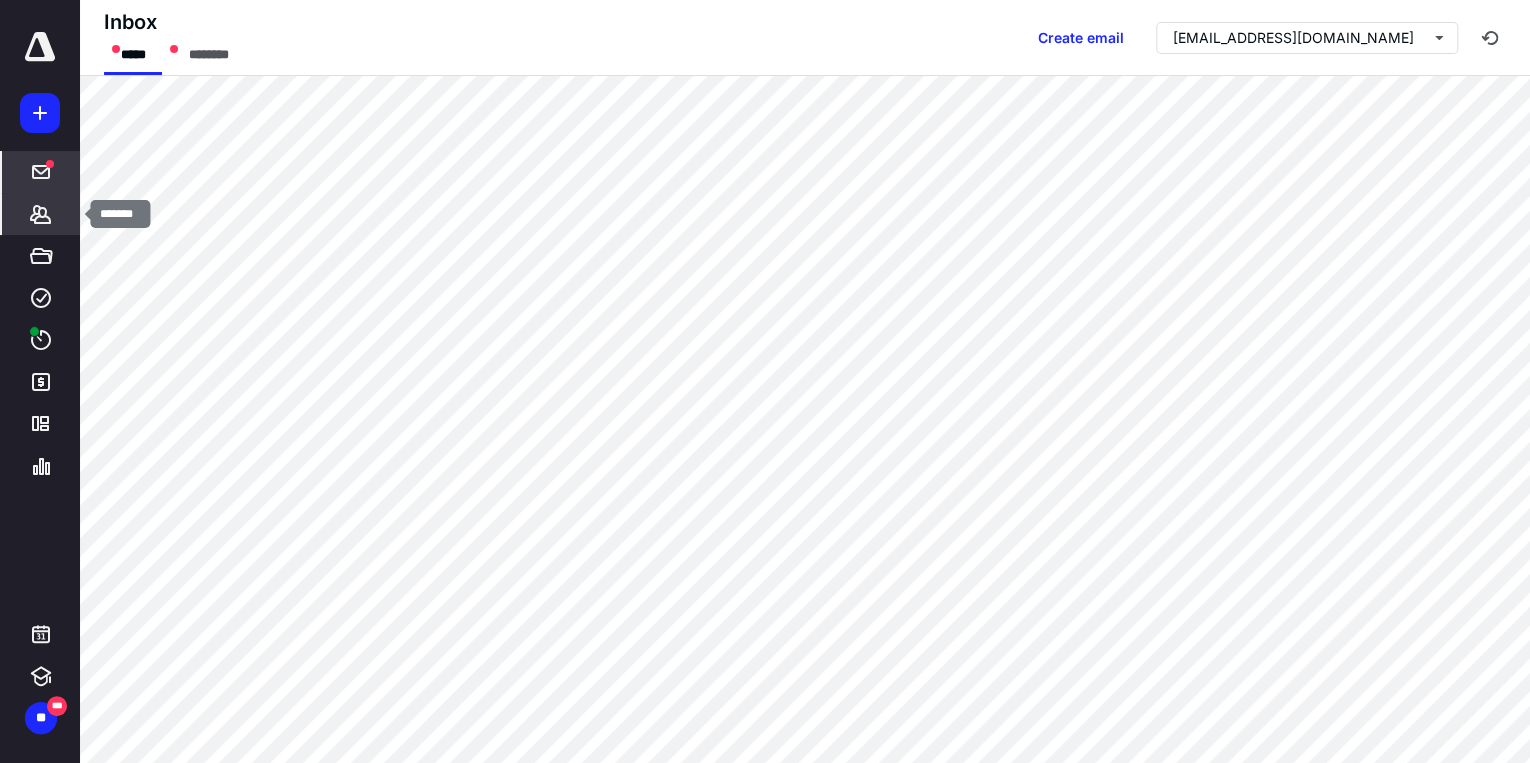 click 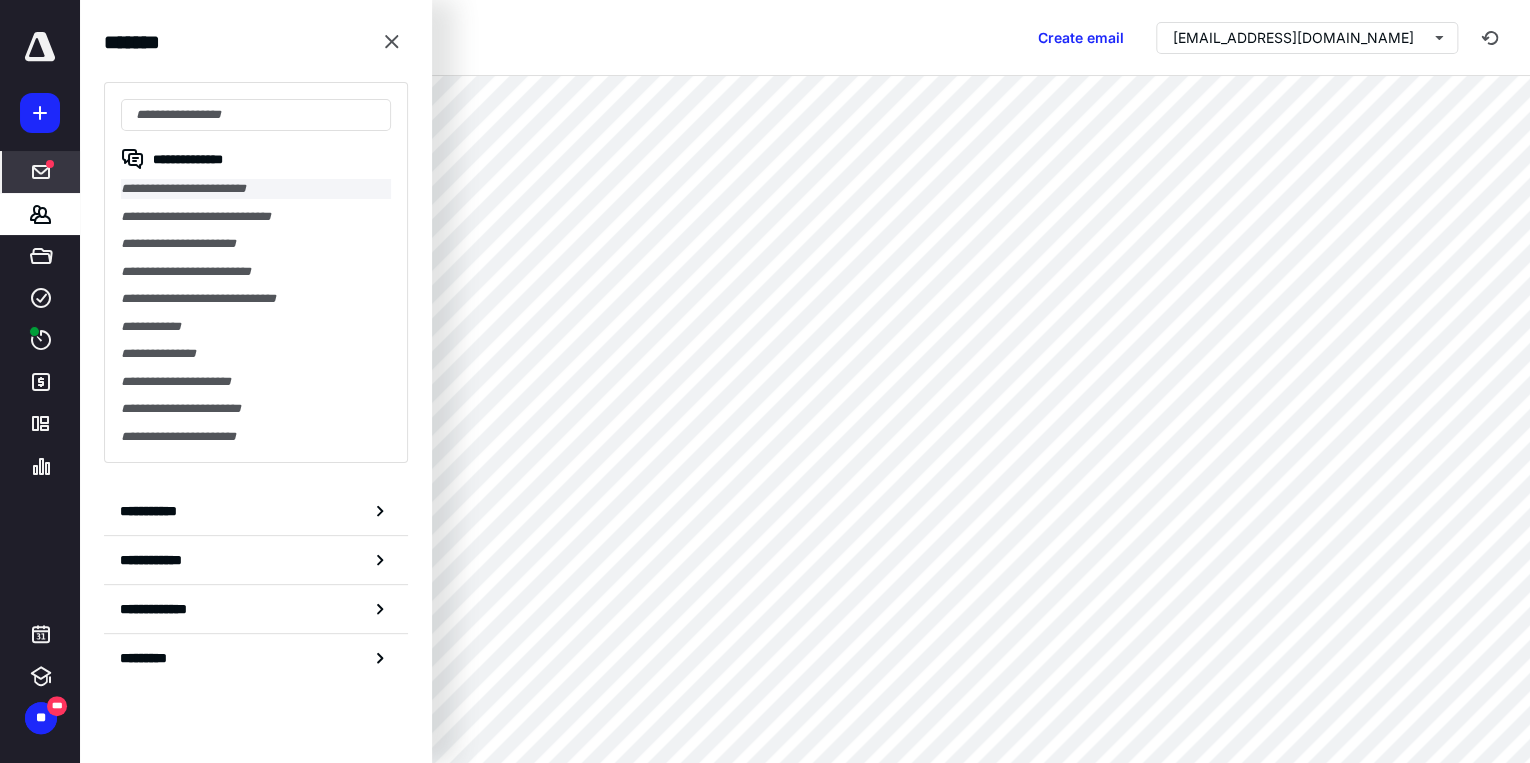 click on "**********" at bounding box center [256, 189] 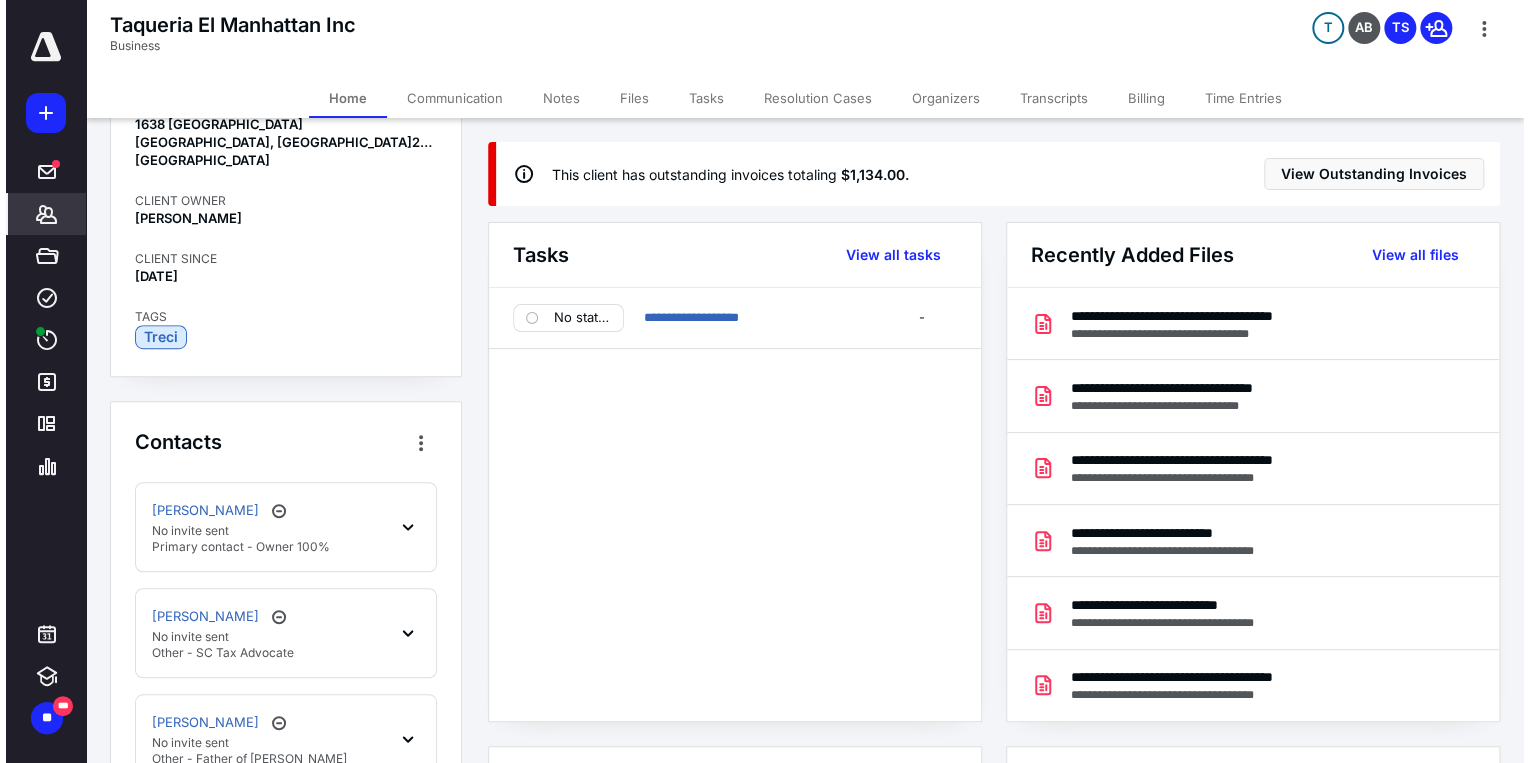 scroll, scrollTop: 640, scrollLeft: 0, axis: vertical 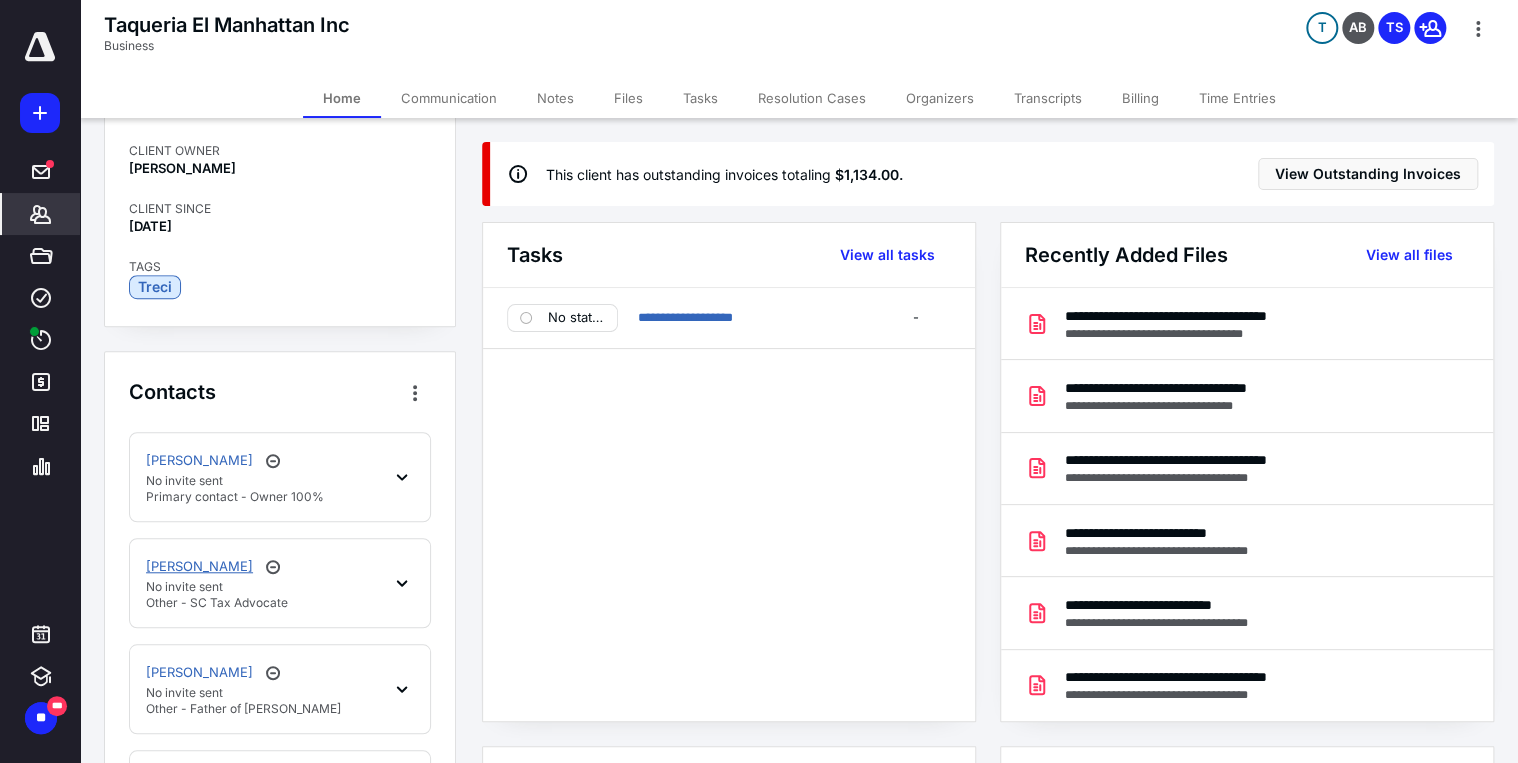 click on "Jean Funches" at bounding box center (199, 567) 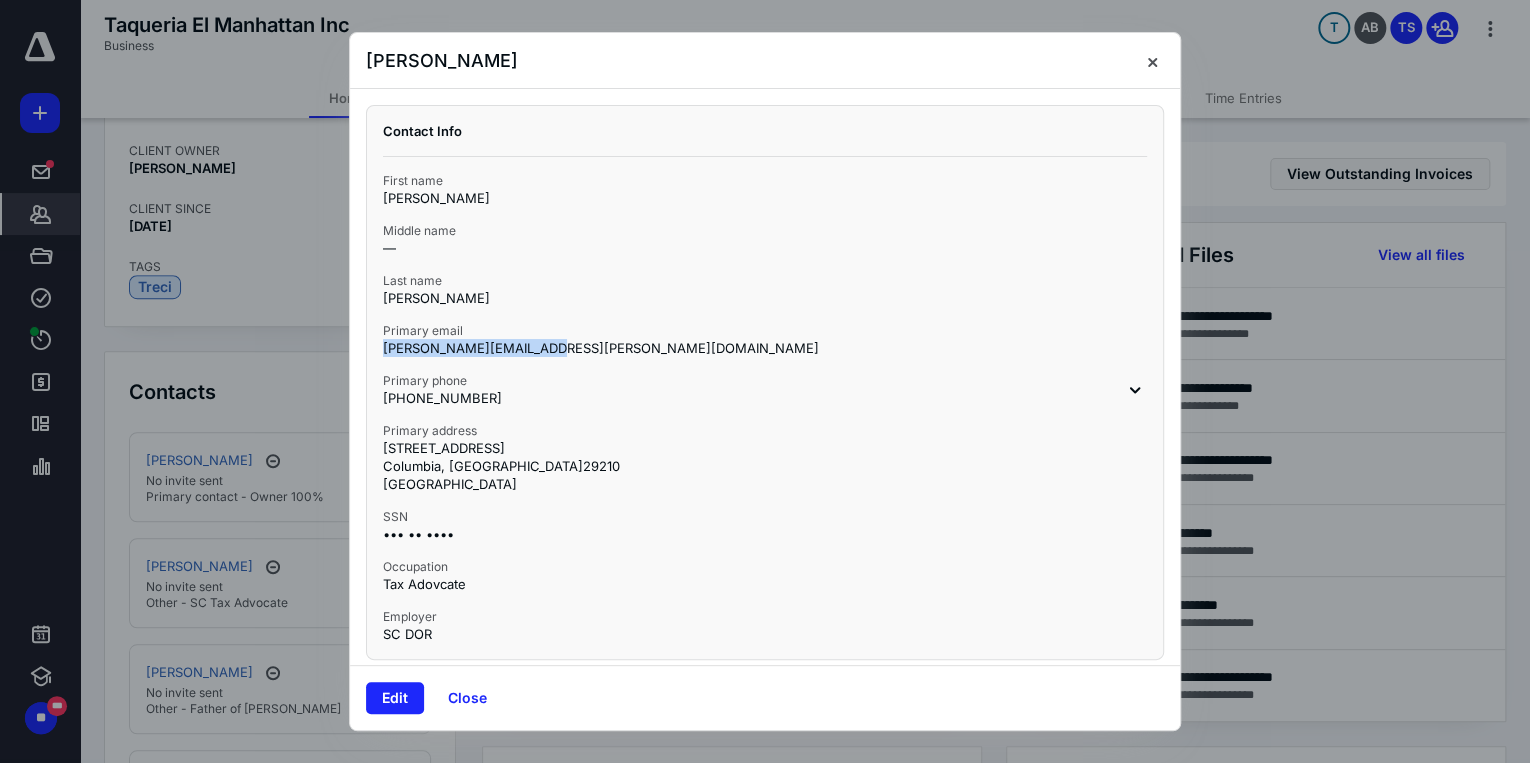 drag, startPoint x: 552, startPoint y: 347, endPoint x: 363, endPoint y: 357, distance: 189.26436 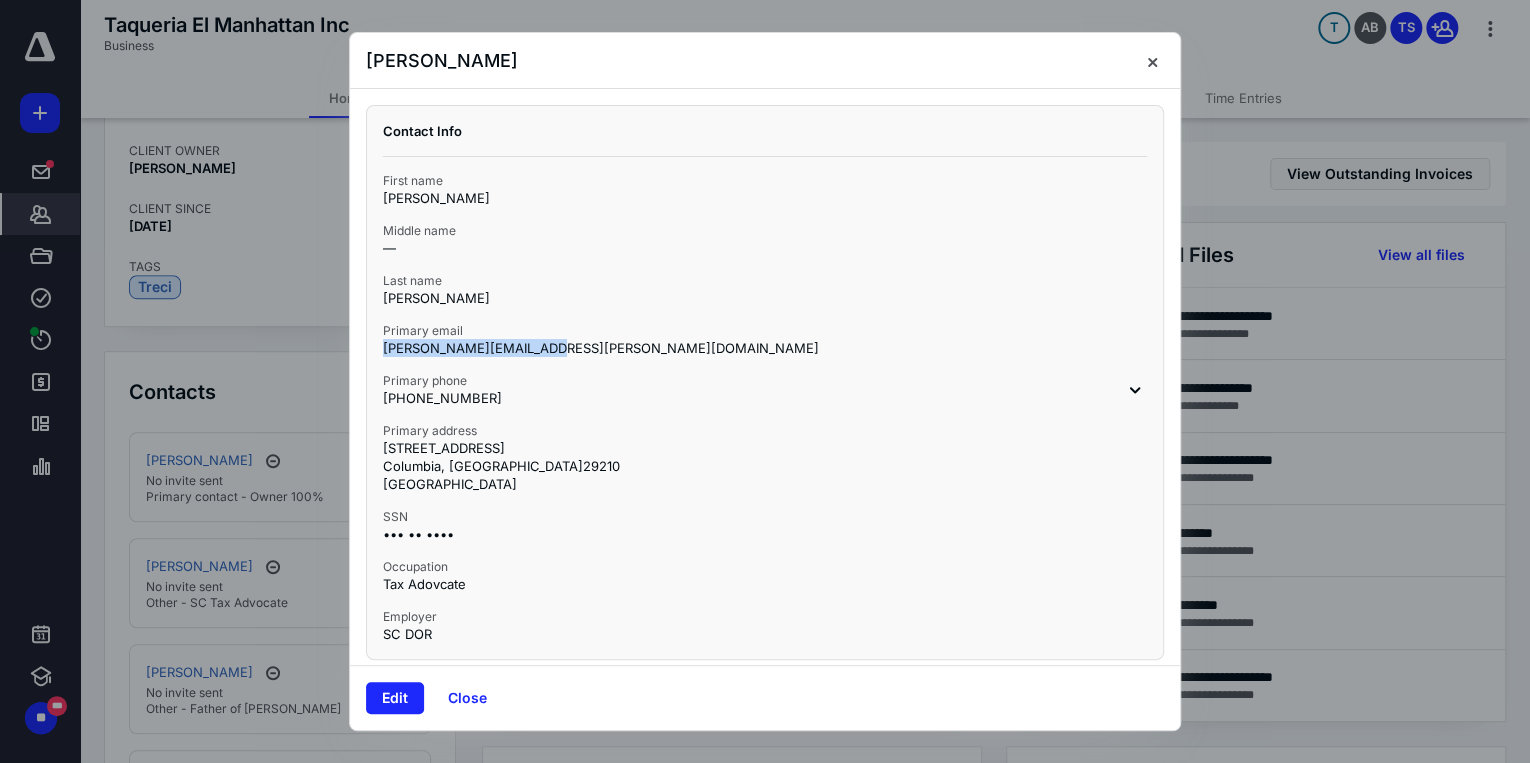 copy on "jean.funches@dor.sc.gov" 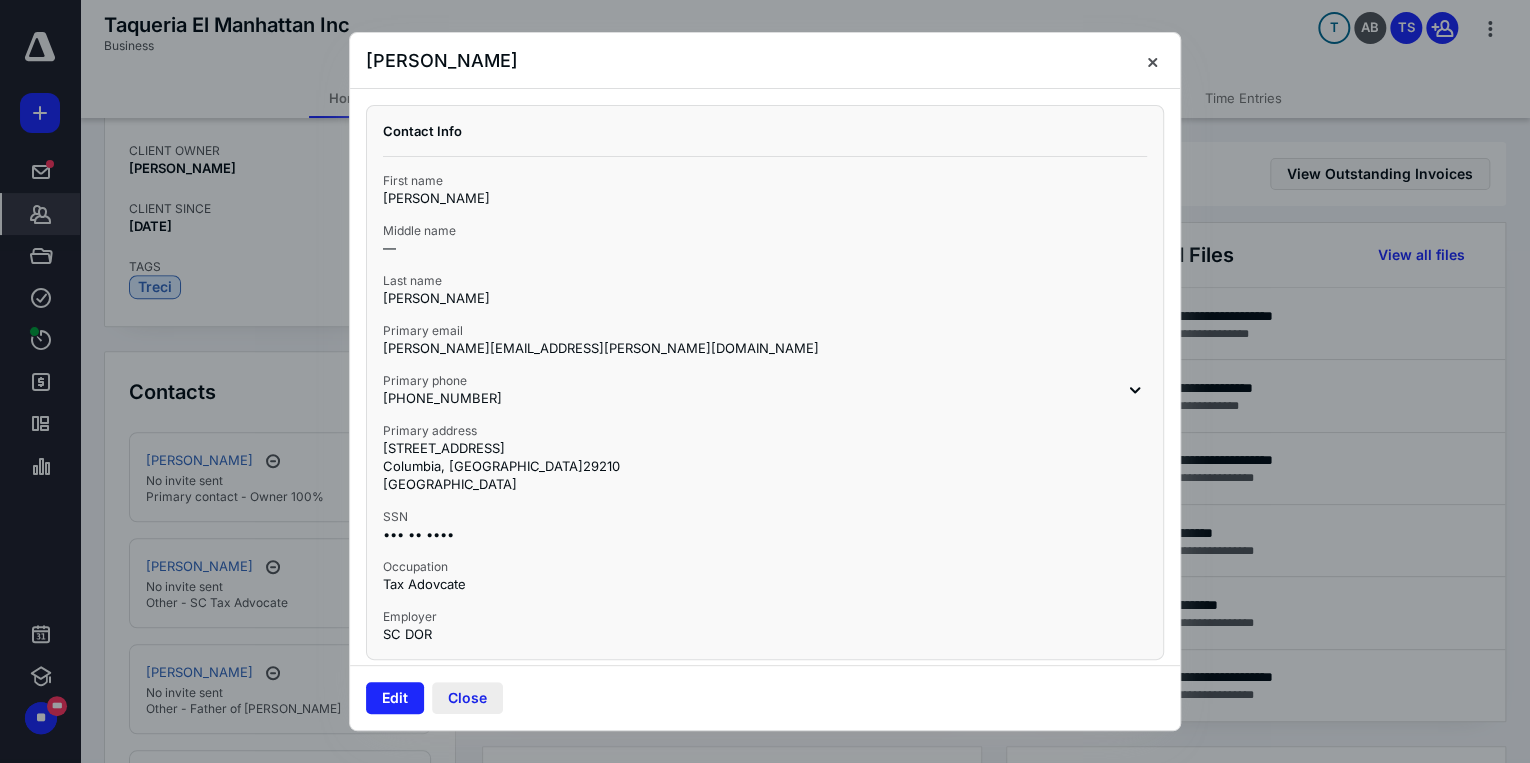 click on "Close" at bounding box center [467, 698] 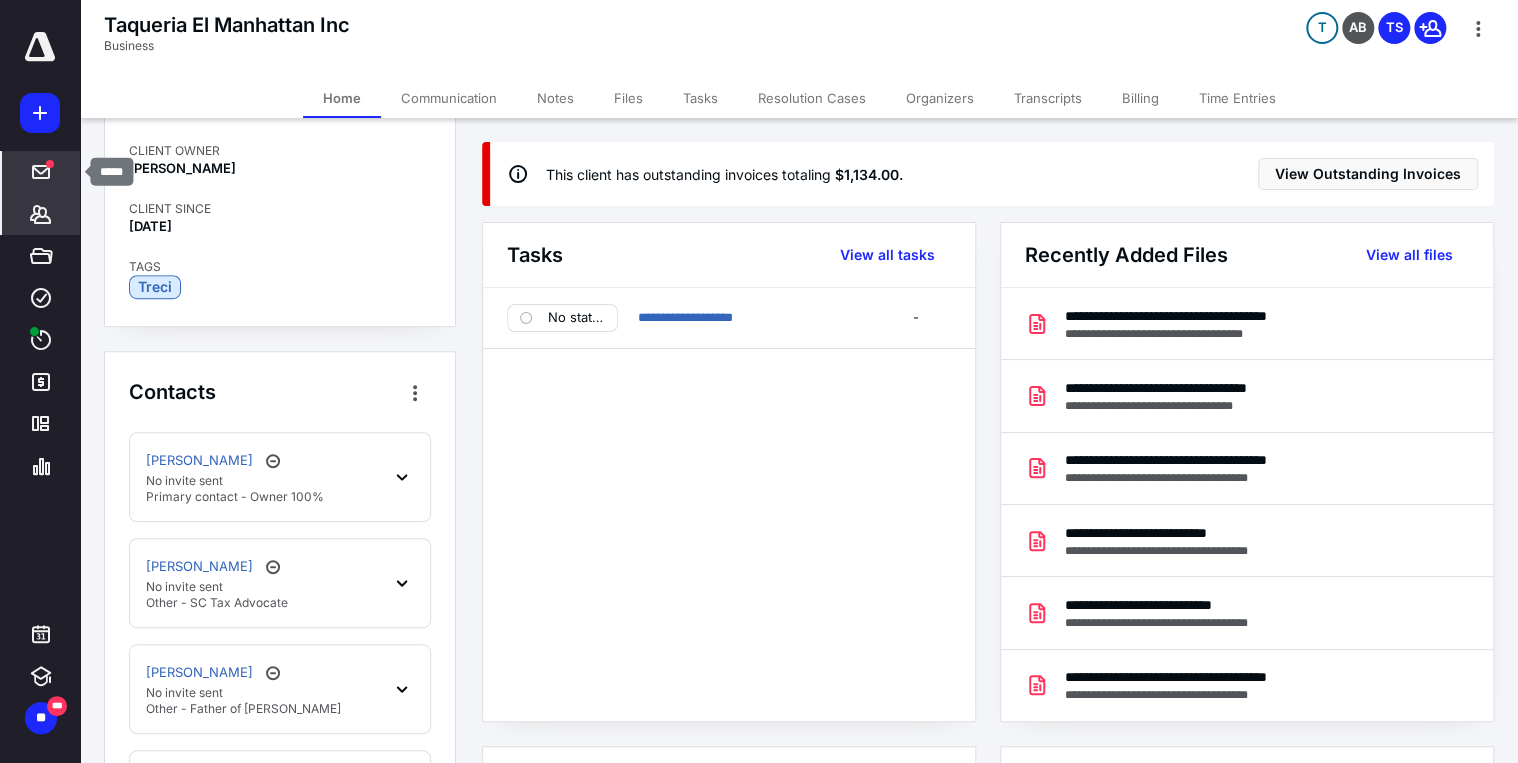 click 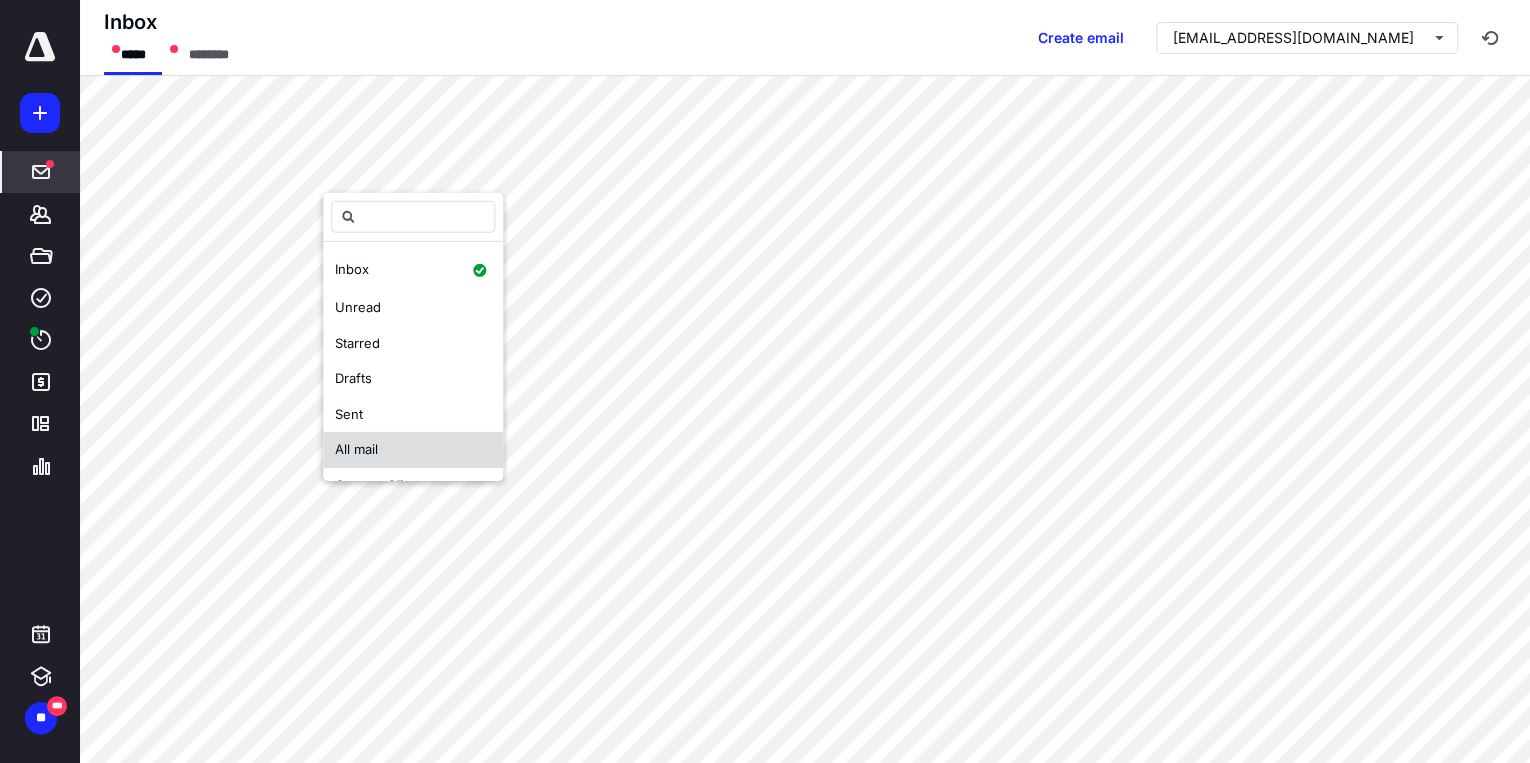 click on "All mail" at bounding box center [356, 449] 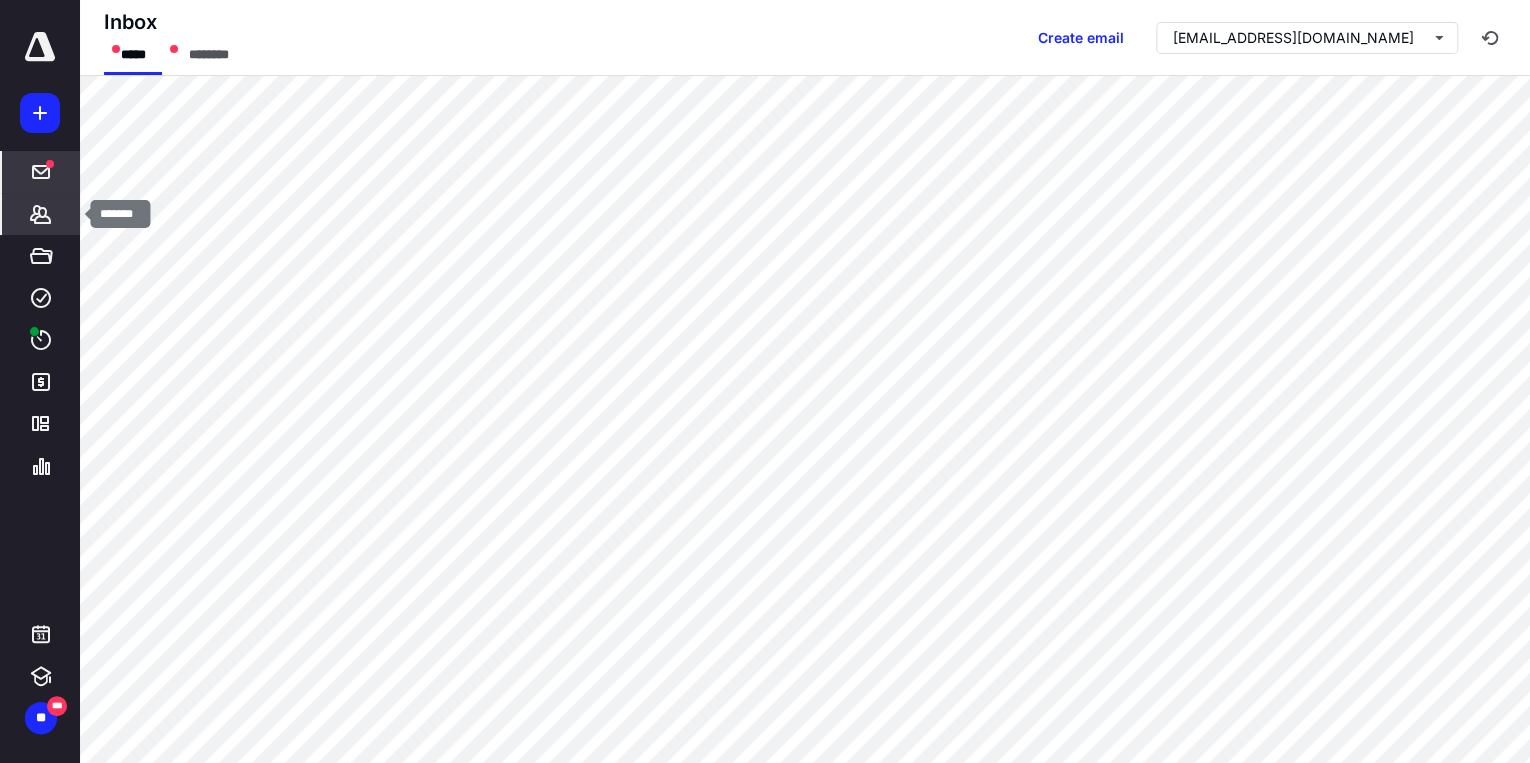 click 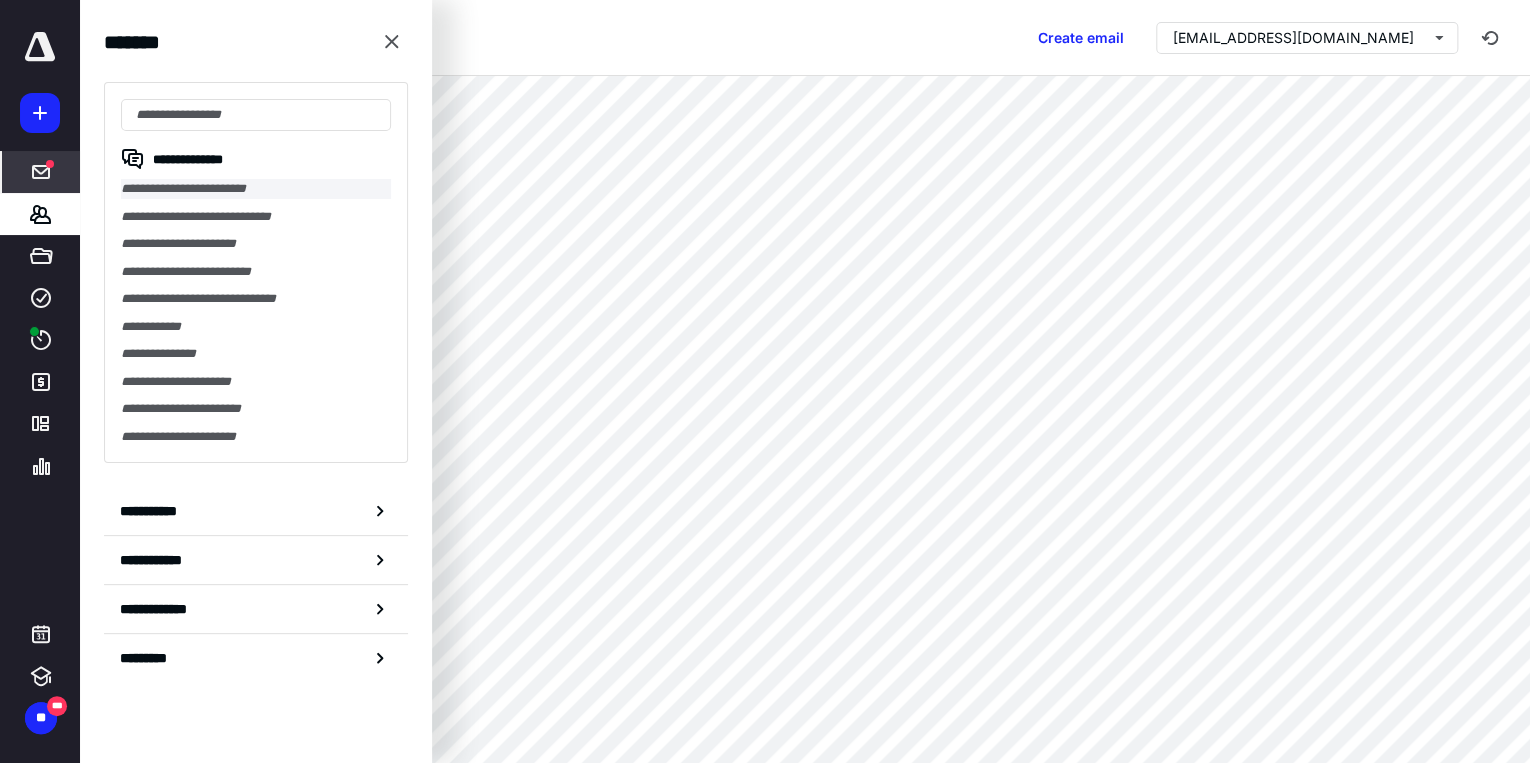 click on "**********" at bounding box center (256, 189) 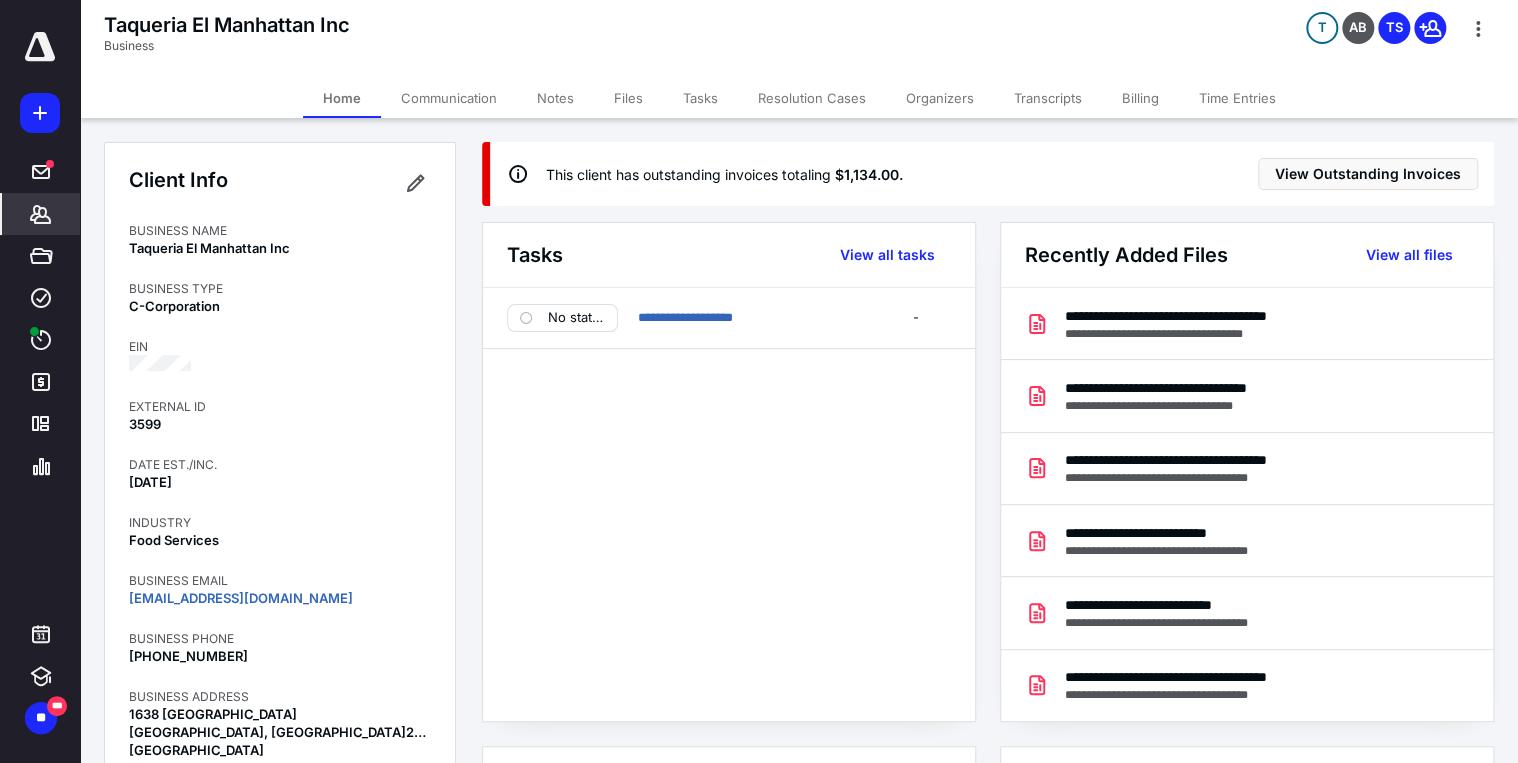click on "Files" at bounding box center (628, 98) 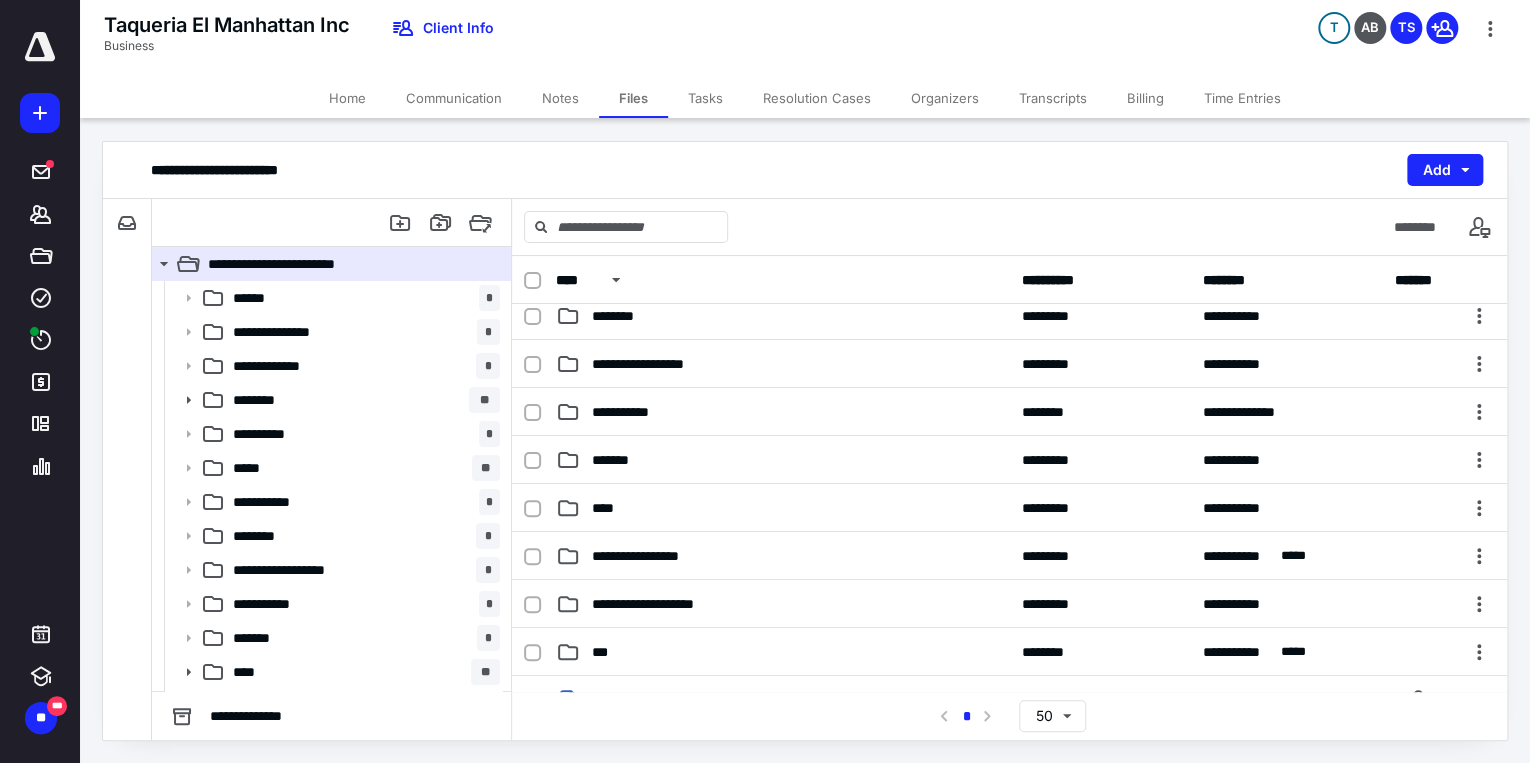 scroll, scrollTop: 560, scrollLeft: 0, axis: vertical 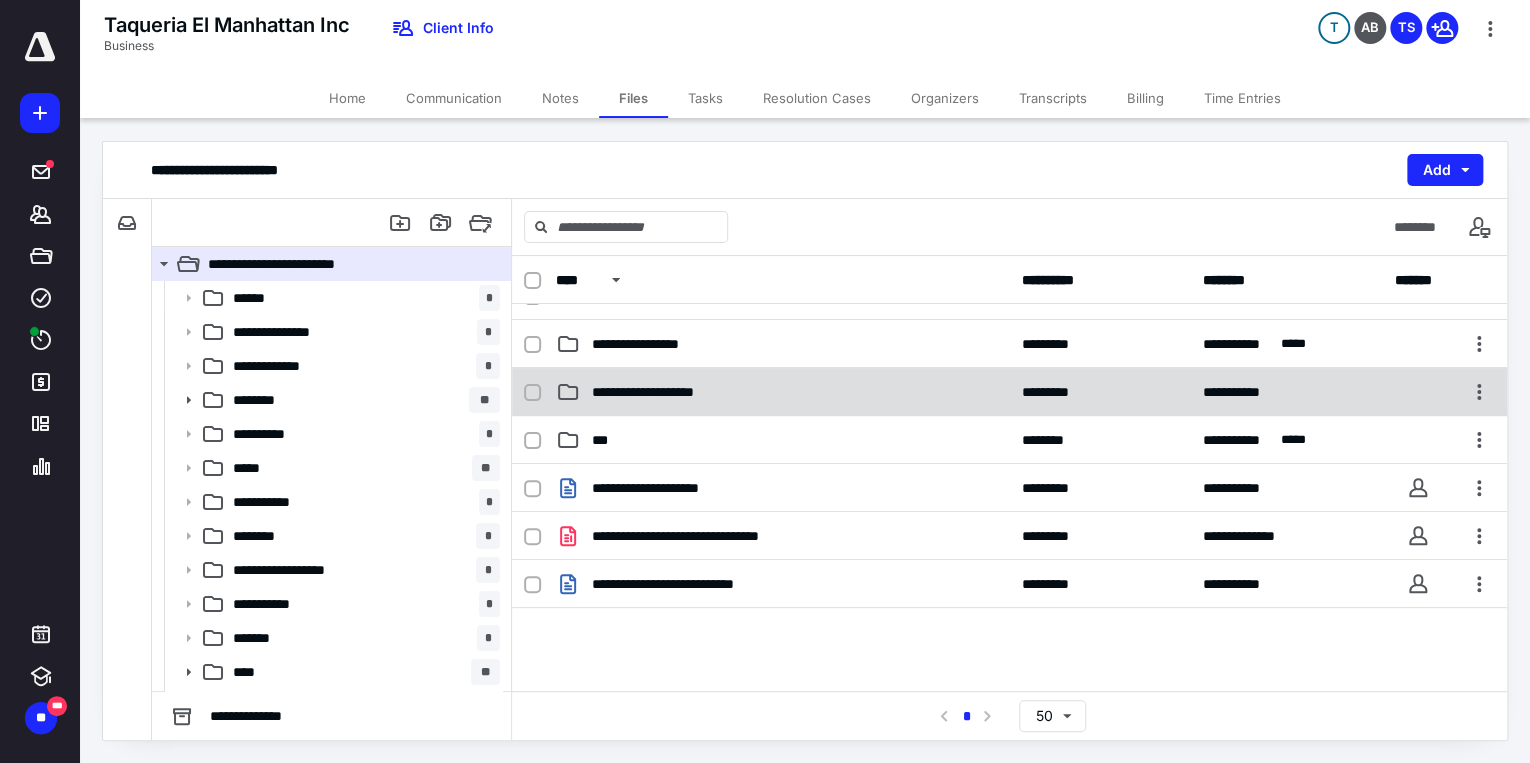 click on "**********" at bounding box center [1009, 392] 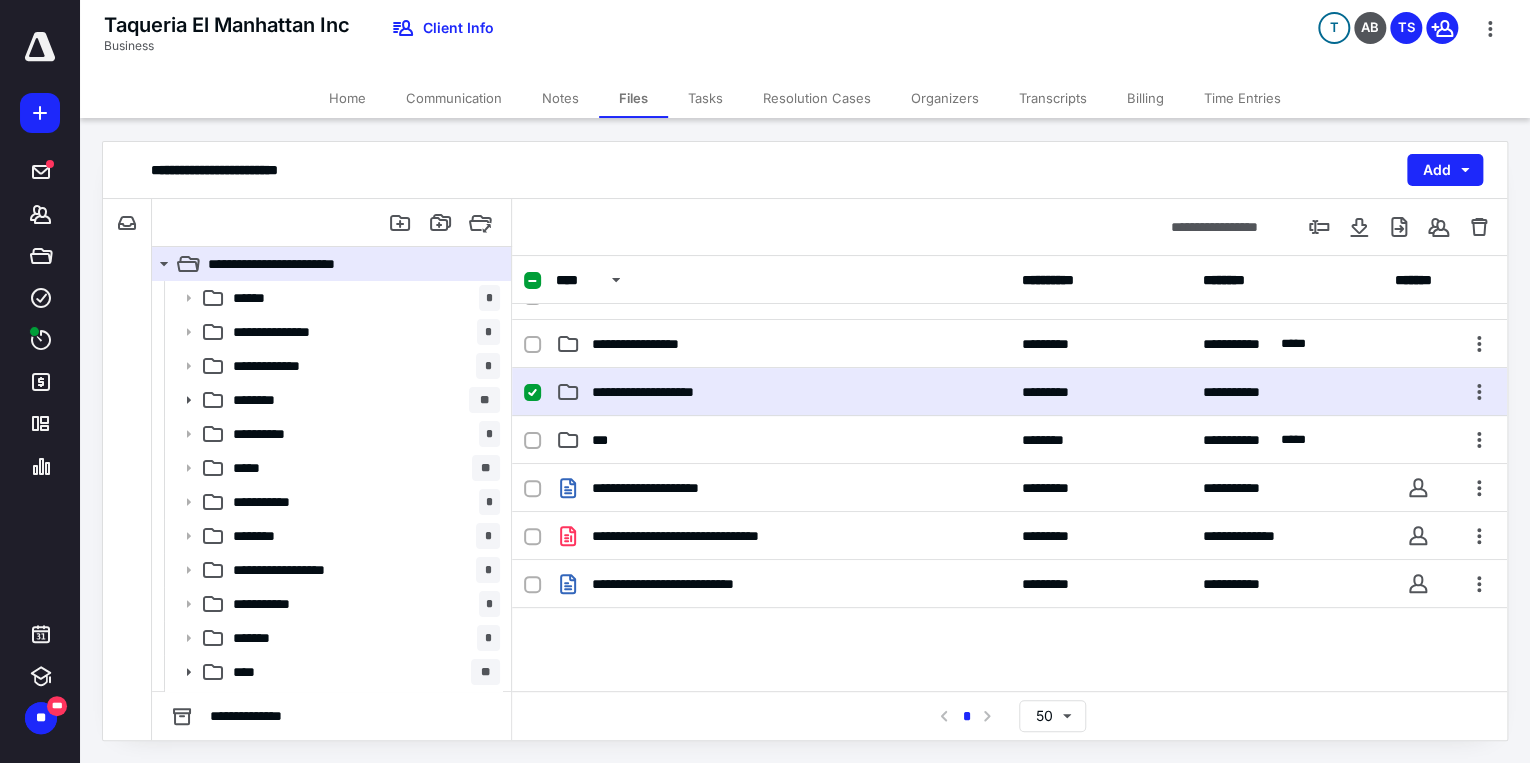 click on "**********" at bounding box center [1009, 392] 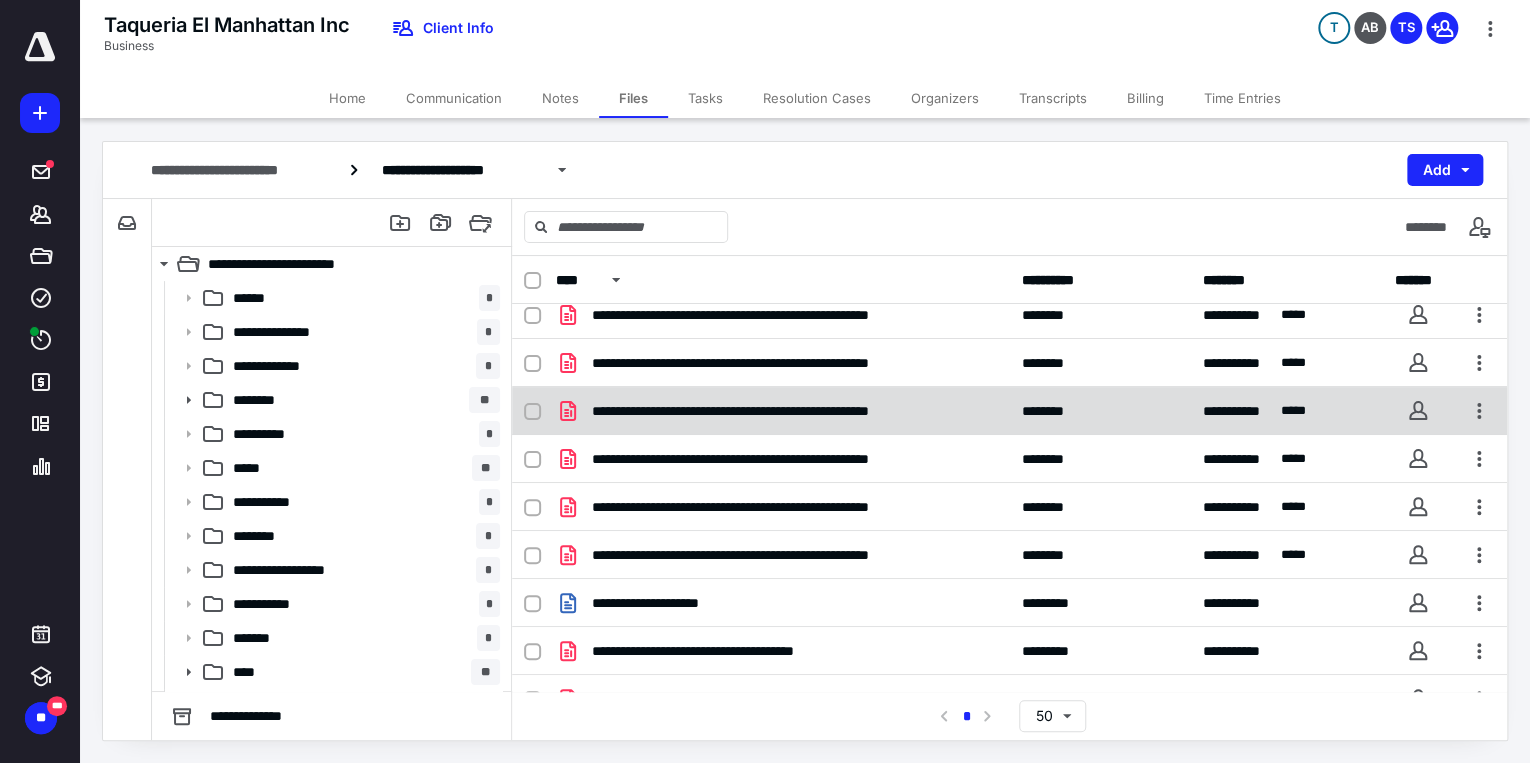 scroll, scrollTop: 137, scrollLeft: 0, axis: vertical 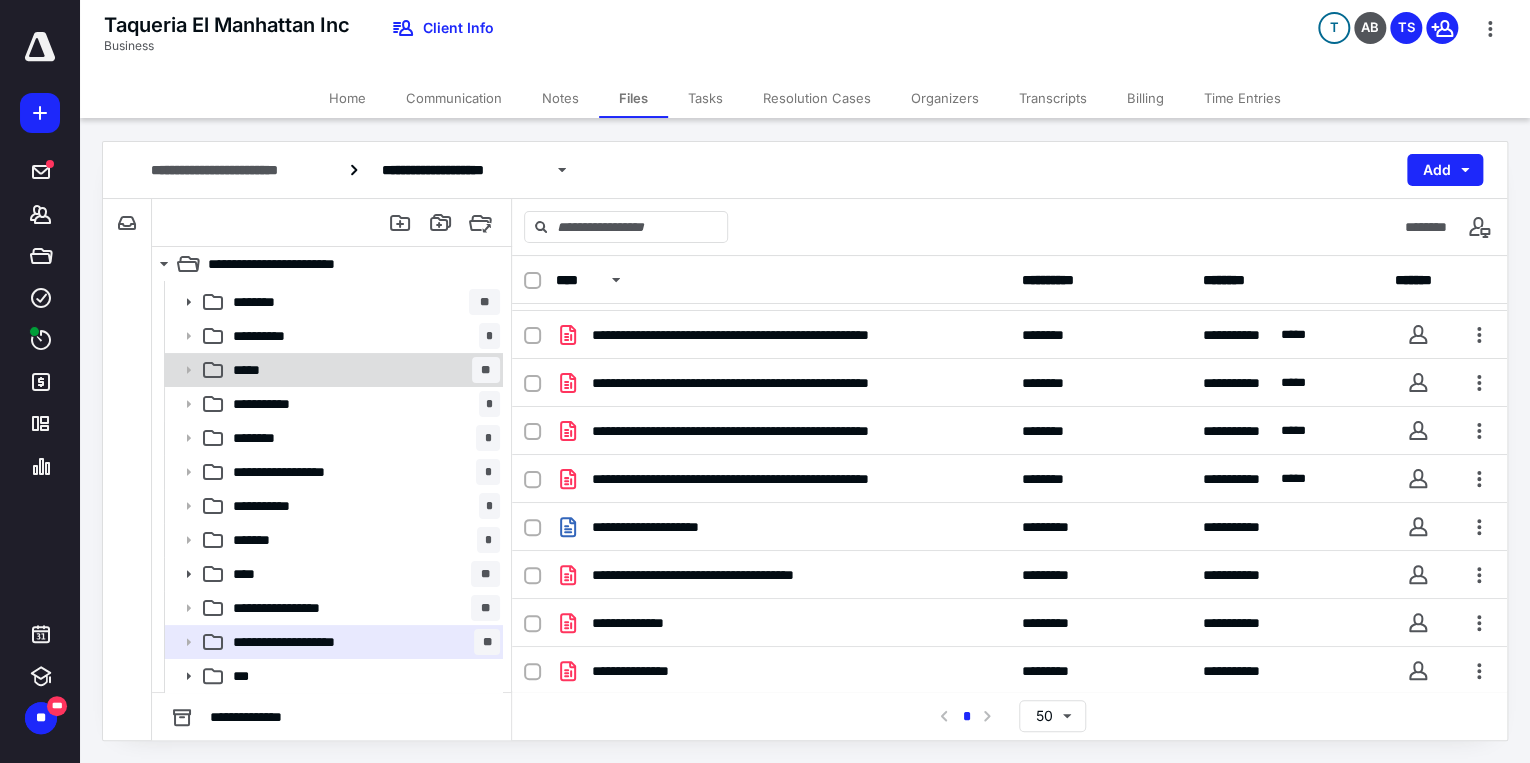 click on "***** **" at bounding box center [362, 370] 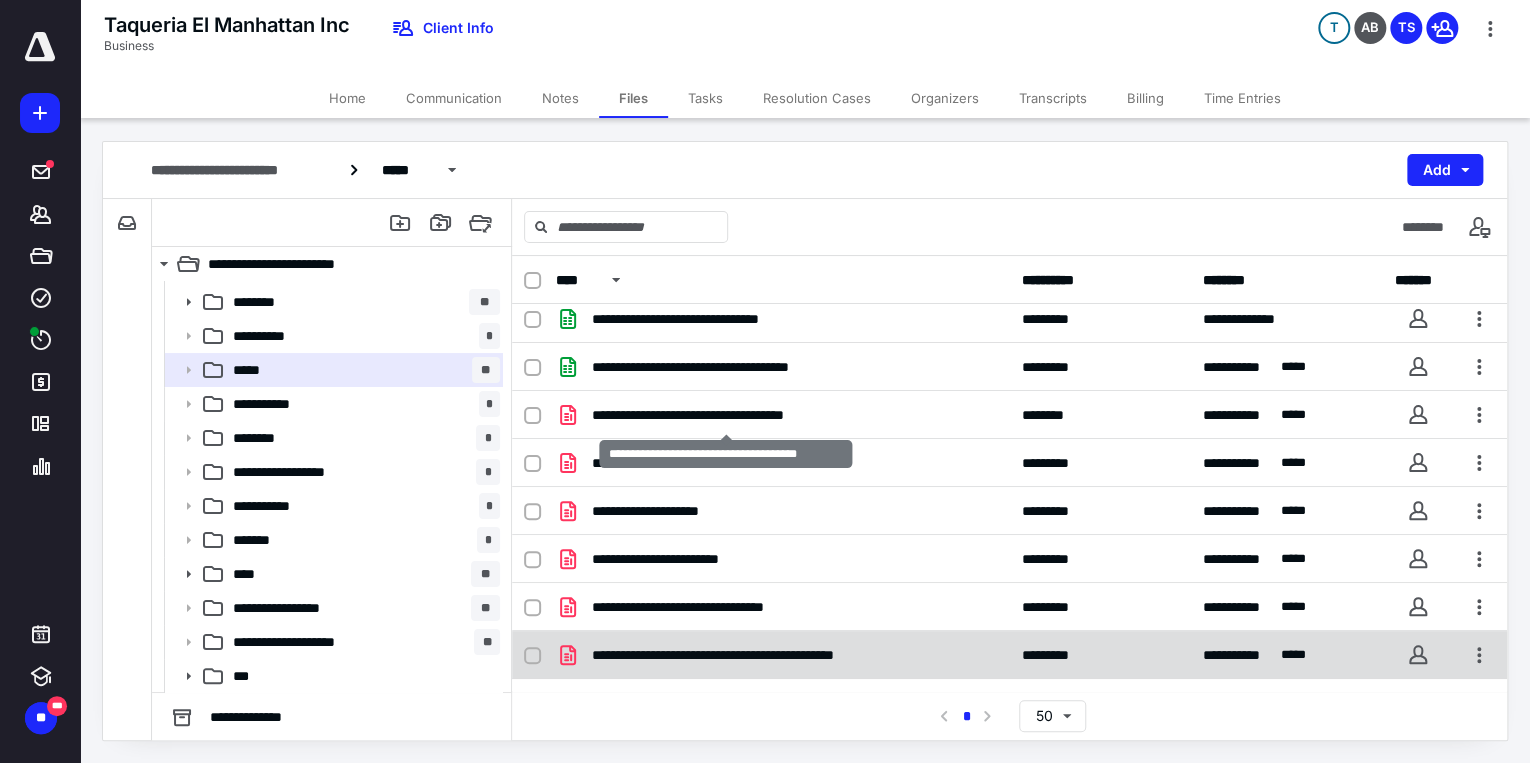 scroll, scrollTop: 0, scrollLeft: 0, axis: both 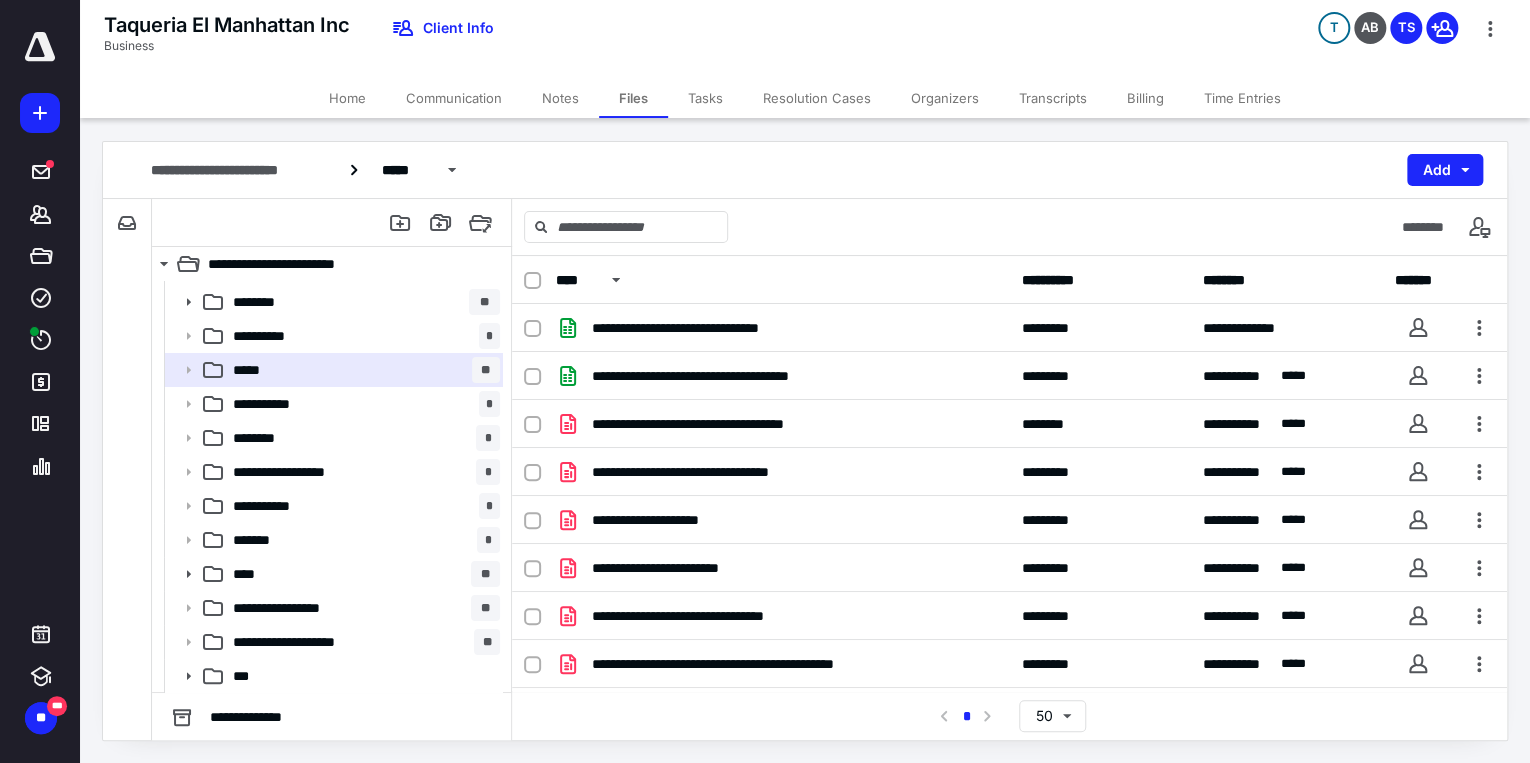 click on "Tasks" at bounding box center (705, 98) 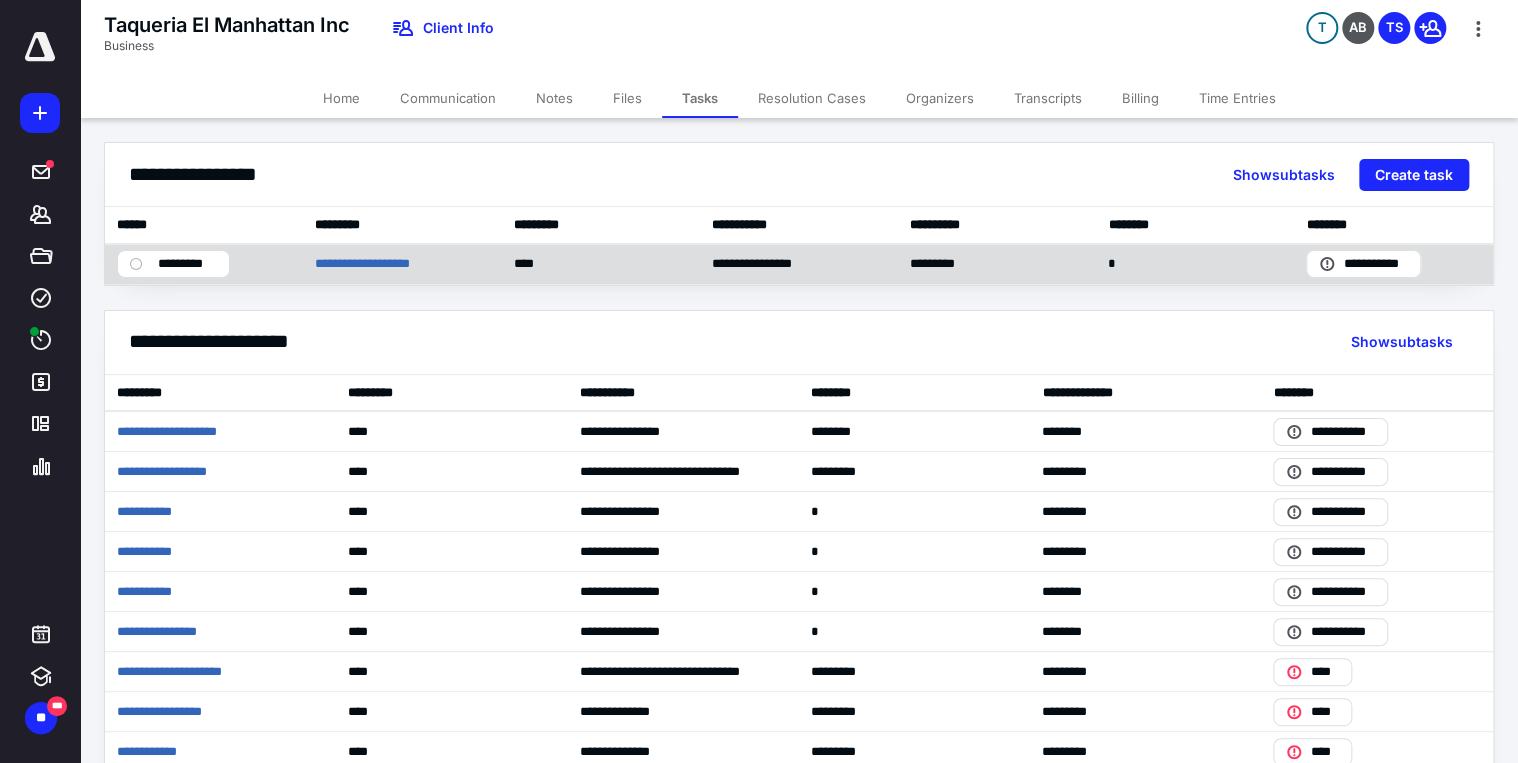 click on "*********" at bounding box center [187, 264] 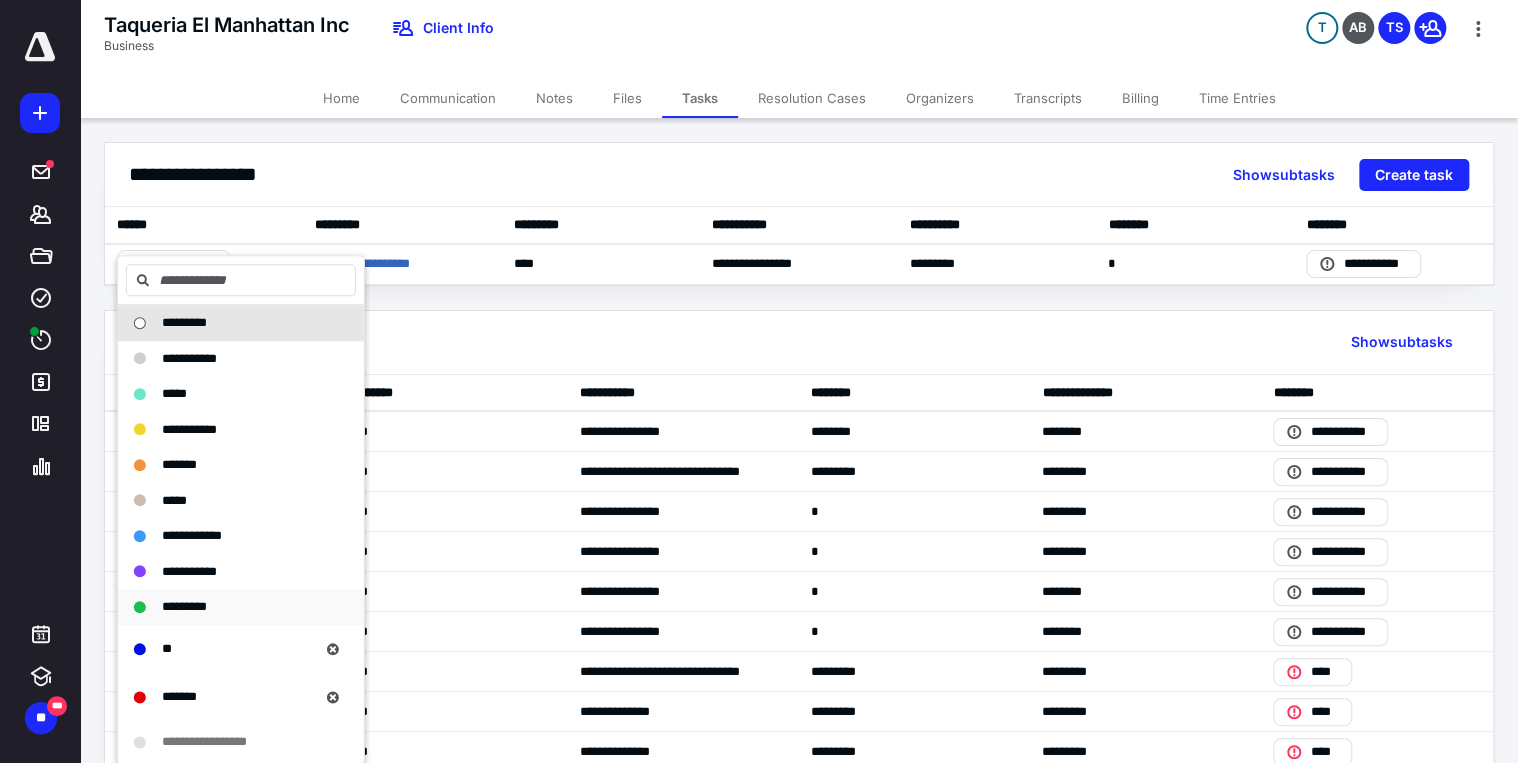 click on "*********" at bounding box center (184, 606) 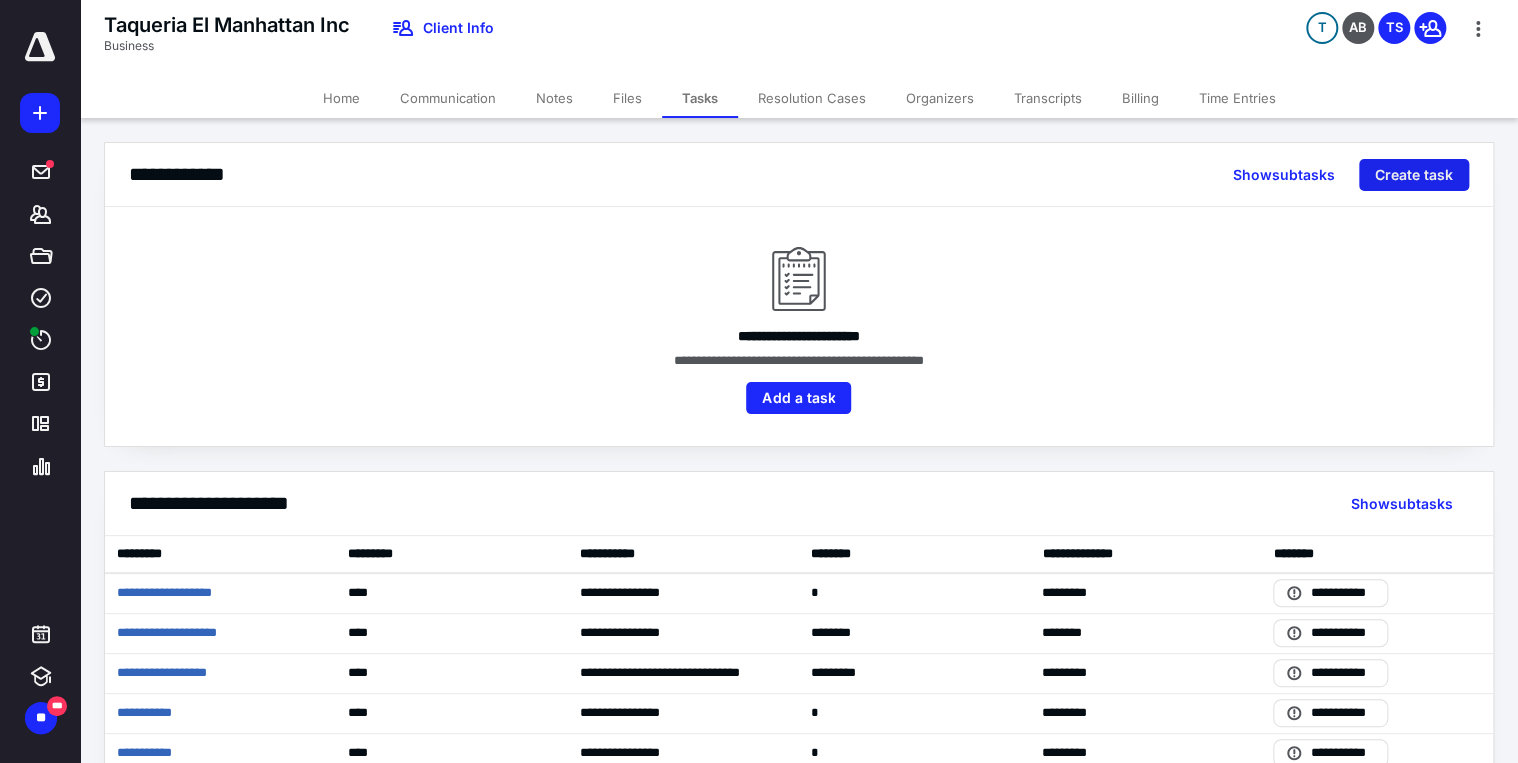 click on "Create task" at bounding box center [1414, 175] 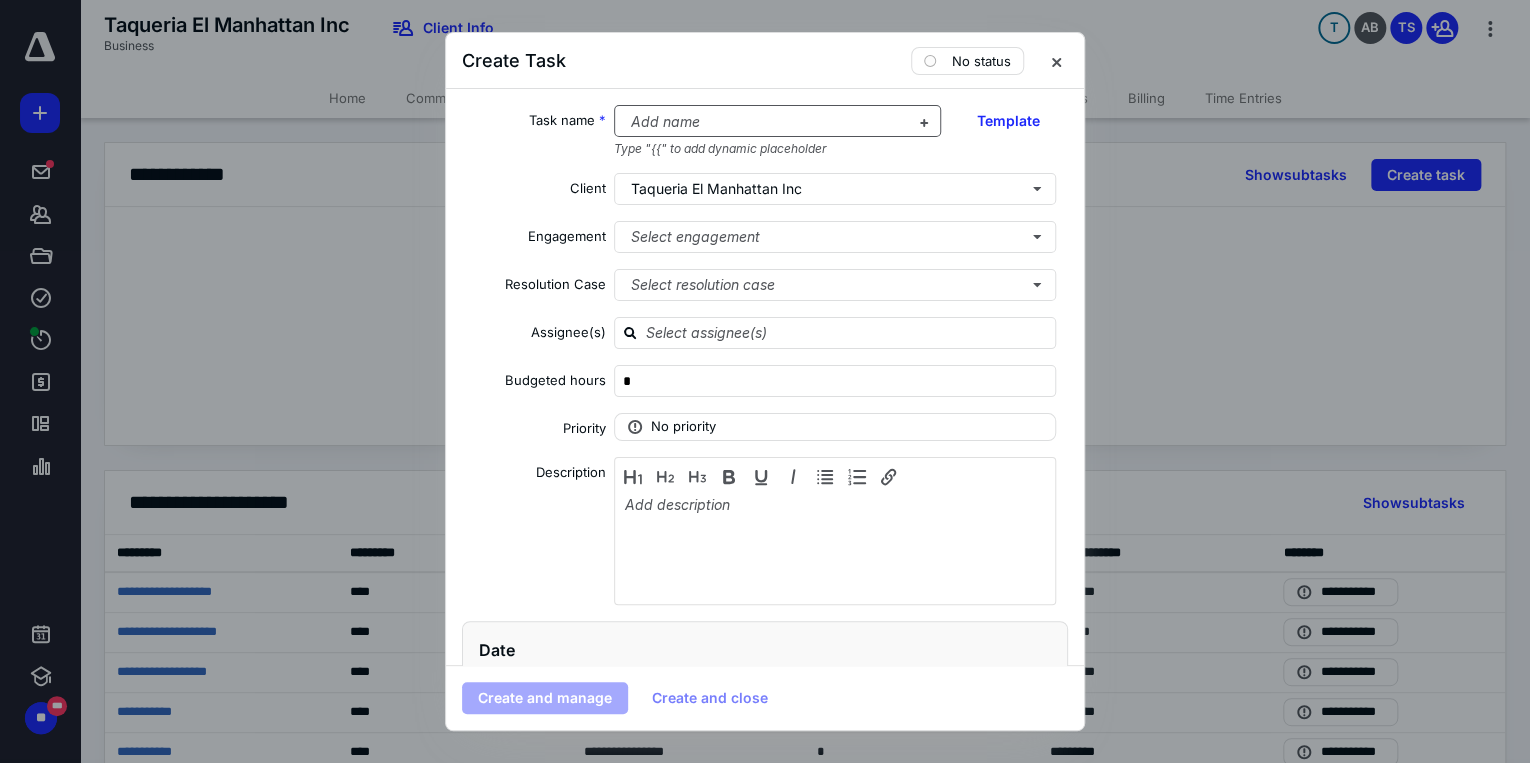 click at bounding box center (766, 122) 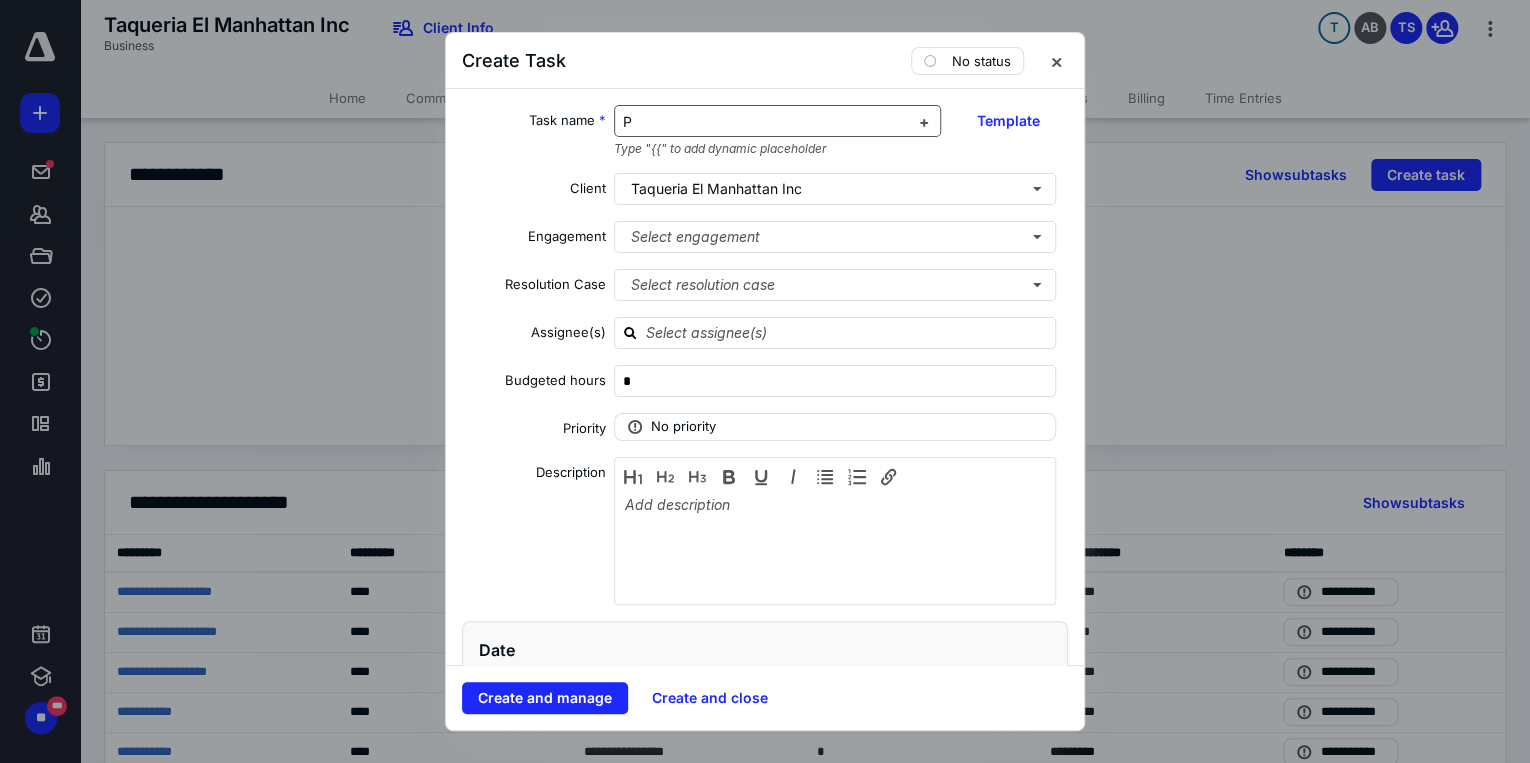 type 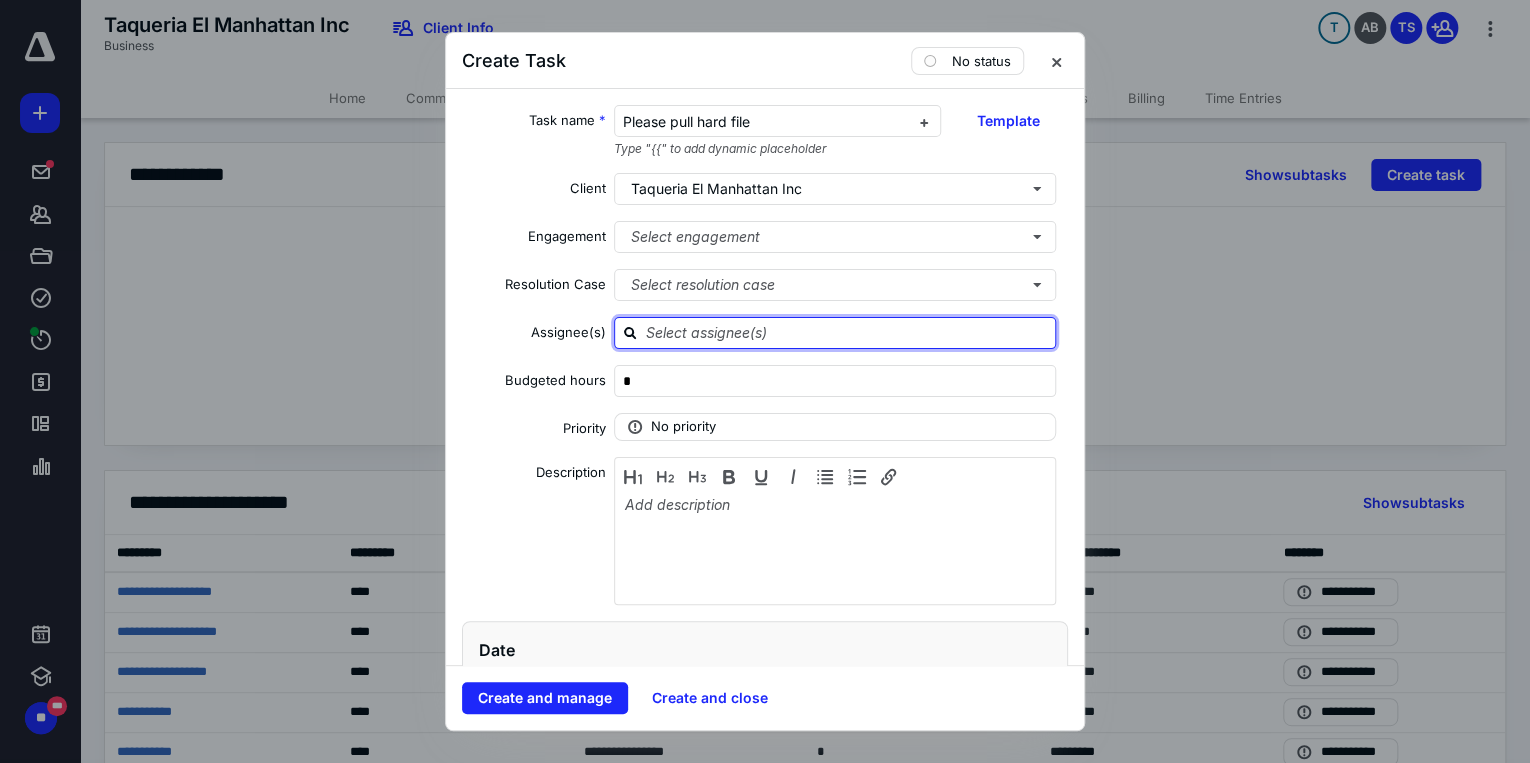 click at bounding box center [847, 332] 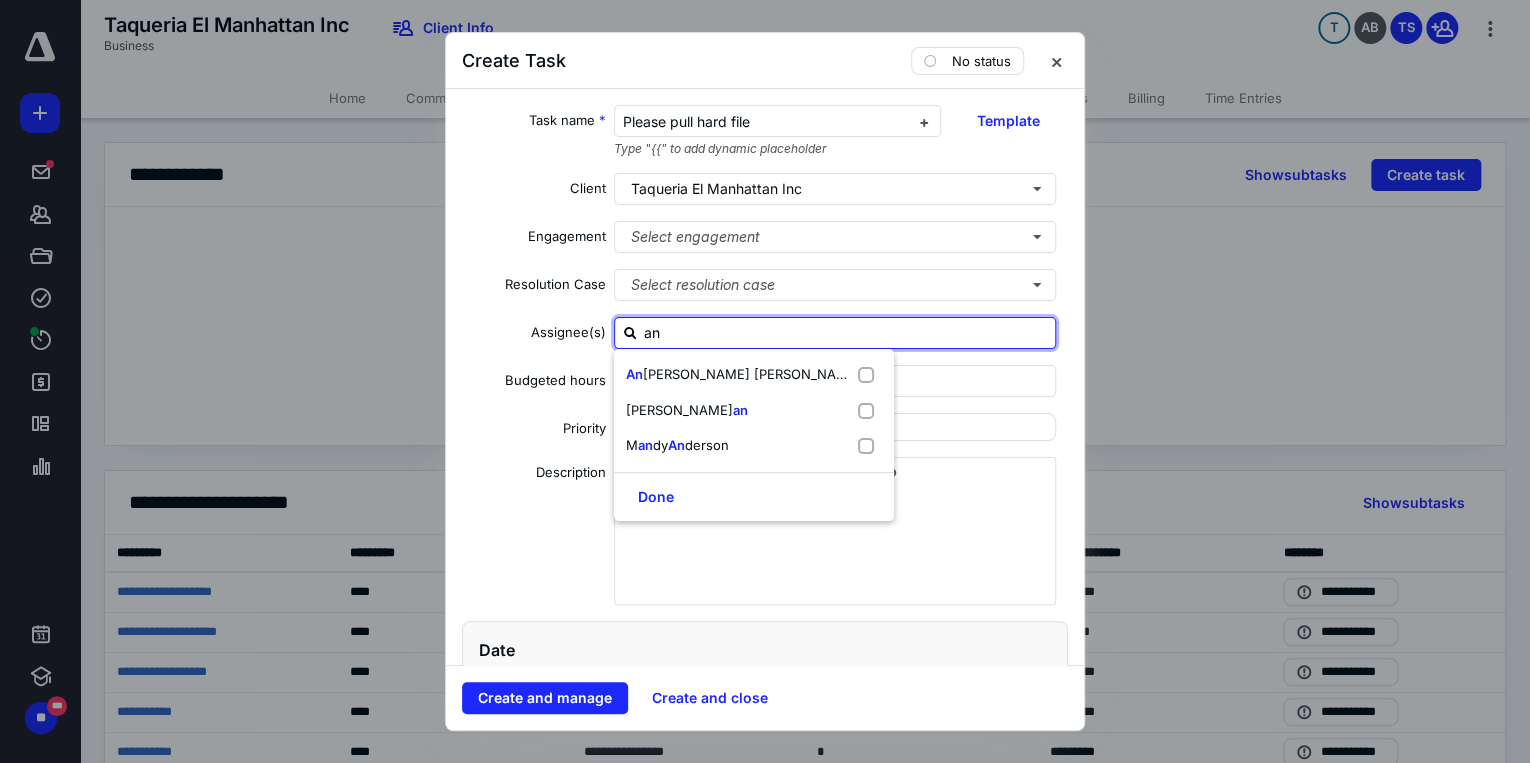 type on "and" 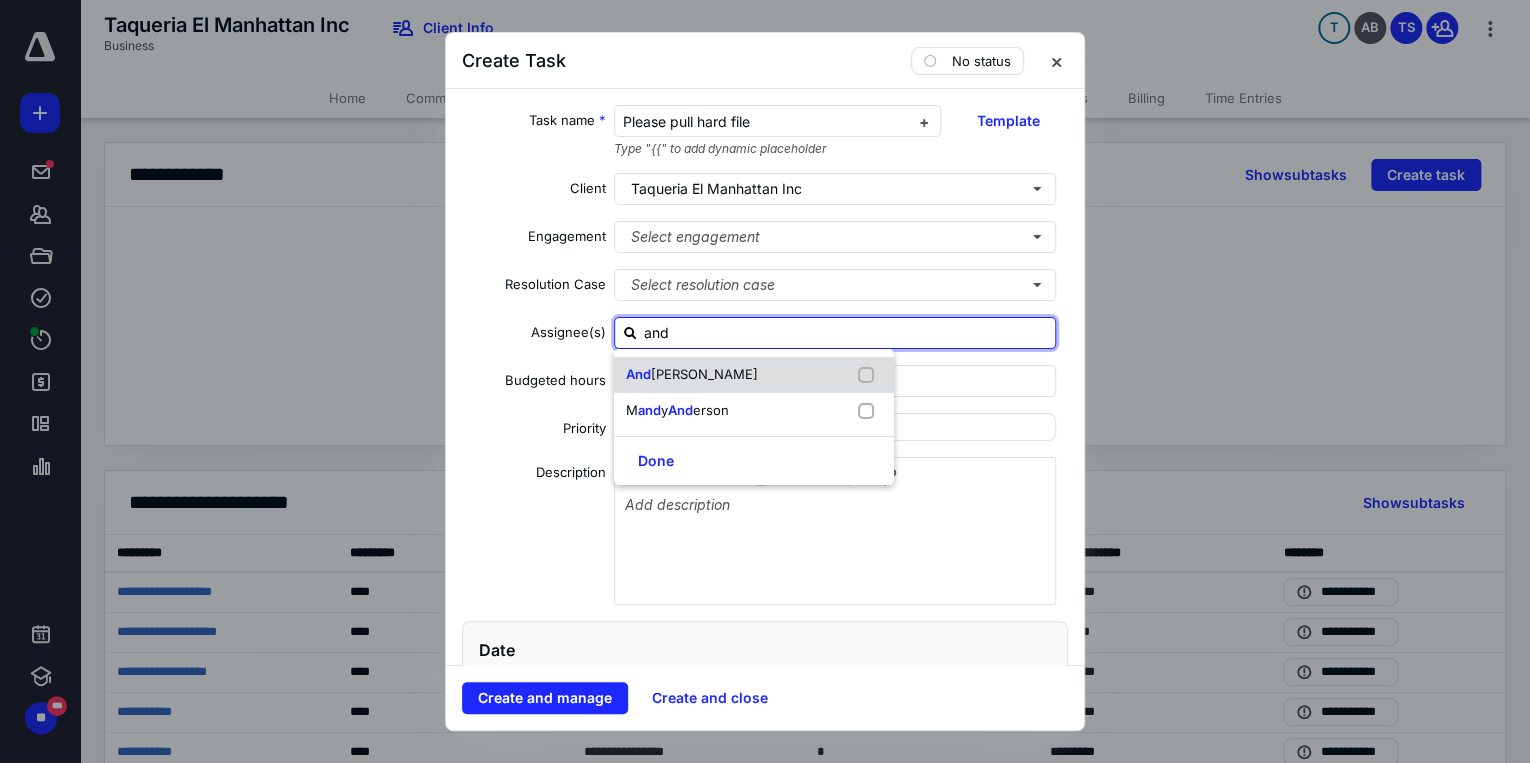 click on "And raya Bunton" at bounding box center (754, 375) 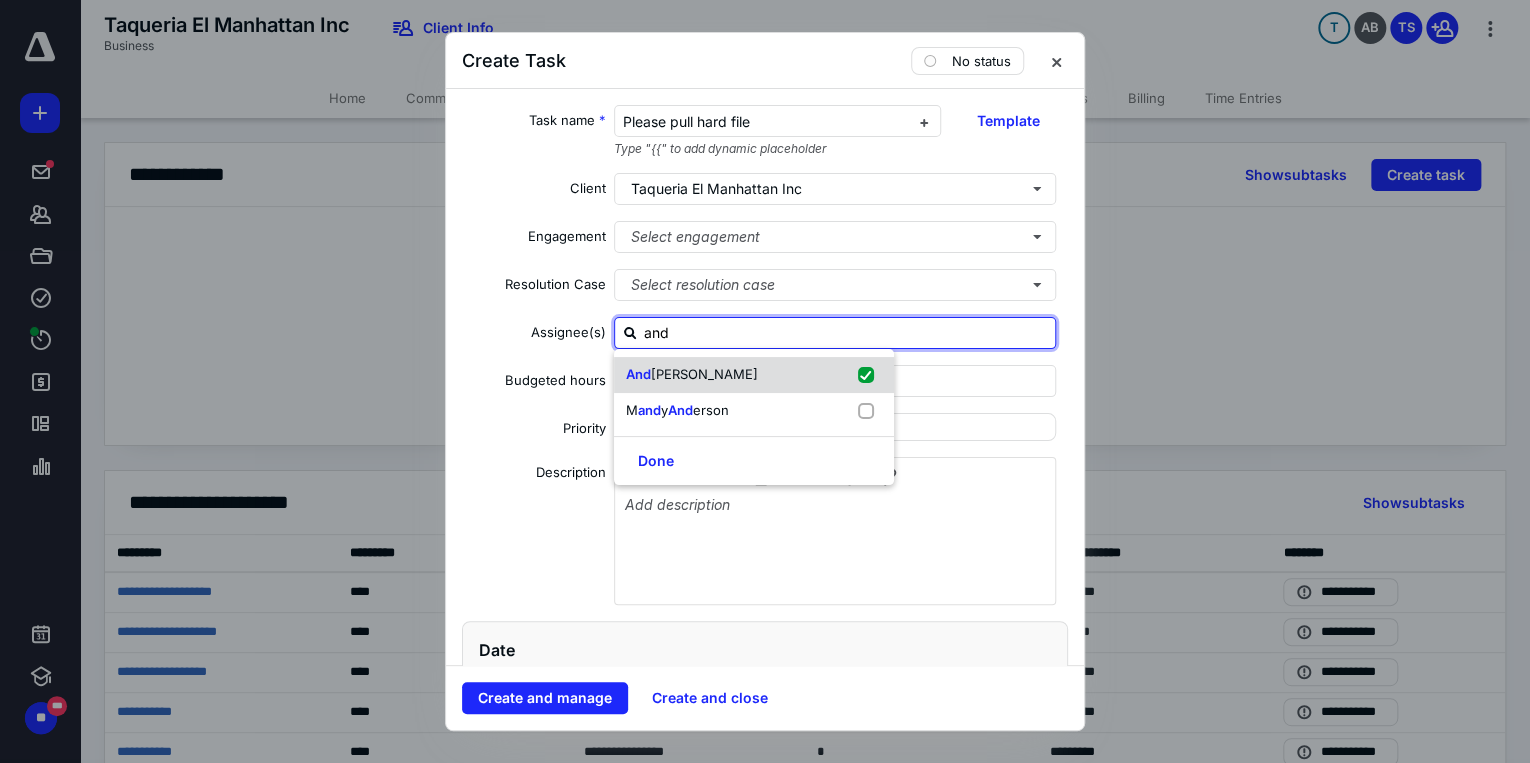 checkbox on "true" 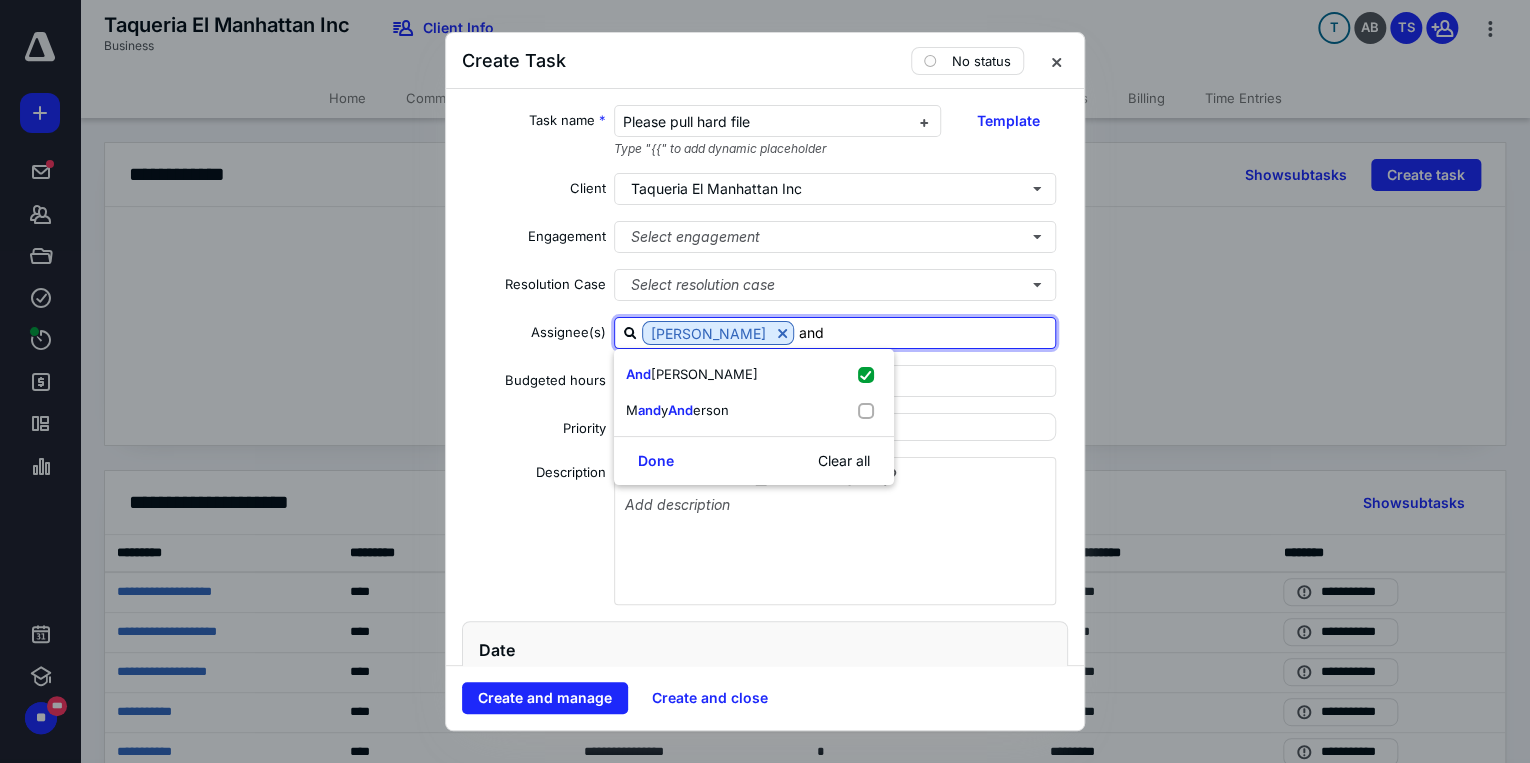 type on "and" 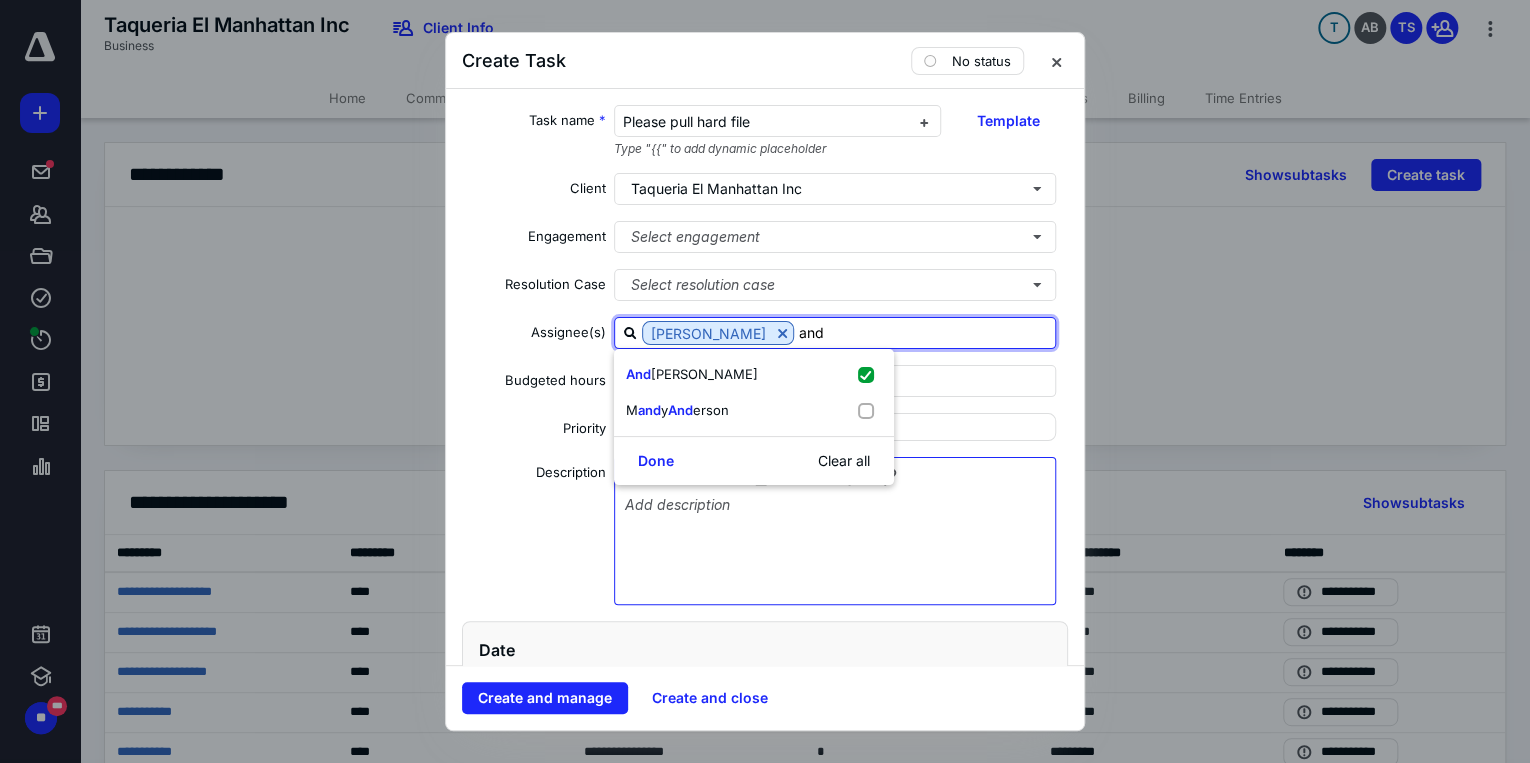 click at bounding box center [835, 546] 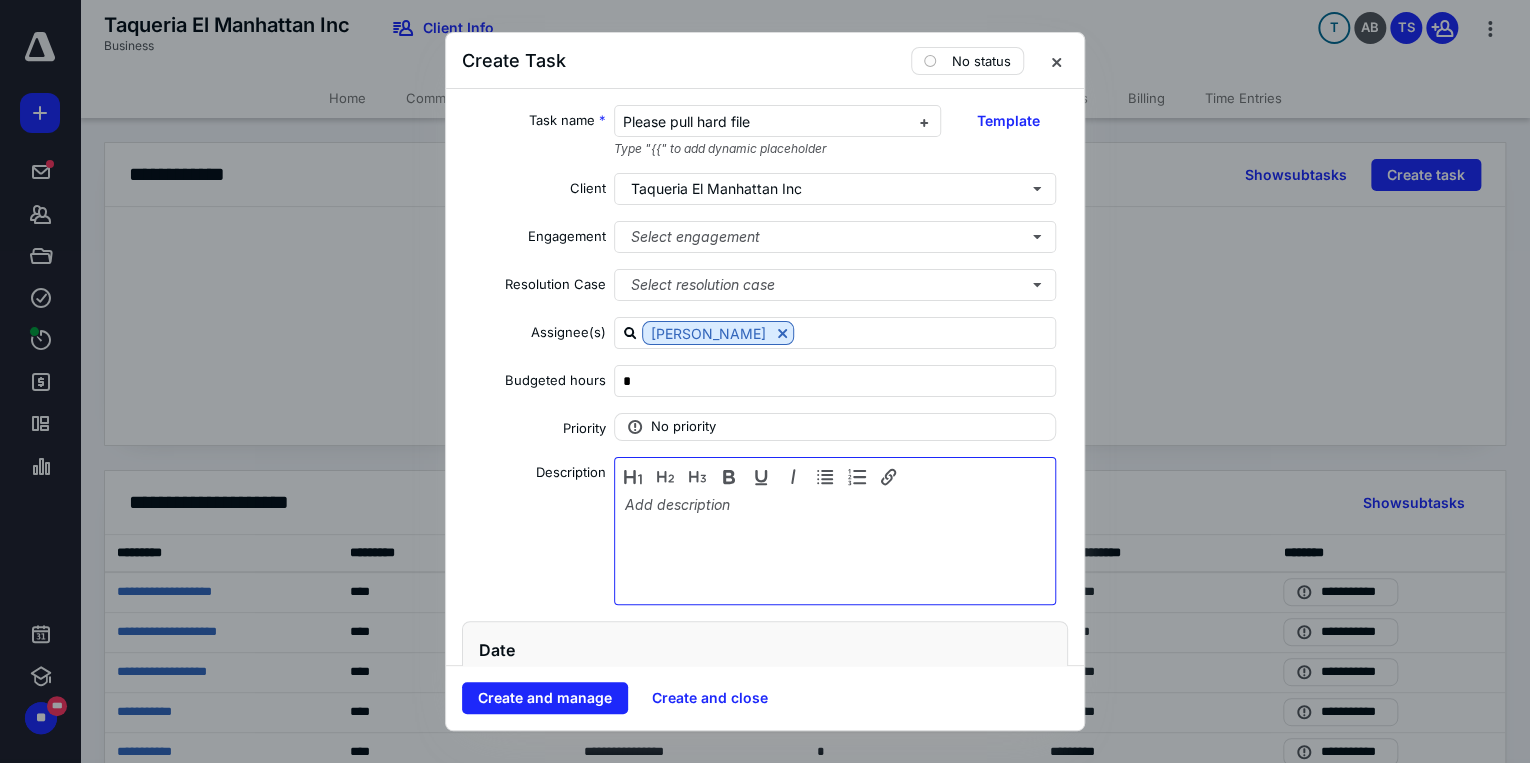 type 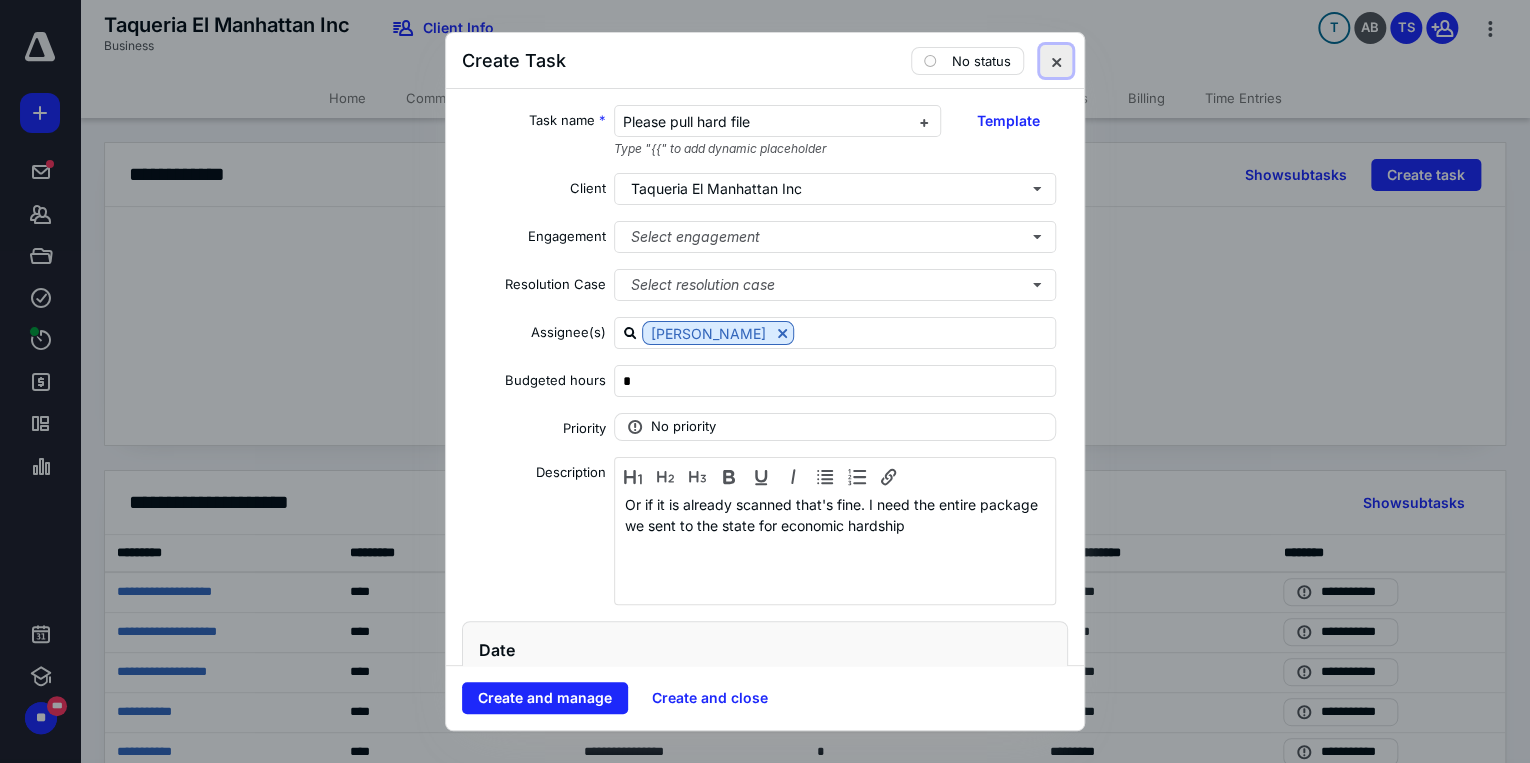 click at bounding box center (1056, 61) 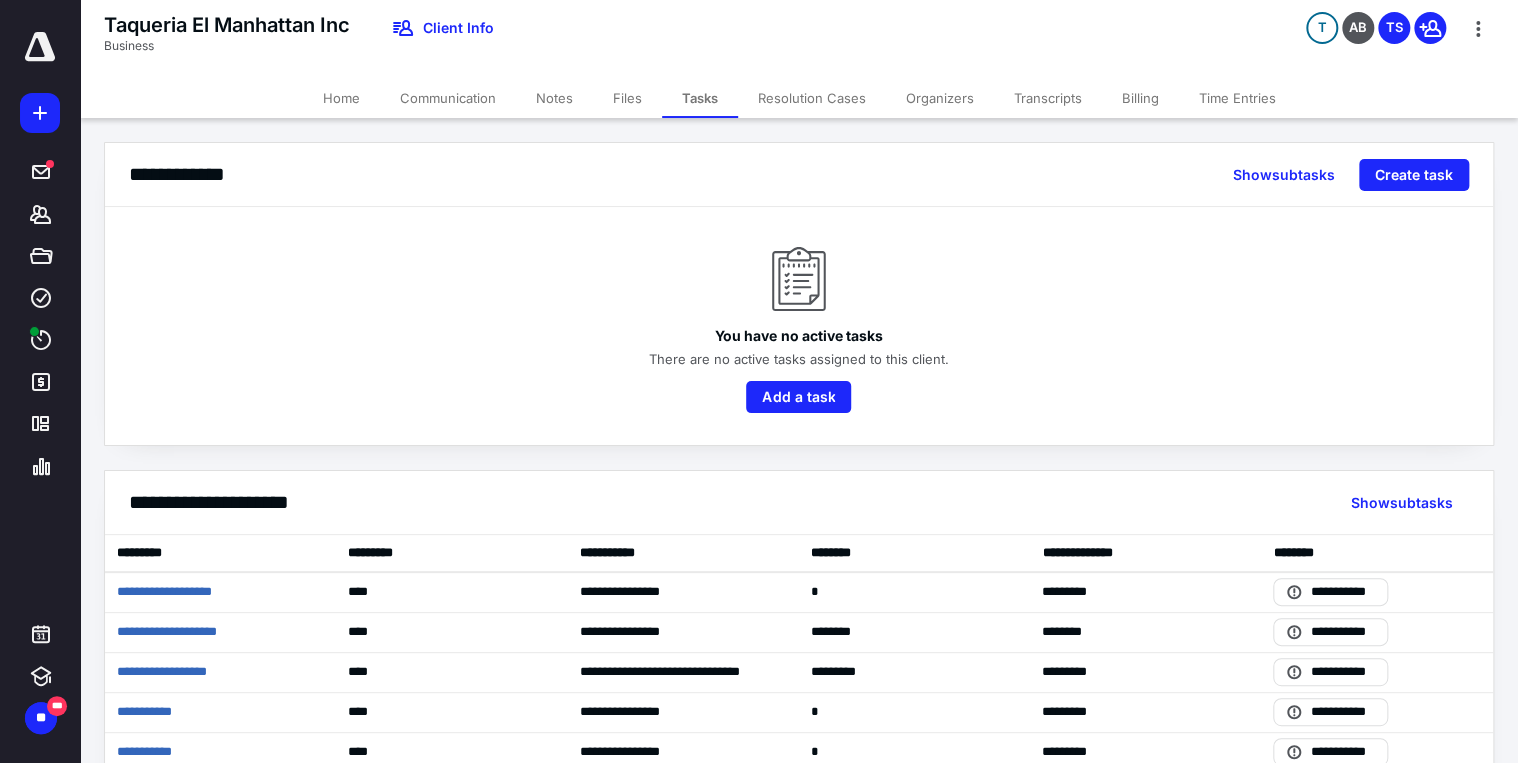 drag, startPoint x: 424, startPoint y: 96, endPoint x: 424, endPoint y: 117, distance: 21 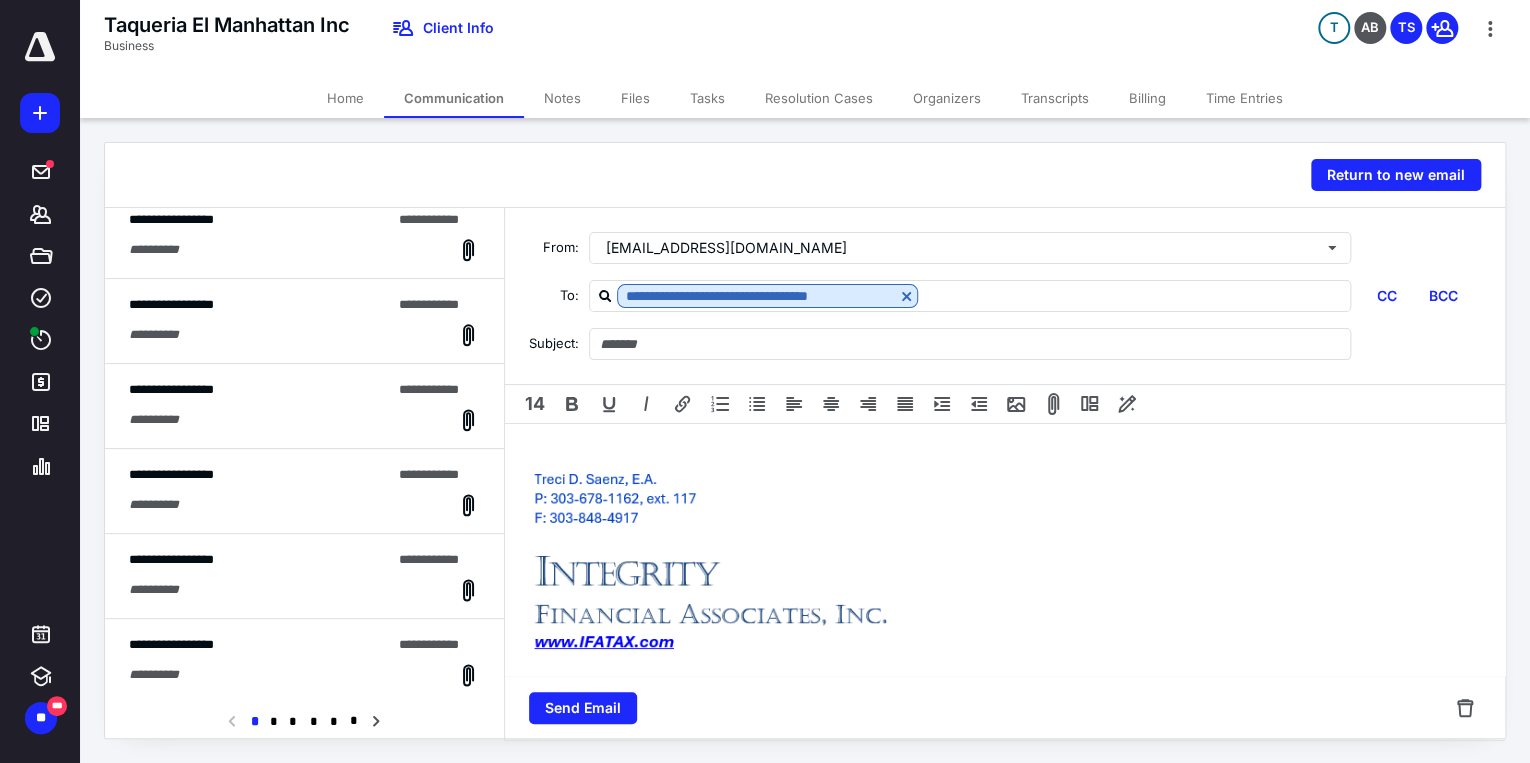 scroll, scrollTop: 1291, scrollLeft: 0, axis: vertical 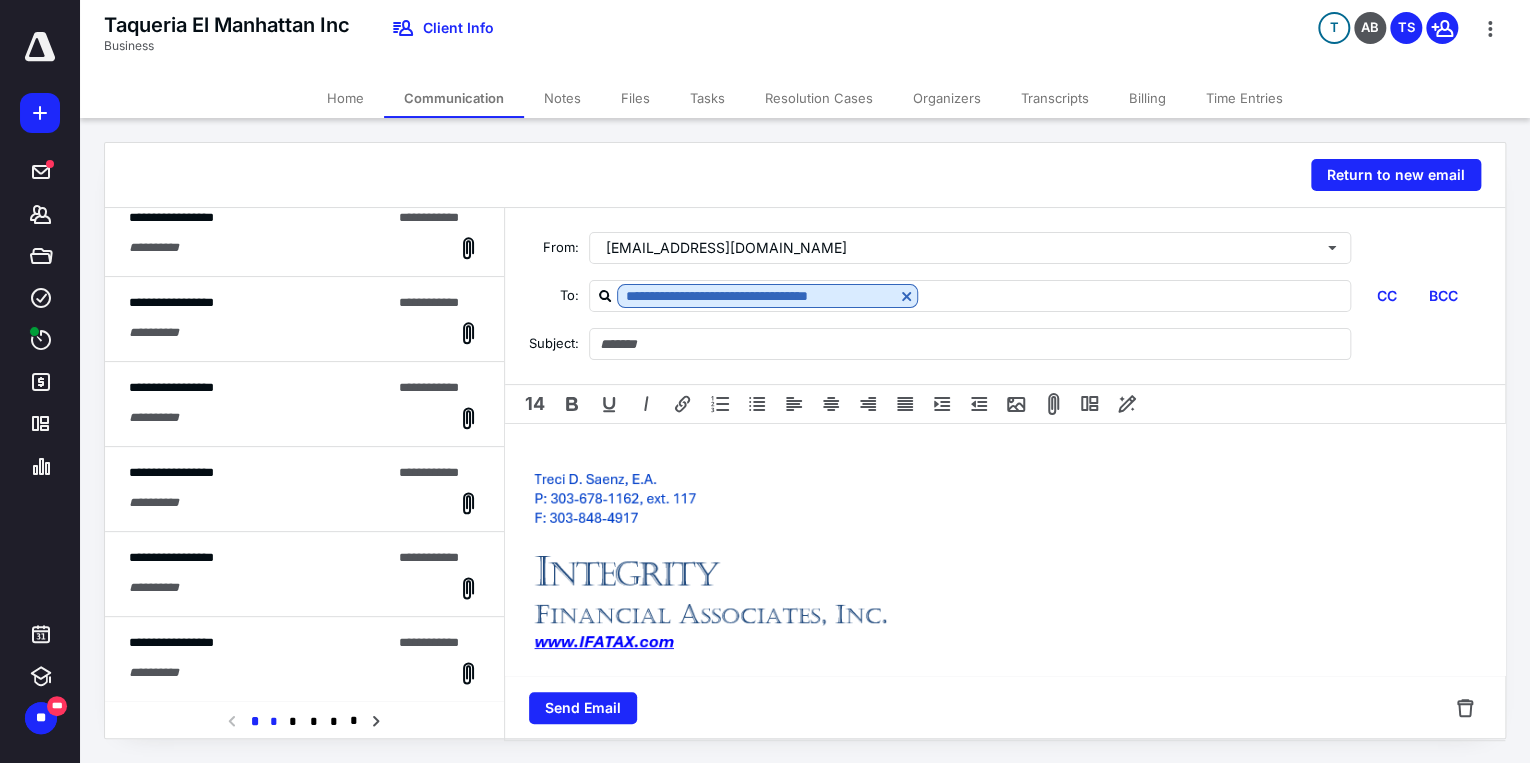click on "*" at bounding box center (273, 722) 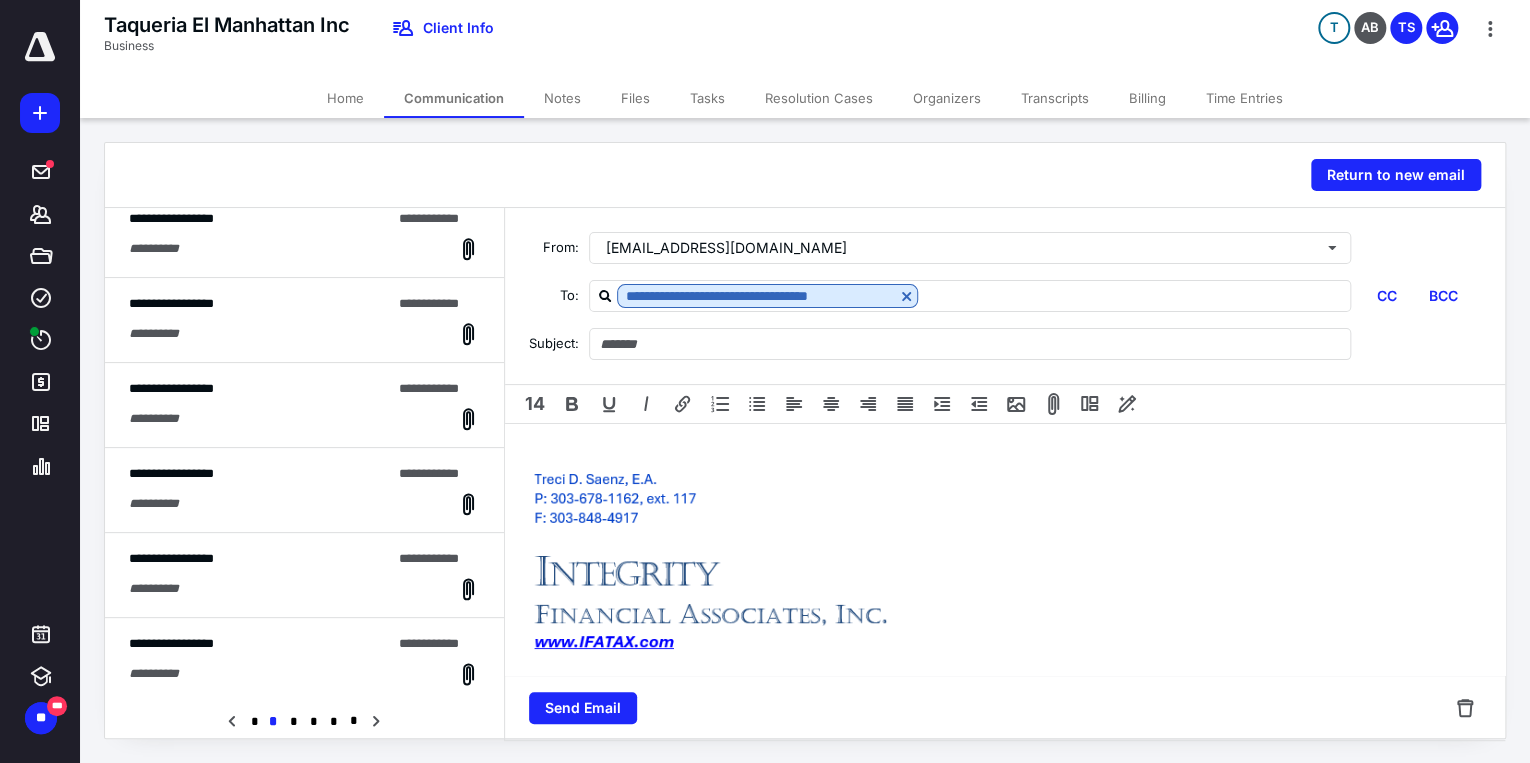 scroll, scrollTop: 1206, scrollLeft: 0, axis: vertical 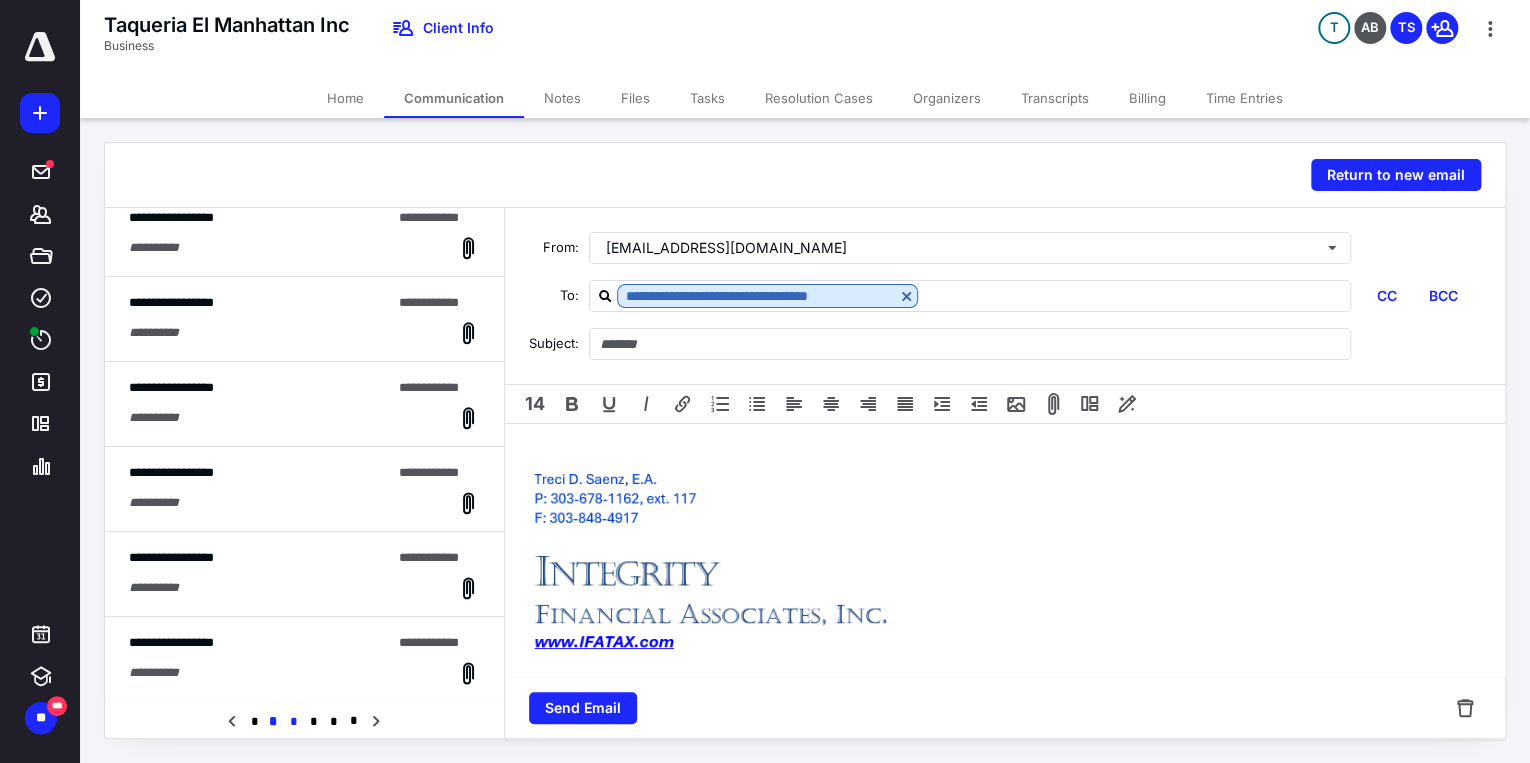 click on "*" at bounding box center [293, 722] 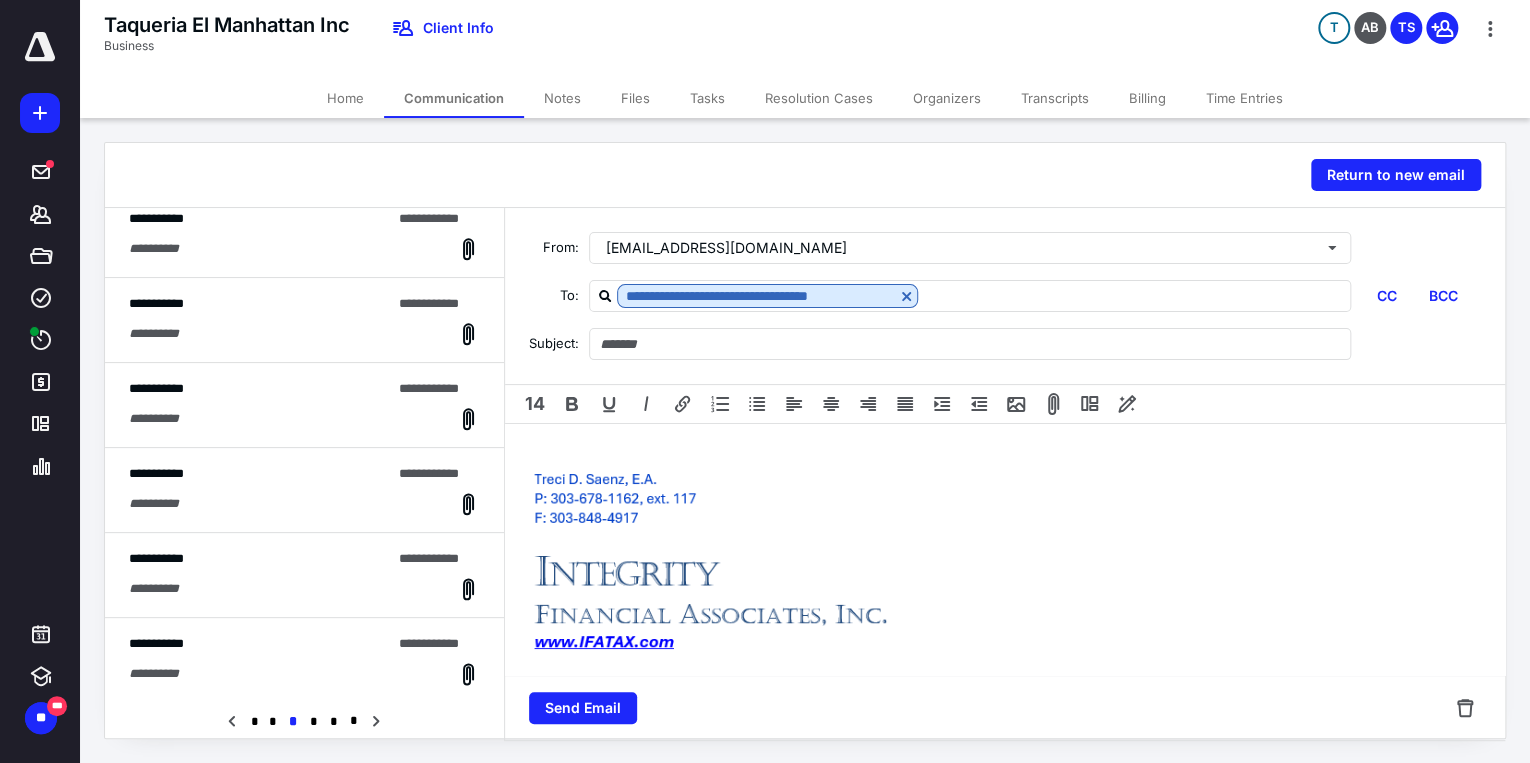 scroll, scrollTop: 1206, scrollLeft: 0, axis: vertical 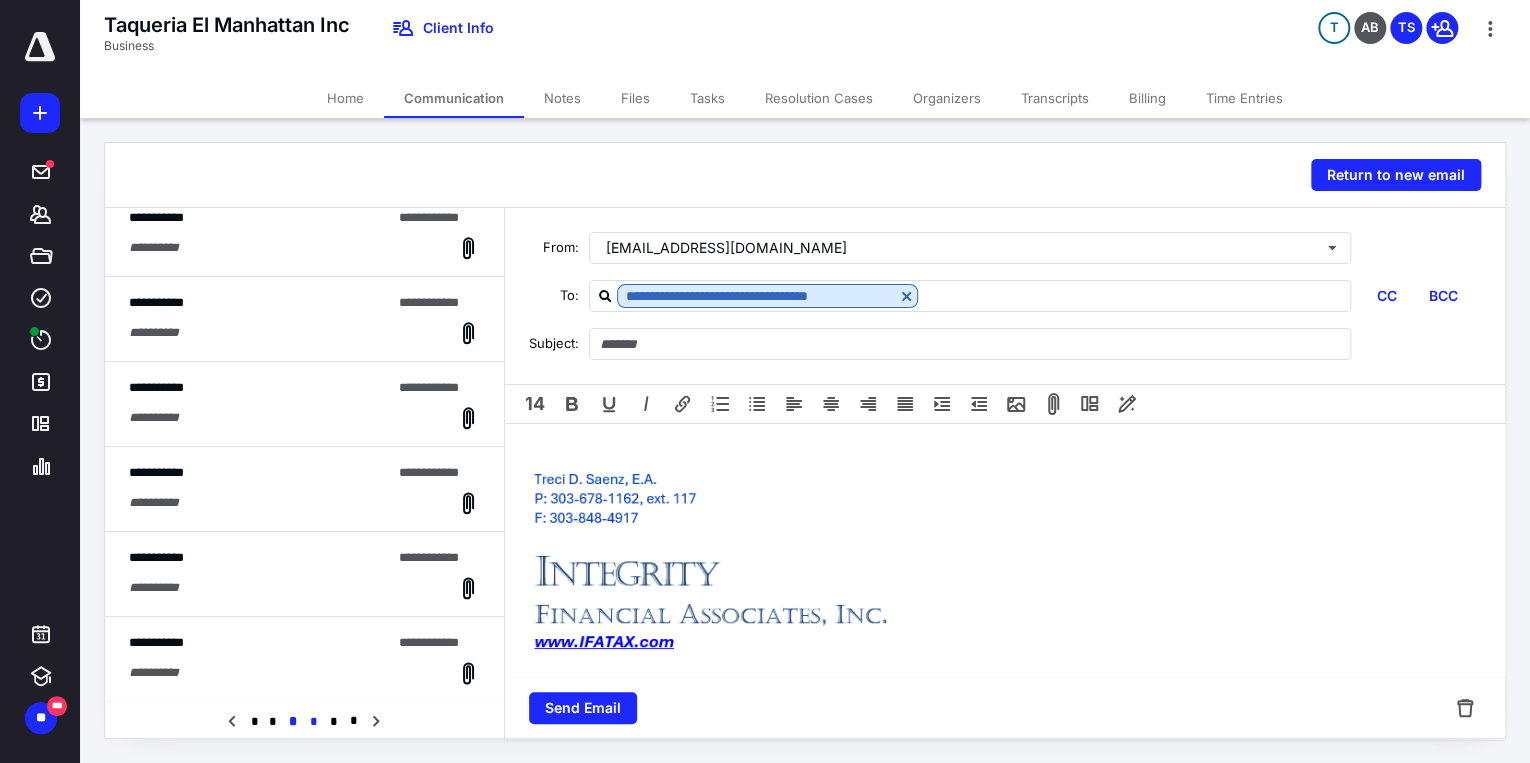 click on "*" at bounding box center (314, 722) 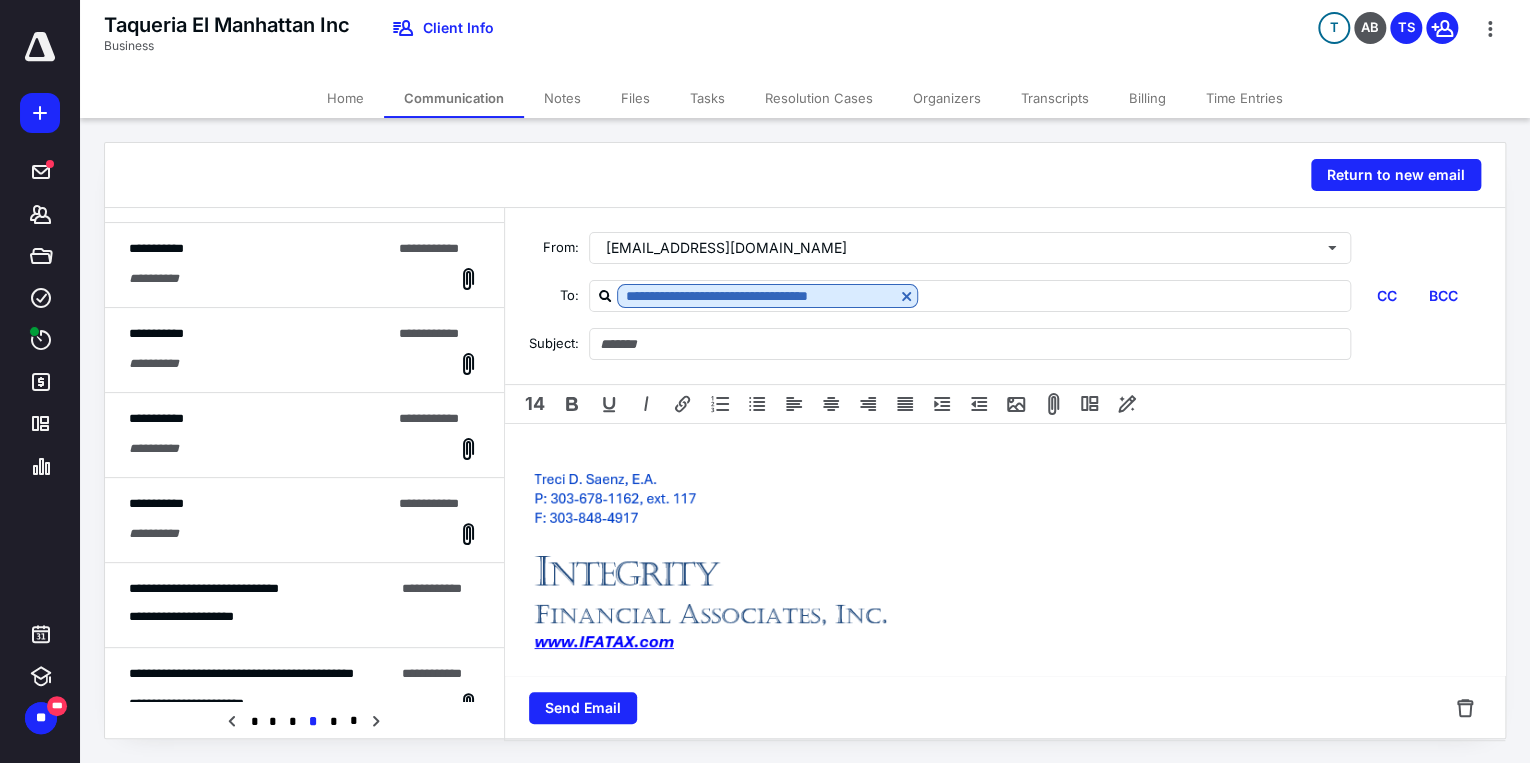 scroll, scrollTop: 400, scrollLeft: 0, axis: vertical 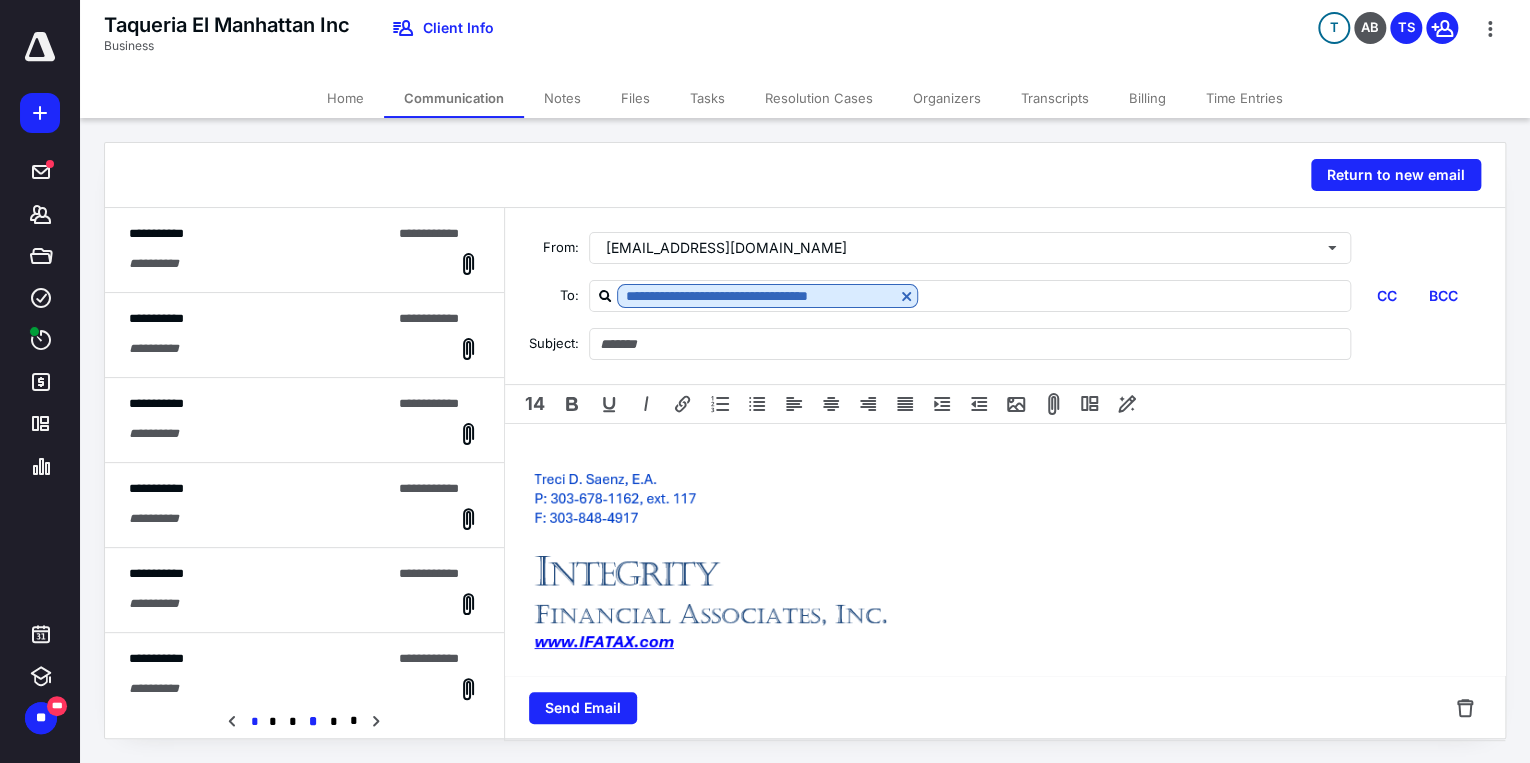 click on "*" at bounding box center (253, 722) 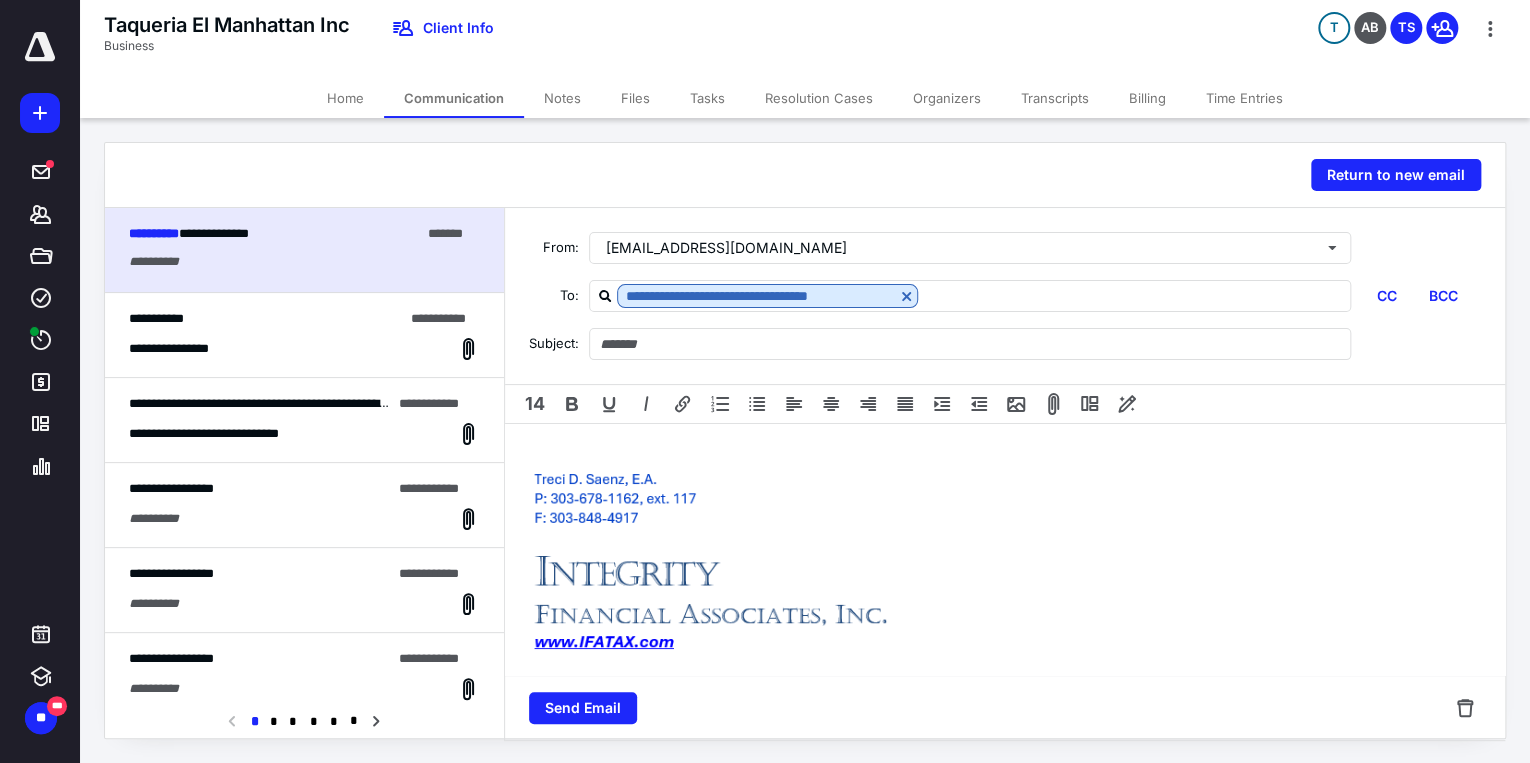 click on "**********" at bounding box center [304, 349] 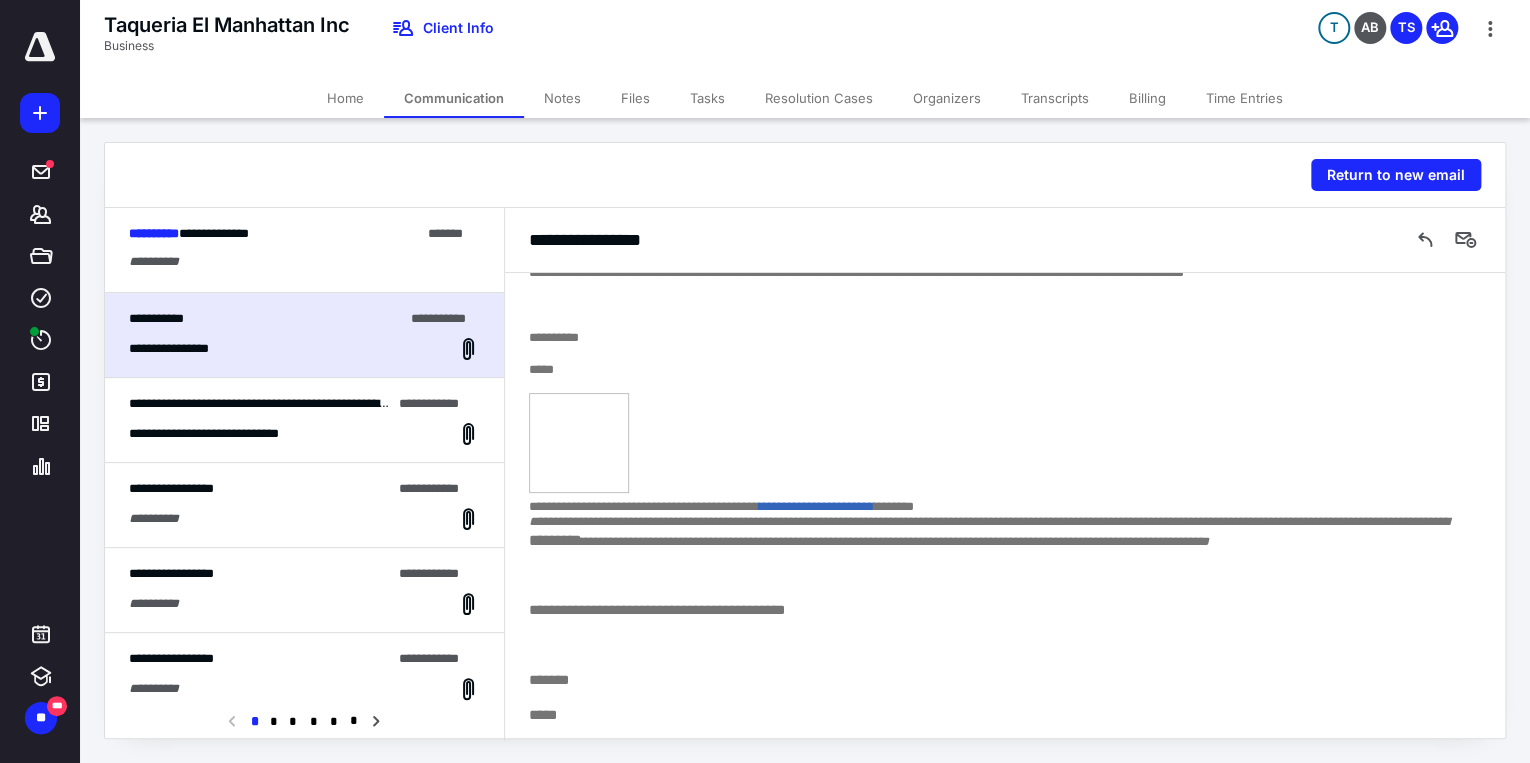 scroll, scrollTop: 3228, scrollLeft: 0, axis: vertical 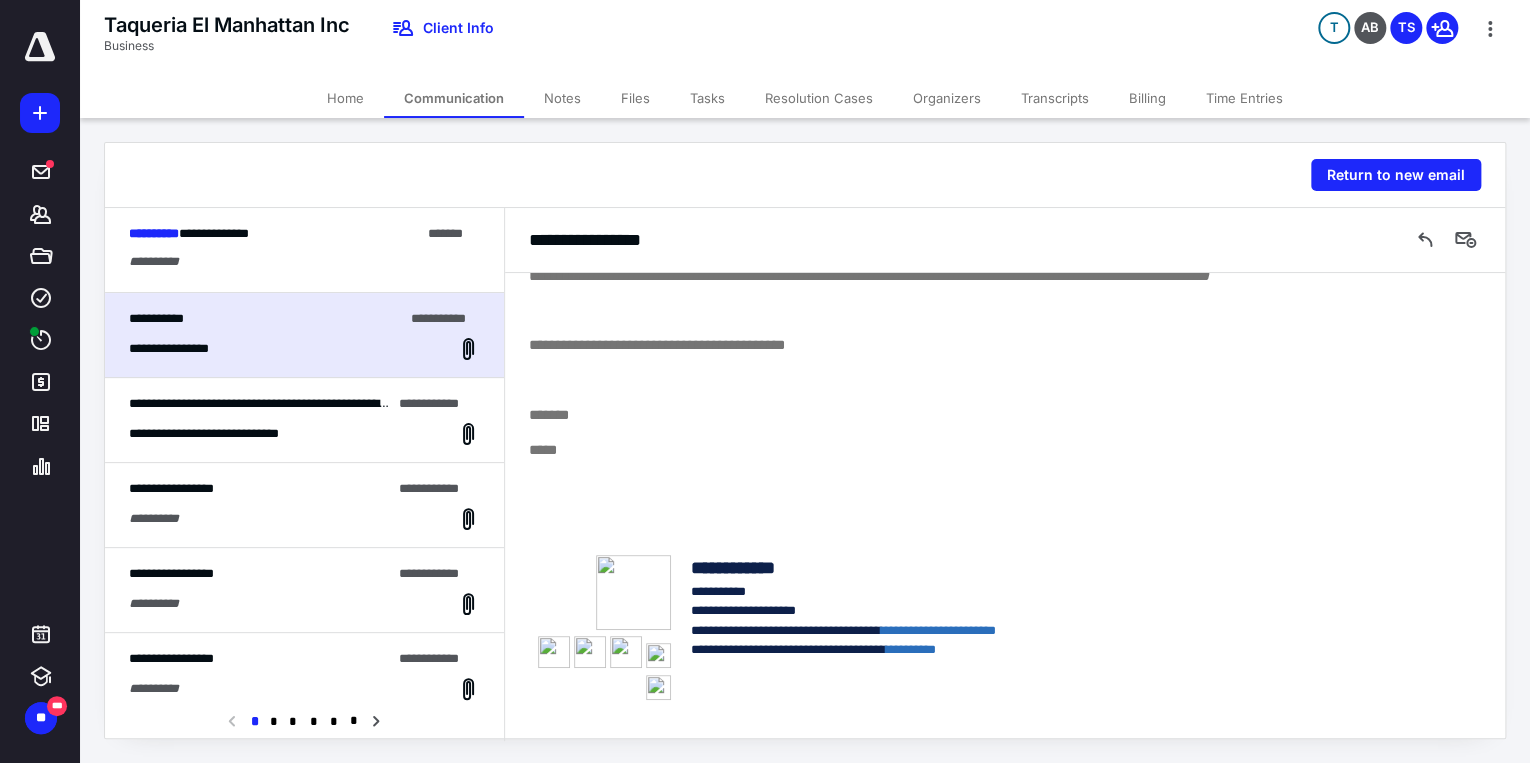 click on "Tasks" at bounding box center [707, 98] 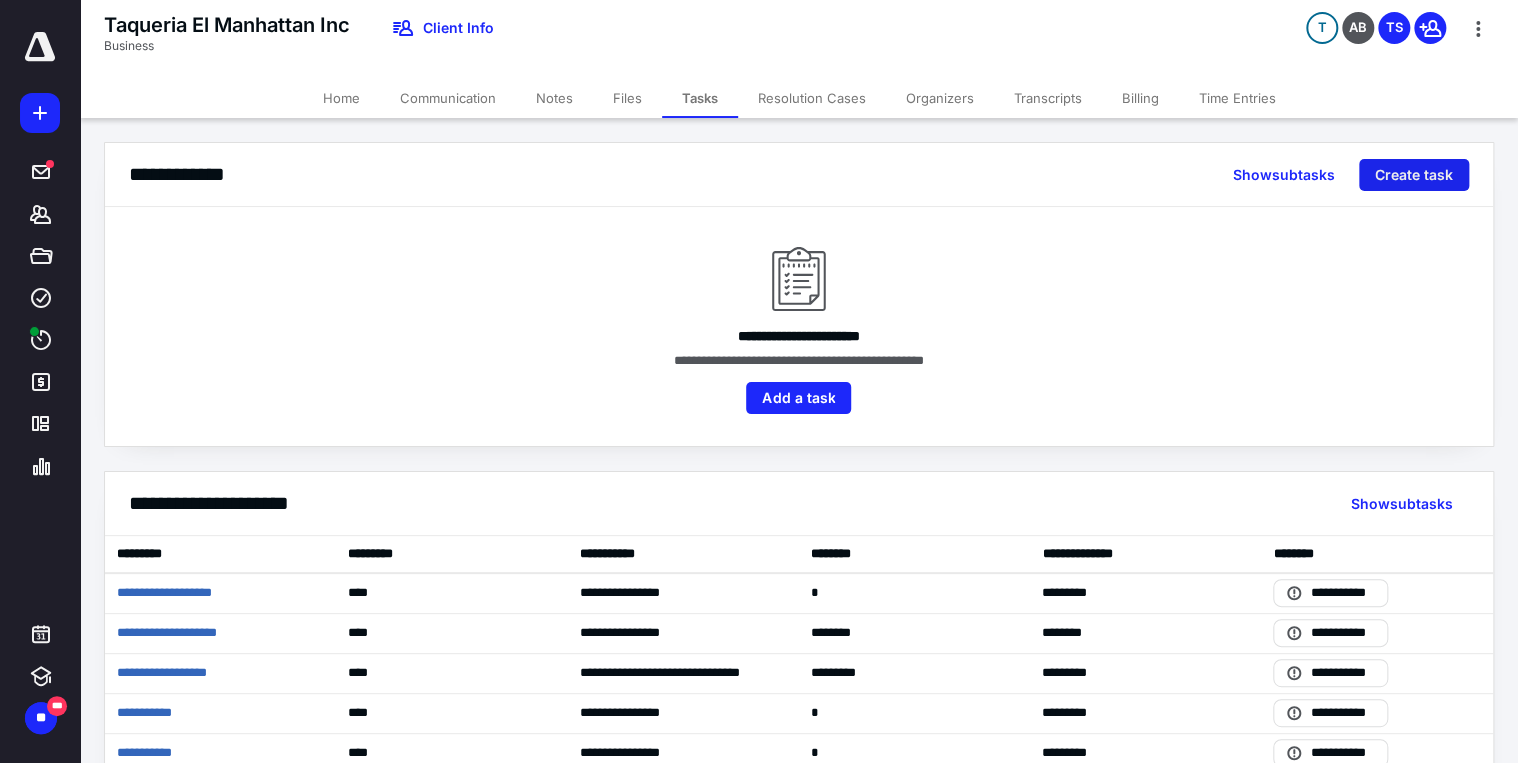 click on "Create task" at bounding box center (1414, 175) 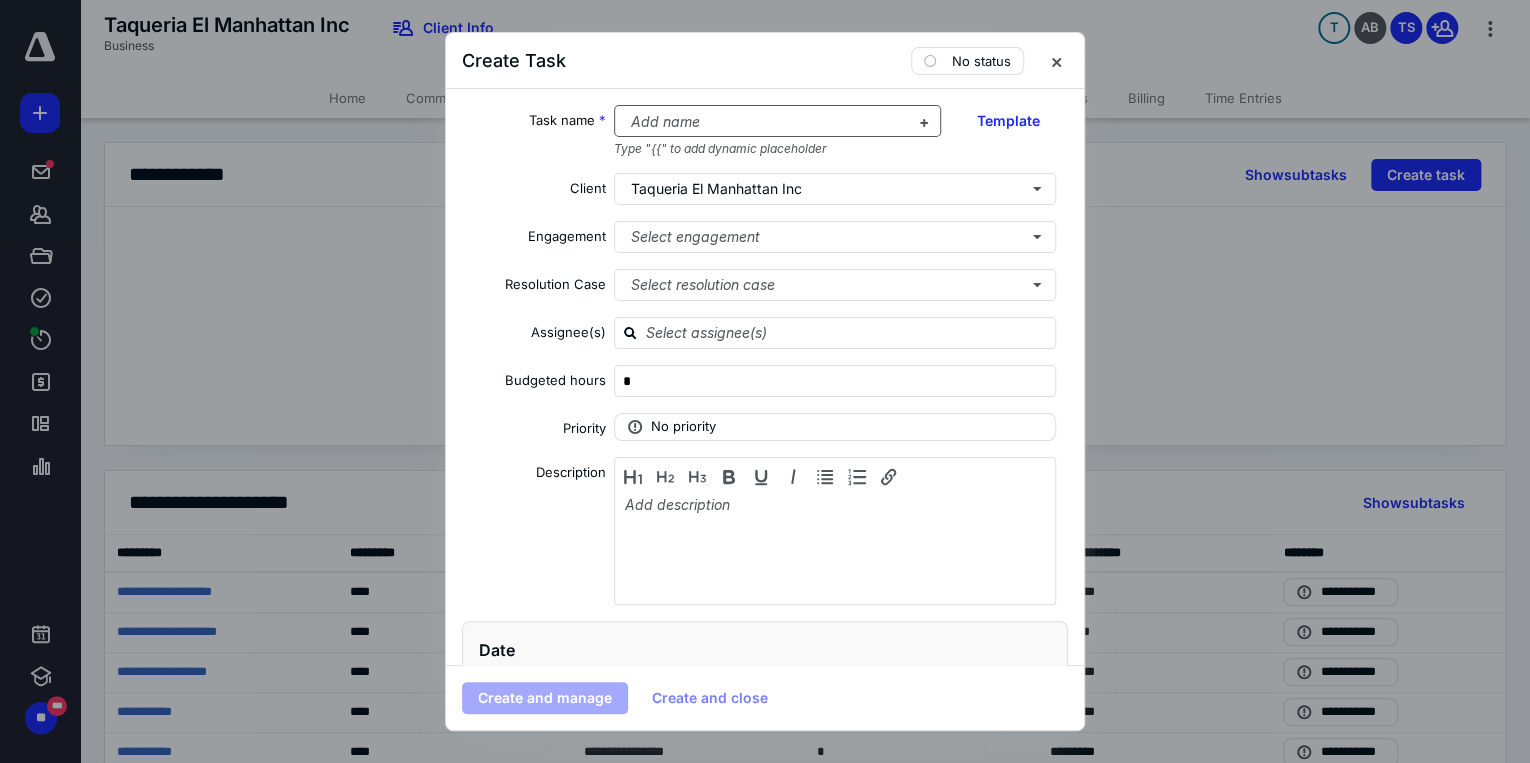 click at bounding box center (766, 122) 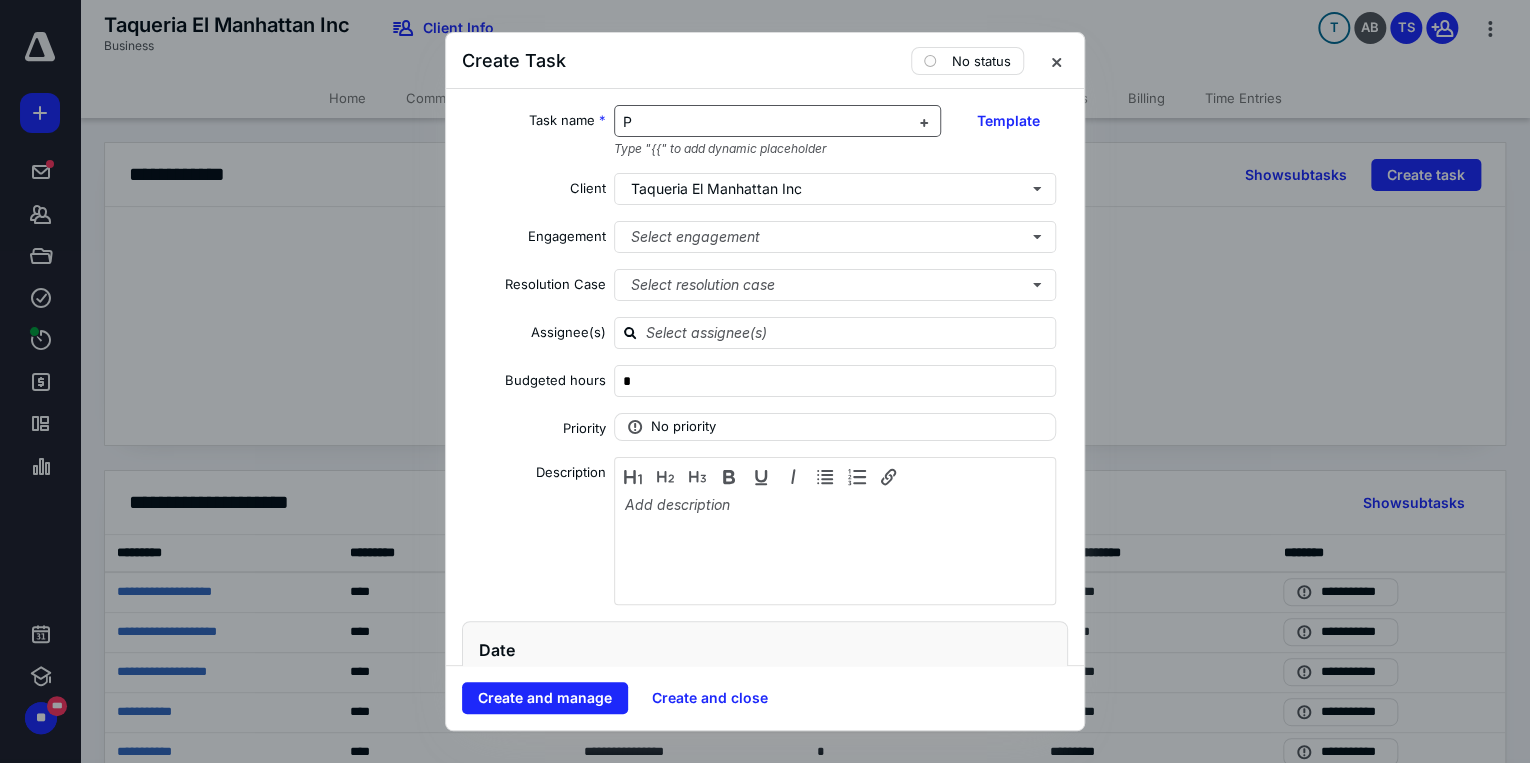 type 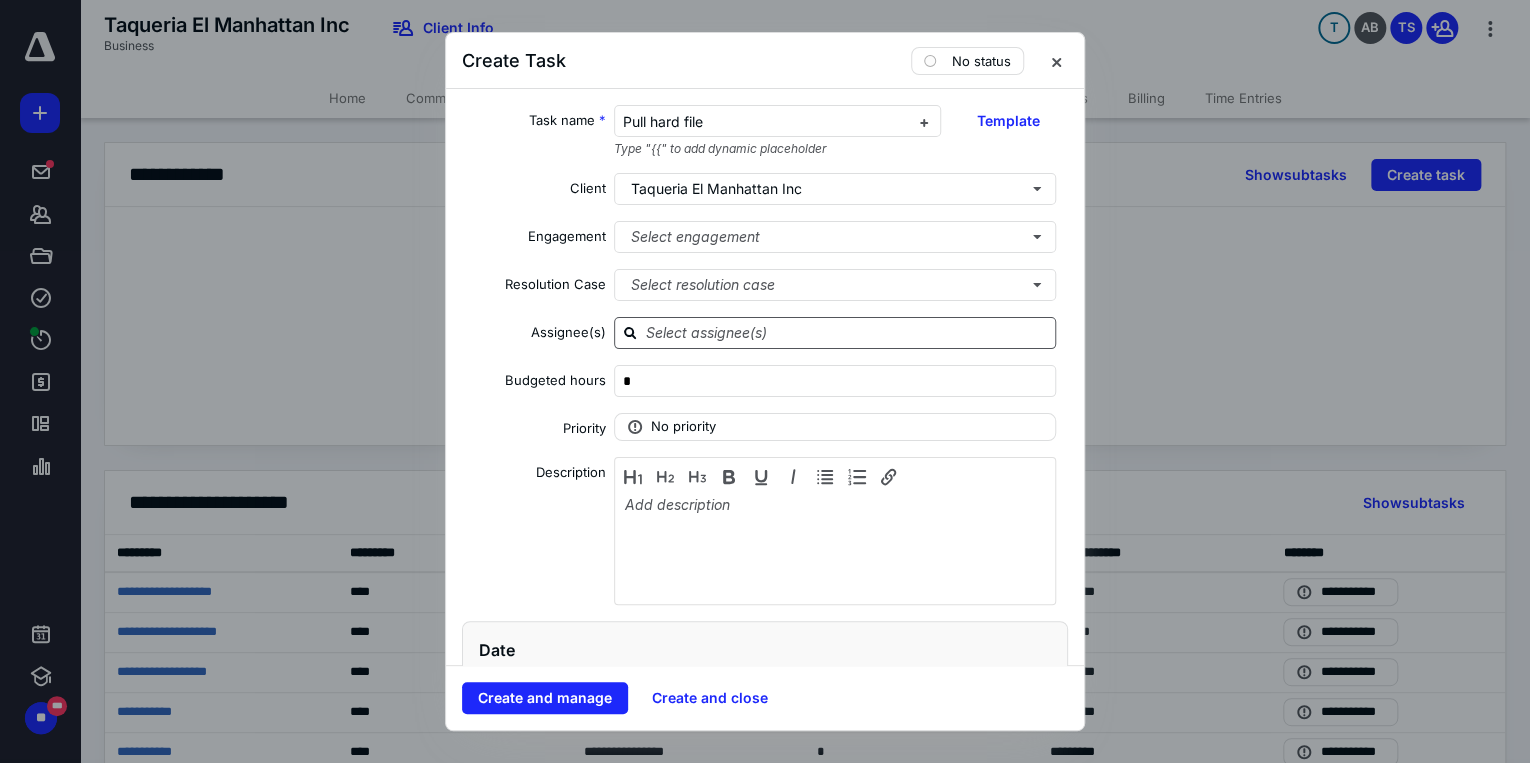 click at bounding box center [847, 332] 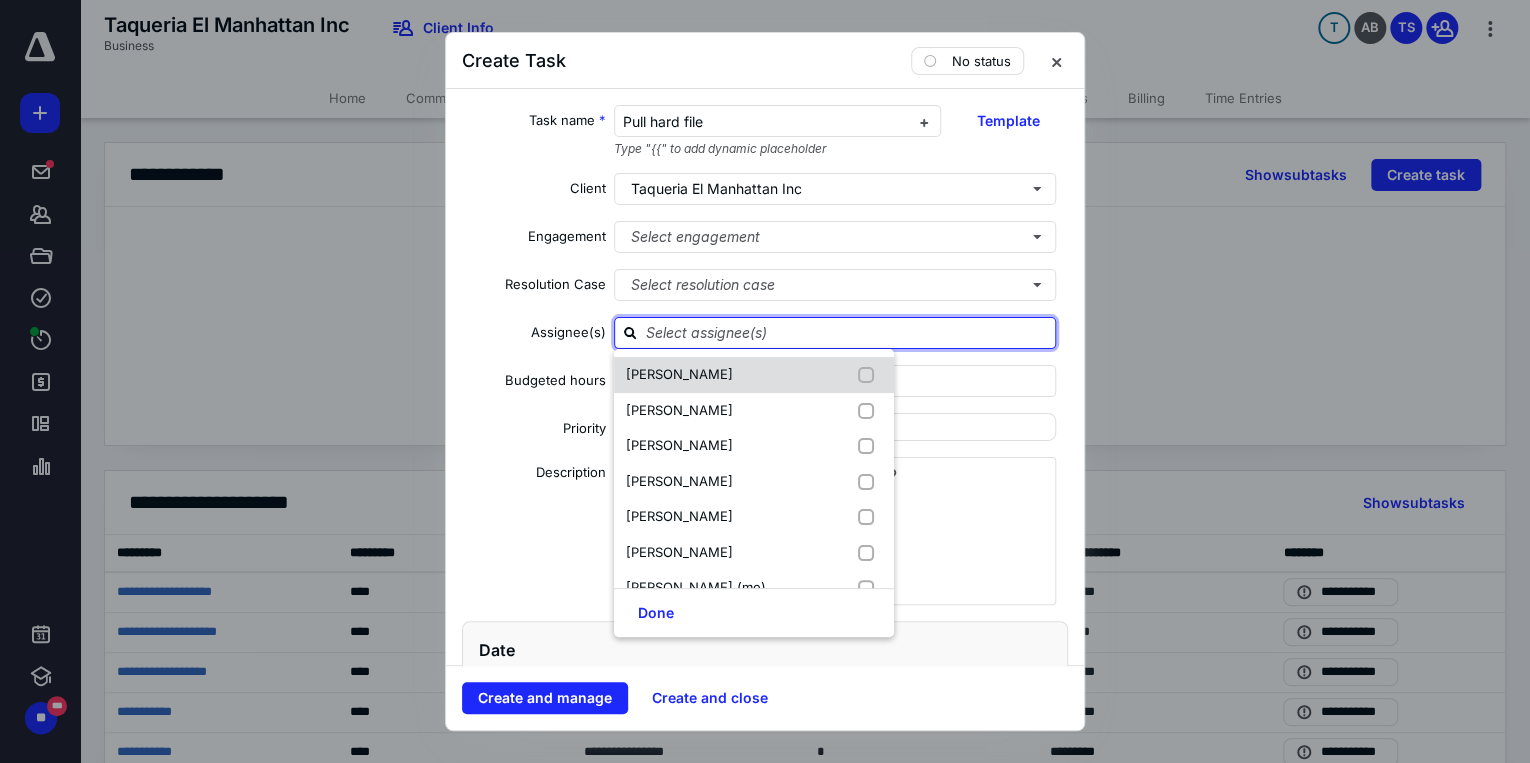click on "[PERSON_NAME]" at bounding box center (679, 374) 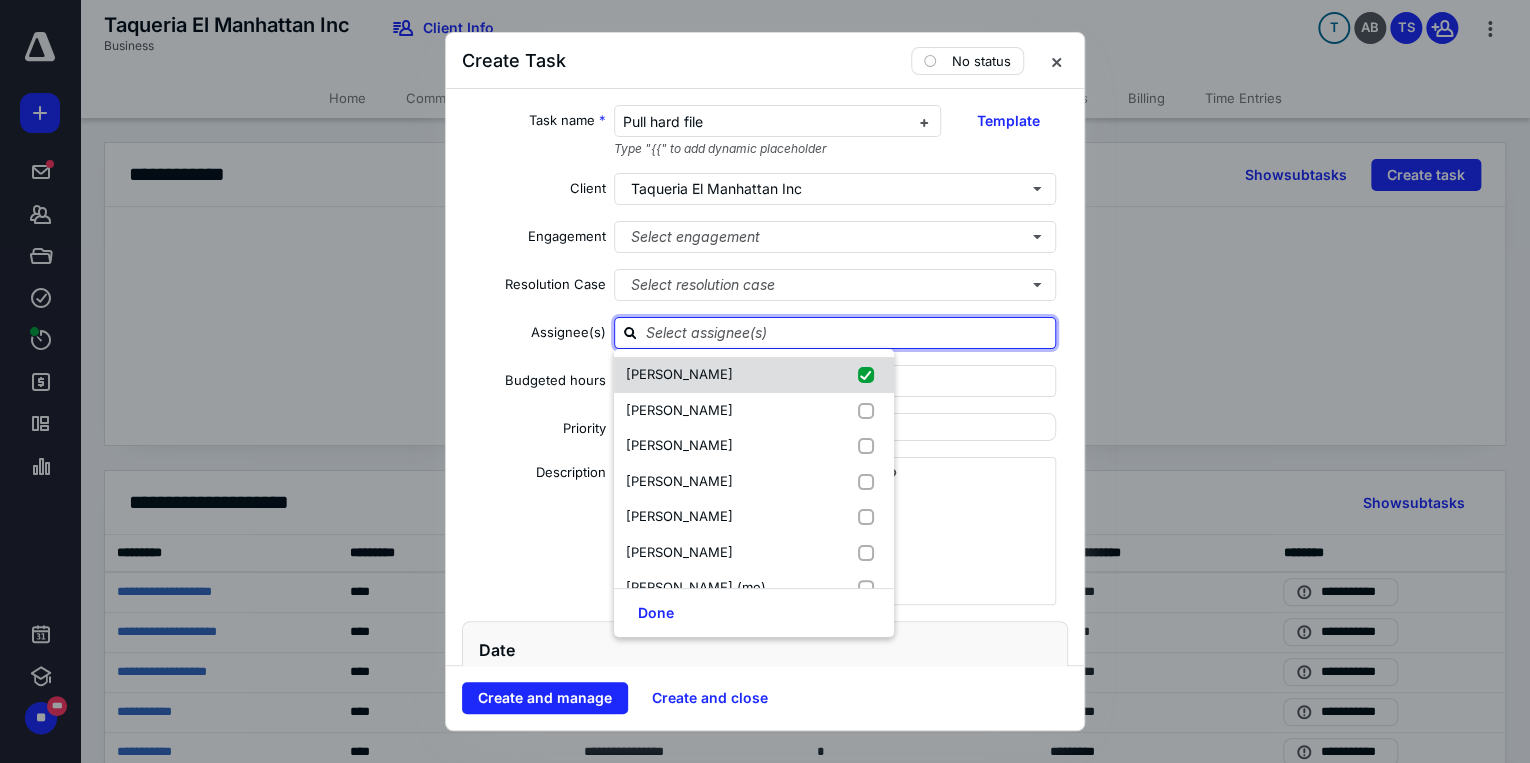 checkbox on "true" 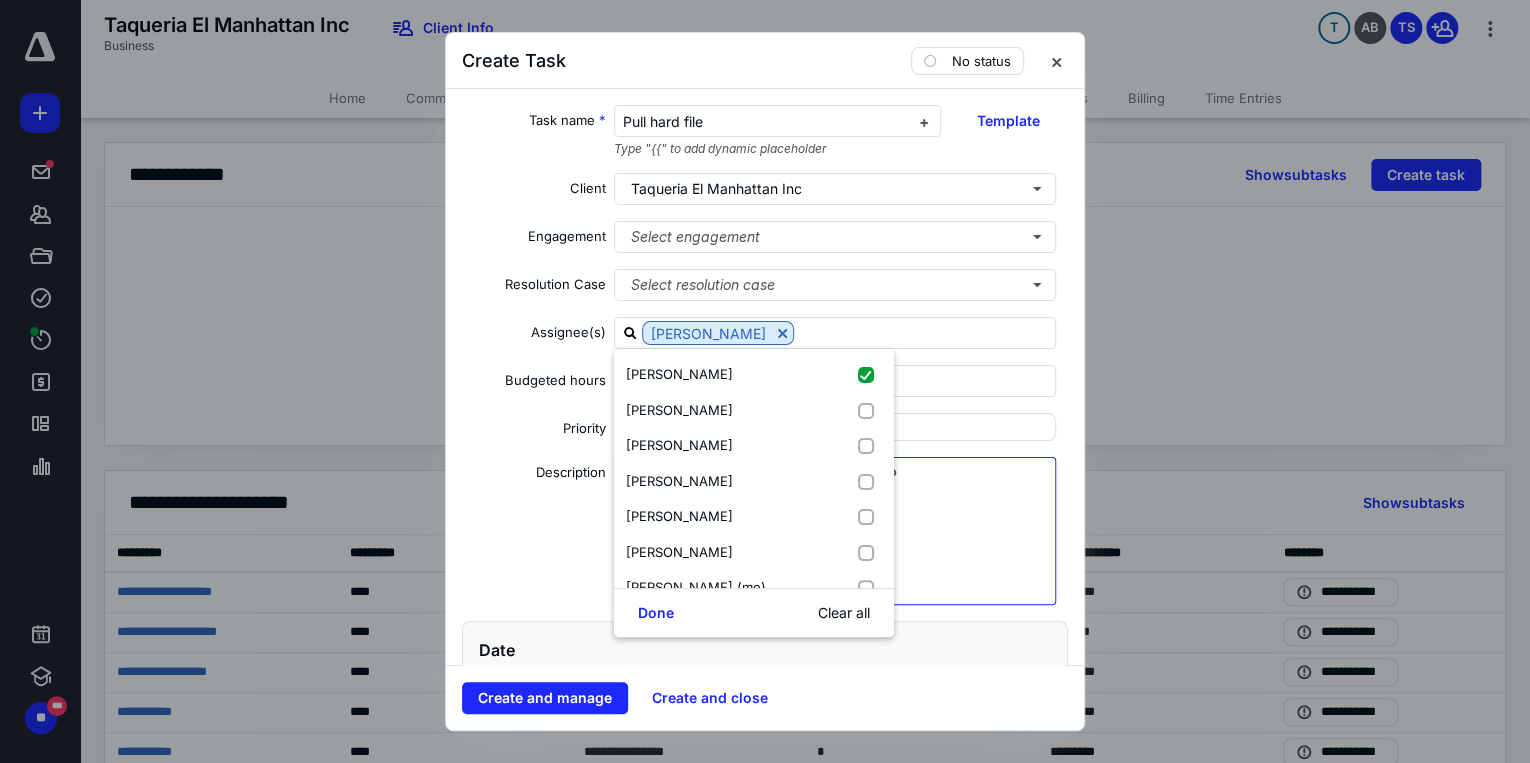 click at bounding box center (835, 546) 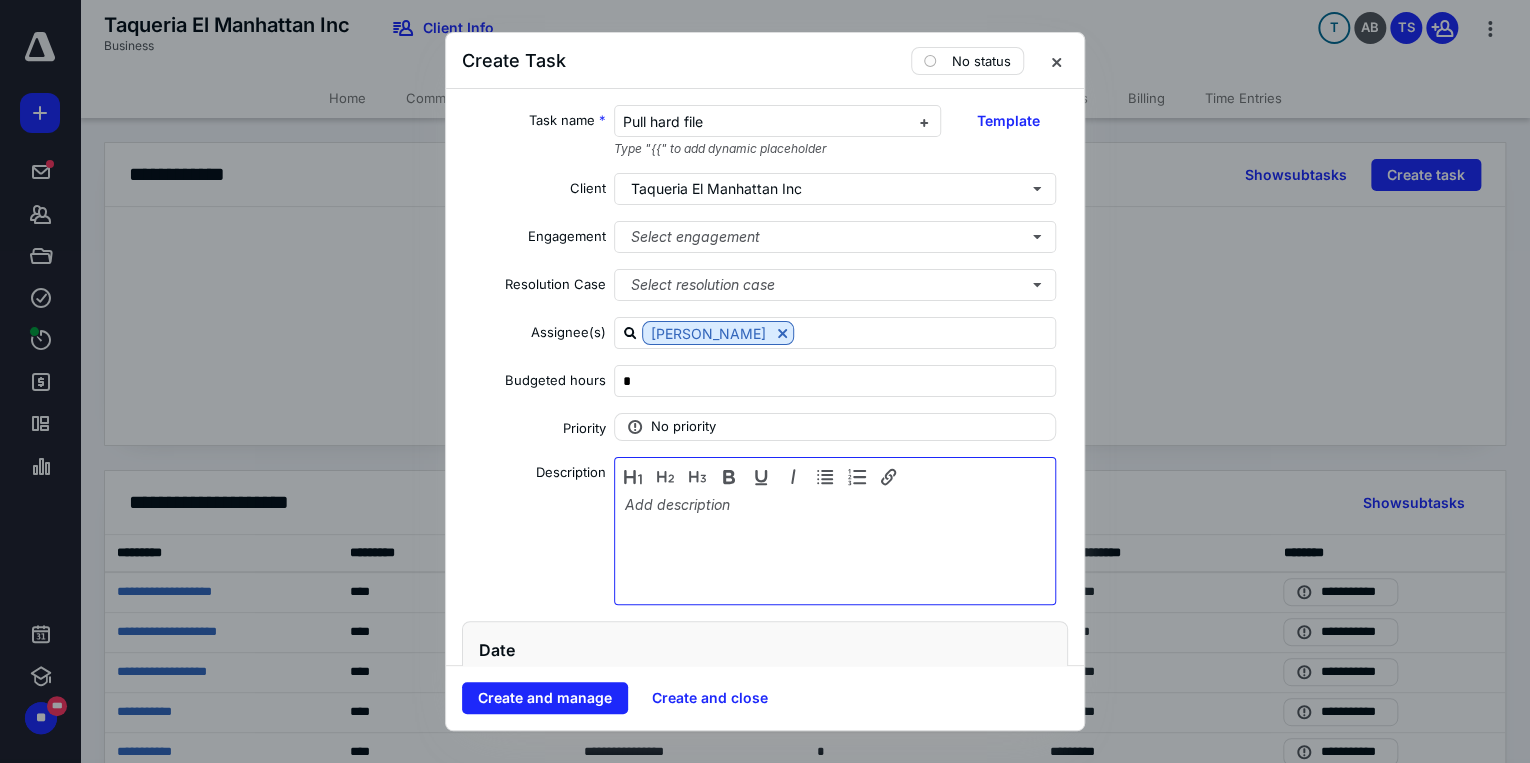 type 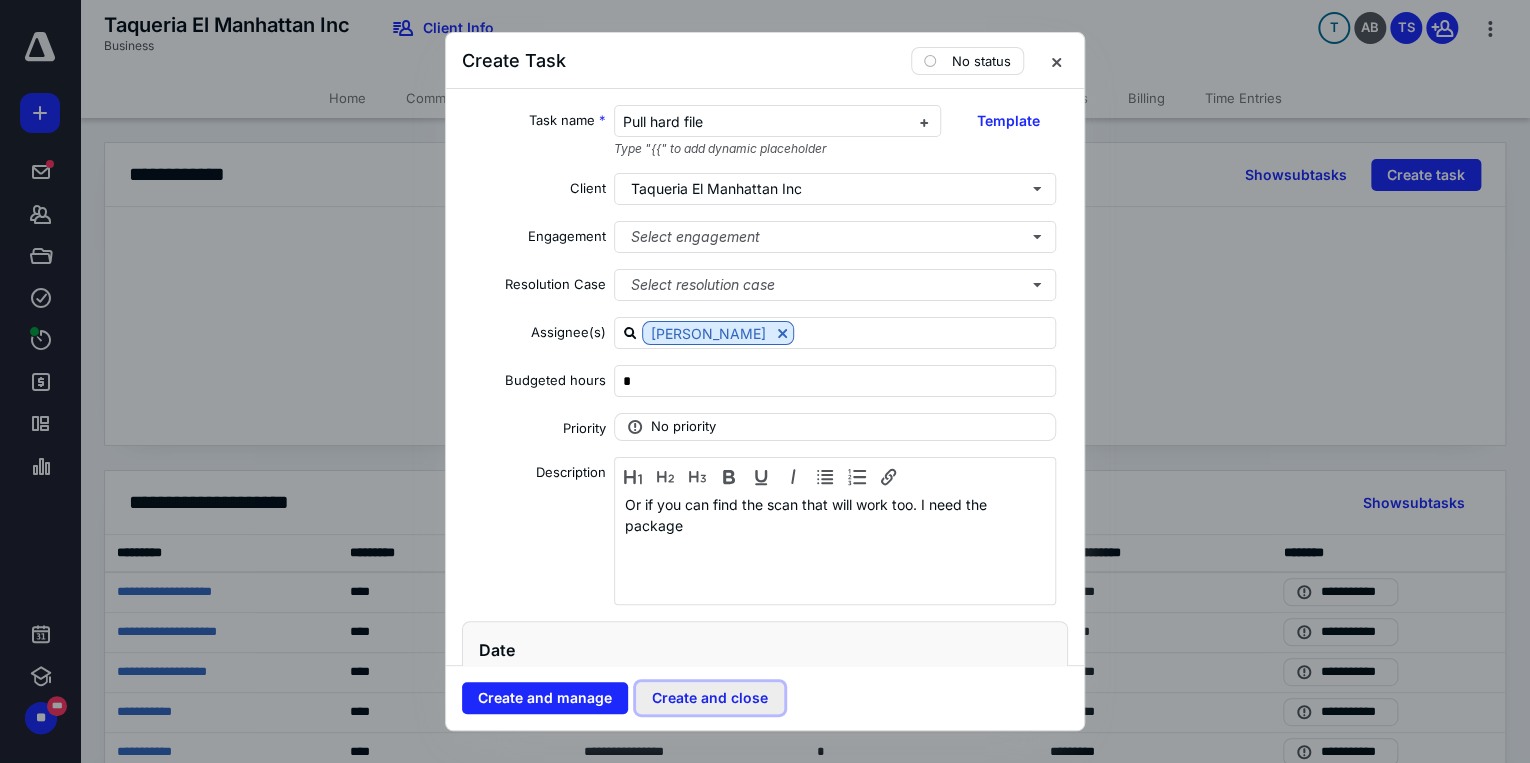 click on "Create and close" at bounding box center [710, 698] 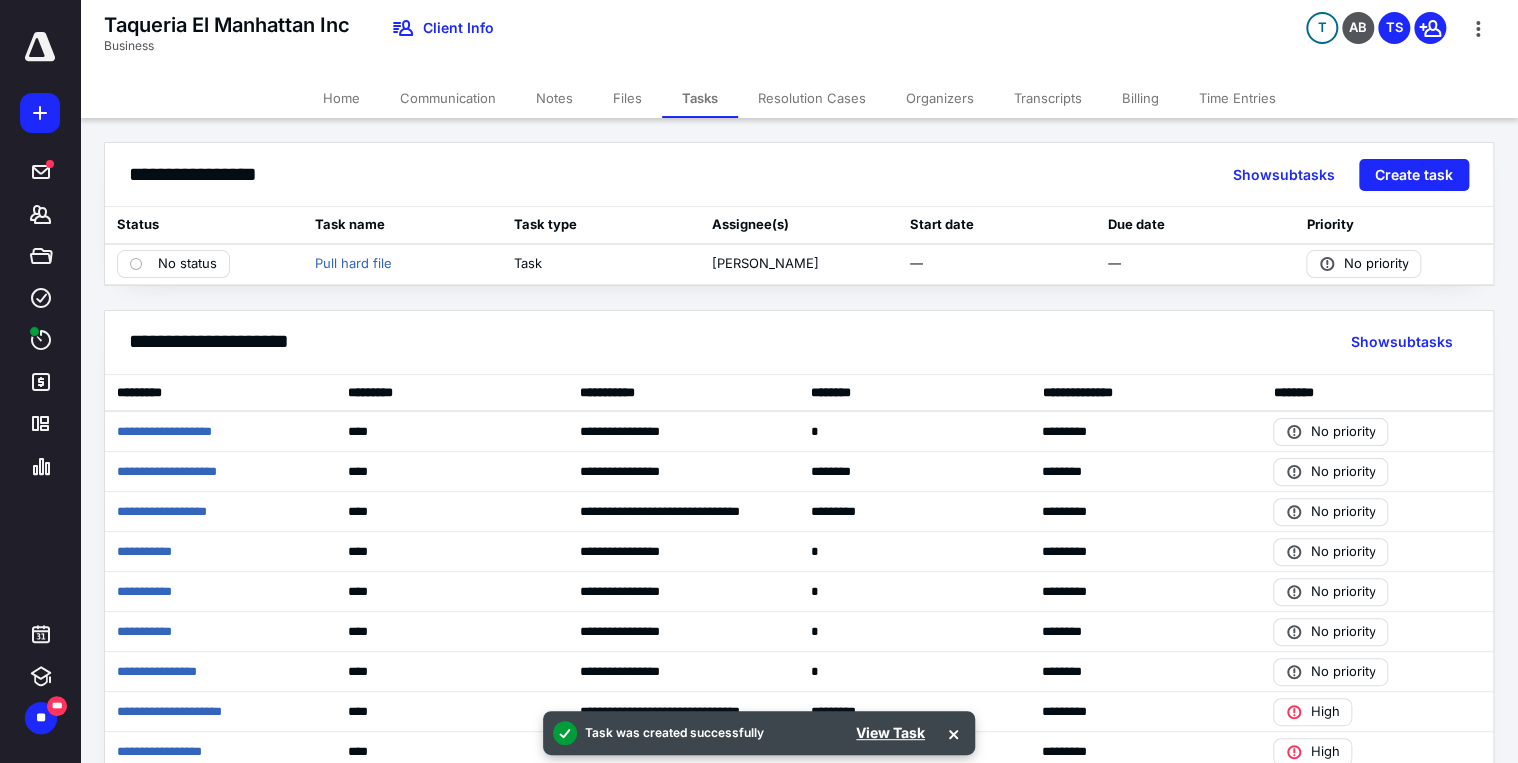 click on "Communication" at bounding box center [448, 98] 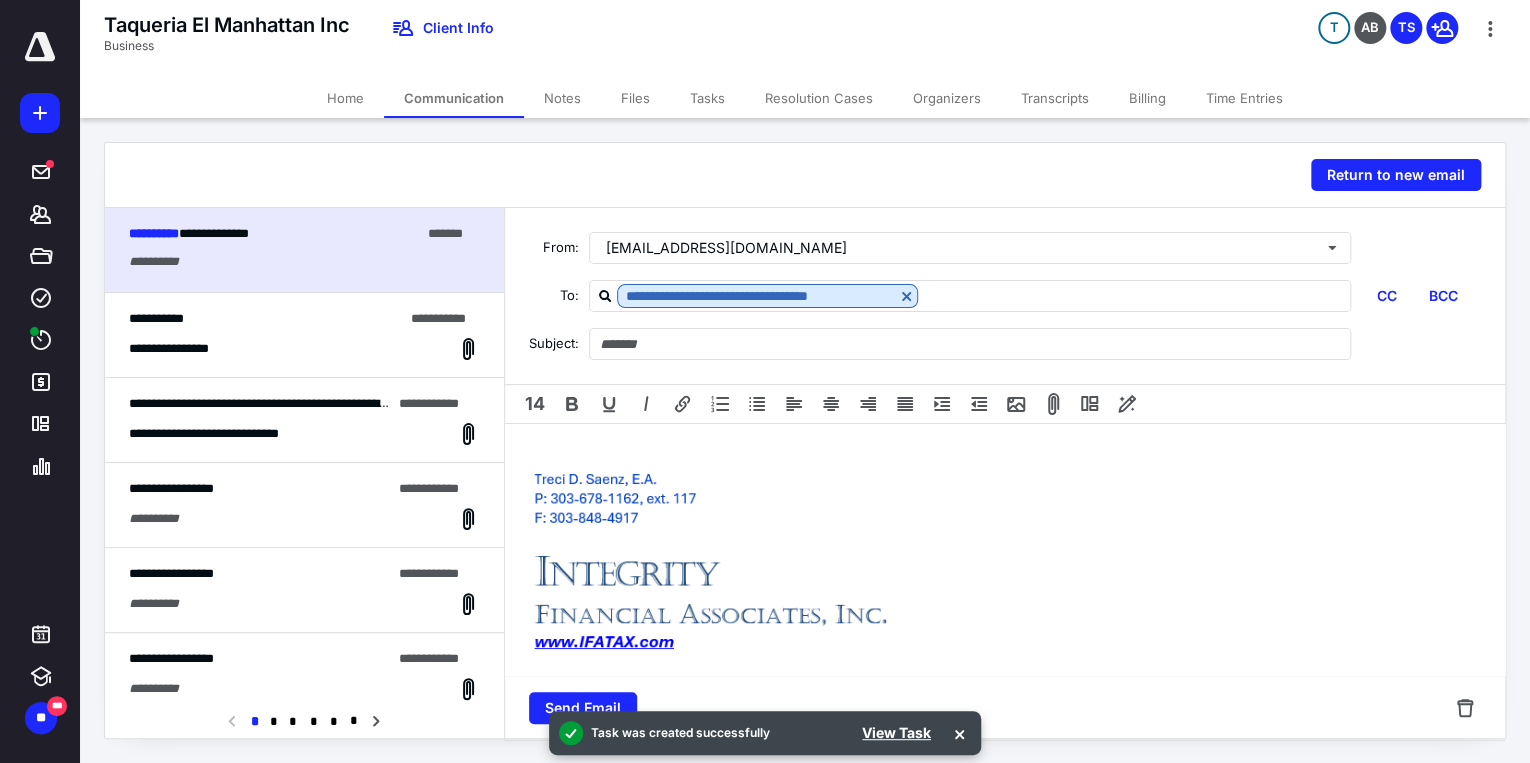 click on "**********" at bounding box center (304, 349) 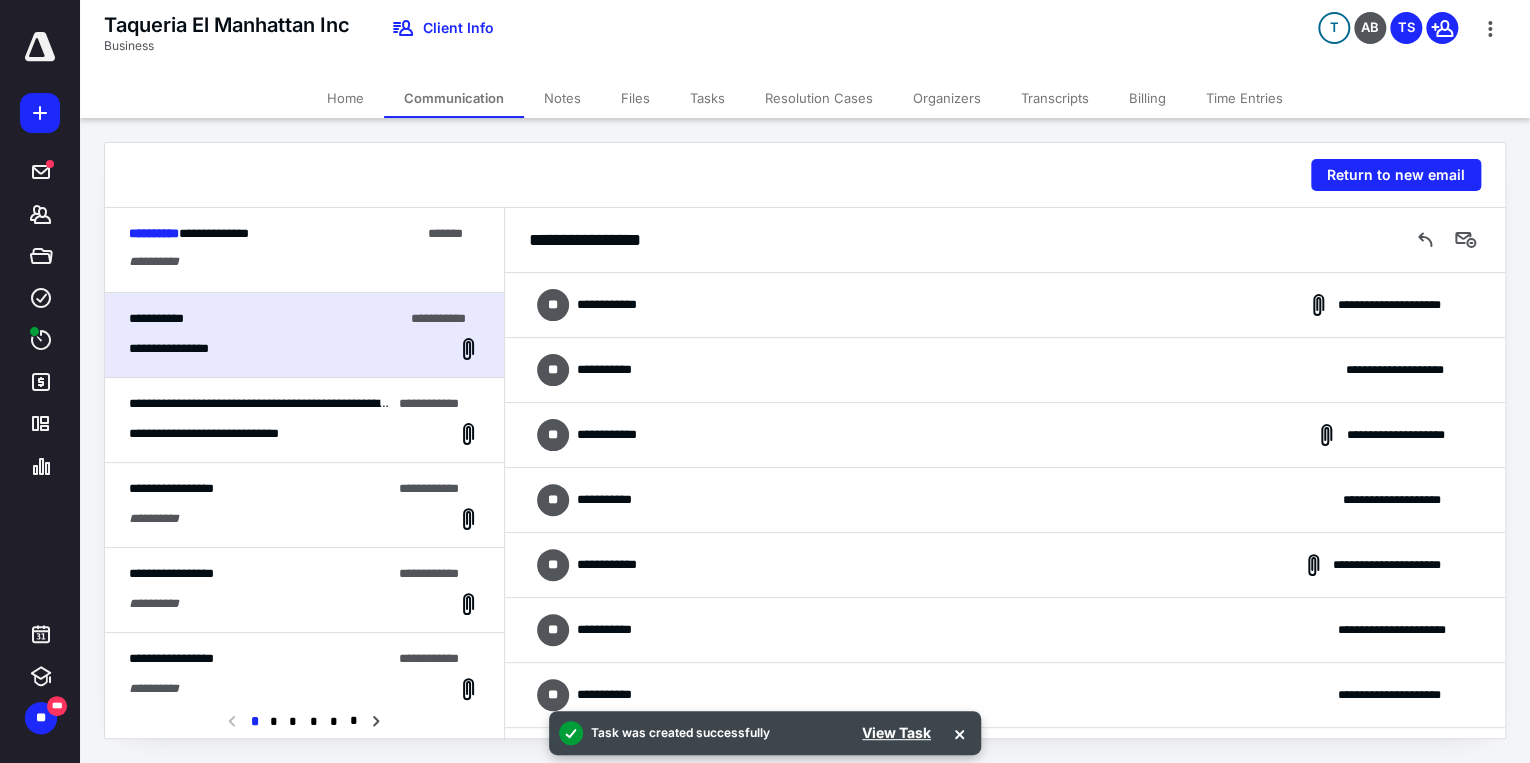scroll, scrollTop: 9948, scrollLeft: 0, axis: vertical 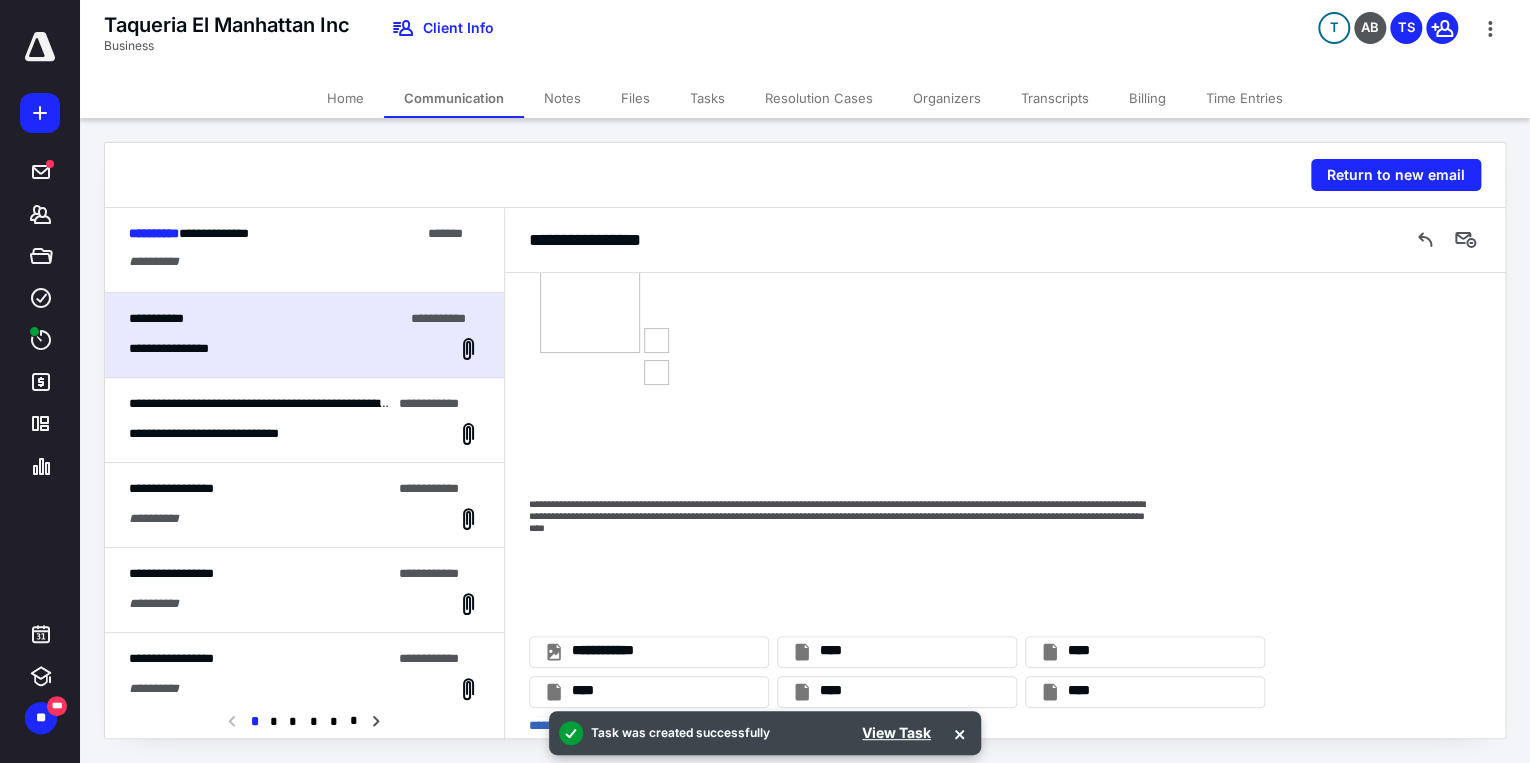 click on "Files" at bounding box center [635, 98] 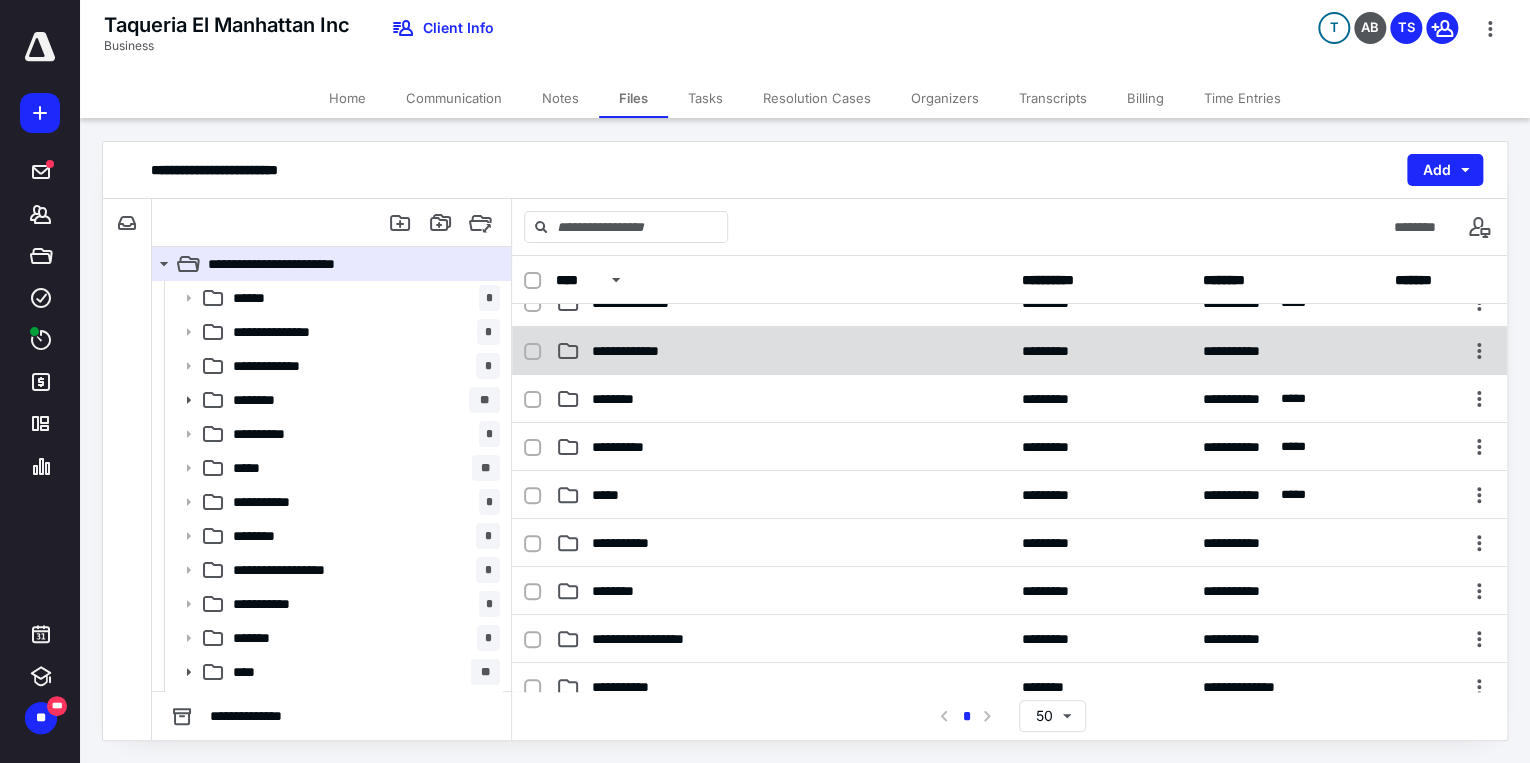 scroll, scrollTop: 160, scrollLeft: 0, axis: vertical 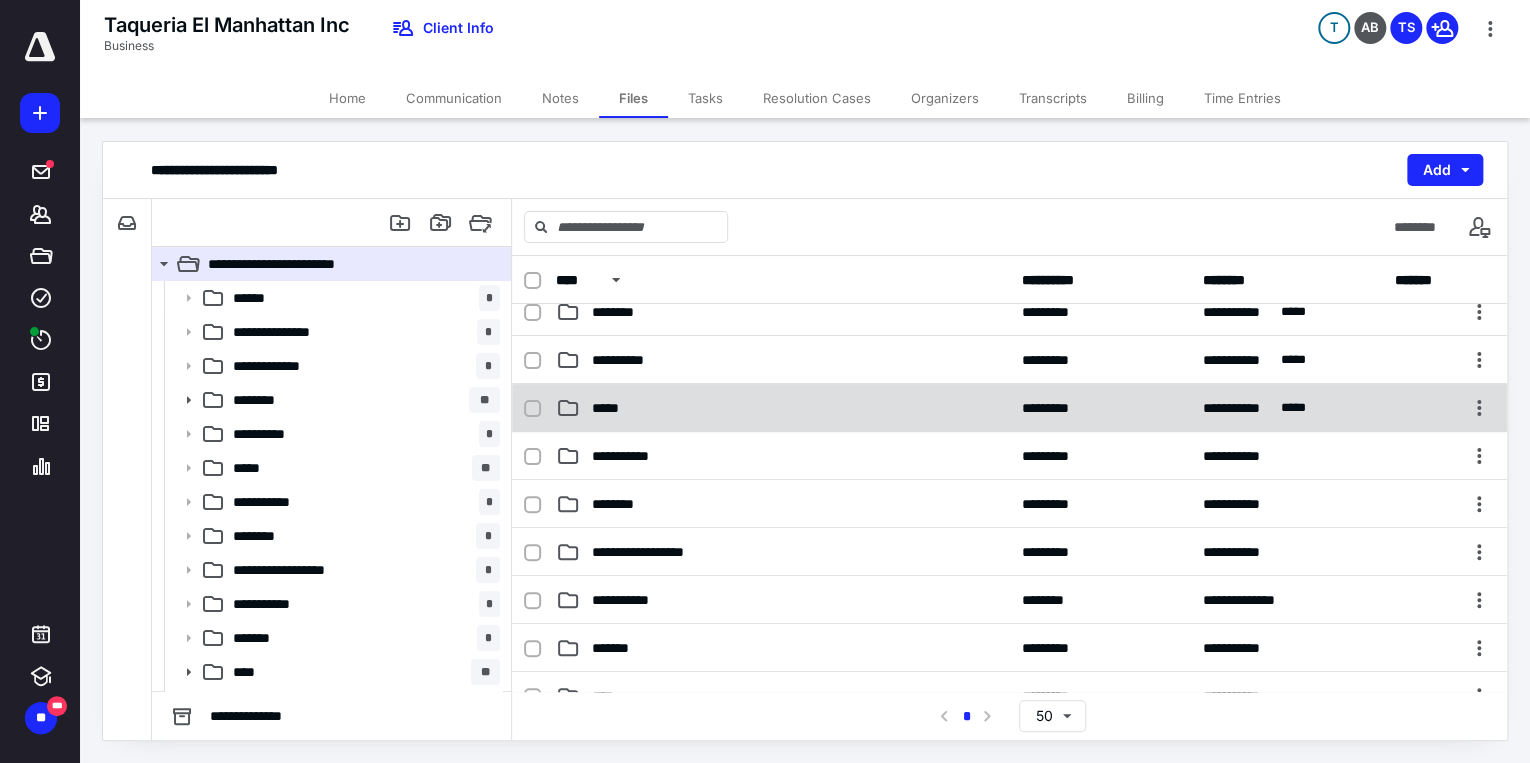 click on "*****" at bounding box center [783, 408] 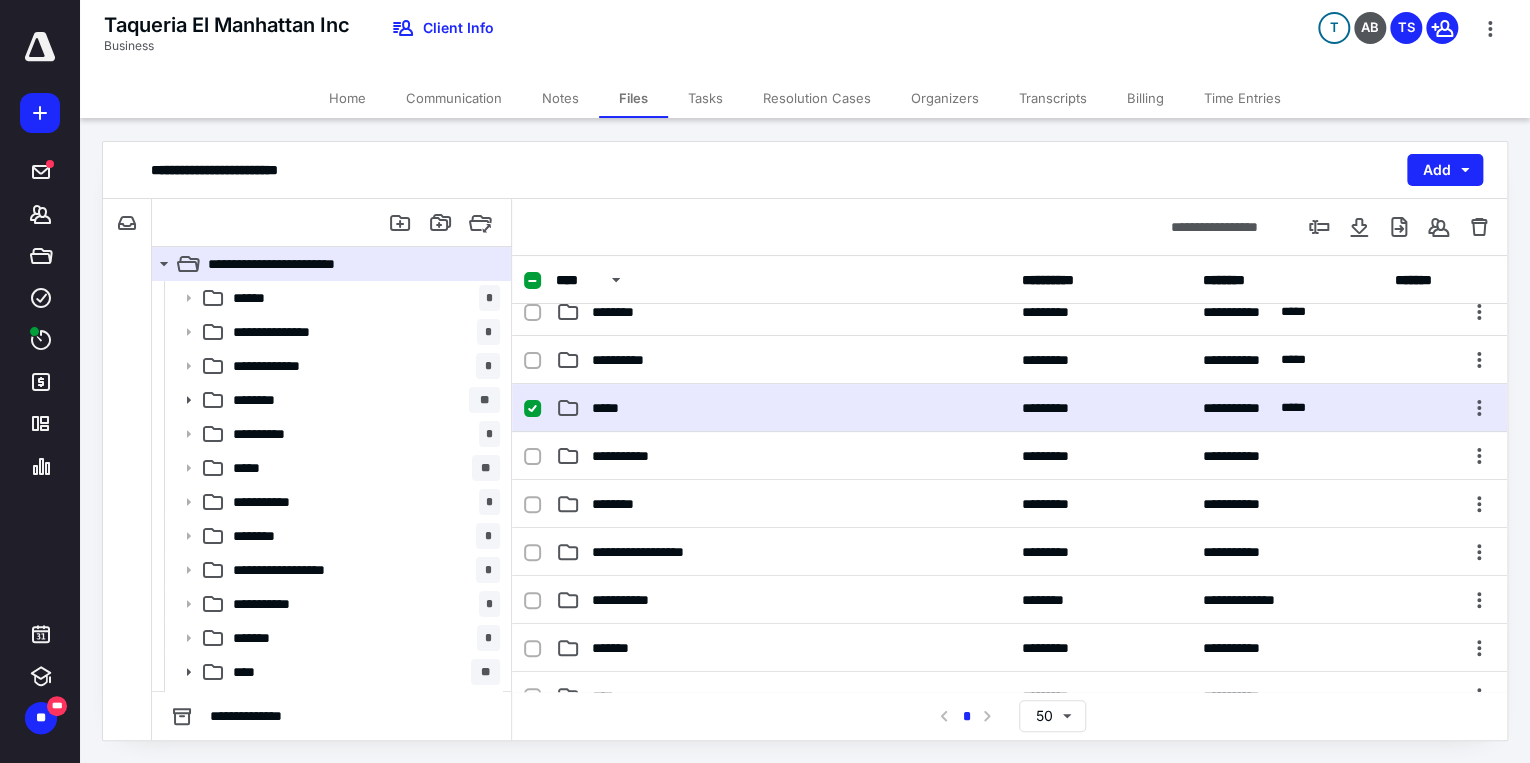 click on "*****" at bounding box center [783, 408] 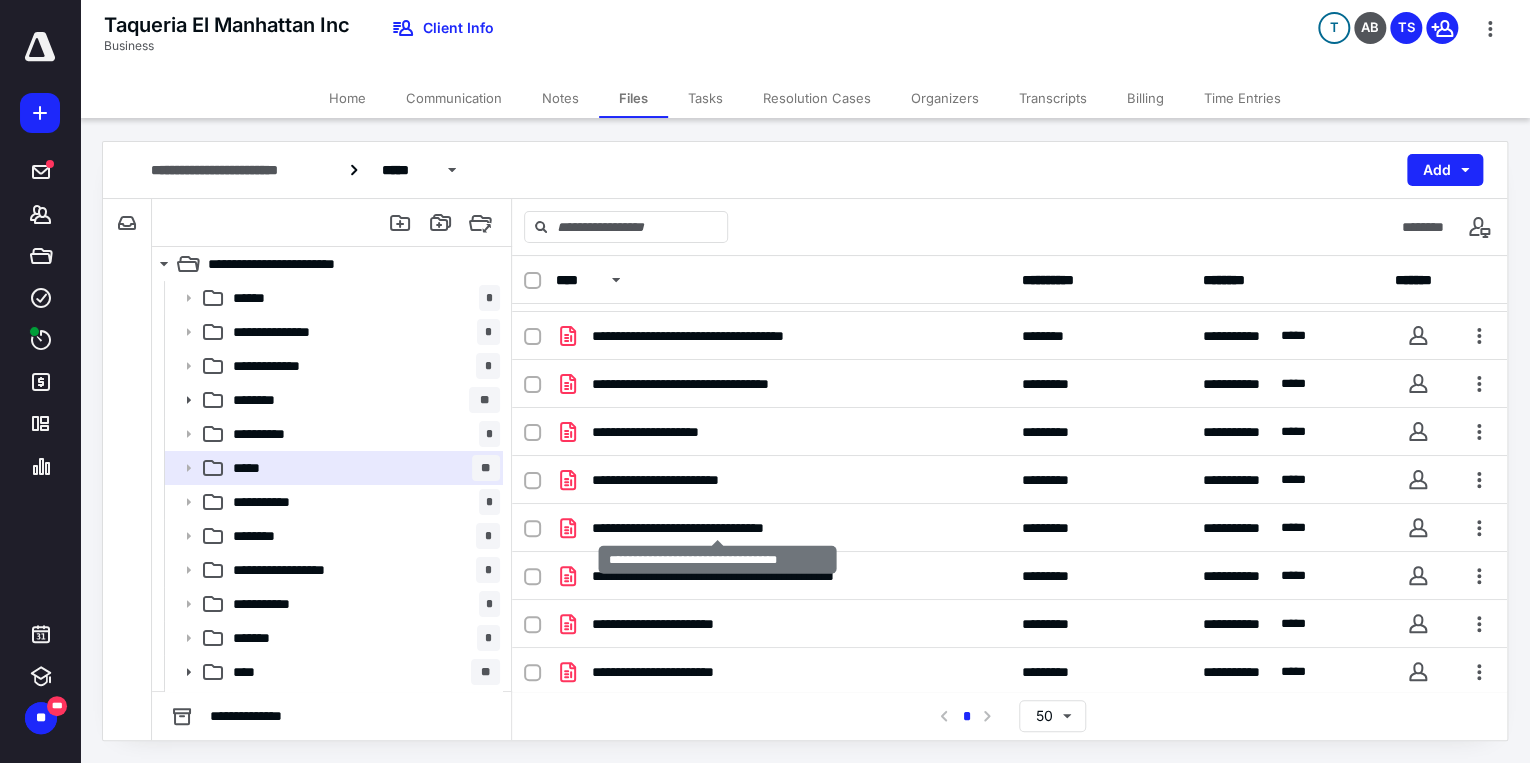 scroll, scrollTop: 328, scrollLeft: 0, axis: vertical 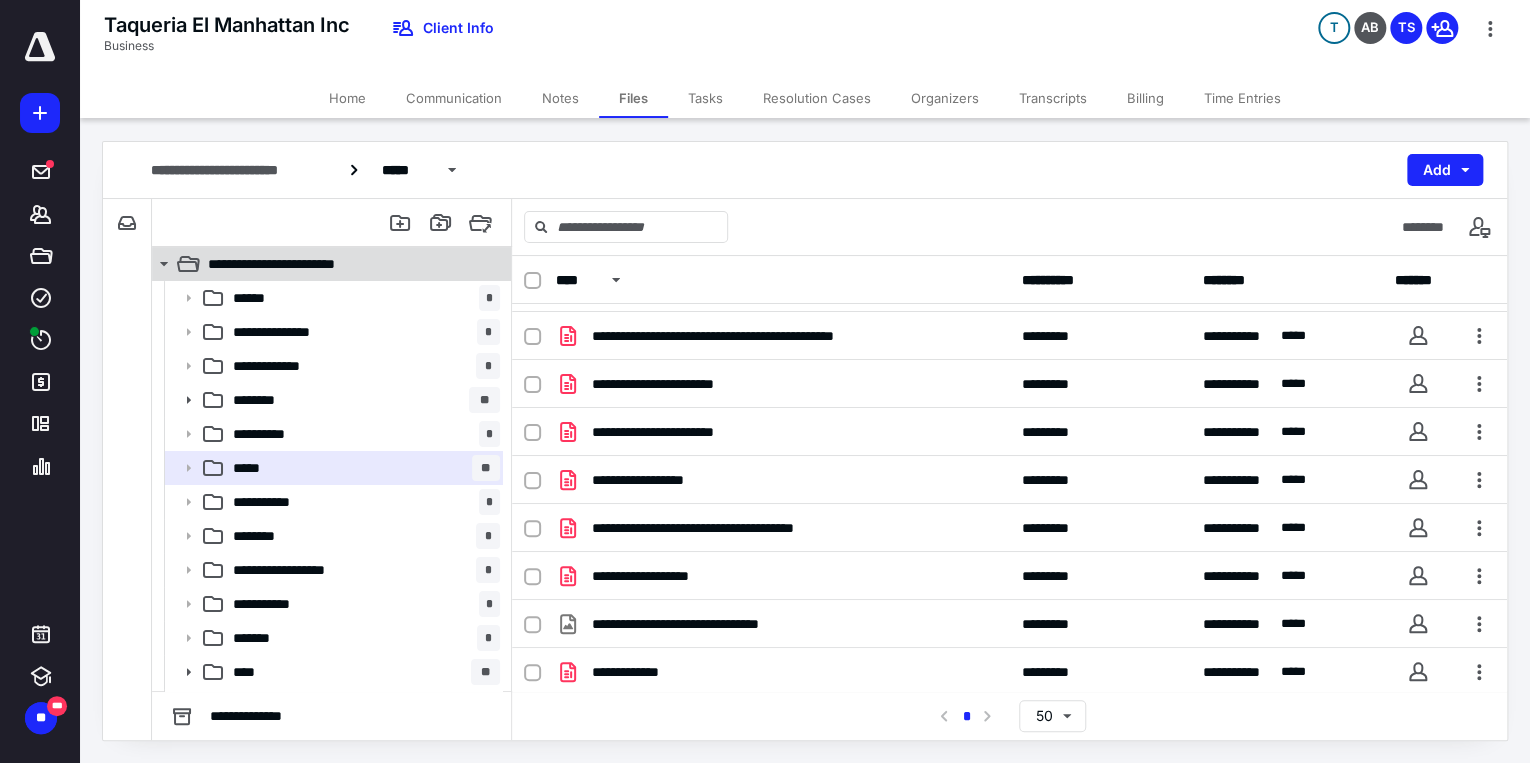 click on "**********" at bounding box center [320, 264] 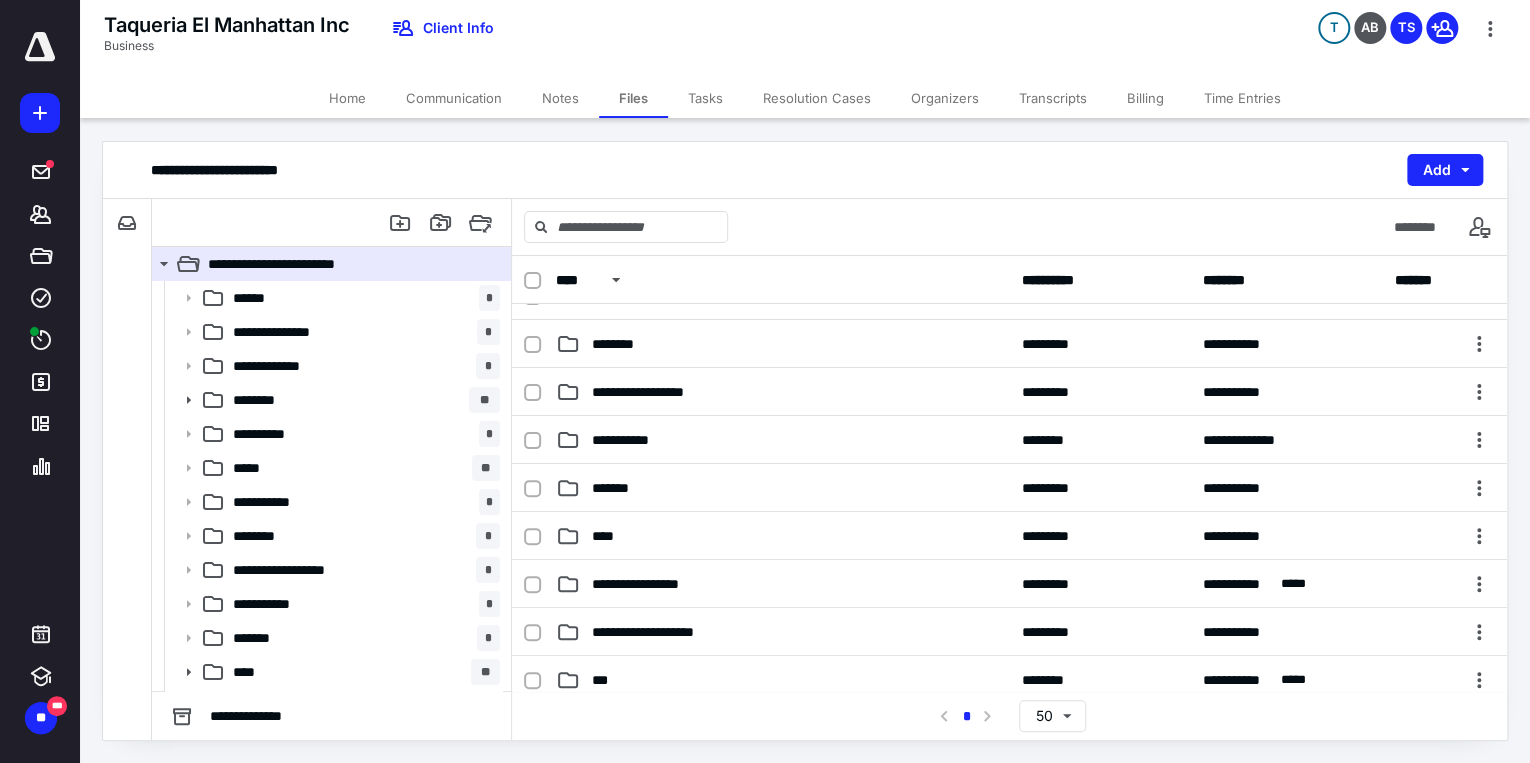 scroll, scrollTop: 628, scrollLeft: 0, axis: vertical 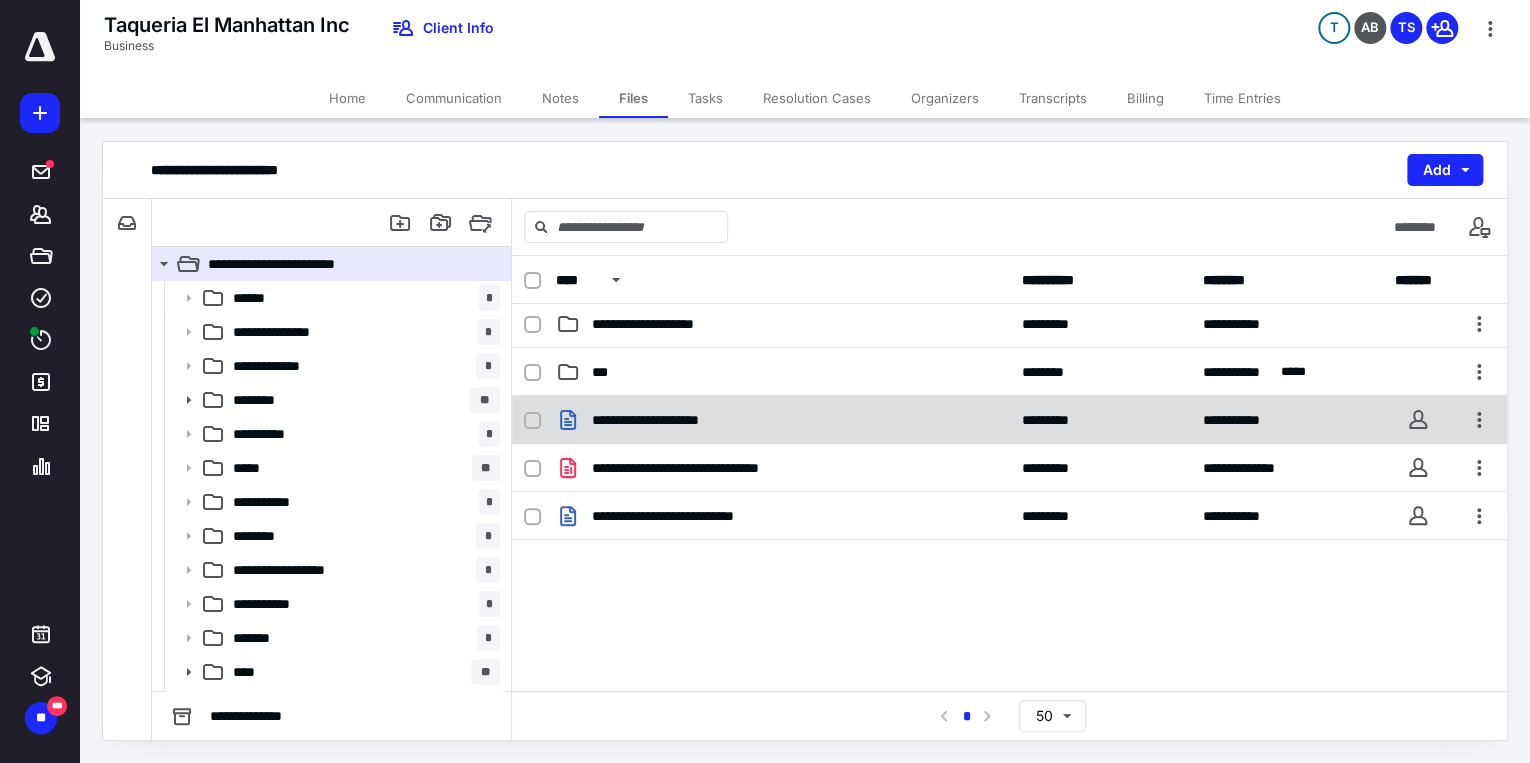 click on "**********" at bounding box center [668, 420] 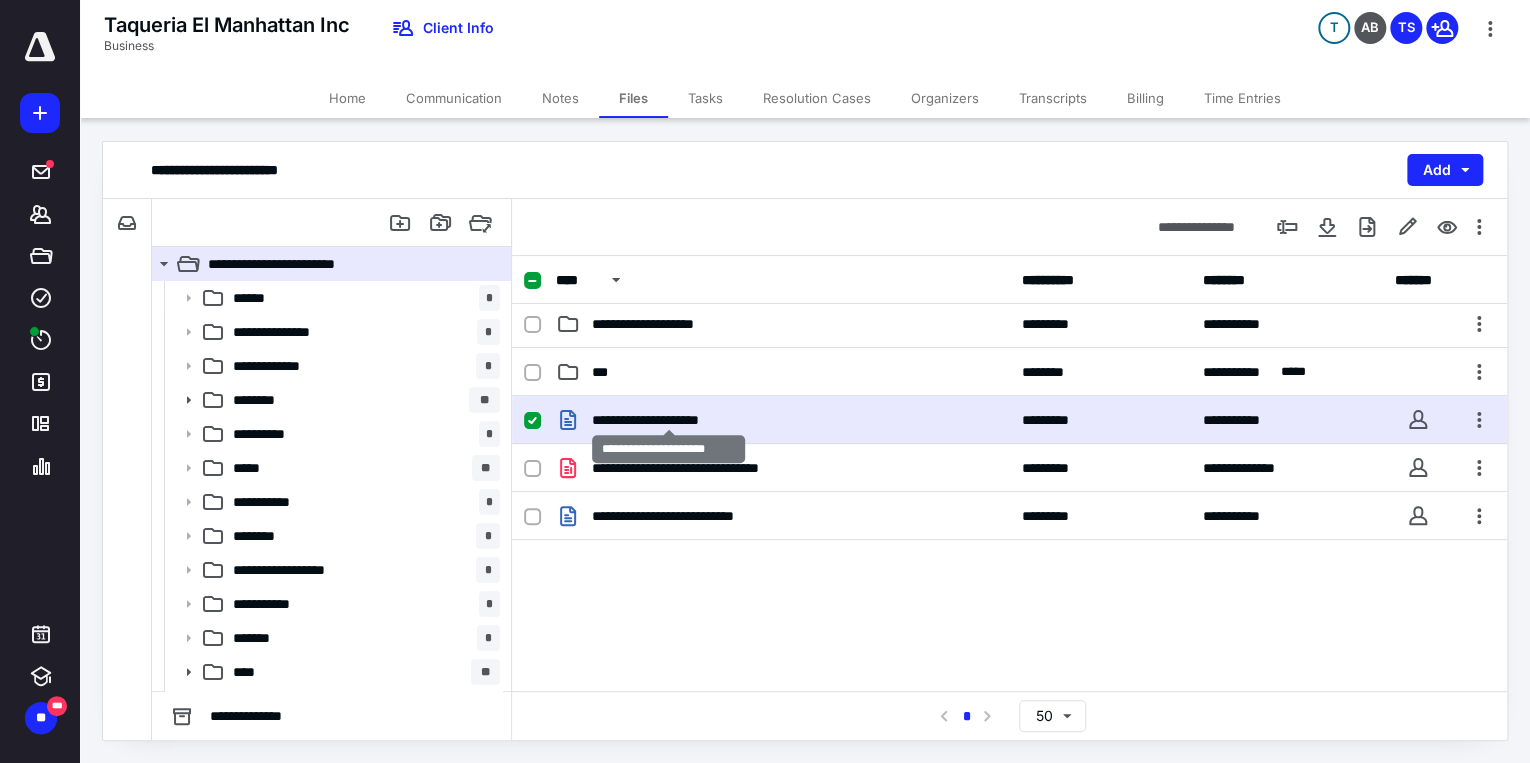 click on "**********" at bounding box center (668, 420) 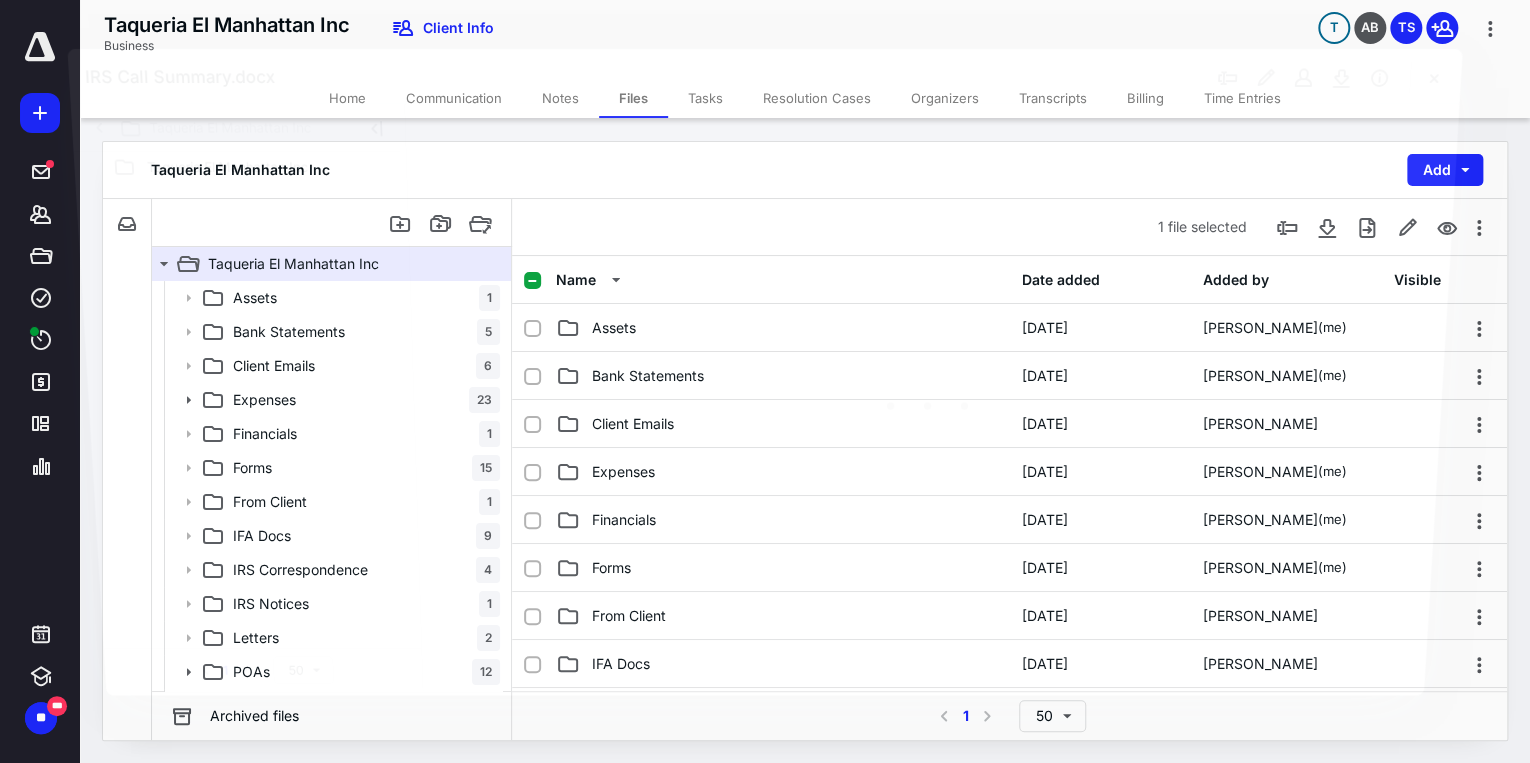 scroll, scrollTop: 628, scrollLeft: 0, axis: vertical 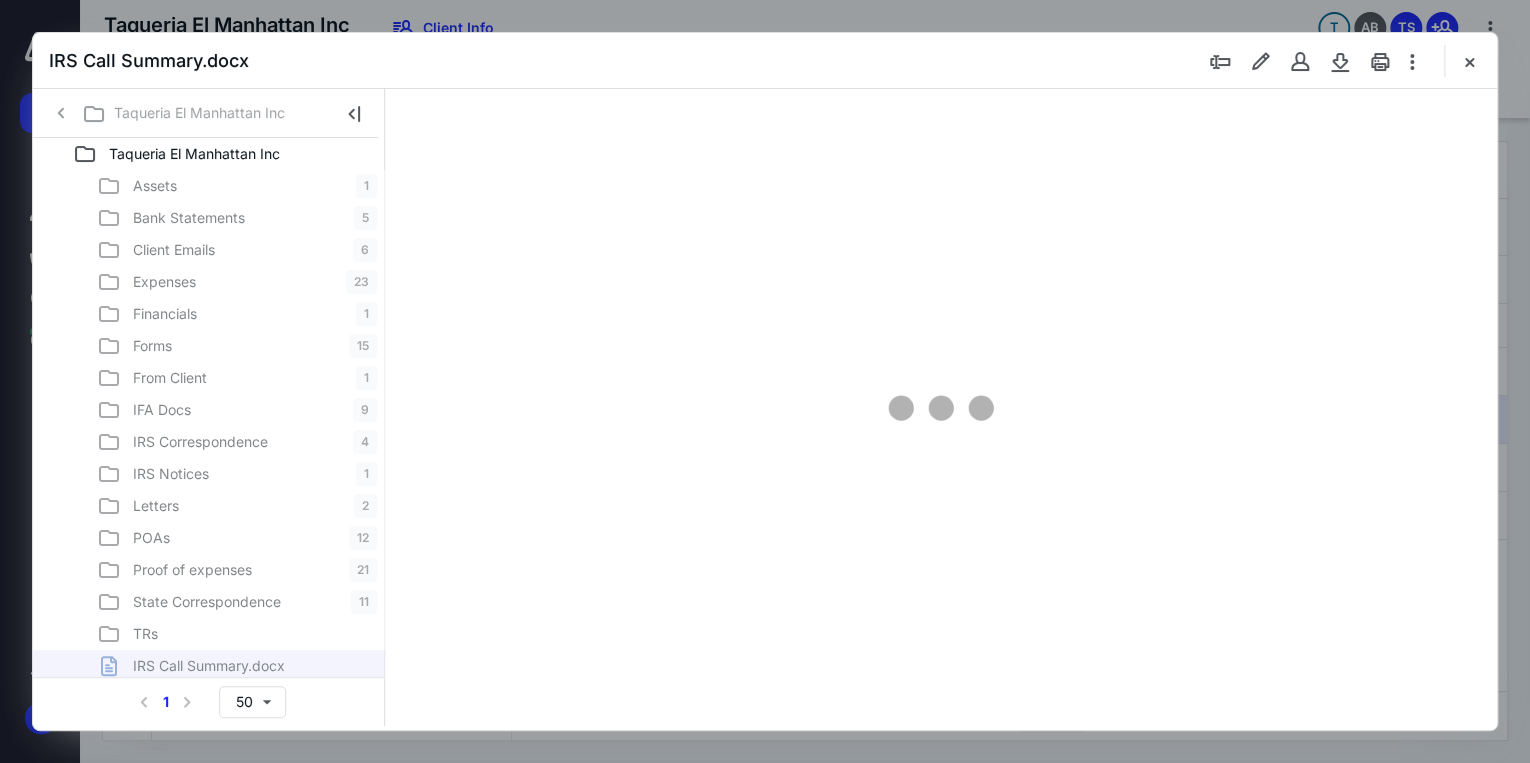 type on "71" 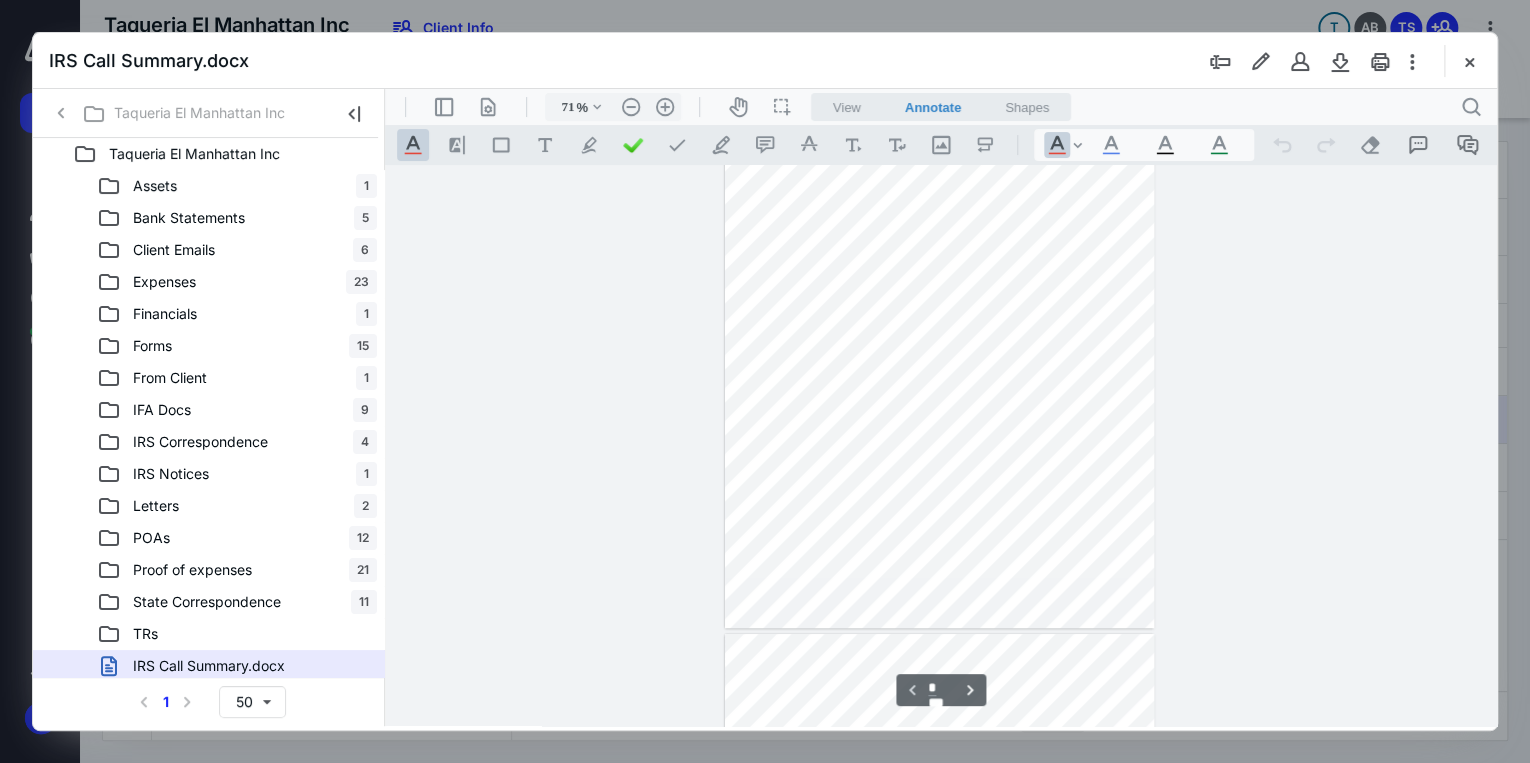 scroll, scrollTop: 240, scrollLeft: 0, axis: vertical 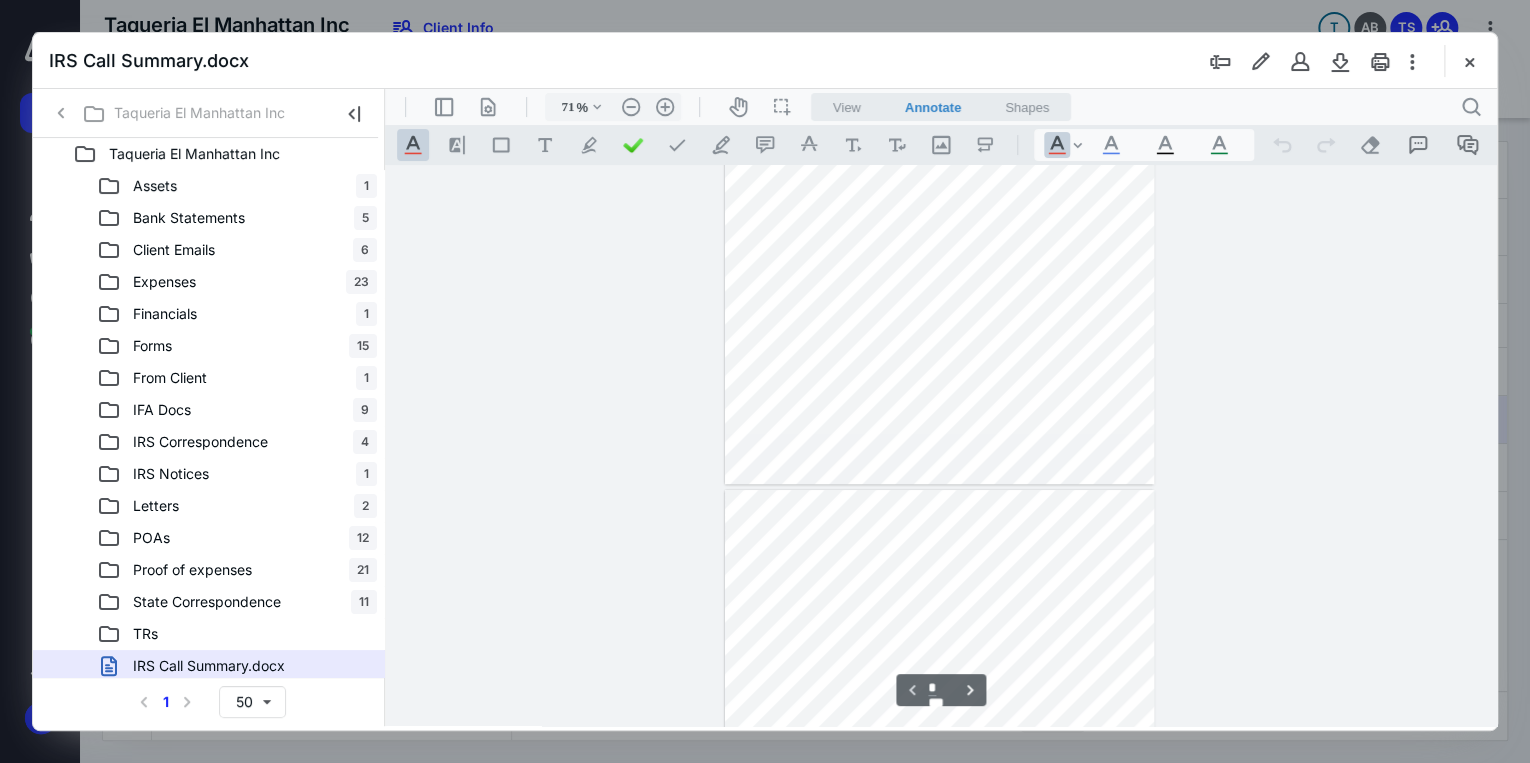 type on "*" 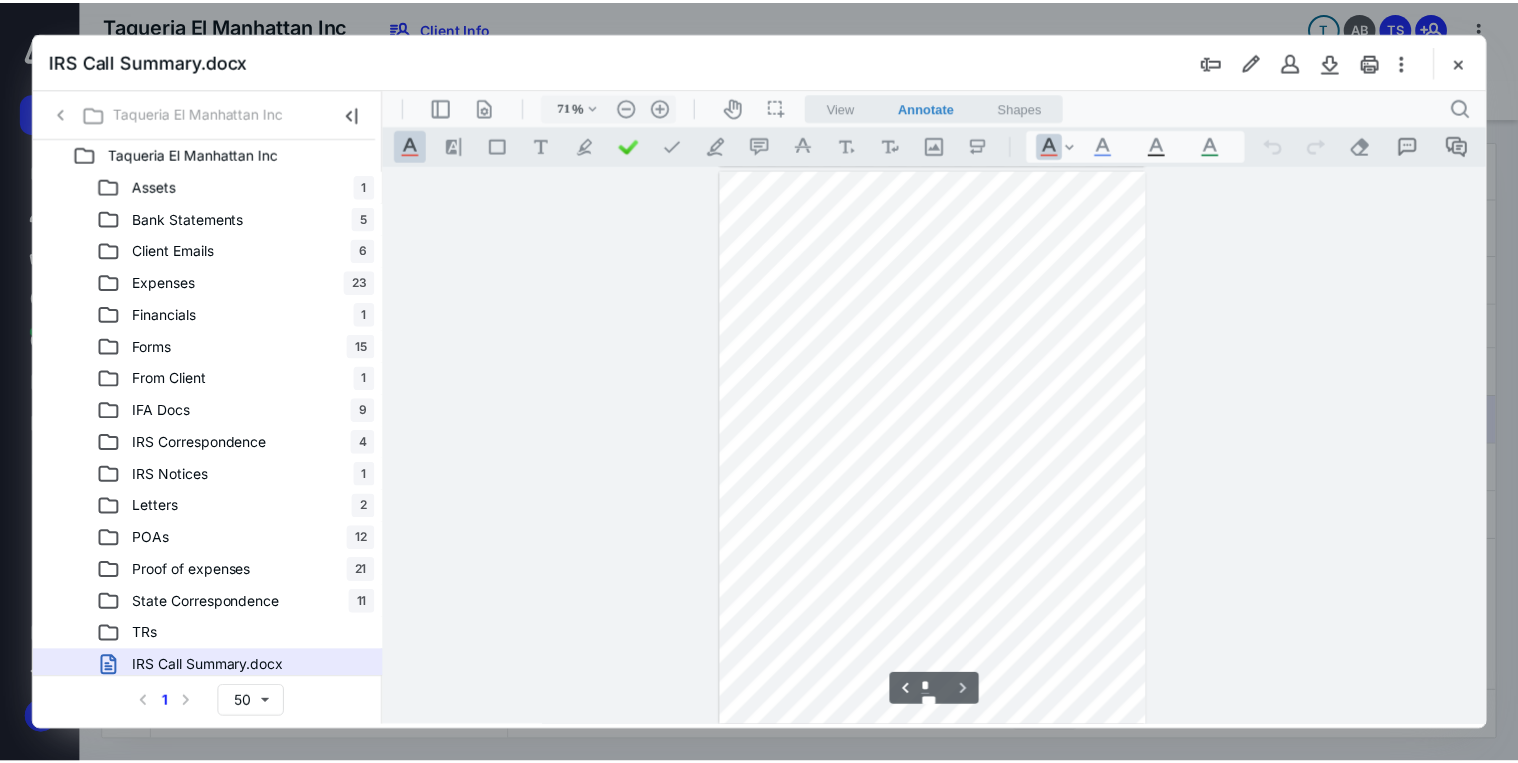 scroll, scrollTop: 562, scrollLeft: 0, axis: vertical 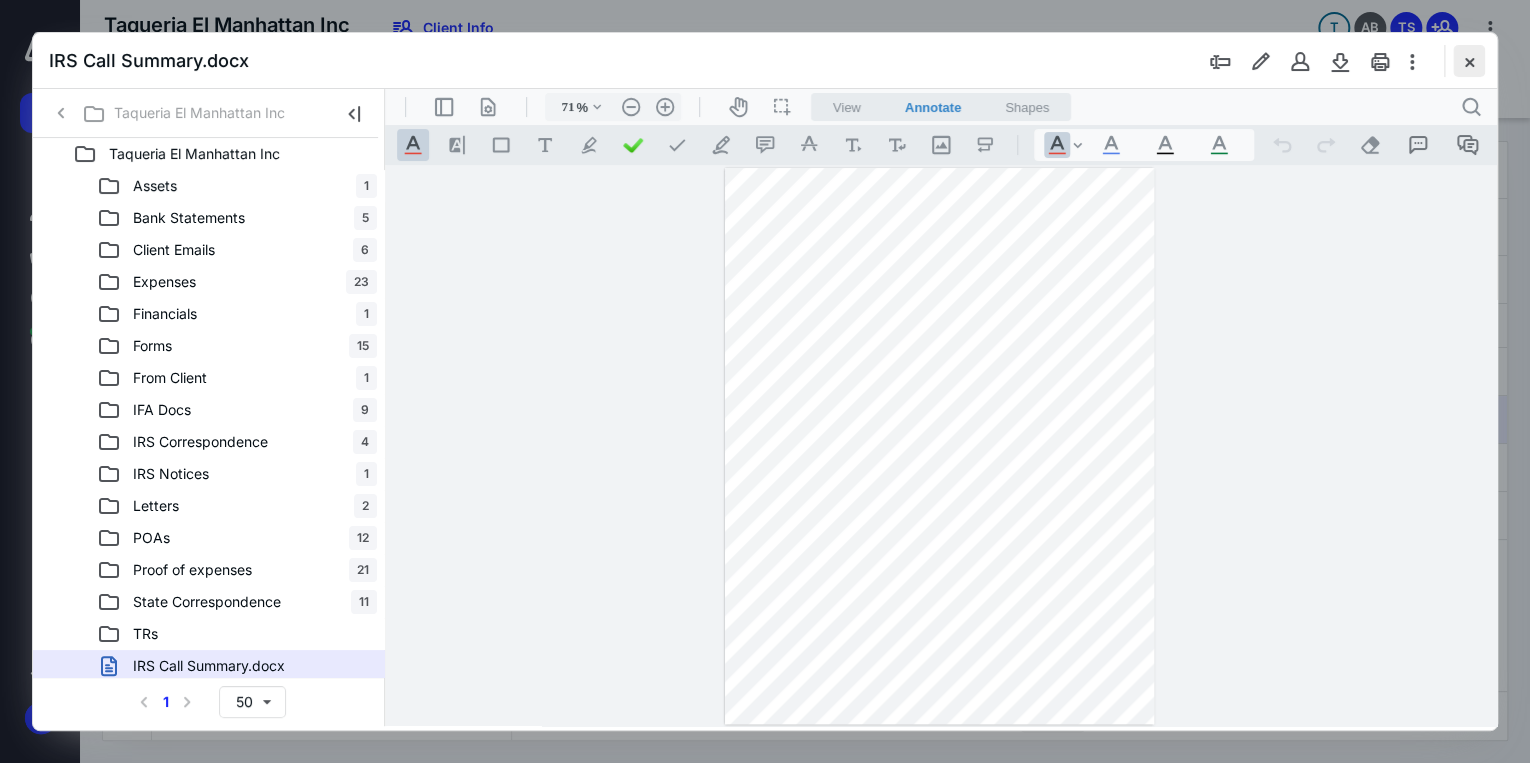 click at bounding box center (1469, 61) 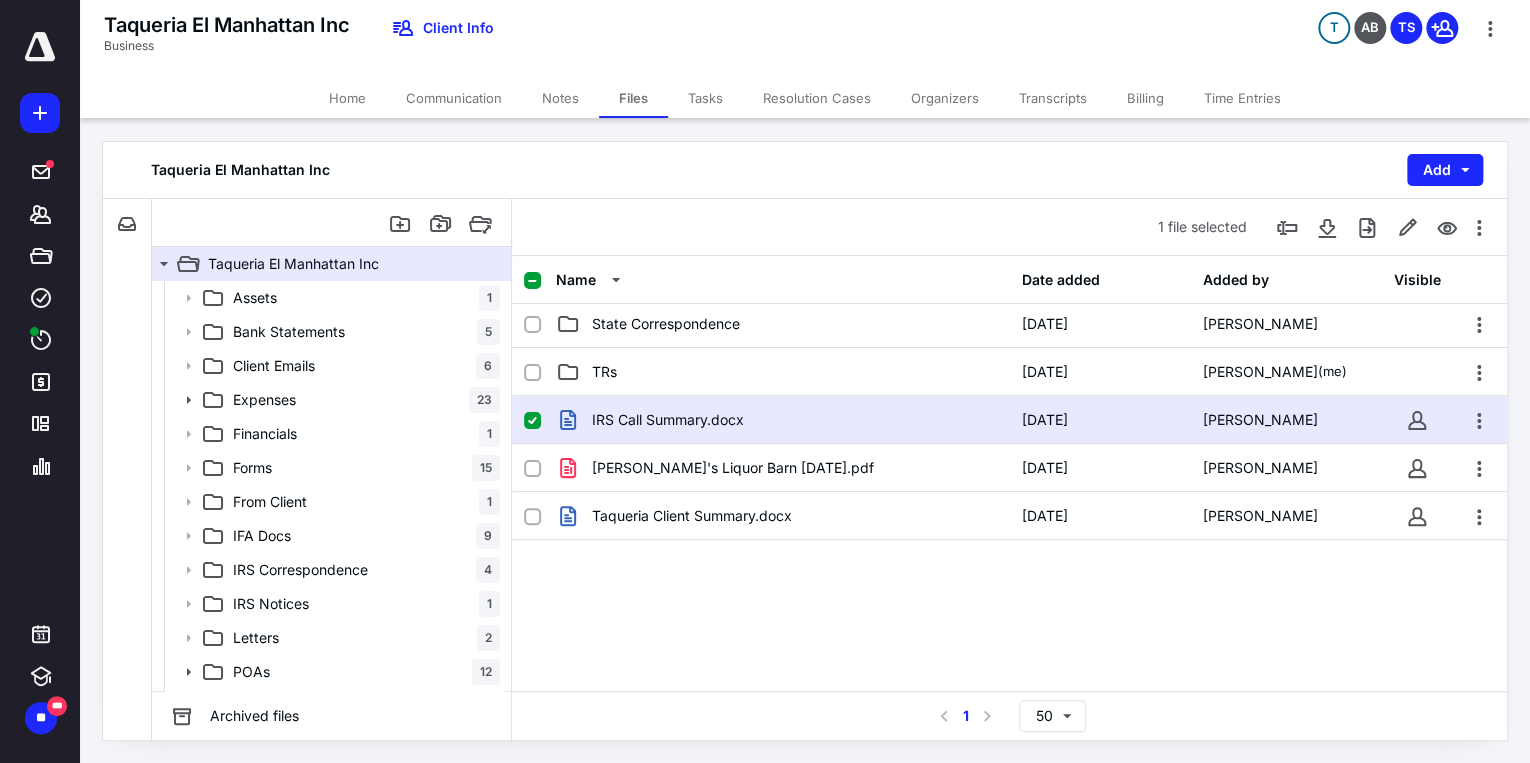 click on "Tasks" at bounding box center [705, 98] 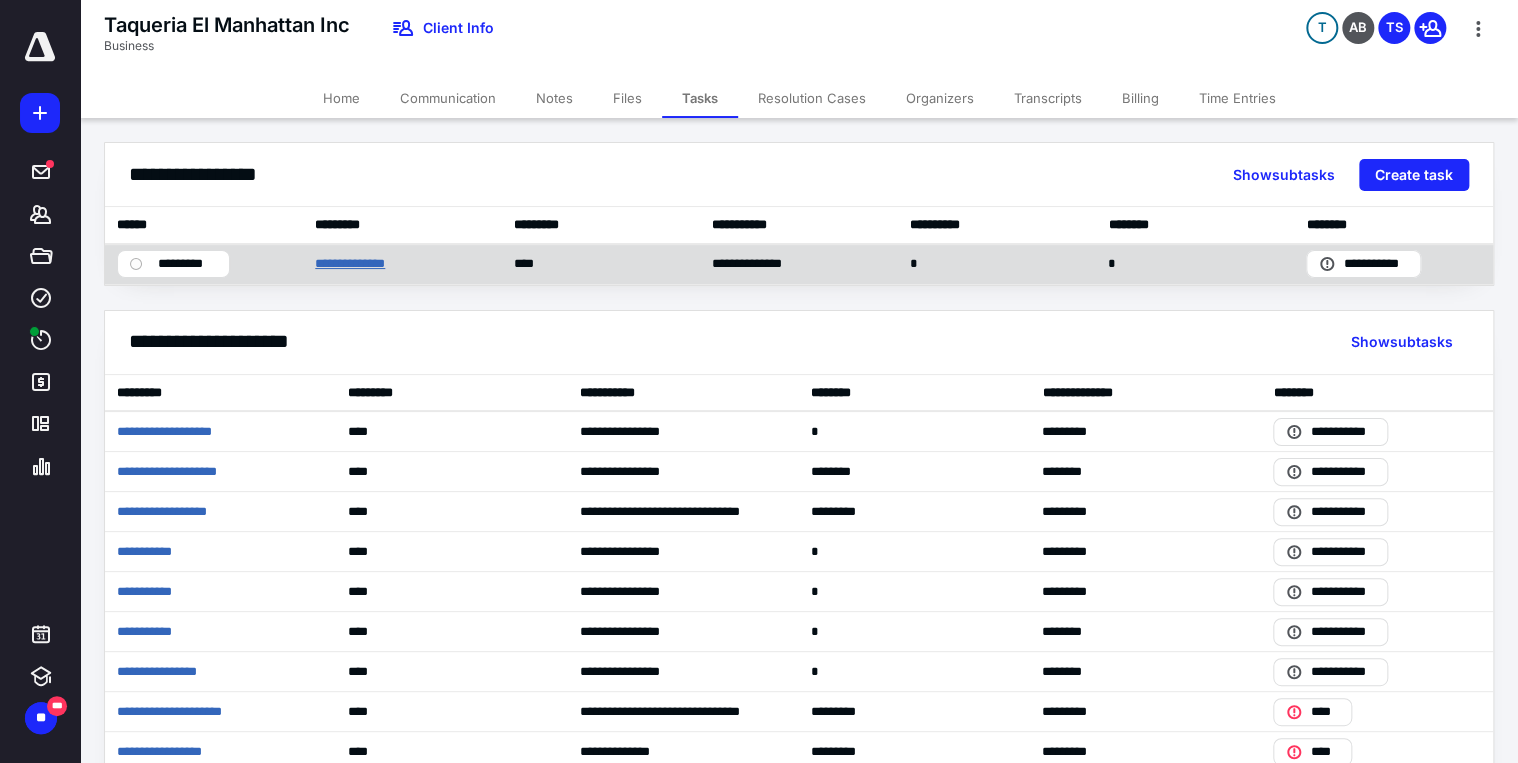 click on "**********" at bounding box center (353, 264) 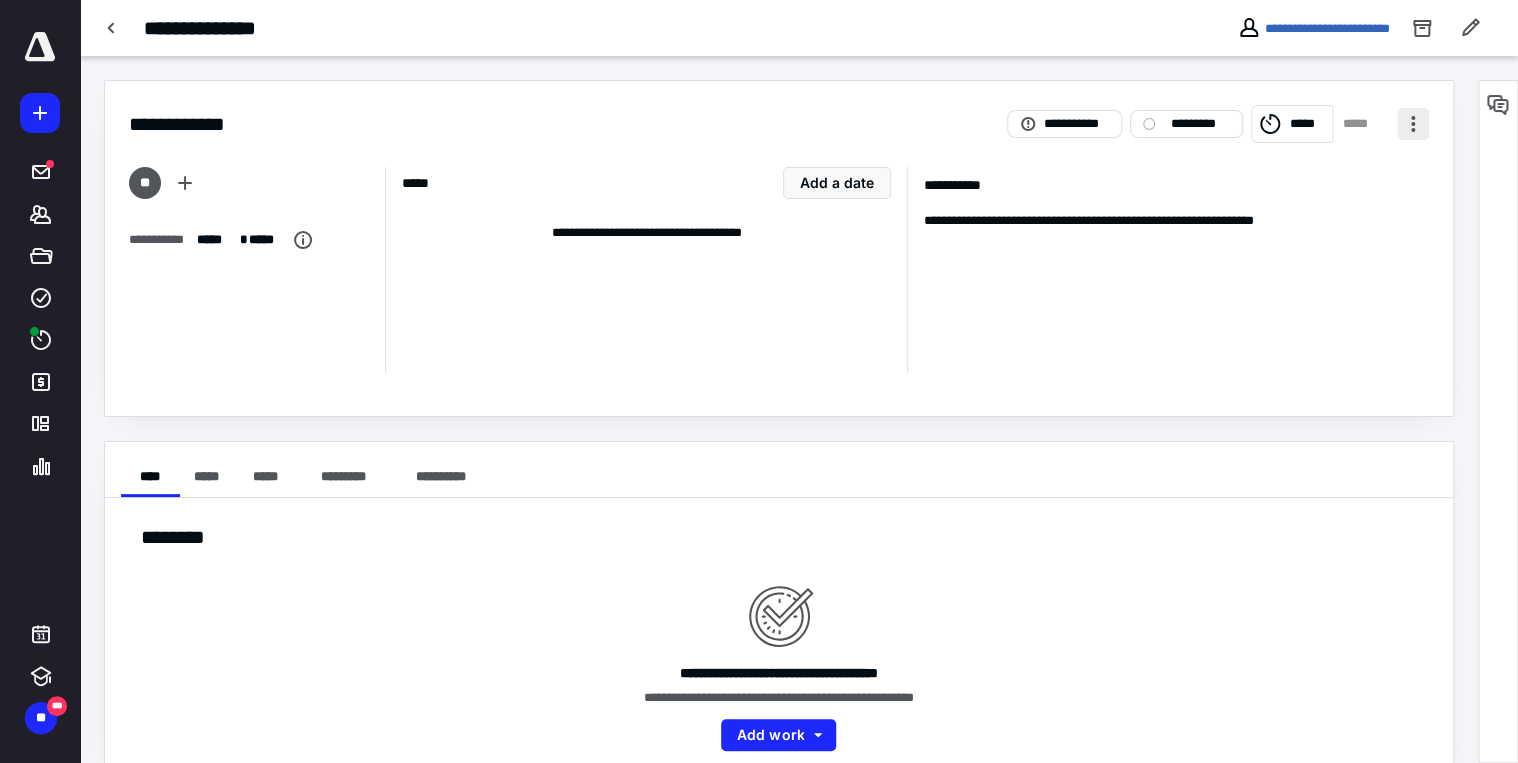 click at bounding box center [1413, 124] 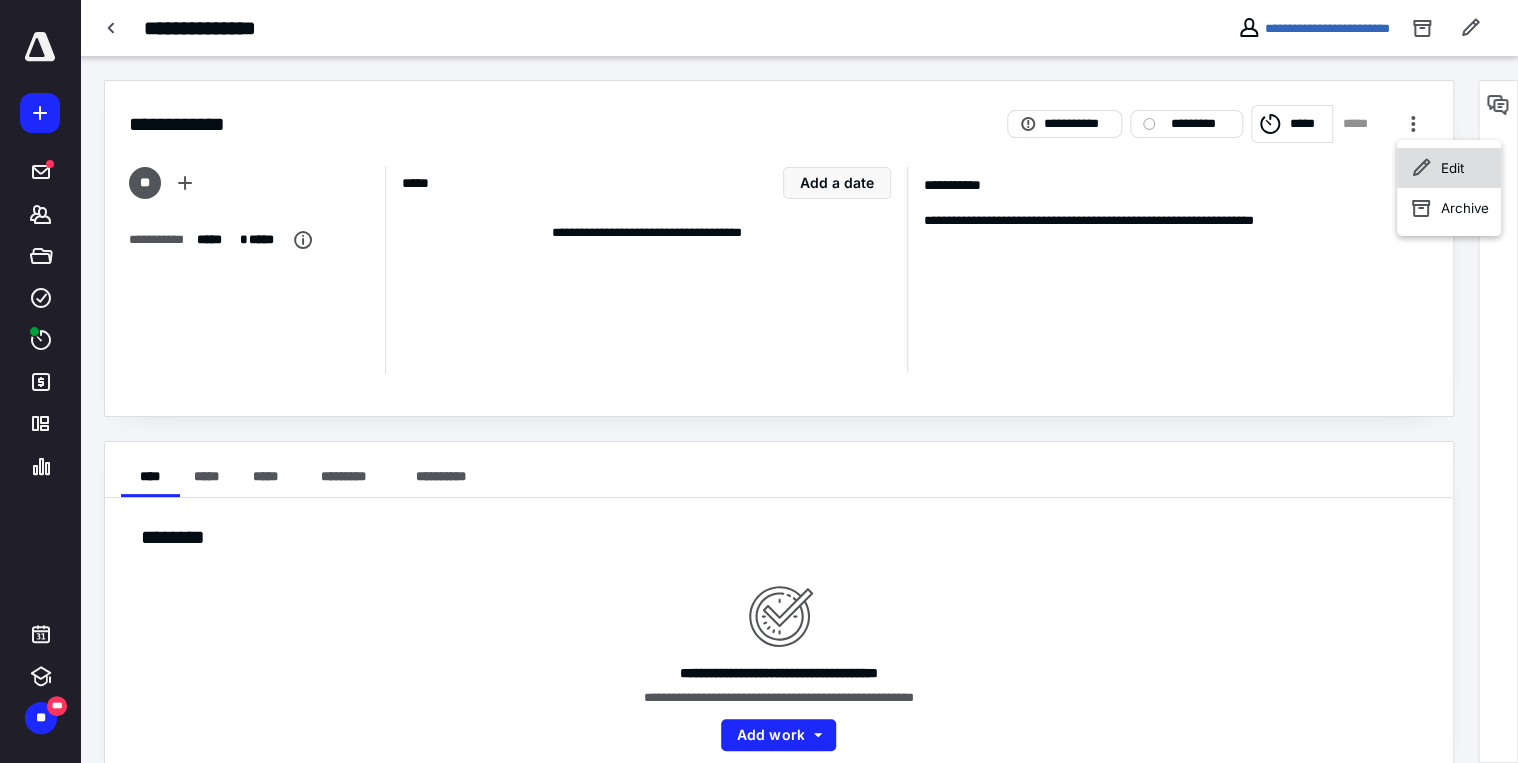 click on "Edit" at bounding box center (1449, 168) 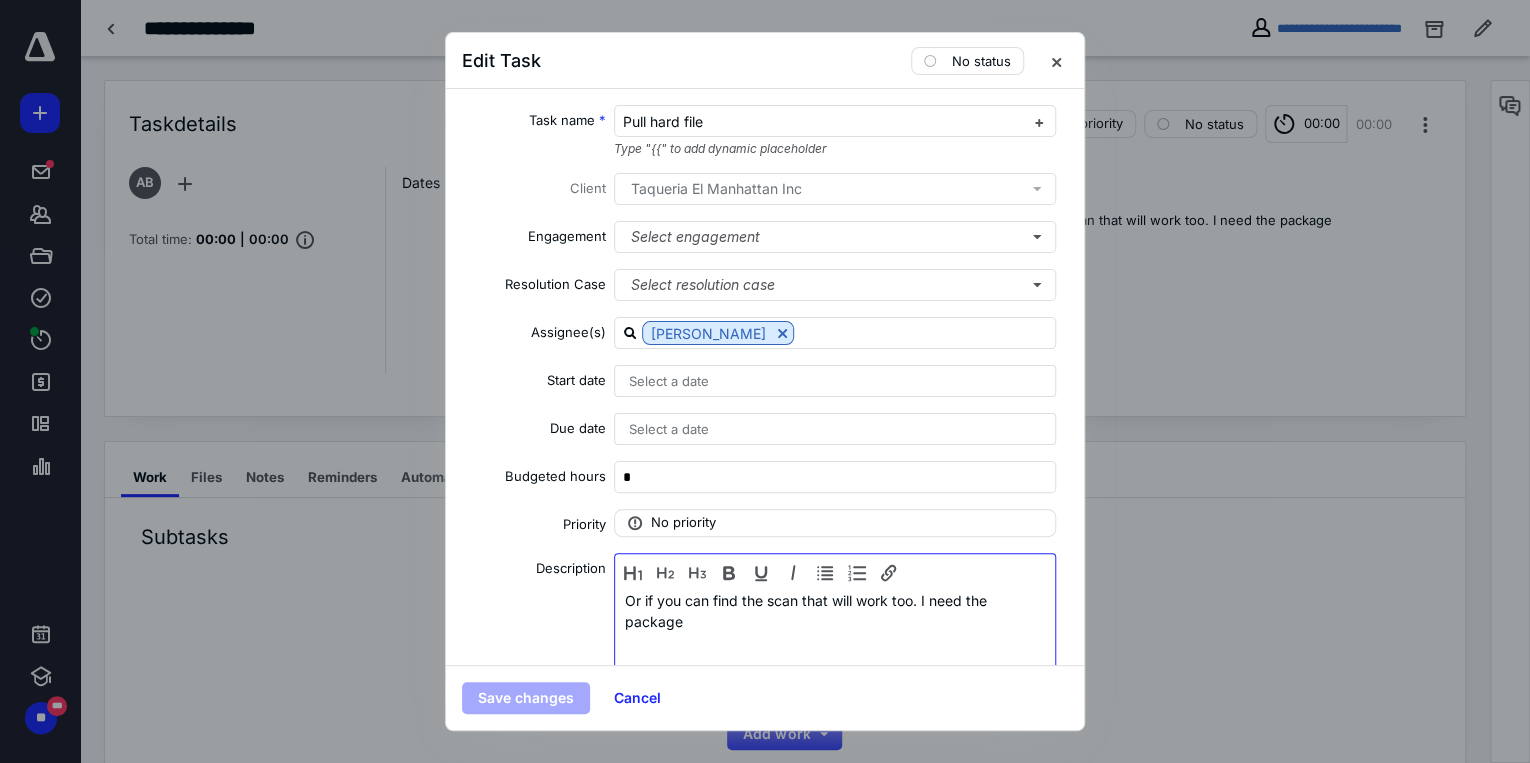 click on "Or if you can find the scan that will work too. I need the package" at bounding box center (835, 642) 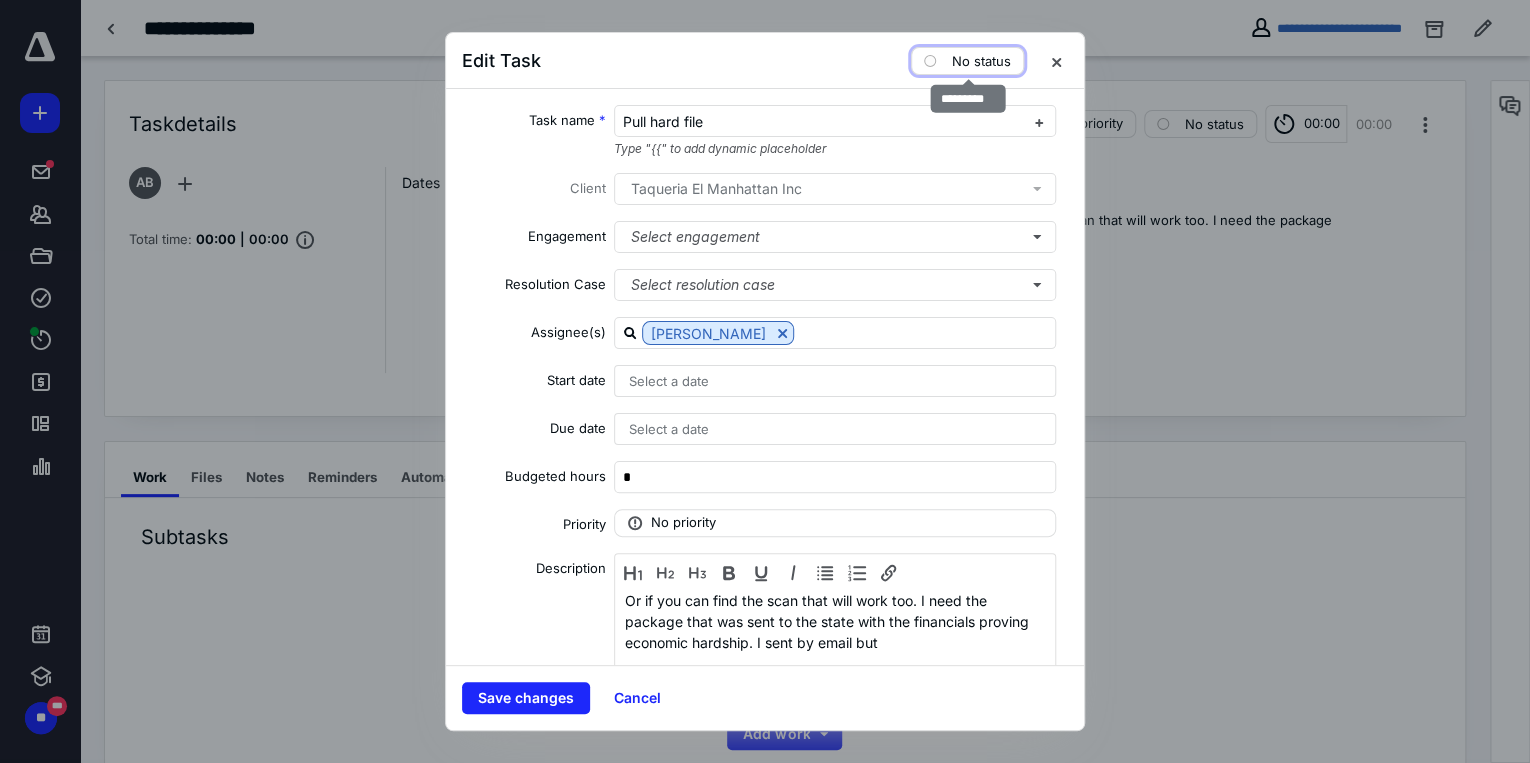 click on "No status" at bounding box center (981, 61) 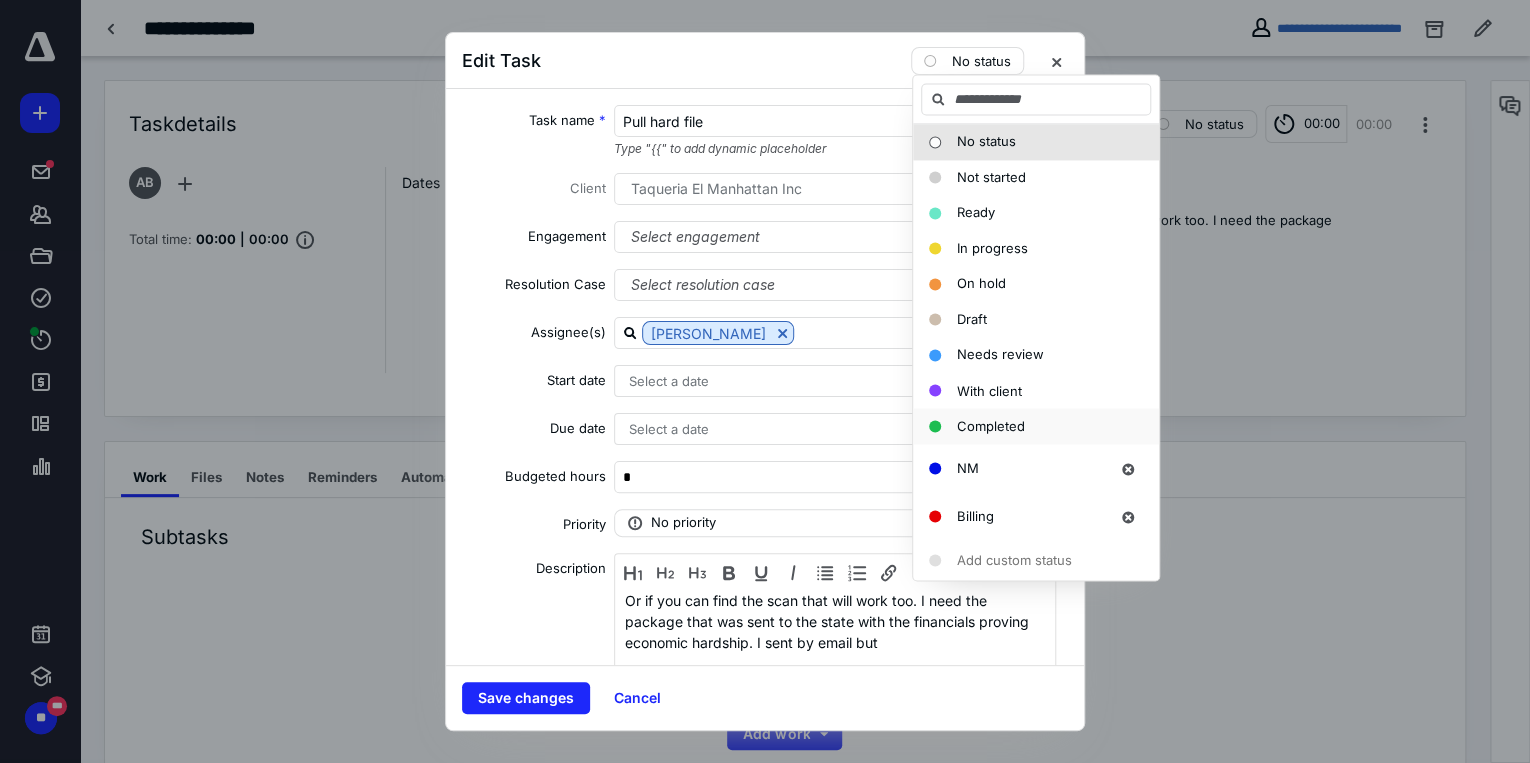 click on "Completed" at bounding box center [991, 425] 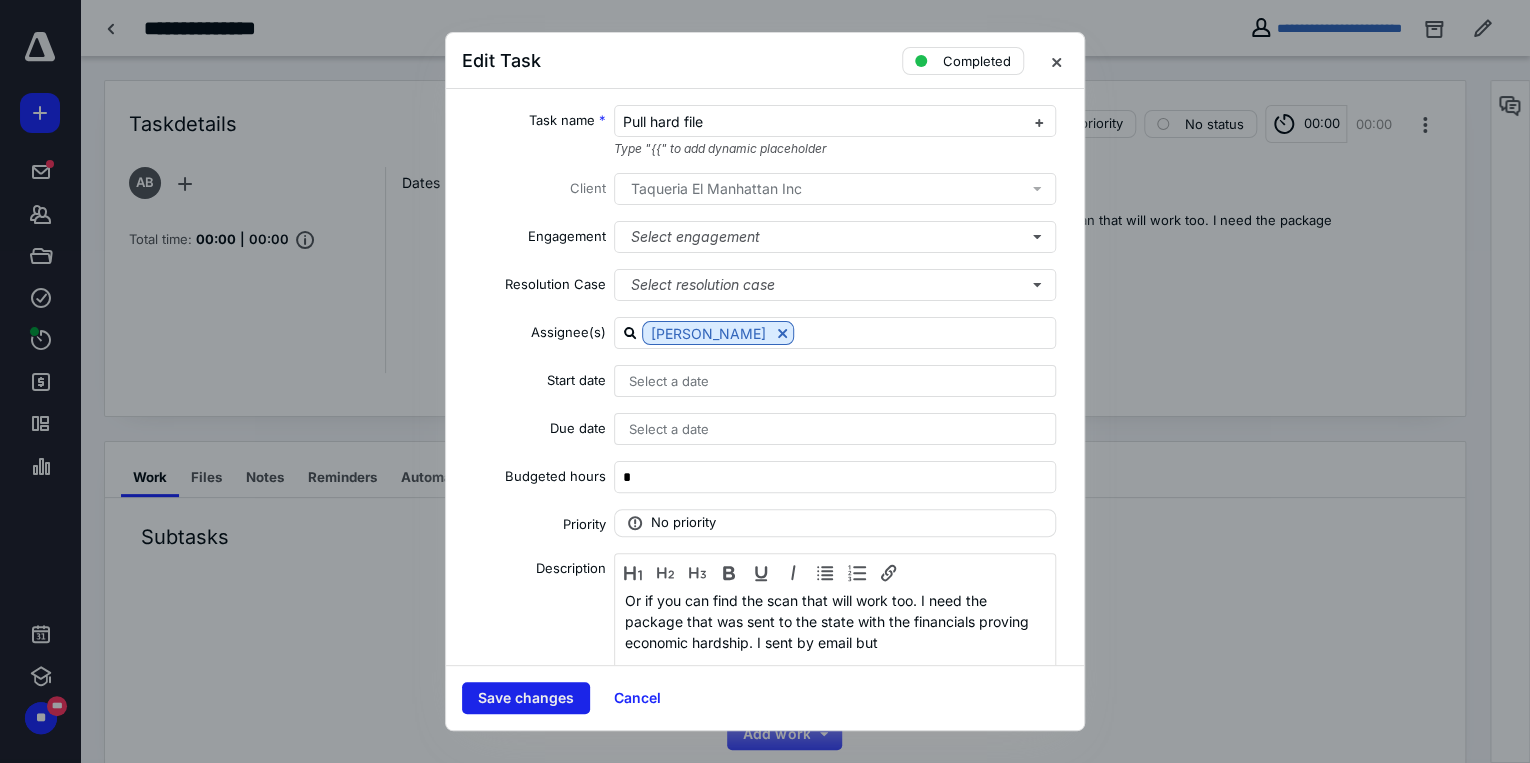 click on "Save changes" at bounding box center [526, 698] 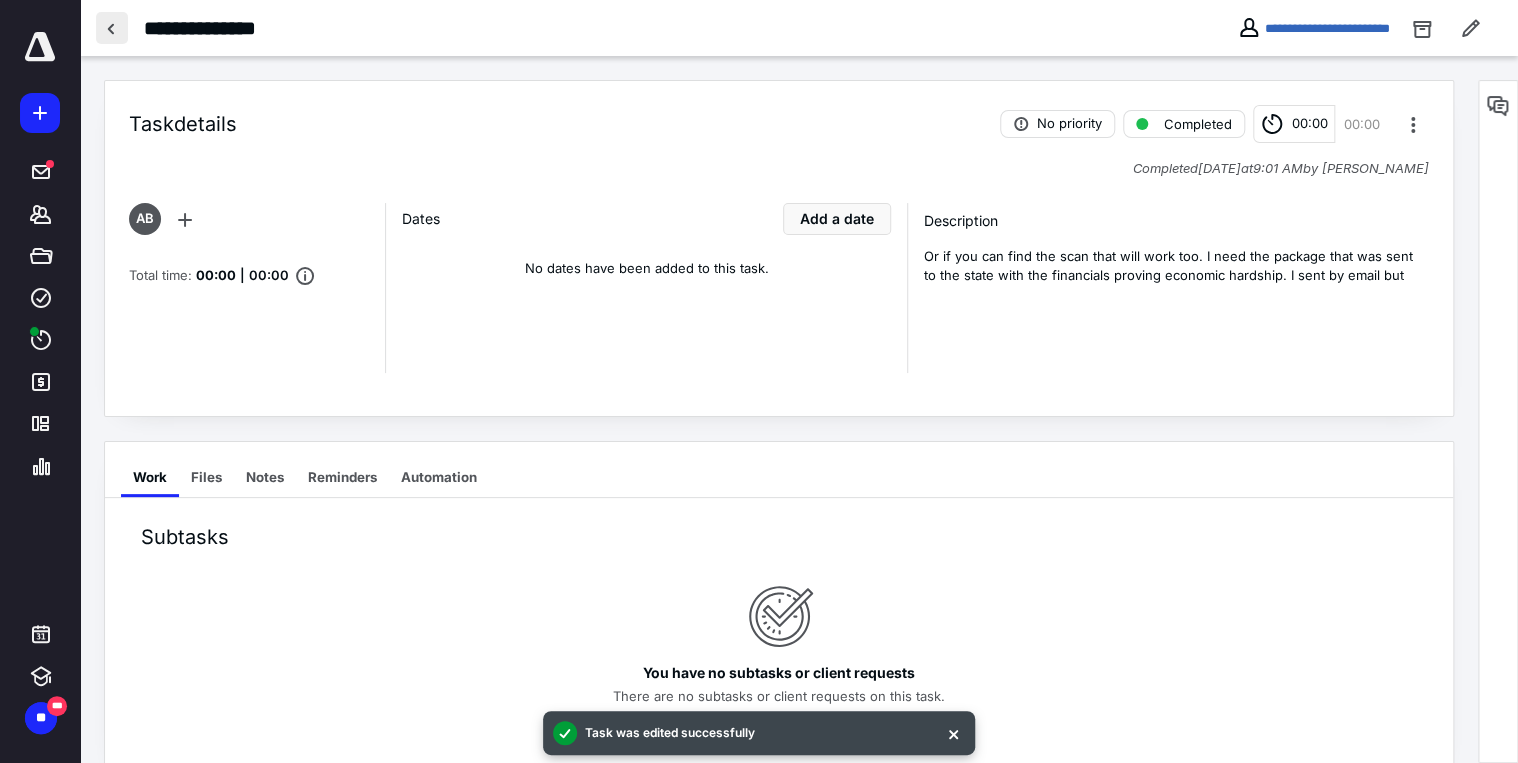 click at bounding box center (112, 28) 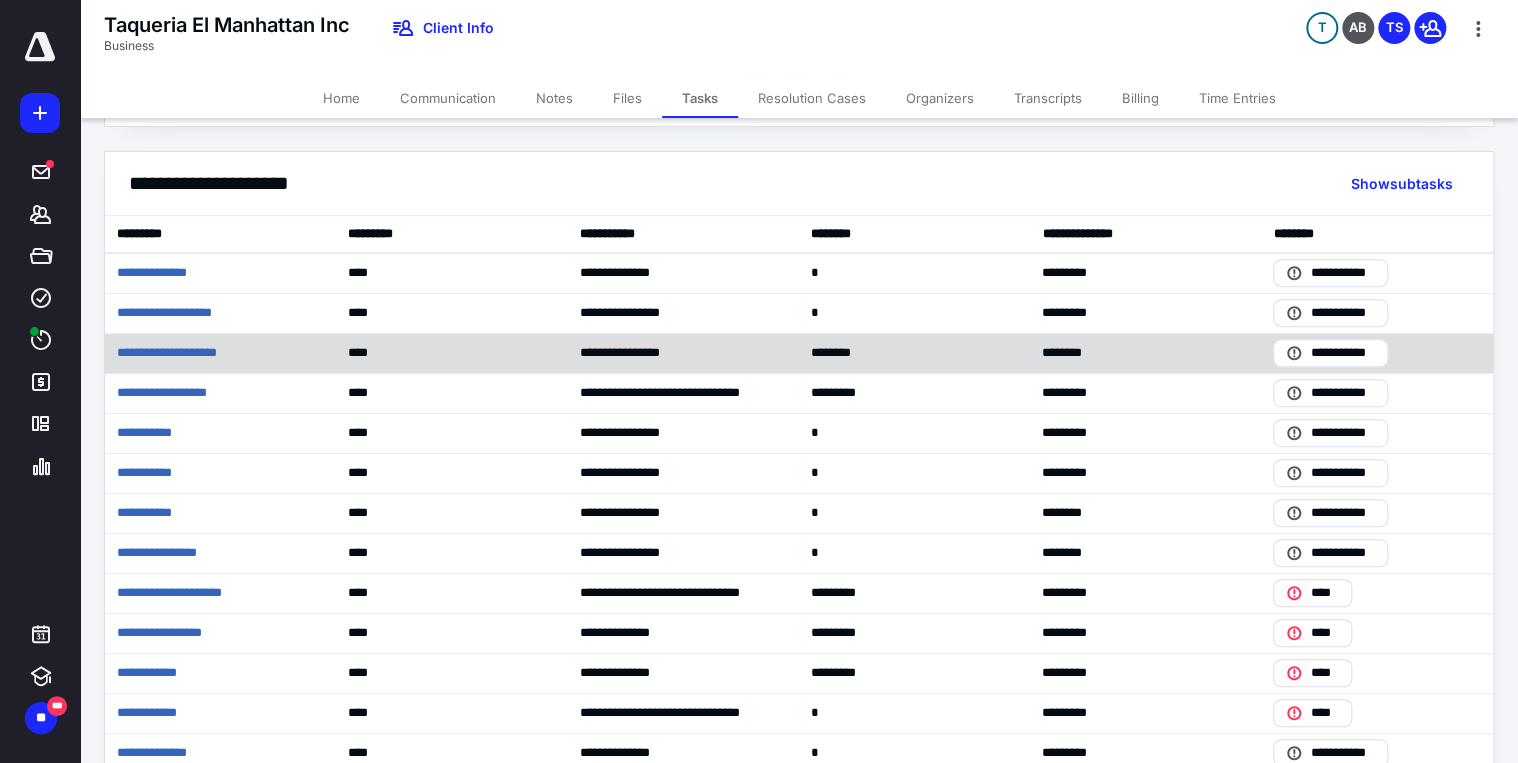 scroll, scrollTop: 389, scrollLeft: 0, axis: vertical 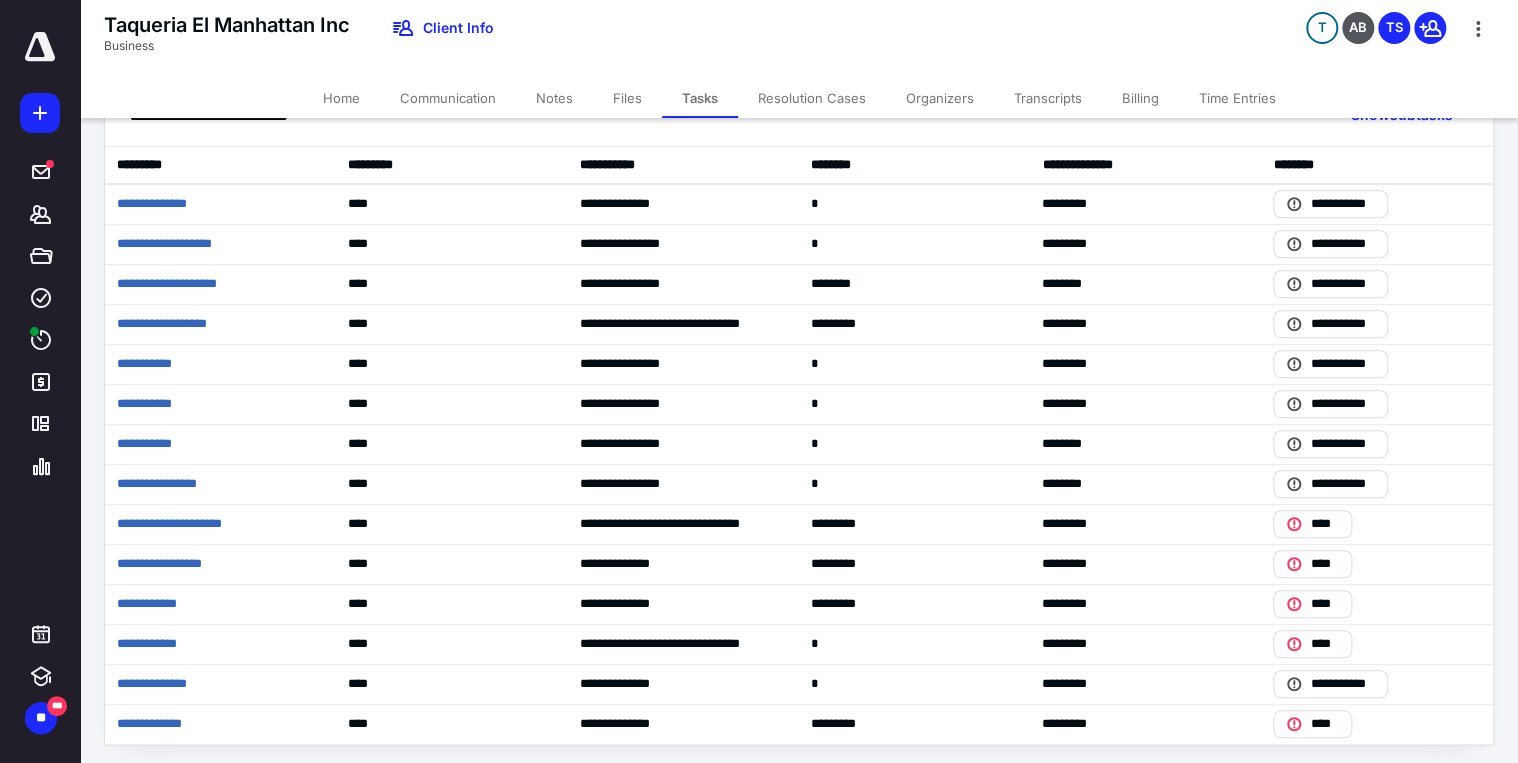 click on "Files" at bounding box center (627, 98) 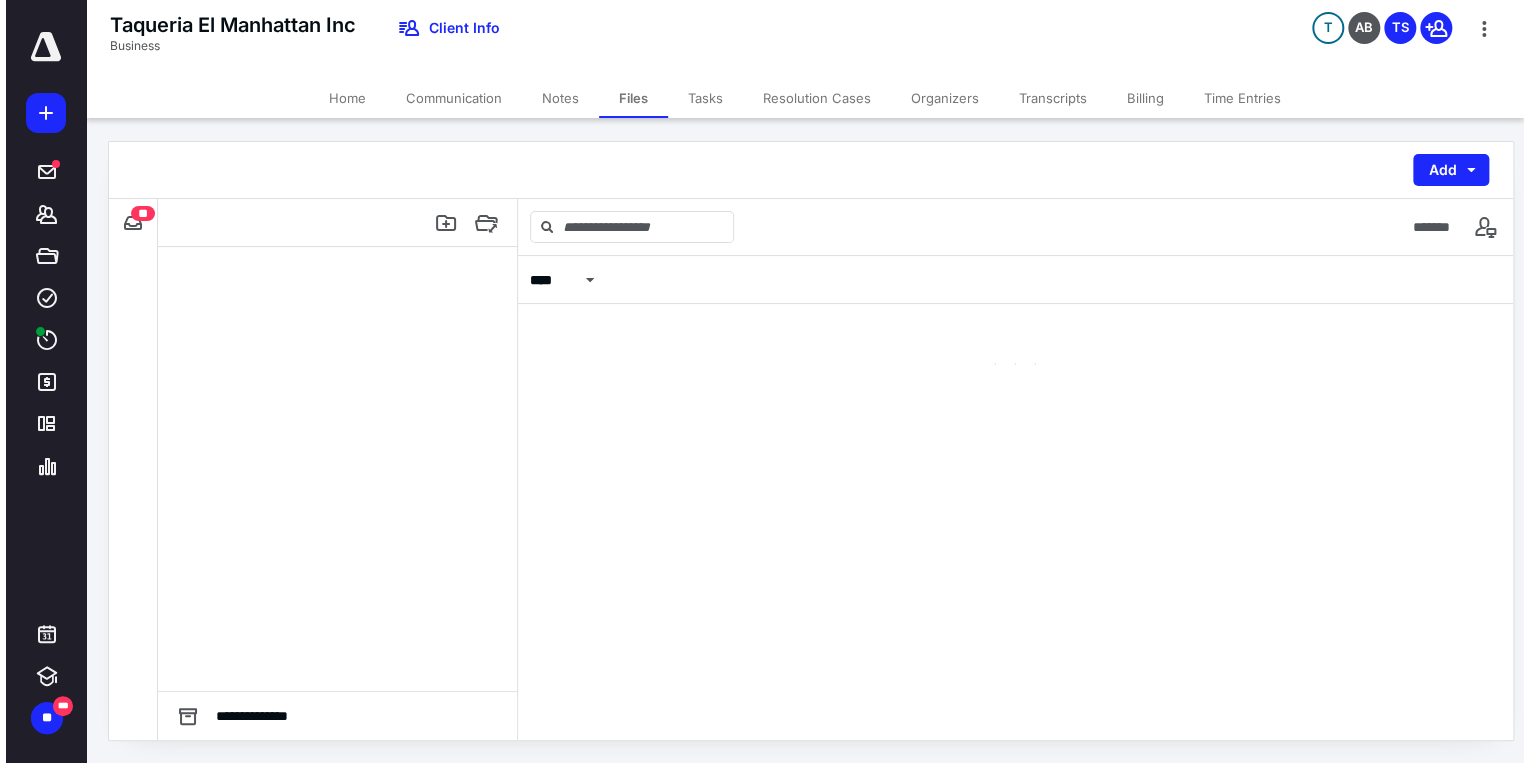 scroll, scrollTop: 0, scrollLeft: 0, axis: both 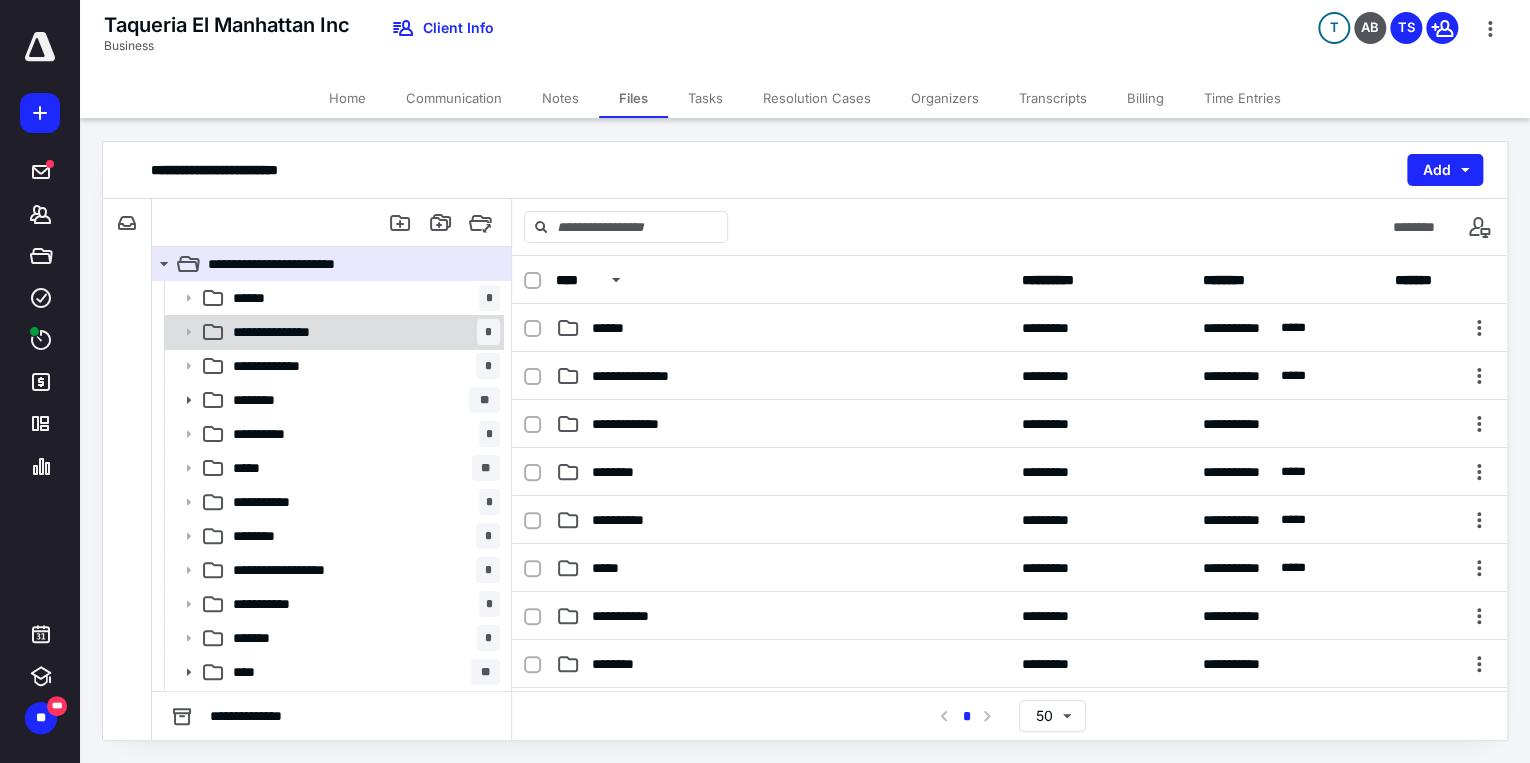 click on "**********" at bounding box center (362, 332) 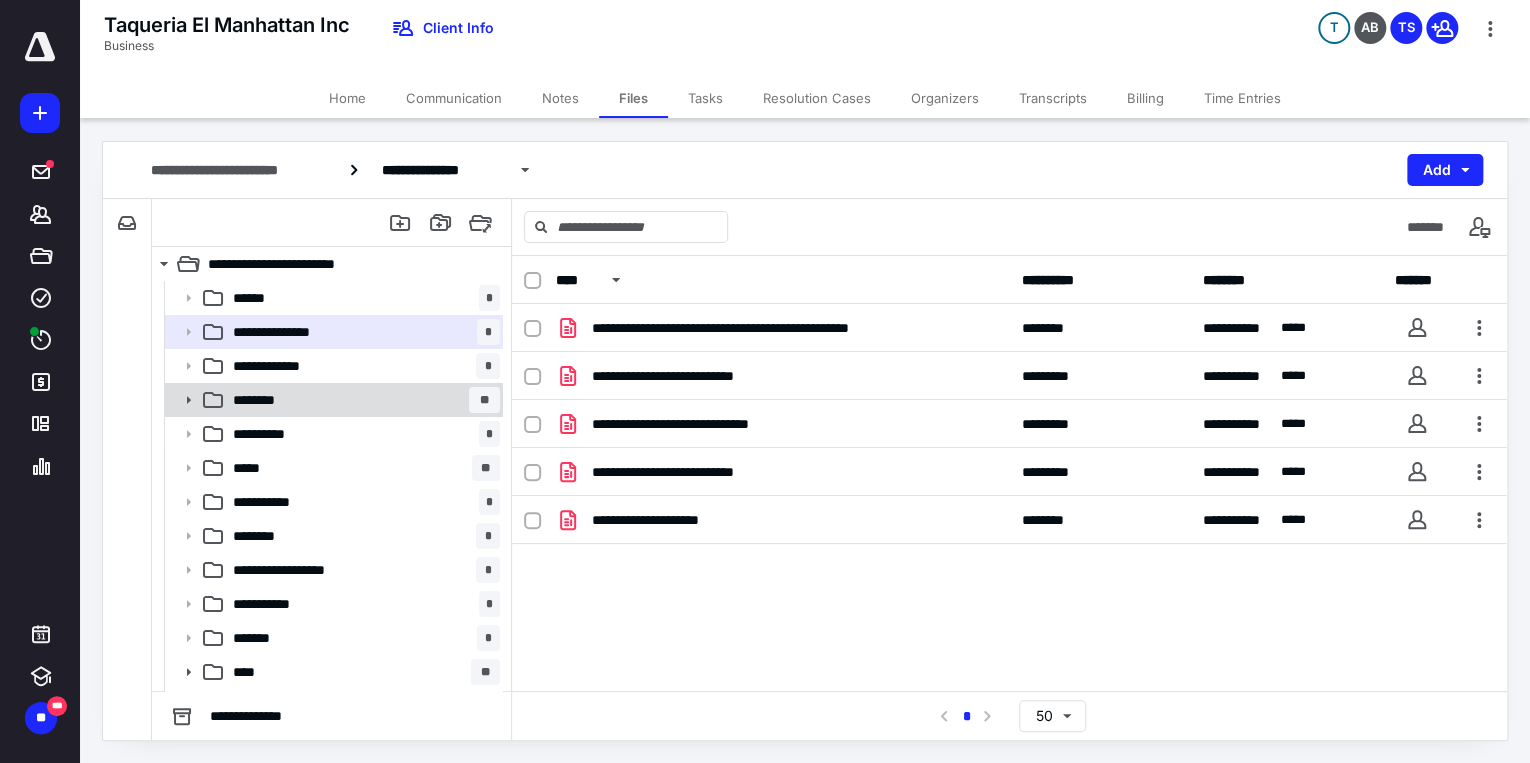 click on "******** **" at bounding box center [362, 400] 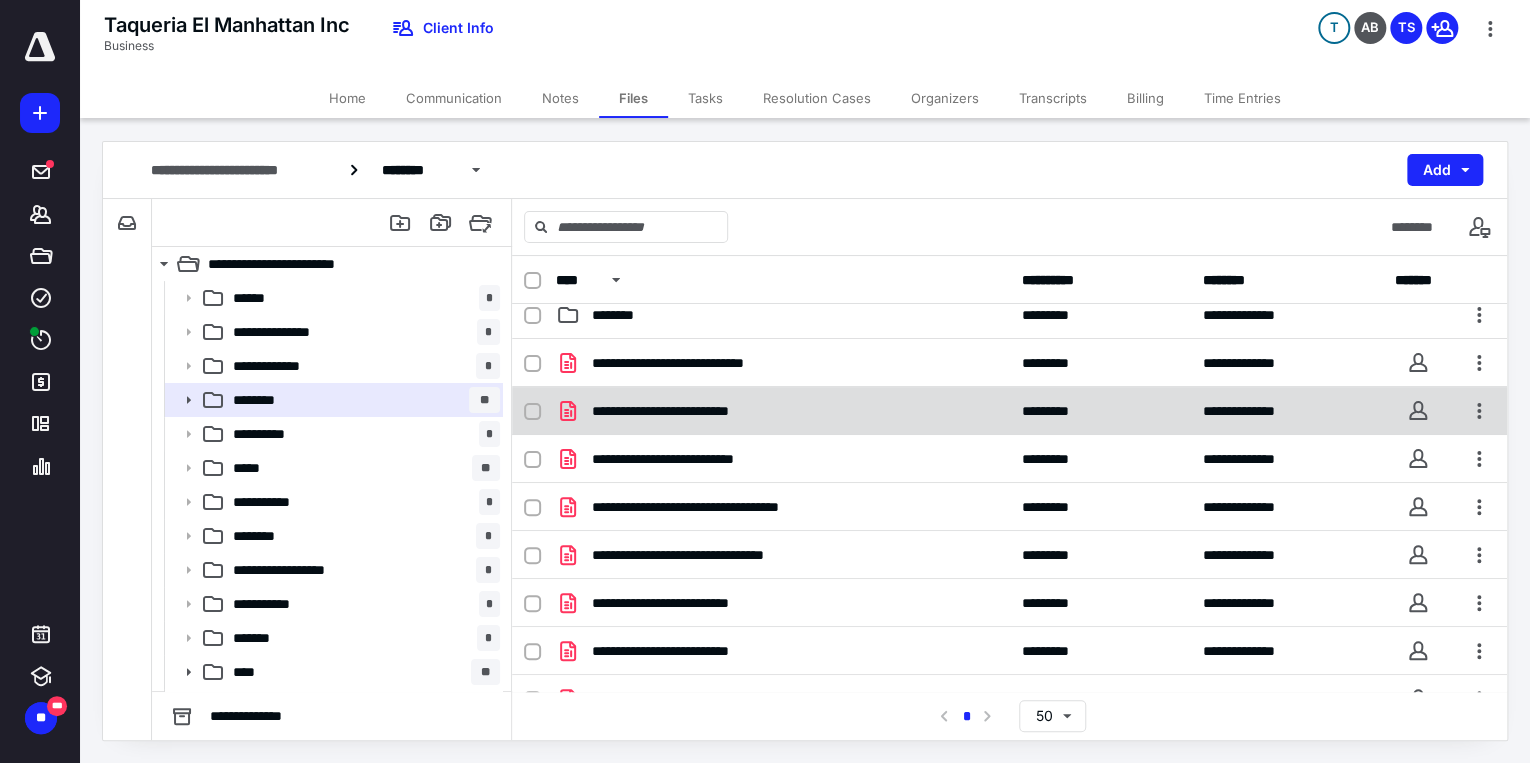 scroll, scrollTop: 0, scrollLeft: 0, axis: both 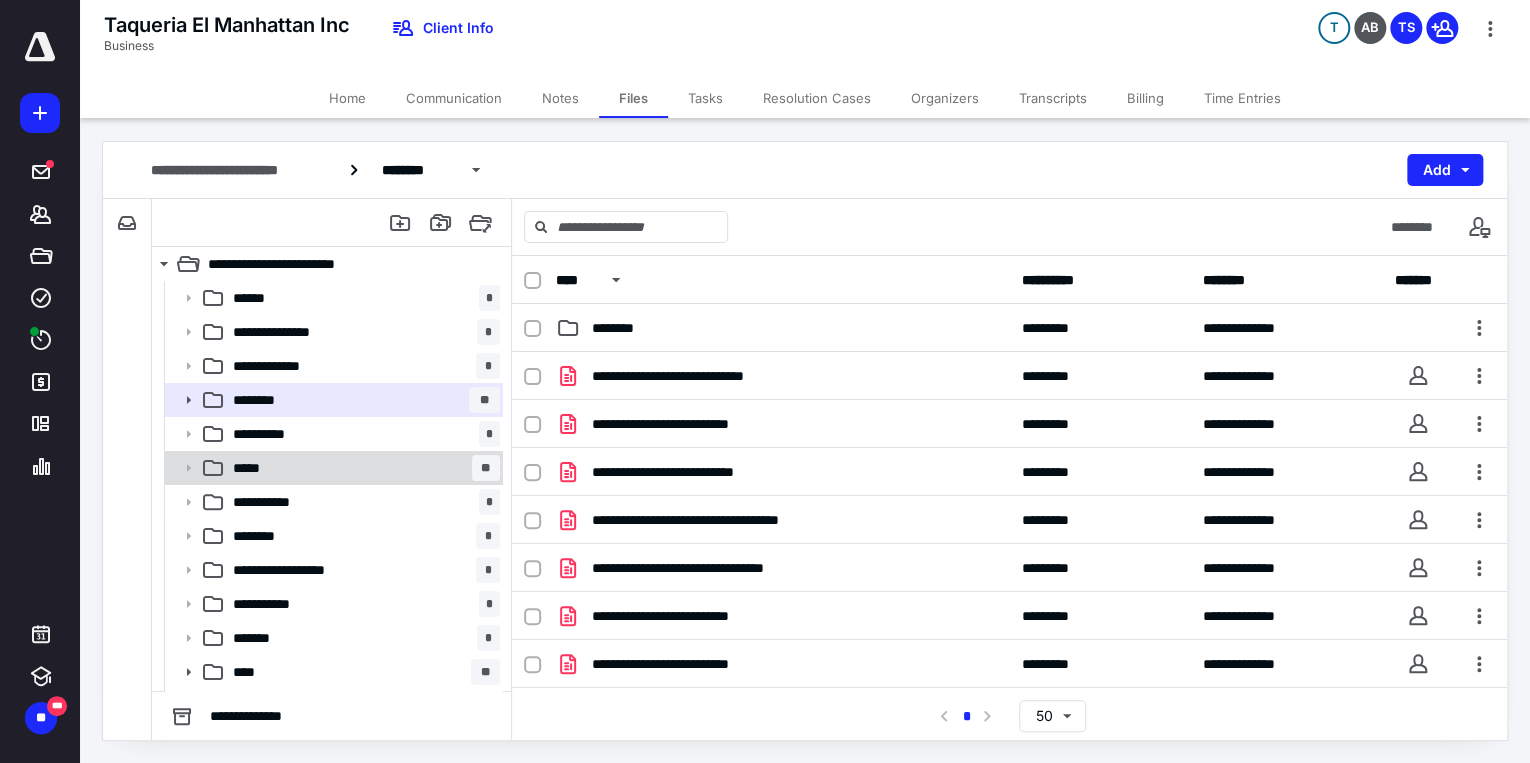 click on "***** **" at bounding box center (362, 468) 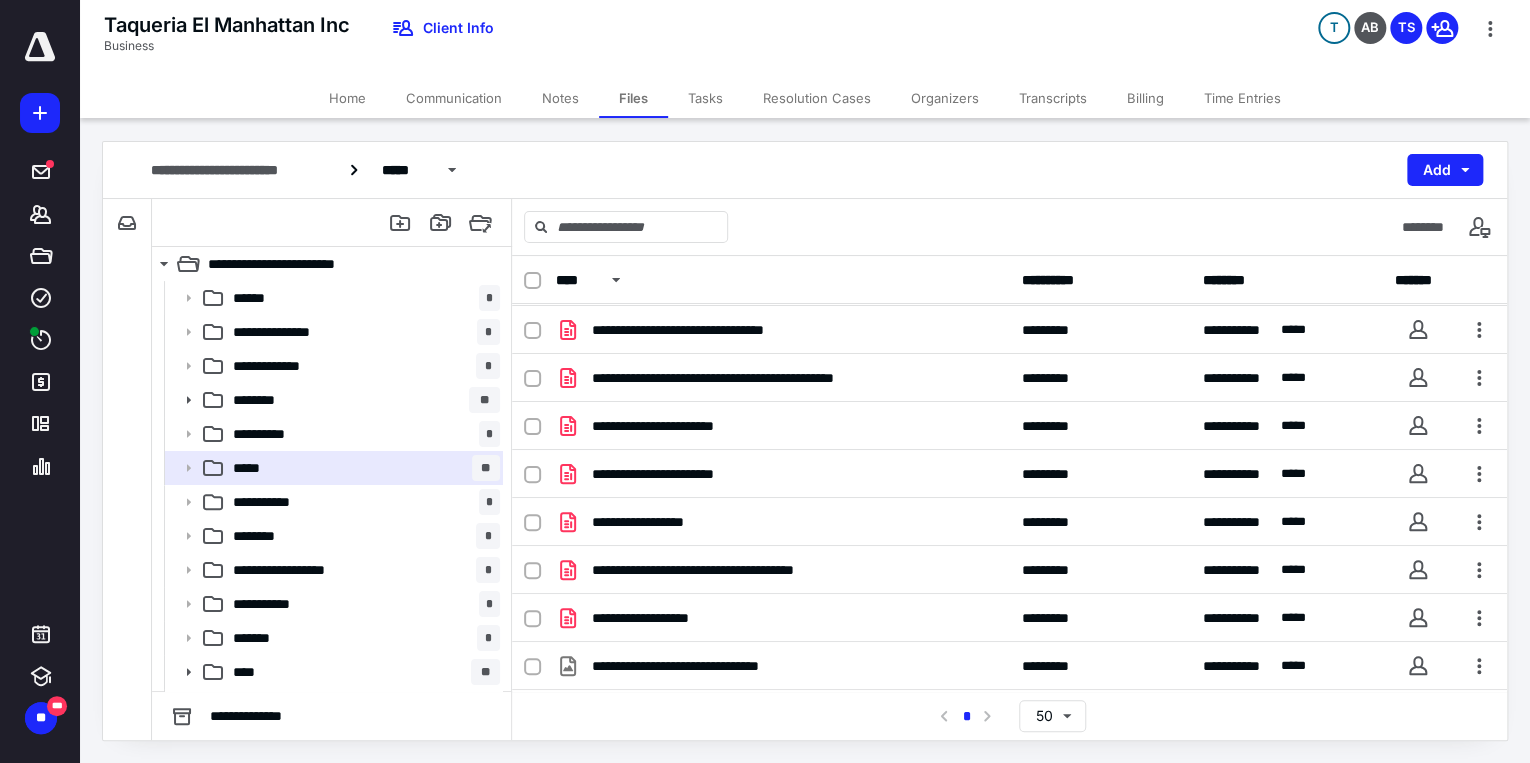 scroll, scrollTop: 328, scrollLeft: 0, axis: vertical 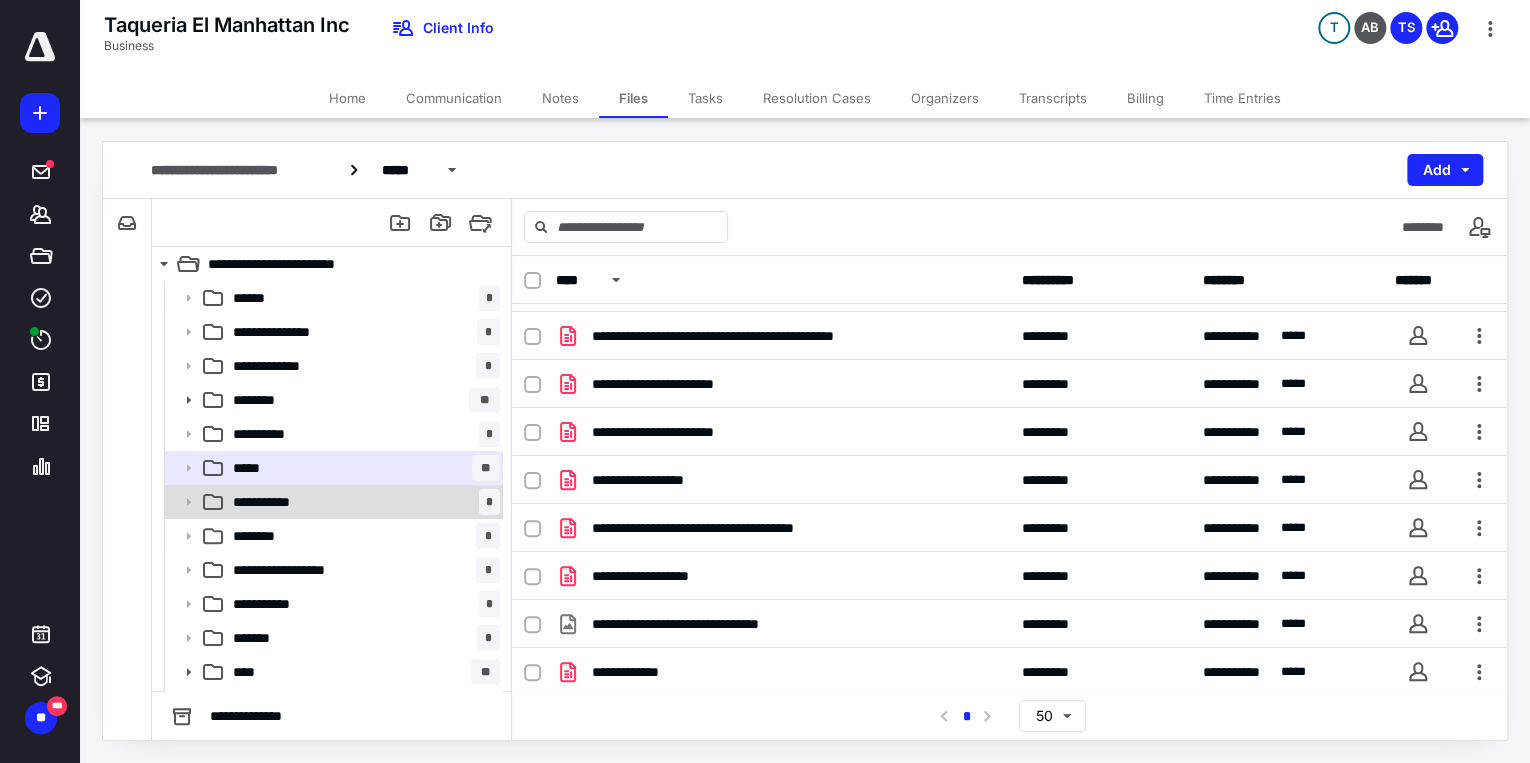click on "**********" at bounding box center [362, 502] 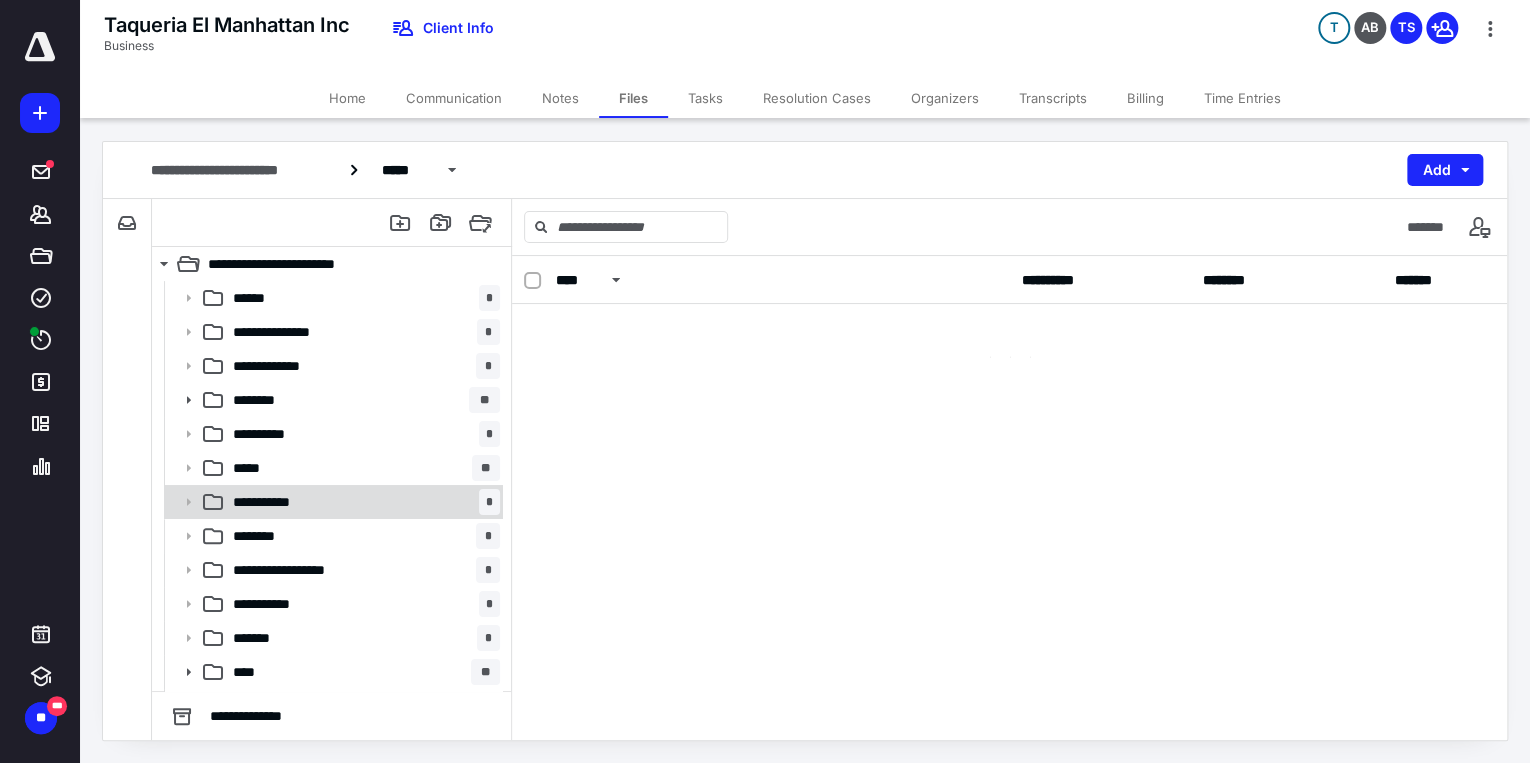 scroll, scrollTop: 0, scrollLeft: 0, axis: both 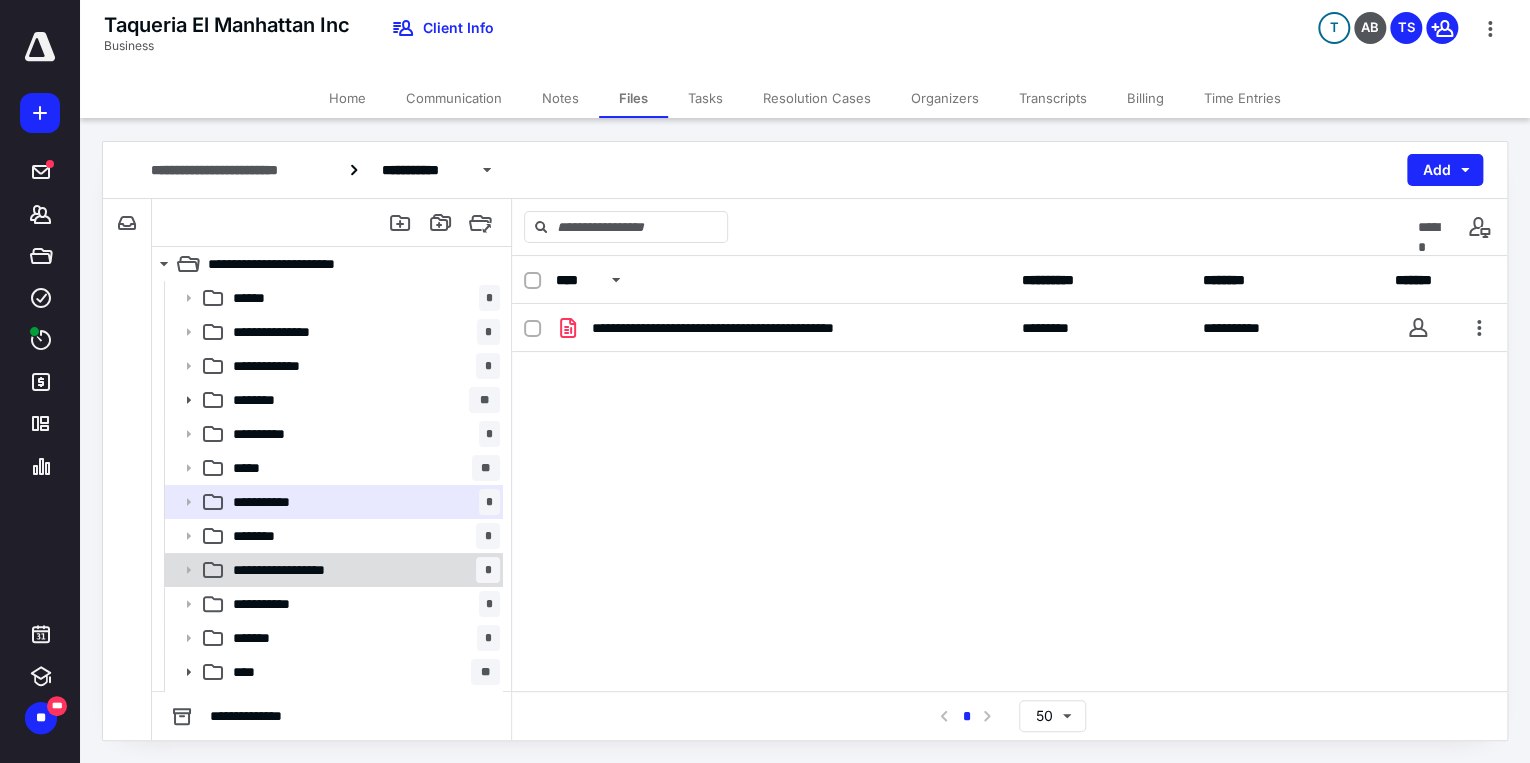 click on "**********" at bounding box center (332, 570) 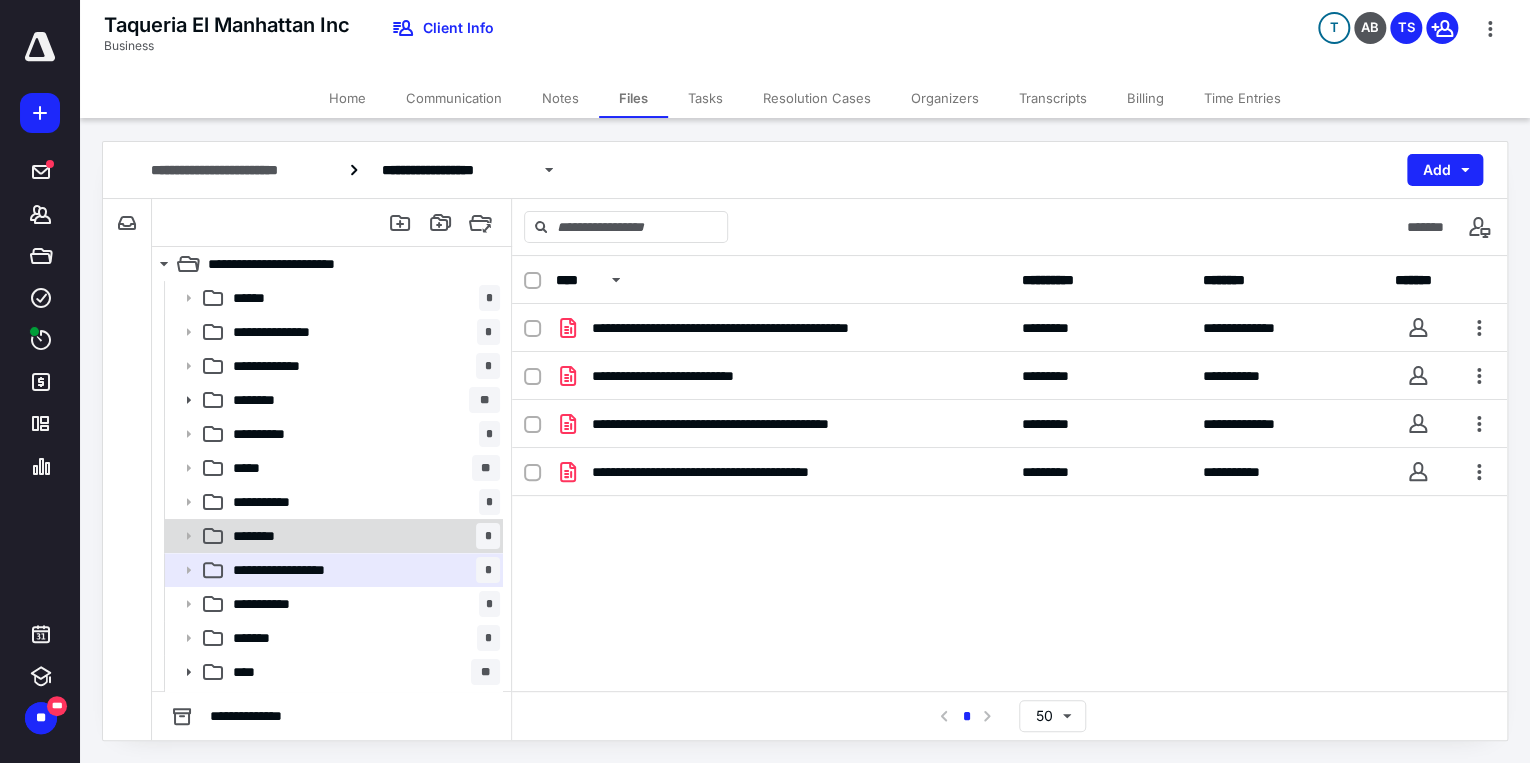 click on "******** *" at bounding box center [362, 536] 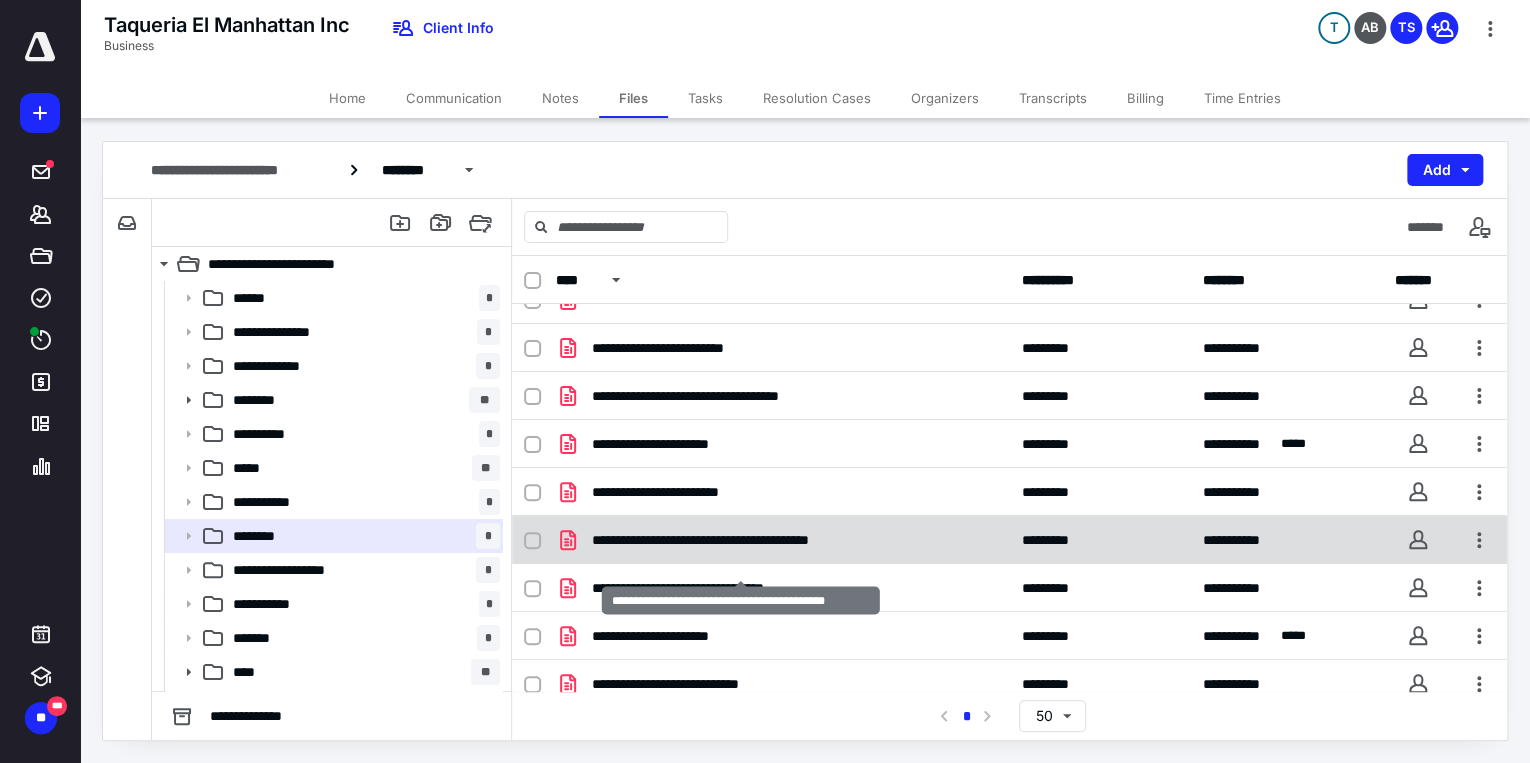 scroll, scrollTop: 42, scrollLeft: 0, axis: vertical 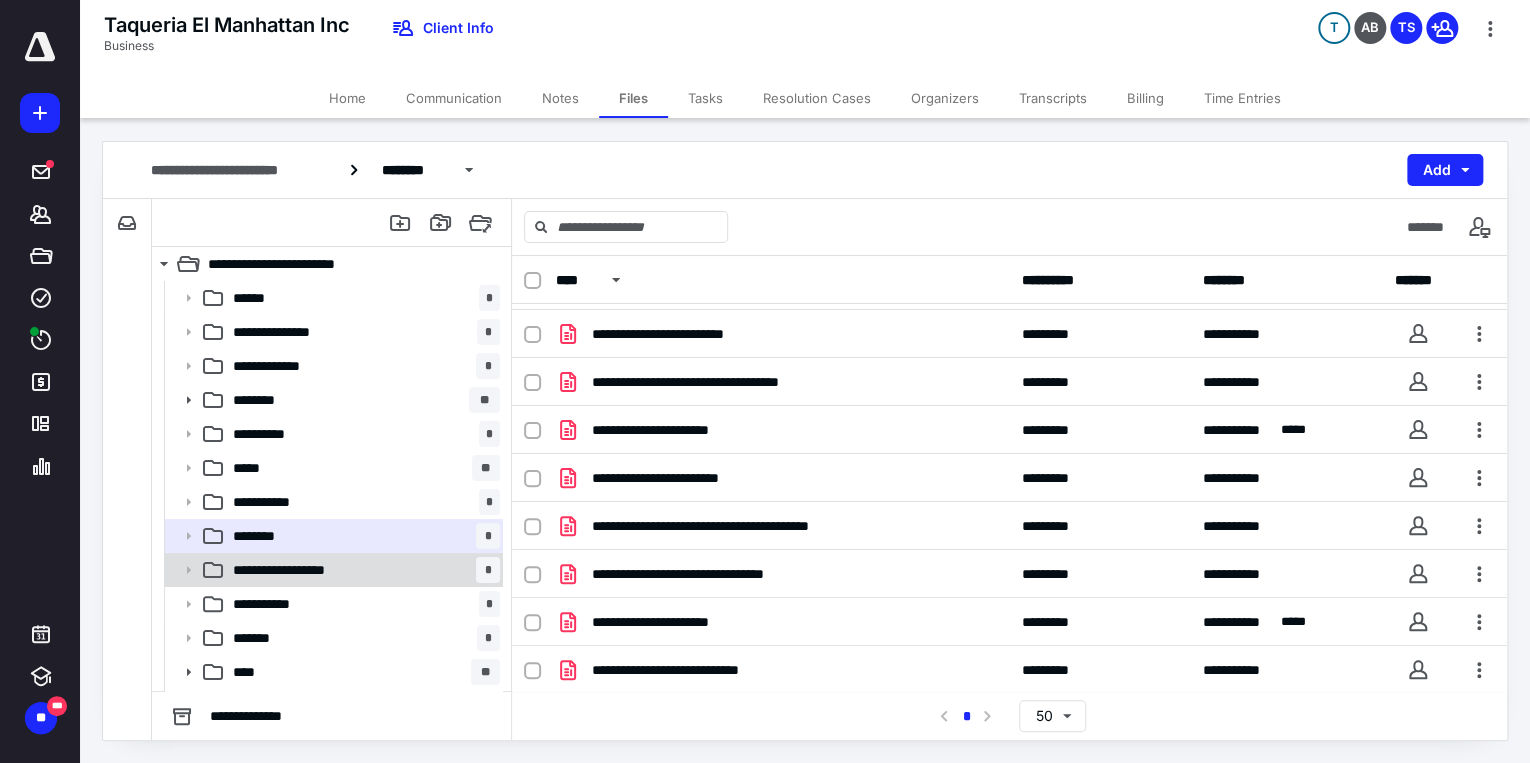 click on "**********" at bounding box center (301, 570) 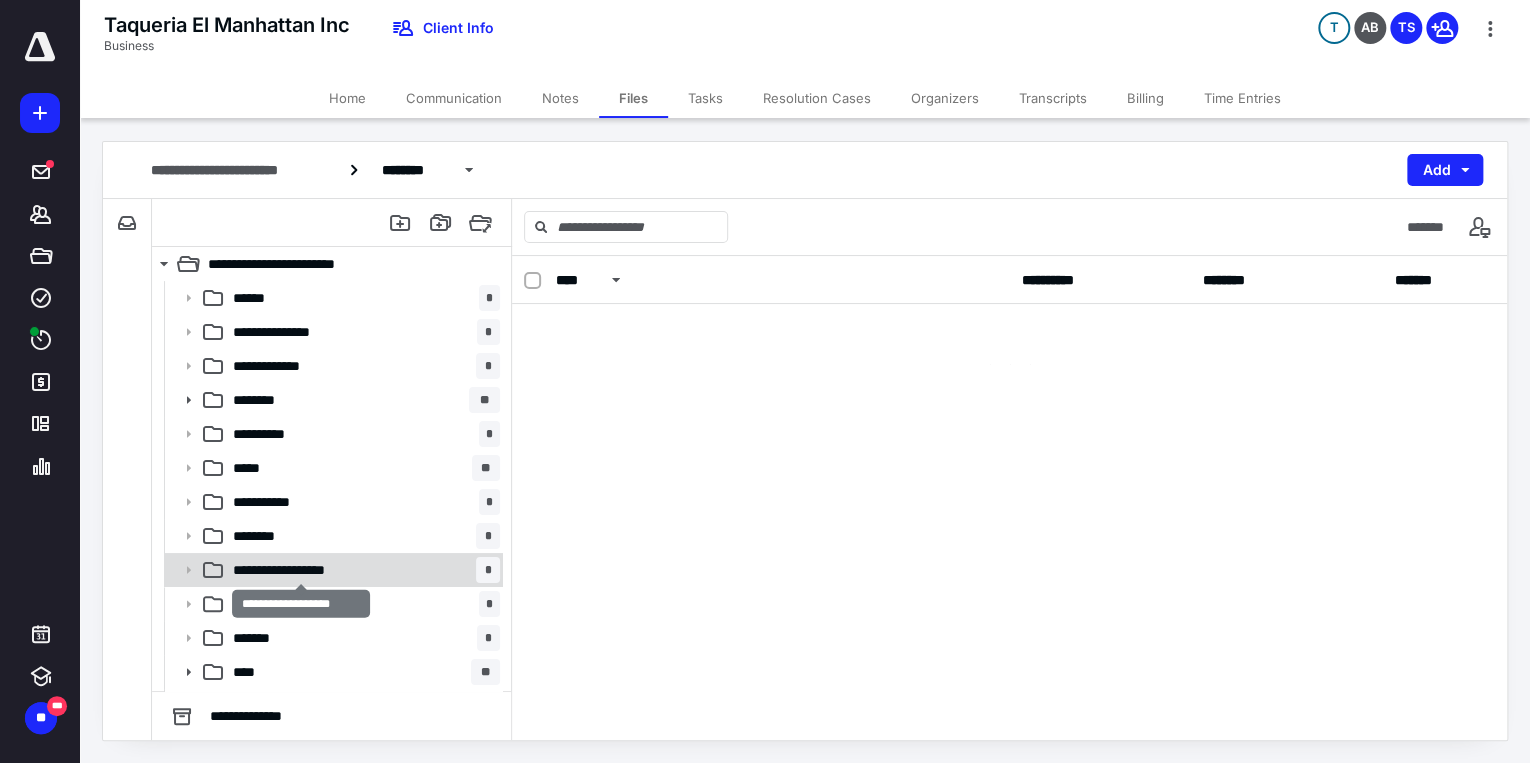 scroll, scrollTop: 0, scrollLeft: 0, axis: both 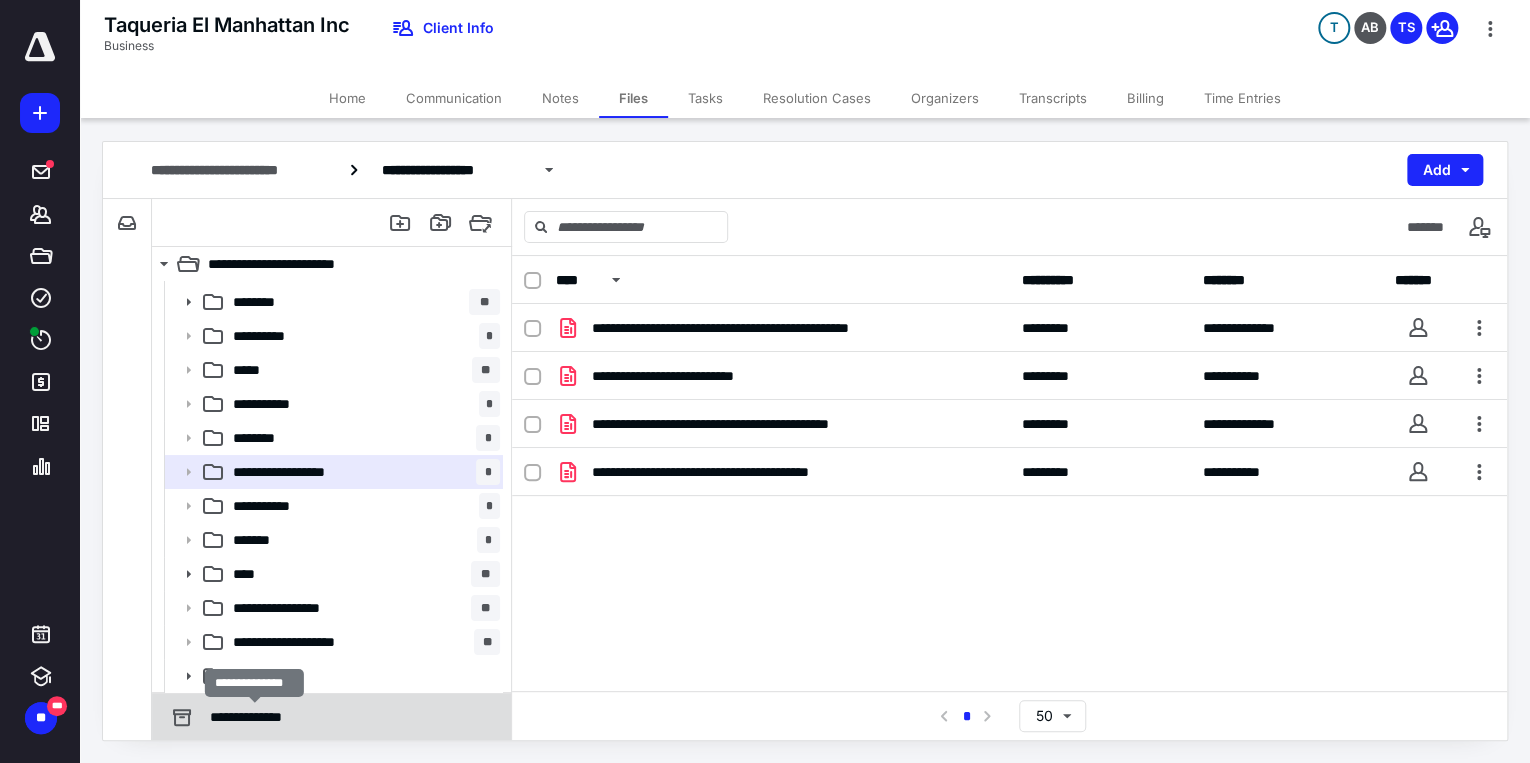 click on "**********" at bounding box center (255, 717) 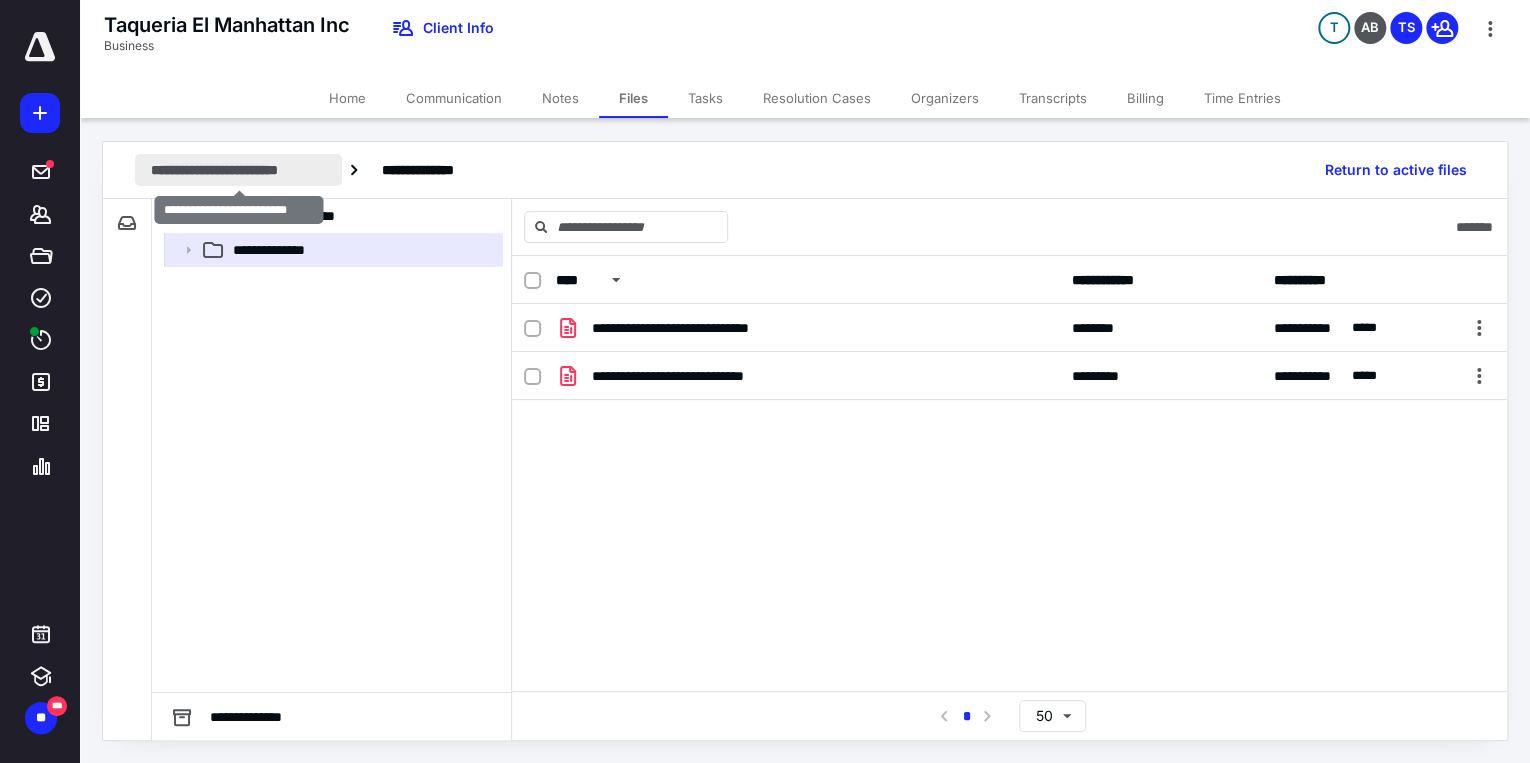 click on "**********" at bounding box center [238, 170] 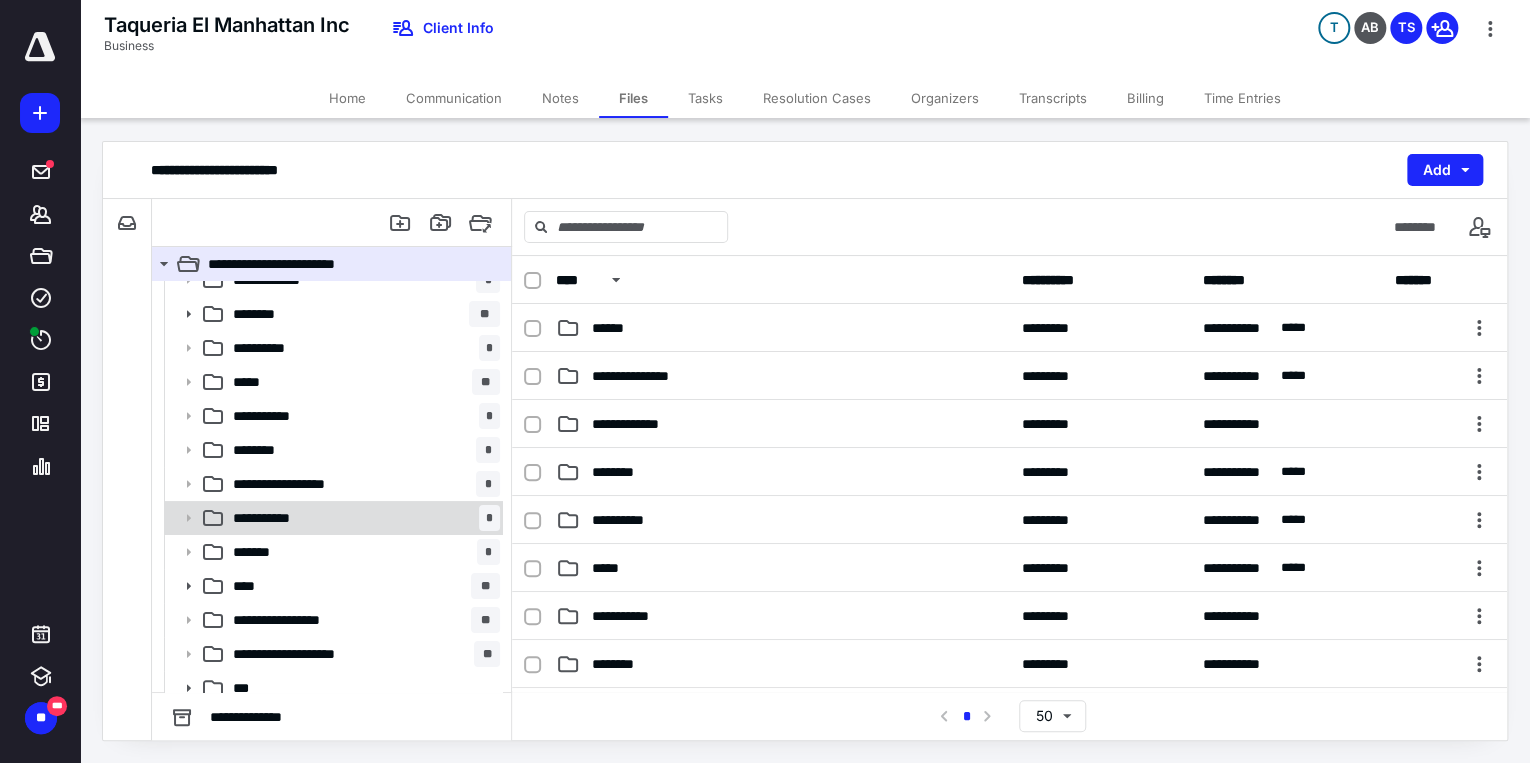 scroll, scrollTop: 98, scrollLeft: 0, axis: vertical 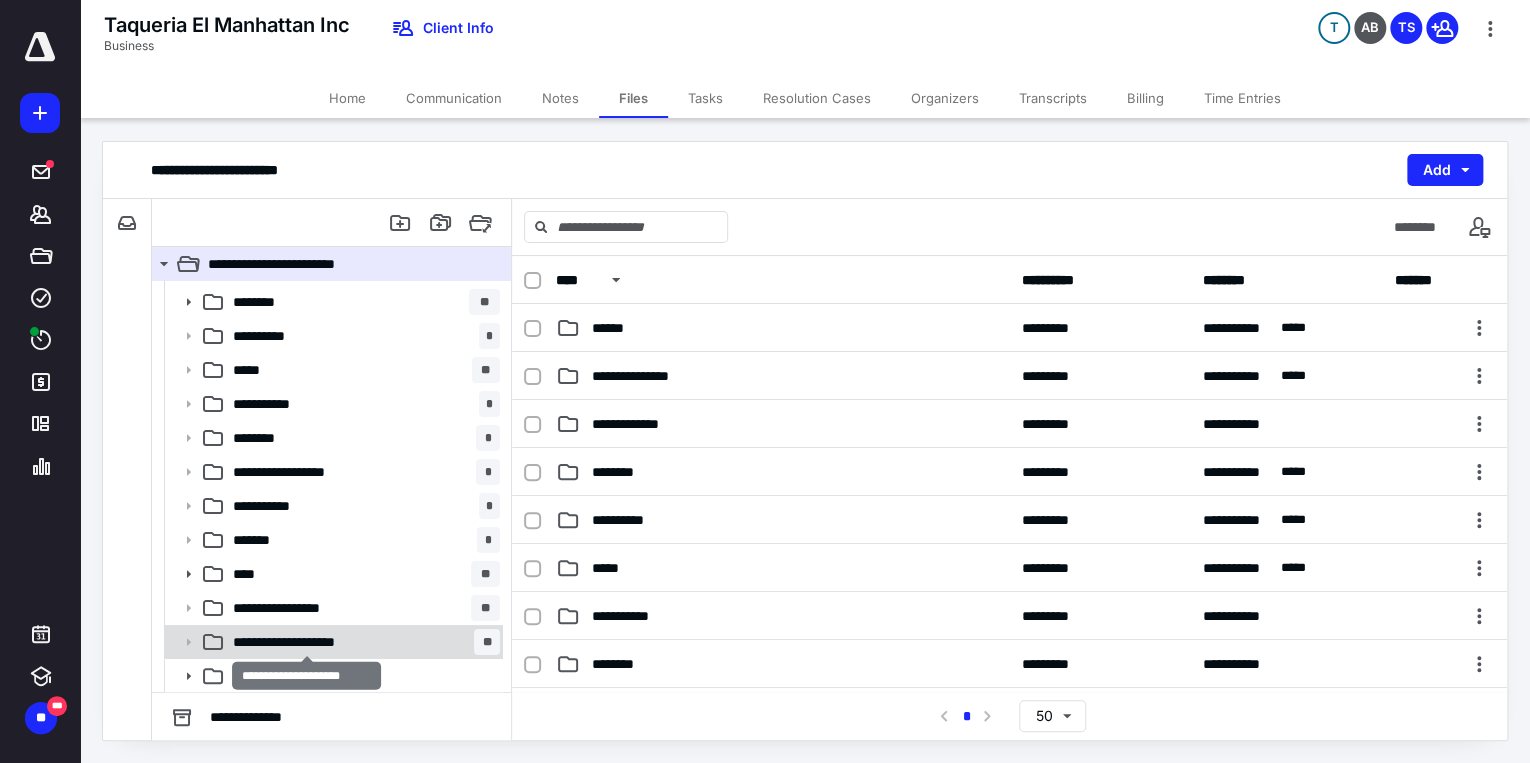 click on "**********" at bounding box center [307, 642] 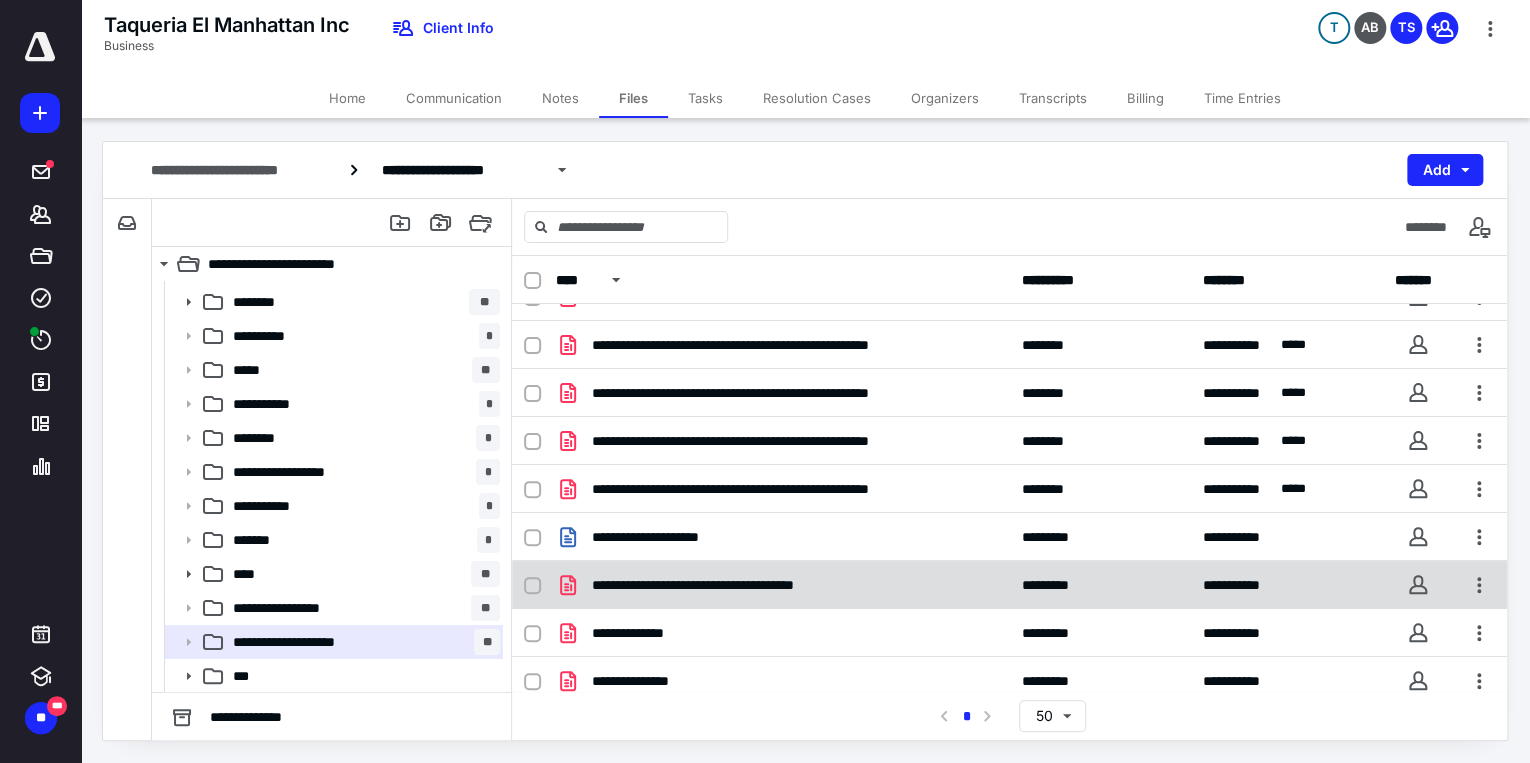 scroll, scrollTop: 137, scrollLeft: 0, axis: vertical 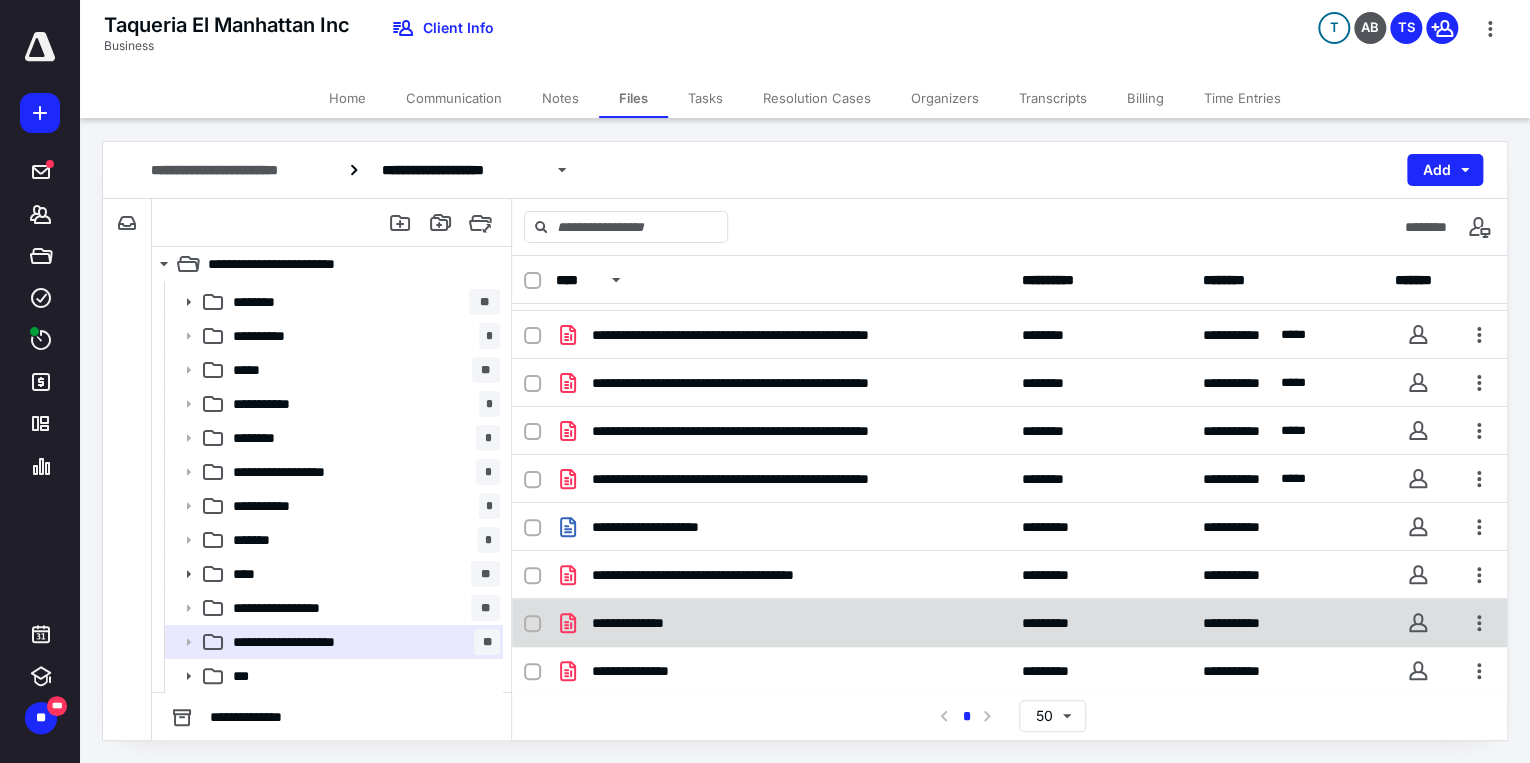 click on "**********" at bounding box center (647, 623) 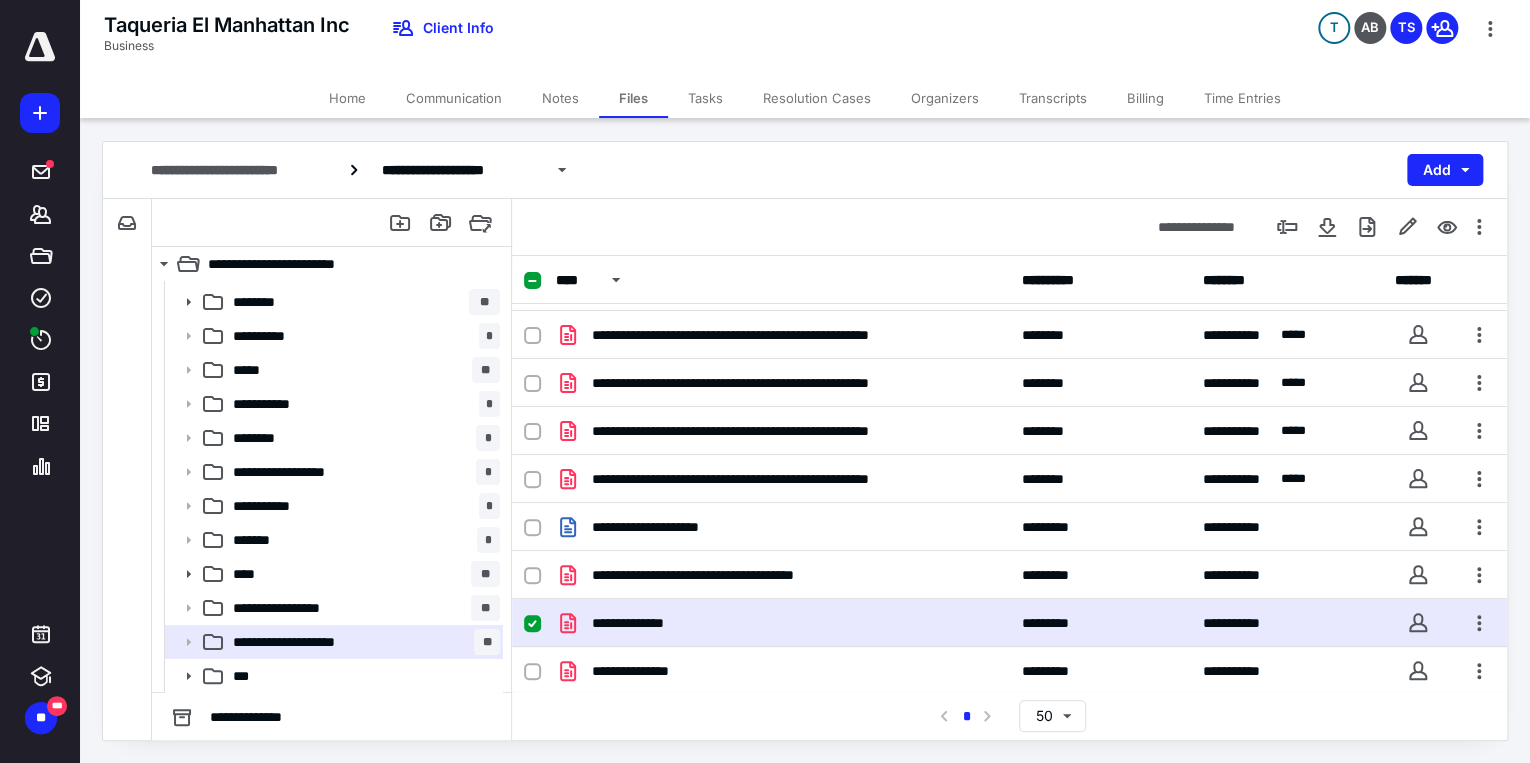 click on "**********" at bounding box center [647, 623] 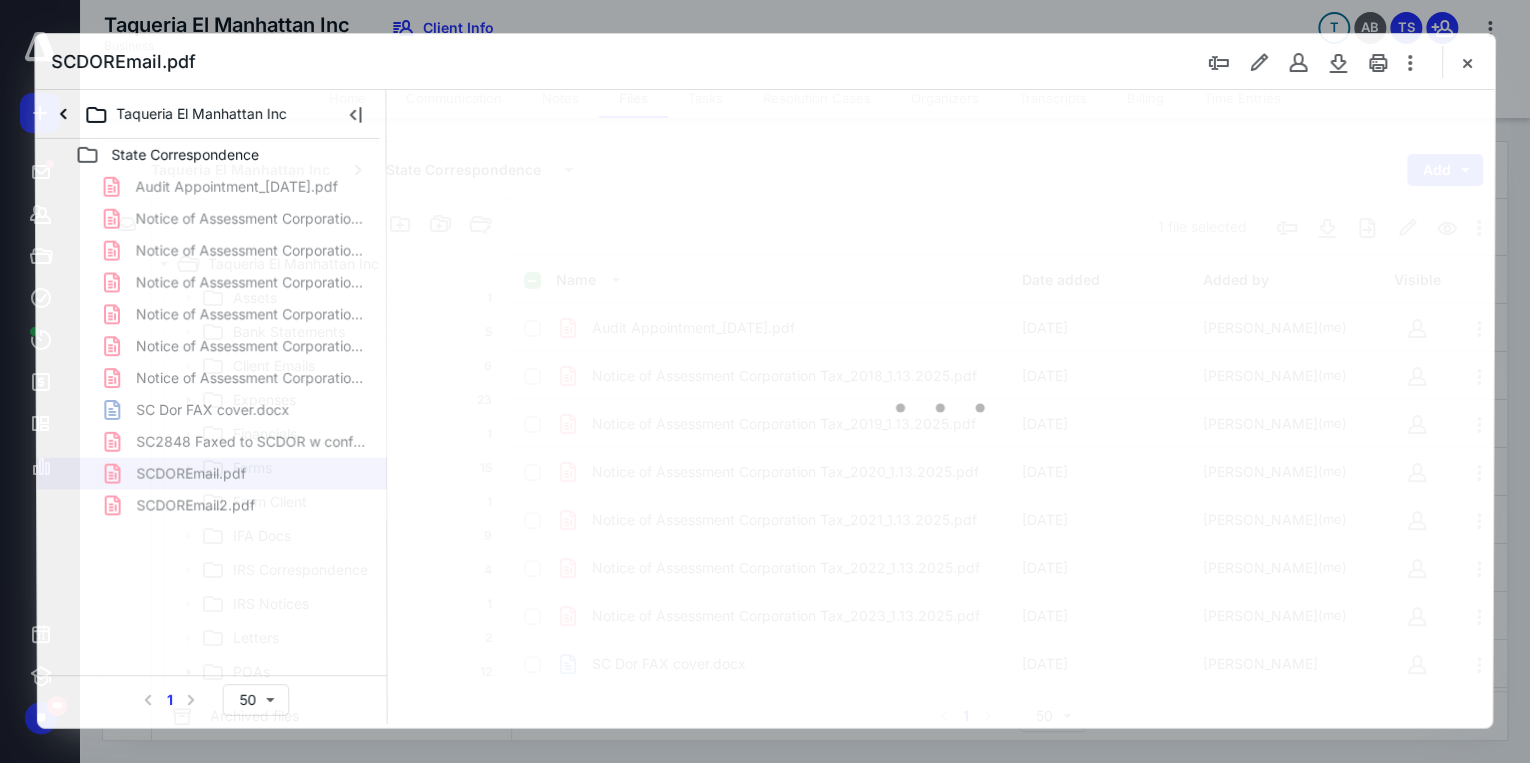scroll, scrollTop: 98, scrollLeft: 0, axis: vertical 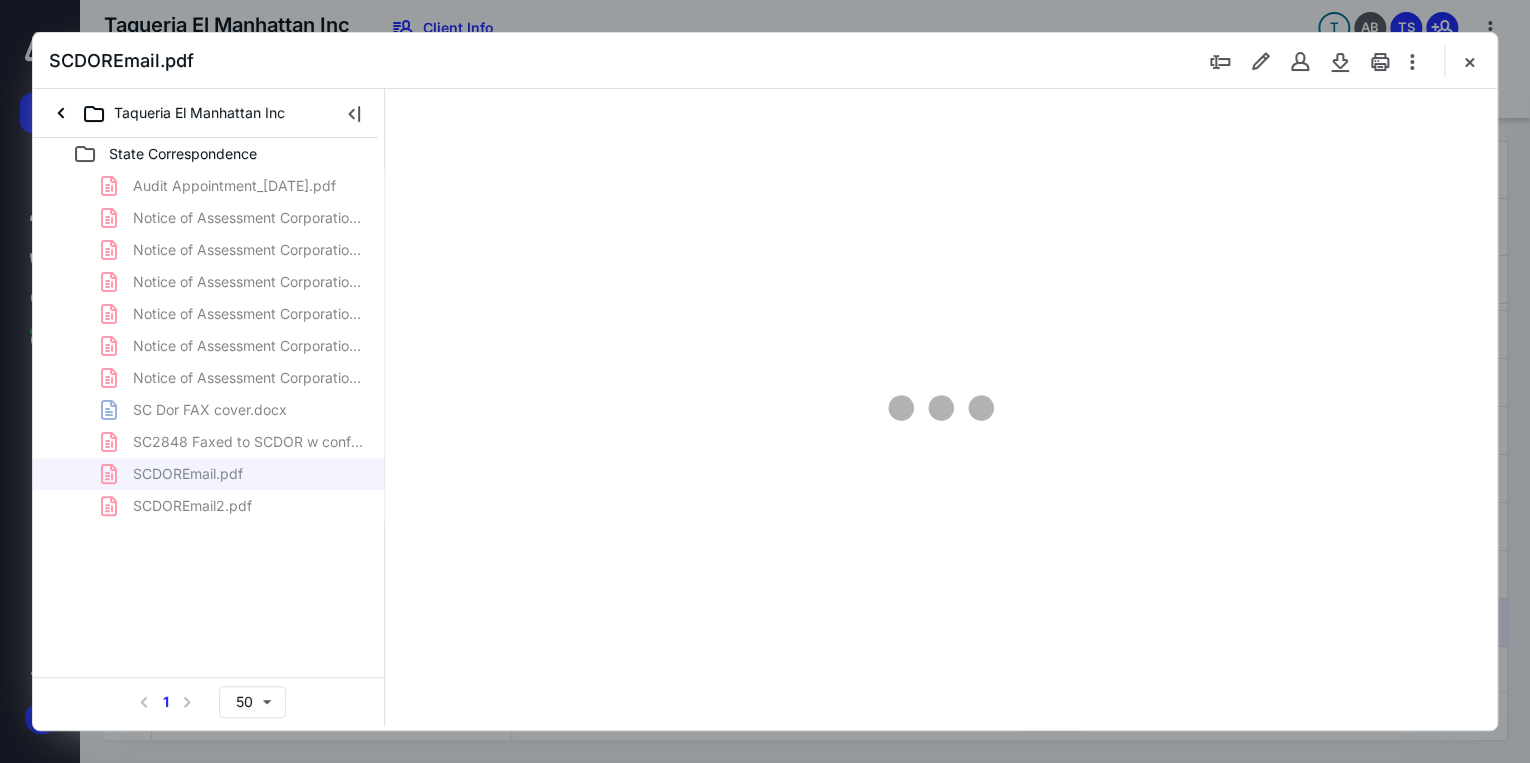 type on "71" 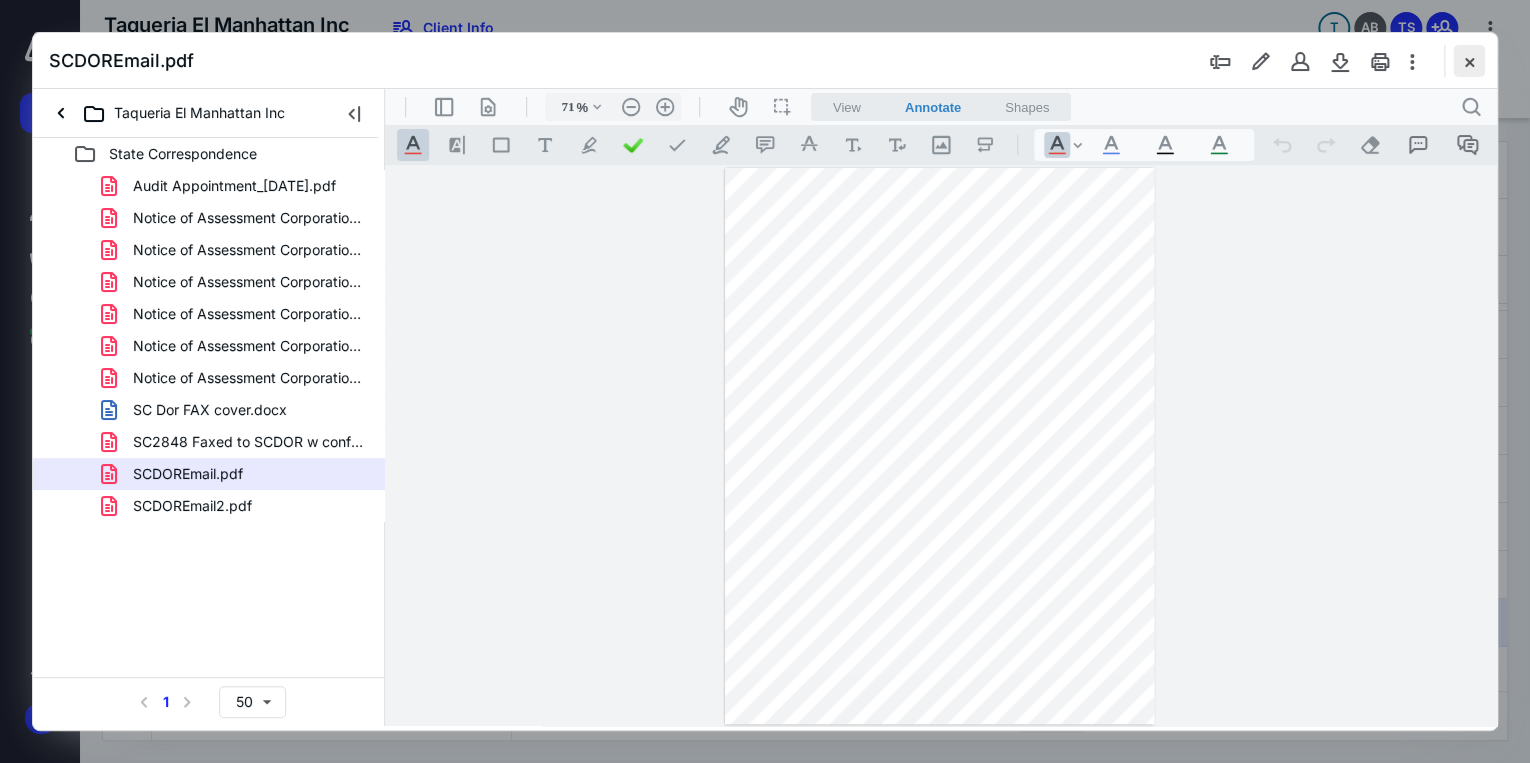 click at bounding box center (1469, 61) 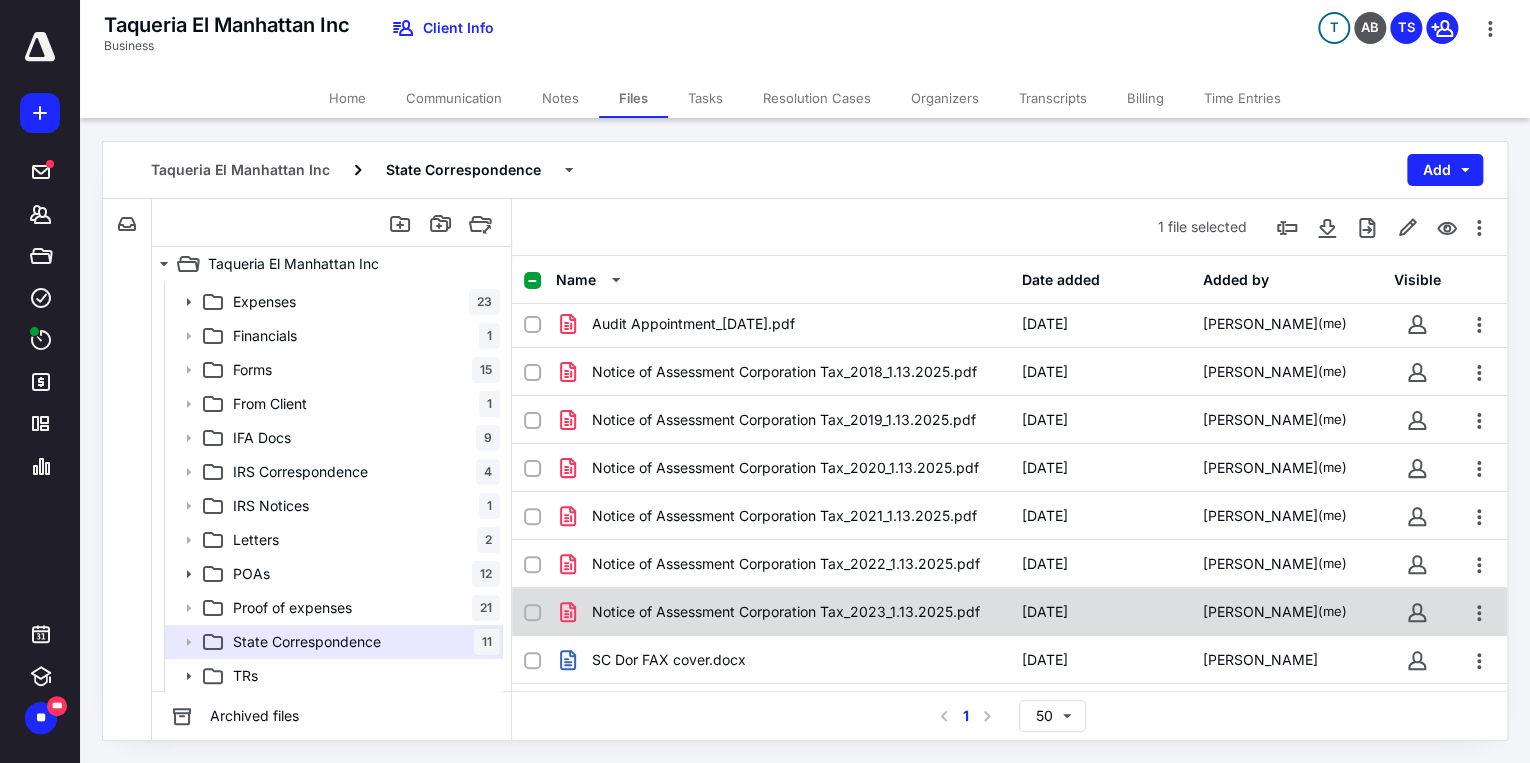 scroll, scrollTop: 0, scrollLeft: 0, axis: both 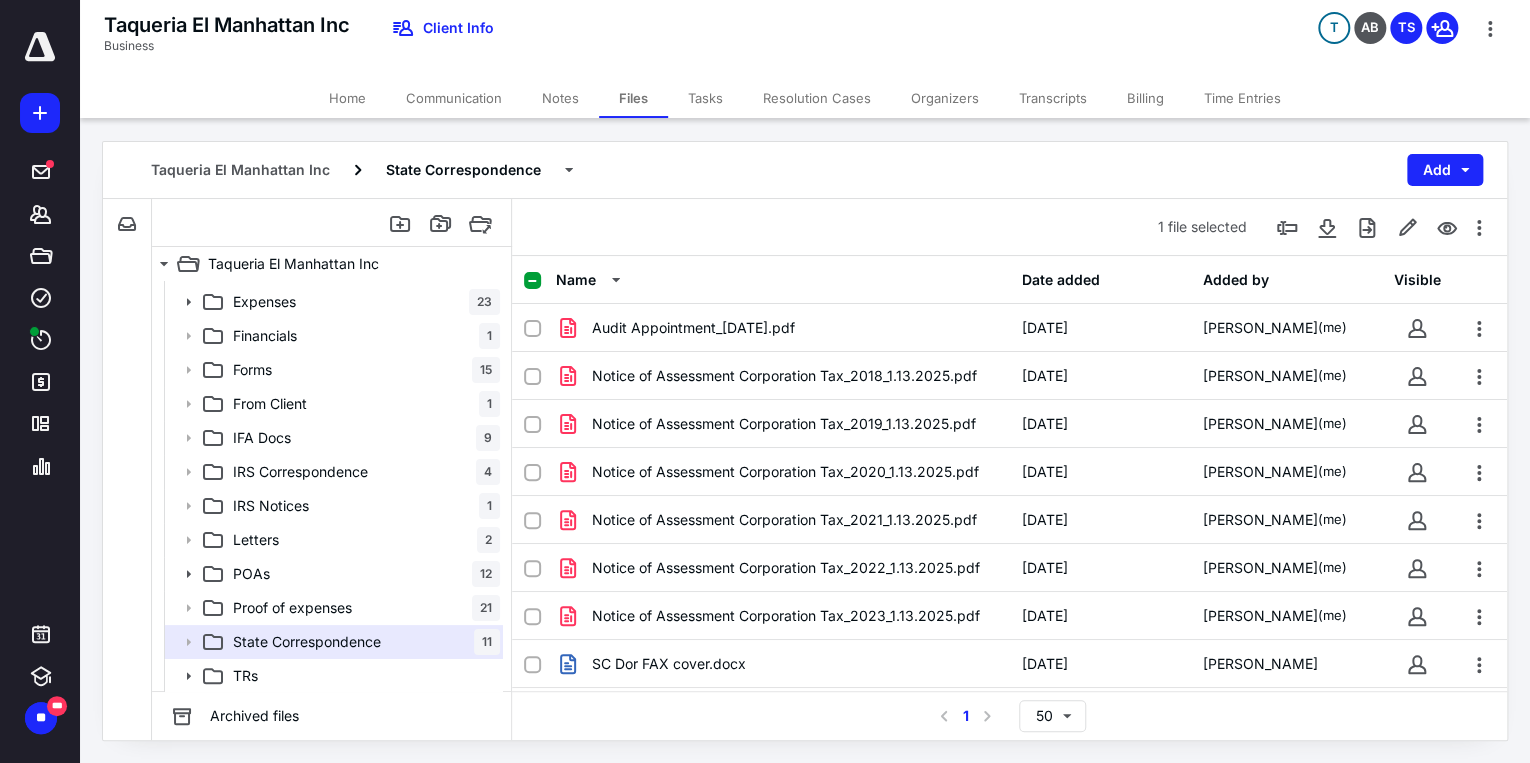 click on "Communication" at bounding box center [454, 98] 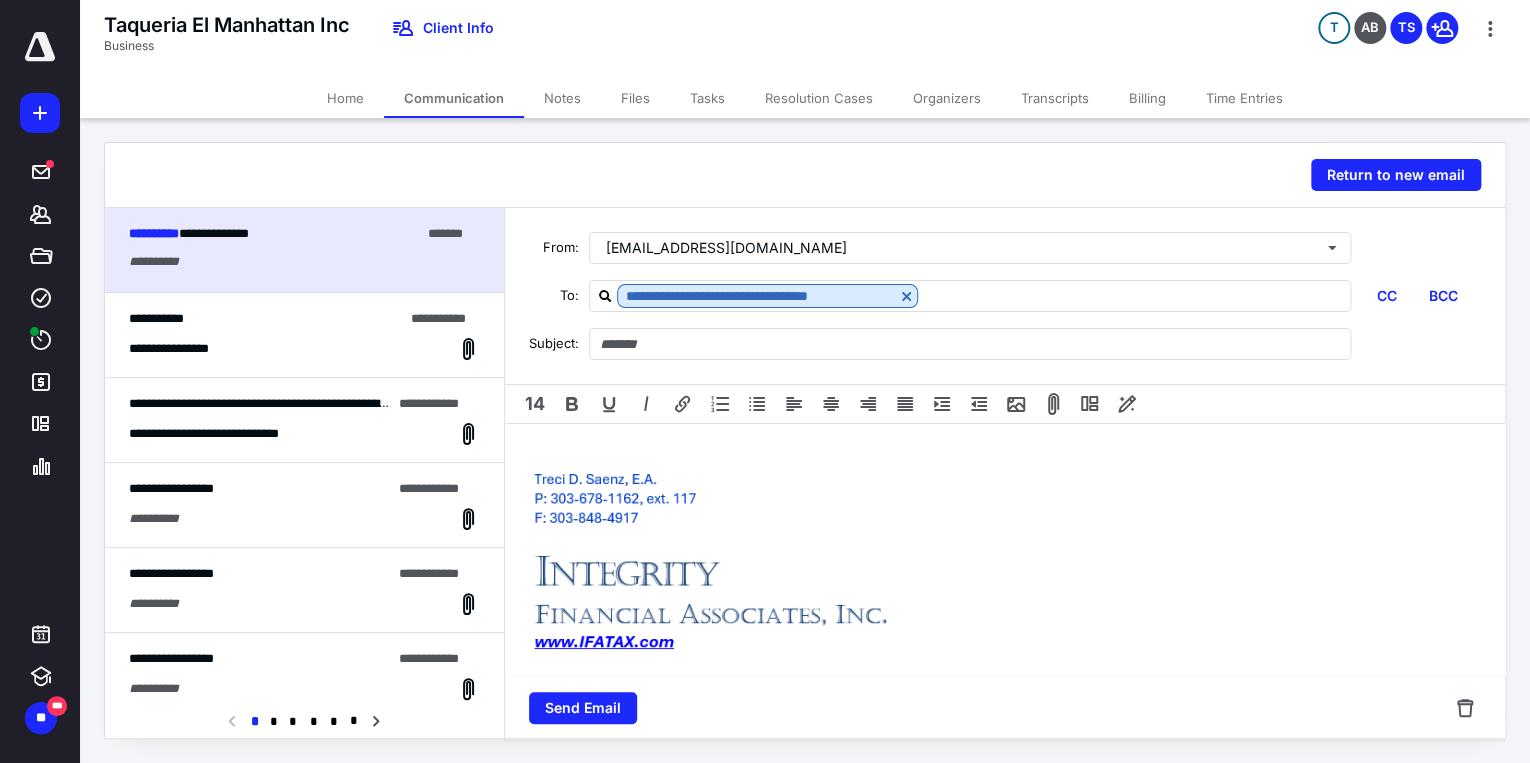 click on "Files" at bounding box center (635, 98) 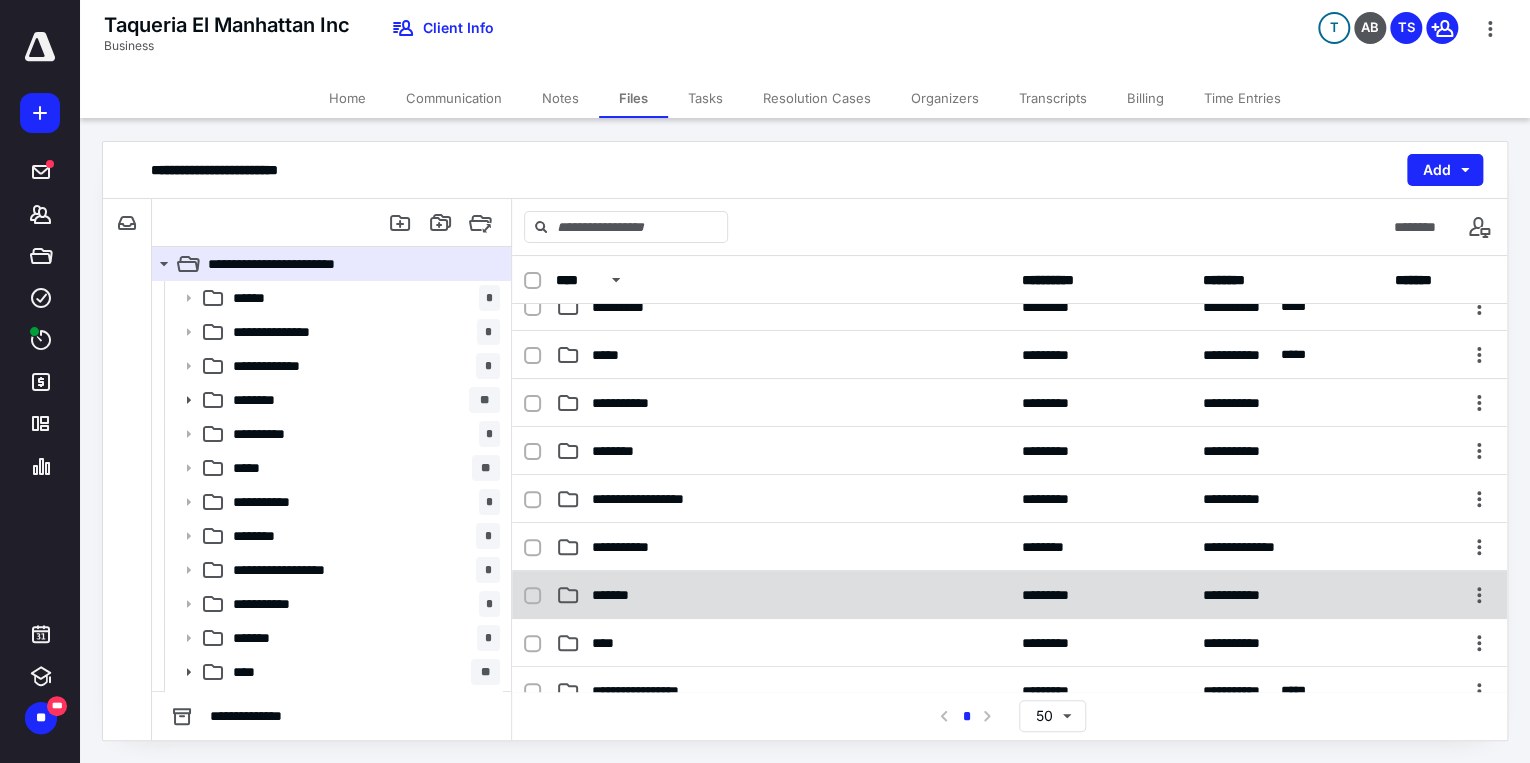 scroll, scrollTop: 160, scrollLeft: 0, axis: vertical 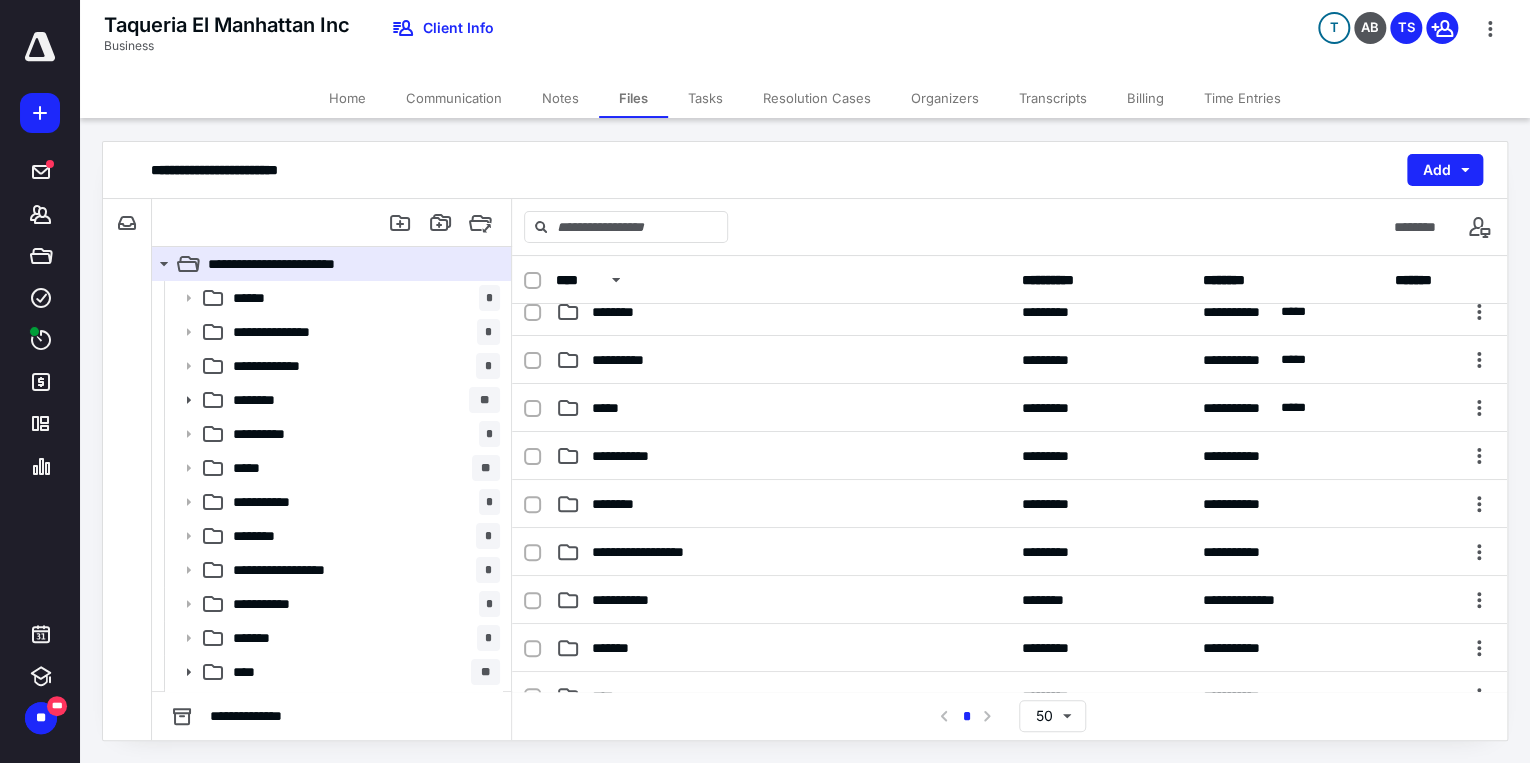 click on "Communication" at bounding box center [454, 98] 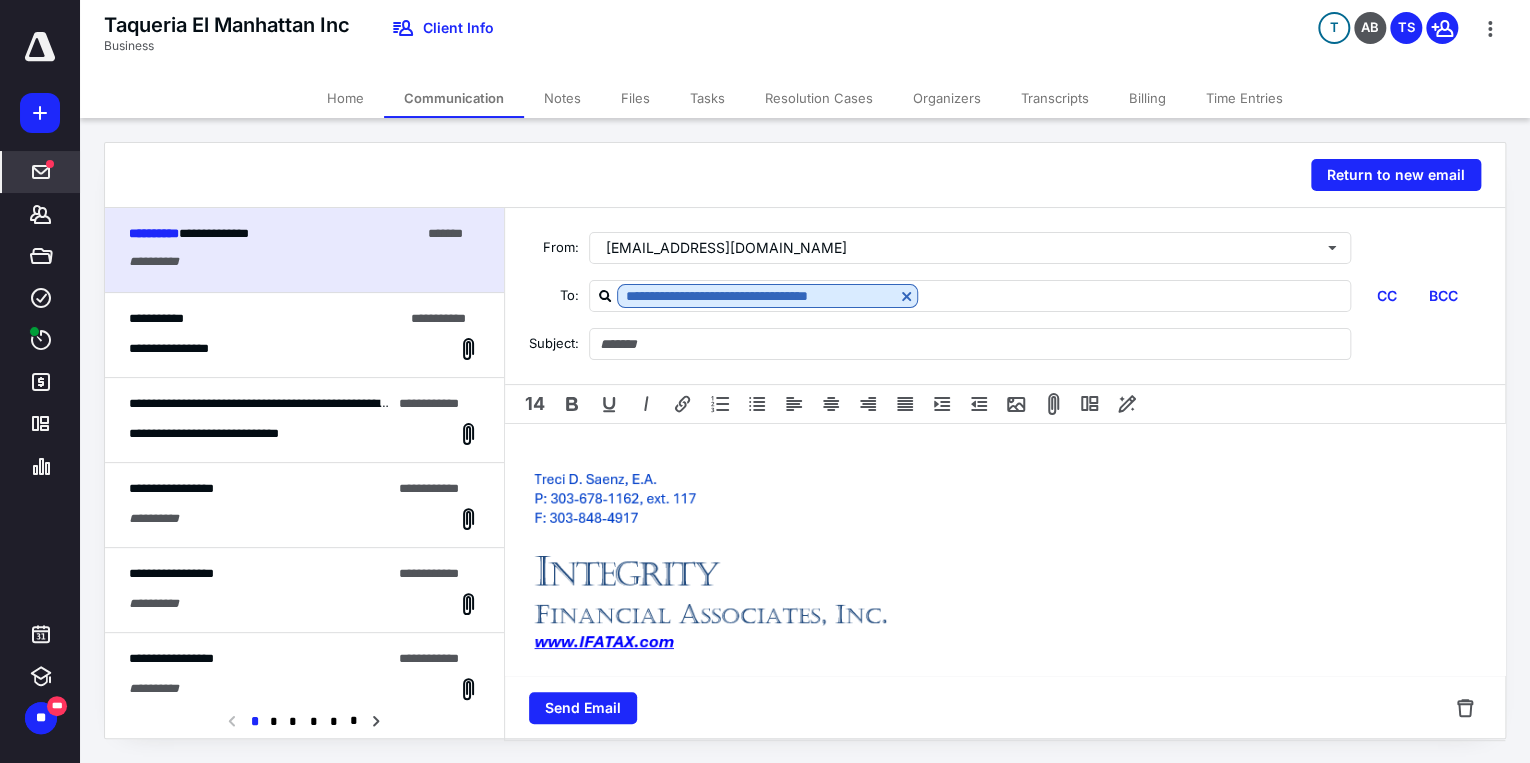 click at bounding box center (50, 164) 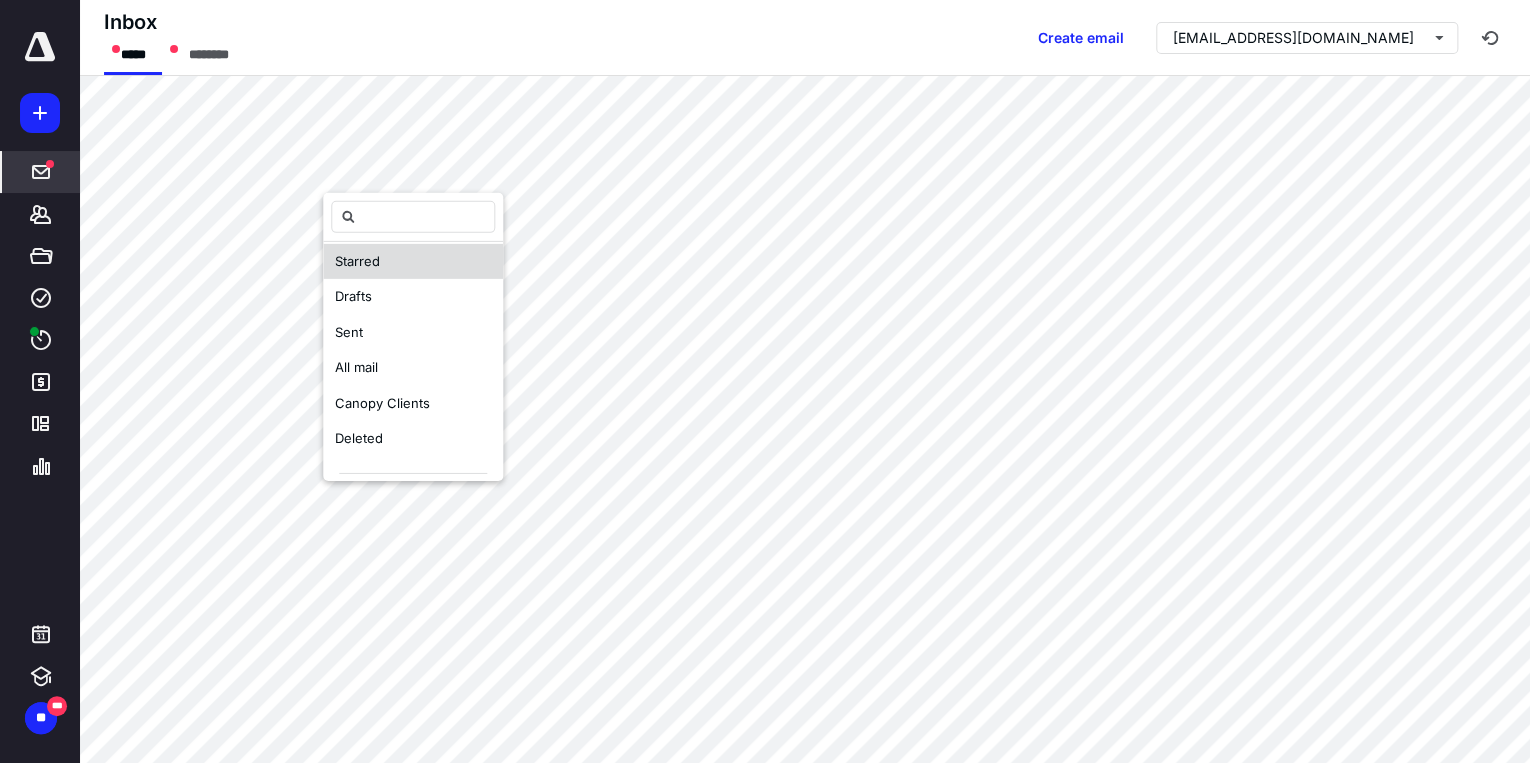 scroll, scrollTop: 160, scrollLeft: 0, axis: vertical 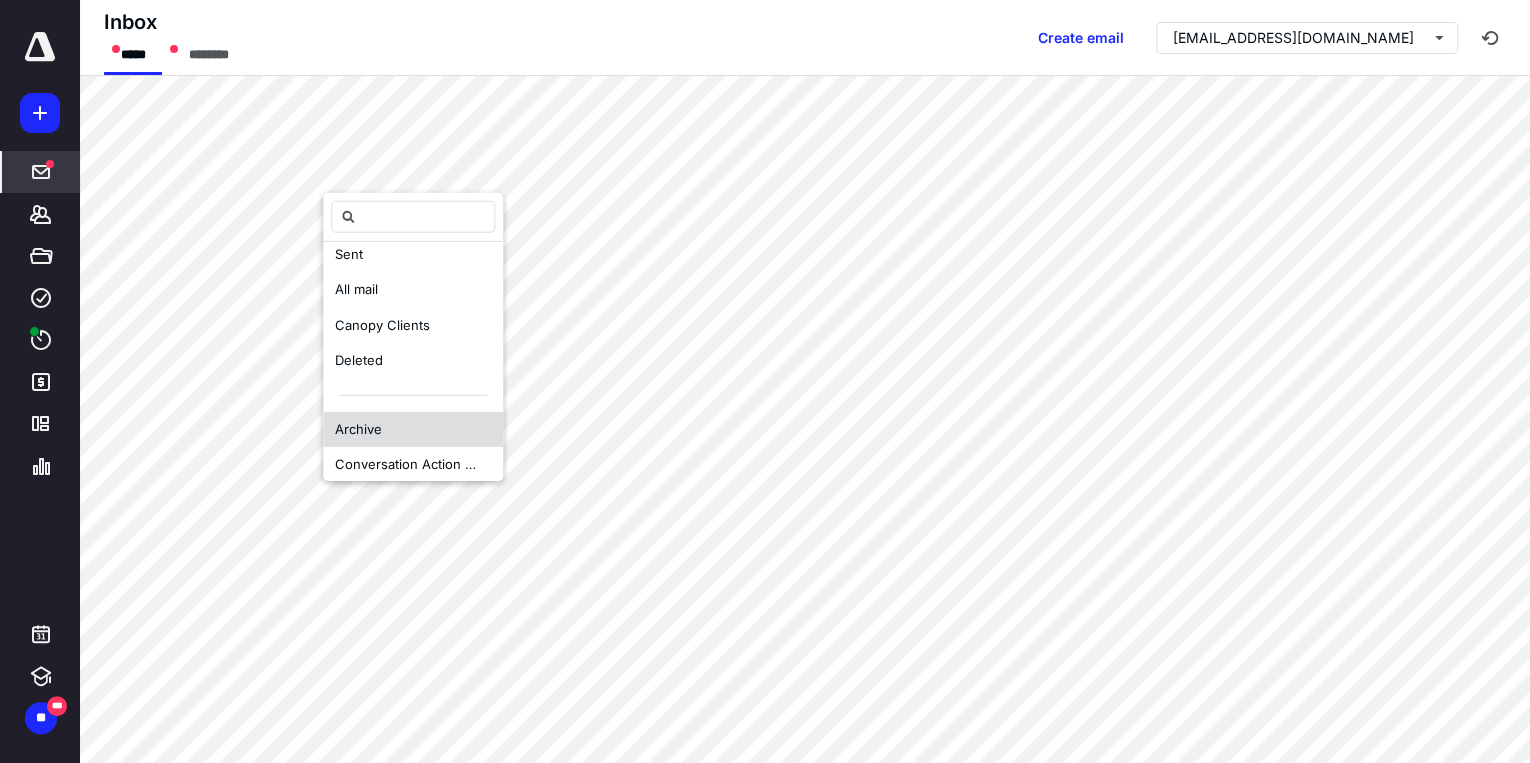 click on "Archive" at bounding box center (413, 429) 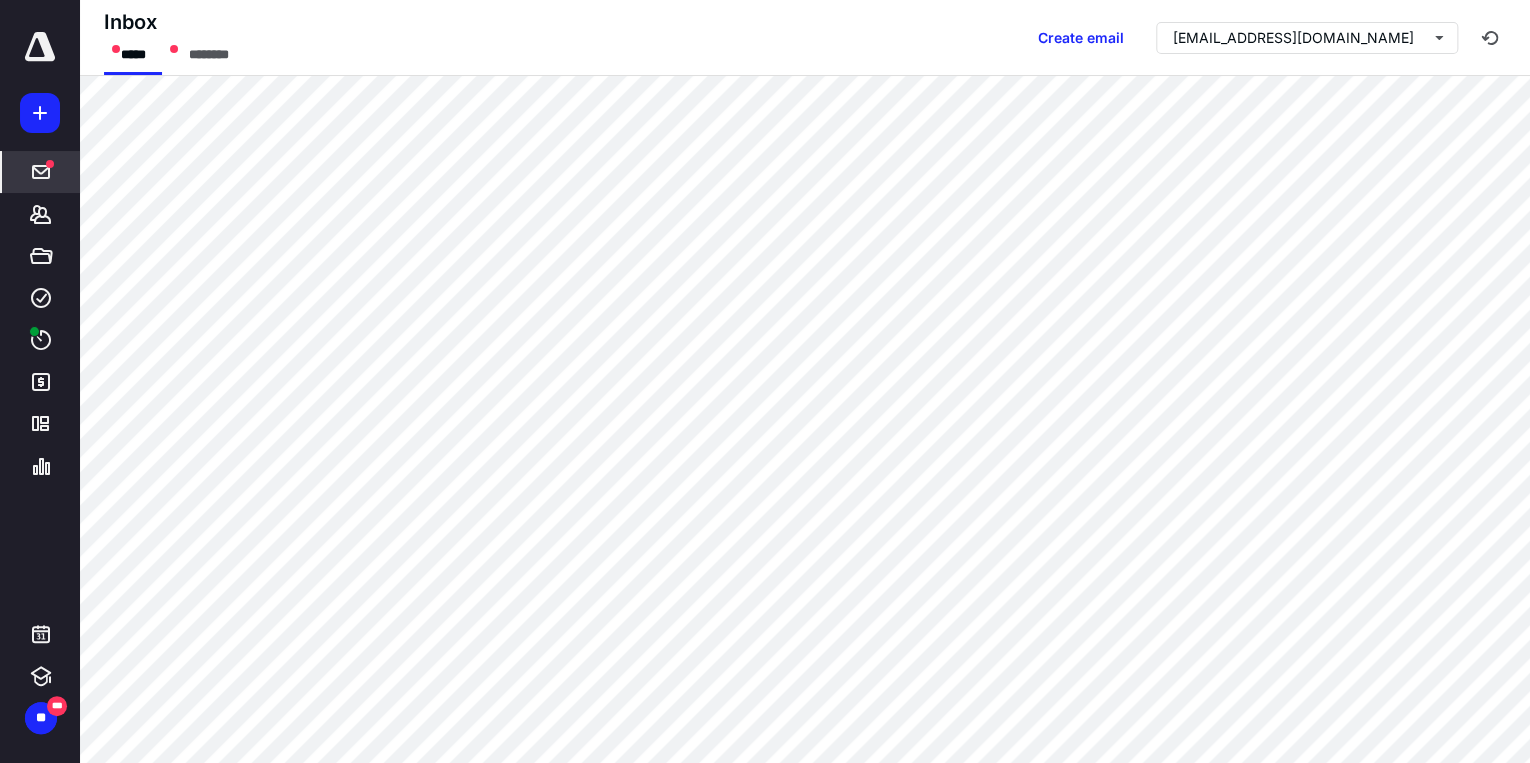 scroll, scrollTop: 0, scrollLeft: 0, axis: both 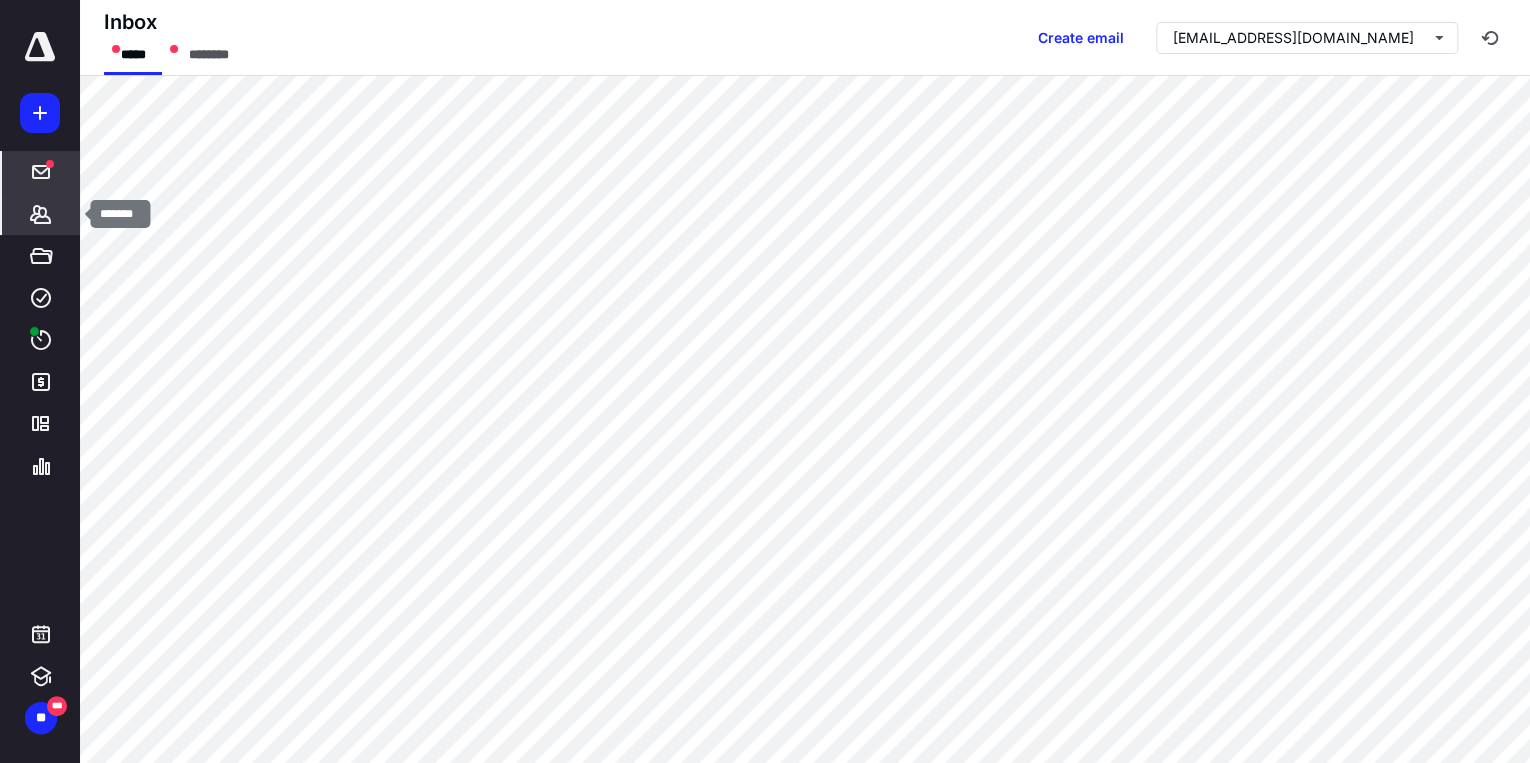 click on "*******" at bounding box center [41, 214] 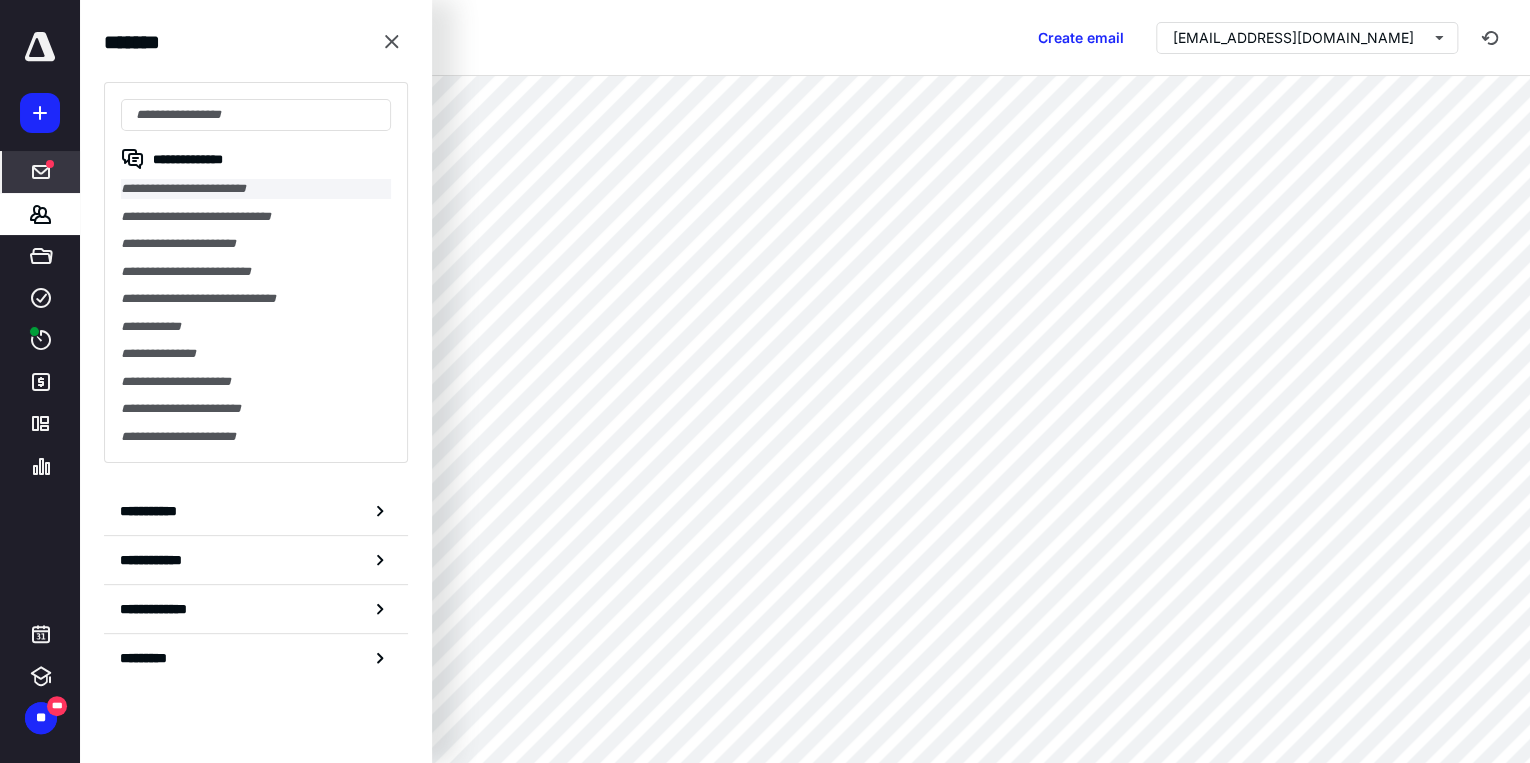 click on "**********" at bounding box center [256, 189] 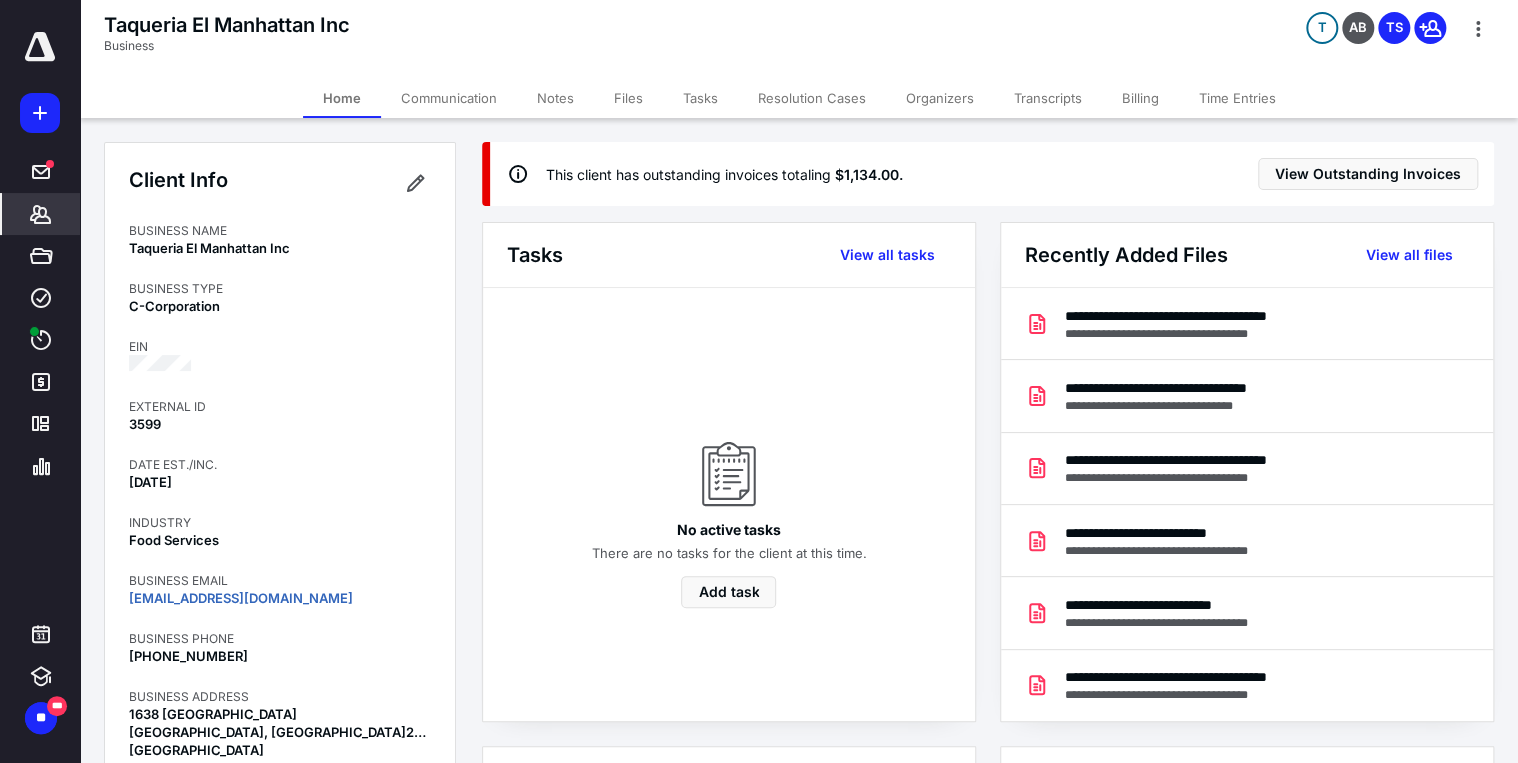 click on "Files" at bounding box center [628, 98] 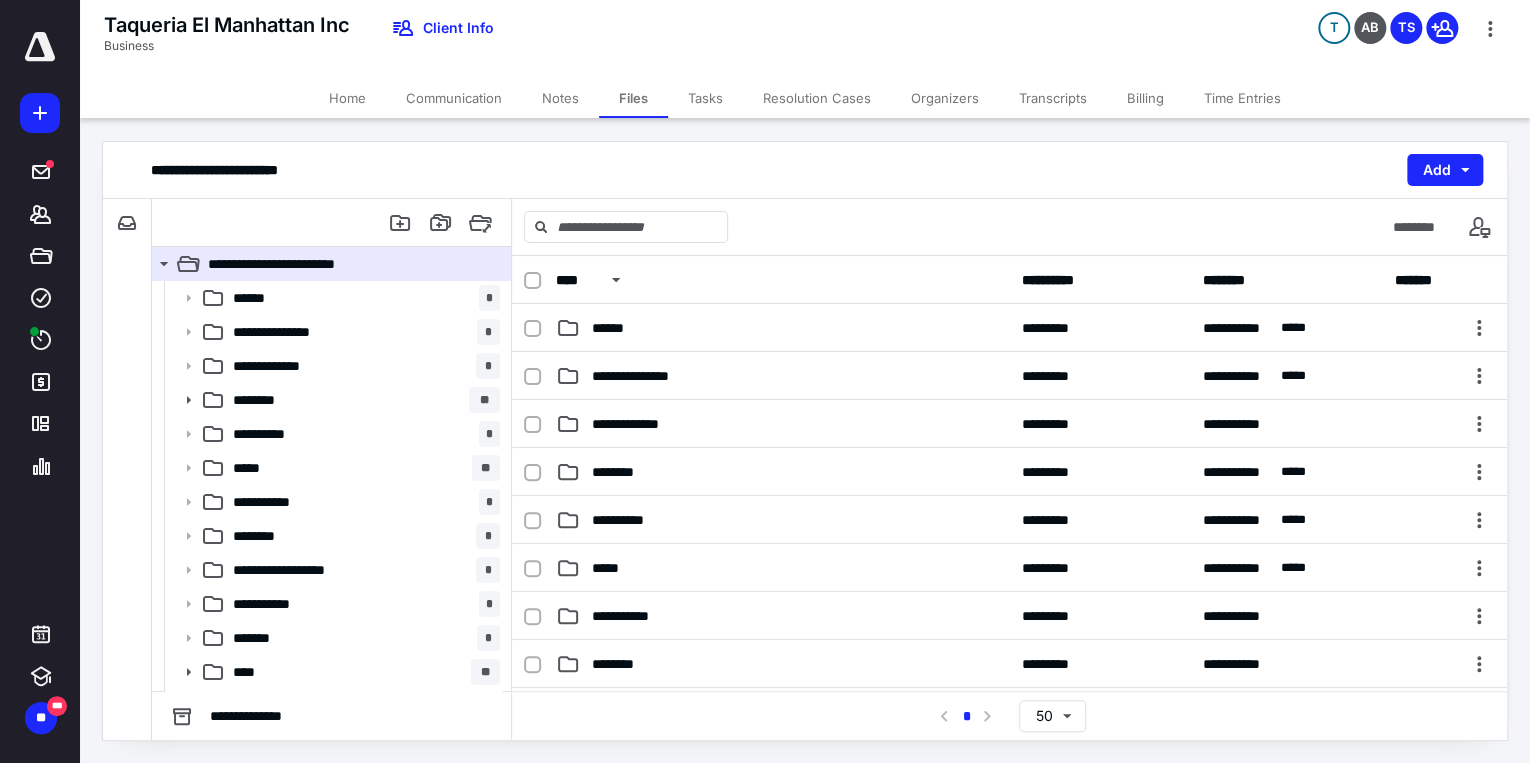 click on "Communication" at bounding box center (454, 98) 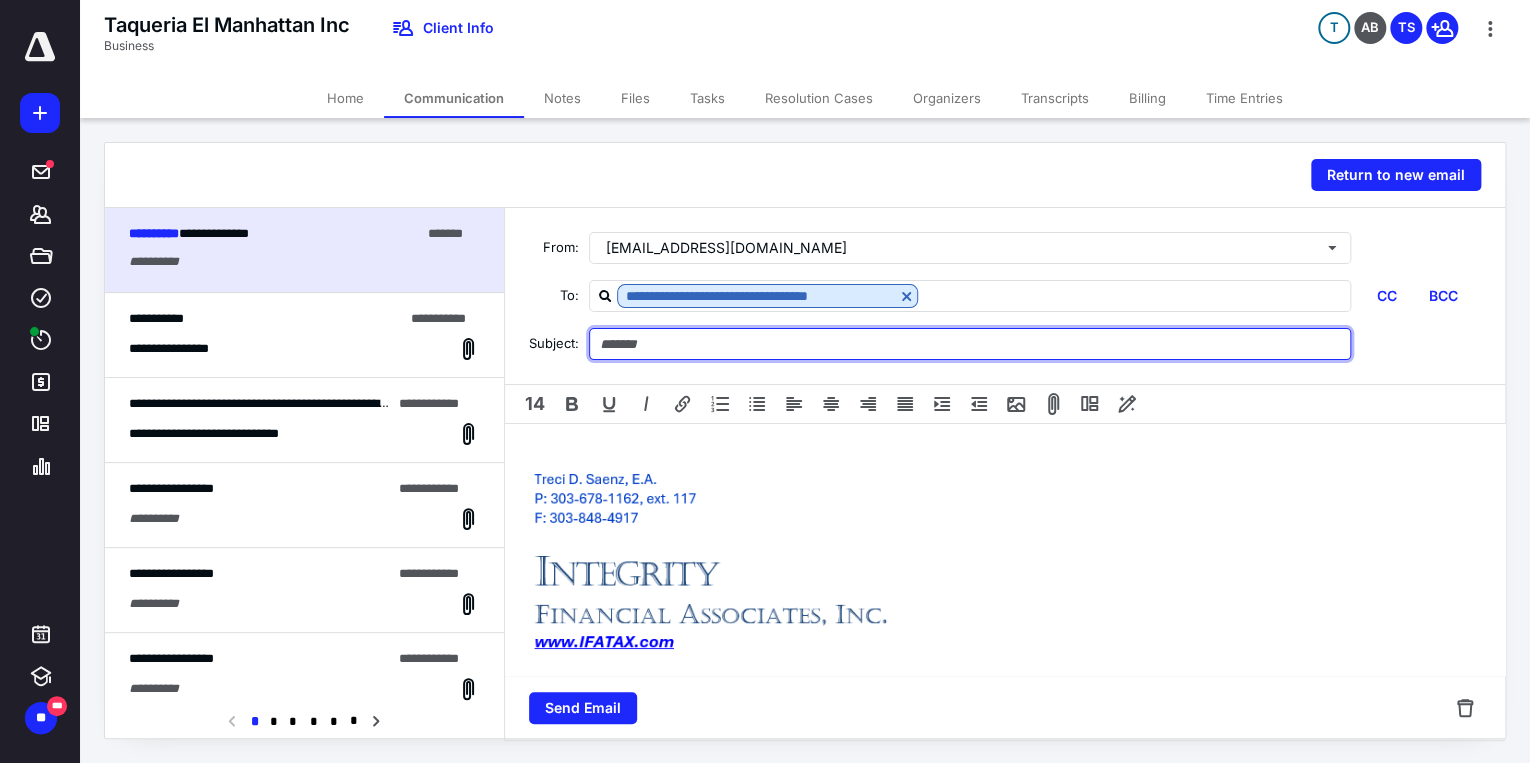 click at bounding box center (970, 344) 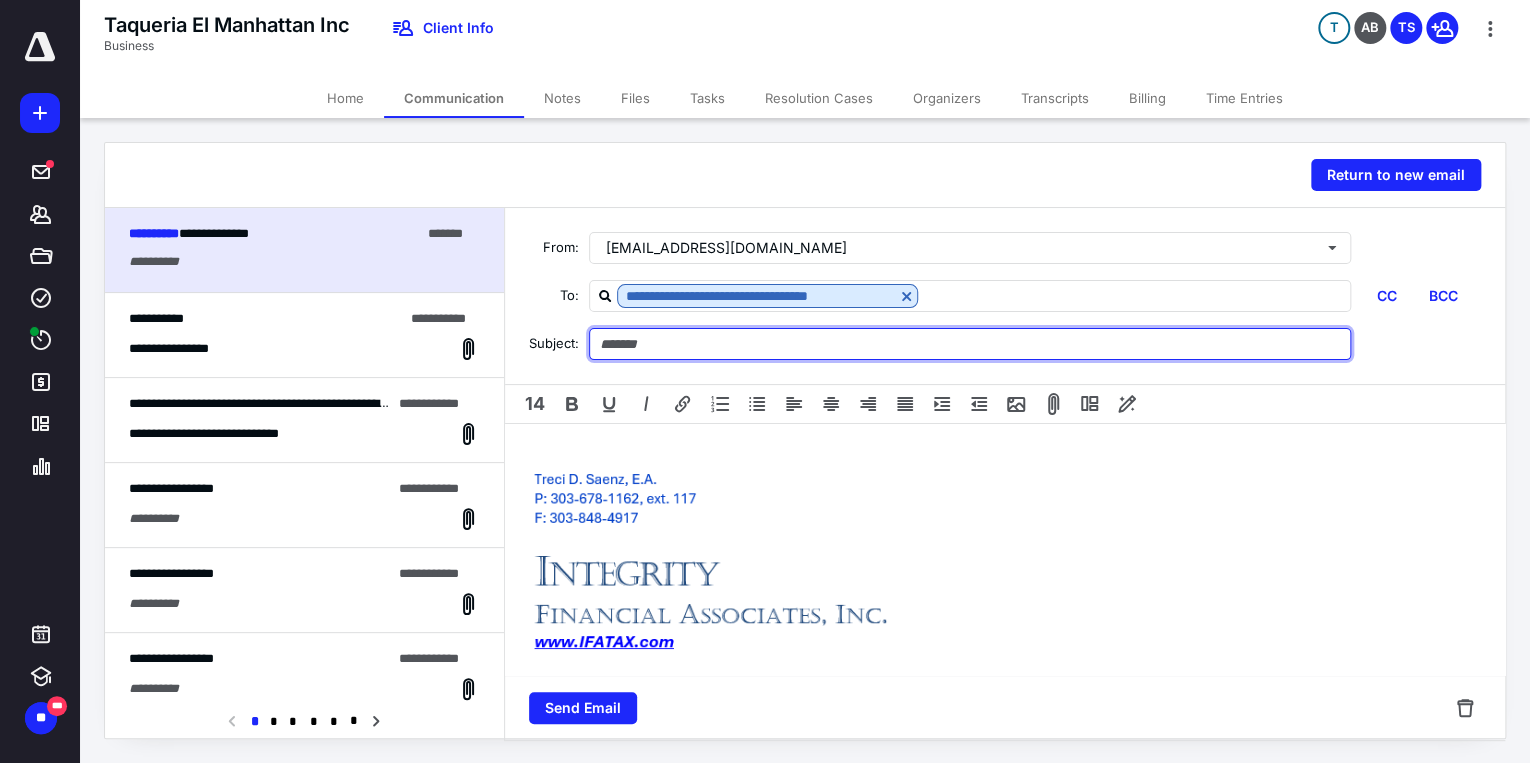type on "*" 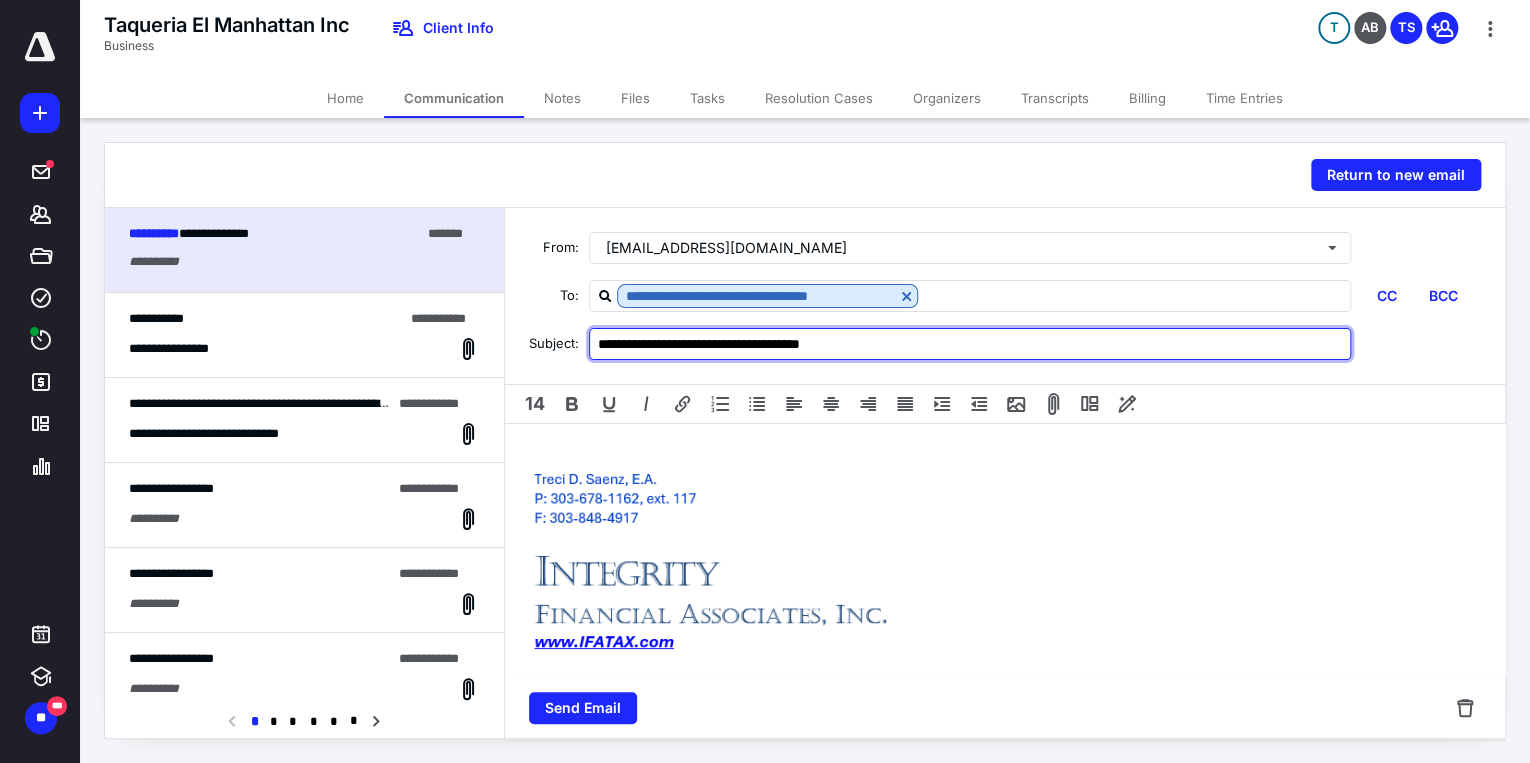 type on "**********" 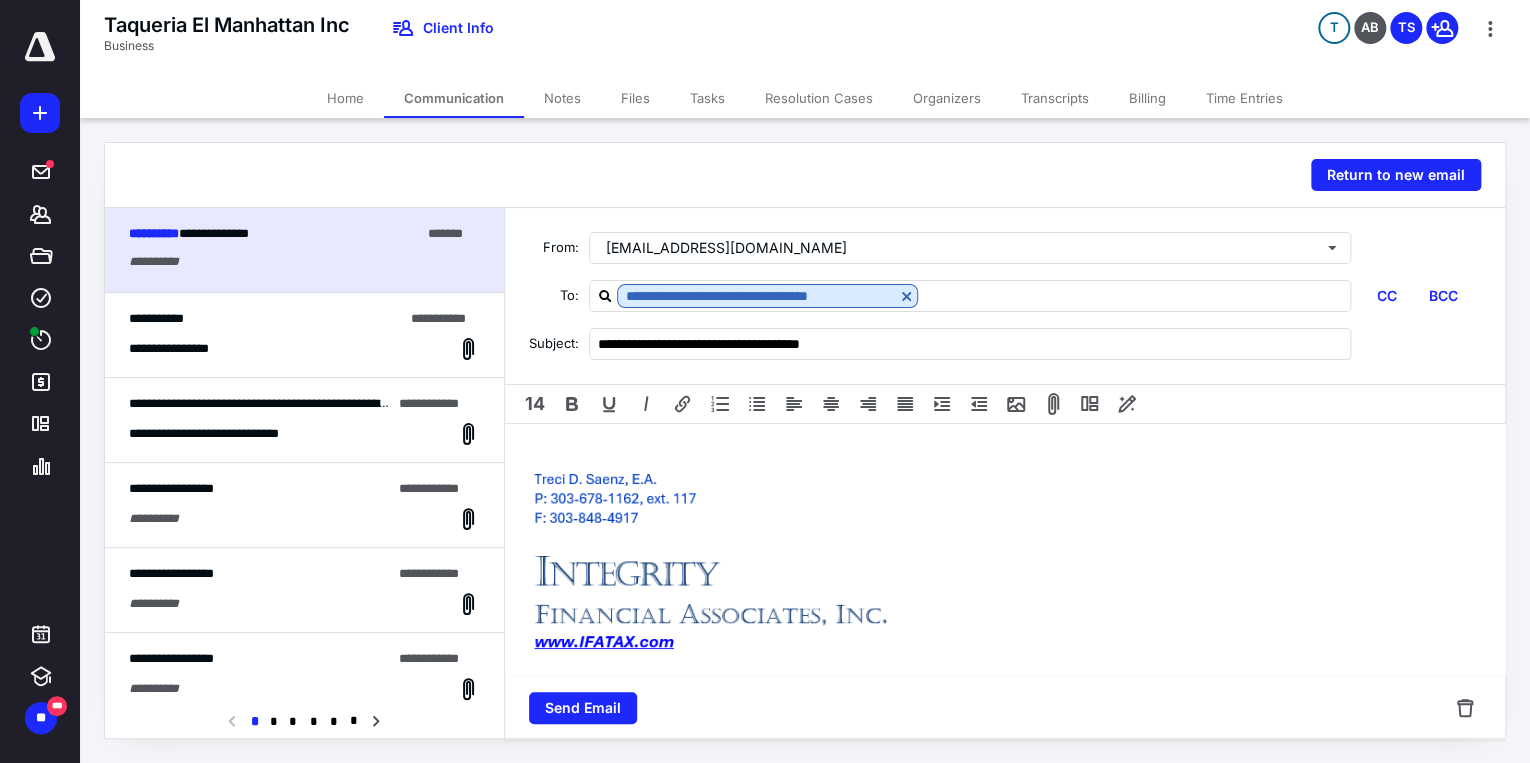 click on "14" at bounding box center [1005, 404] 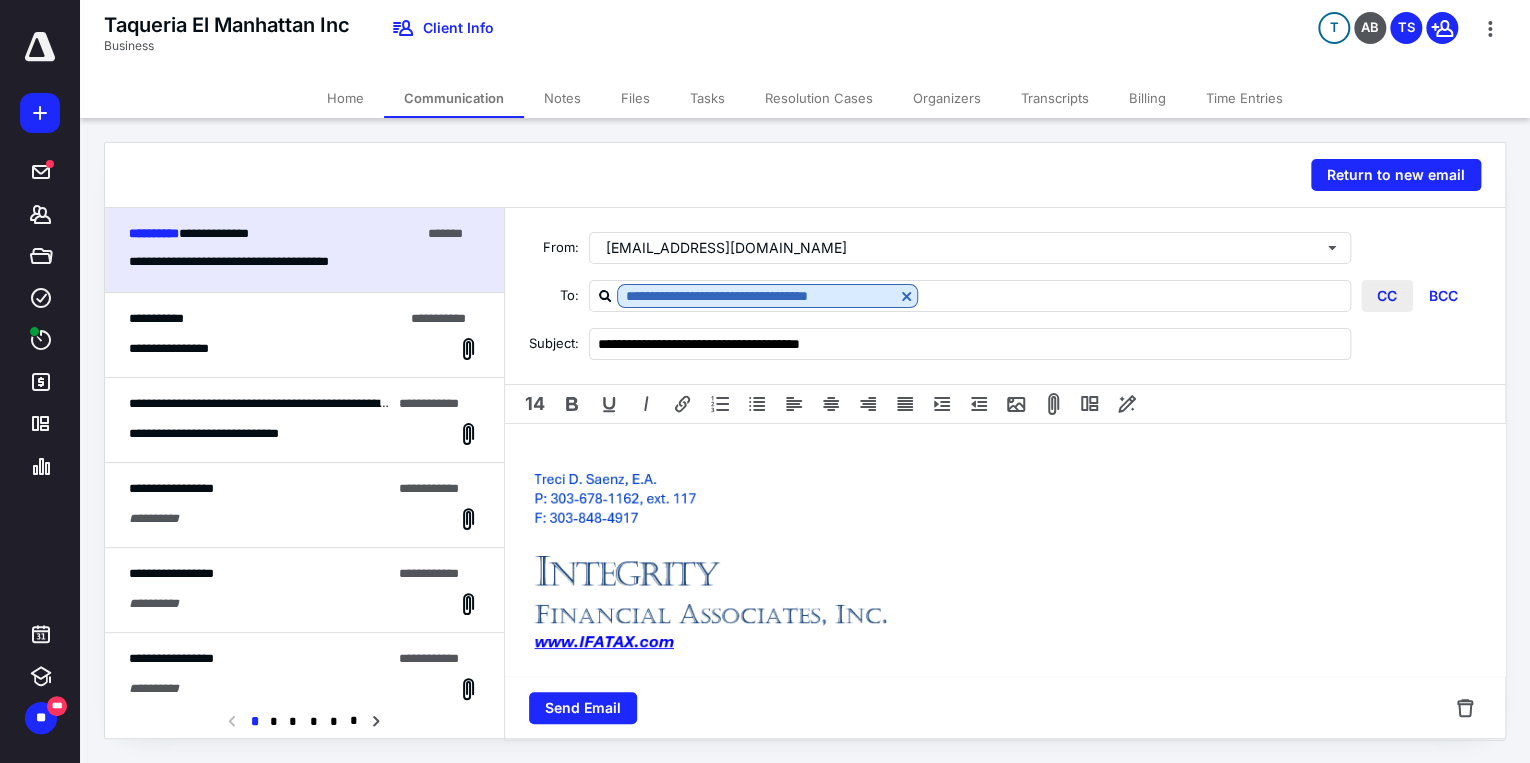 click on "CC" at bounding box center [1387, 296] 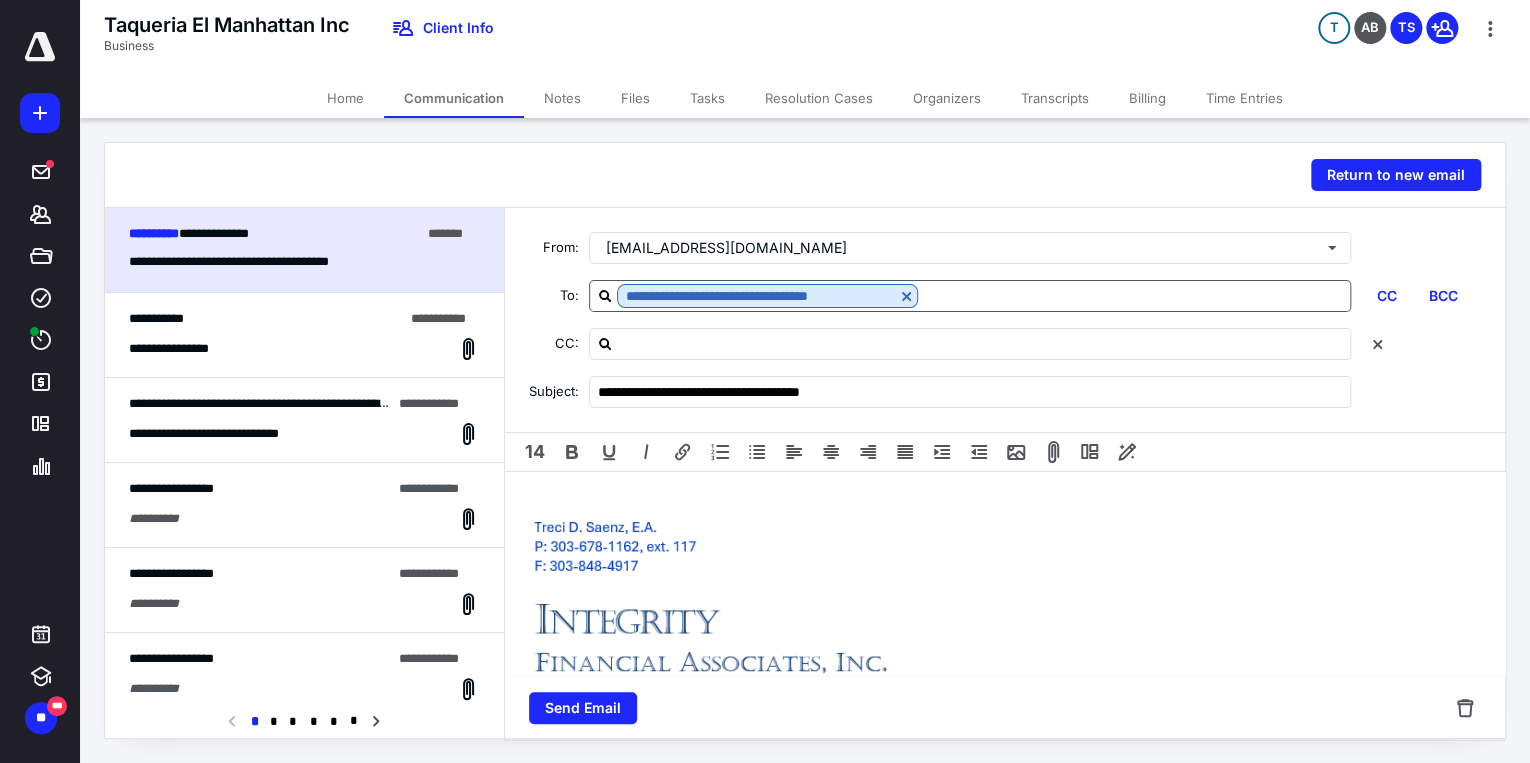 click at bounding box center [1134, 296] 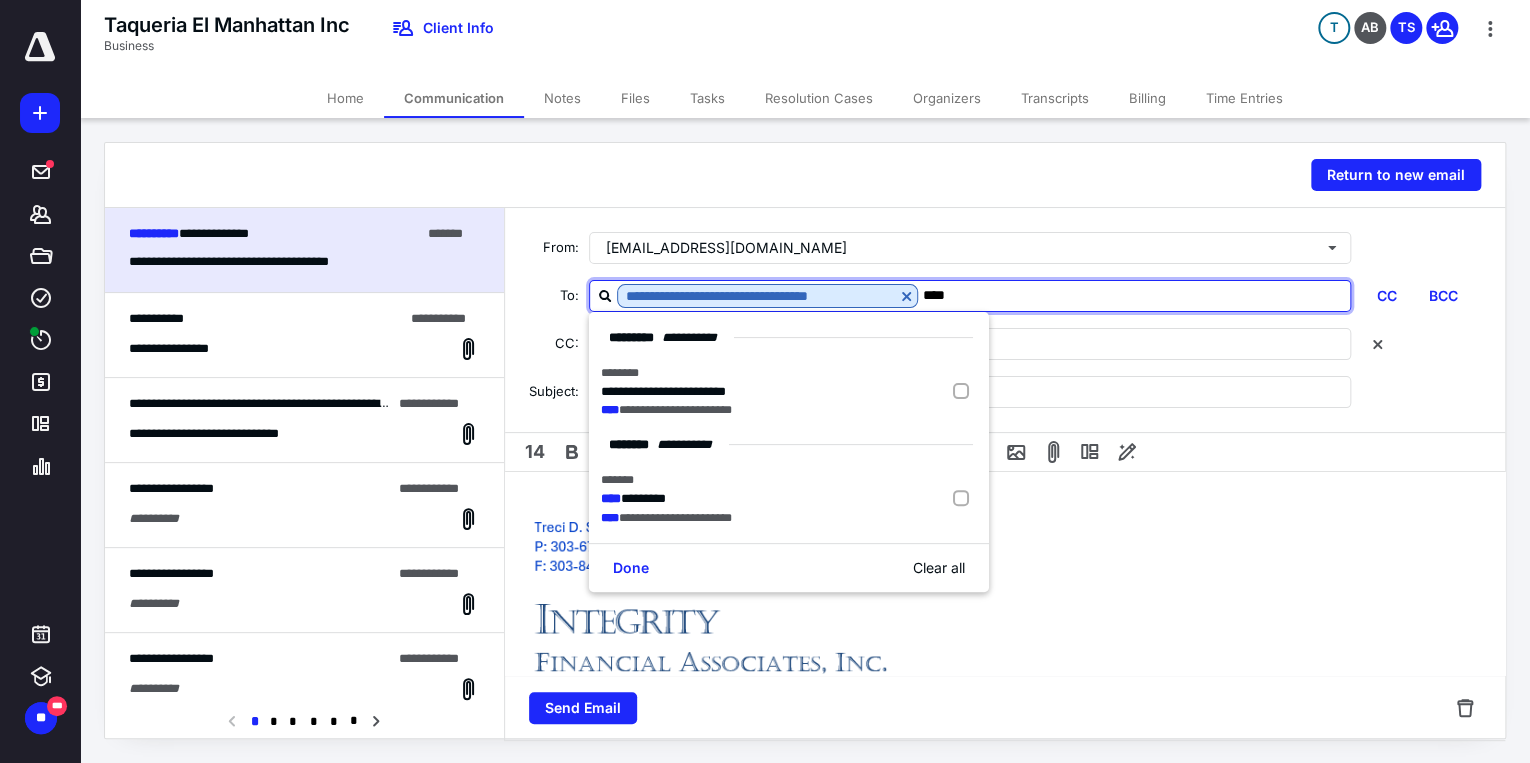 type on "*****" 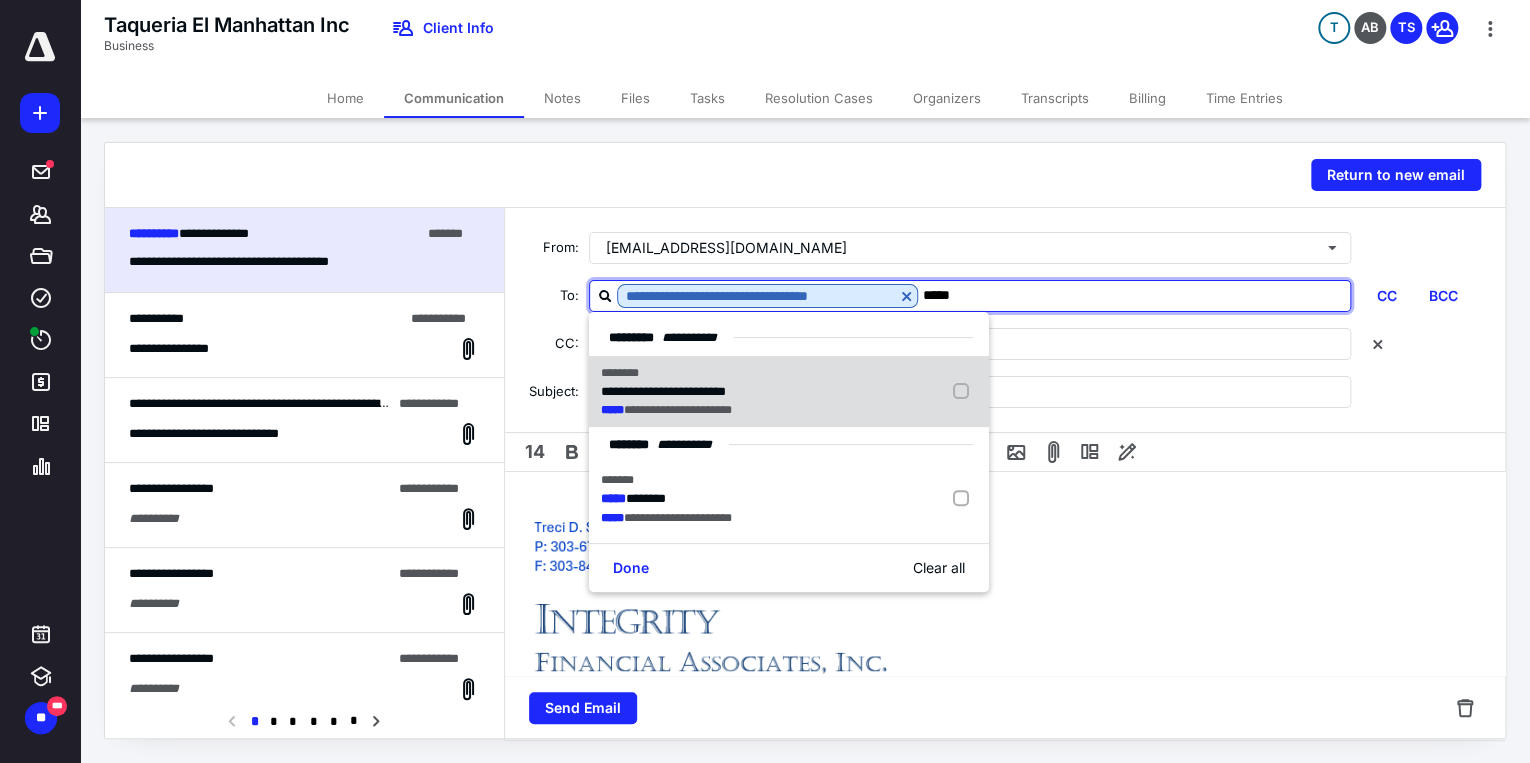 click on "**********" at bounding box center (678, 410) 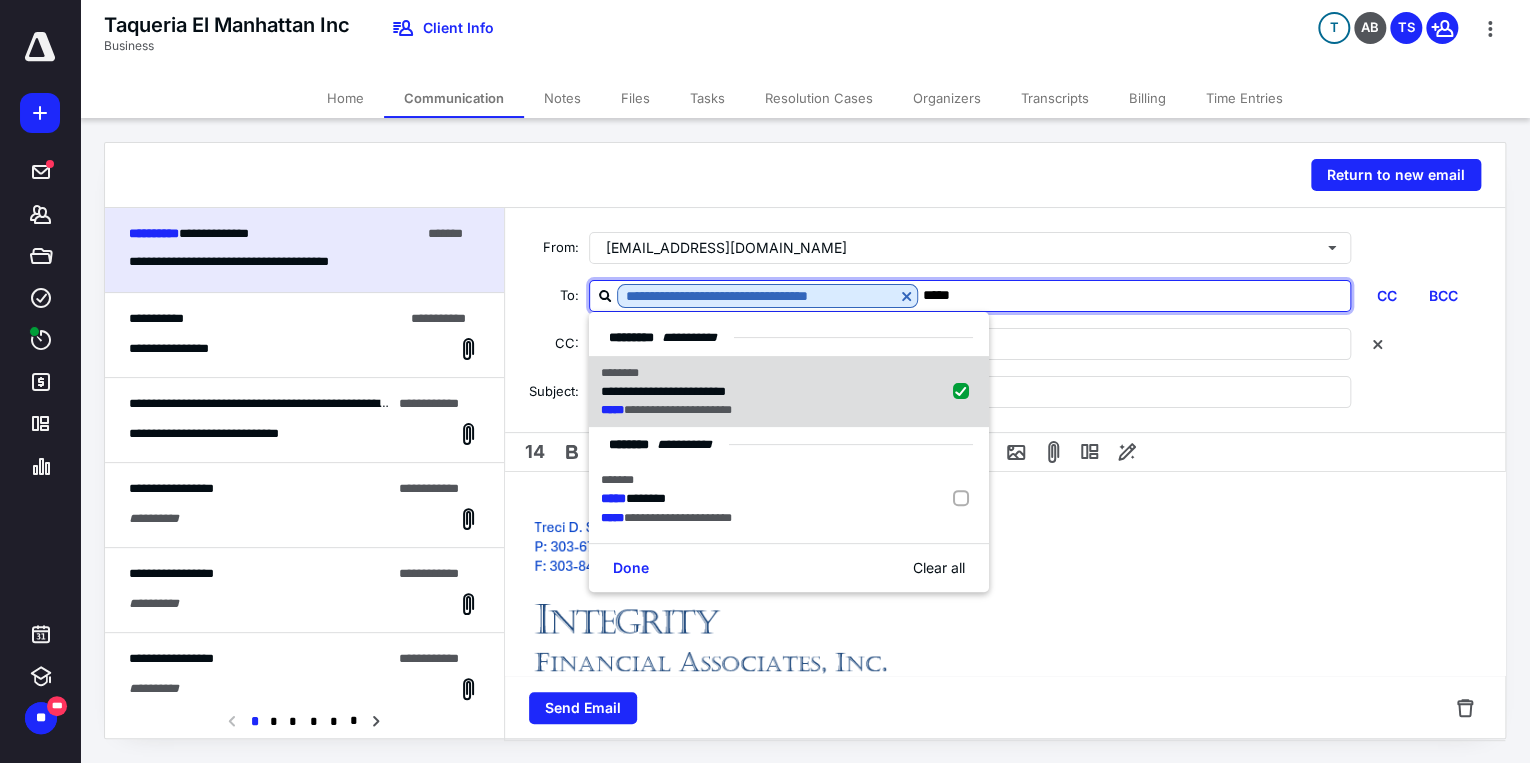 checkbox on "true" 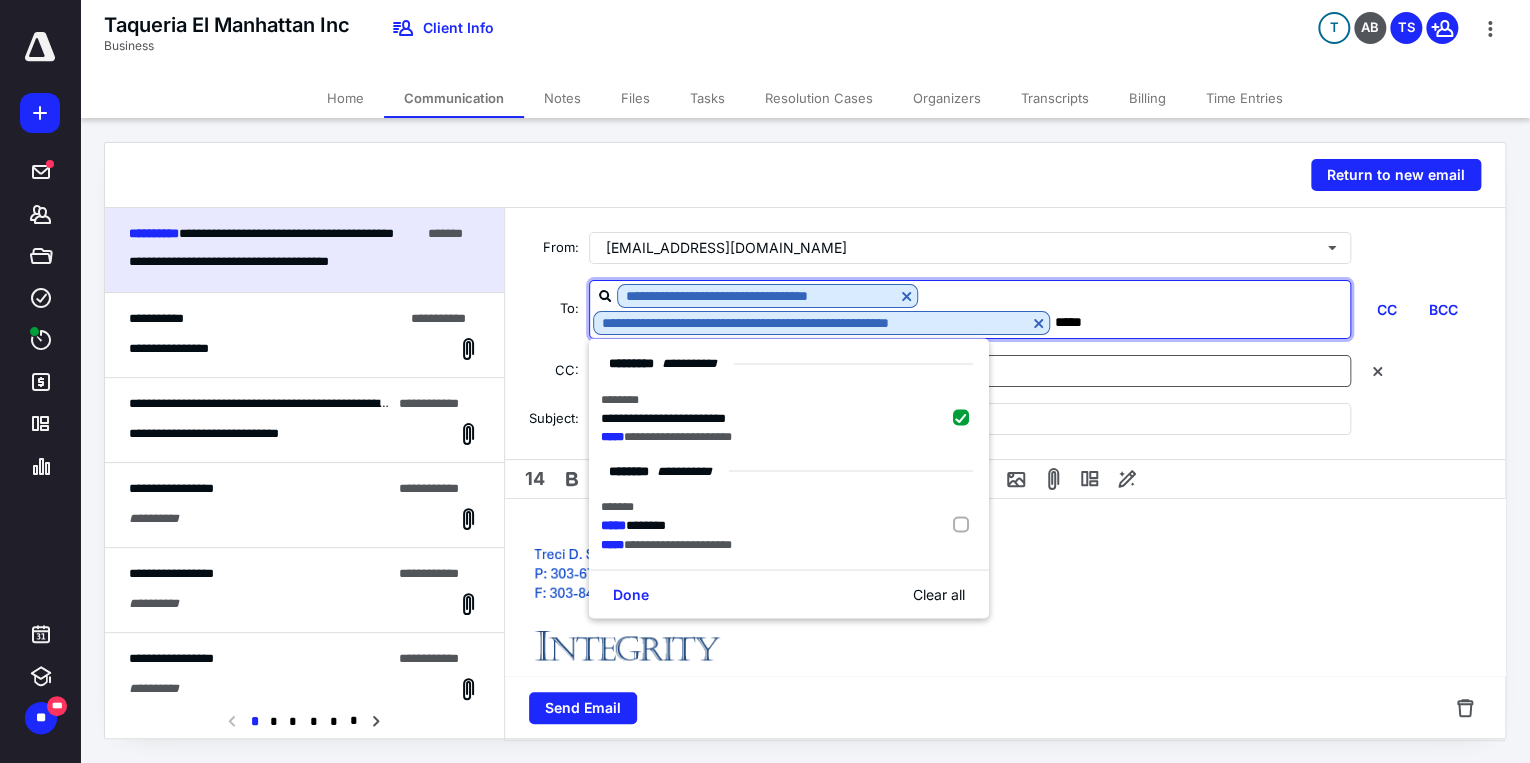 type on "*****" 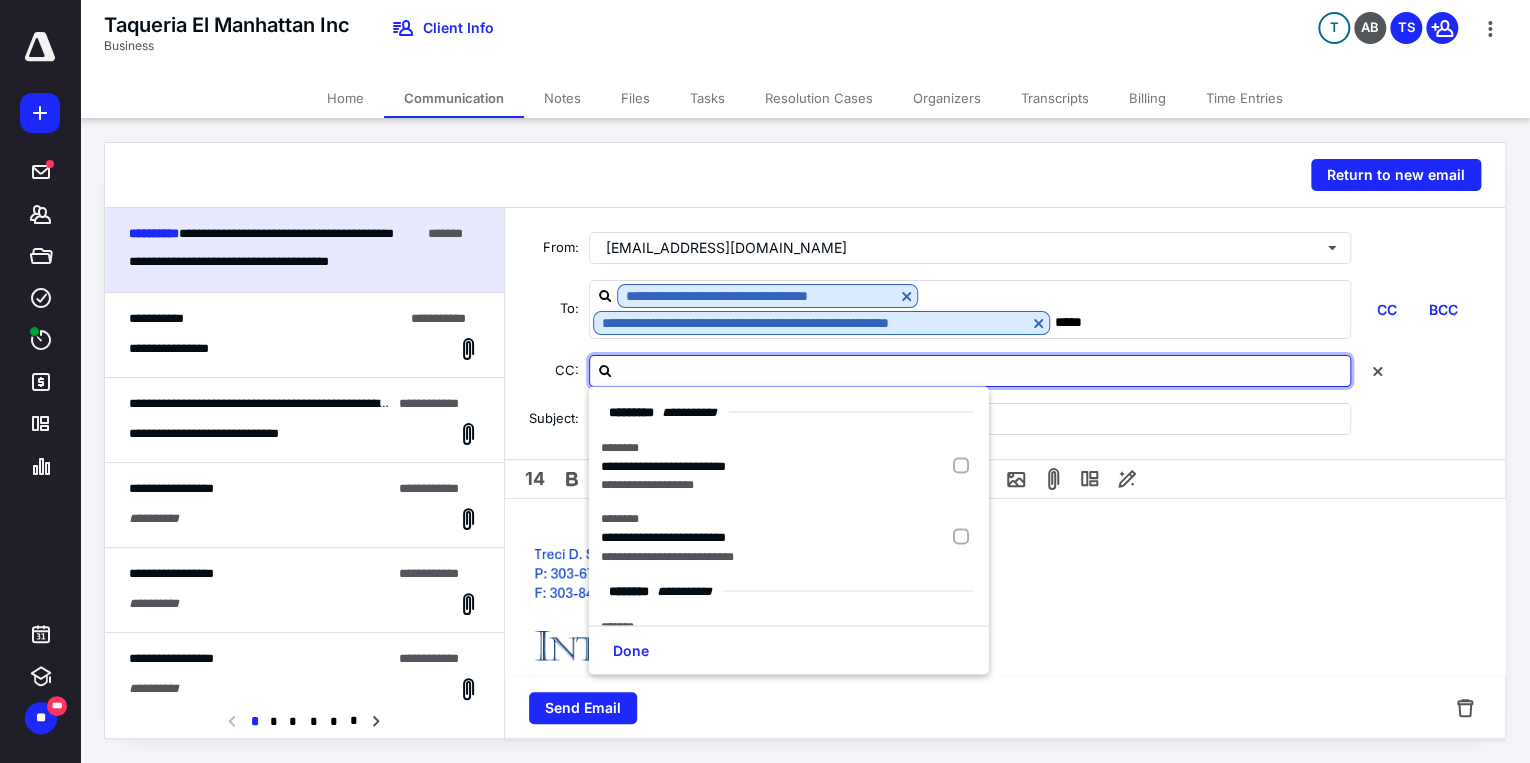 type 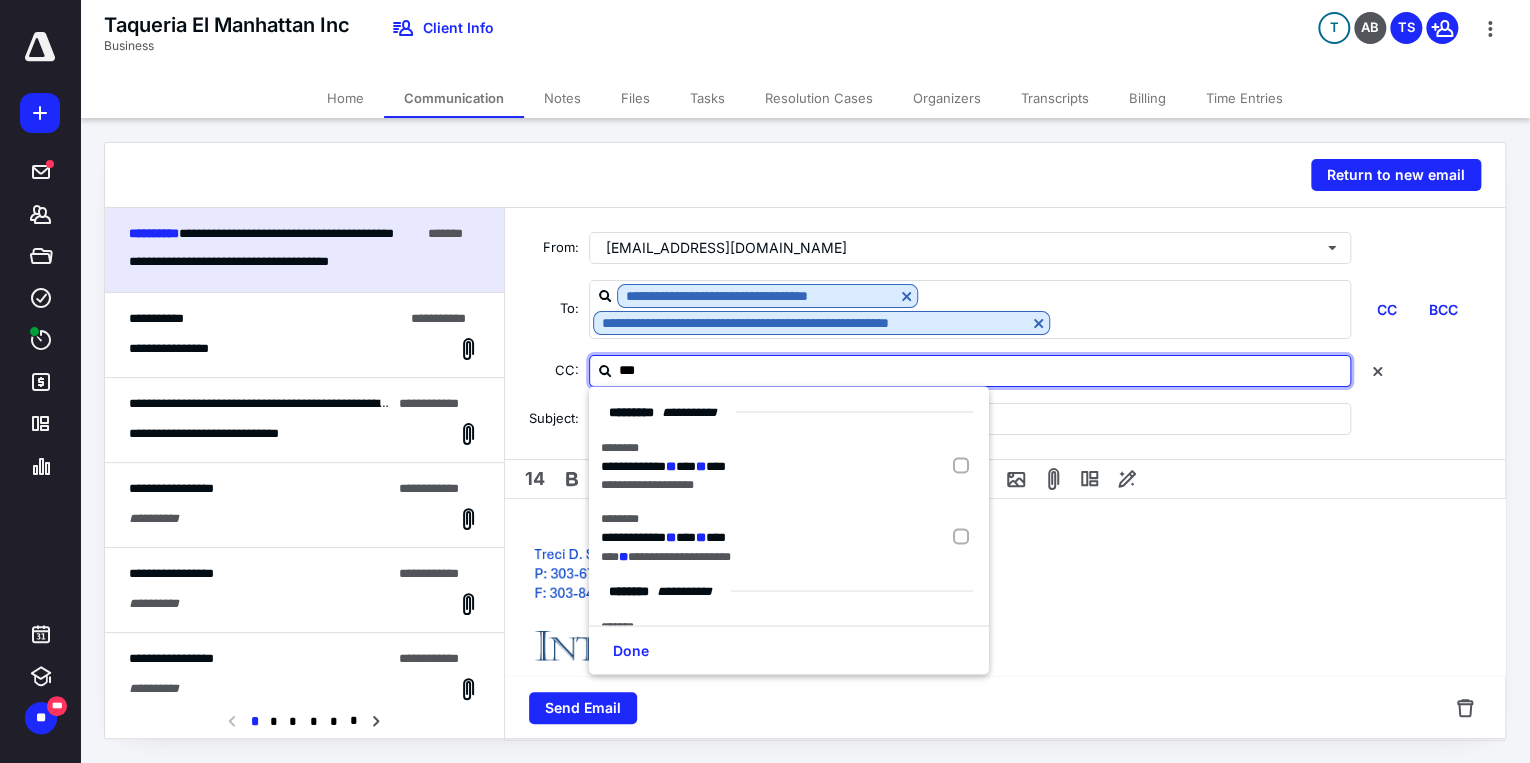 type on "****" 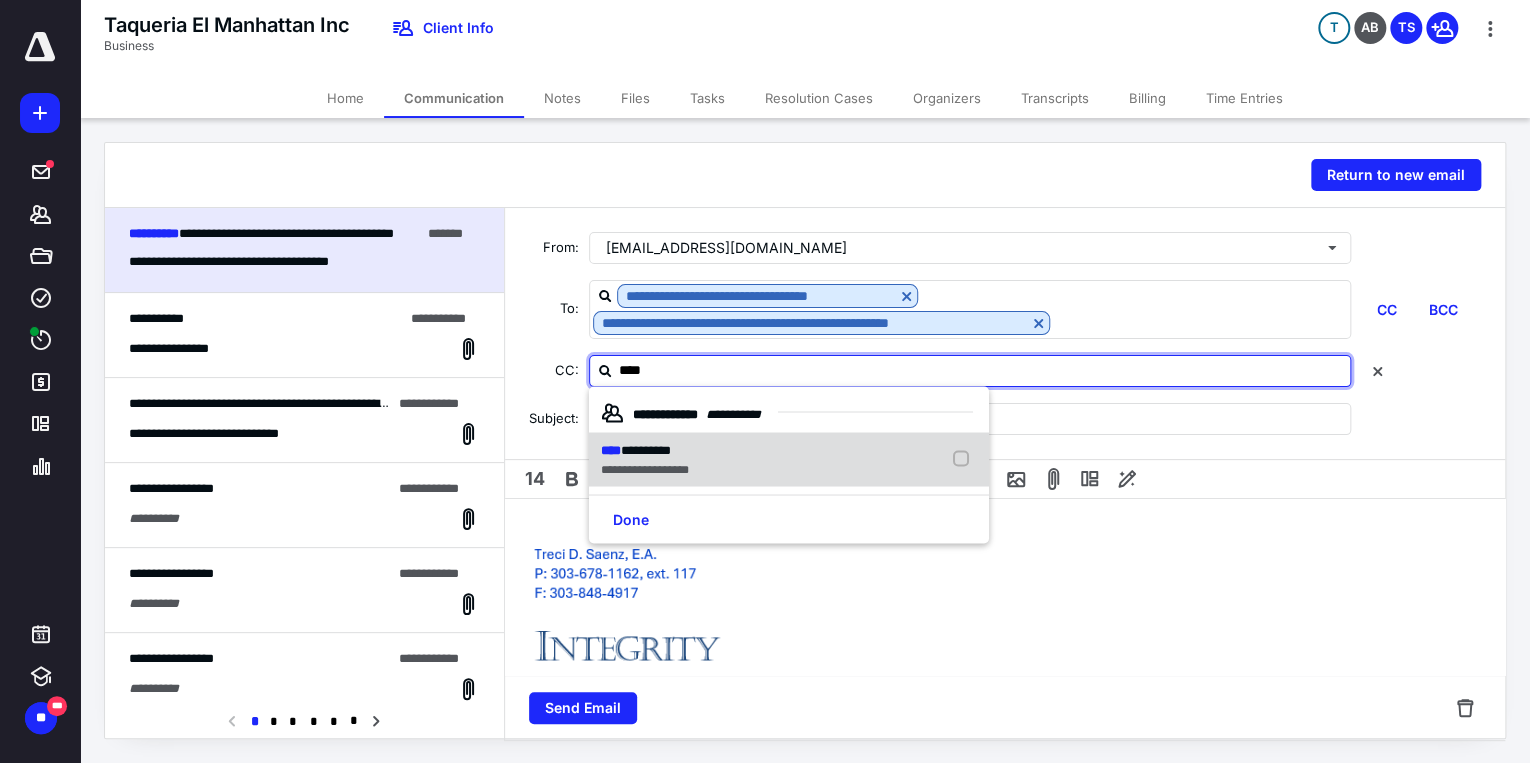 click on "**********" at bounding box center [645, 450] 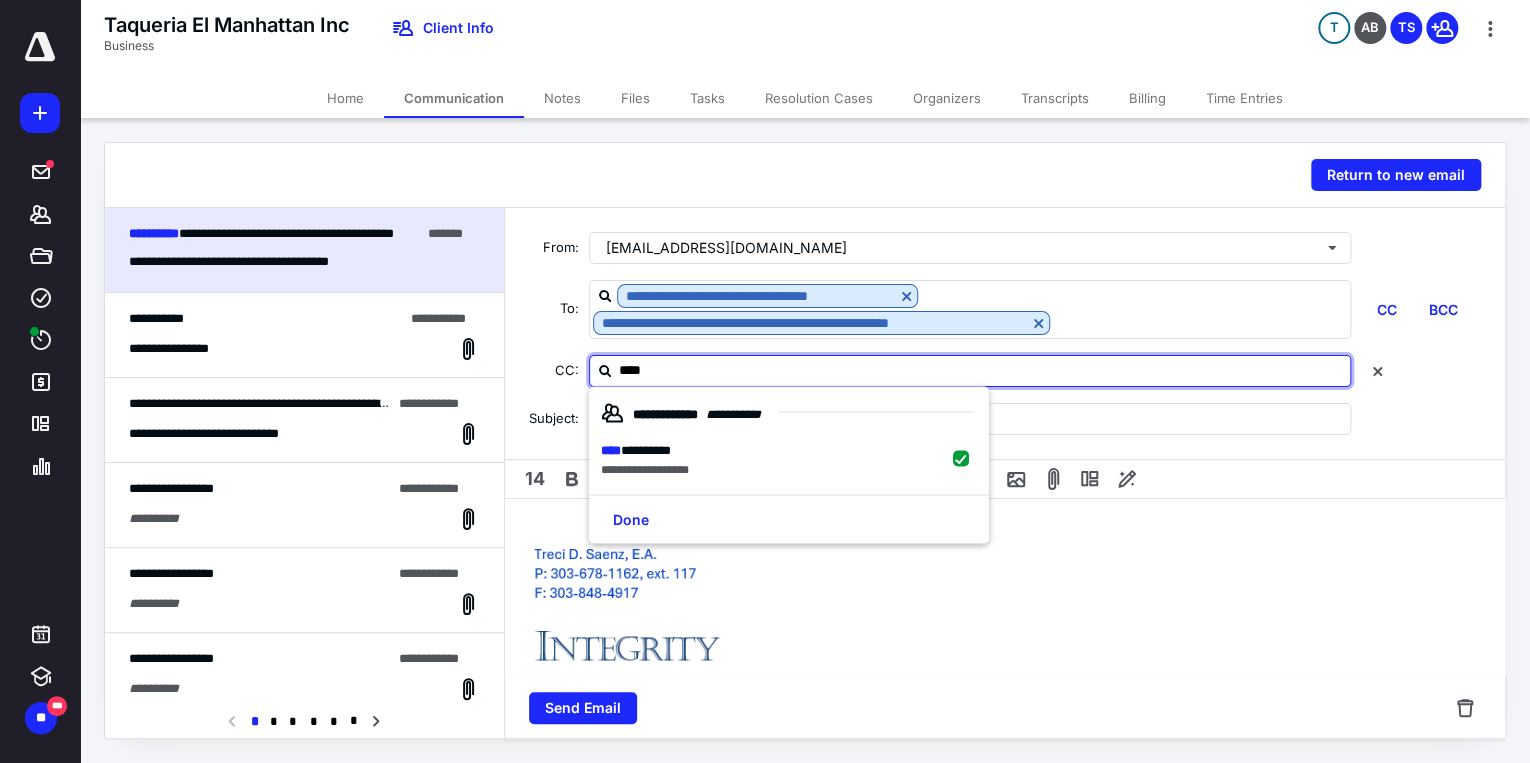 checkbox on "true" 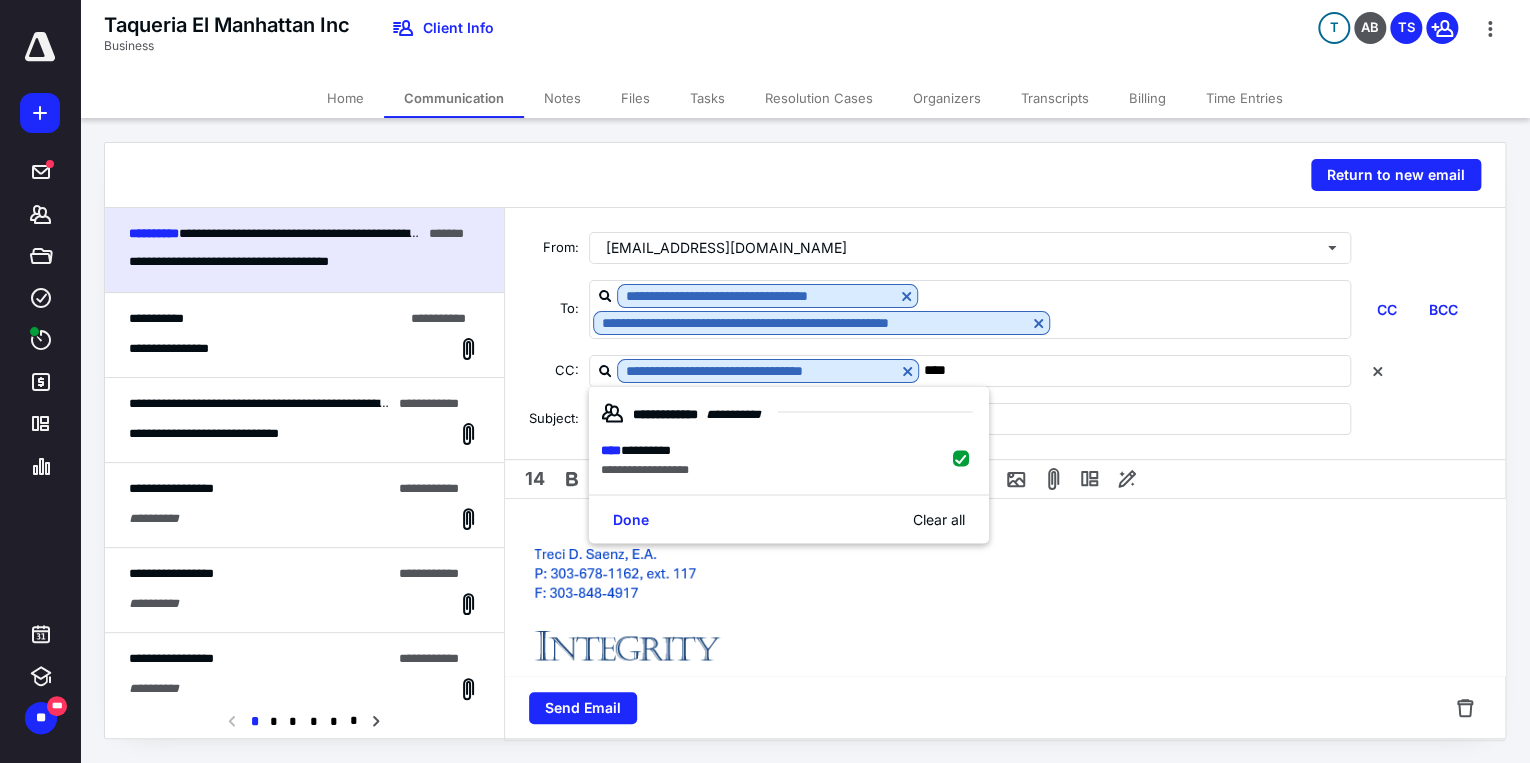click at bounding box center [720, 636] 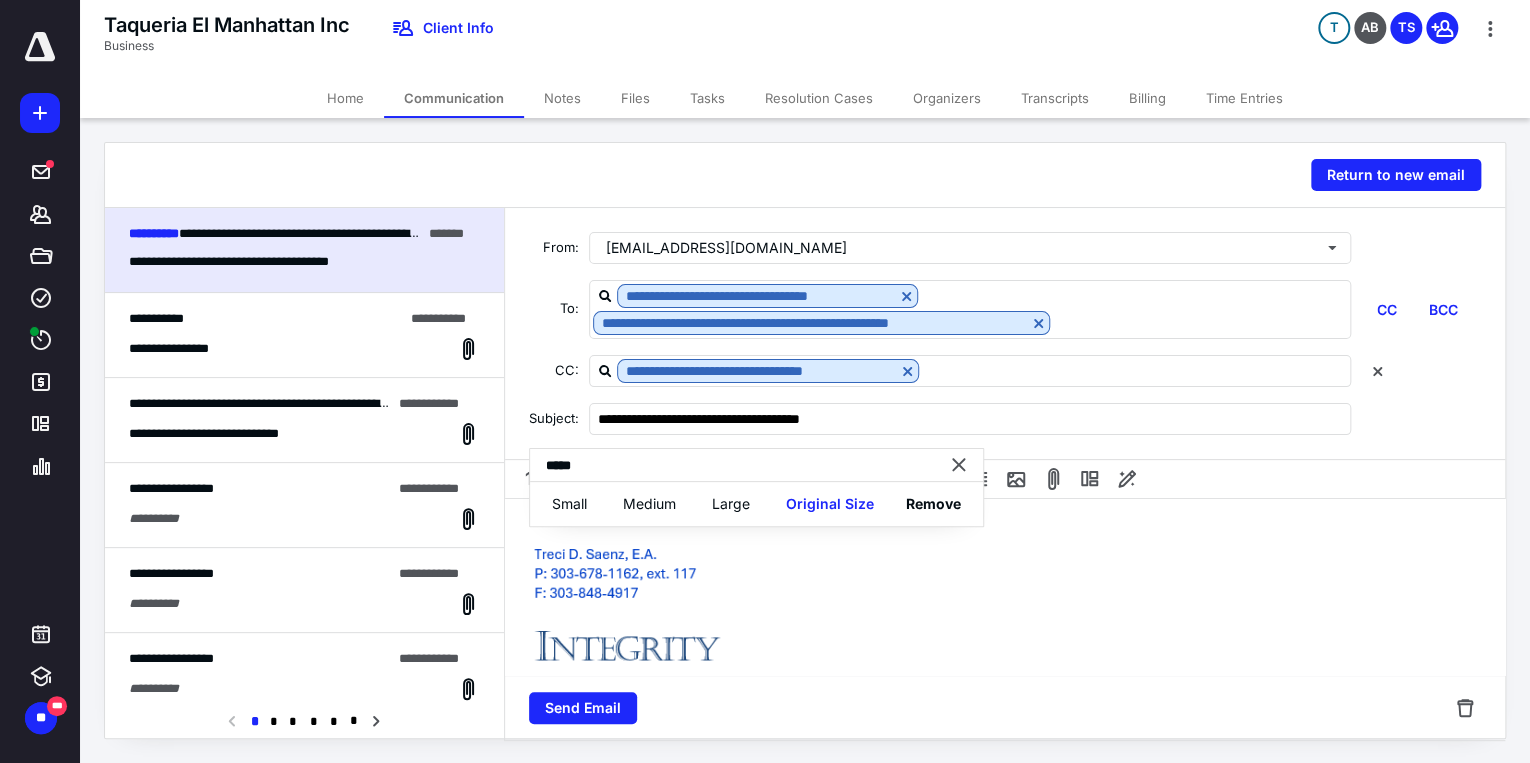 click on "**********" at bounding box center [1005, 664] 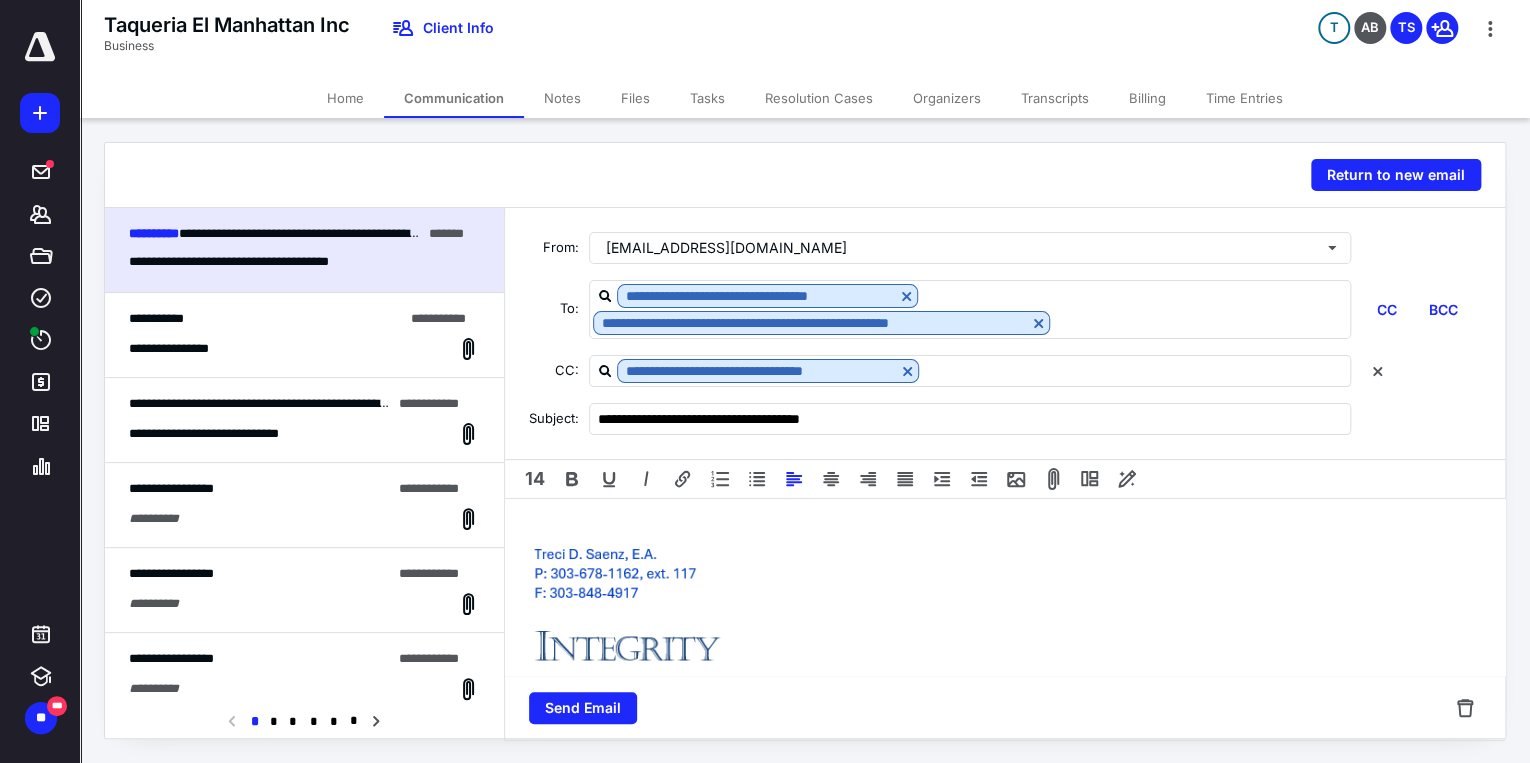 type 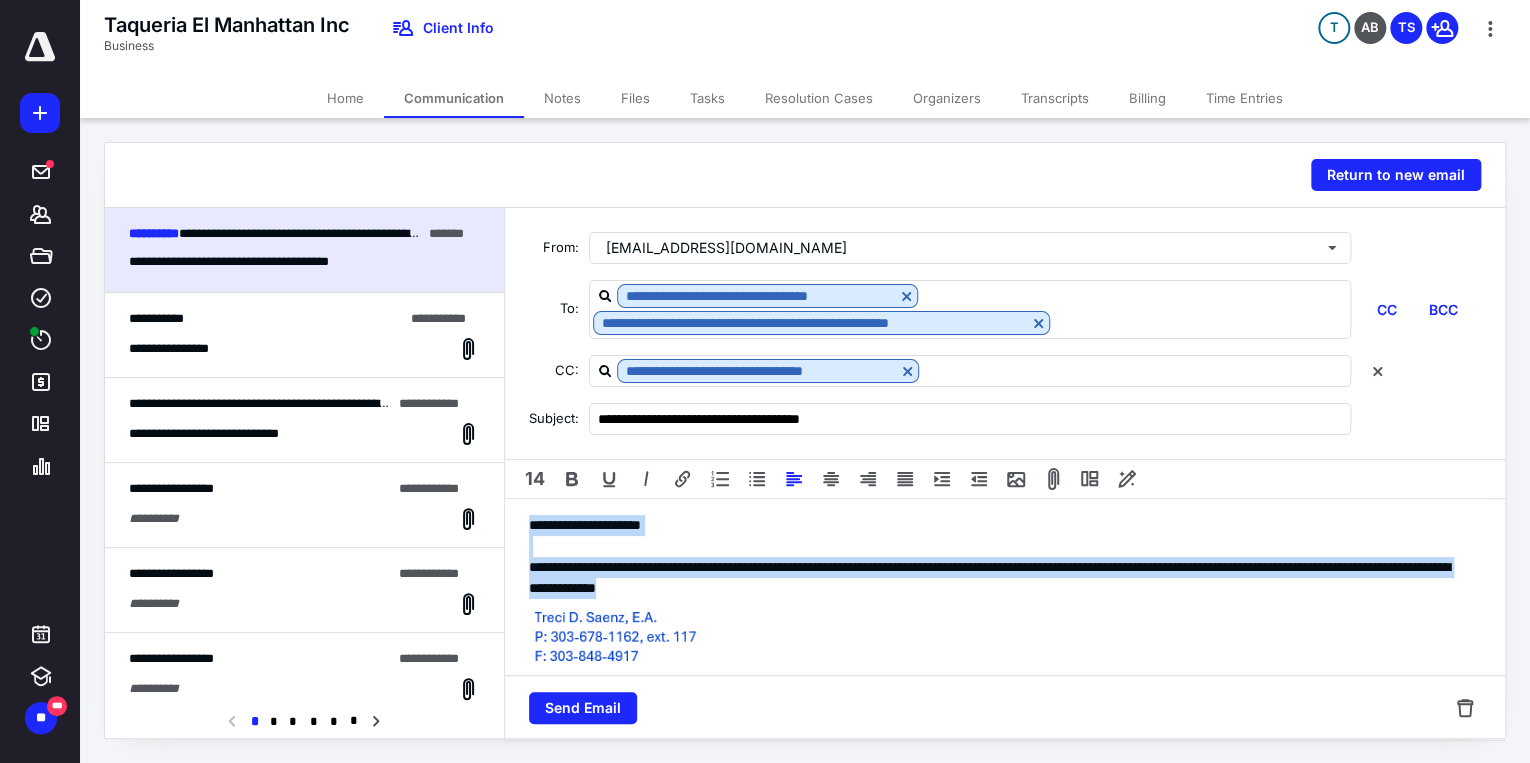drag, startPoint x: 531, startPoint y: 530, endPoint x: 900, endPoint y: 582, distance: 372.64594 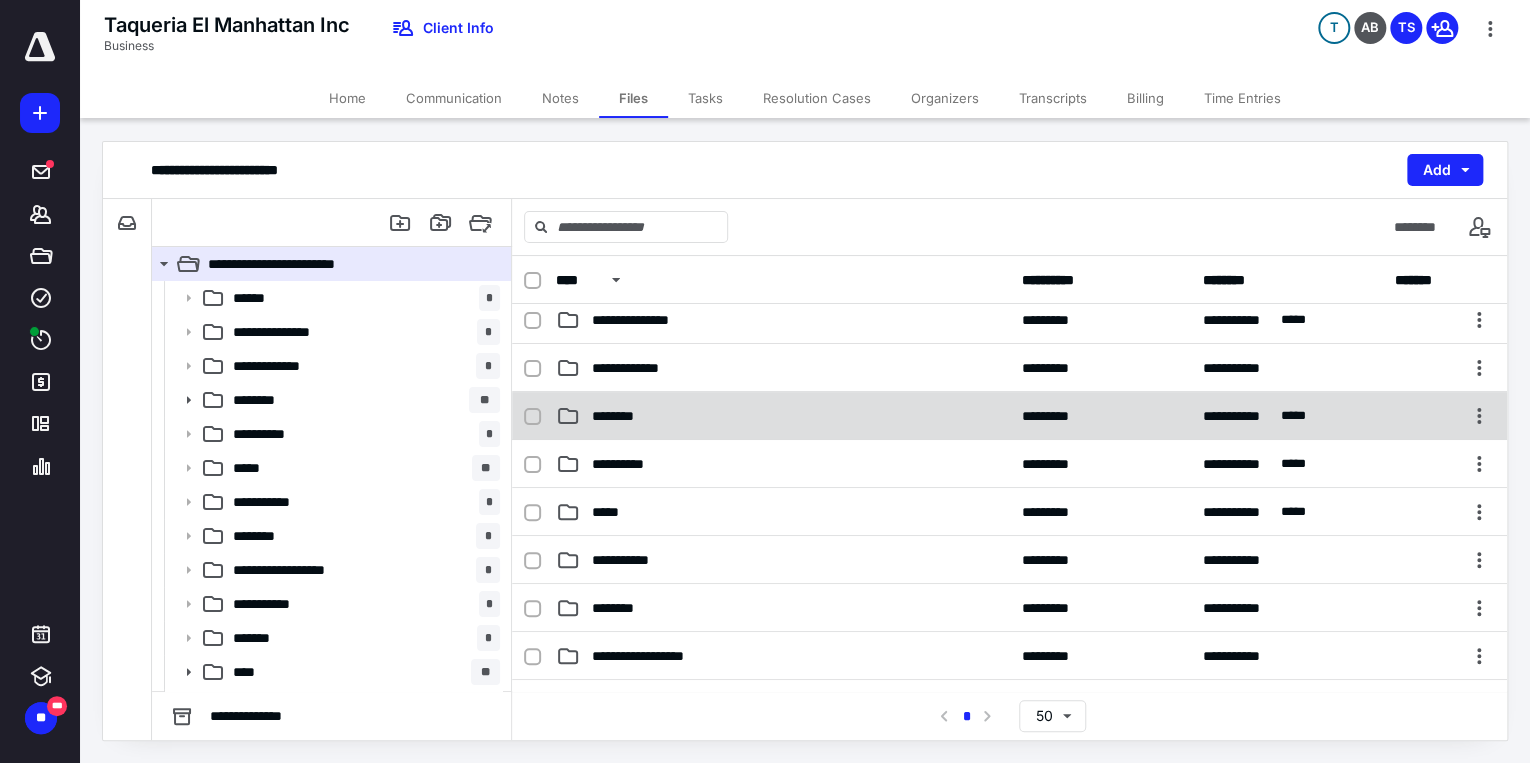 scroll, scrollTop: 80, scrollLeft: 0, axis: vertical 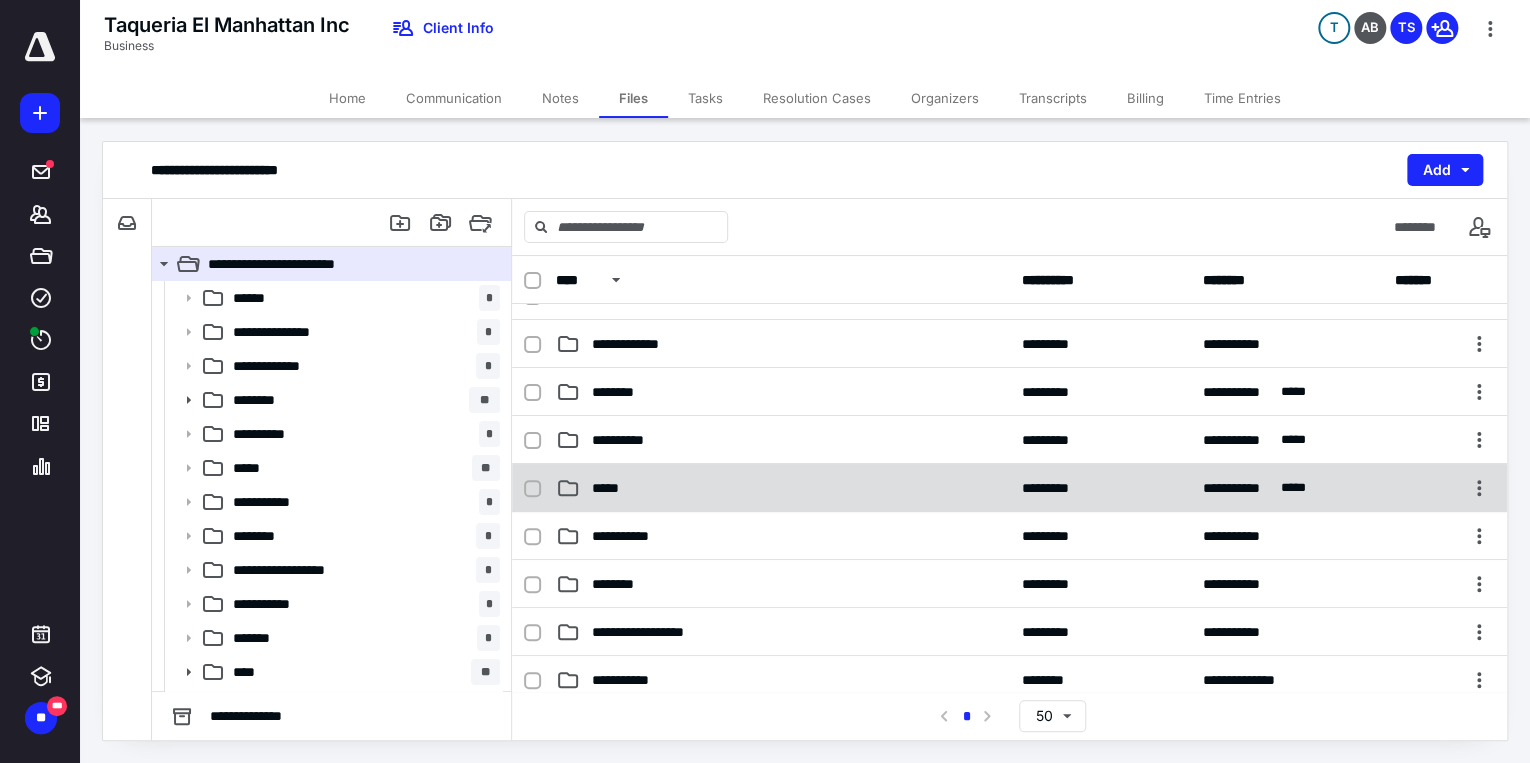 click on "*****" at bounding box center [783, 488] 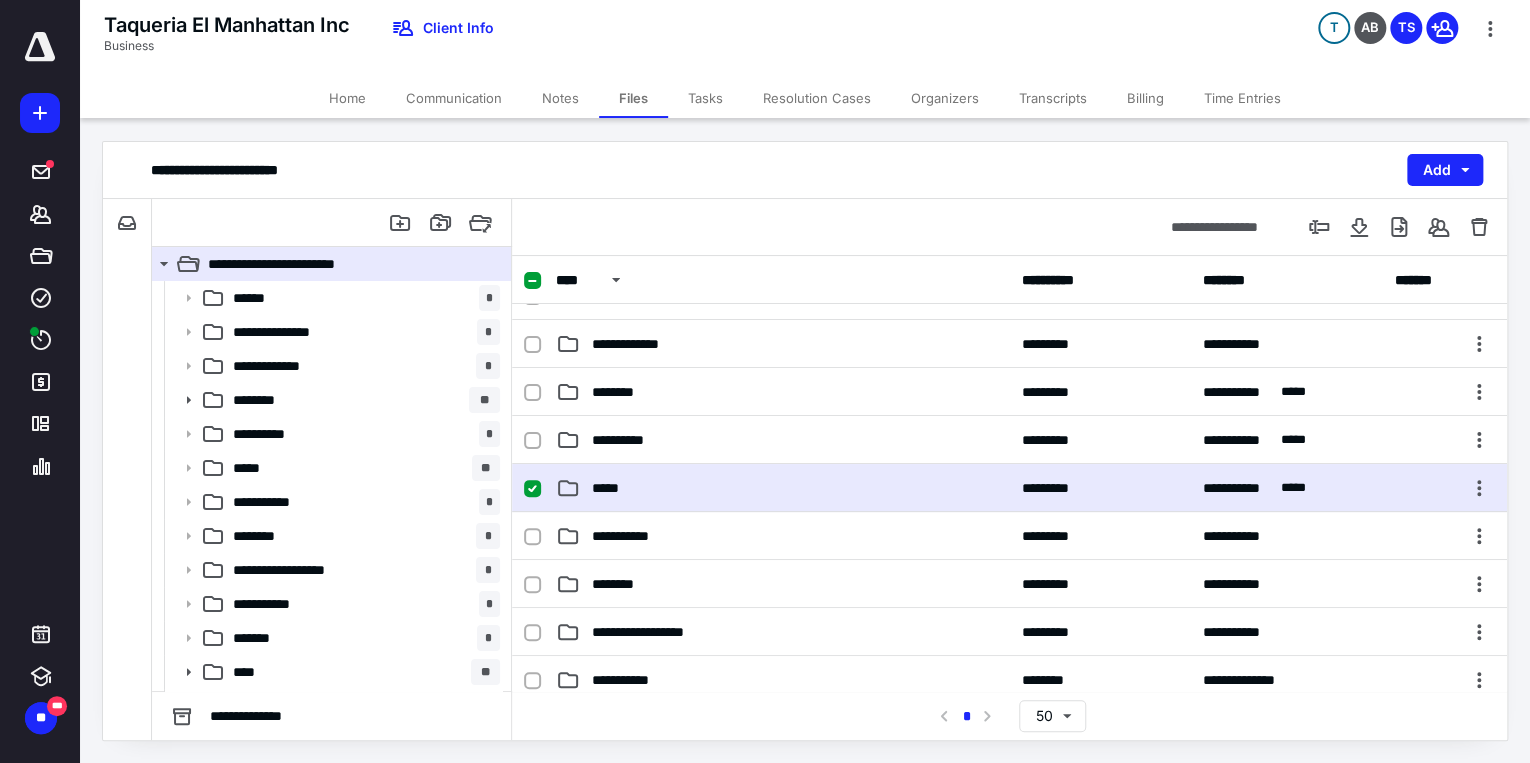 click on "*****" at bounding box center [783, 488] 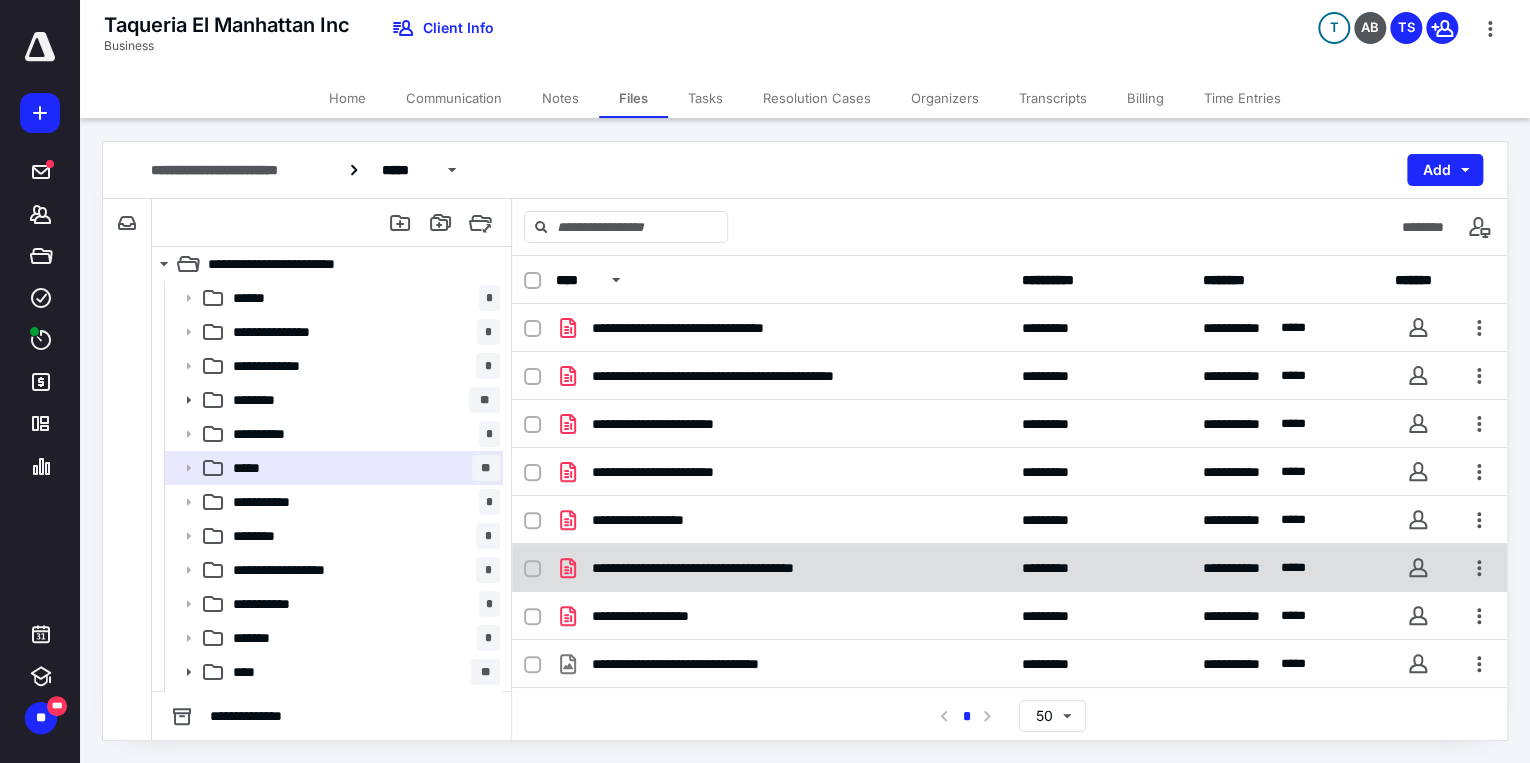 scroll, scrollTop: 328, scrollLeft: 0, axis: vertical 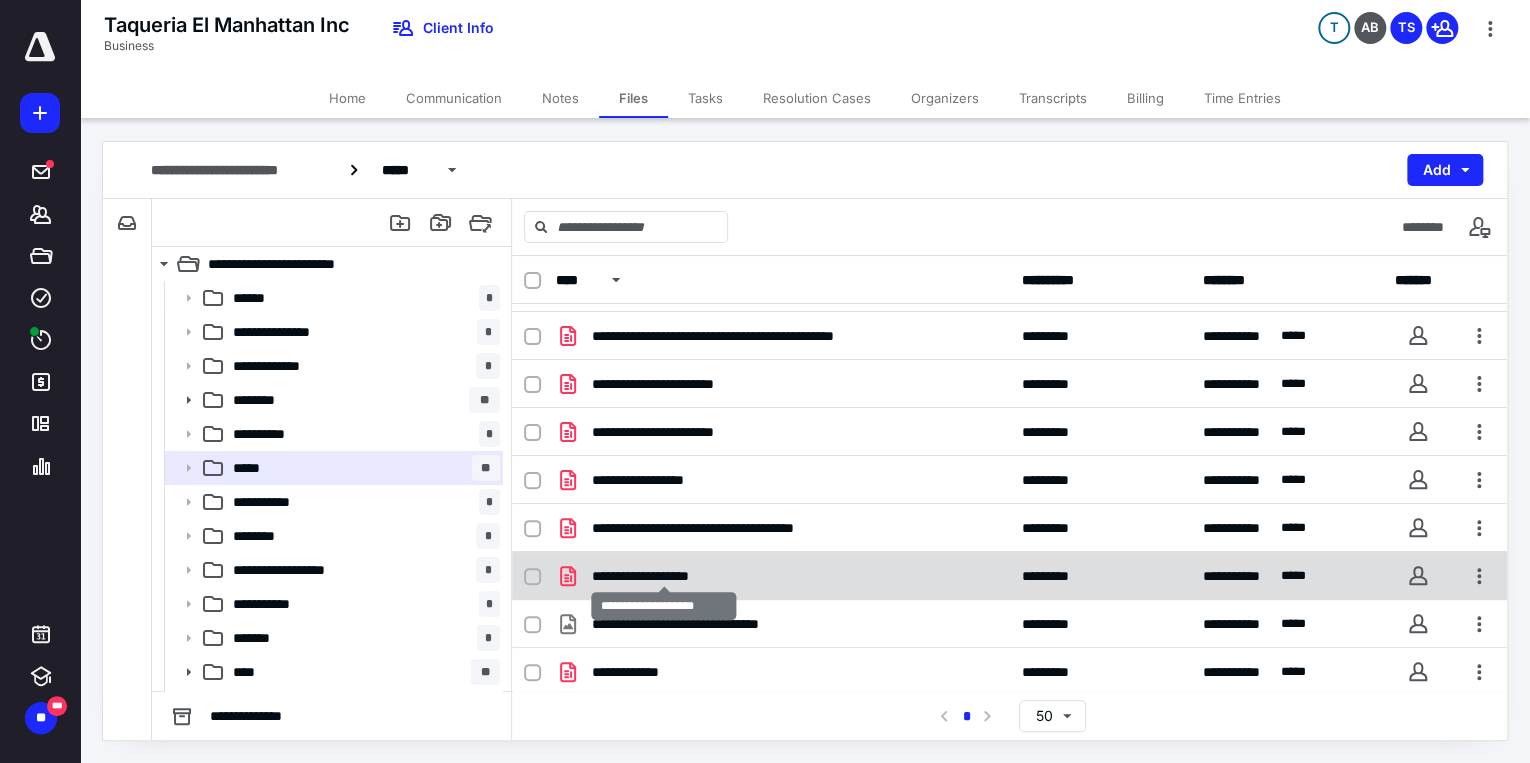 click on "**********" at bounding box center (664, 576) 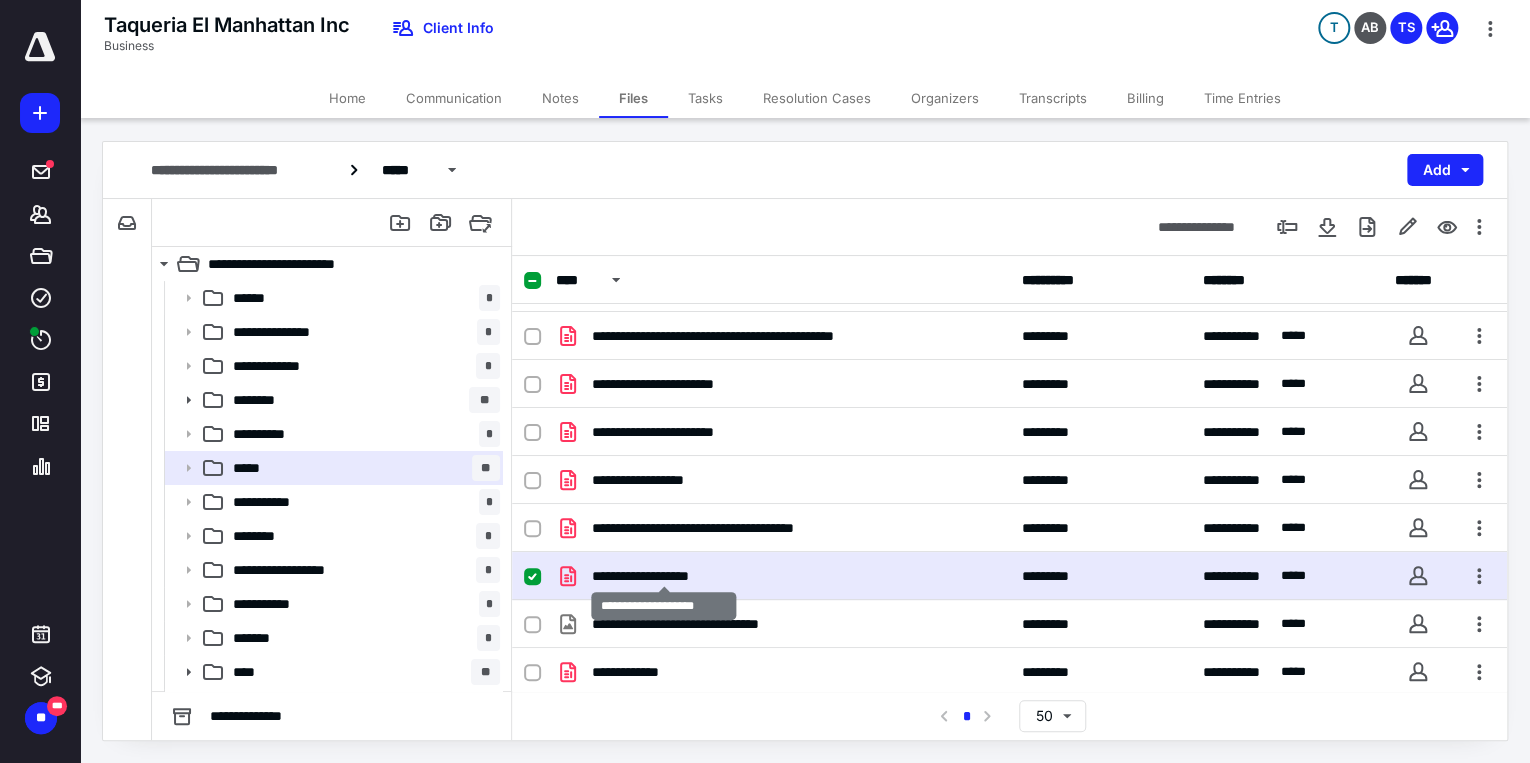 click on "**********" at bounding box center (664, 576) 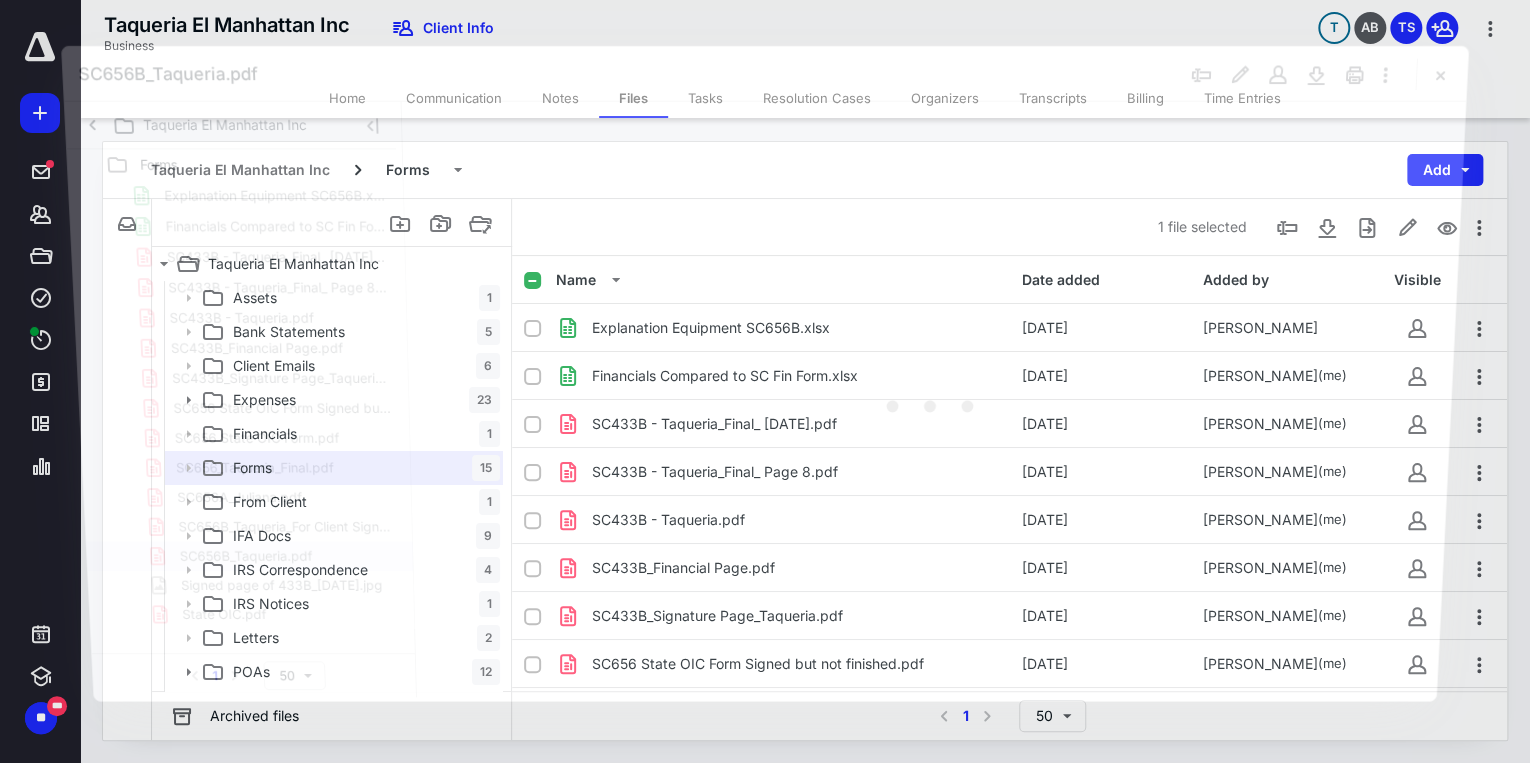 scroll, scrollTop: 328, scrollLeft: 0, axis: vertical 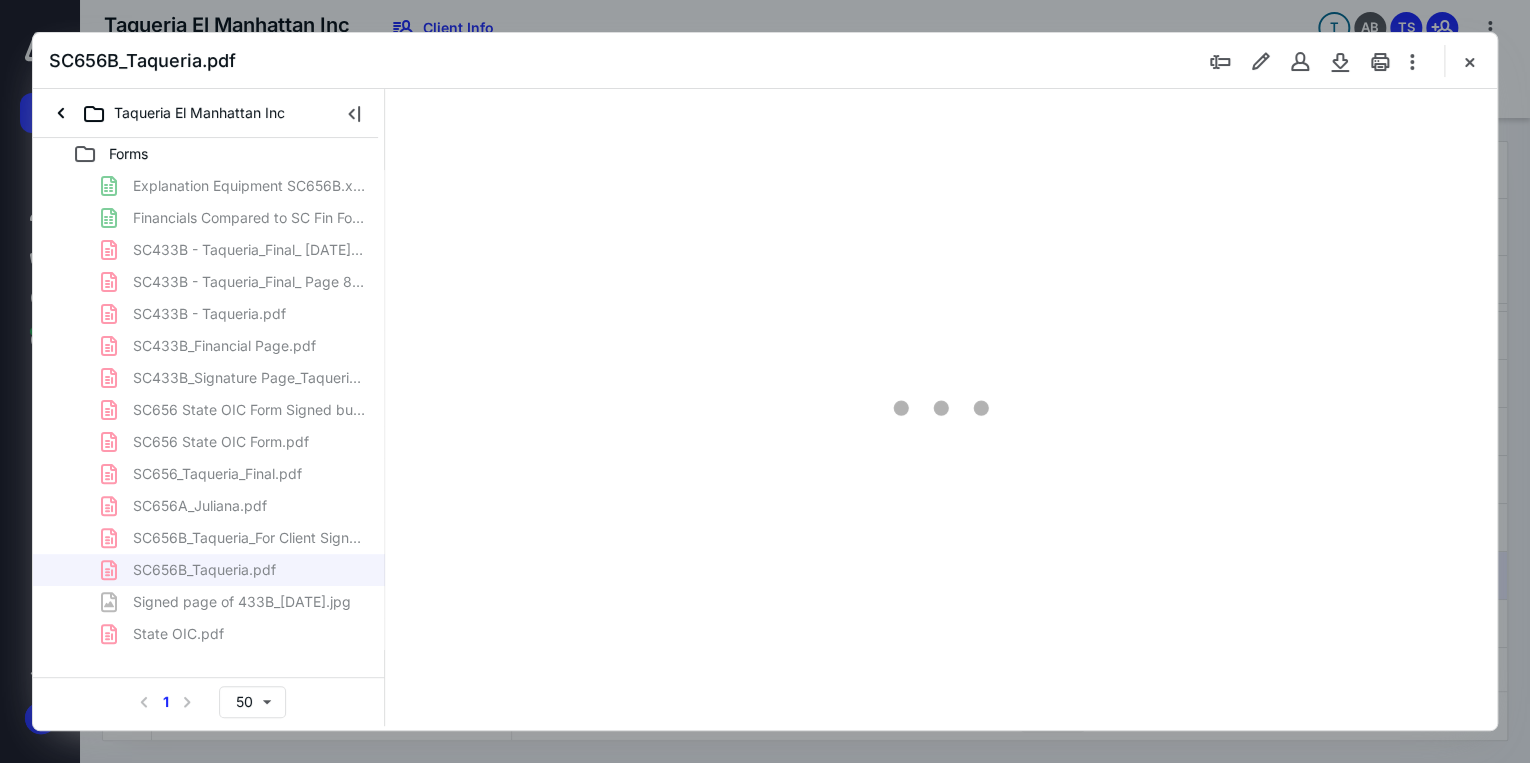type on "71" 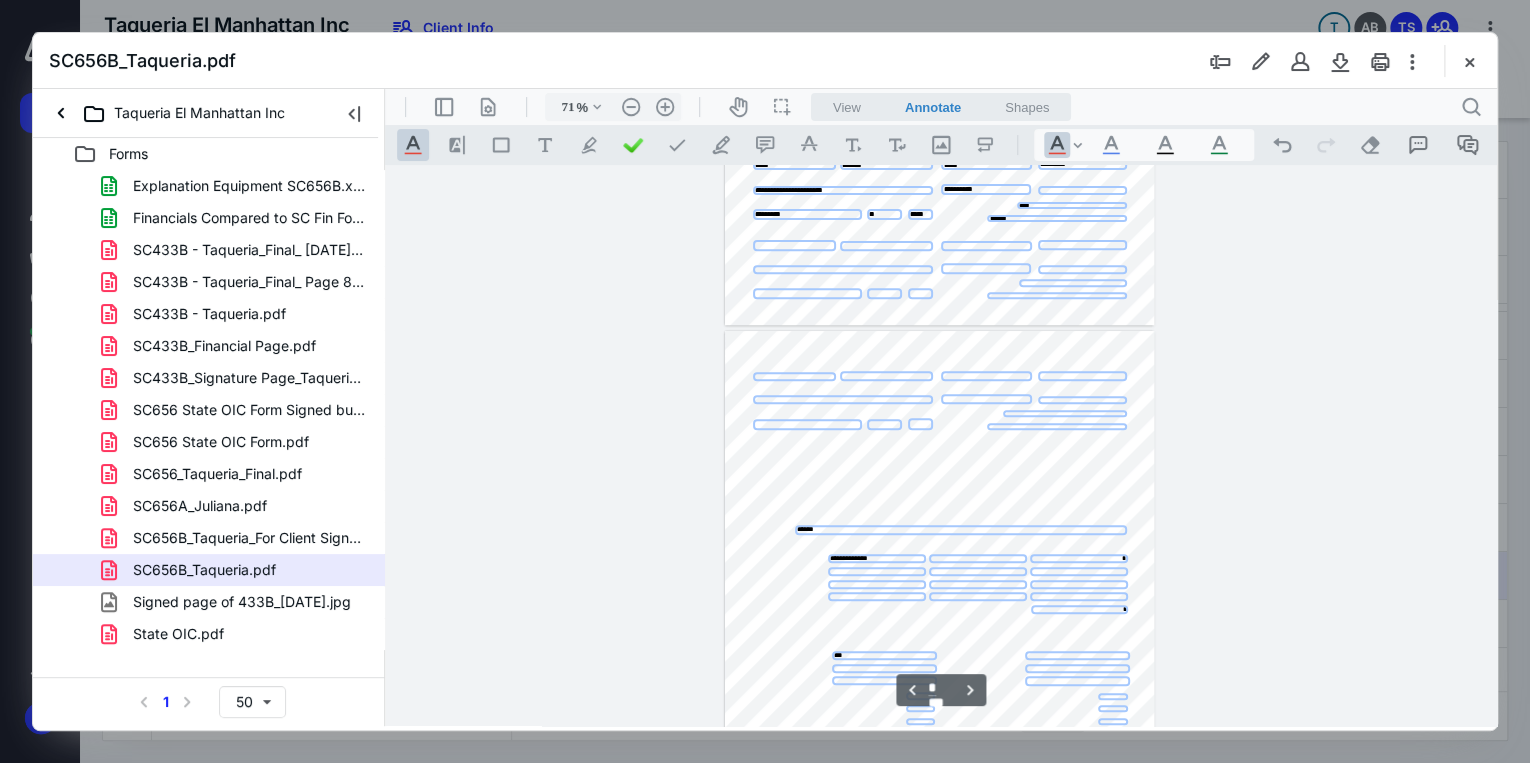 scroll, scrollTop: 51, scrollLeft: 0, axis: vertical 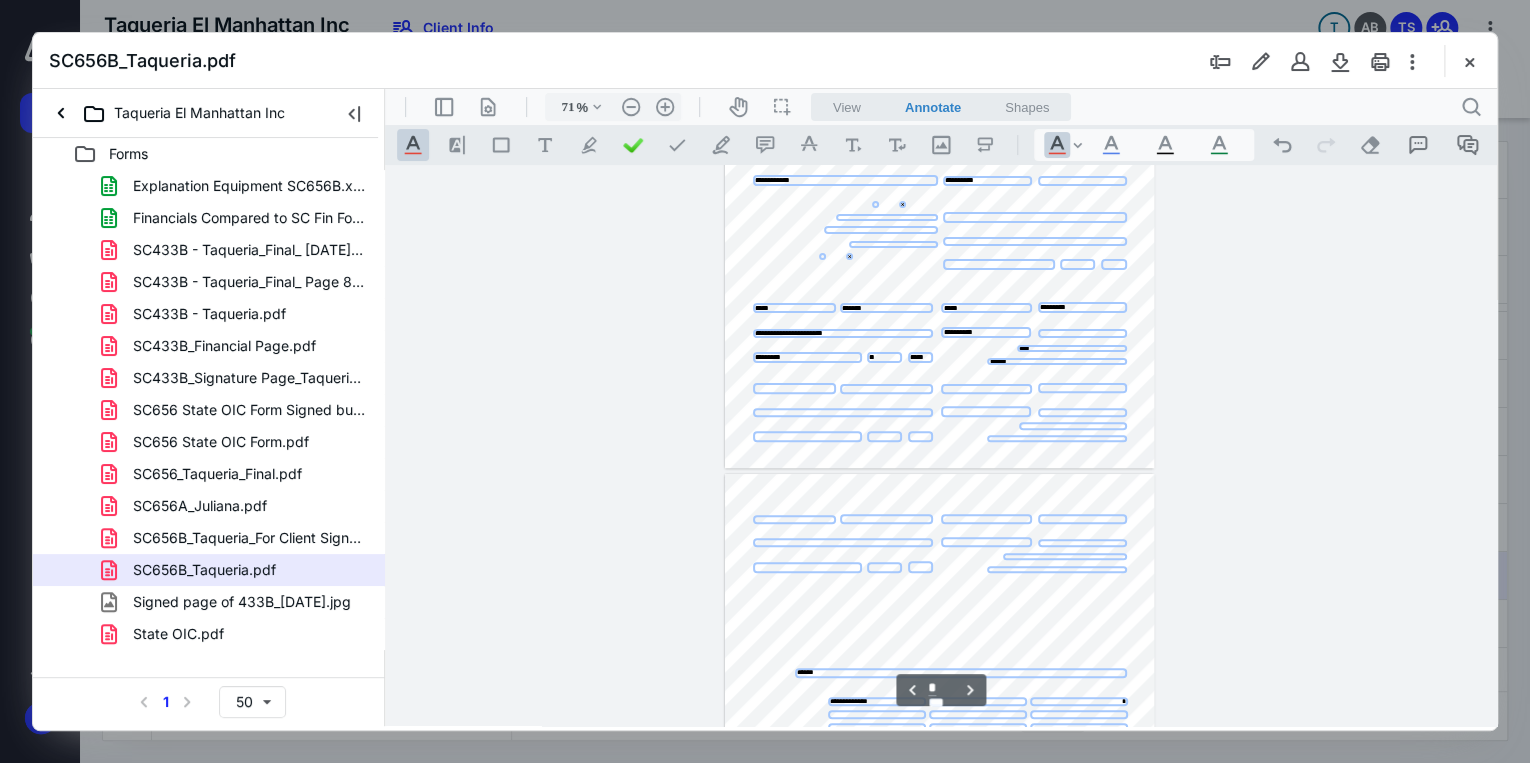 type on "*" 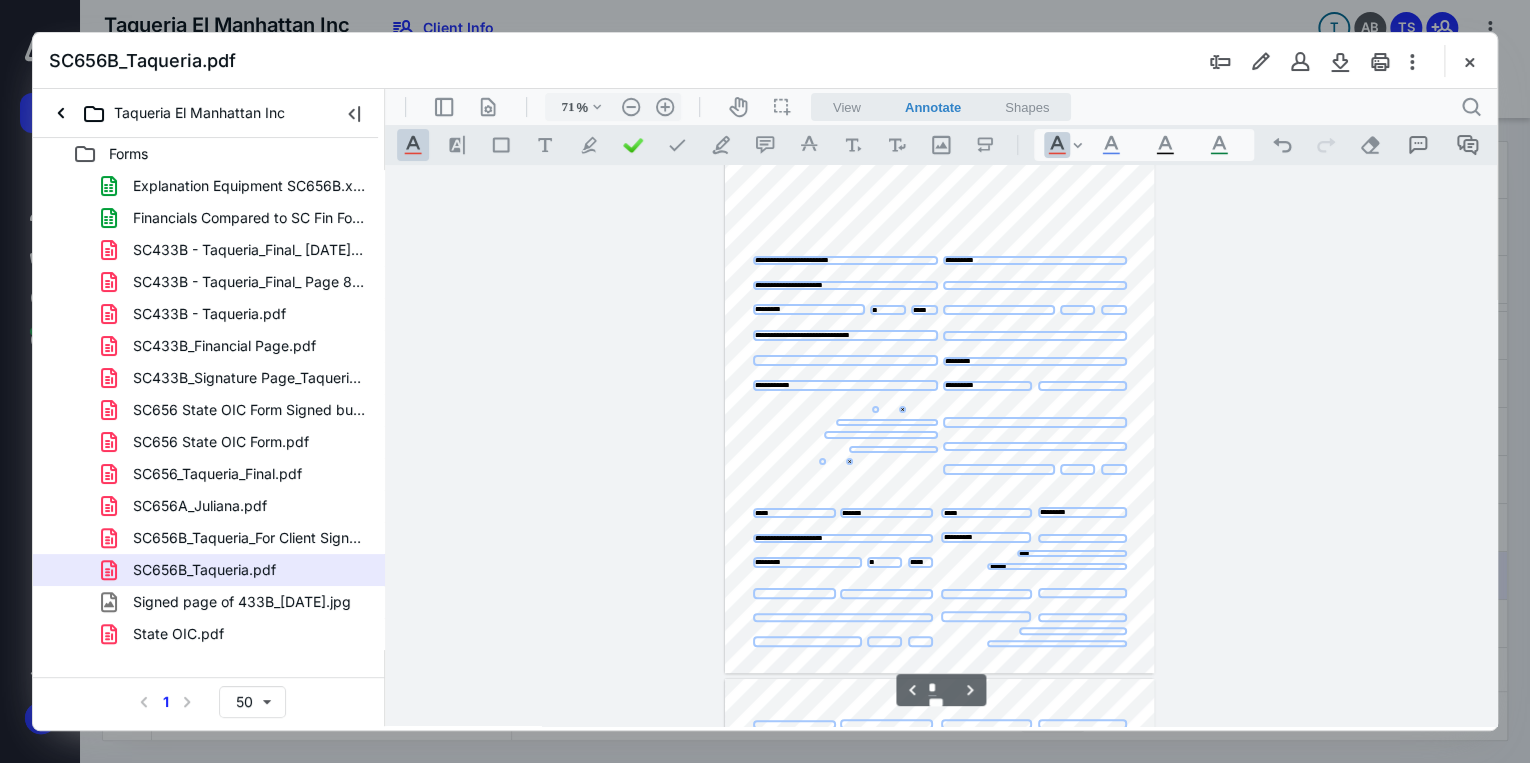 scroll, scrollTop: 0, scrollLeft: 0, axis: both 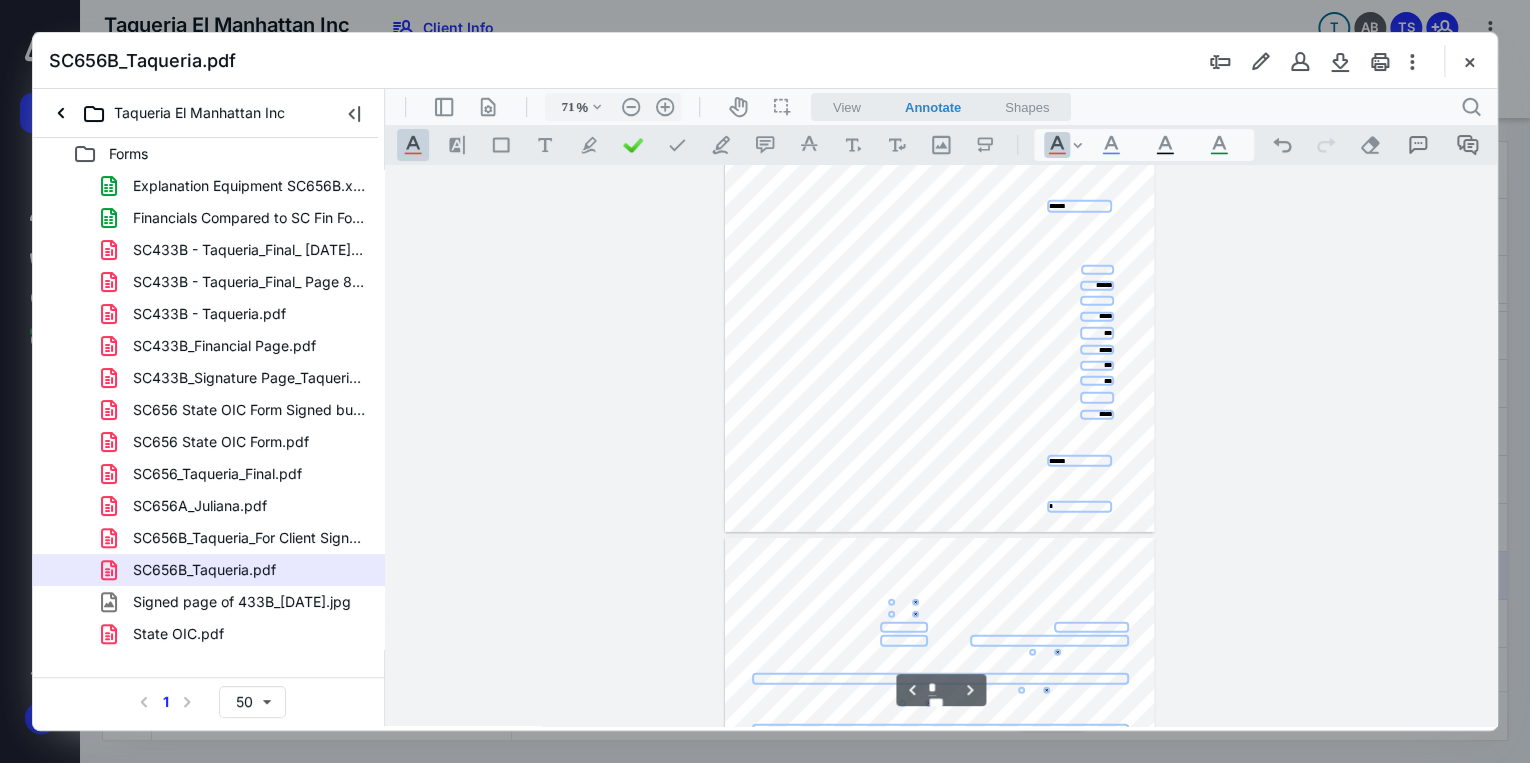 type on "*" 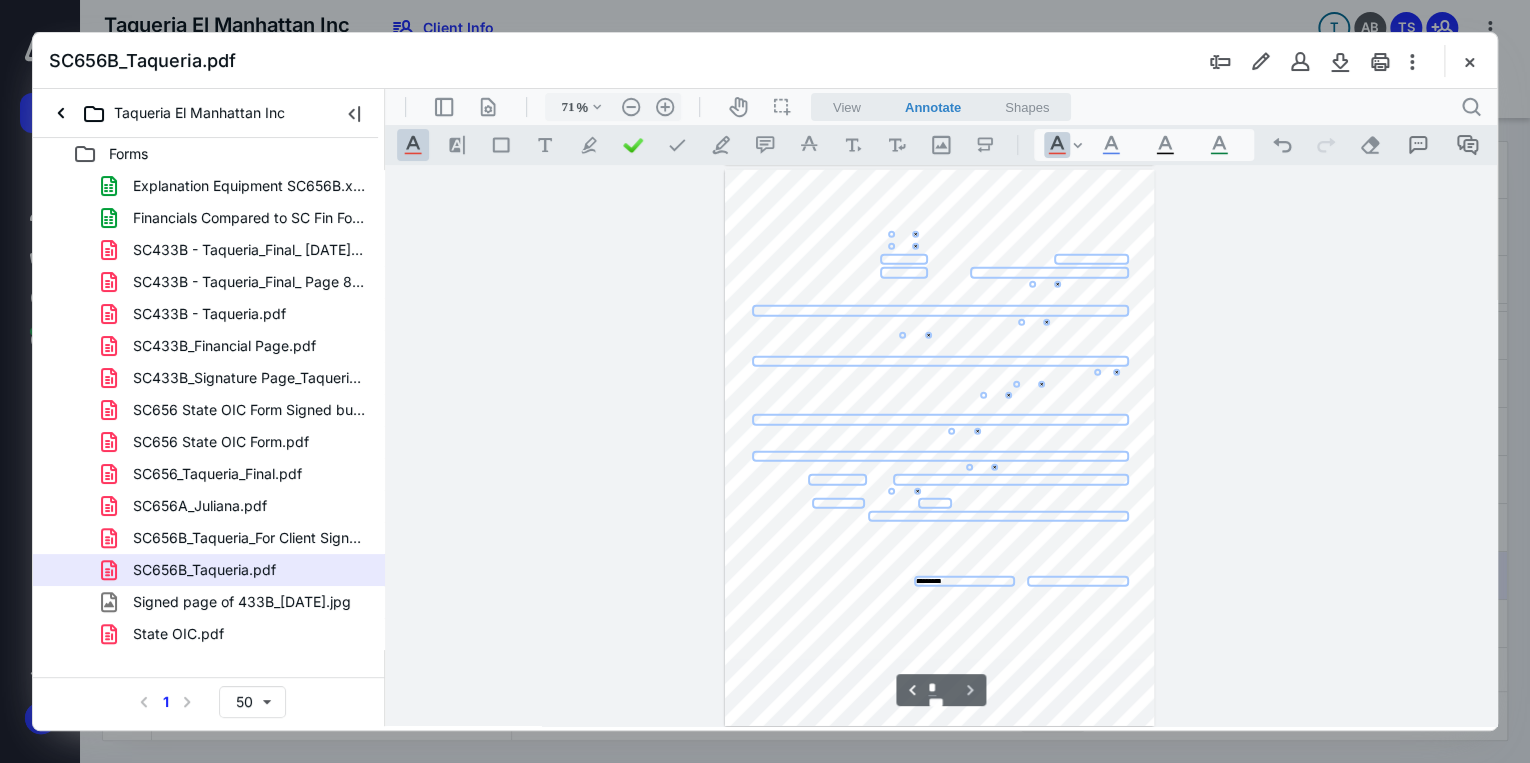 scroll, scrollTop: 2810, scrollLeft: 0, axis: vertical 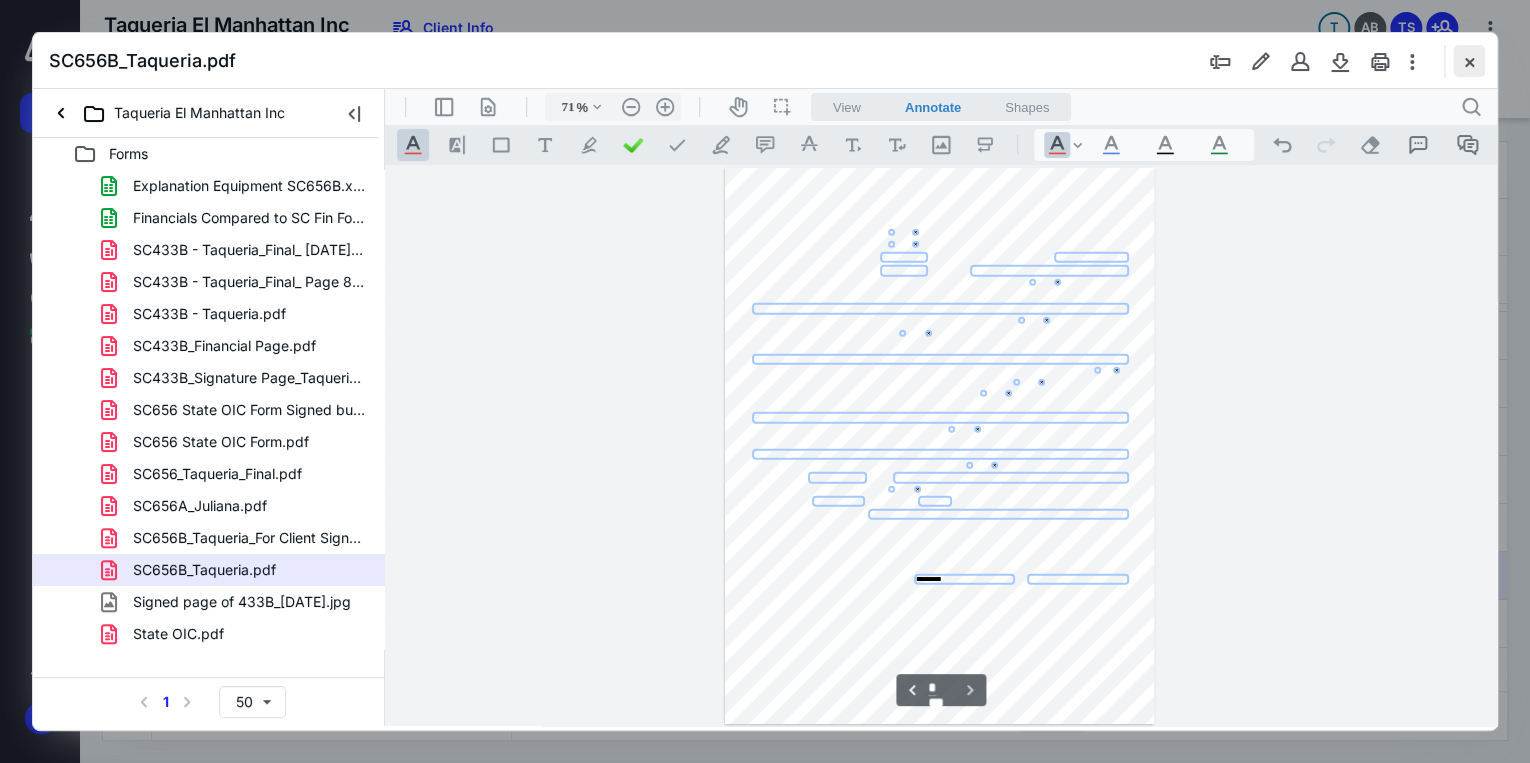 click at bounding box center (1469, 61) 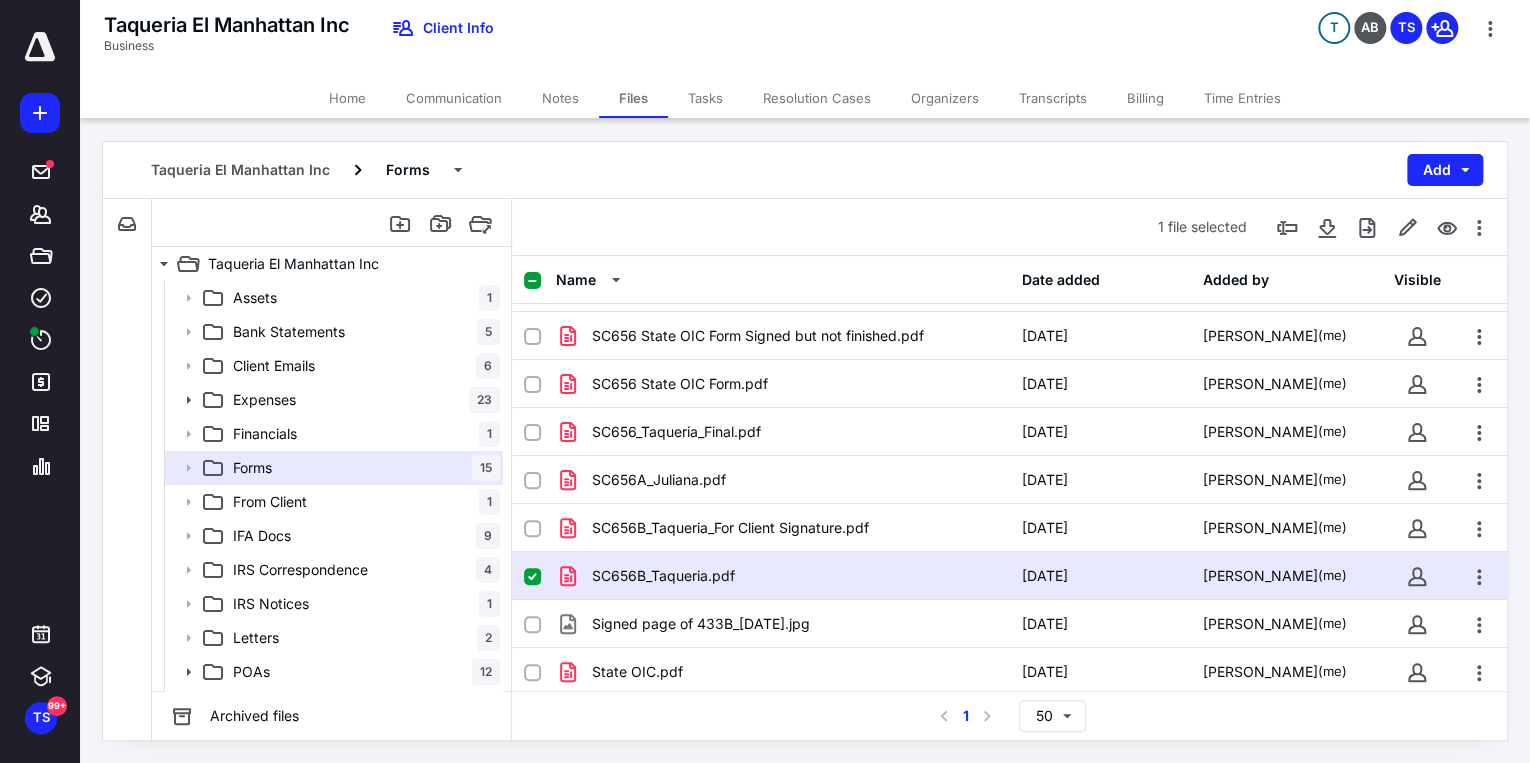 click on "Communication" at bounding box center [454, 98] 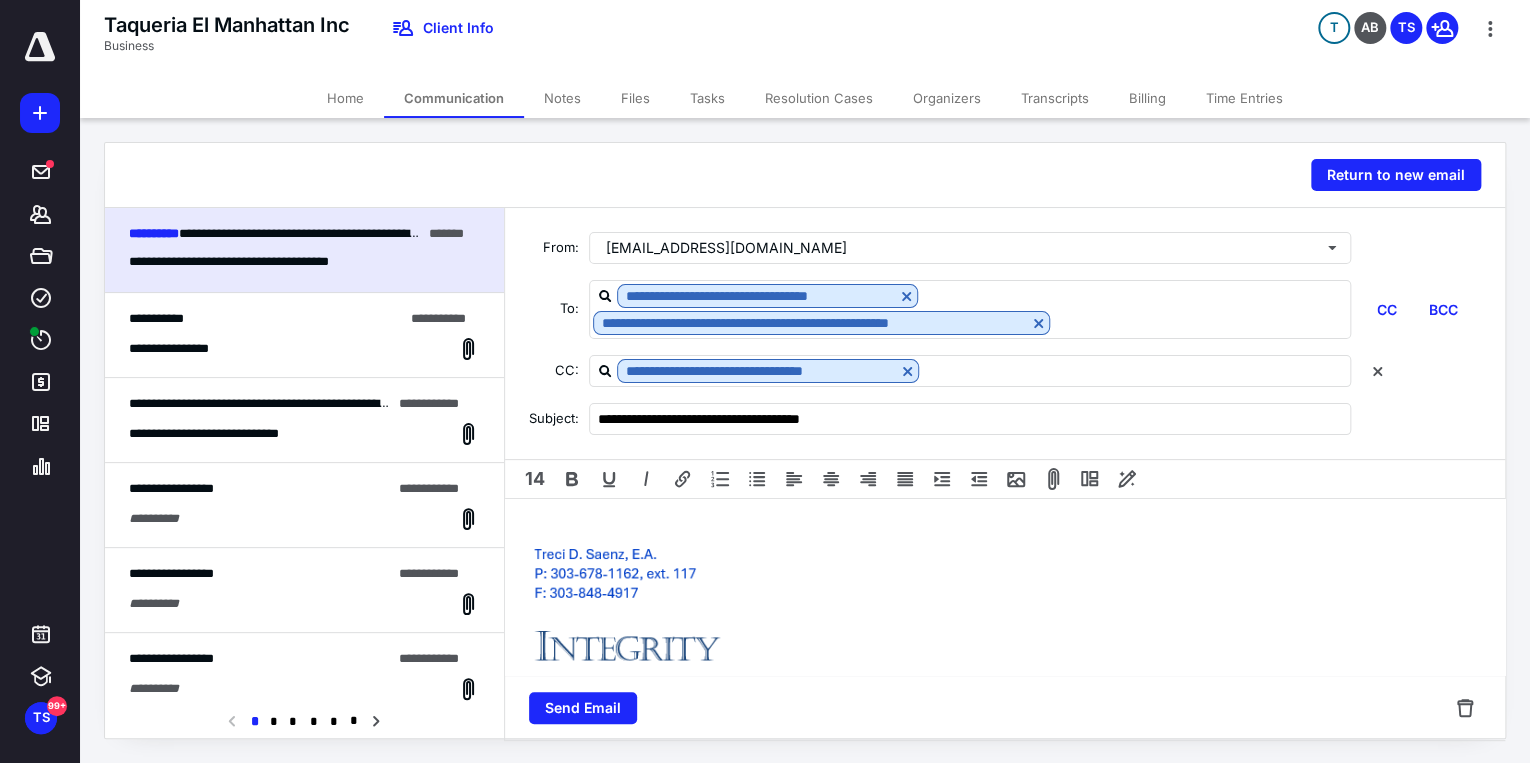 click on "**********" at bounding box center [1005, 664] 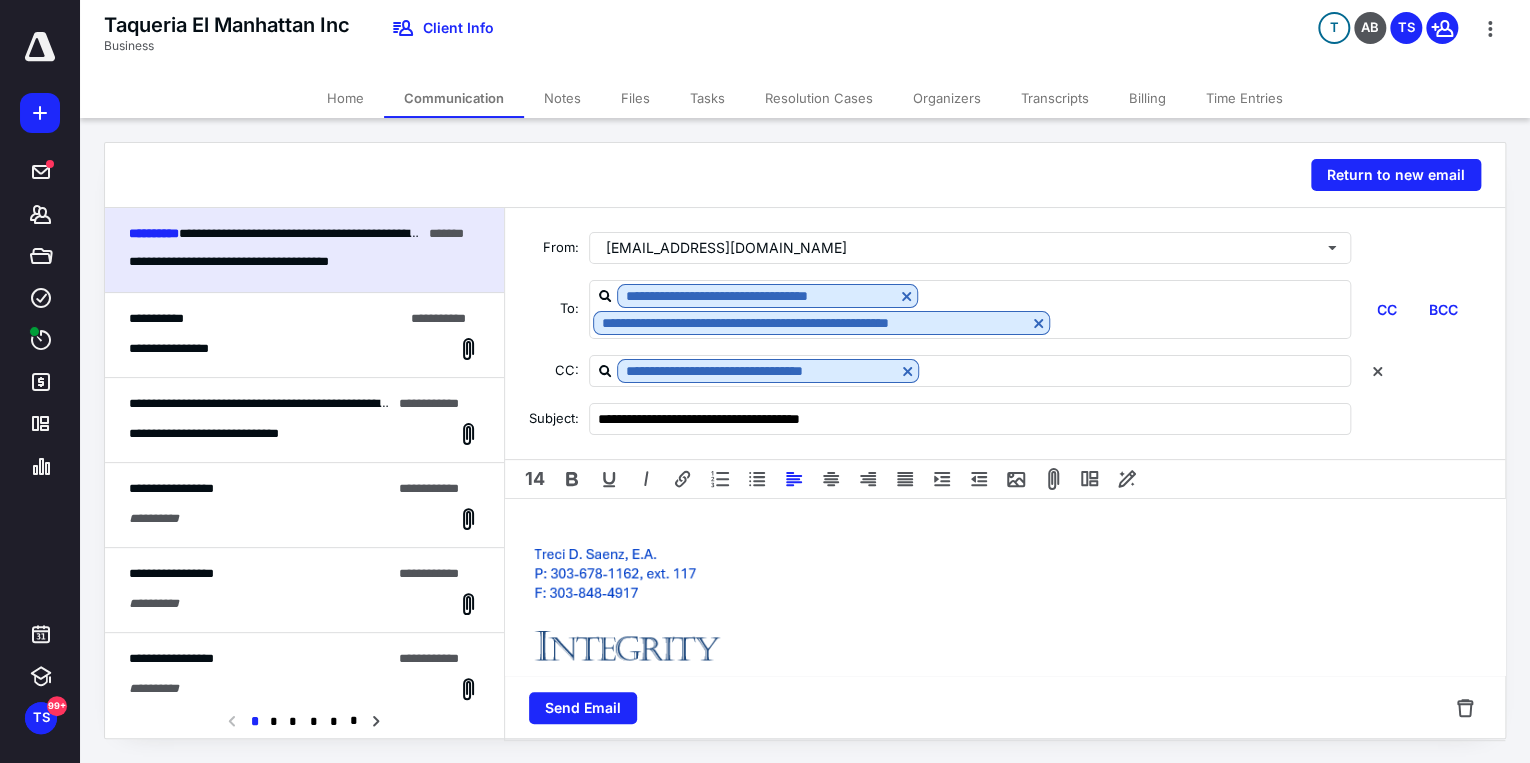 type 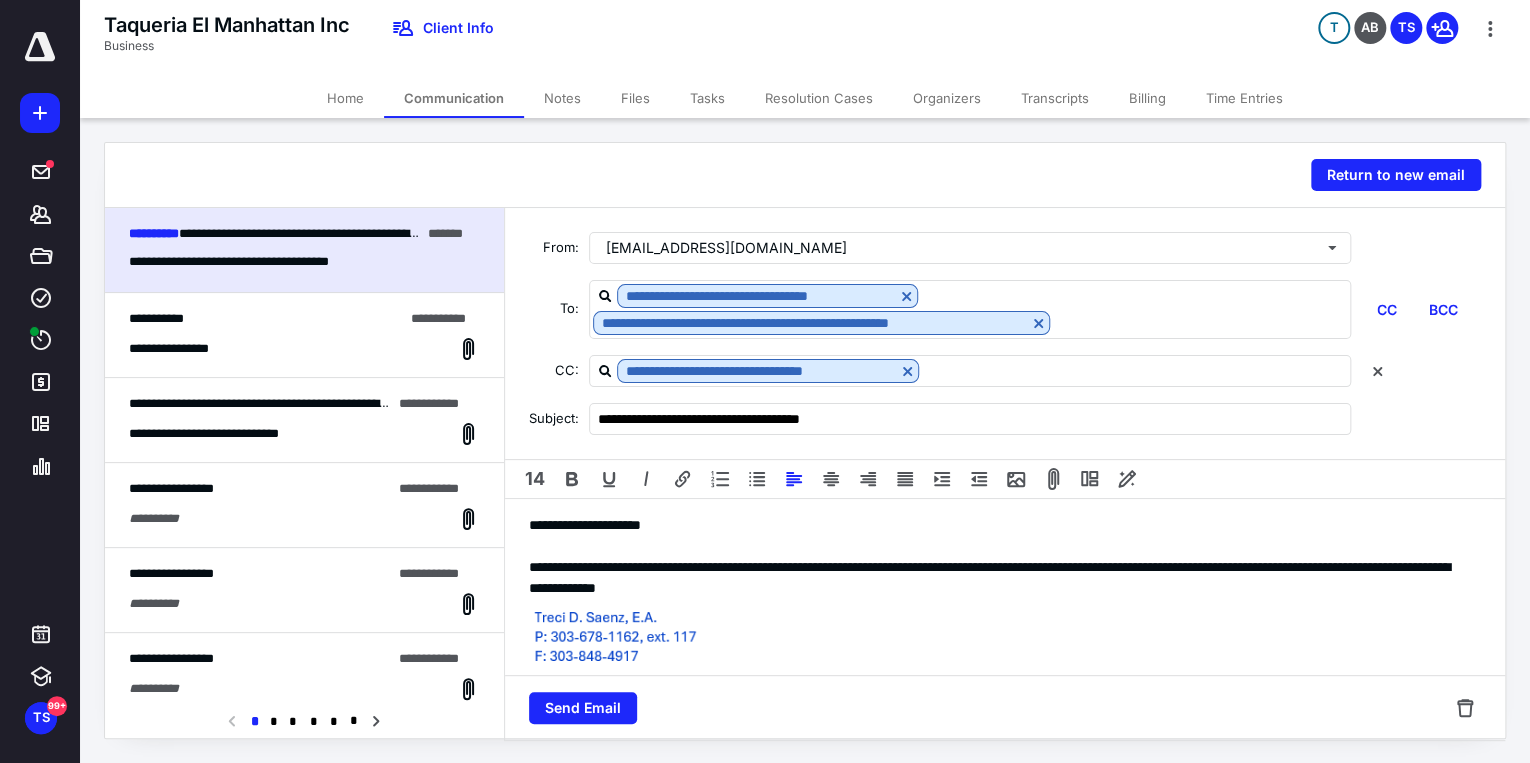 click on "**********" at bounding box center [999, 578] 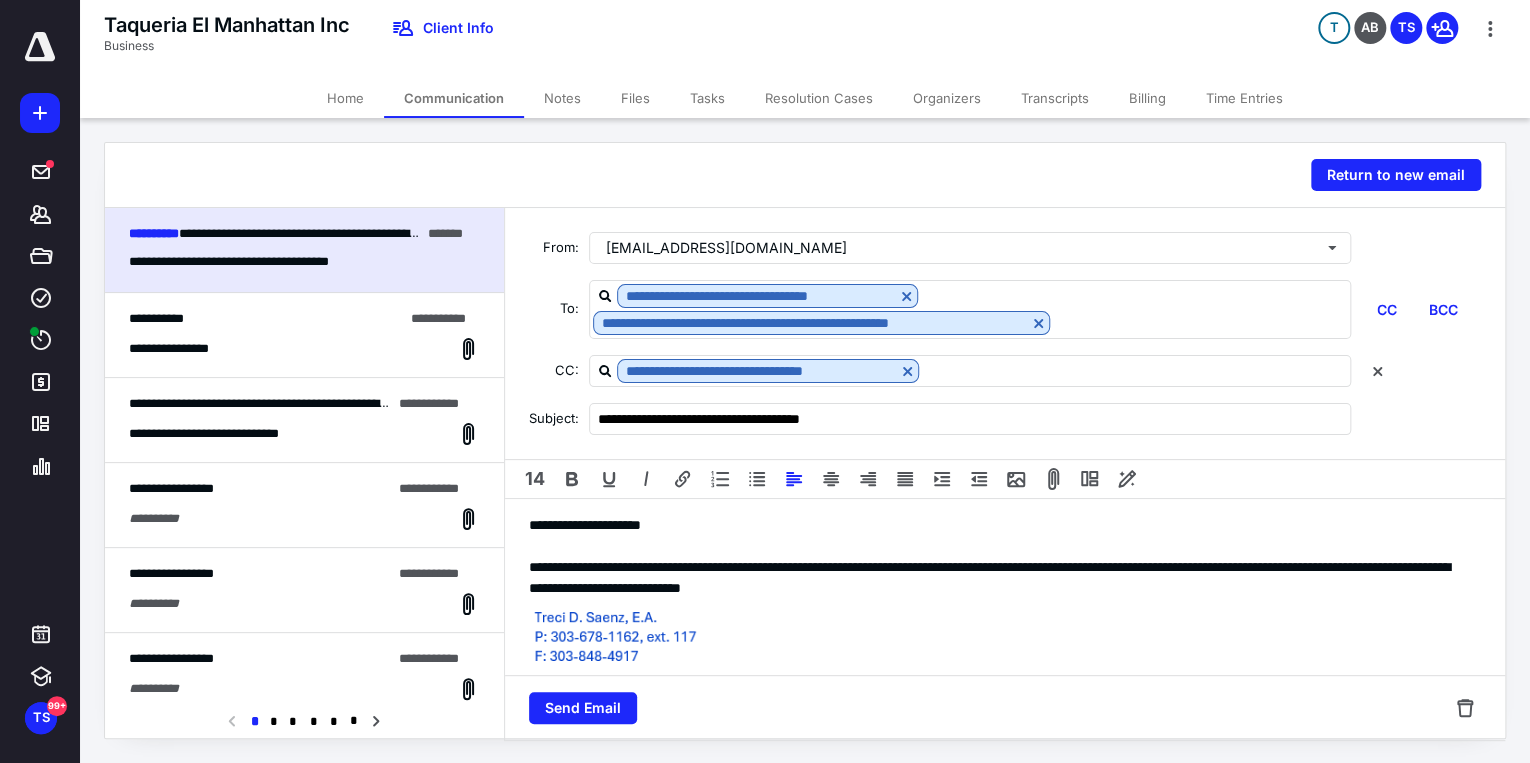 click on "**********" at bounding box center (999, 578) 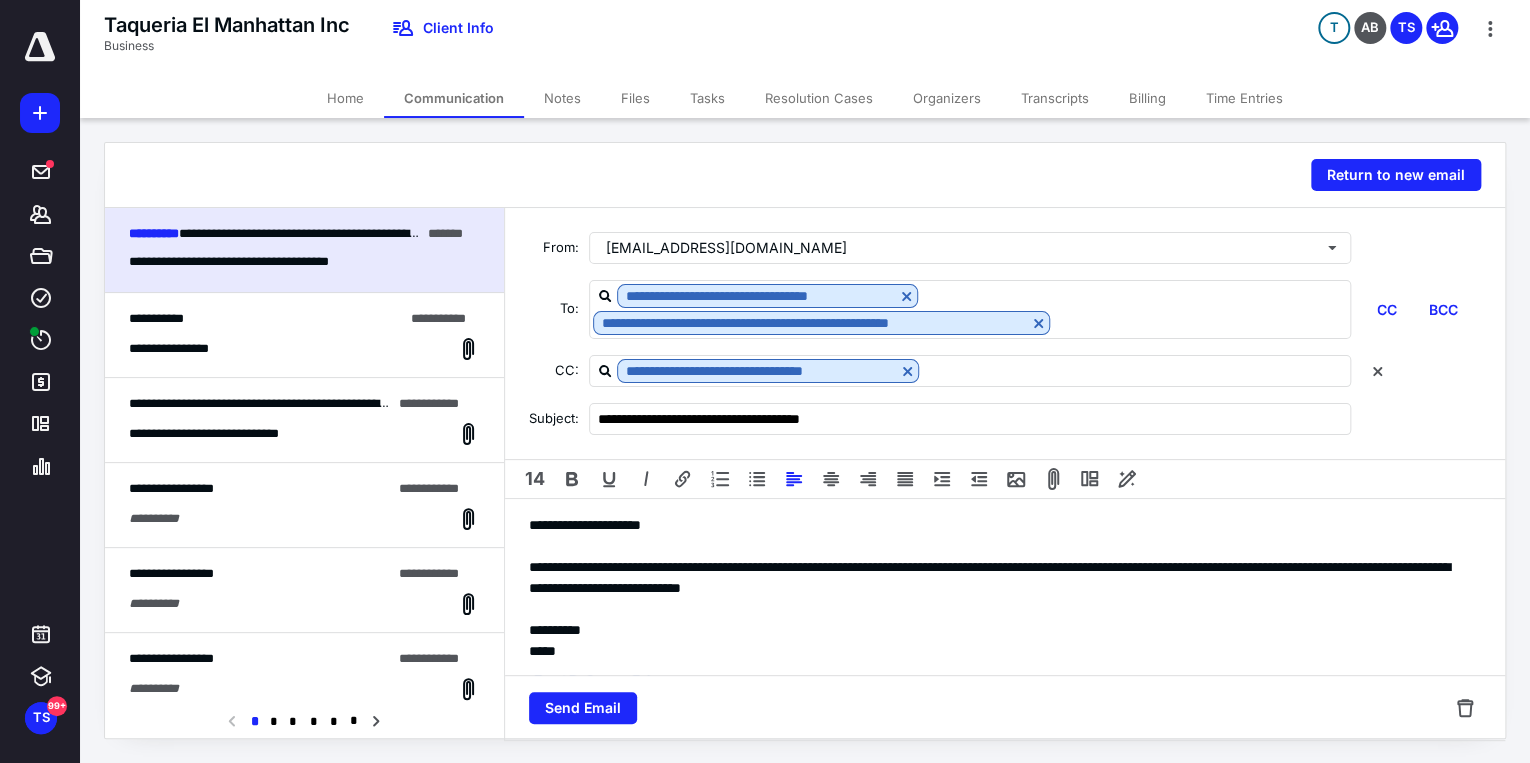click on "**********" at bounding box center (999, 578) 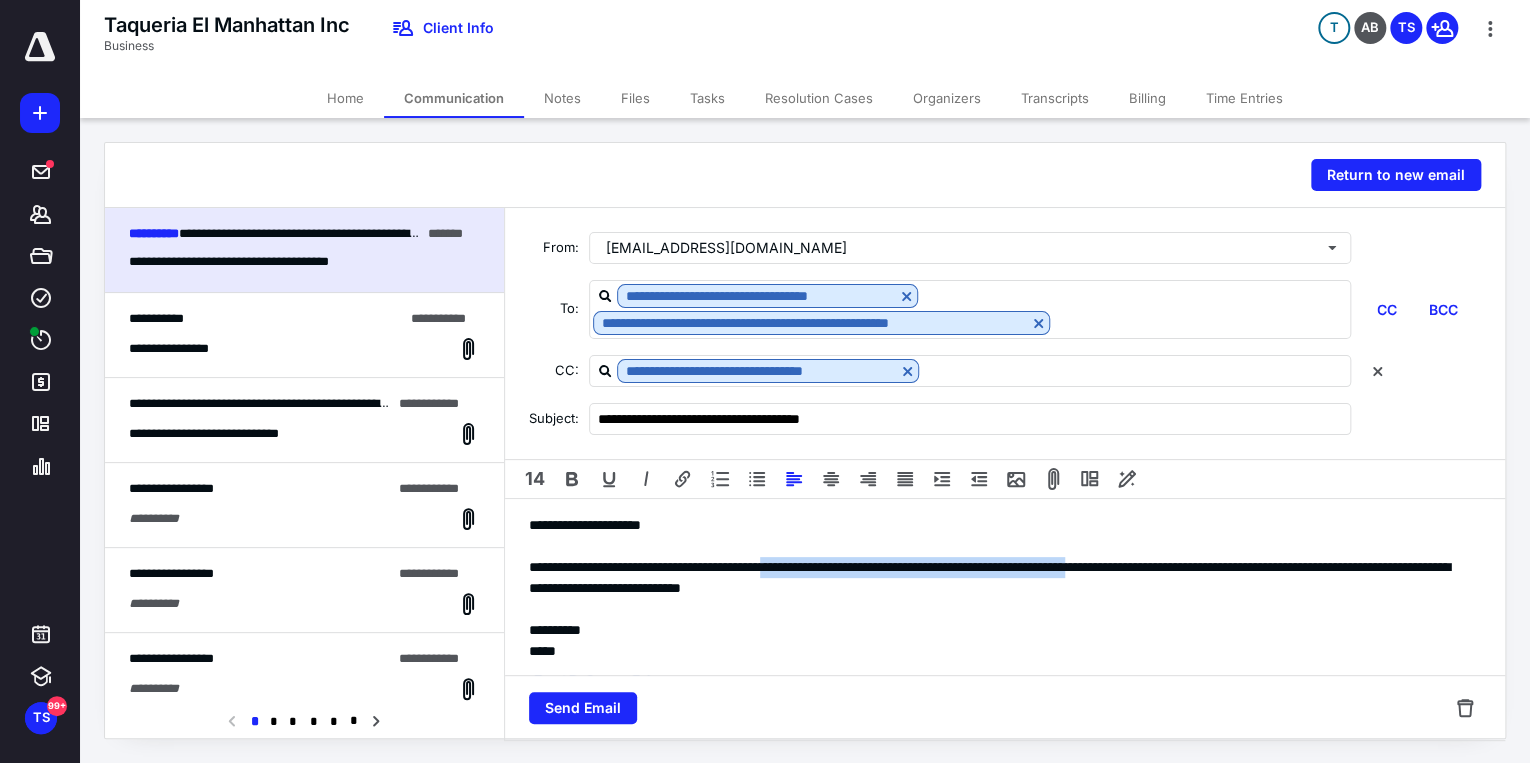 drag, startPoint x: 835, startPoint y: 567, endPoint x: 1215, endPoint y: 567, distance: 380 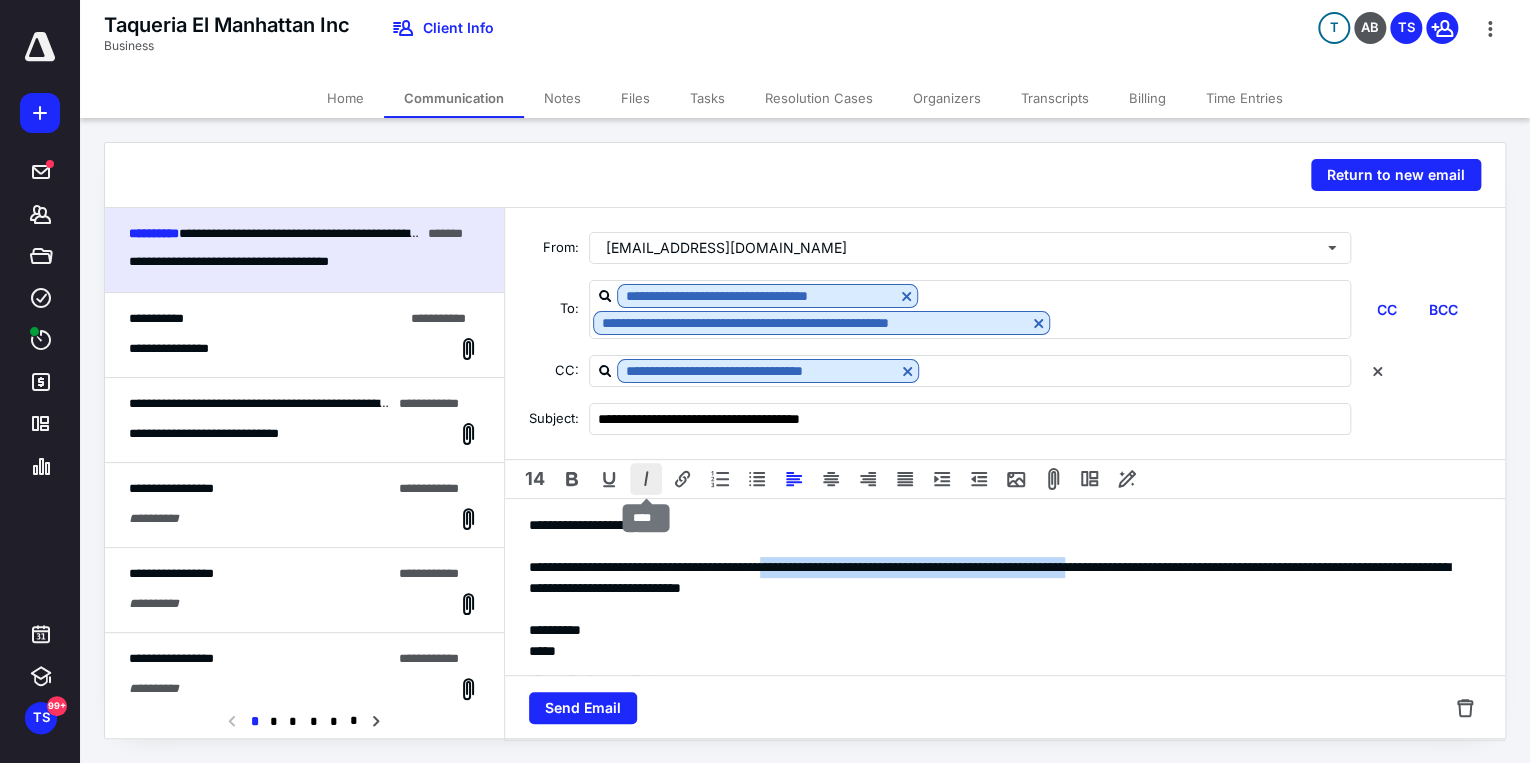 click at bounding box center [646, 479] 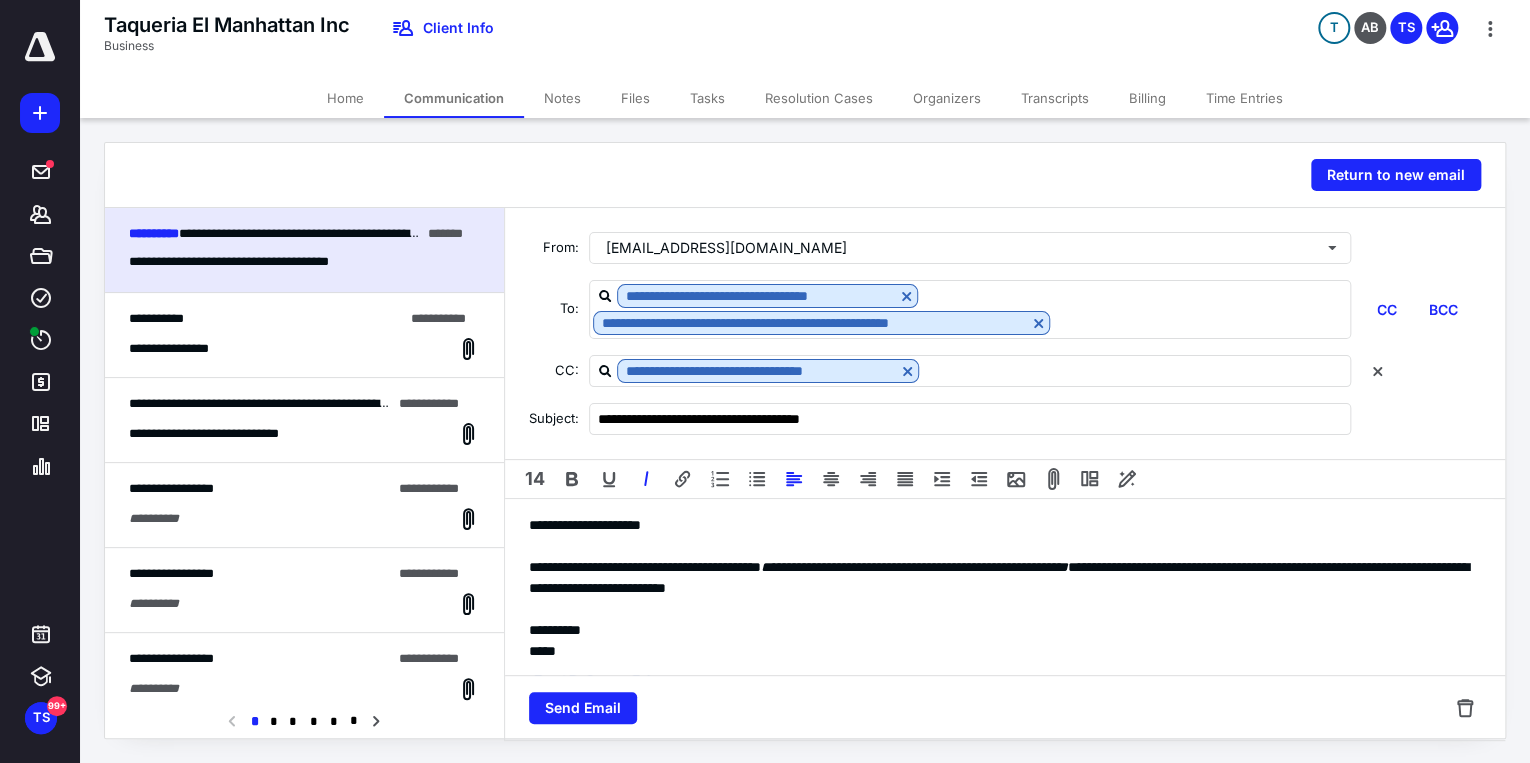 drag, startPoint x: 896, startPoint y: 621, endPoint x: 890, endPoint y: 610, distance: 12.529964 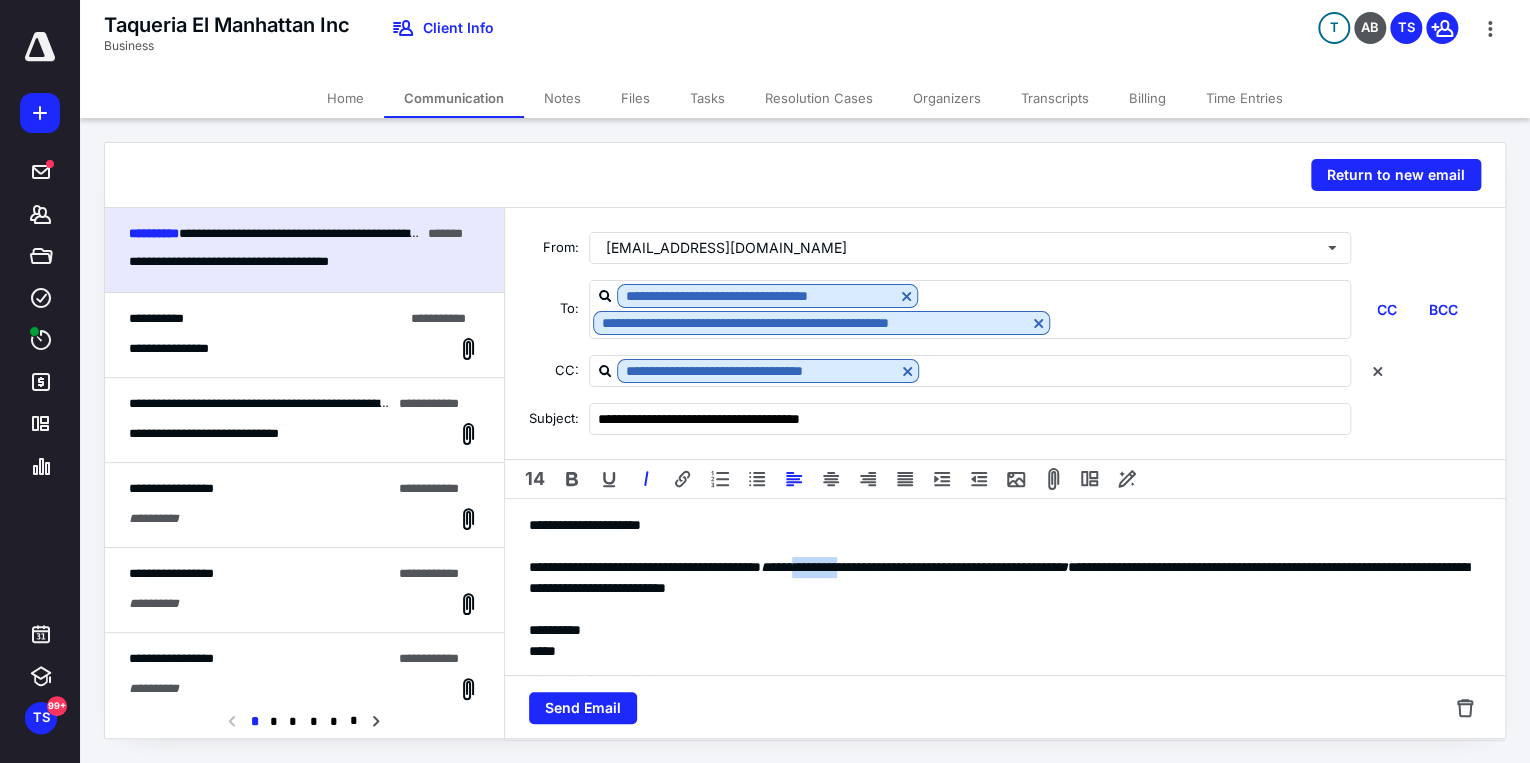 drag, startPoint x: 864, startPoint y: 562, endPoint x: 932, endPoint y: 565, distance: 68.06615 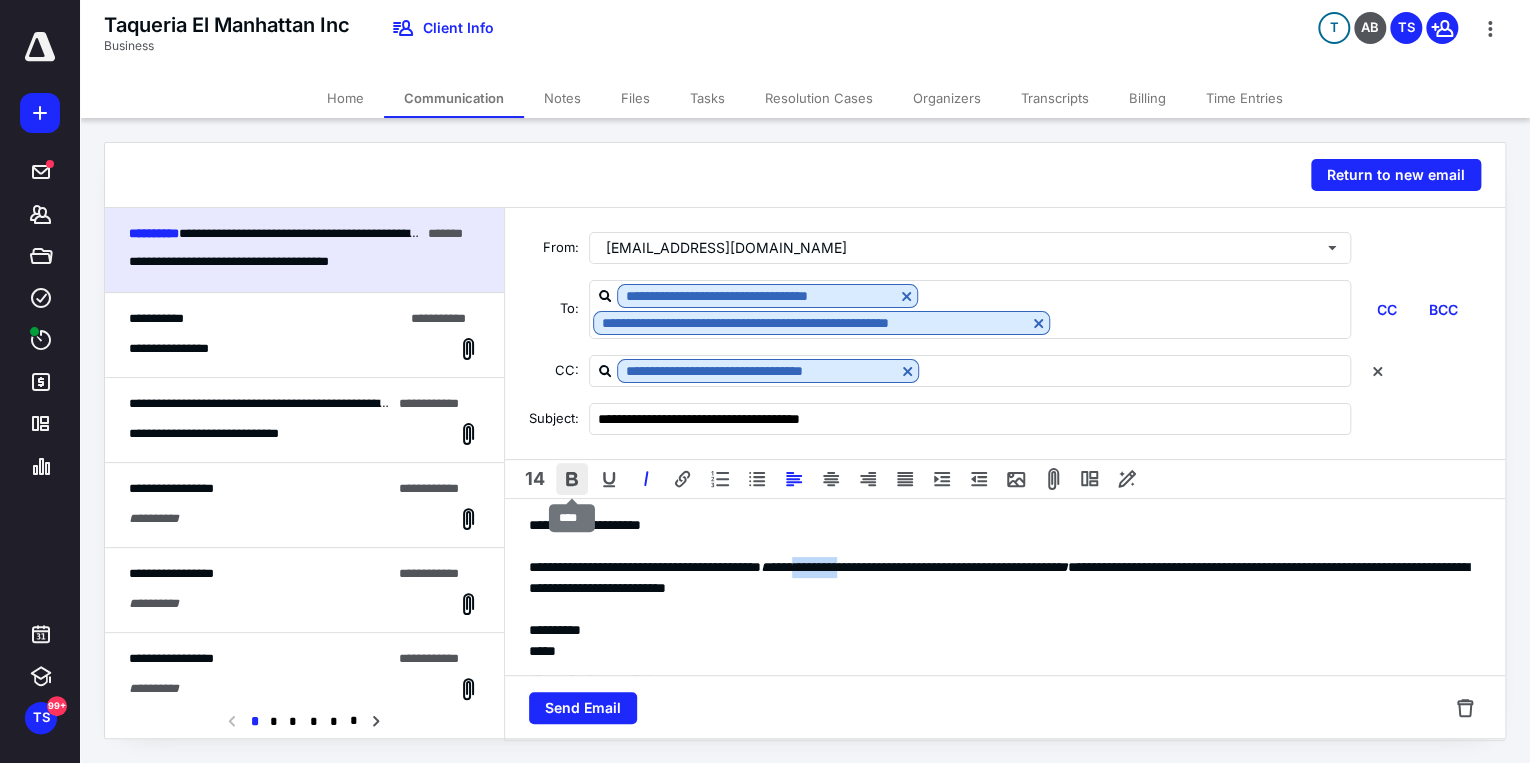 click at bounding box center (572, 479) 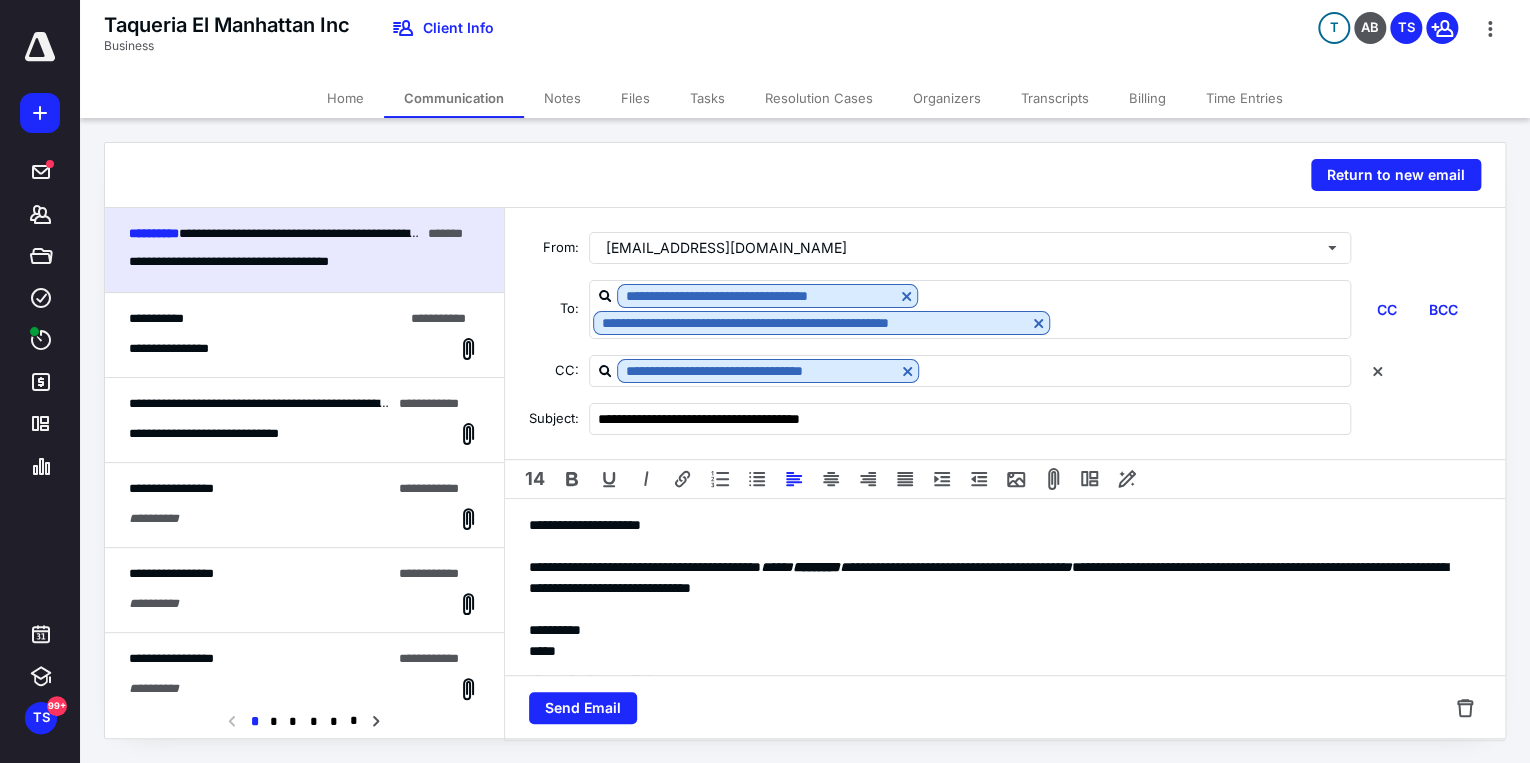 click on "**********" at bounding box center (999, 630) 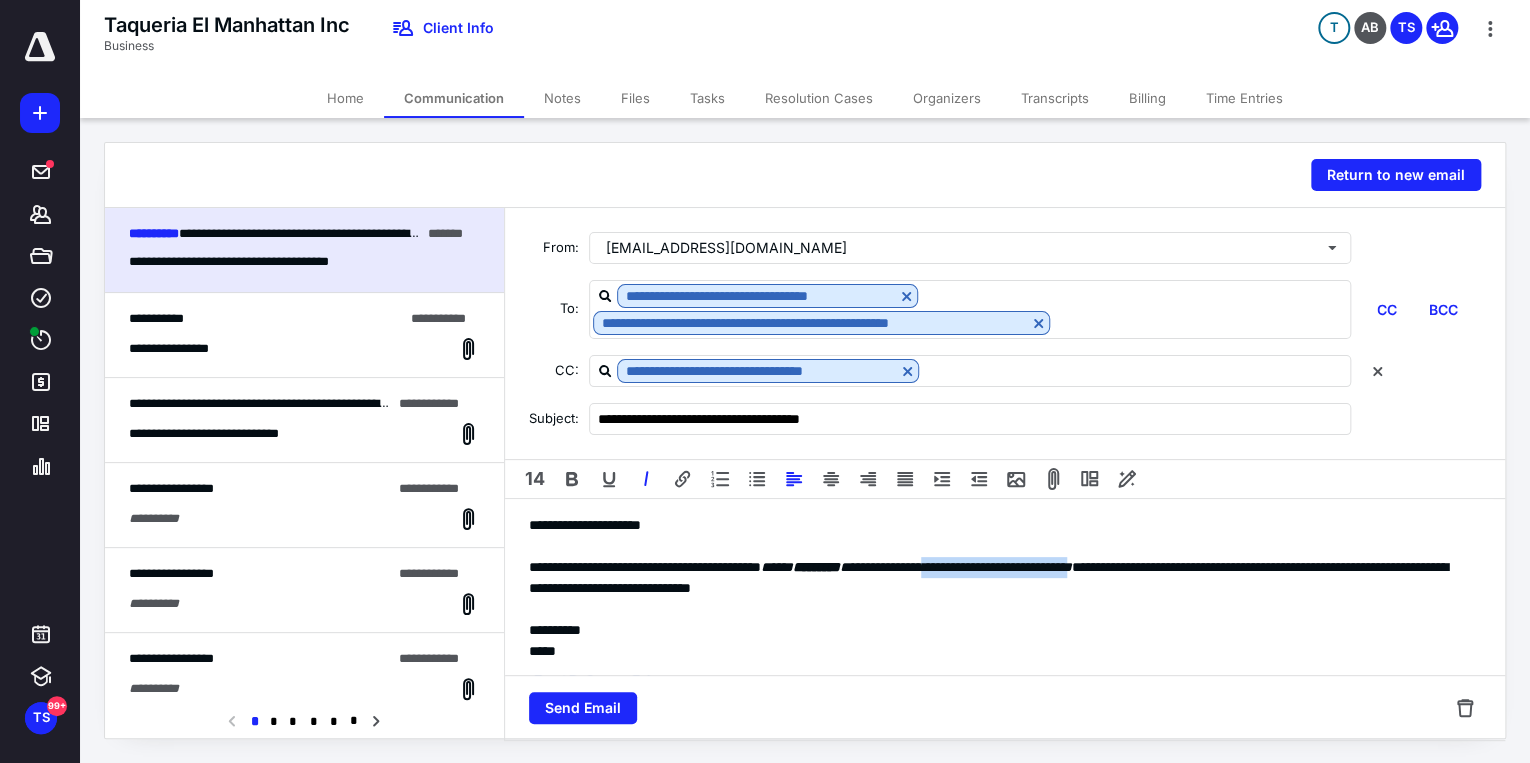 drag, startPoint x: 1040, startPoint y: 564, endPoint x: 1212, endPoint y: 566, distance: 172.01163 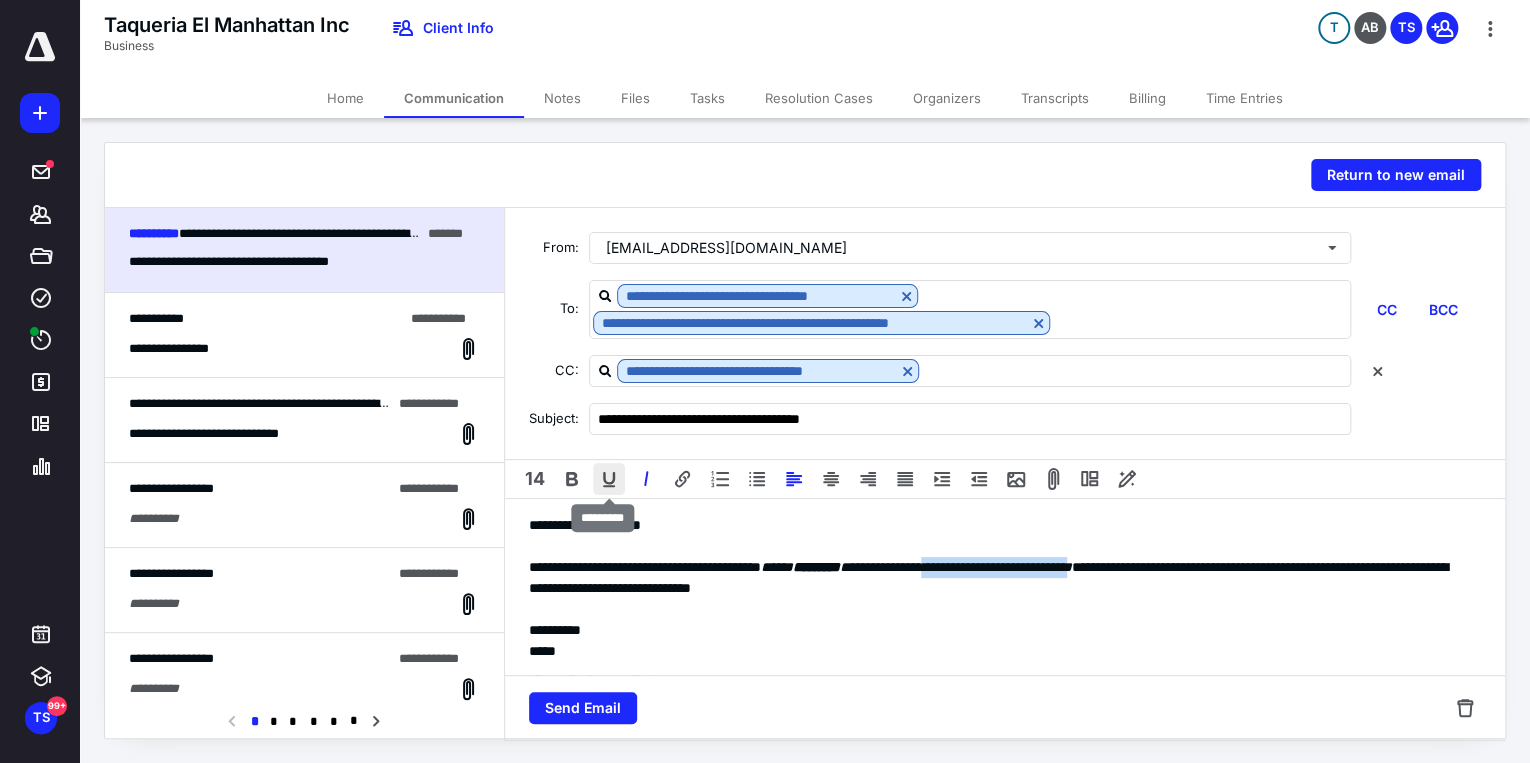 click at bounding box center (609, 479) 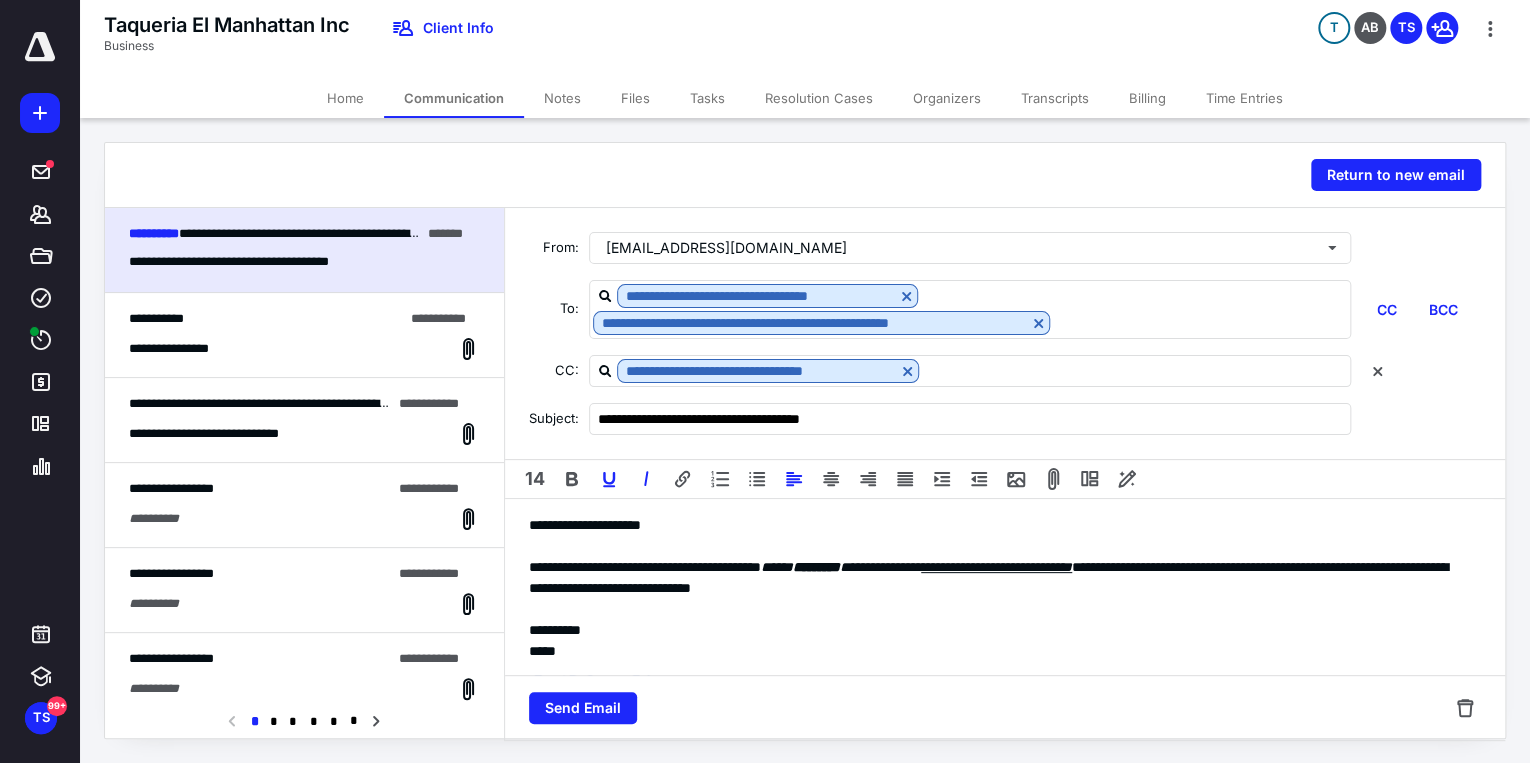 click at bounding box center (999, 609) 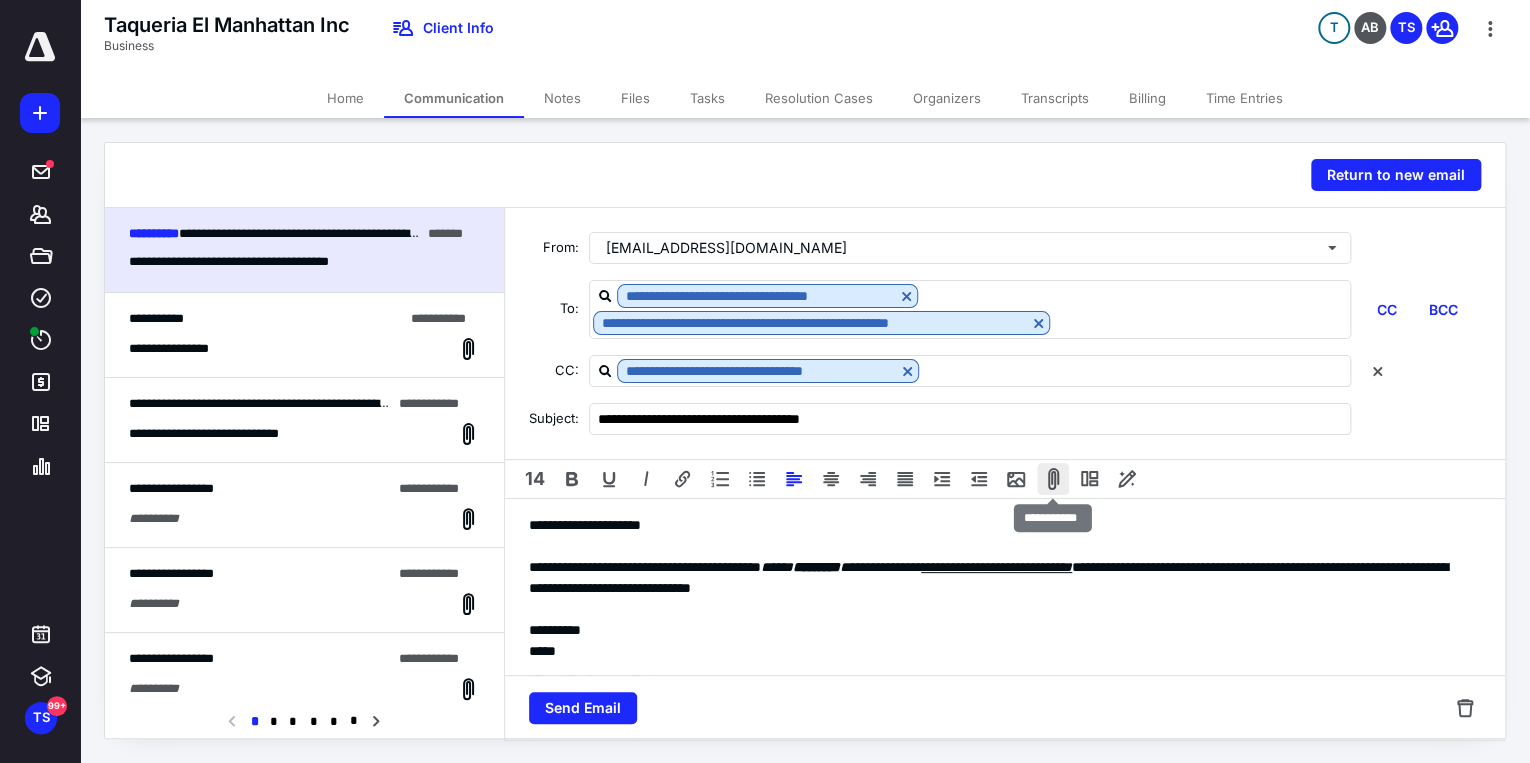 click at bounding box center (1053, 479) 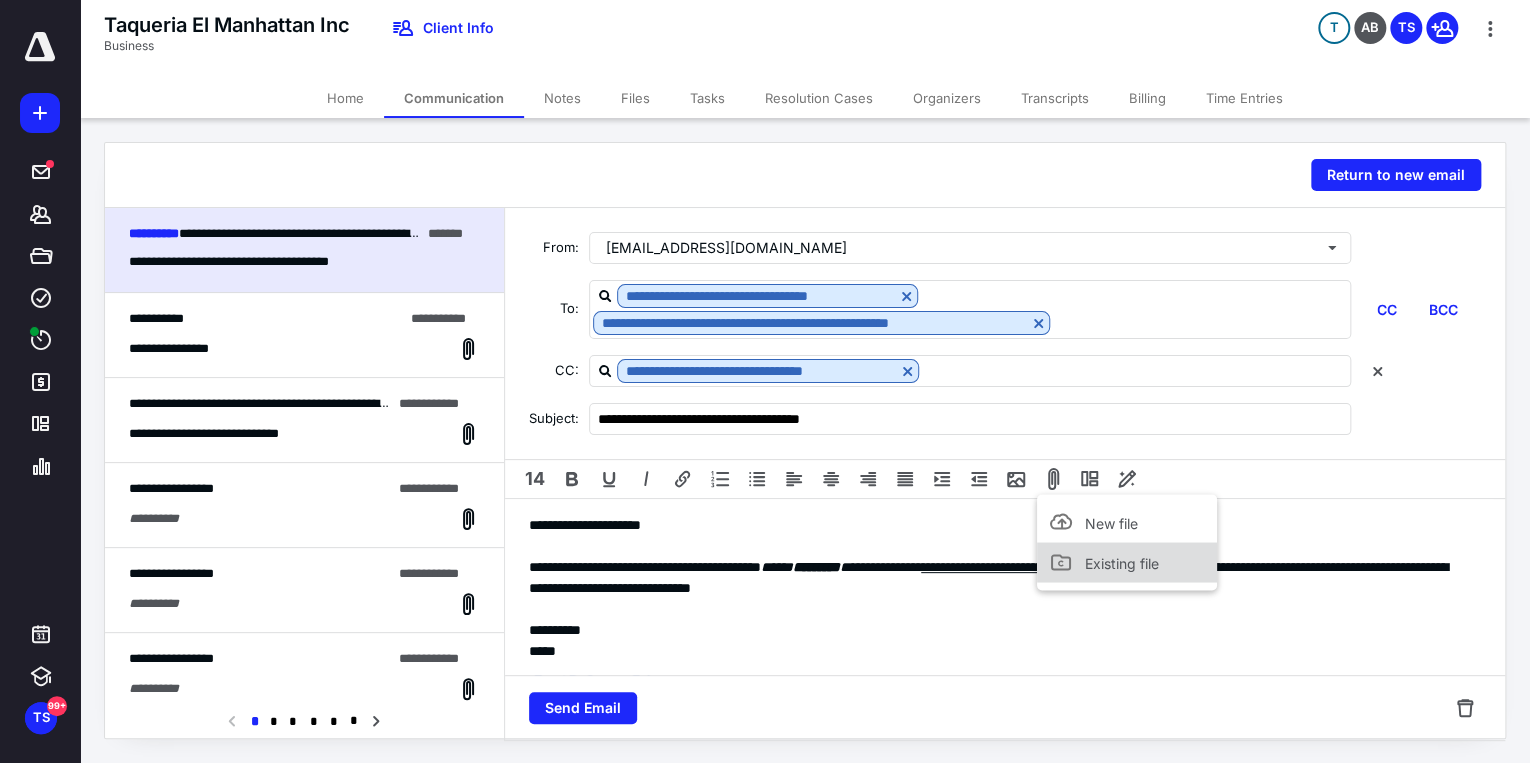 click 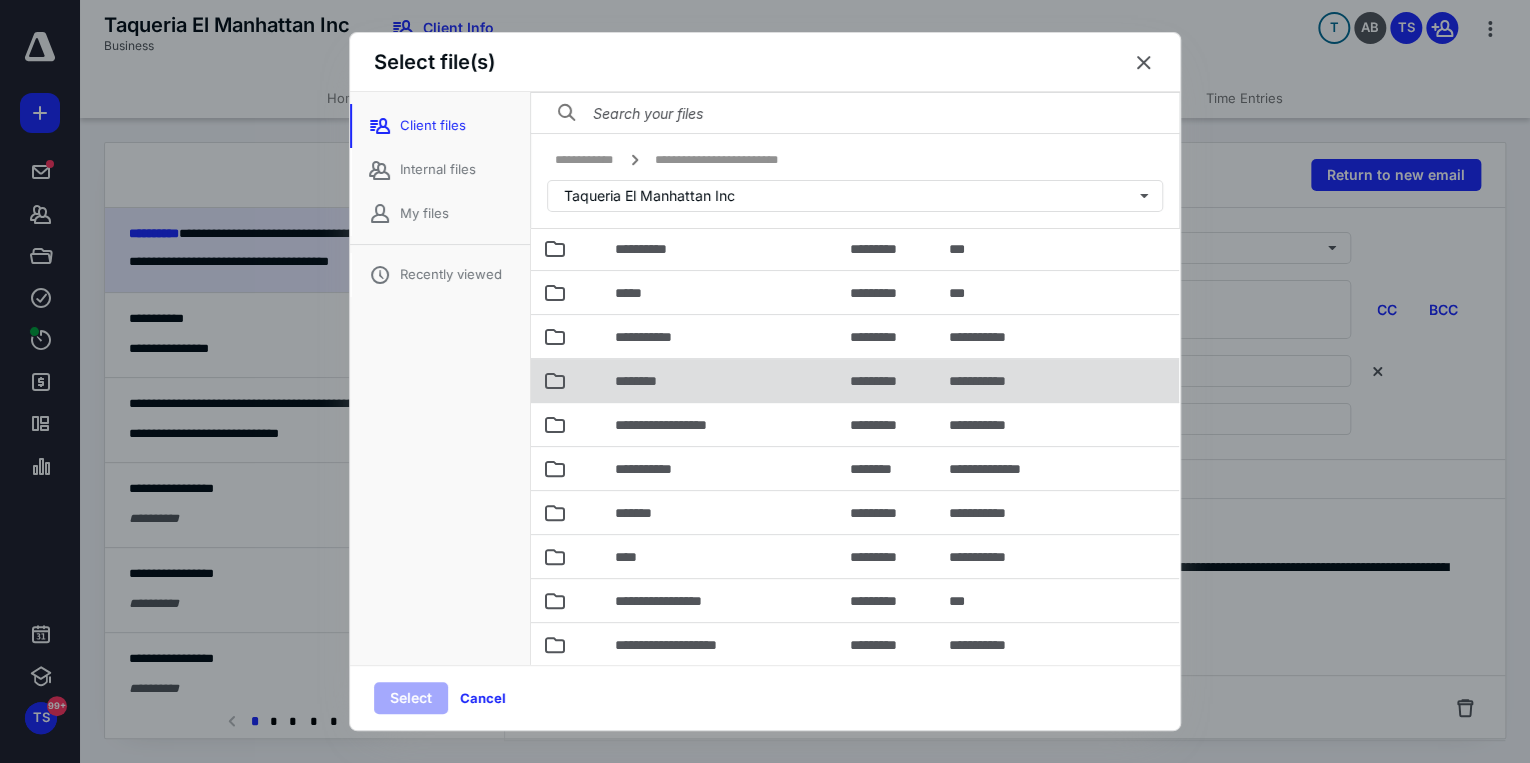 scroll, scrollTop: 240, scrollLeft: 0, axis: vertical 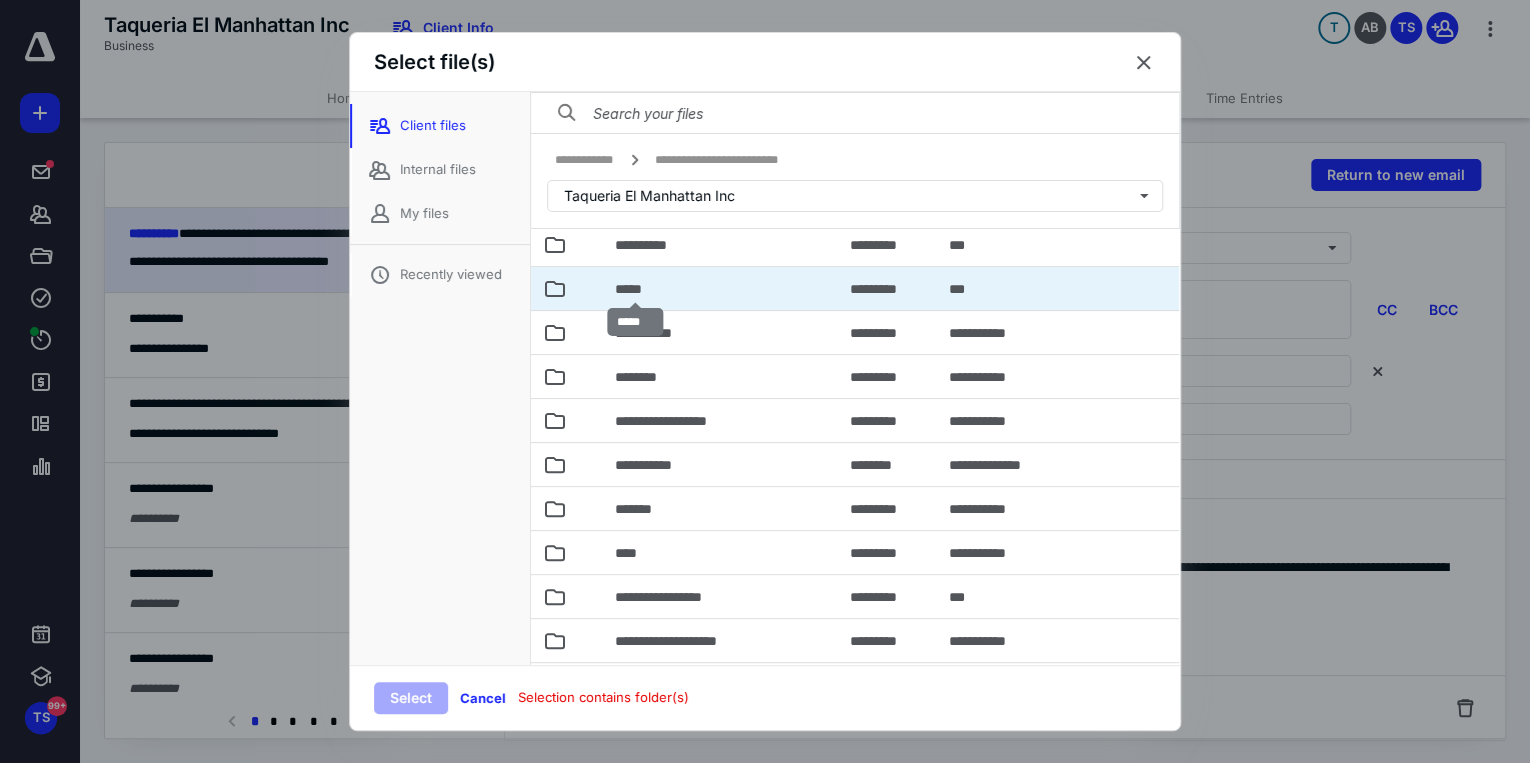 click on "*****" at bounding box center (635, 289) 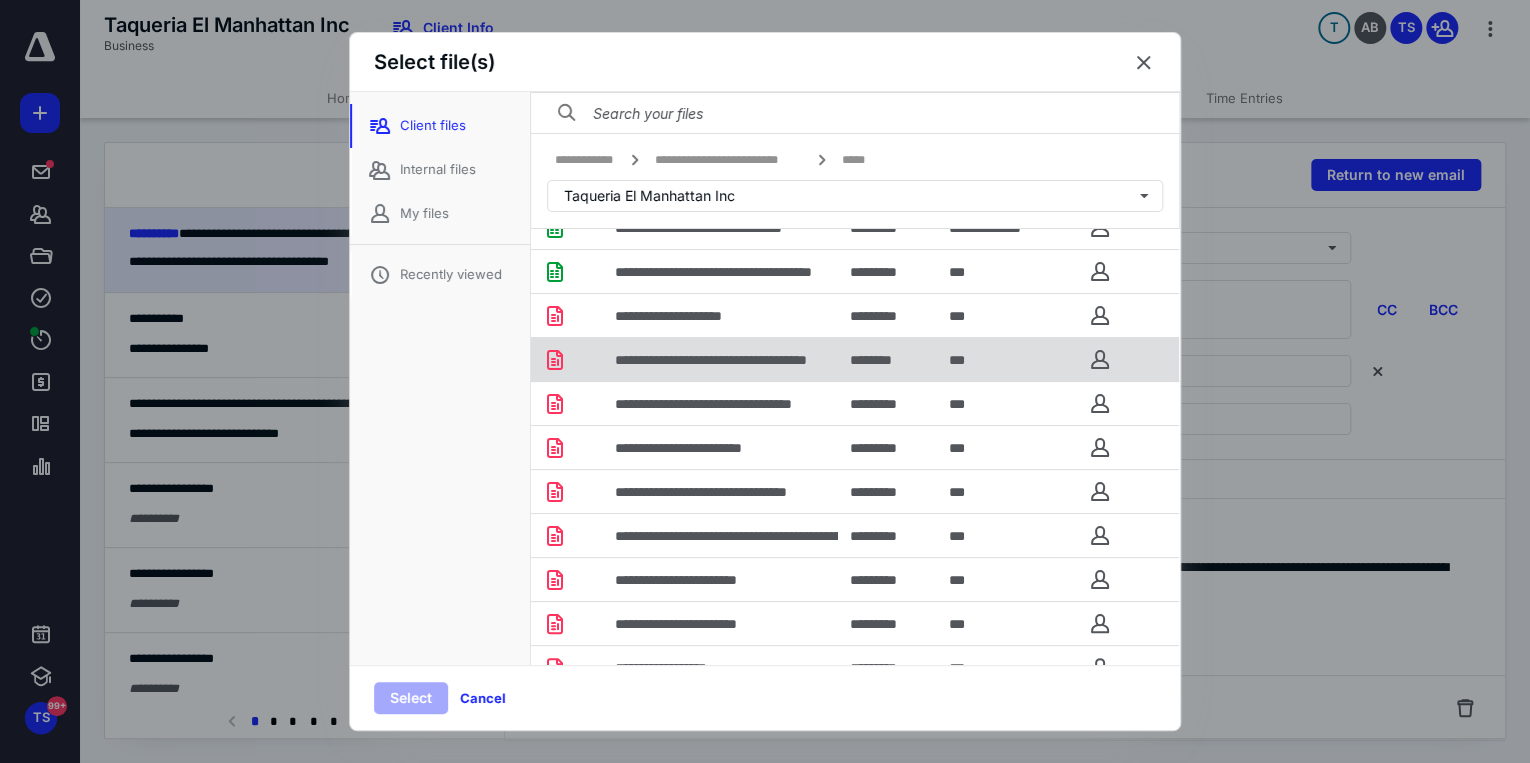 scroll, scrollTop: 280, scrollLeft: 0, axis: vertical 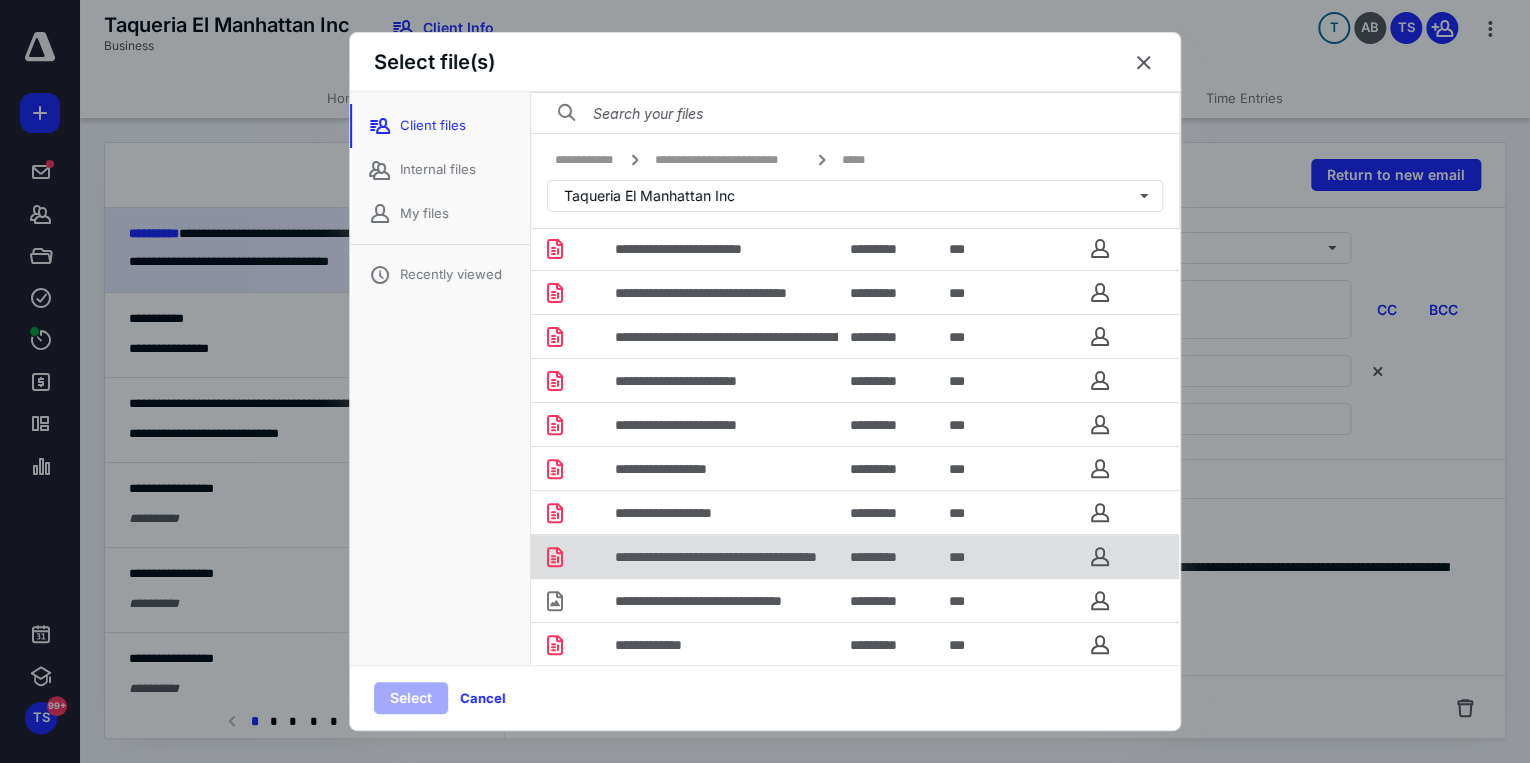 click on "**********" at bounding box center (720, 556) 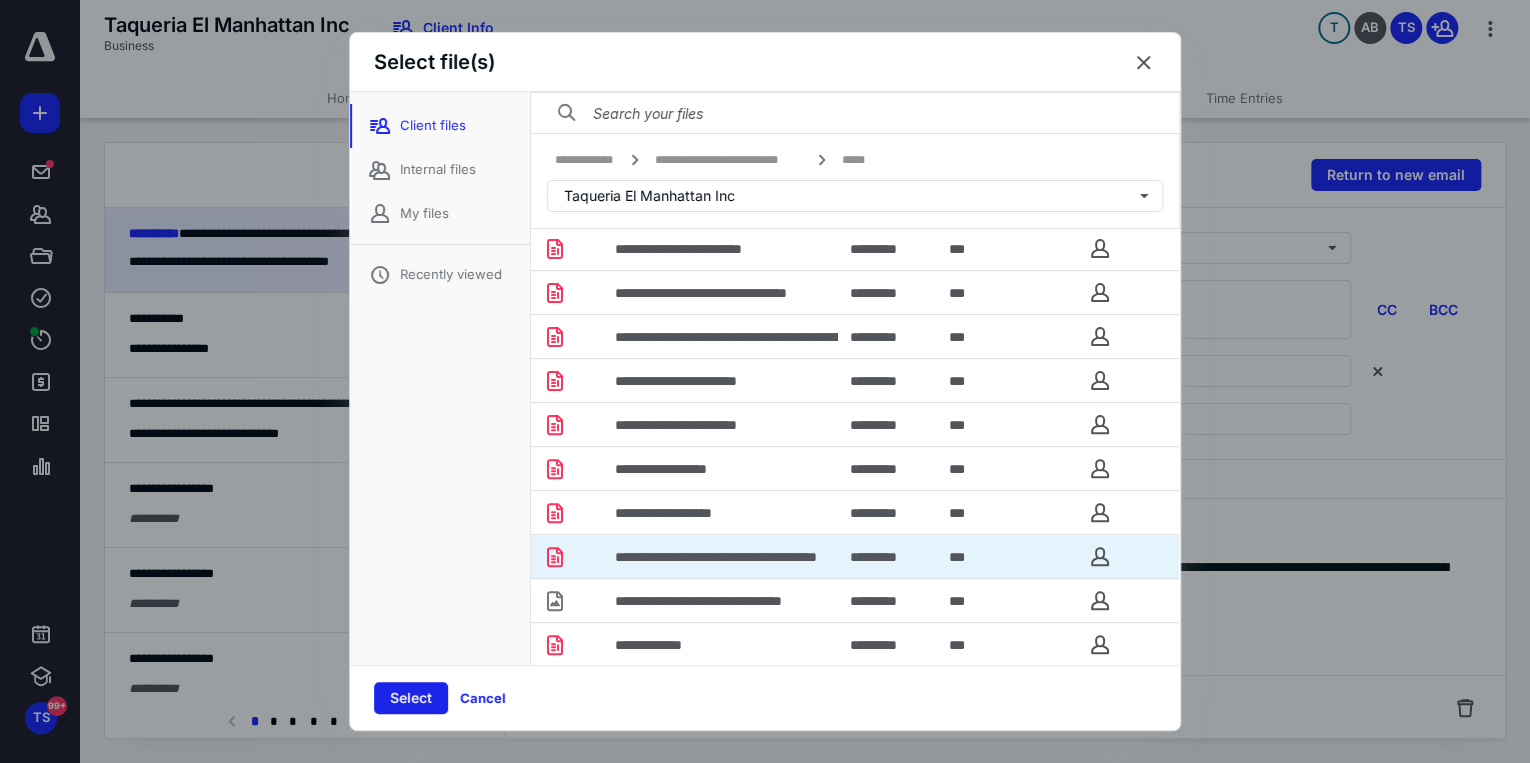 click on "Select" at bounding box center [411, 698] 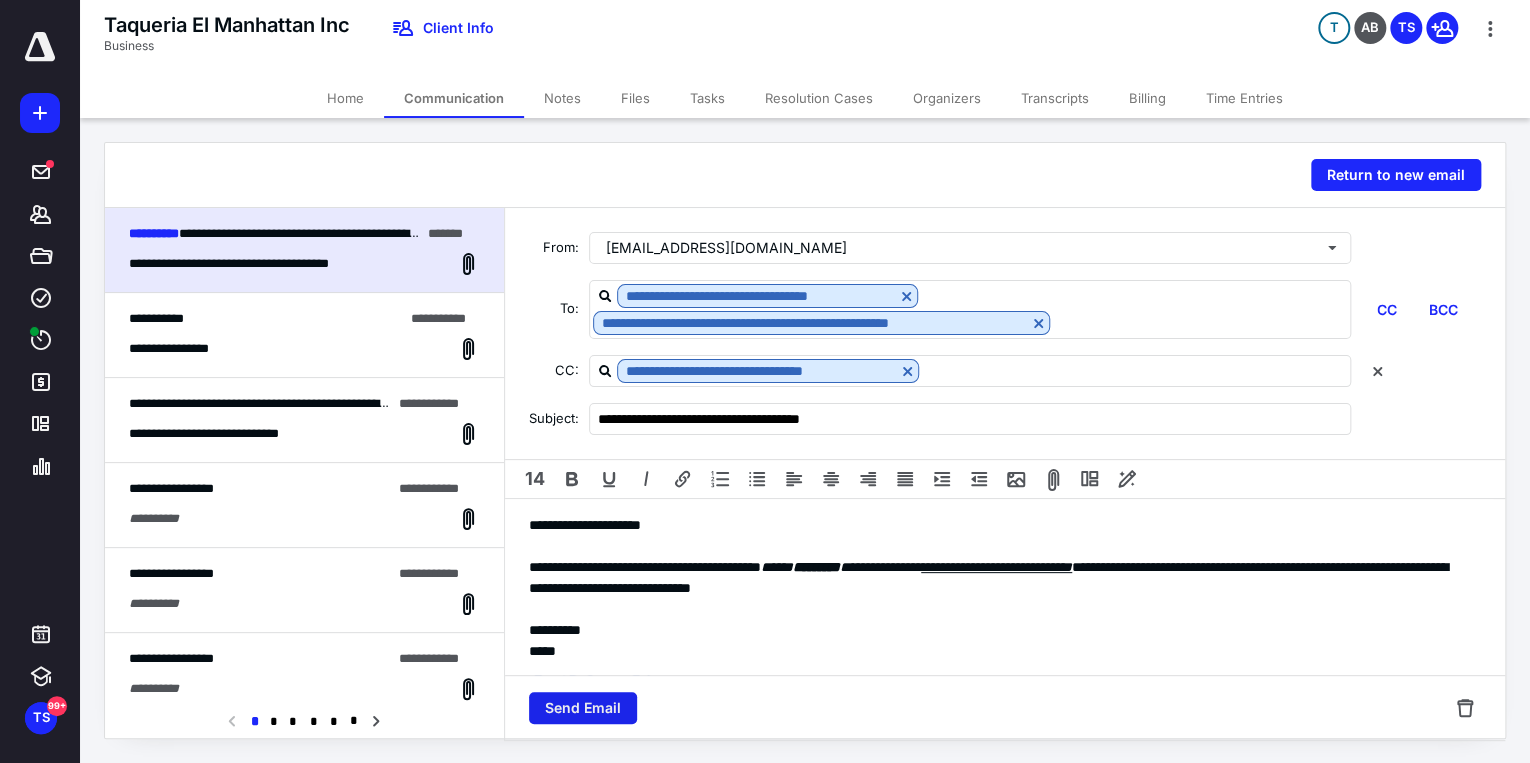 click on "Send Email" at bounding box center [583, 708] 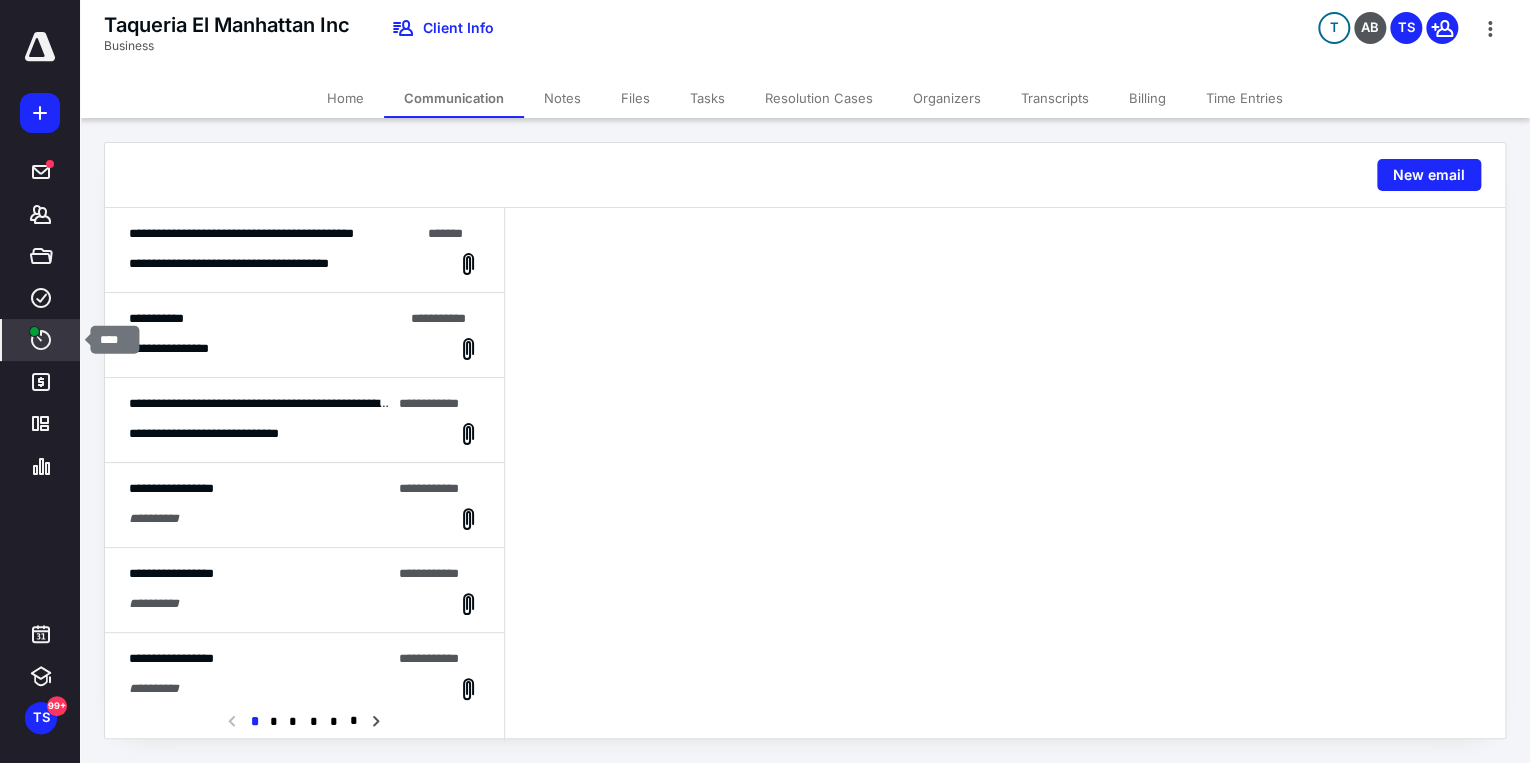 click on "Time" at bounding box center (41, 340) 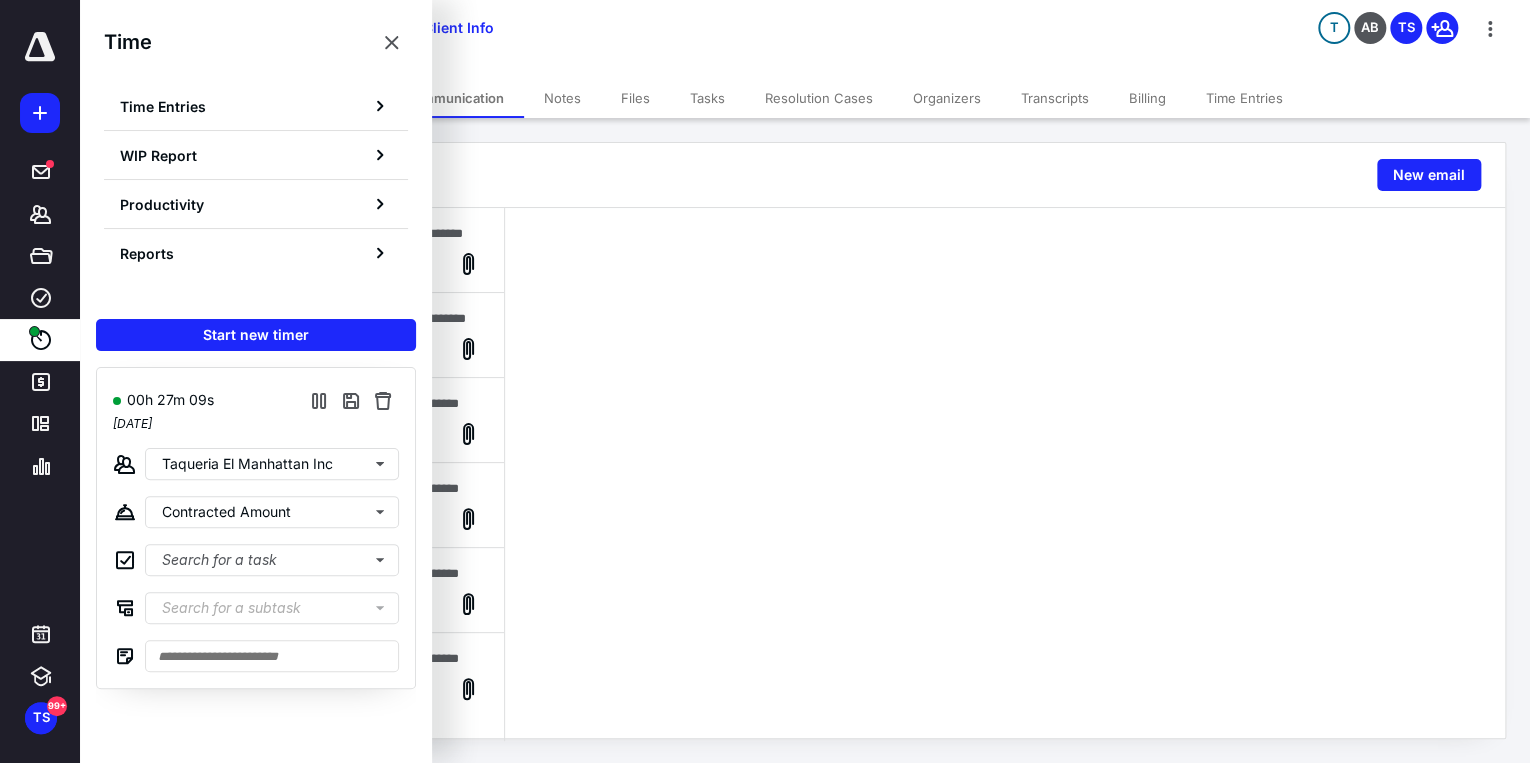 click on "Tasks" at bounding box center (707, 98) 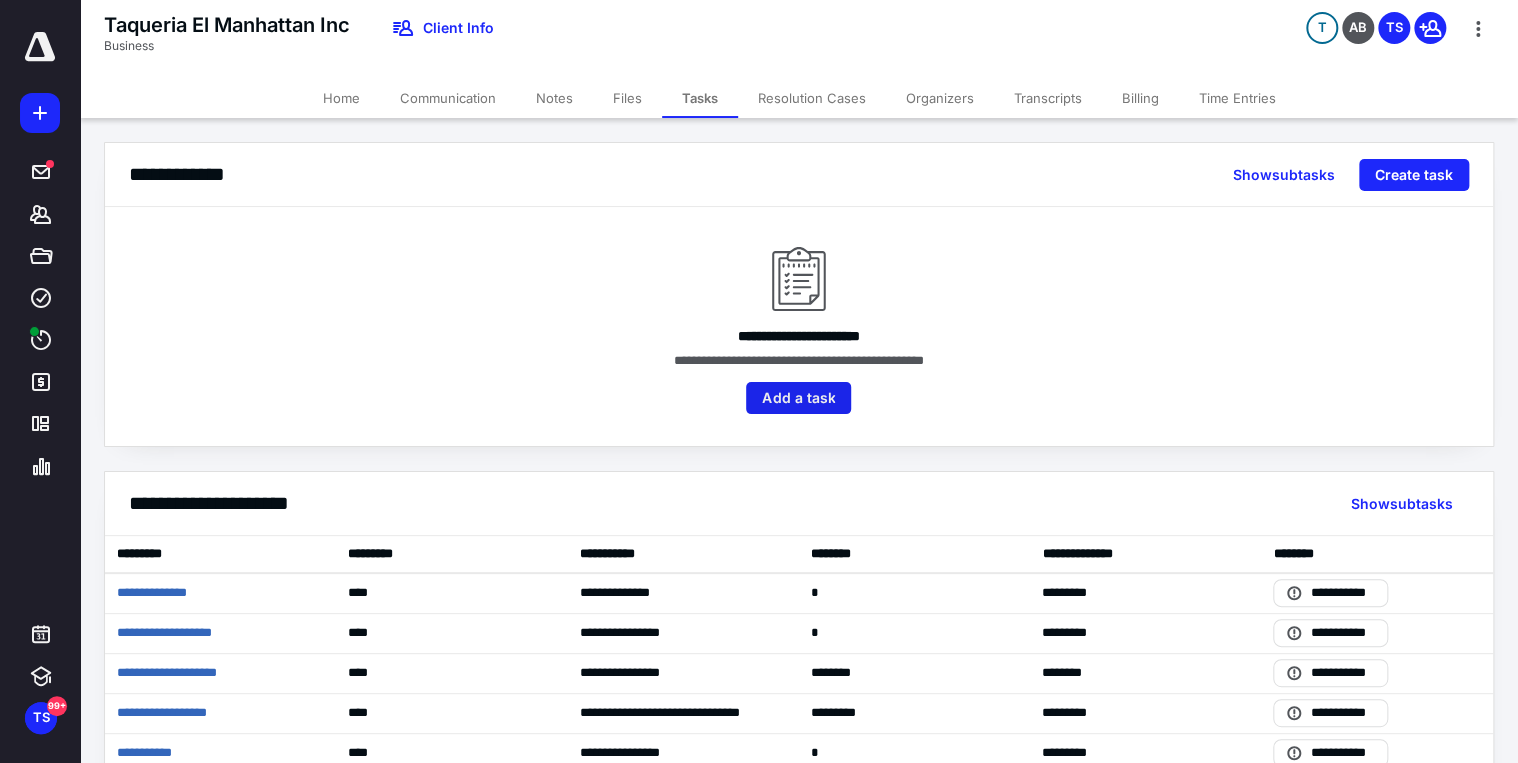 click on "Add a task" at bounding box center [798, 398] 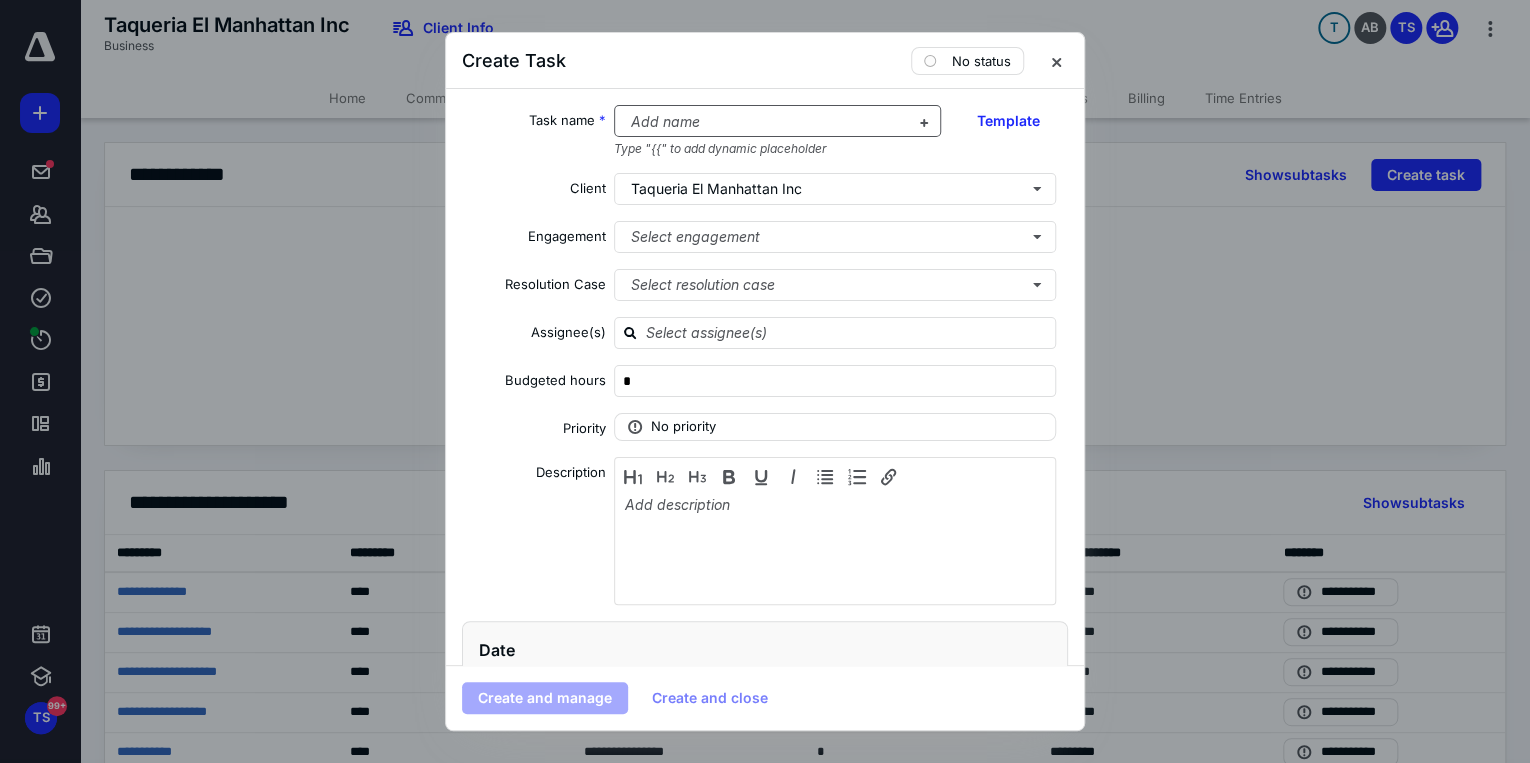 click at bounding box center [766, 122] 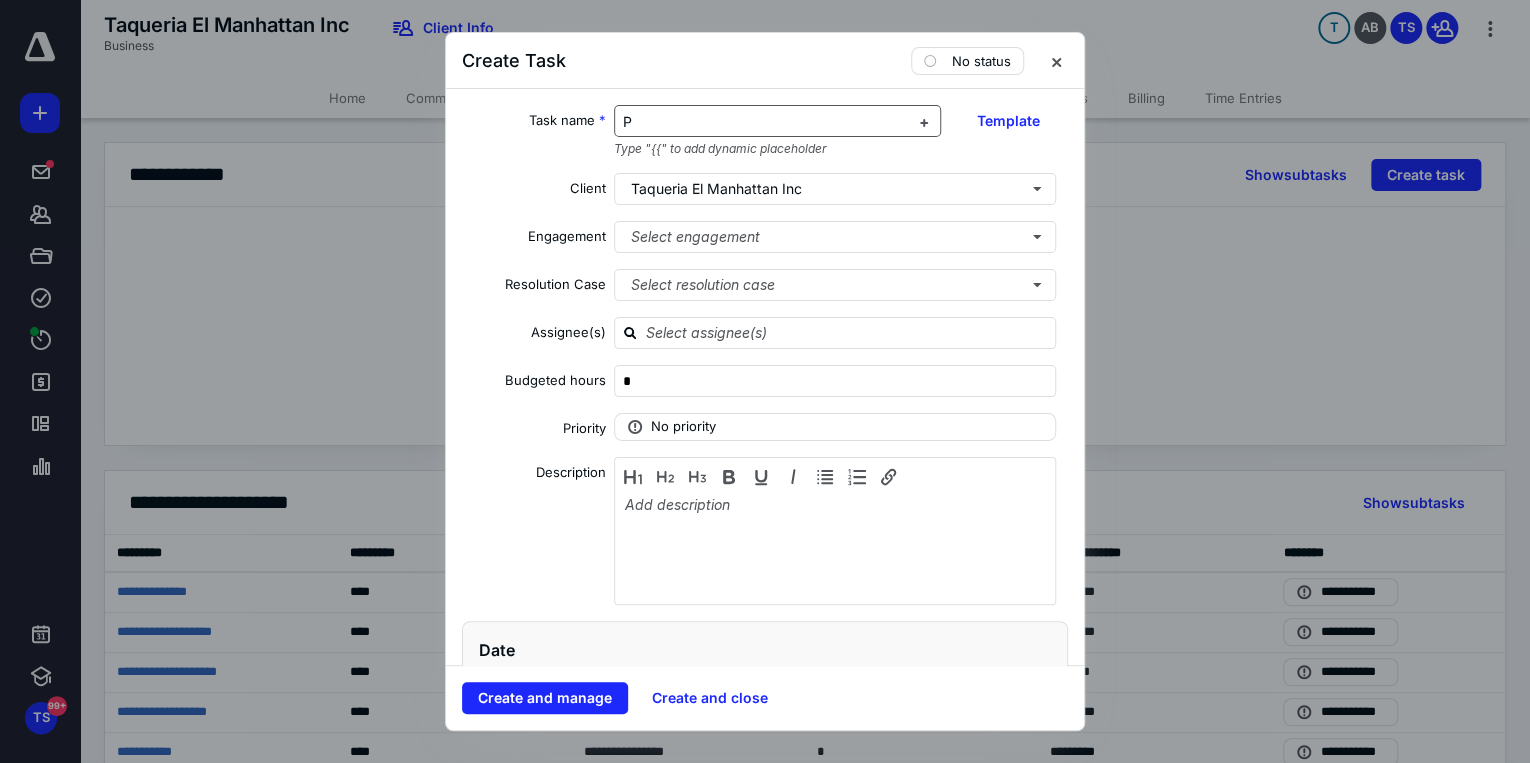 type 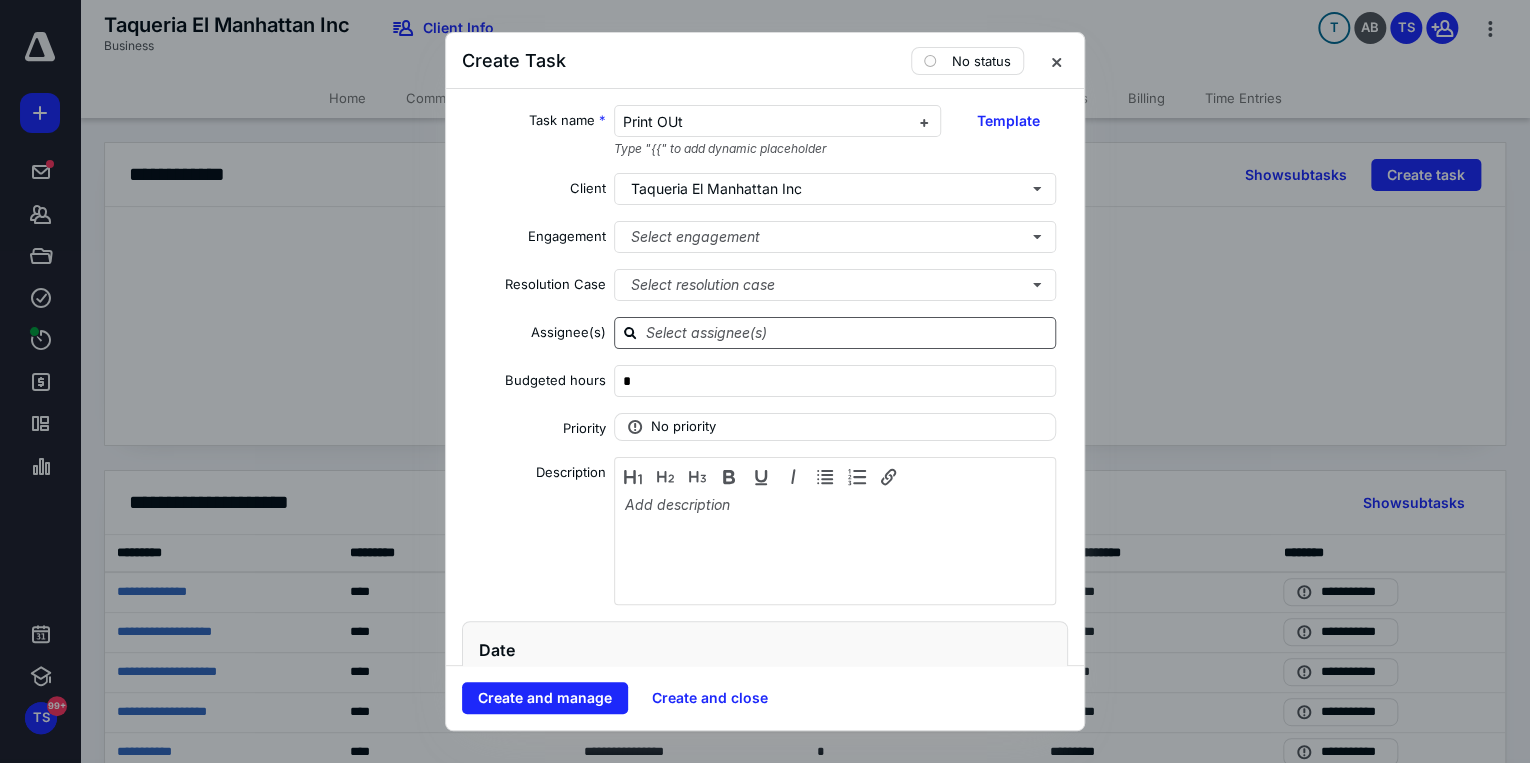 click at bounding box center (847, 332) 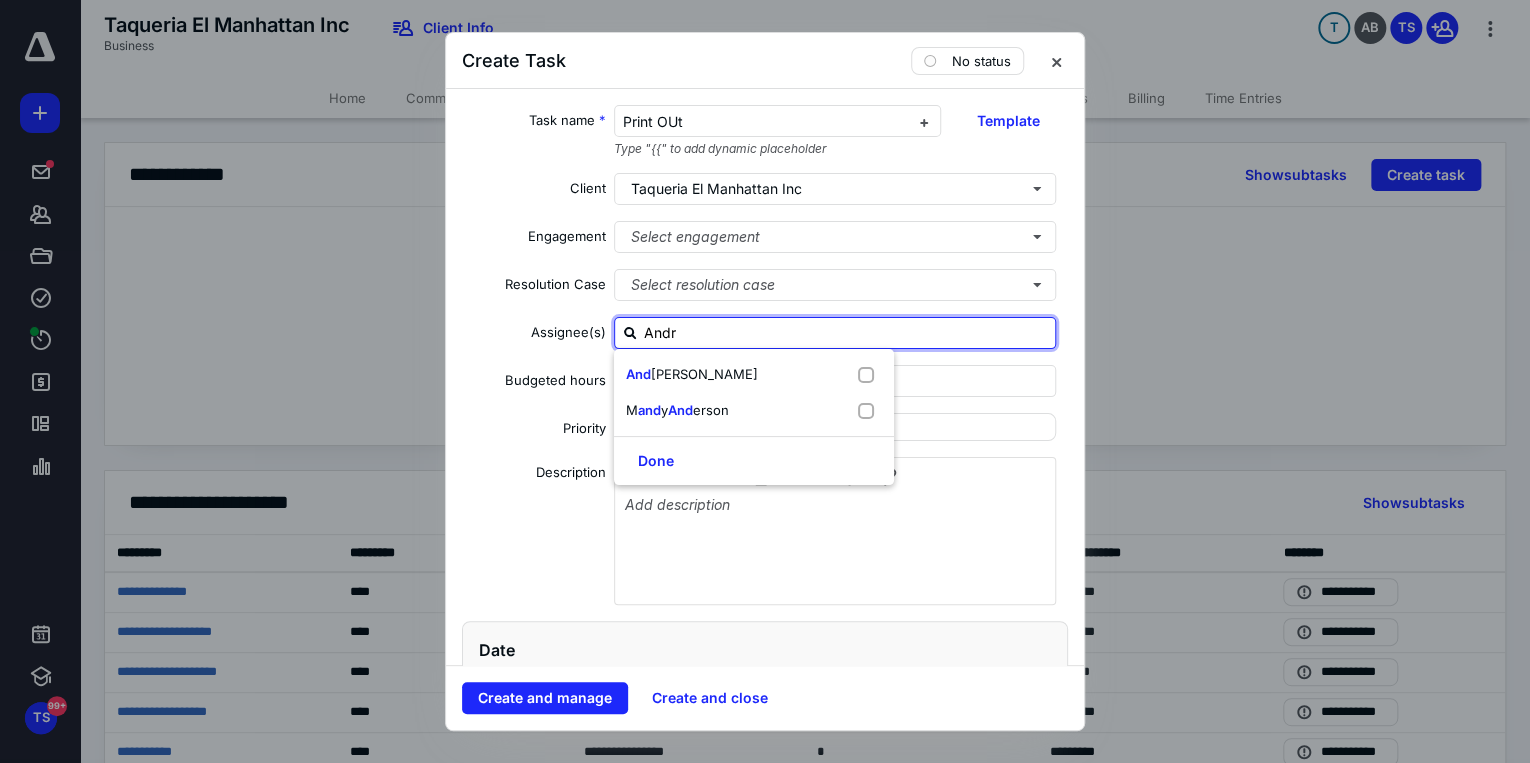 type on "[PERSON_NAME]" 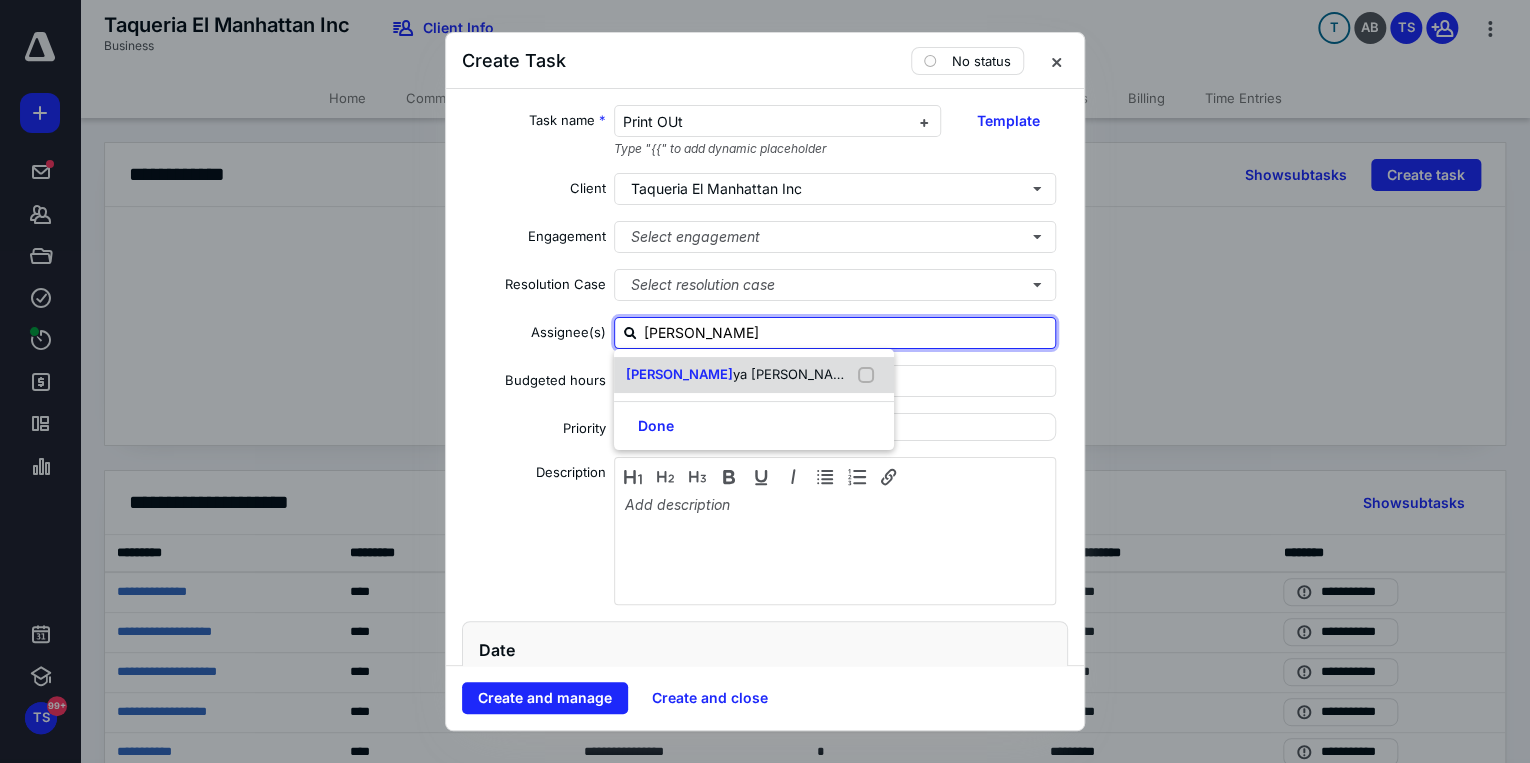 click on "[PERSON_NAME] ya [PERSON_NAME]" at bounding box center (754, 375) 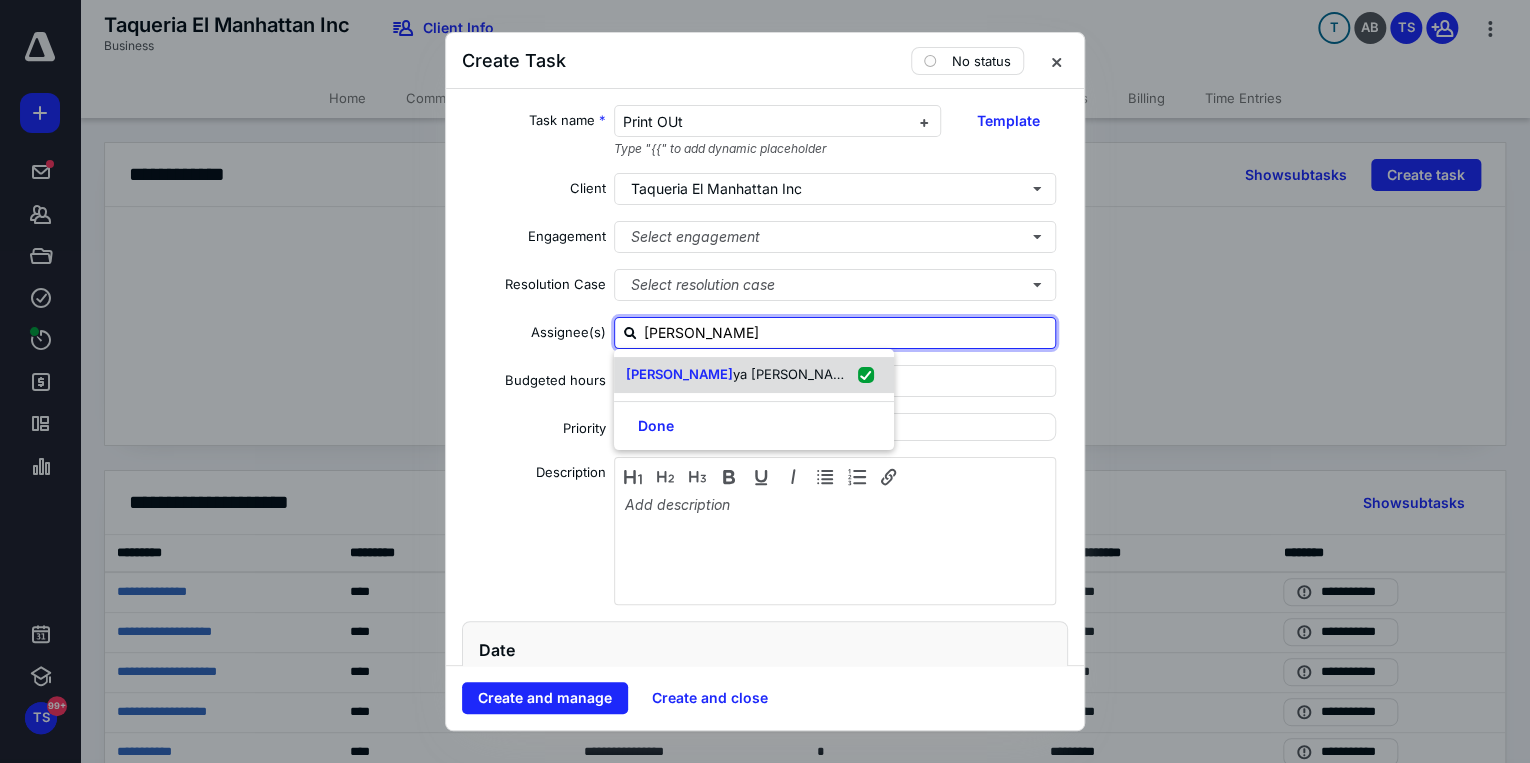 checkbox on "true" 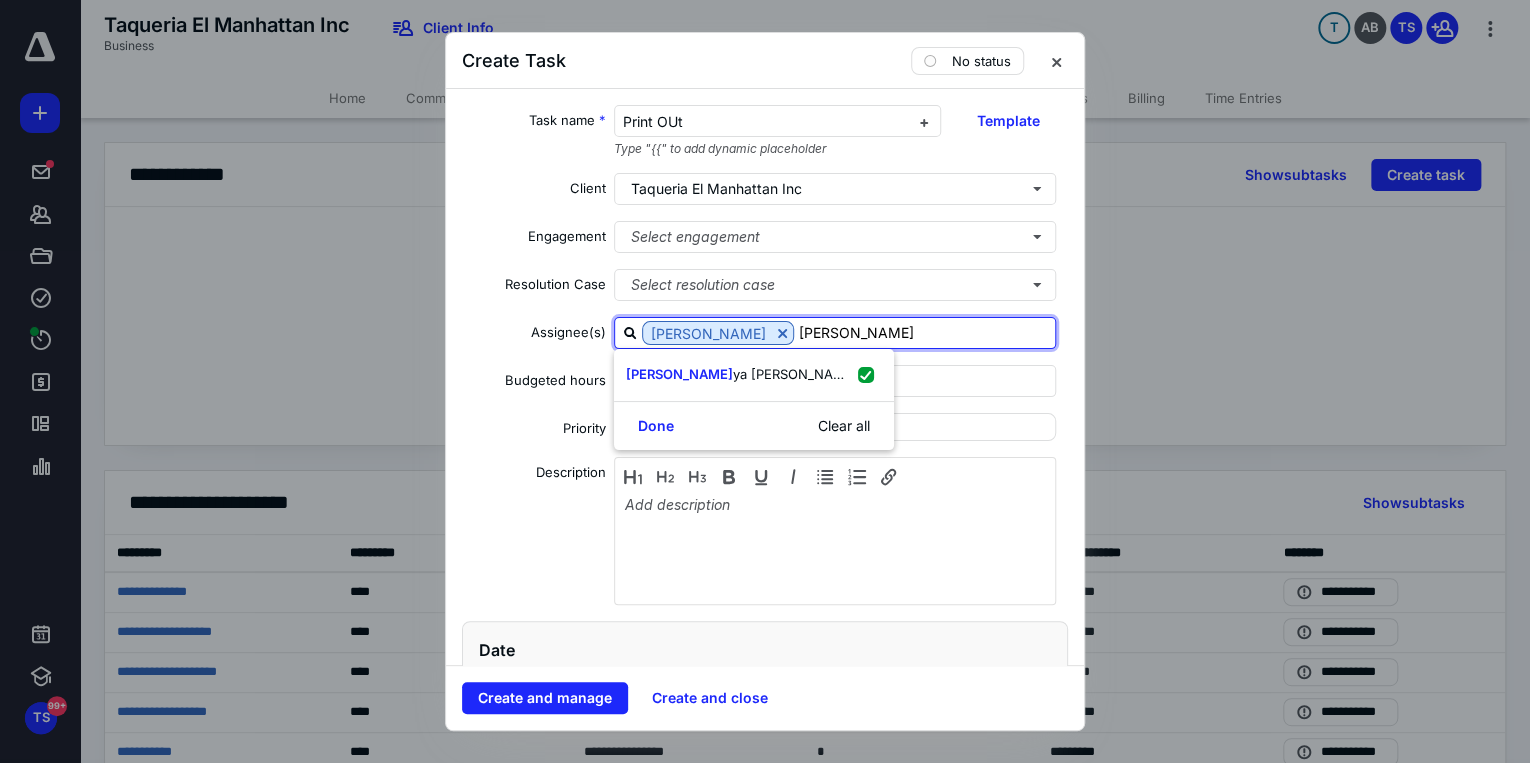type on "[PERSON_NAME]" 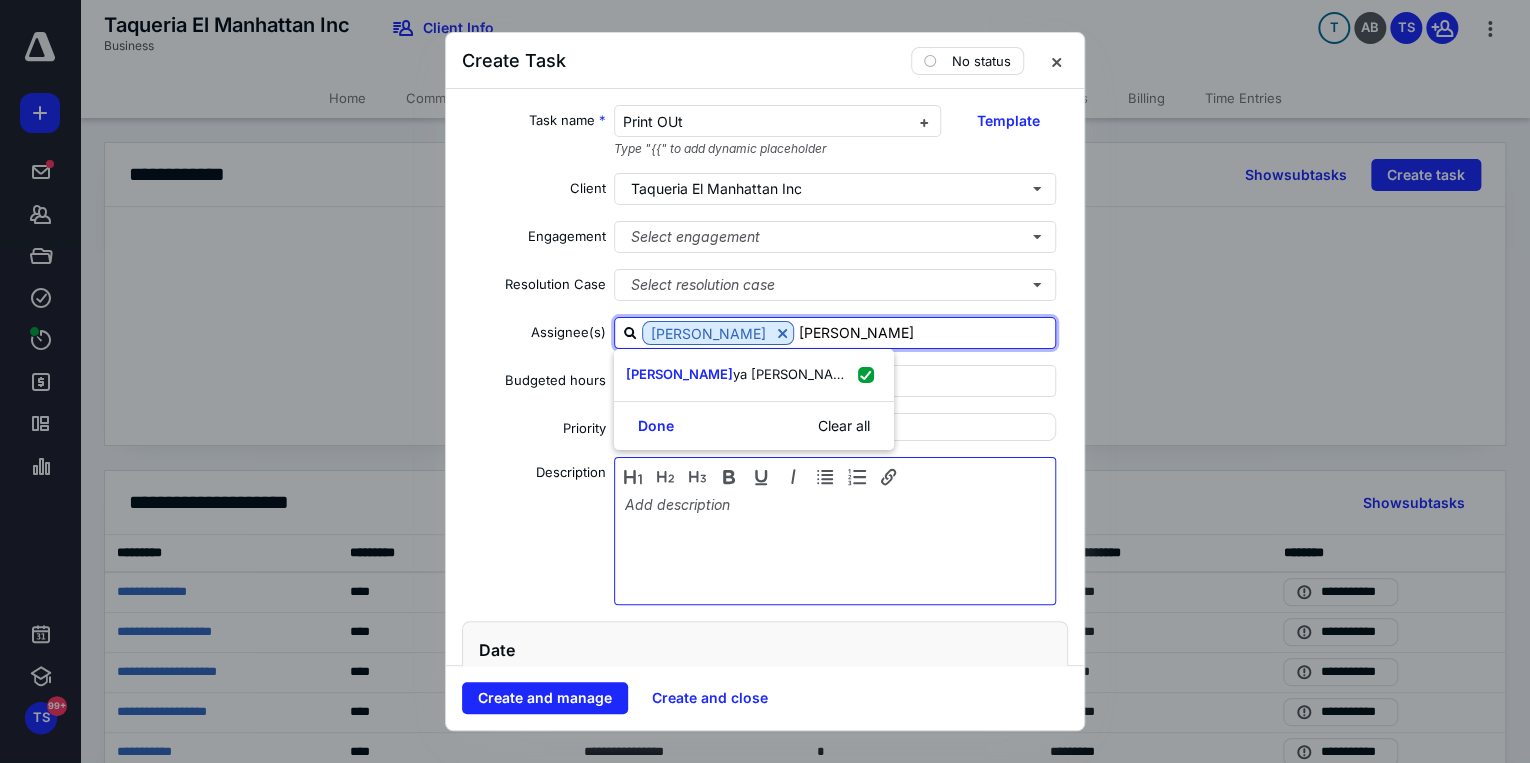 click at bounding box center [835, 546] 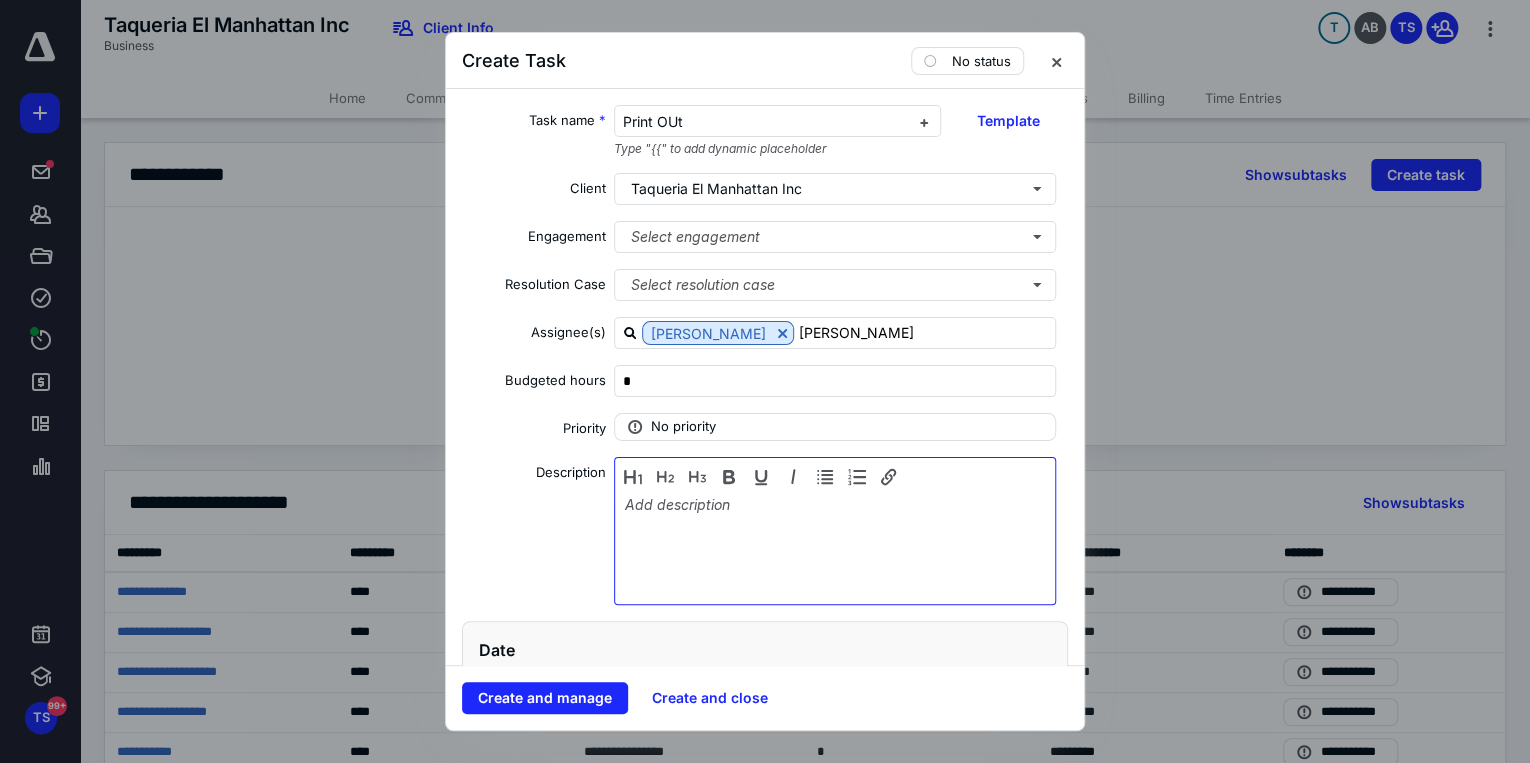 type 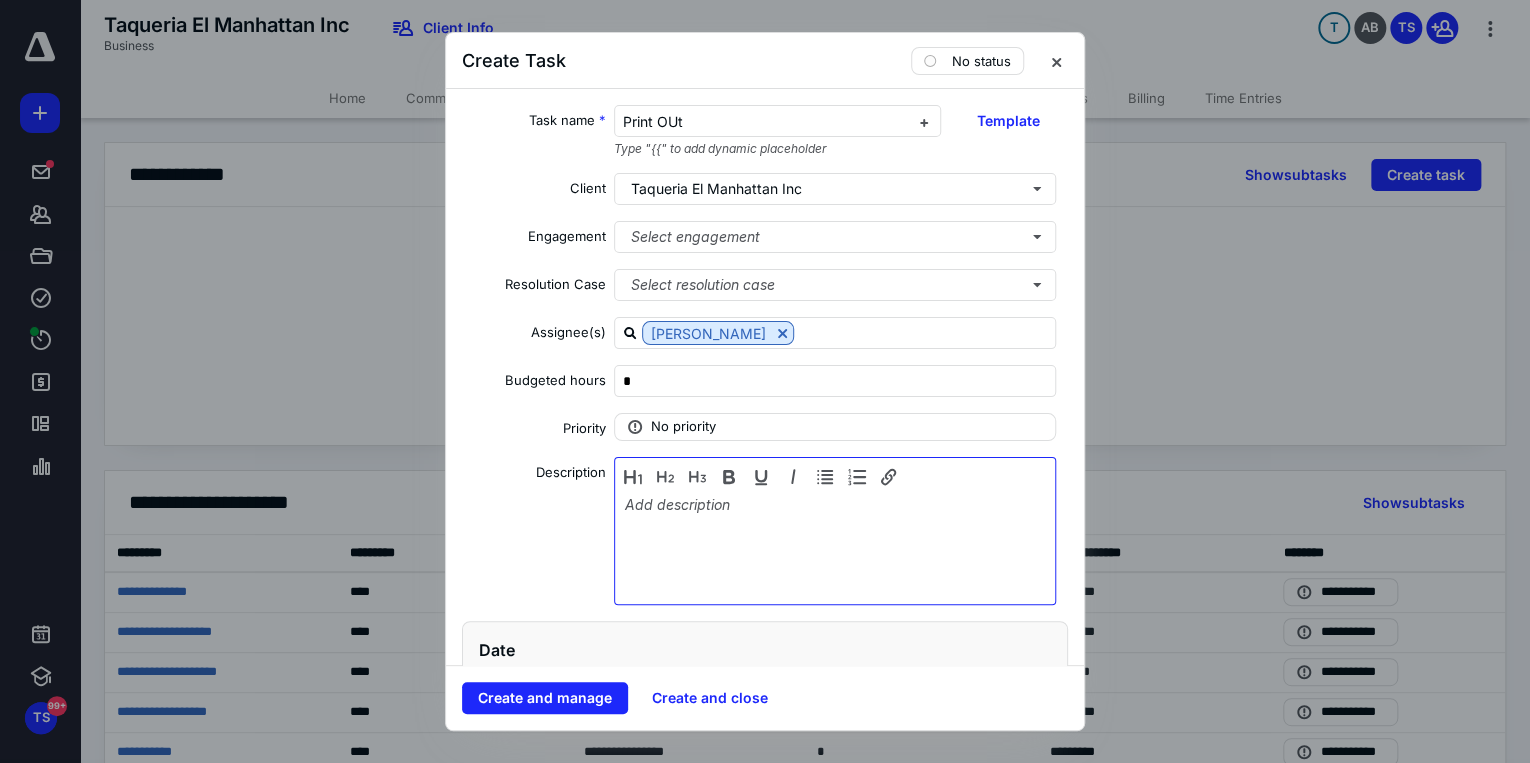 type 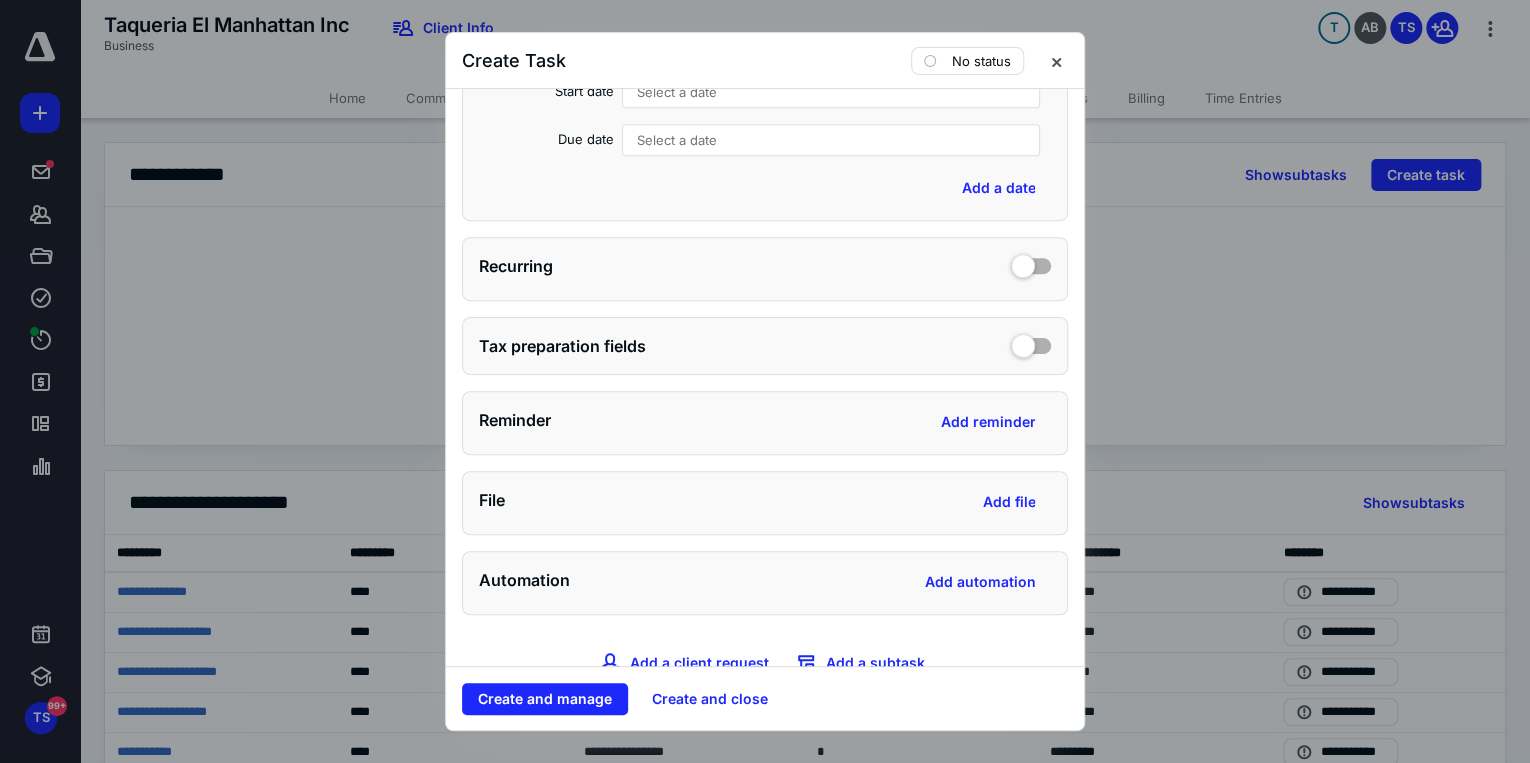 scroll, scrollTop: 640, scrollLeft: 0, axis: vertical 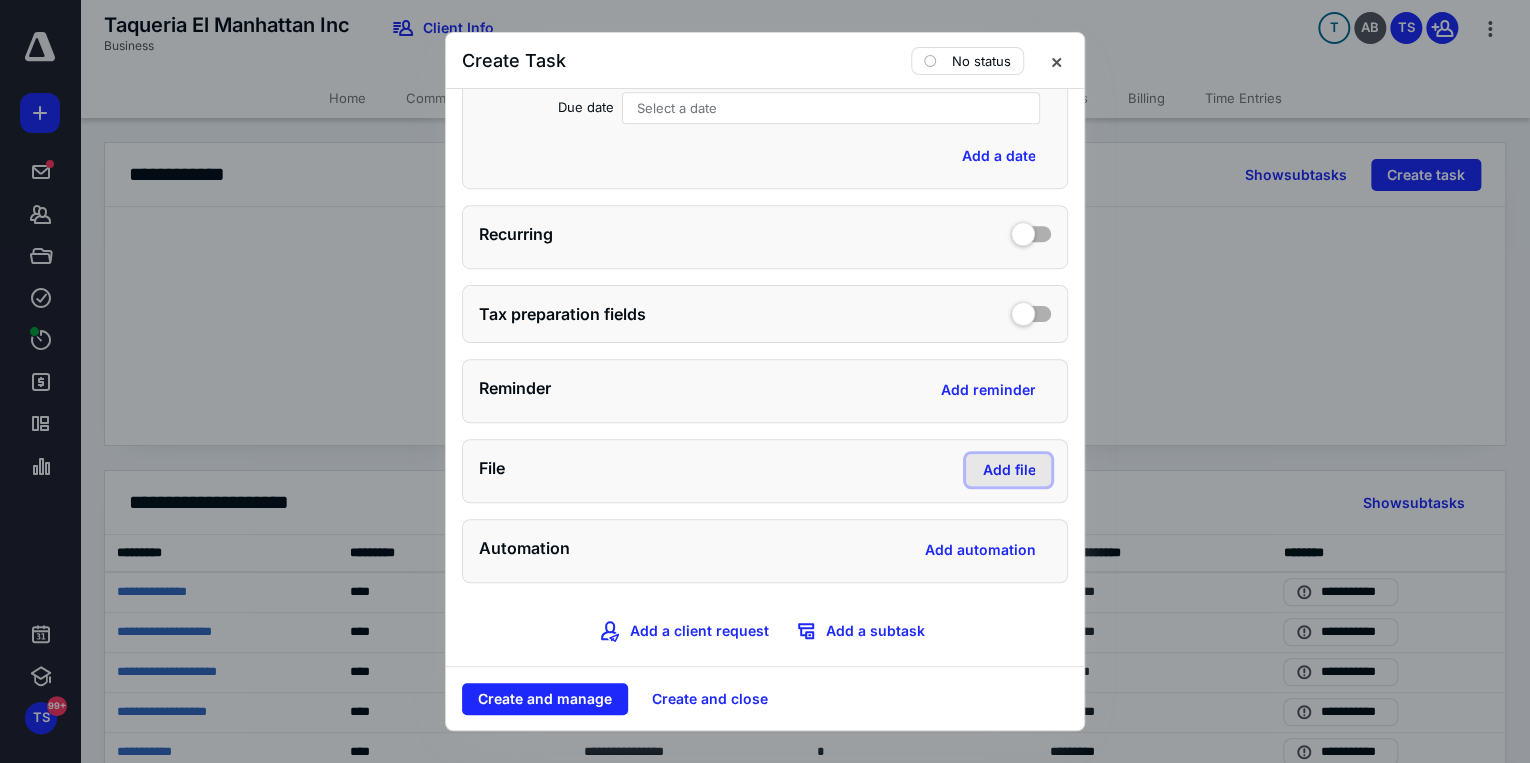 click on "Add file" at bounding box center (1008, 470) 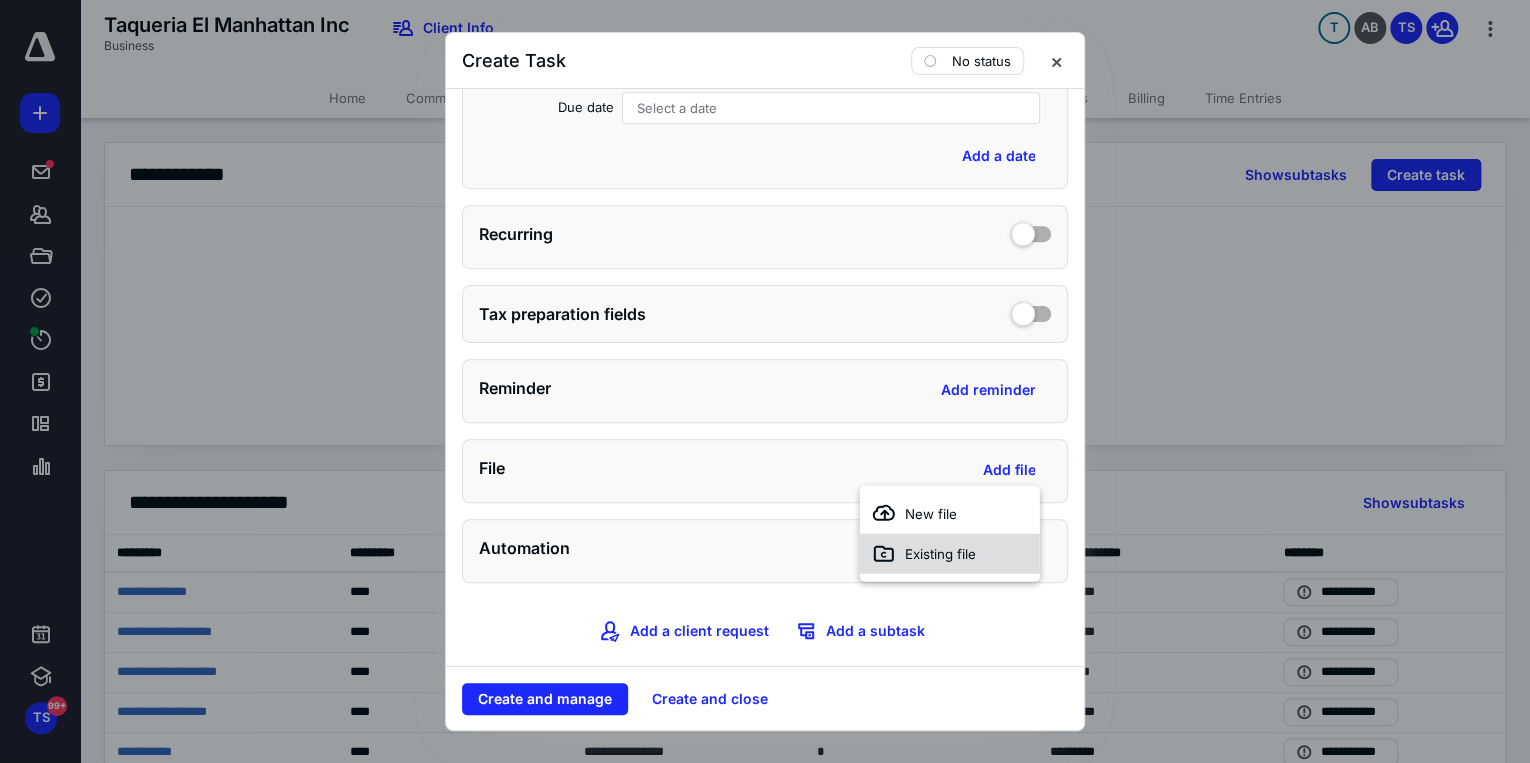 click on "Existing file" at bounding box center (940, 554) 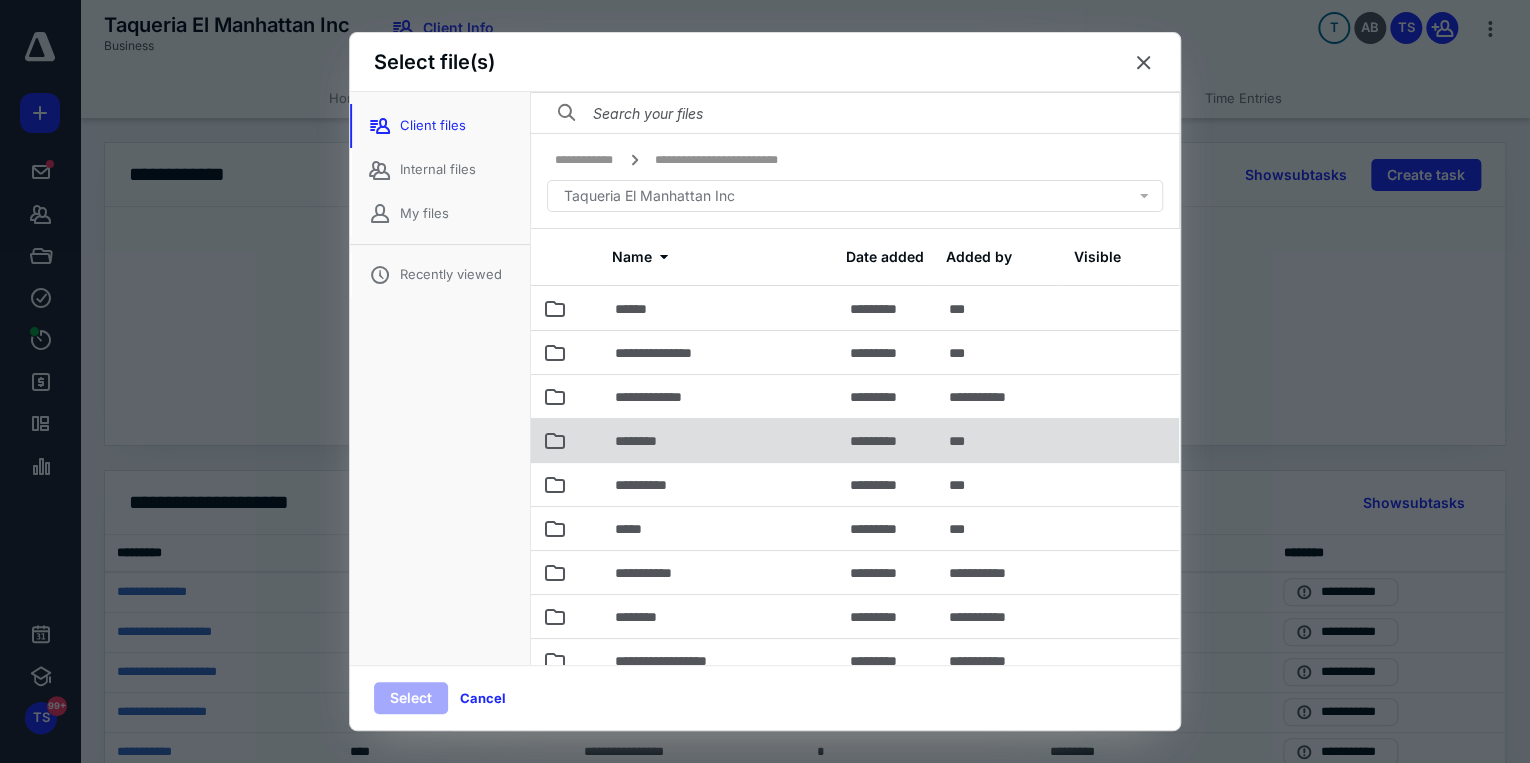 scroll, scrollTop: 160, scrollLeft: 0, axis: vertical 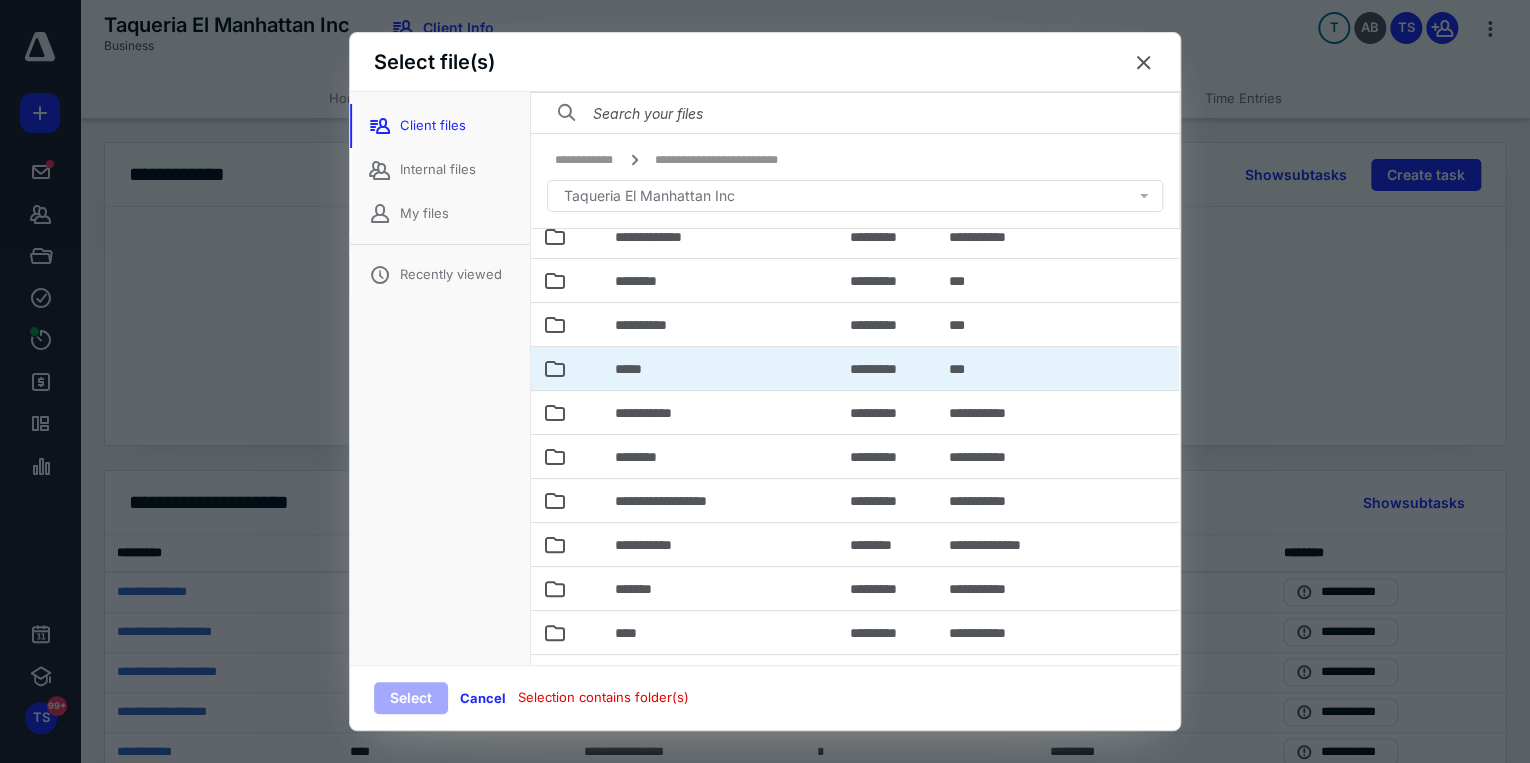 click on "*****" at bounding box center [720, 368] 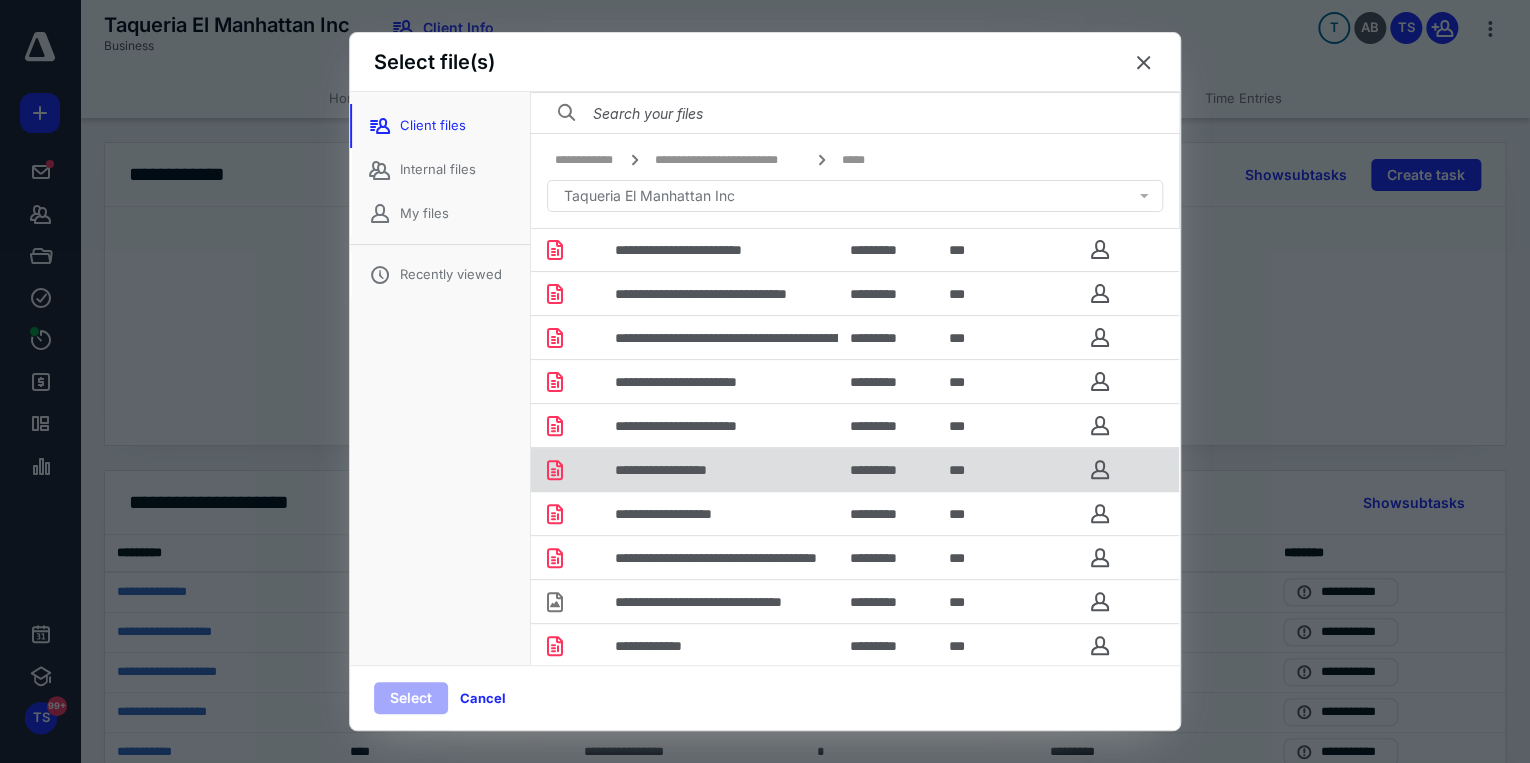 scroll, scrollTop: 280, scrollLeft: 0, axis: vertical 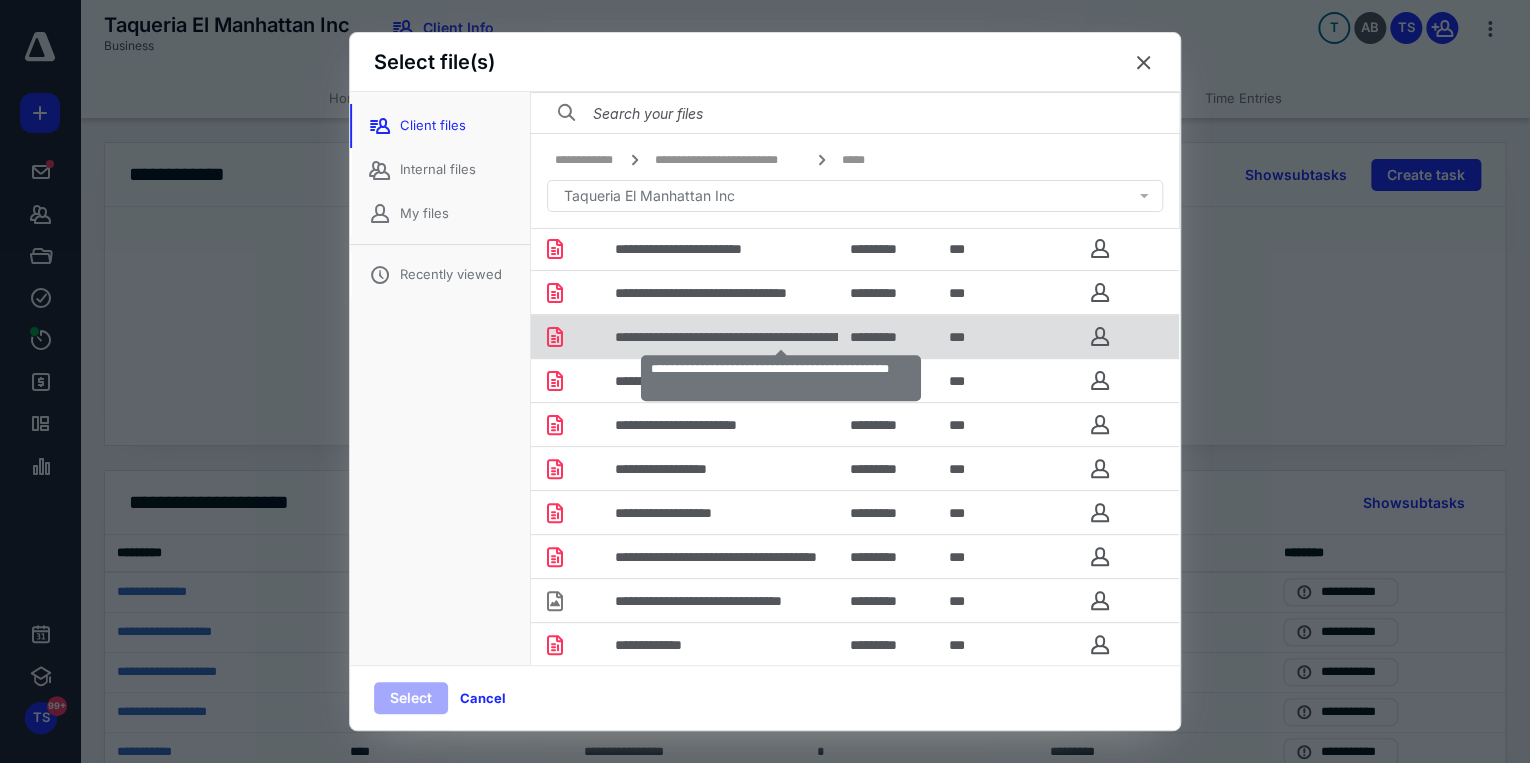 click on "**********" at bounding box center [781, 337] 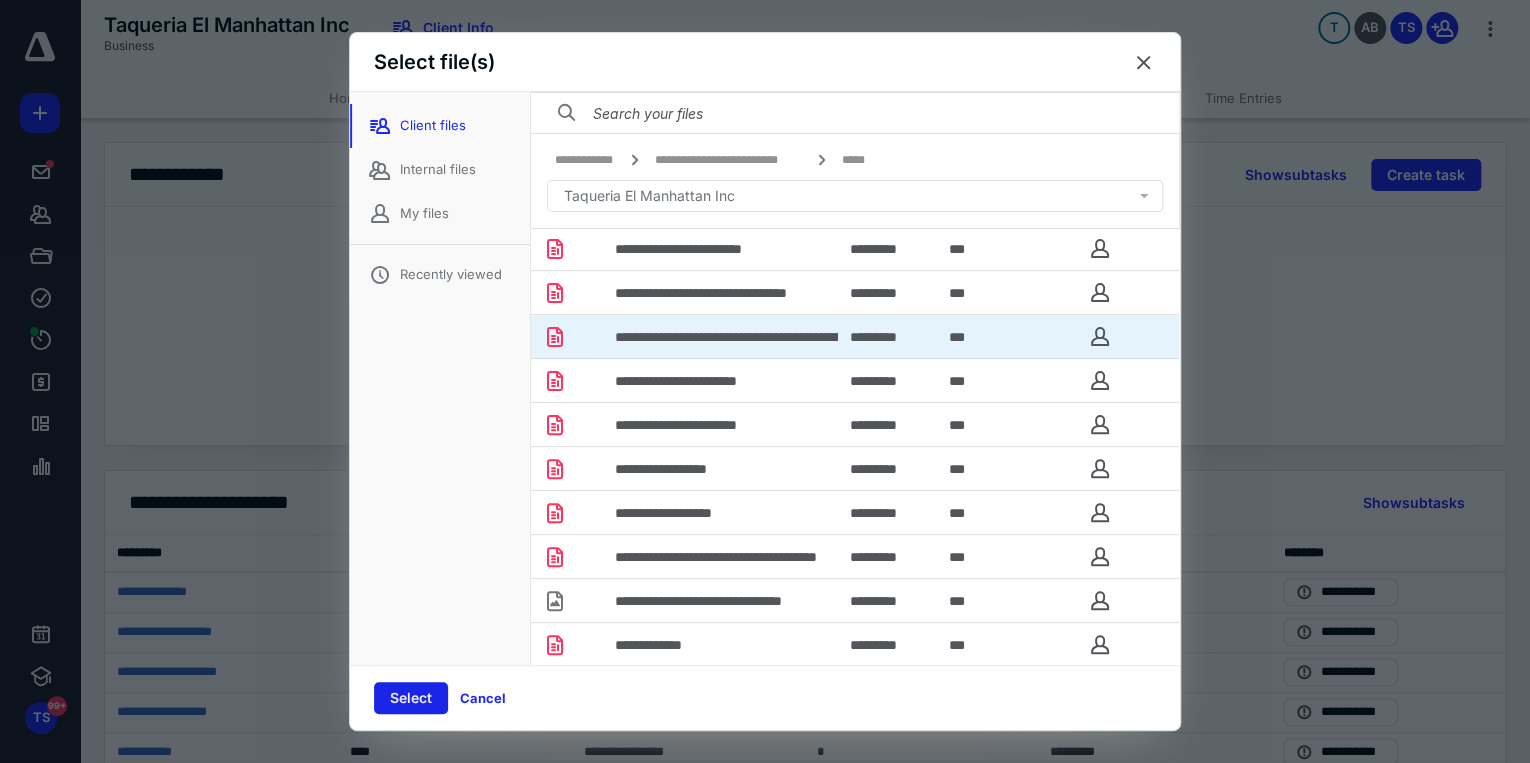 click on "Select" at bounding box center [411, 698] 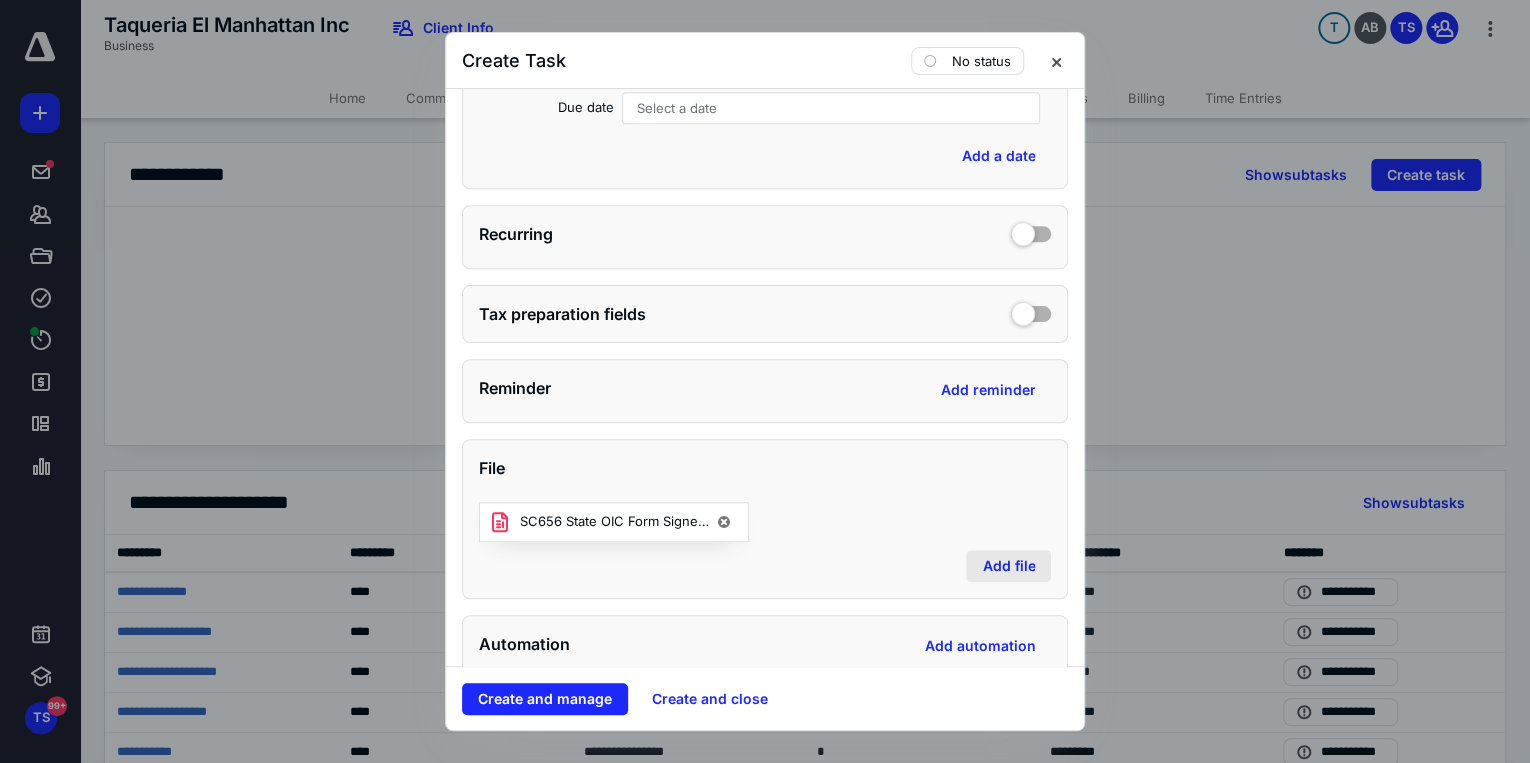 click on "Add file" at bounding box center [1008, 566] 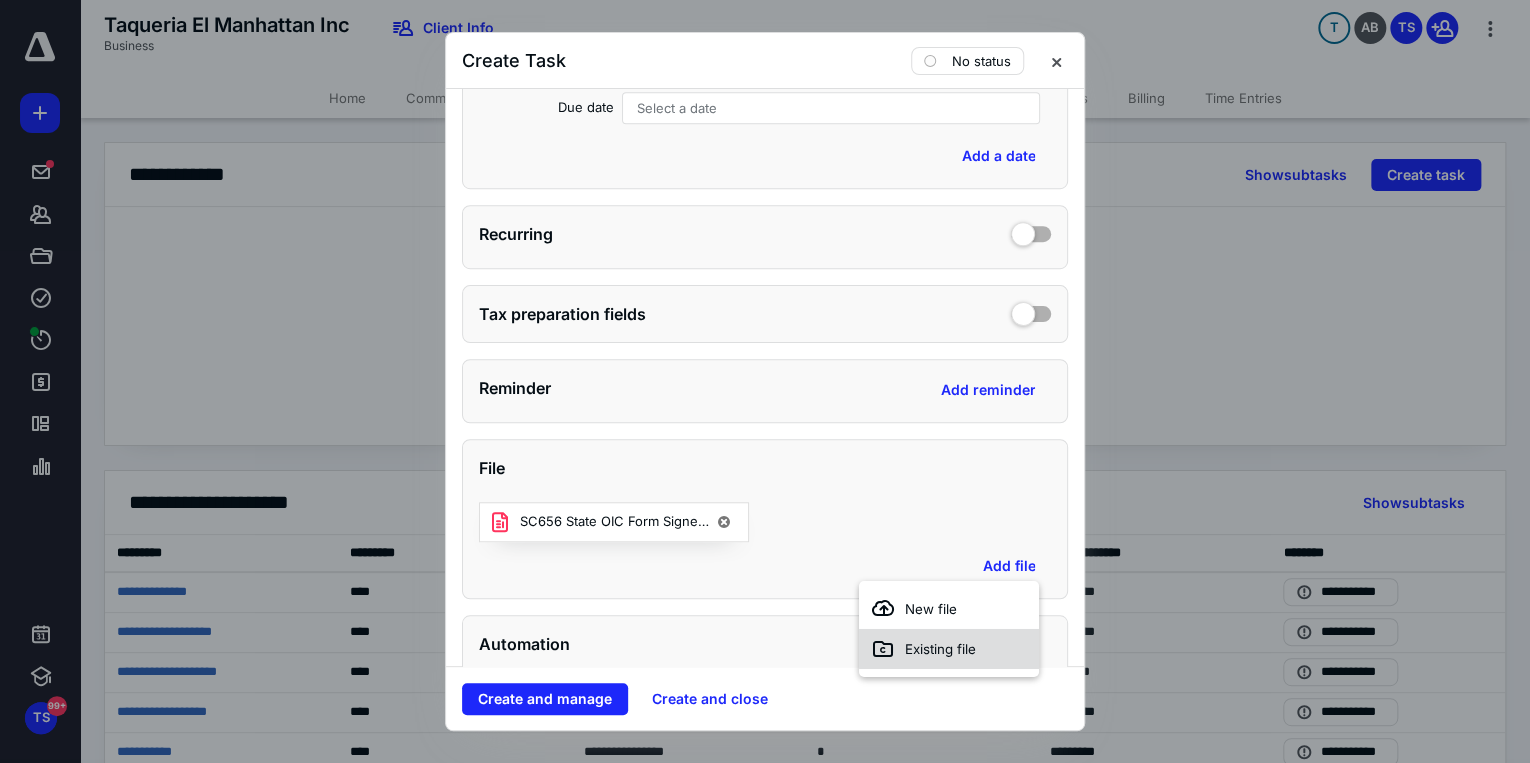 click on "Existing file" at bounding box center [939, 649] 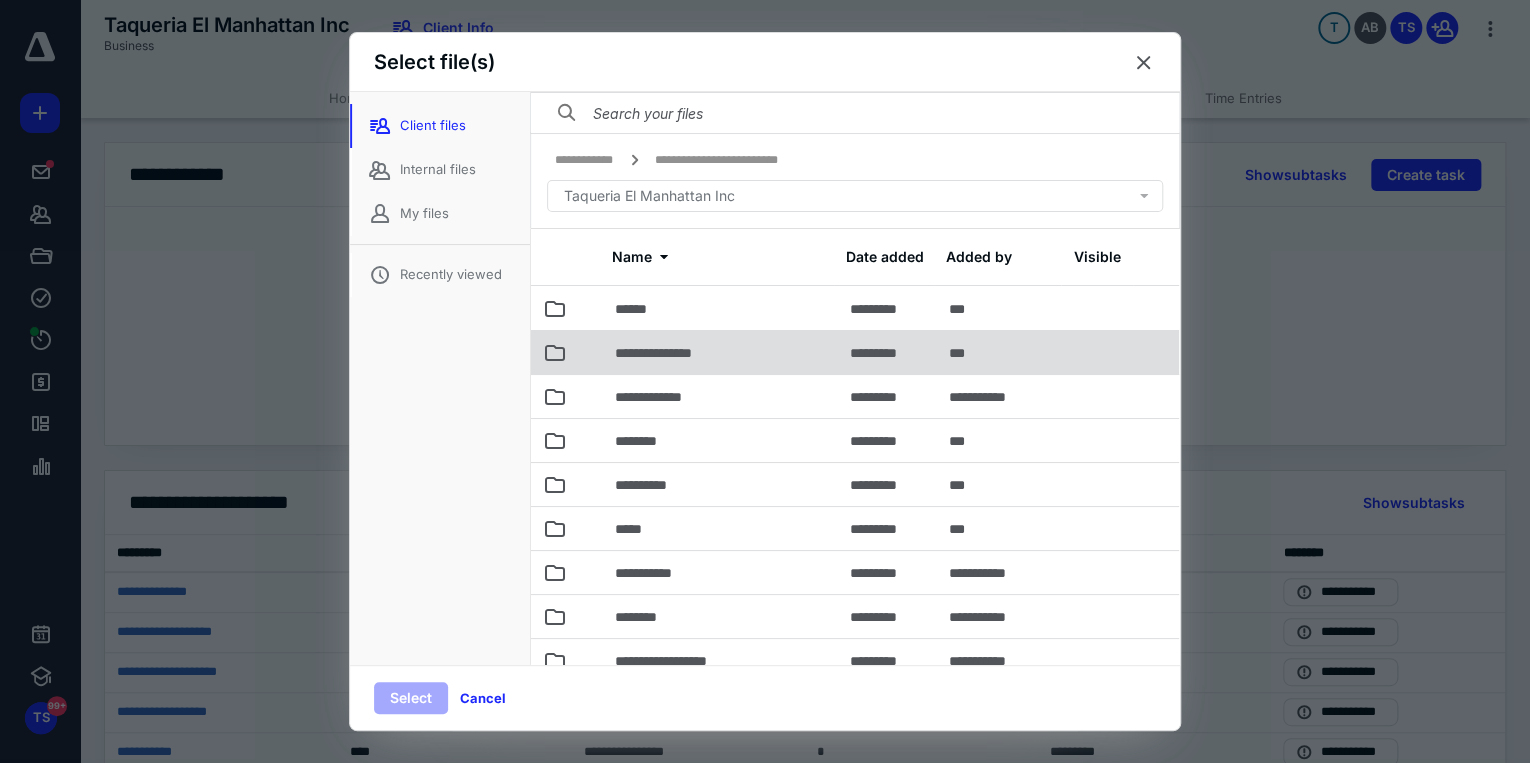 click on "**********" at bounding box center [720, 352] 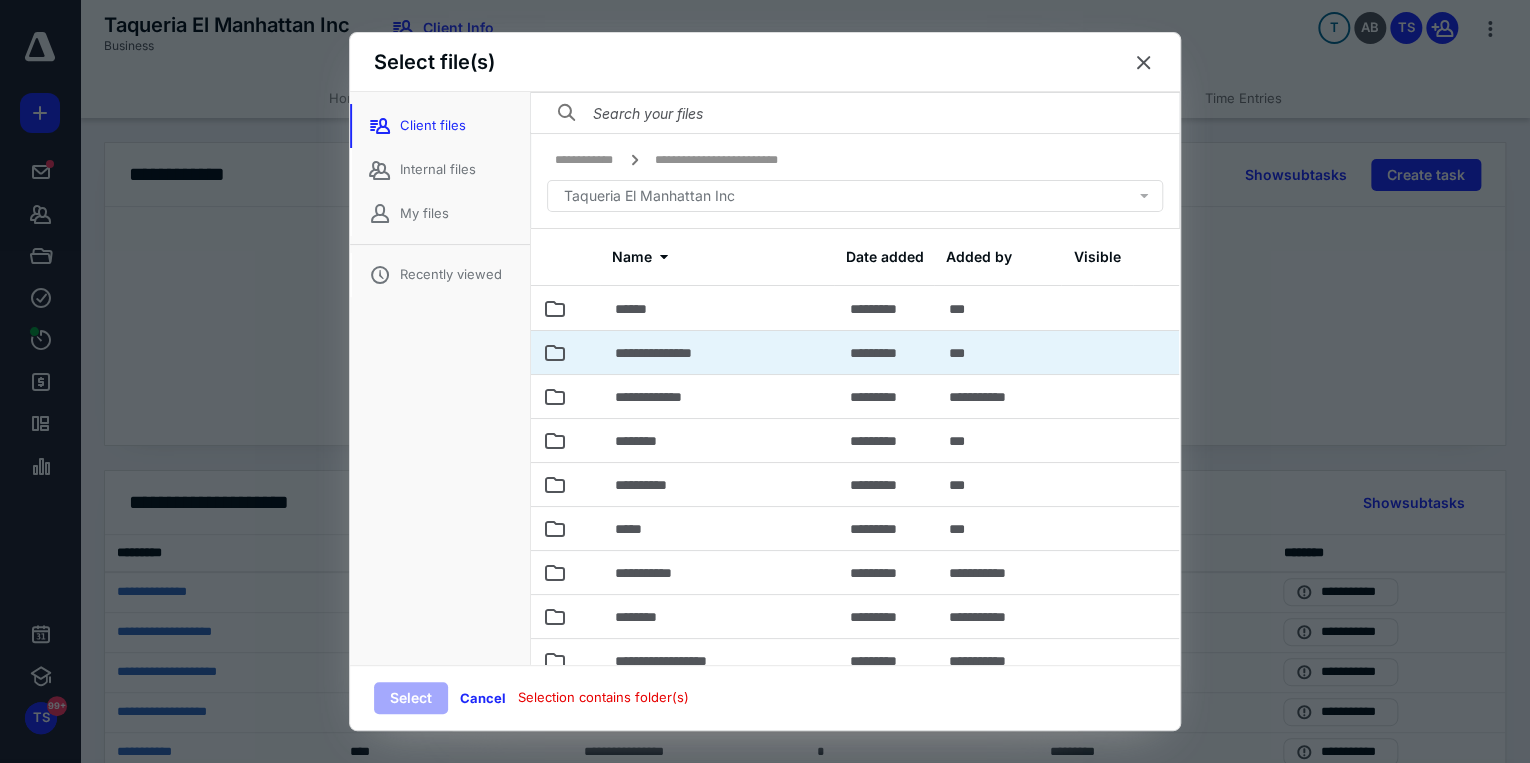 click on "**********" at bounding box center [720, 352] 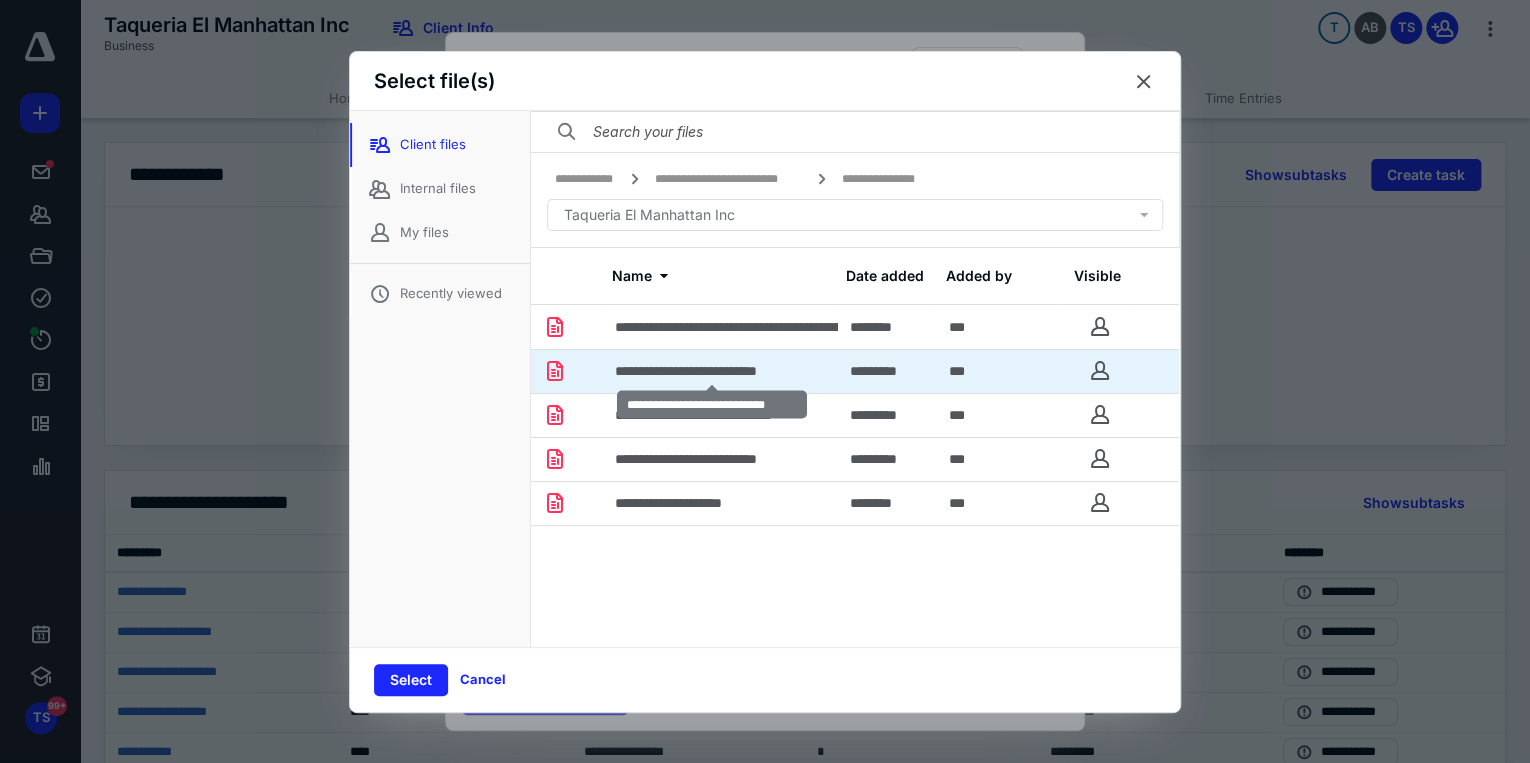click on "**********" at bounding box center [713, 371] 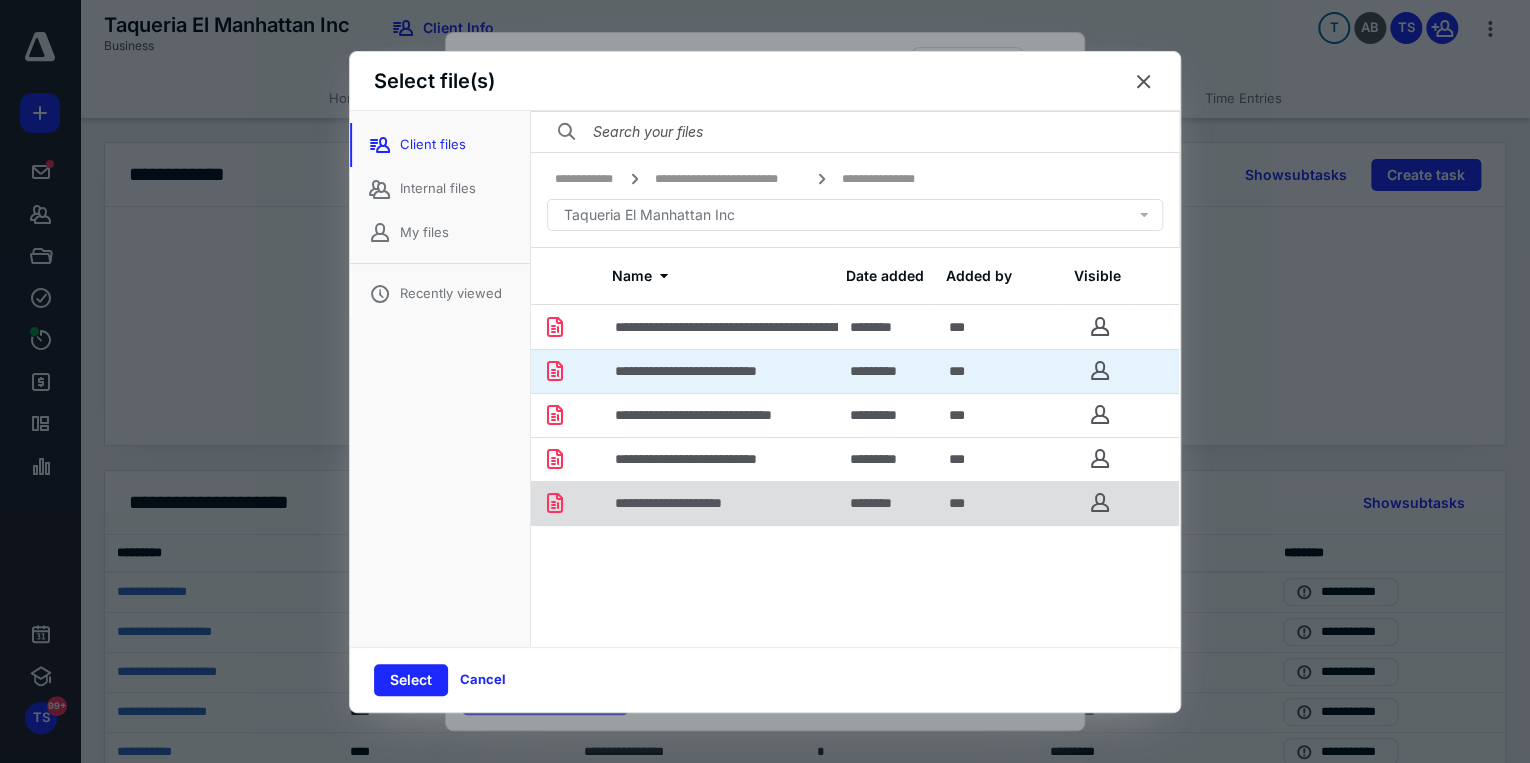click on "**********" at bounding box center (693, 503) 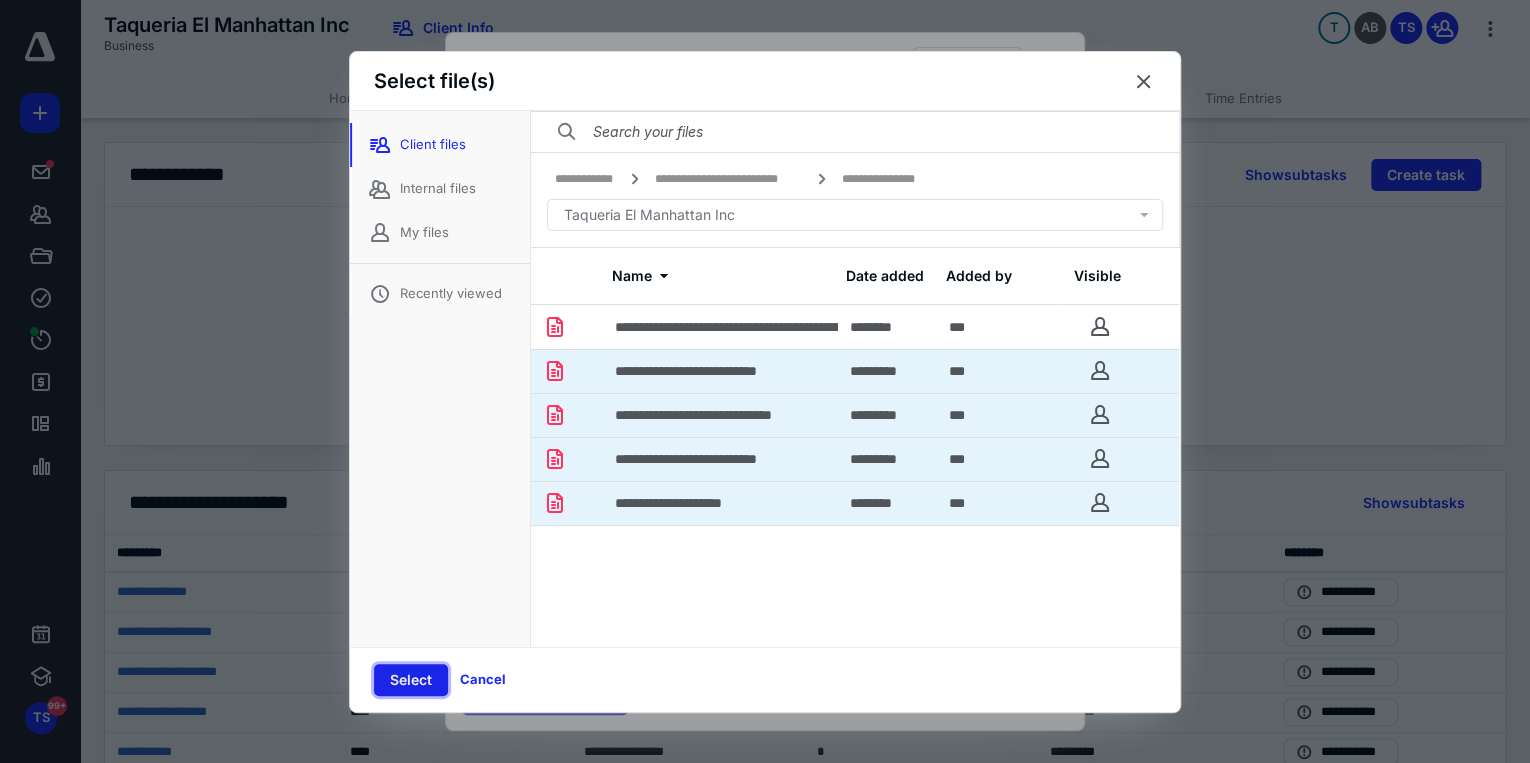 click on "Select" at bounding box center [411, 680] 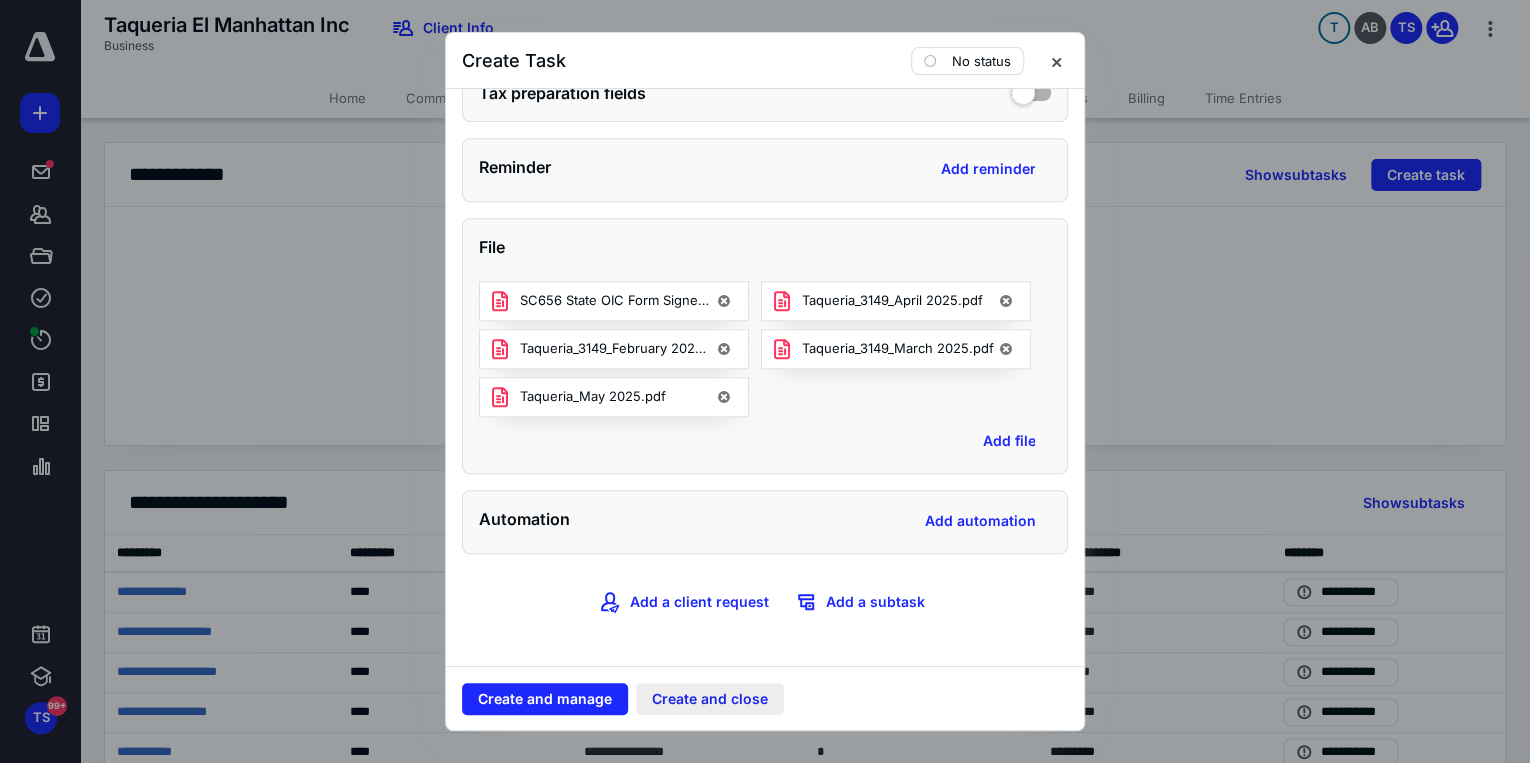 scroll, scrollTop: 956, scrollLeft: 0, axis: vertical 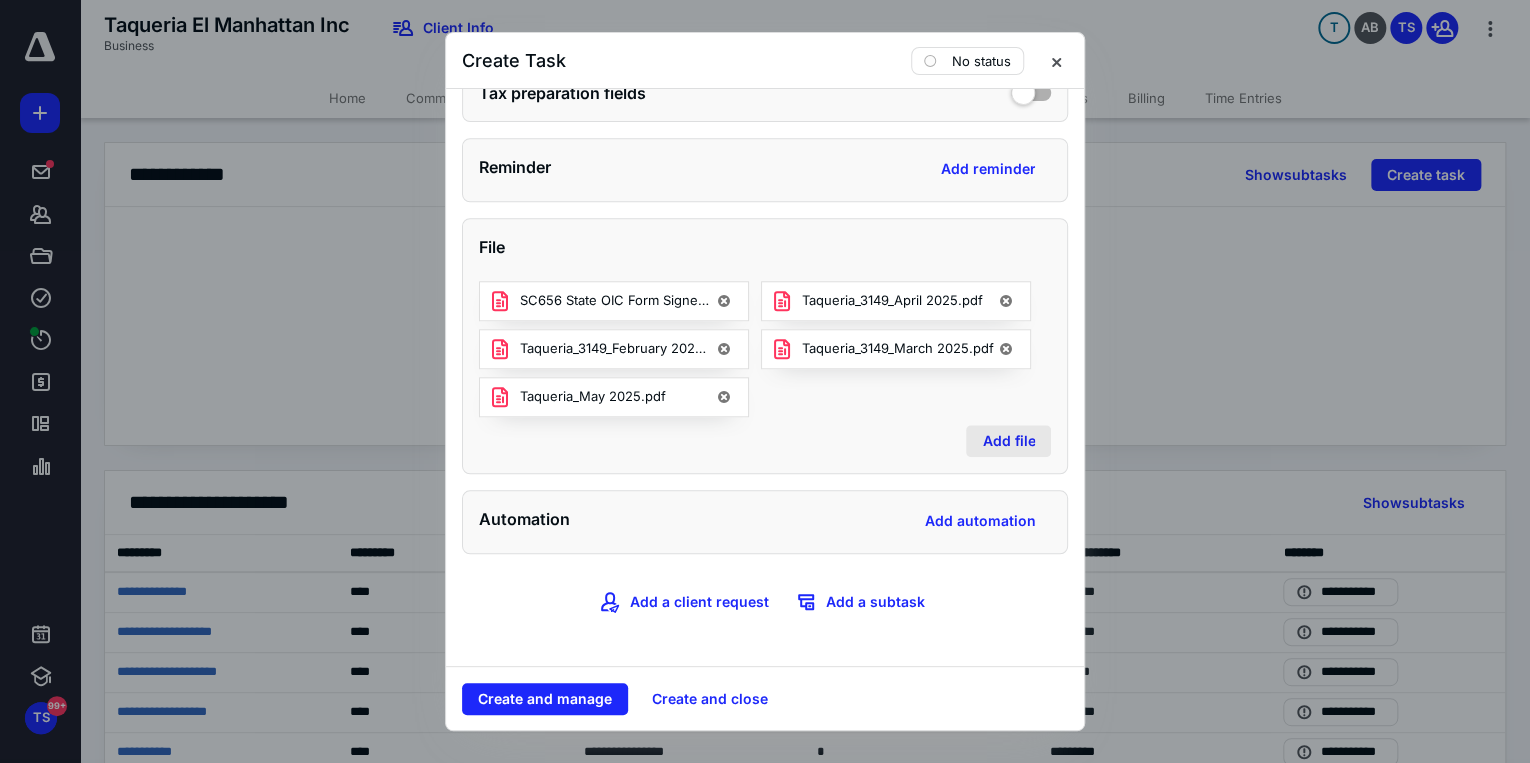 click on "Add file" at bounding box center [1008, 441] 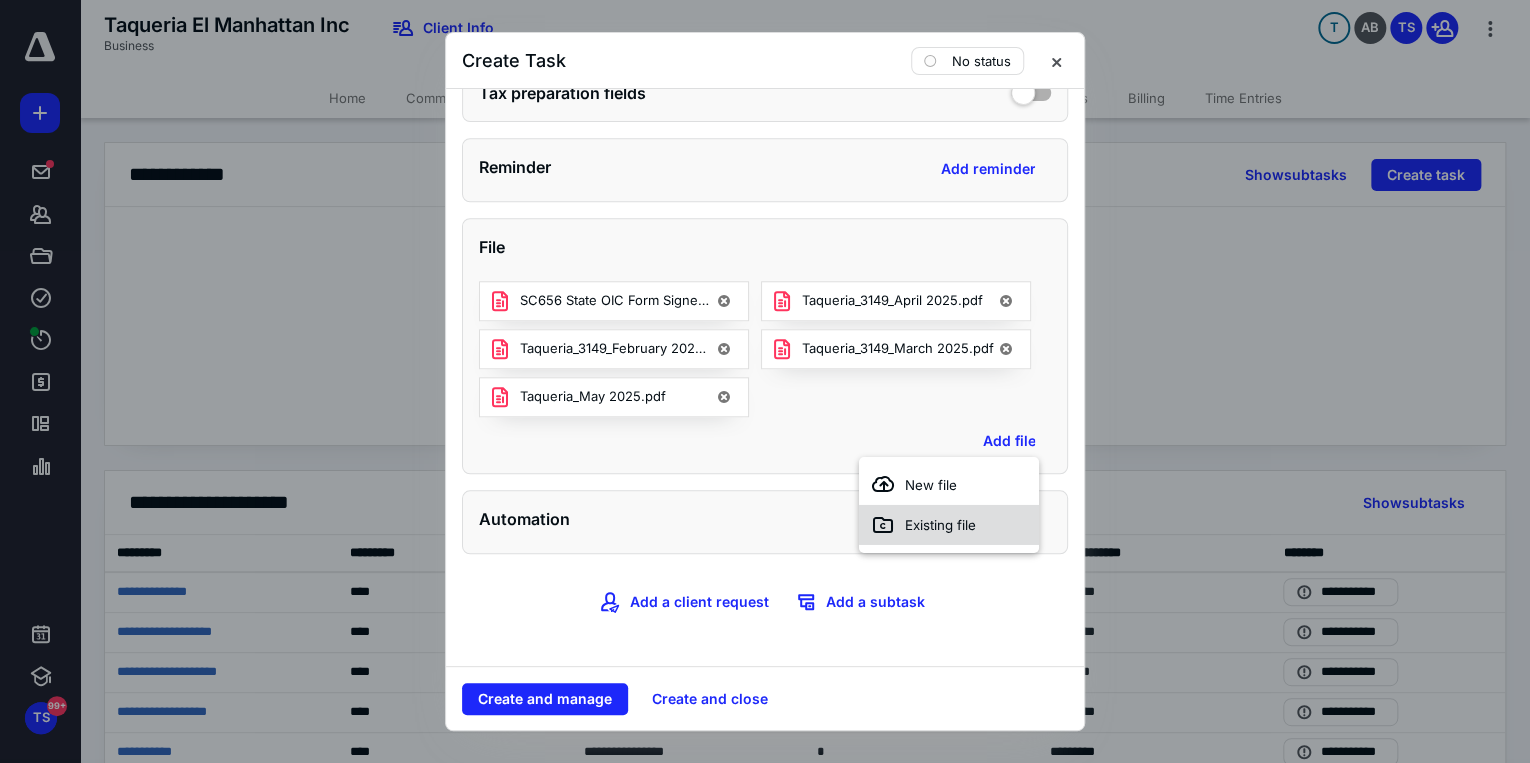 click on "Existing file" at bounding box center (948, 525) 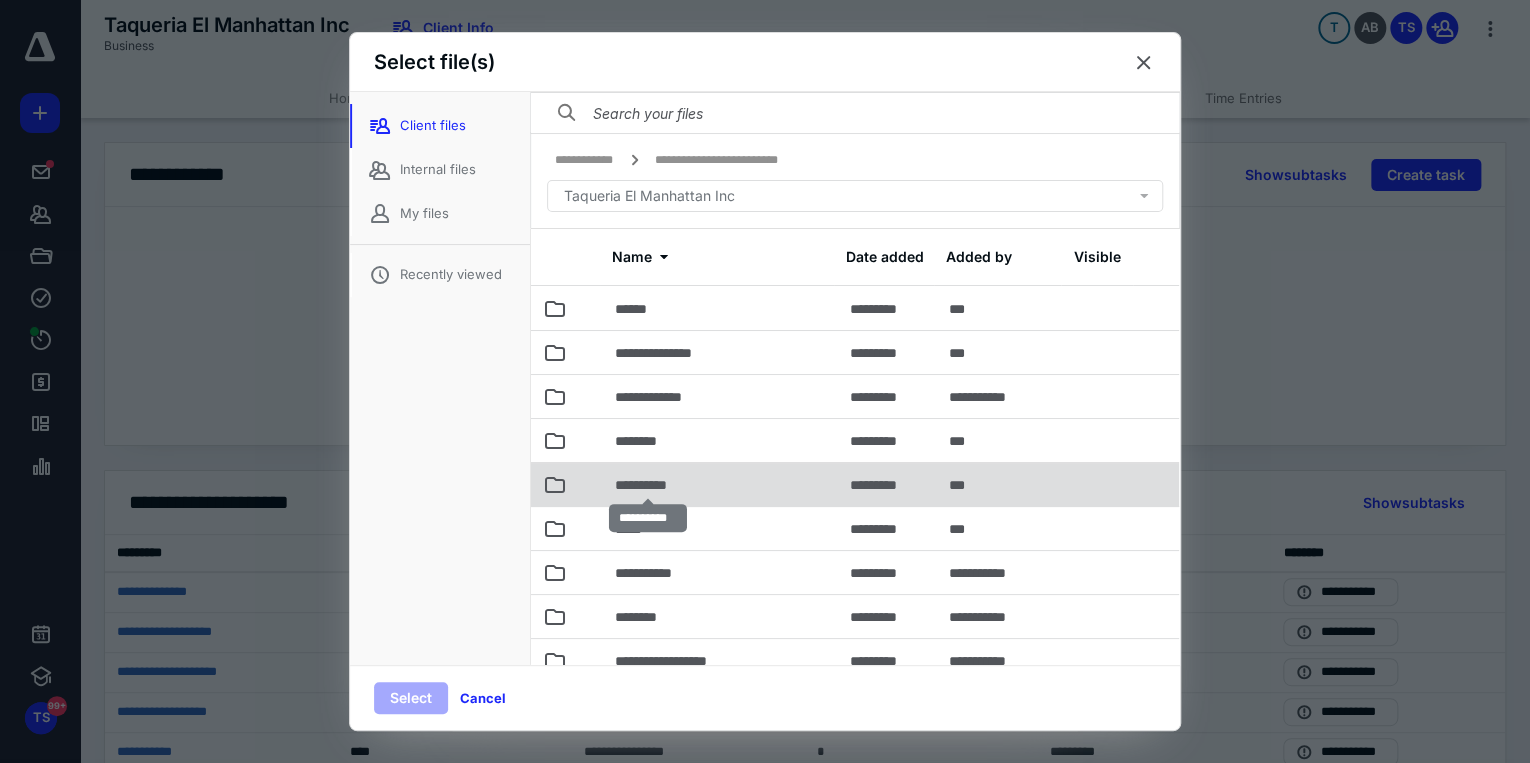click on "**********" at bounding box center (648, 485) 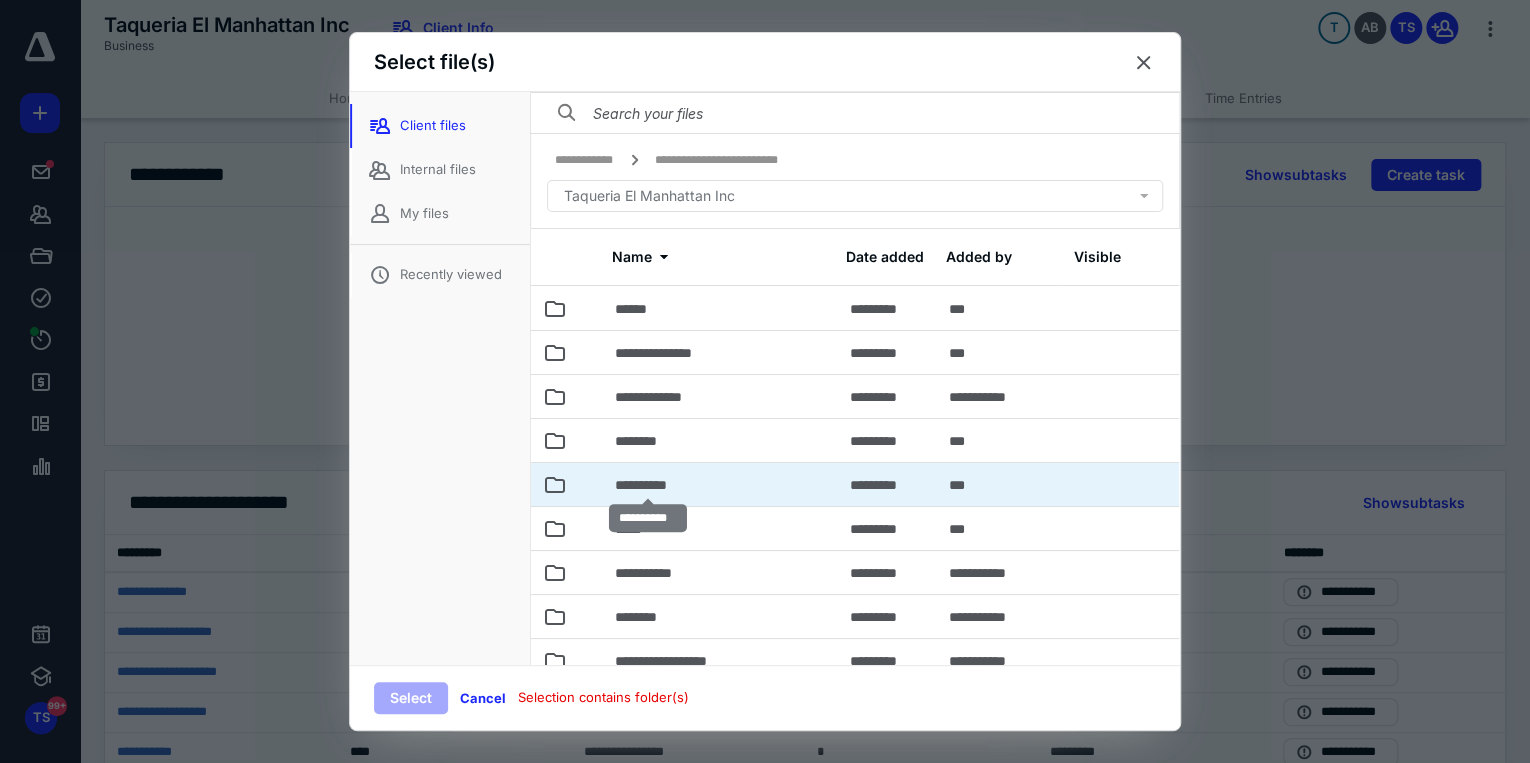 click on "**********" at bounding box center (648, 485) 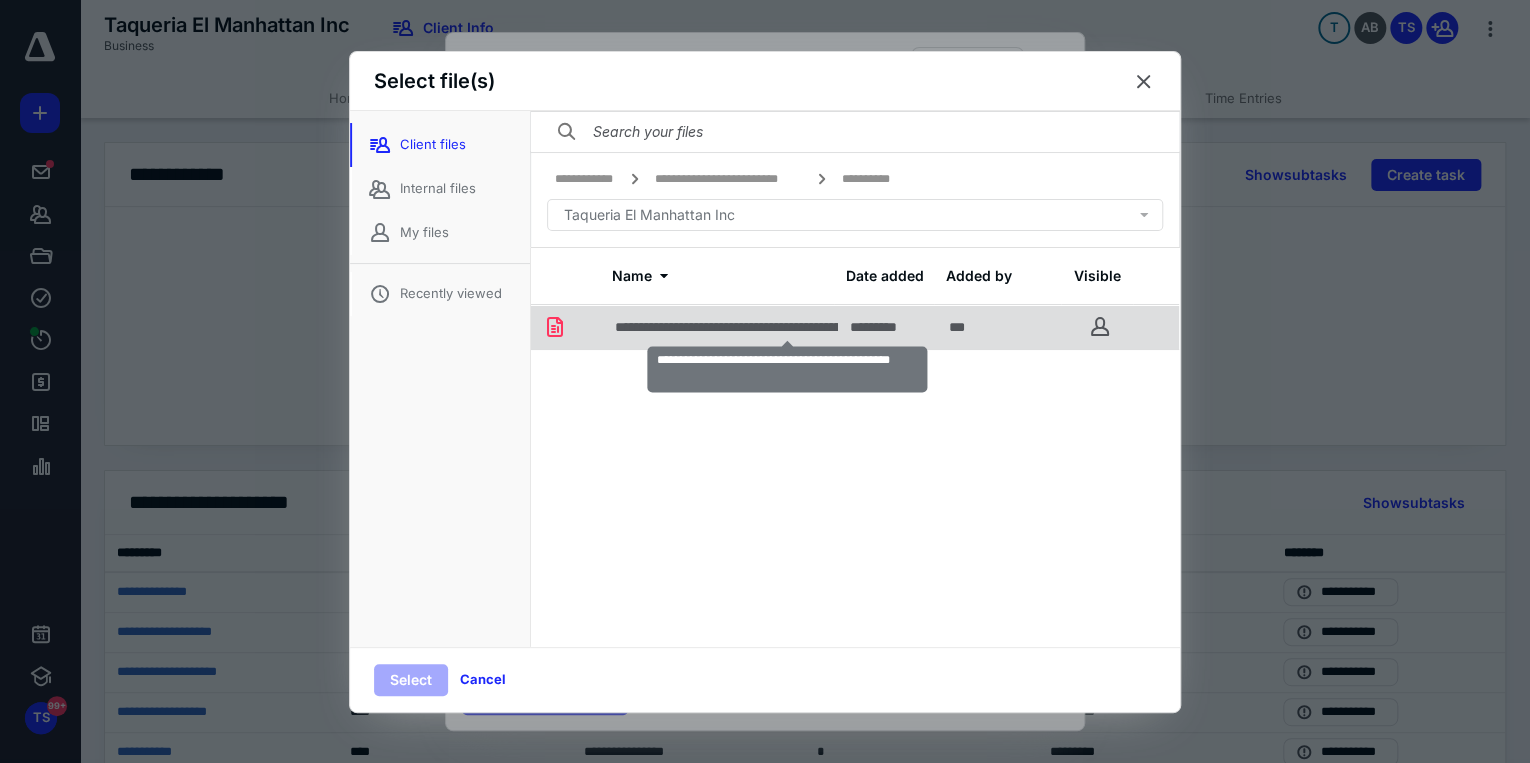click on "**********" at bounding box center [788, 327] 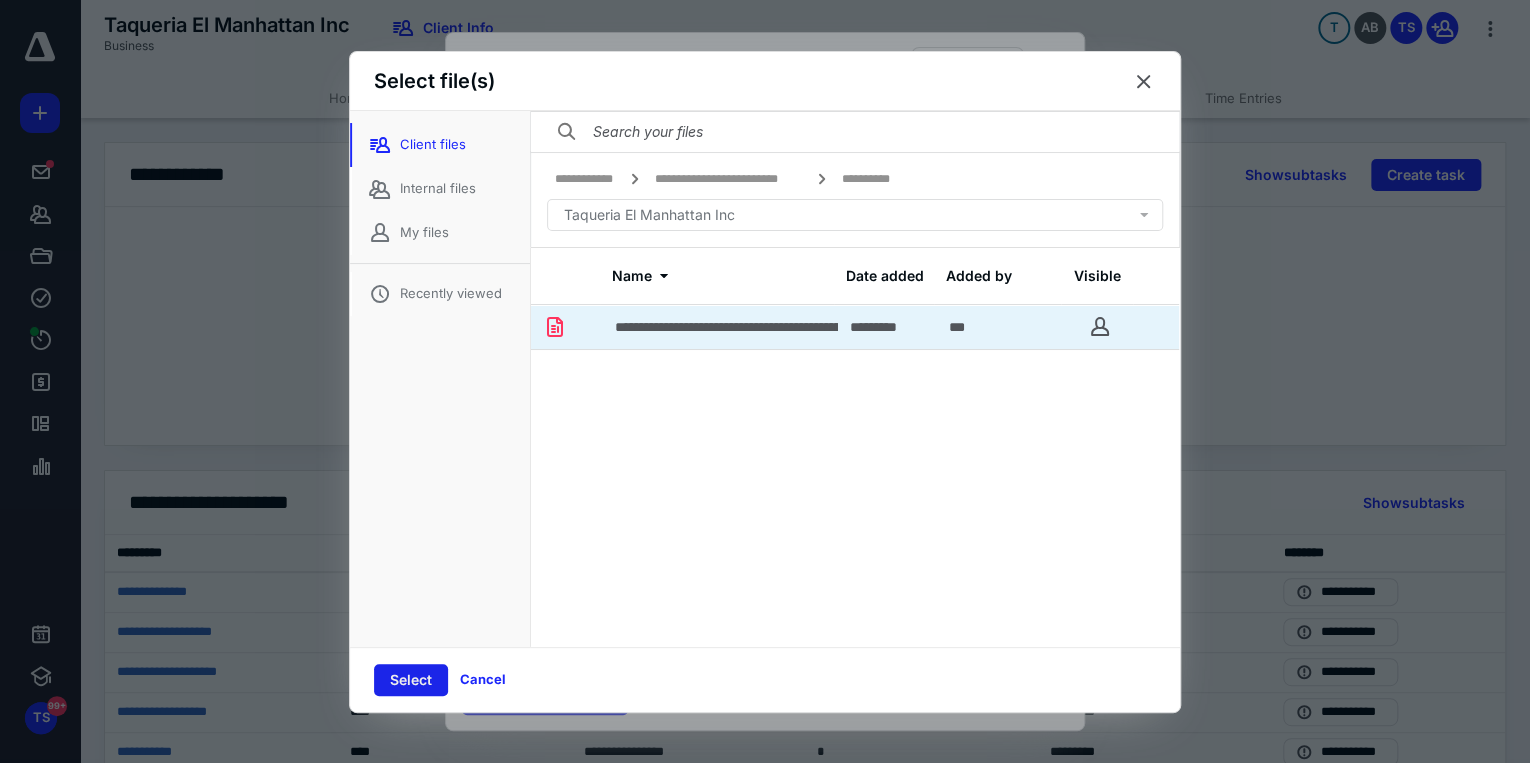 click on "Select" at bounding box center (411, 680) 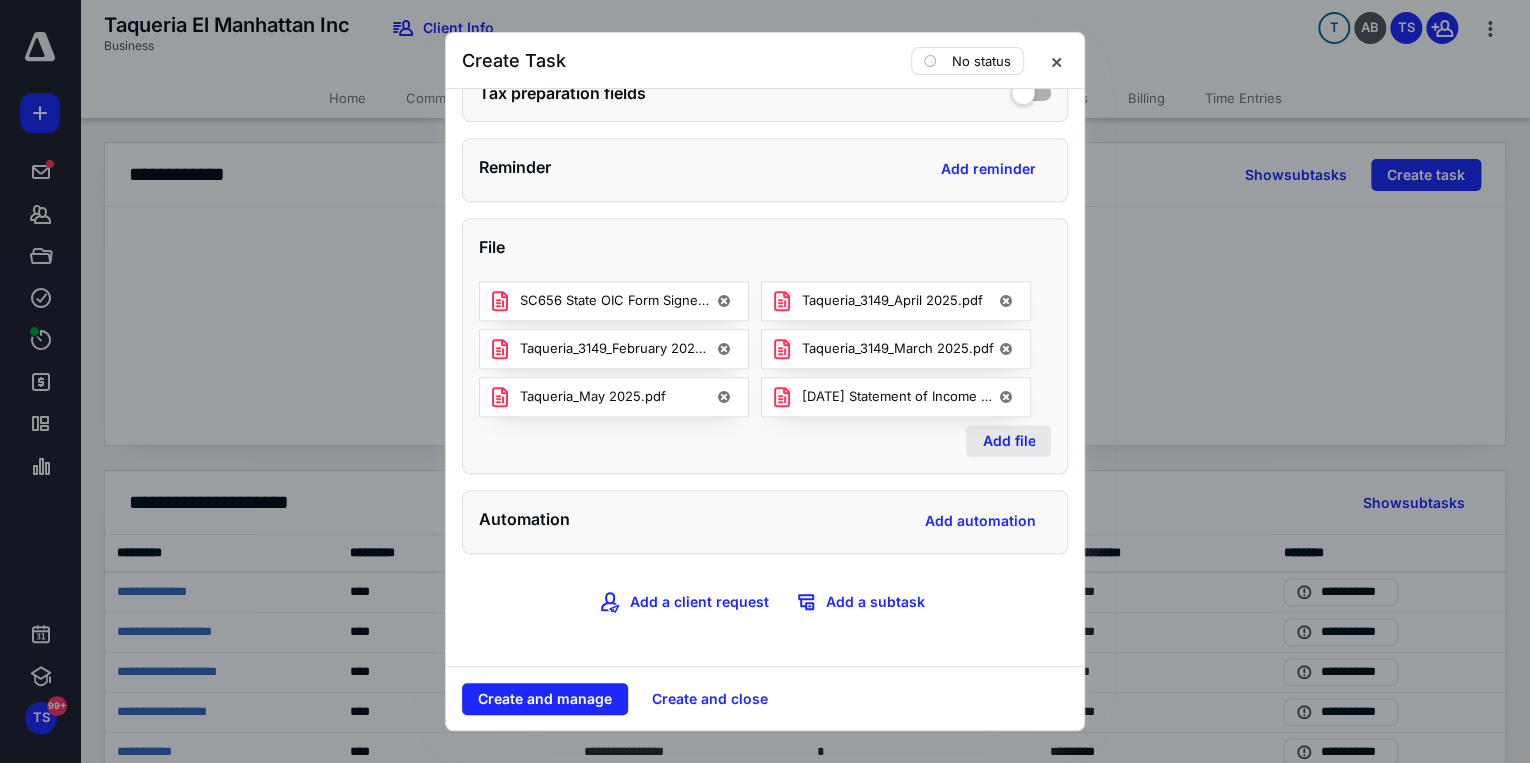 click on "Add file" at bounding box center [1008, 441] 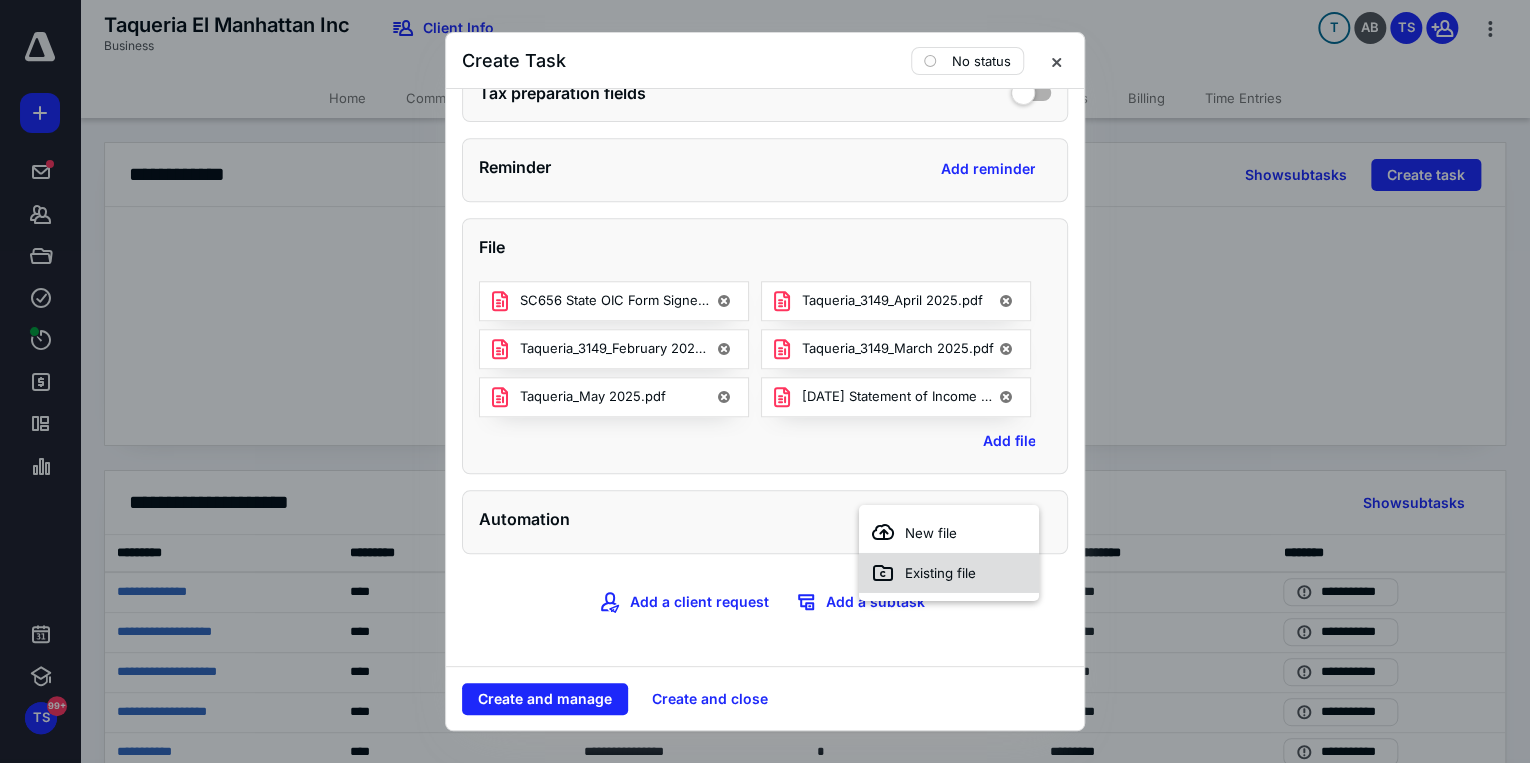 click on "Existing file" at bounding box center [939, 573] 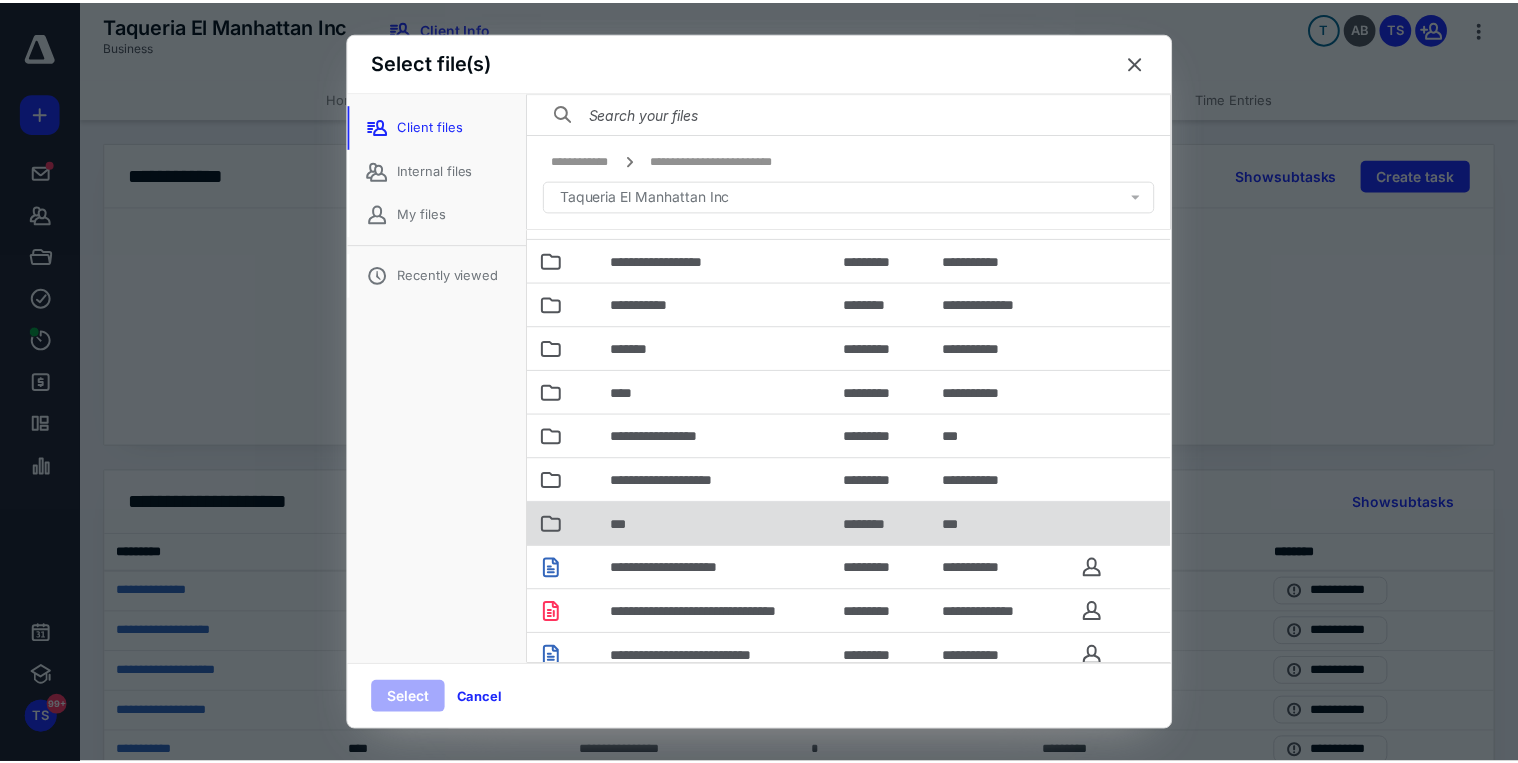scroll, scrollTop: 412, scrollLeft: 0, axis: vertical 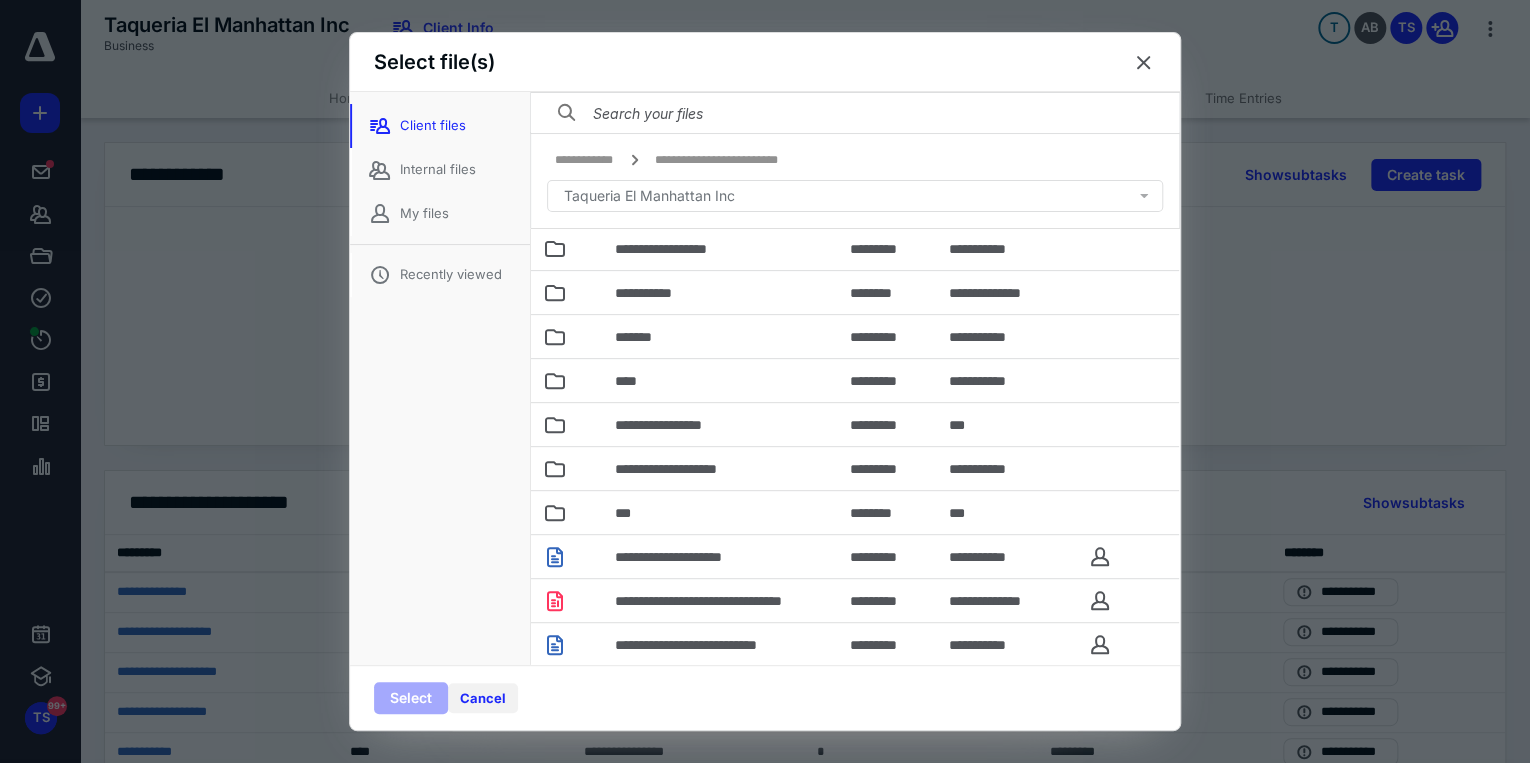 click on "Cancel" at bounding box center (483, 698) 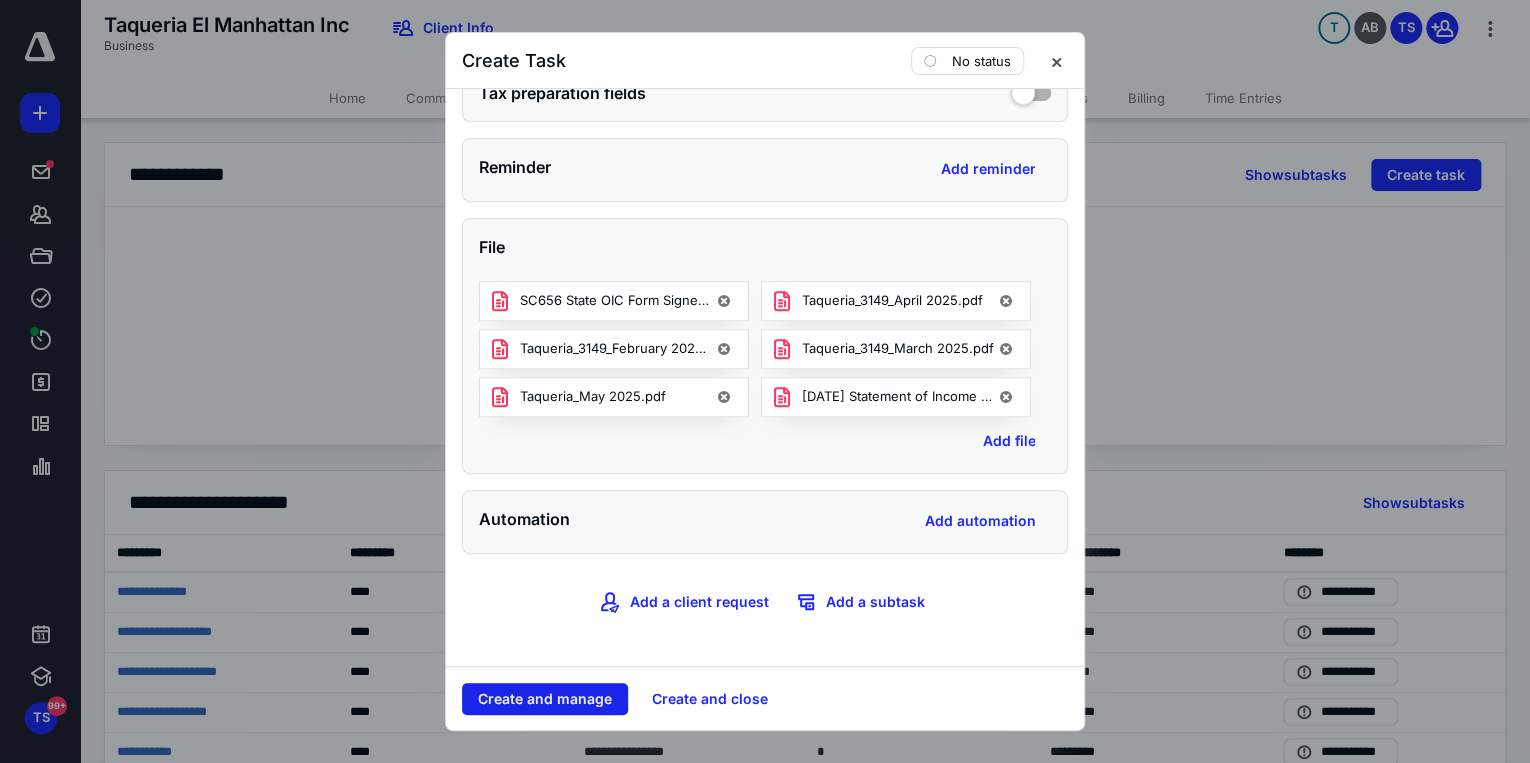 click on "Create and manage" at bounding box center (545, 699) 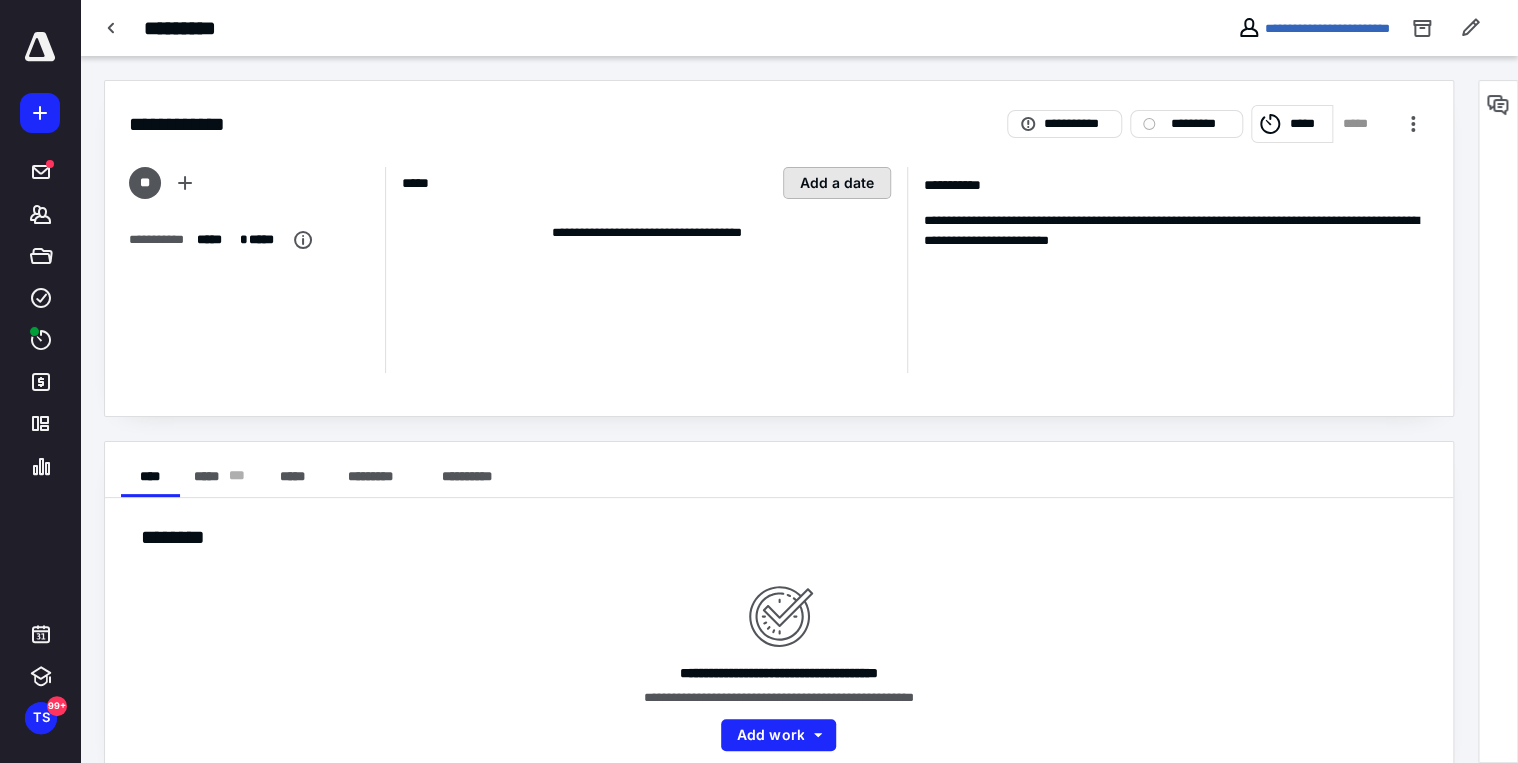 click on "Add a date" at bounding box center [837, 183] 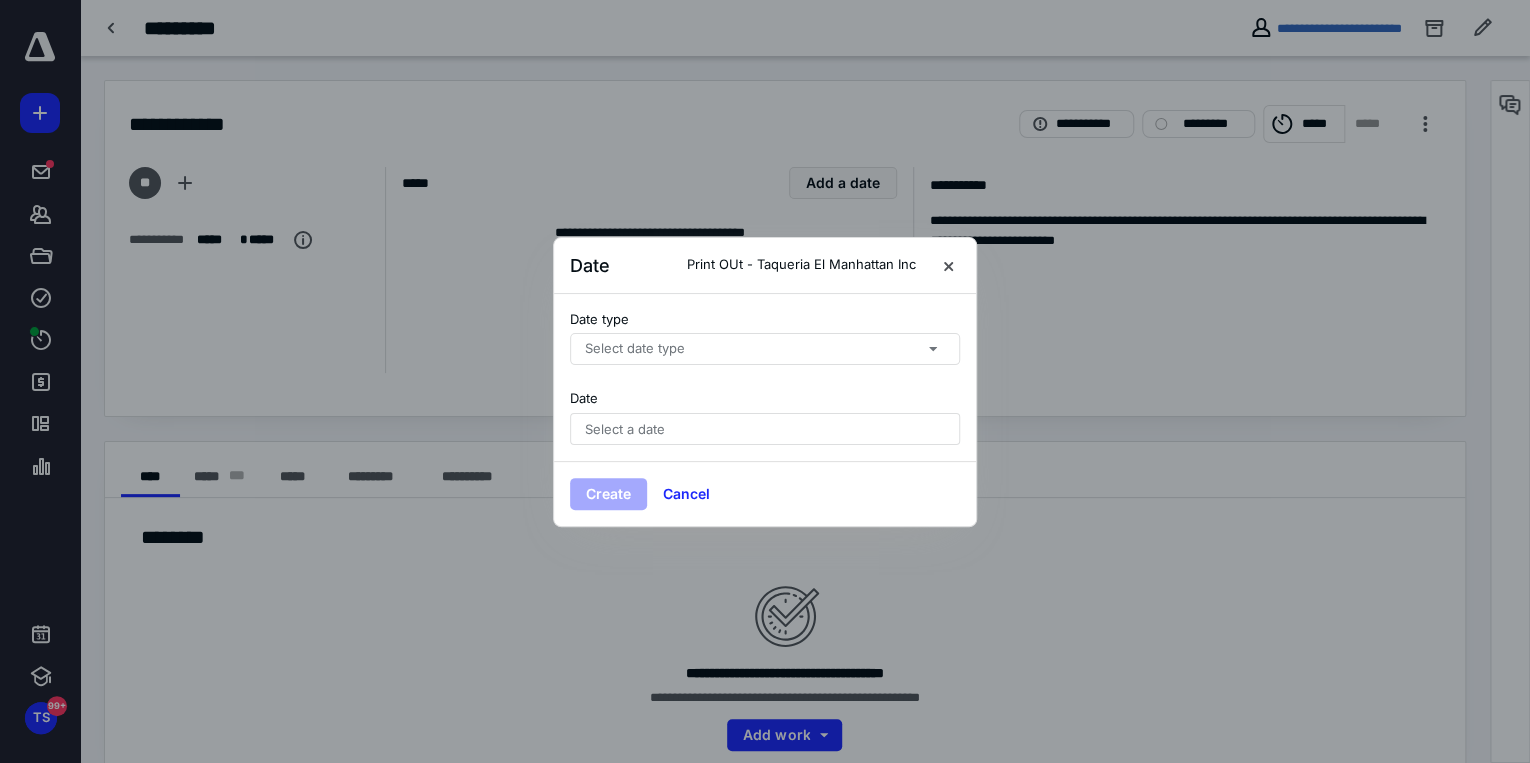 click on "Select date type" at bounding box center (765, 349) 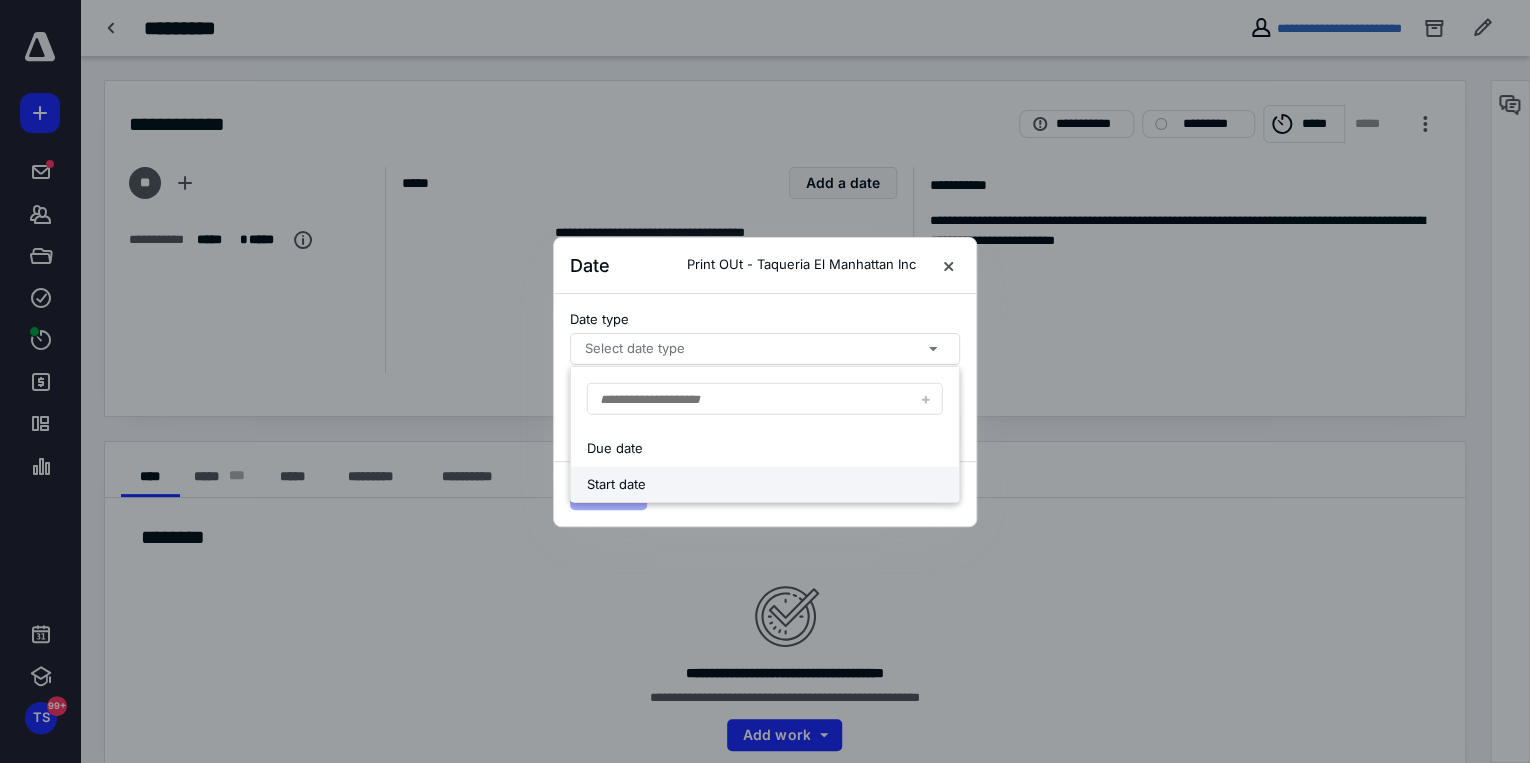 click on "Start date" at bounding box center [765, 484] 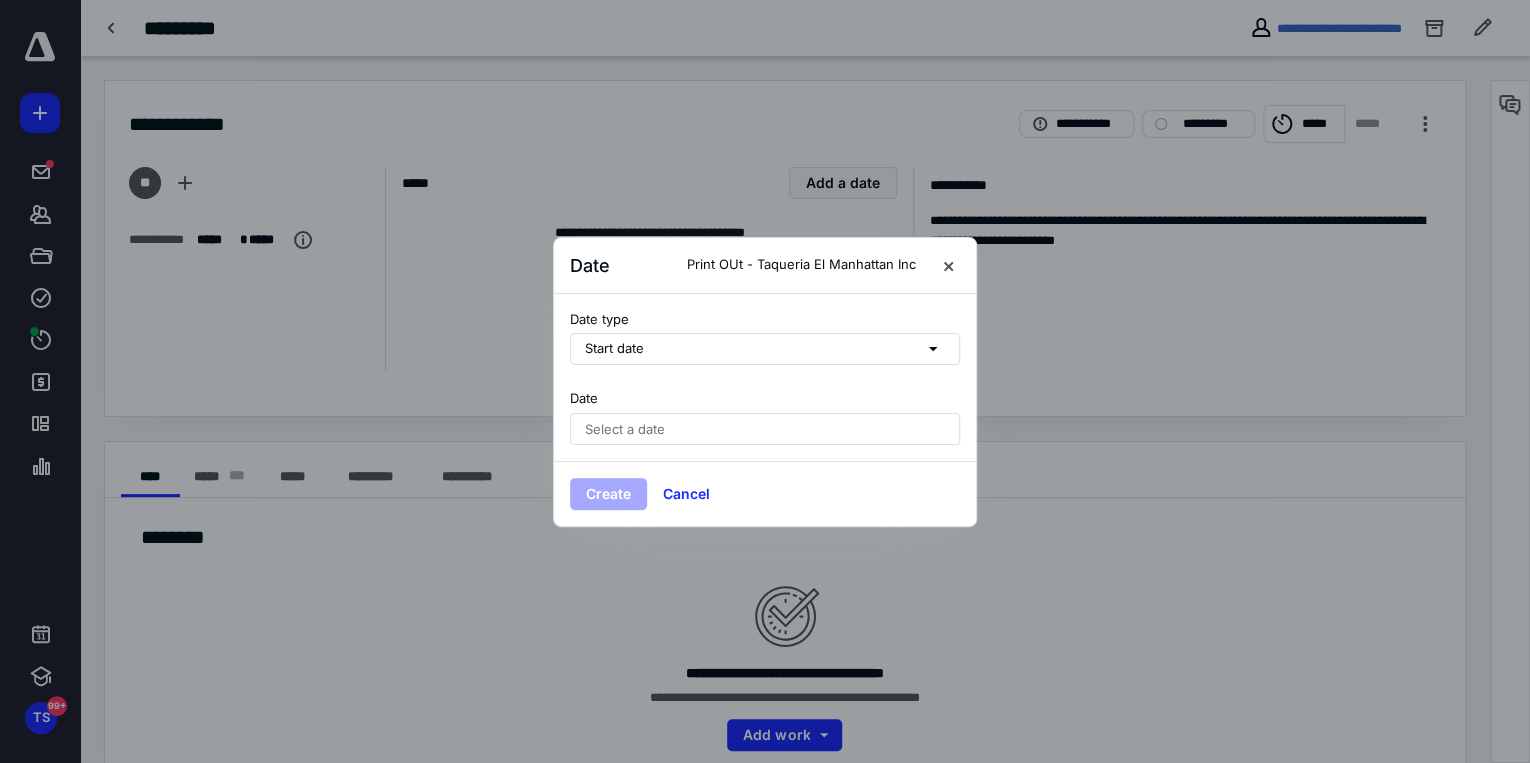 click on "Select a date" at bounding box center (625, 429) 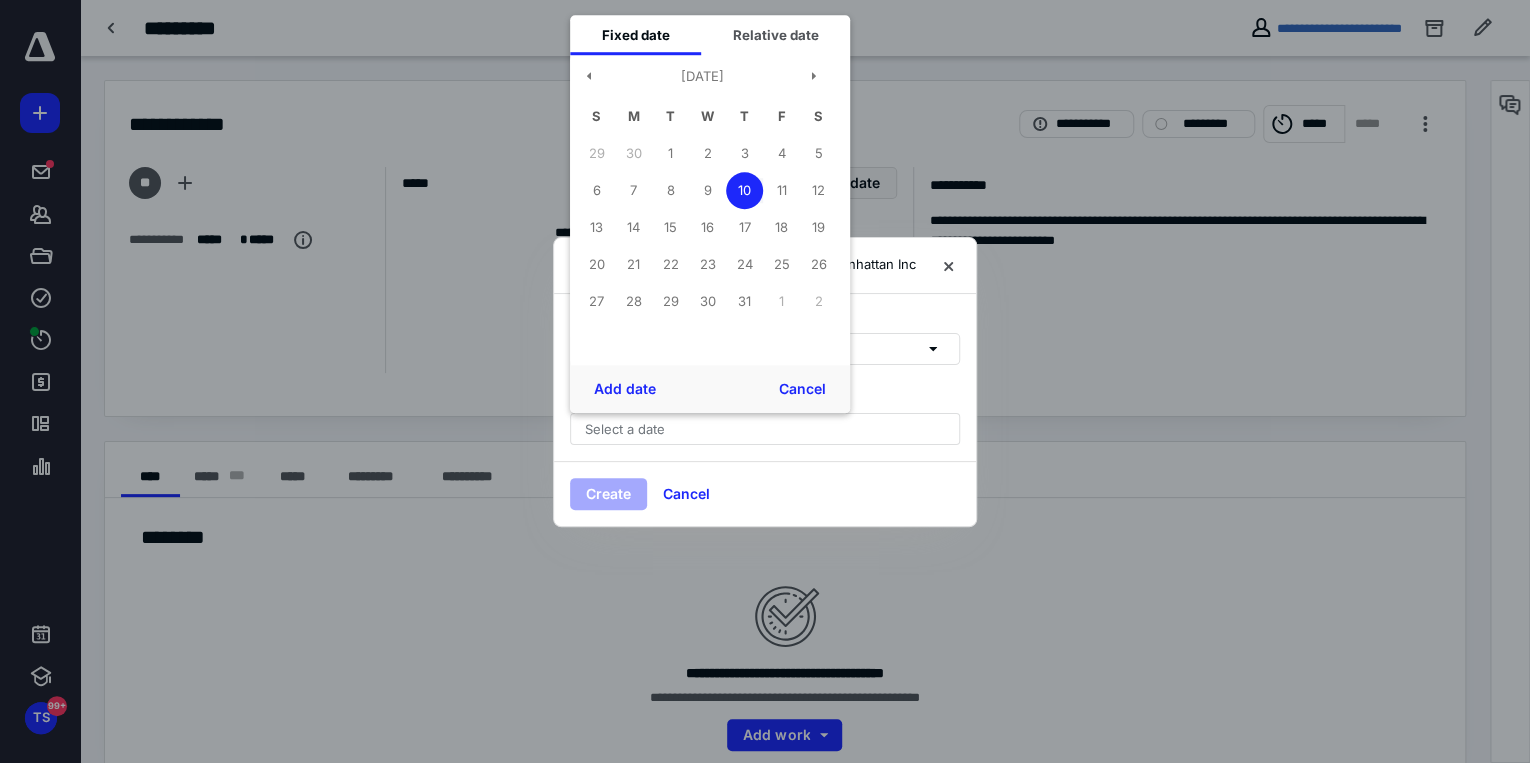 click on "10" at bounding box center (744, 190) 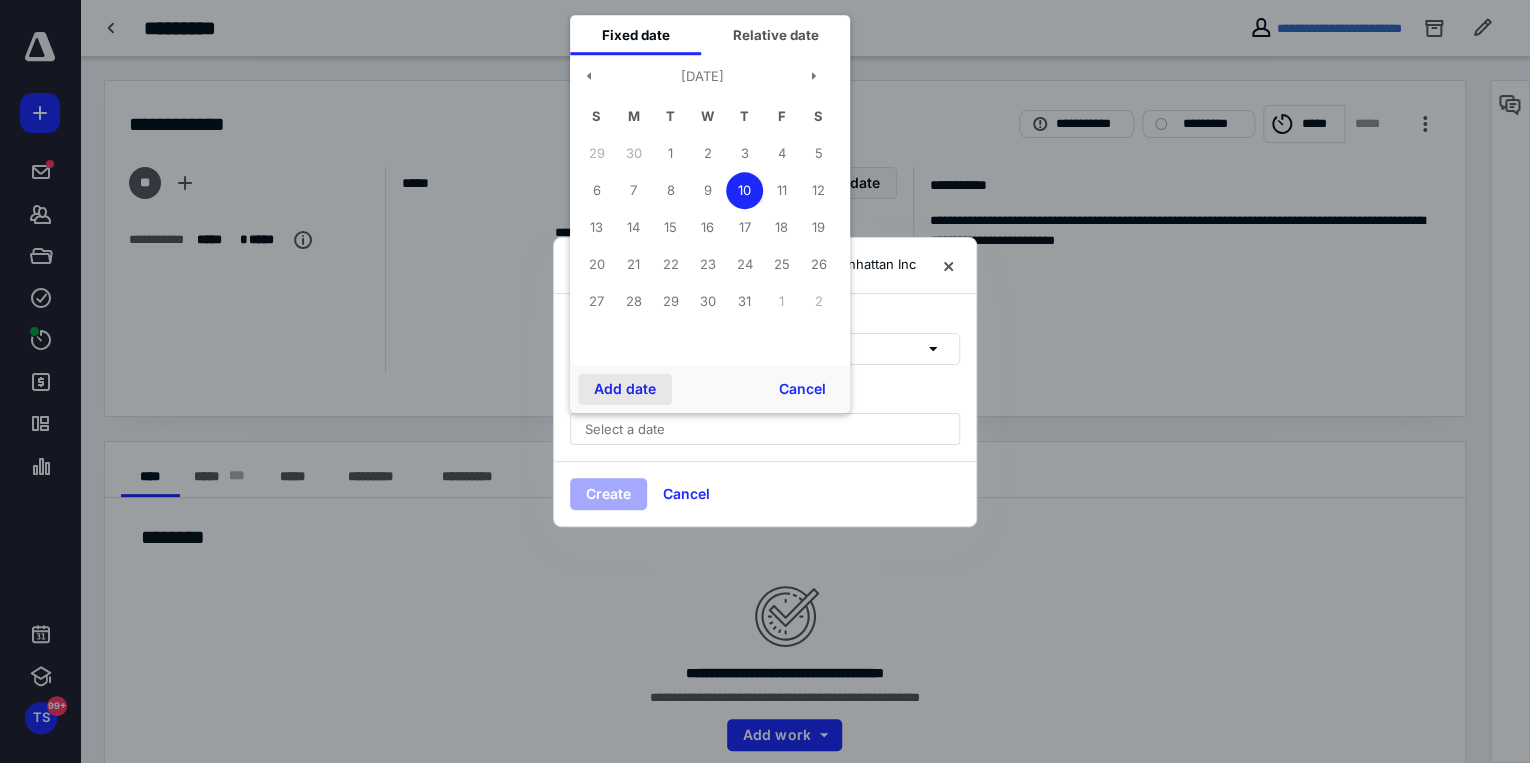 click on "Add date" at bounding box center (625, 389) 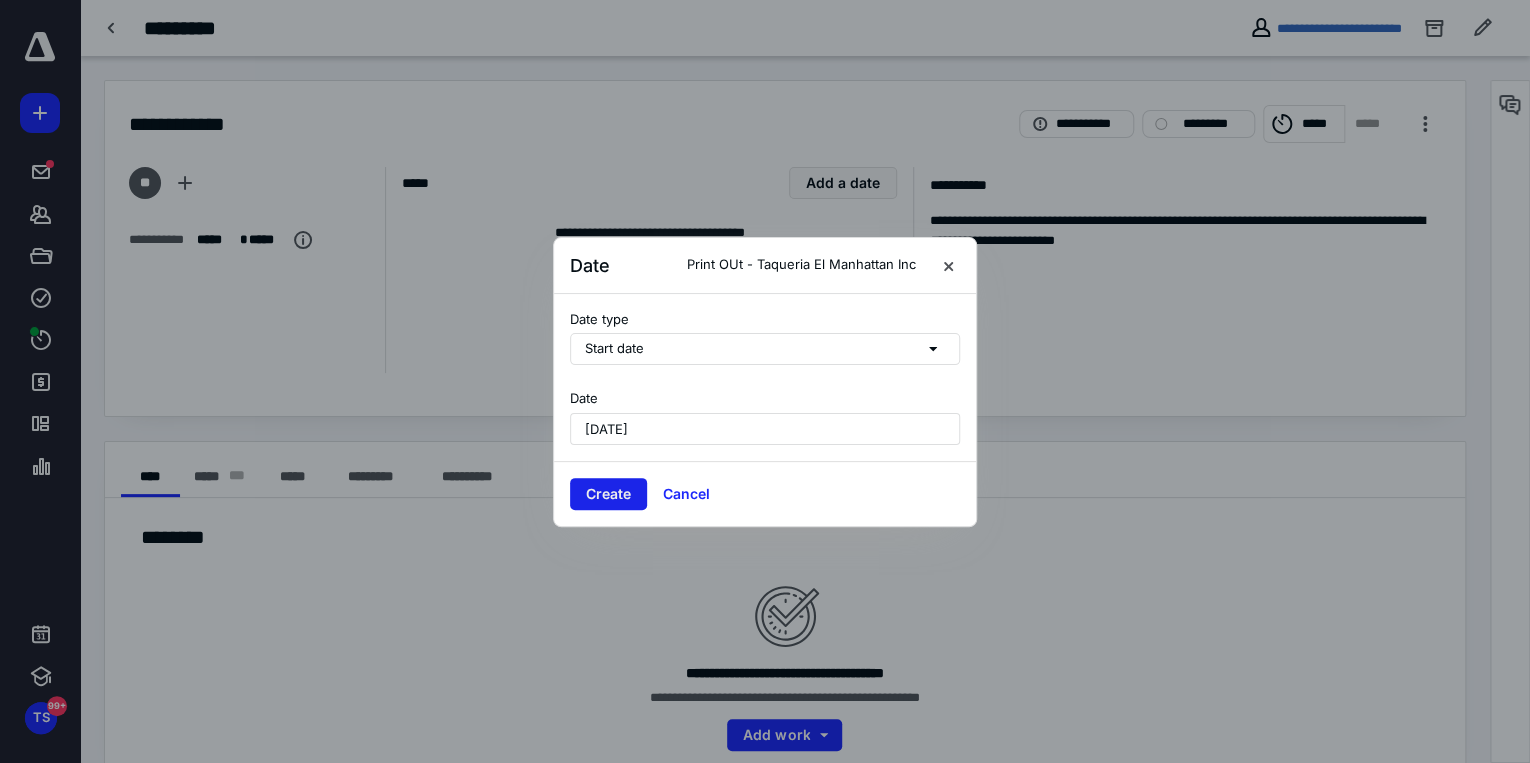 click on "Create" at bounding box center [608, 494] 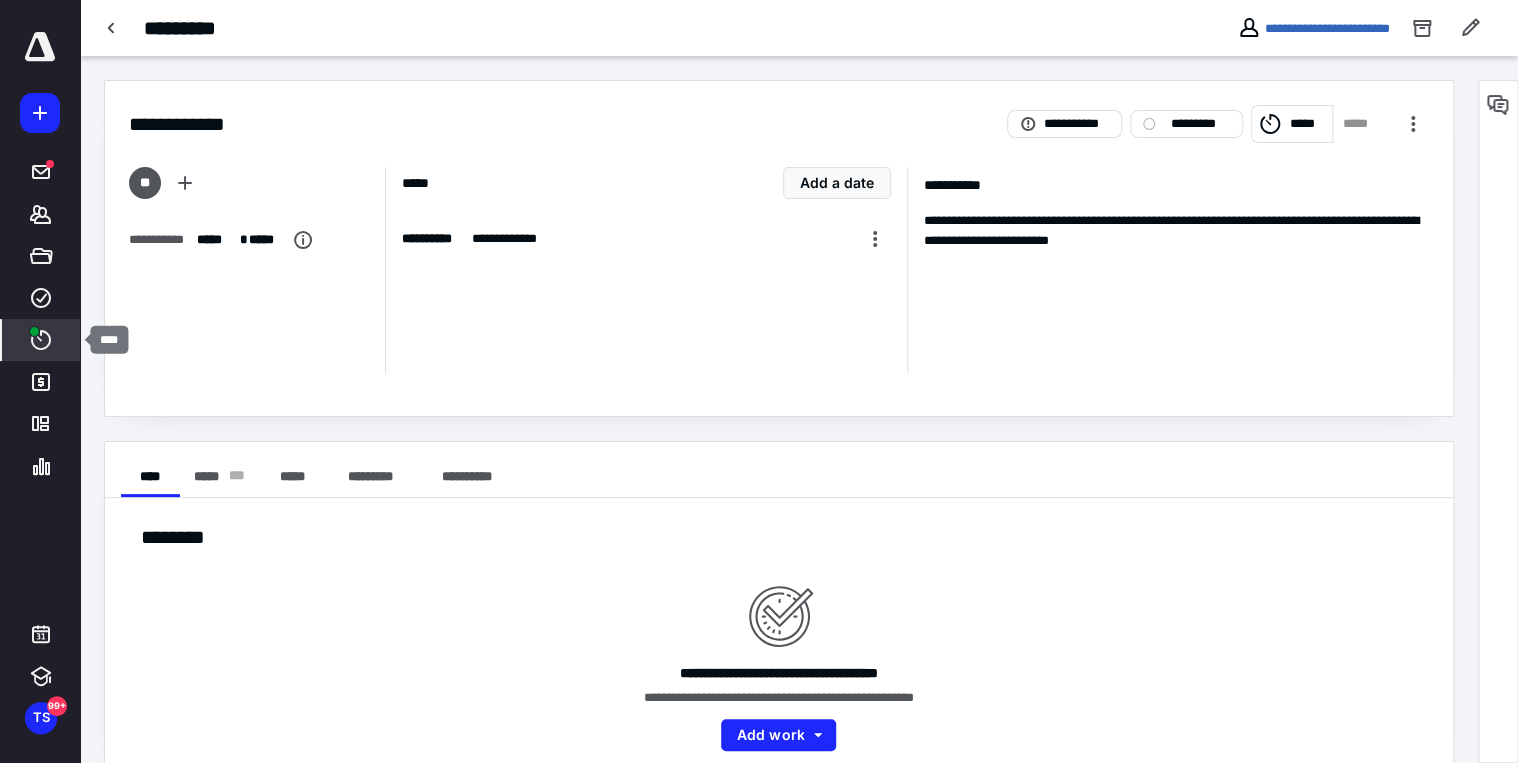 click 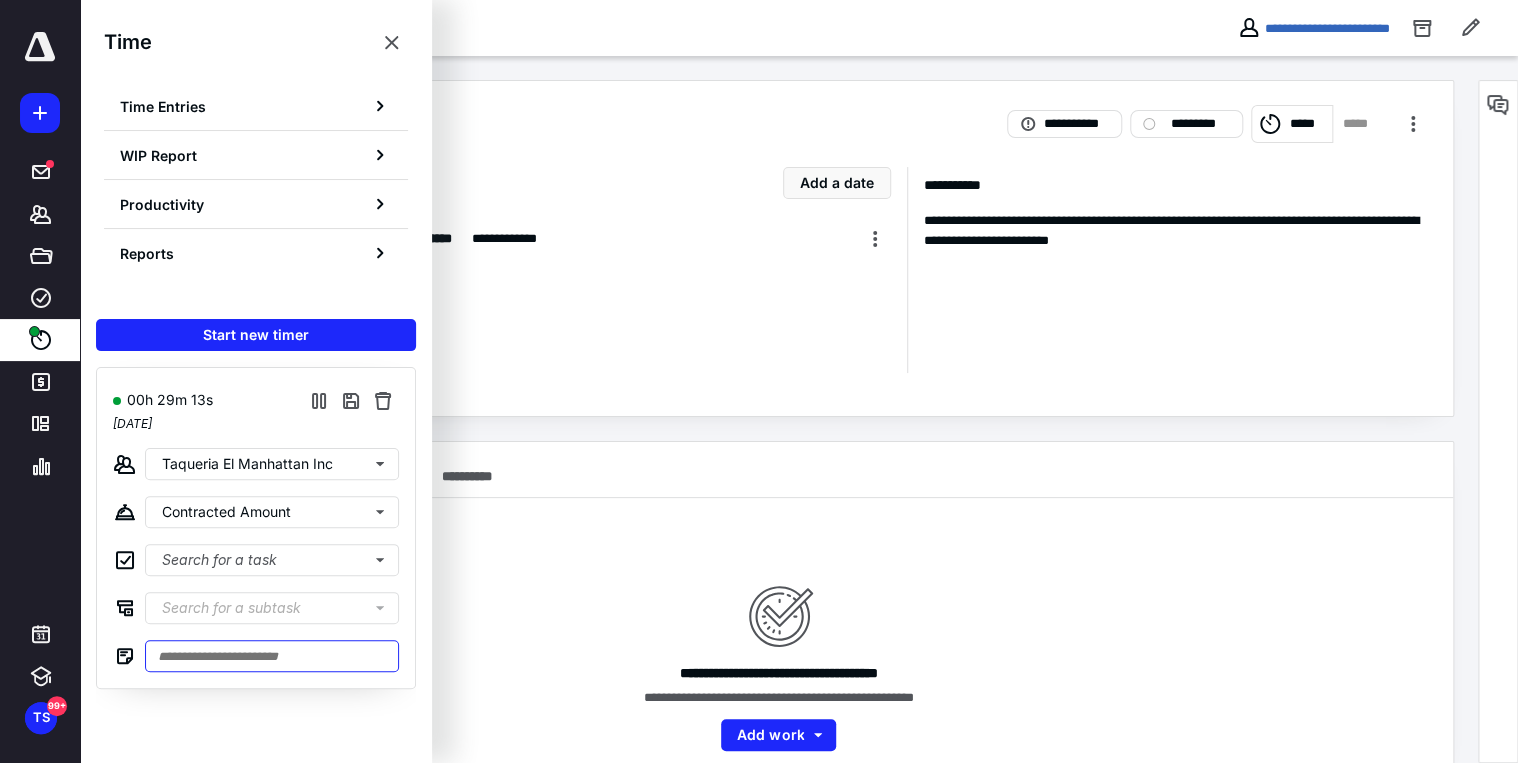 click at bounding box center [272, 656] 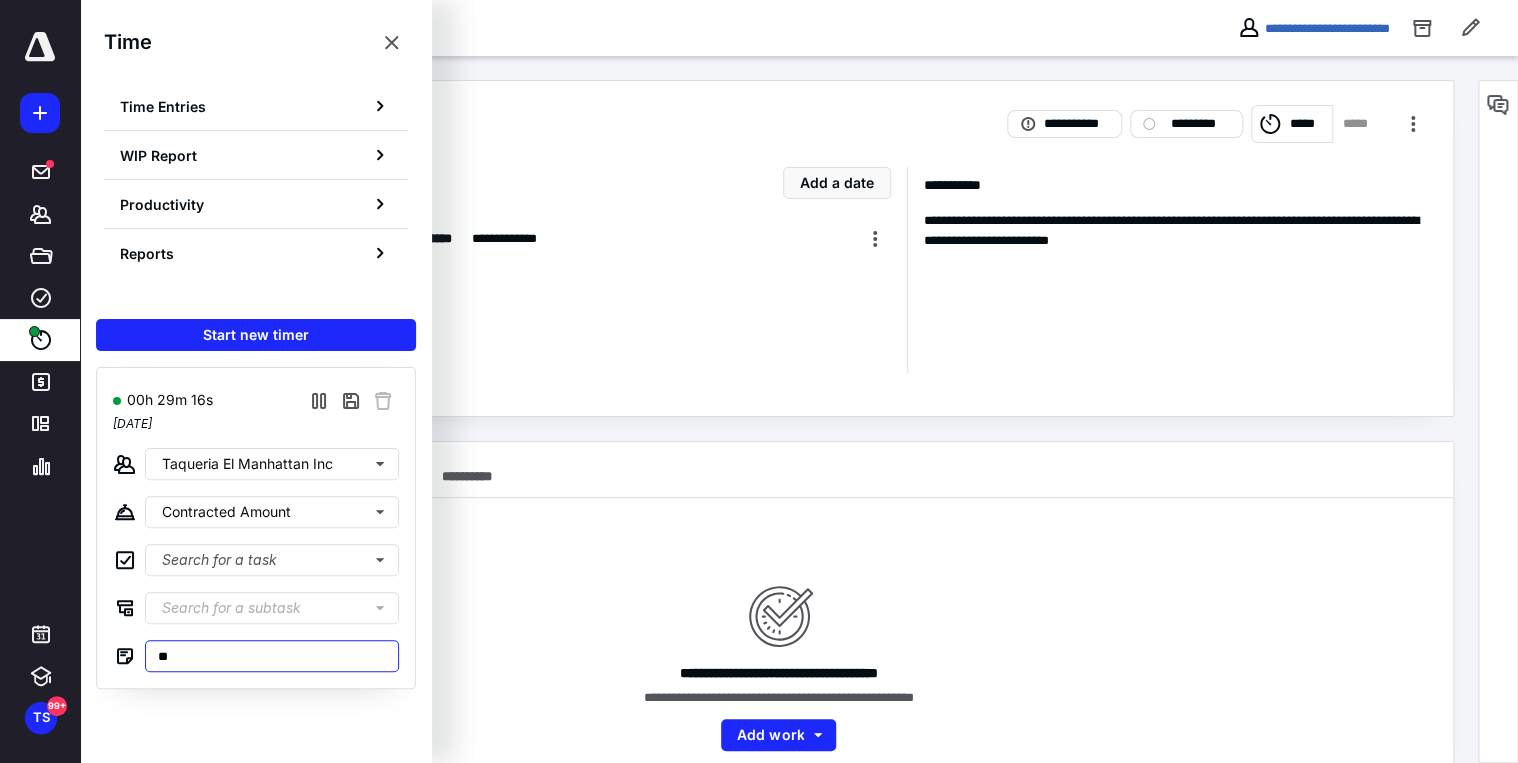 type on "*" 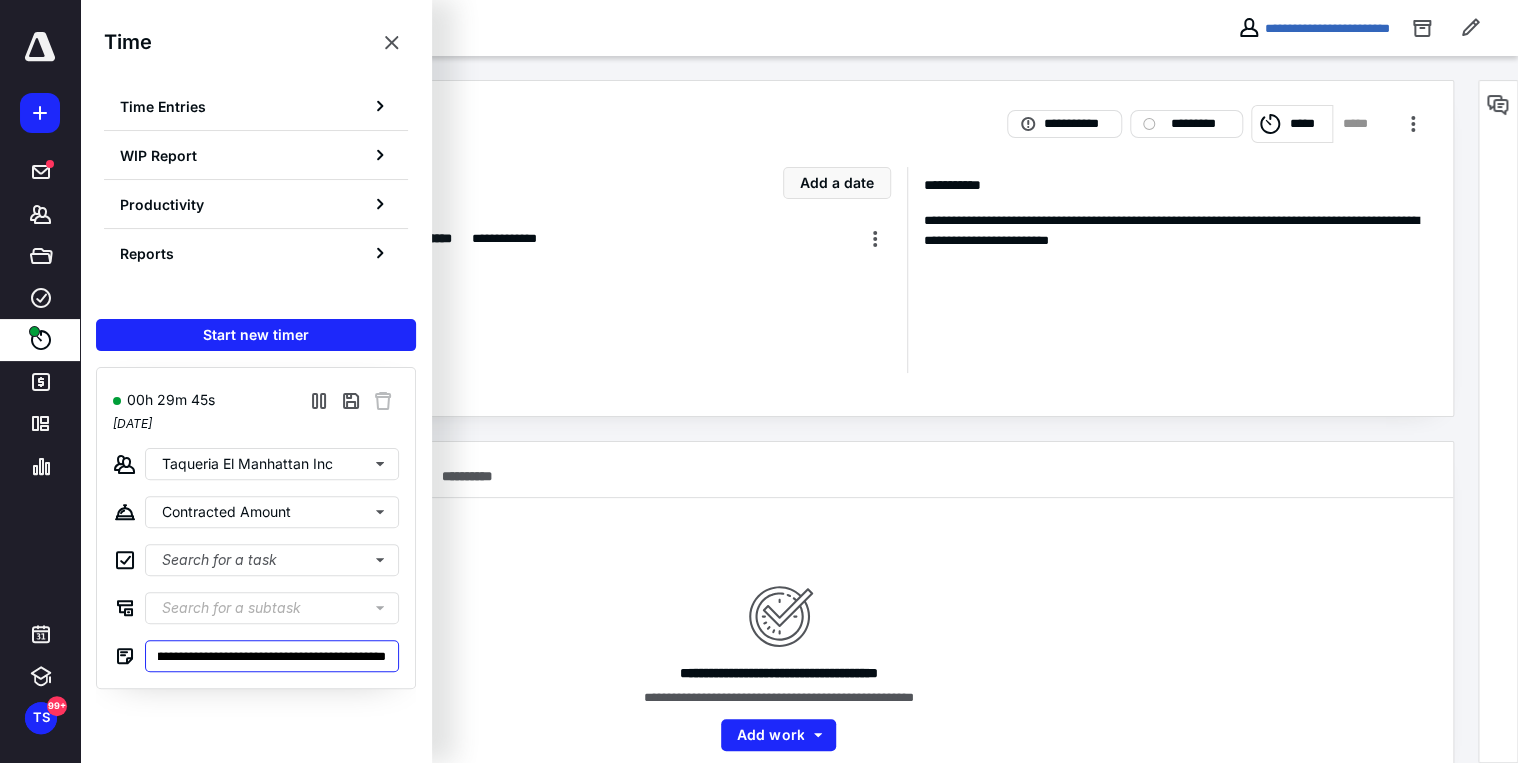 scroll, scrollTop: 0, scrollLeft: 689, axis: horizontal 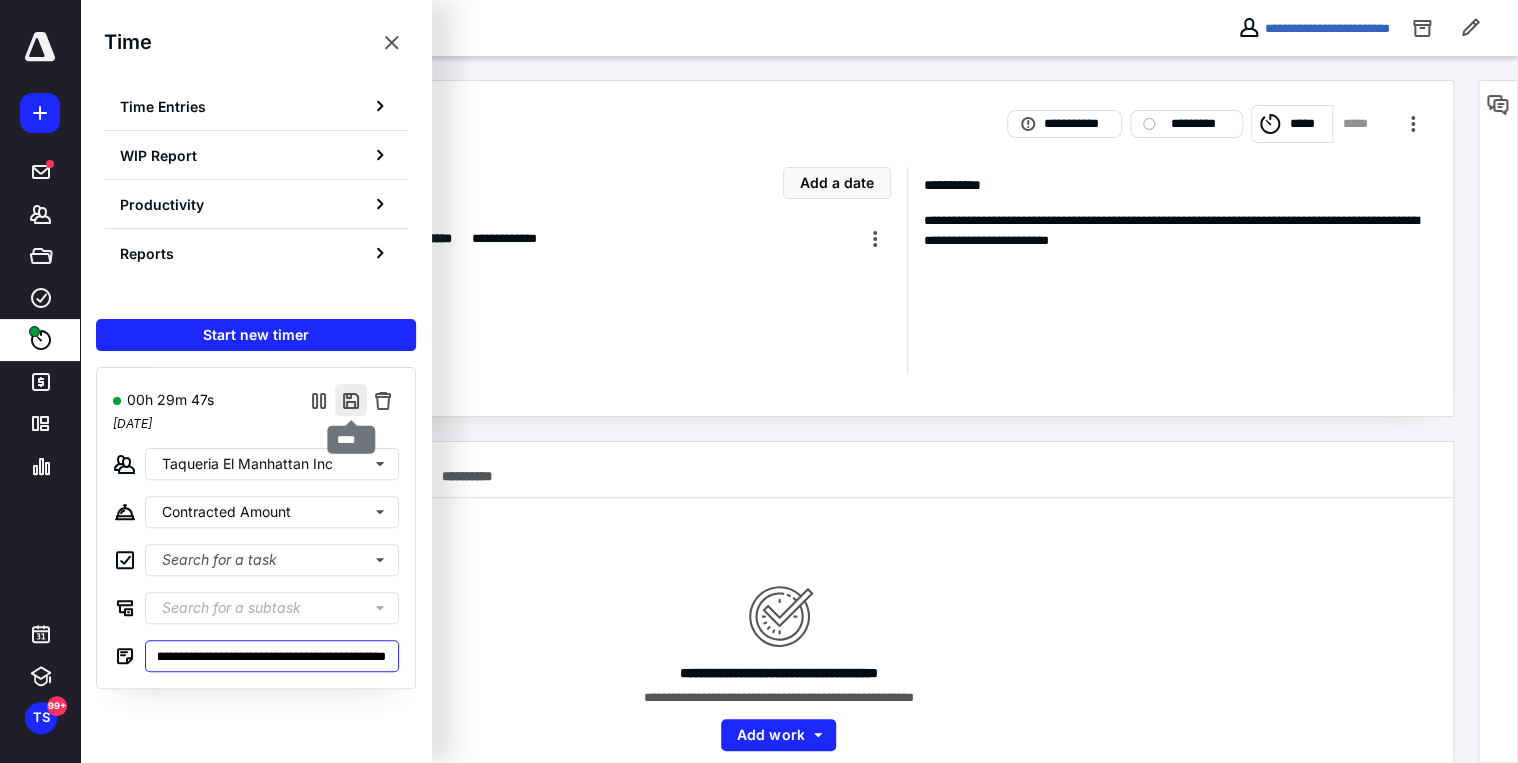type on "**********" 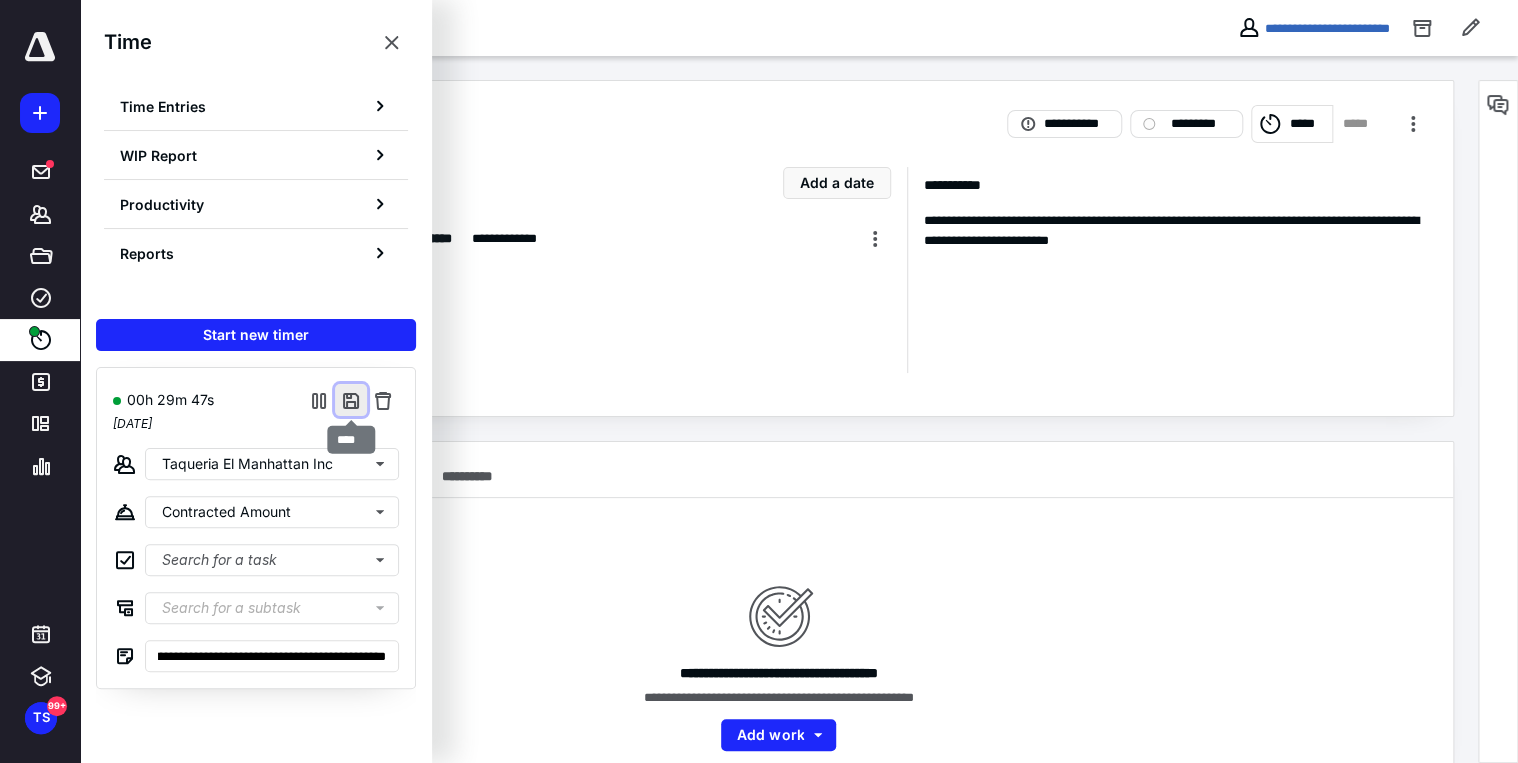 click at bounding box center [351, 400] 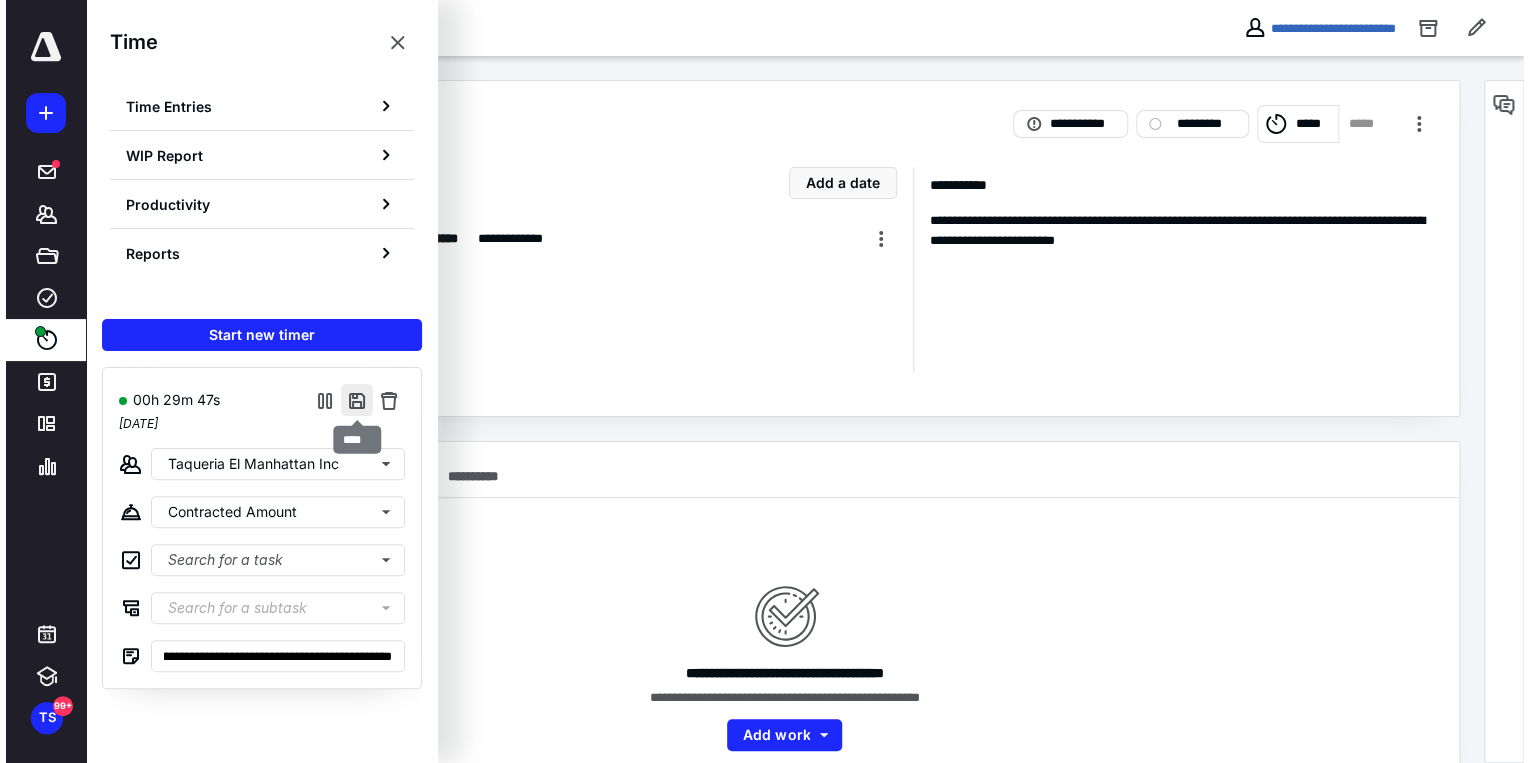scroll, scrollTop: 0, scrollLeft: 0, axis: both 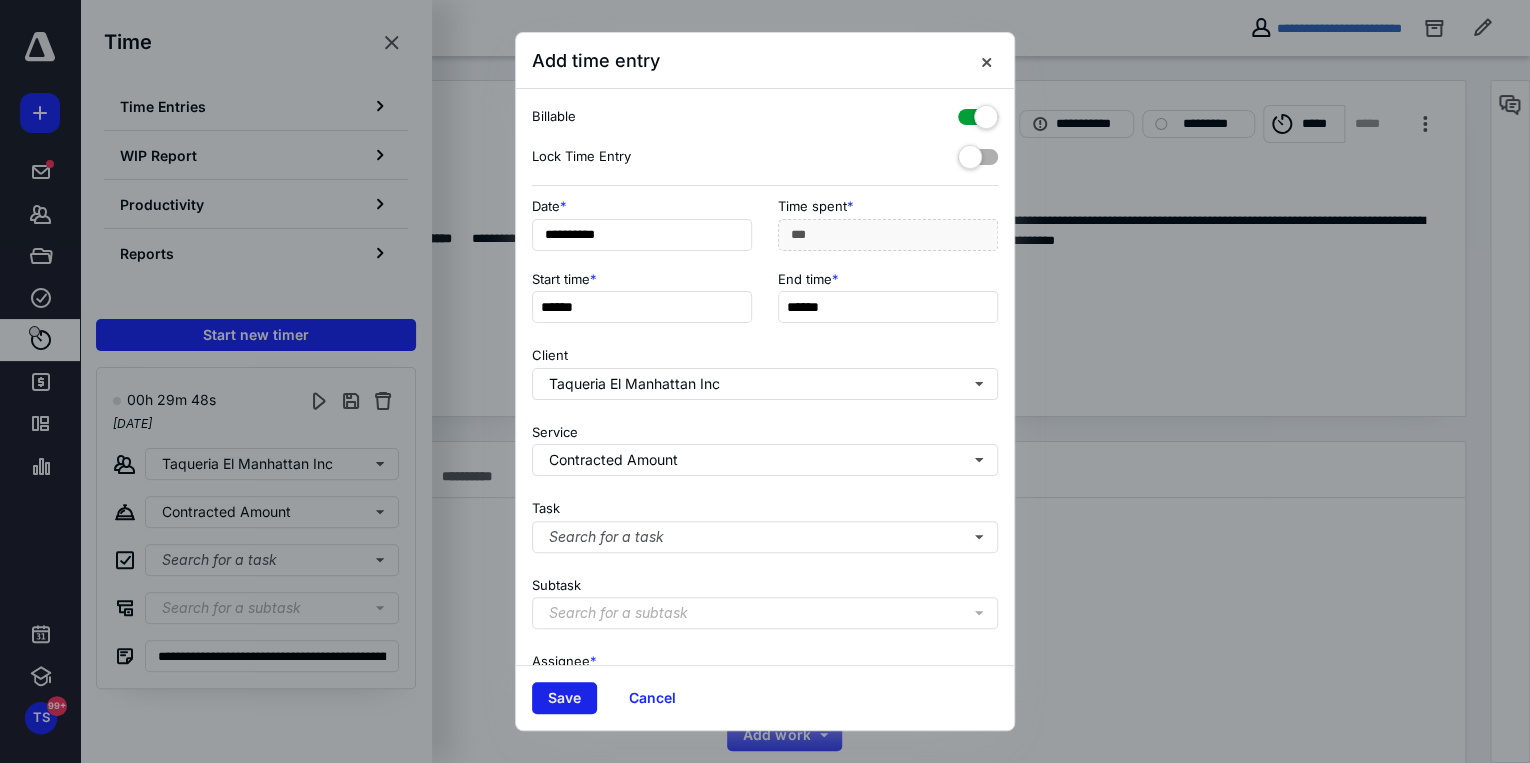click on "Save" at bounding box center [564, 698] 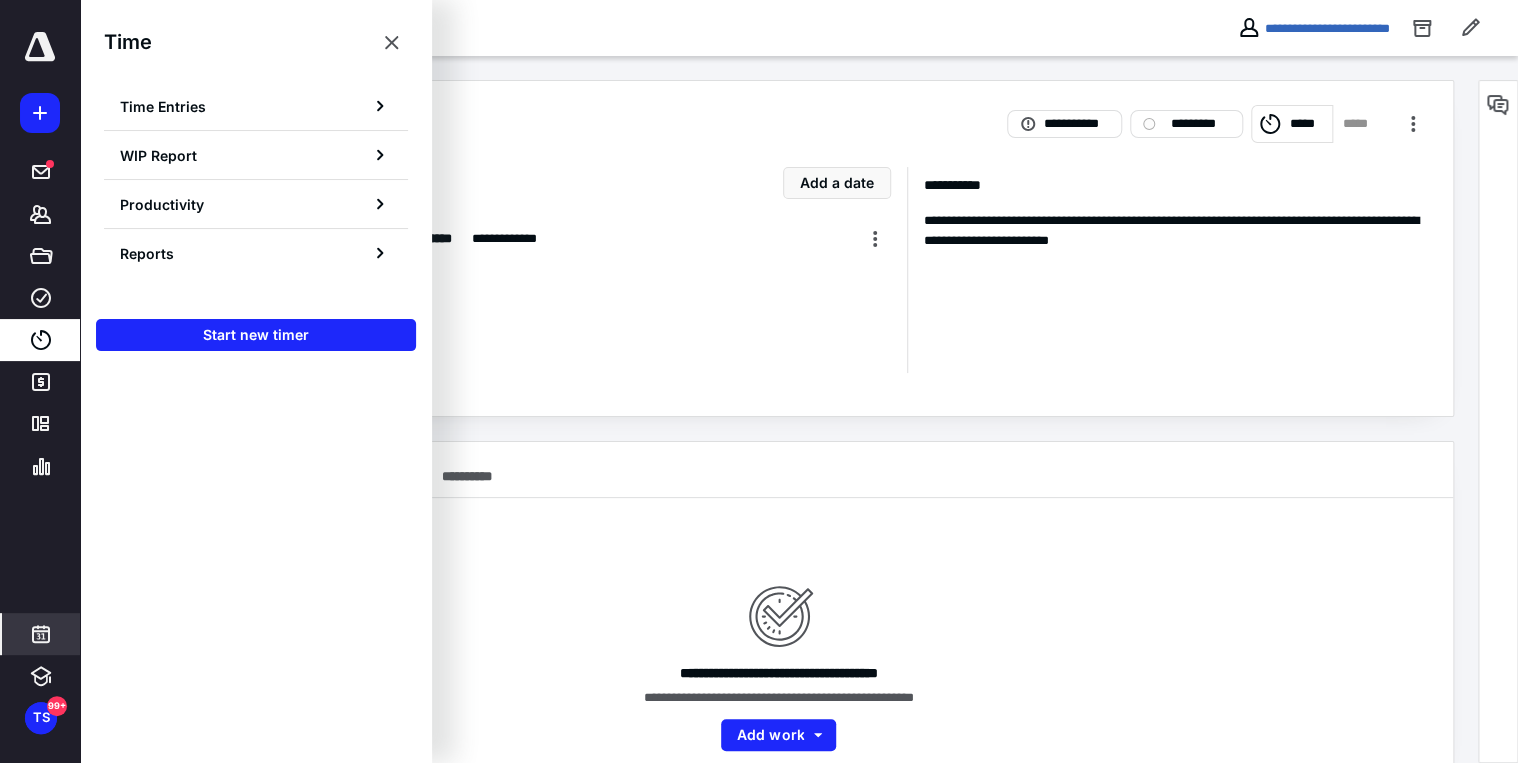 click at bounding box center [41, 634] 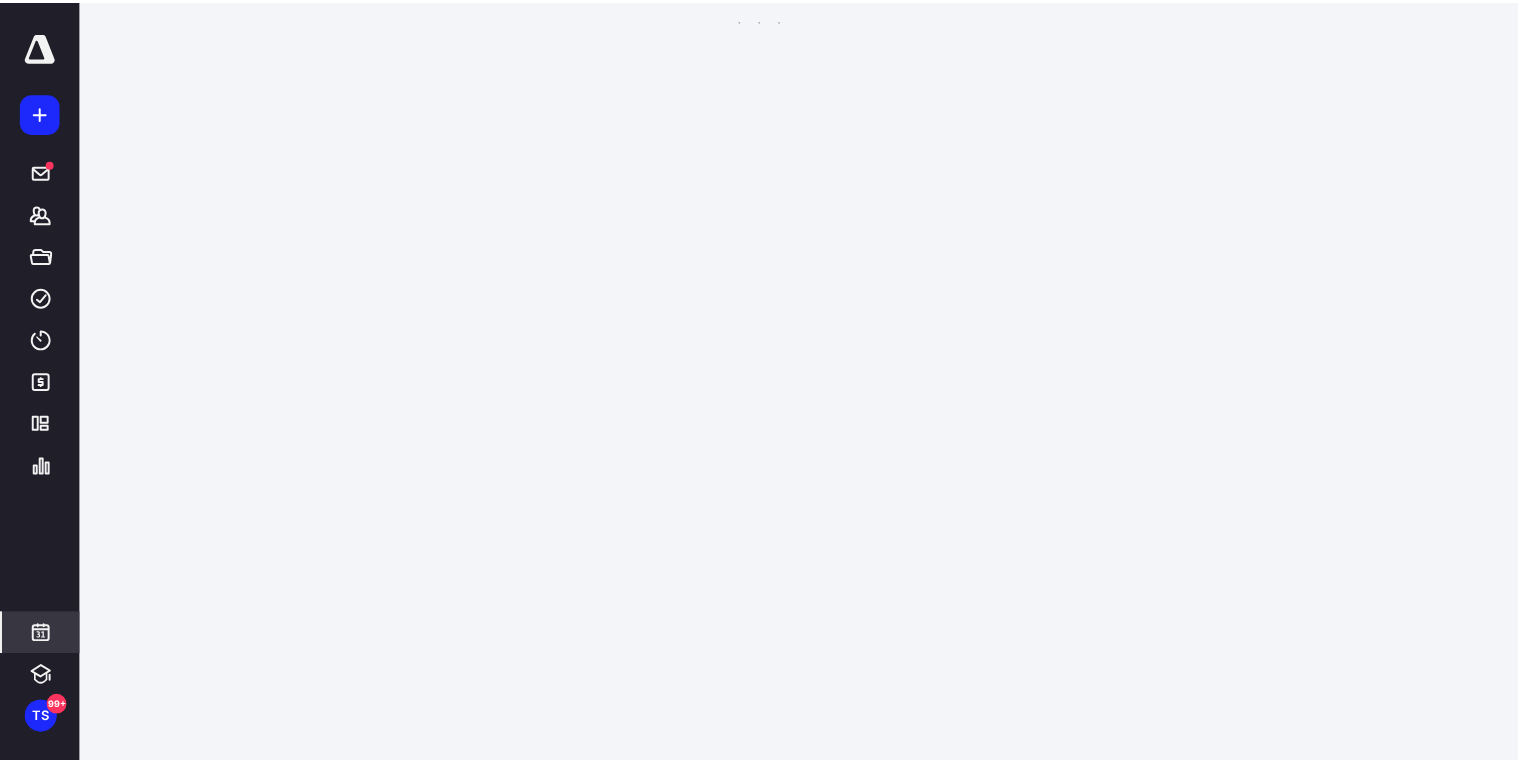 scroll, scrollTop: 384, scrollLeft: 0, axis: vertical 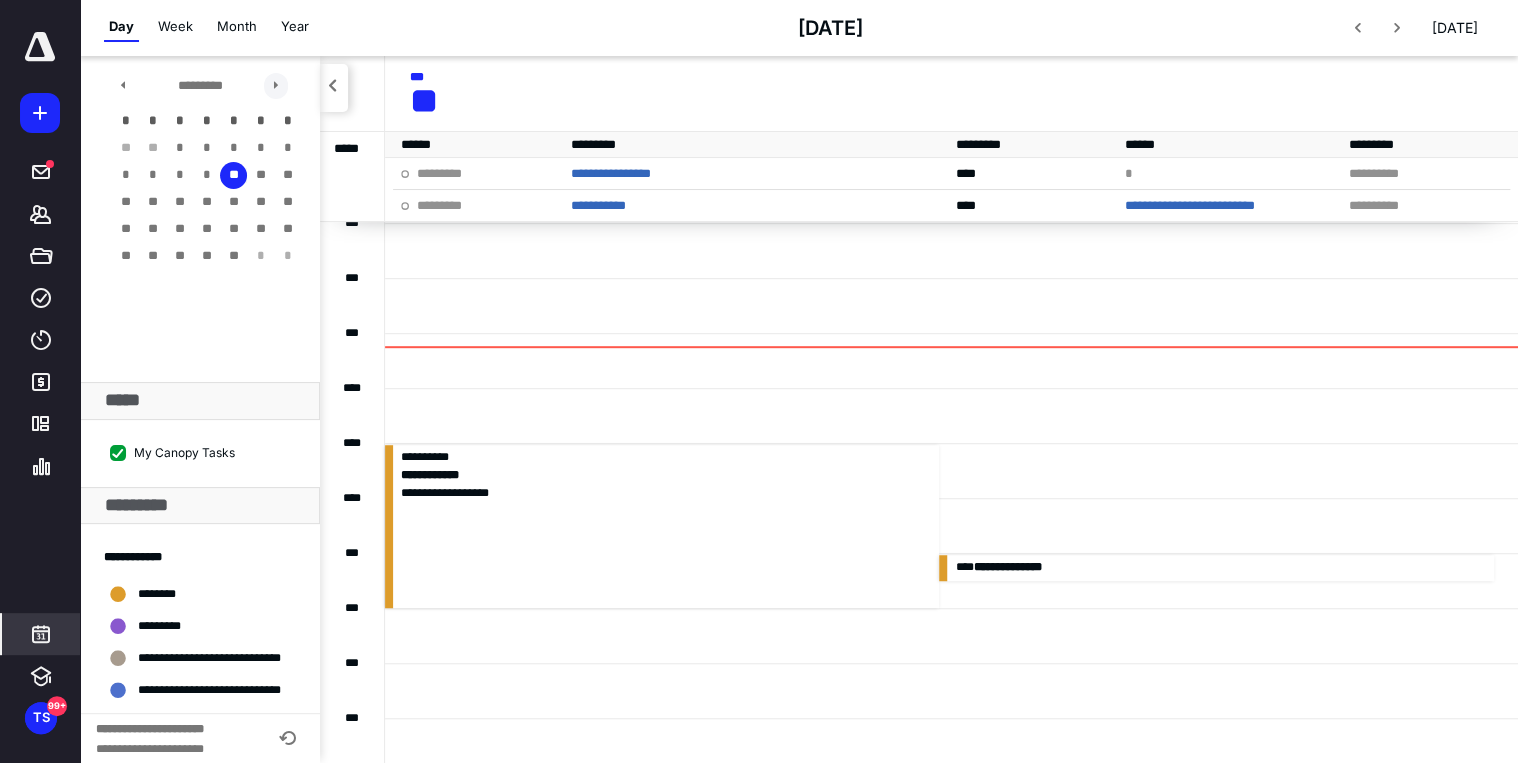 click at bounding box center (276, 86) 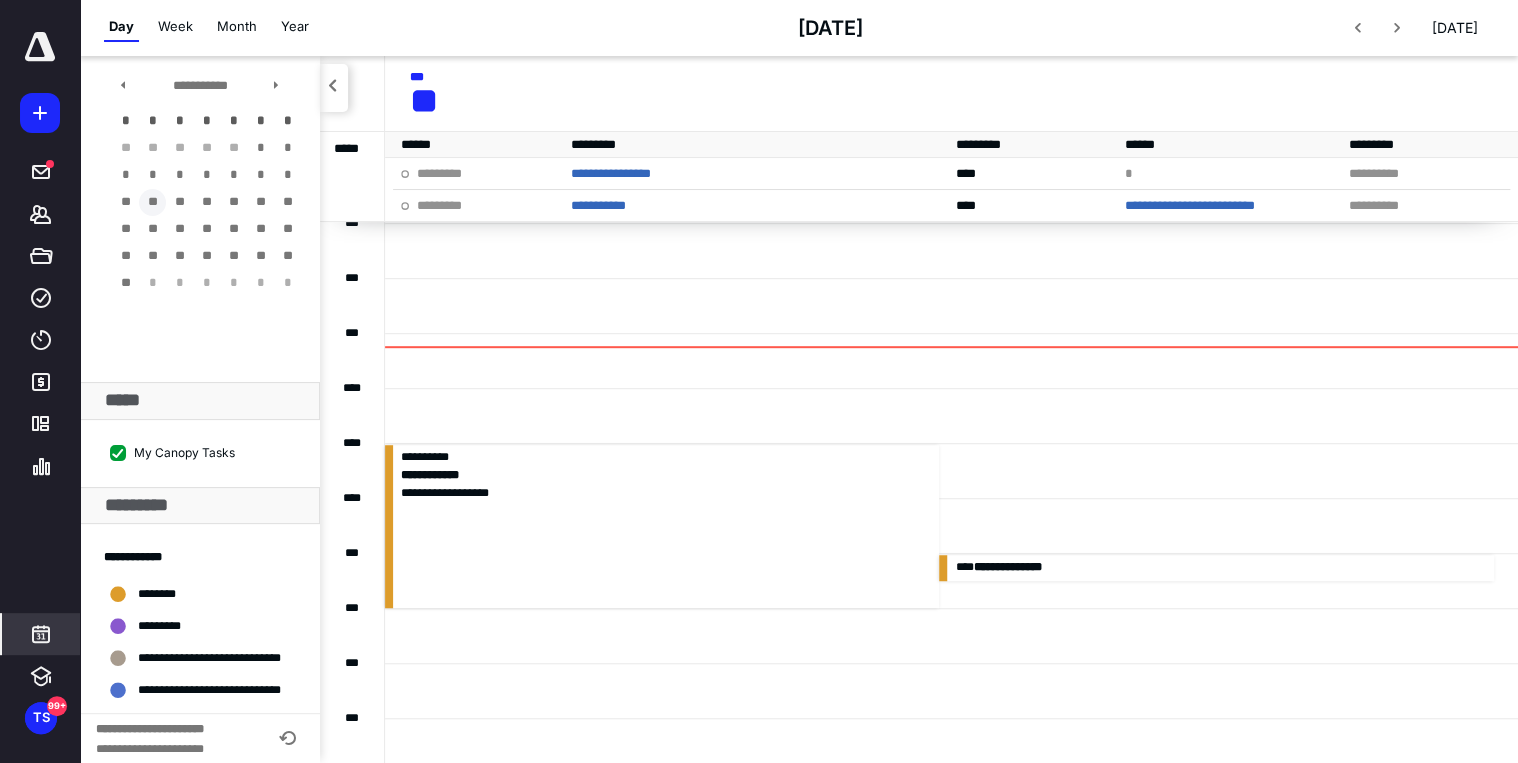click on "**" at bounding box center (152, 202) 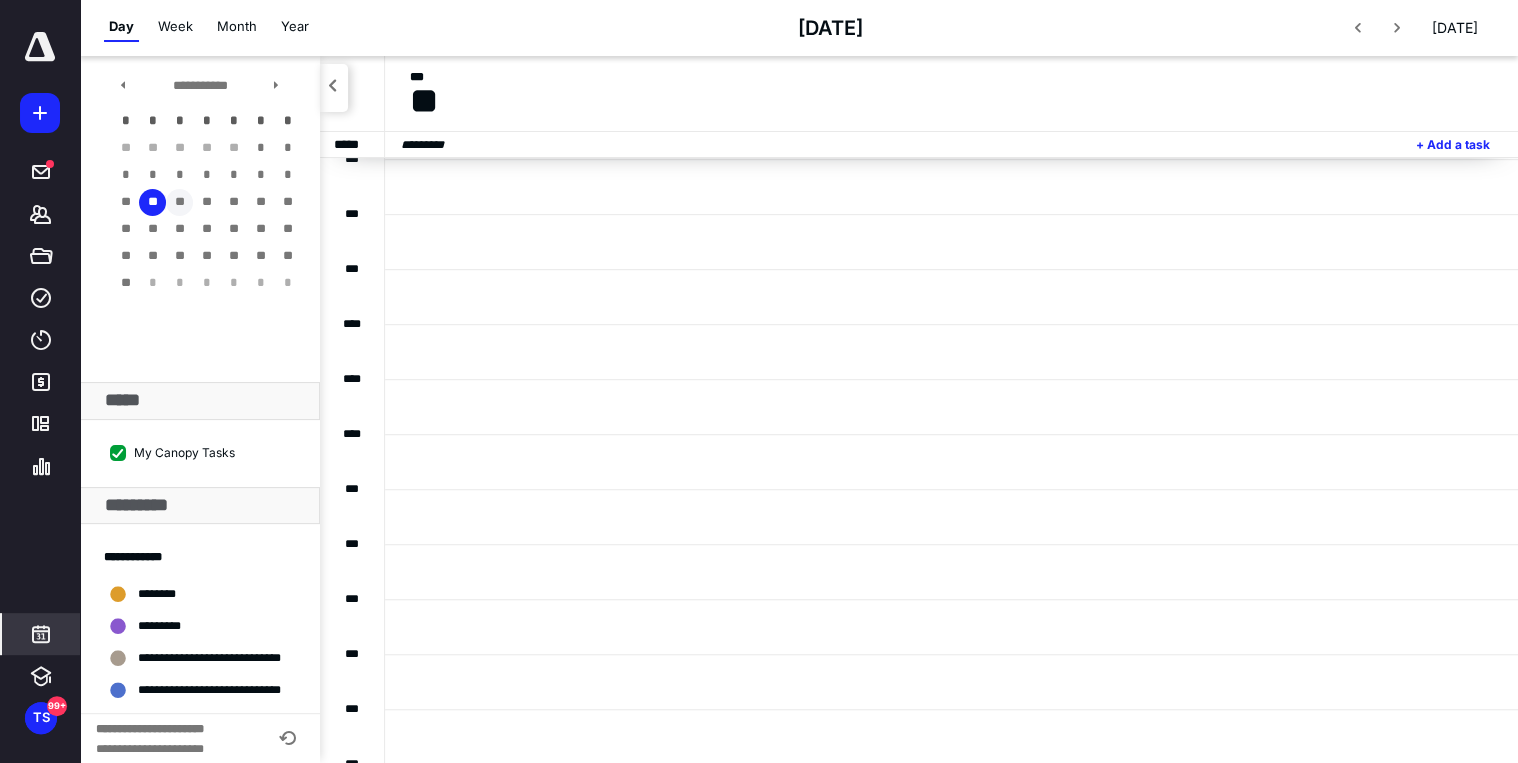 click on "**" at bounding box center [179, 202] 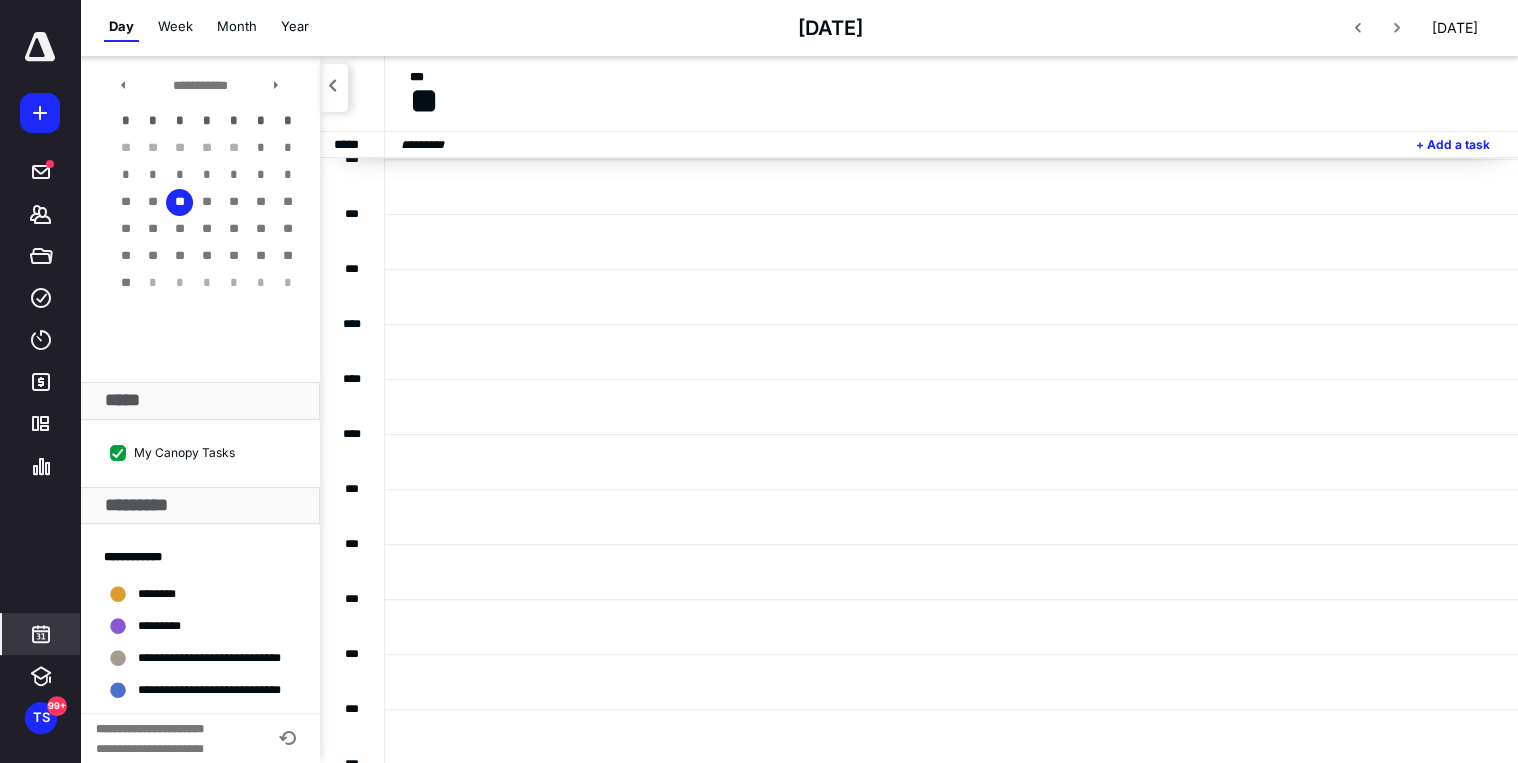 drag, startPoint x: 502, startPoint y: 261, endPoint x: 459, endPoint y: 266, distance: 43.289722 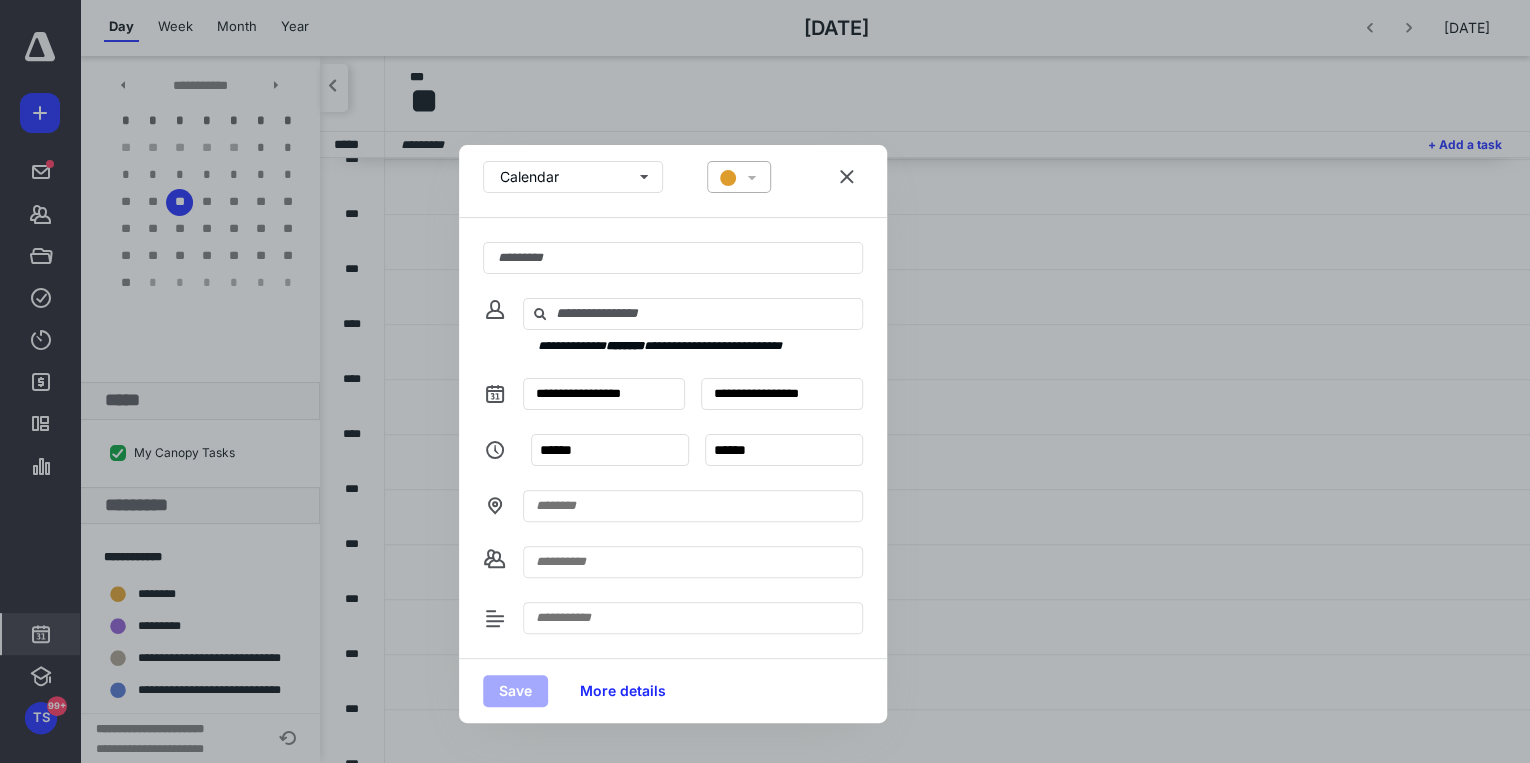 click at bounding box center [752, 180] 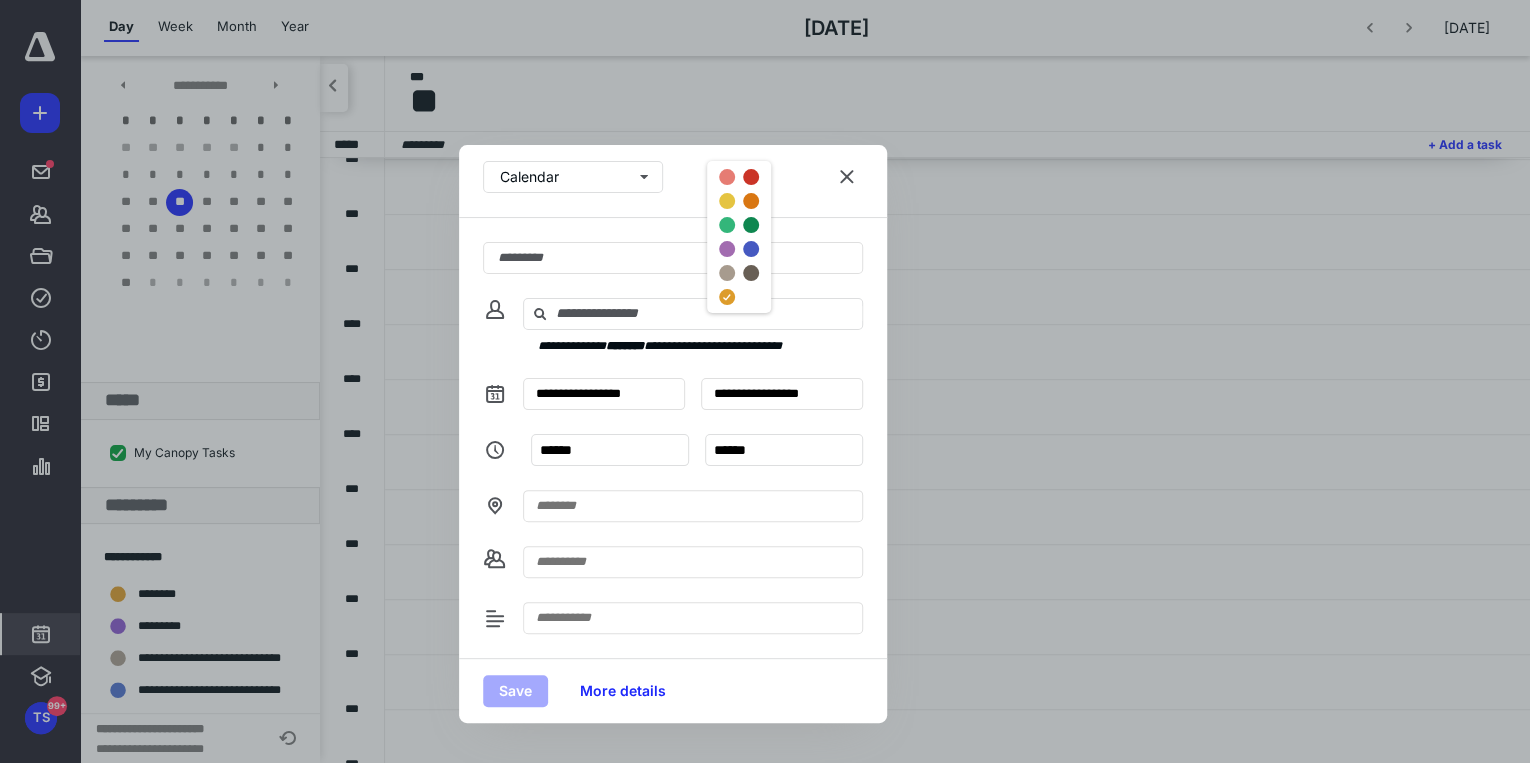 click at bounding box center [751, 249] 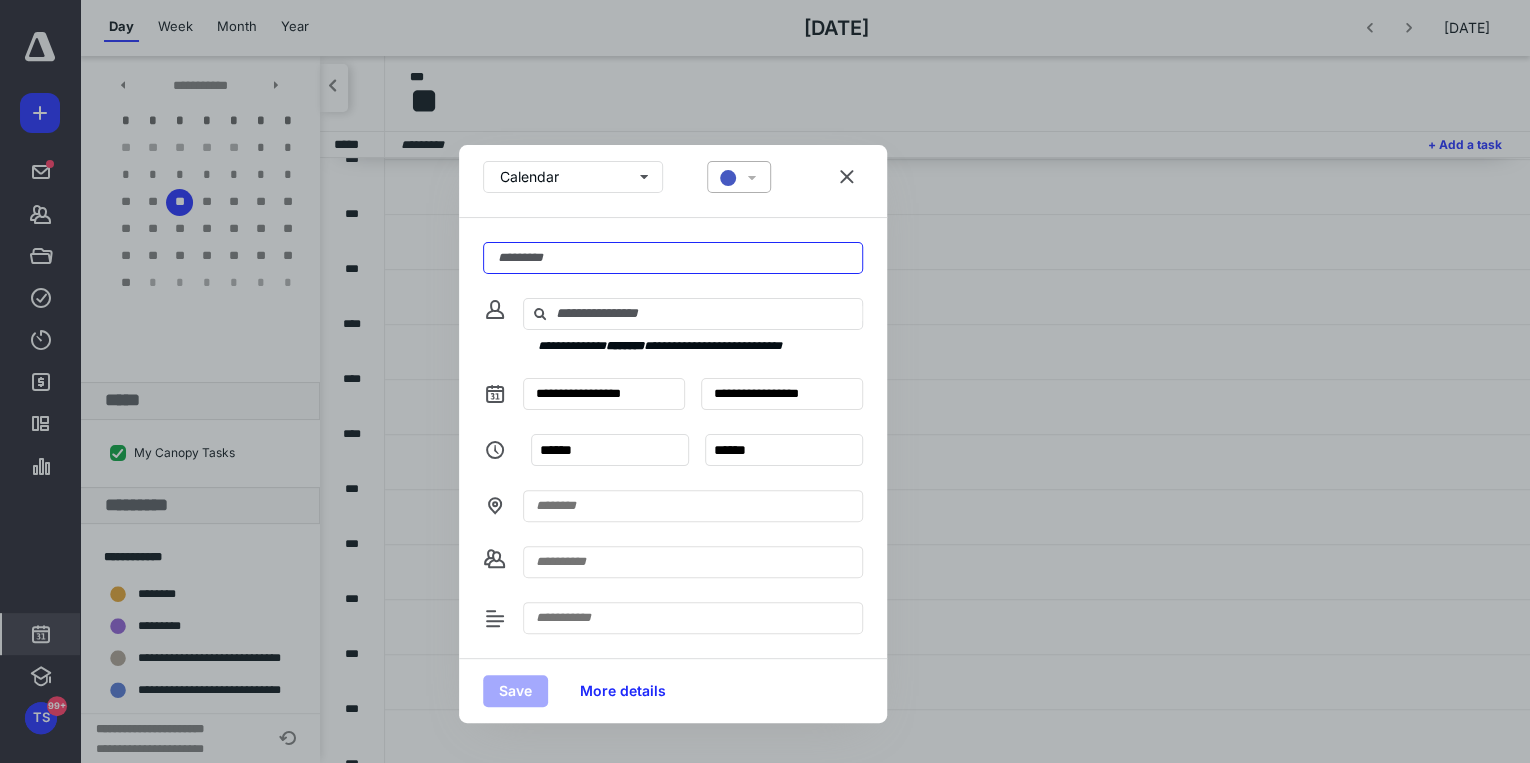 click at bounding box center [673, 258] 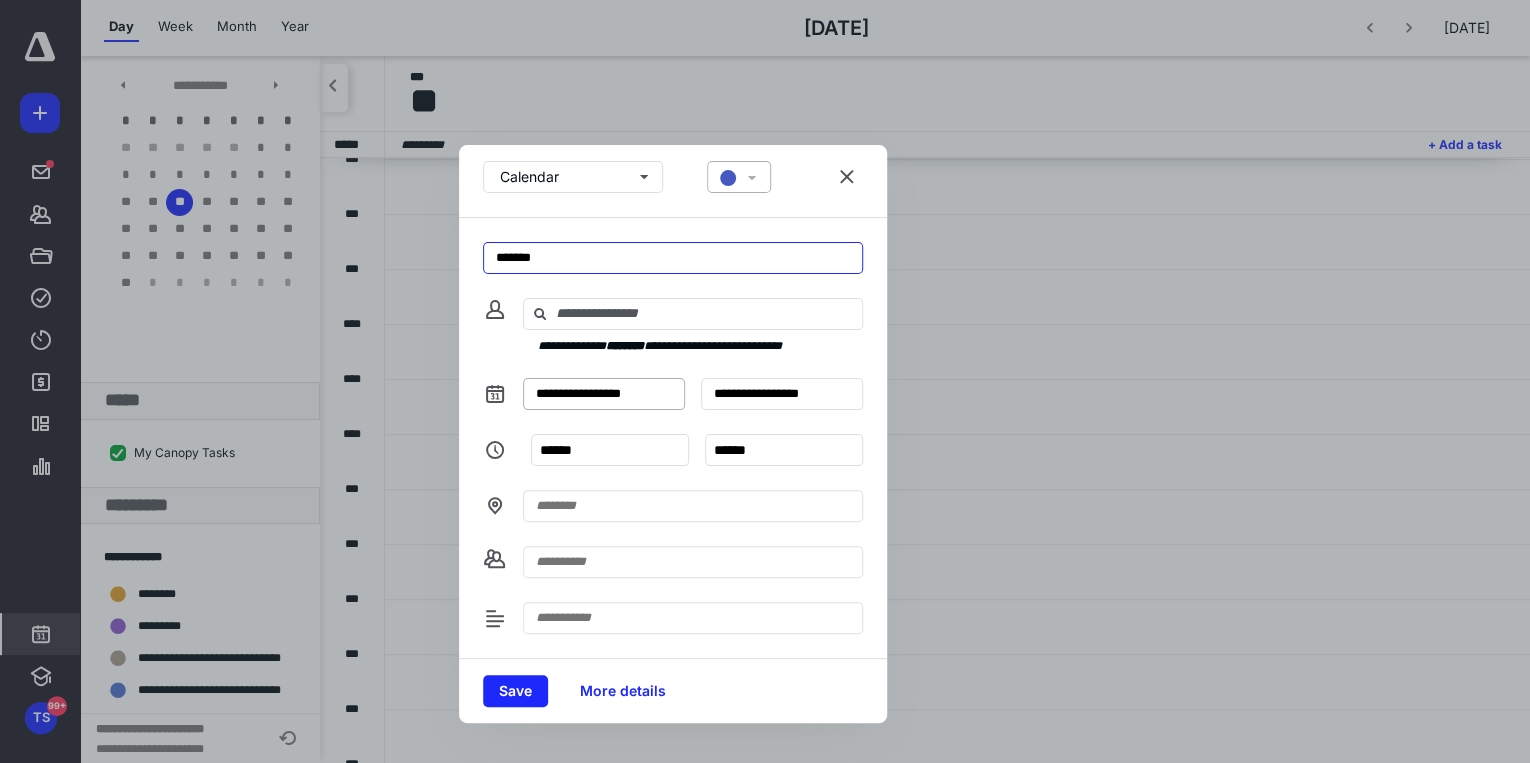 type on "*******" 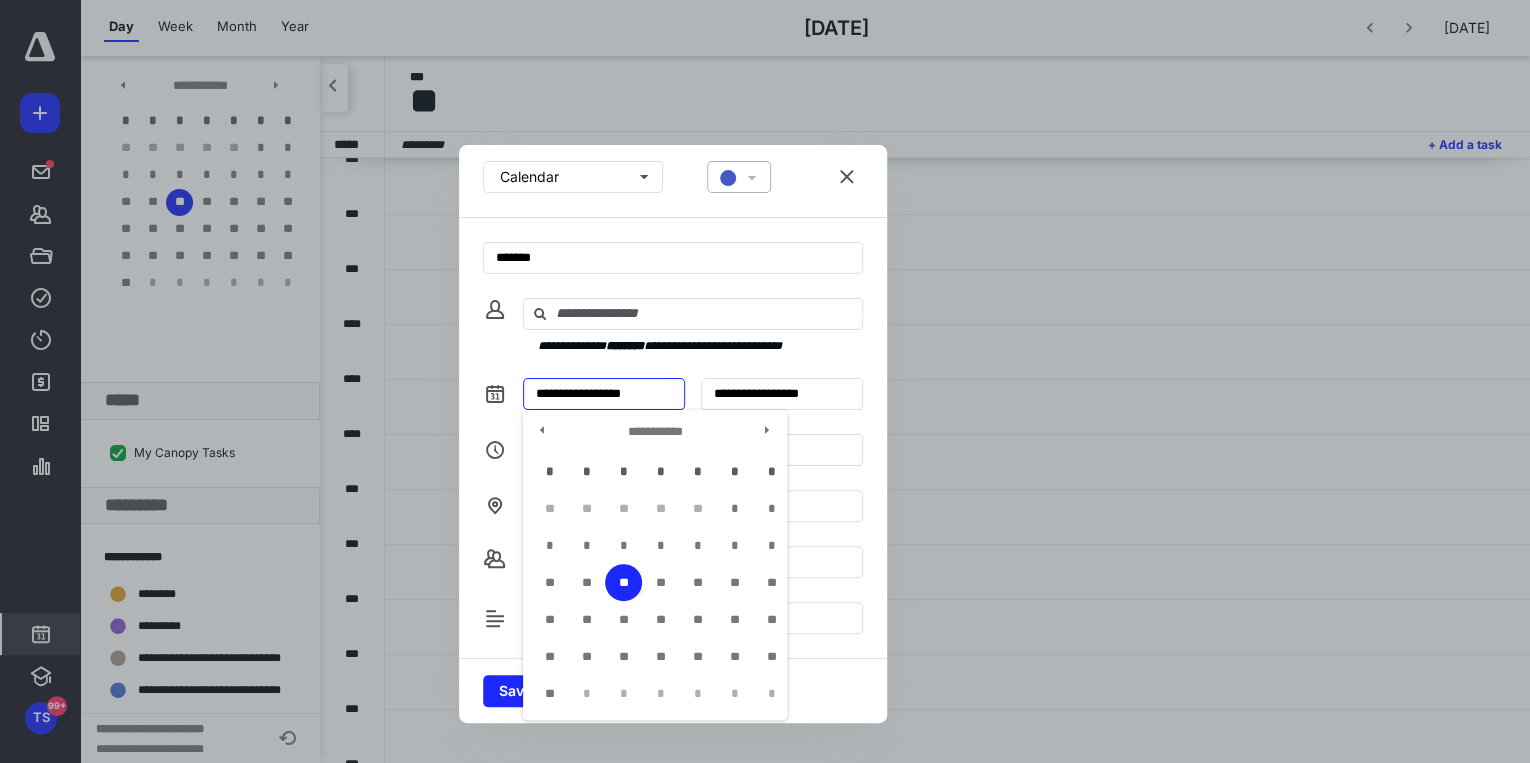 click on "**********" at bounding box center (604, 394) 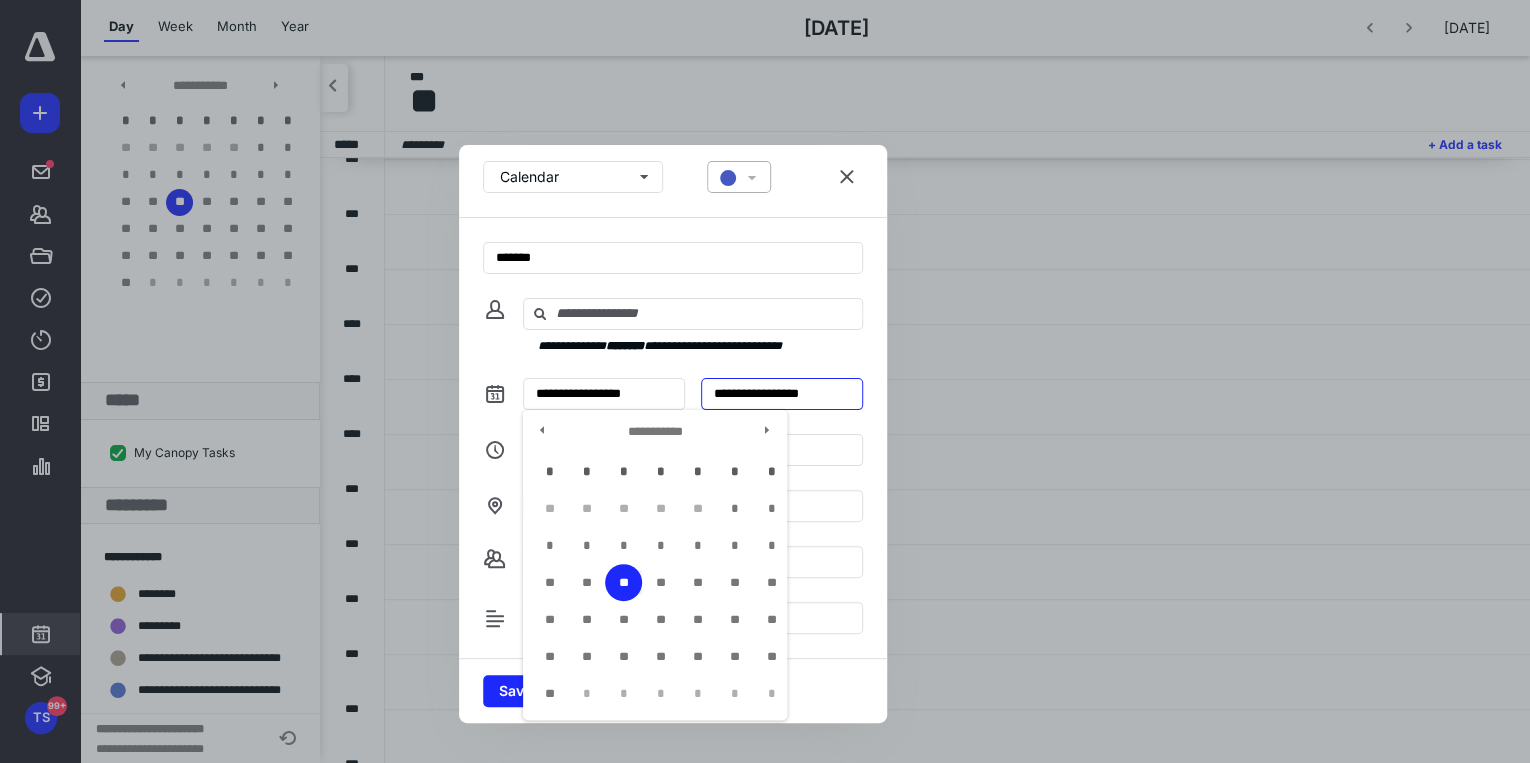 click on "**********" at bounding box center [782, 394] 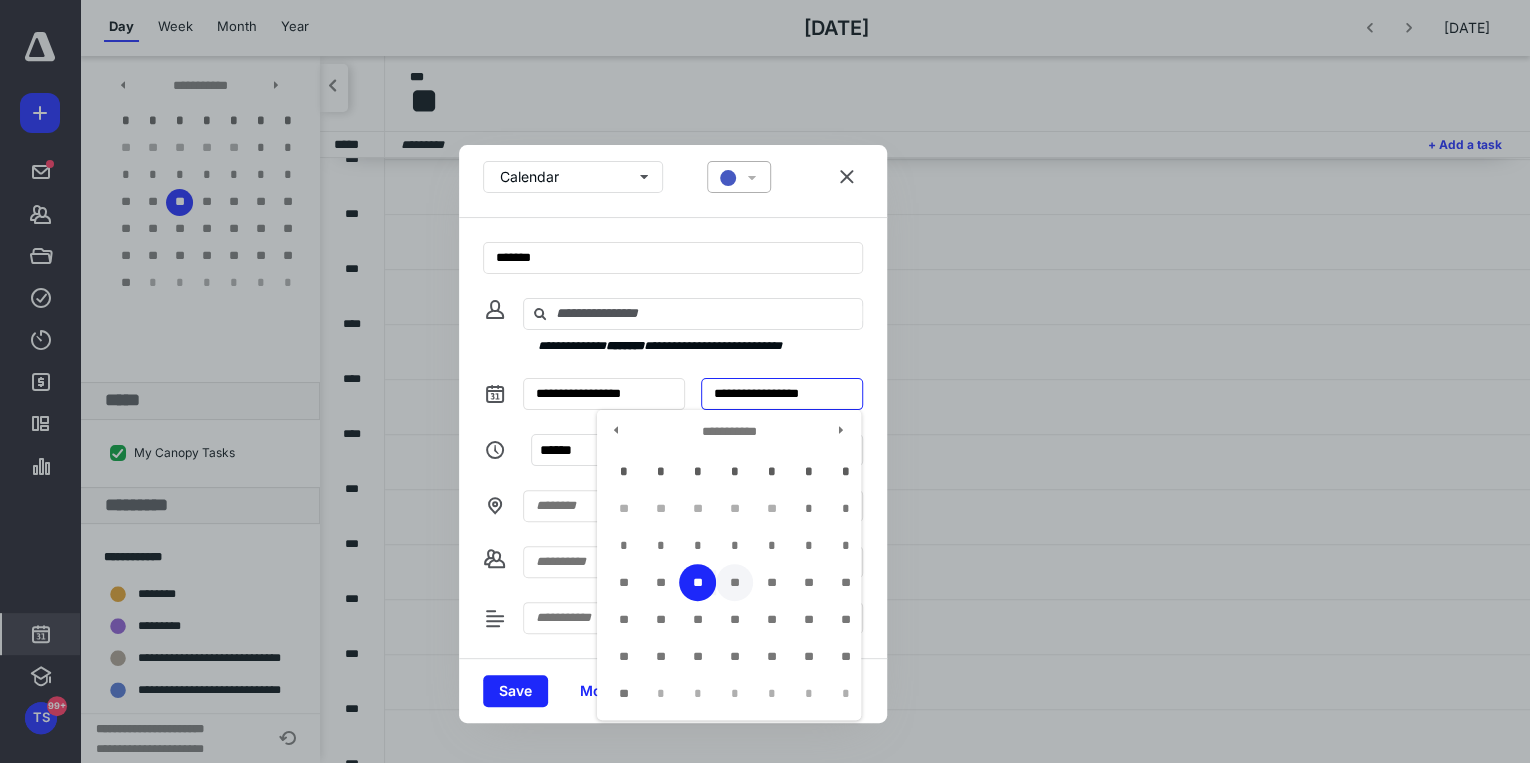 click on "**" at bounding box center (734, 582) 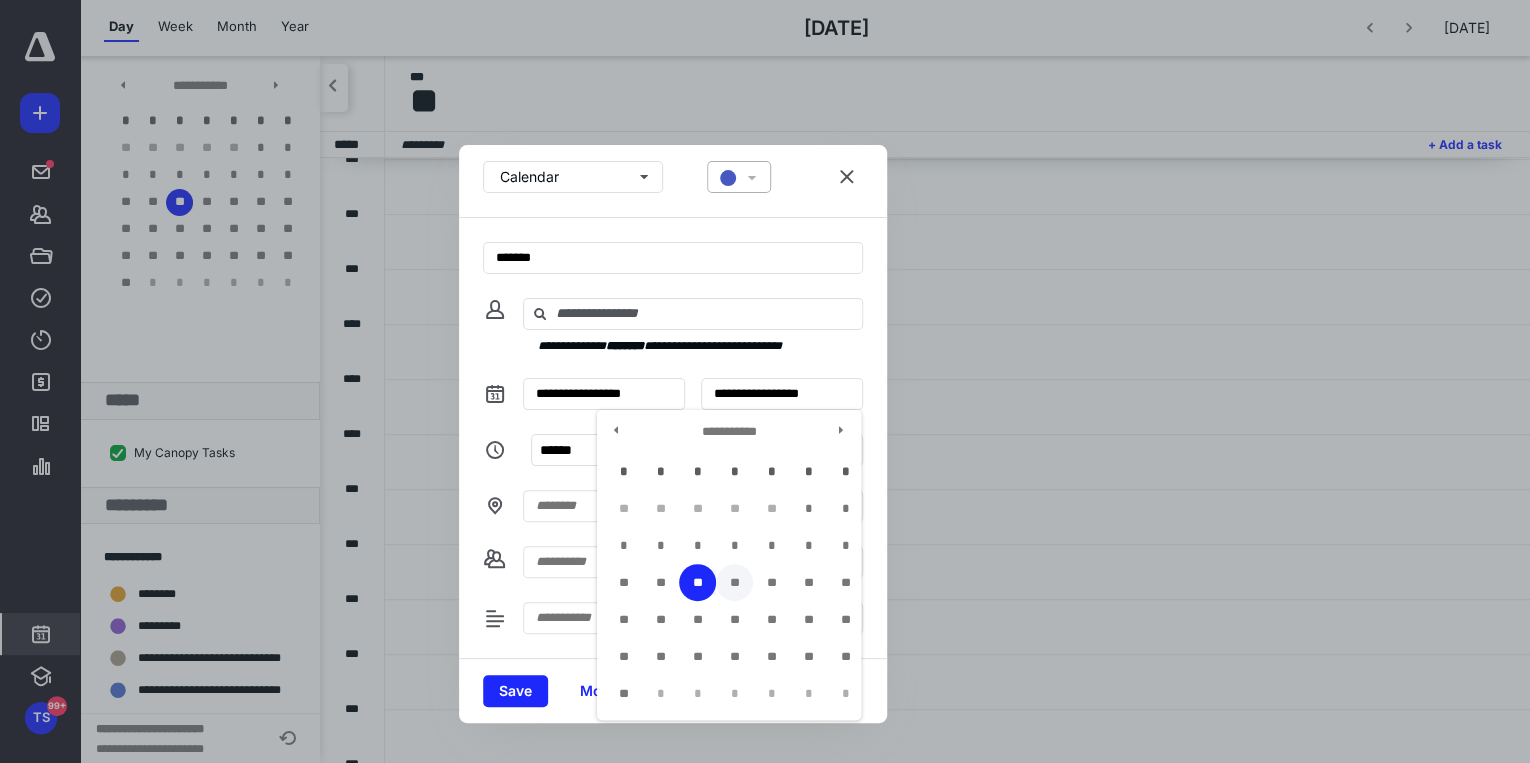 type on "**********" 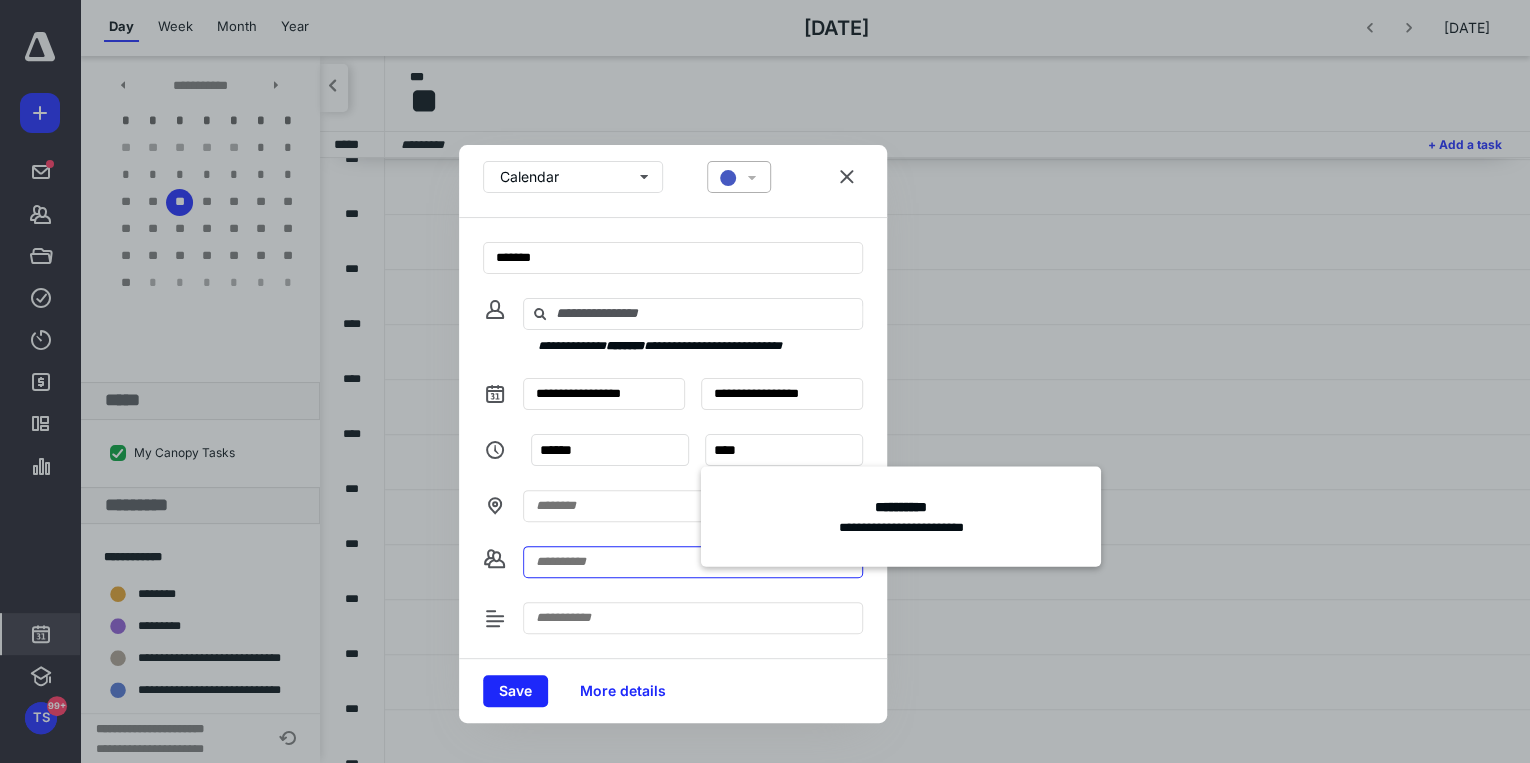 type on "******" 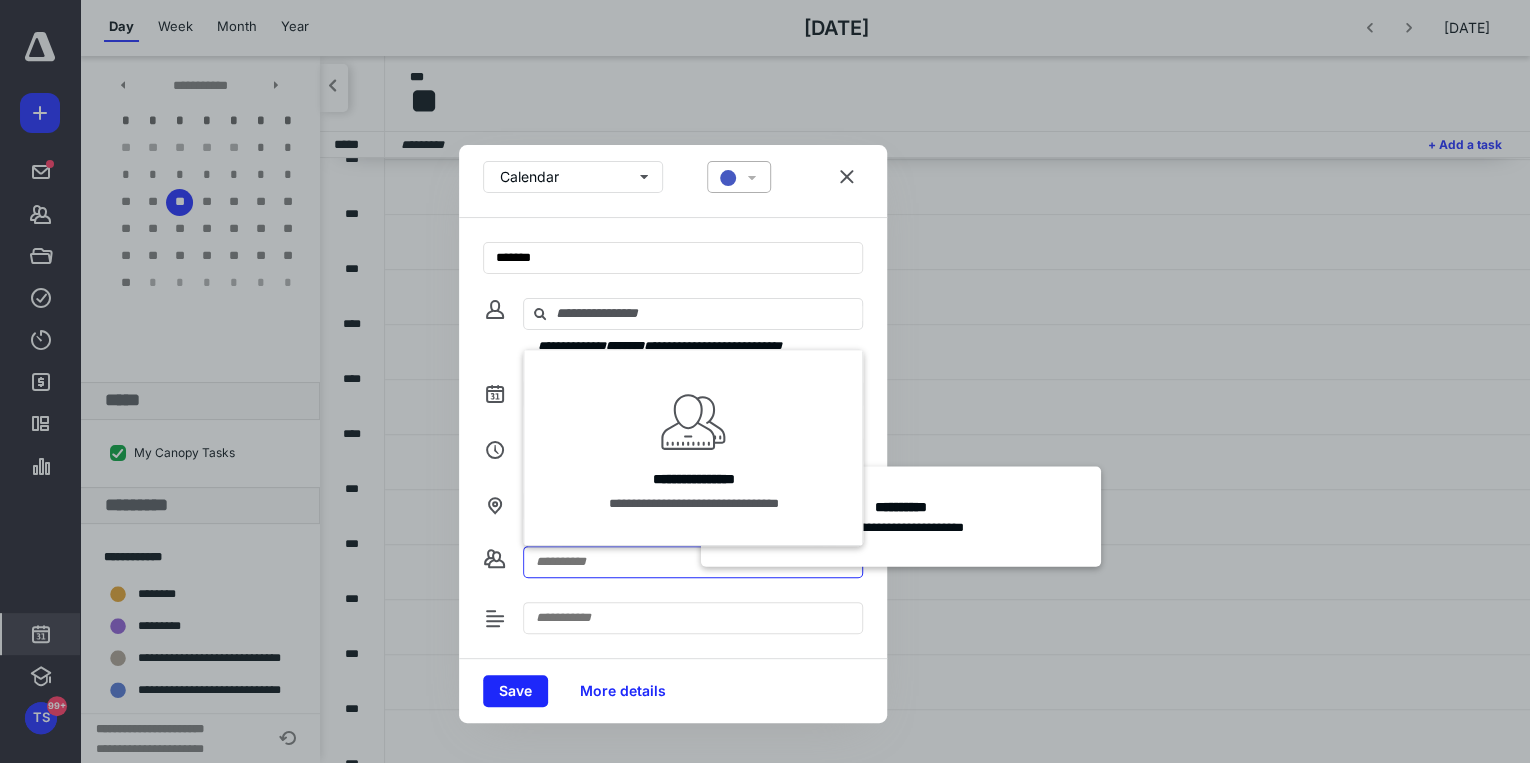 click at bounding box center (693, 562) 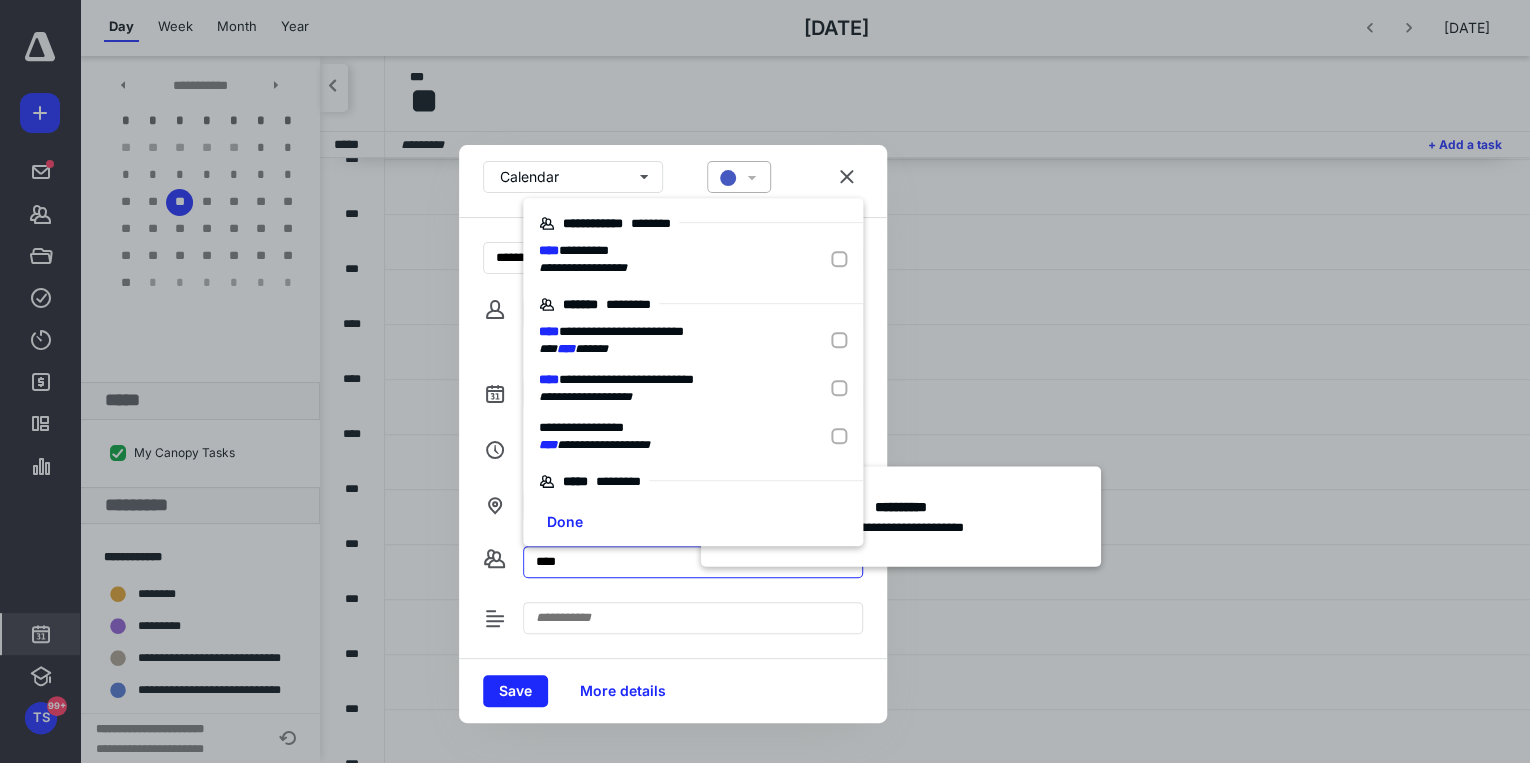 type on "****" 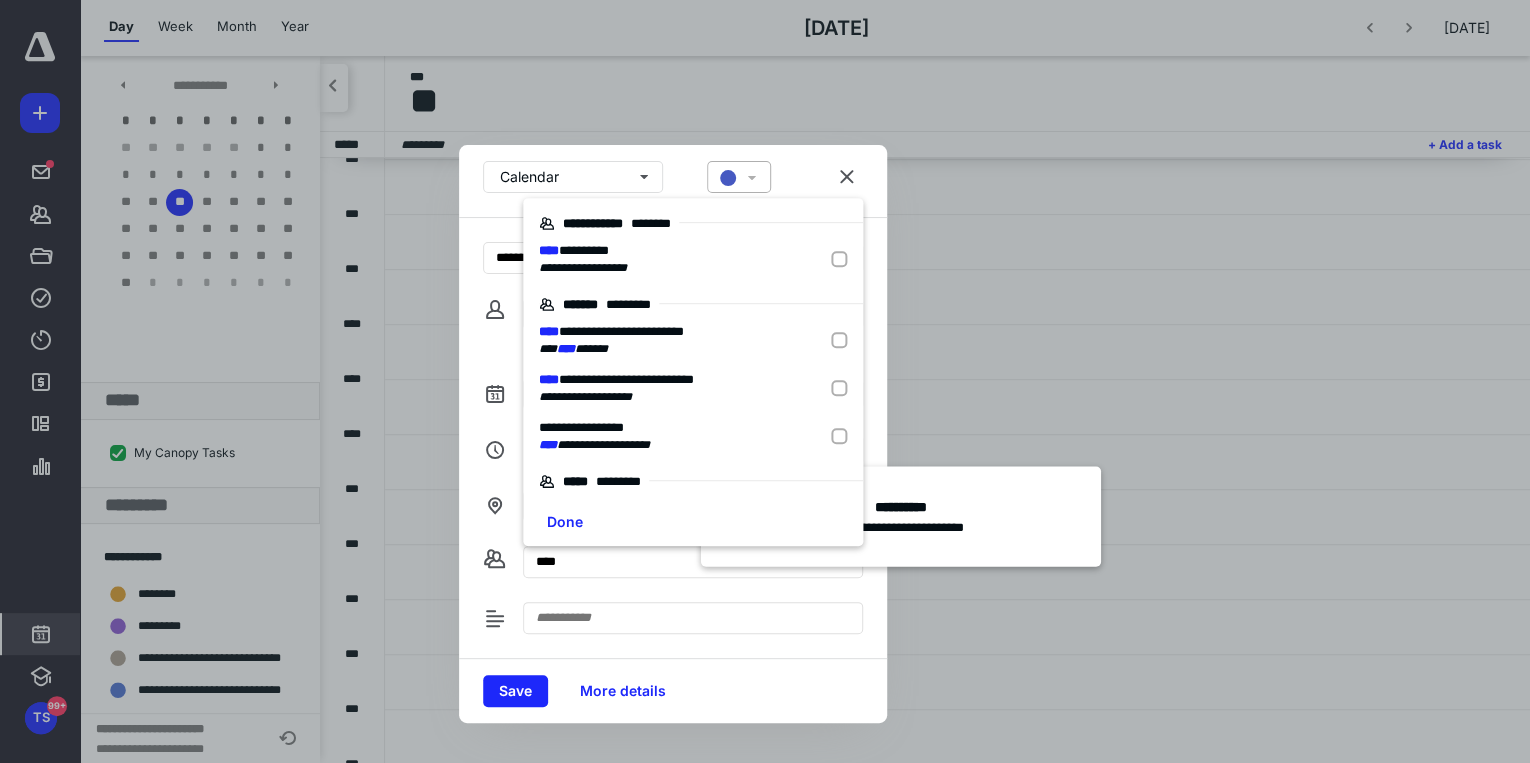 click on "**********" at bounding box center [583, 268] 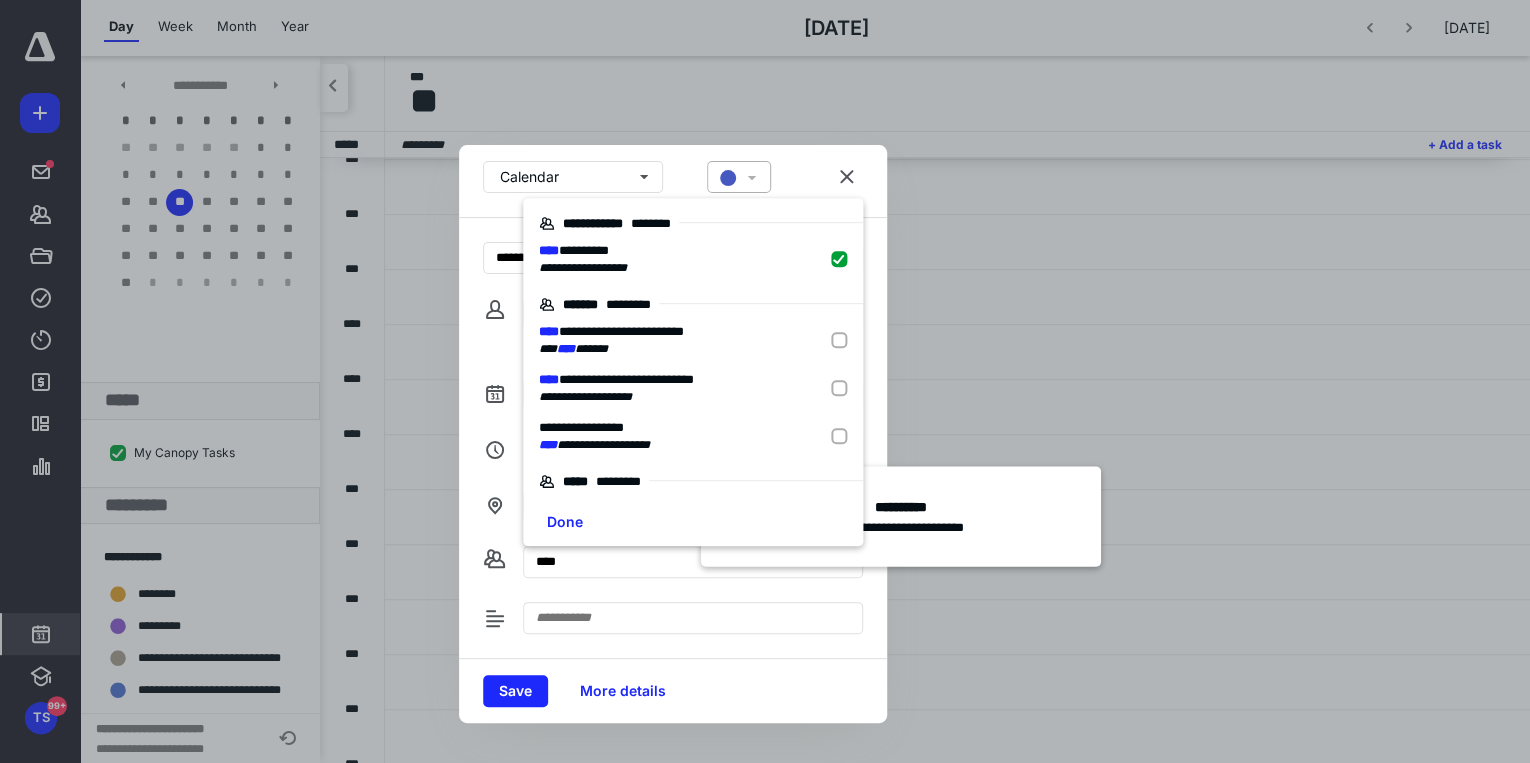 checkbox on "true" 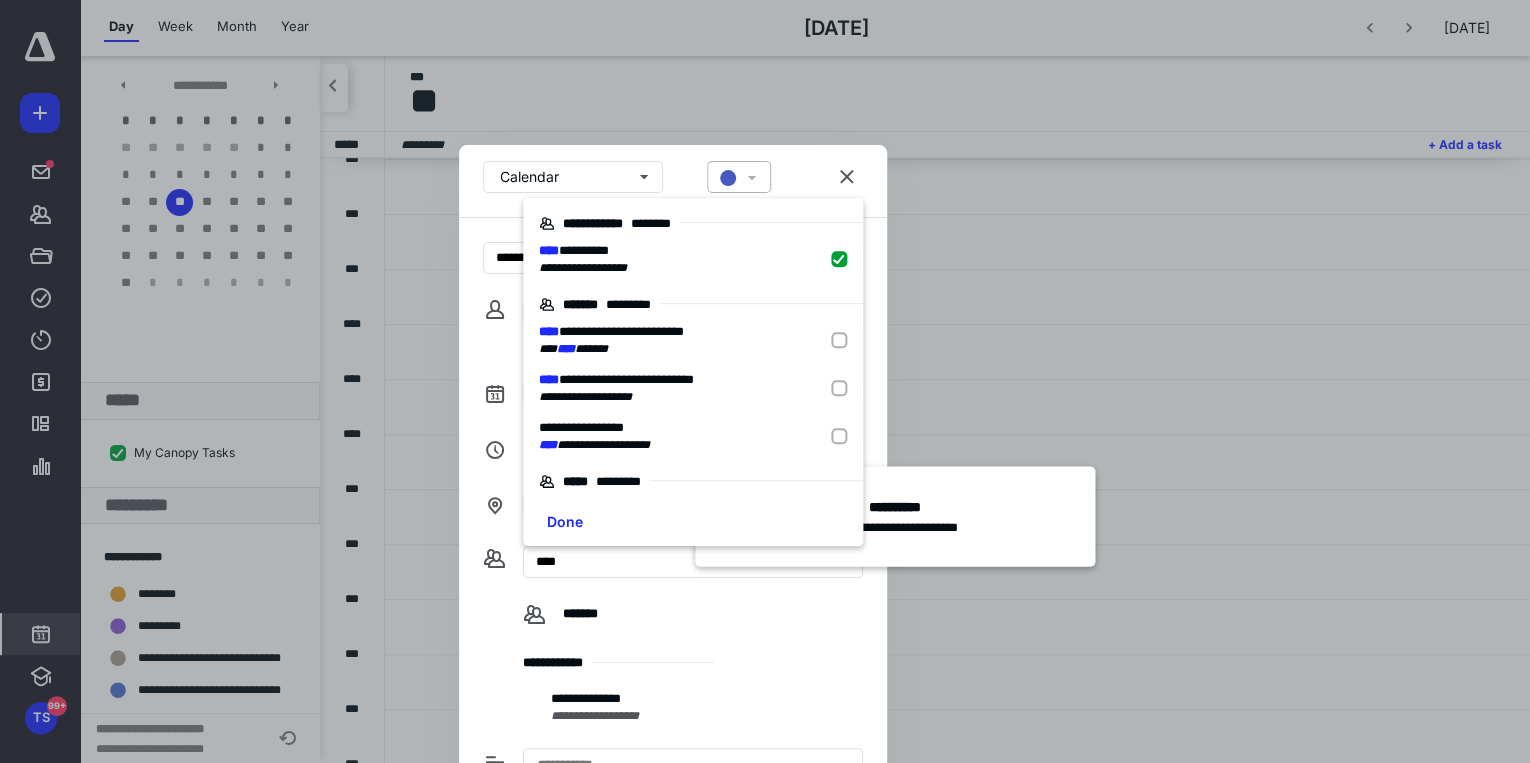click on "**********" at bounding box center [673, 675] 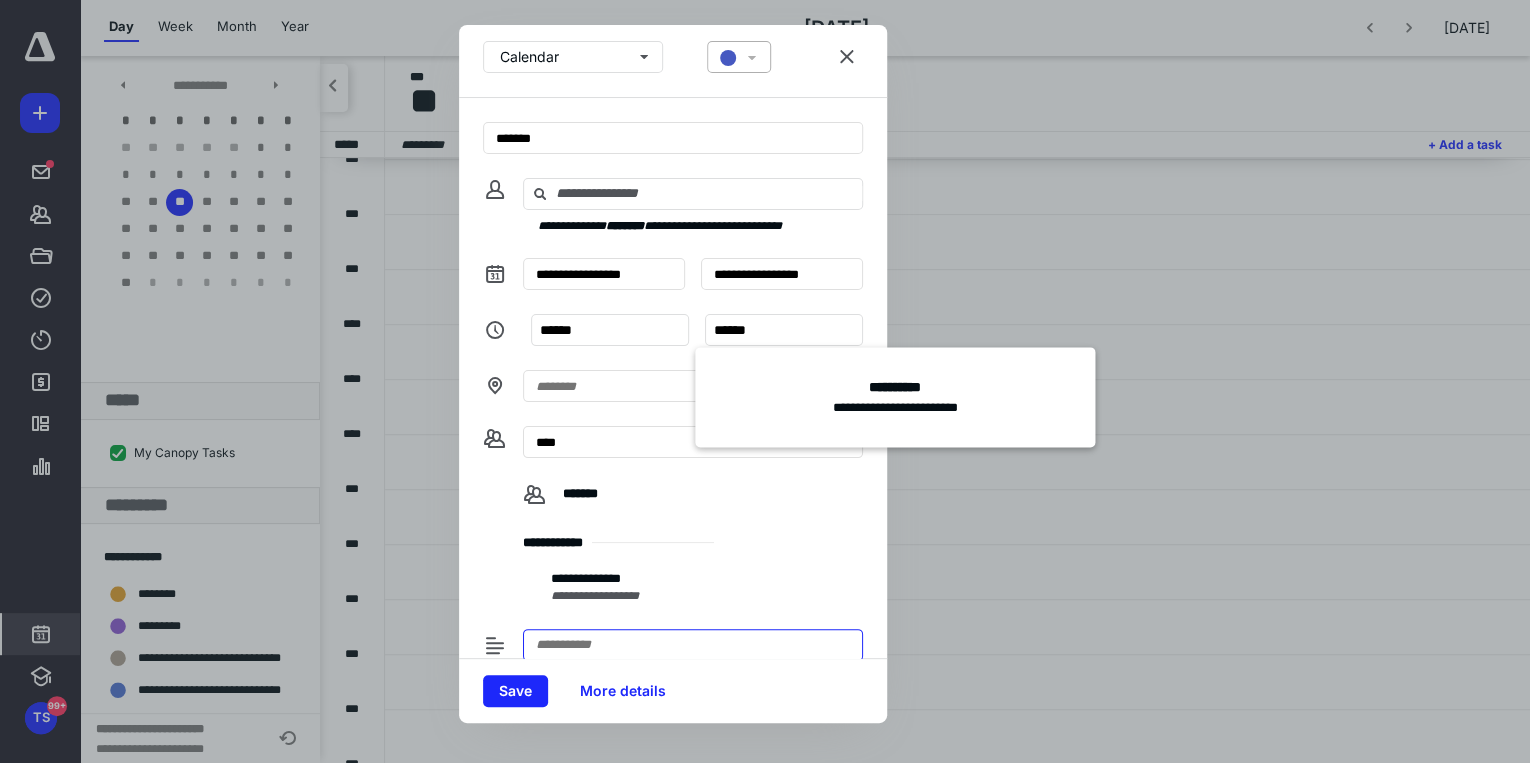 click at bounding box center (693, 645) 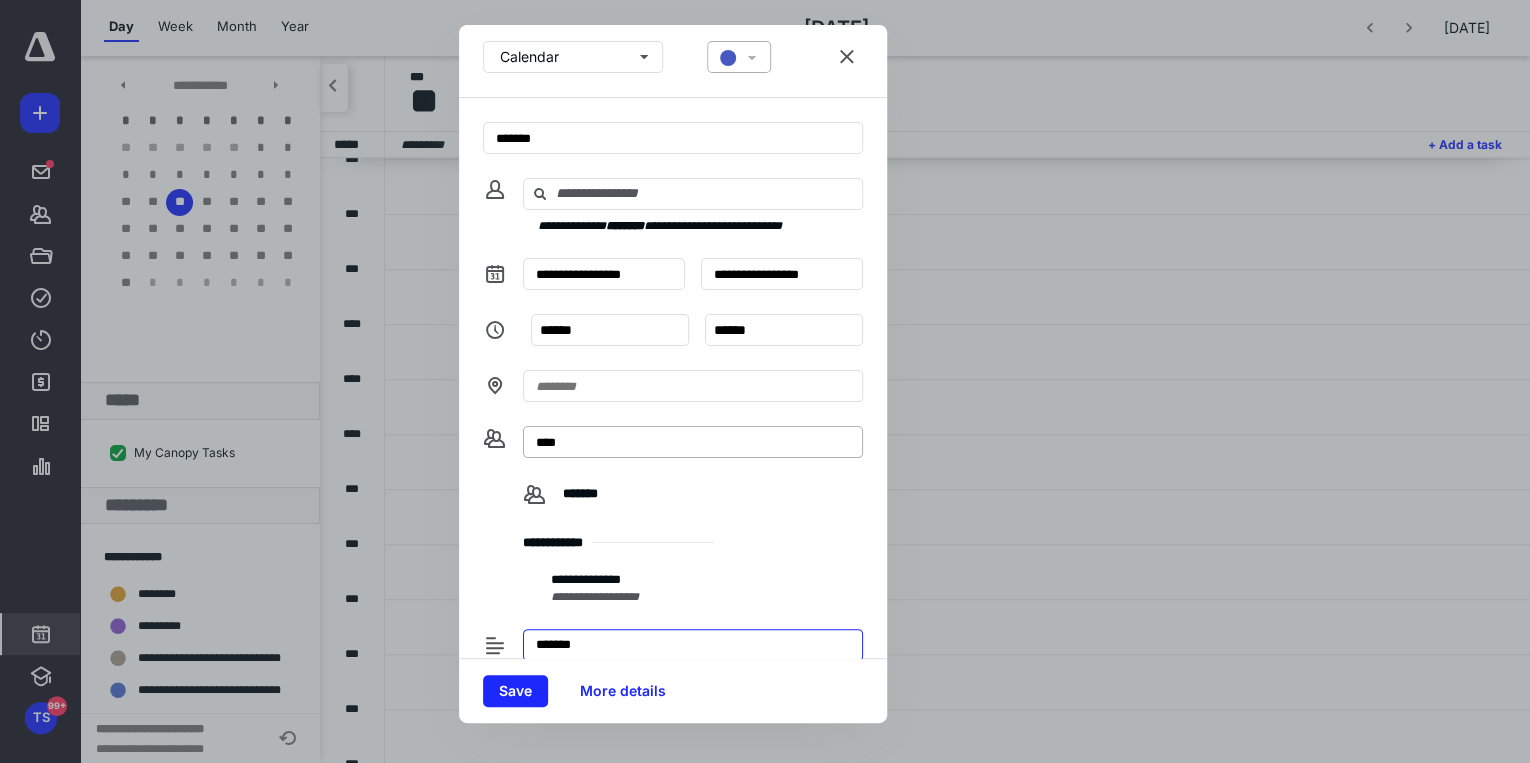 type on "*******" 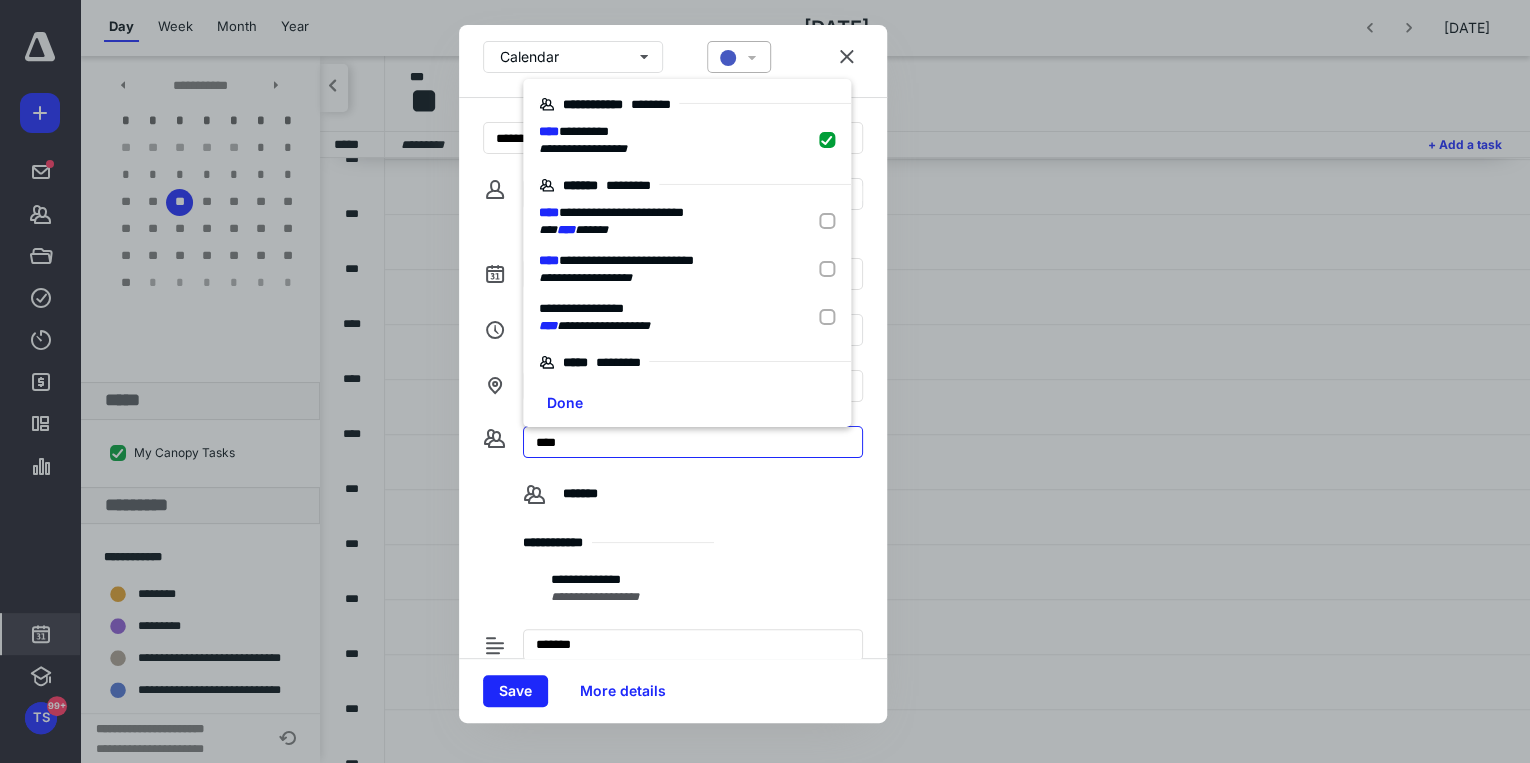 drag, startPoint x: 566, startPoint y: 445, endPoint x: 532, endPoint y: 448, distance: 34.132095 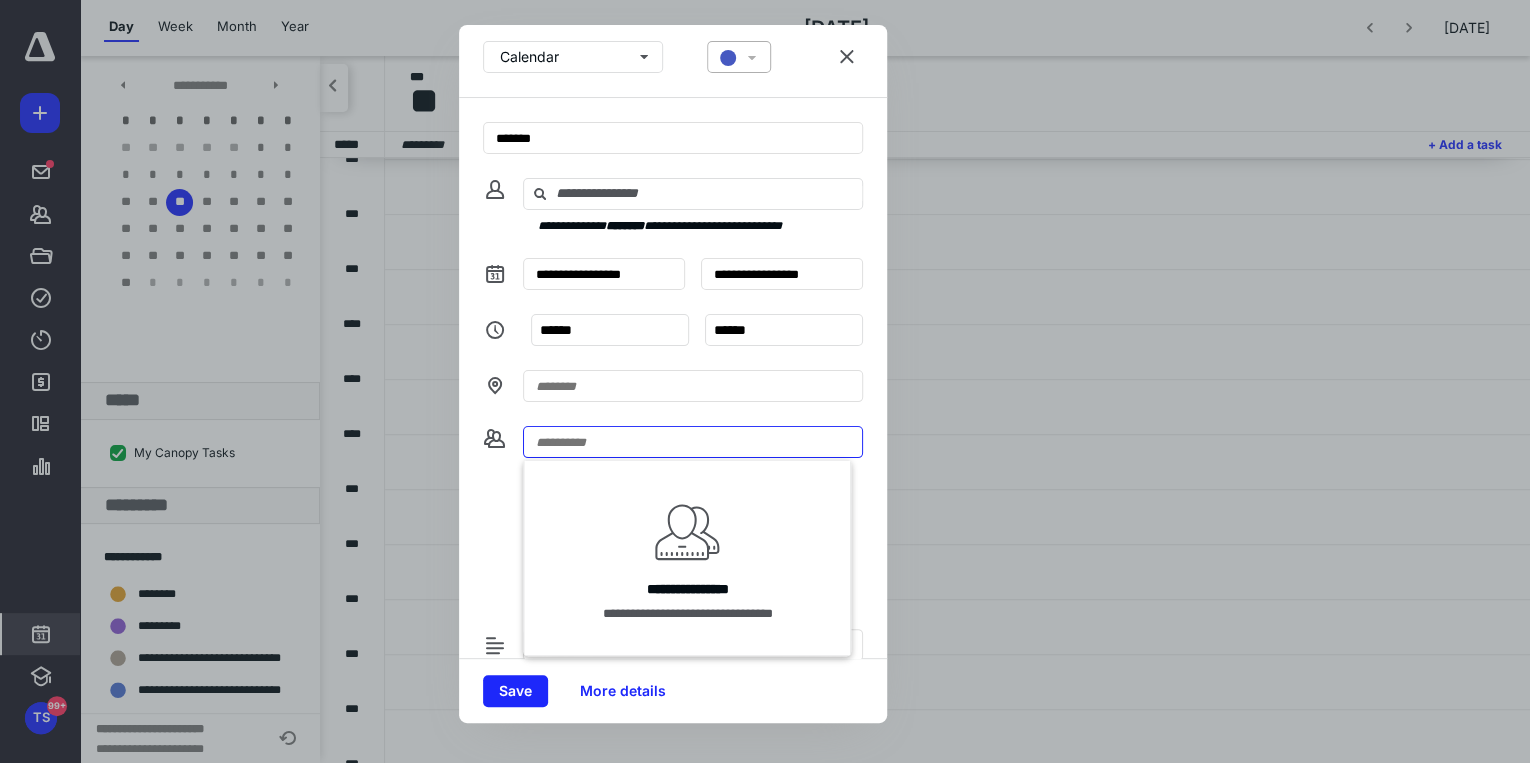 type 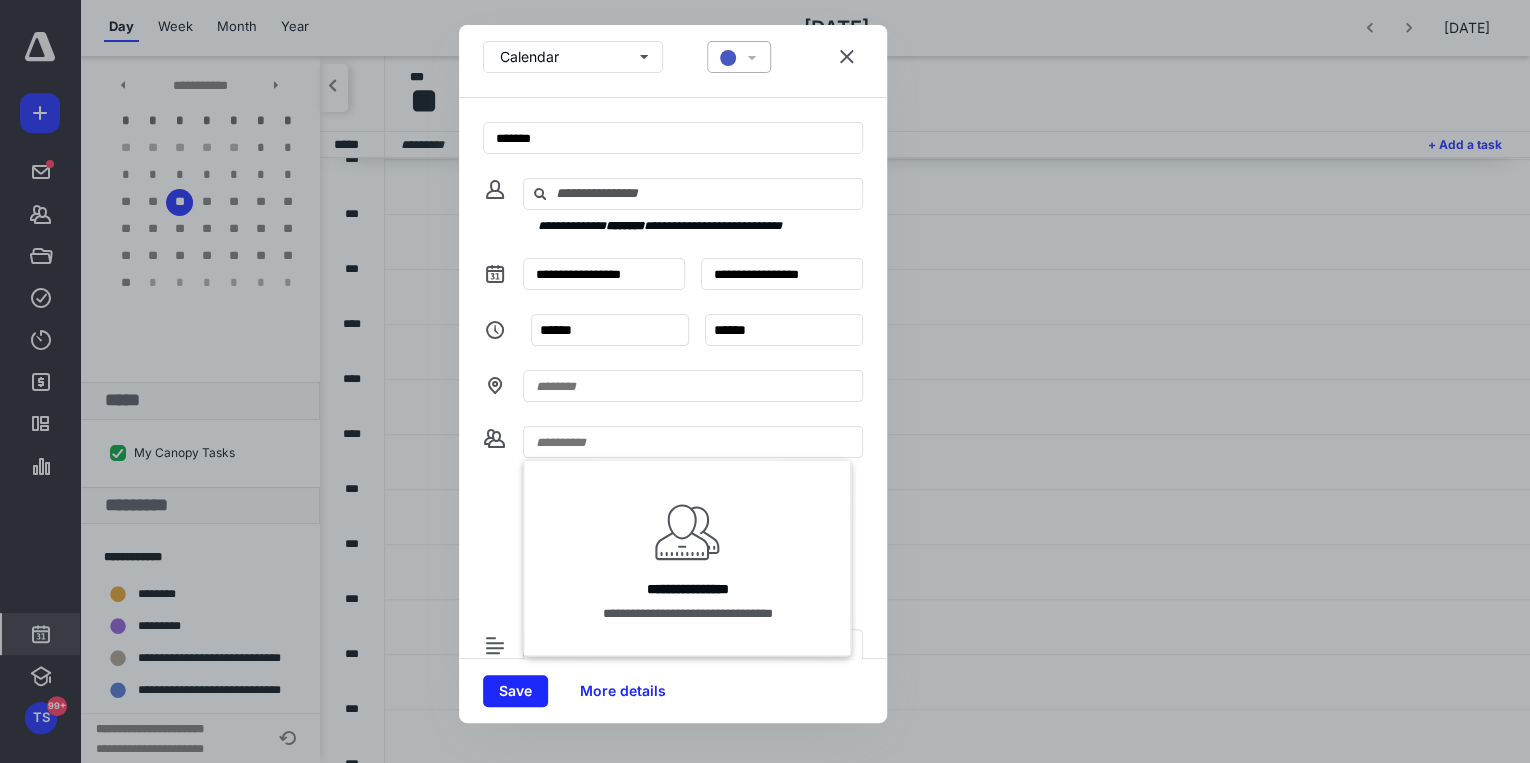 click on "**********" at bounding box center [673, 378] 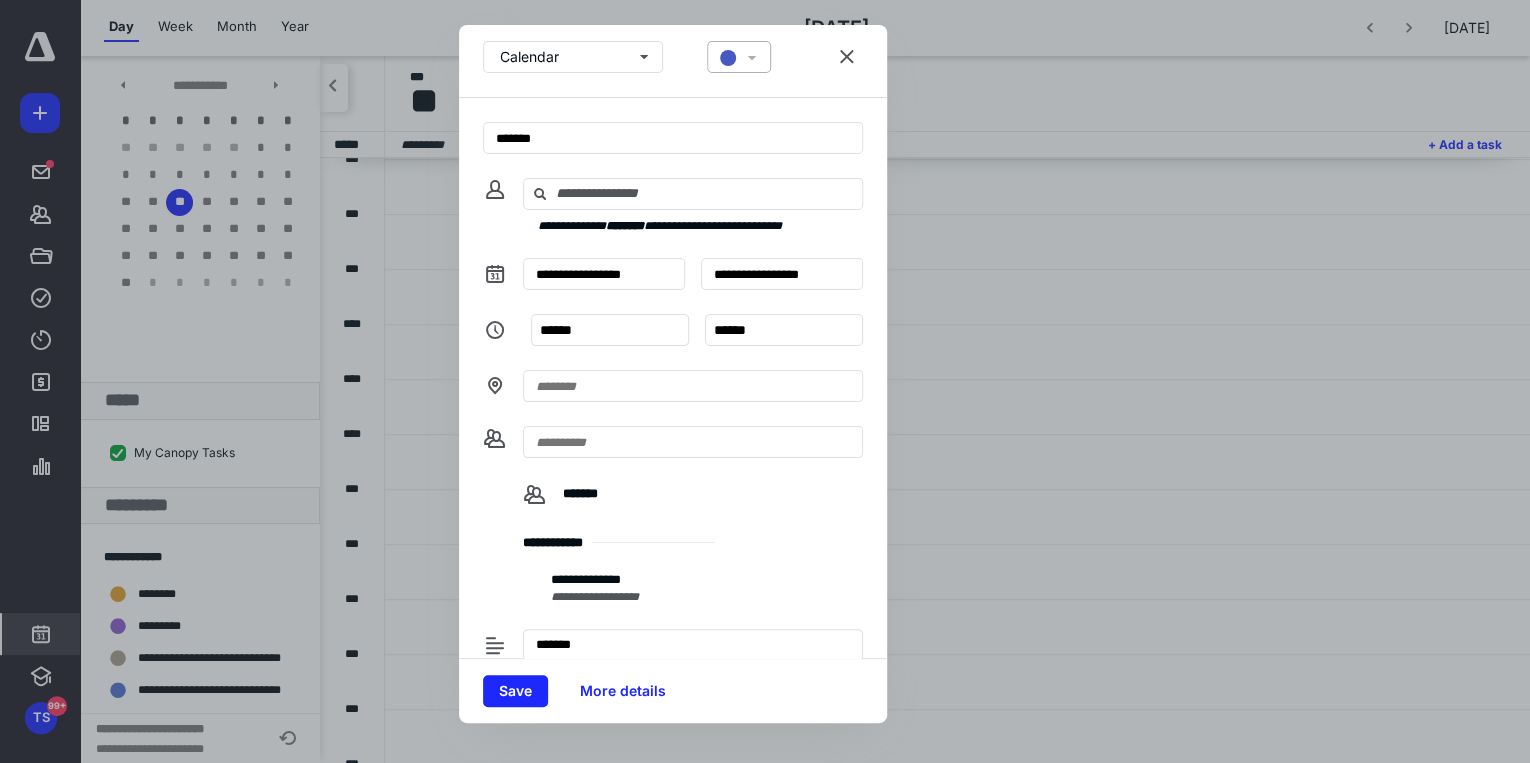 click on "Save More details" at bounding box center [673, 682] 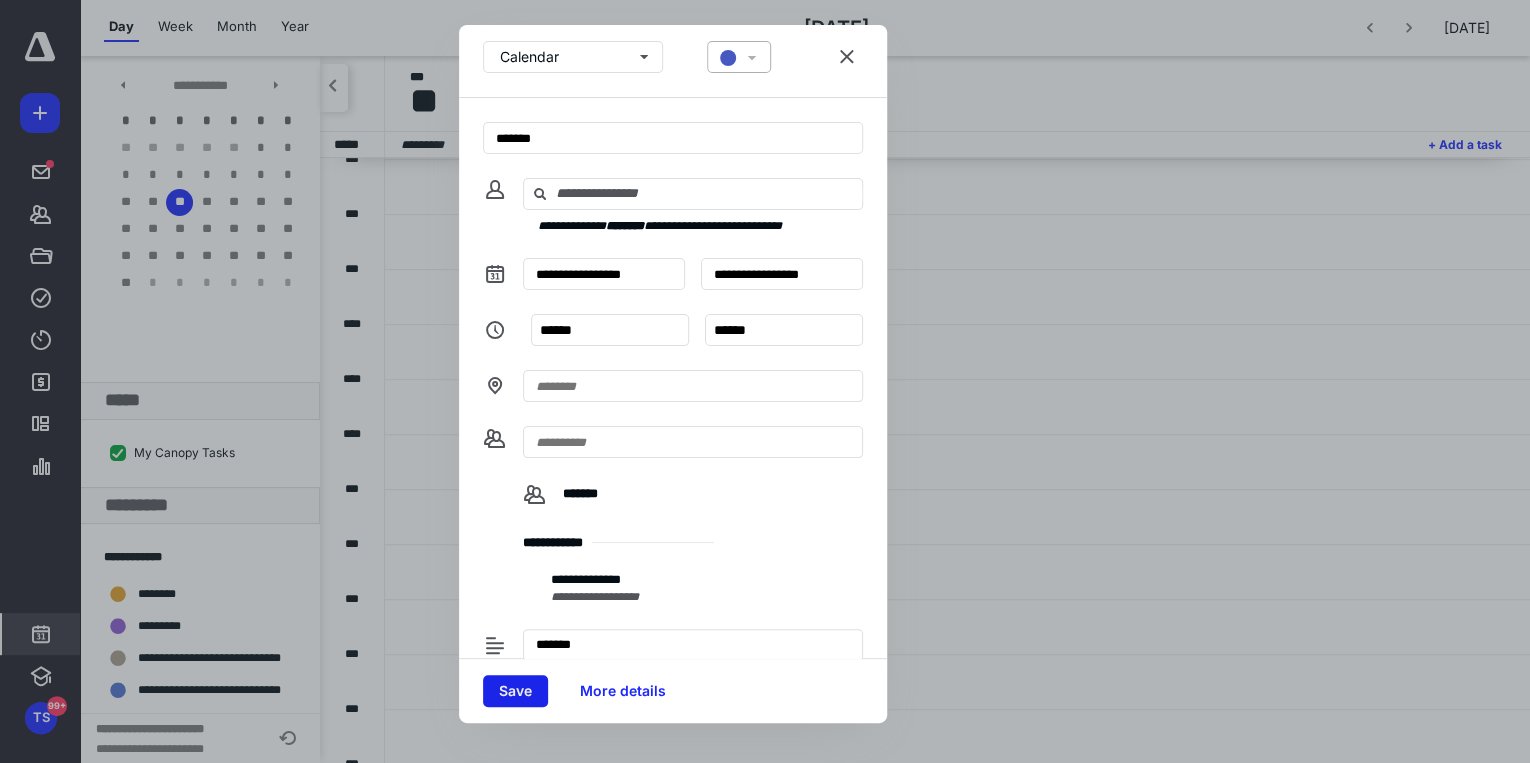click on "Save" at bounding box center [515, 691] 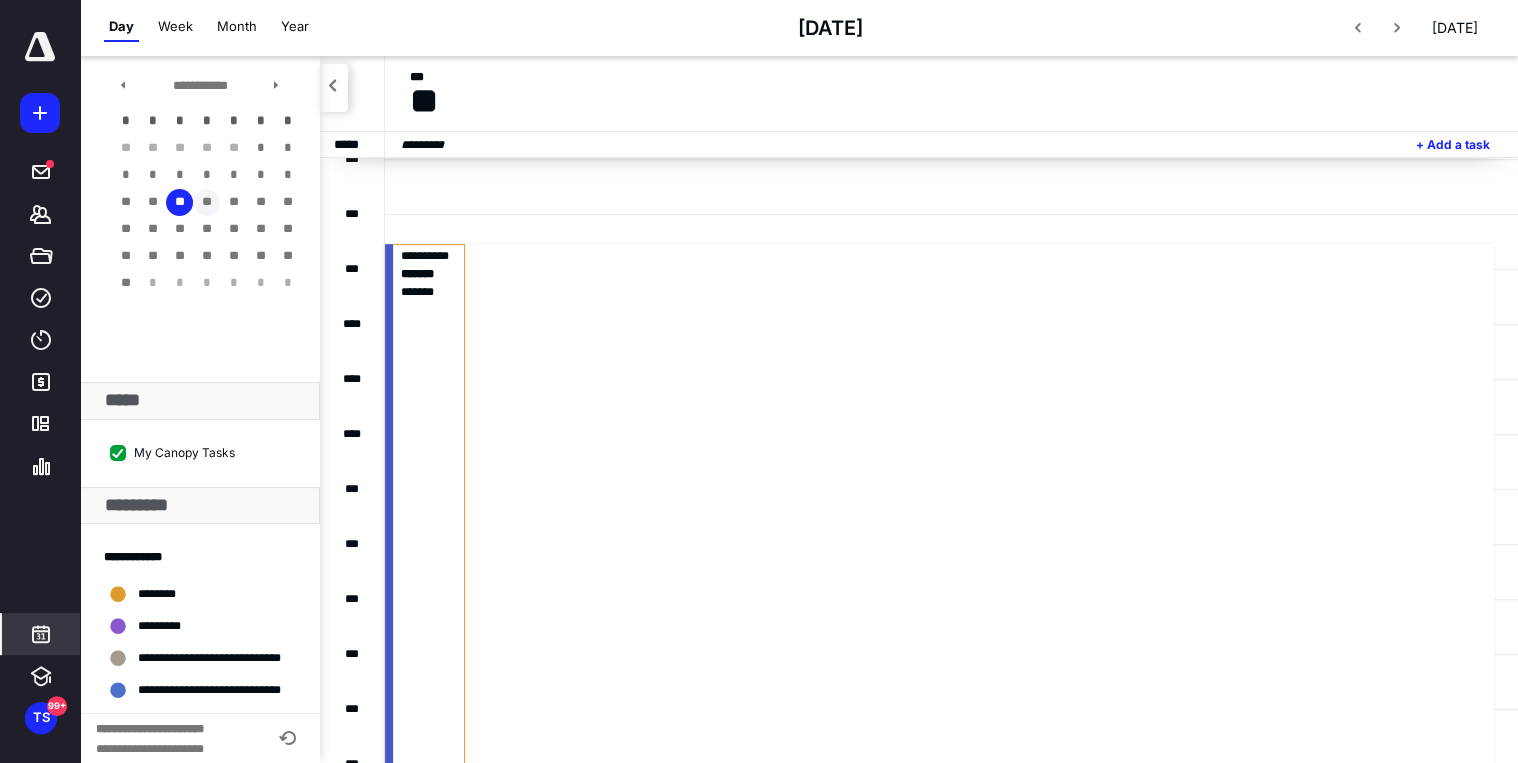 click on "**" at bounding box center [206, 202] 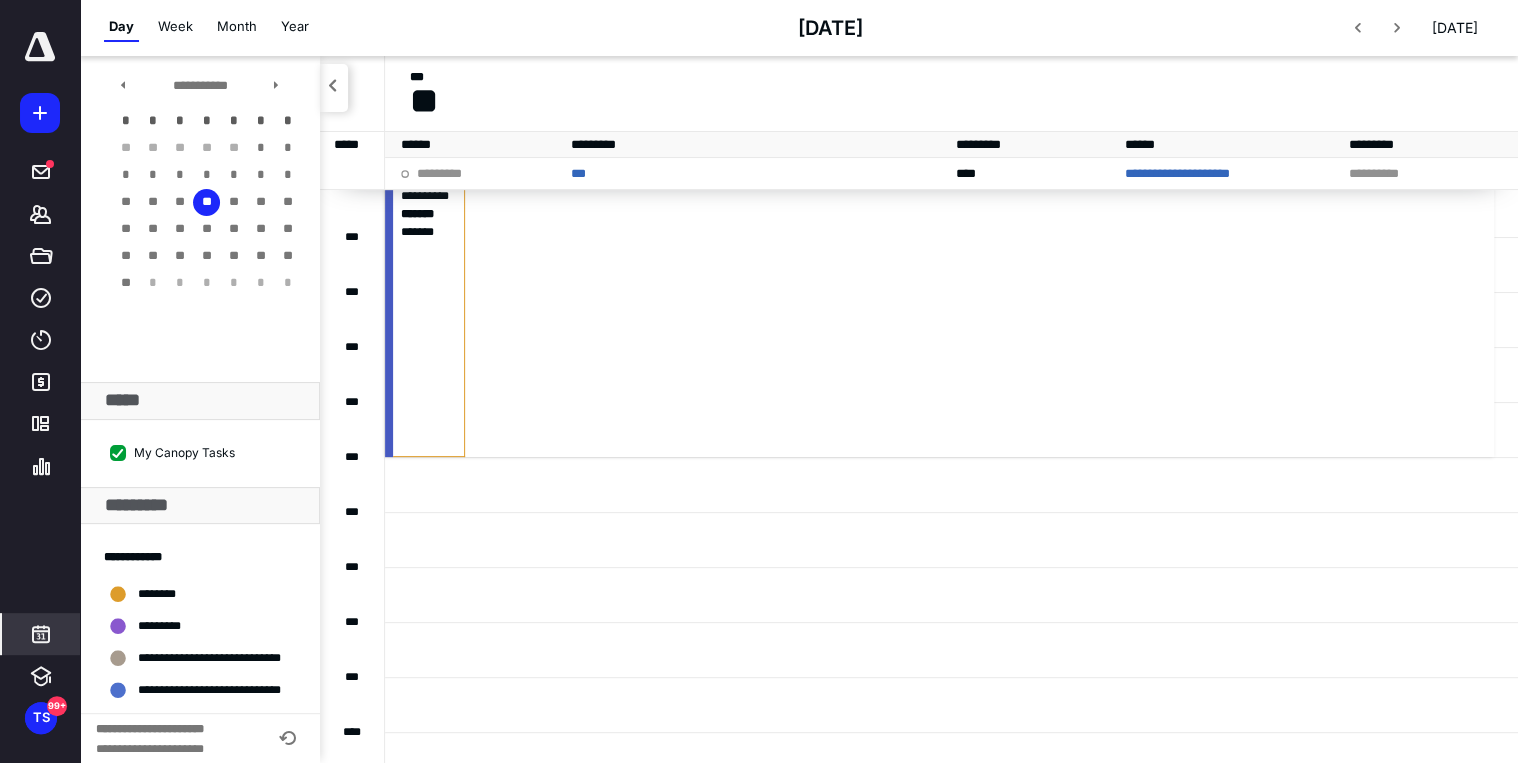 scroll, scrollTop: 0, scrollLeft: 0, axis: both 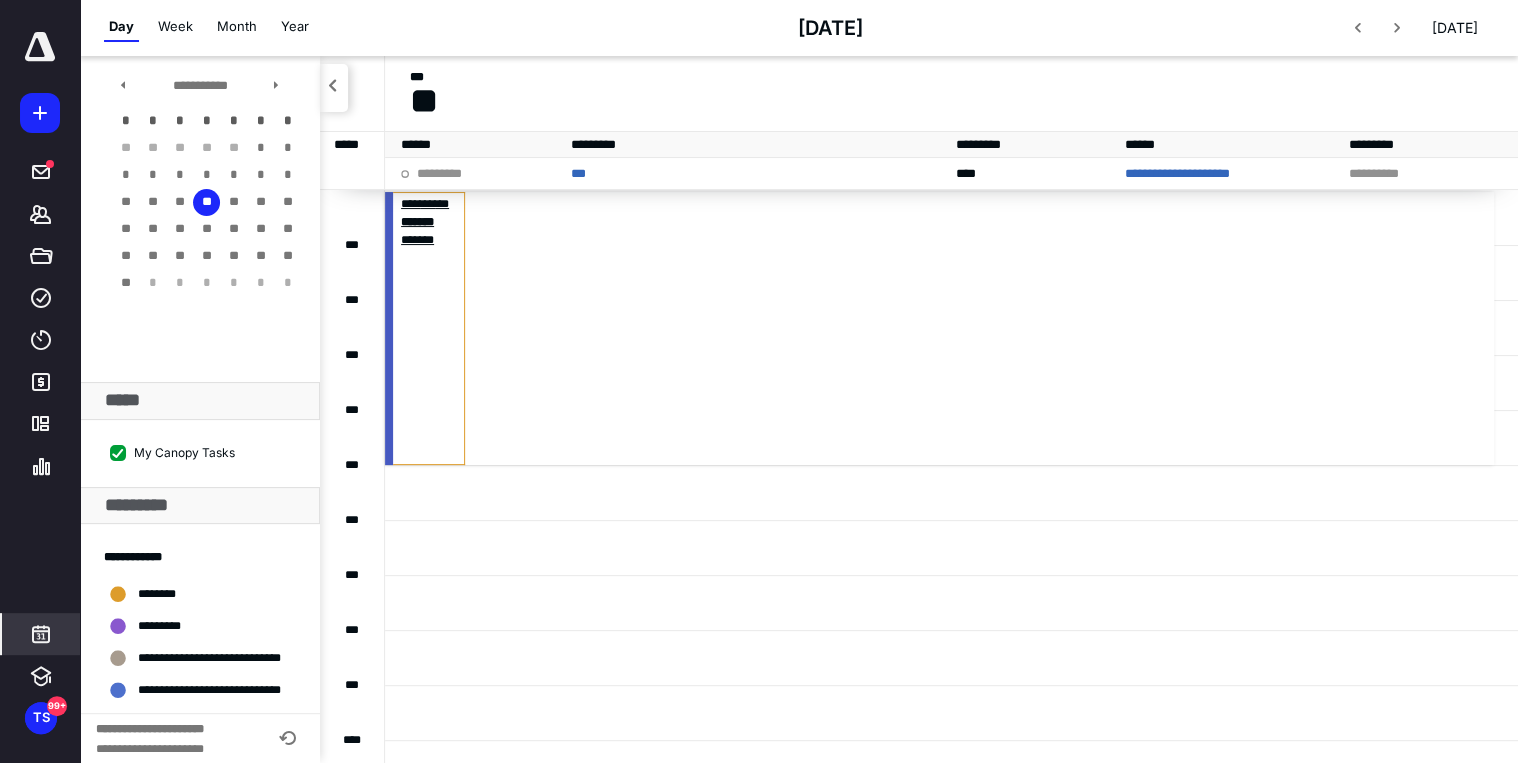 click on "**** * *** ******* *******" at bounding box center [429, 328] 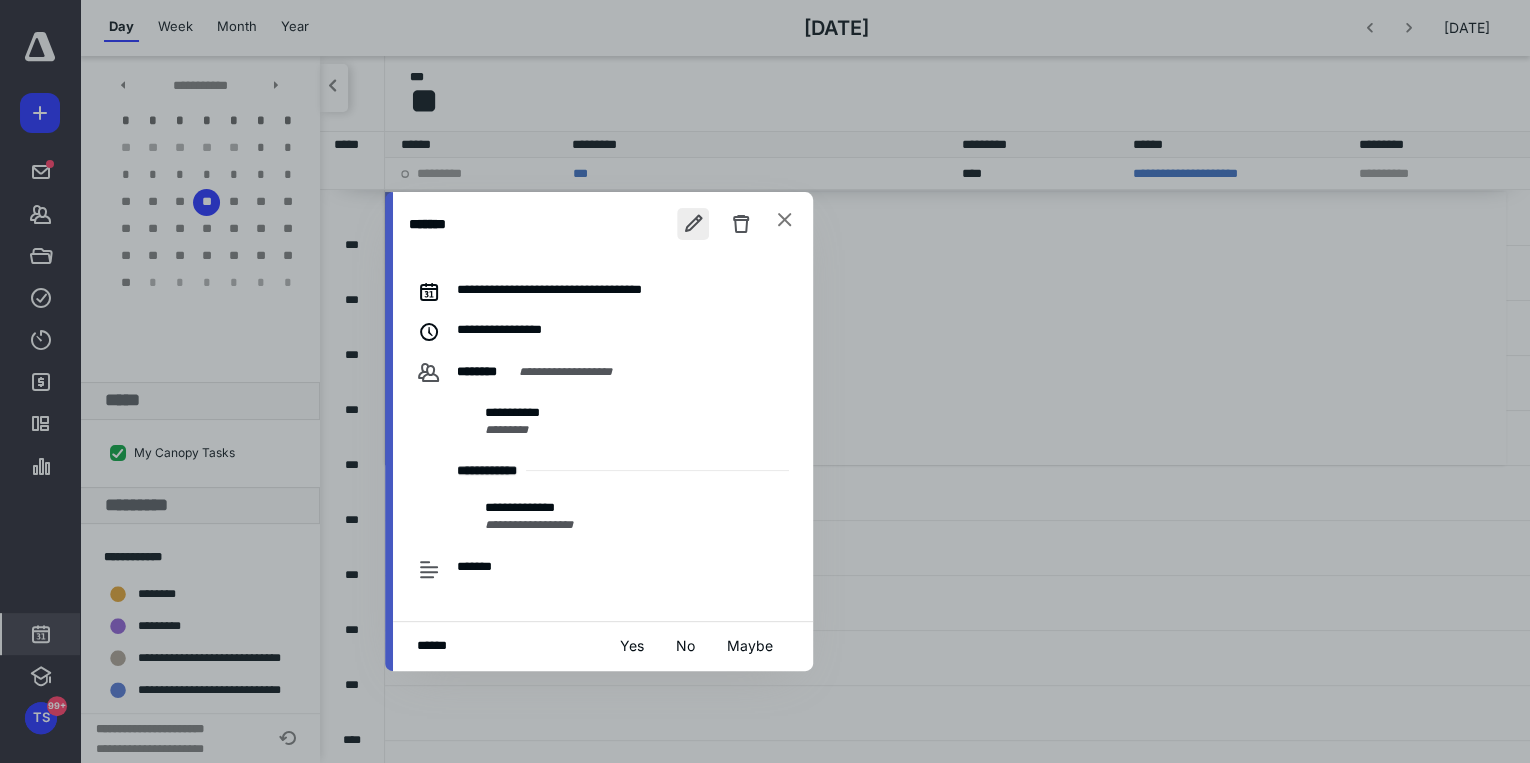 click at bounding box center [693, 224] 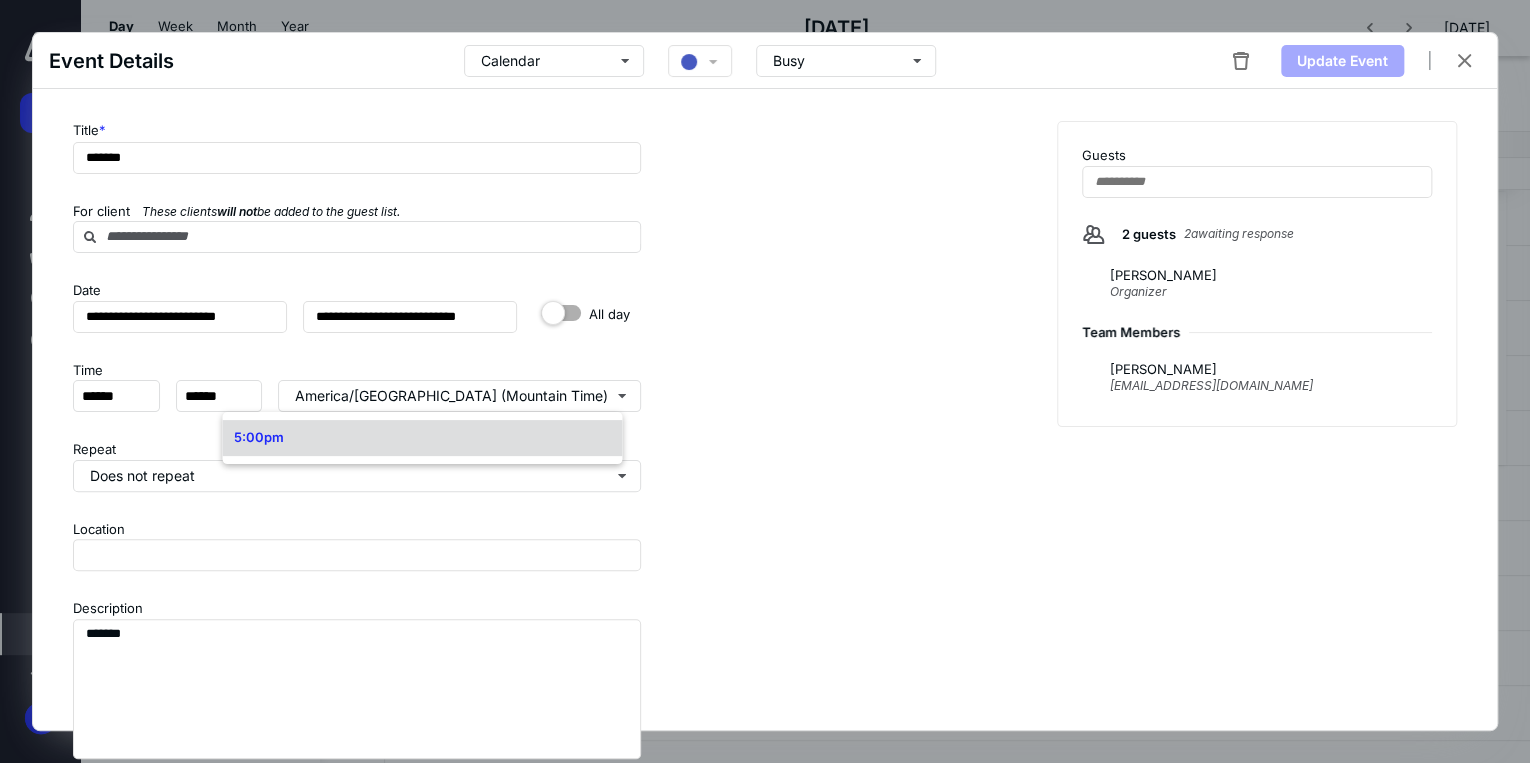 click on "5:00pm" at bounding box center (422, 438) 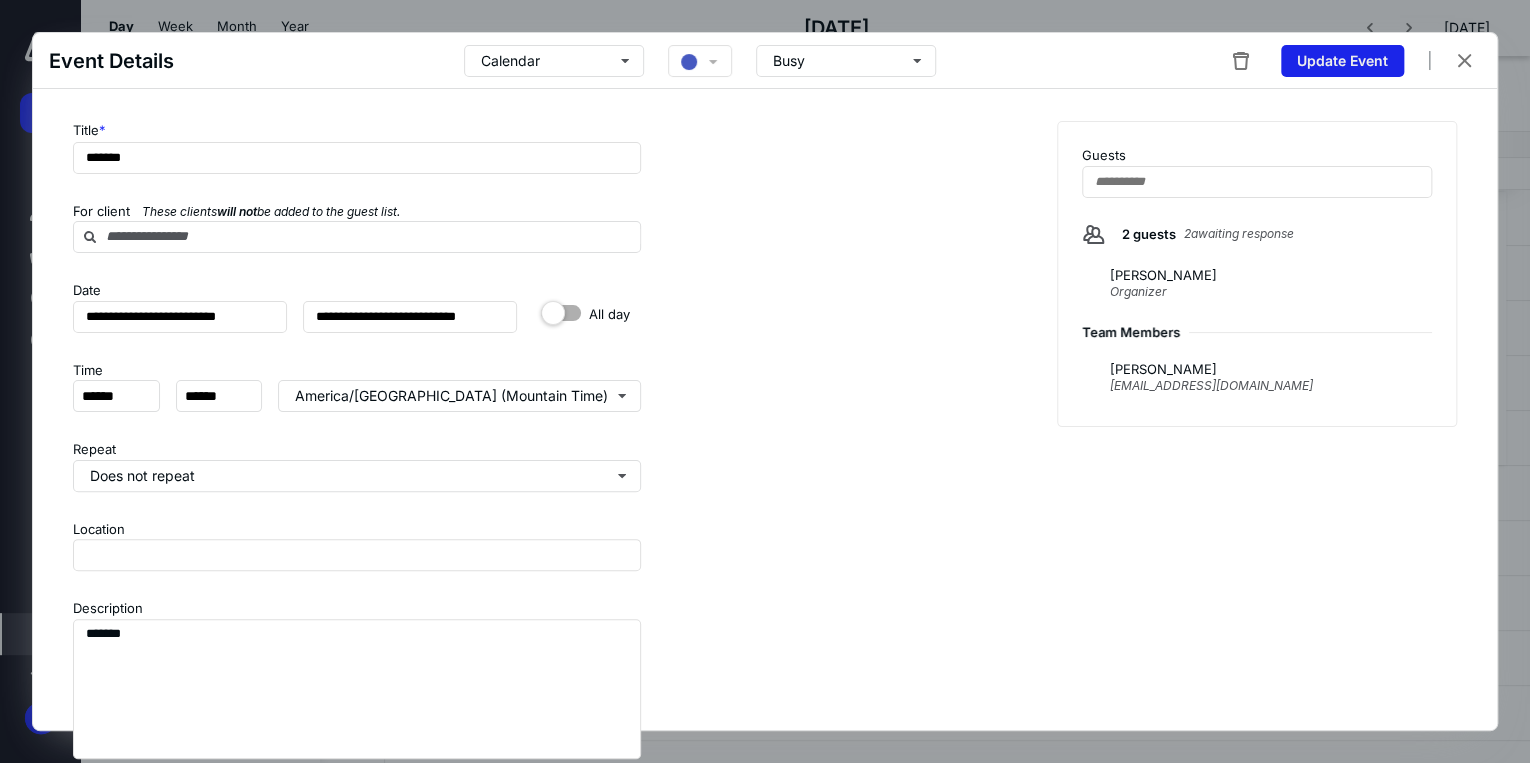 type on "******" 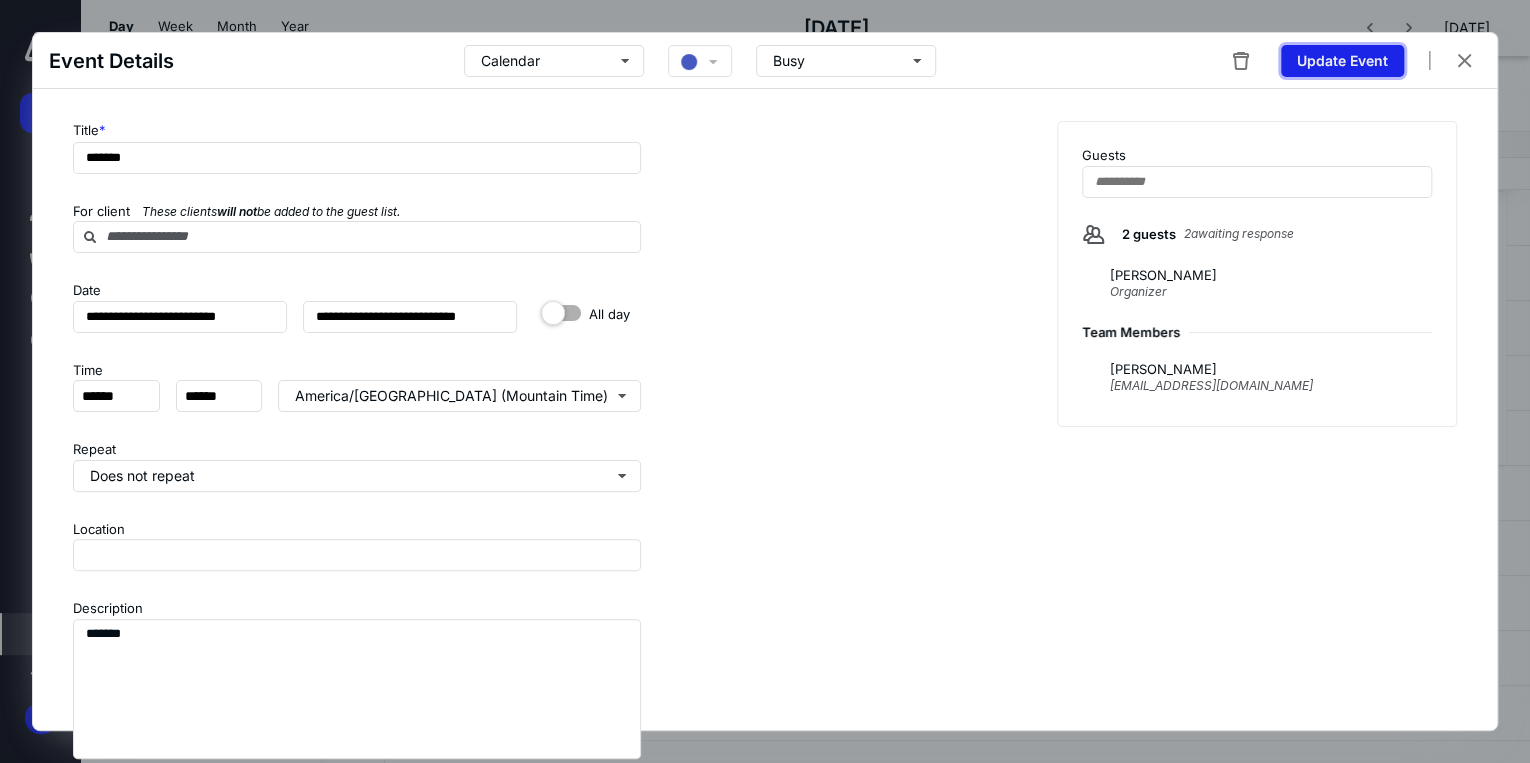 click on "Update Event" at bounding box center [1342, 61] 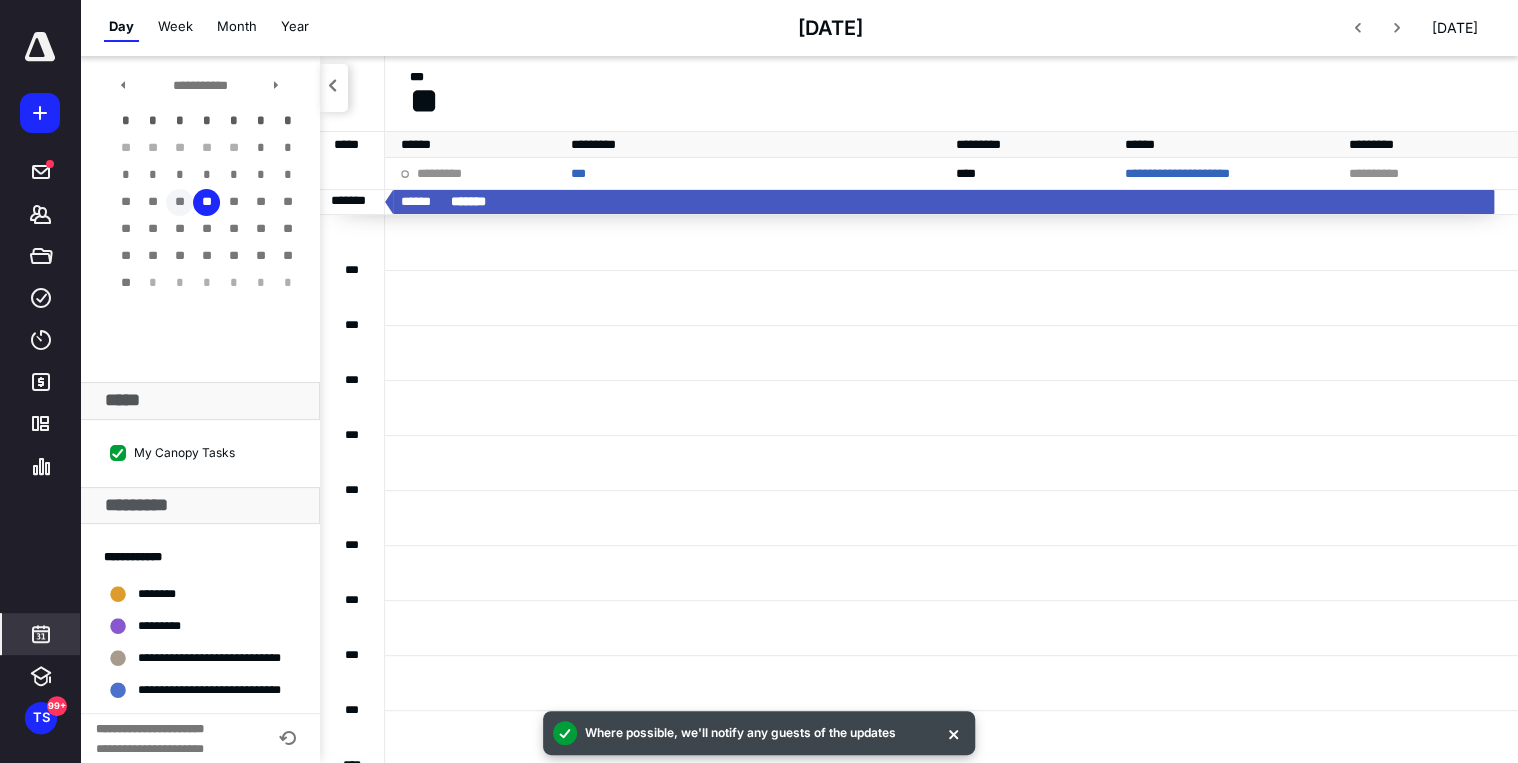 click on "**" at bounding box center [179, 202] 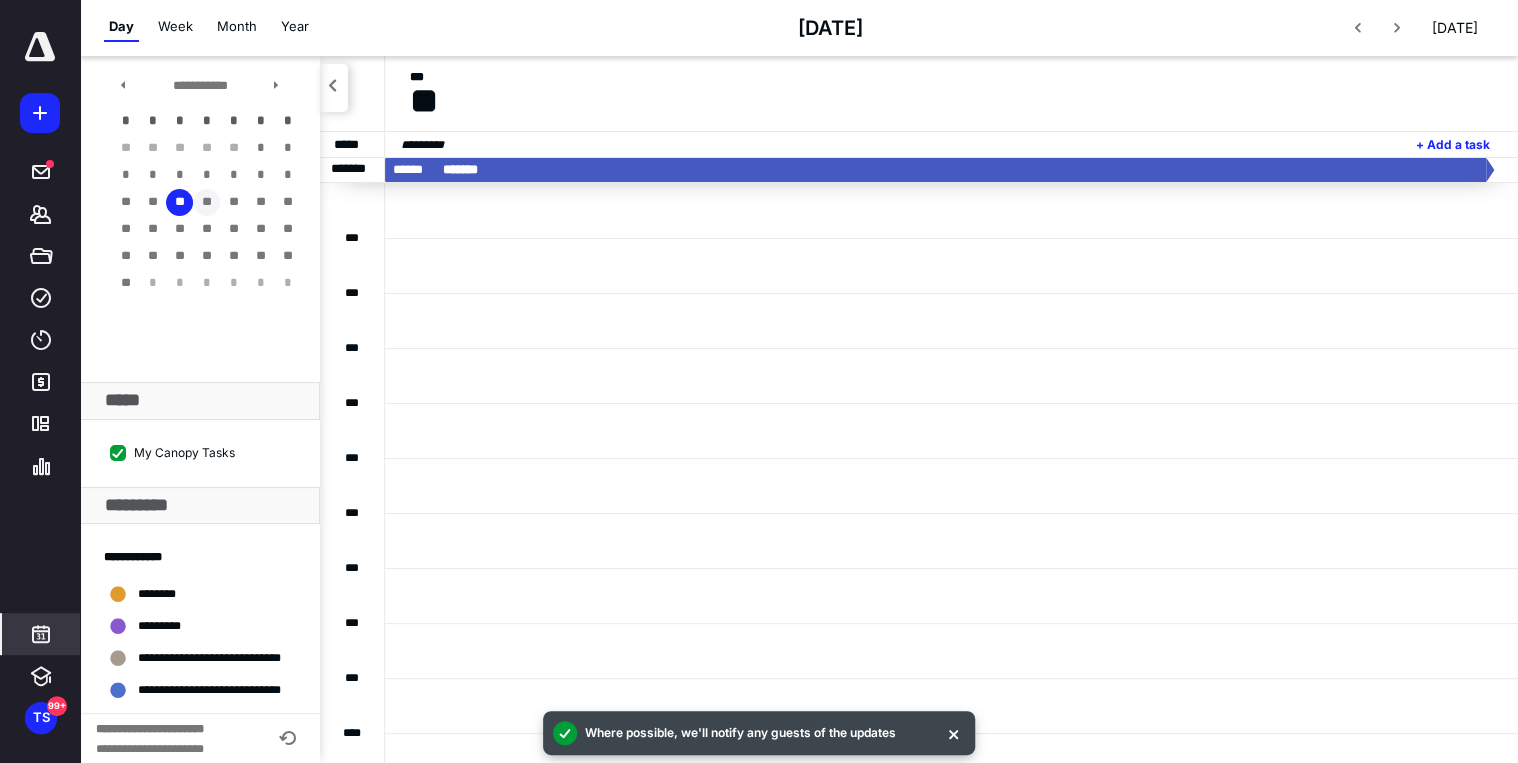 click on "**" at bounding box center [206, 202] 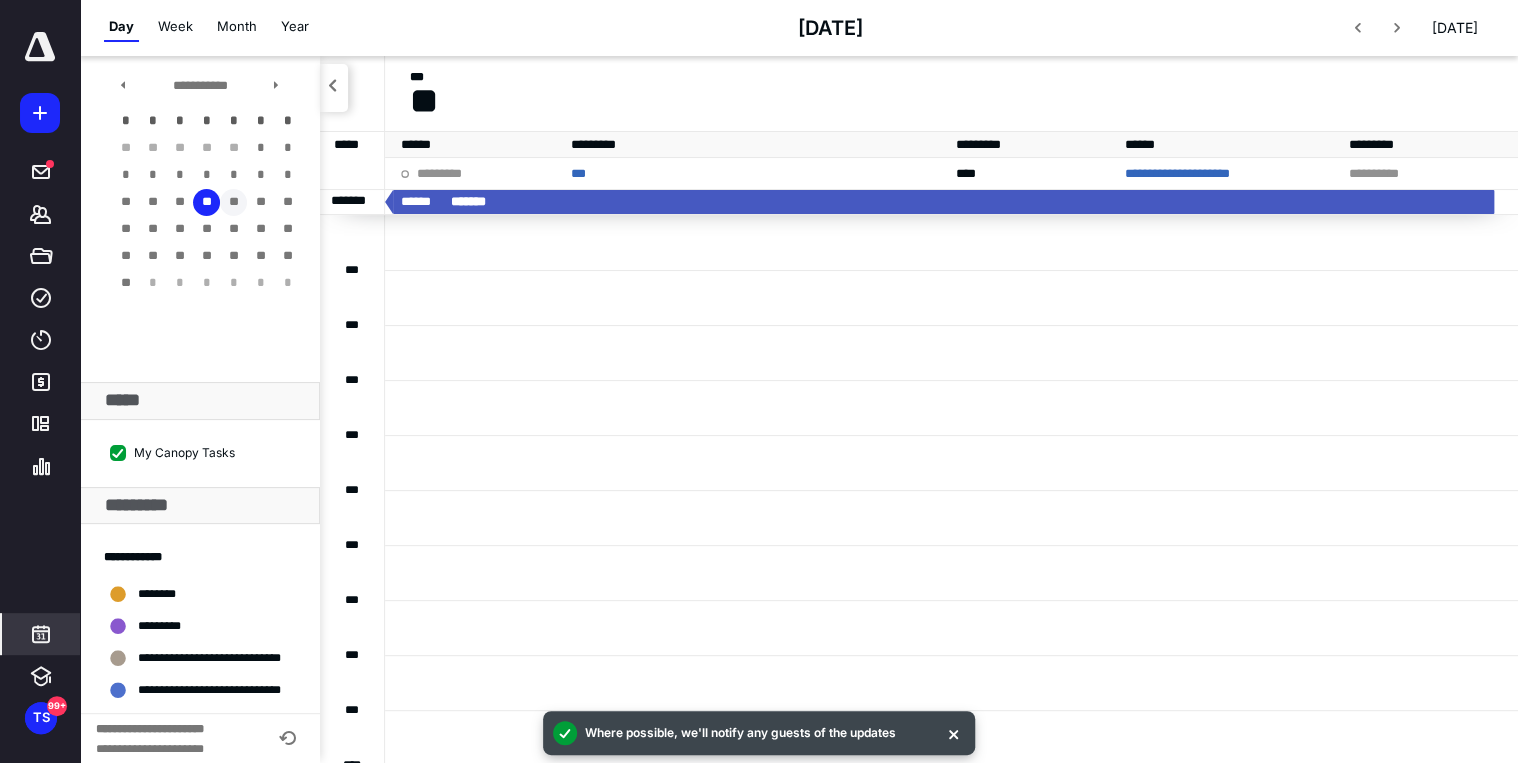click on "**" at bounding box center (233, 202) 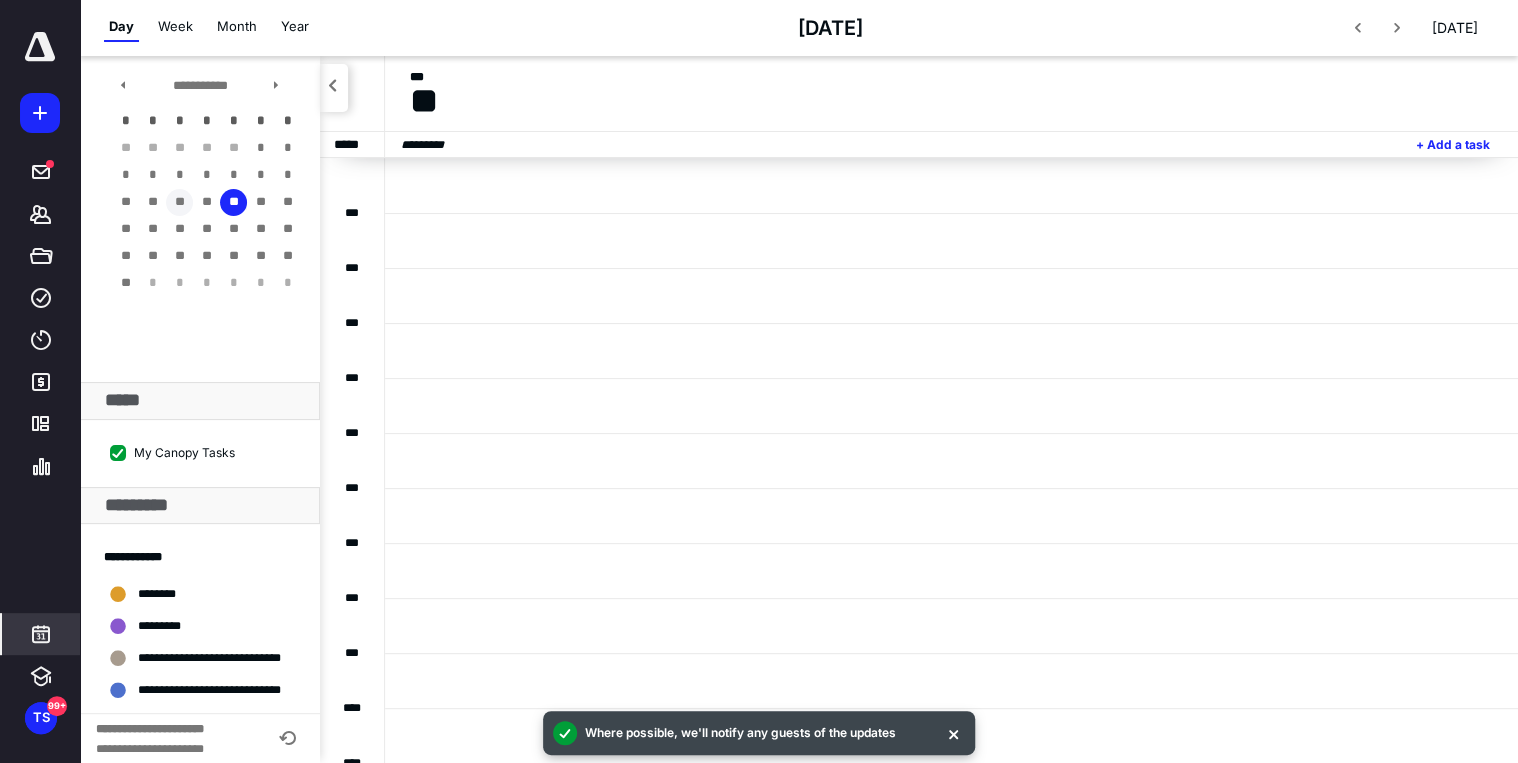 click on "**" at bounding box center [179, 202] 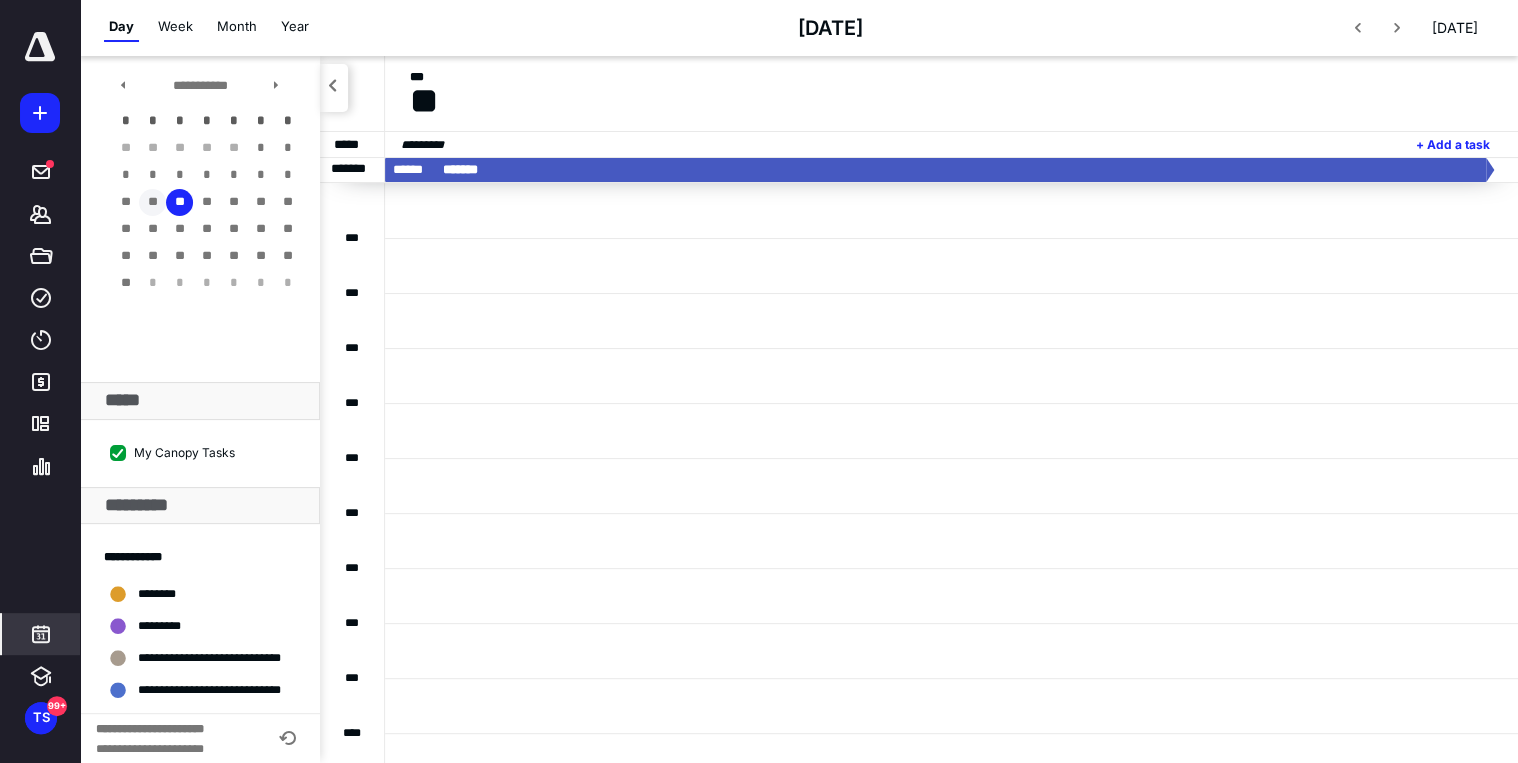click on "**" at bounding box center [152, 202] 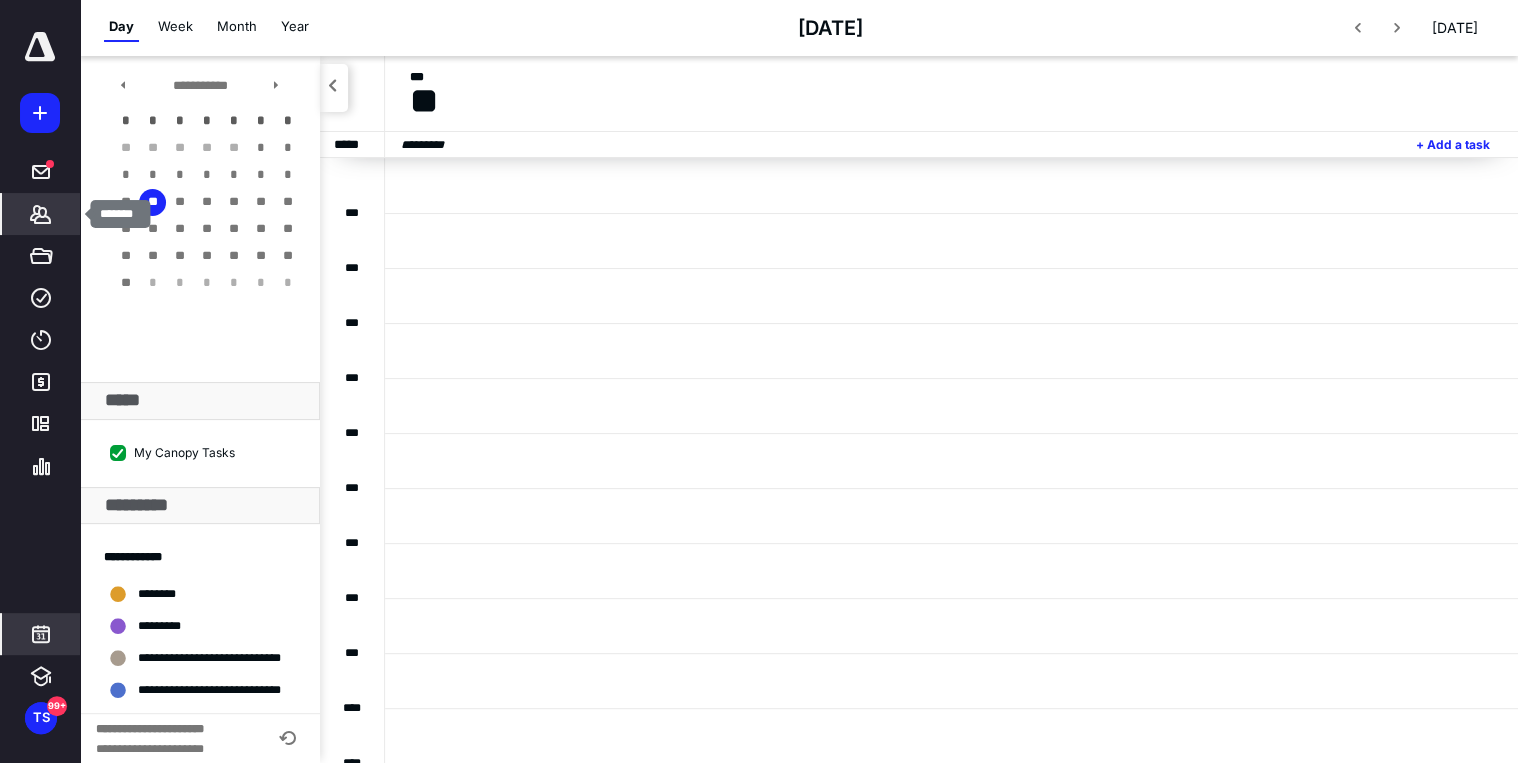 click 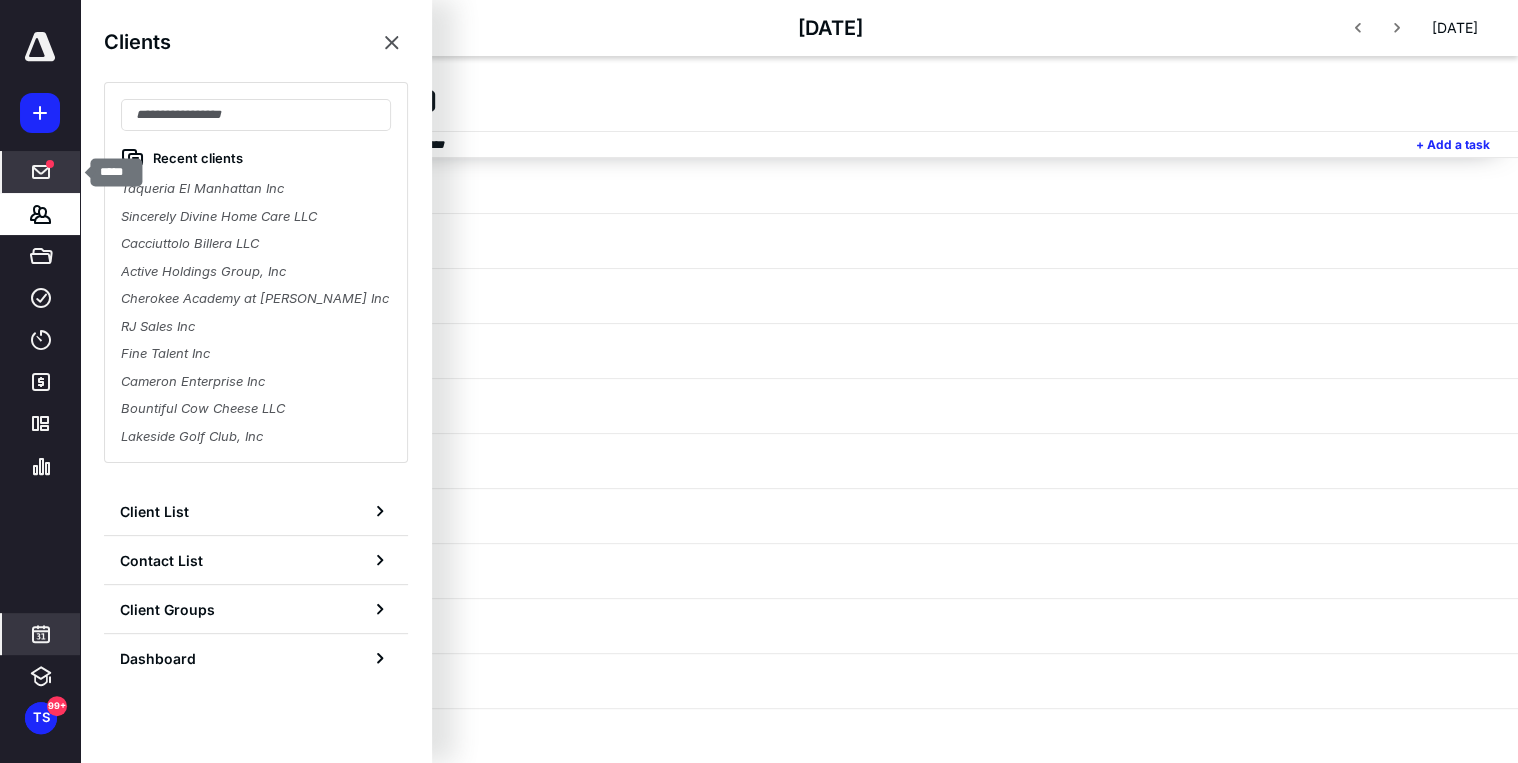click 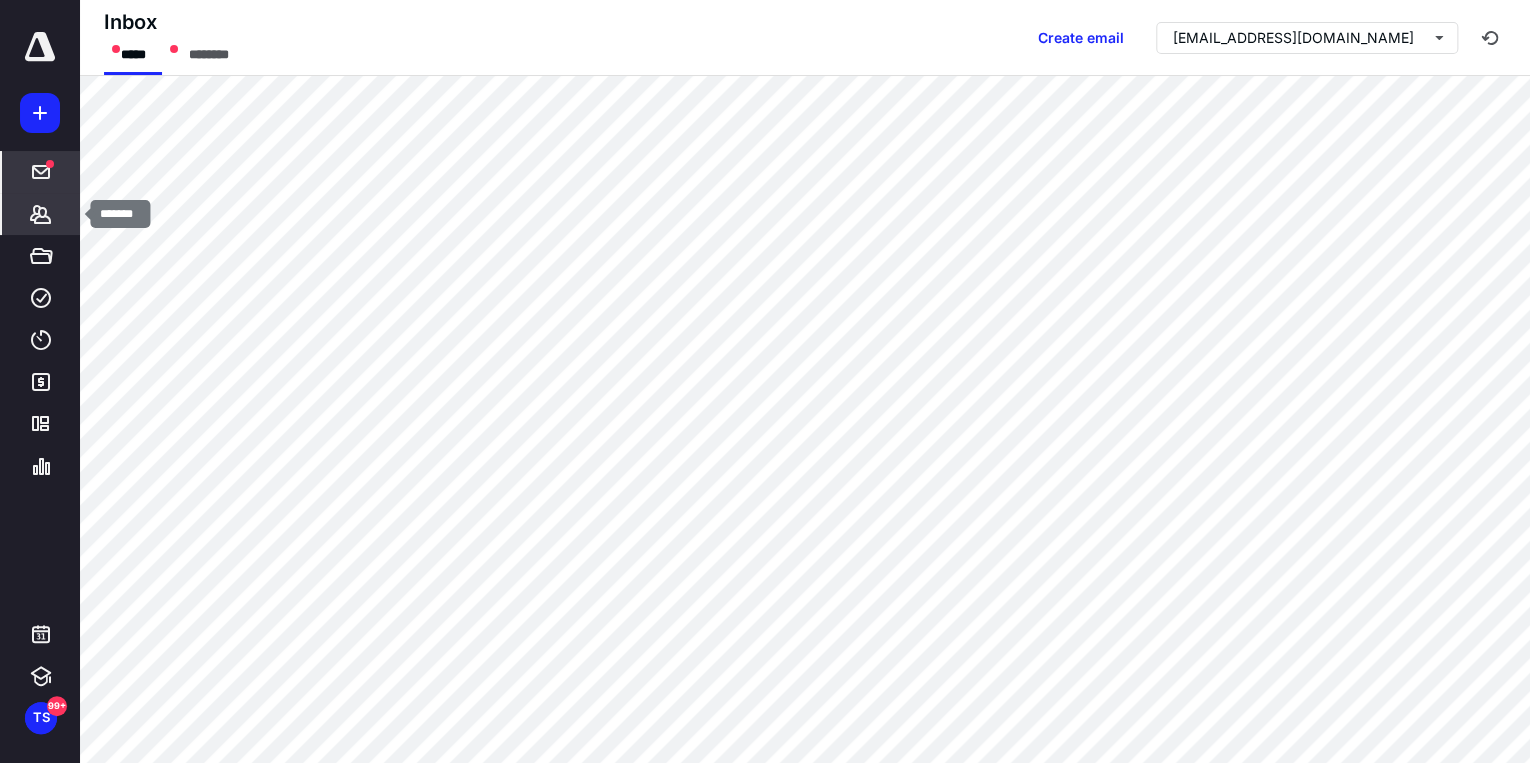 click on "Clients" at bounding box center (41, 214) 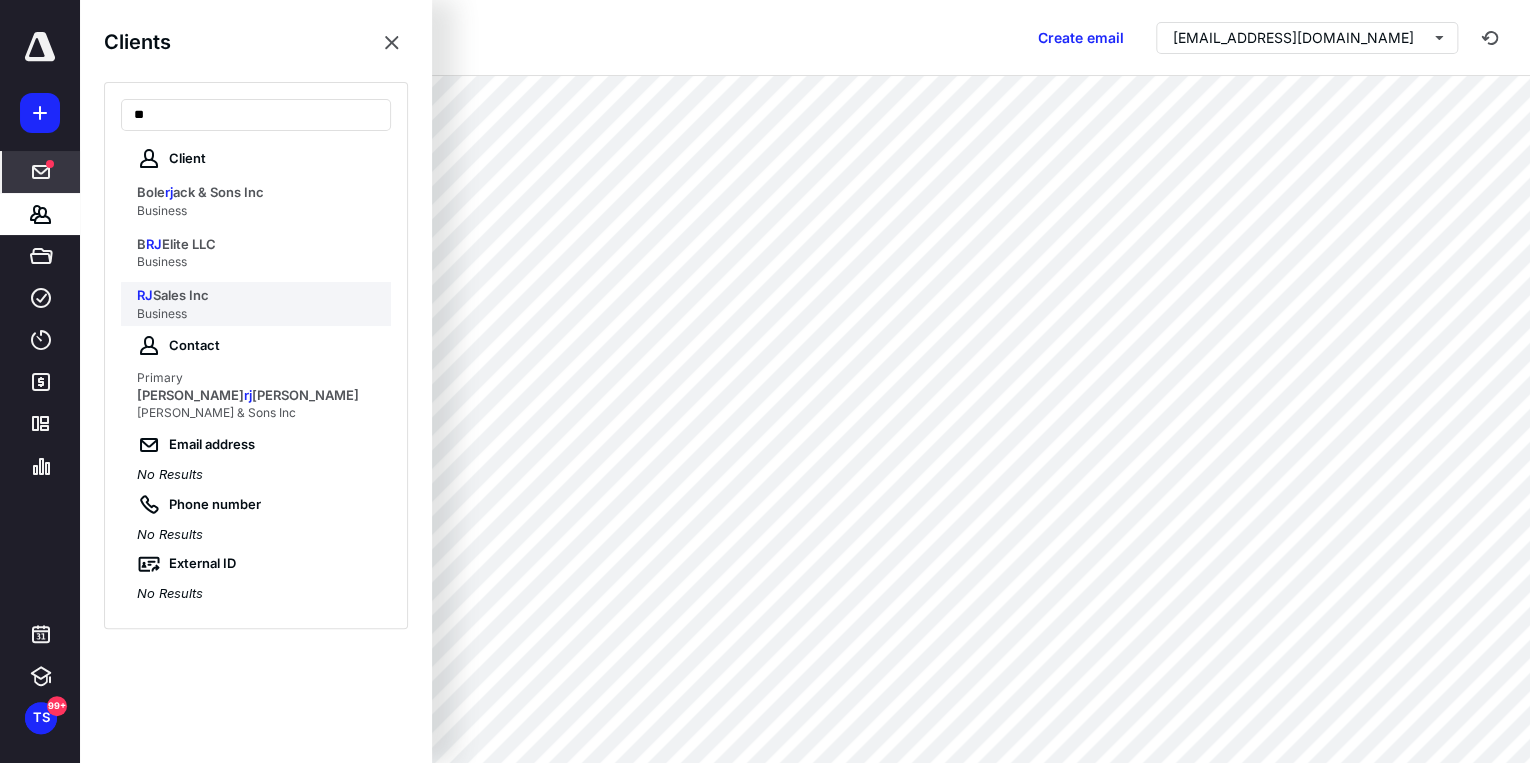 type on "**" 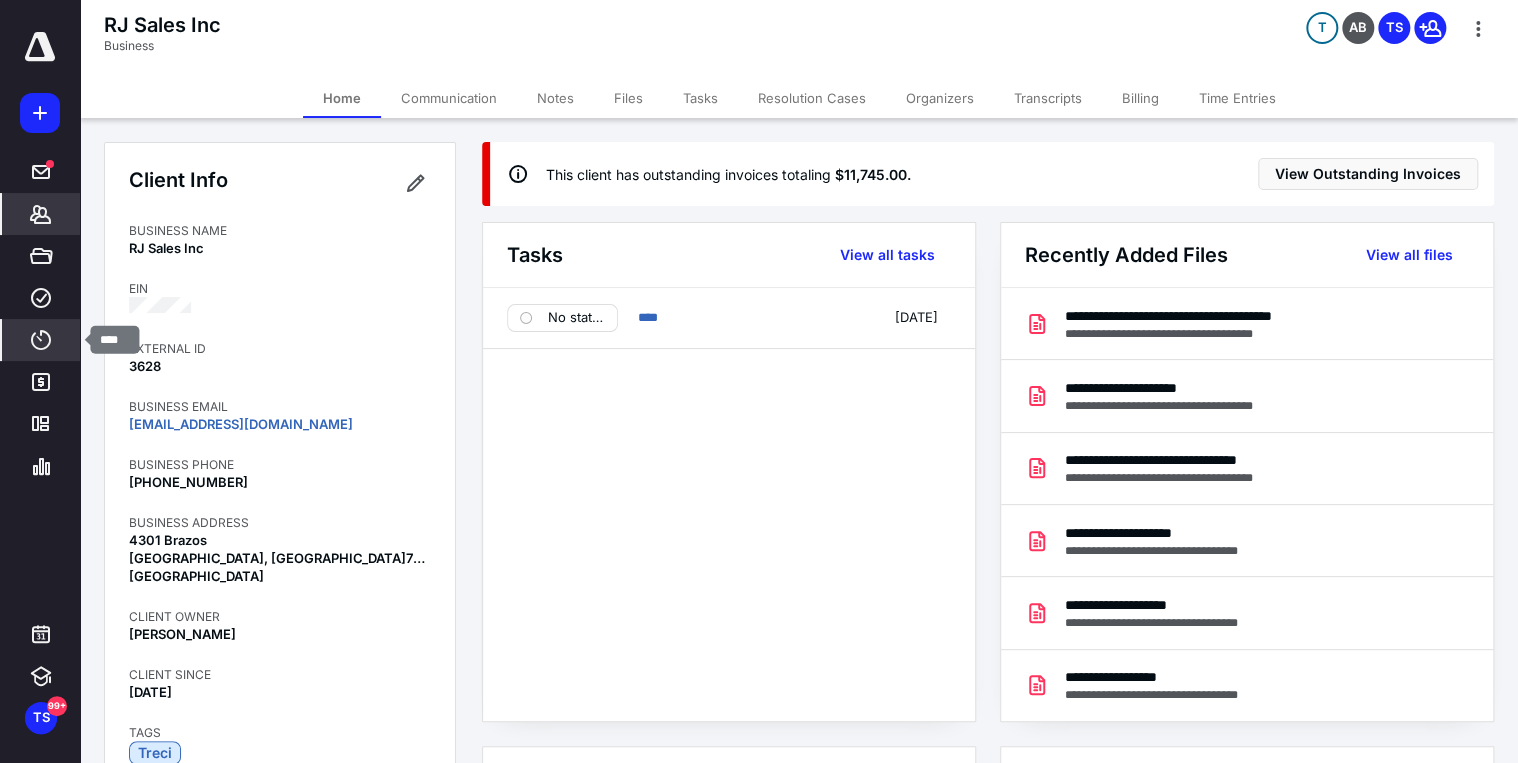 click 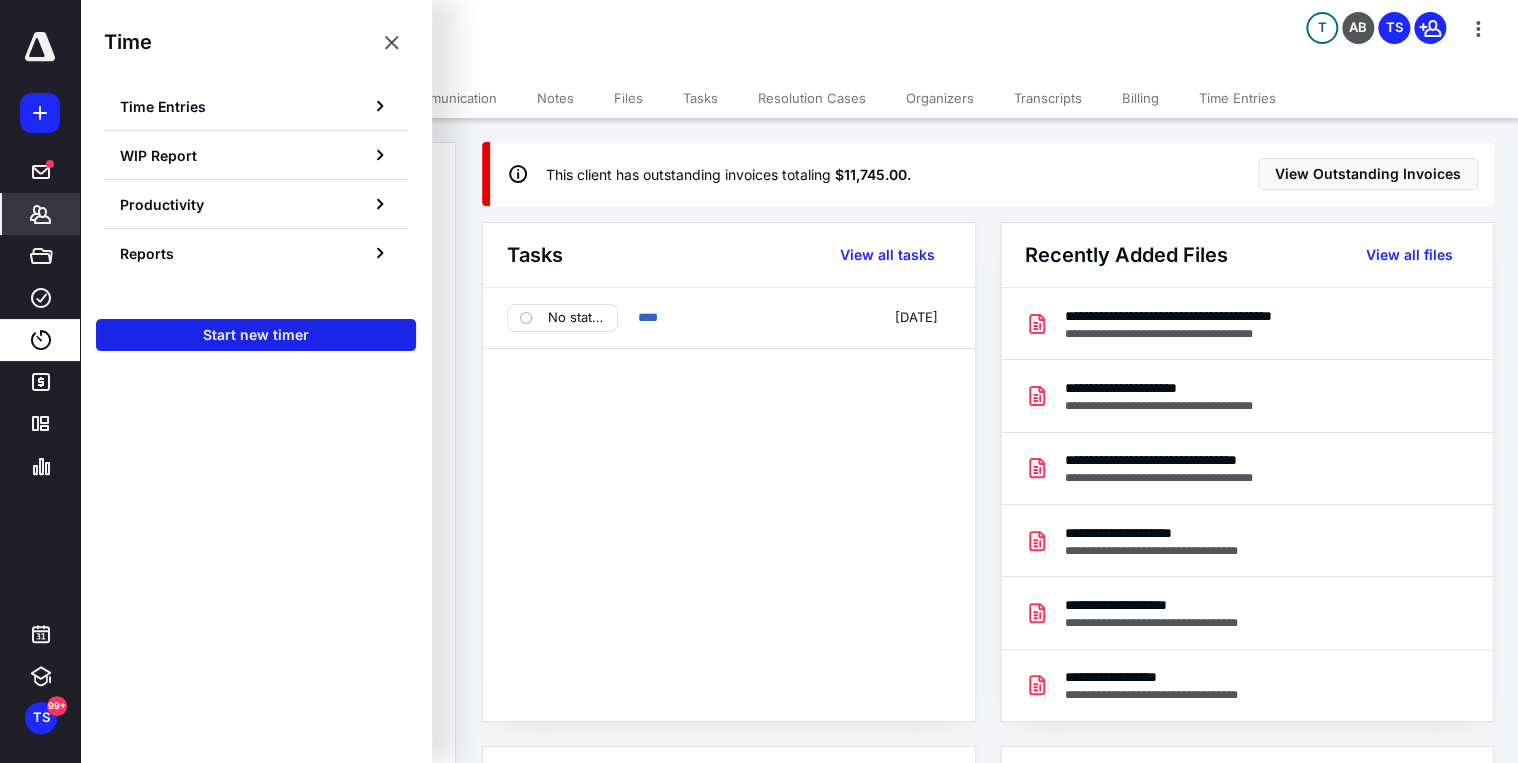 click on "Start new timer" at bounding box center (256, 335) 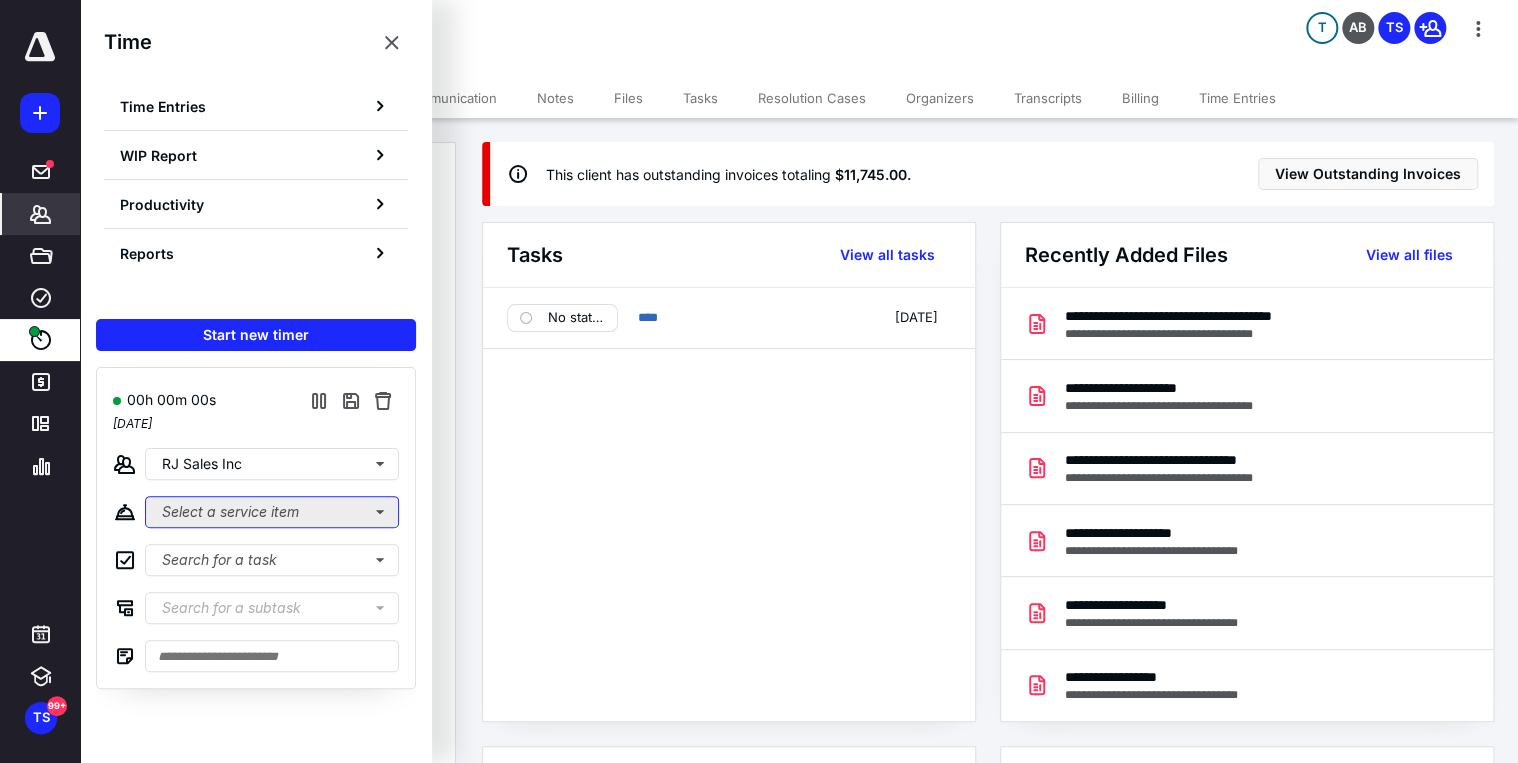 click on "Select a service item" at bounding box center [272, 512] 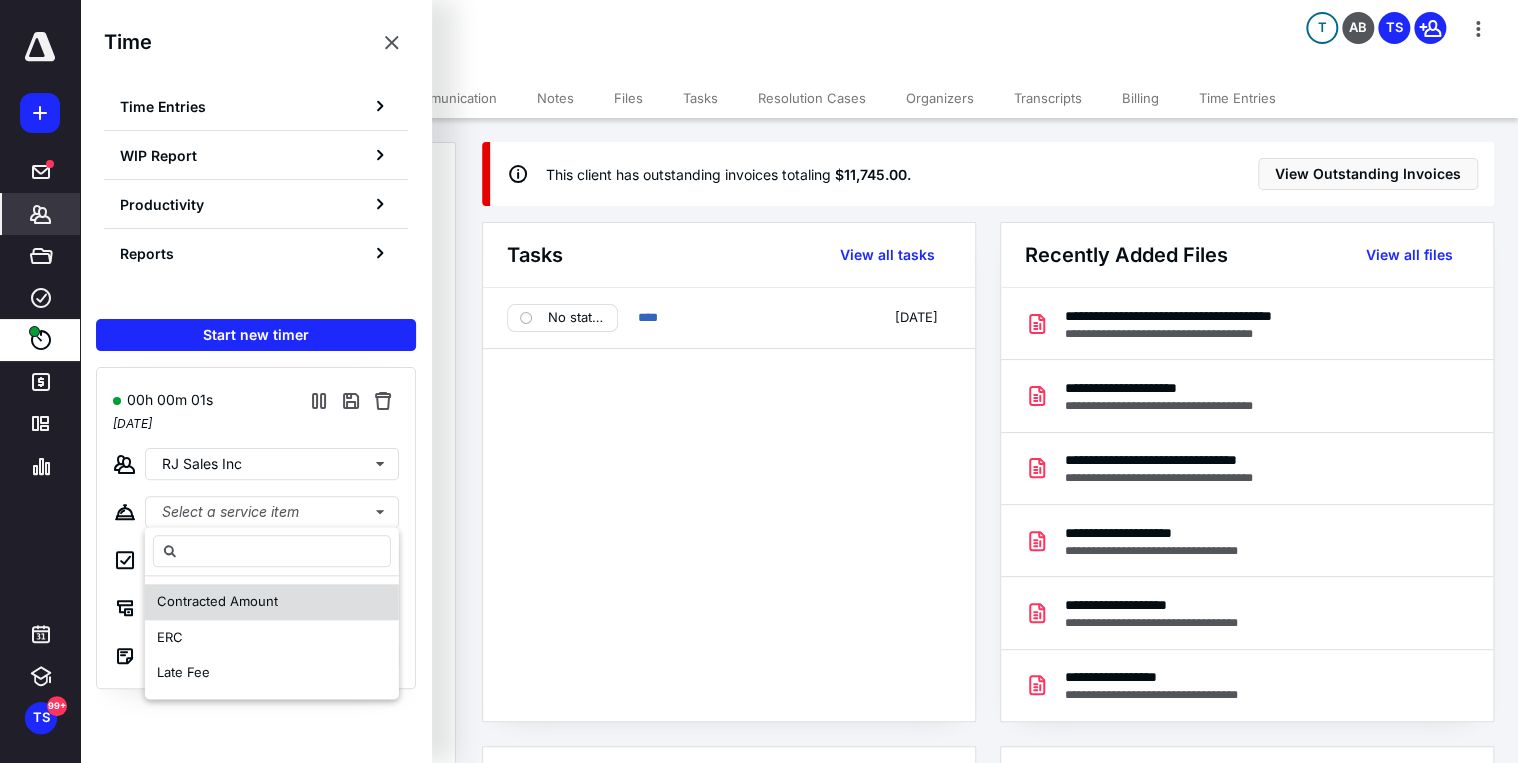click on "Contracted Amount" at bounding box center (272, 602) 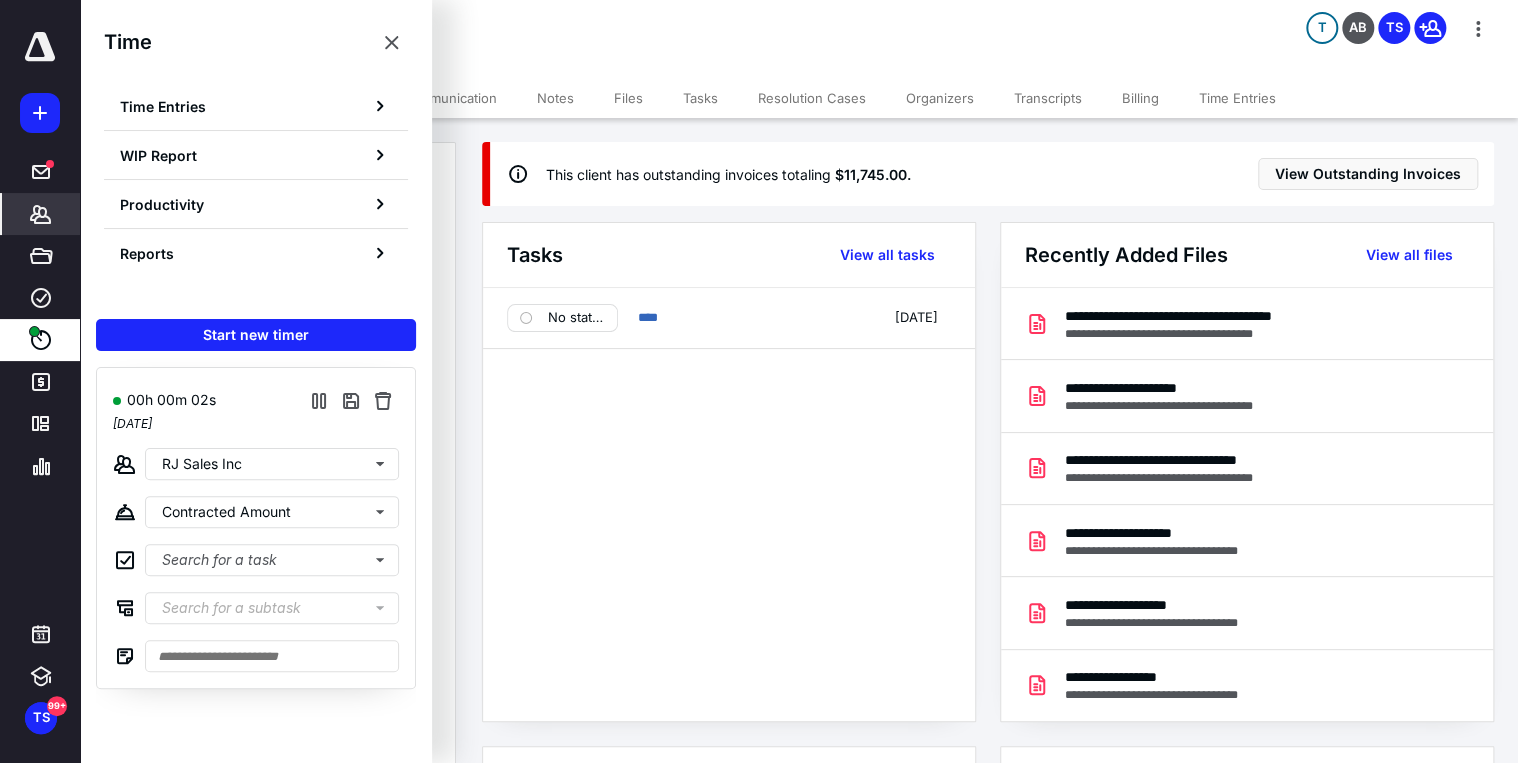 click on "RJ Sales Inc Business T AB TS" at bounding box center (799, 39) 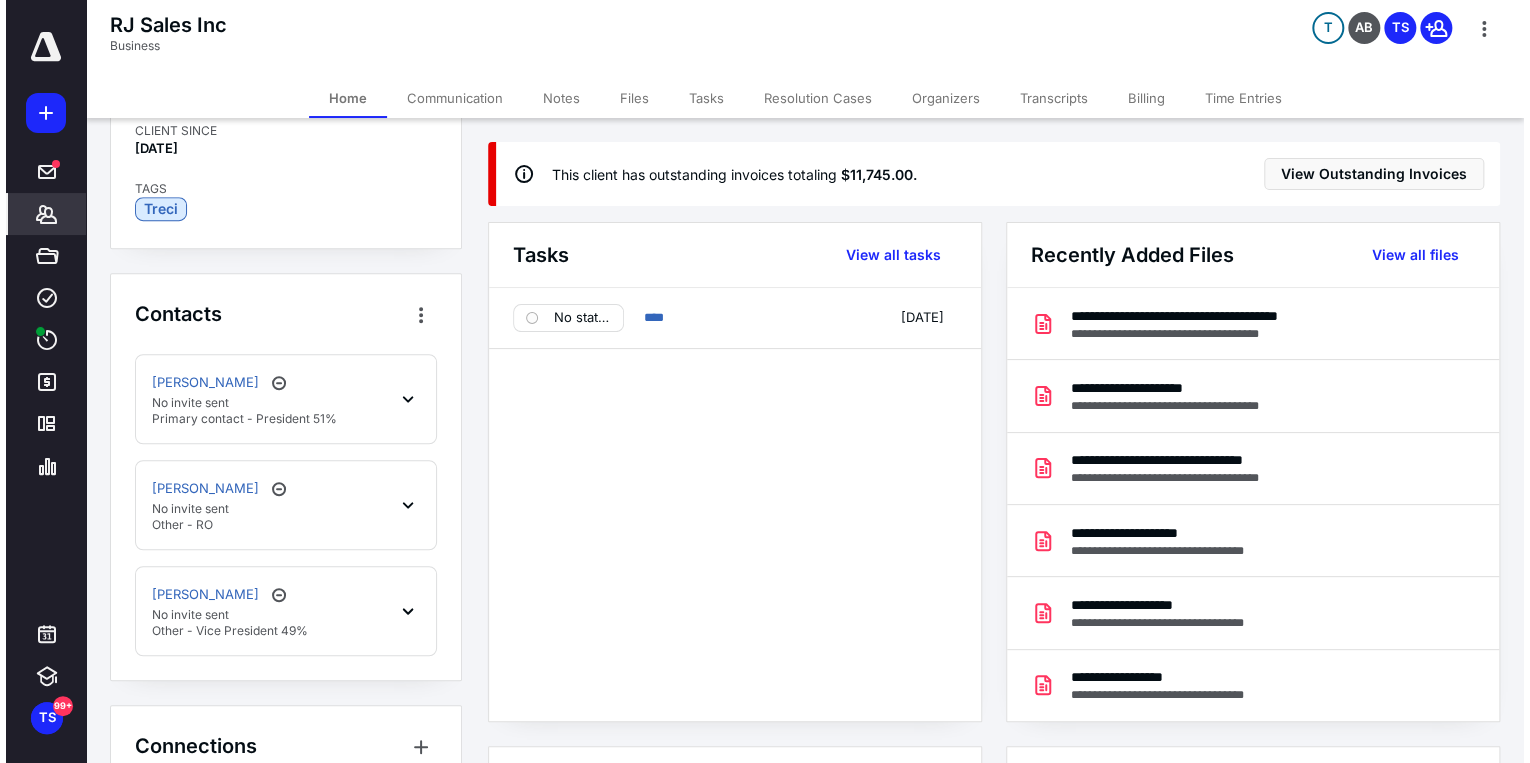 scroll, scrollTop: 560, scrollLeft: 0, axis: vertical 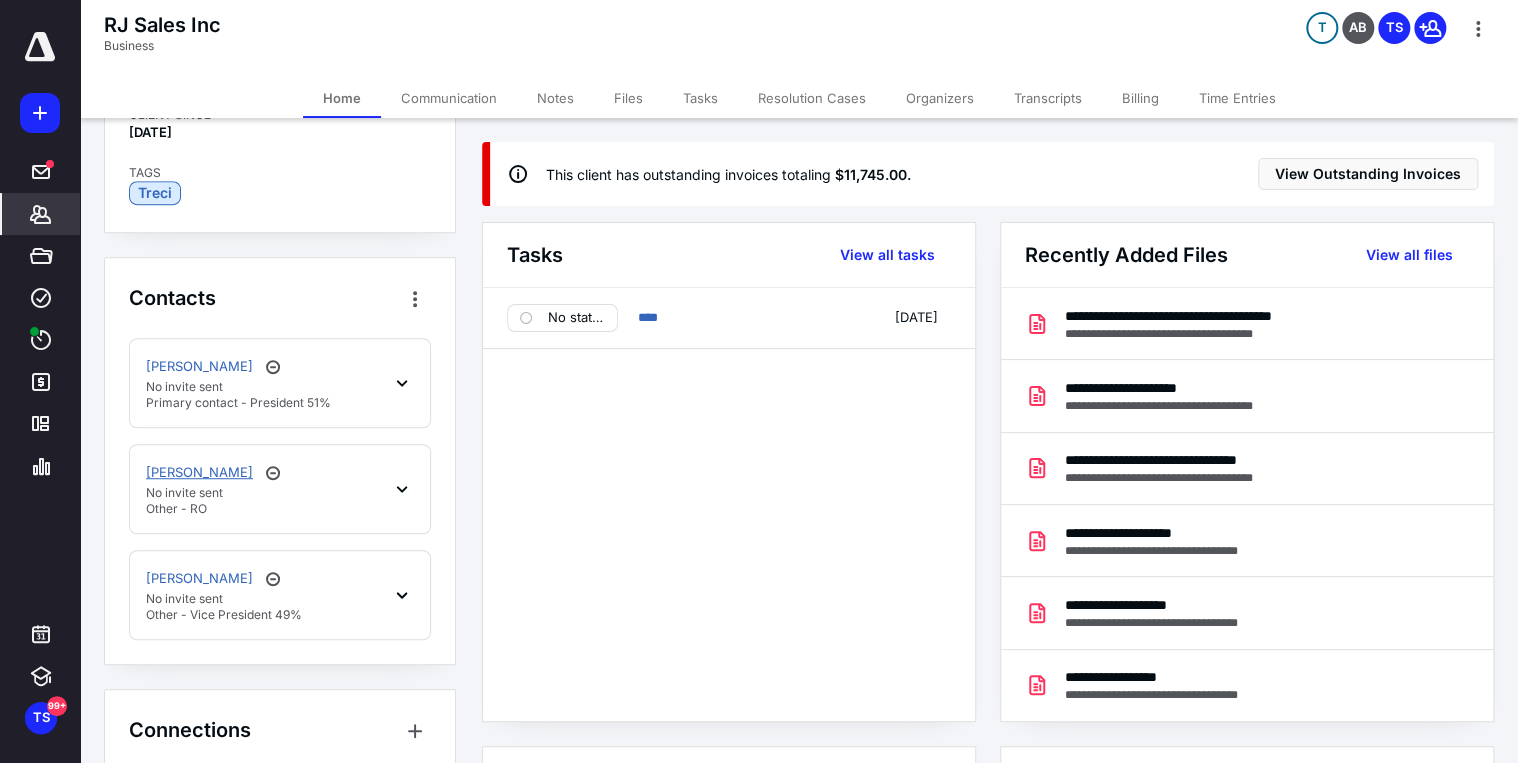 click on "[PERSON_NAME]" at bounding box center (199, 473) 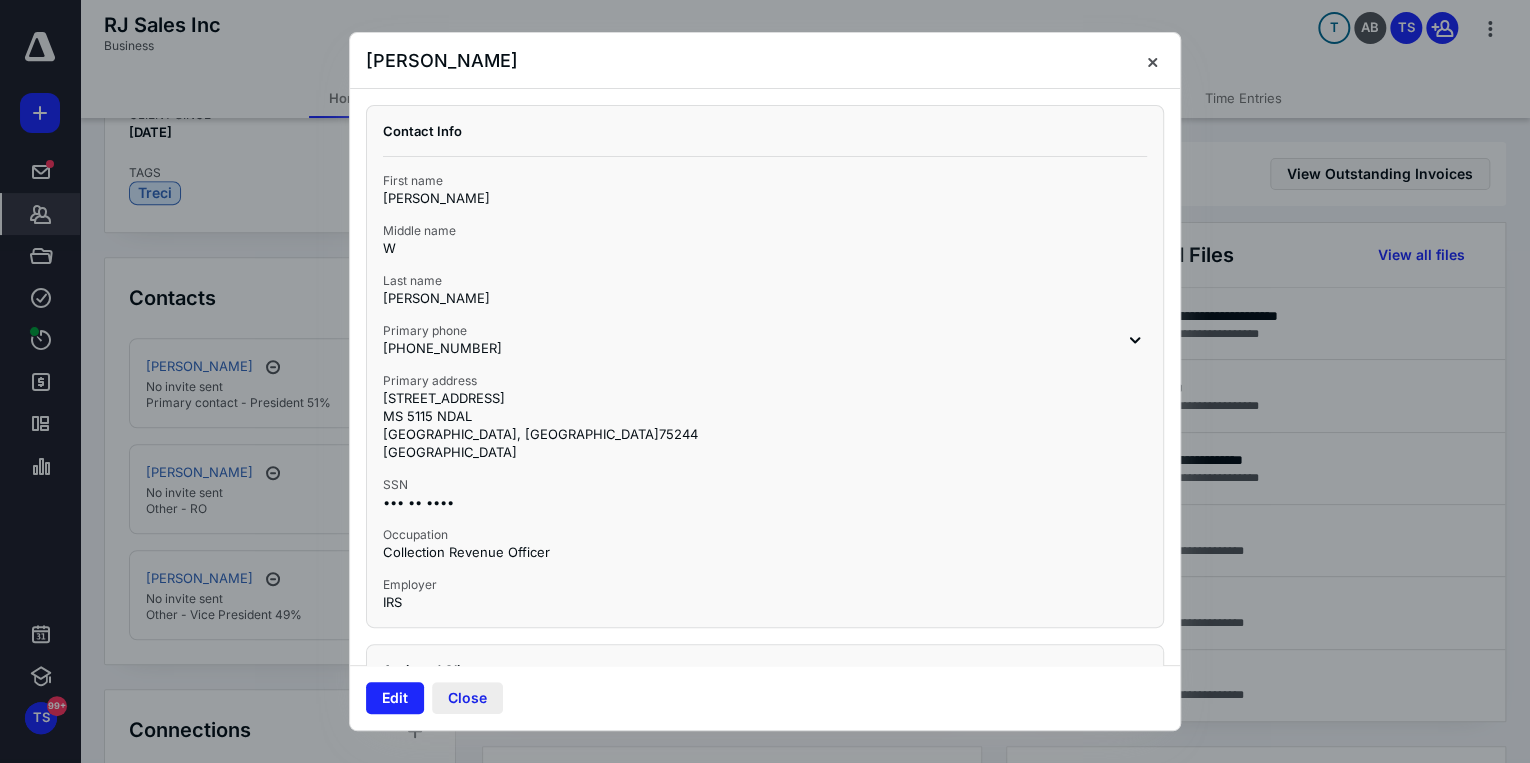 click on "Close" at bounding box center [467, 698] 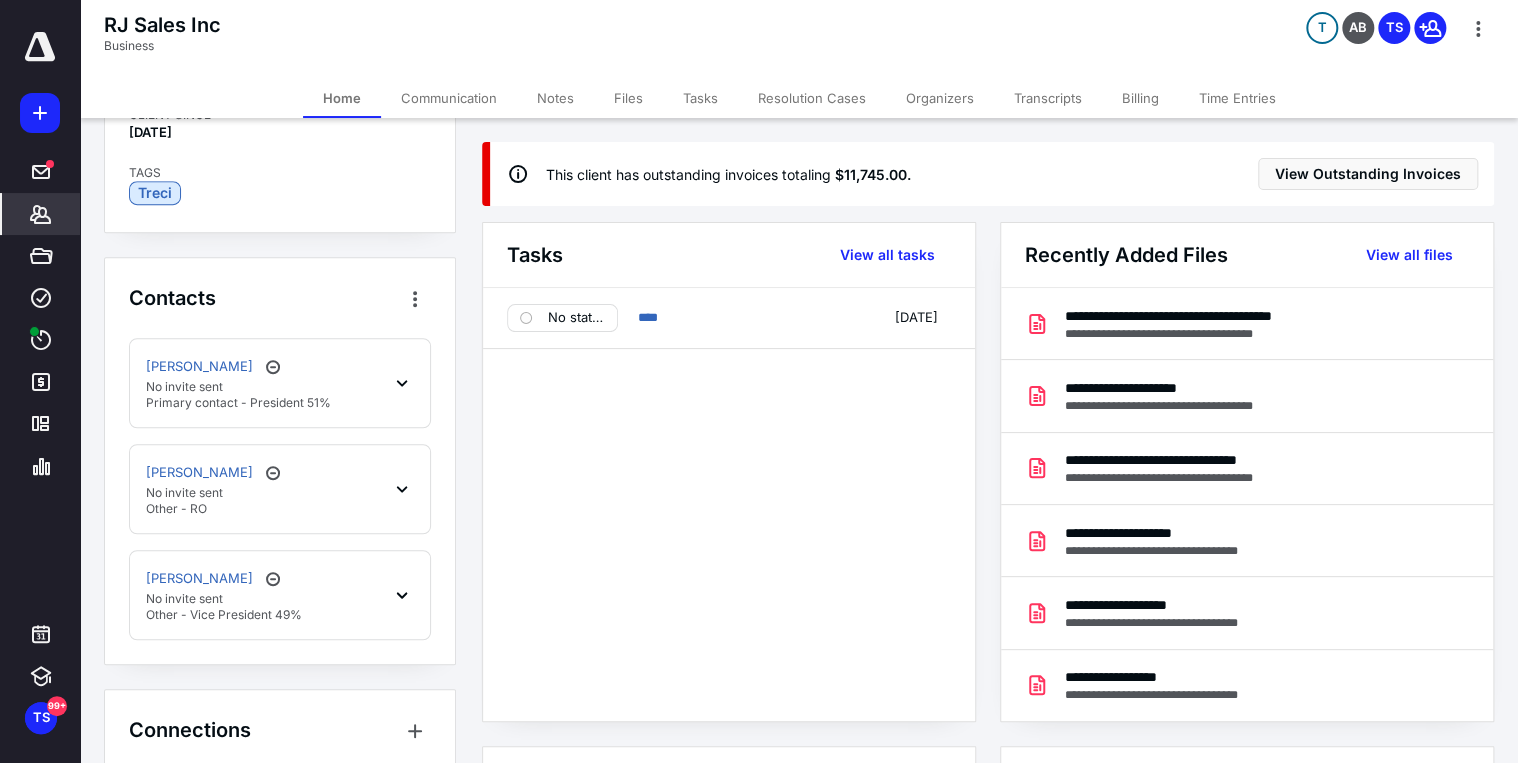 click on "Files" at bounding box center [628, 98] 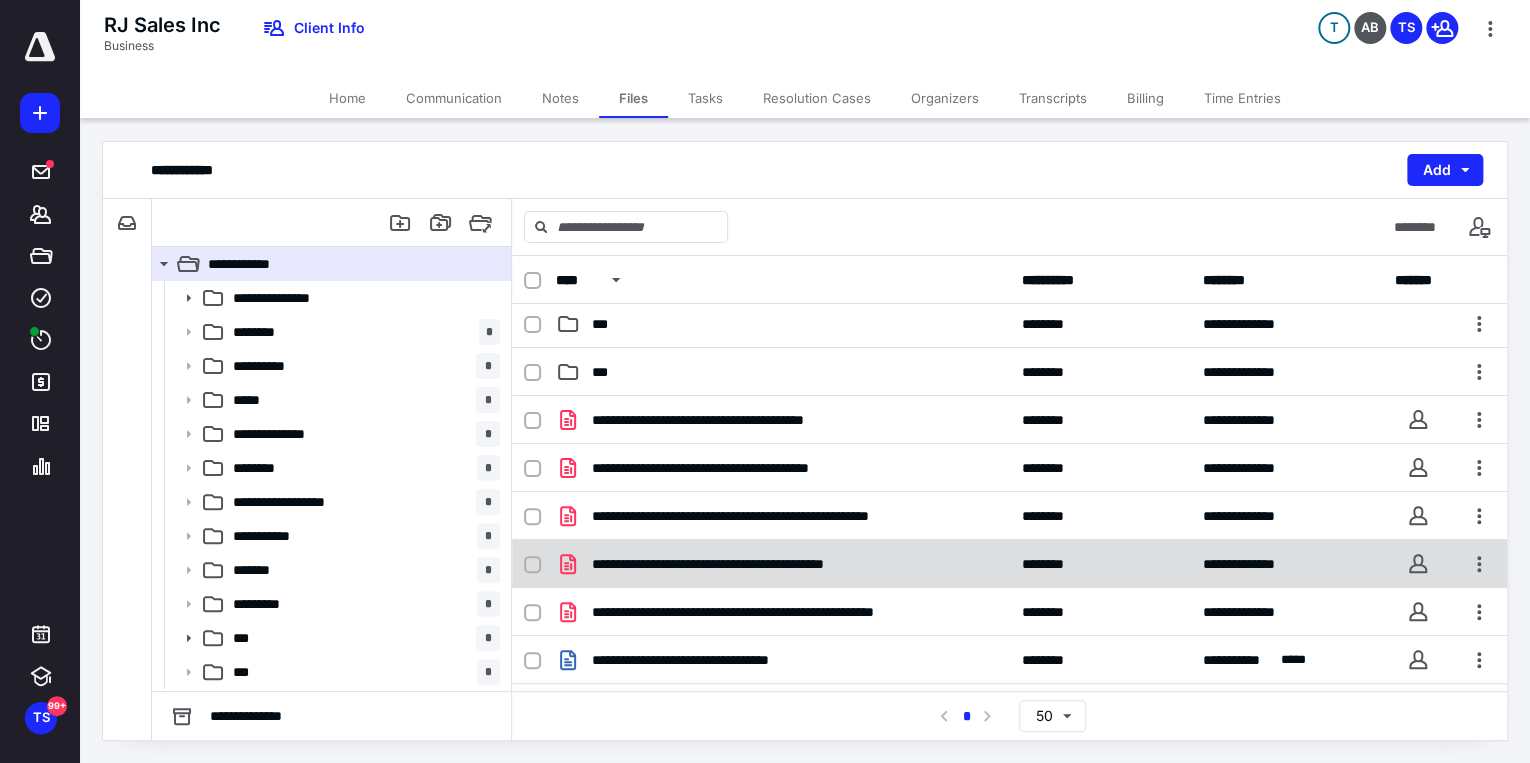 scroll, scrollTop: 485, scrollLeft: 0, axis: vertical 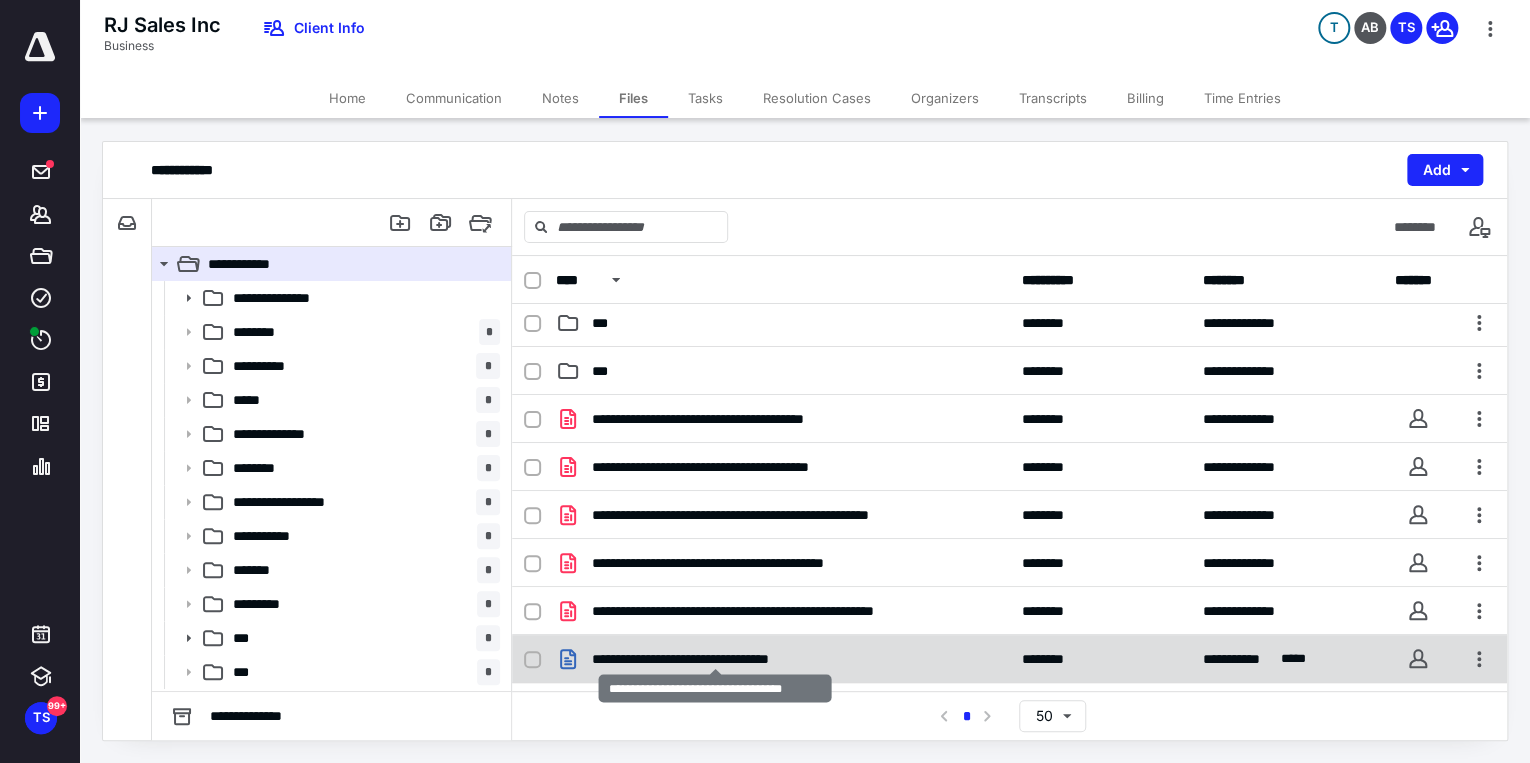 click on "**********" at bounding box center (715, 659) 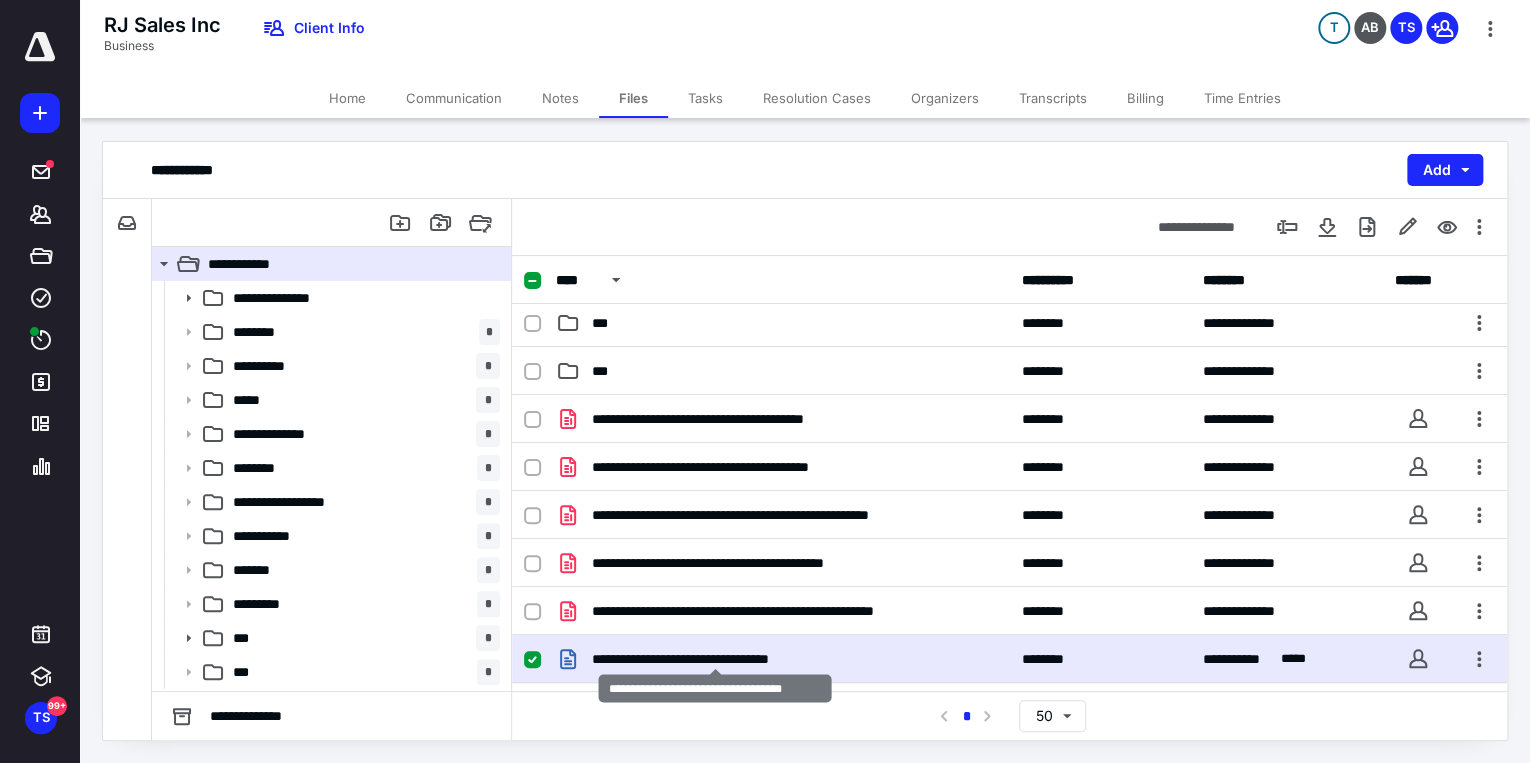 click on "**********" at bounding box center [715, 659] 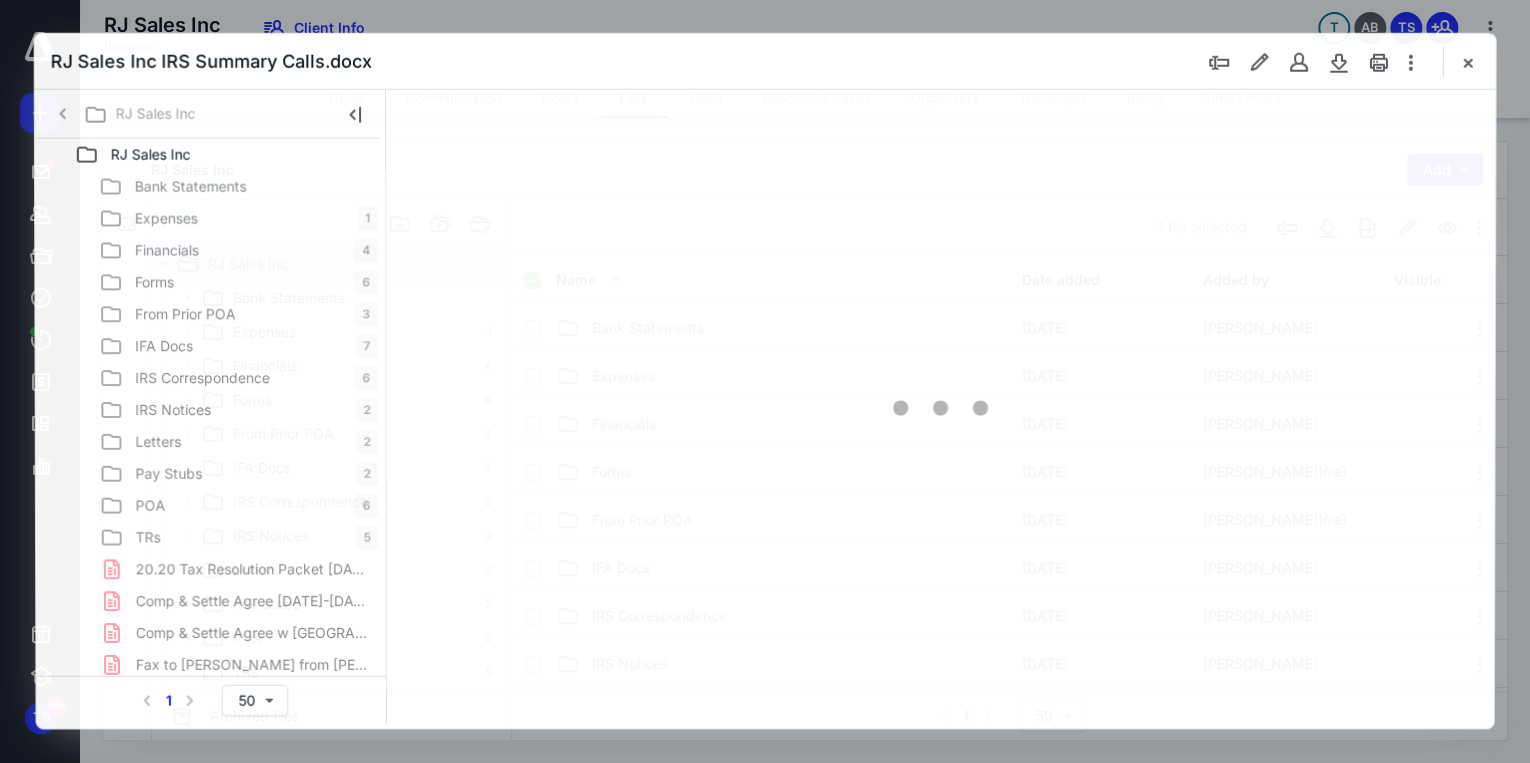 scroll, scrollTop: 485, scrollLeft: 0, axis: vertical 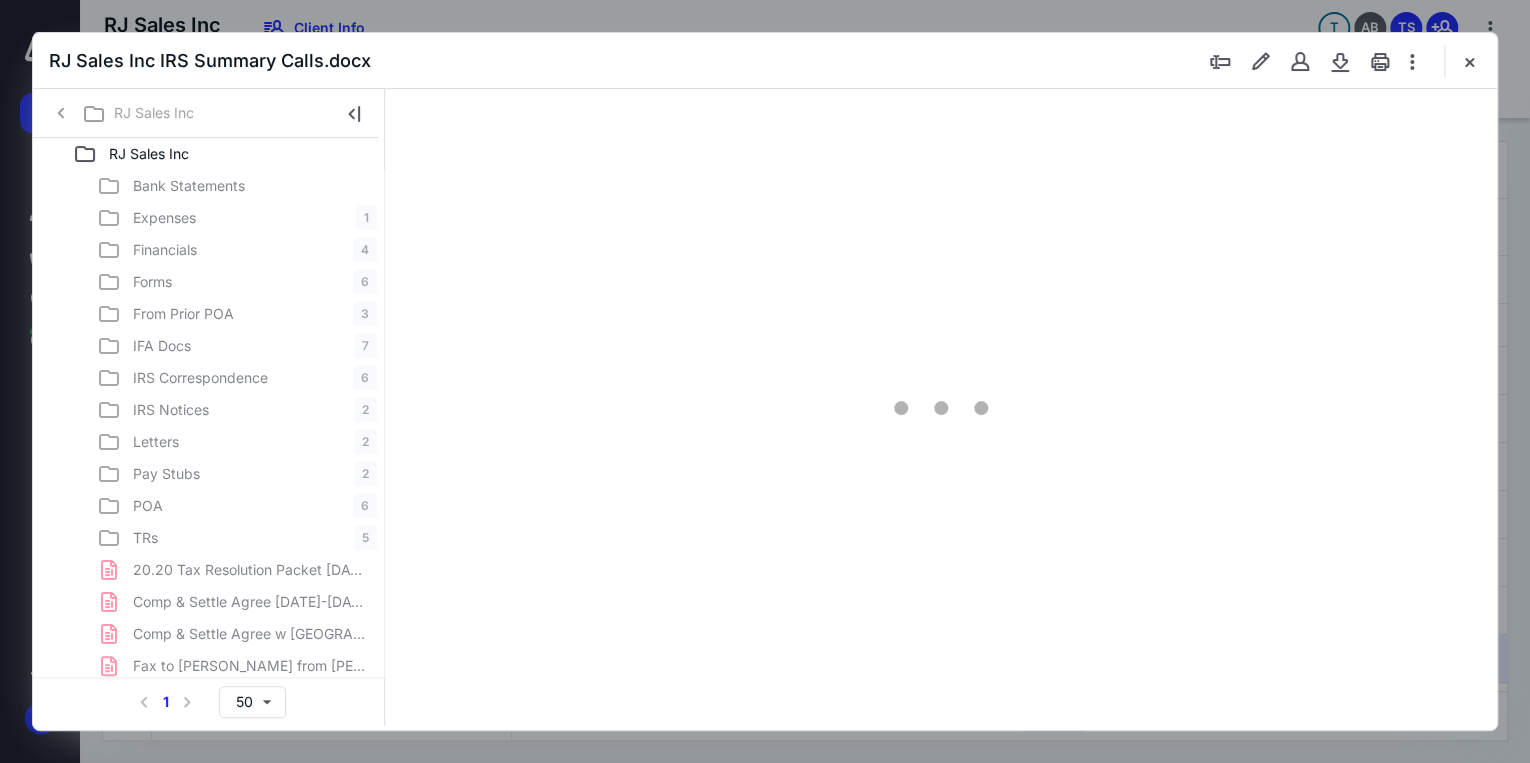 type on "71" 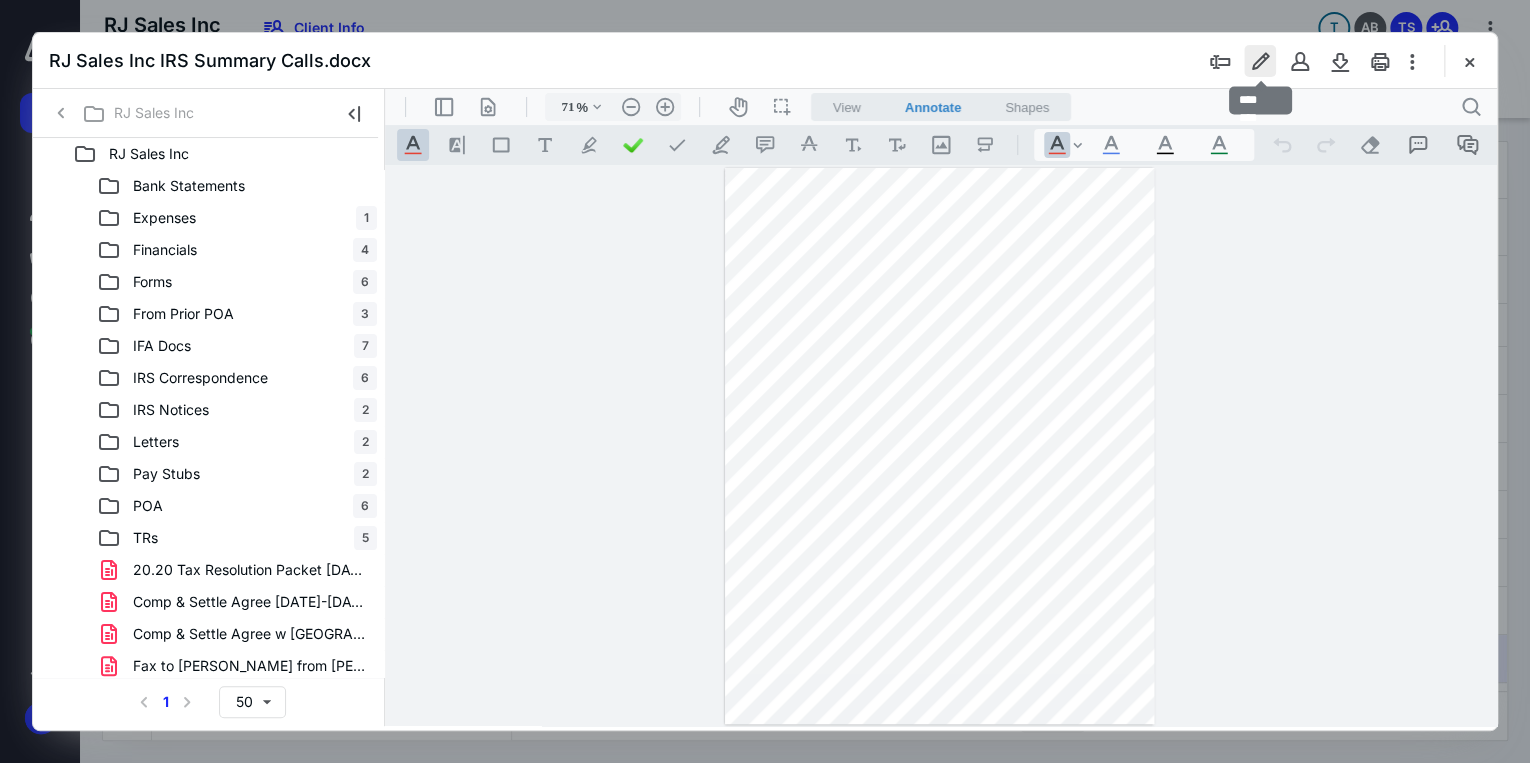 click at bounding box center (1260, 61) 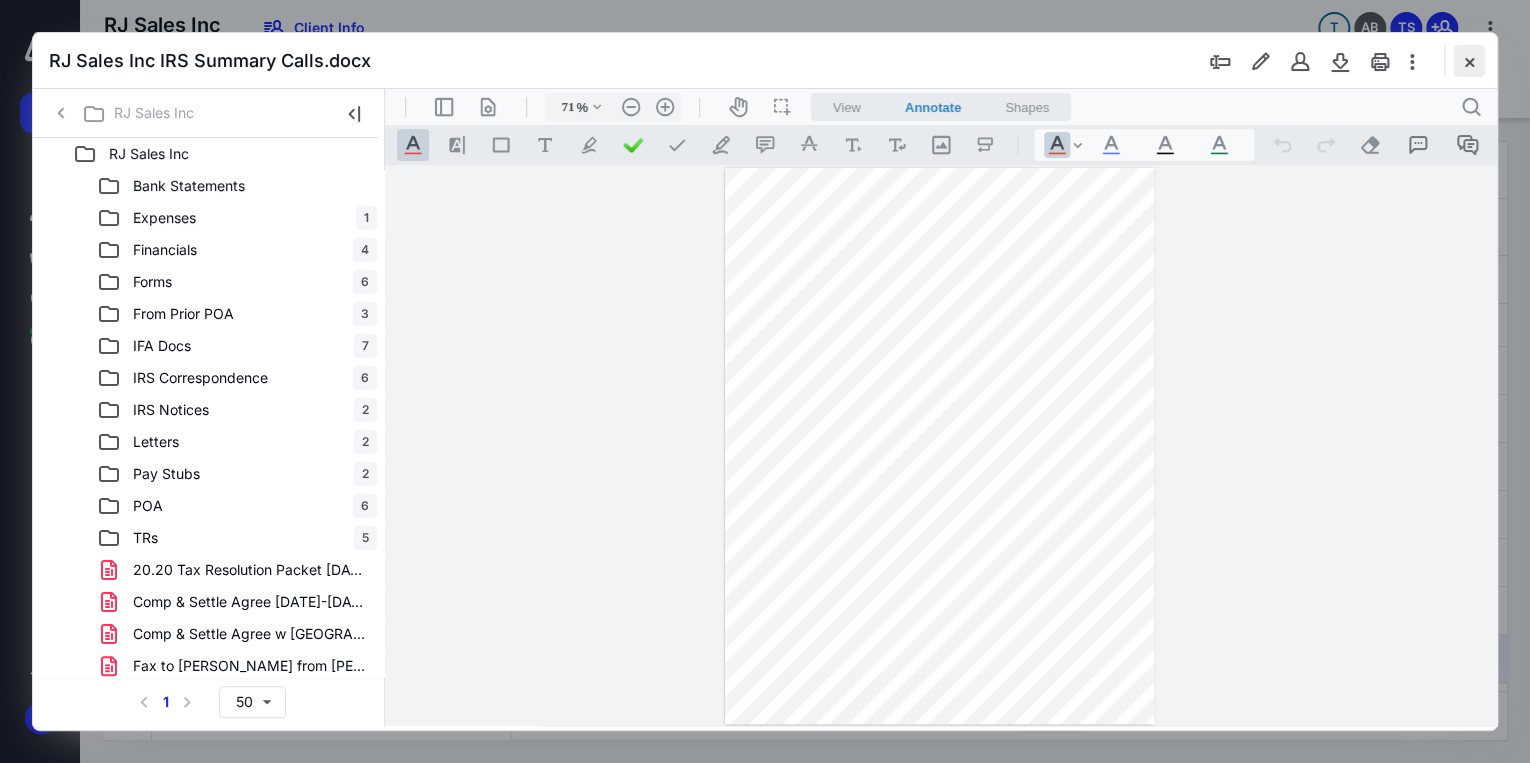 click at bounding box center [1469, 61] 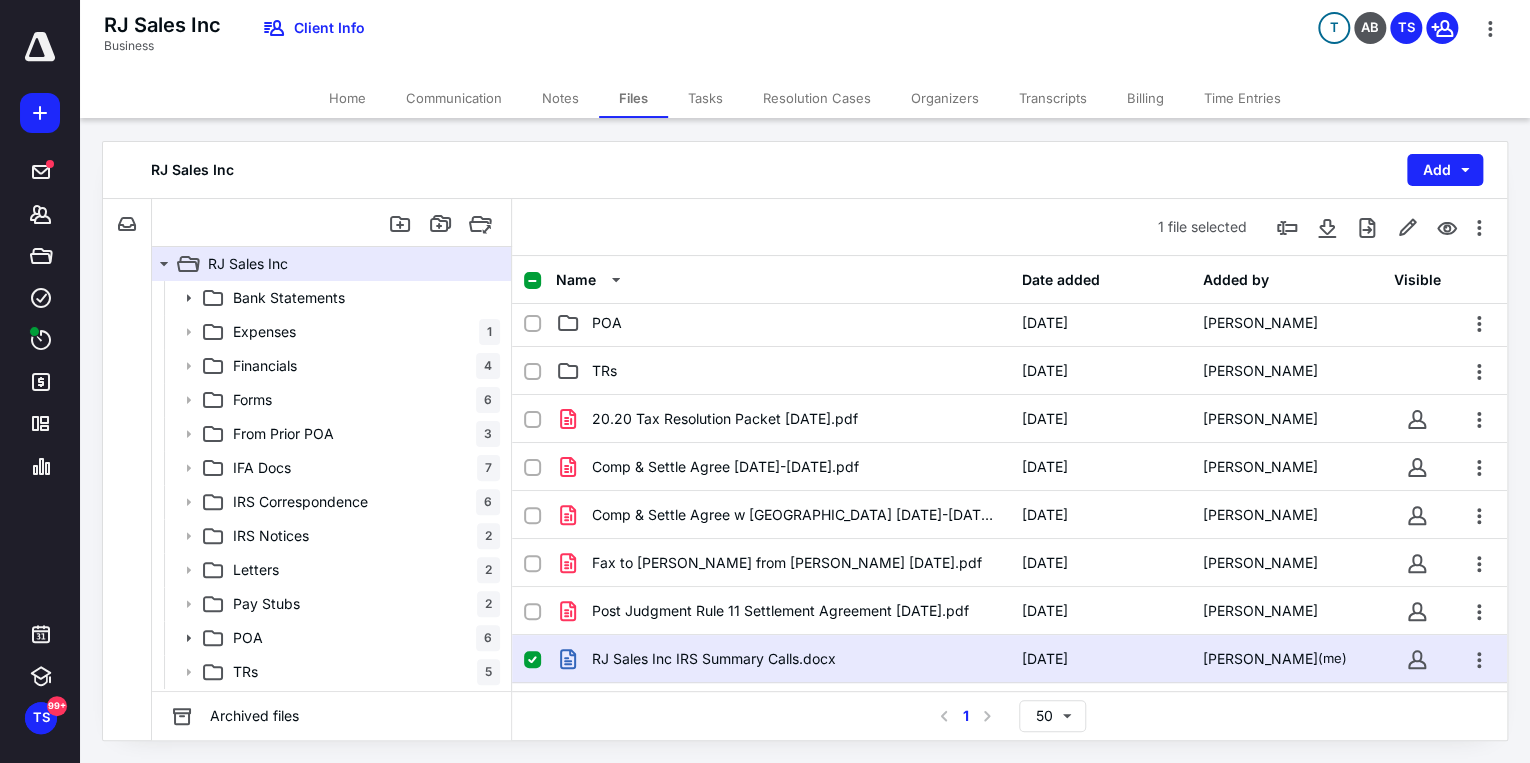 click on "Communication" at bounding box center (454, 98) 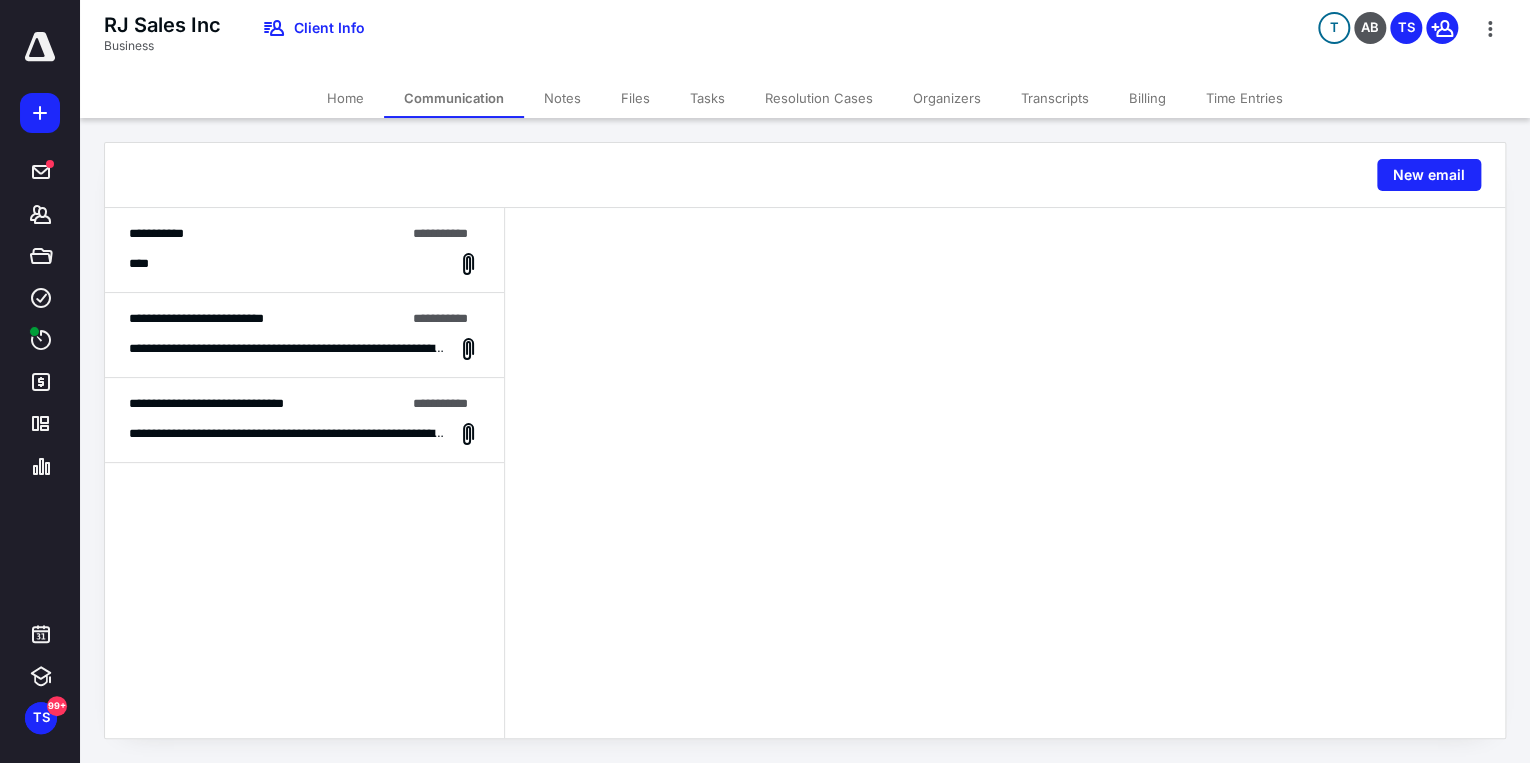 click on "**********" at bounding box center (267, 234) 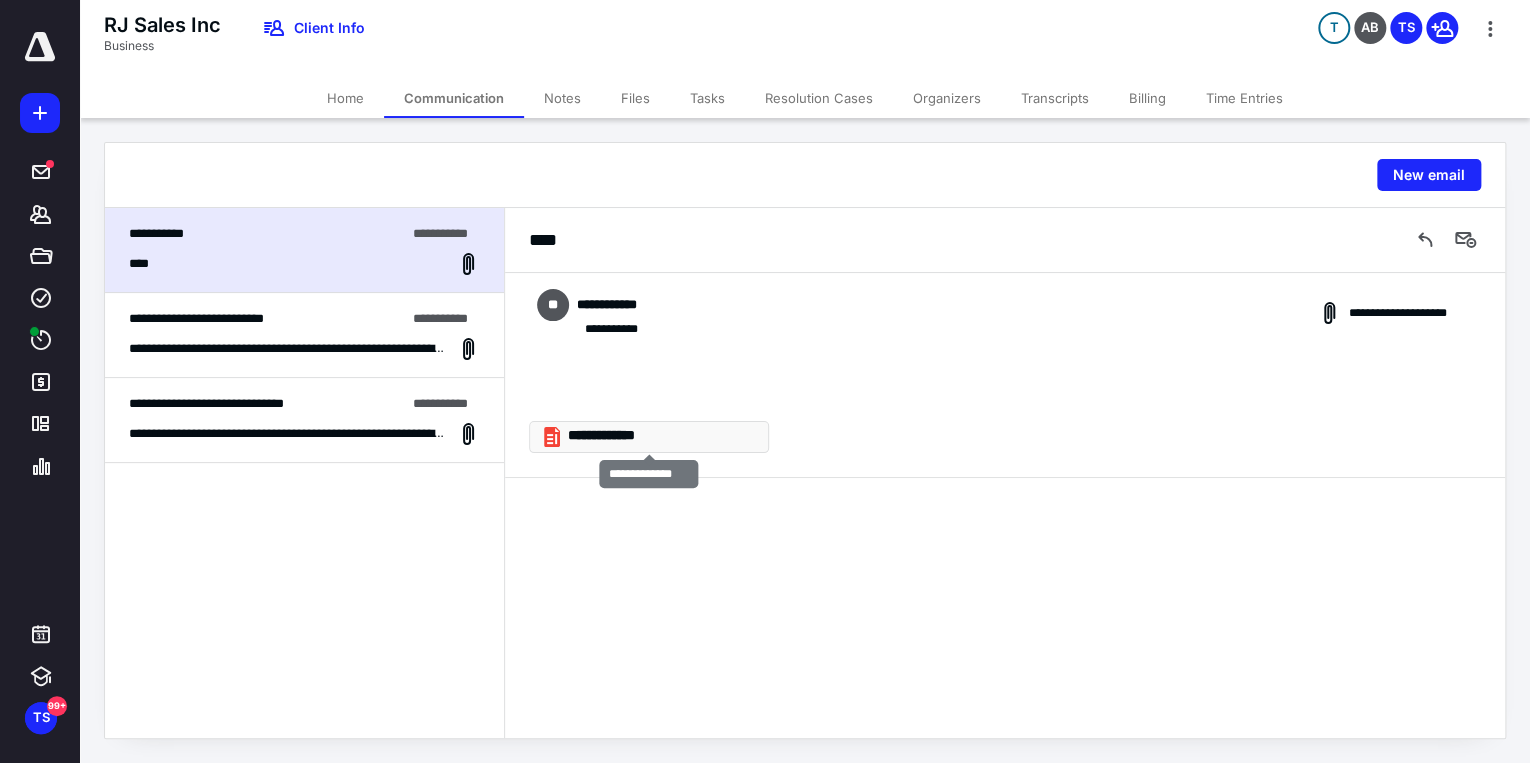 click on "**********" at bounding box center [657, 436] 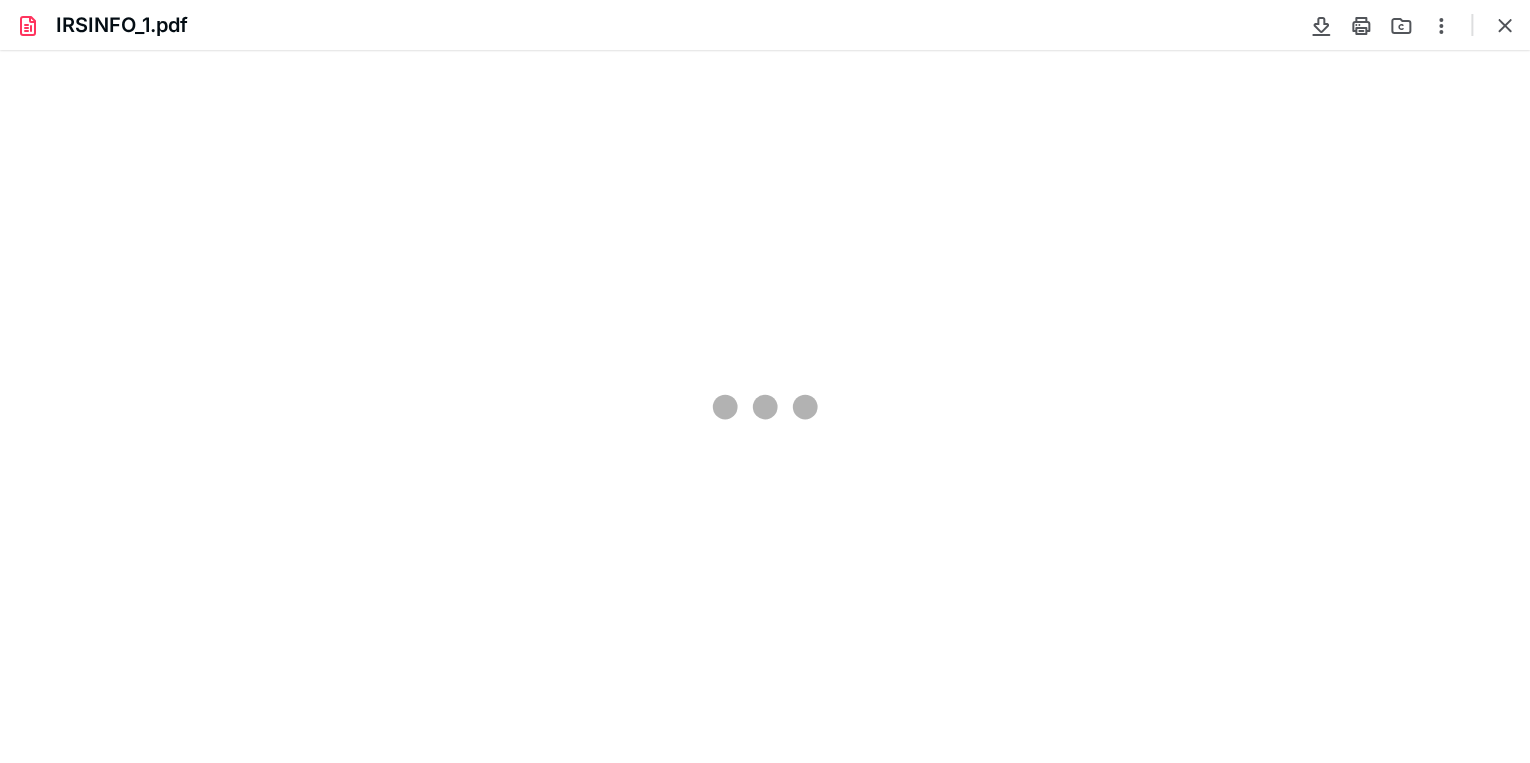 scroll, scrollTop: 0, scrollLeft: 0, axis: both 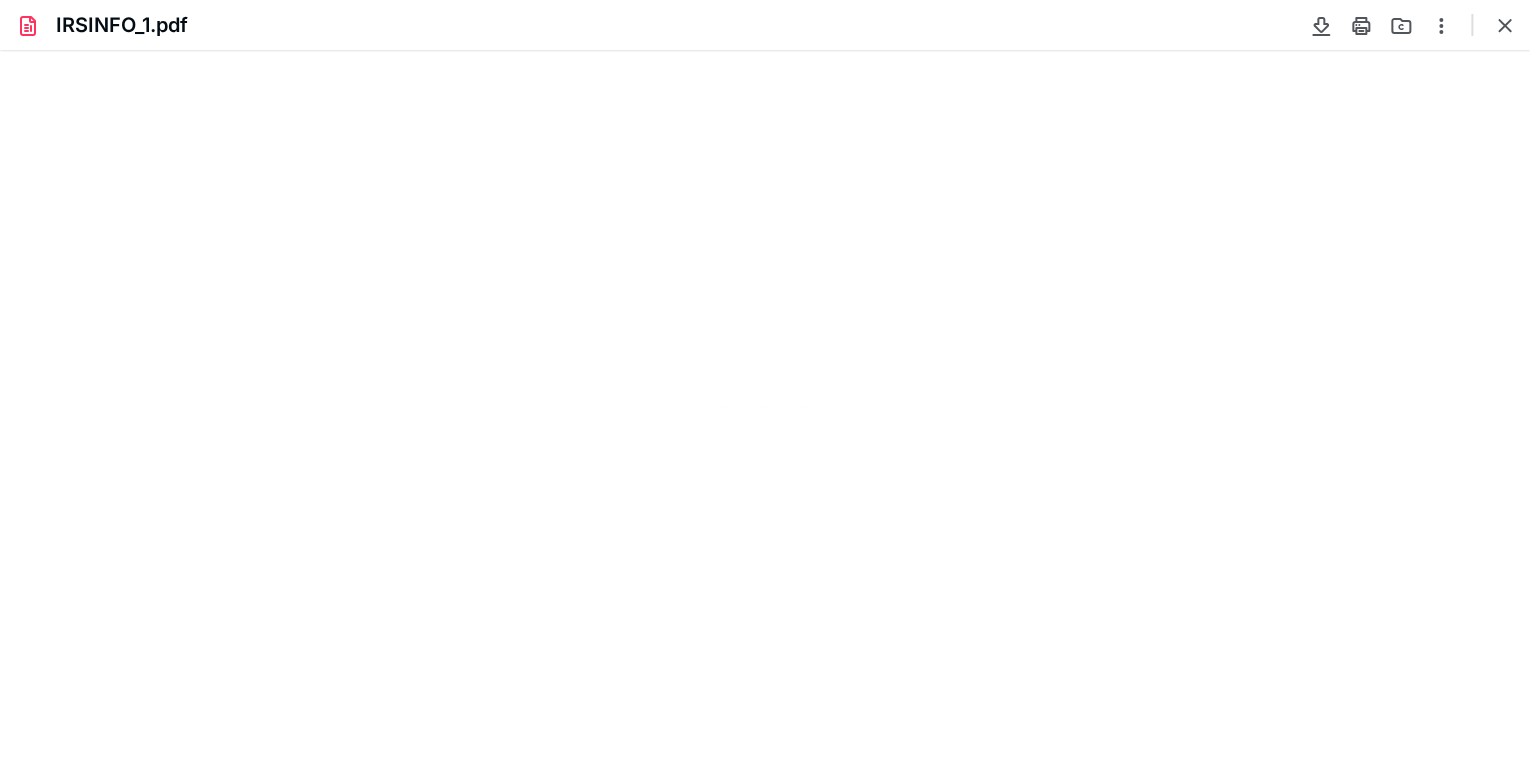 type on "85" 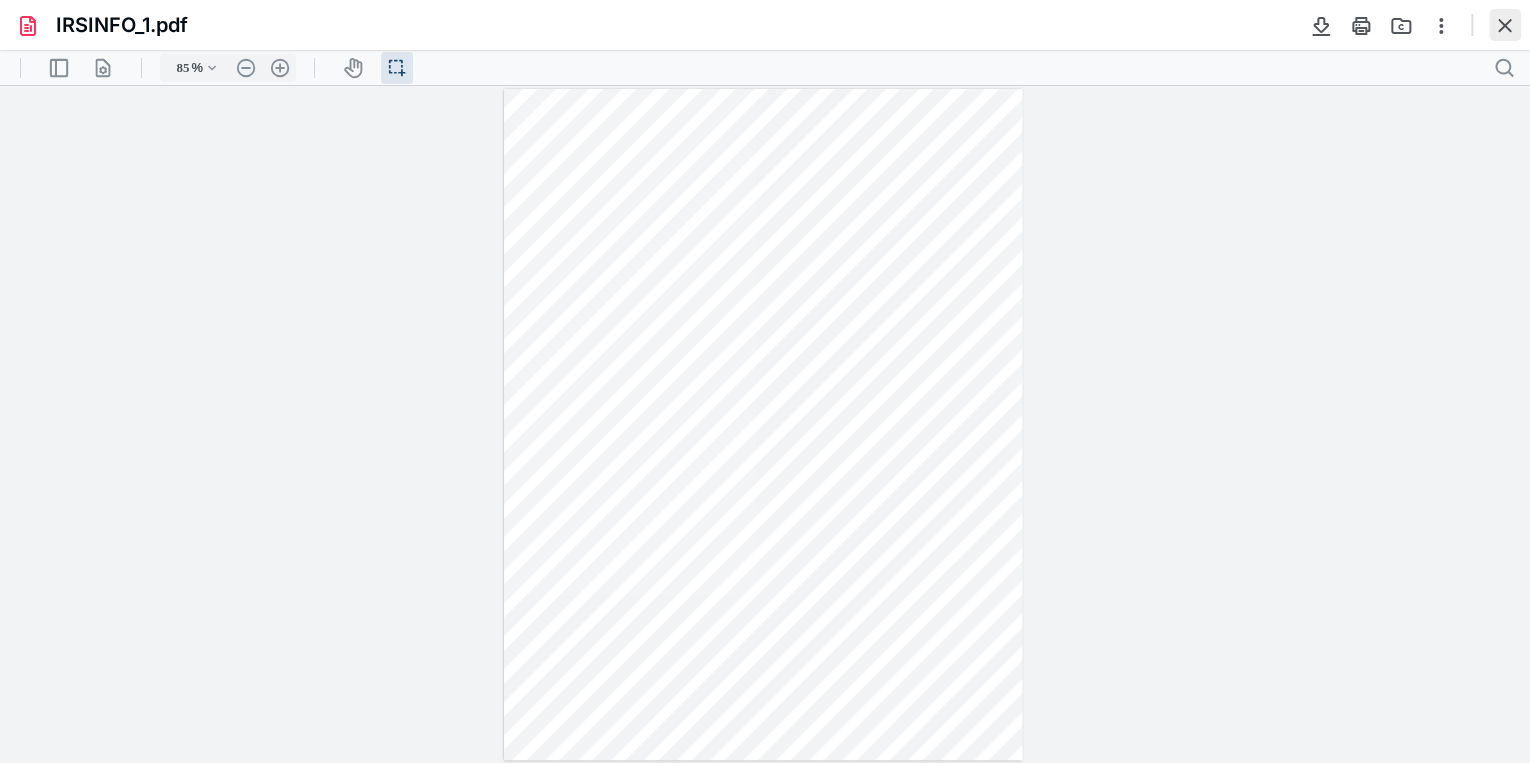 click at bounding box center (1505, 25) 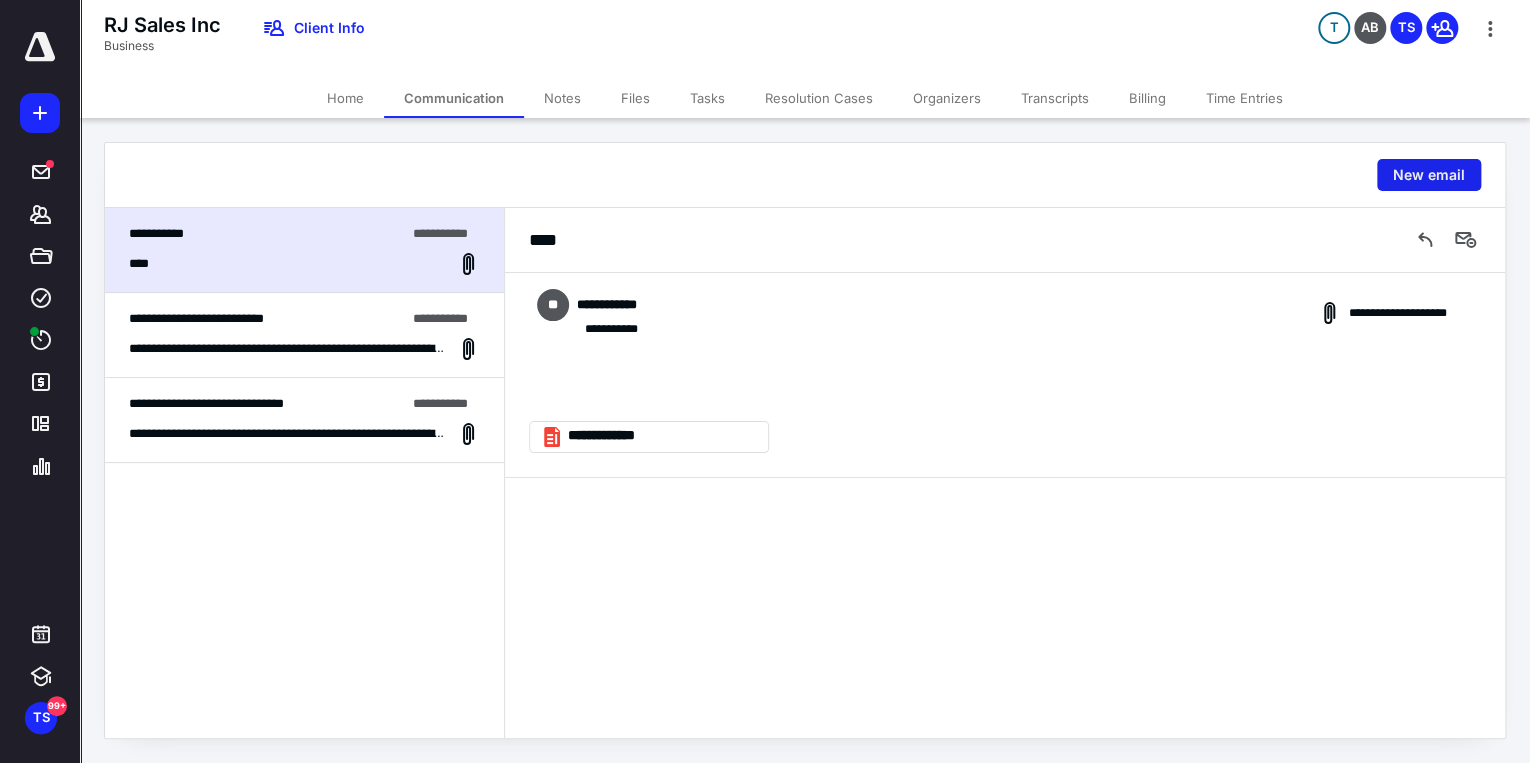 click on "New email" at bounding box center [1429, 175] 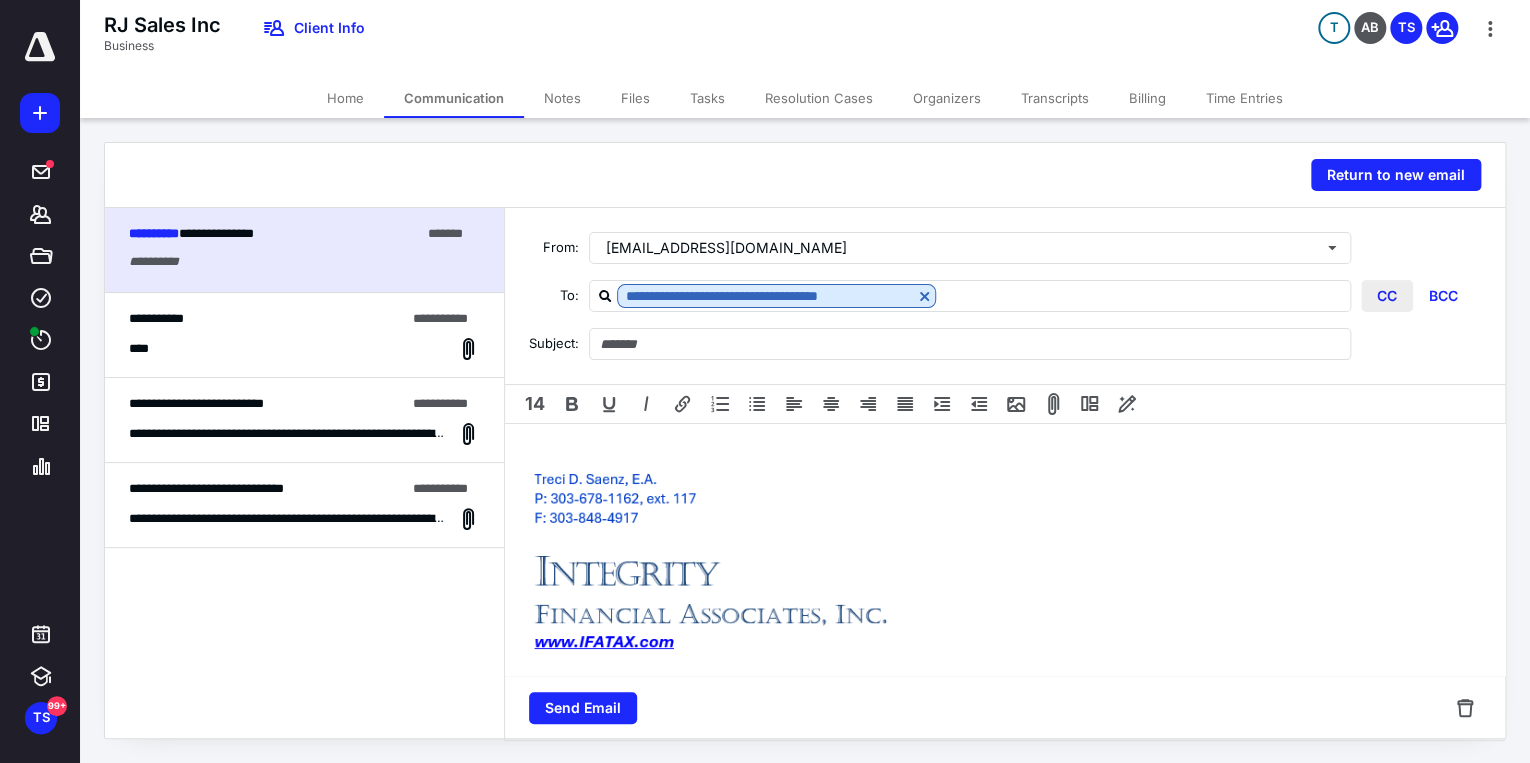 click on "CC" at bounding box center [1387, 296] 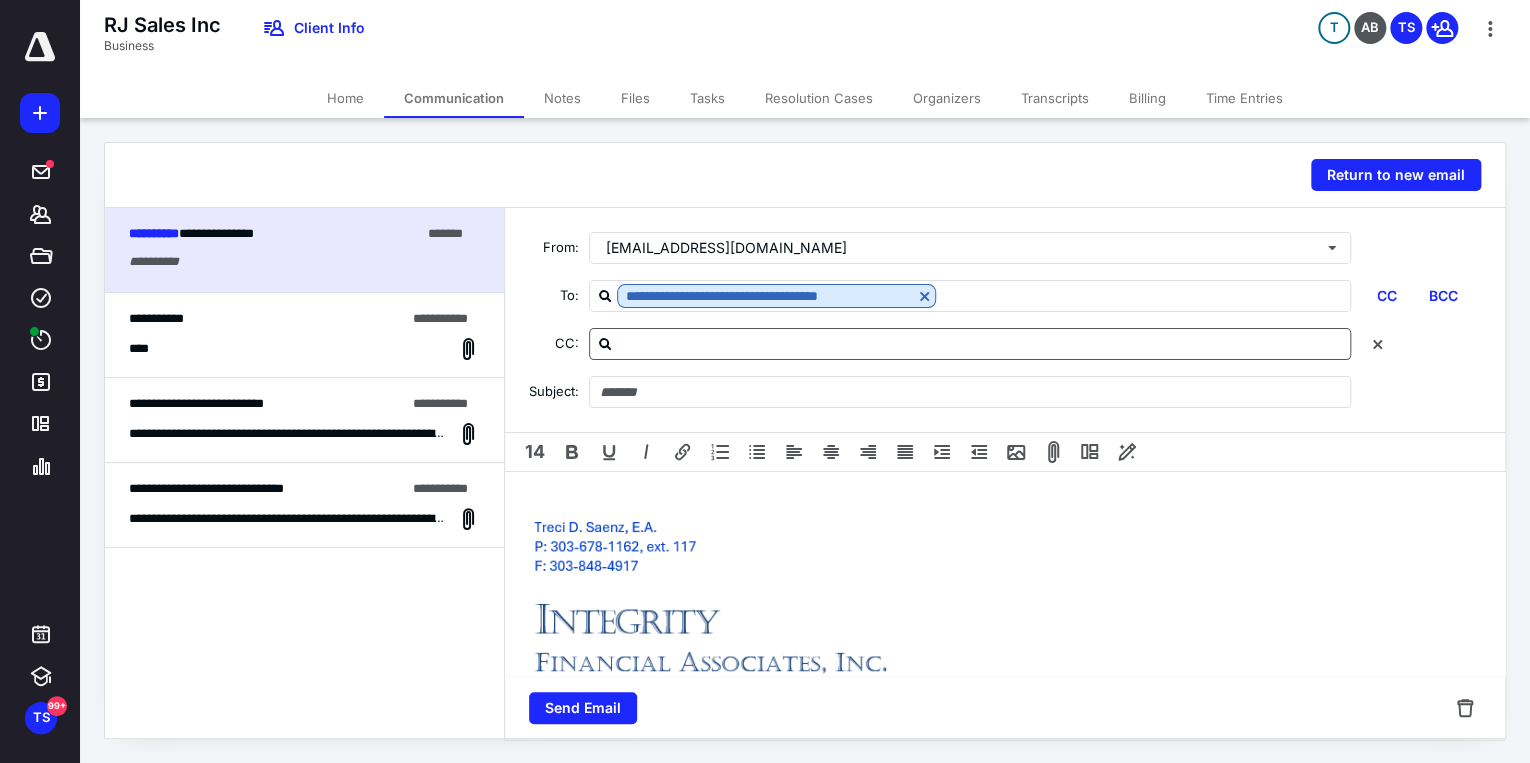 click at bounding box center (982, 343) 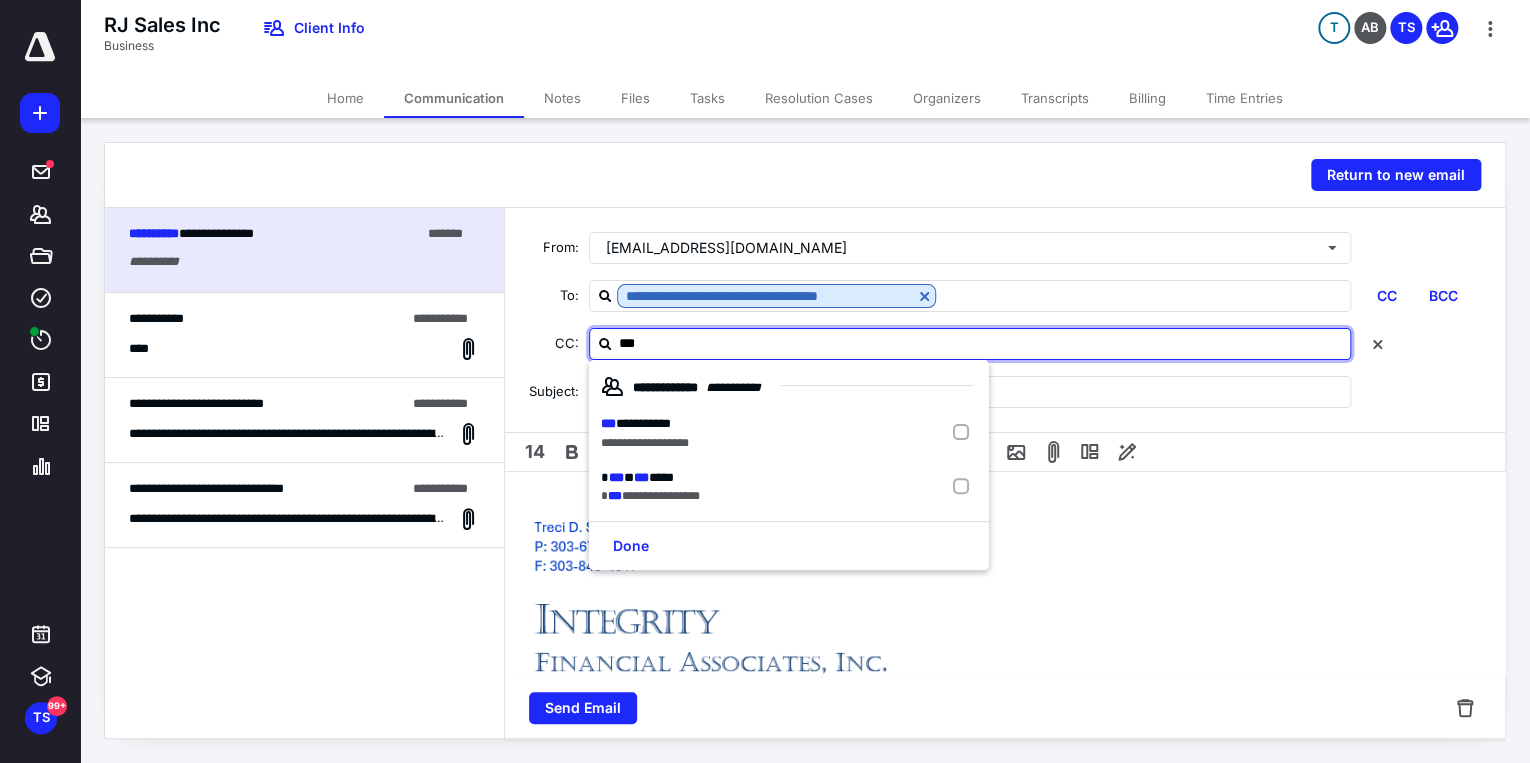 type on "****" 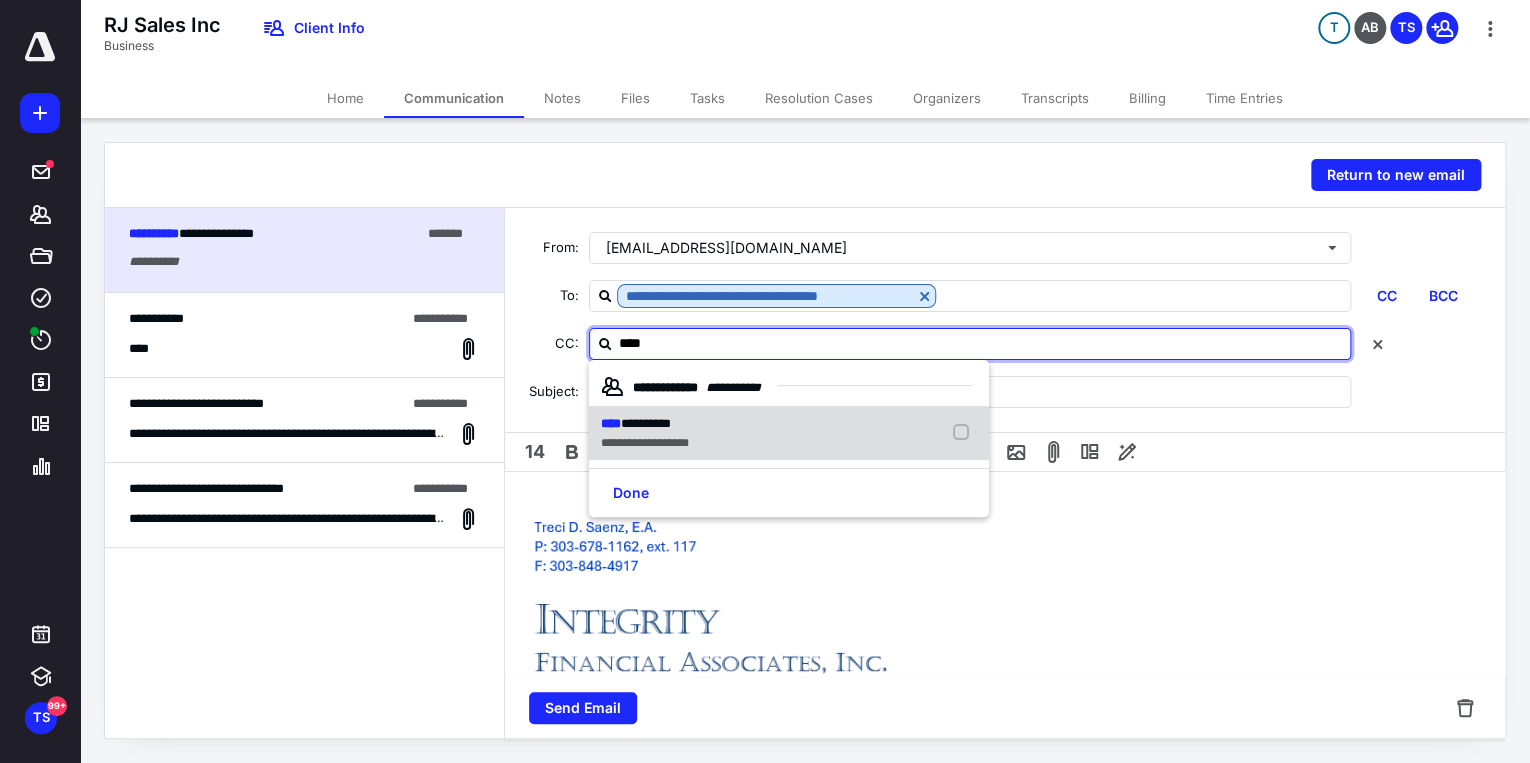 click on "**********" at bounding box center (645, 443) 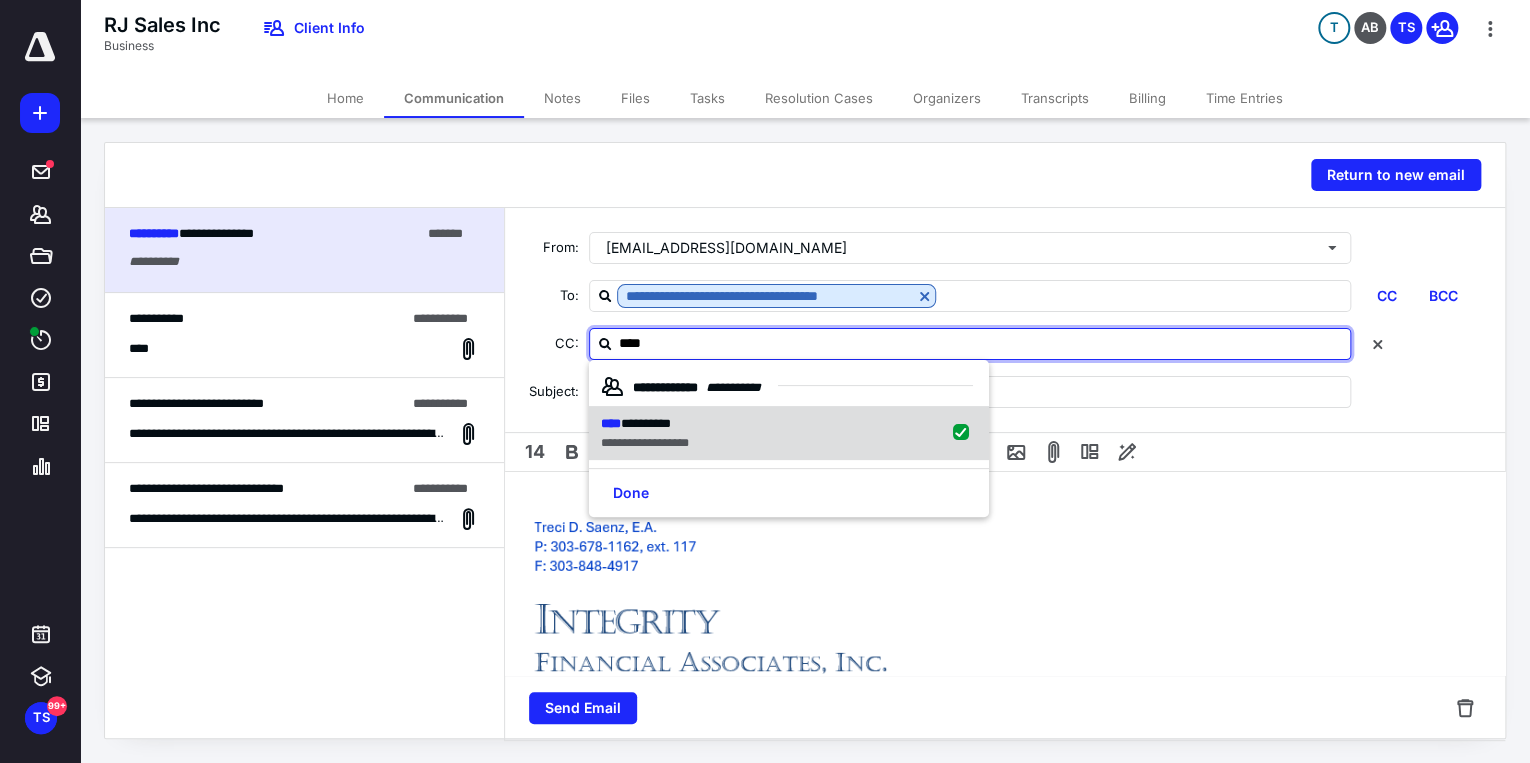 checkbox on "true" 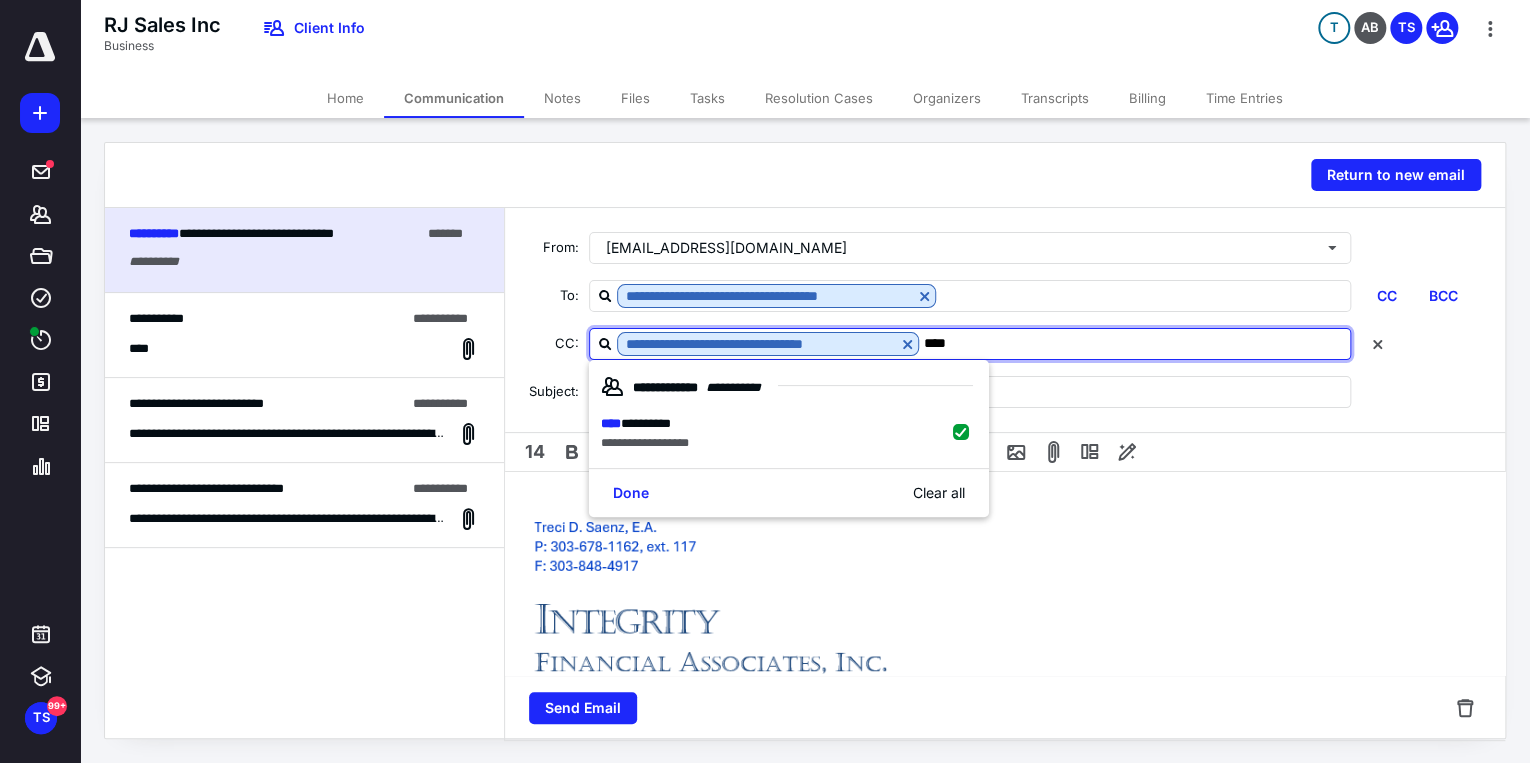 type on "****" 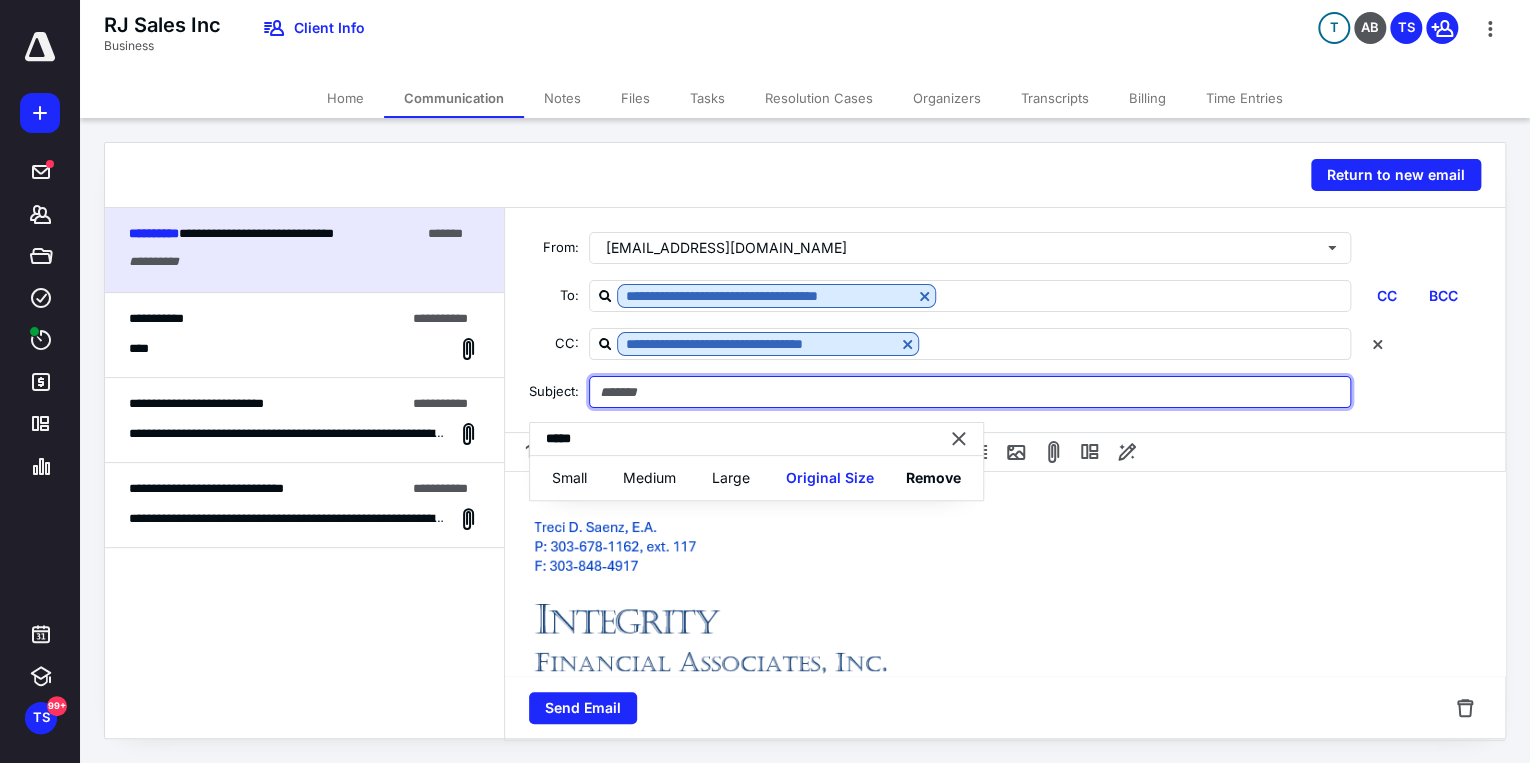 click at bounding box center (970, 392) 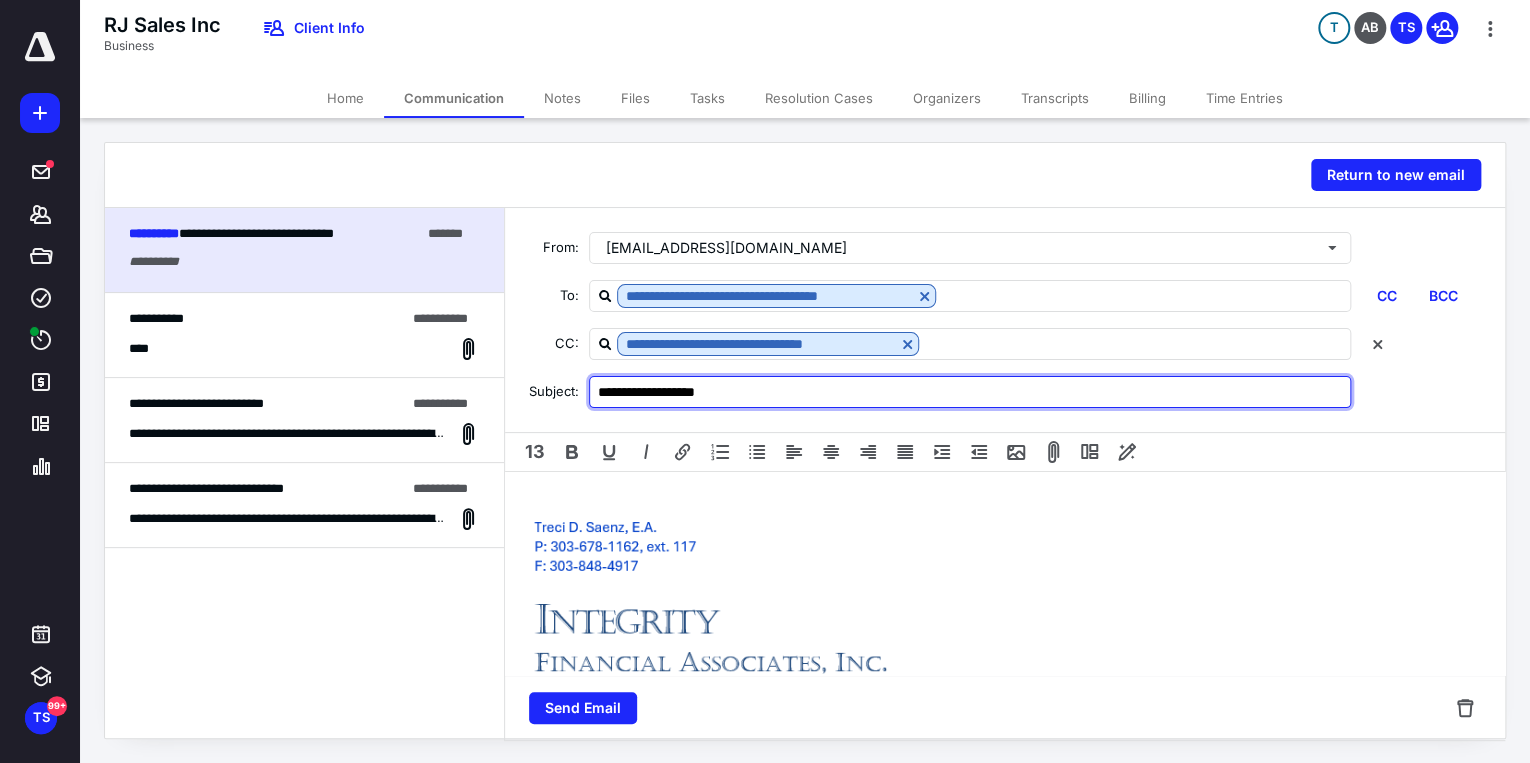 type on "**********" 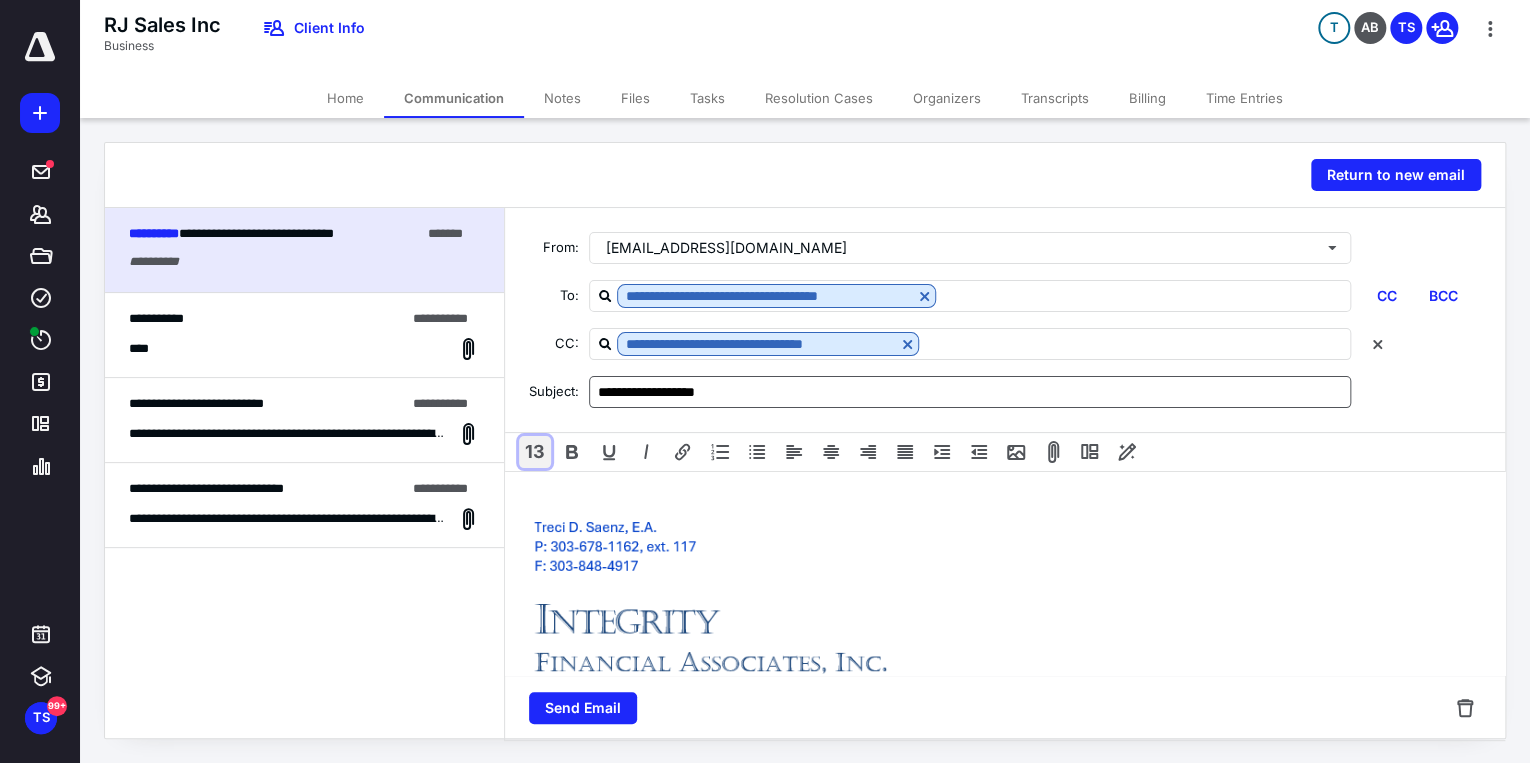 type 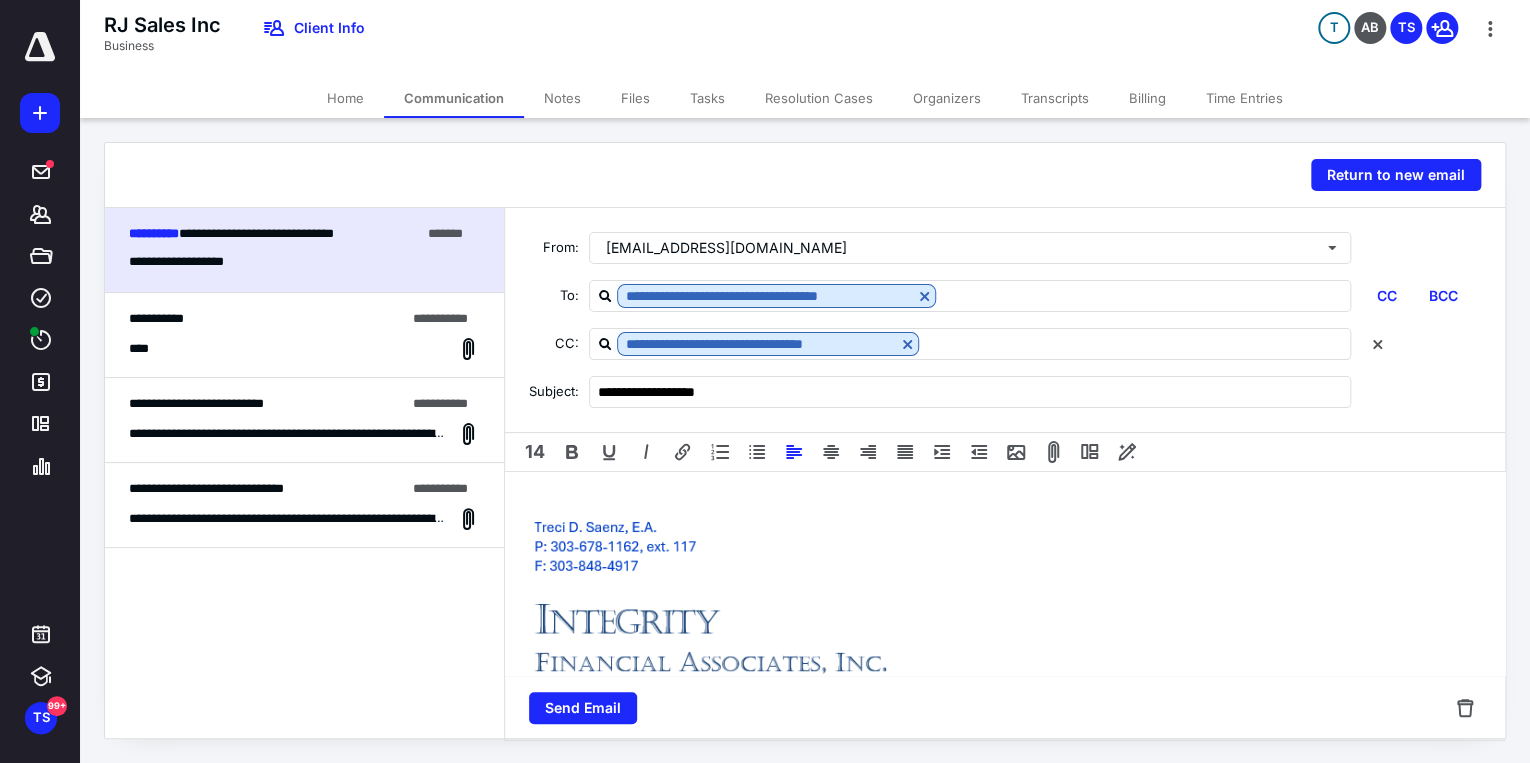 click on "**********" at bounding box center [1005, 637] 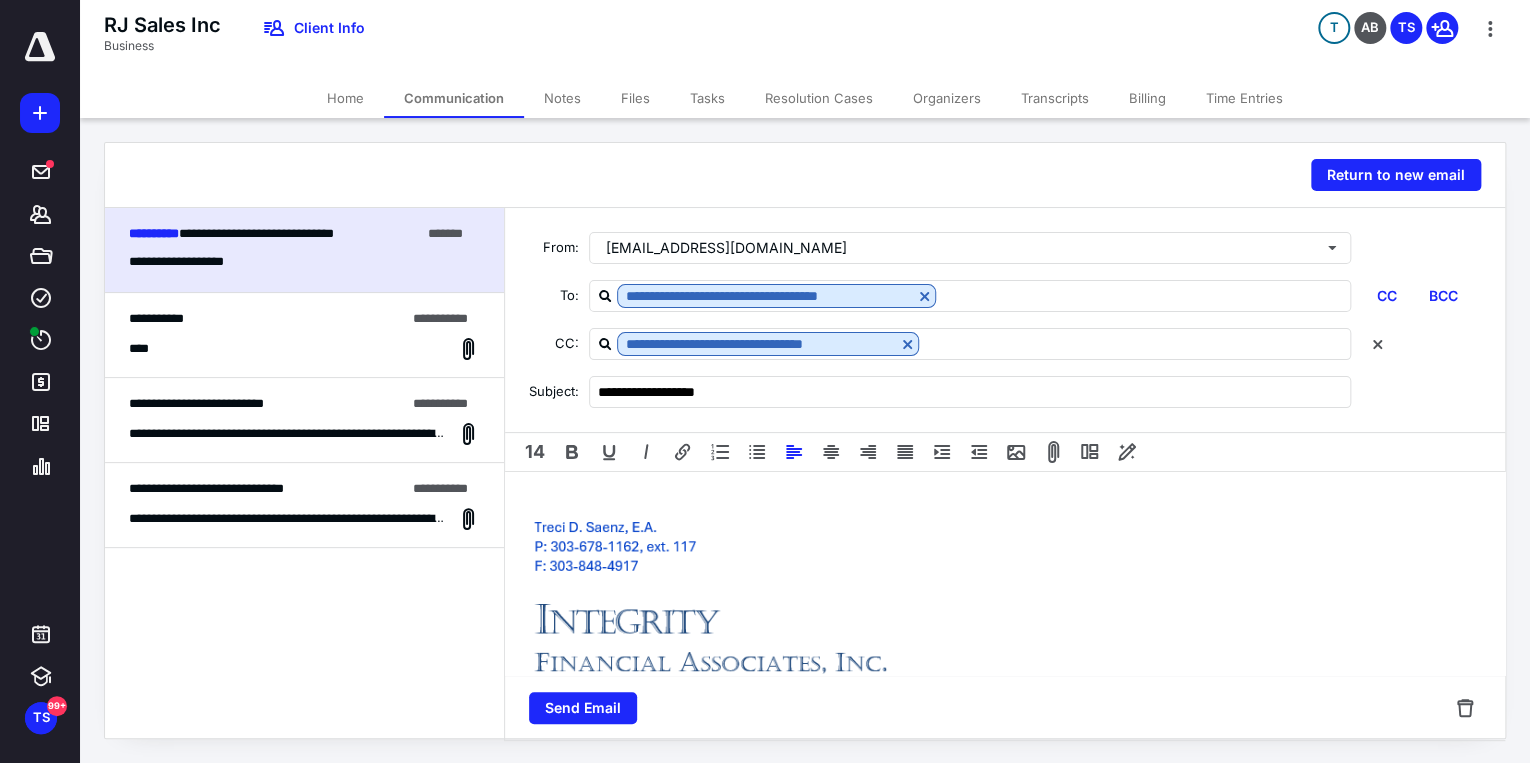 type 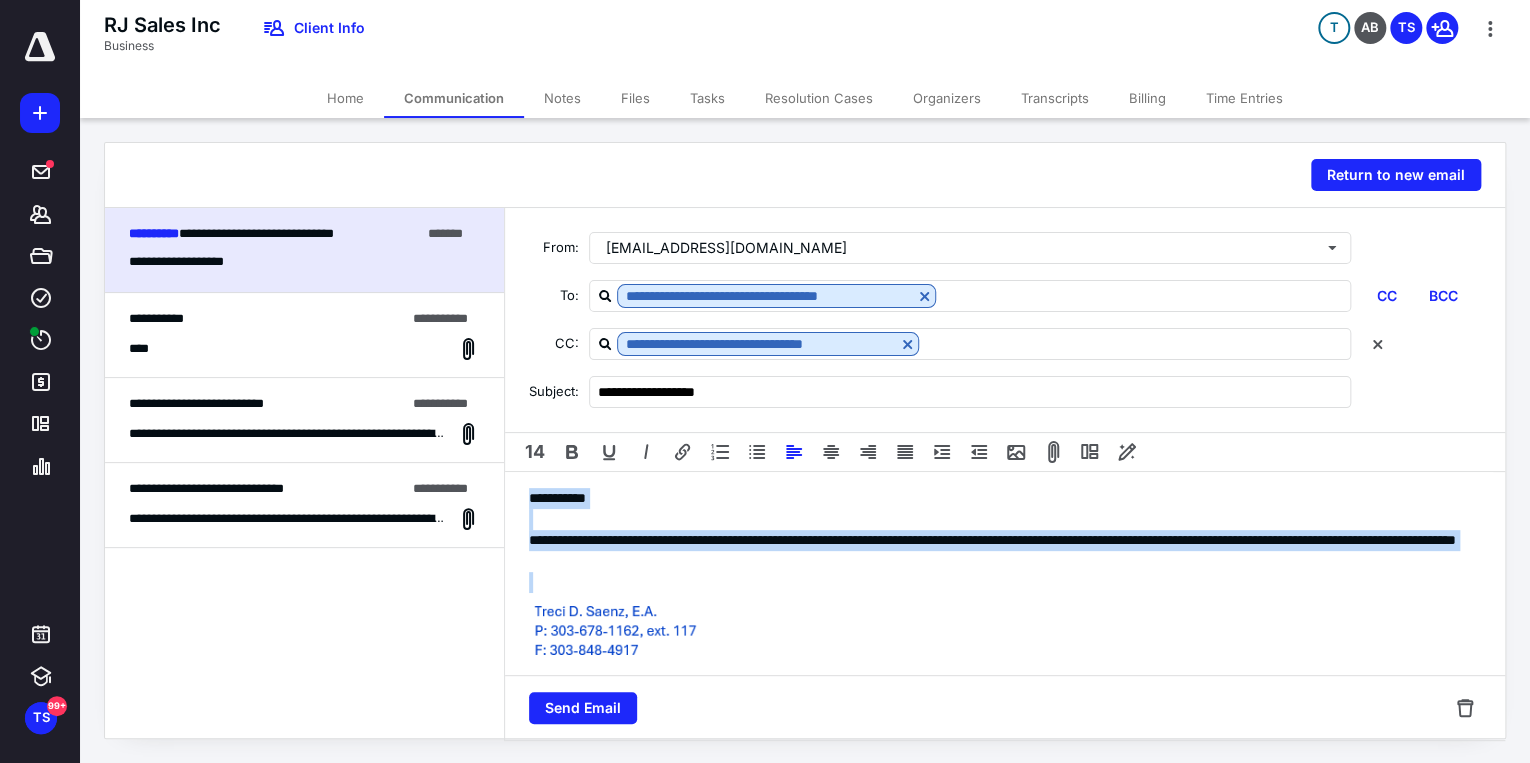 drag, startPoint x: 524, startPoint y: 489, endPoint x: 894, endPoint y: 580, distance: 381.02625 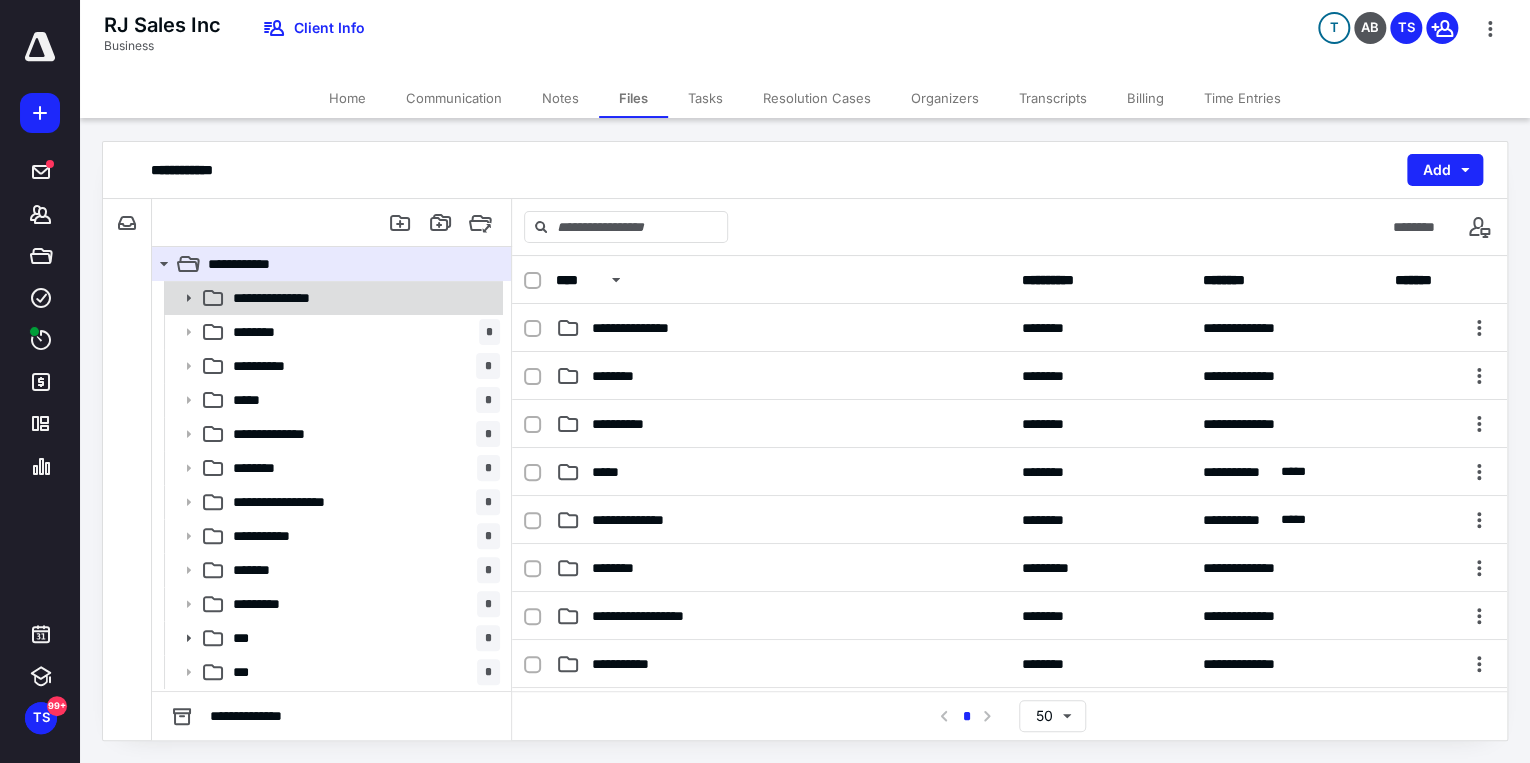 click on "**********" at bounding box center (362, 298) 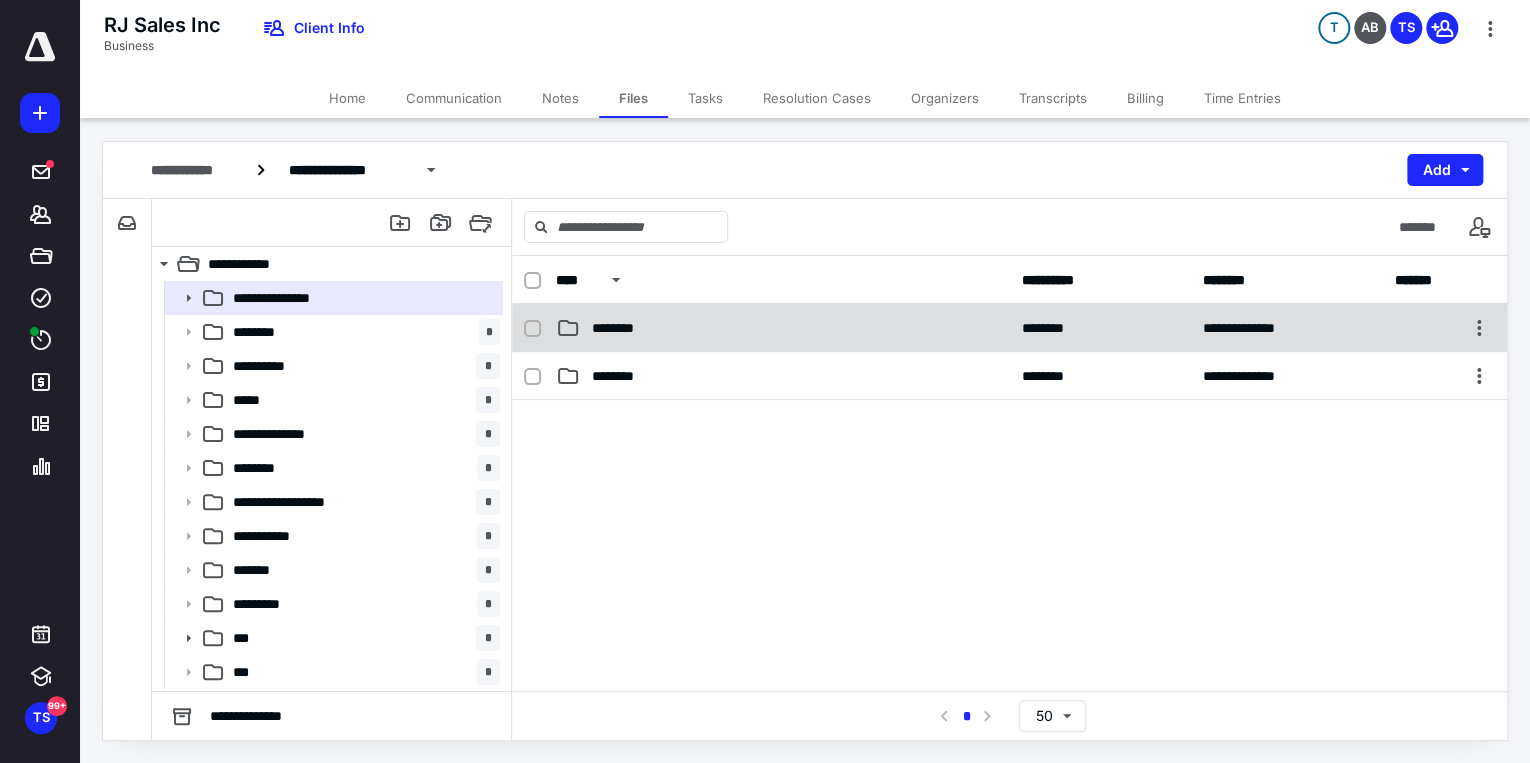 click on "********" at bounding box center [782, 328] 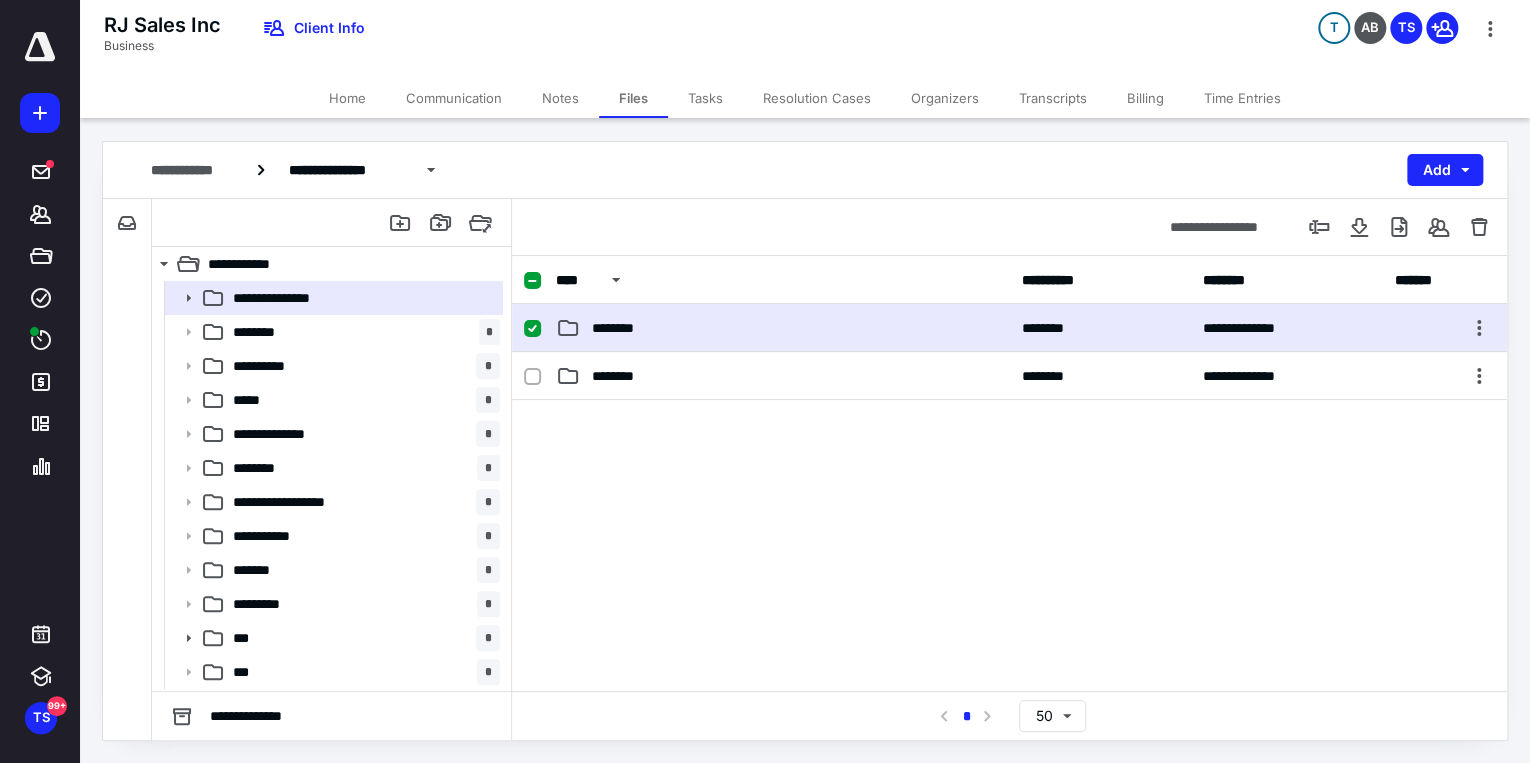 click on "********" at bounding box center [782, 328] 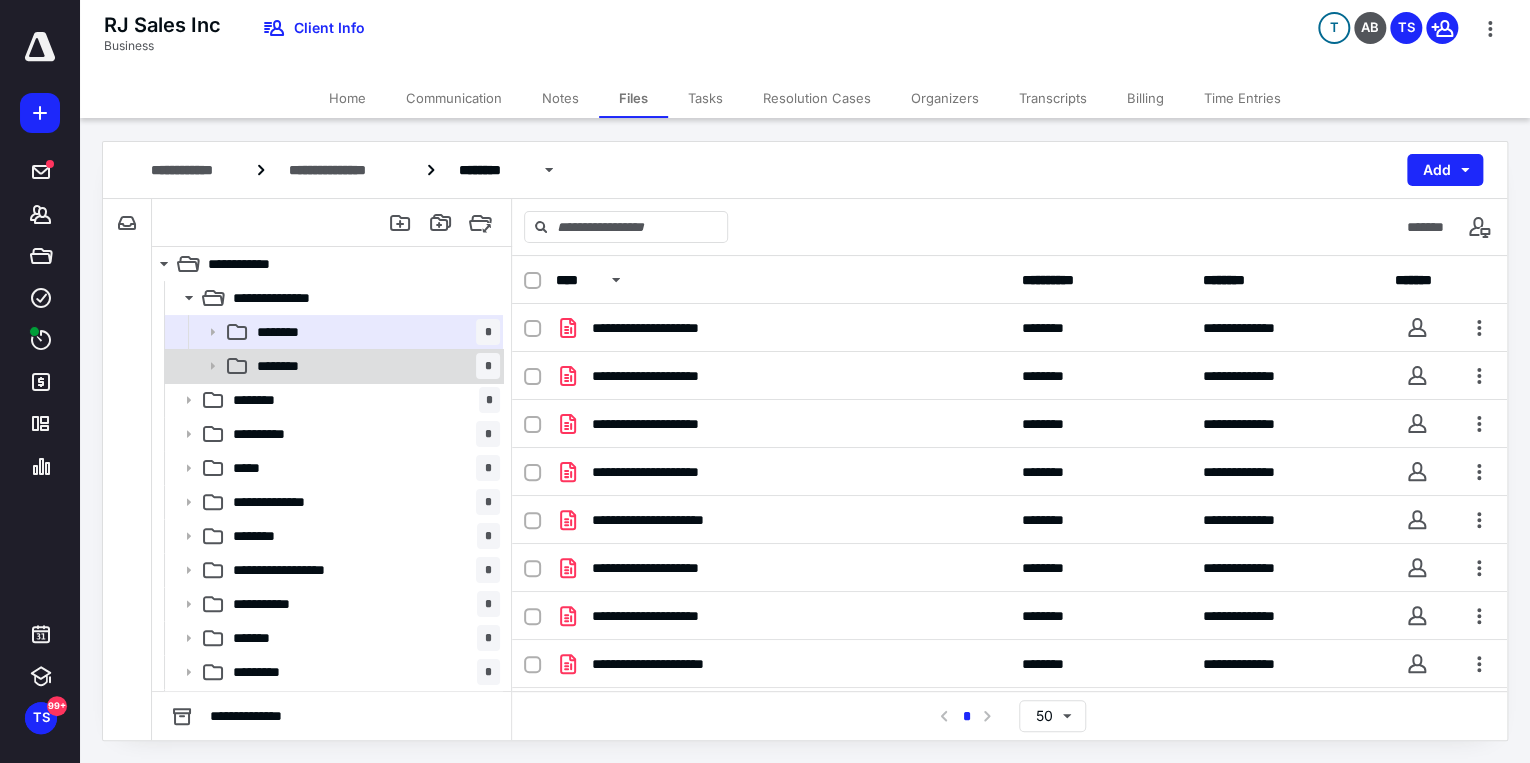 click on "******** *" at bounding box center [374, 366] 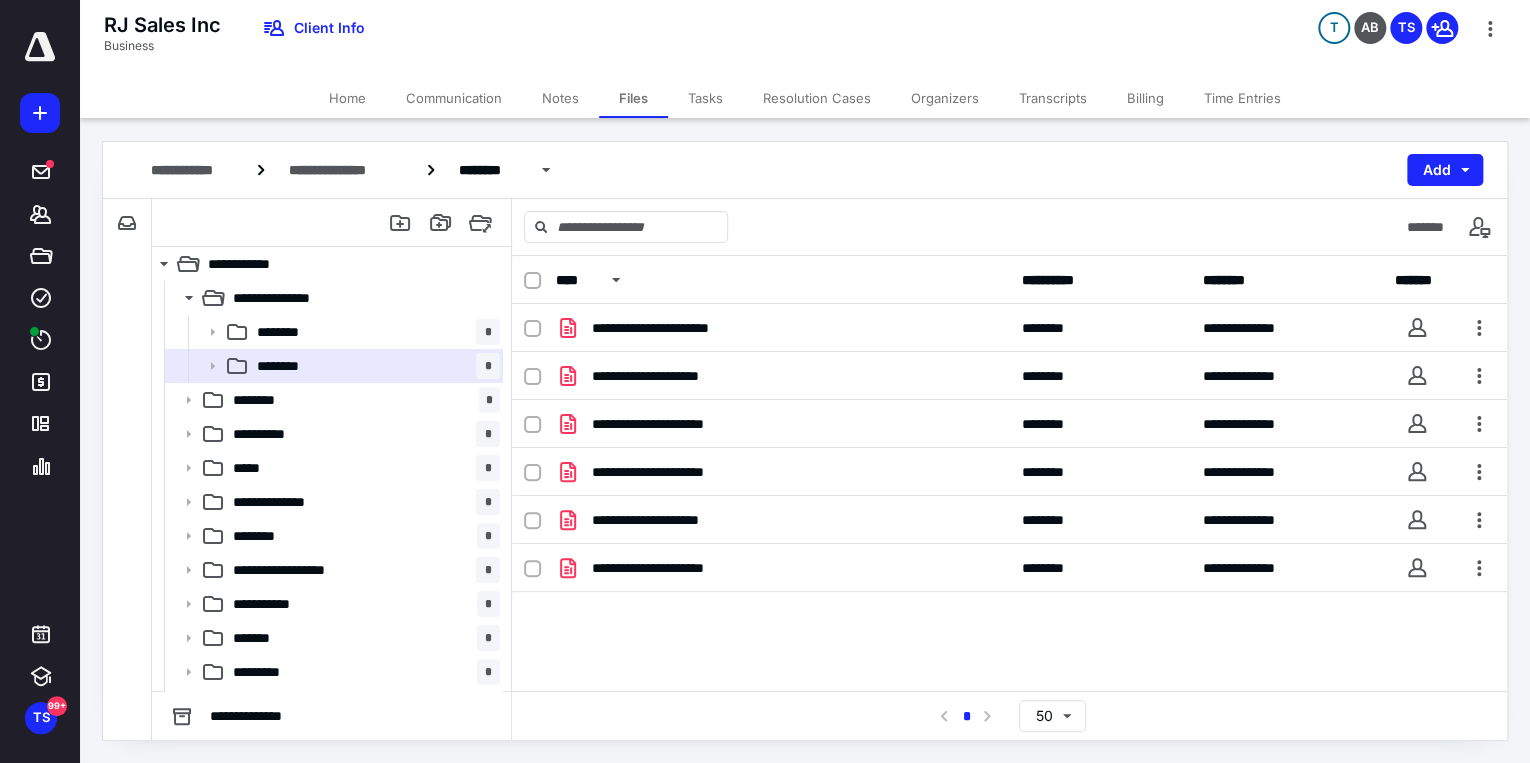 click on "Communication" at bounding box center (454, 98) 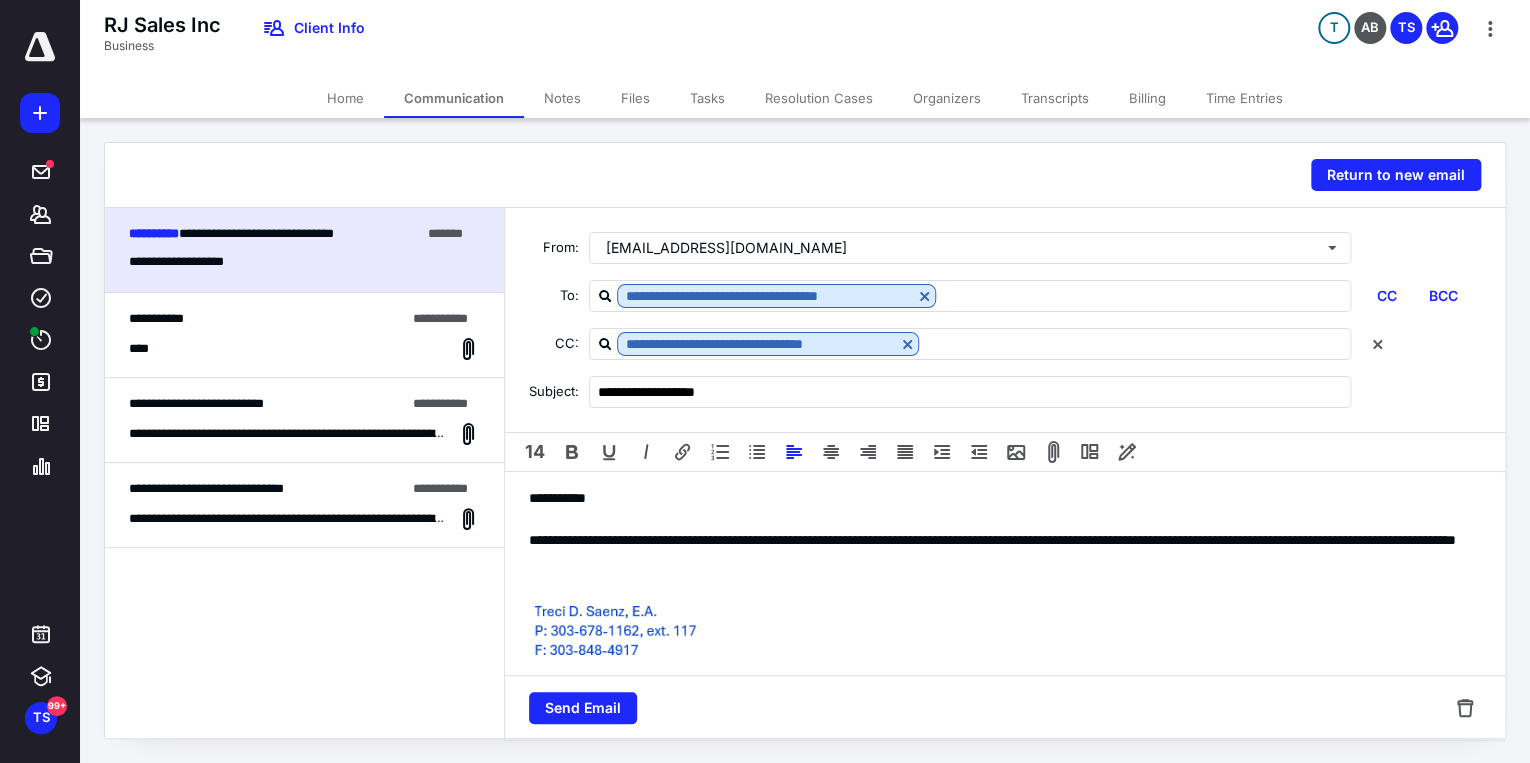 click on "**********" at bounding box center [999, 551] 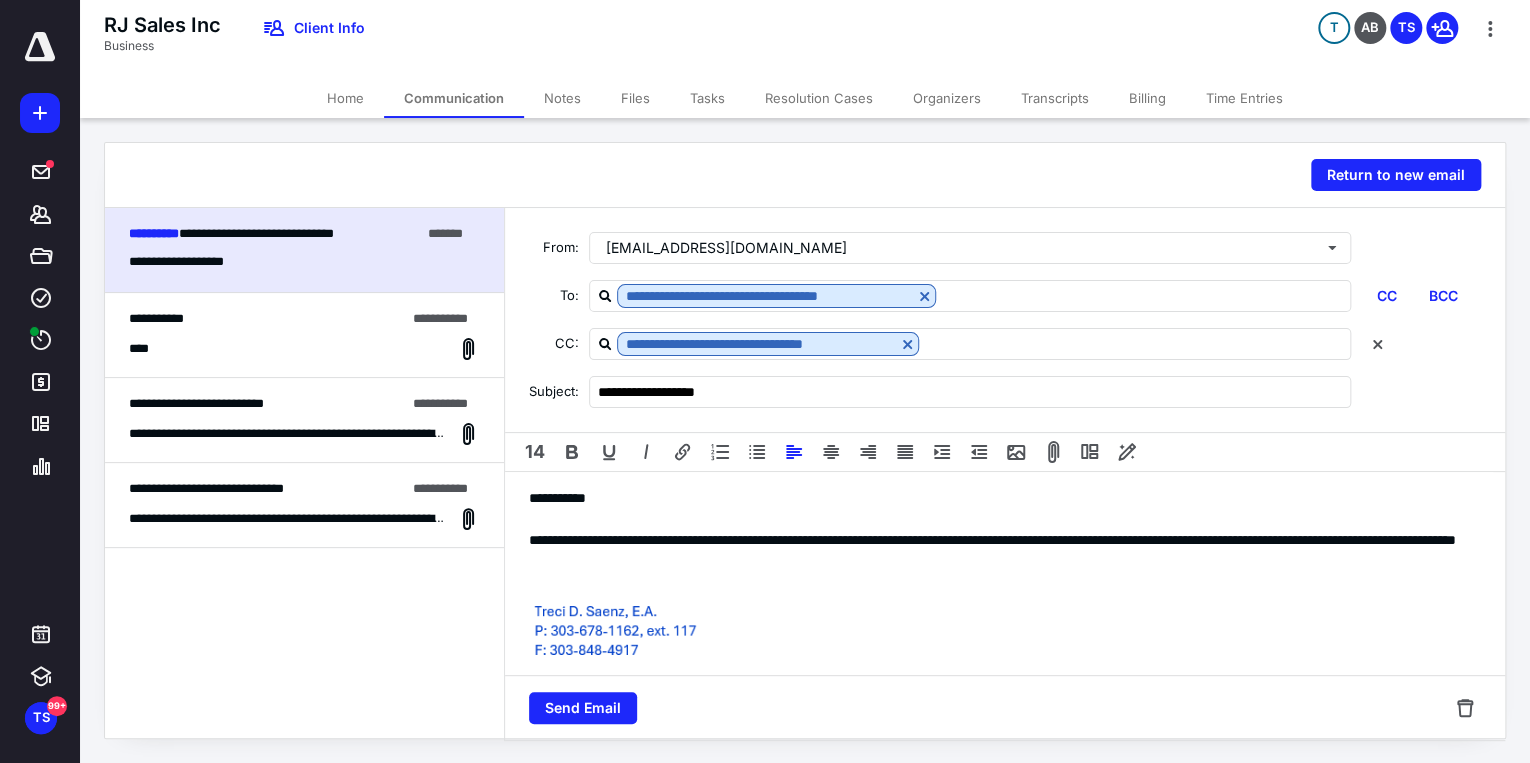 type 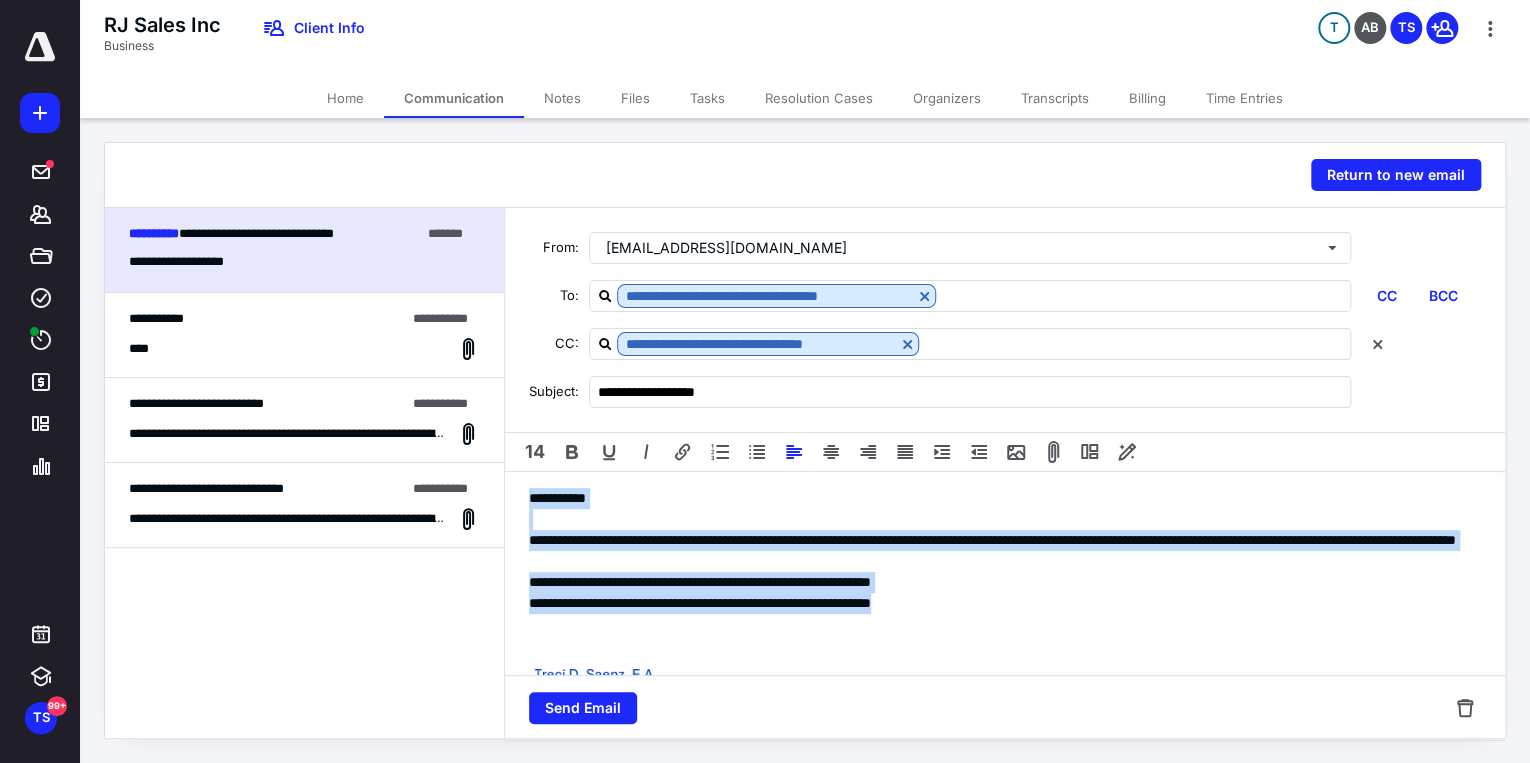 drag, startPoint x: 525, startPoint y: 492, endPoint x: 1039, endPoint y: 606, distance: 526.4903 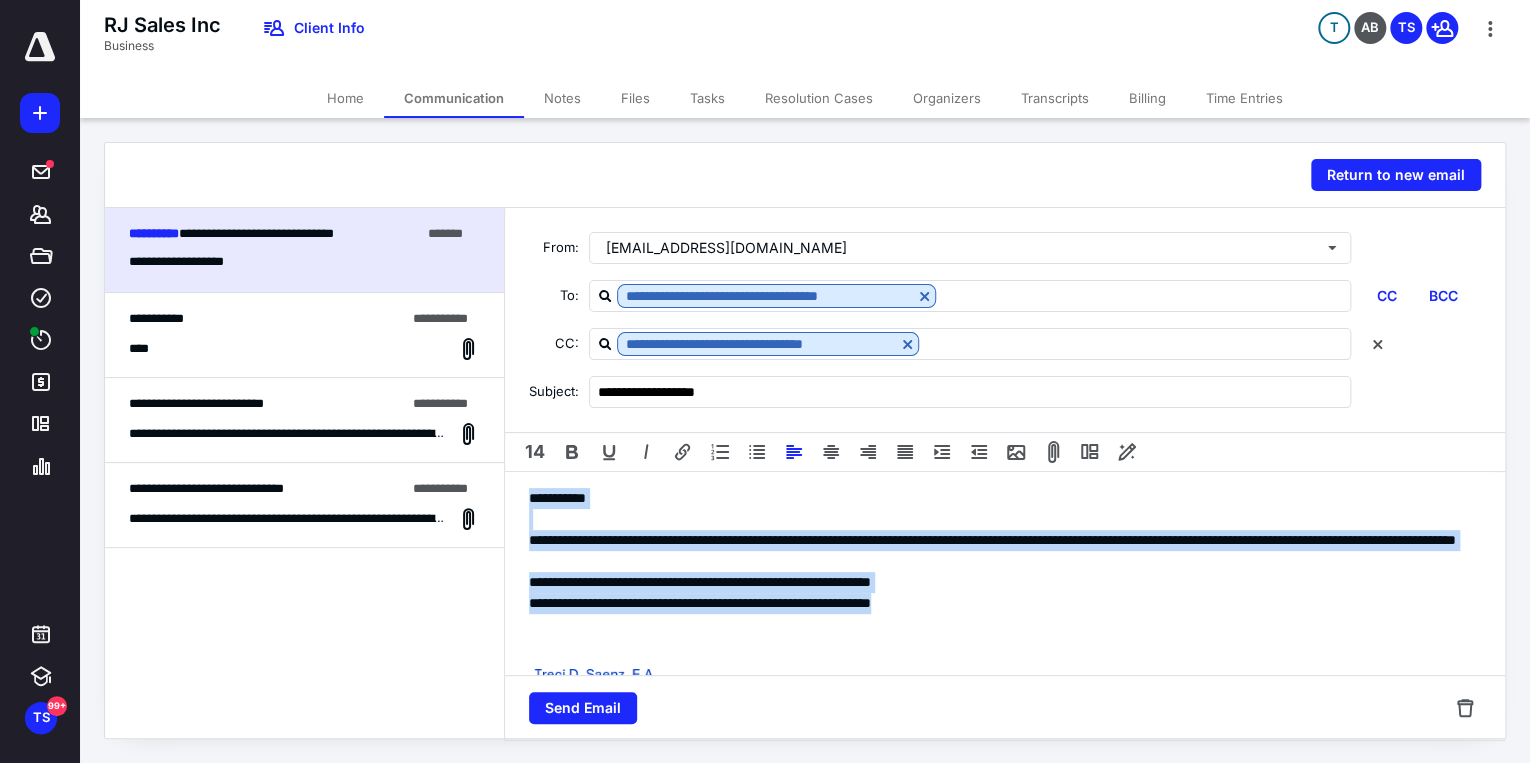 click on "**********" at bounding box center [999, 720] 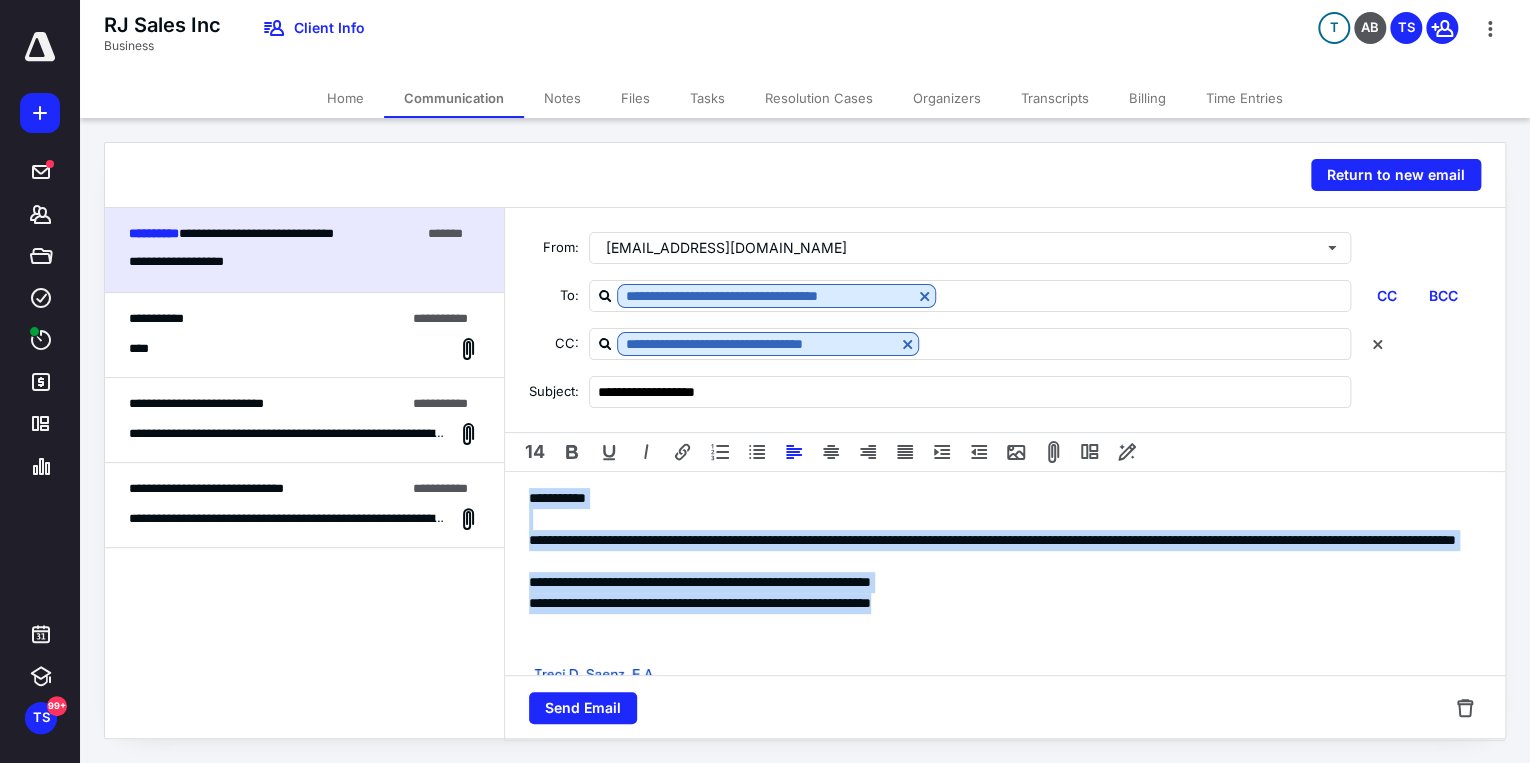copy on "**********" 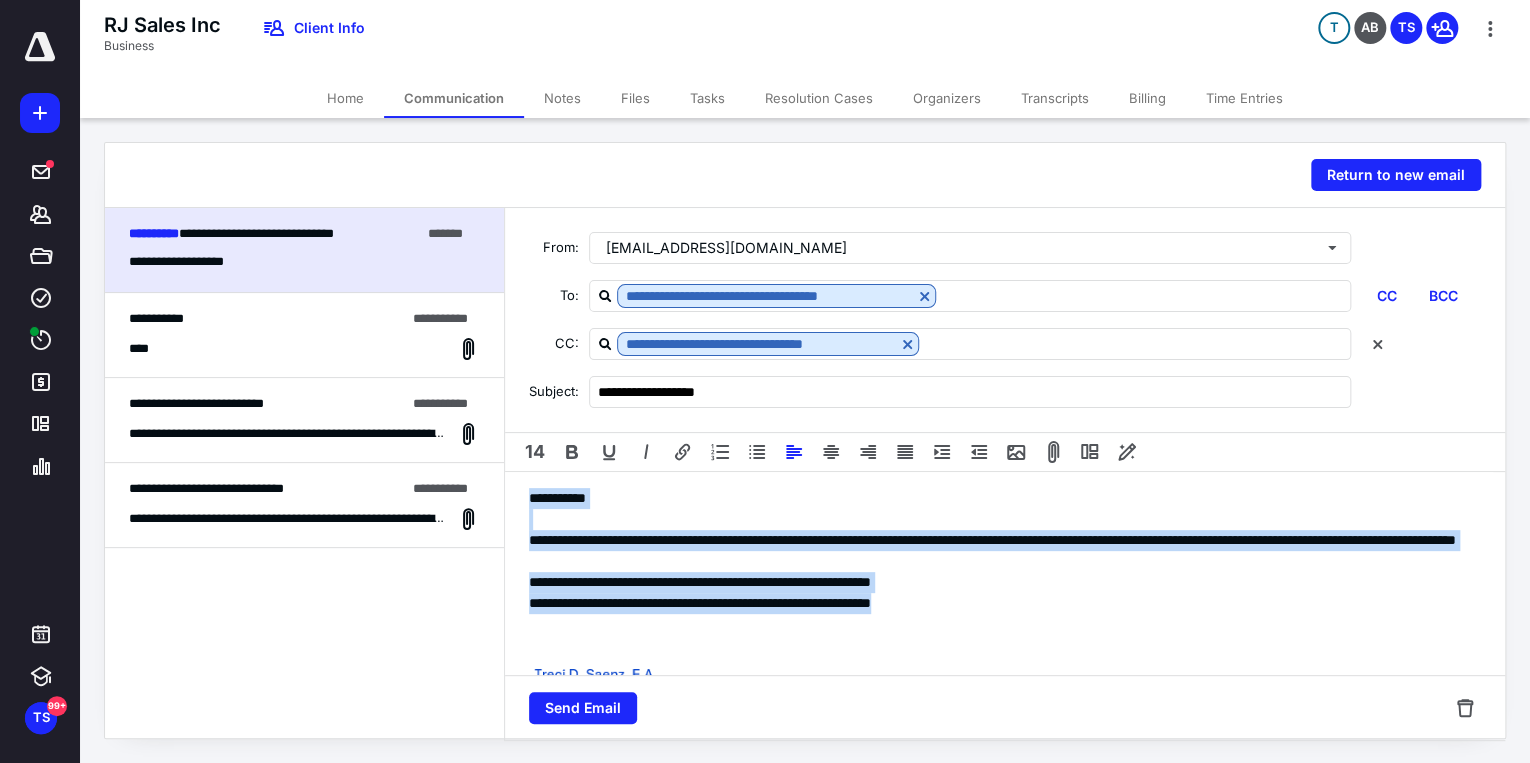 click on "Files" at bounding box center (635, 98) 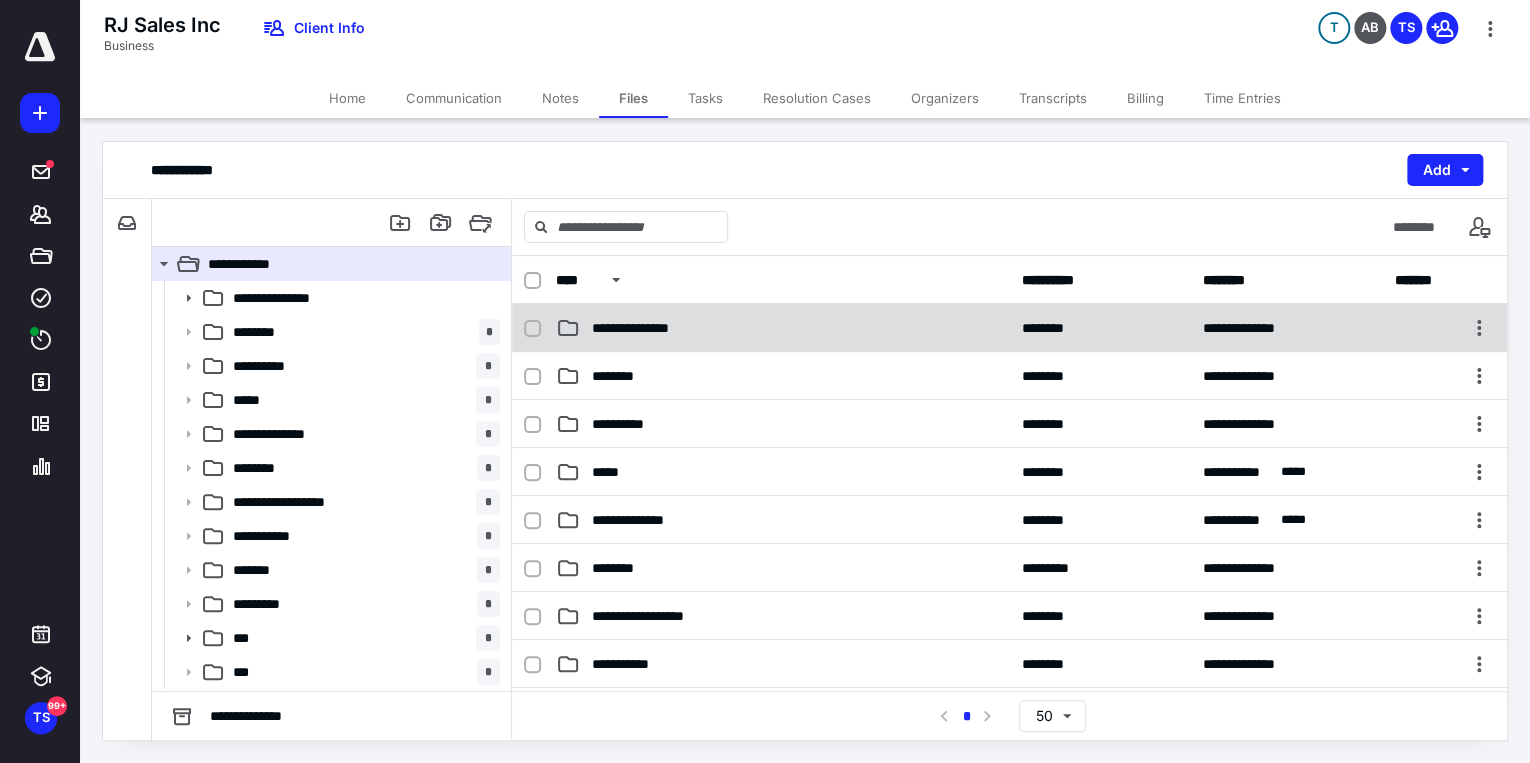click on "**********" at bounding box center (1009, 328) 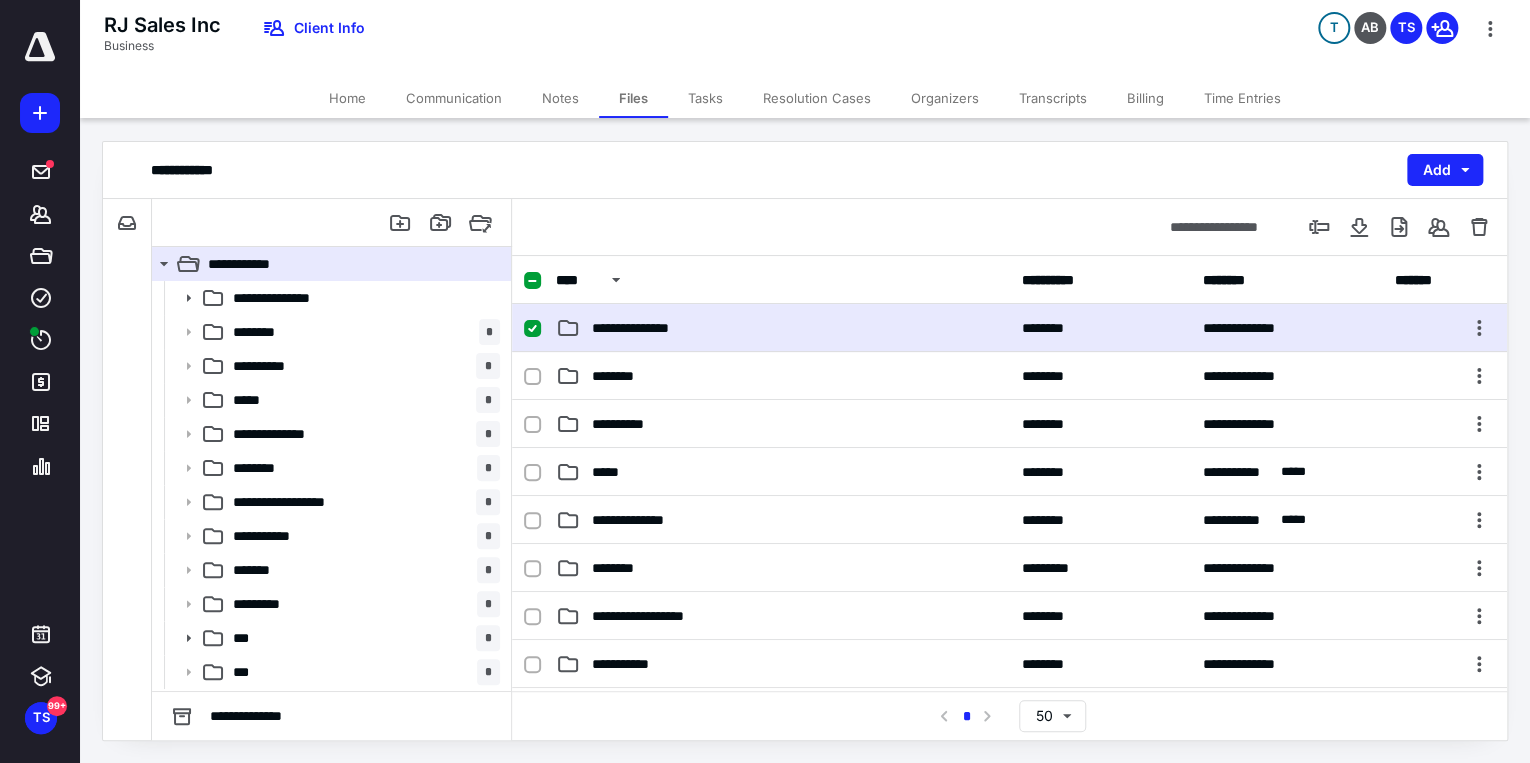 click on "**********" at bounding box center [1009, 328] 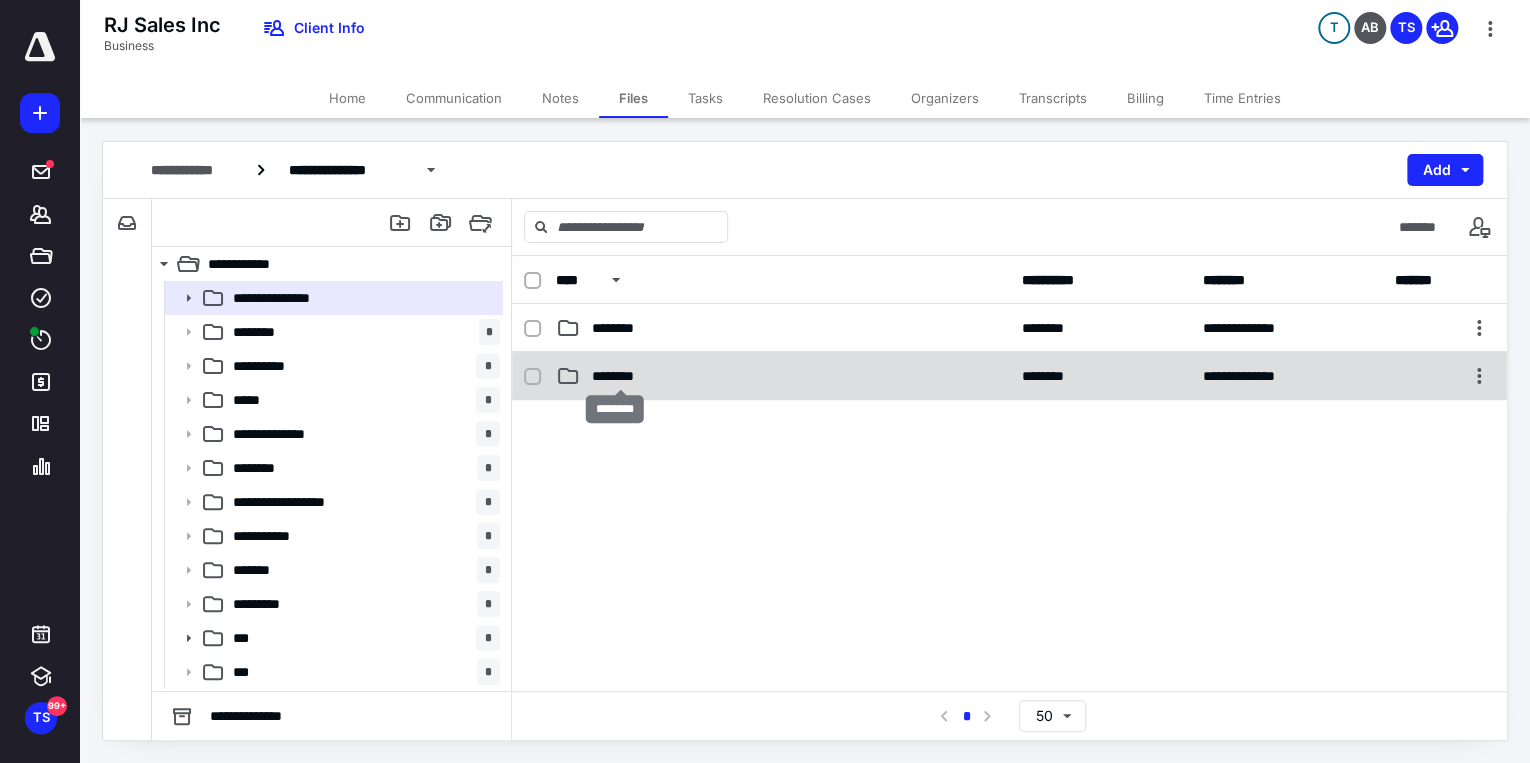click on "********" at bounding box center (621, 376) 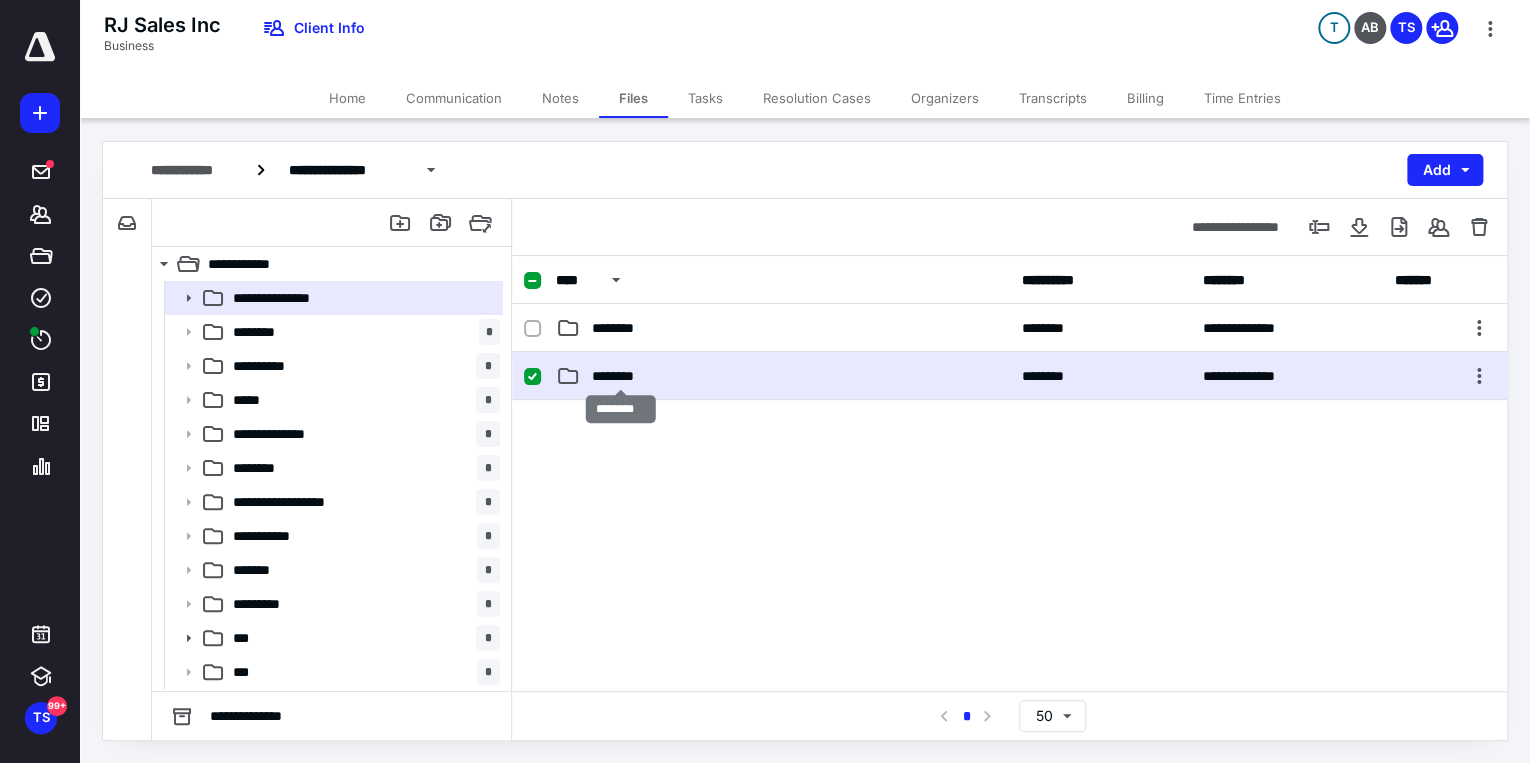 click on "********" at bounding box center (621, 376) 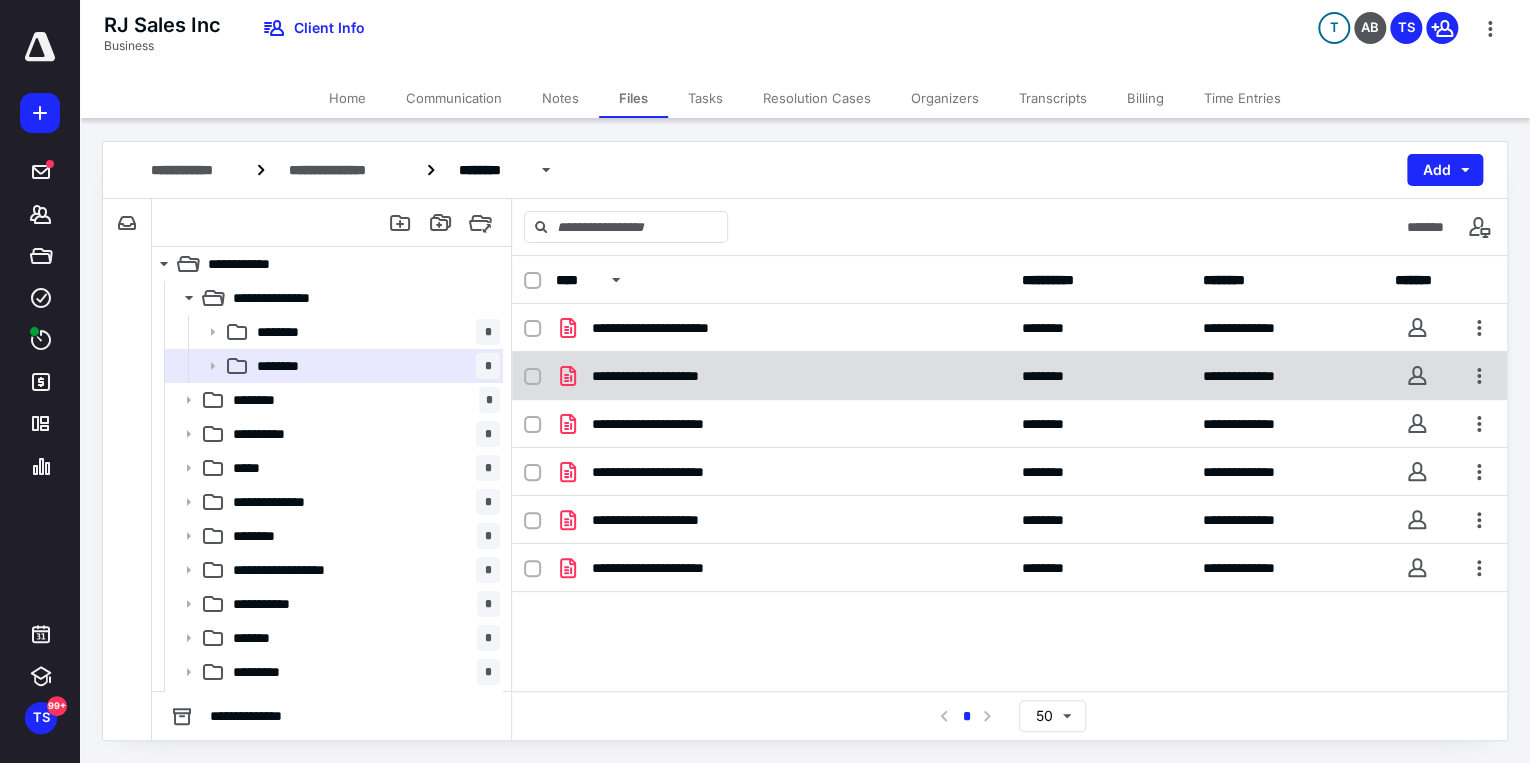 click on "**********" at bounding box center [782, 376] 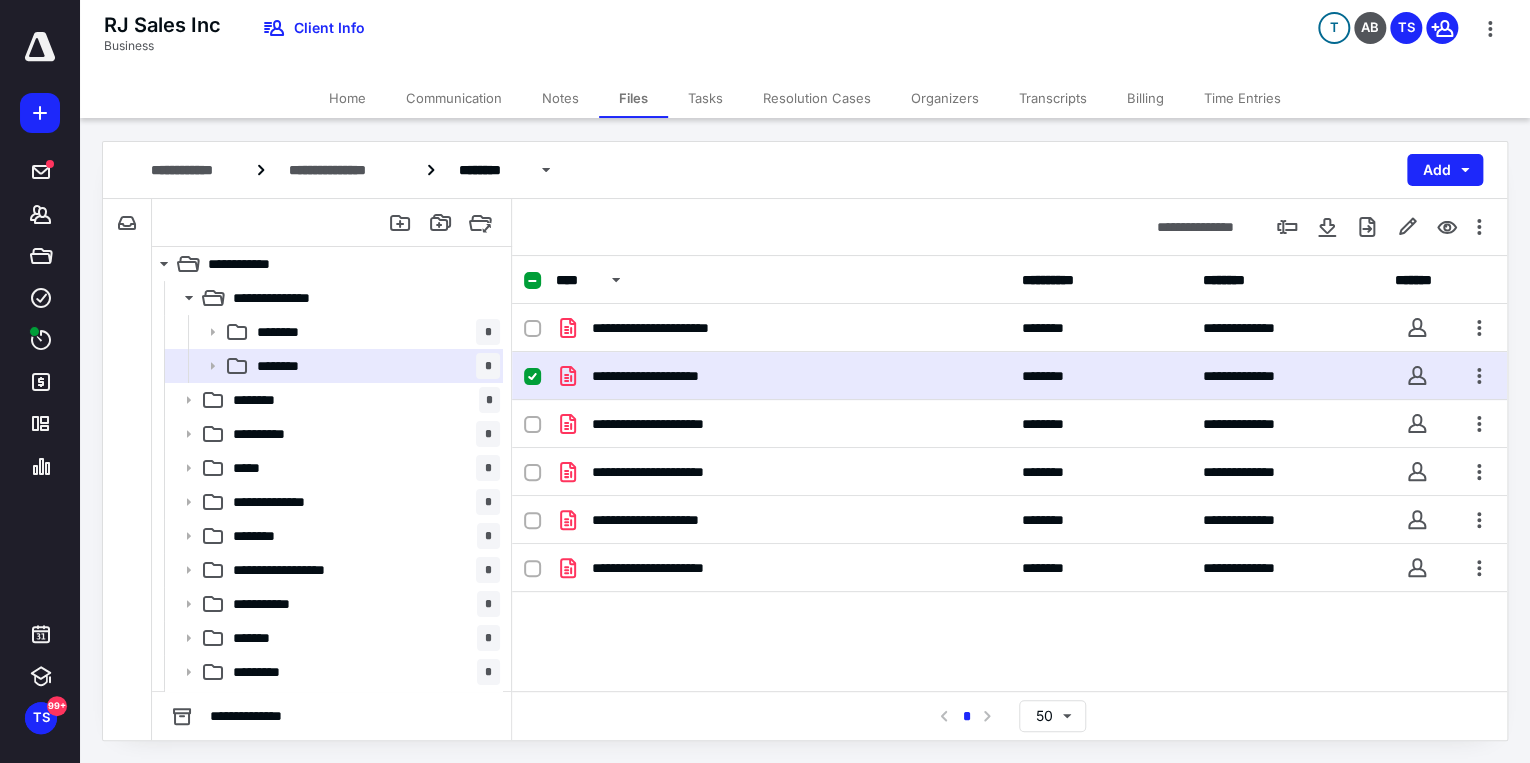 click on "**********" at bounding box center (782, 376) 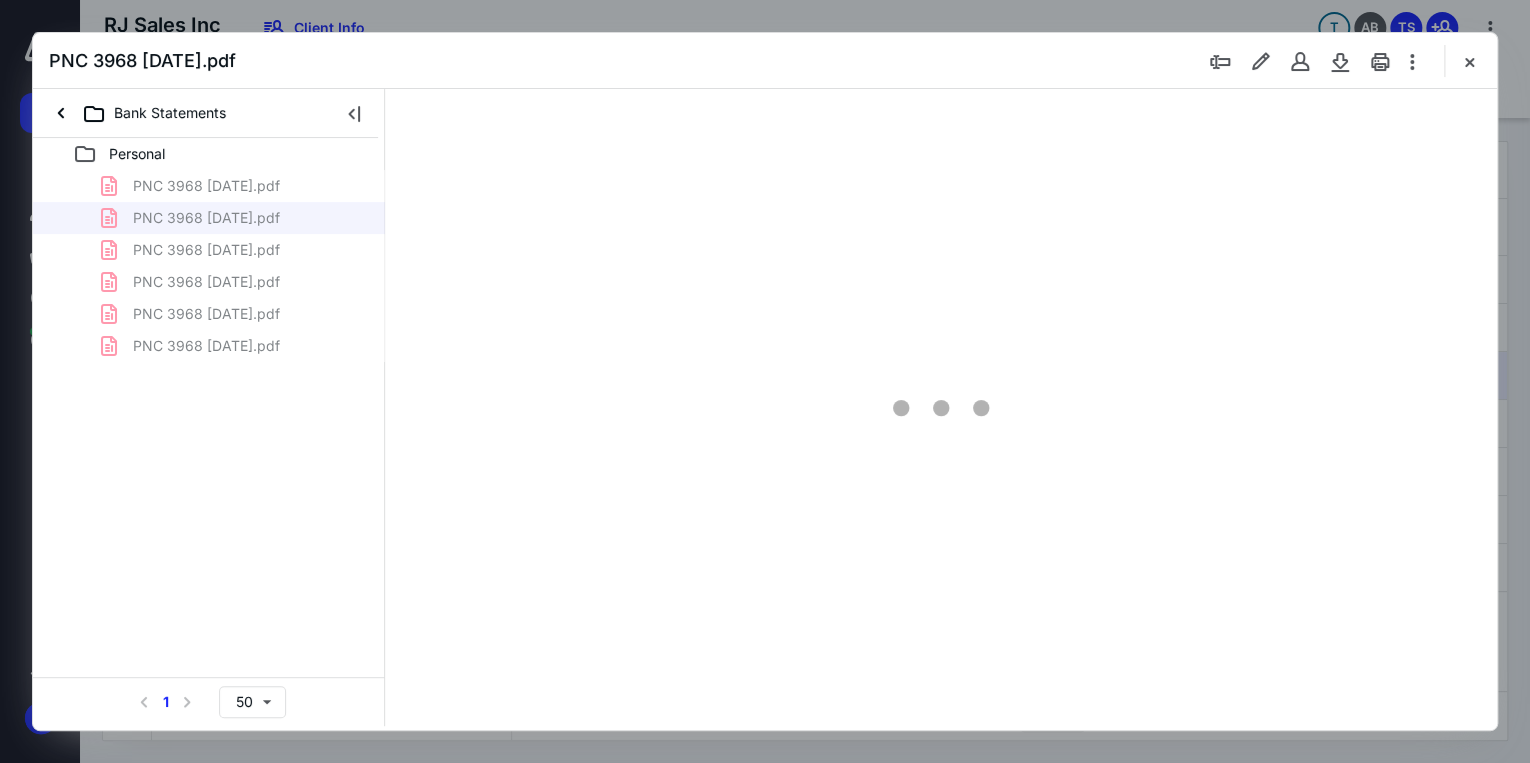 scroll, scrollTop: 0, scrollLeft: 0, axis: both 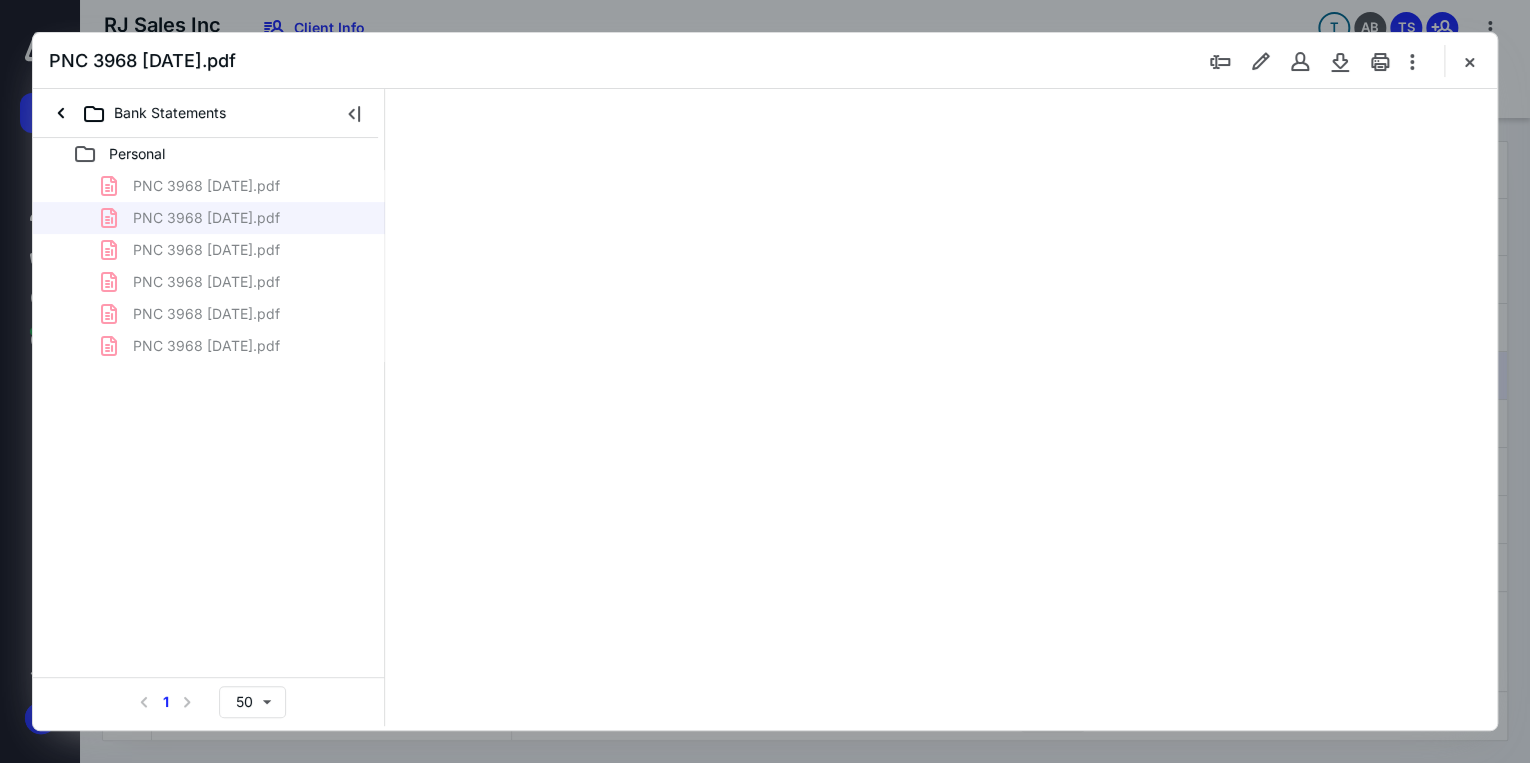 type on "71" 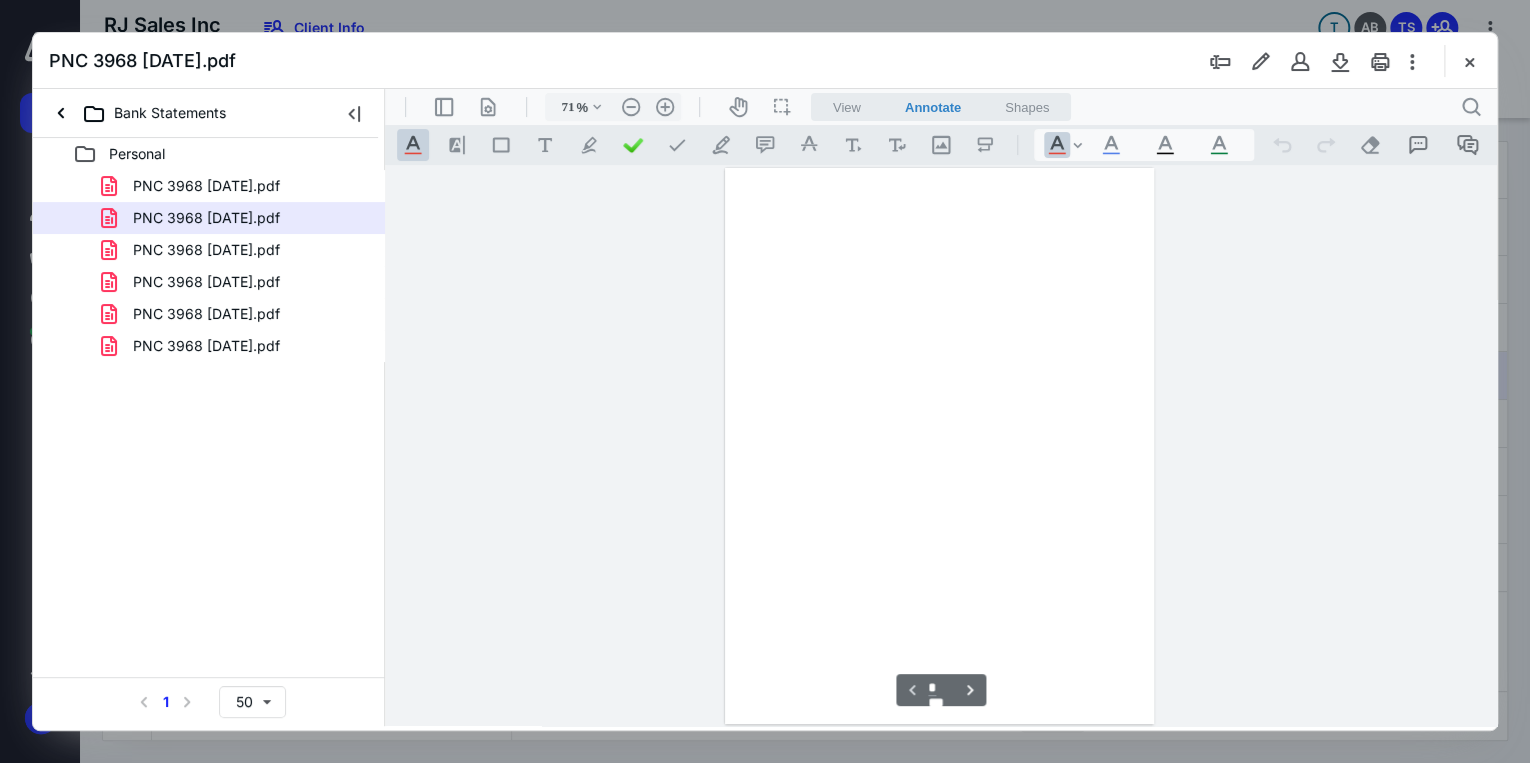 scroll, scrollTop: 79, scrollLeft: 0, axis: vertical 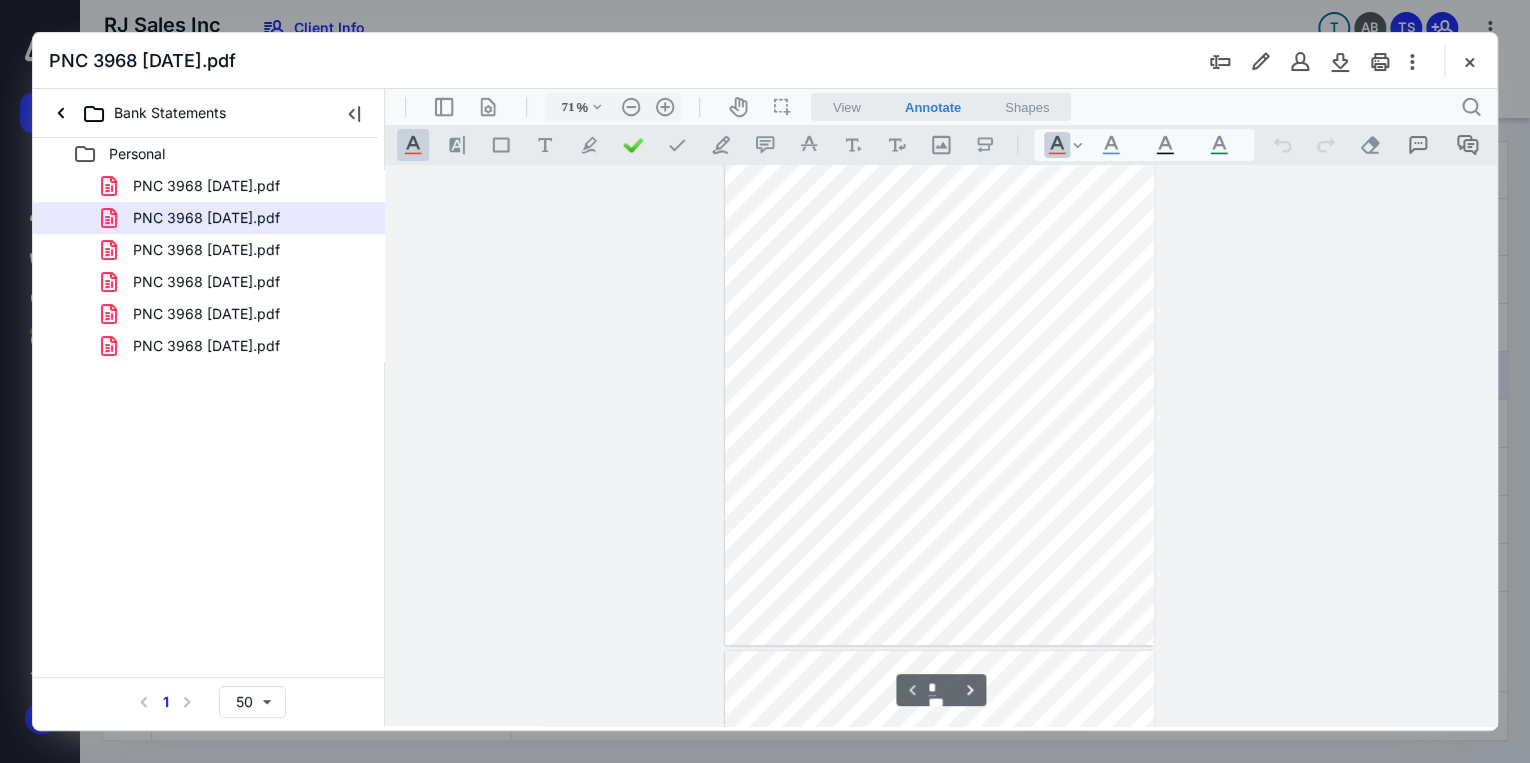 drag, startPoint x: 1471, startPoint y: 60, endPoint x: 1208, endPoint y: 132, distance: 272.67746 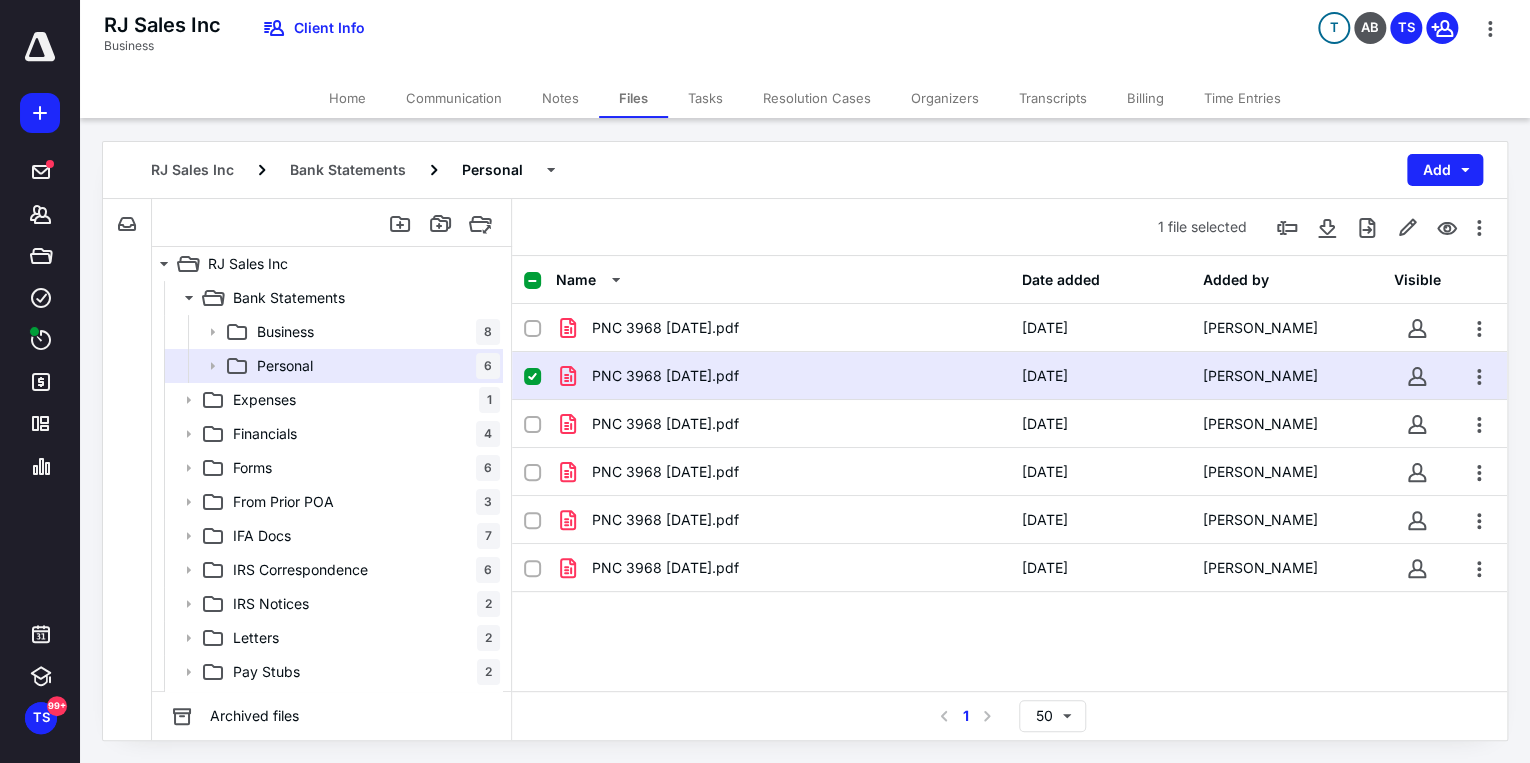 click on "Communication" at bounding box center [454, 98] 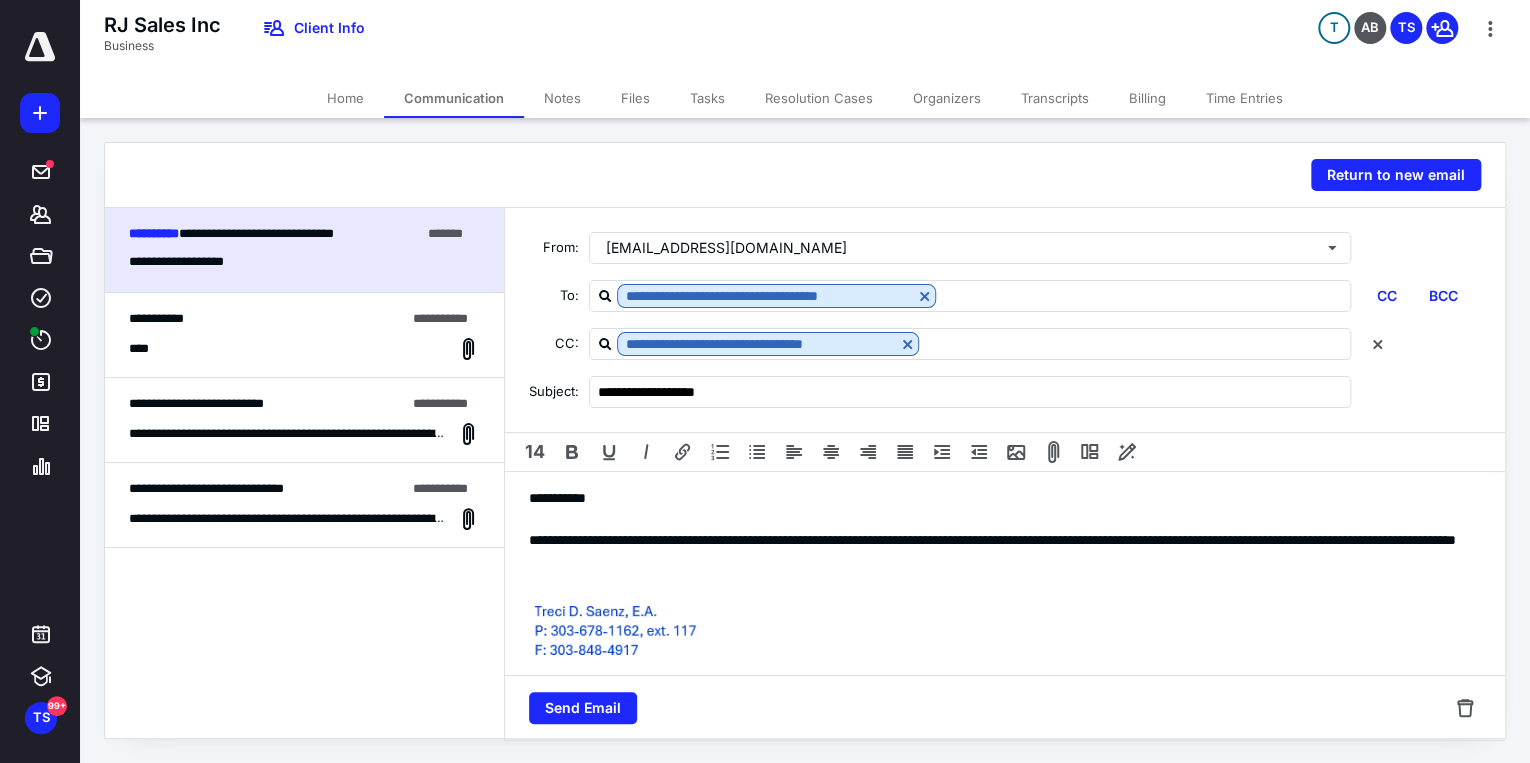 click on "**********" at bounding box center [999, 551] 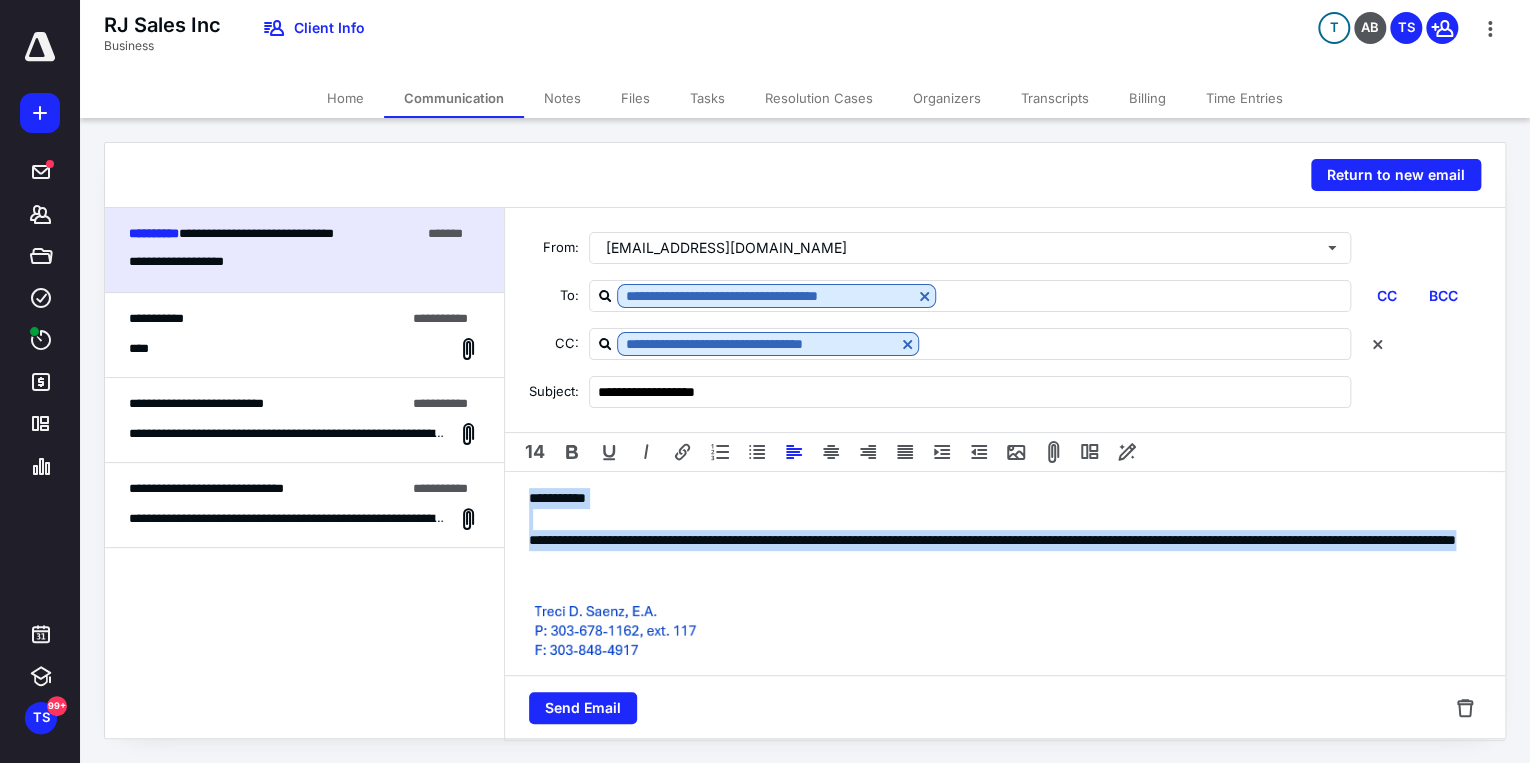 drag, startPoint x: 521, startPoint y: 499, endPoint x: 825, endPoint y: 564, distance: 310.87137 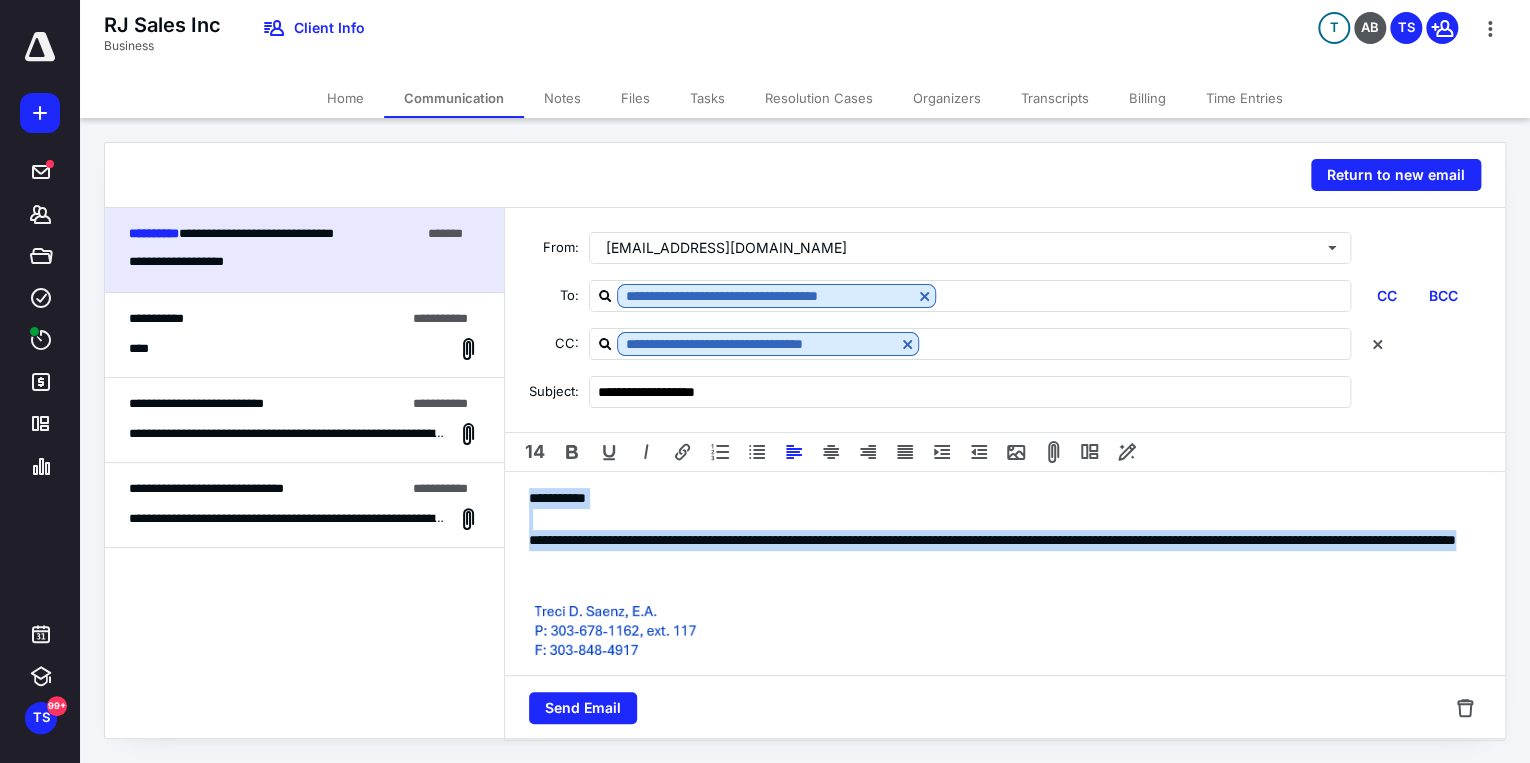 click on "**********" at bounding box center (999, 689) 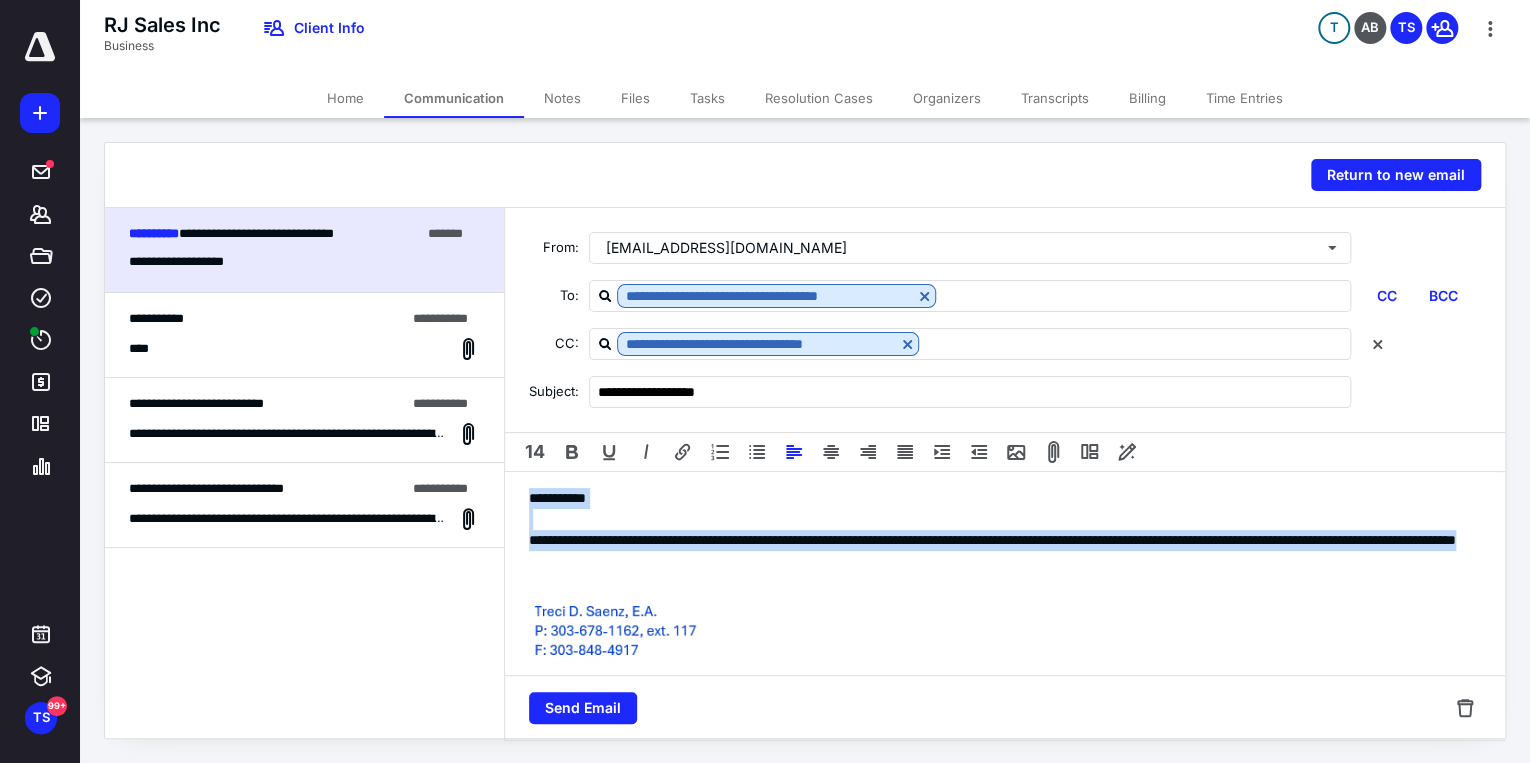 type 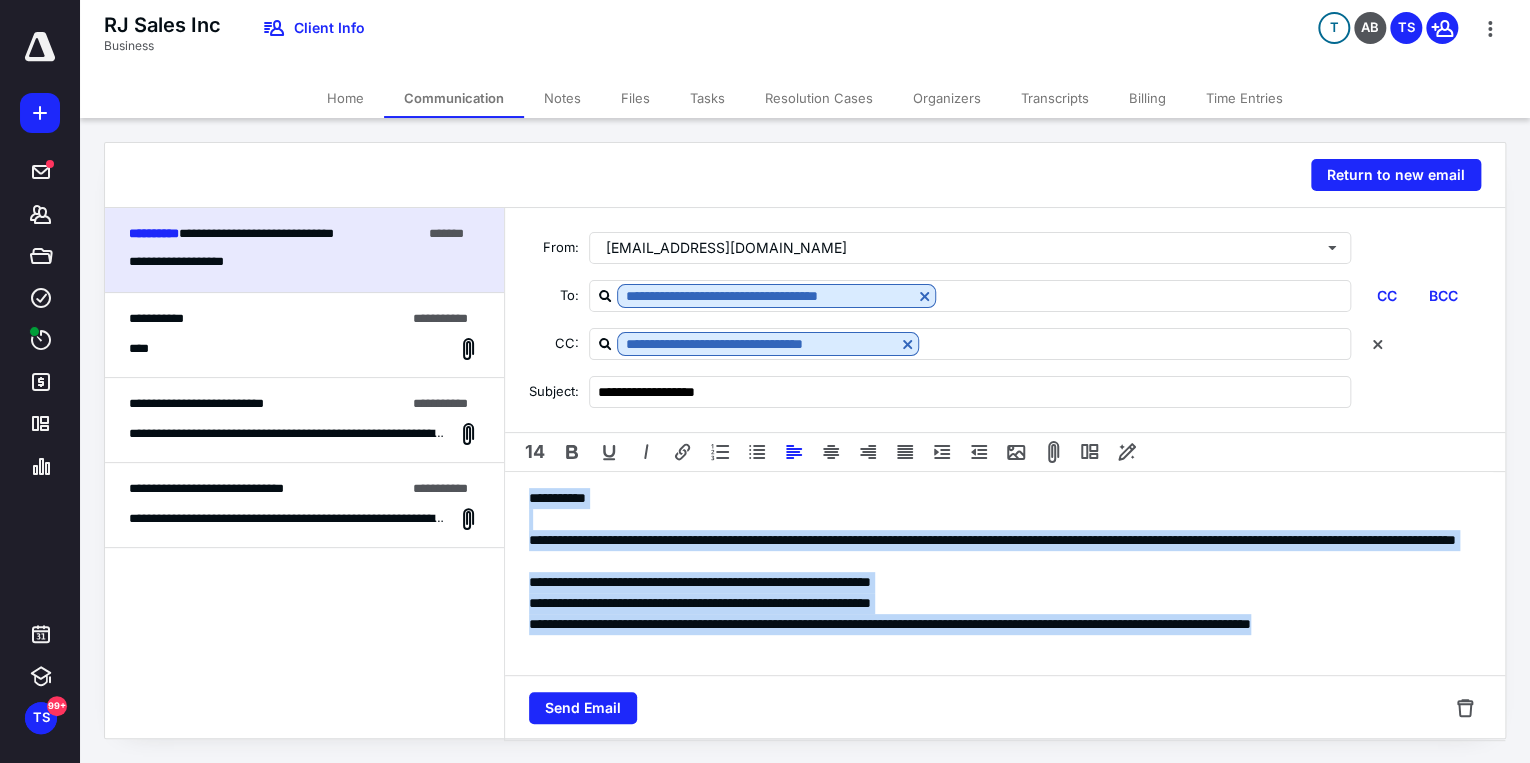 drag, startPoint x: 527, startPoint y: 490, endPoint x: 600, endPoint y: 650, distance: 175.86642 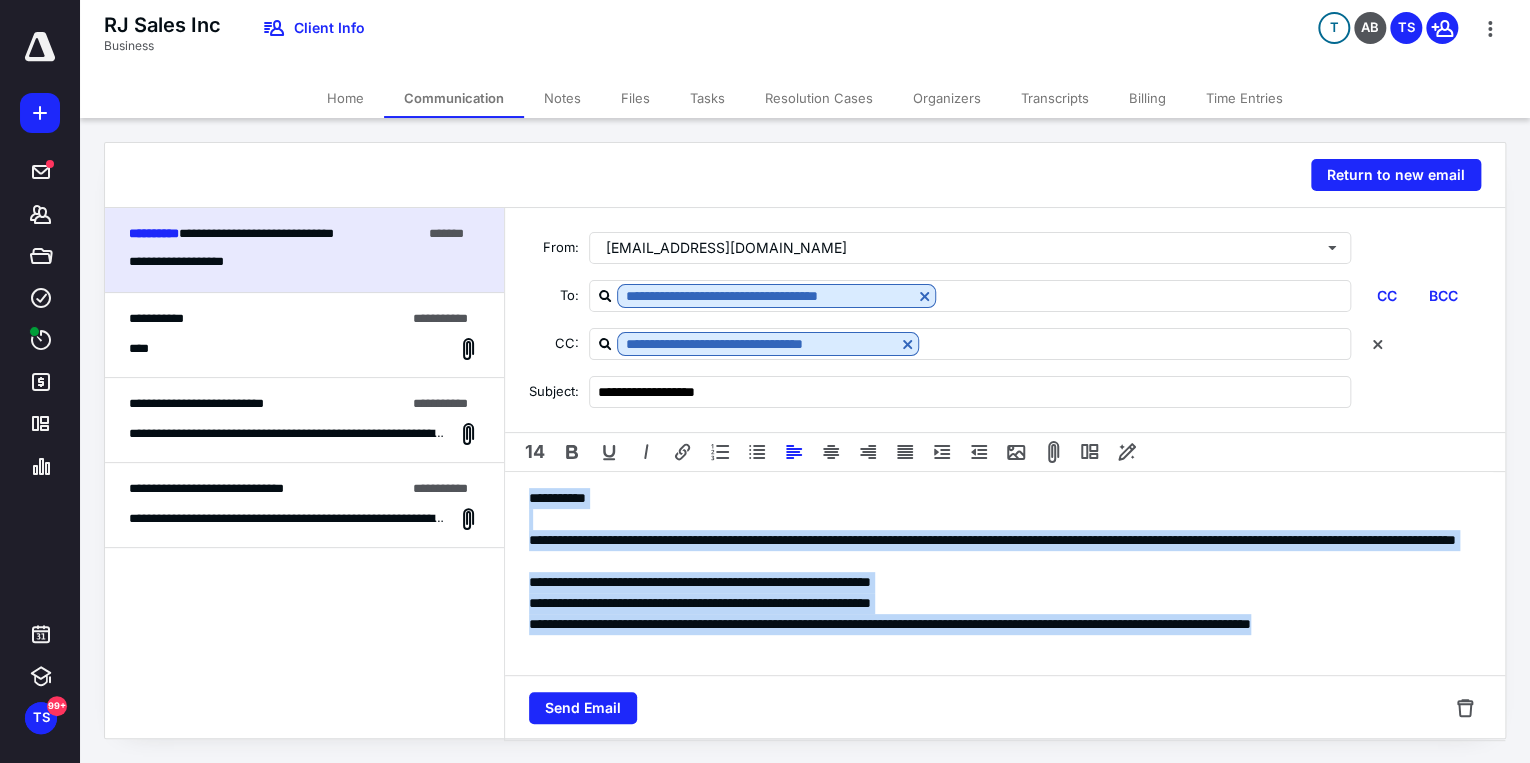 copy on "**********" 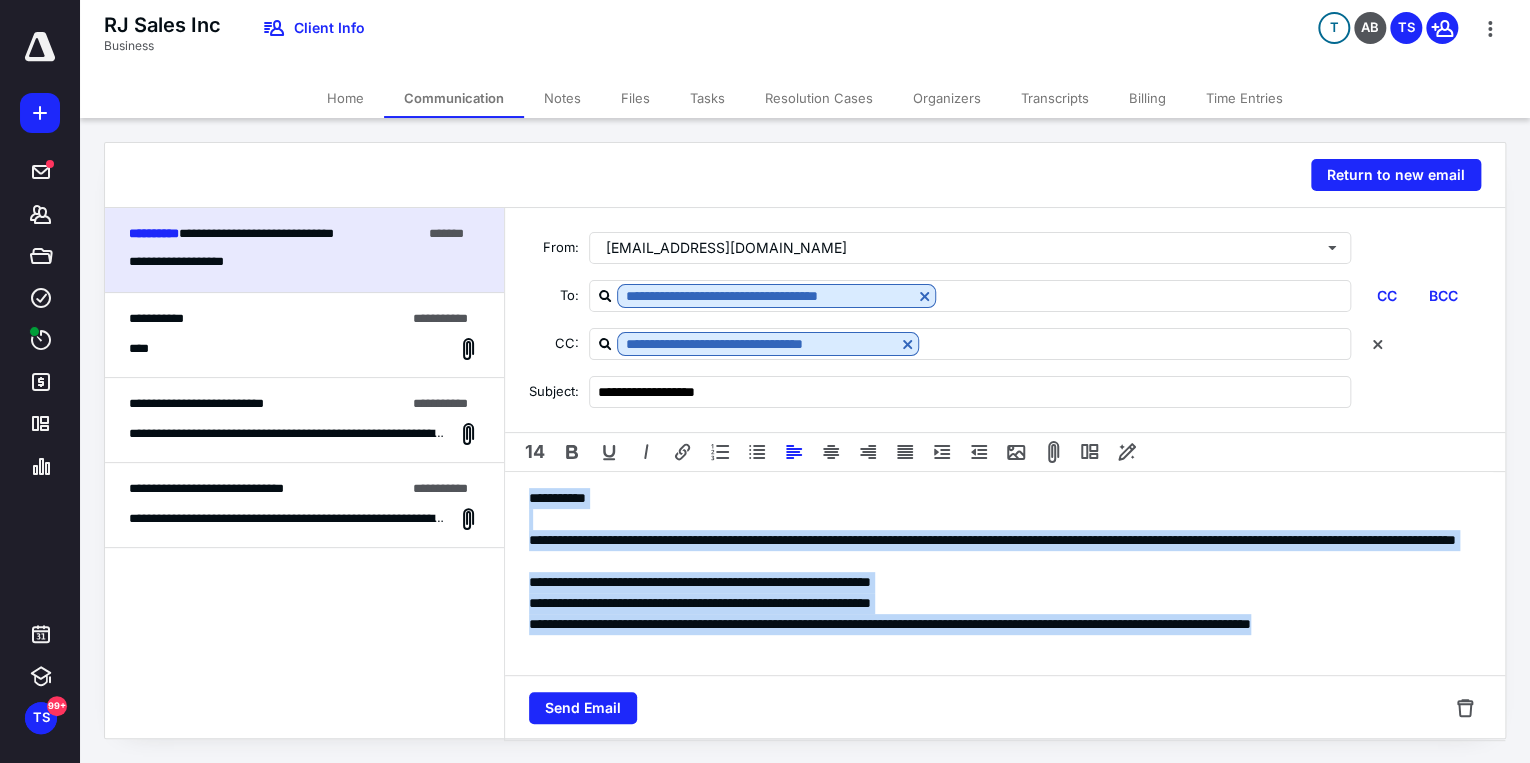 click on "Files" at bounding box center (635, 98) 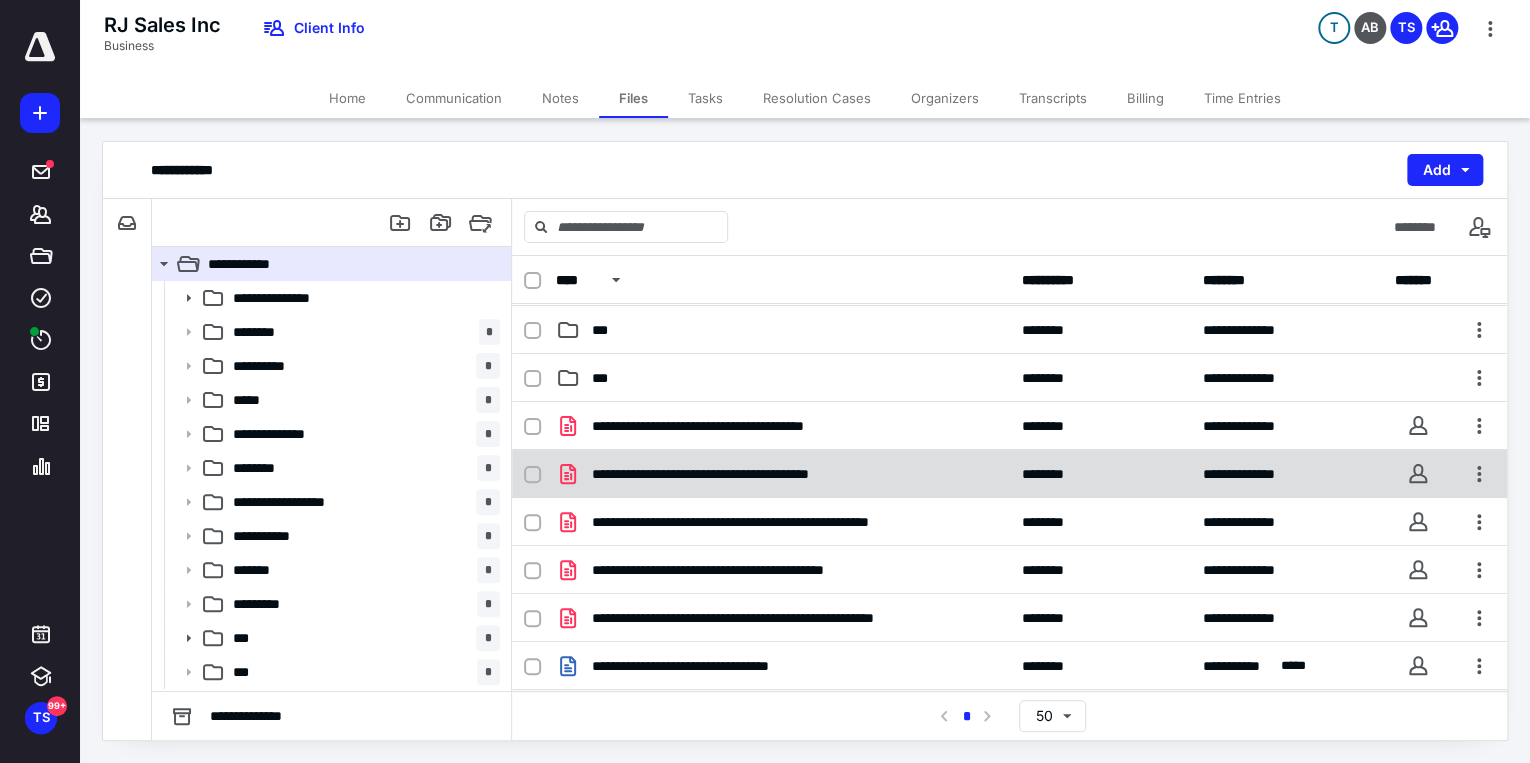 scroll, scrollTop: 480, scrollLeft: 0, axis: vertical 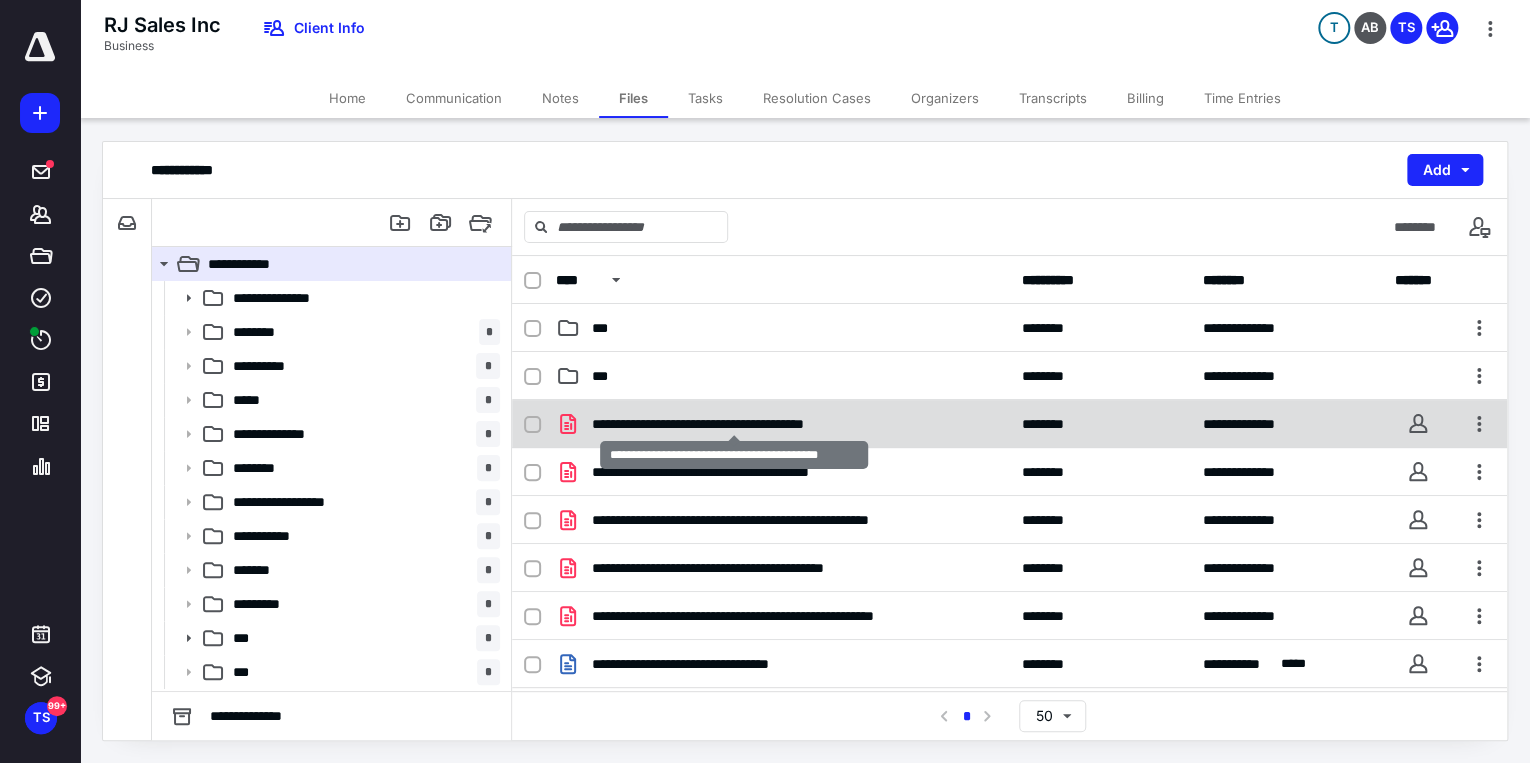 click on "**********" at bounding box center (734, 424) 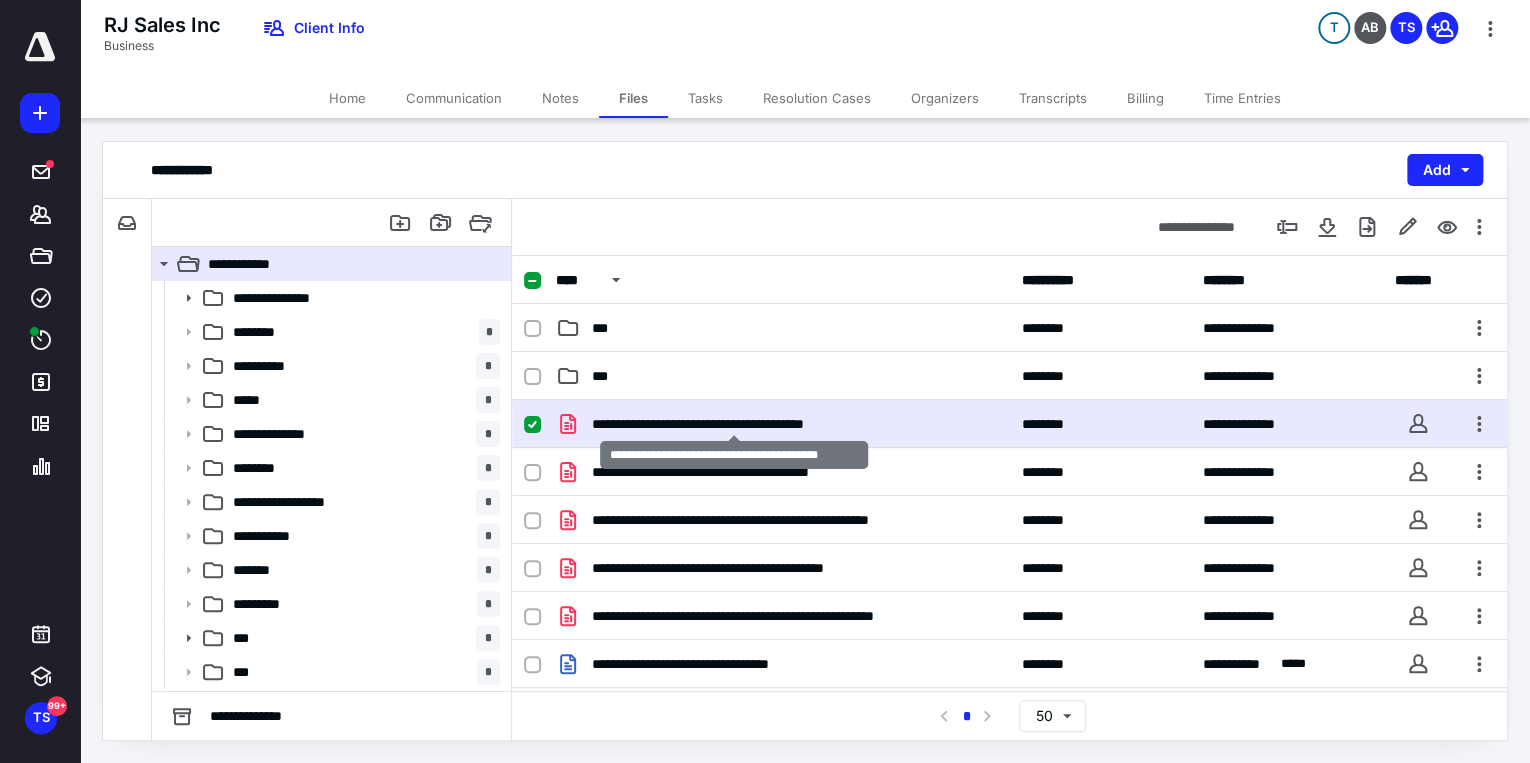 click on "**********" at bounding box center (734, 424) 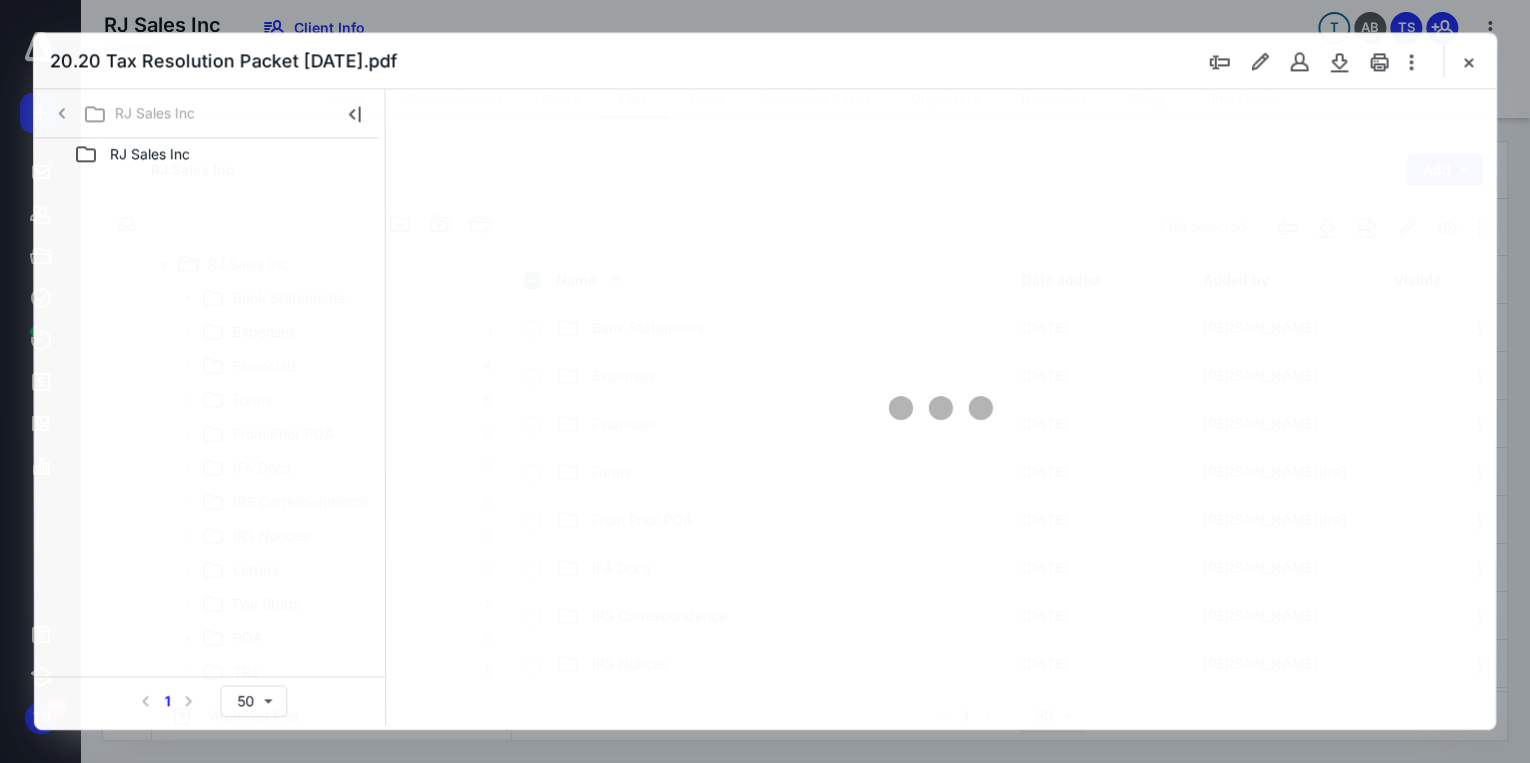 scroll, scrollTop: 480, scrollLeft: 0, axis: vertical 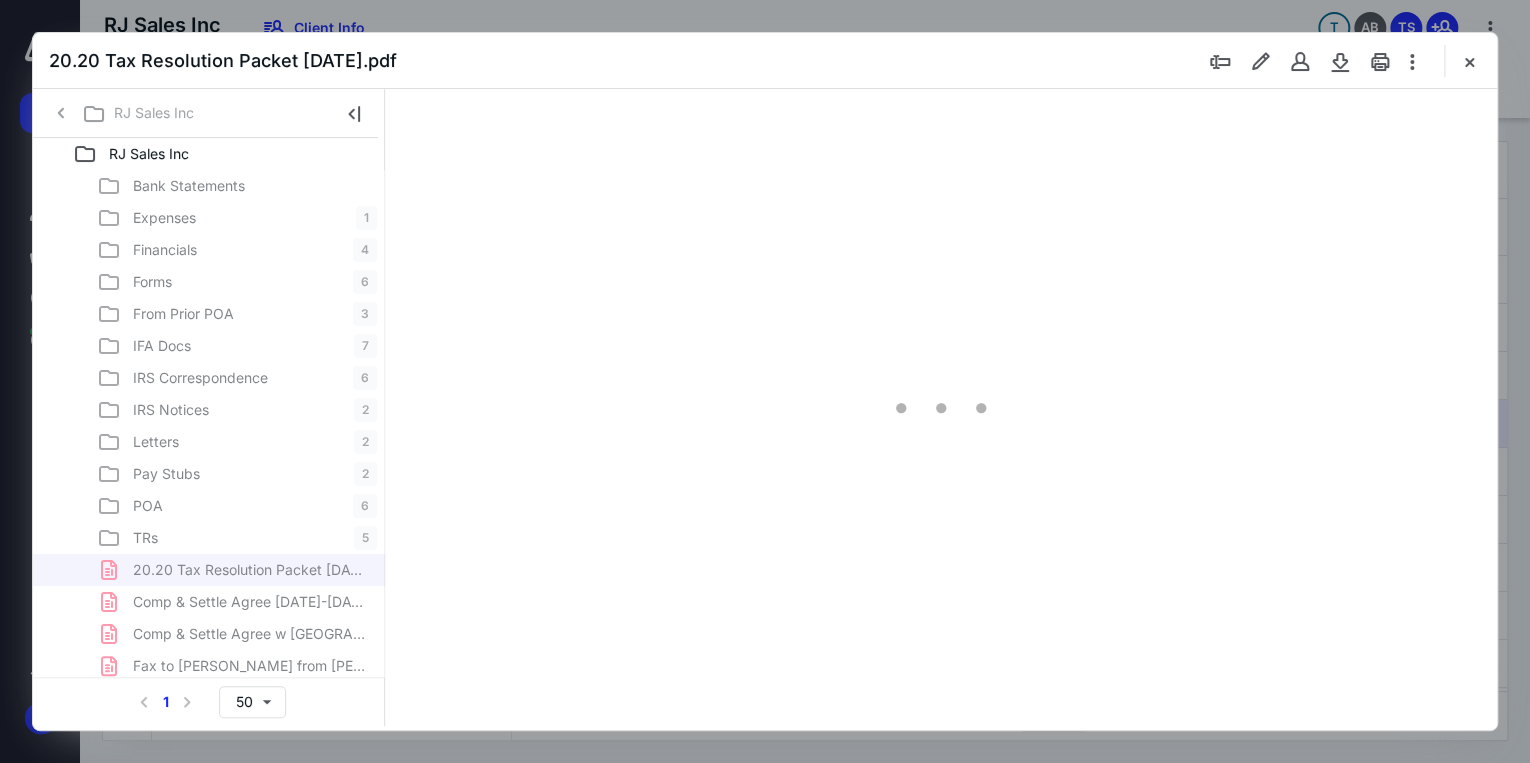 type on "71" 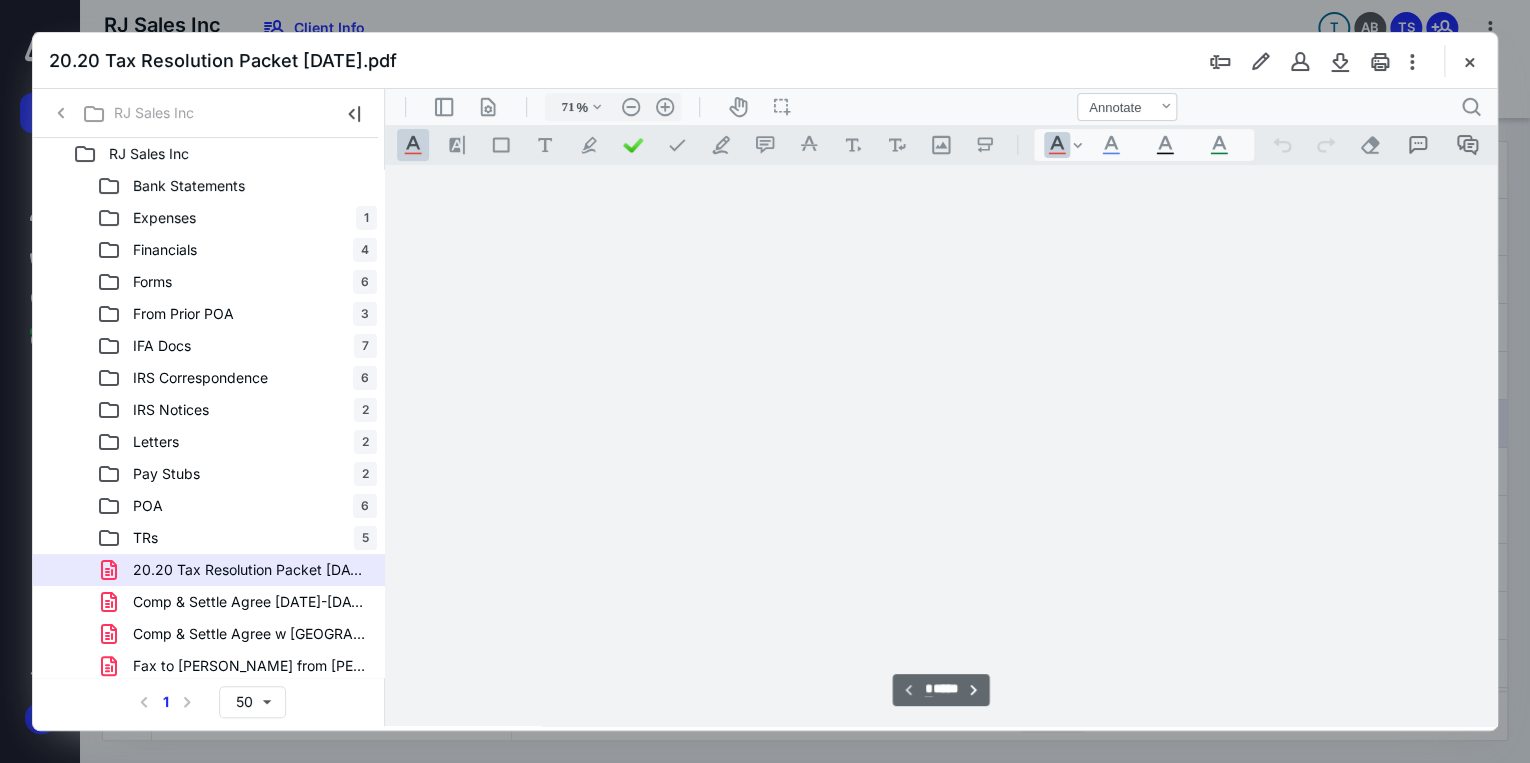 scroll, scrollTop: 79, scrollLeft: 0, axis: vertical 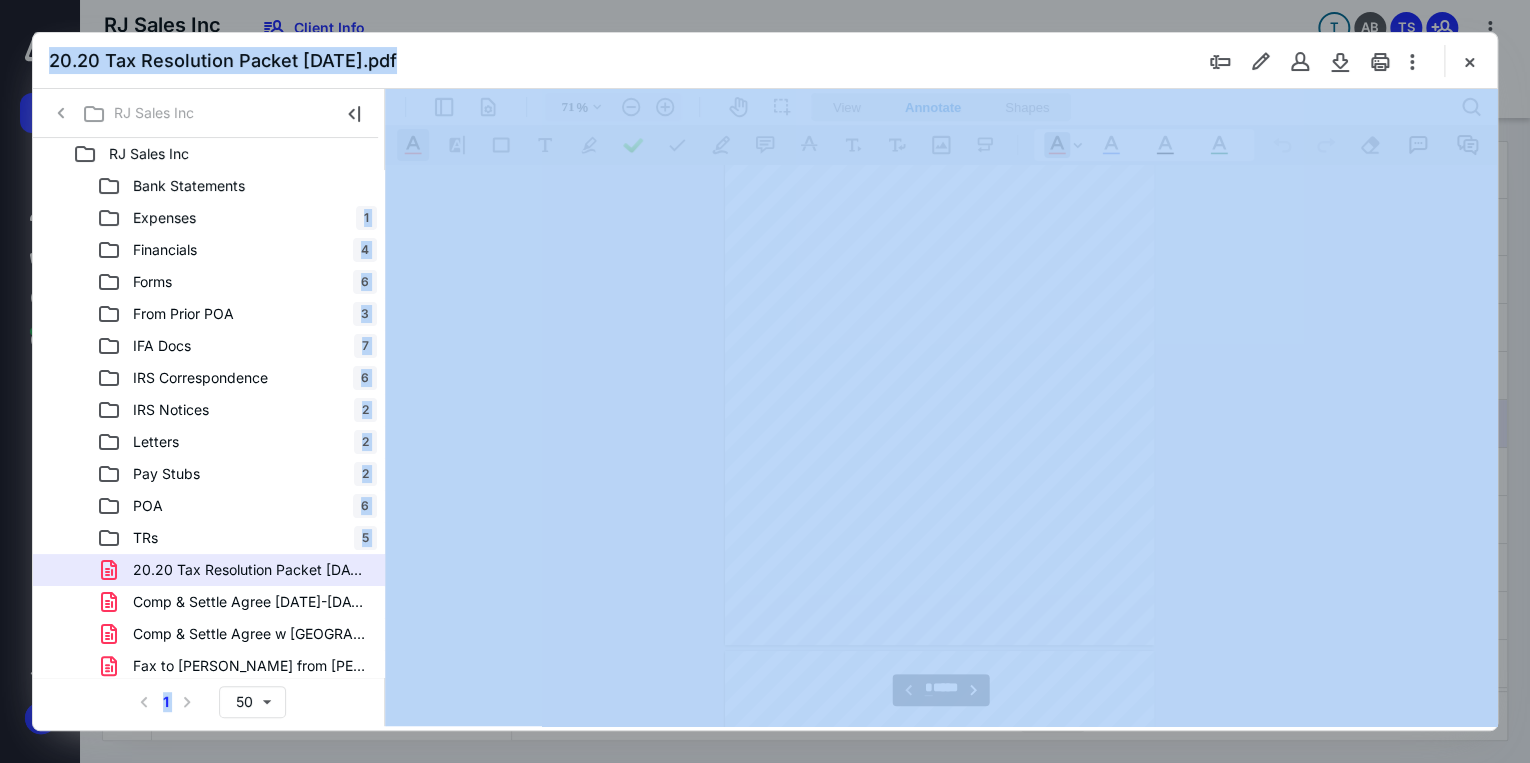 drag, startPoint x: 1497, startPoint y: 203, endPoint x: 1496, endPoint y: 247, distance: 44.011364 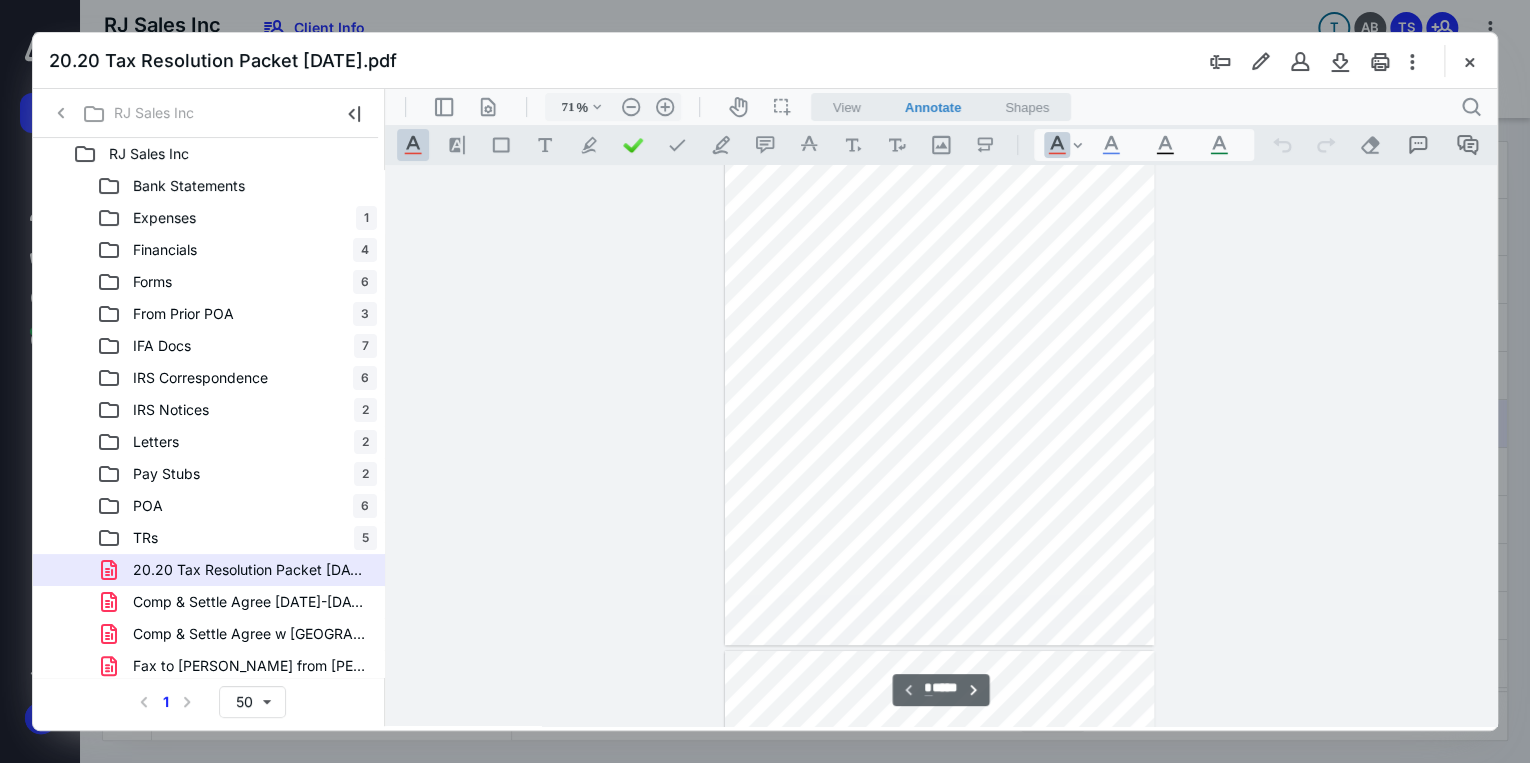 drag, startPoint x: 1881, startPoint y: 336, endPoint x: 1385, endPoint y: 245, distance: 504.2787 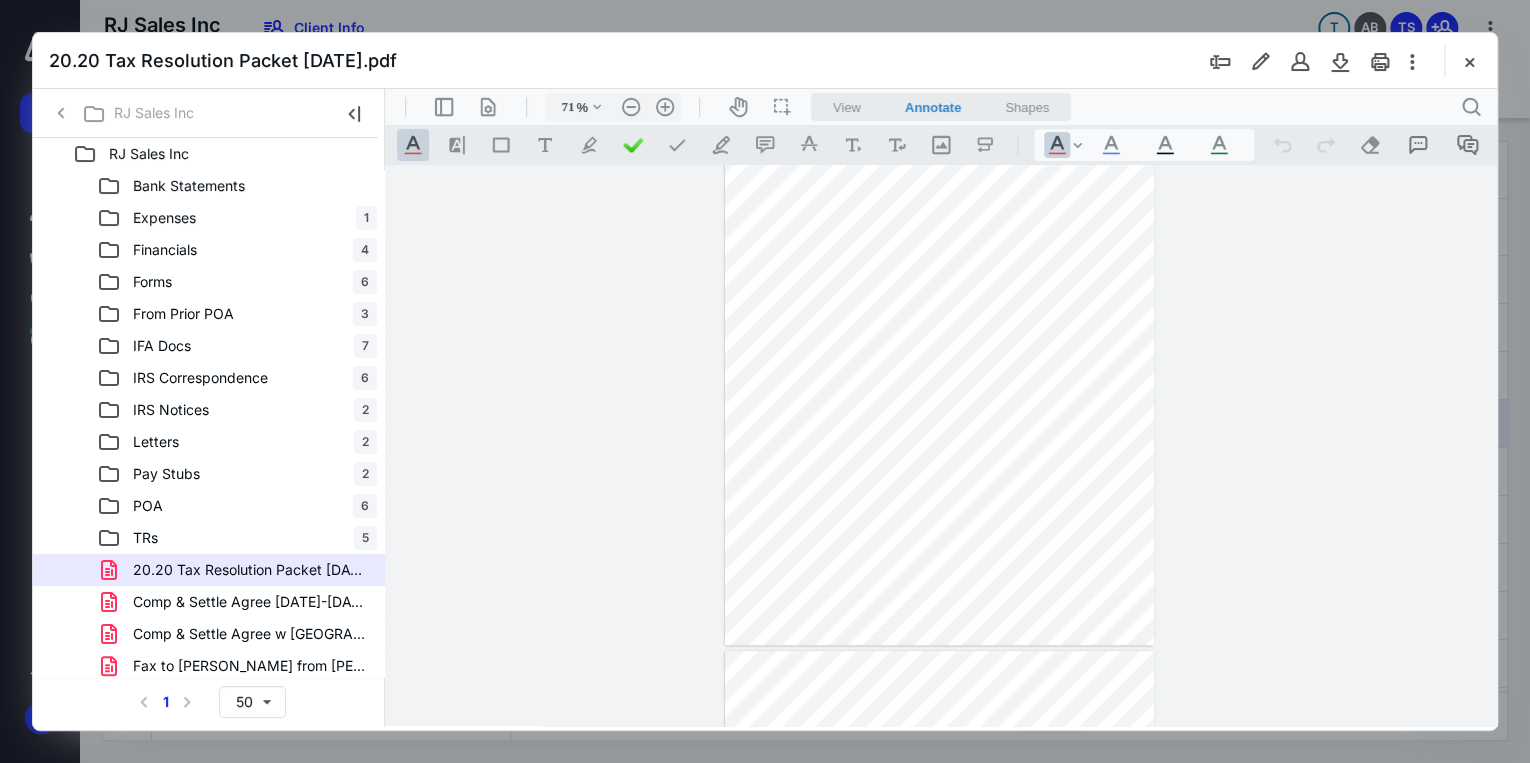 click on "**********" at bounding box center [941, 446] 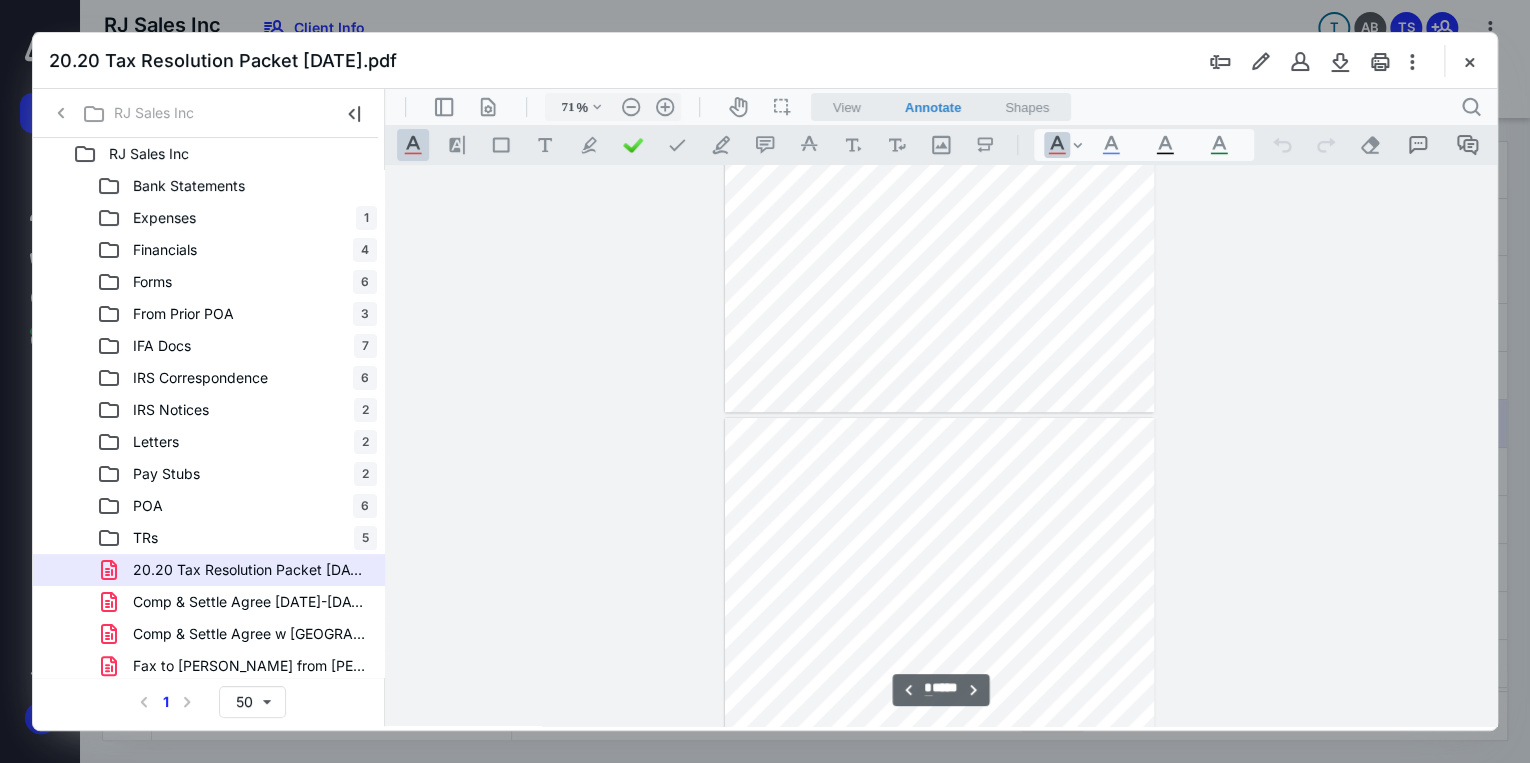 scroll, scrollTop: 336, scrollLeft: 0, axis: vertical 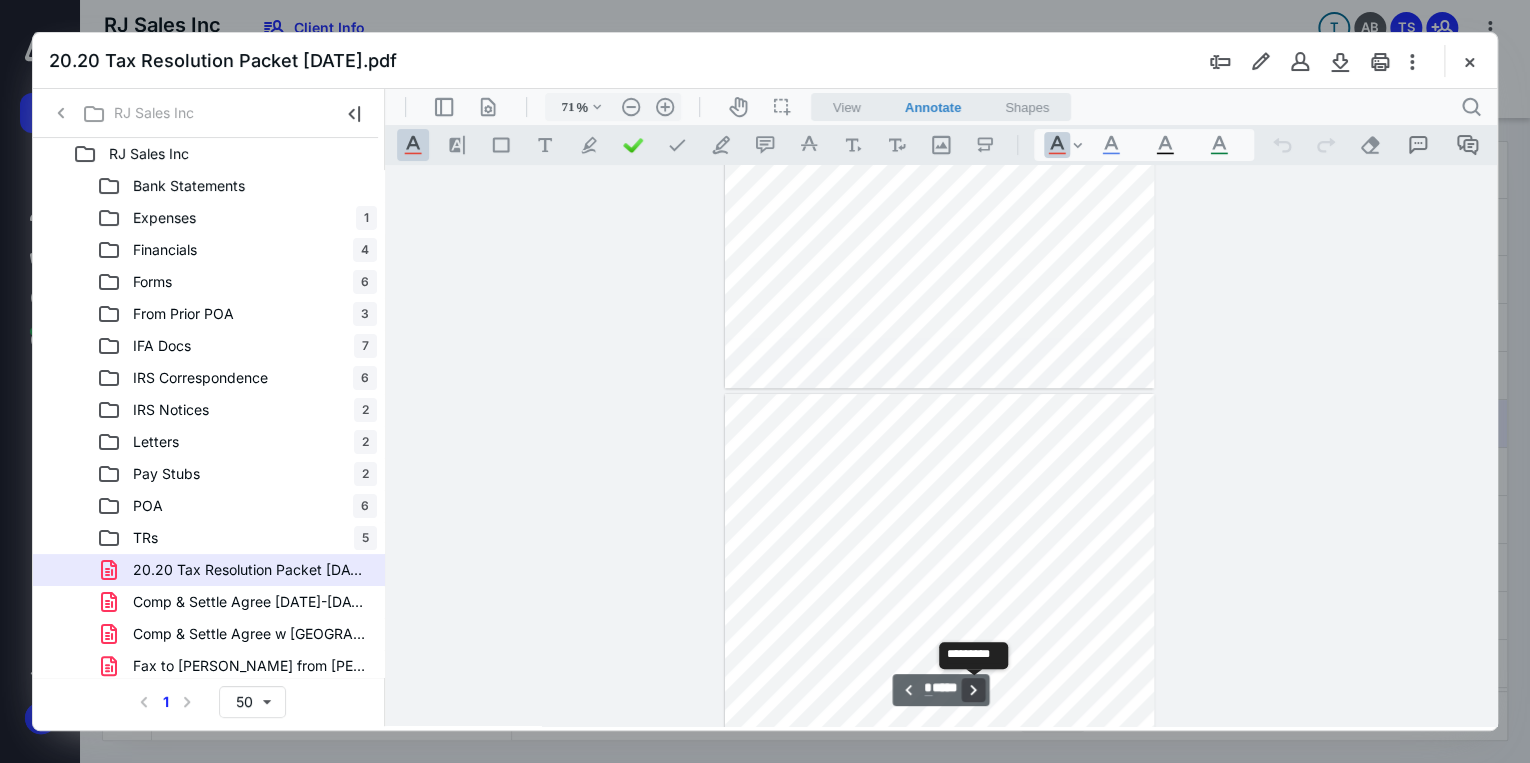 click on "**********" at bounding box center (974, 690) 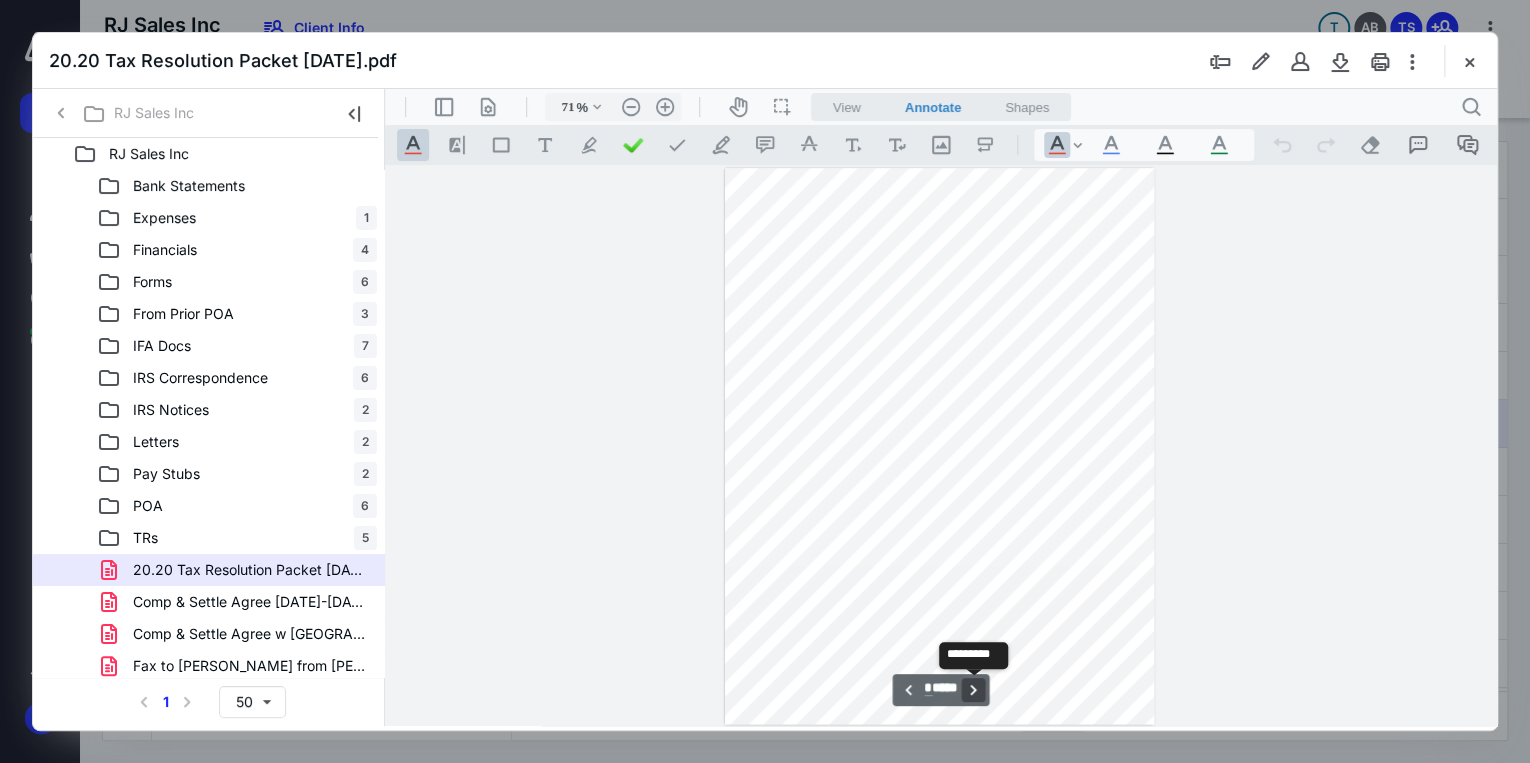 click on "**********" at bounding box center (974, 690) 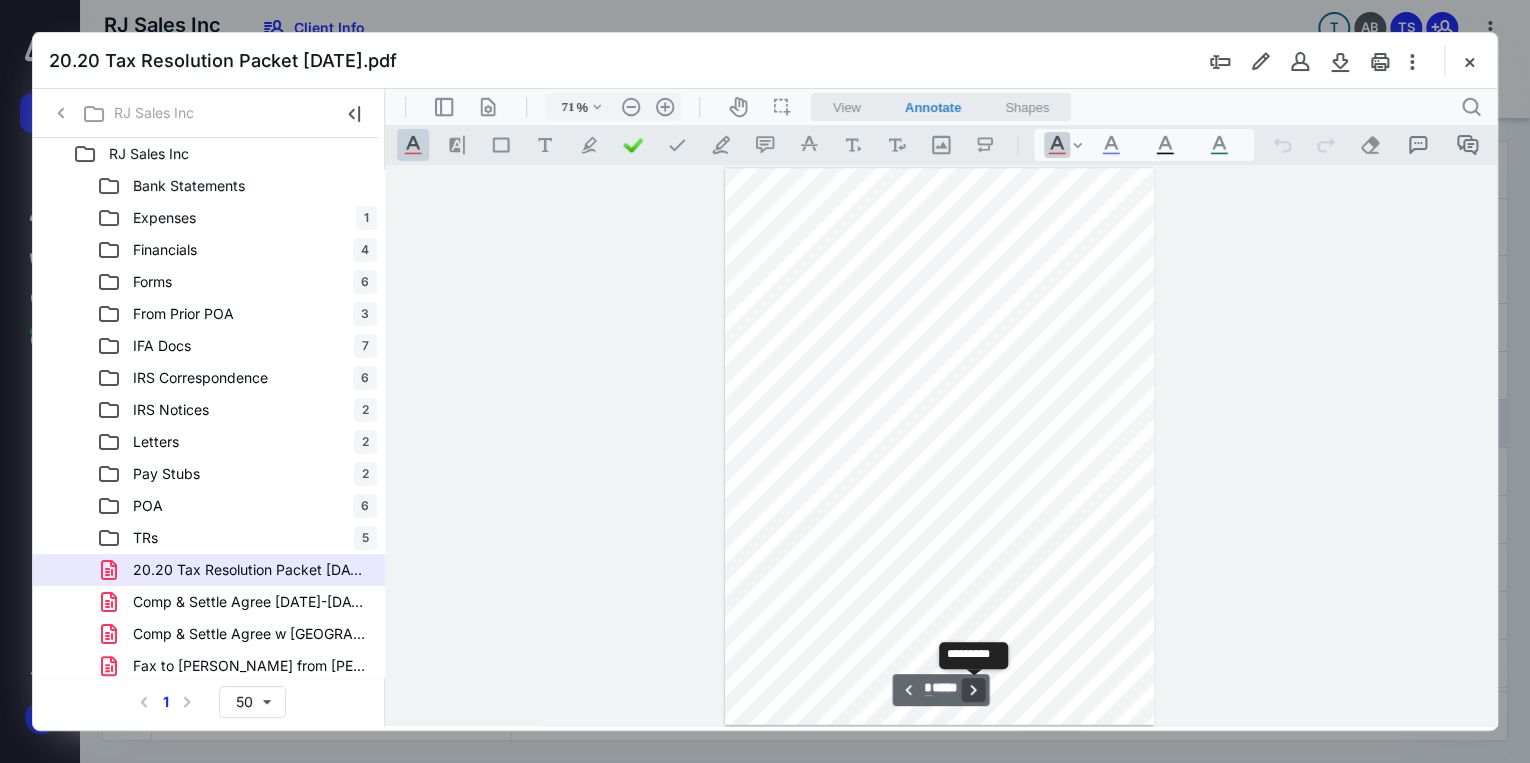 click on "**********" at bounding box center (974, 690) 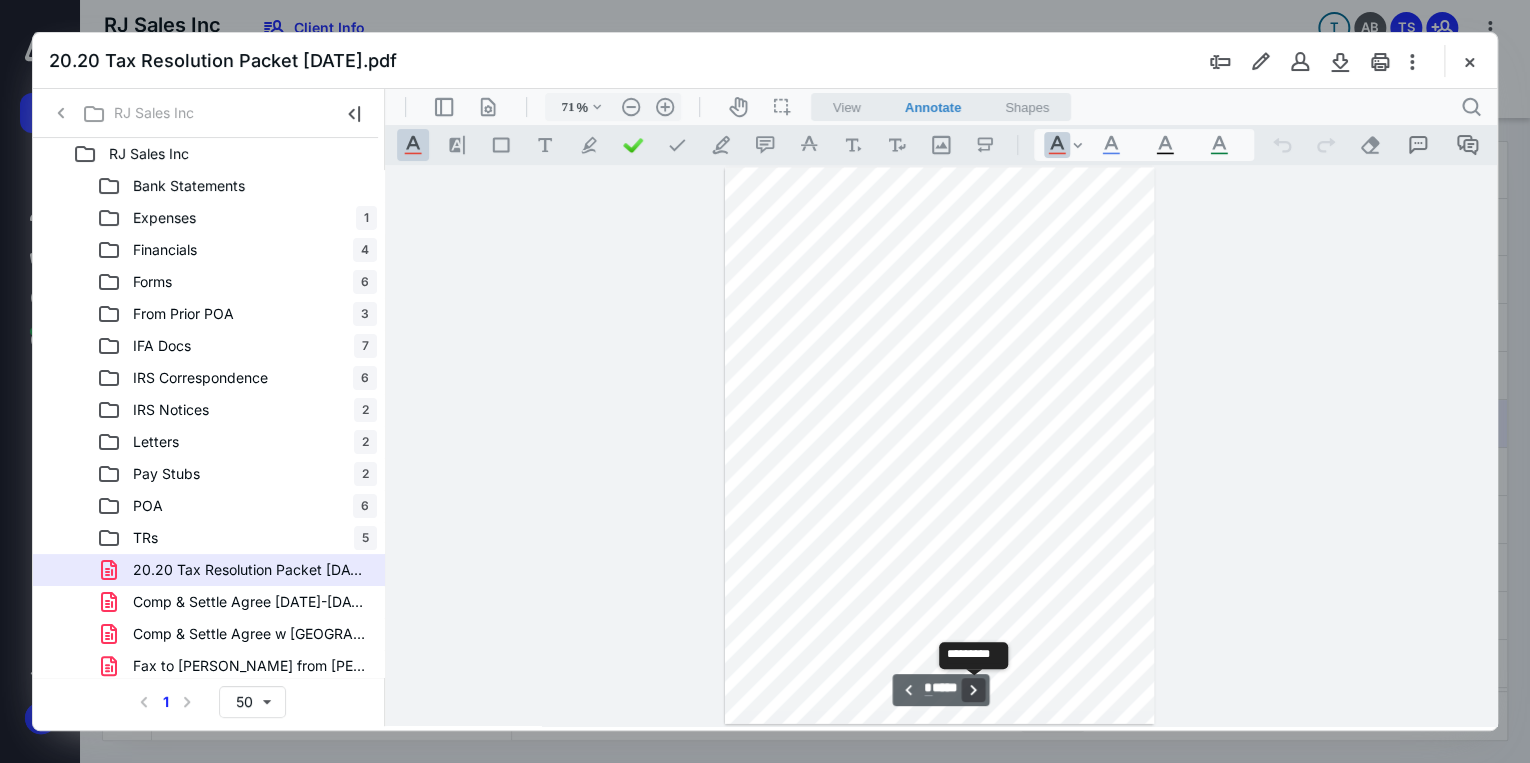 click on "**********" at bounding box center (974, 690) 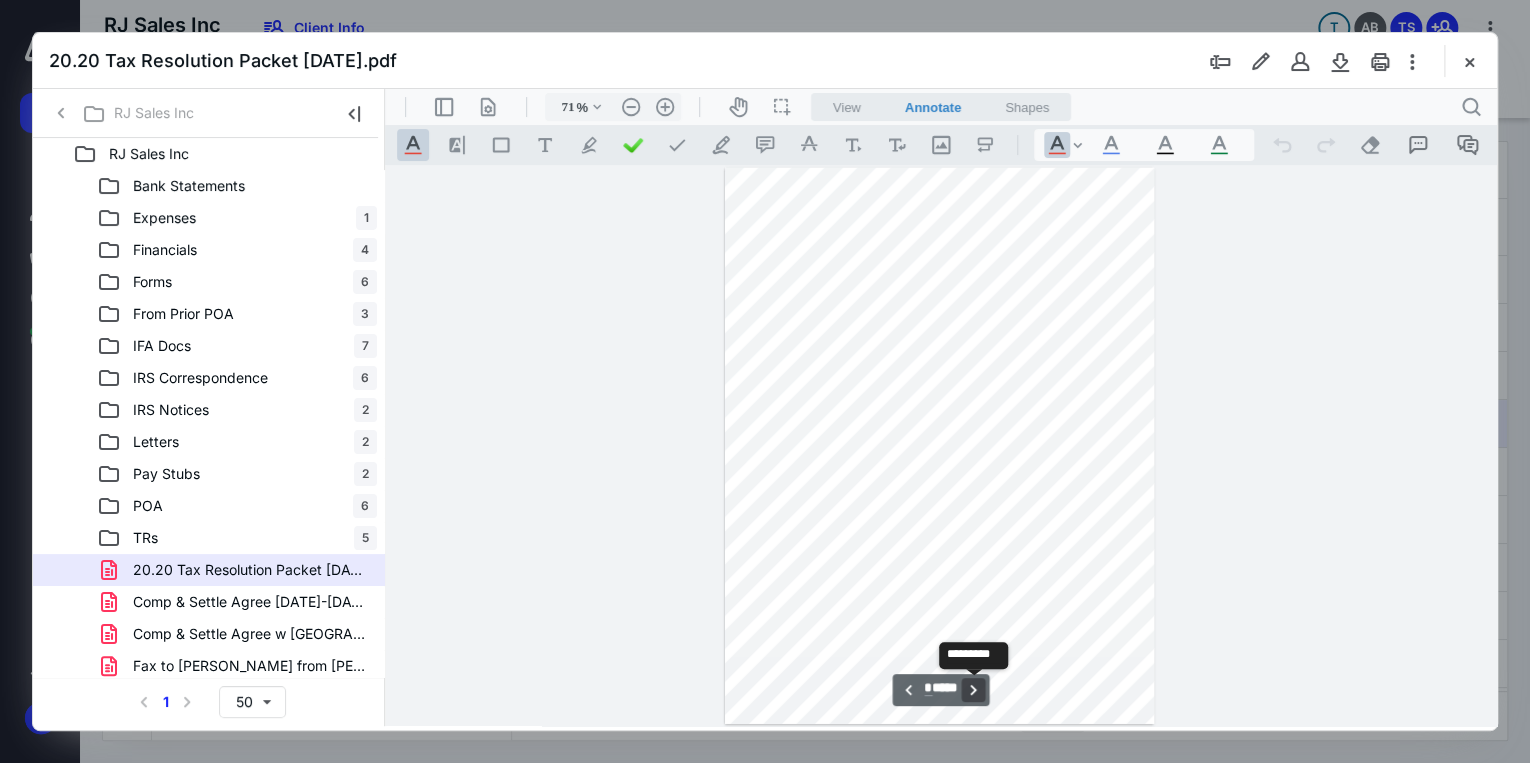 click on "**********" at bounding box center (974, 690) 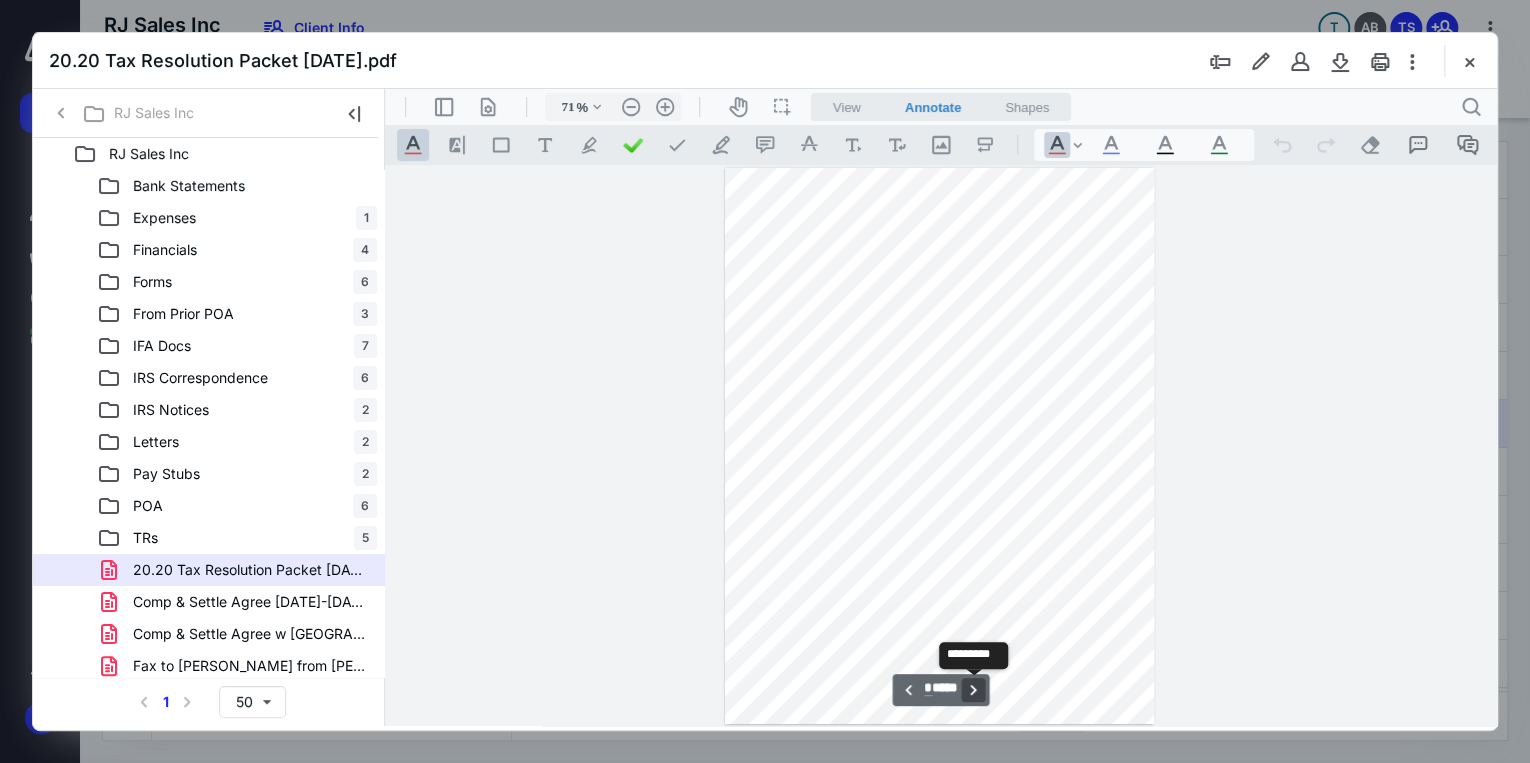 click on "**********" at bounding box center (974, 690) 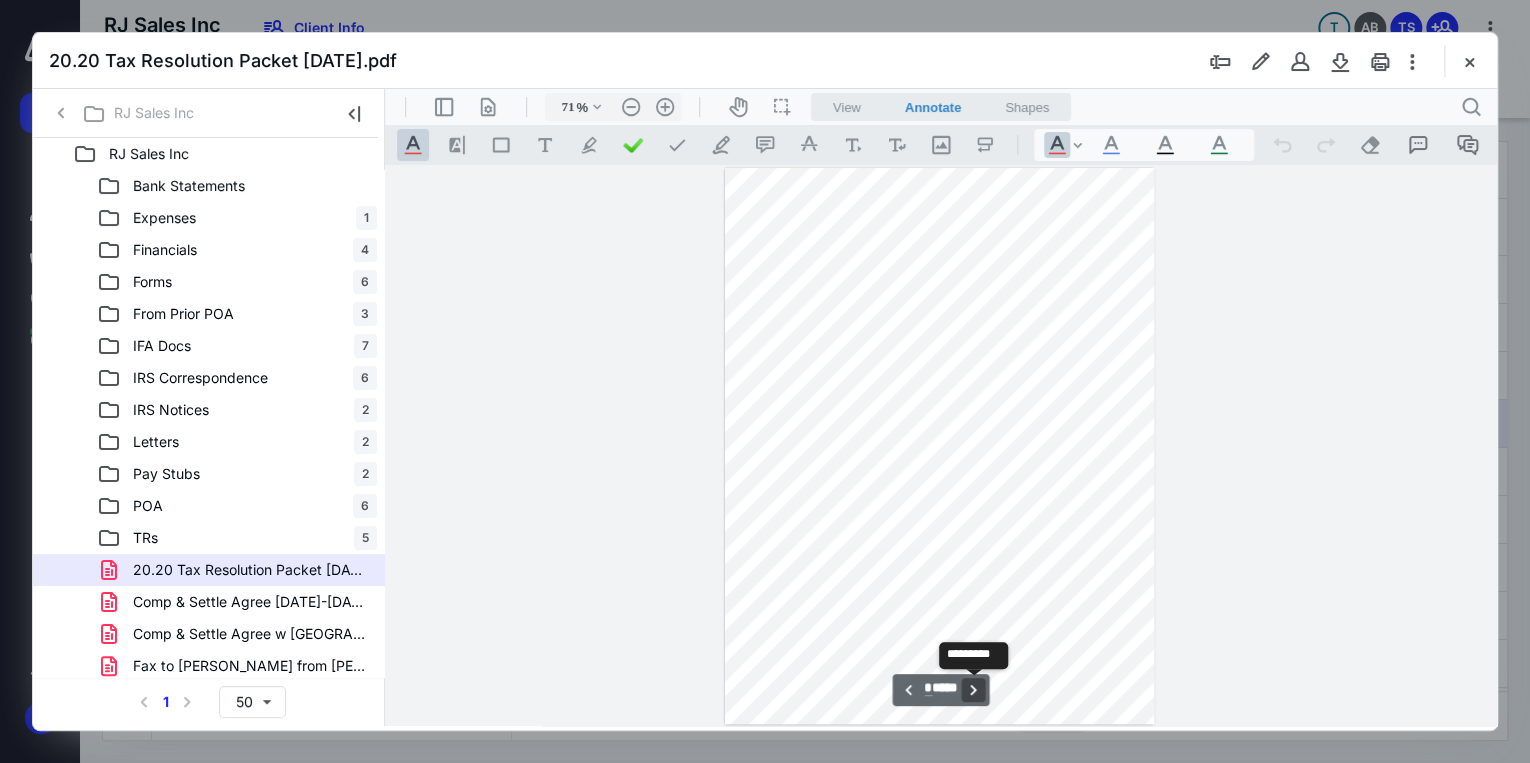 click on "**********" at bounding box center (974, 690) 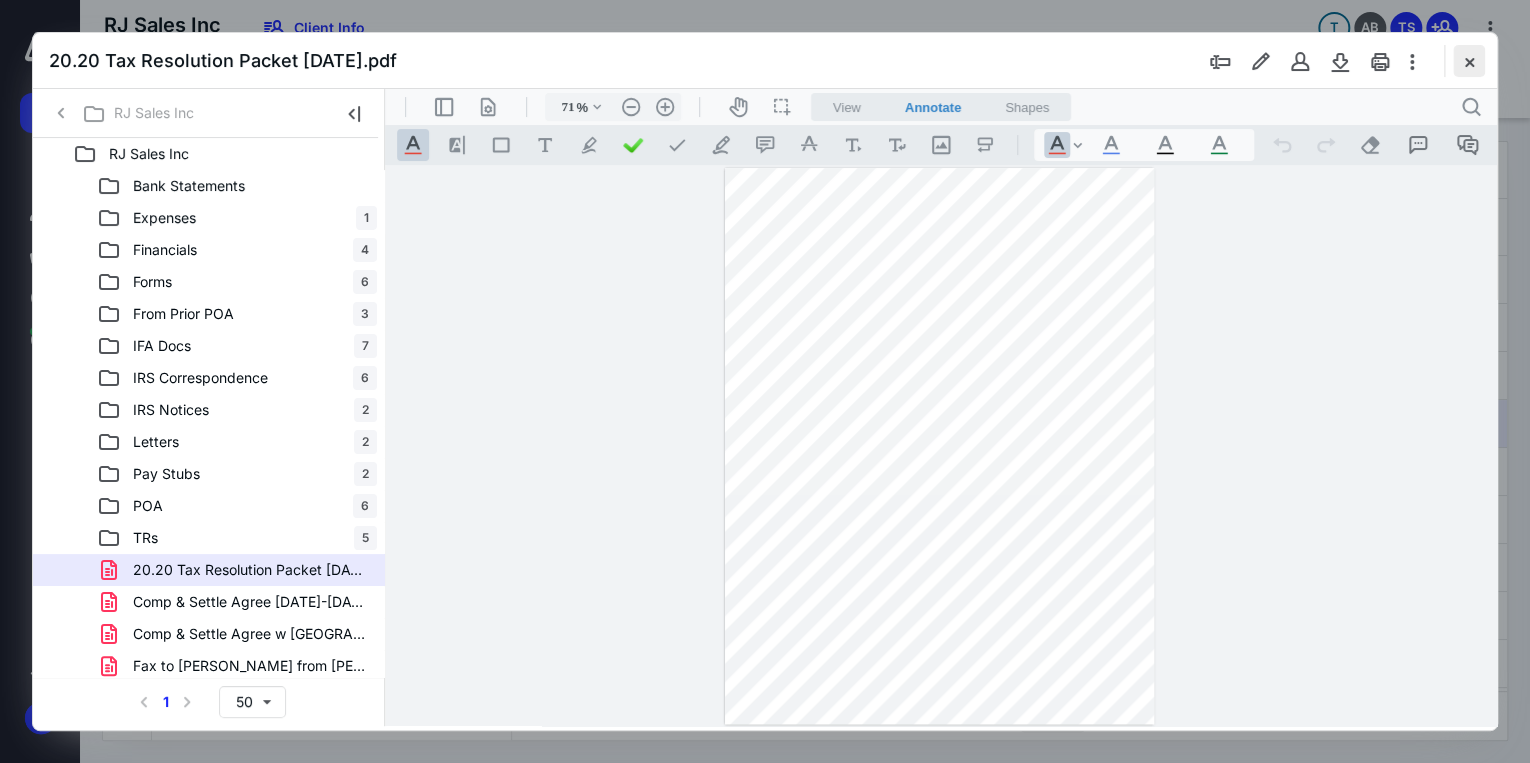 click at bounding box center [1469, 61] 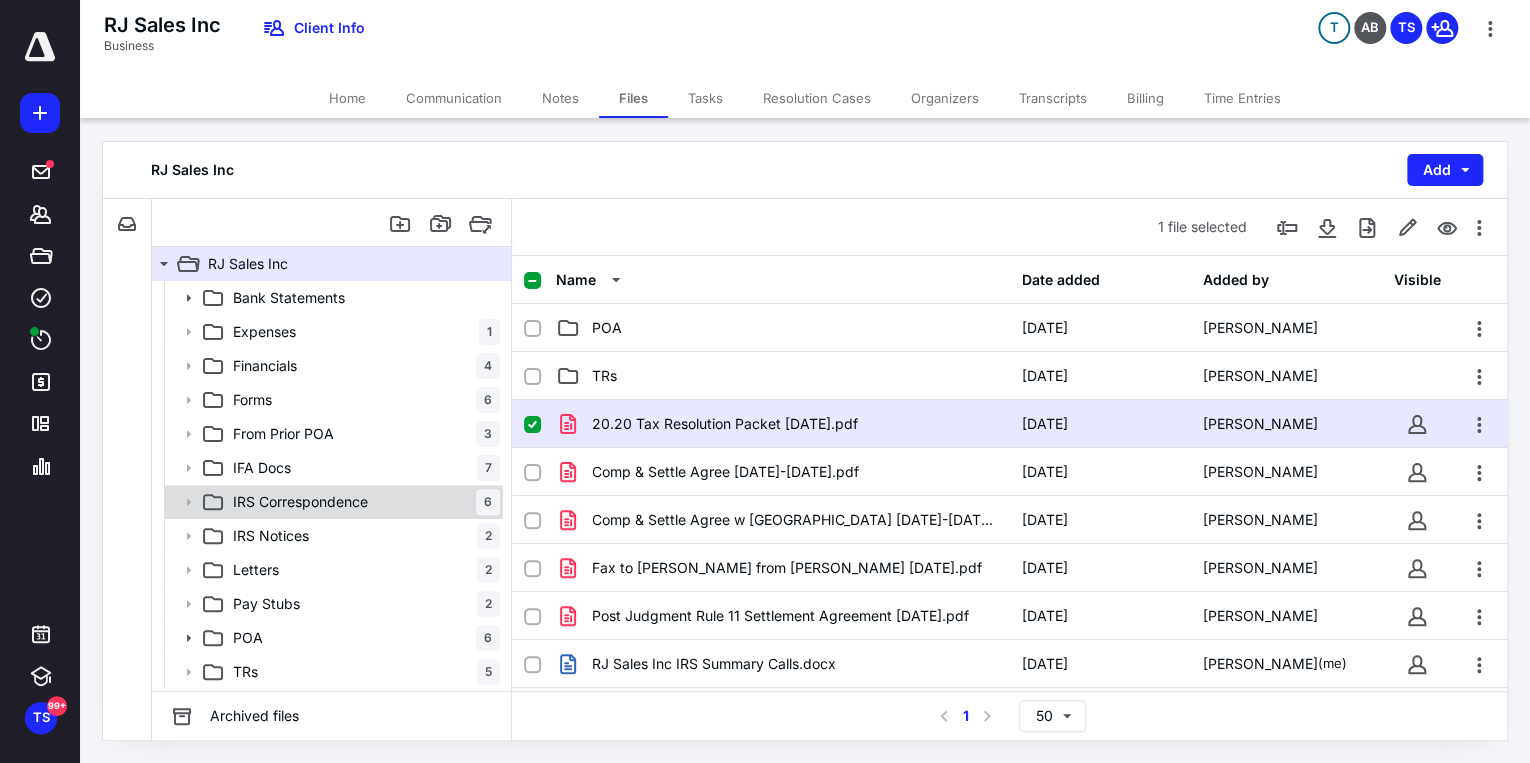 click on "IRS Correspondence 6" at bounding box center (362, 502) 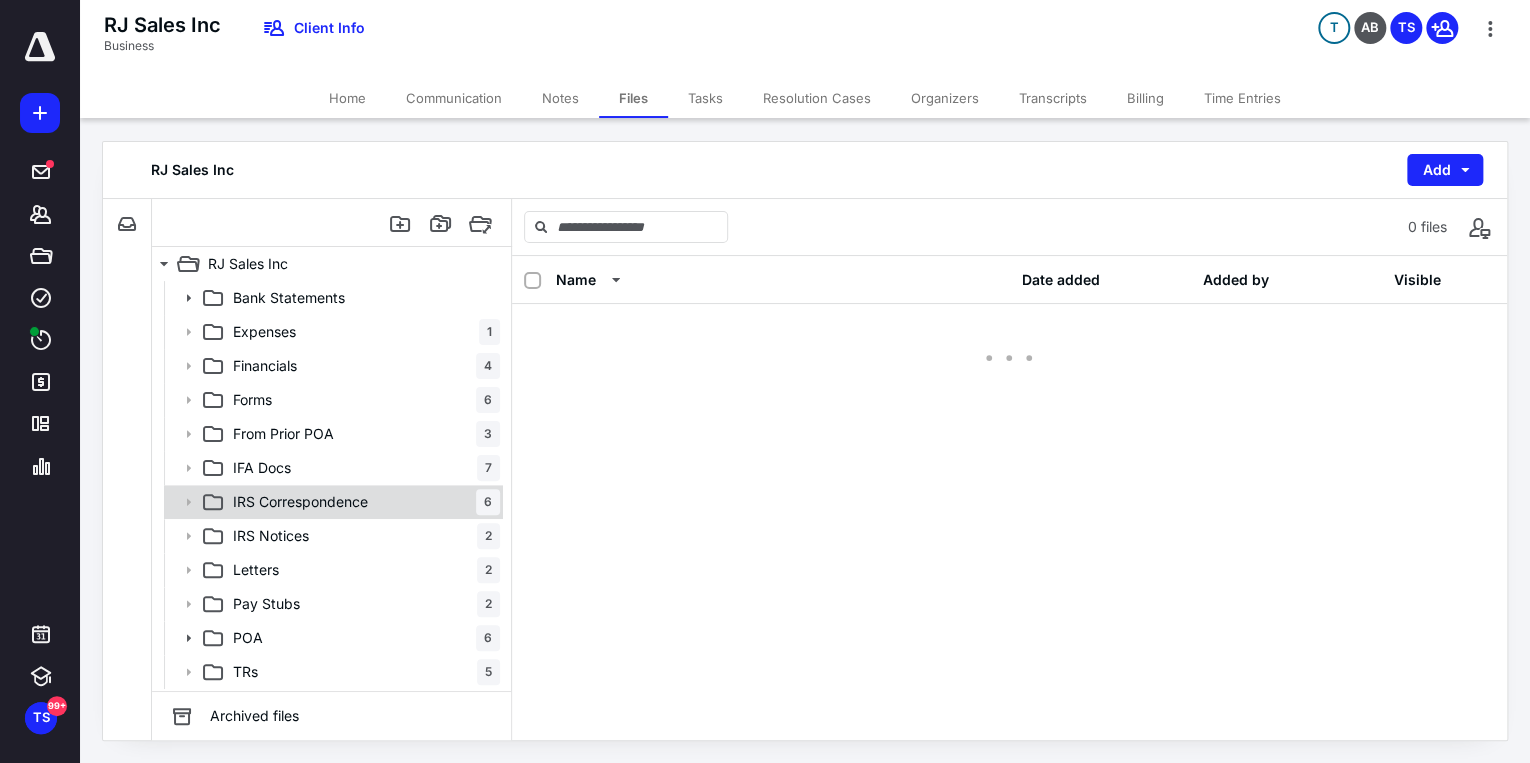 scroll, scrollTop: 0, scrollLeft: 0, axis: both 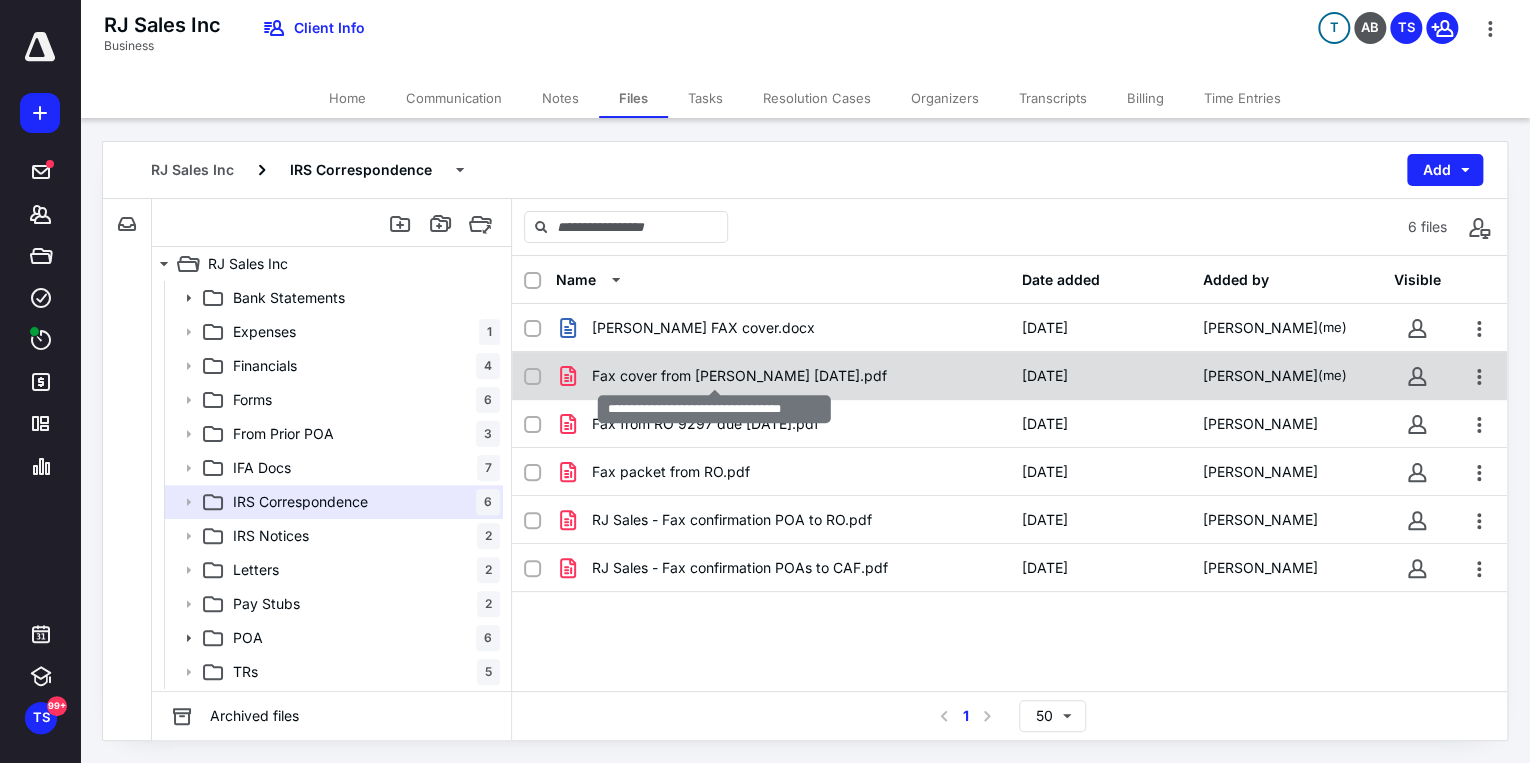 click on "Fax cover from [PERSON_NAME] [DATE].pdf" at bounding box center [739, 376] 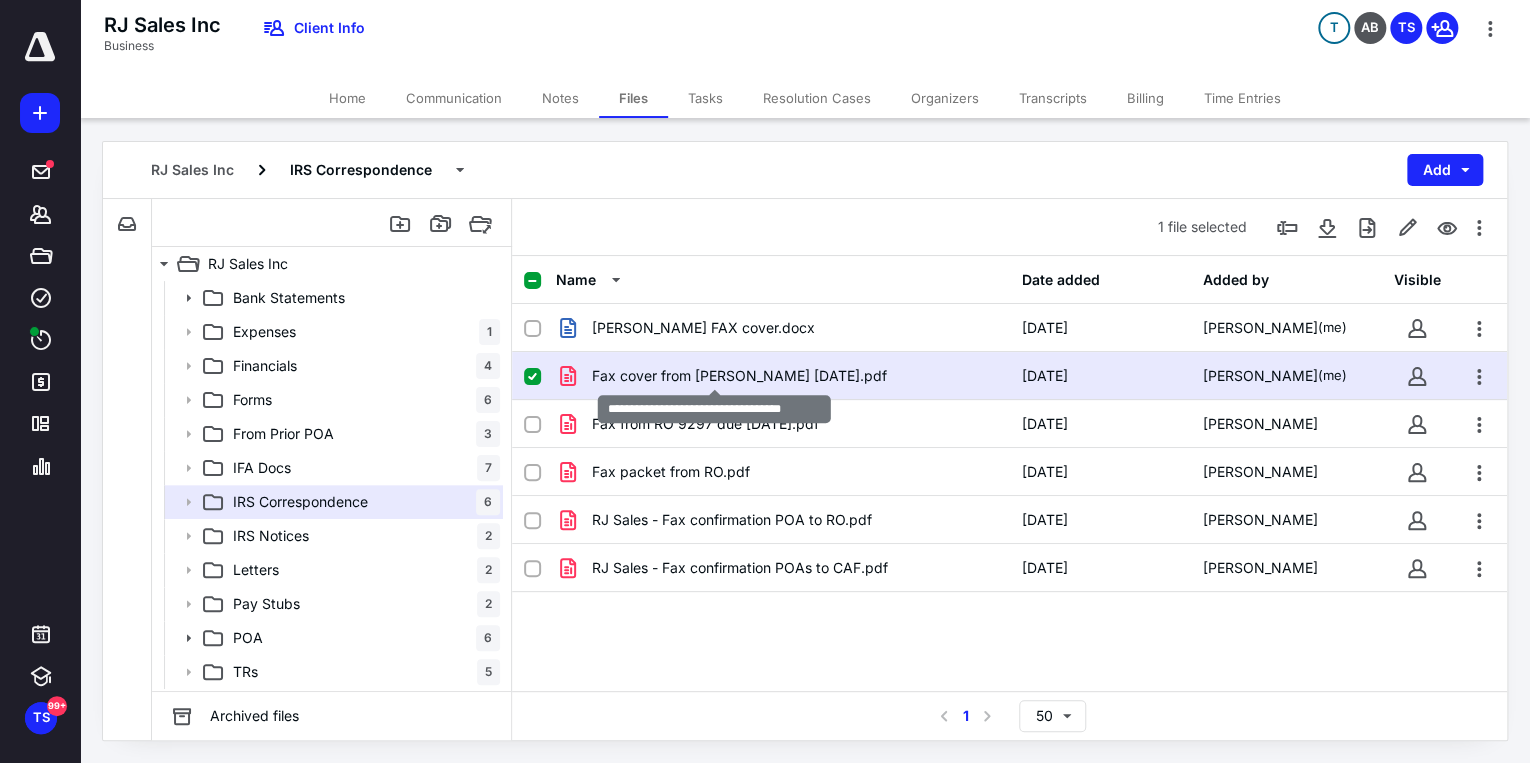 click on "Fax cover from [PERSON_NAME] [DATE].pdf" at bounding box center [739, 376] 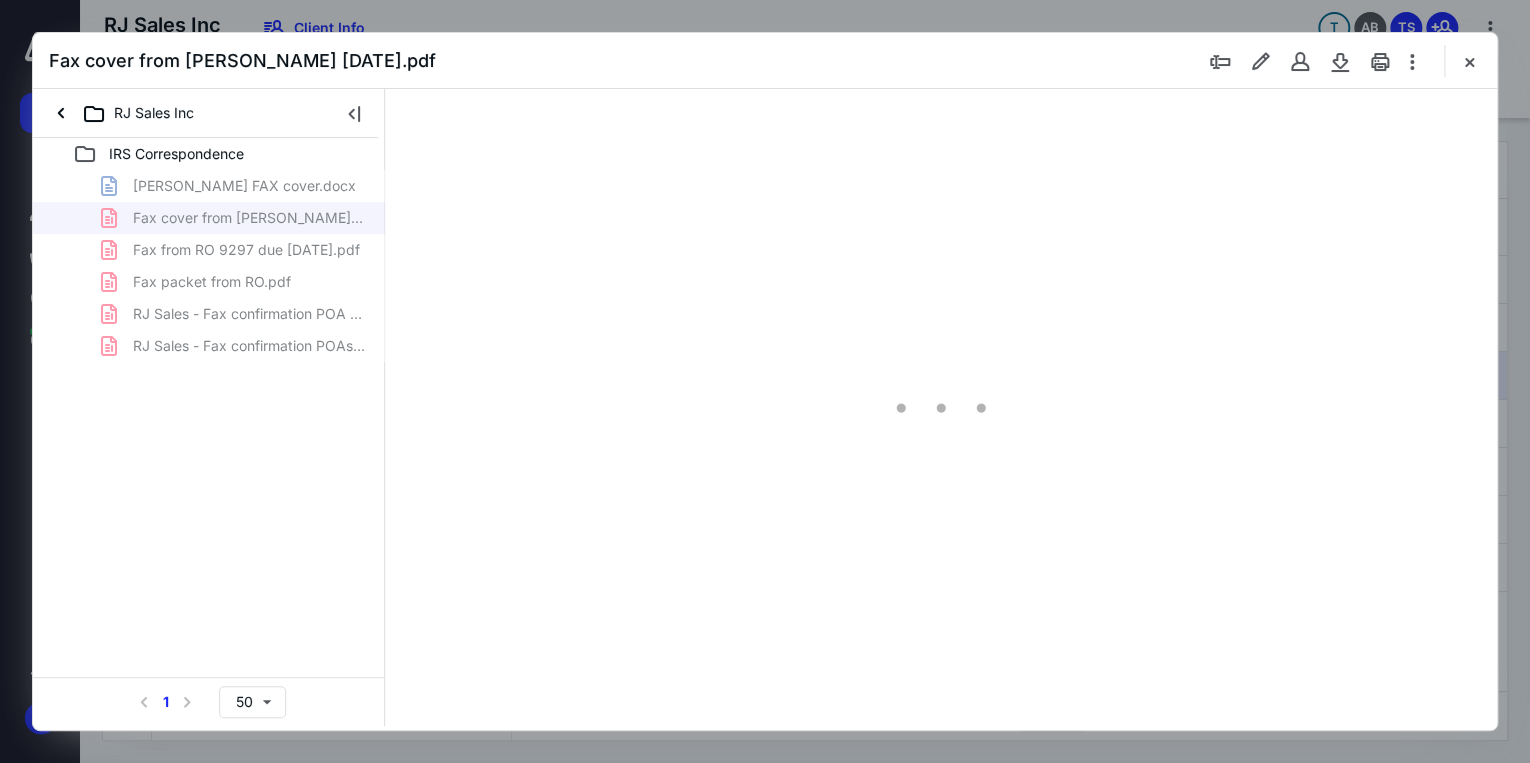scroll, scrollTop: 0, scrollLeft: 0, axis: both 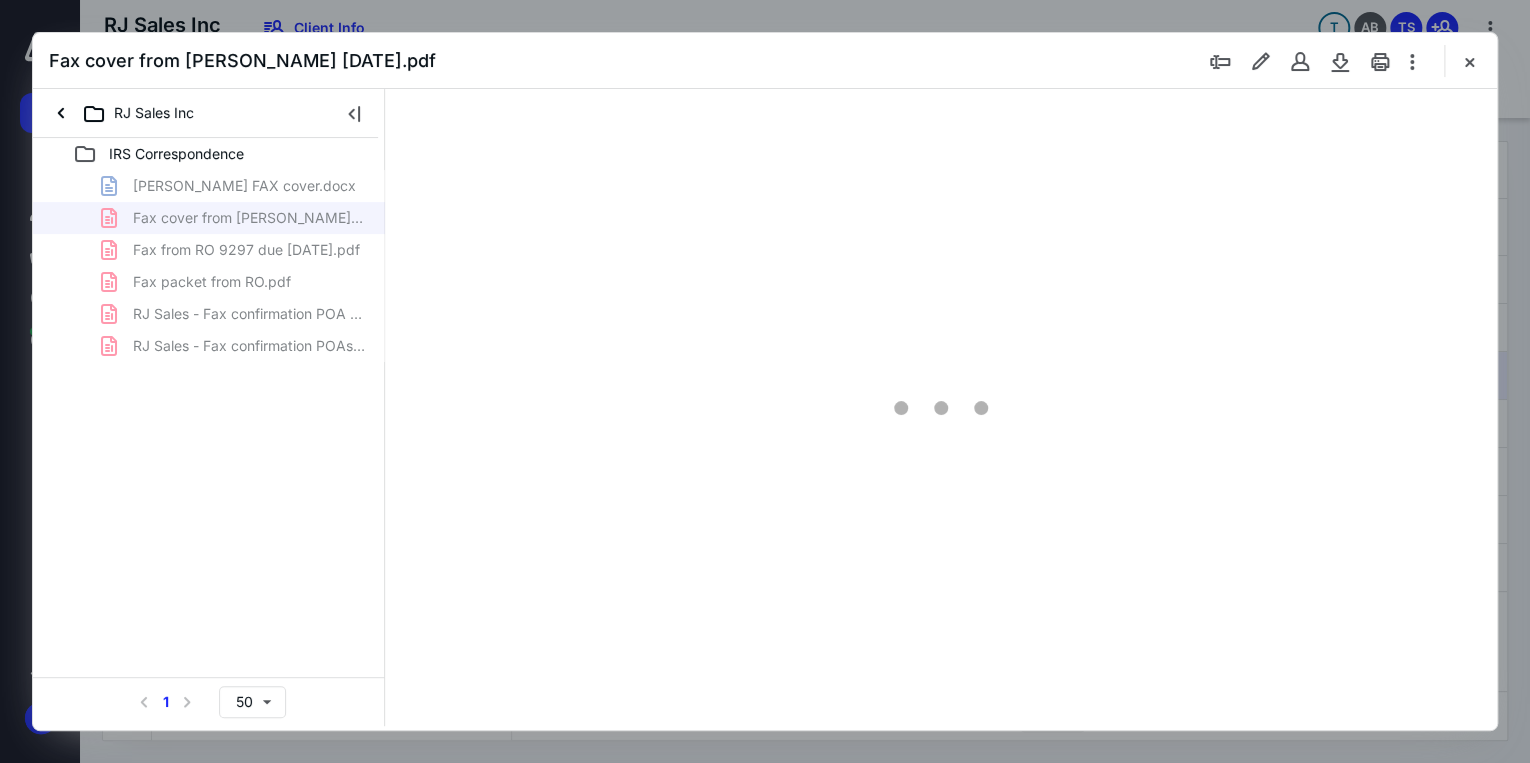 type on "71" 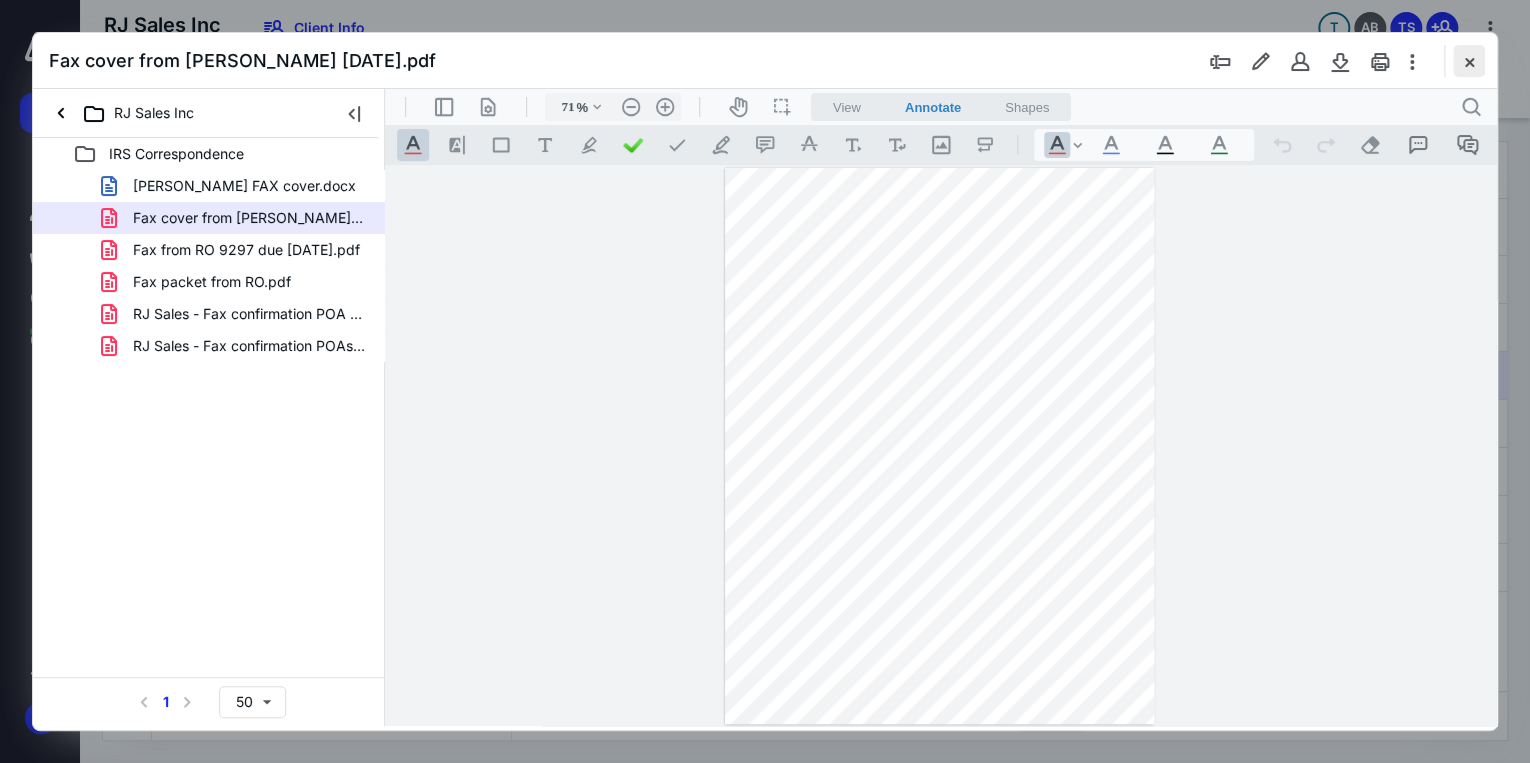 click at bounding box center [1469, 61] 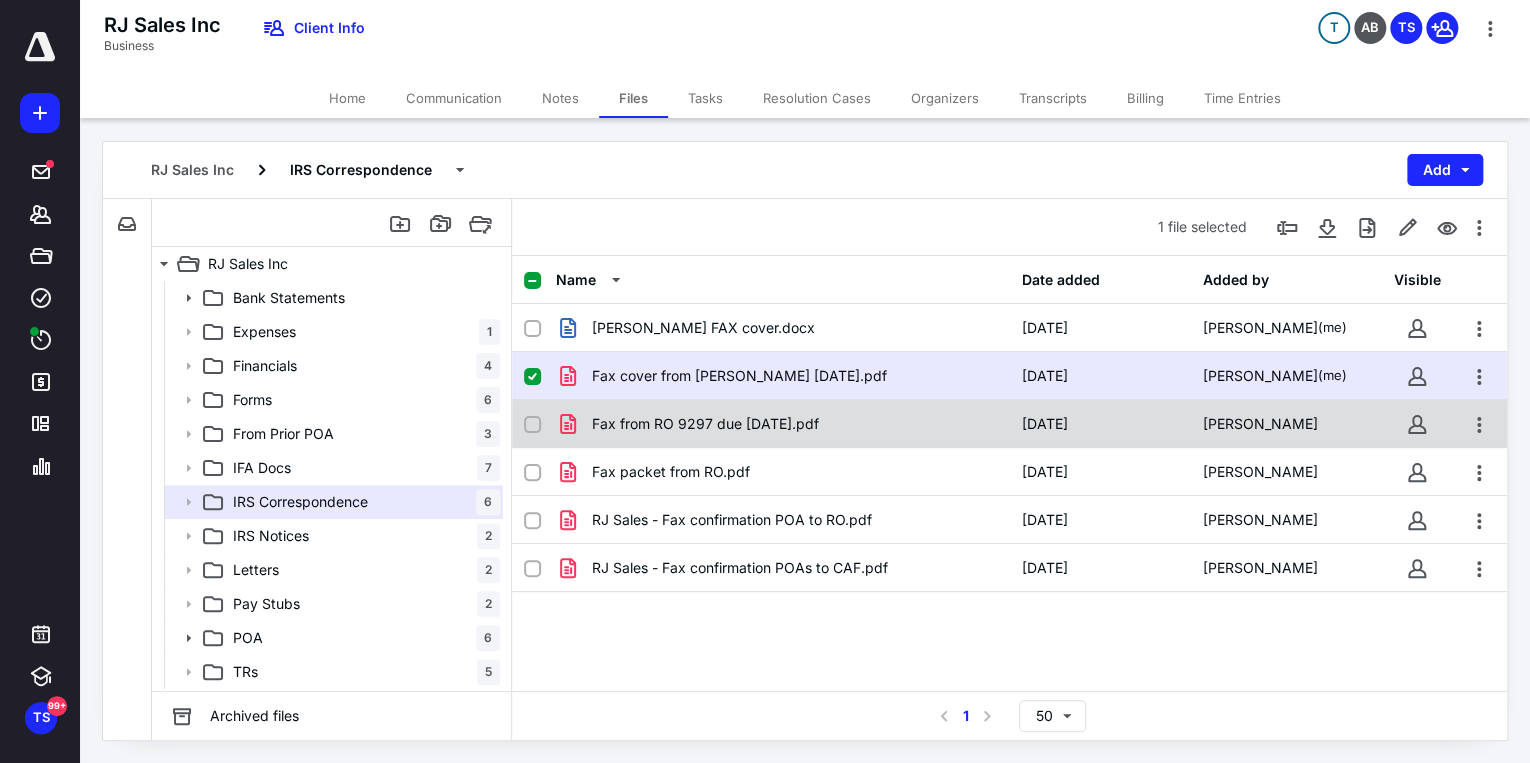 click on "Fax from RO 9297 due [DATE].pdf [DATE] [PERSON_NAME]" at bounding box center (1009, 424) 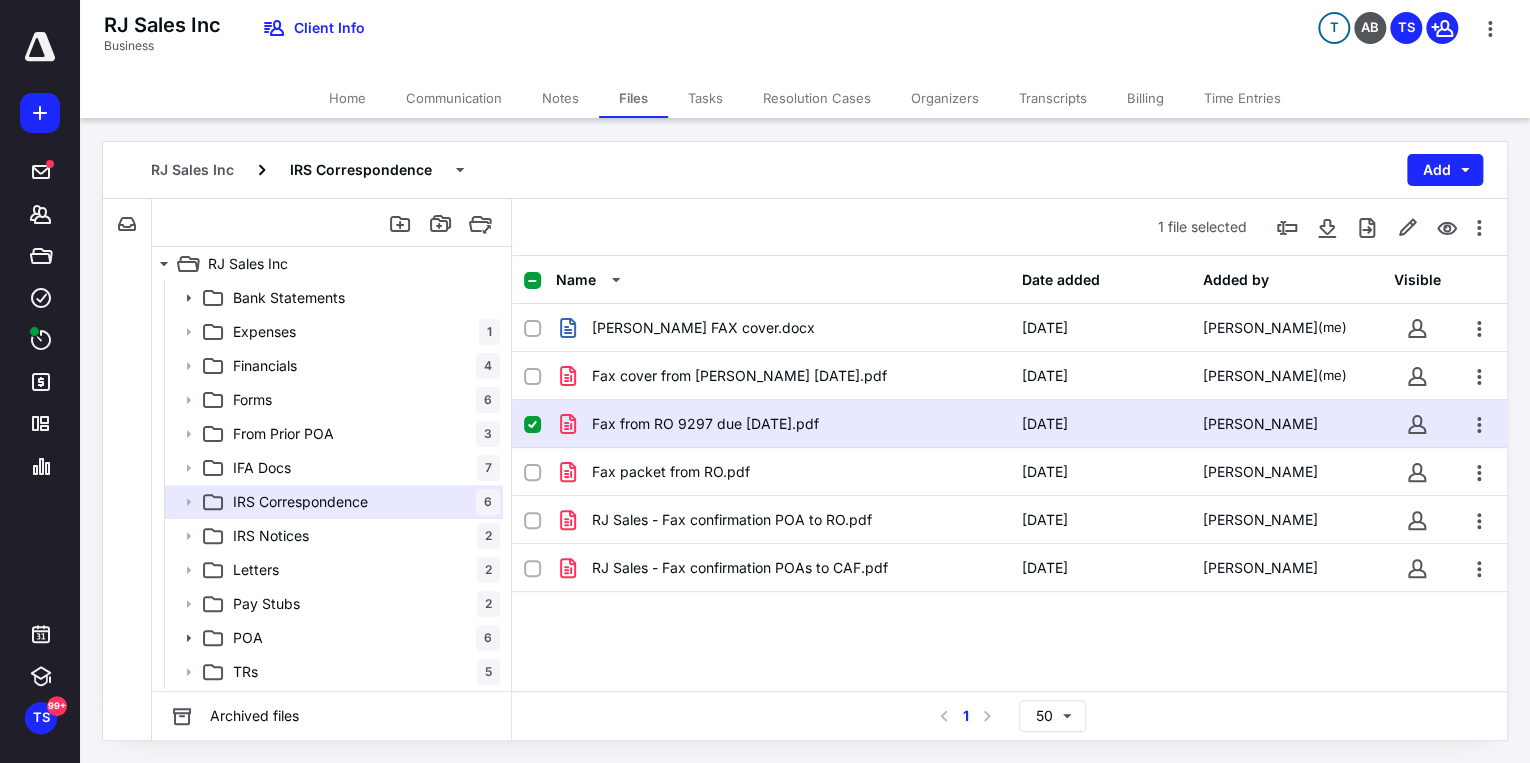 click on "Fax from RO 9297 due [DATE].pdf [DATE] [PERSON_NAME]" at bounding box center (1009, 424) 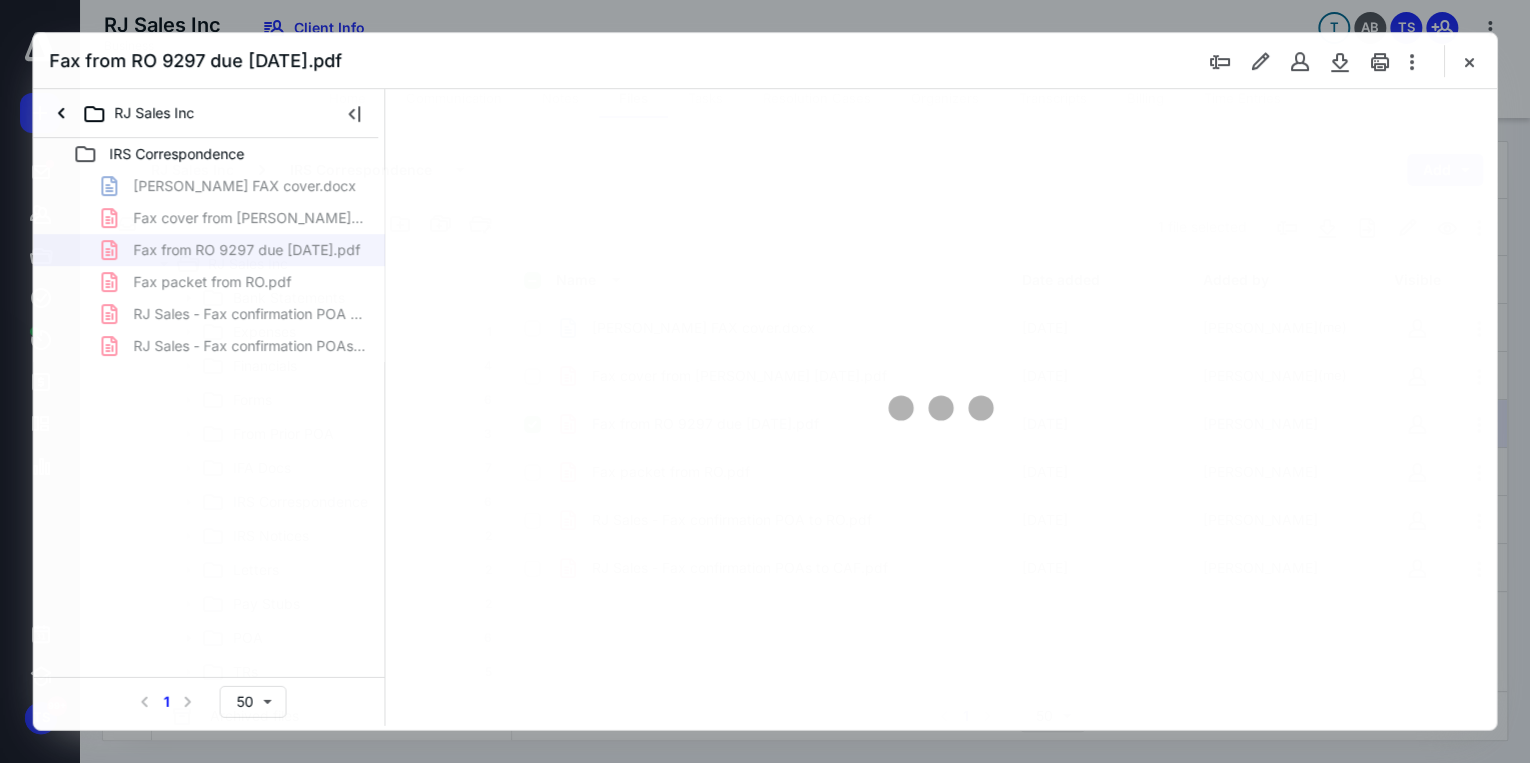 scroll, scrollTop: 0, scrollLeft: 0, axis: both 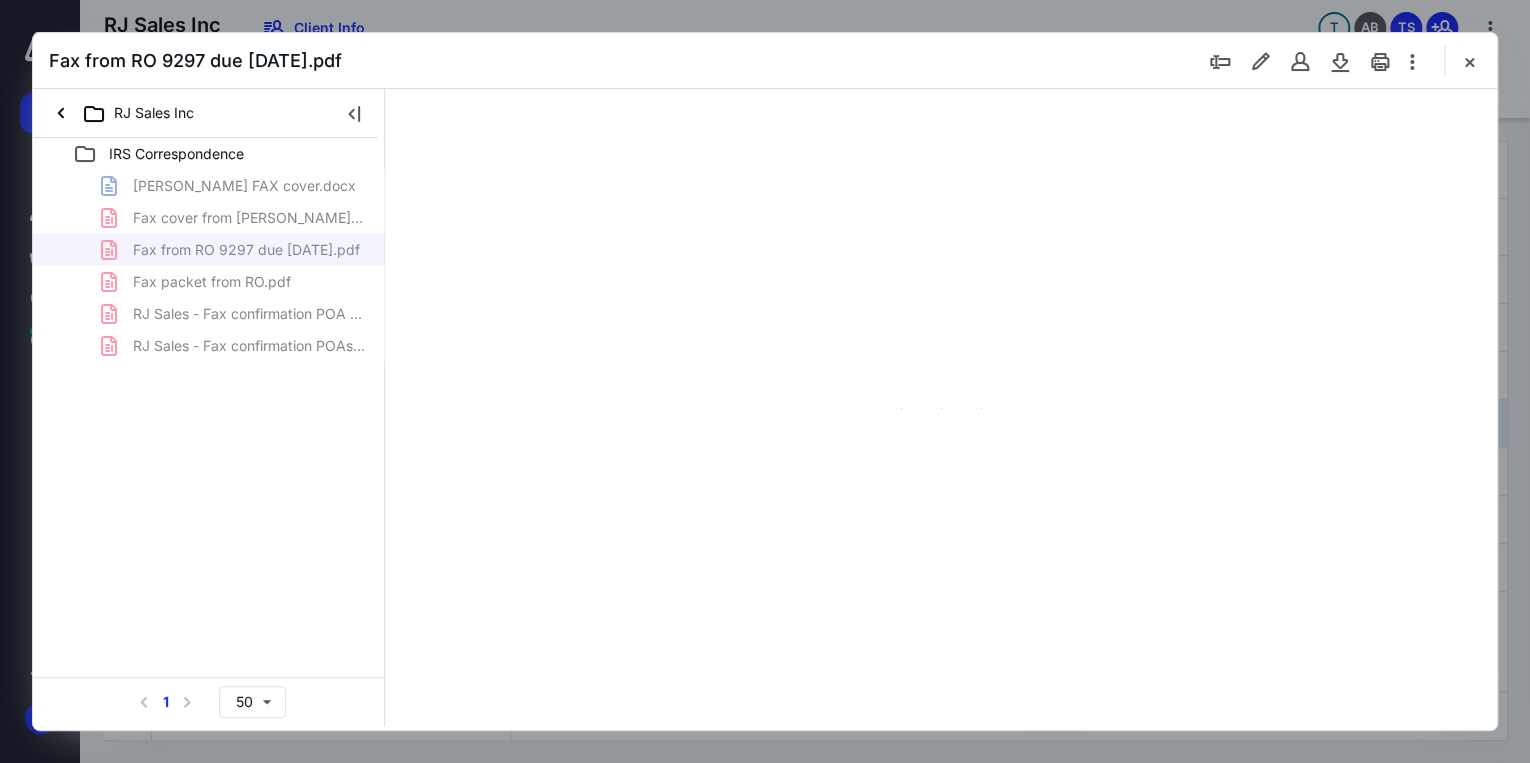 type on "67" 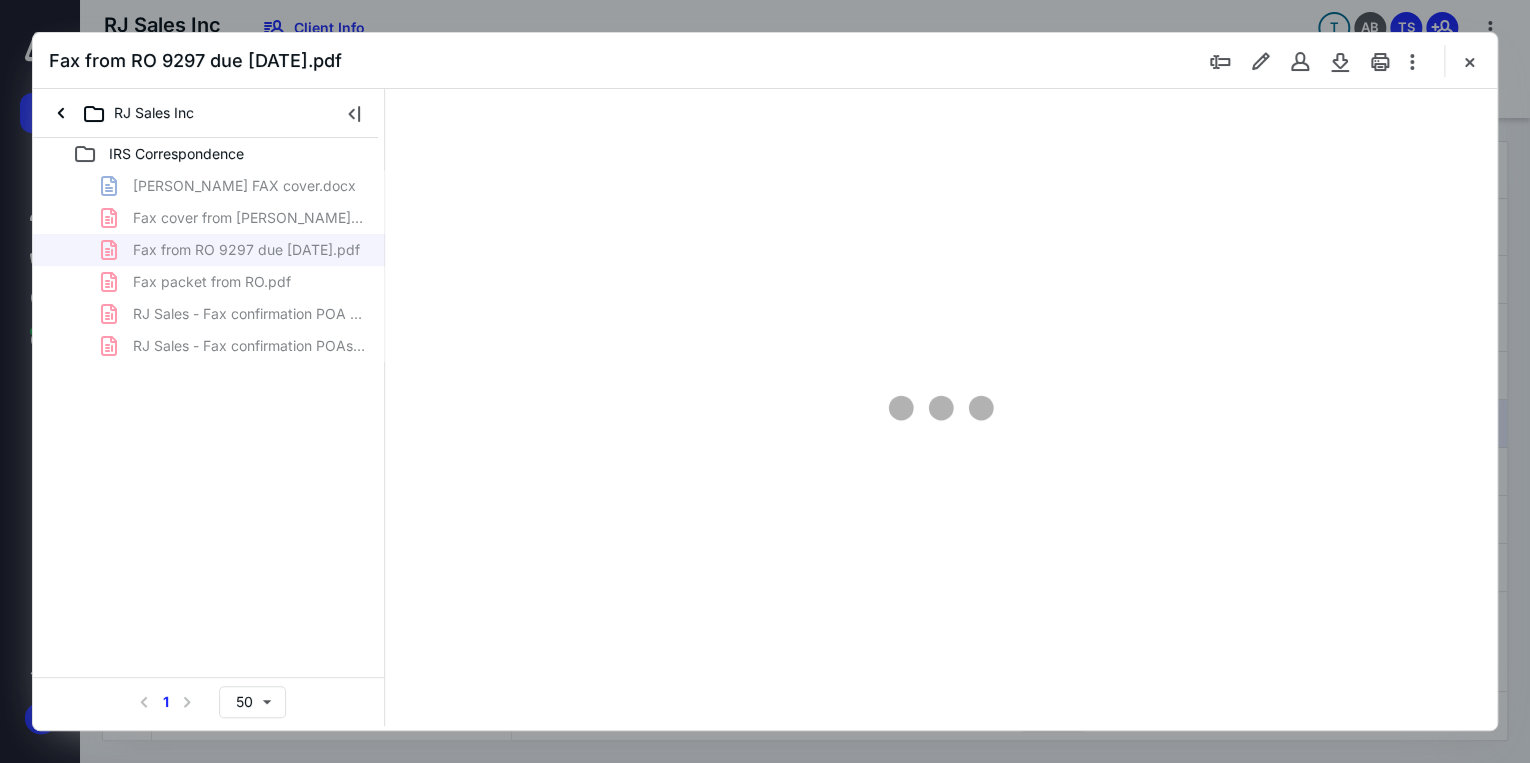 scroll, scrollTop: 79, scrollLeft: 0, axis: vertical 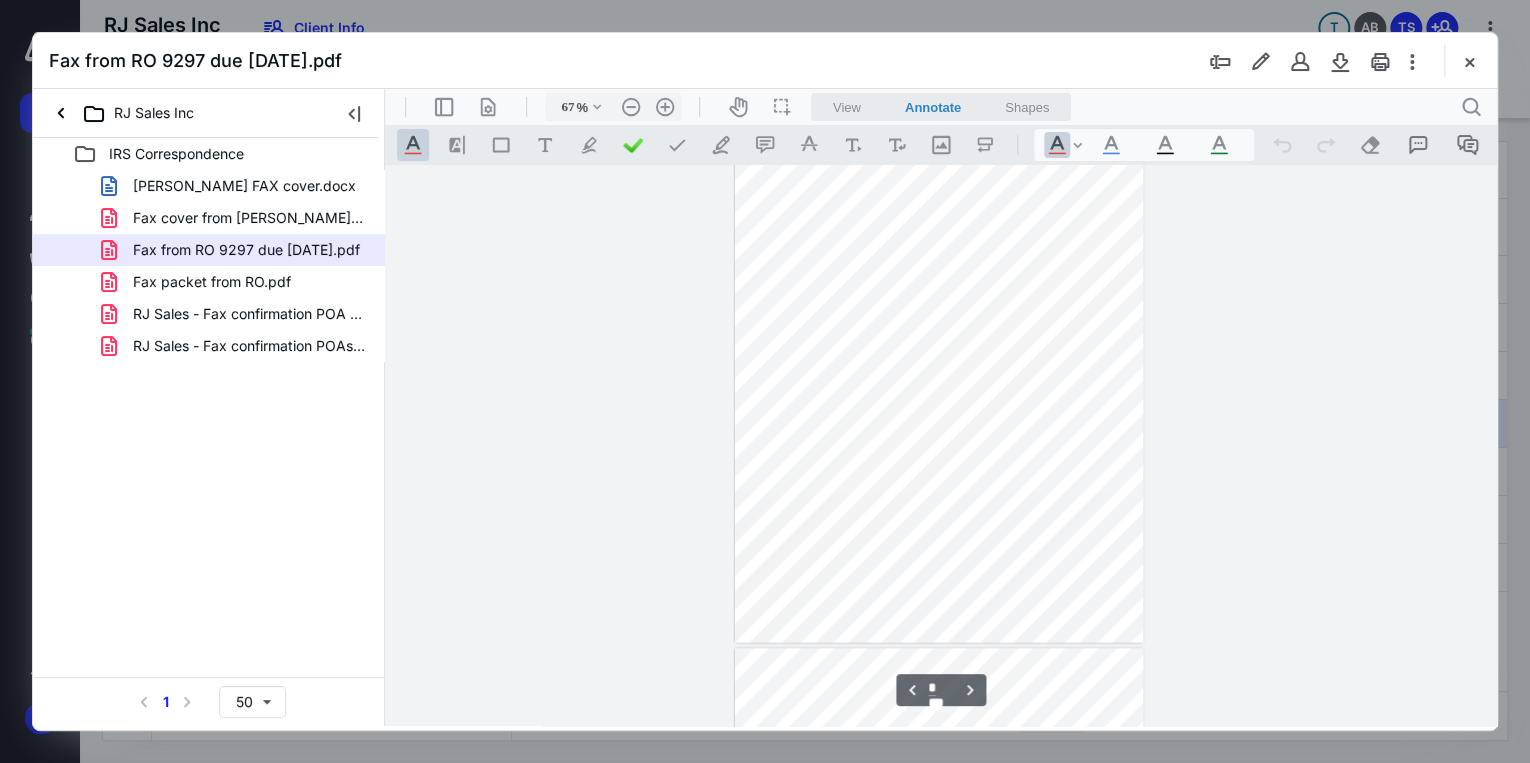 type on "*" 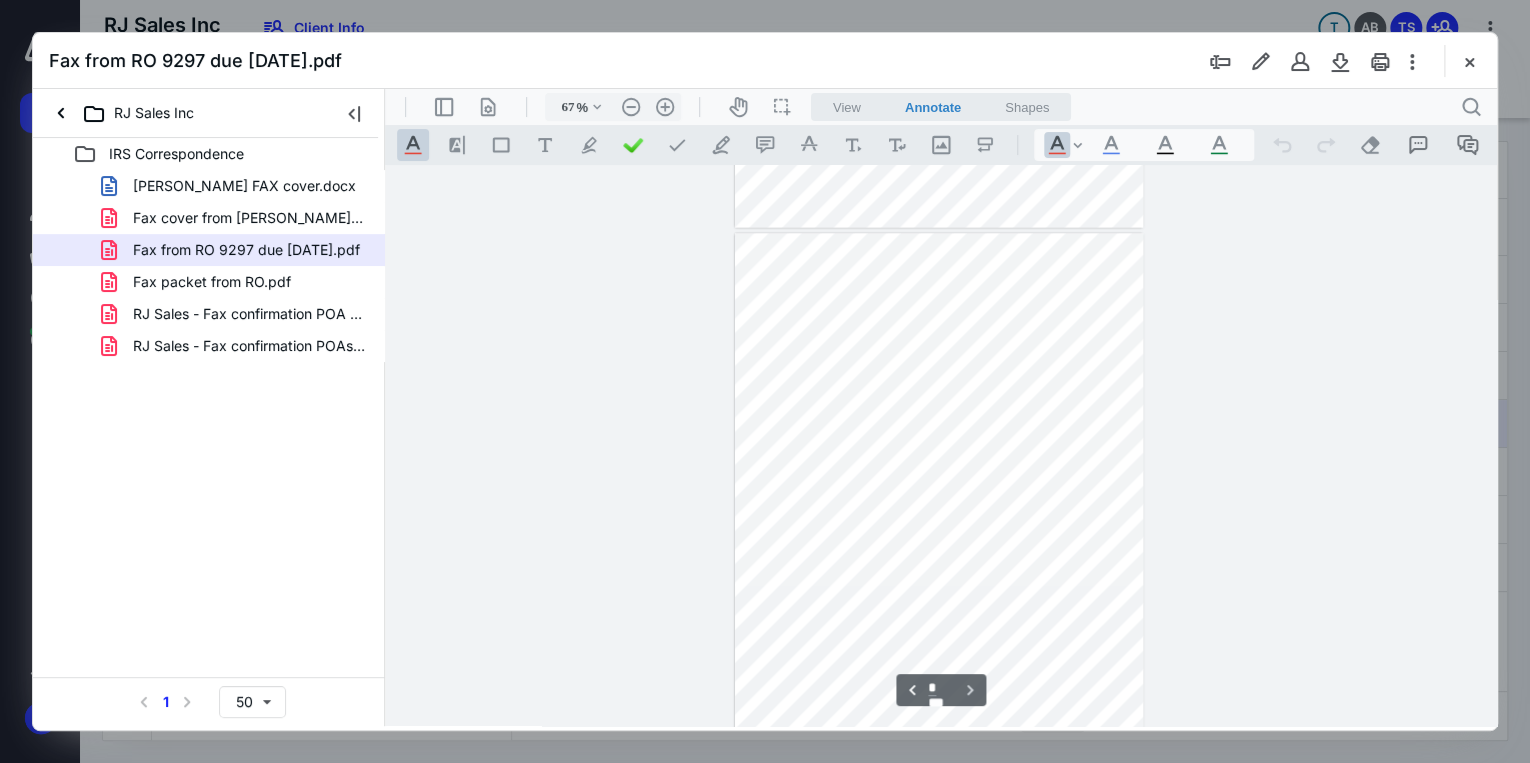 scroll, scrollTop: 1668, scrollLeft: 0, axis: vertical 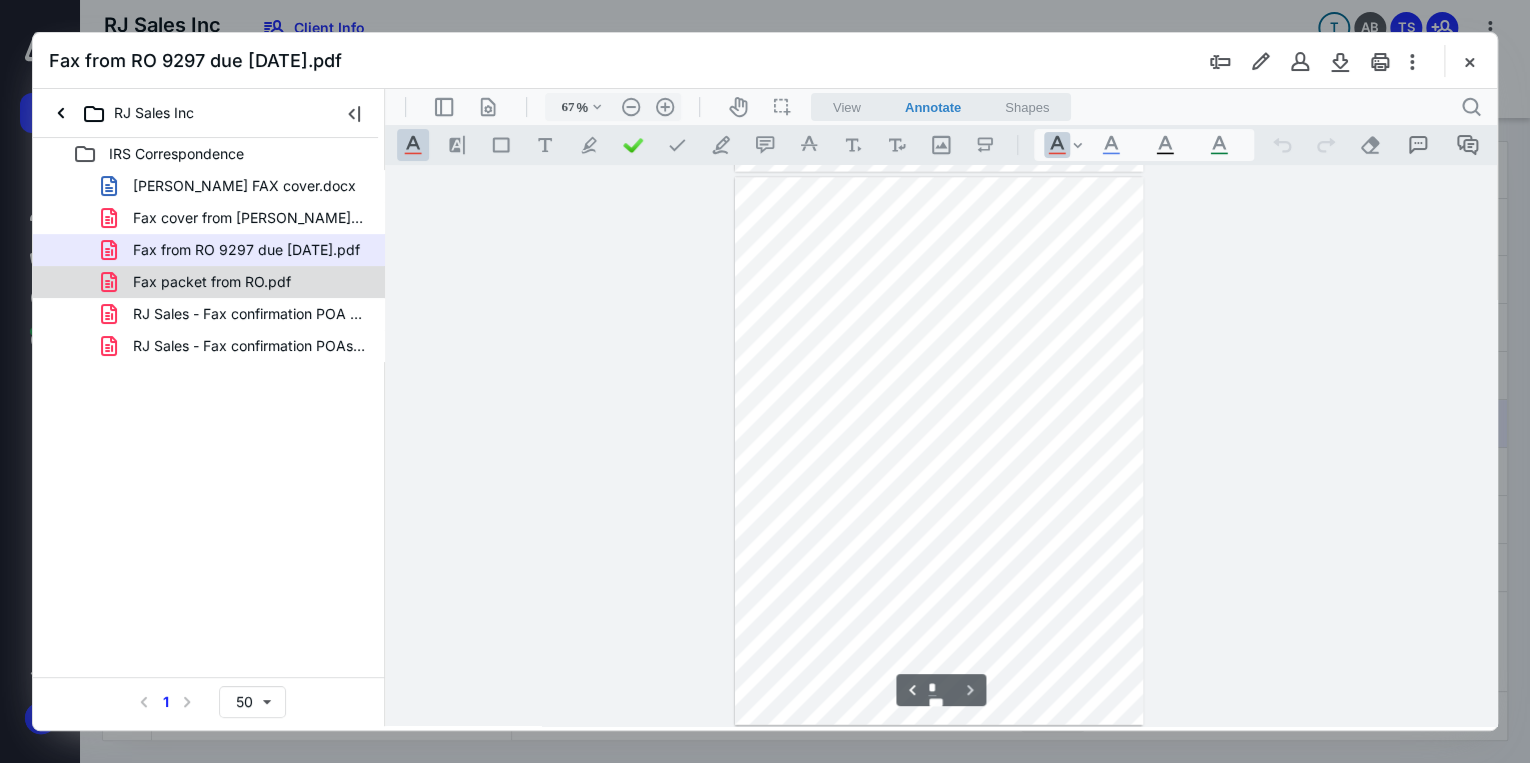 click on "Fax packet from RO.pdf" at bounding box center [212, 282] 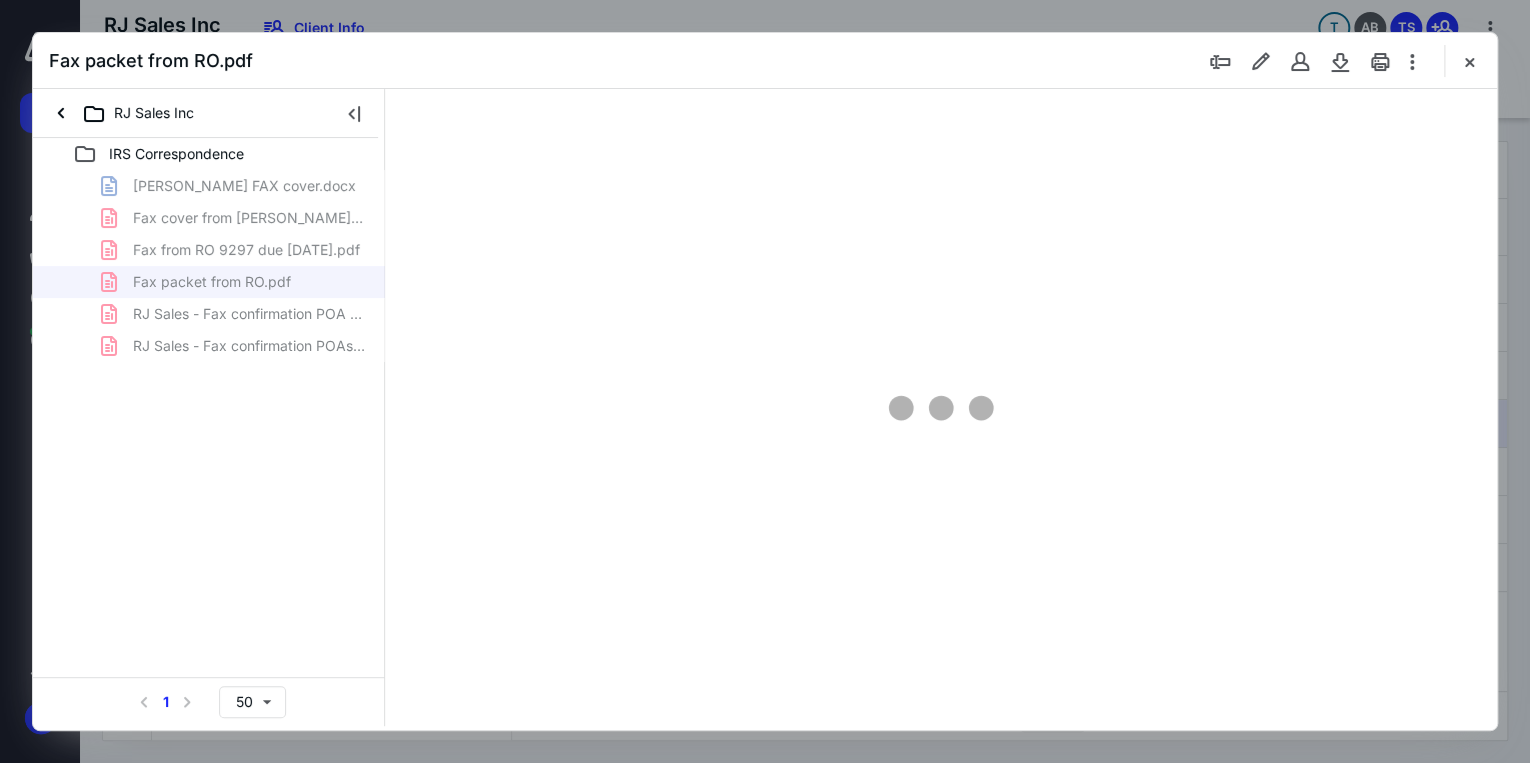 type on "67" 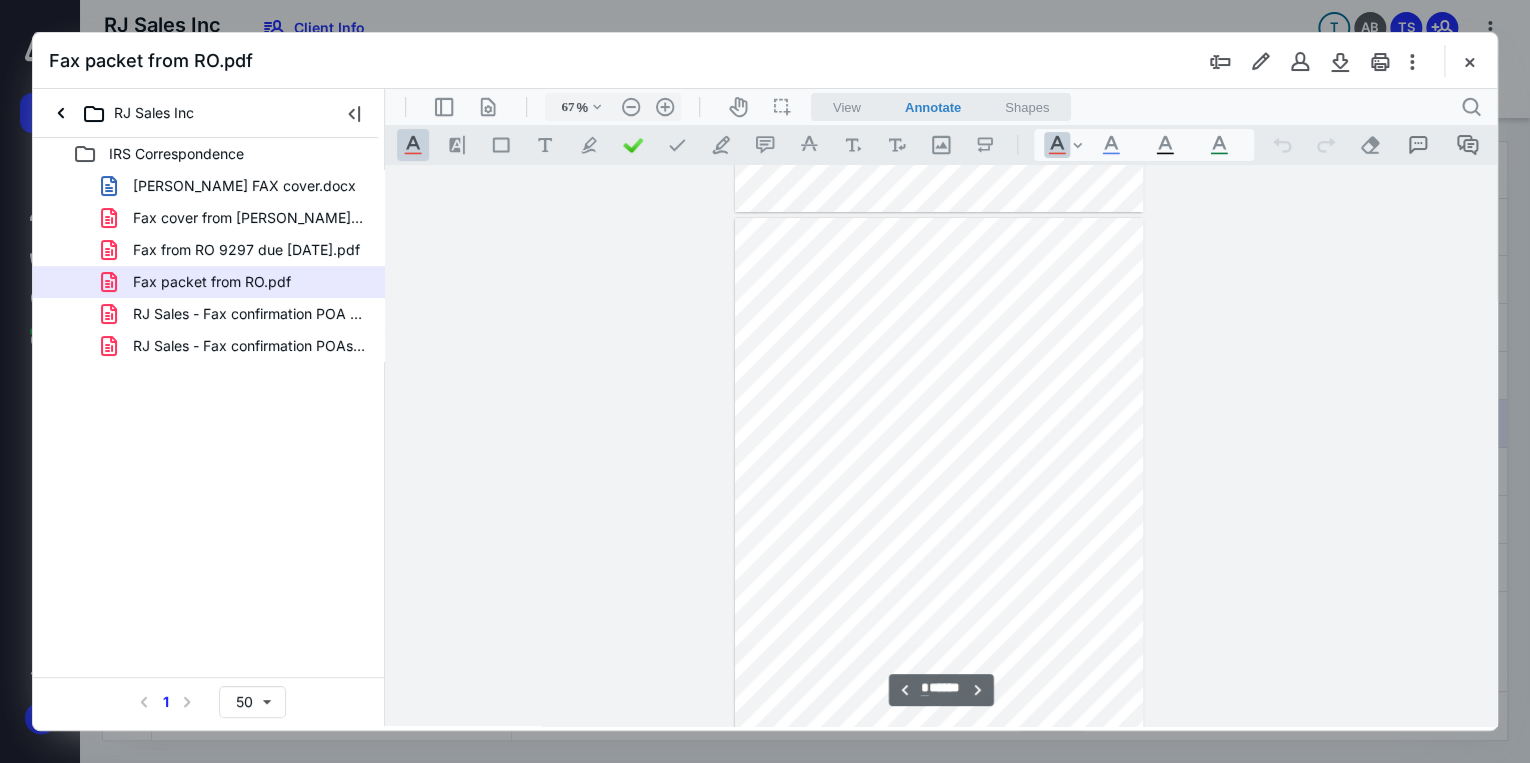 scroll, scrollTop: 4159, scrollLeft: 0, axis: vertical 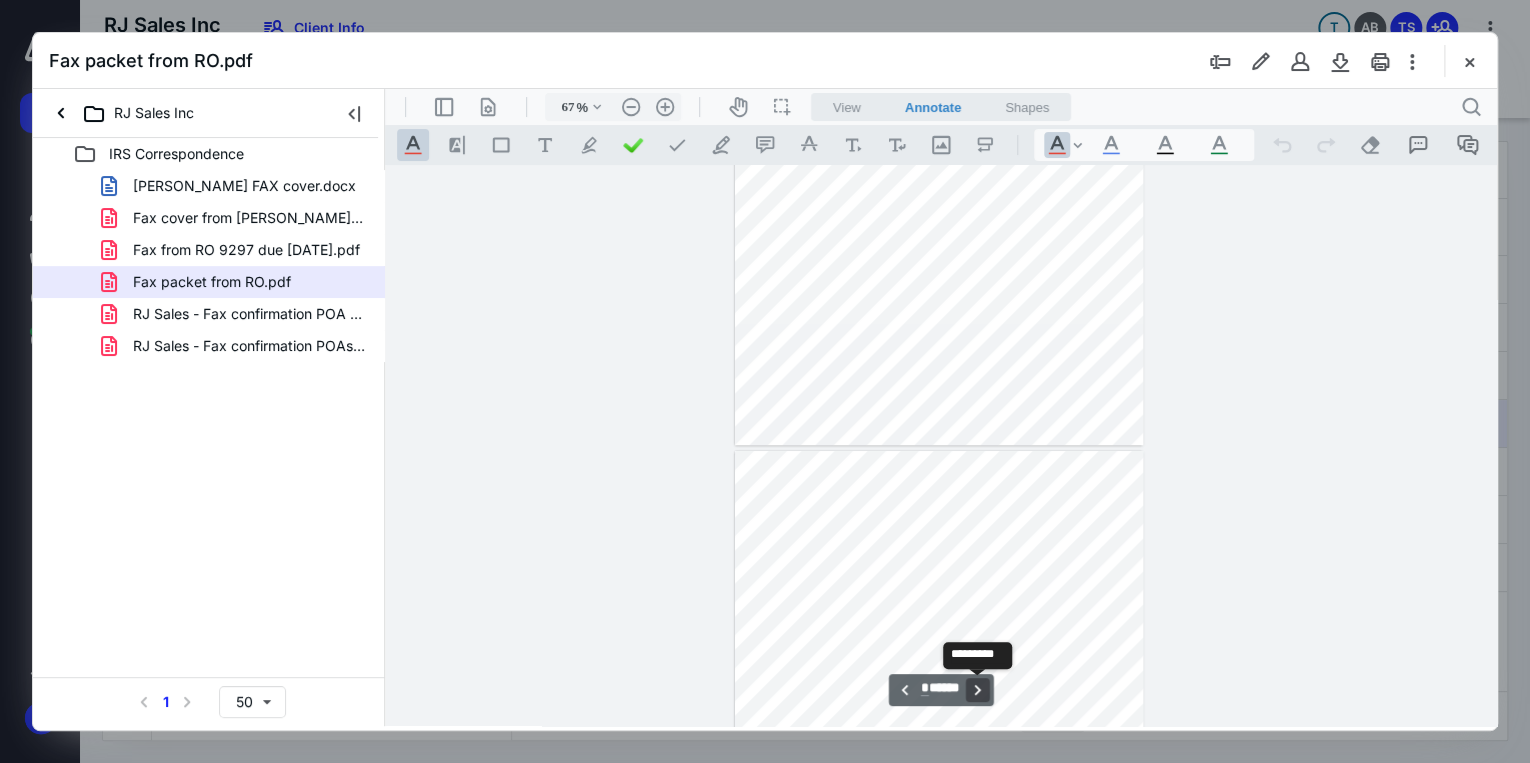 click on "**********" at bounding box center (977, 690) 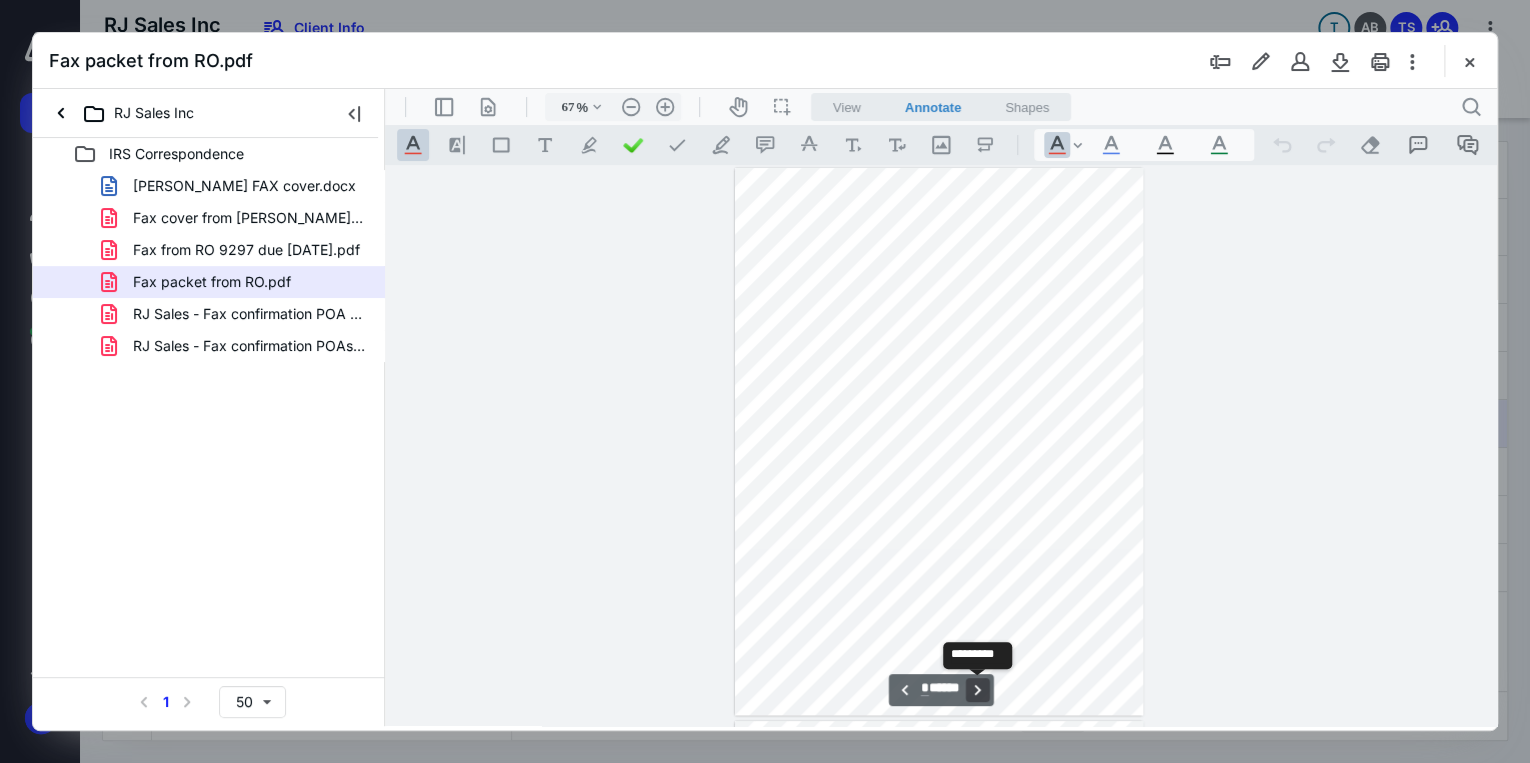 click on "**********" at bounding box center (977, 690) 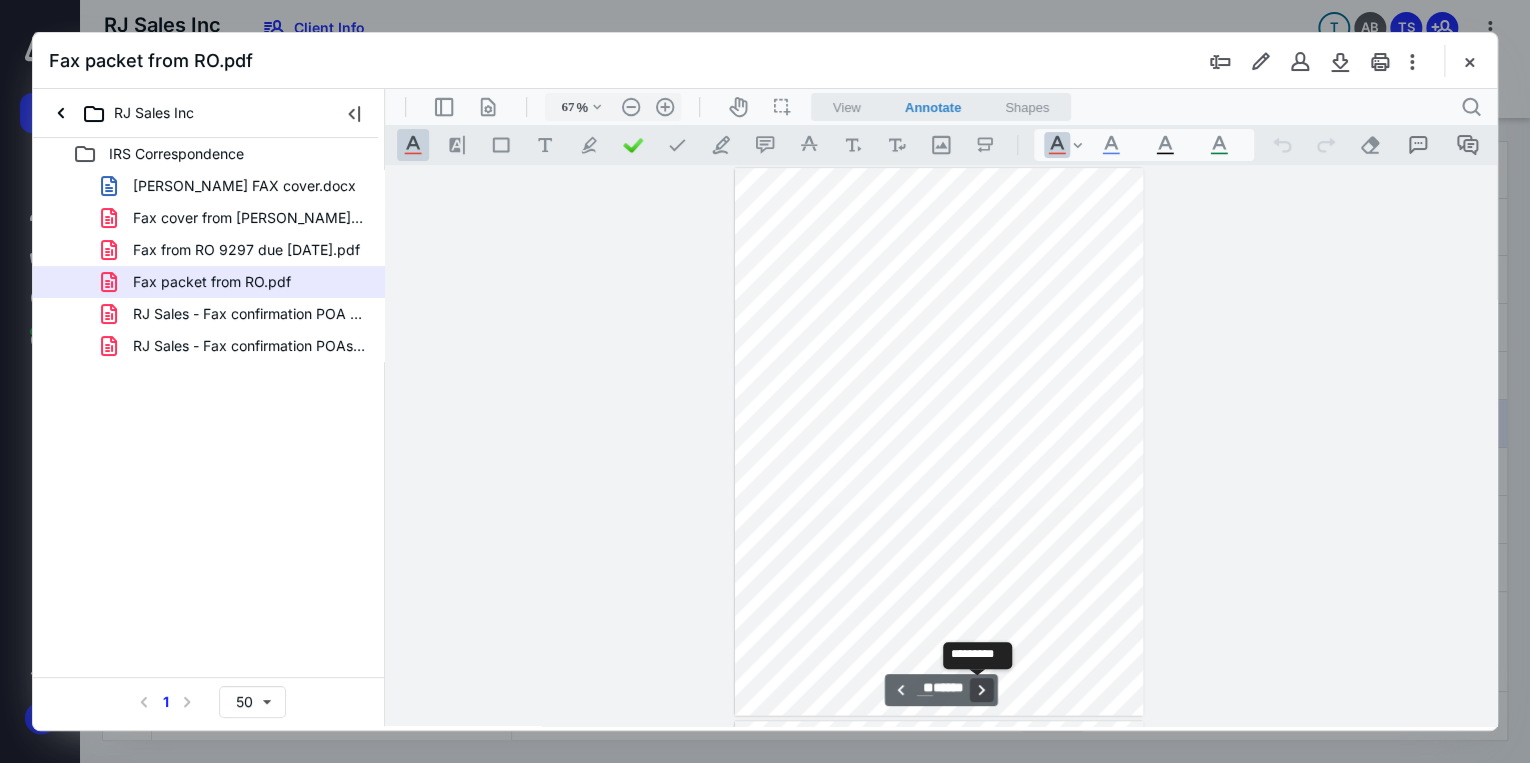 click on "**********" at bounding box center (981, 690) 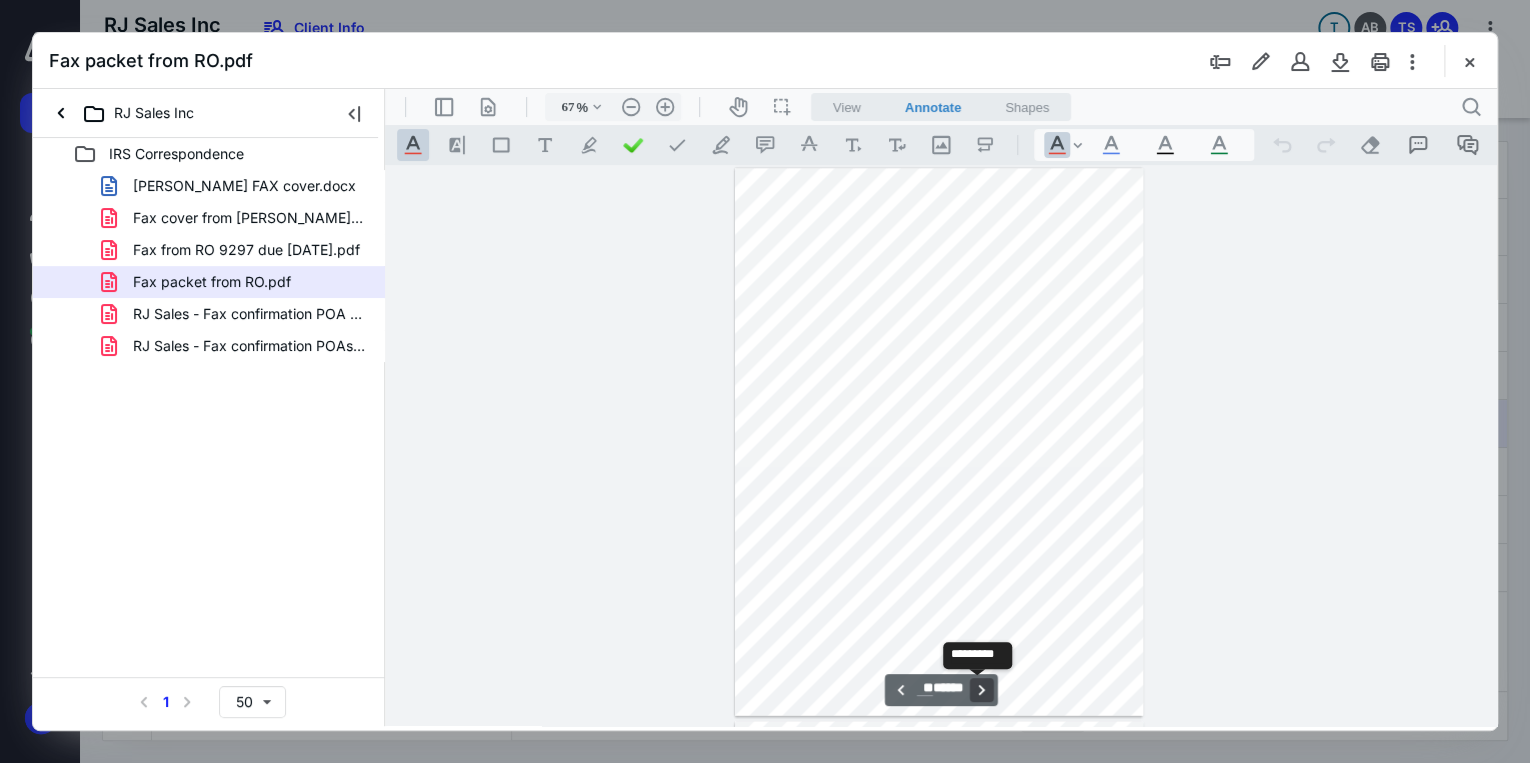 click on "**********" at bounding box center (981, 690) 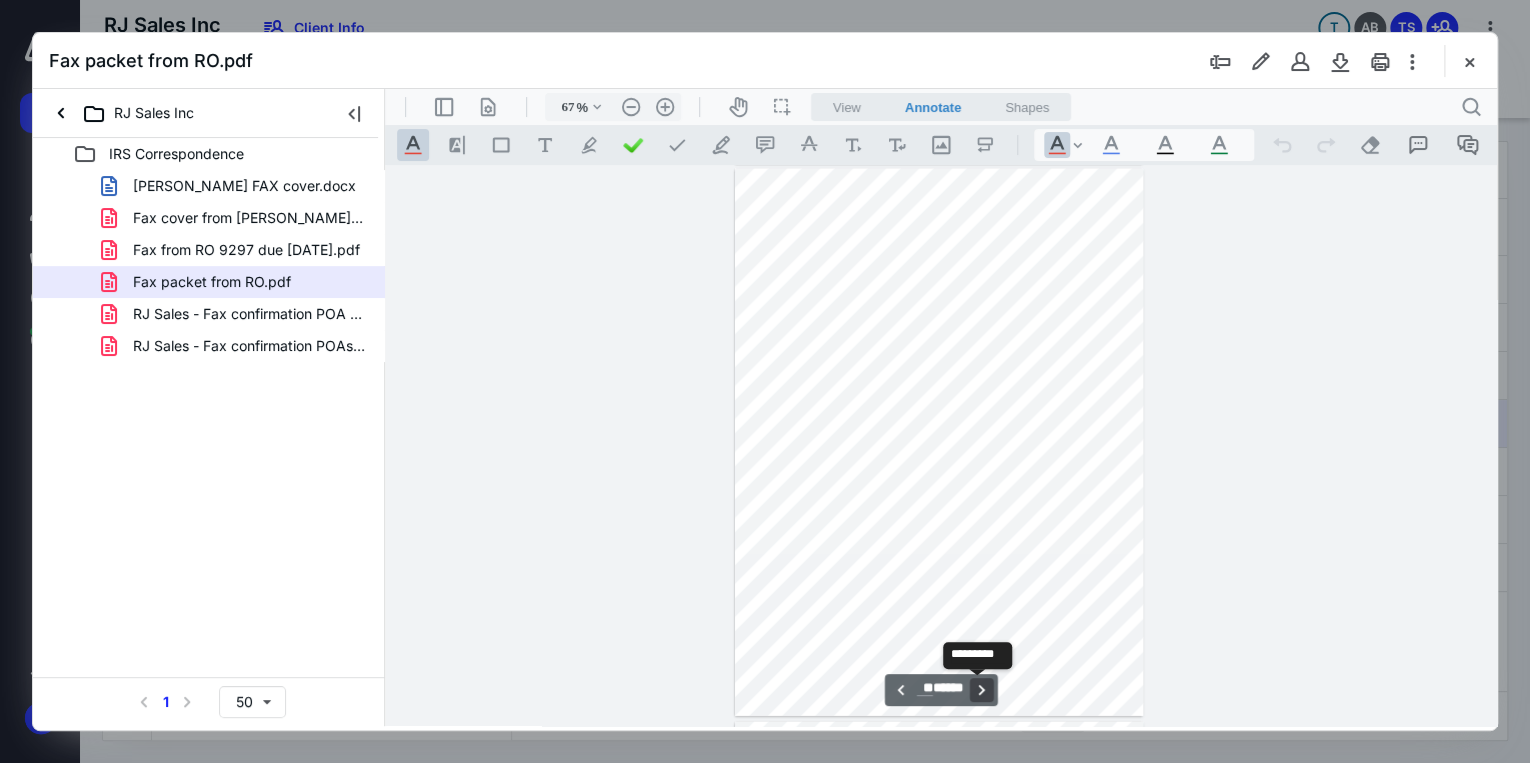 click on "**********" at bounding box center (981, 690) 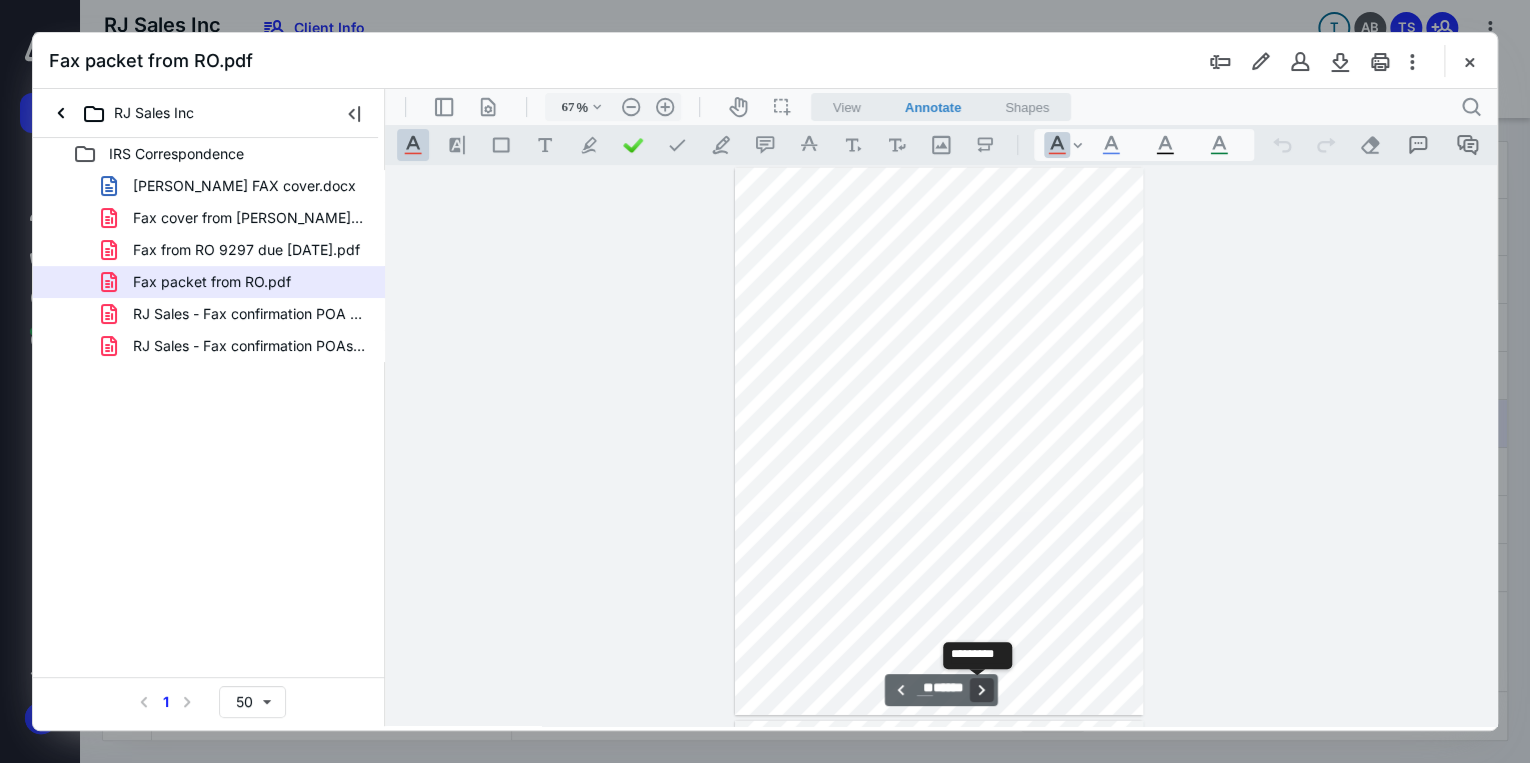 click on "**********" at bounding box center (981, 690) 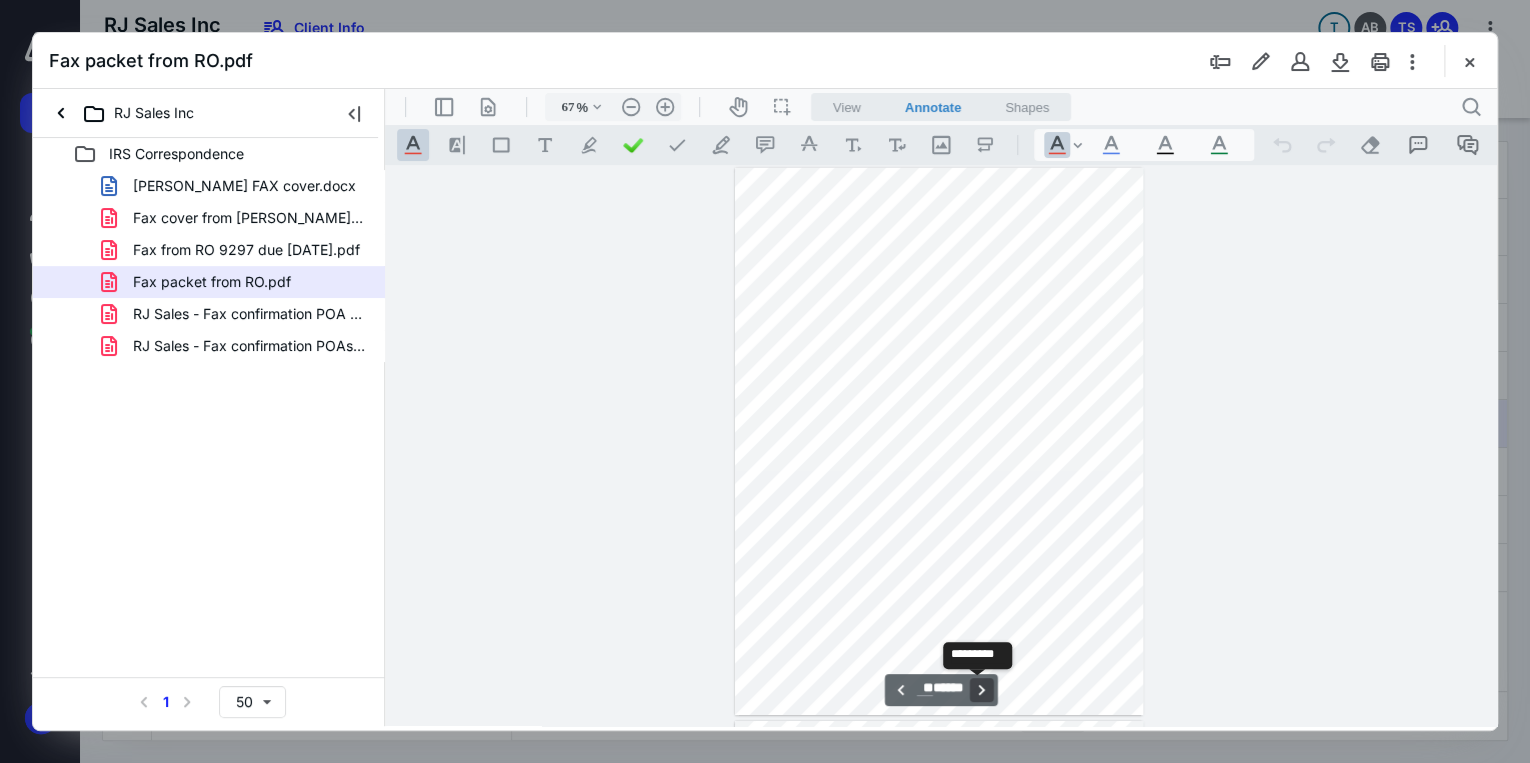 click on "**********" at bounding box center [981, 690] 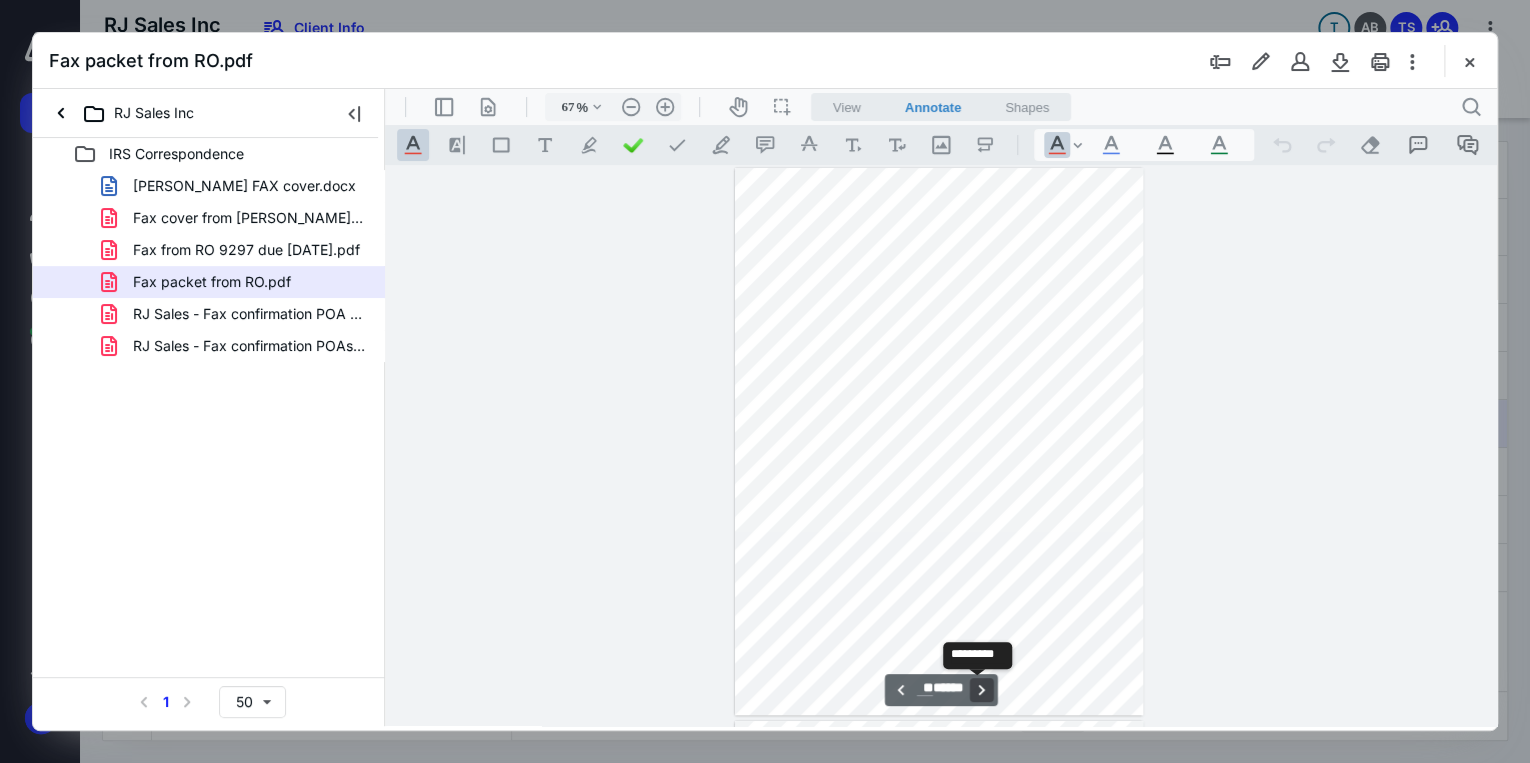 click on "**********" at bounding box center [981, 690] 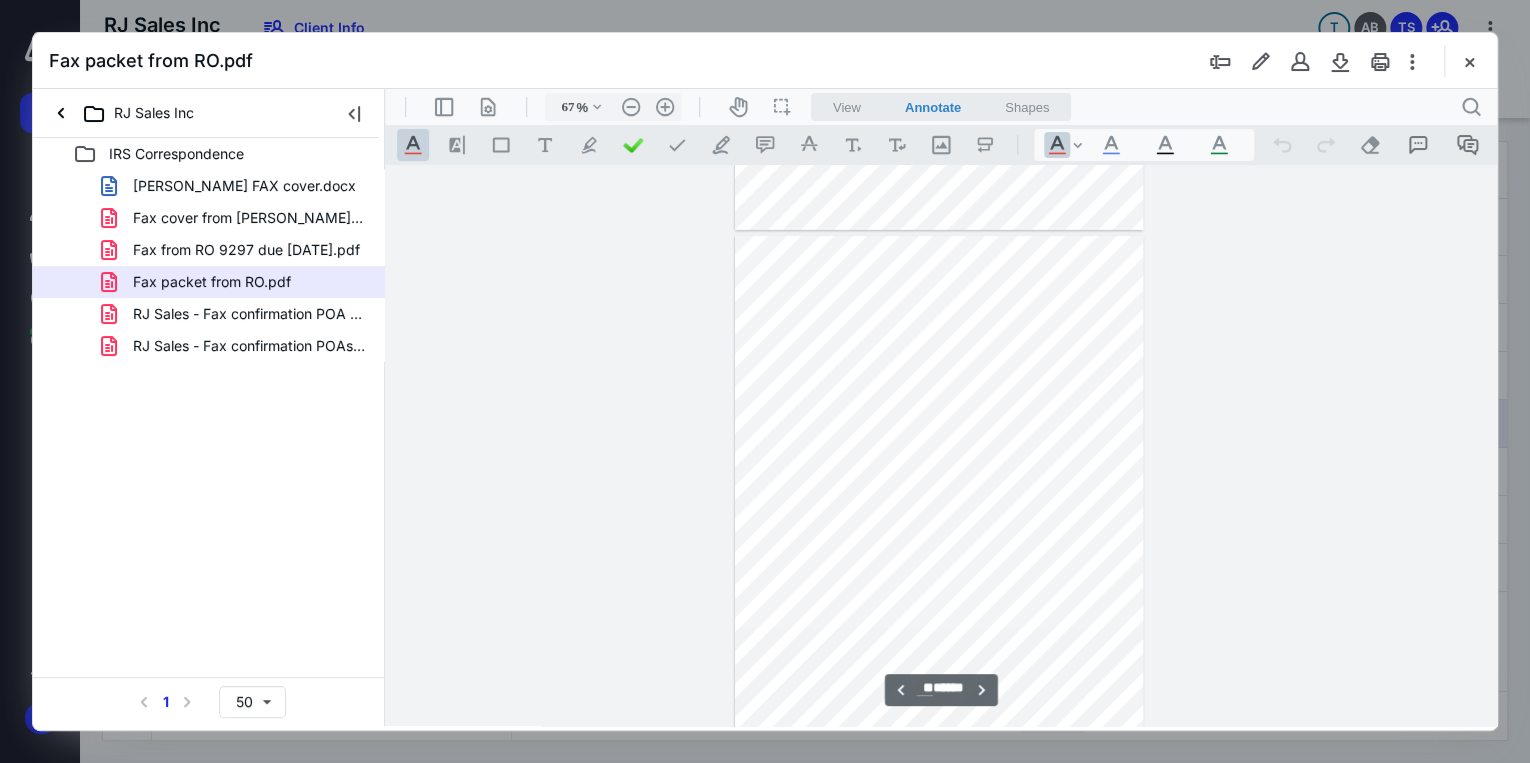 scroll, scrollTop: 10392, scrollLeft: 0, axis: vertical 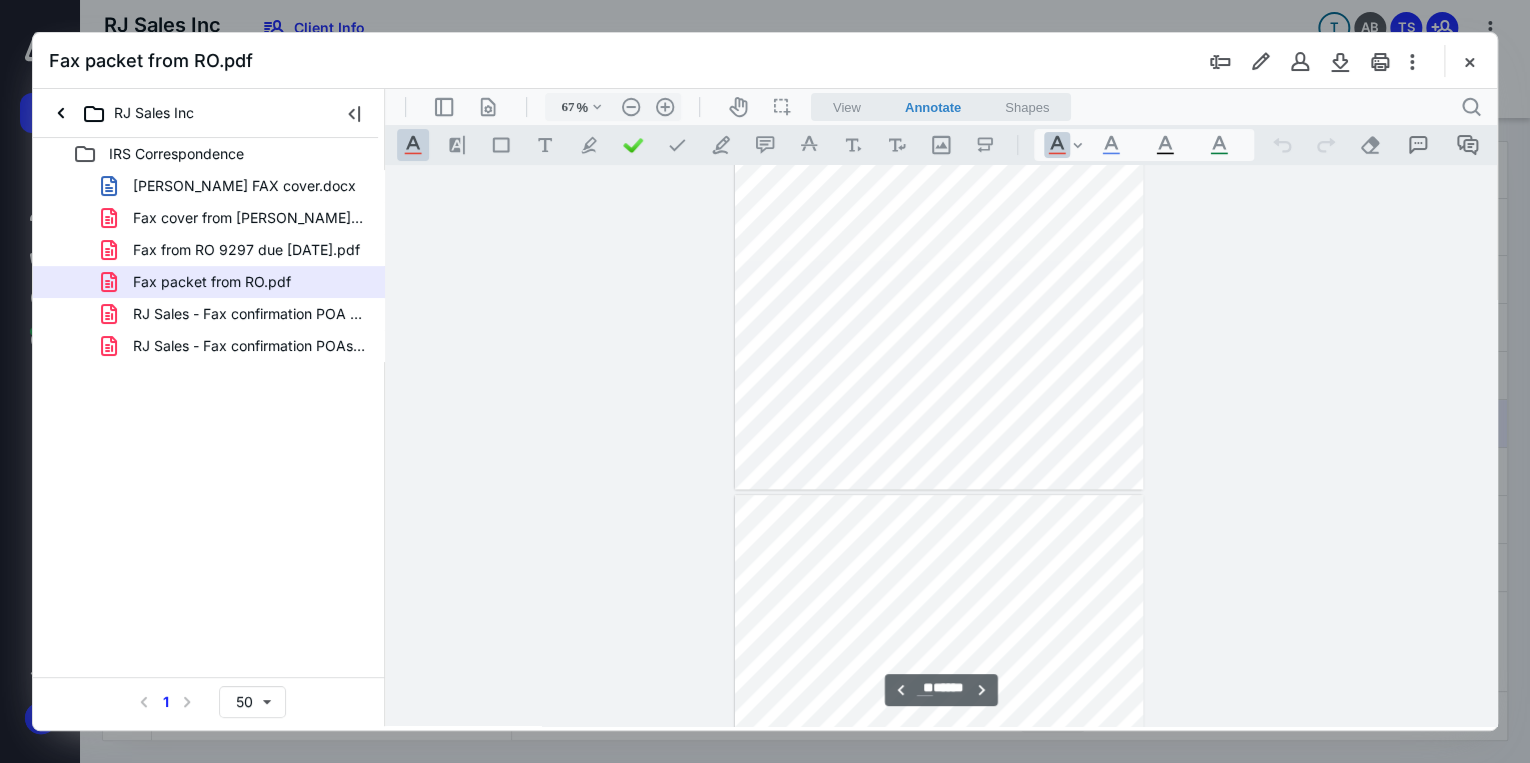 type on "**" 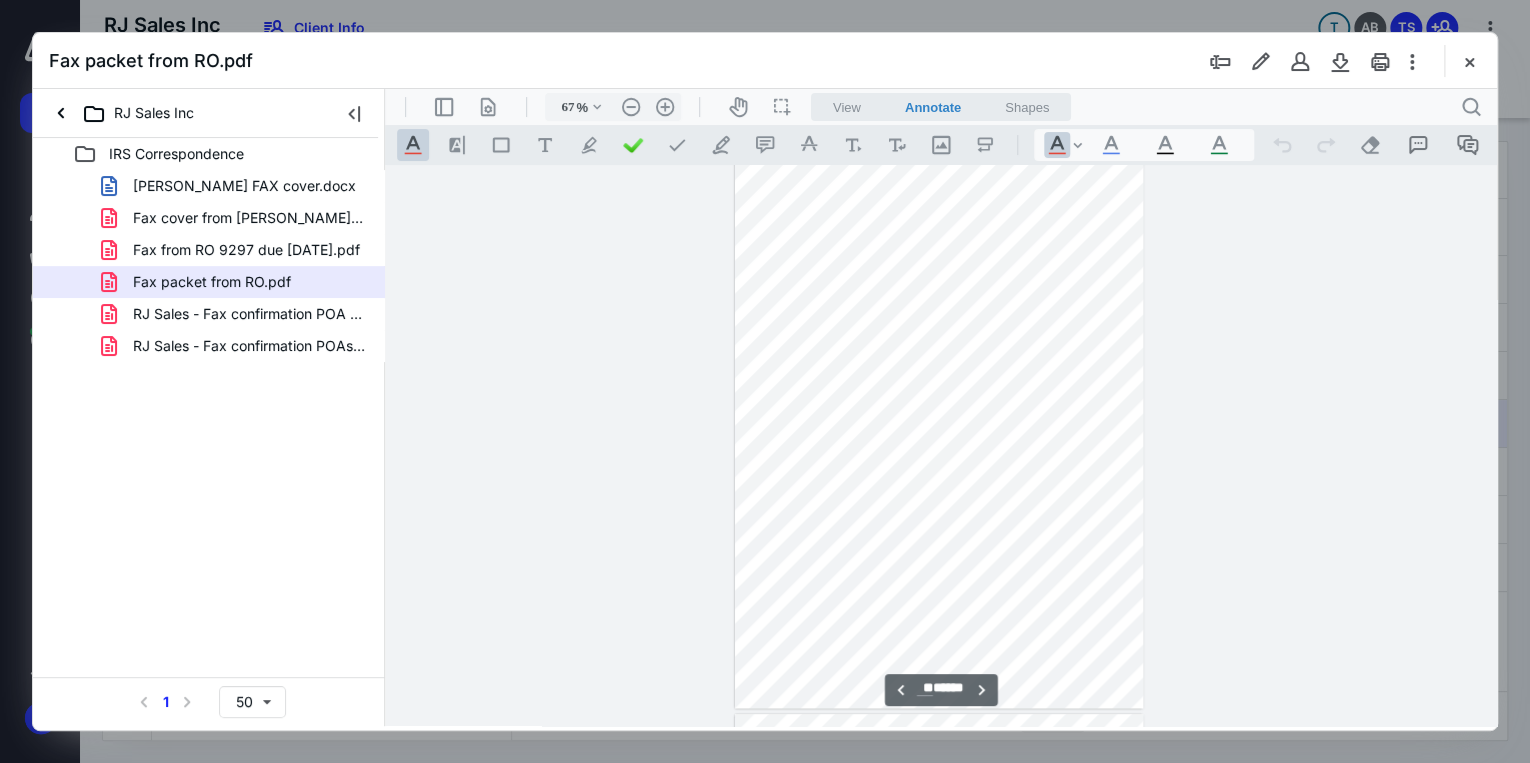 scroll, scrollTop: 8312, scrollLeft: 0, axis: vertical 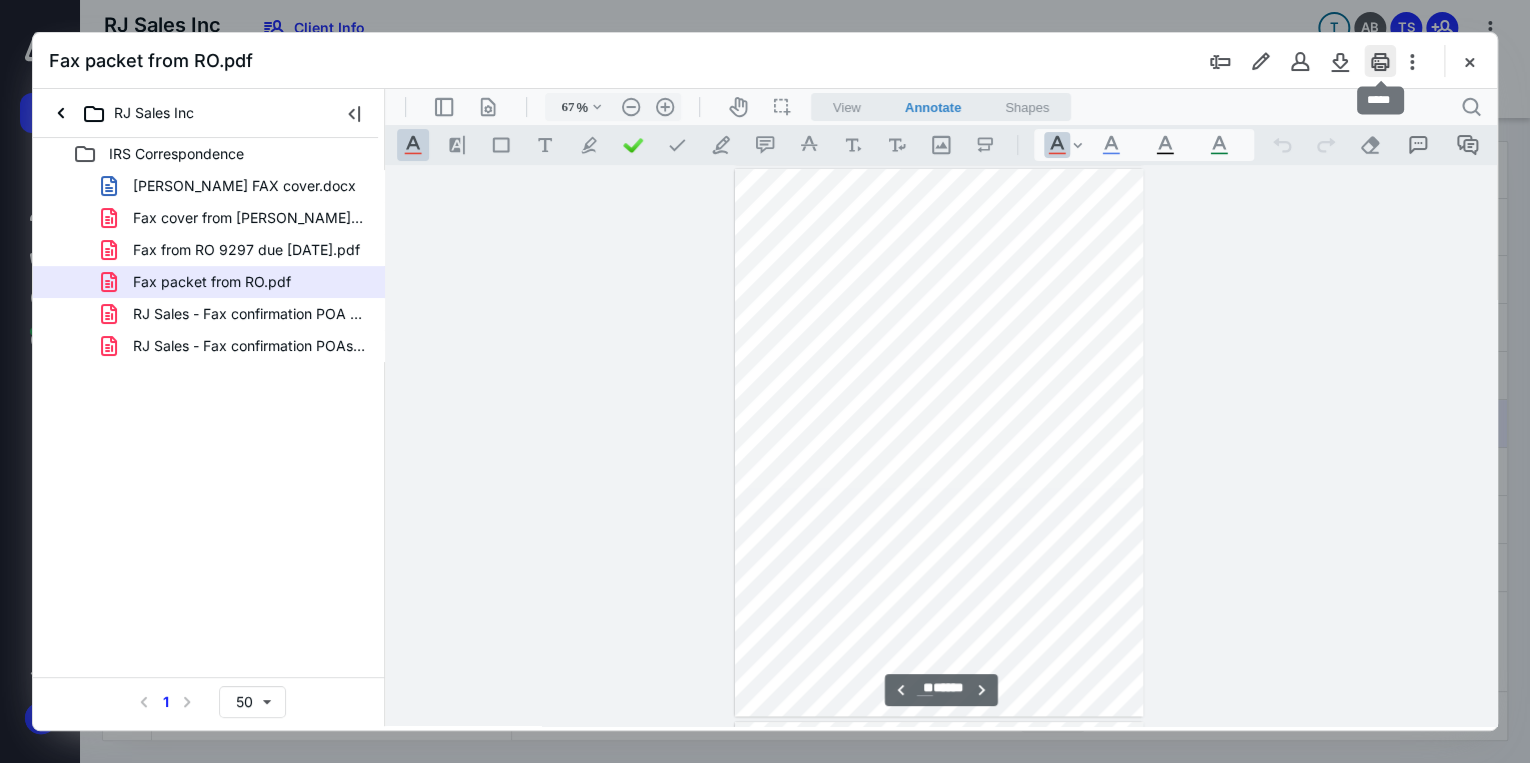 click at bounding box center (1380, 61) 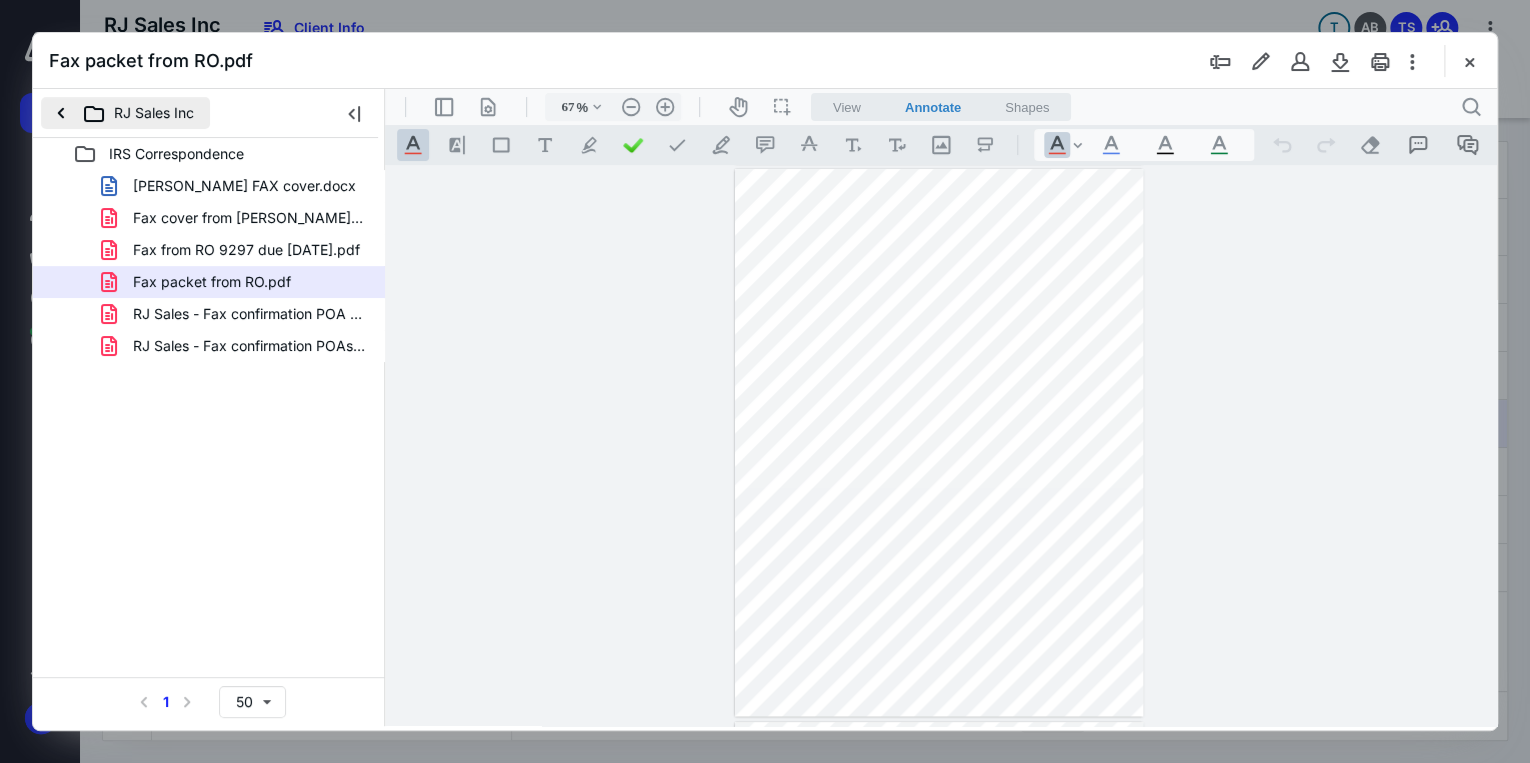 click on "RJ Sales Inc" at bounding box center [125, 113] 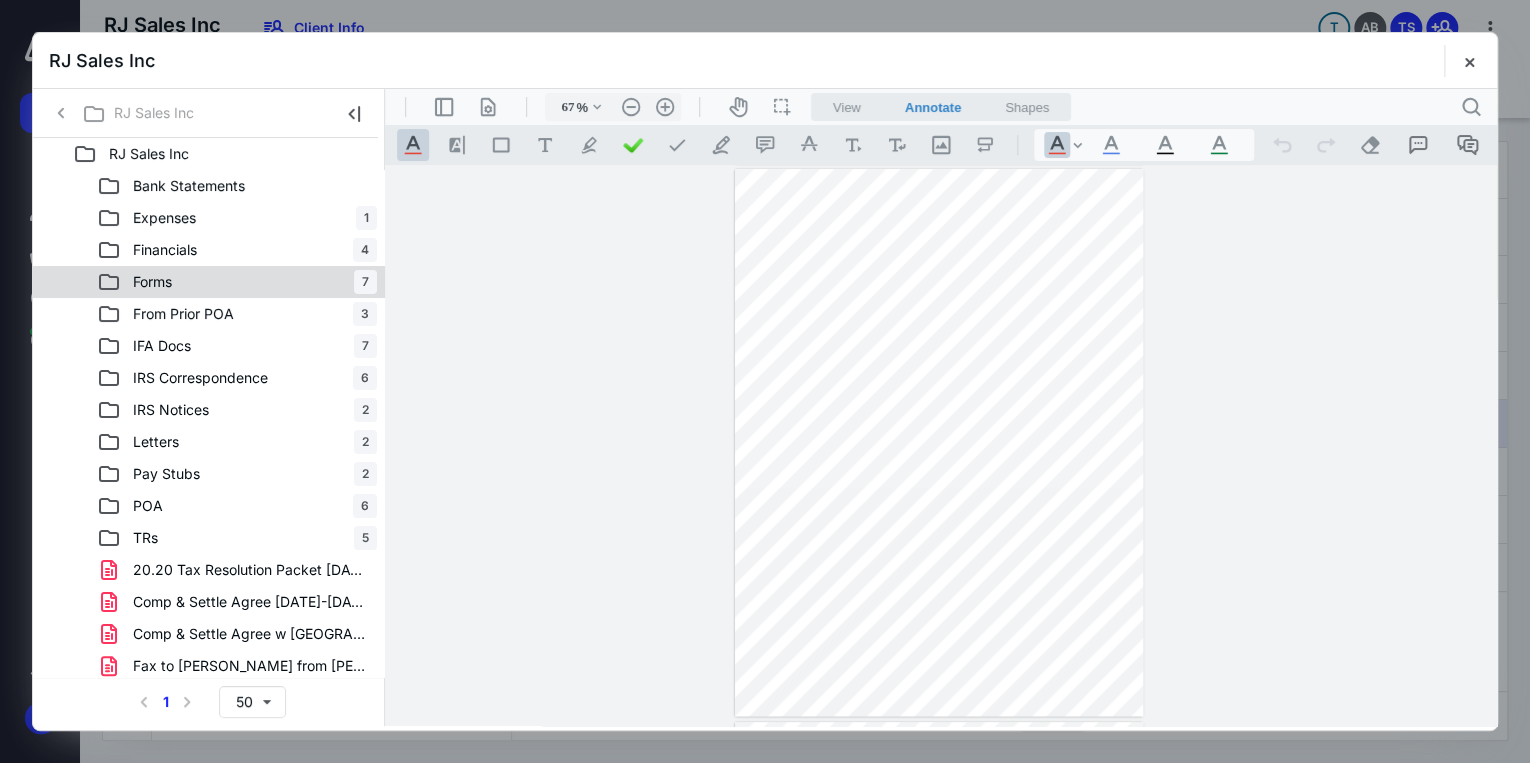 click on "Forms 7" at bounding box center (237, 282) 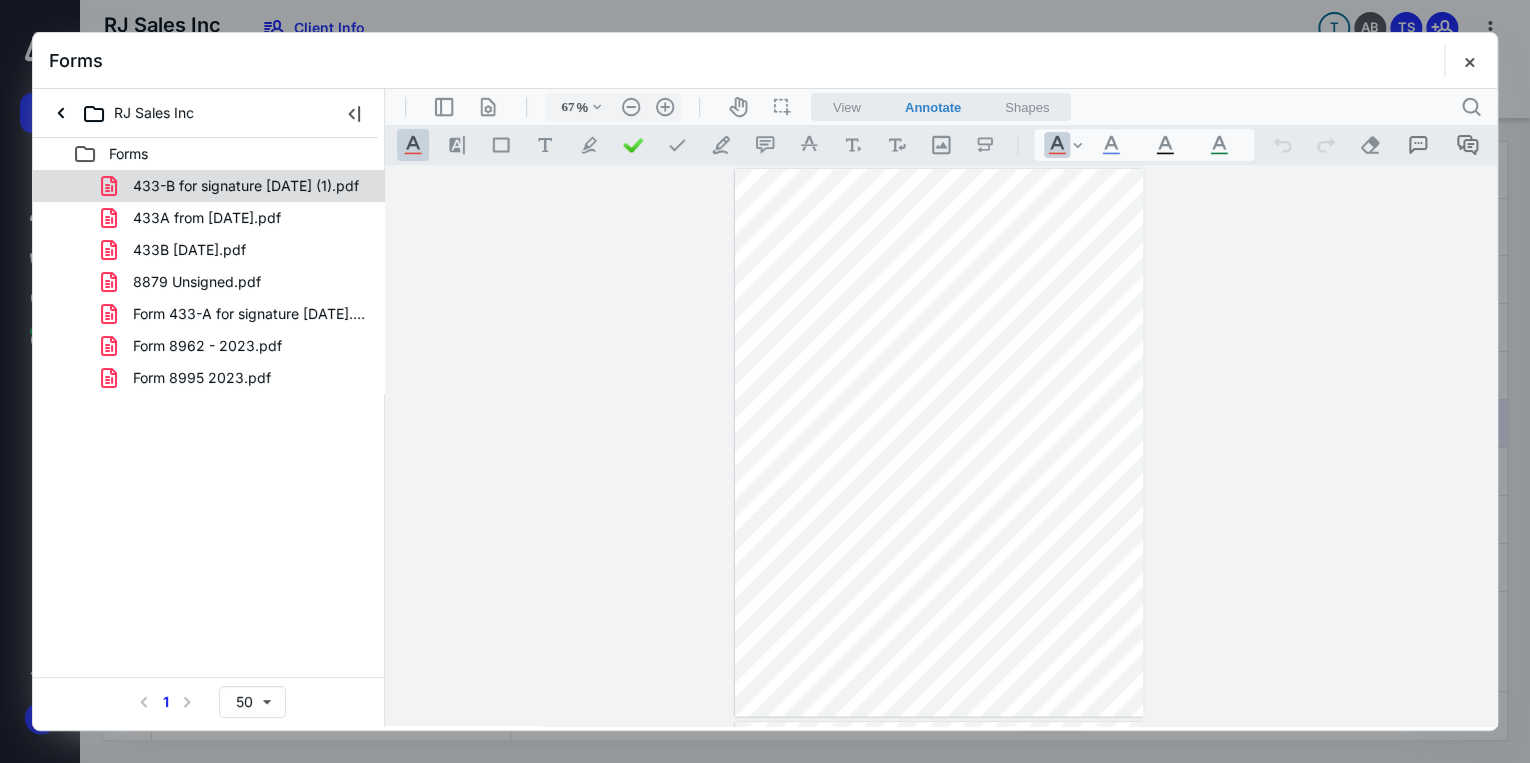 click on "433-B for signature [DATE] (1).pdf" at bounding box center (246, 186) 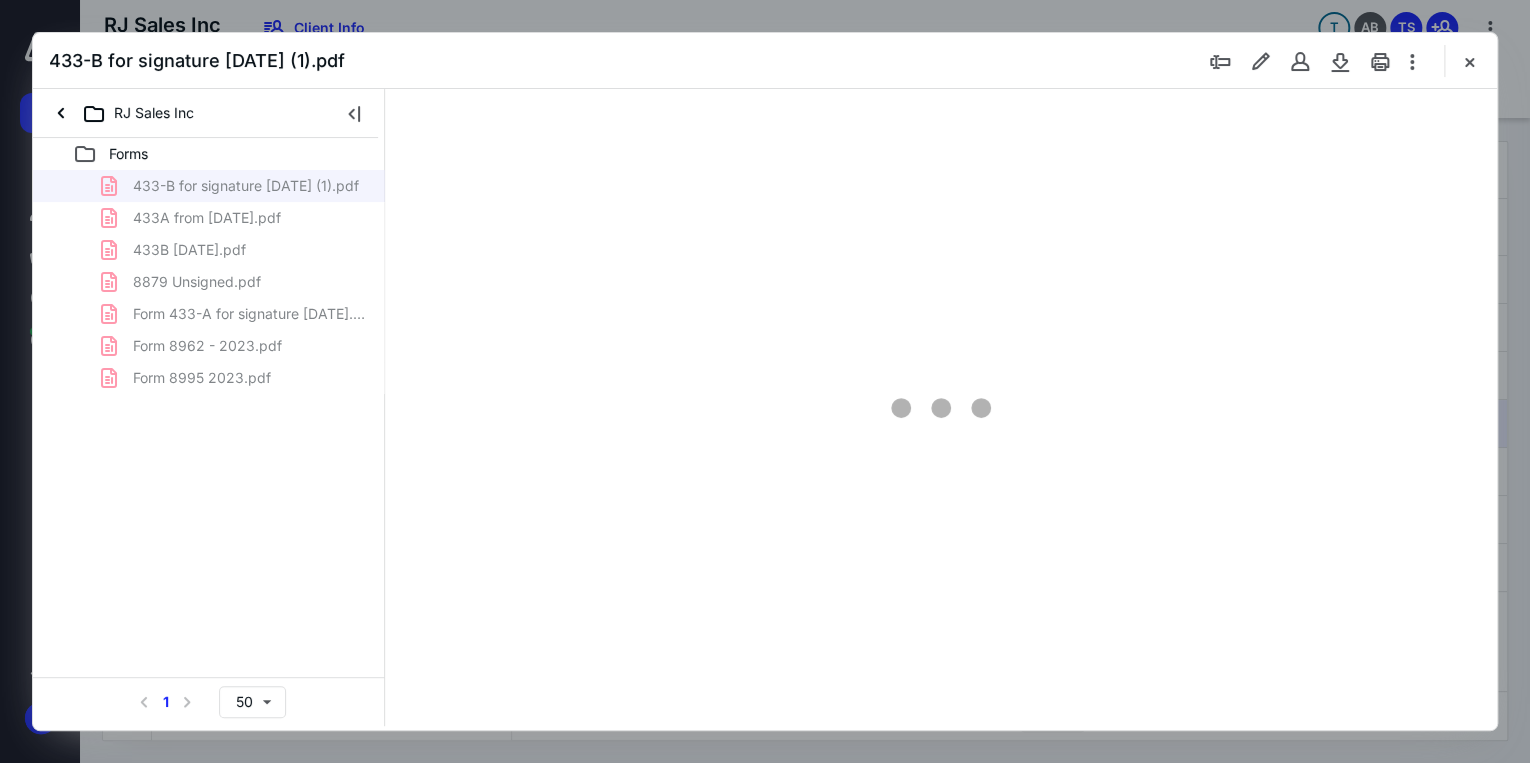 type on "71" 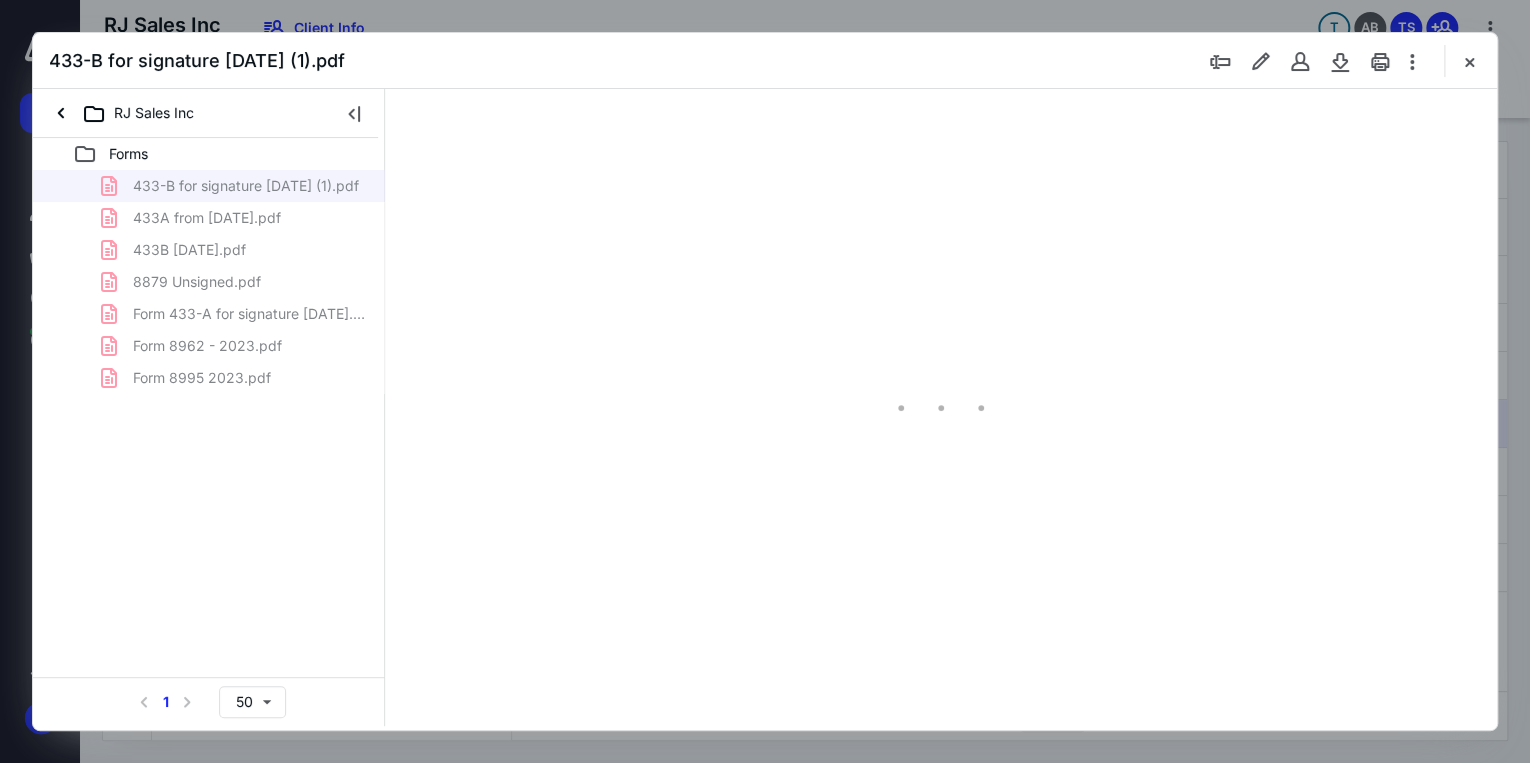 scroll, scrollTop: 79, scrollLeft: 0, axis: vertical 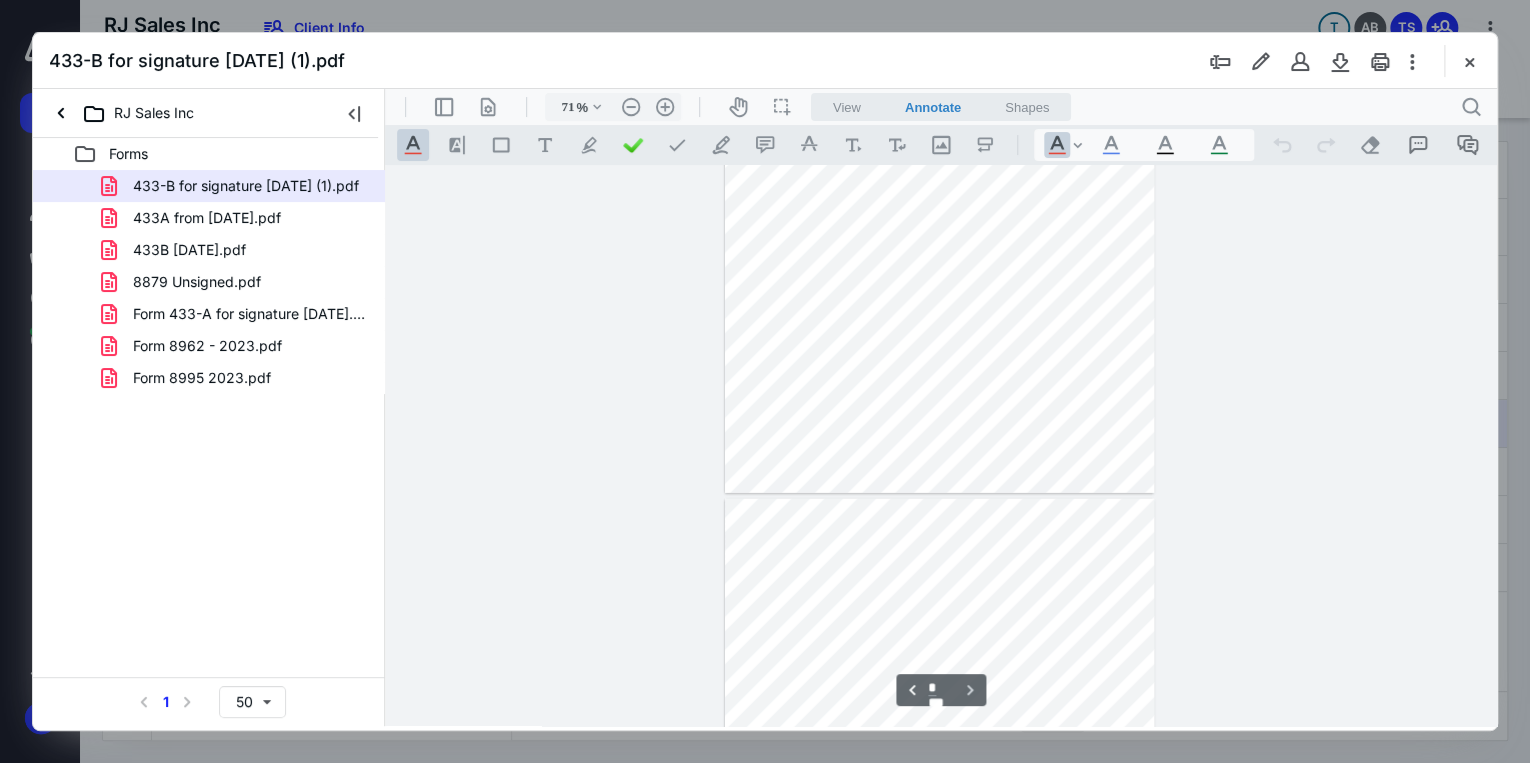 type on "*" 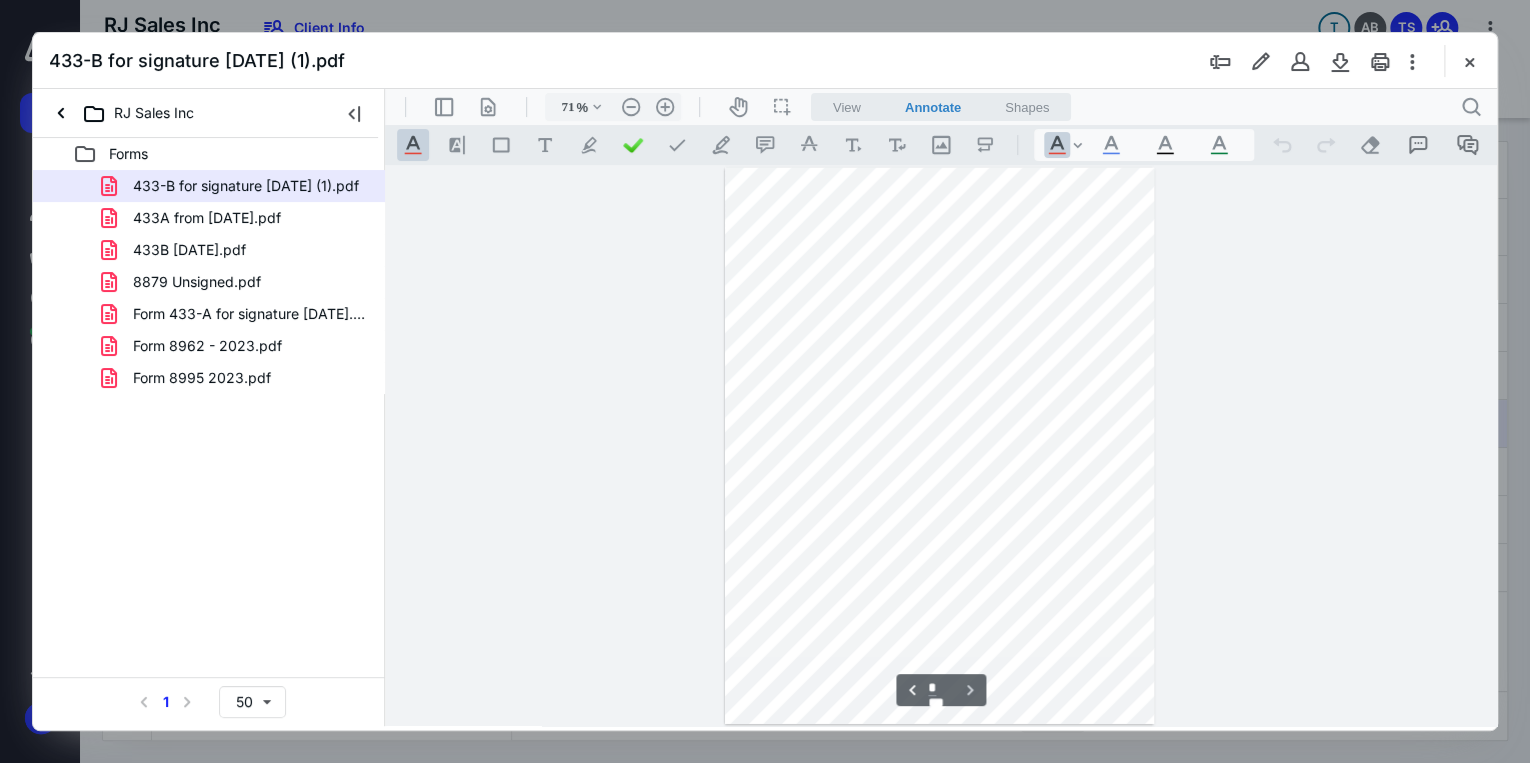 scroll, scrollTop: 2570, scrollLeft: 0, axis: vertical 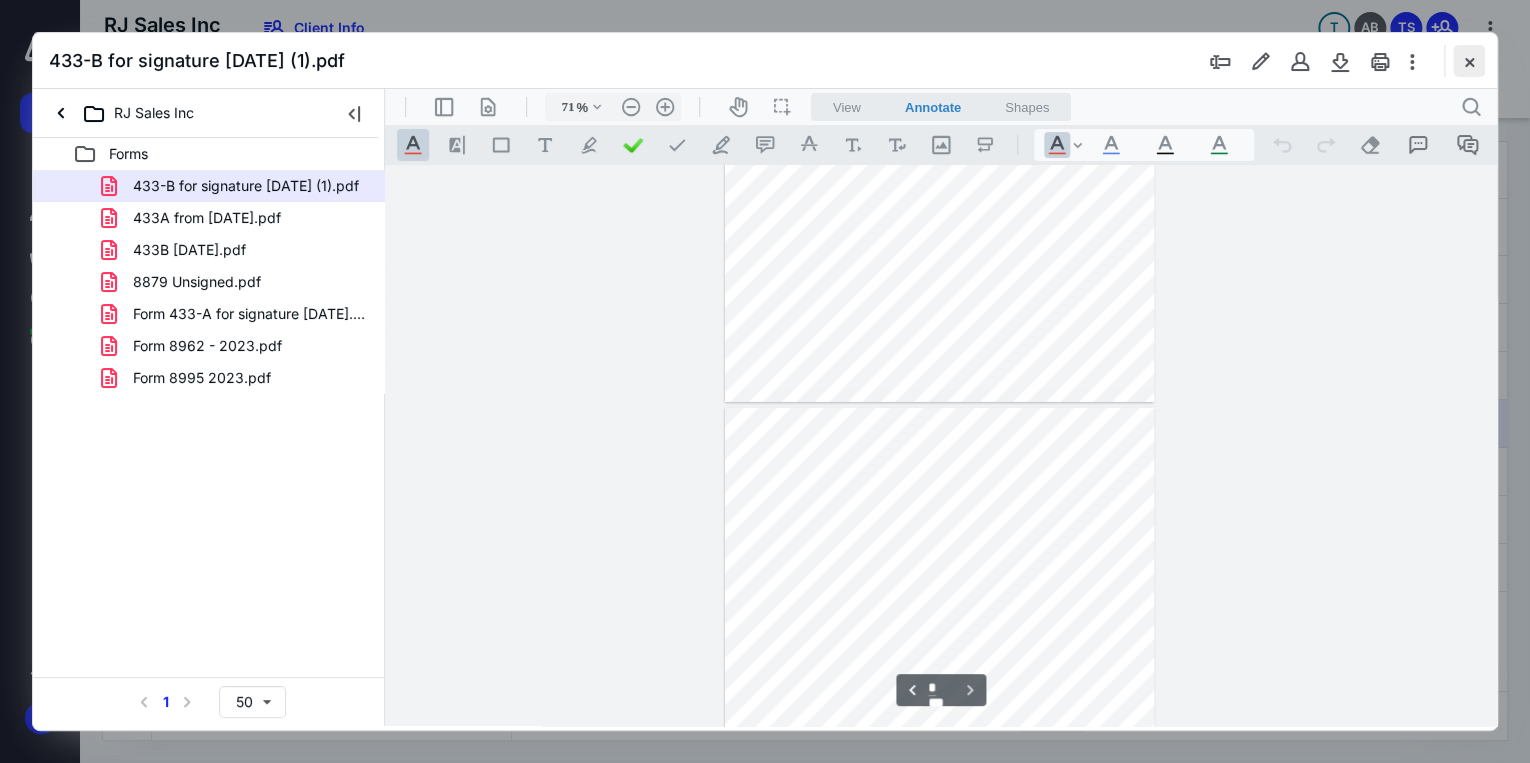 click at bounding box center [1469, 61] 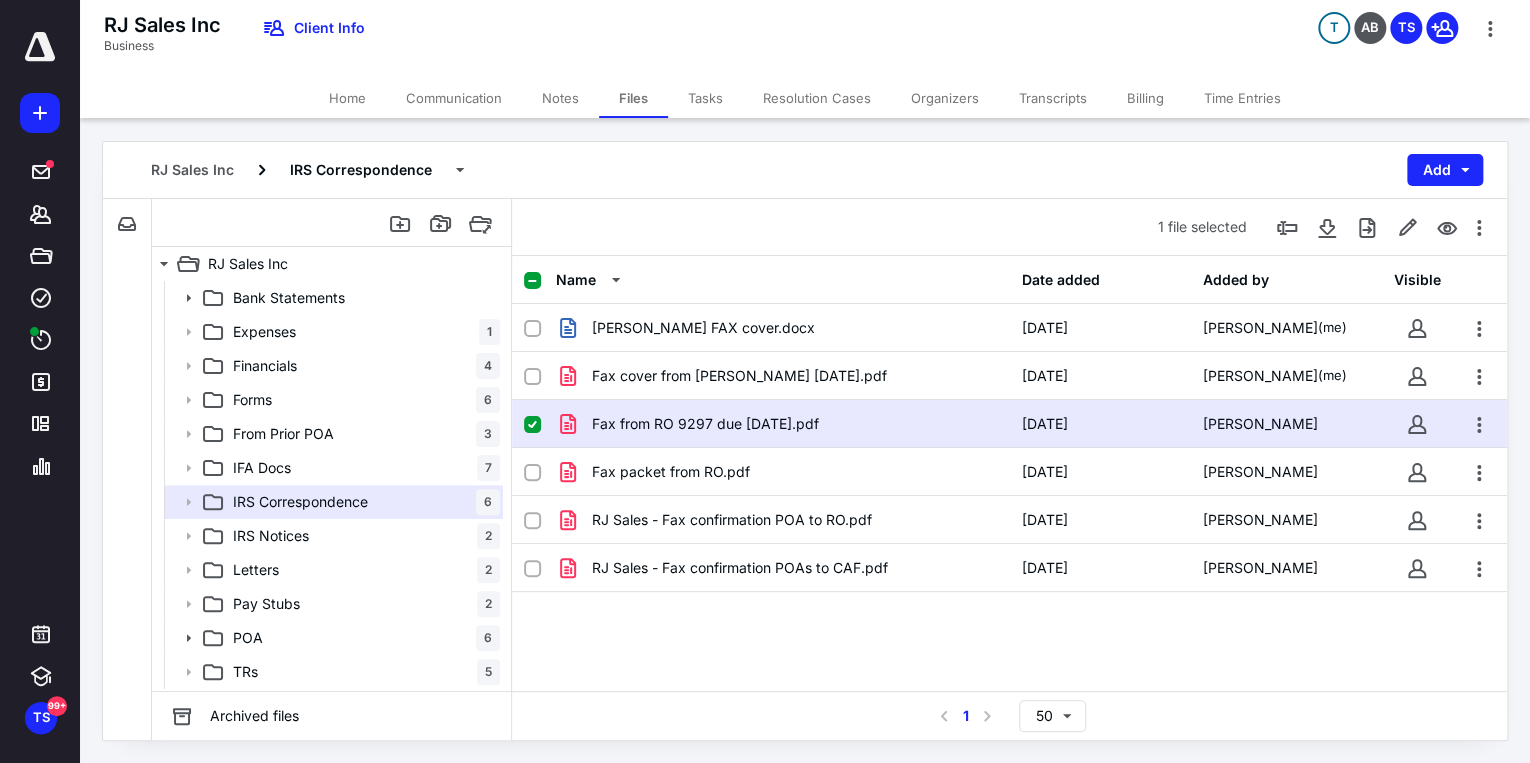 click on "Tasks" at bounding box center (705, 98) 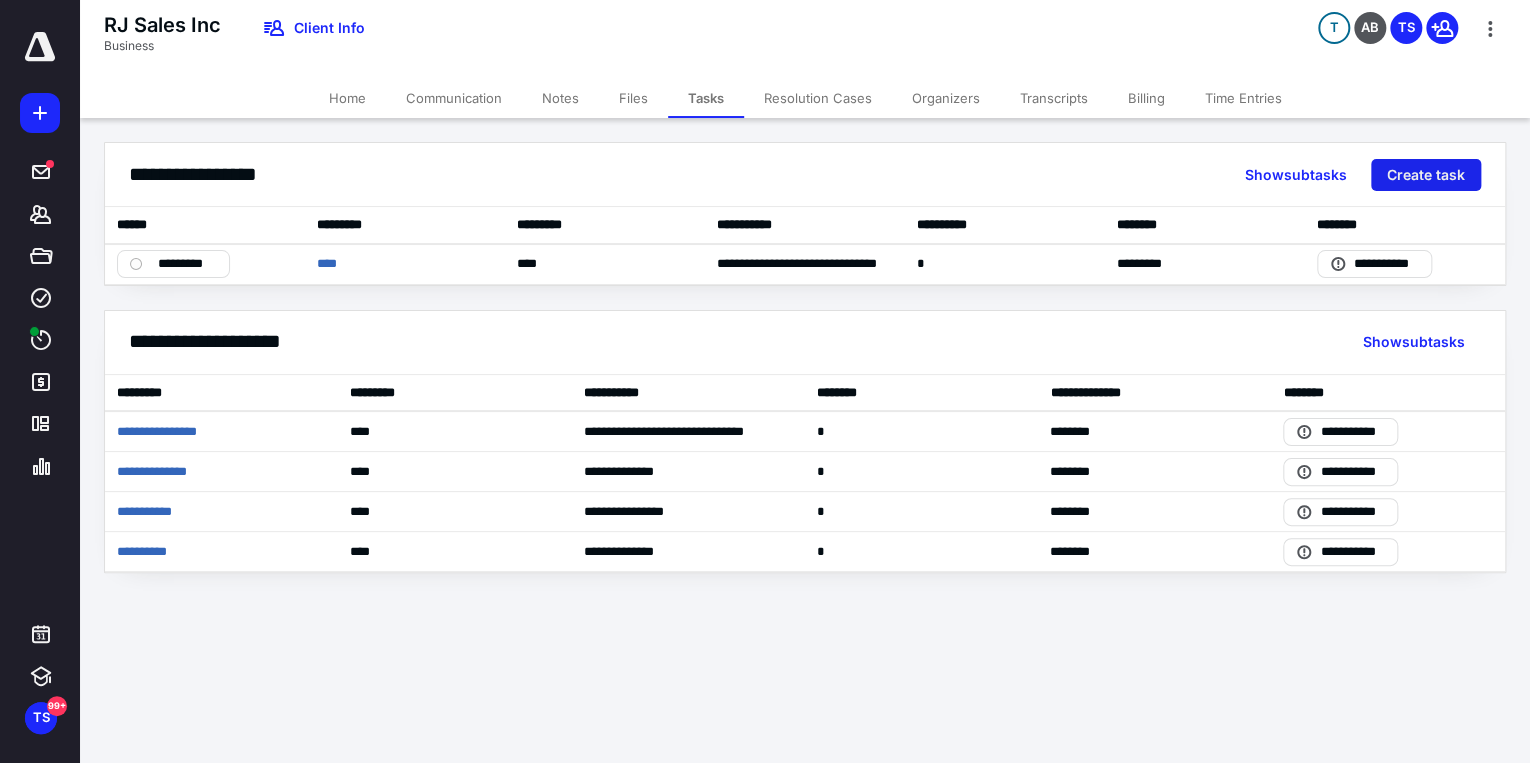 click on "Create task" at bounding box center (1426, 175) 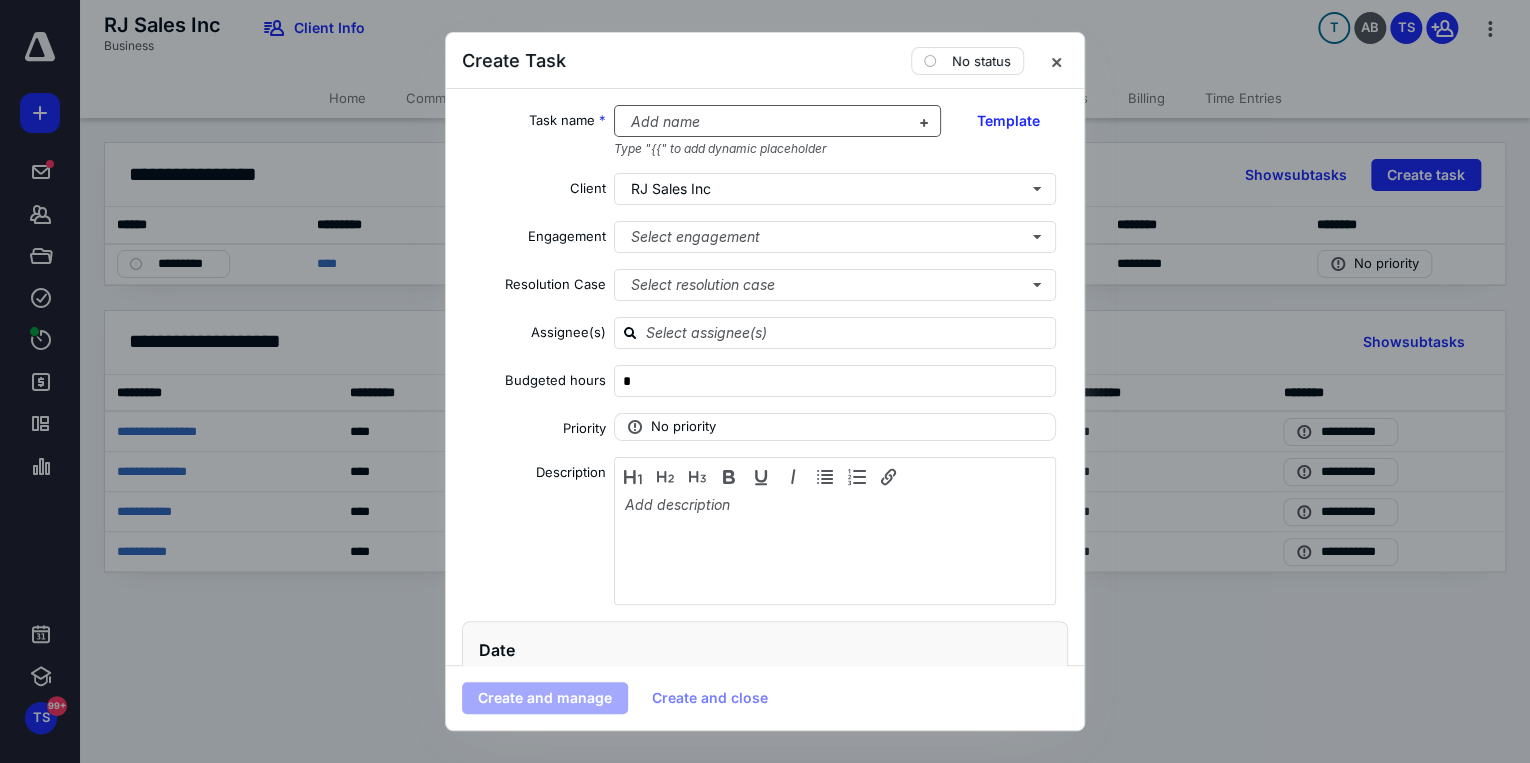 click at bounding box center (766, 122) 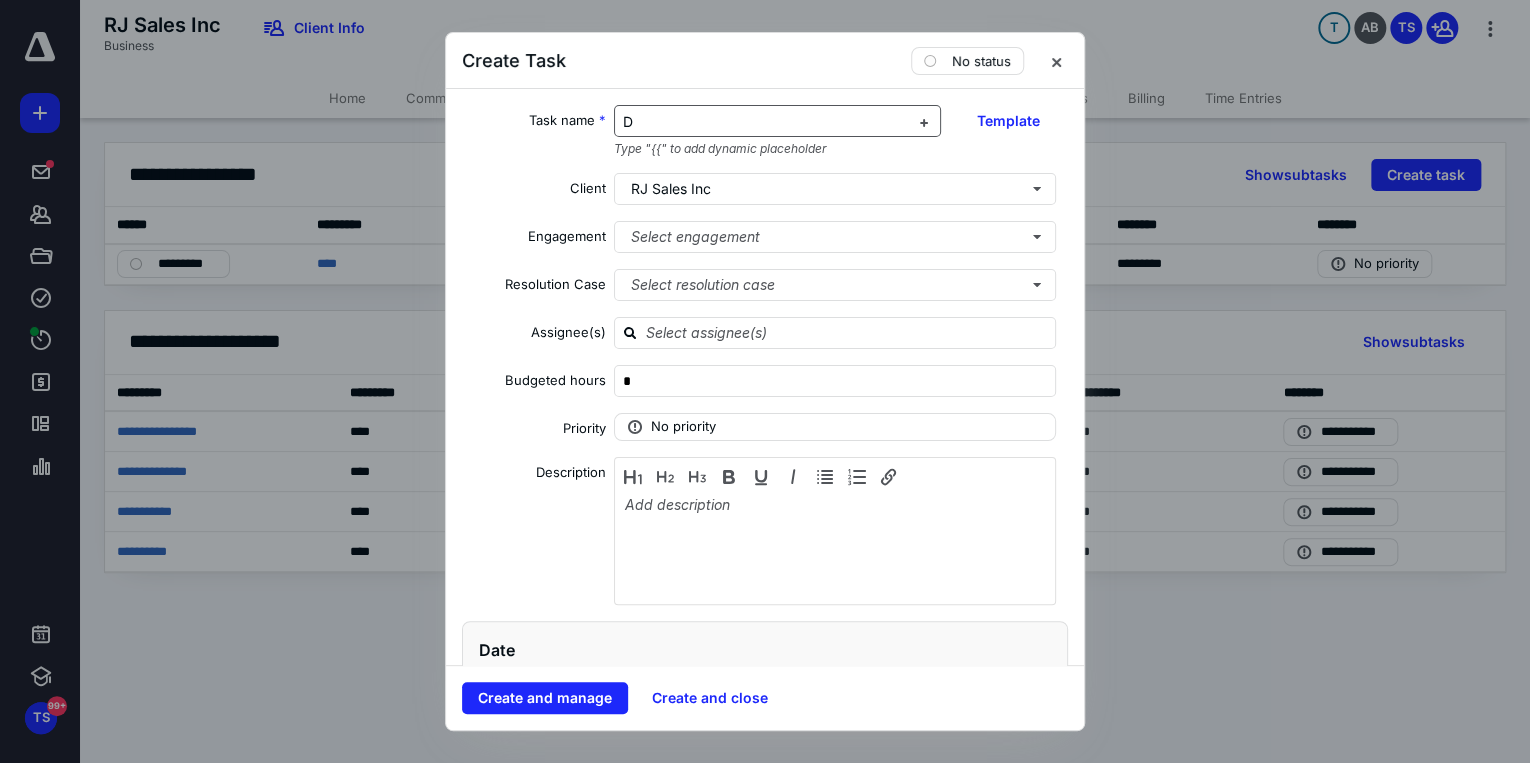 type 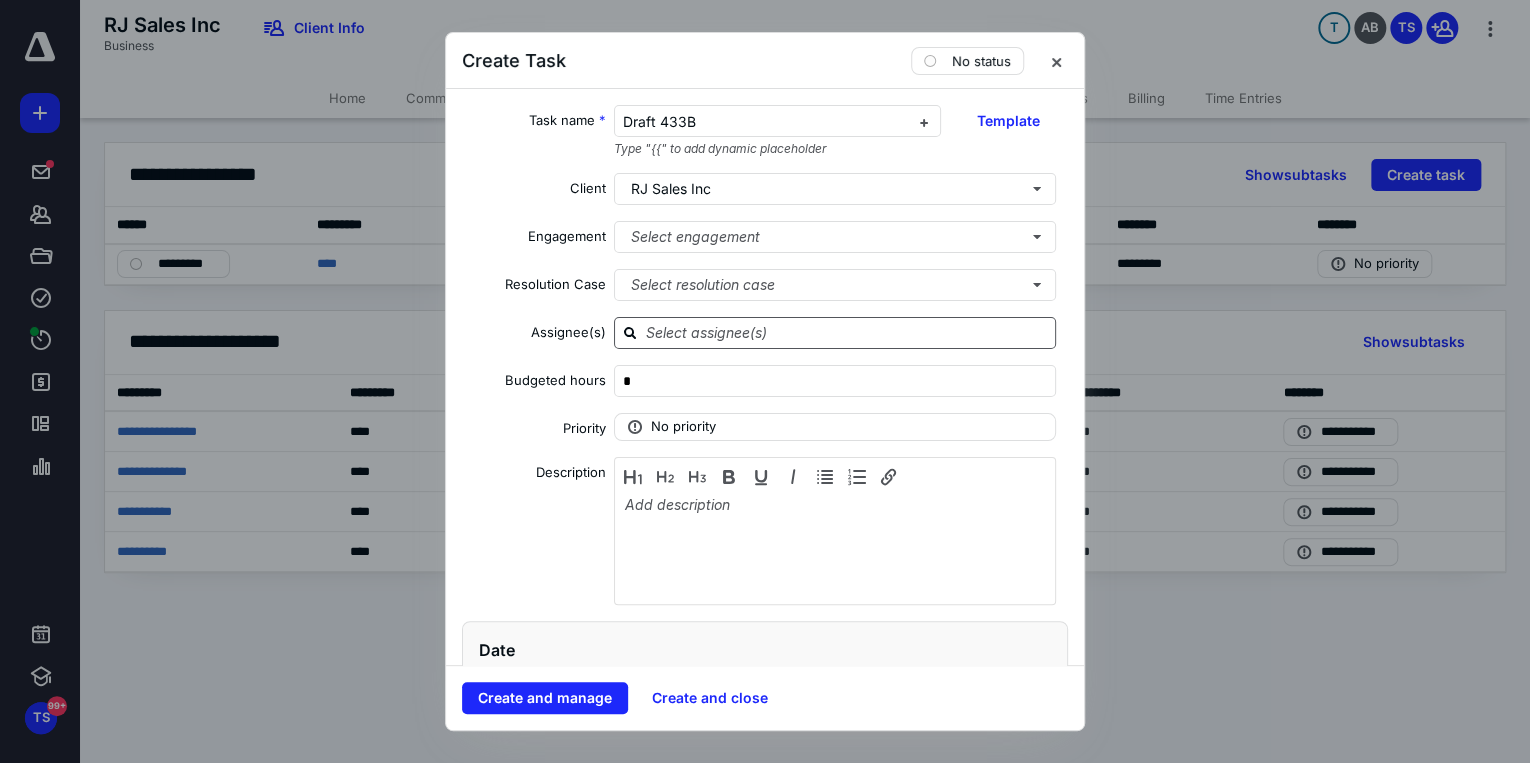 click at bounding box center (835, 333) 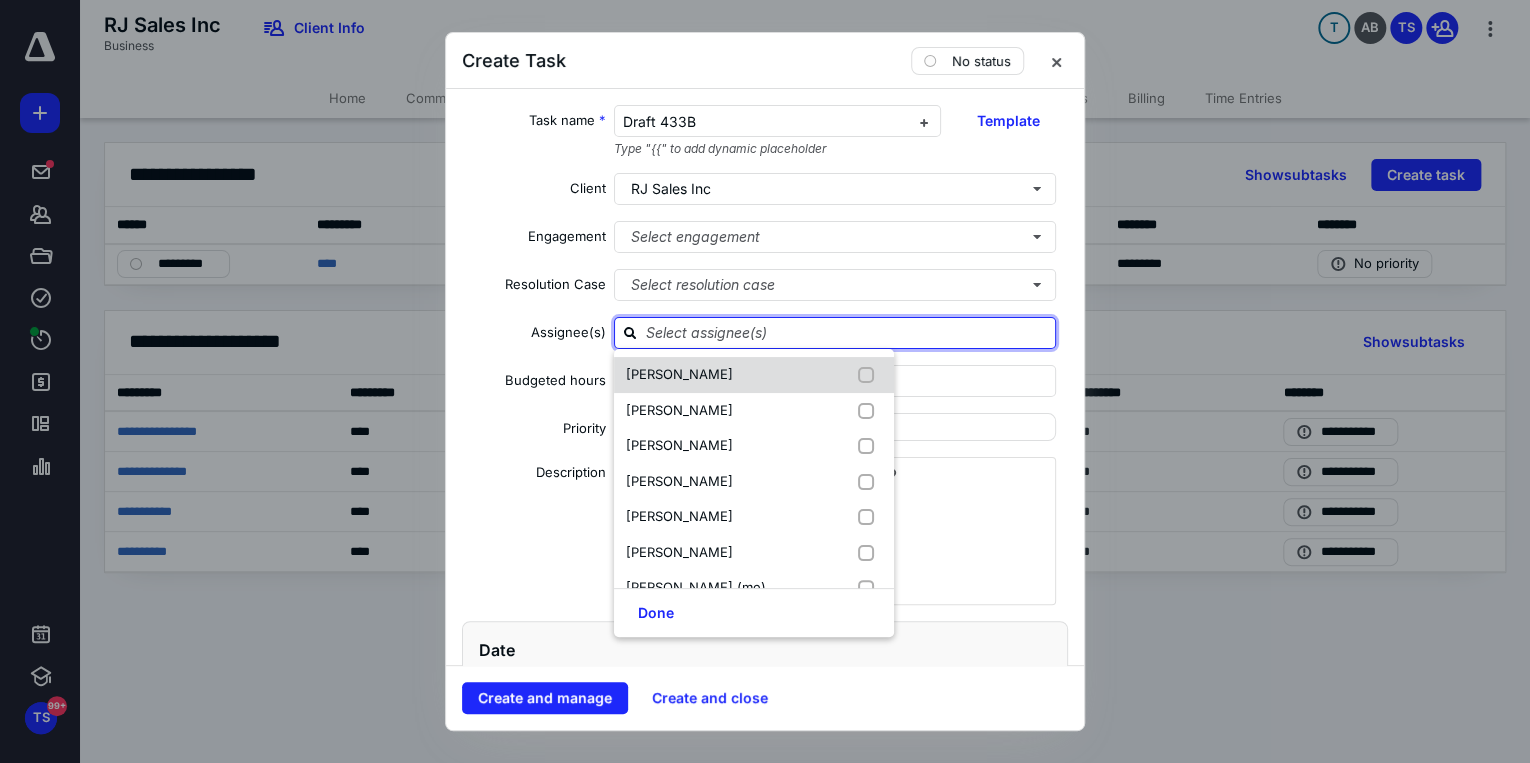 click at bounding box center (870, 375) 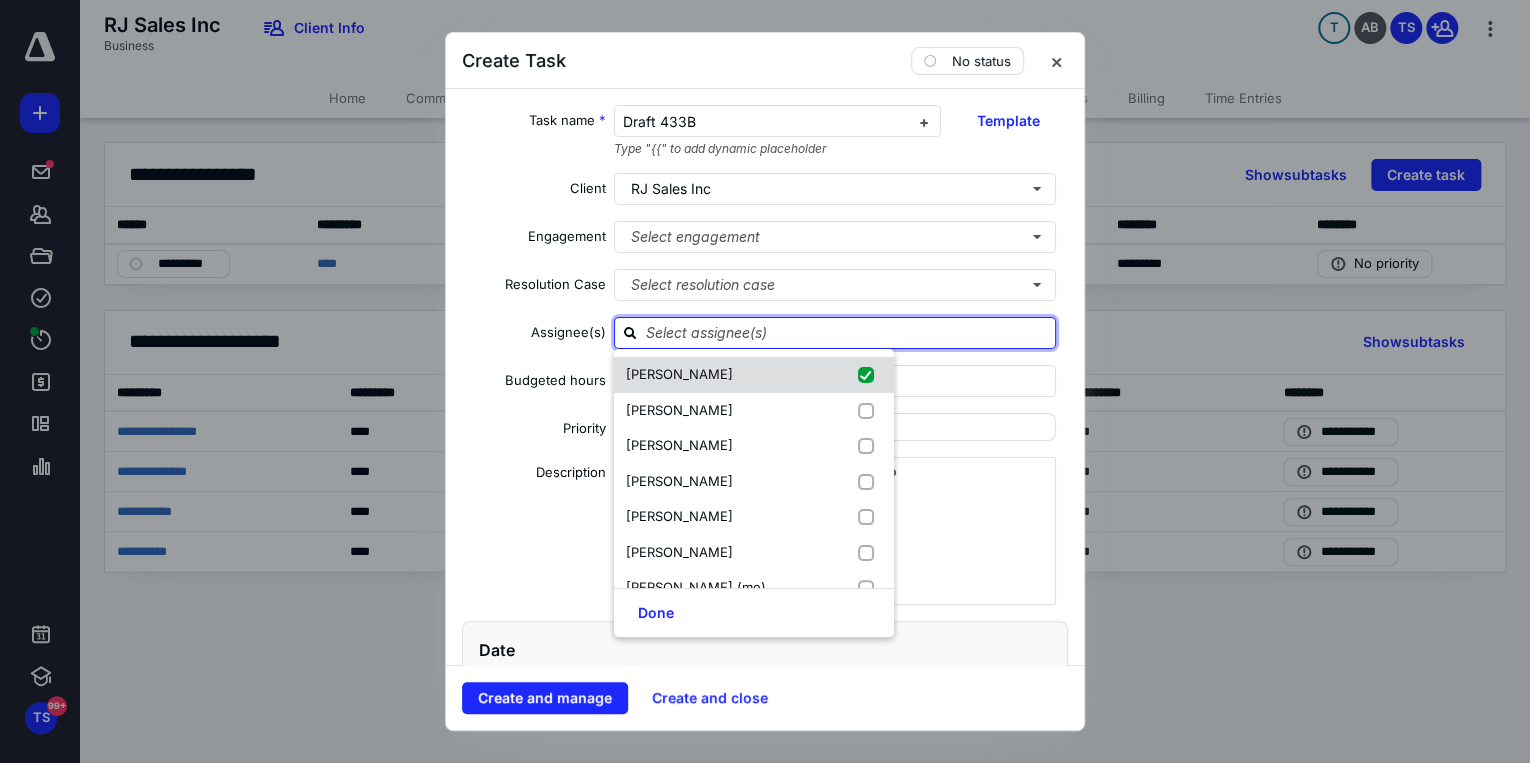 checkbox on "true" 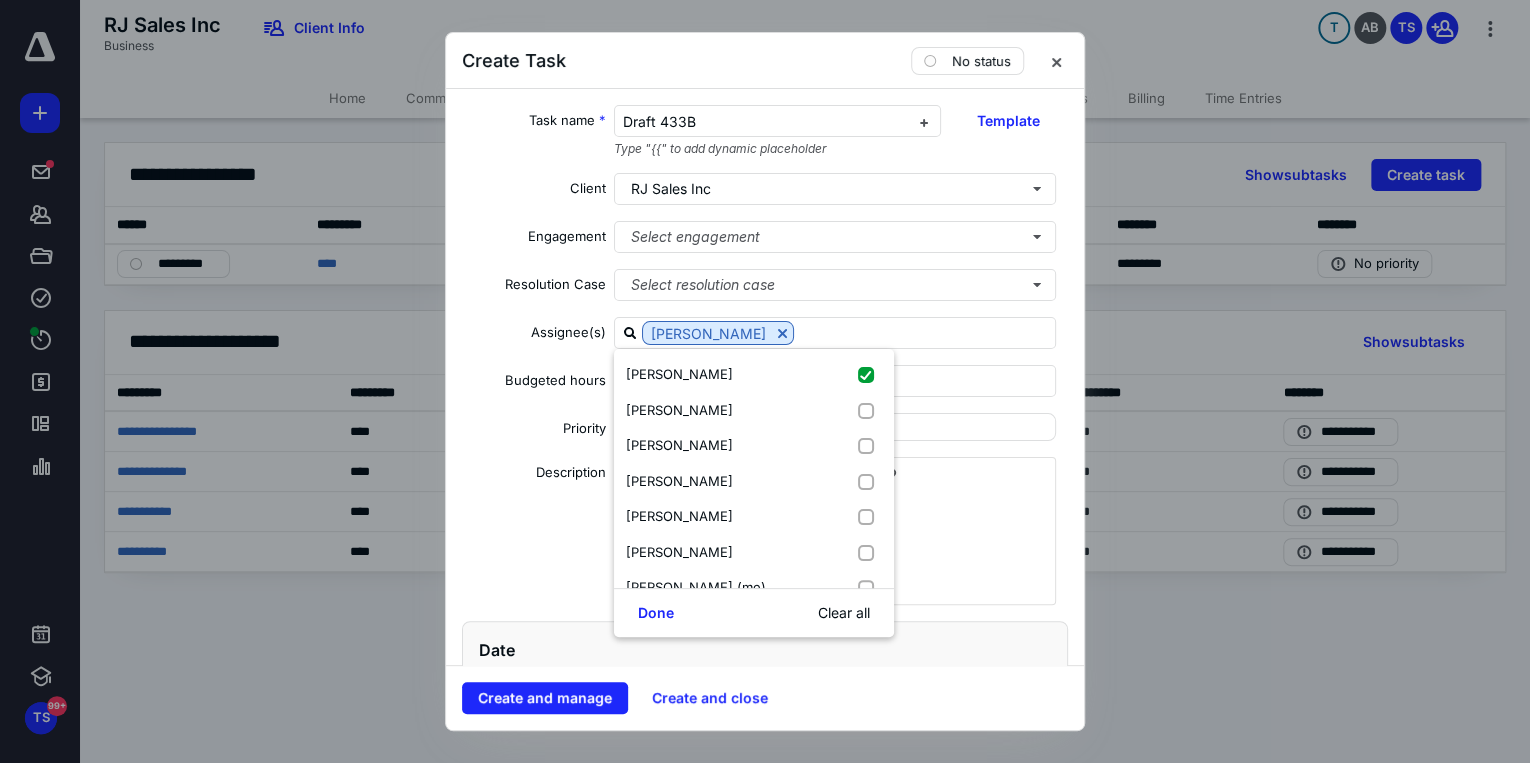click at bounding box center (835, 476) 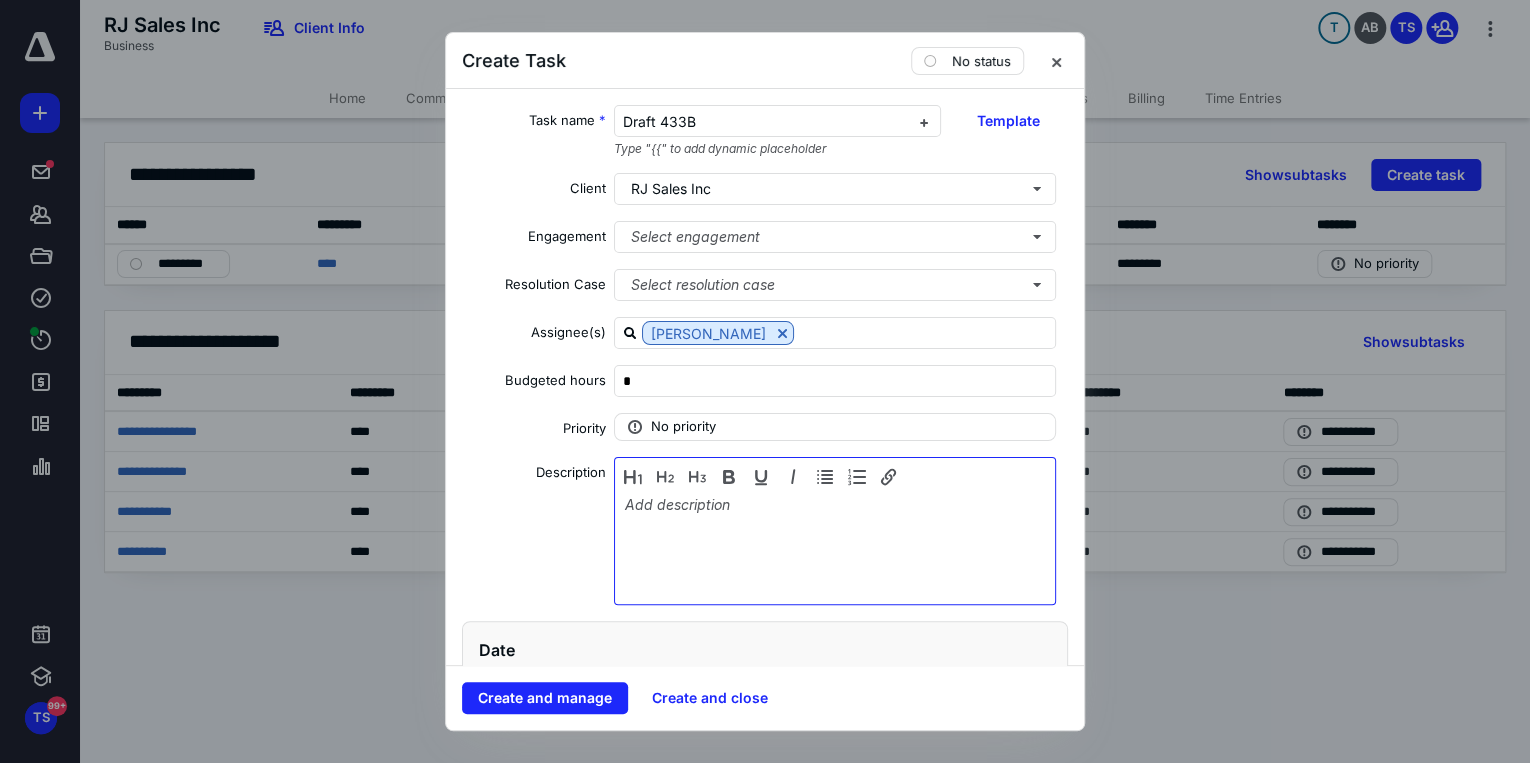 click at bounding box center [835, 546] 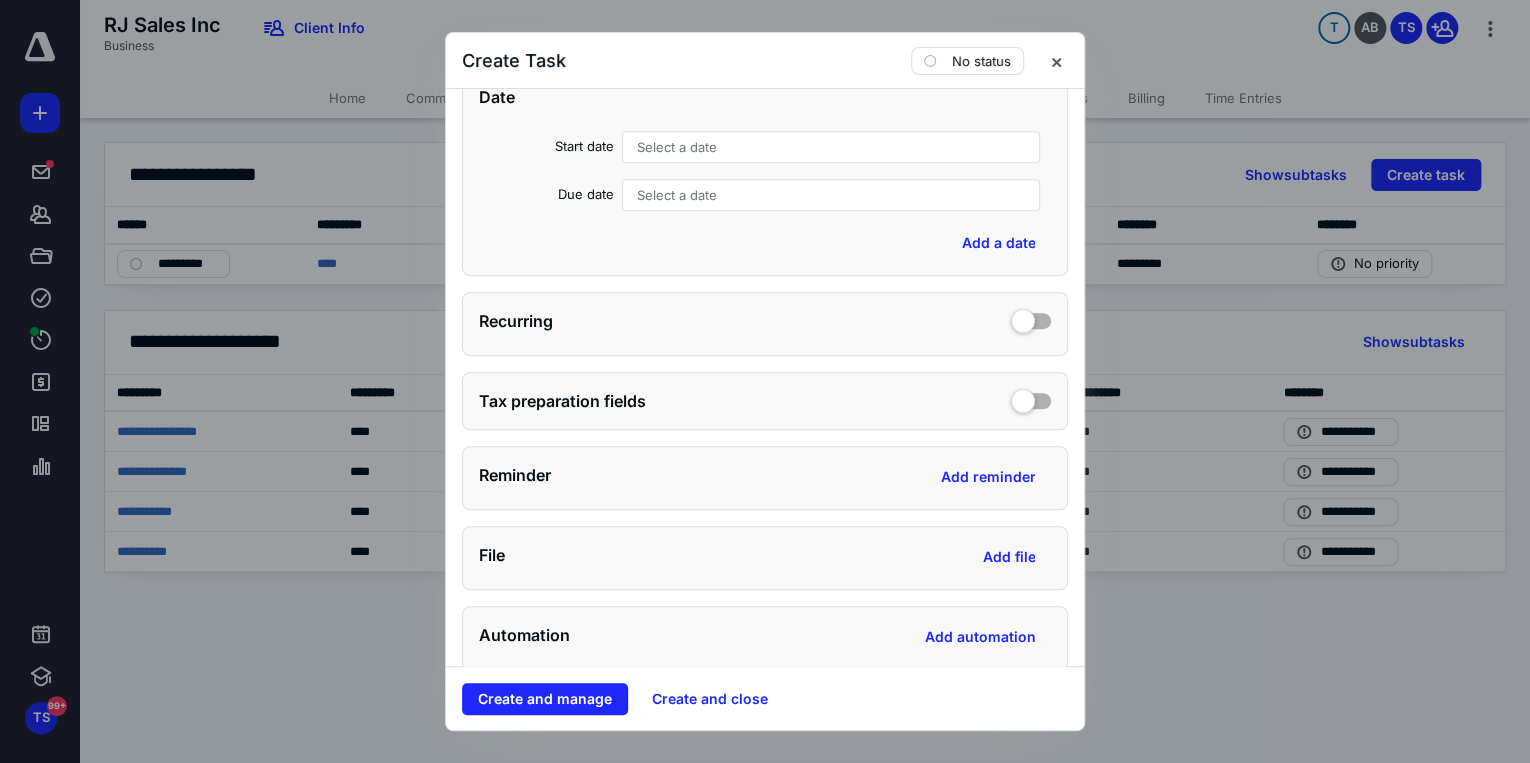 scroll, scrollTop: 560, scrollLeft: 0, axis: vertical 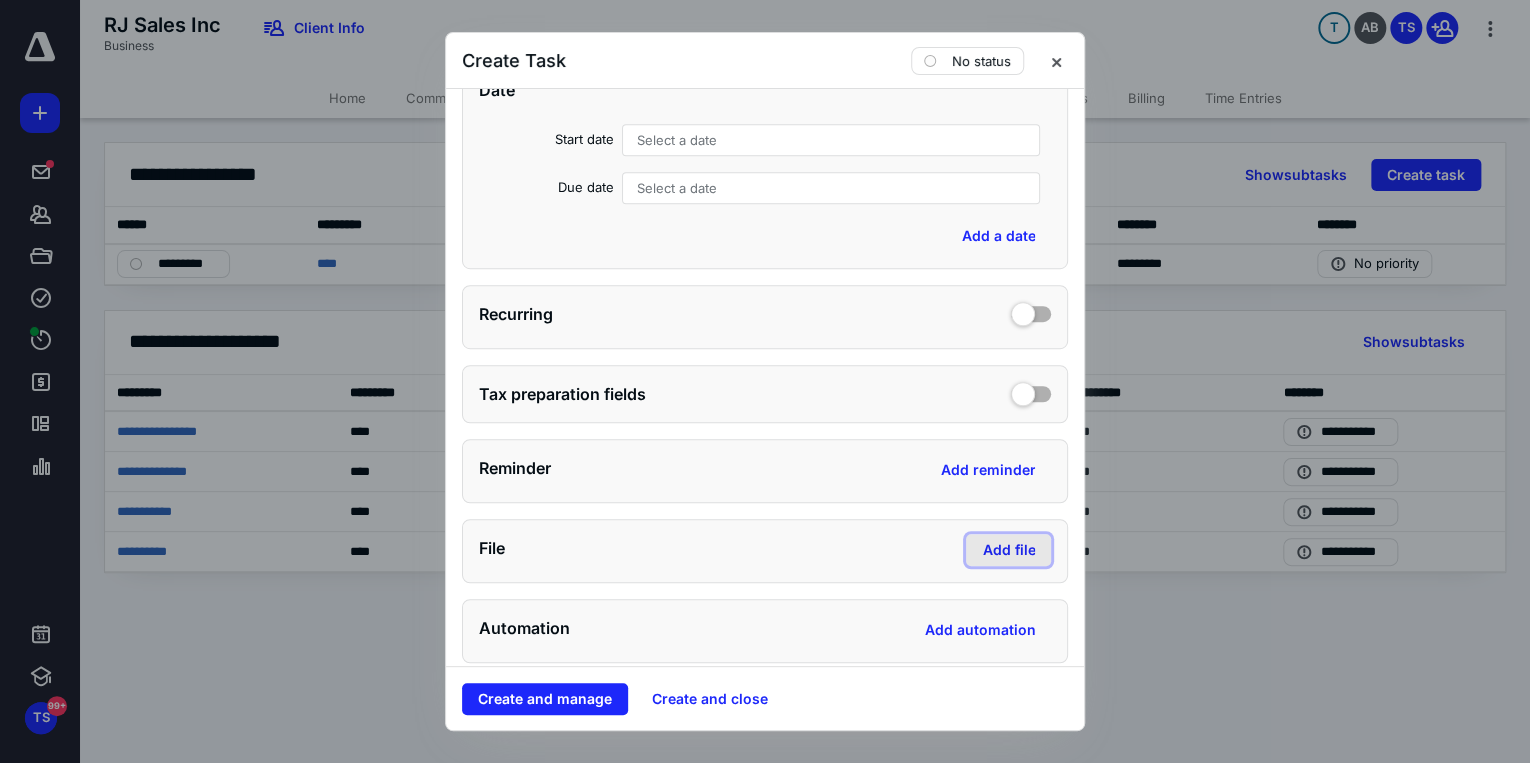 click on "Add file" at bounding box center (1008, 550) 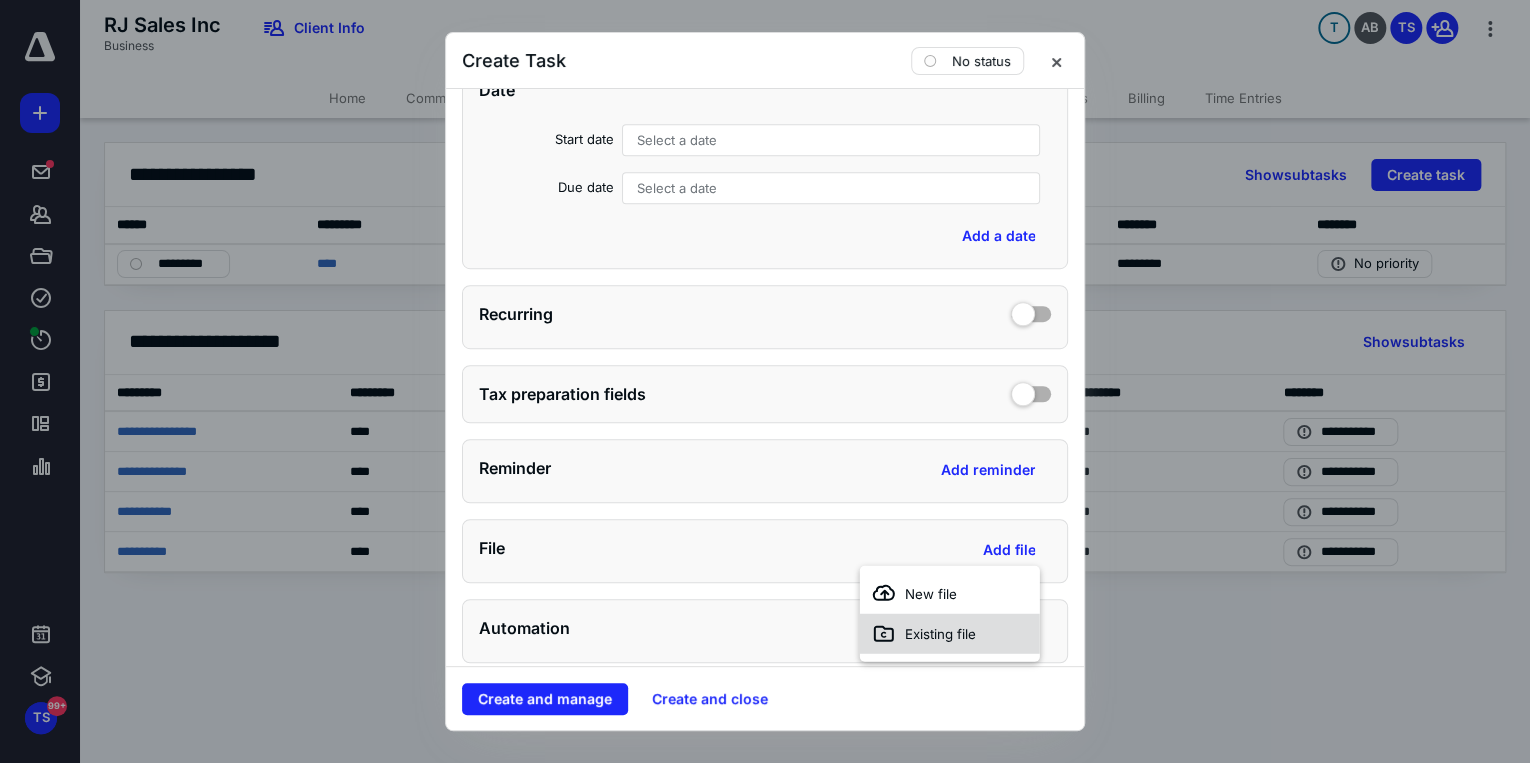 click on "Existing file" at bounding box center [940, 634] 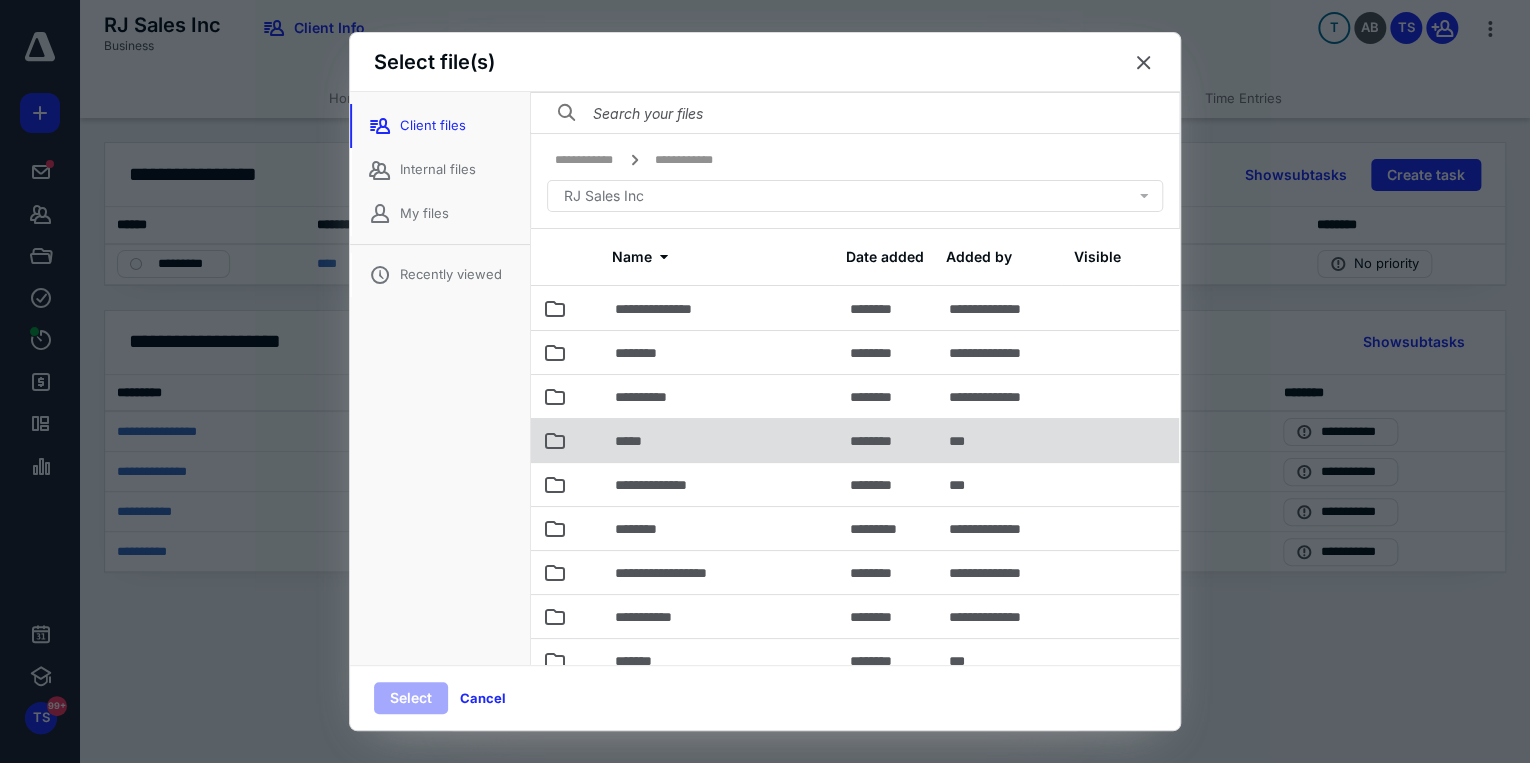 click on "*****" at bounding box center [720, 440] 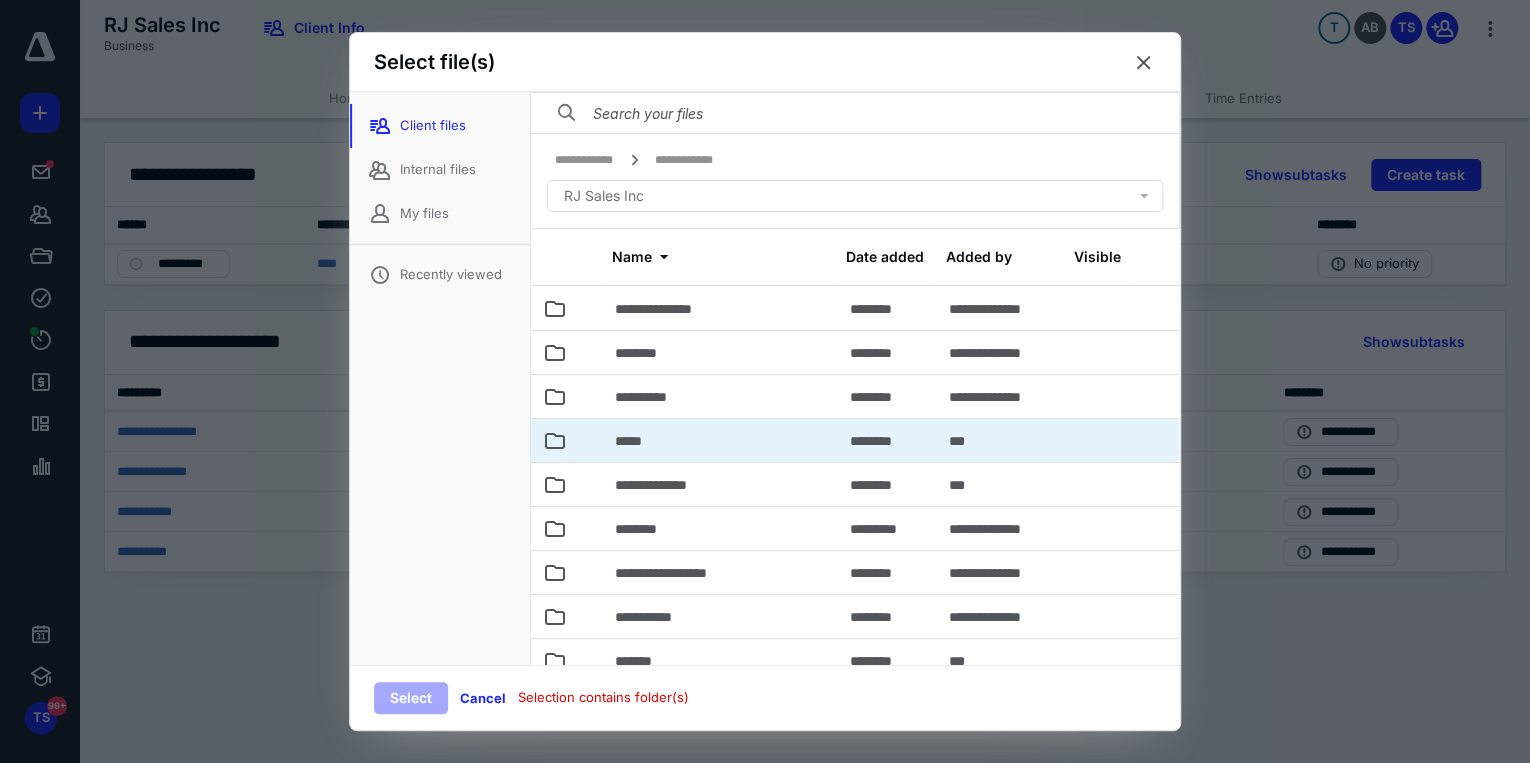 click on "*****" at bounding box center [720, 440] 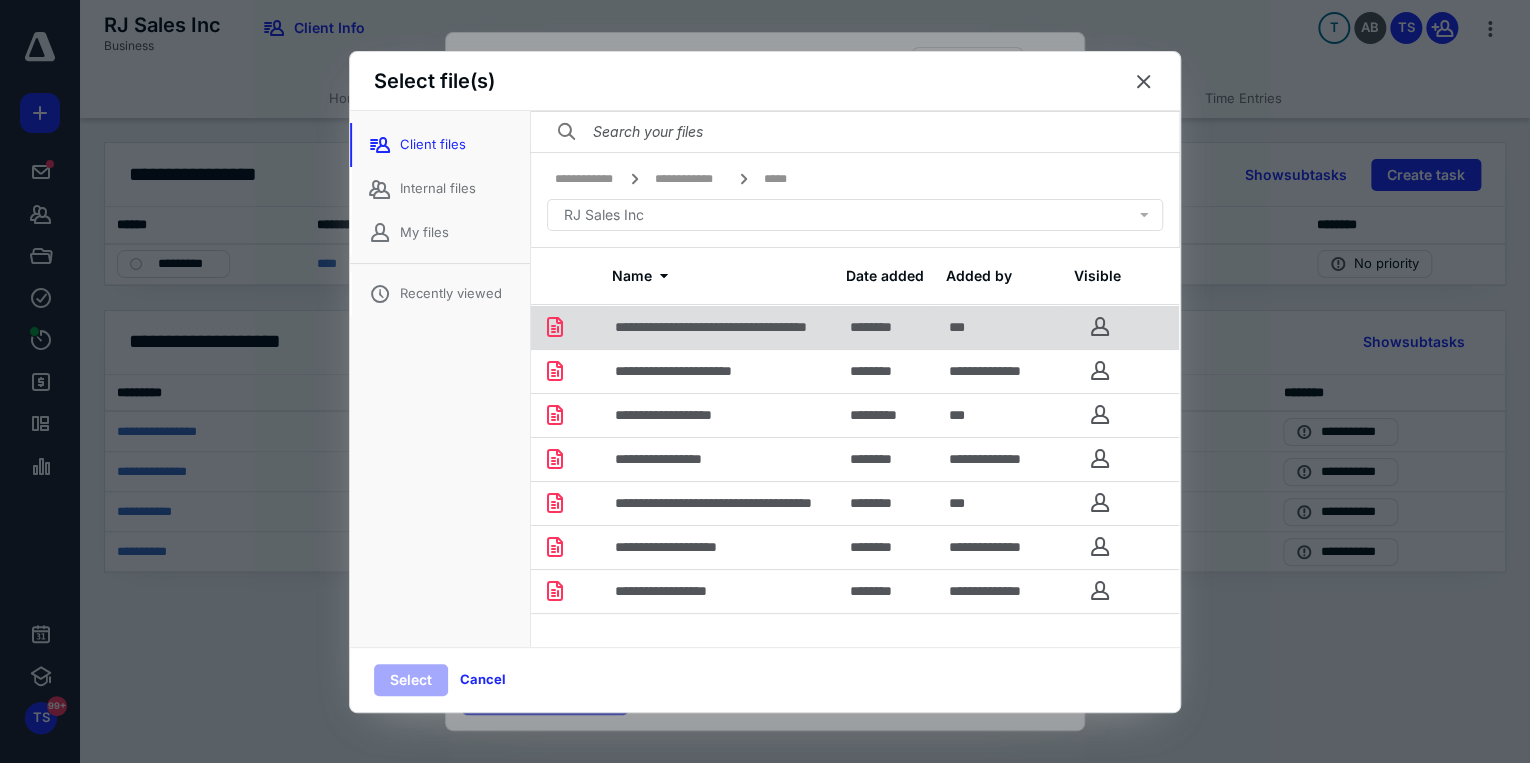 click on "**********" at bounding box center [738, 327] 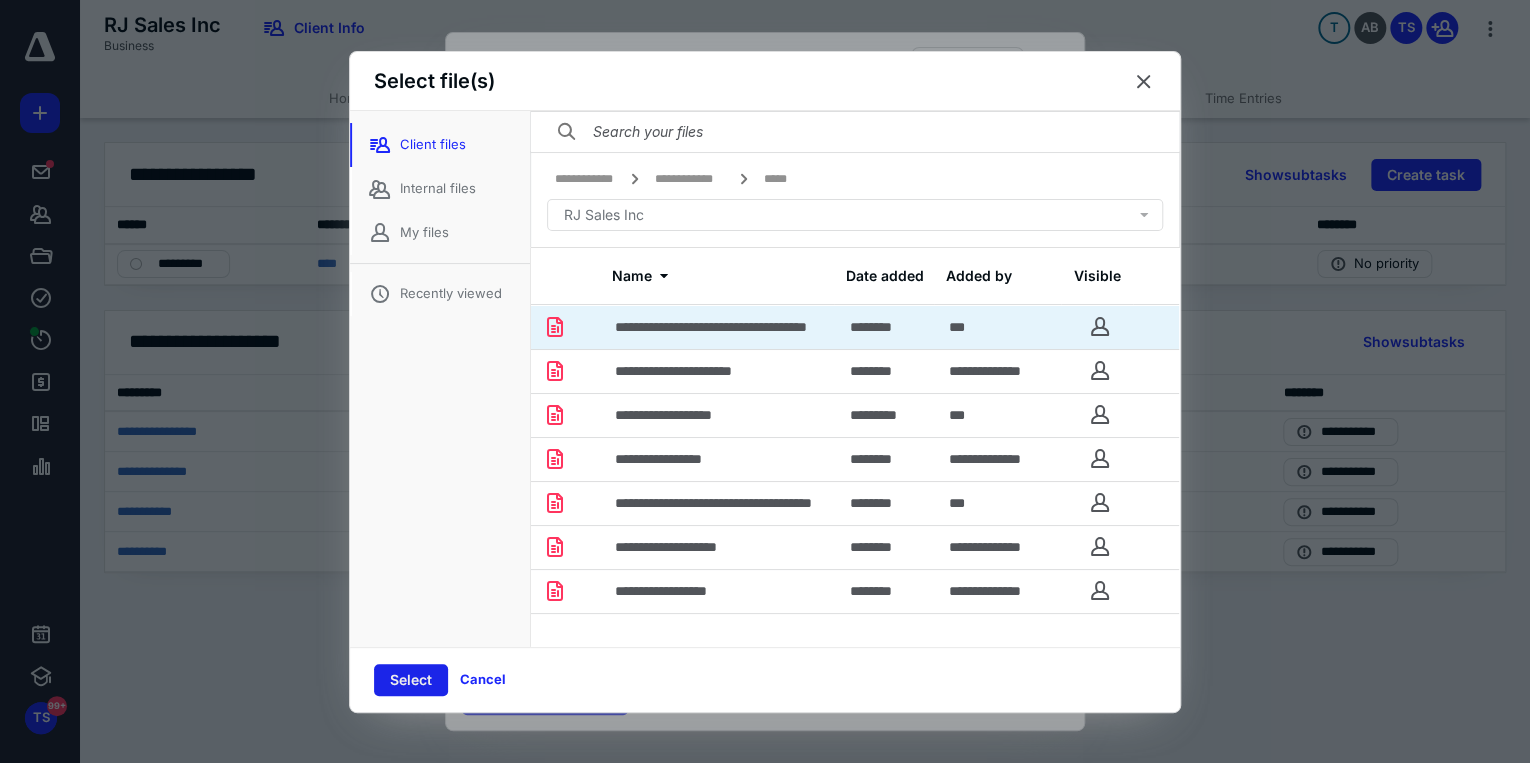 click on "Select" at bounding box center [411, 680] 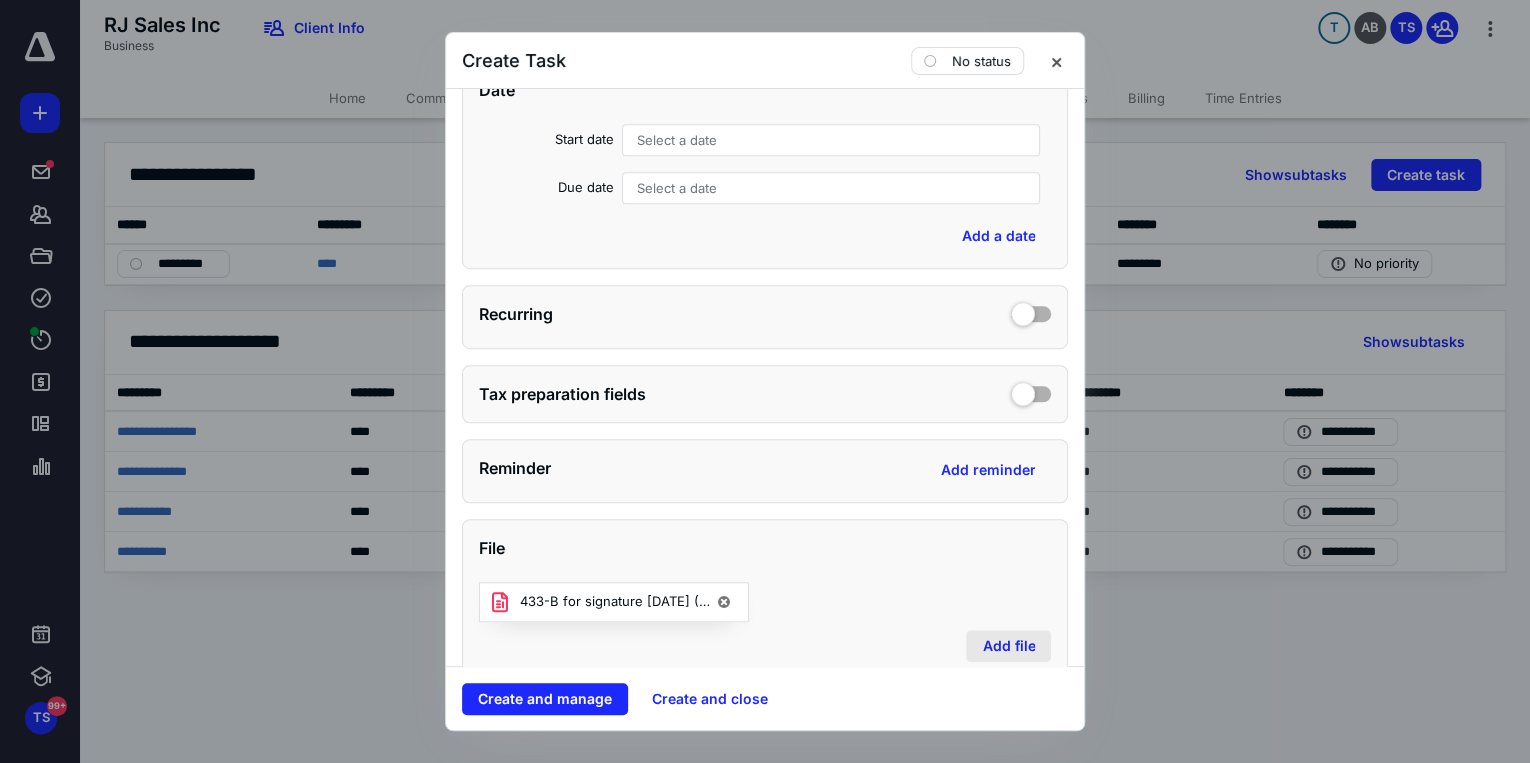 click on "Add file" at bounding box center (1008, 646) 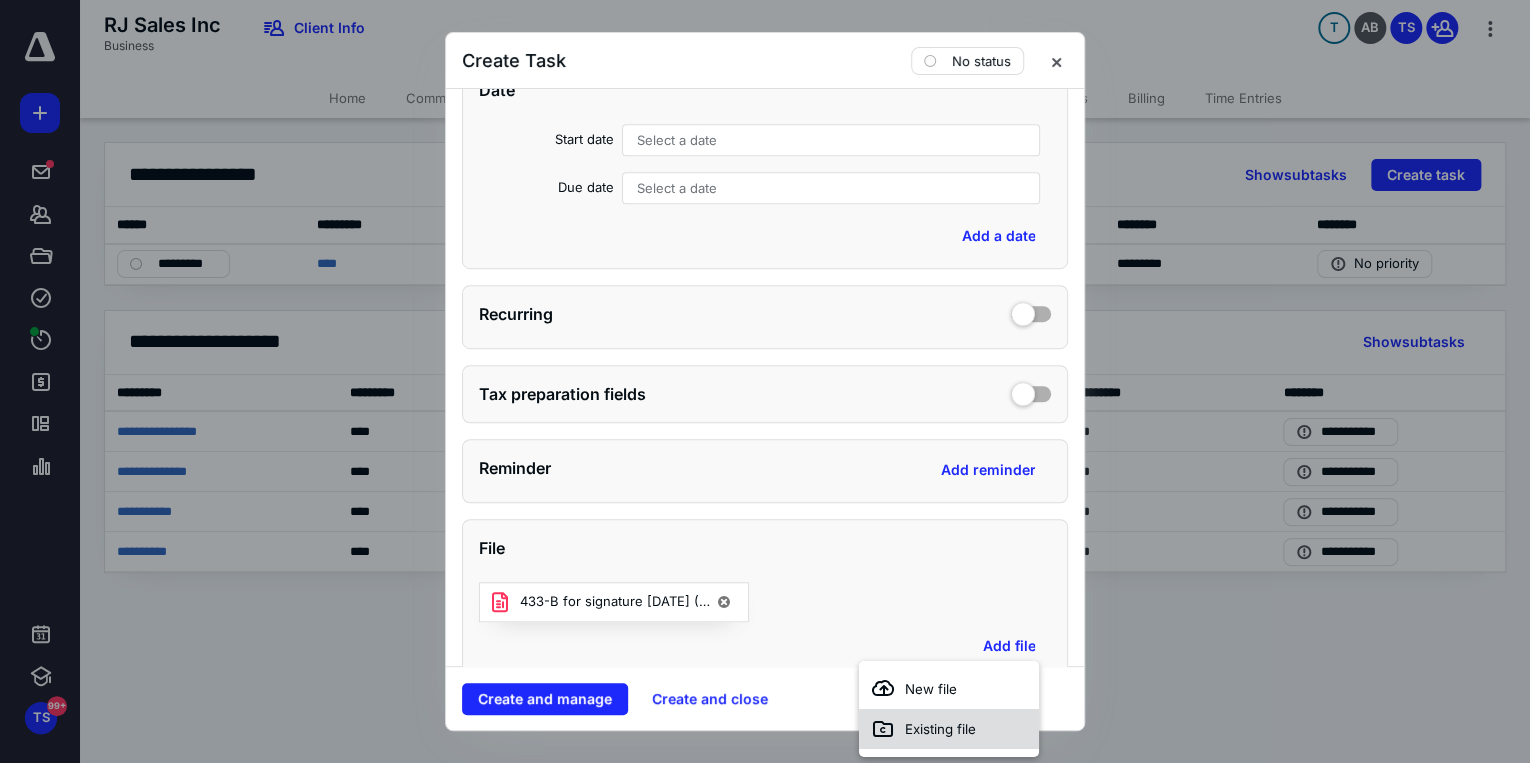 click on "Existing file" at bounding box center [948, 729] 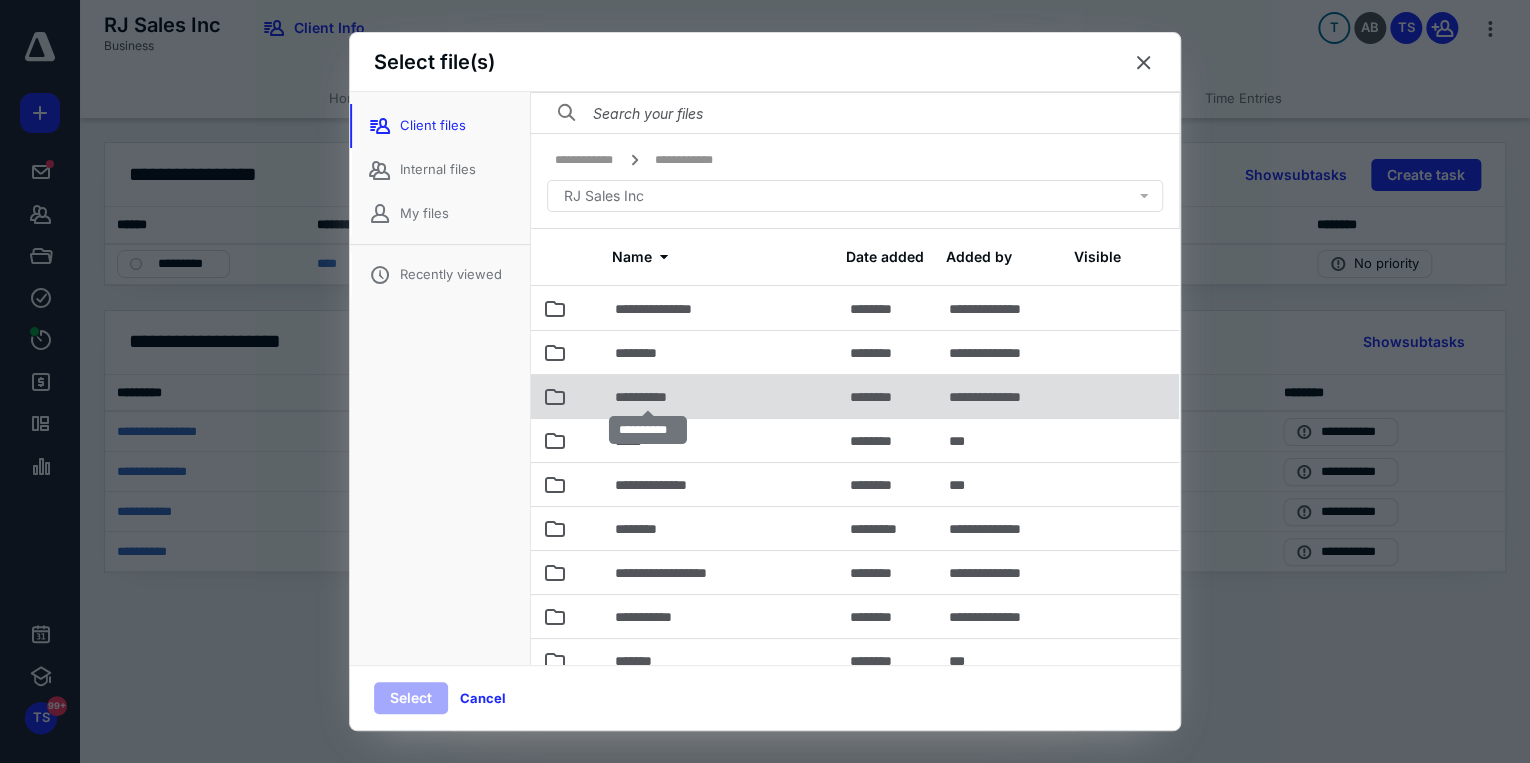click on "**********" at bounding box center (648, 397) 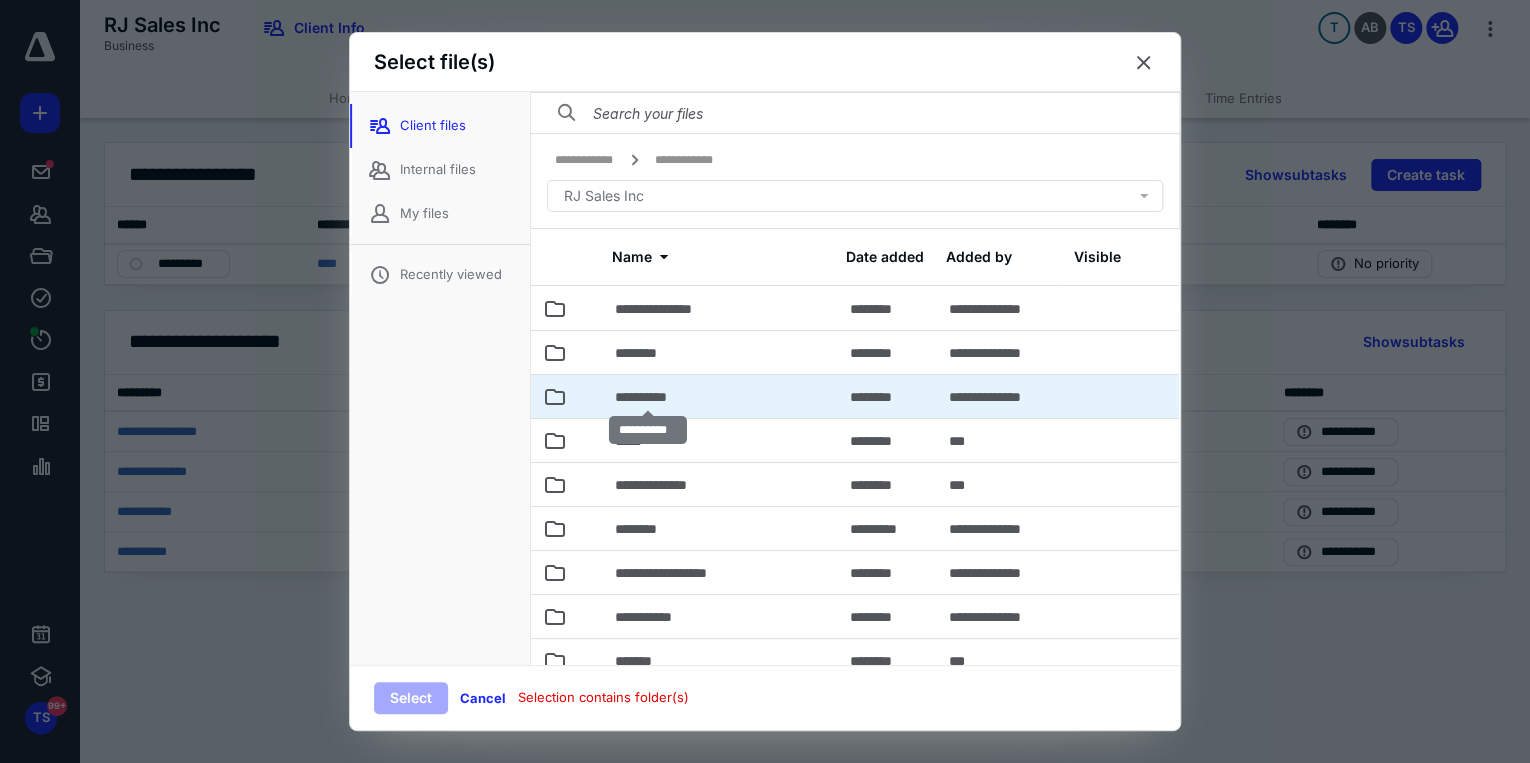 click on "**********" at bounding box center (648, 397) 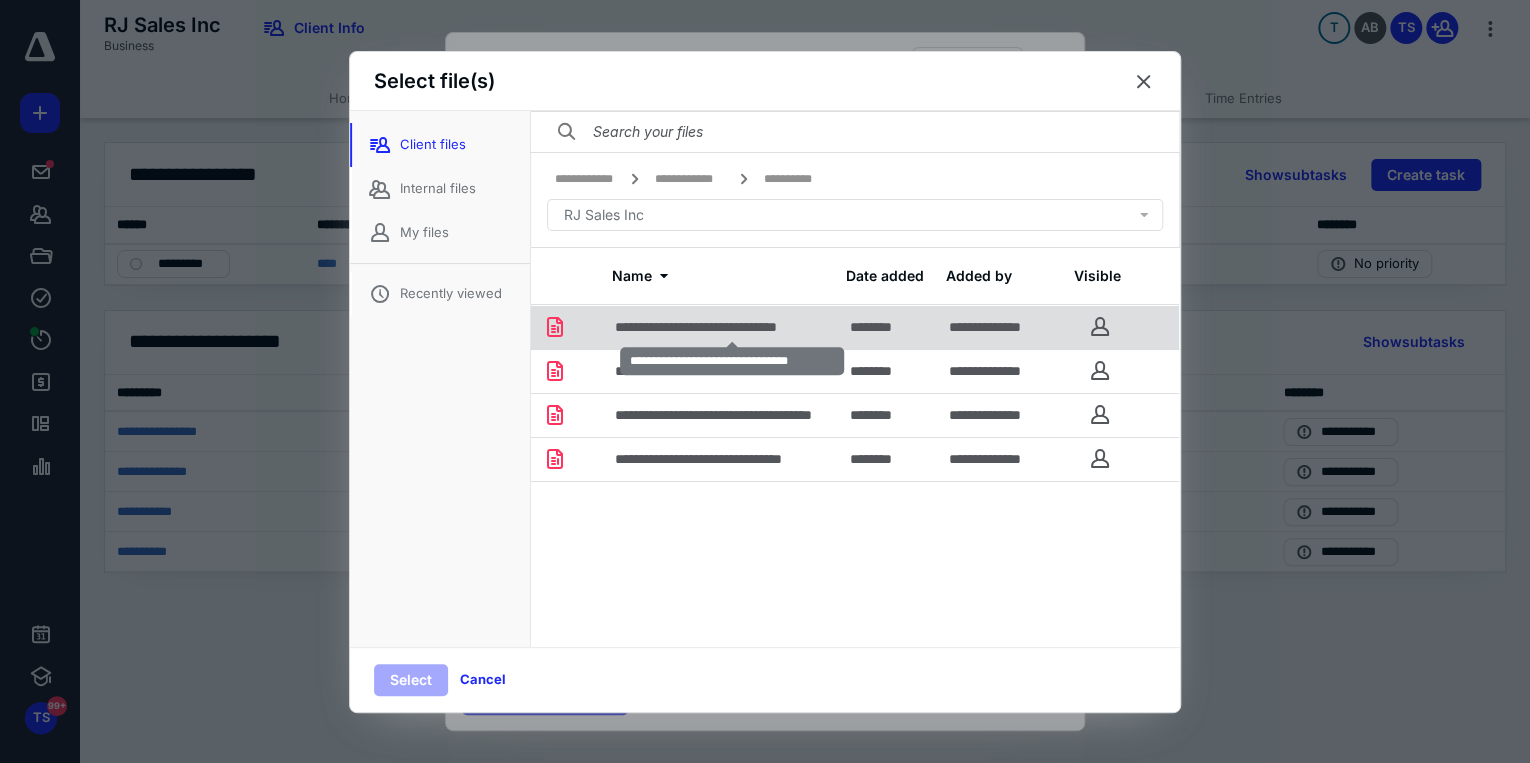 click on "**********" at bounding box center [732, 327] 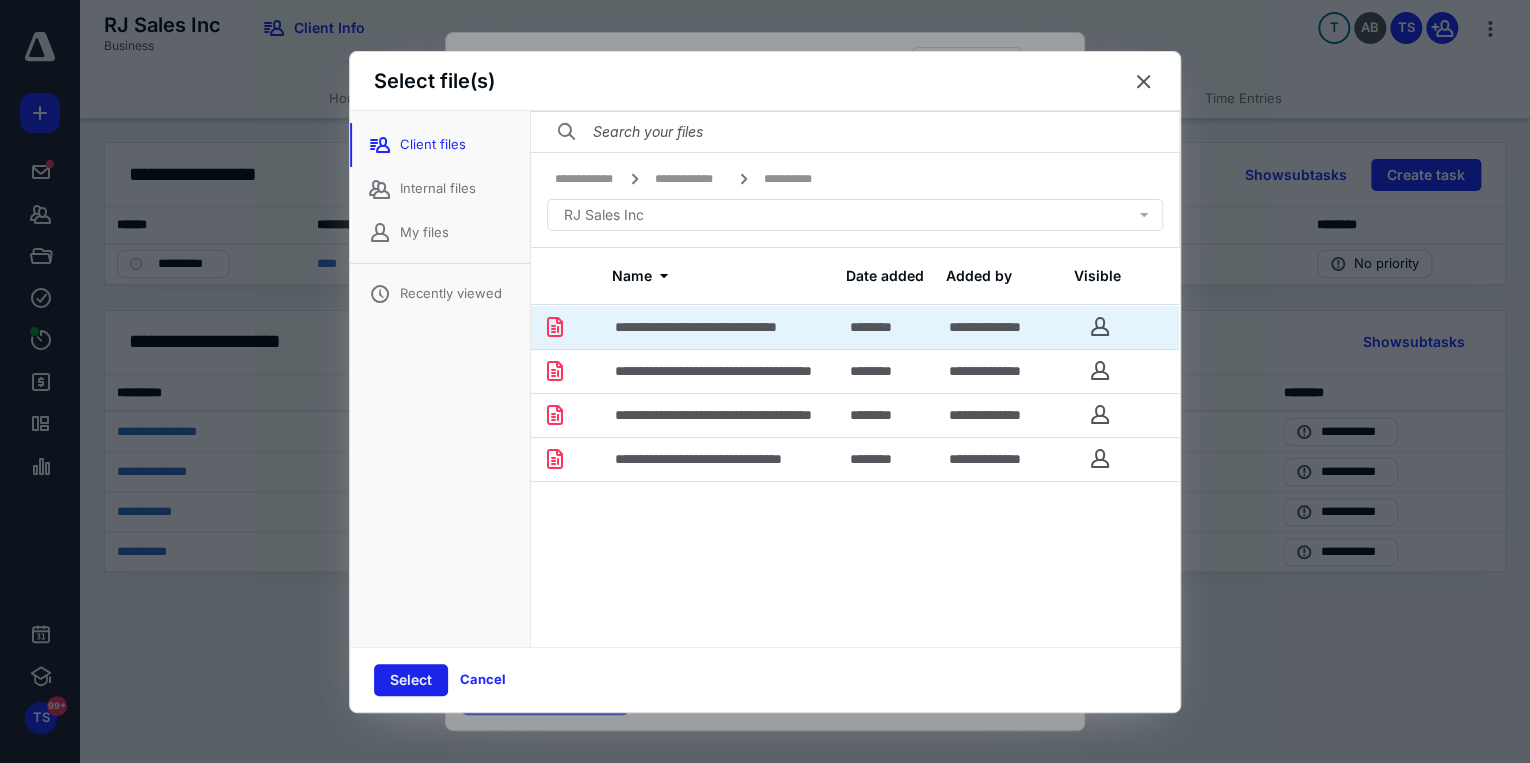 click on "Select" at bounding box center (411, 680) 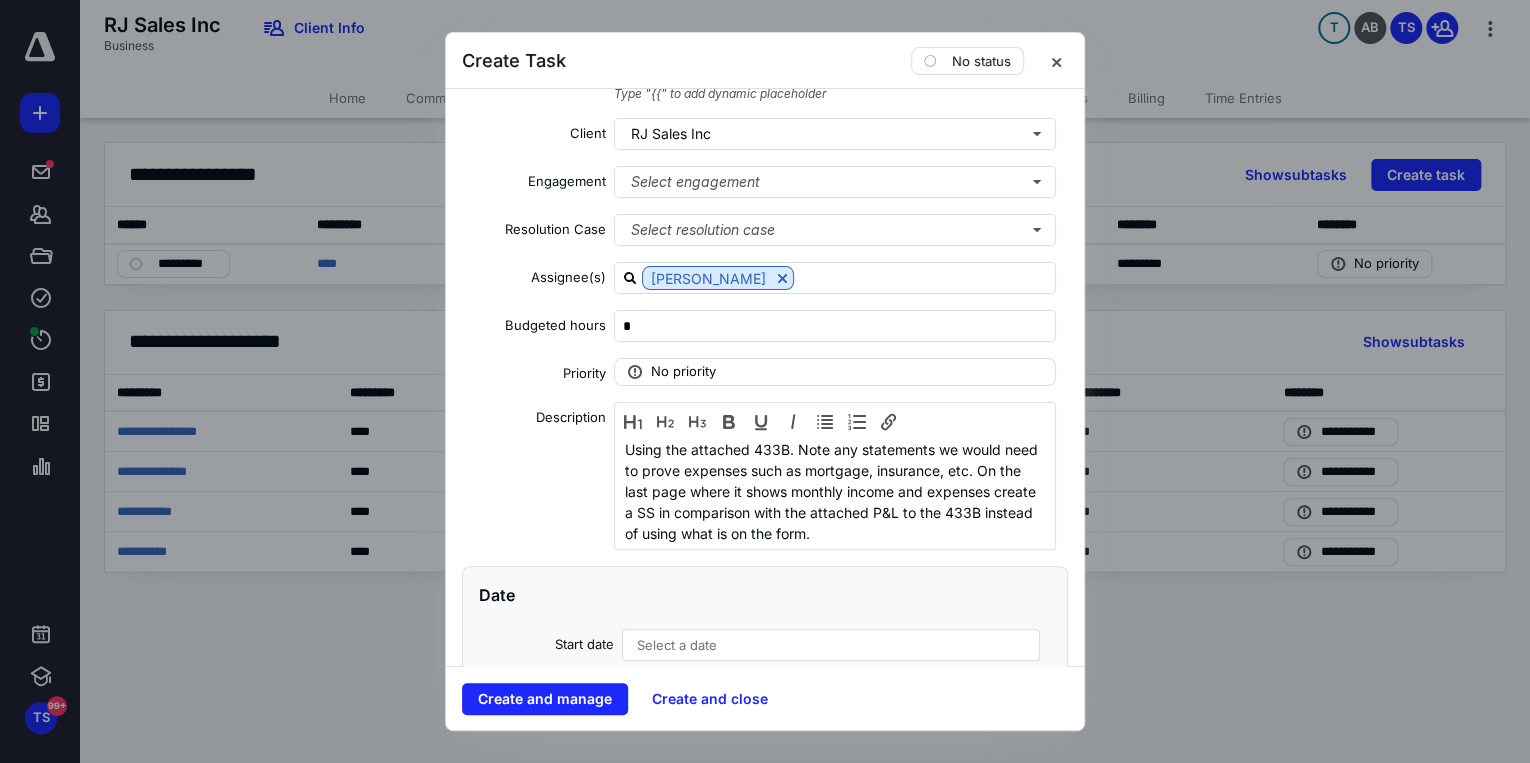 scroll, scrollTop: 0, scrollLeft: 0, axis: both 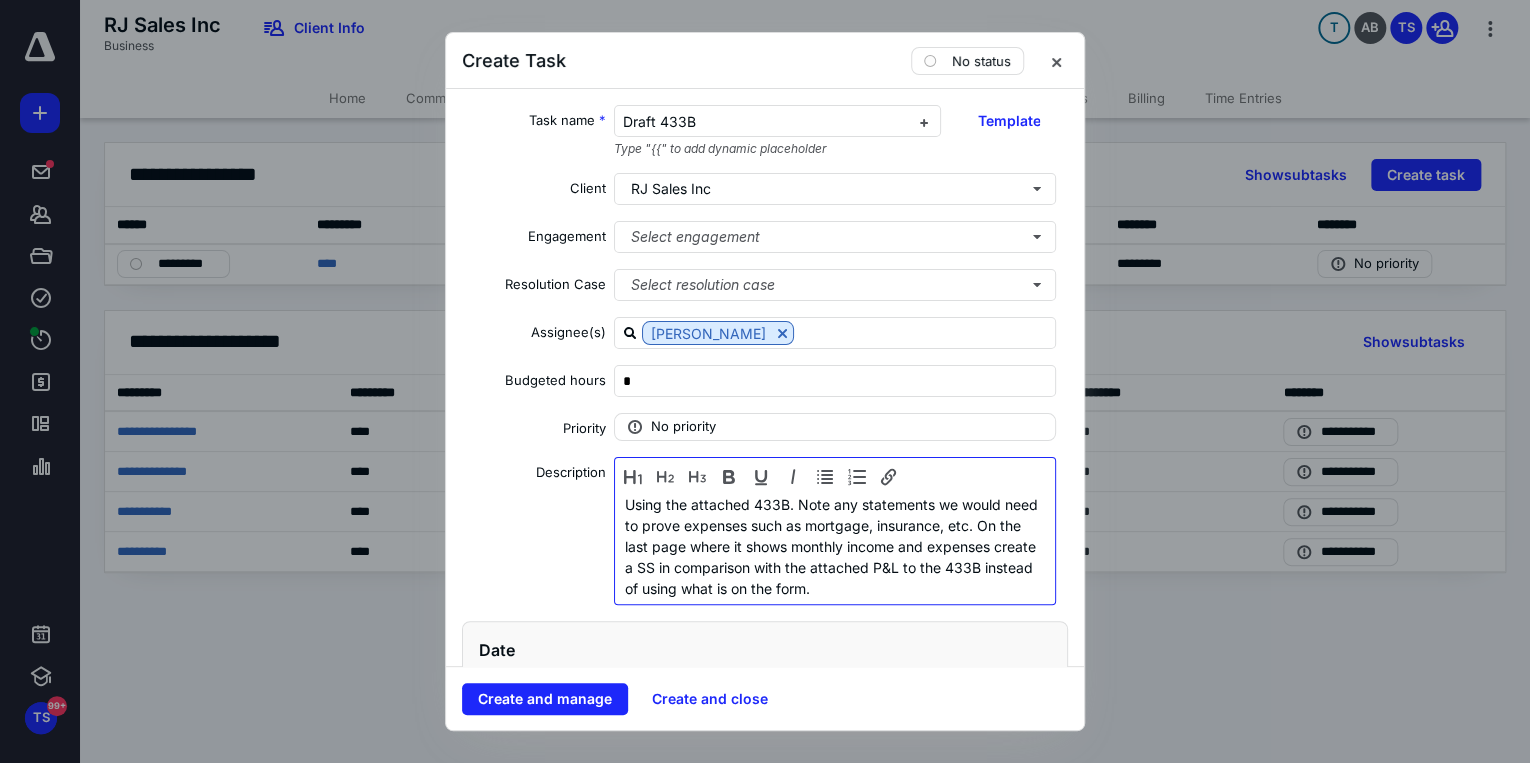 click on "Using the attached 433B. Note any statements we would need to prove expenses such as mortgage, insurance, etc. On the last page where it shows monthly income and expenses create a SS in comparison with the attached P&L to the 433B instead of using what is on the form." at bounding box center [835, 546] 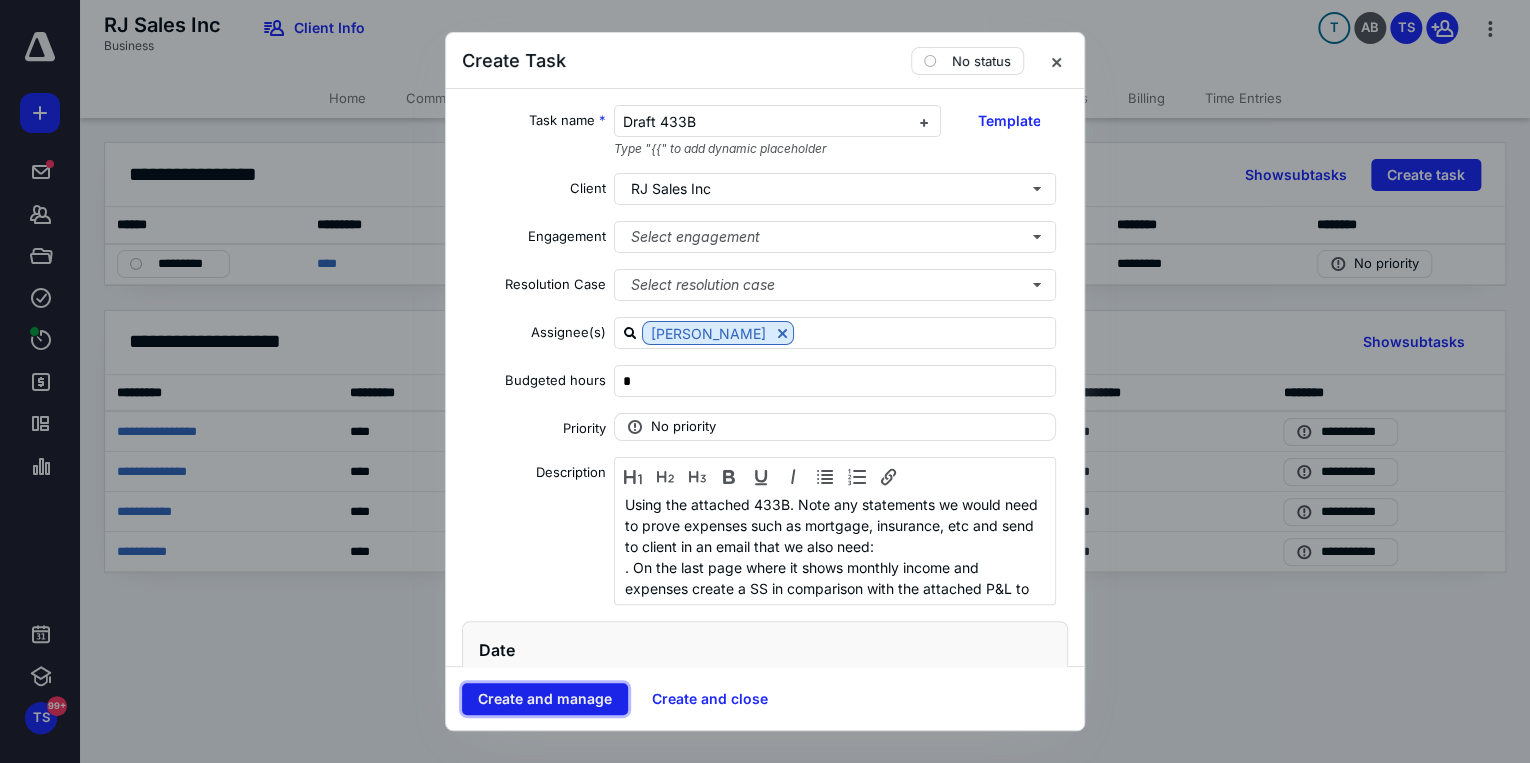 click on "Create and manage" at bounding box center (545, 699) 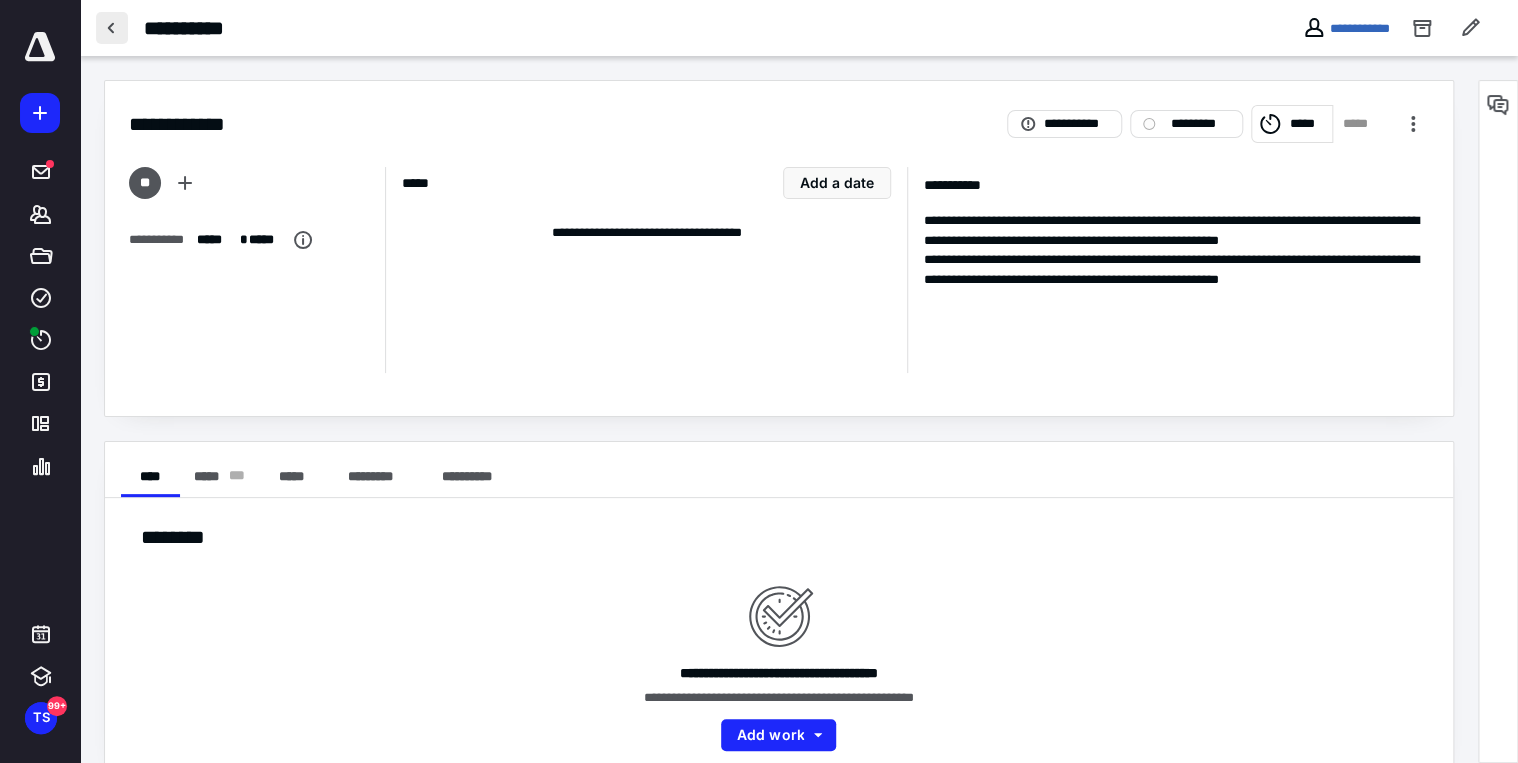 click at bounding box center (112, 28) 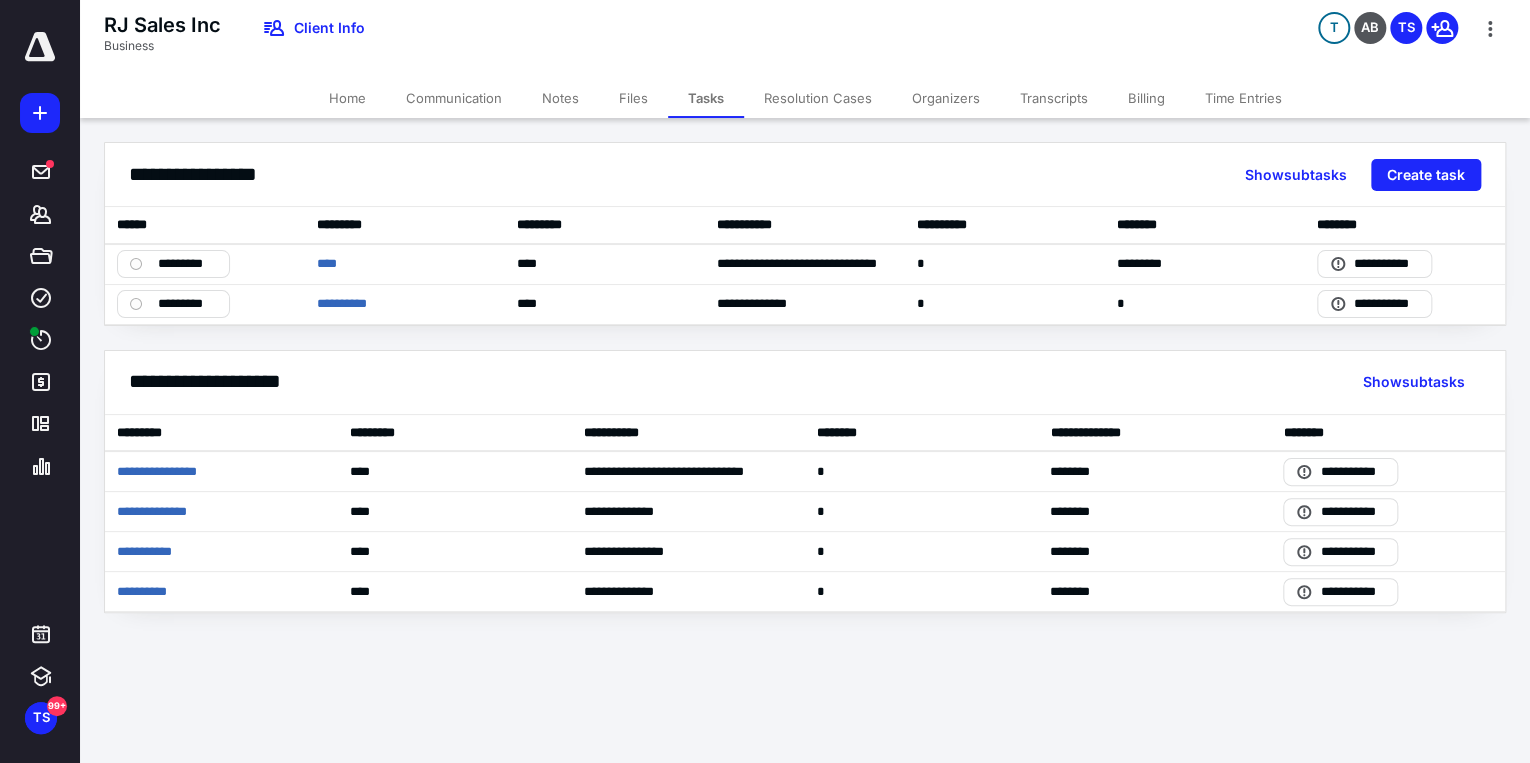 click on "Communication" at bounding box center [454, 98] 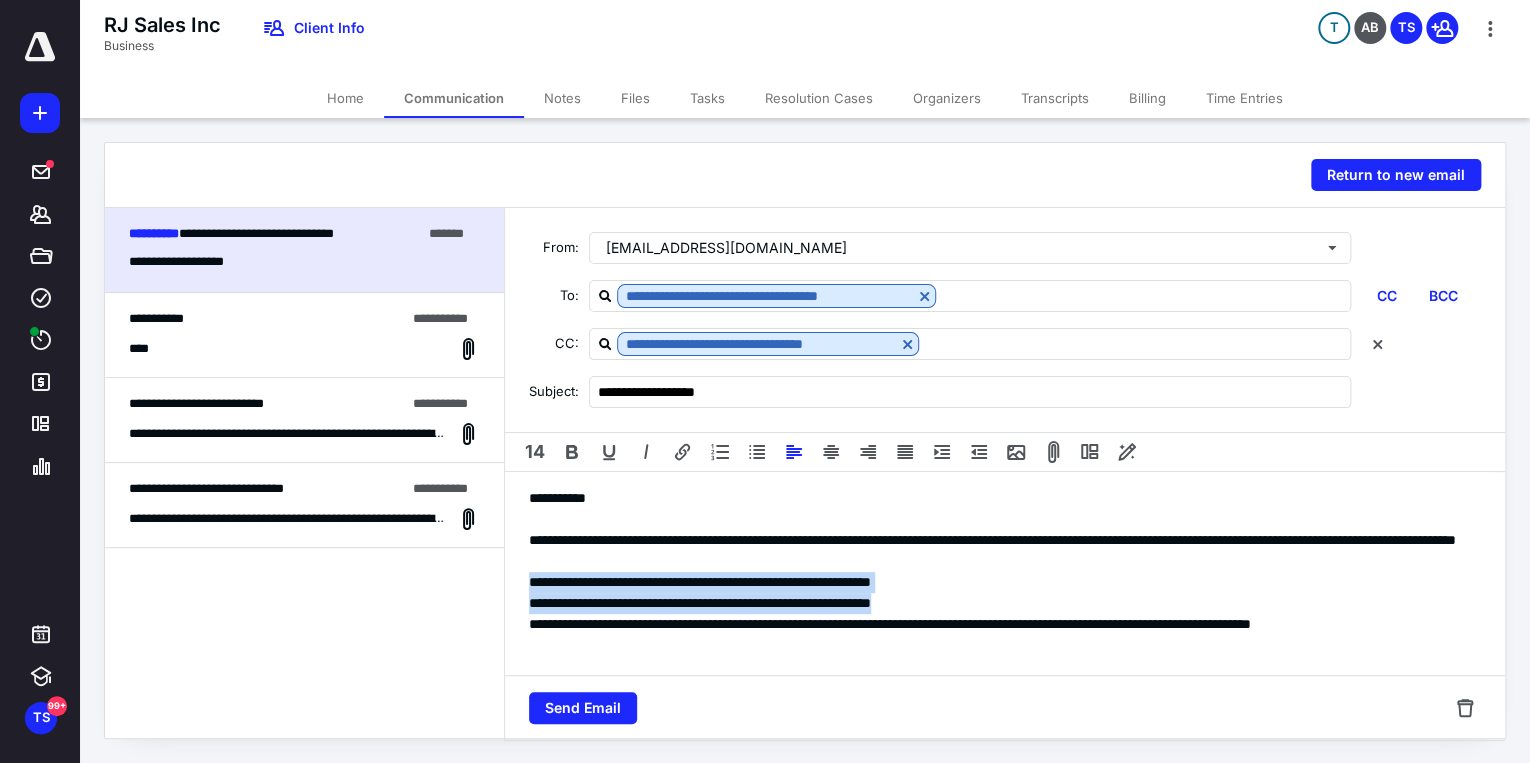 drag, startPoint x: 531, startPoint y: 588, endPoint x: 1008, endPoint y: 596, distance: 477.06708 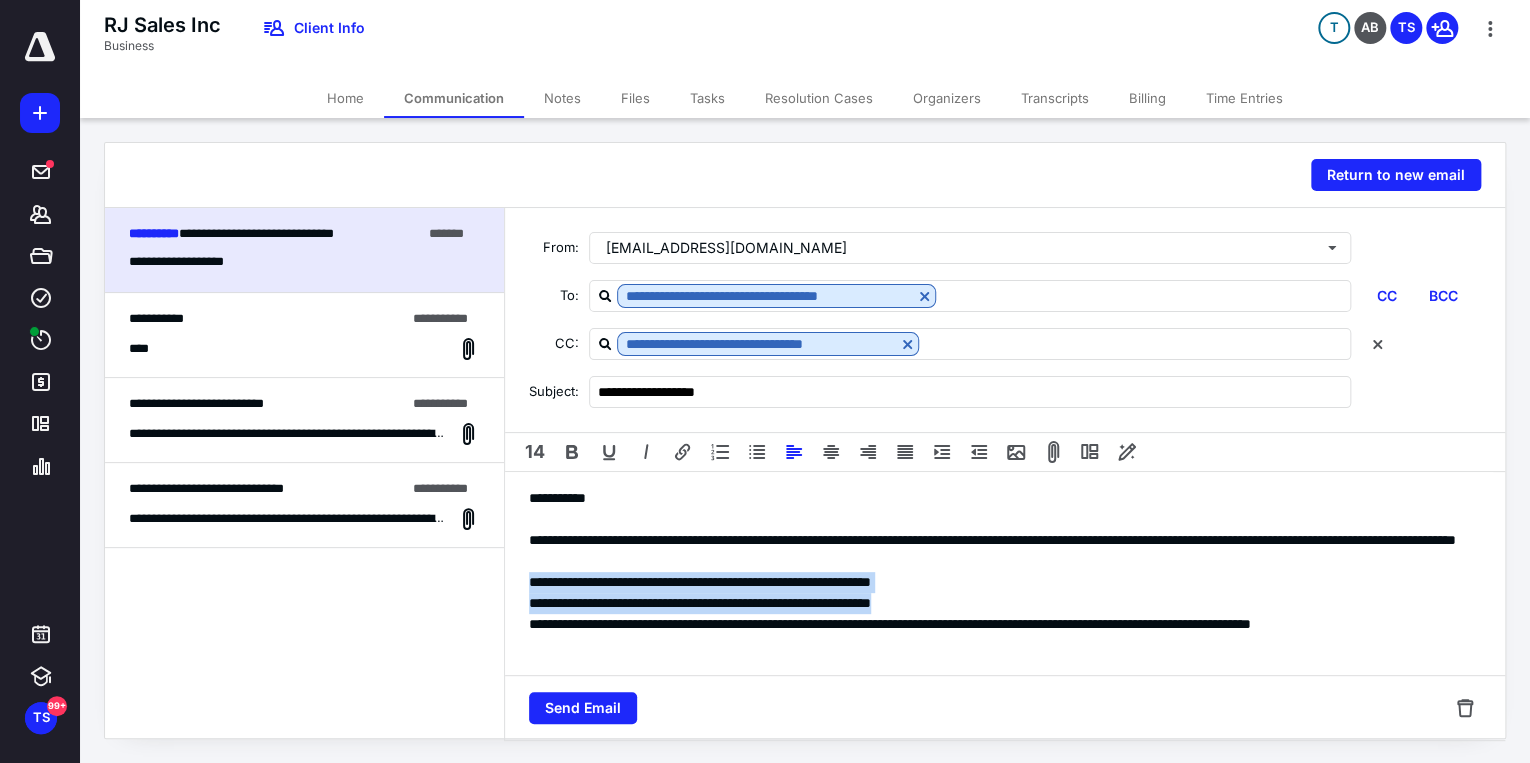 click on "**********" at bounding box center (999, 741) 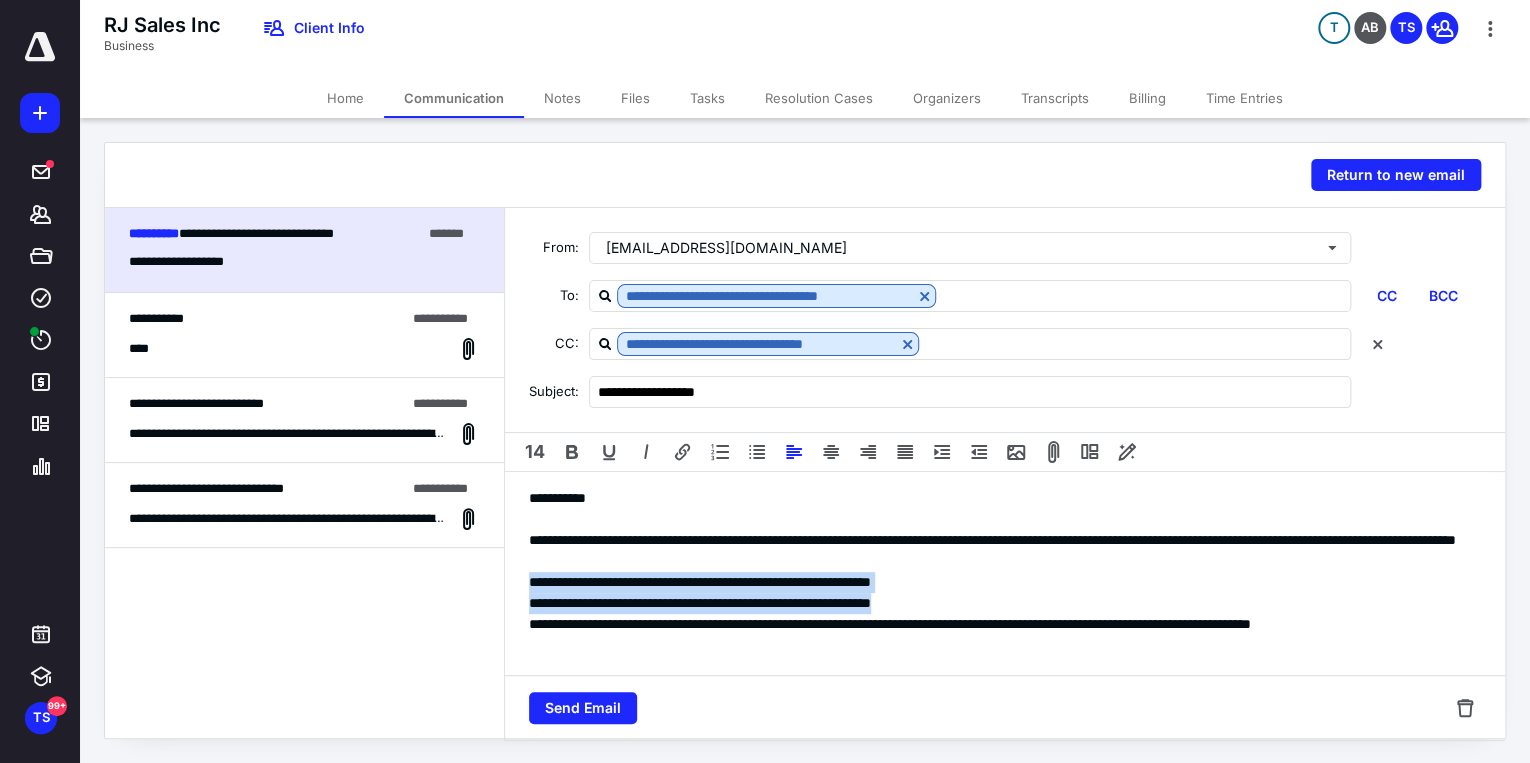 copy on "**********" 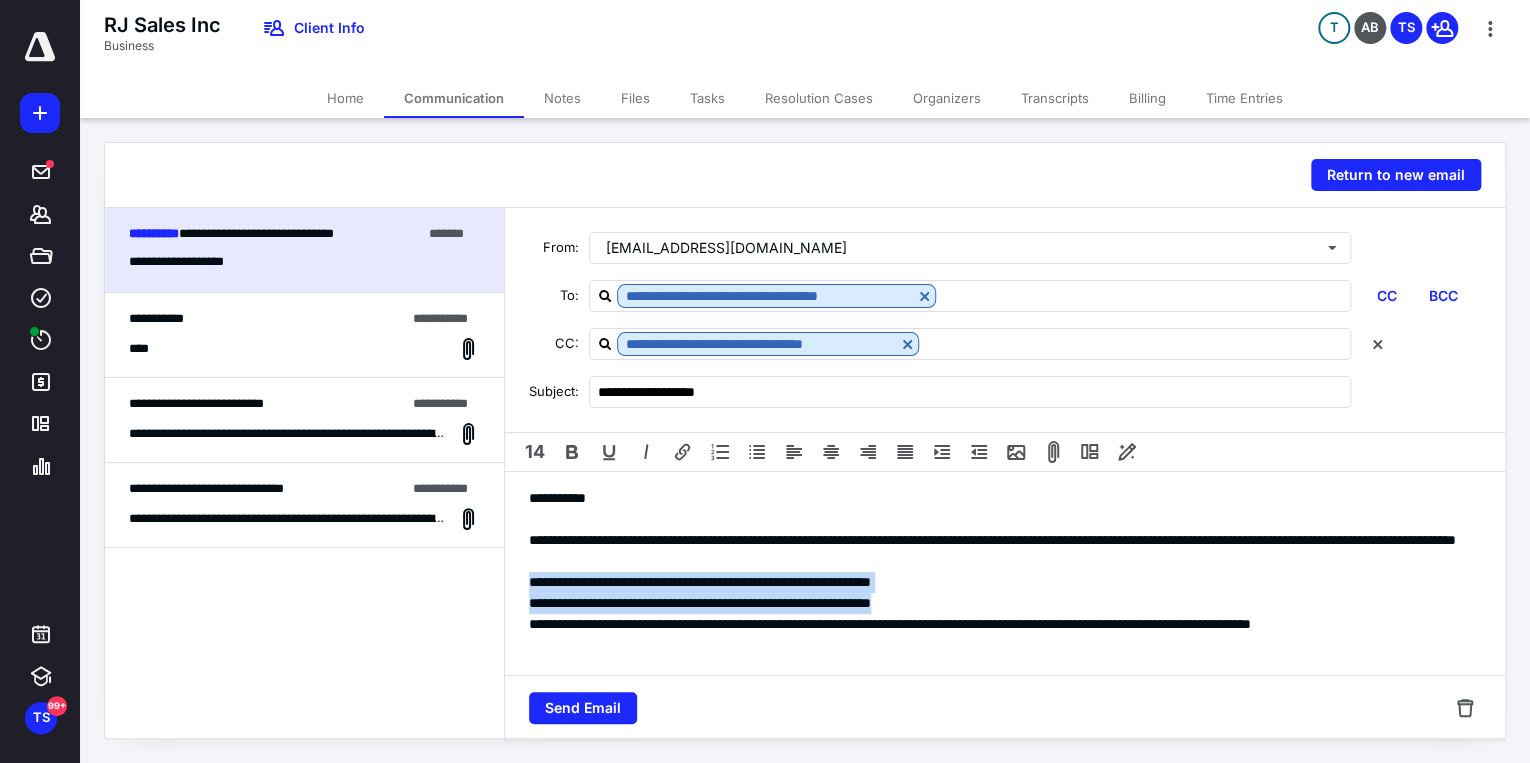 click on "Tasks" at bounding box center (707, 98) 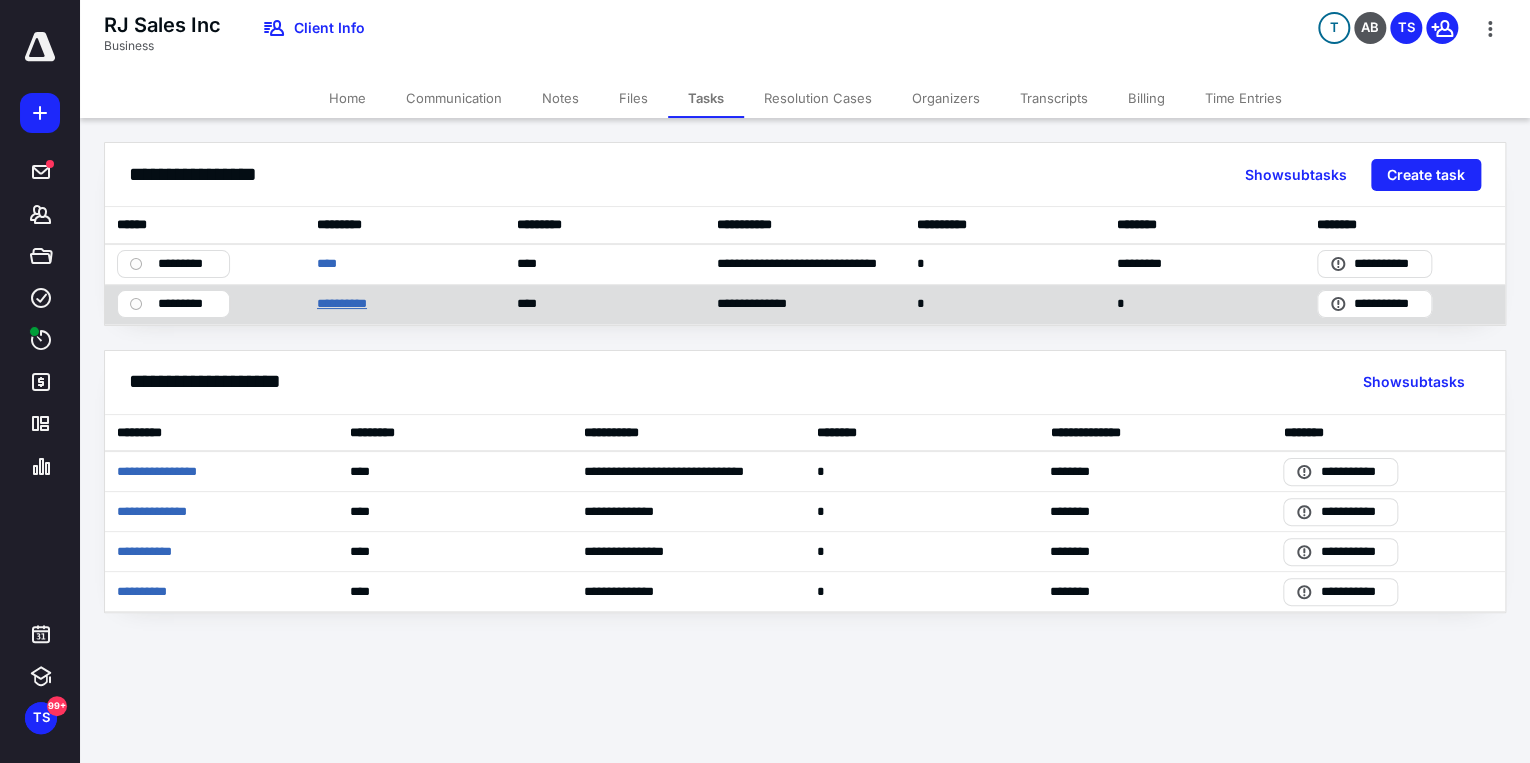 click on "**********" at bounding box center (350, 304) 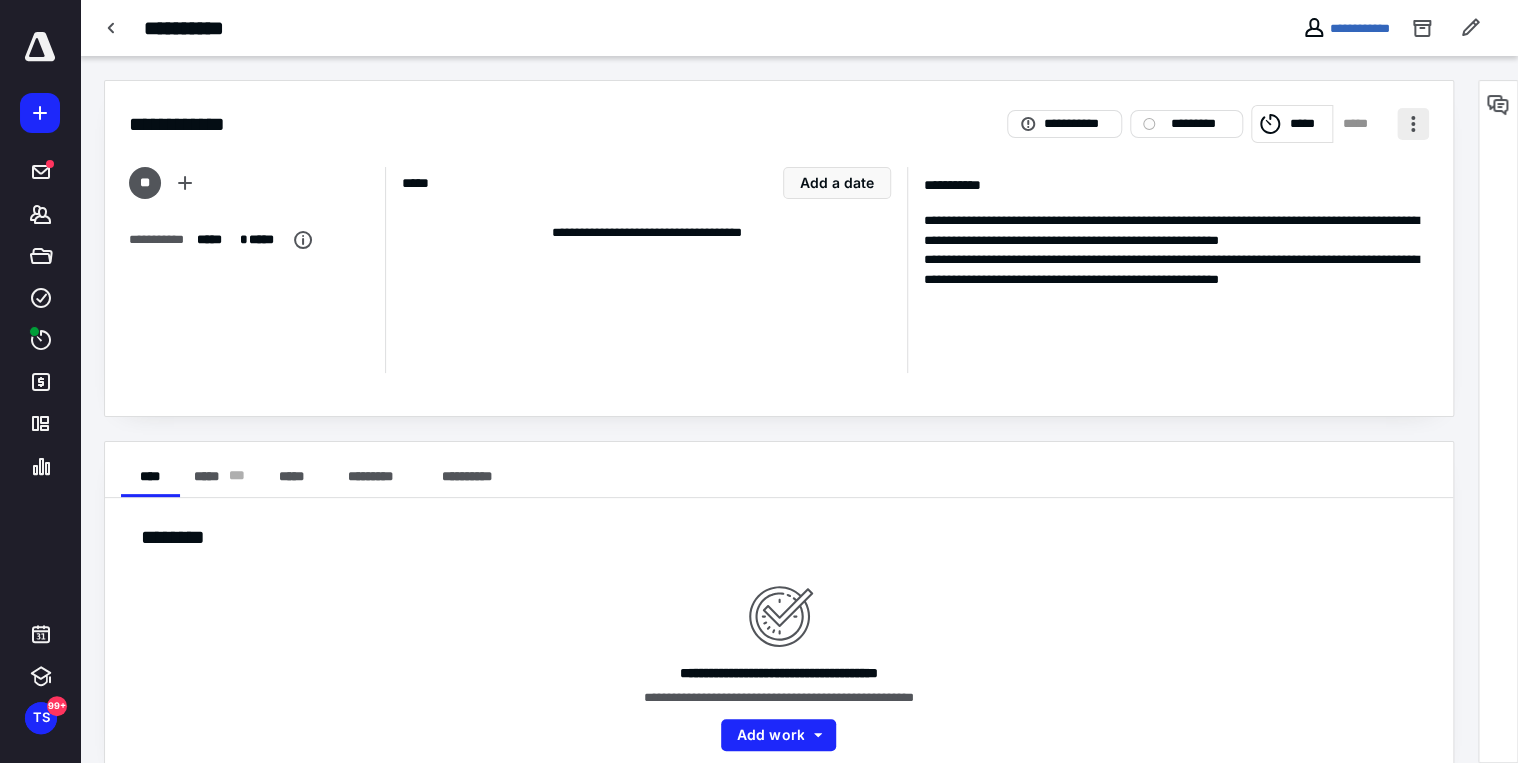 click at bounding box center (1413, 124) 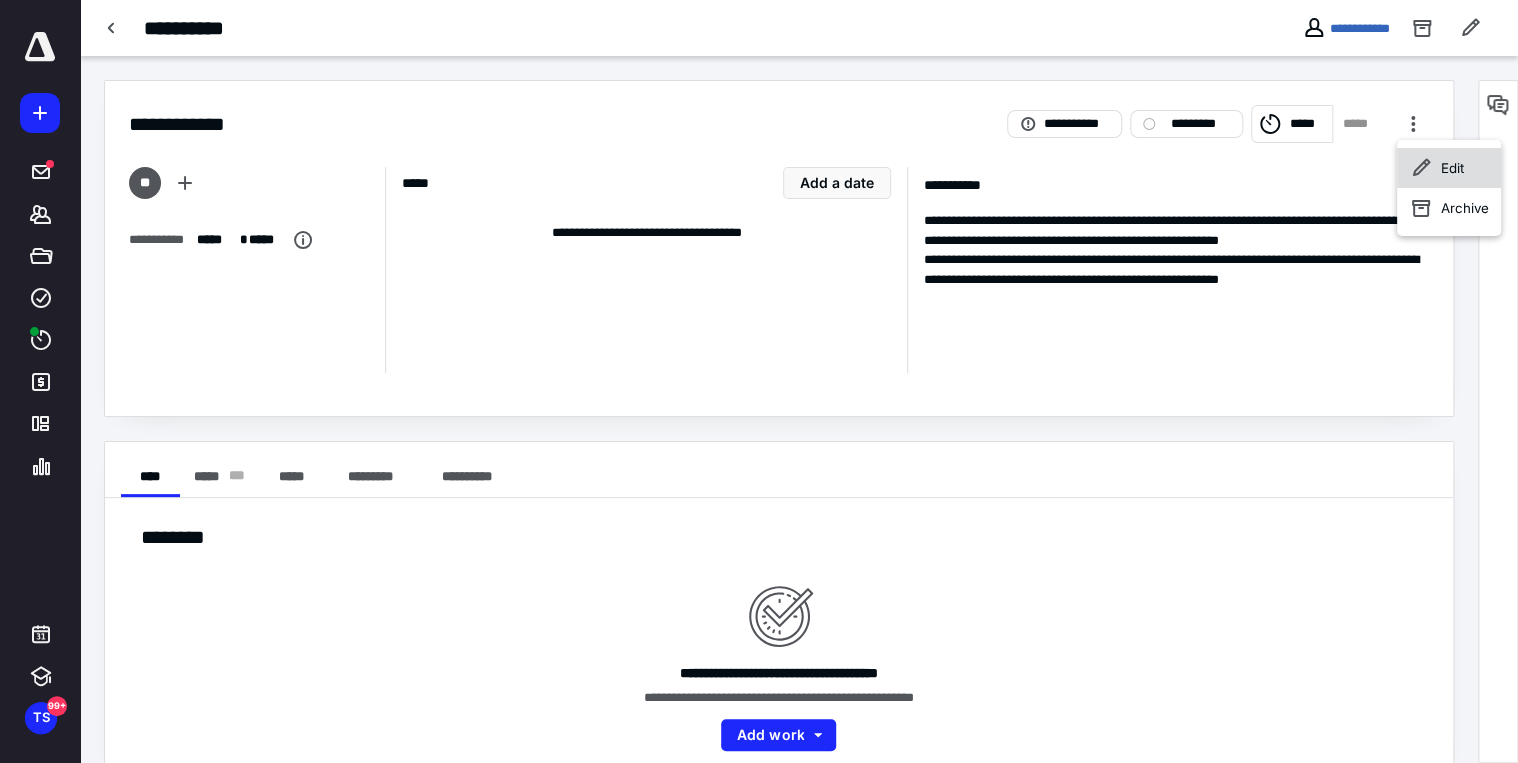 click 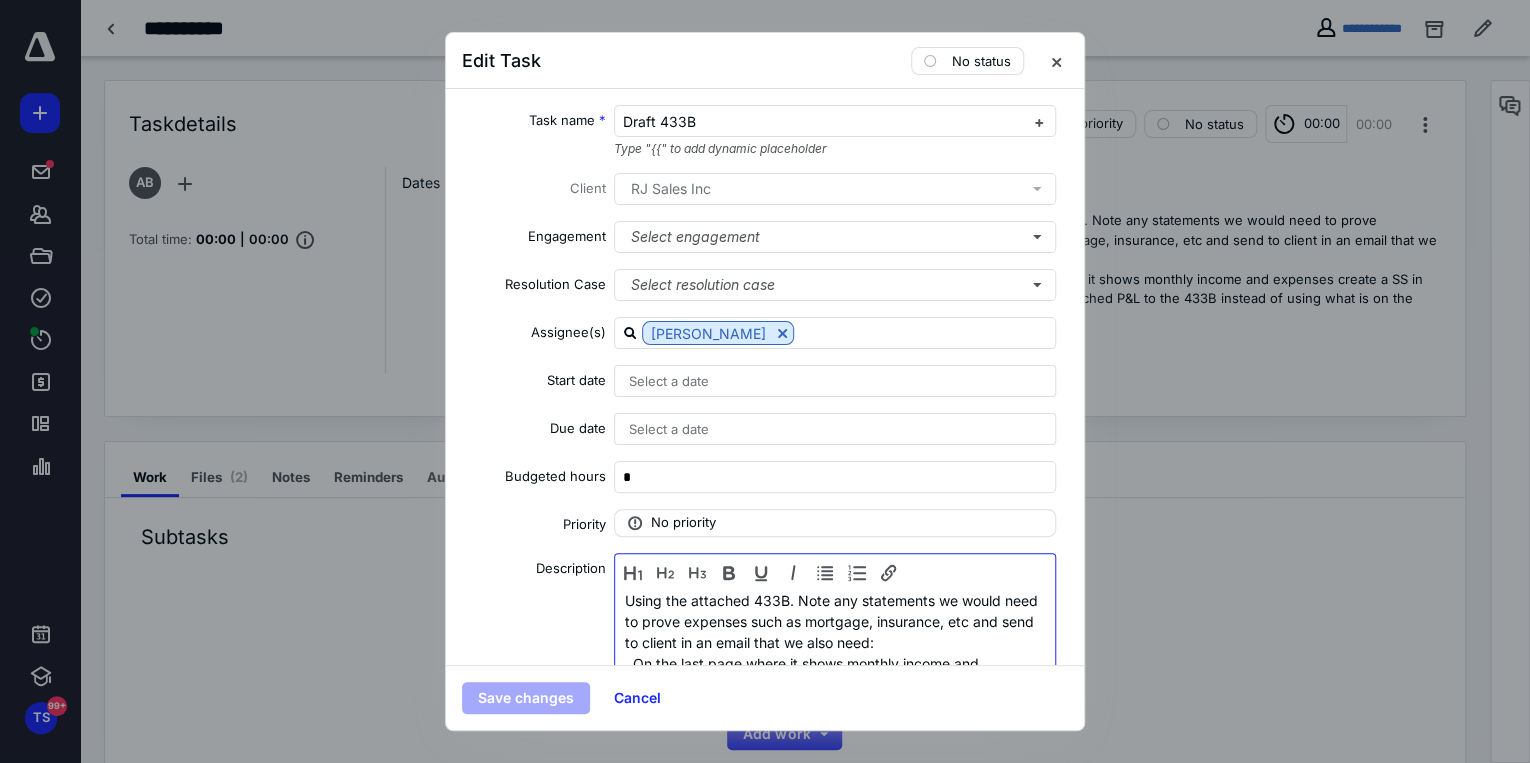 click on "Using the attached 433B. Note any statements we would need to prove expenses such as mortgage, insurance, etc and send to client in an email that we also need: . On the last page where it shows monthly income and expenses create a SS in comparison with the attached P&L to the 433B instead of using what is on the form." at bounding box center [835, 653] 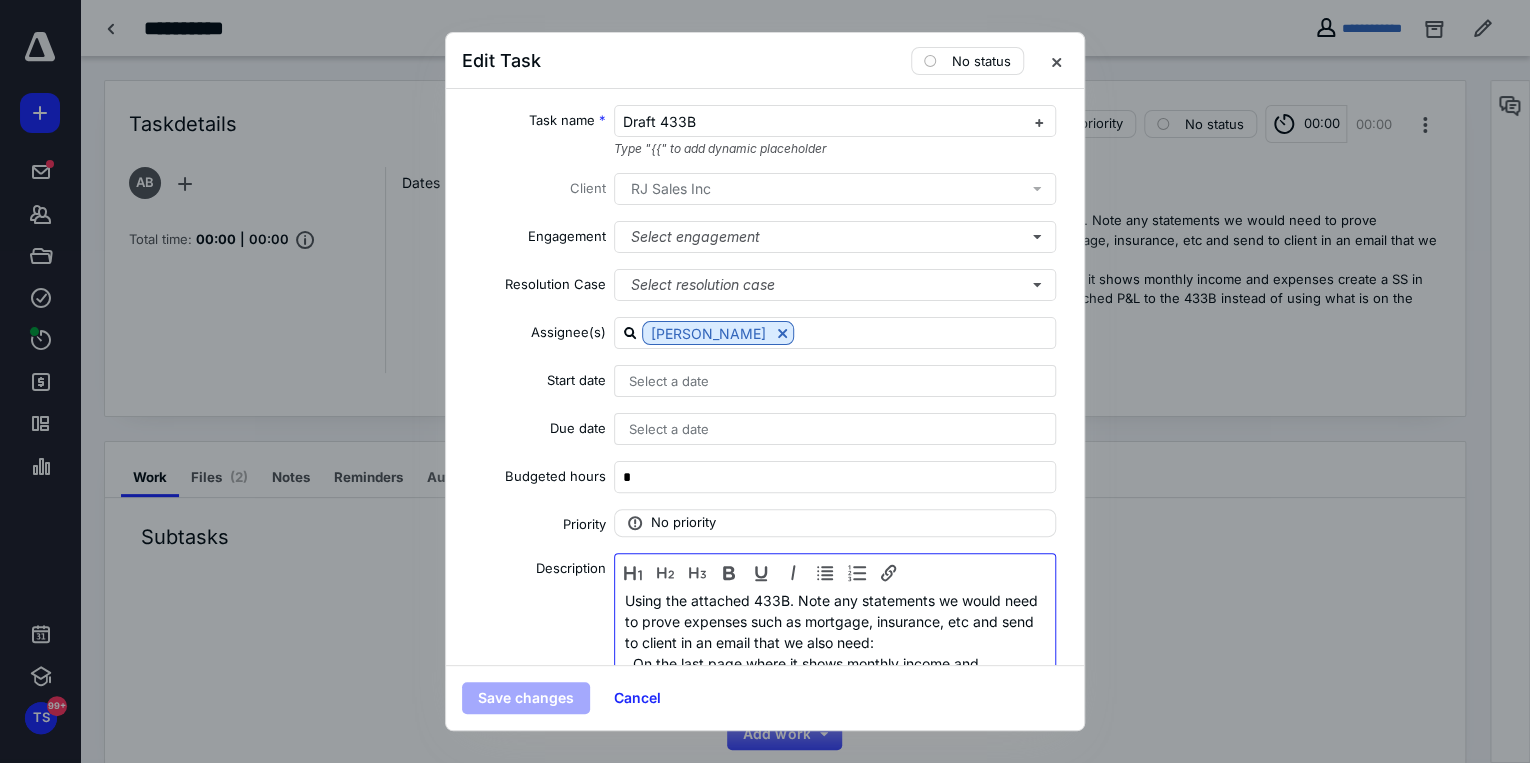 type 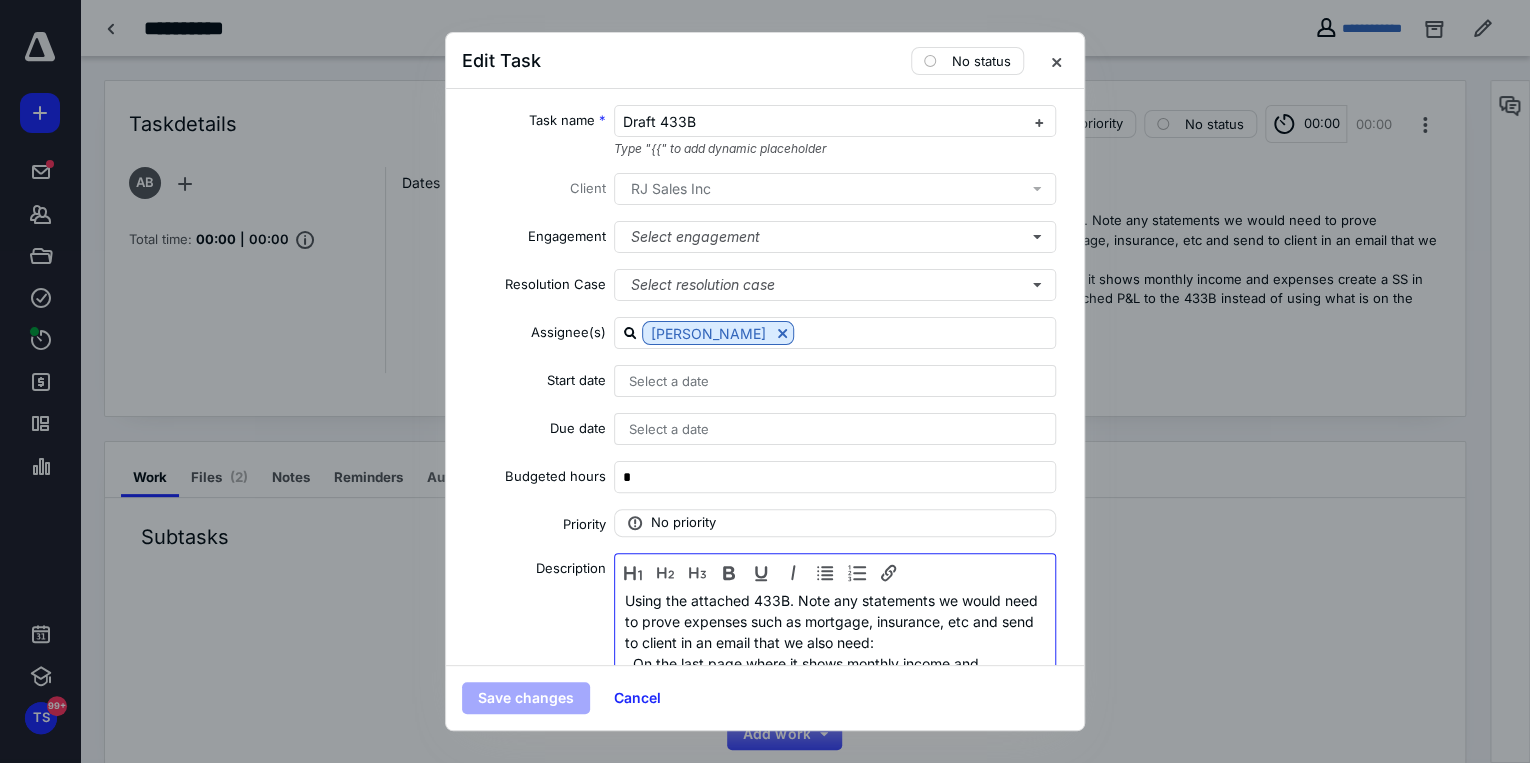 scroll, scrollTop: 5, scrollLeft: 0, axis: vertical 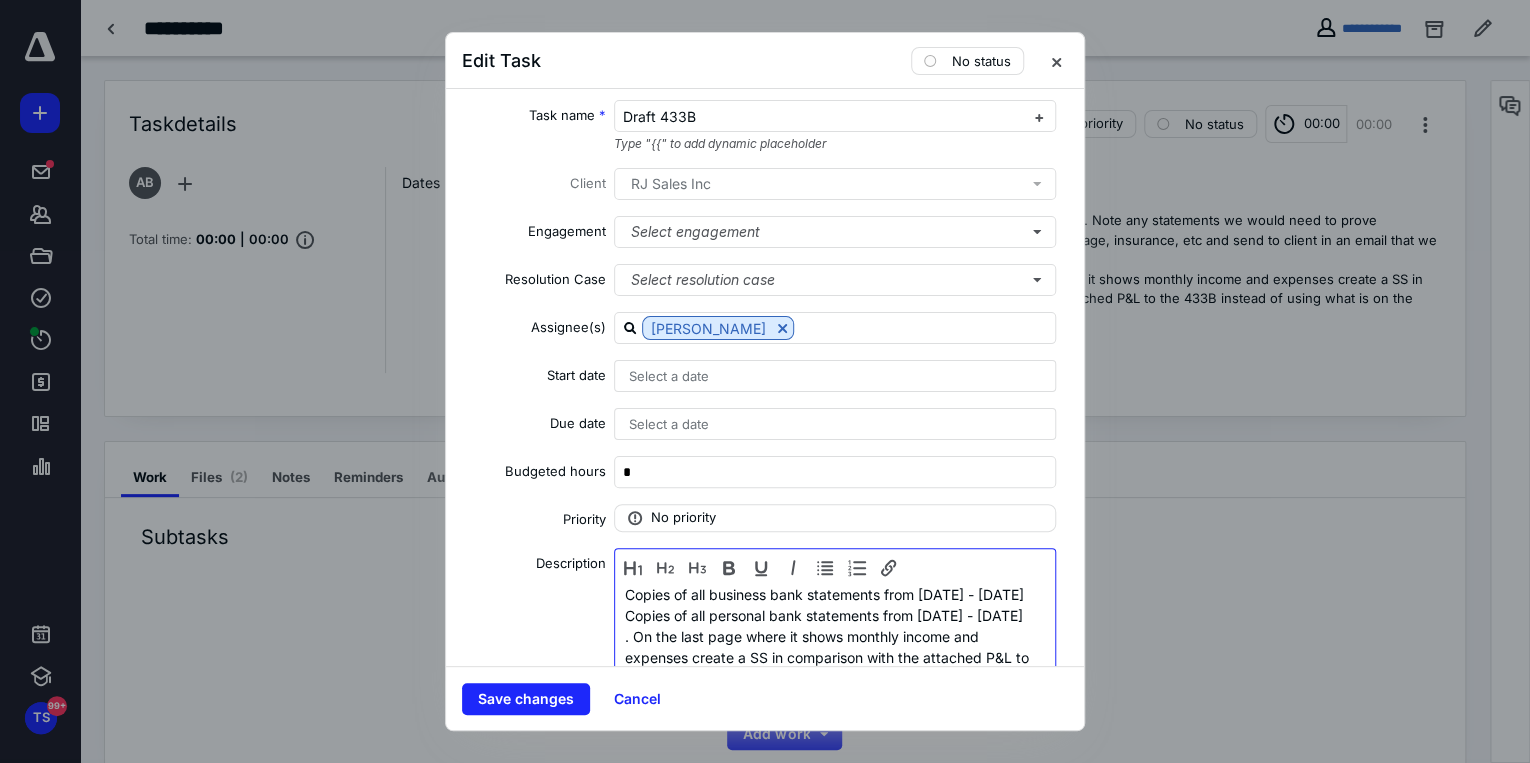 click on ". On the last page where it shows monthly income and expenses create a SS in comparison with the attached P&L to the 433B instead of using what is on the form." at bounding box center (831, 657) 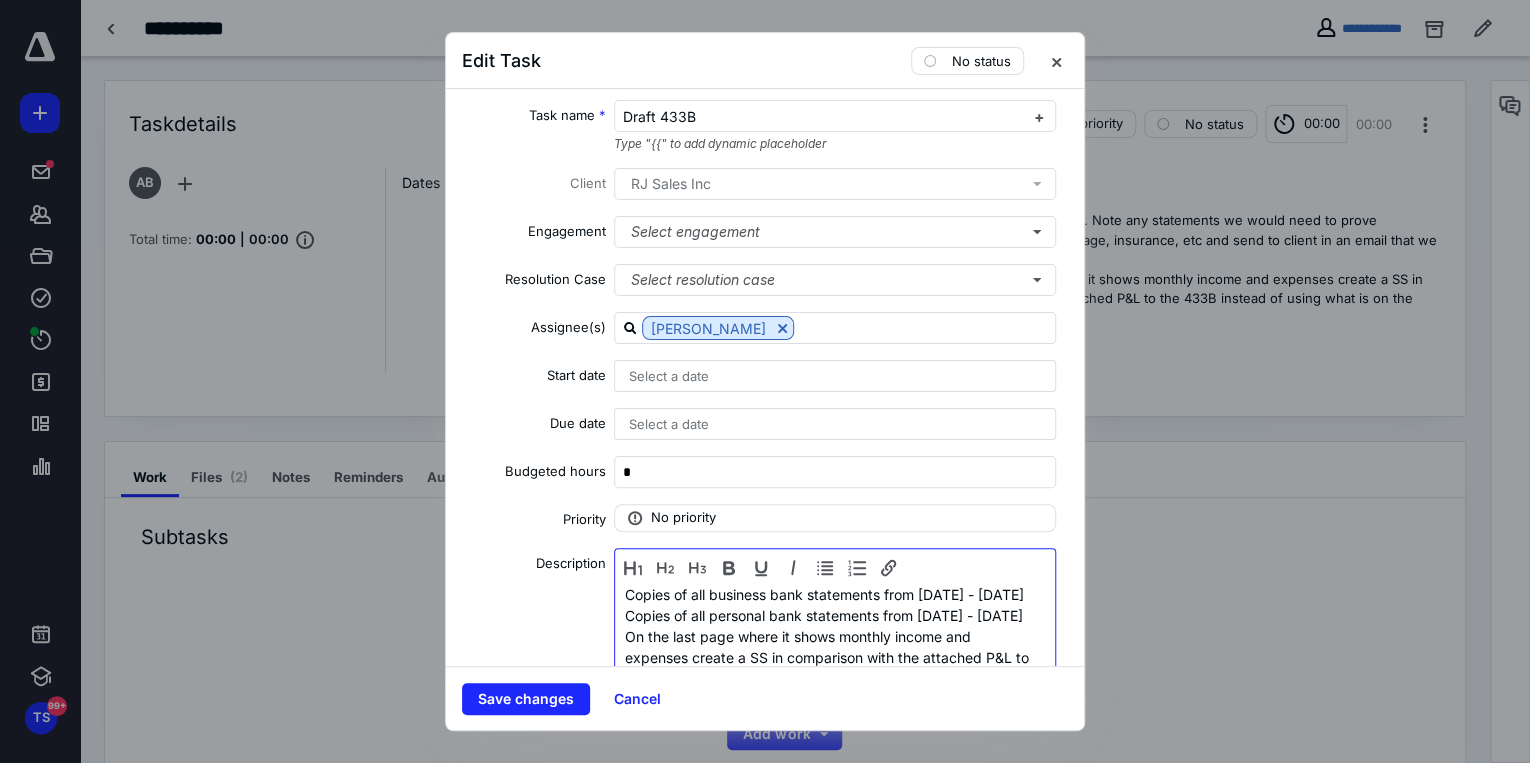 click on "On the last page where it shows monthly income and expenses create a SS in comparison with the attached P&L to the 433B instead of using what is on the form." at bounding box center [831, 657] 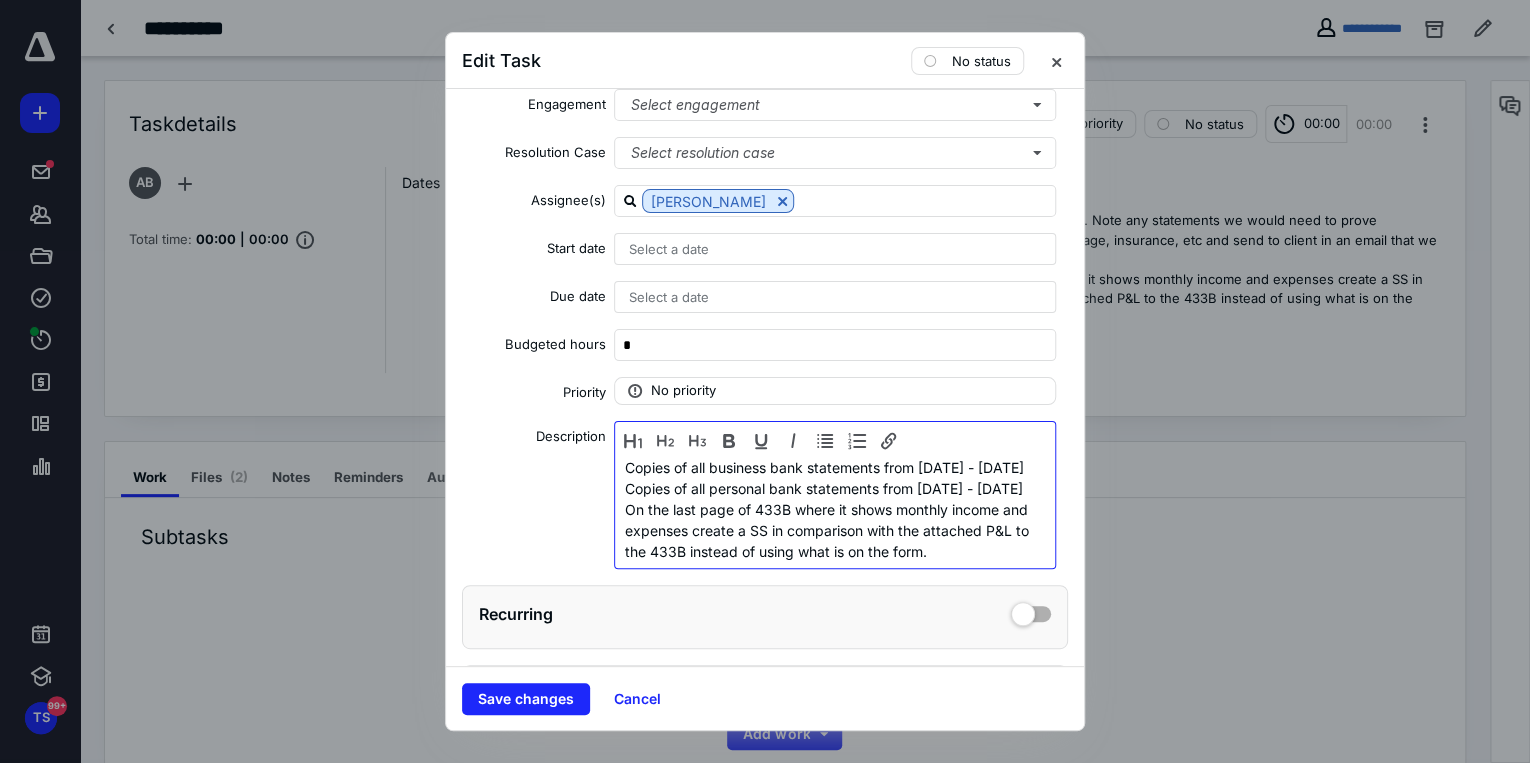scroll, scrollTop: 60, scrollLeft: 0, axis: vertical 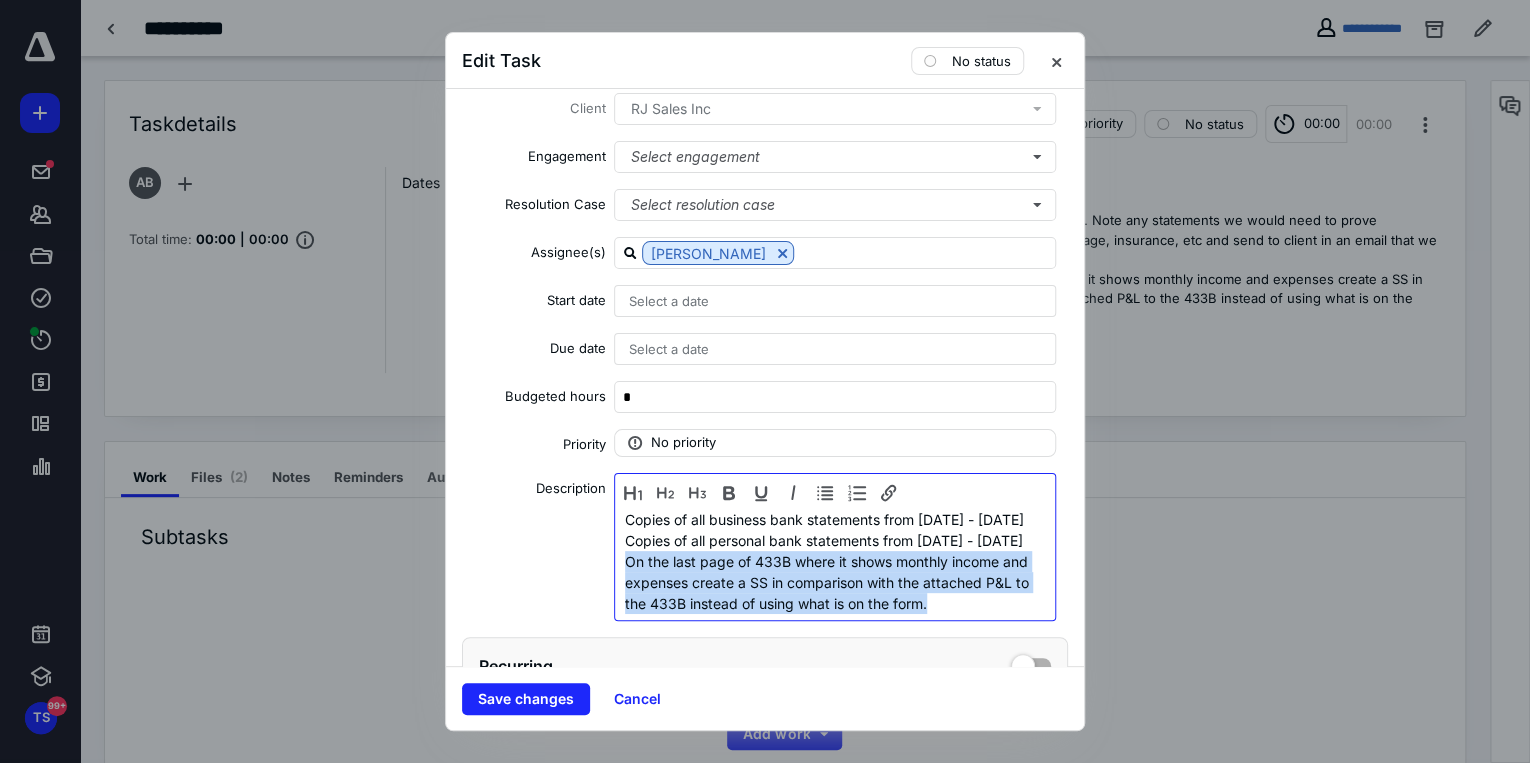 drag, startPoint x: 623, startPoint y: 561, endPoint x: 976, endPoint y: 606, distance: 355.85672 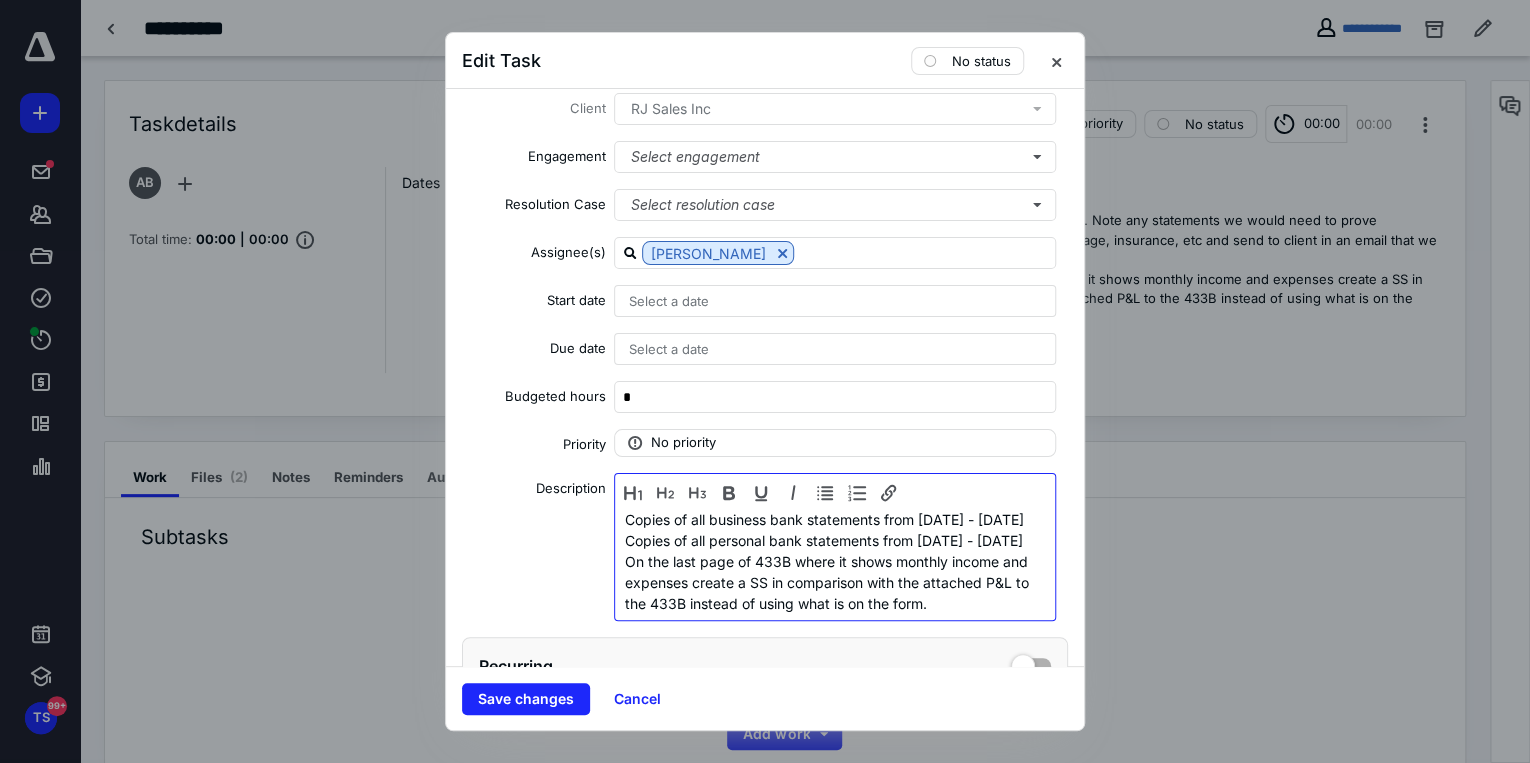 scroll, scrollTop: 63, scrollLeft: 0, axis: vertical 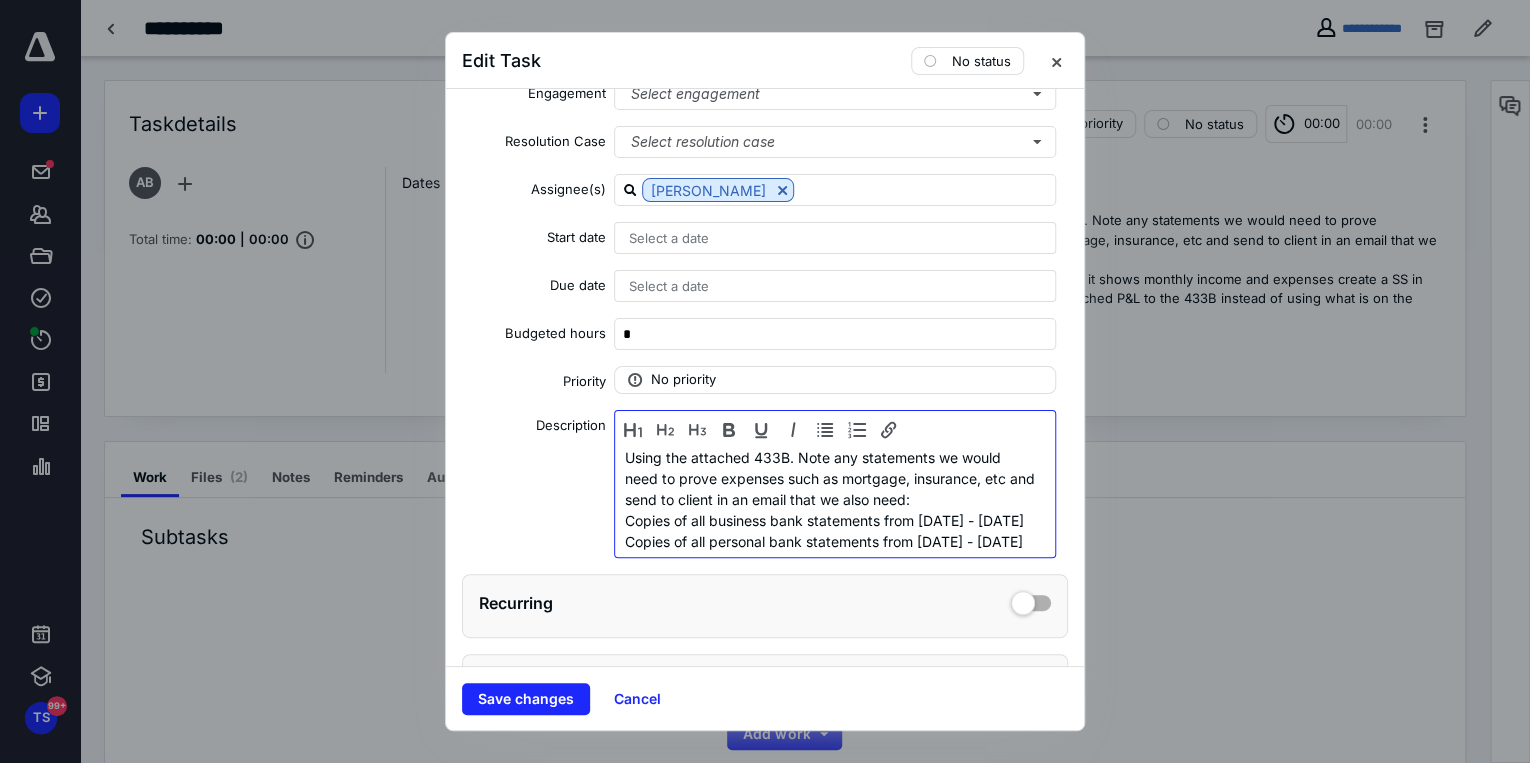 click on "Using the attached 433B. Note any statements we would need to prove expenses such as mortgage, insurance, etc and send to client in an email that we also need: Copies of all business bank statements from [DATE] - [DATE] Copies of all personal bank statements from [DATE] - [DATE]" at bounding box center [831, 510] 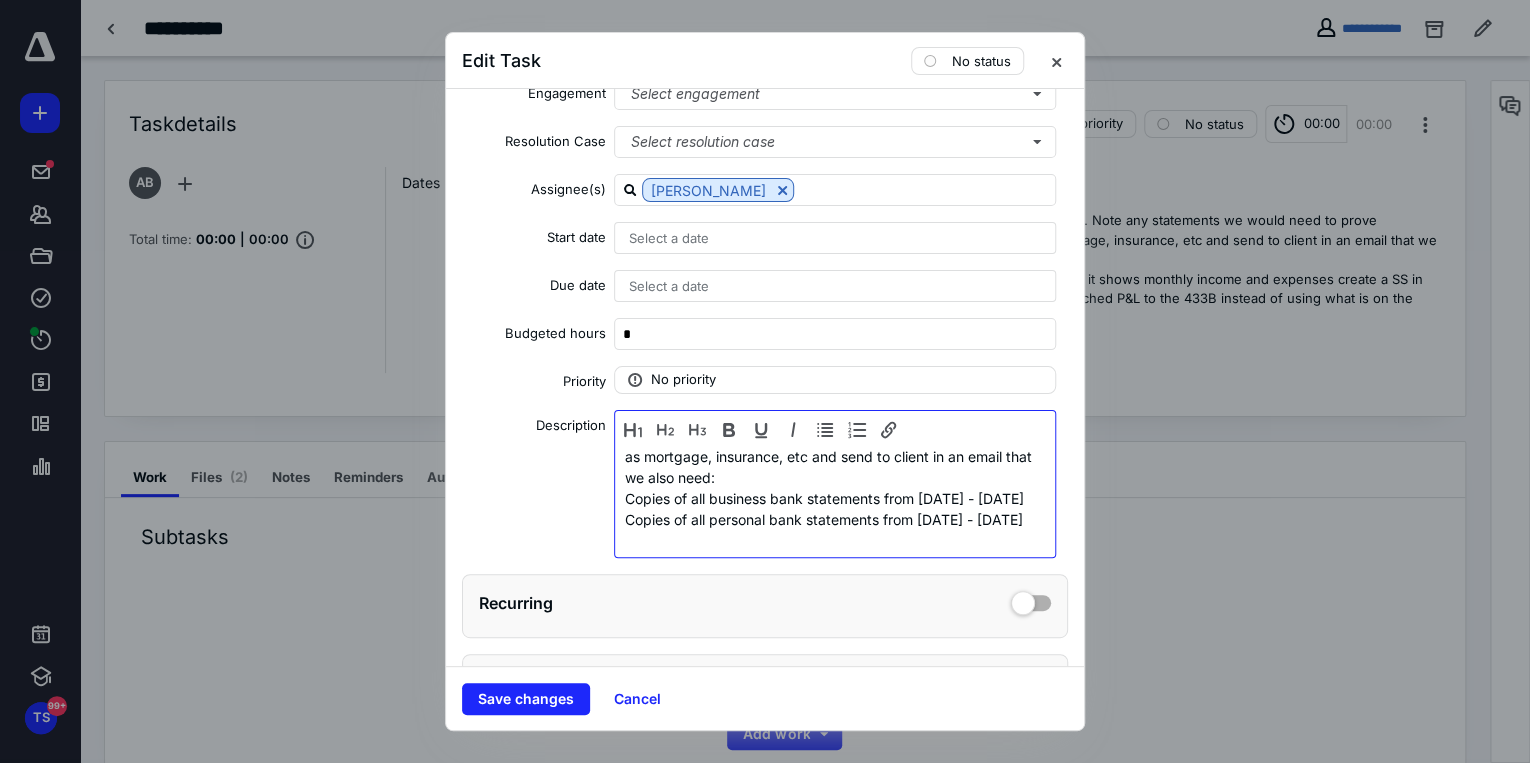 scroll, scrollTop: 147, scrollLeft: 0, axis: vertical 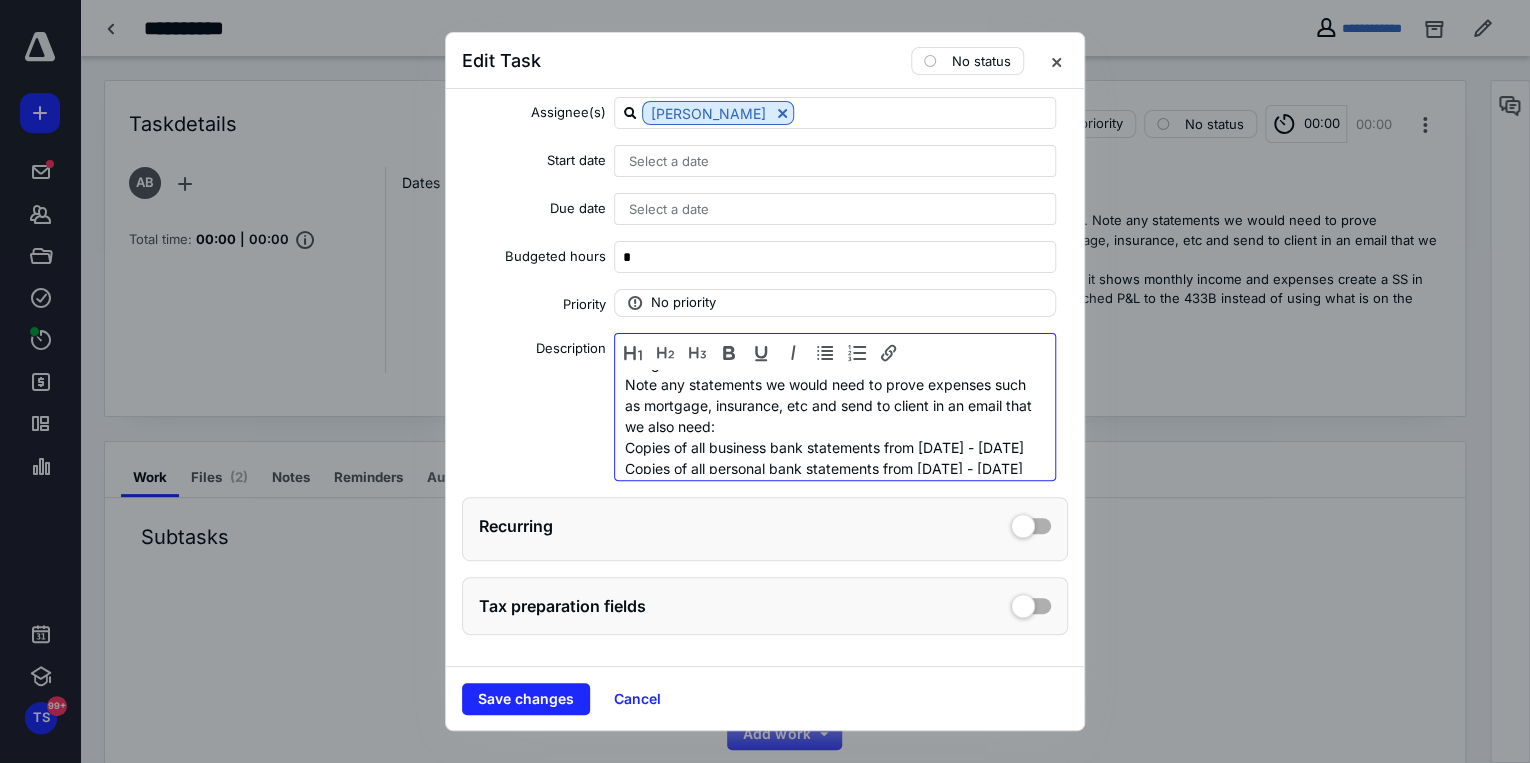 click on "Note any statements we would need to prove expenses such as mortgage, insurance, etc and send to client in an email that we also need: Copies of all business bank statements from [DATE] - [DATE] Copies of all personal bank statements from [DATE] - [DATE]" at bounding box center [831, 437] 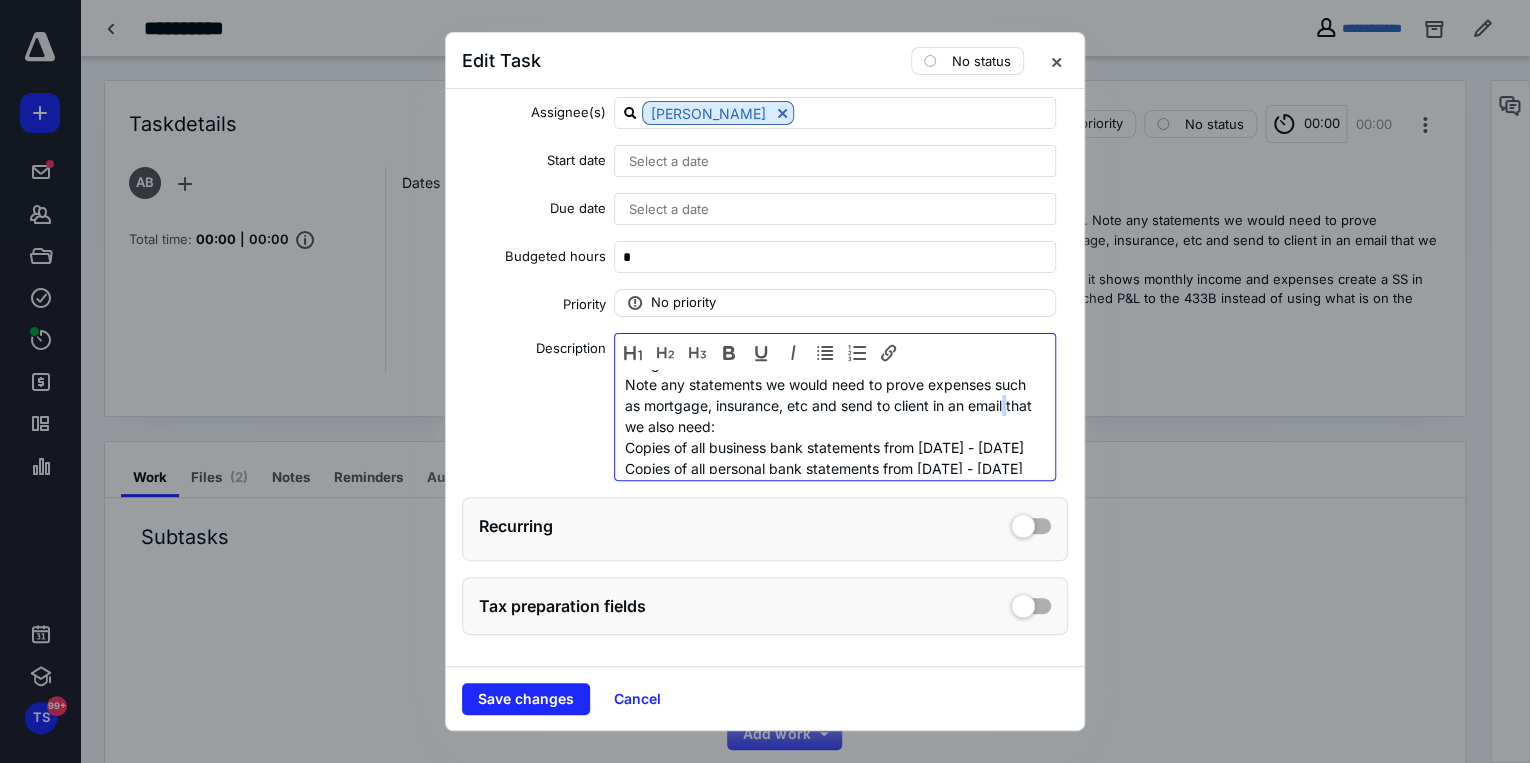 click on "Note any statements we would need to prove expenses such as mortgage, insurance, etc and send to client in an email that we also need: Copies of all business bank statements from [DATE] - [DATE] Copies of all personal bank statements from [DATE] - [DATE]" at bounding box center (831, 437) 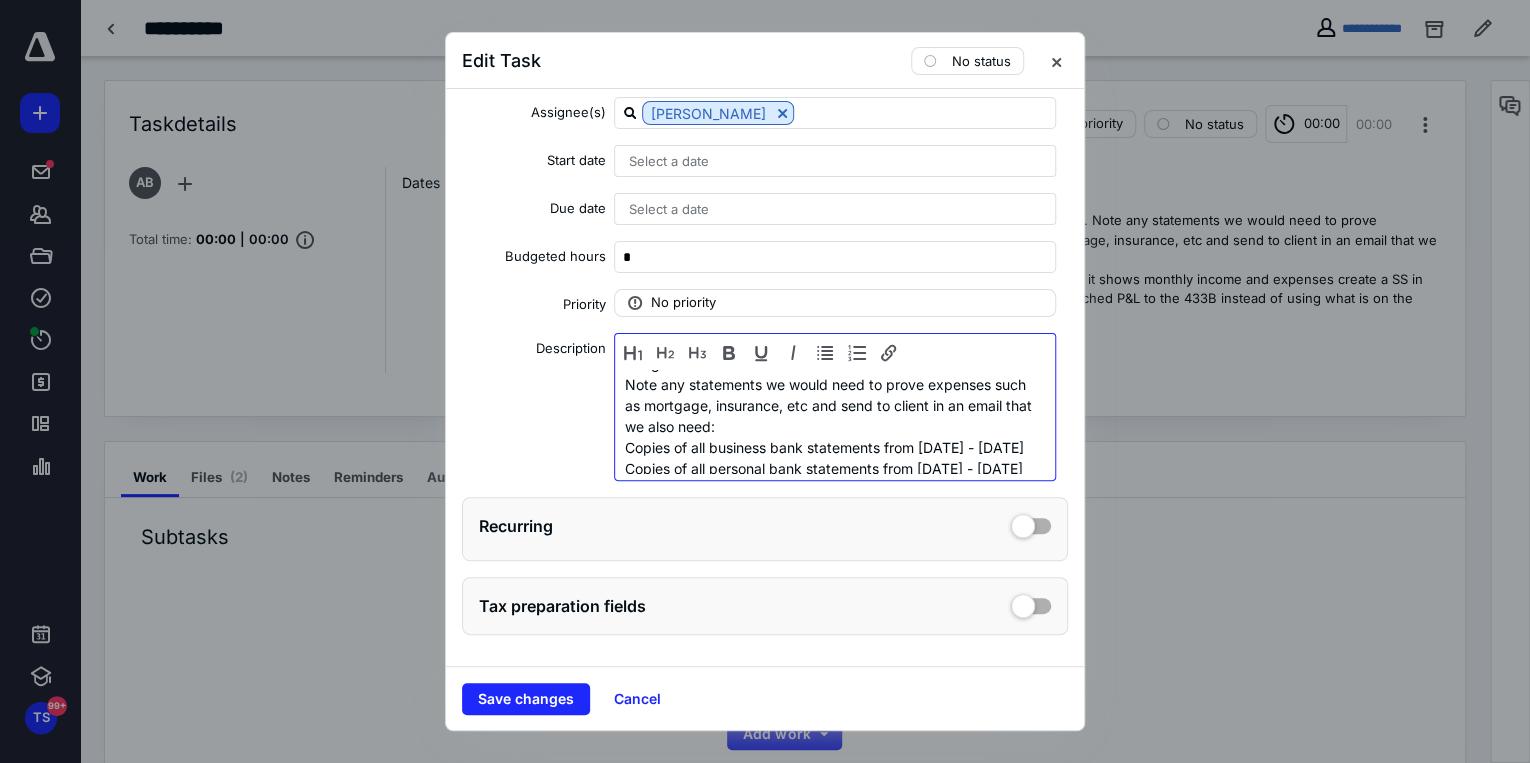 click on "Note any statements we would need to prove expenses such as mortgage, insurance, etc and send to client in an email that we also need: Copies of all business bank statements from [DATE] - [DATE] Copies of all personal bank statements from [DATE] - [DATE]" at bounding box center [831, 437] 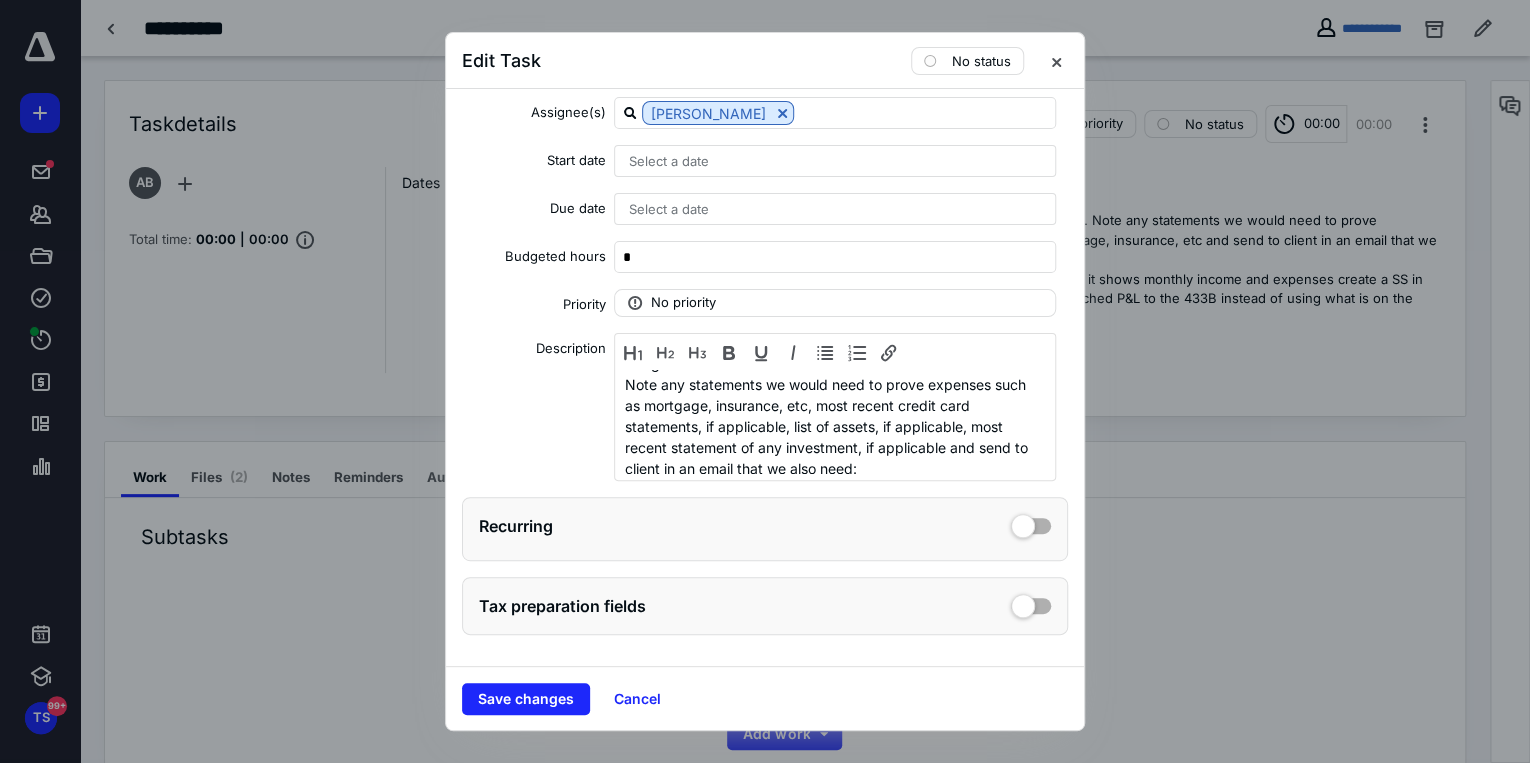 click on "Select a date" at bounding box center (669, 161) 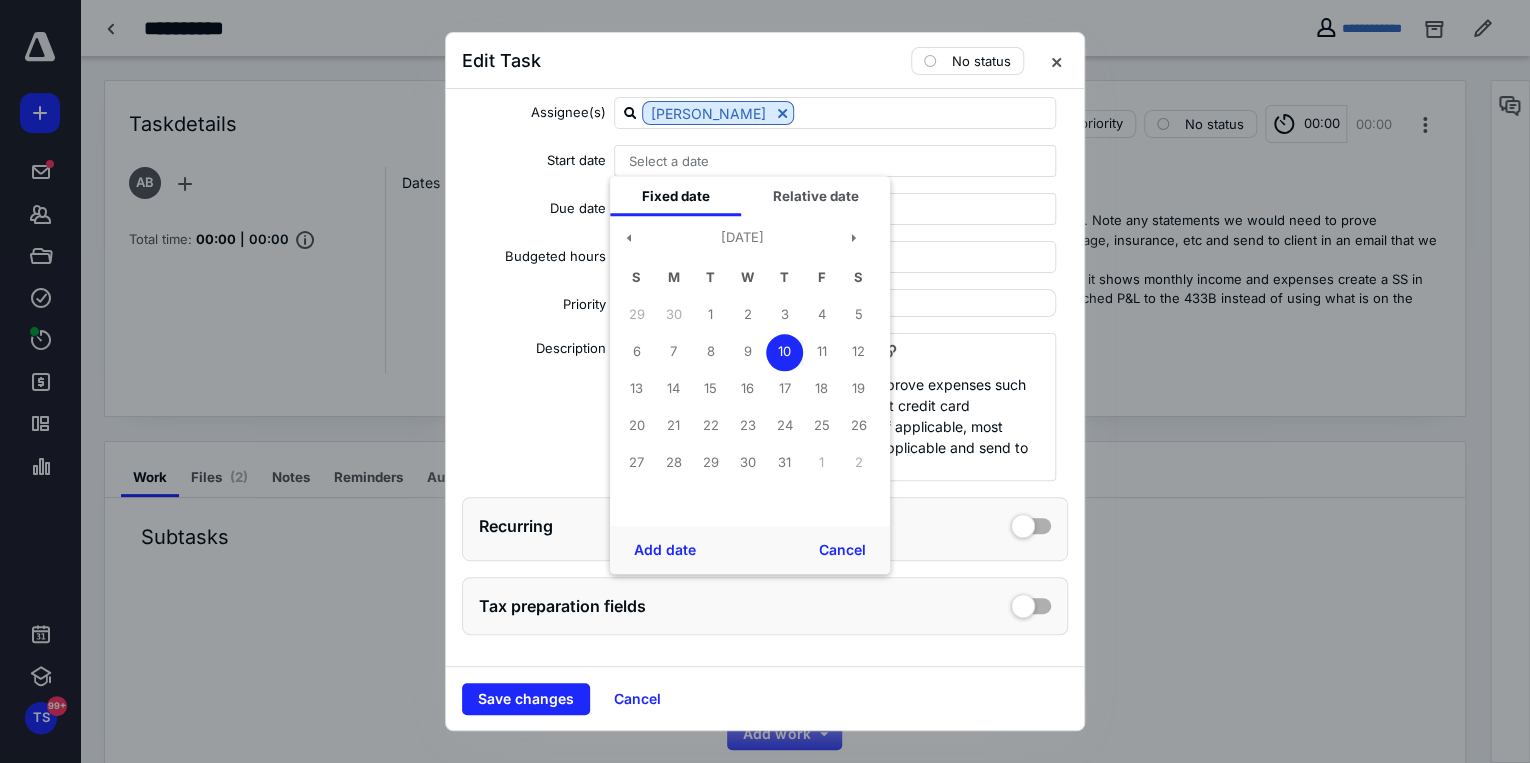 click on "10" at bounding box center [784, 352] 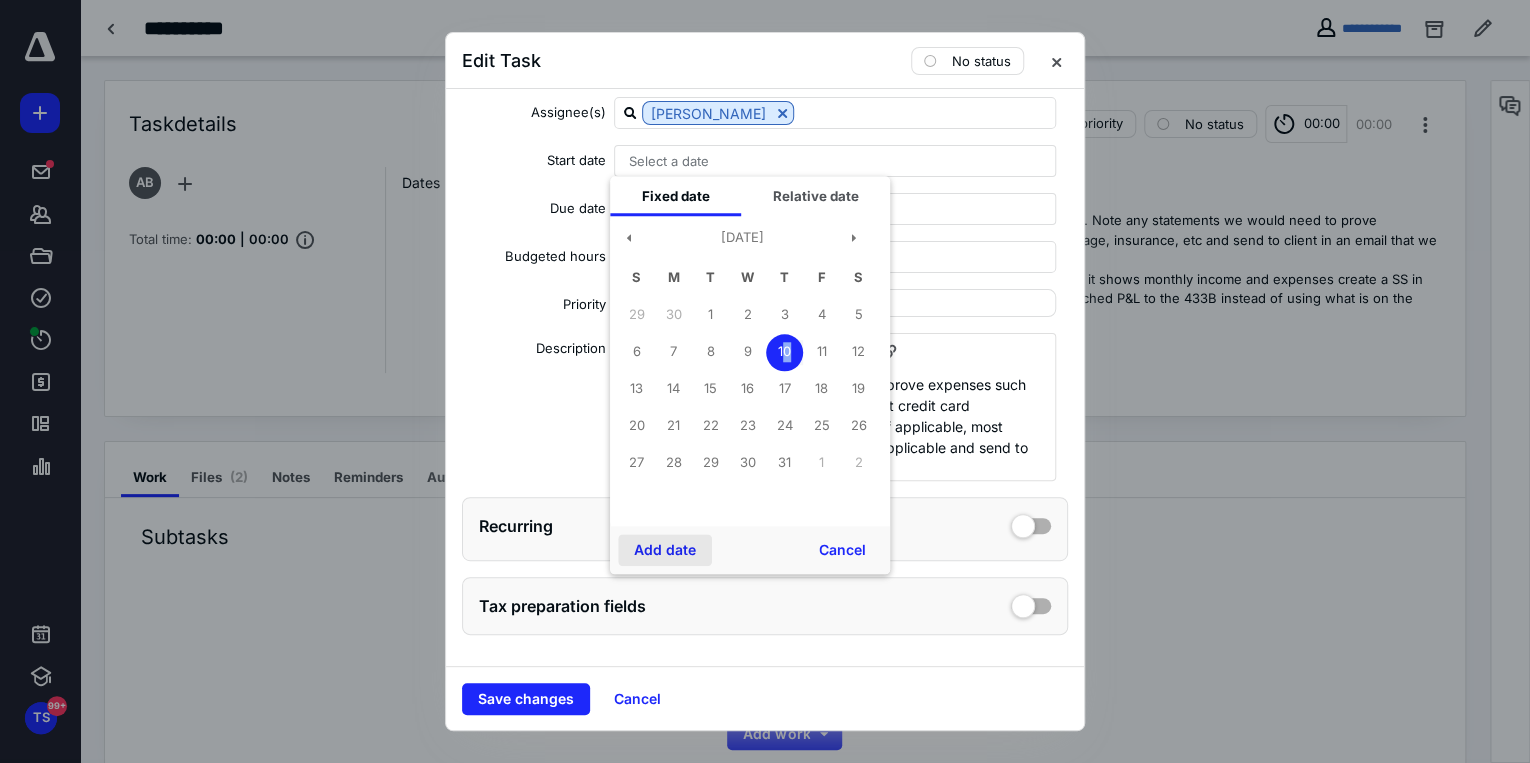 click on "Add date" at bounding box center [665, 550] 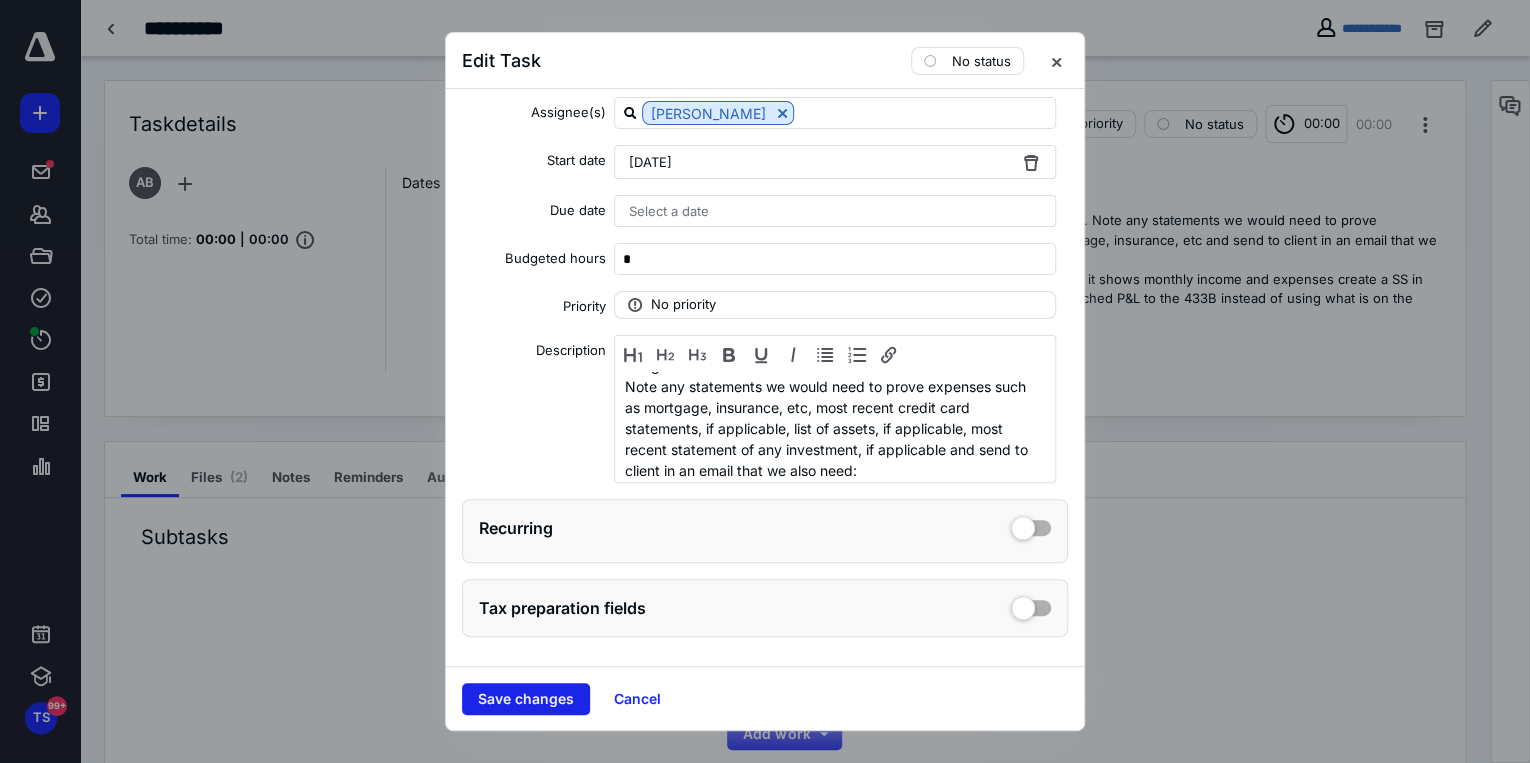 click on "Save changes" at bounding box center (526, 699) 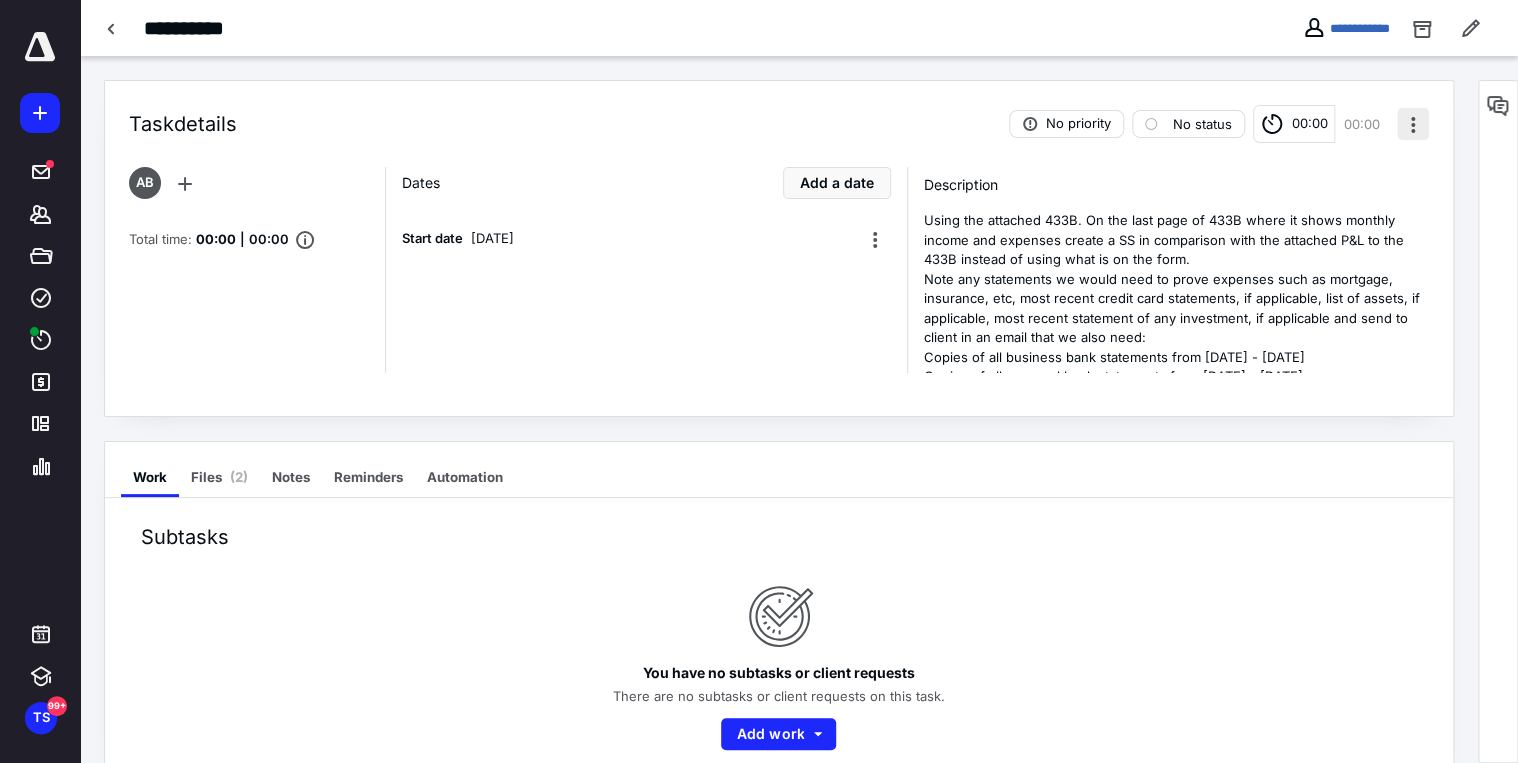 click at bounding box center (1413, 124) 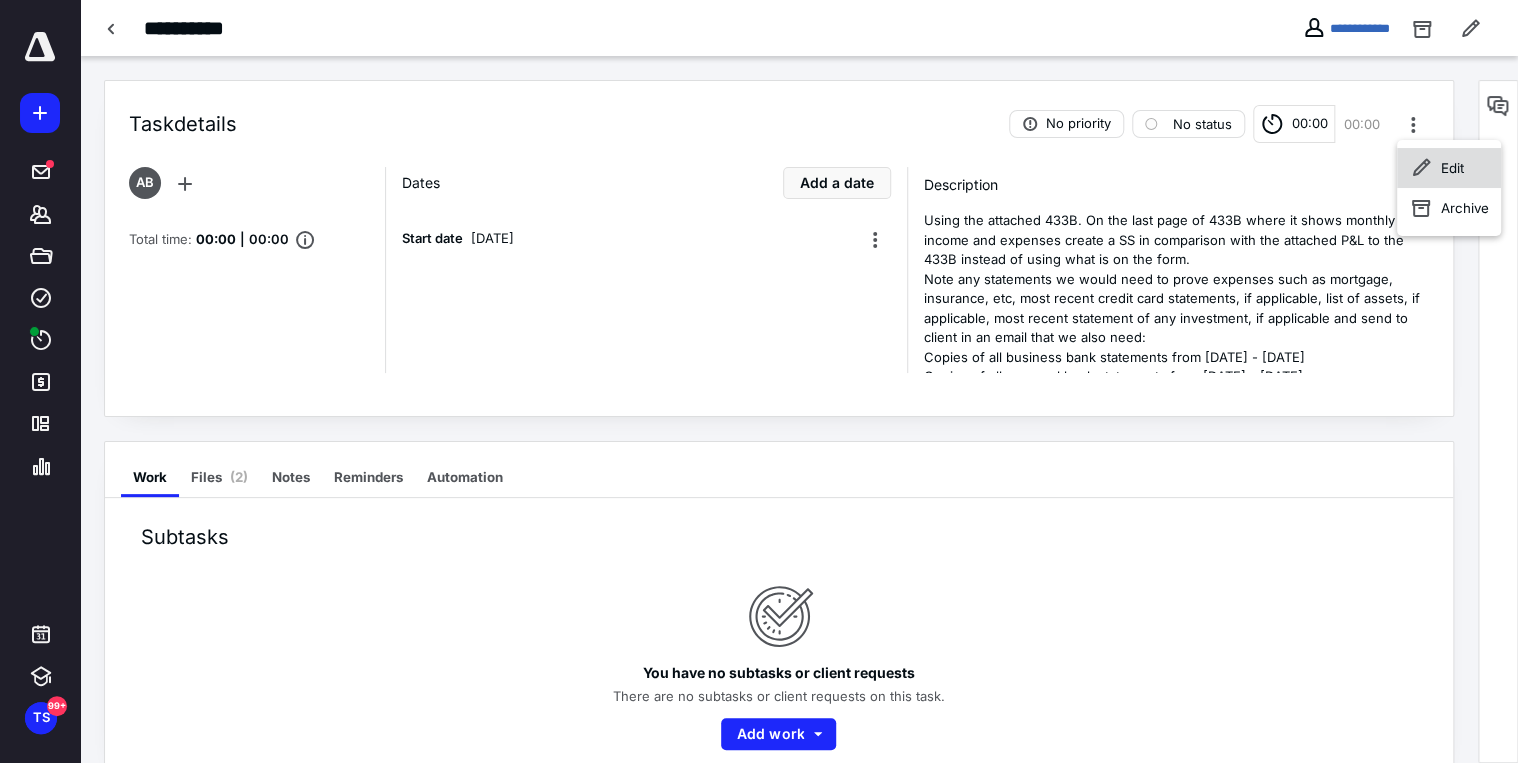 click on "Edit" at bounding box center (1449, 168) 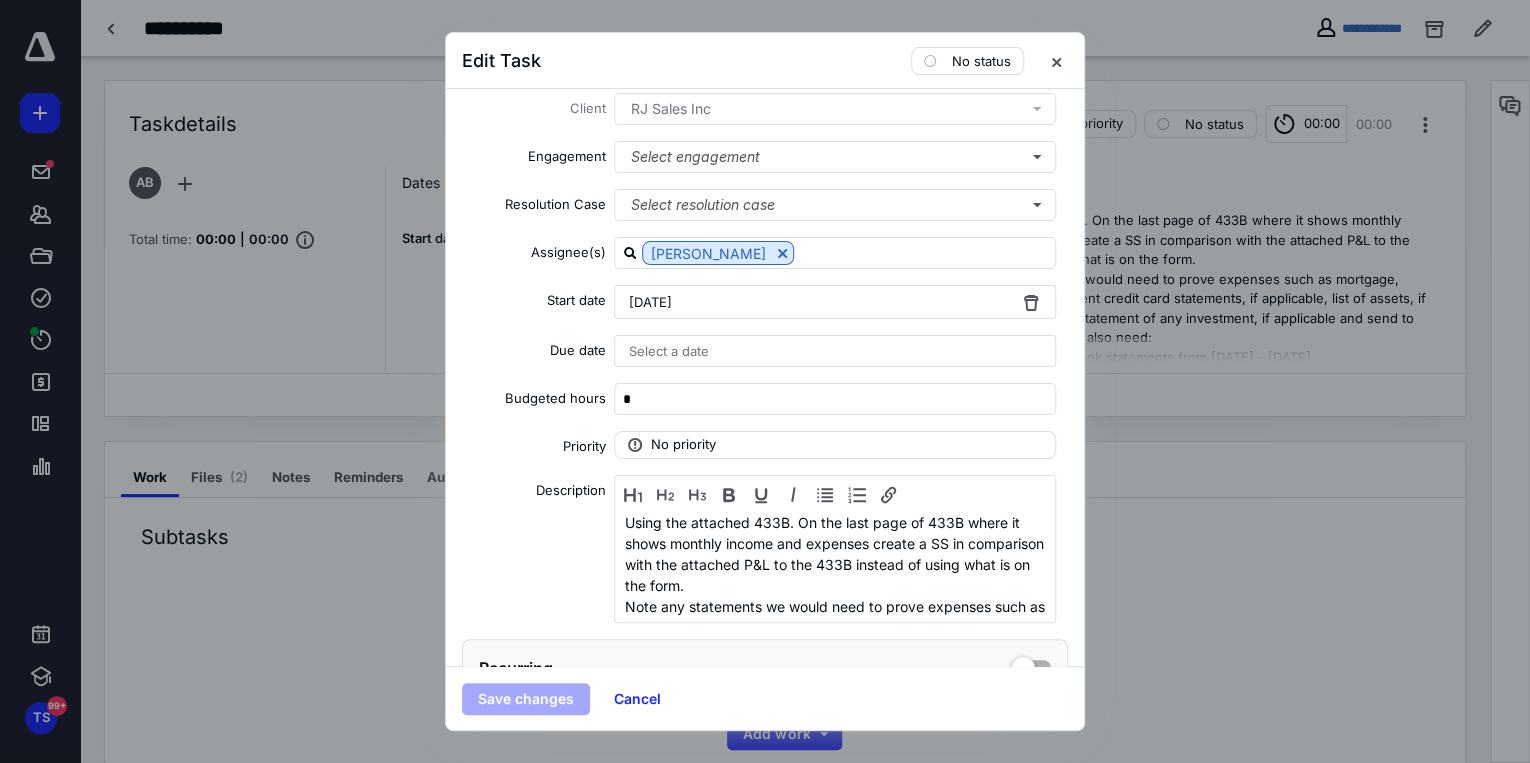 scroll, scrollTop: 0, scrollLeft: 0, axis: both 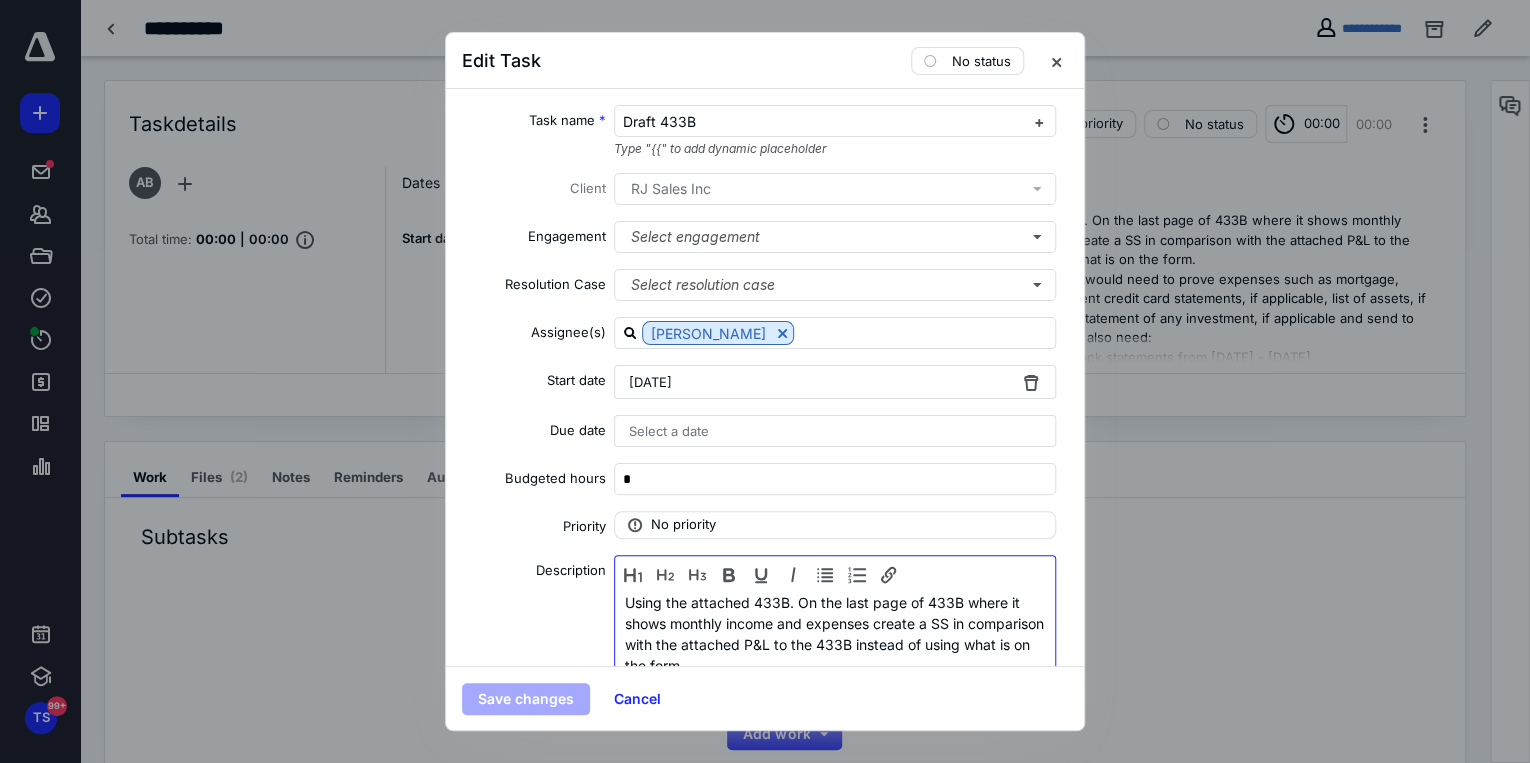 click on "Using the attached 433B. On the last page of 433B where it shows monthly income and expenses create a SS in comparison with the attached P&L to the 433B instead of using what is on the form.  Note any statements we would need to prove expenses such as mortgage, insurance, etc, most recent credit card statements, if applicable, list of assets, if applicable, most recent statement of any investment, if applicable and send to client in an email that we also need: Copies of all business bank statements from [DATE] - [DATE] Copies of all personal bank statements from [DATE] - [DATE]" at bounding box center [835, 718] 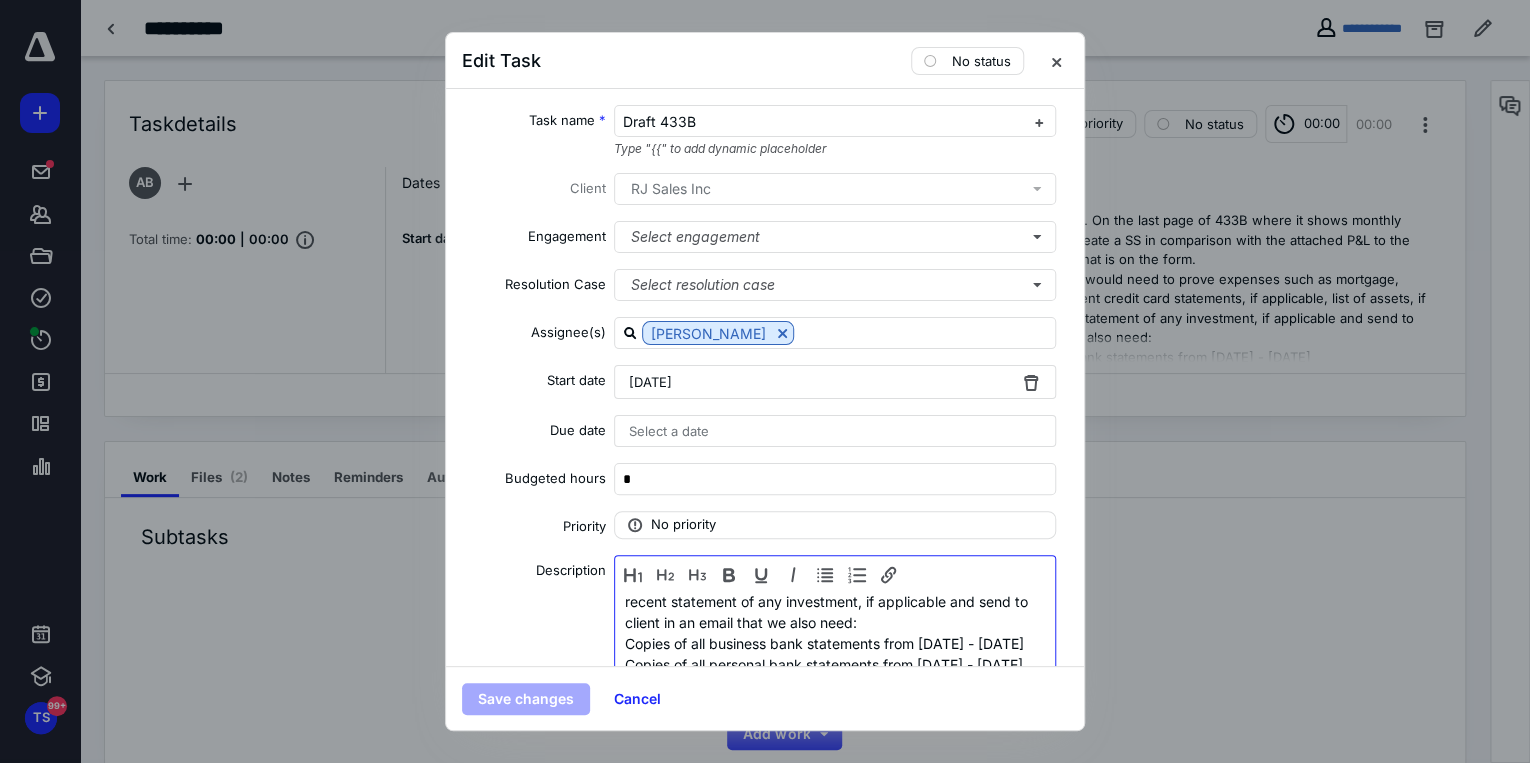scroll, scrollTop: 189, scrollLeft: 0, axis: vertical 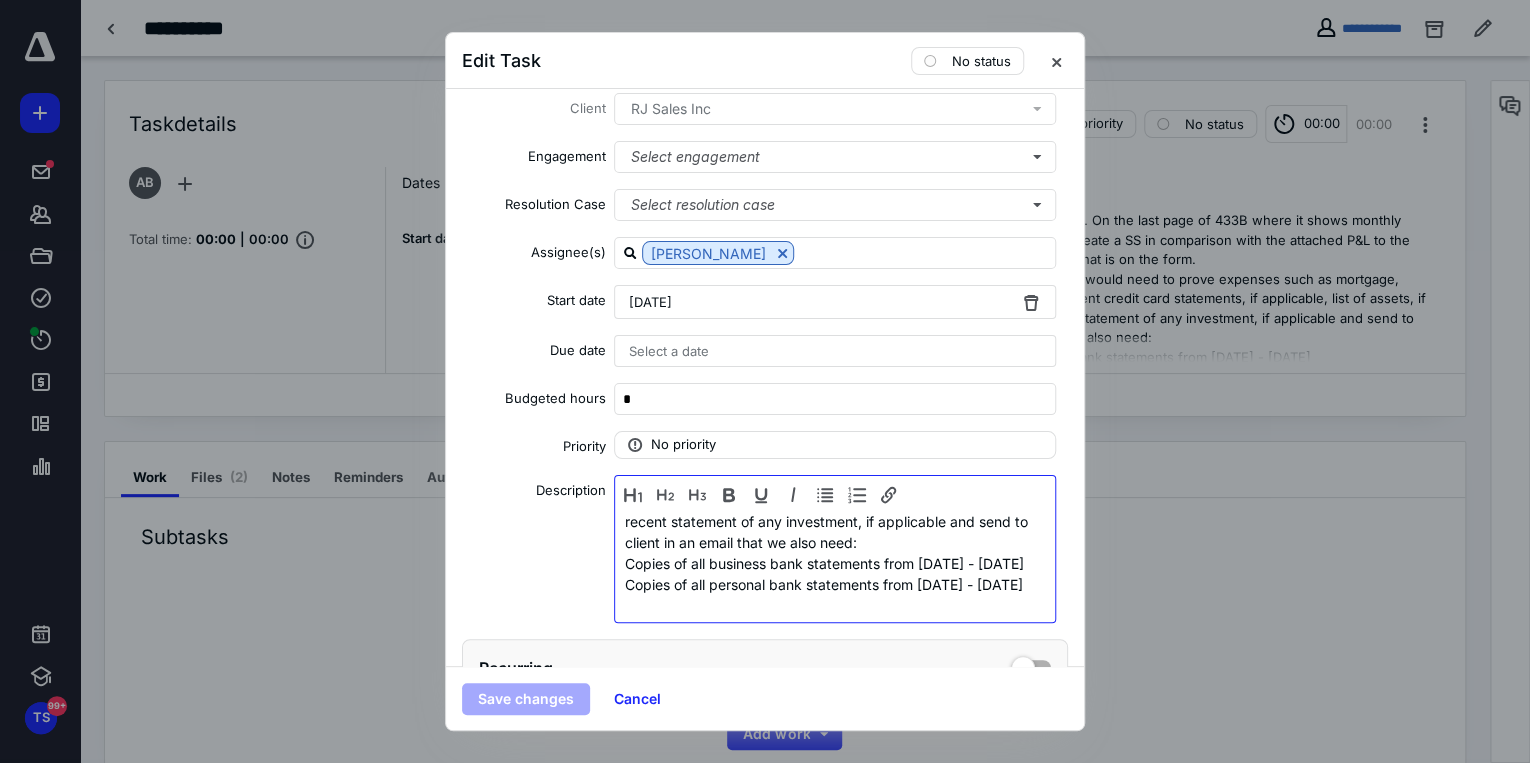 click on "Copies of all personal bank statements from [DATE] - [DATE]" at bounding box center [831, 584] 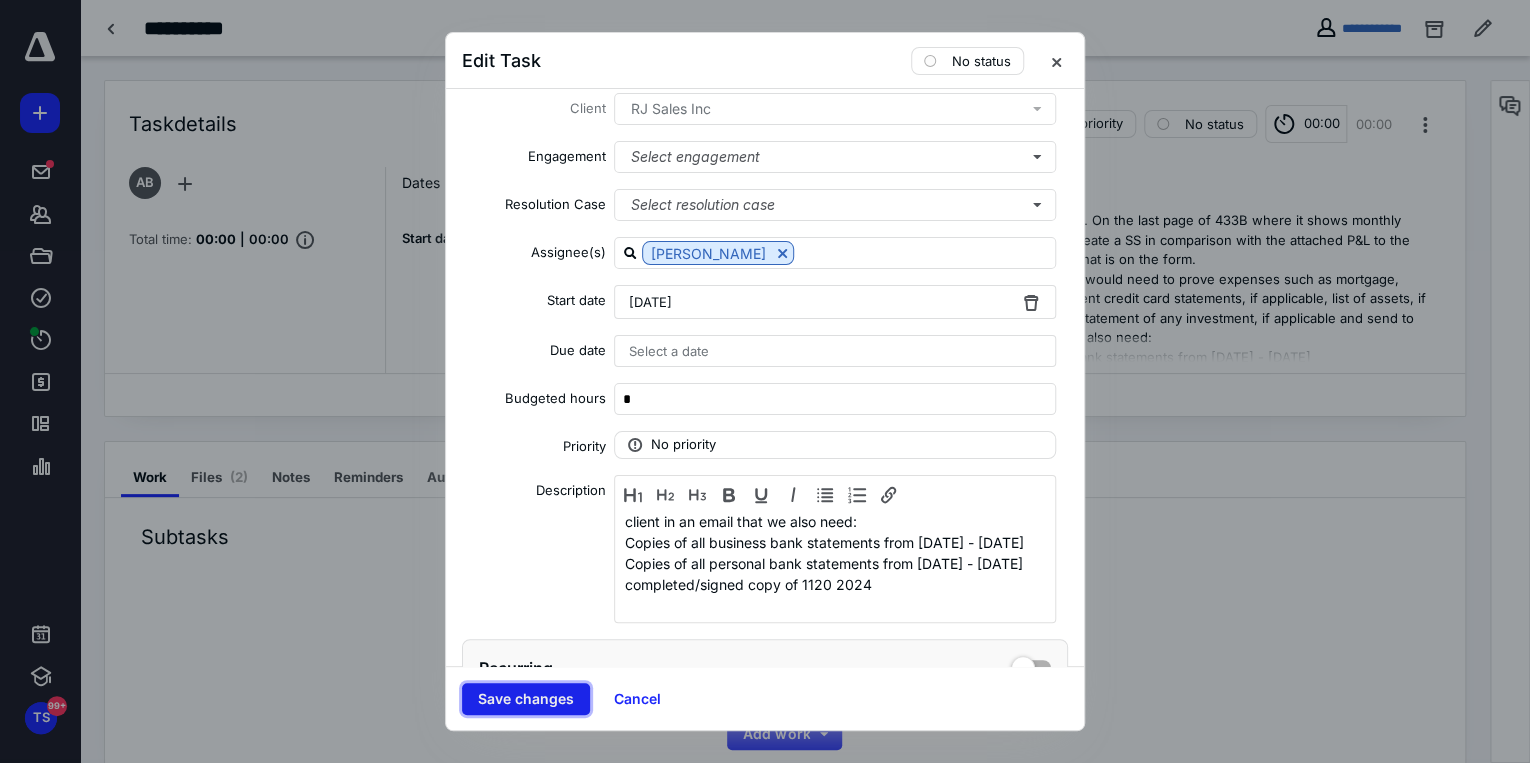 click on "Save changes" at bounding box center [526, 699] 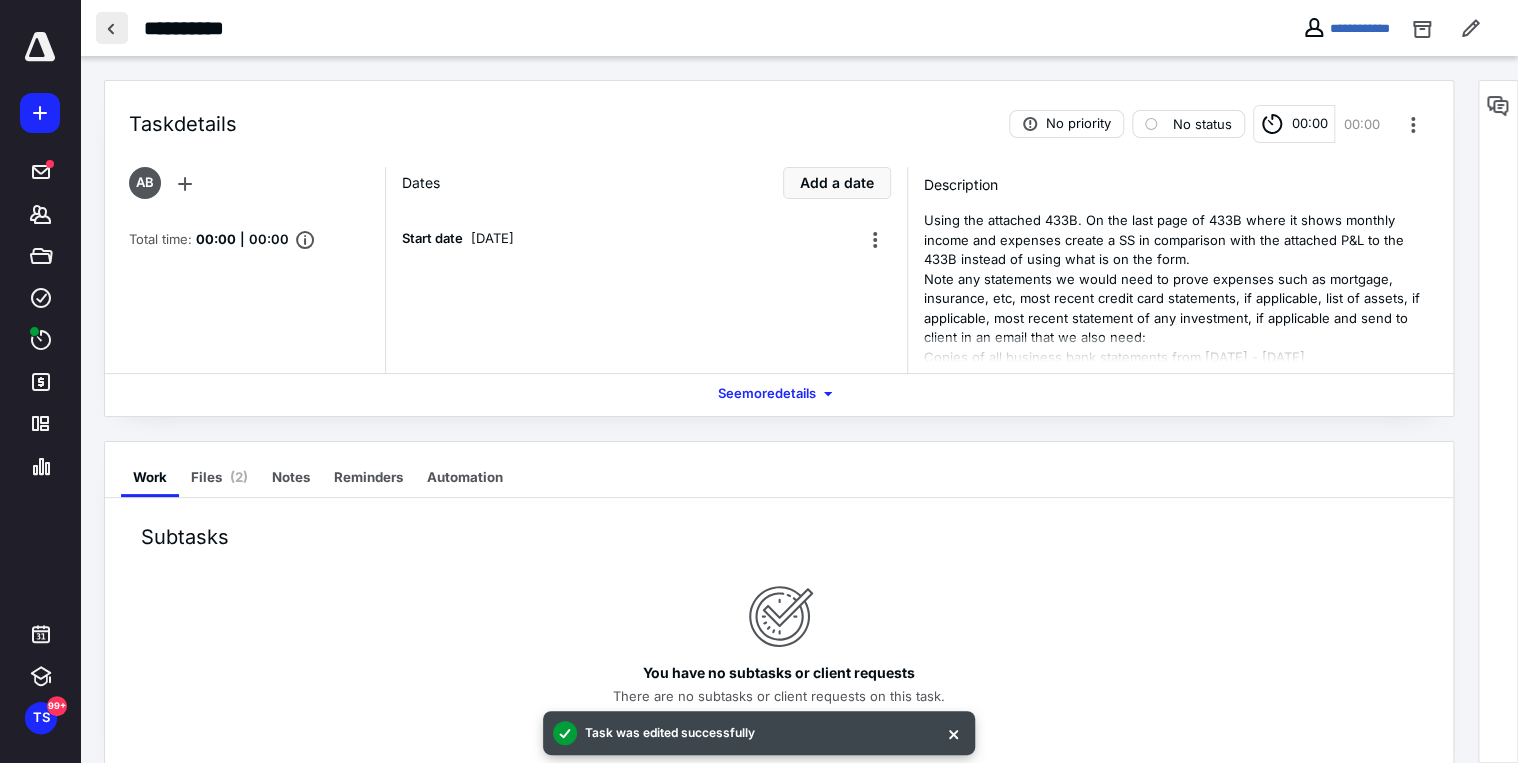 click at bounding box center (112, 28) 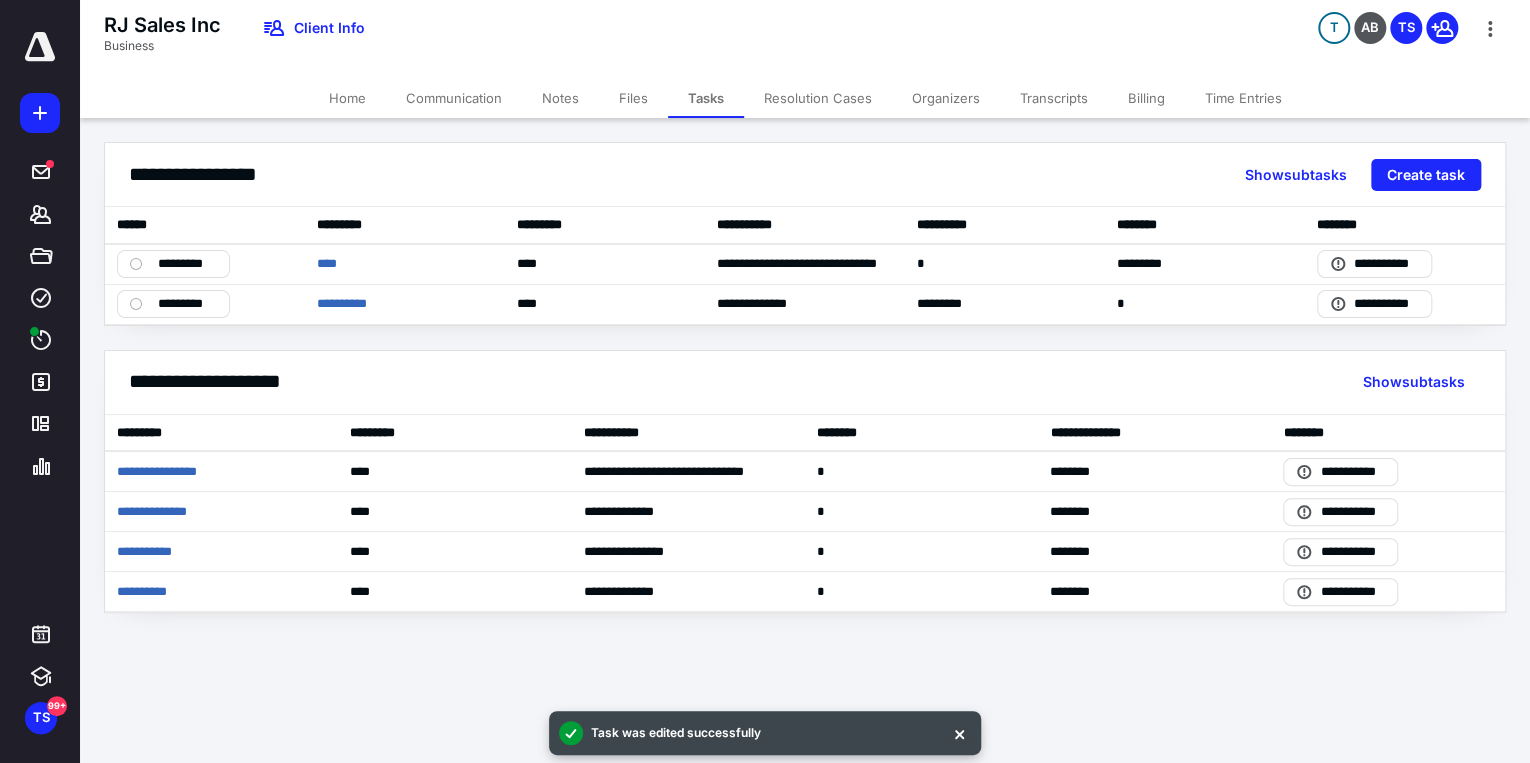 click on "Files" at bounding box center [633, 98] 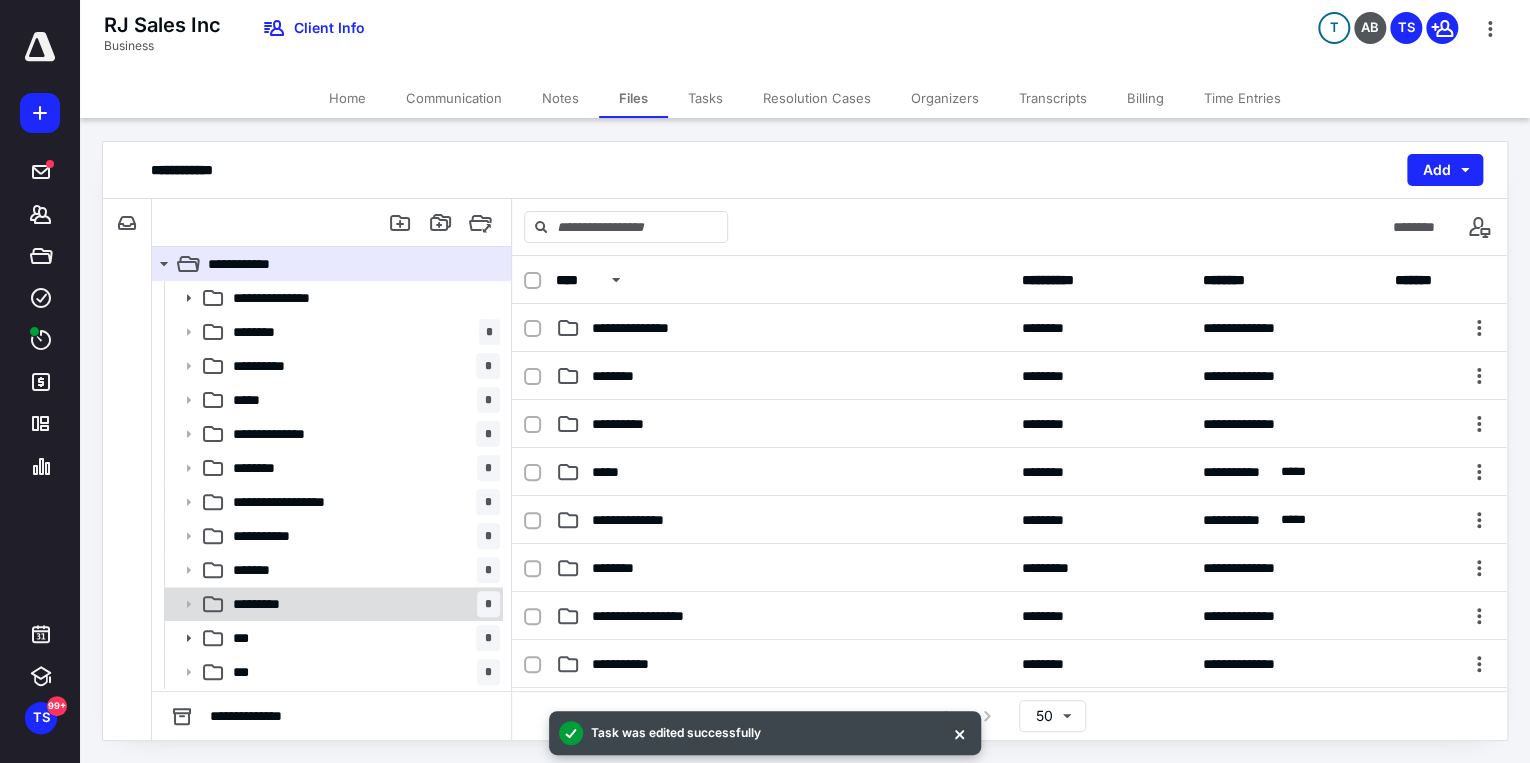 click on "********* *" at bounding box center [362, 604] 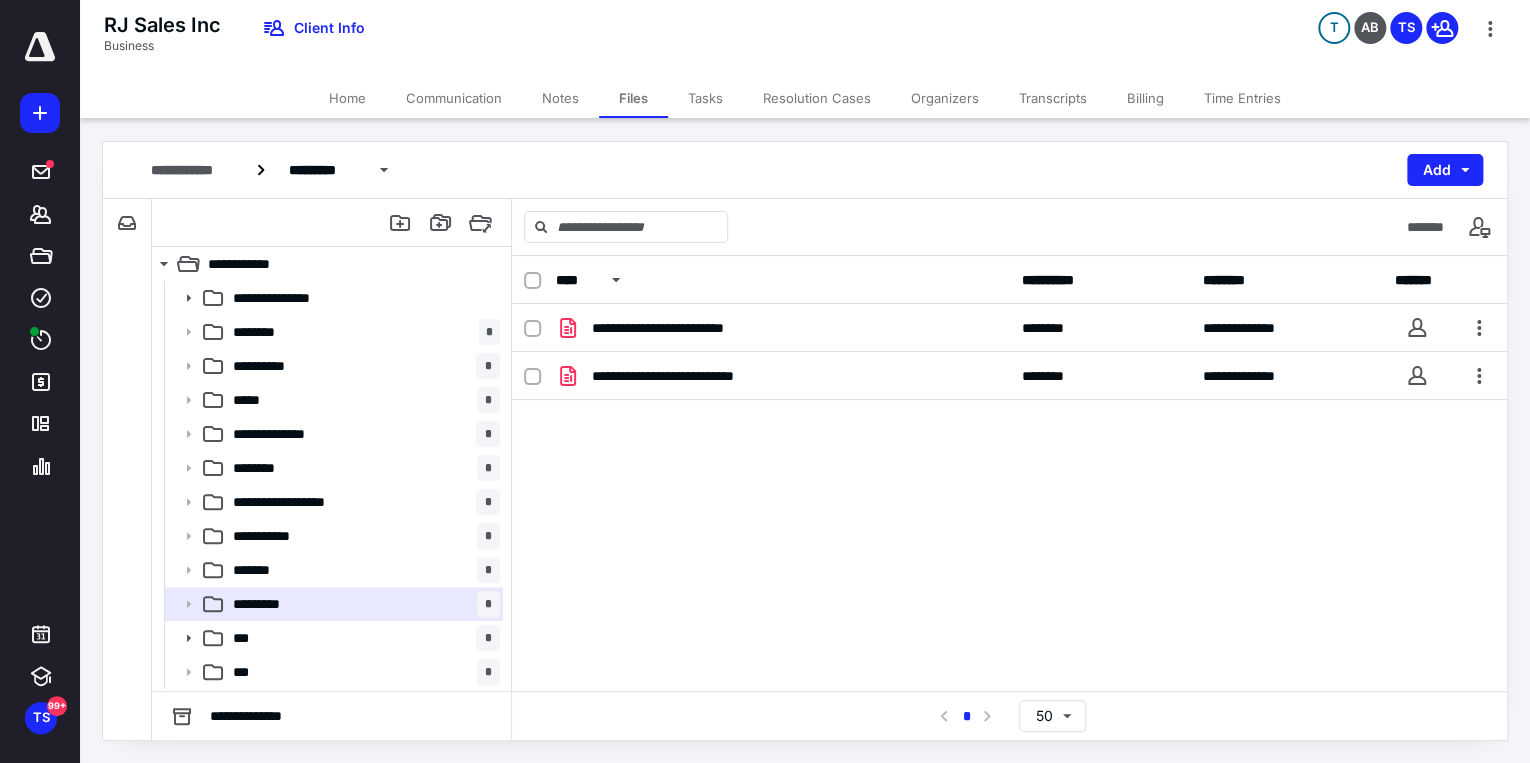 click on "Tasks" at bounding box center (705, 98) 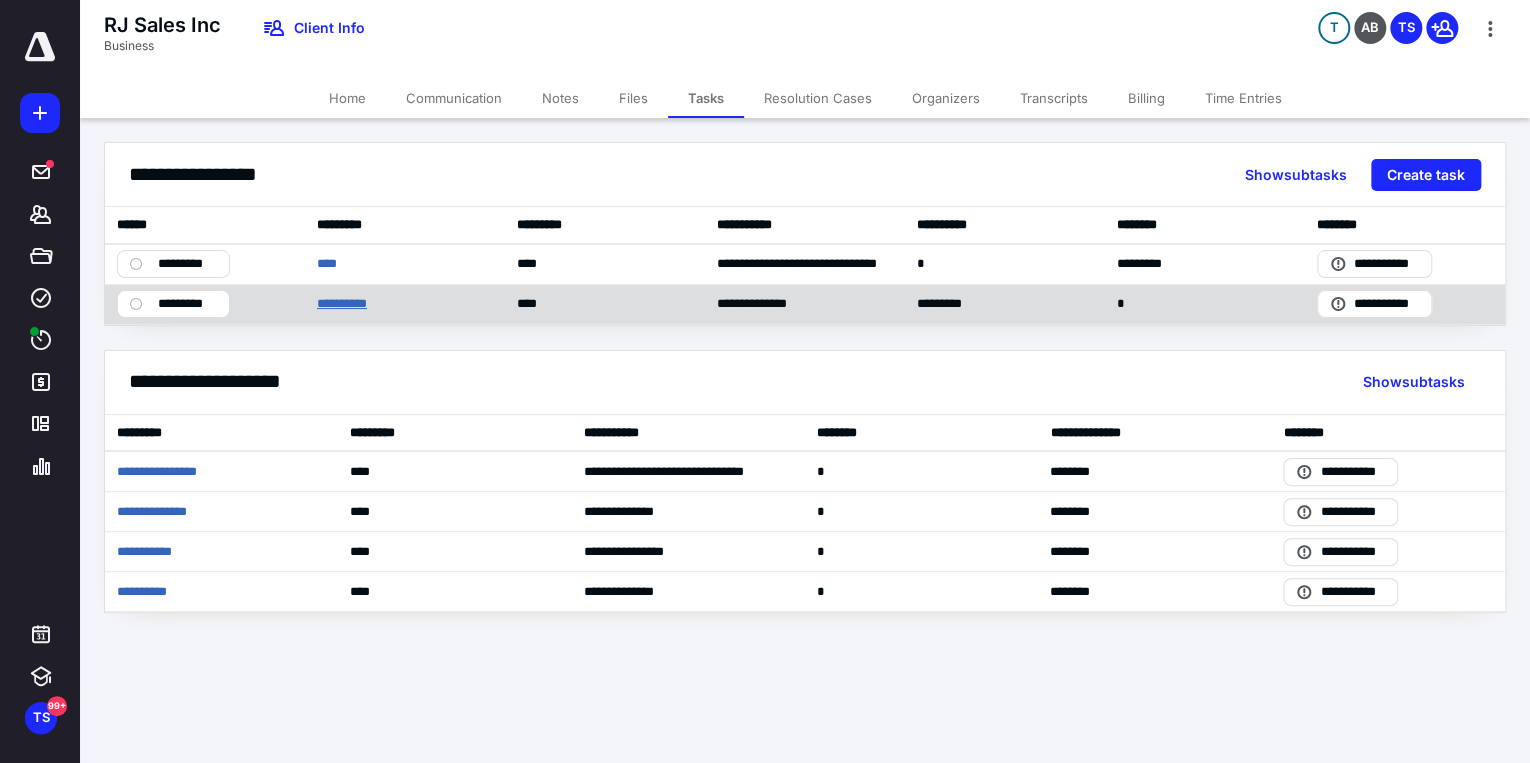 click on "**********" at bounding box center (350, 304) 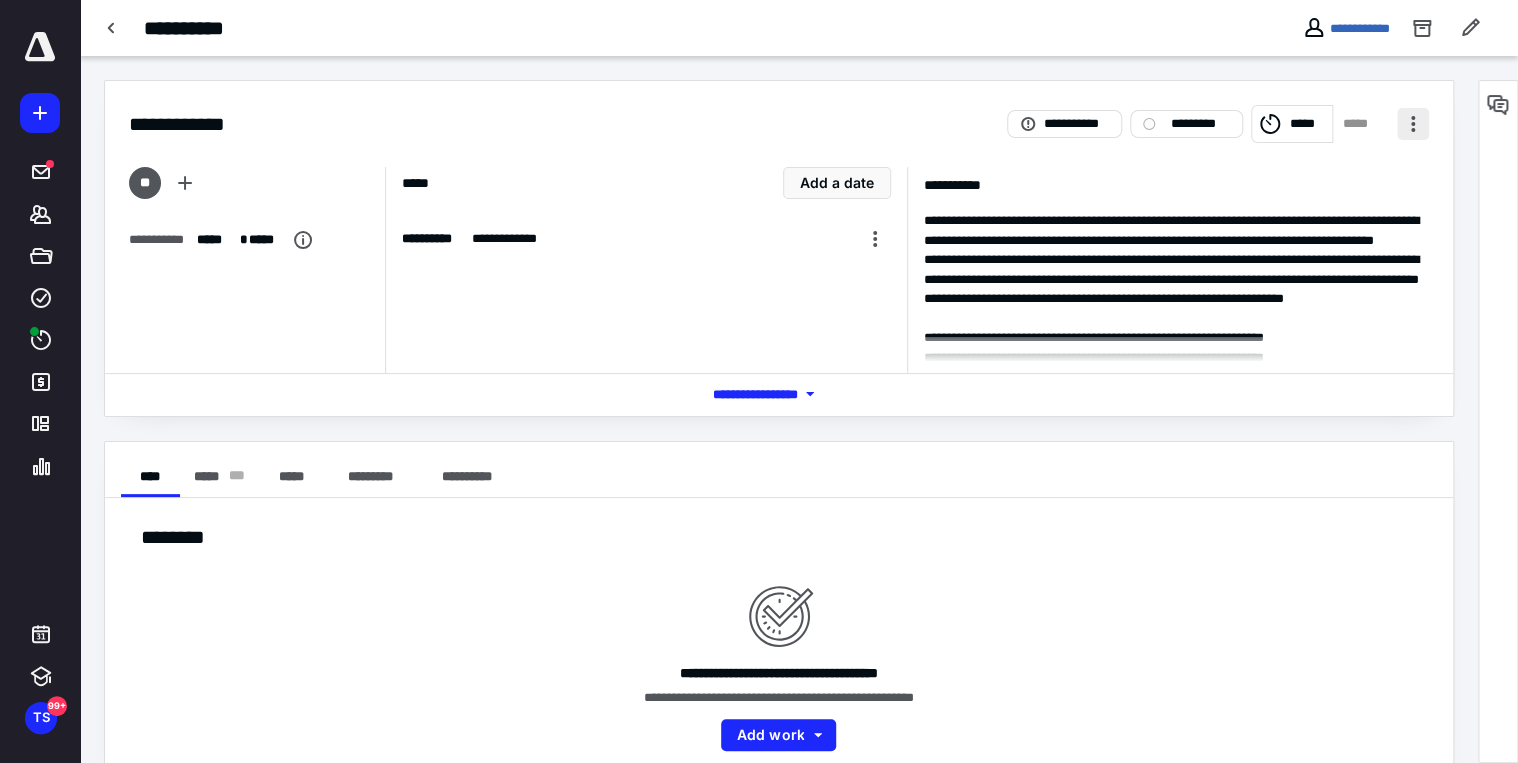 click at bounding box center [1413, 124] 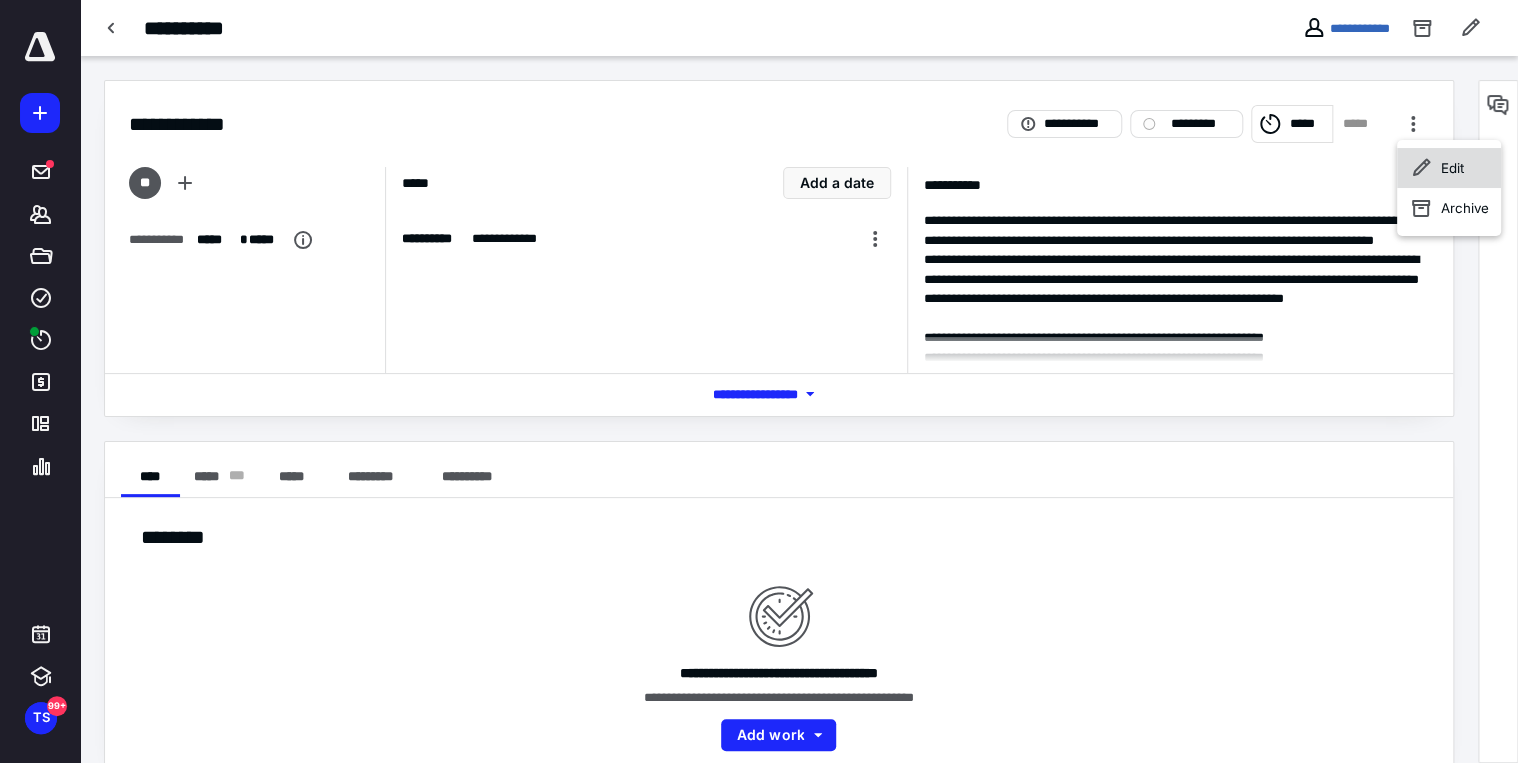 click 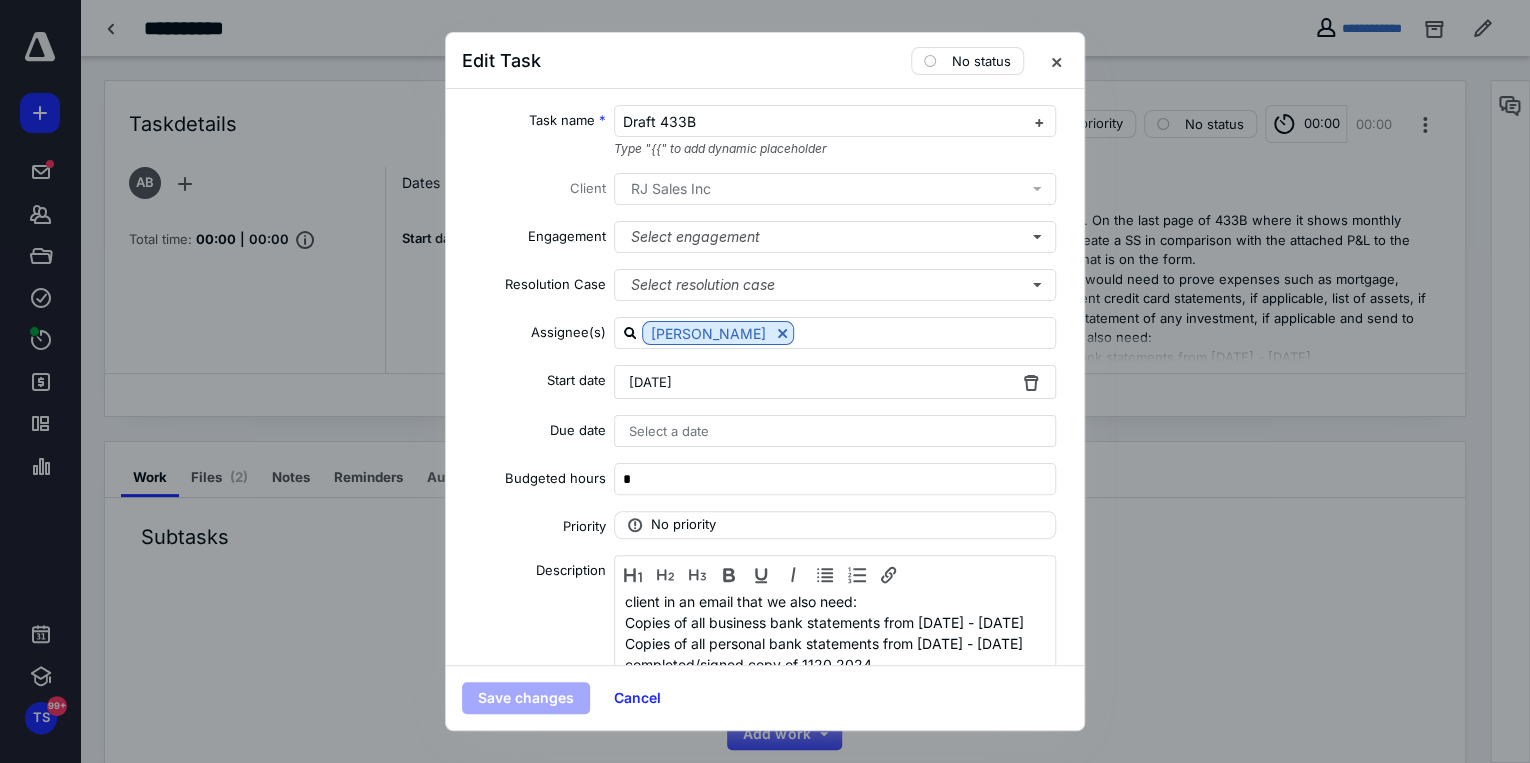 scroll, scrollTop: 210, scrollLeft: 0, axis: vertical 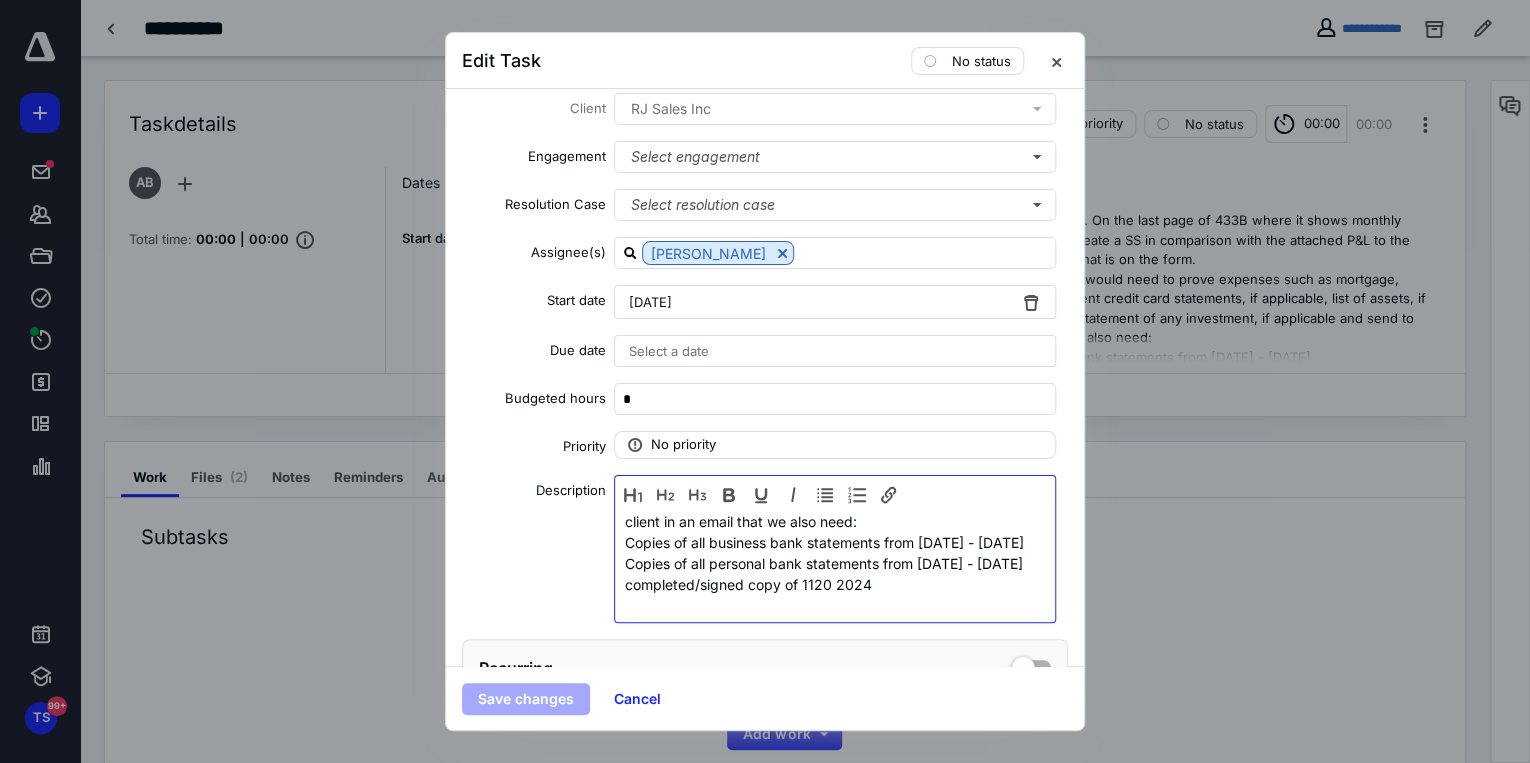 click on "completed/signed copy of 1120 2024" at bounding box center [831, 584] 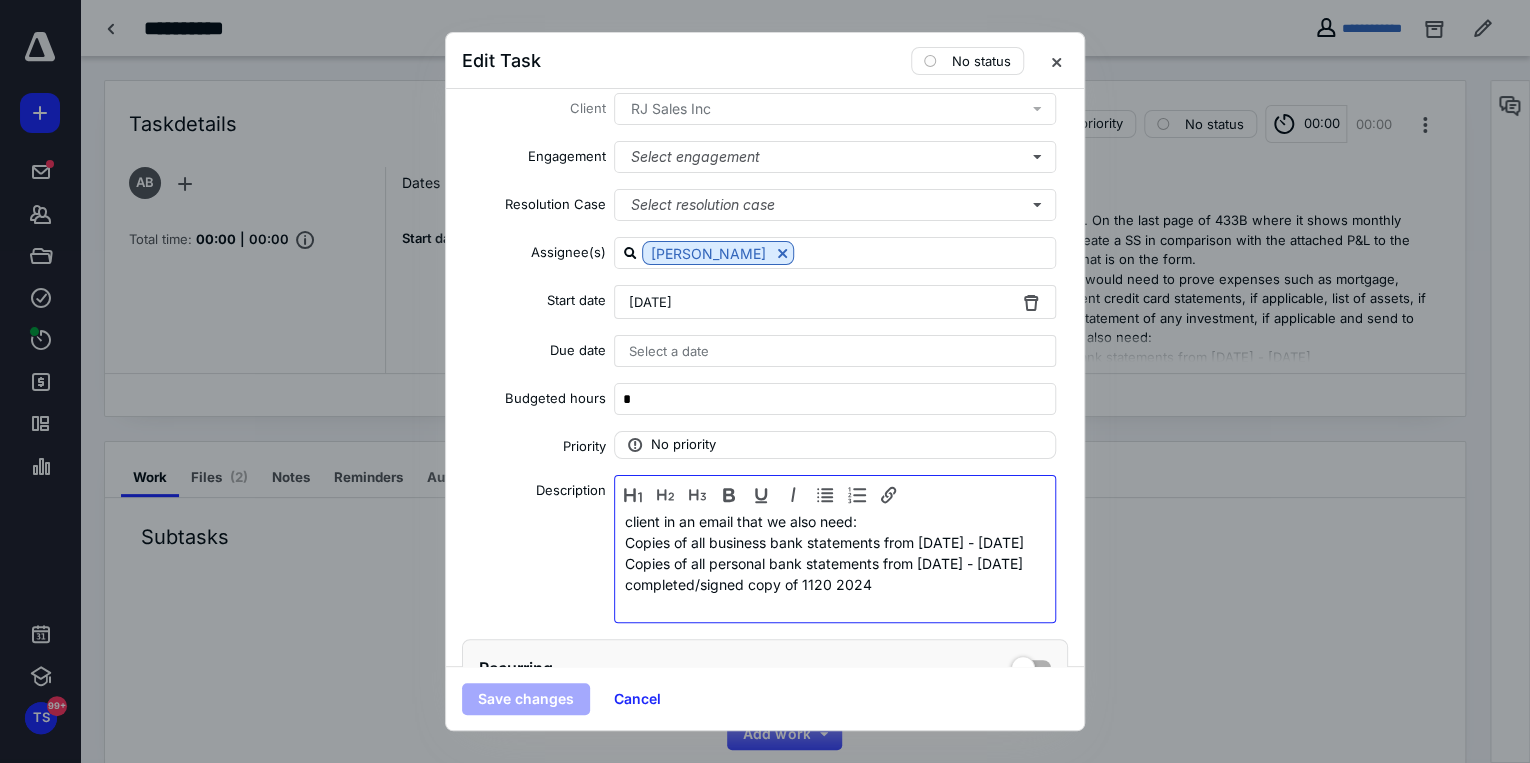 type 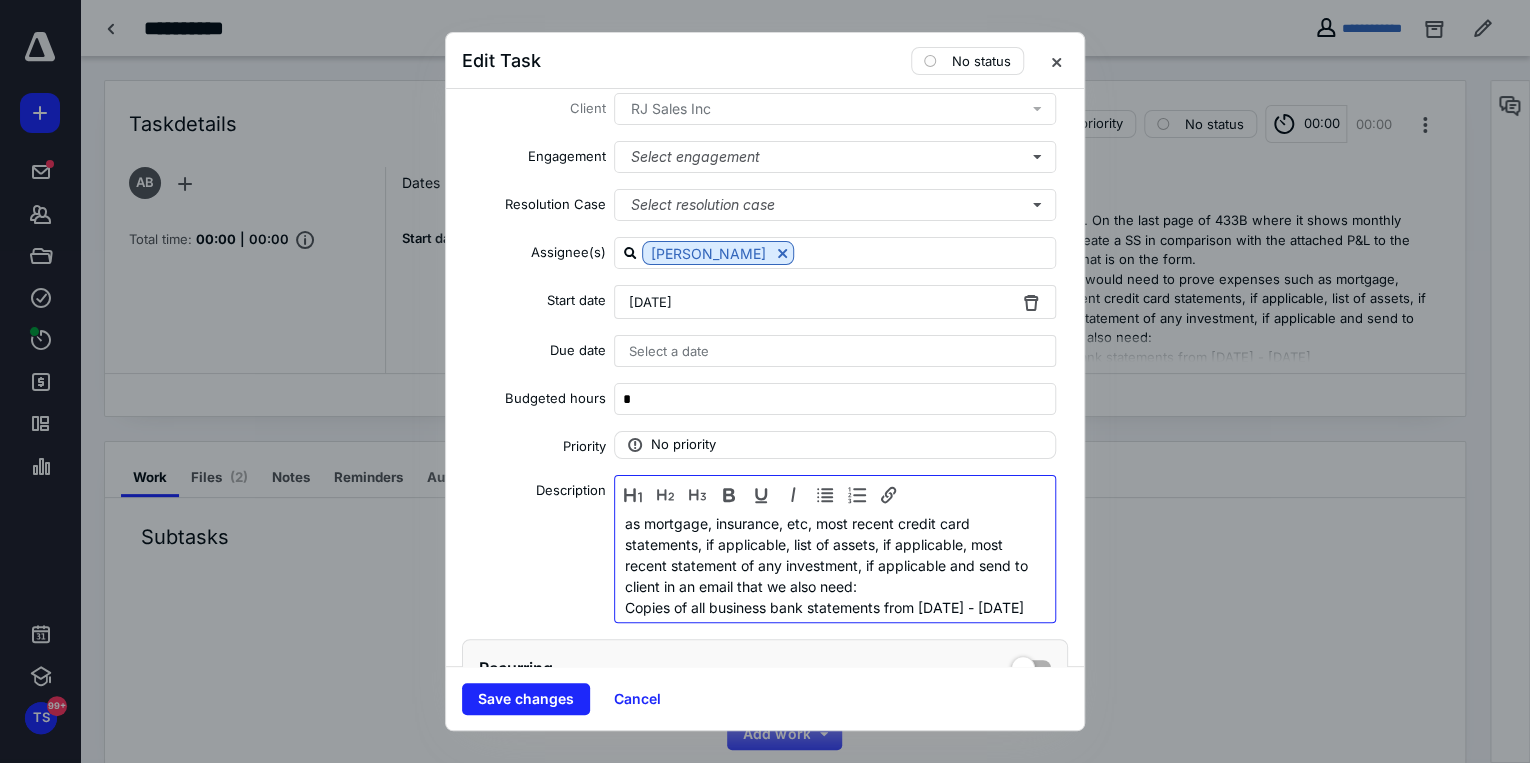 scroll, scrollTop: 130, scrollLeft: 0, axis: vertical 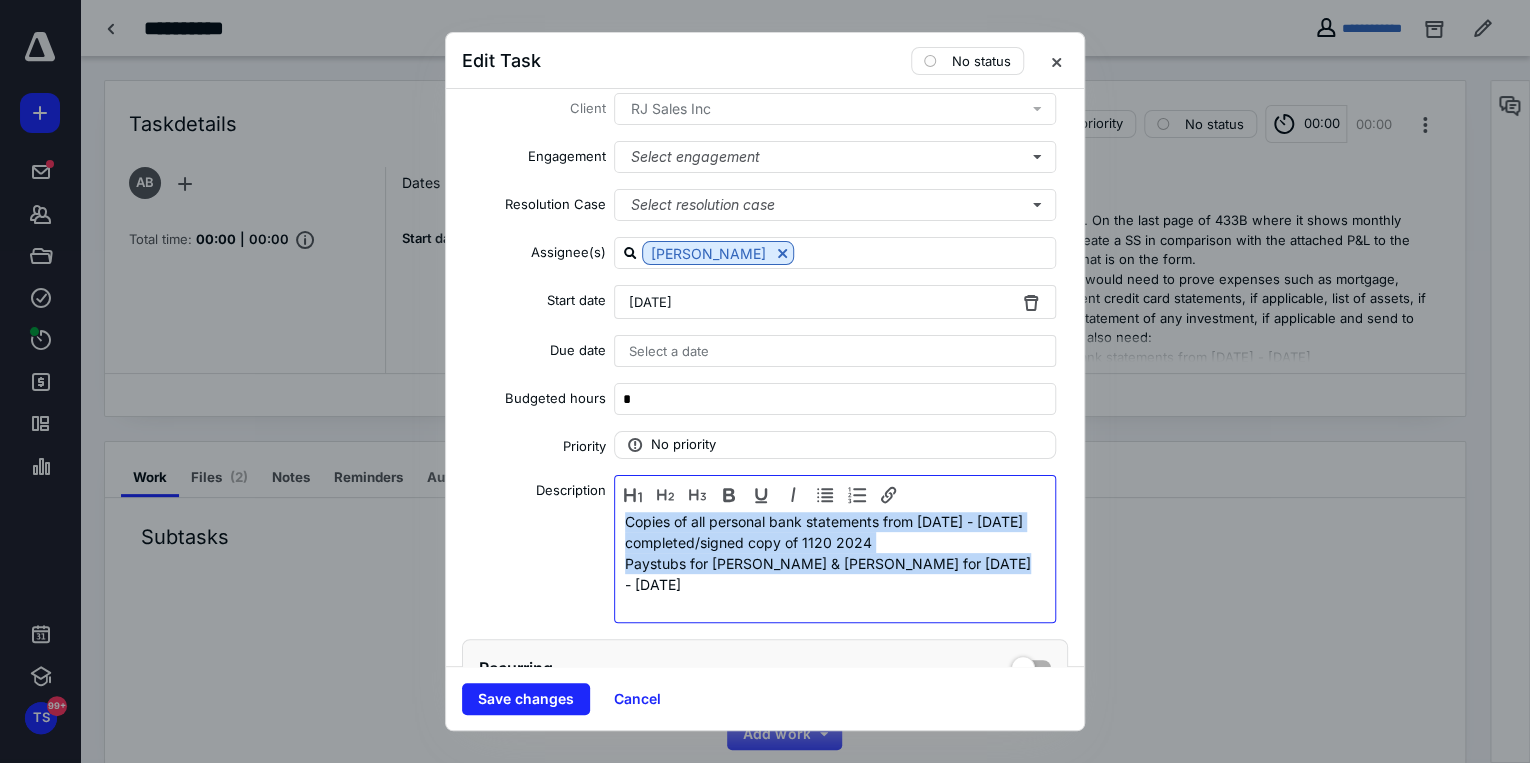 drag, startPoint x: 624, startPoint y: 576, endPoint x: 991, endPoint y: 594, distance: 367.44116 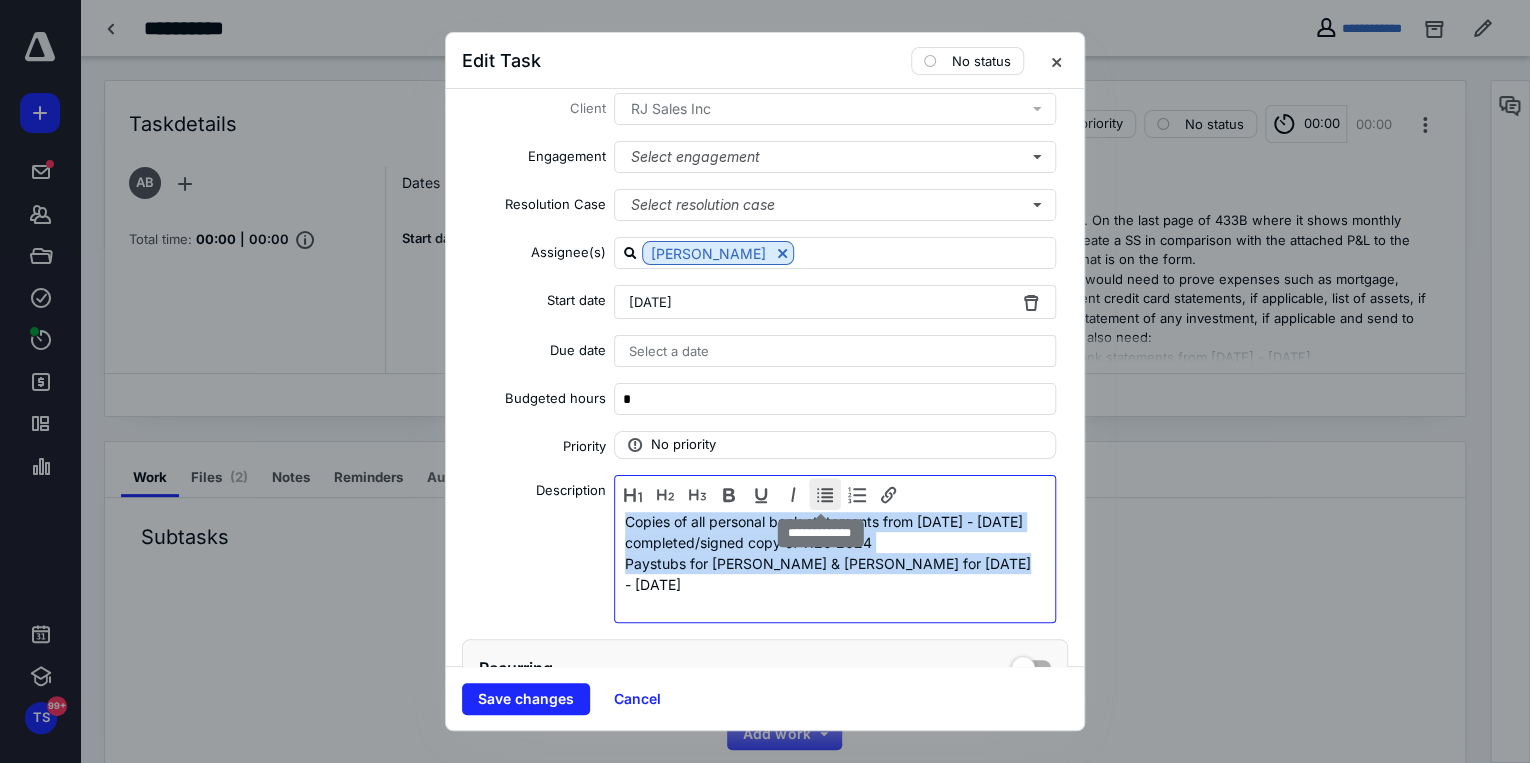 click at bounding box center (825, 494) 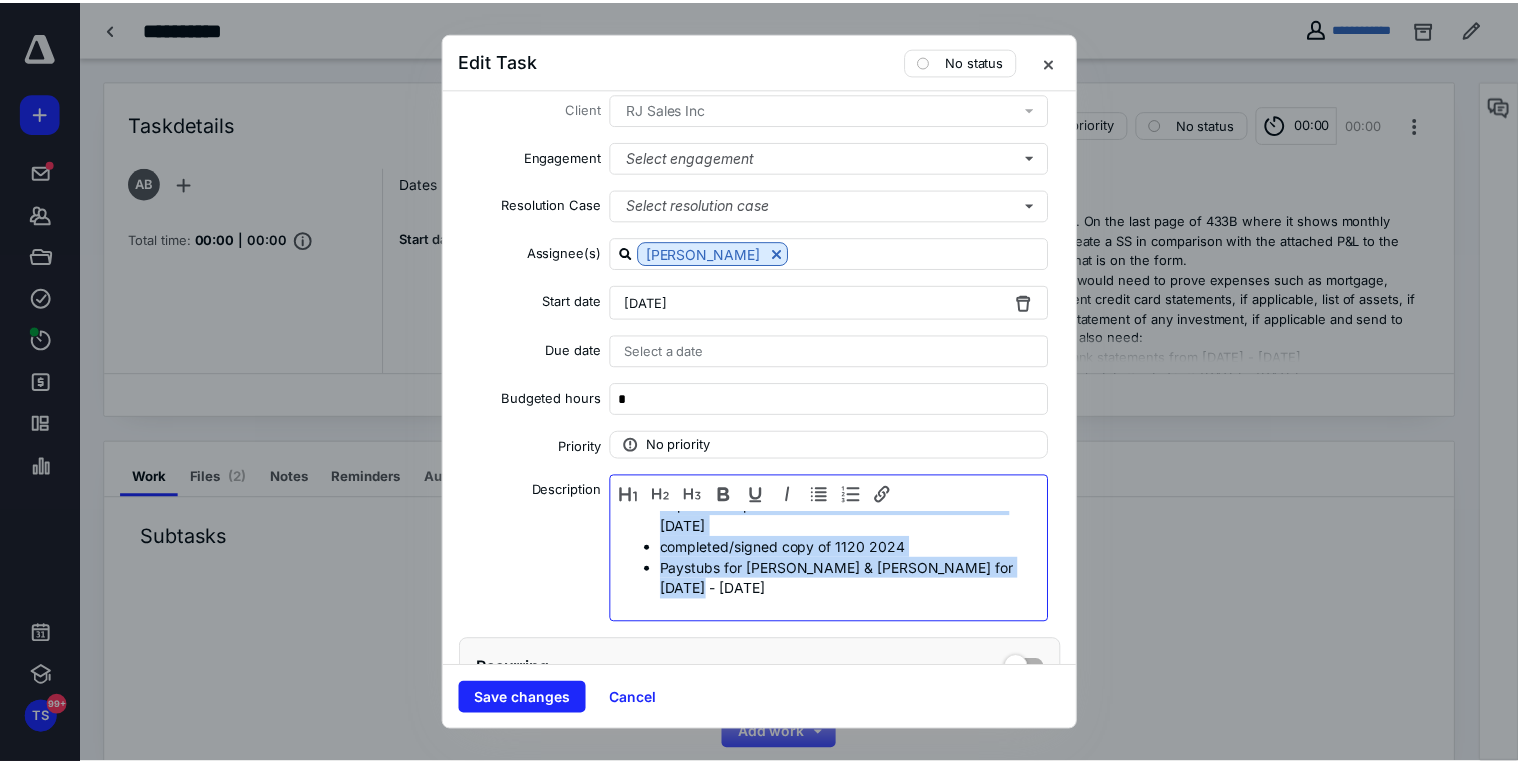 scroll, scrollTop: 252, scrollLeft: 0, axis: vertical 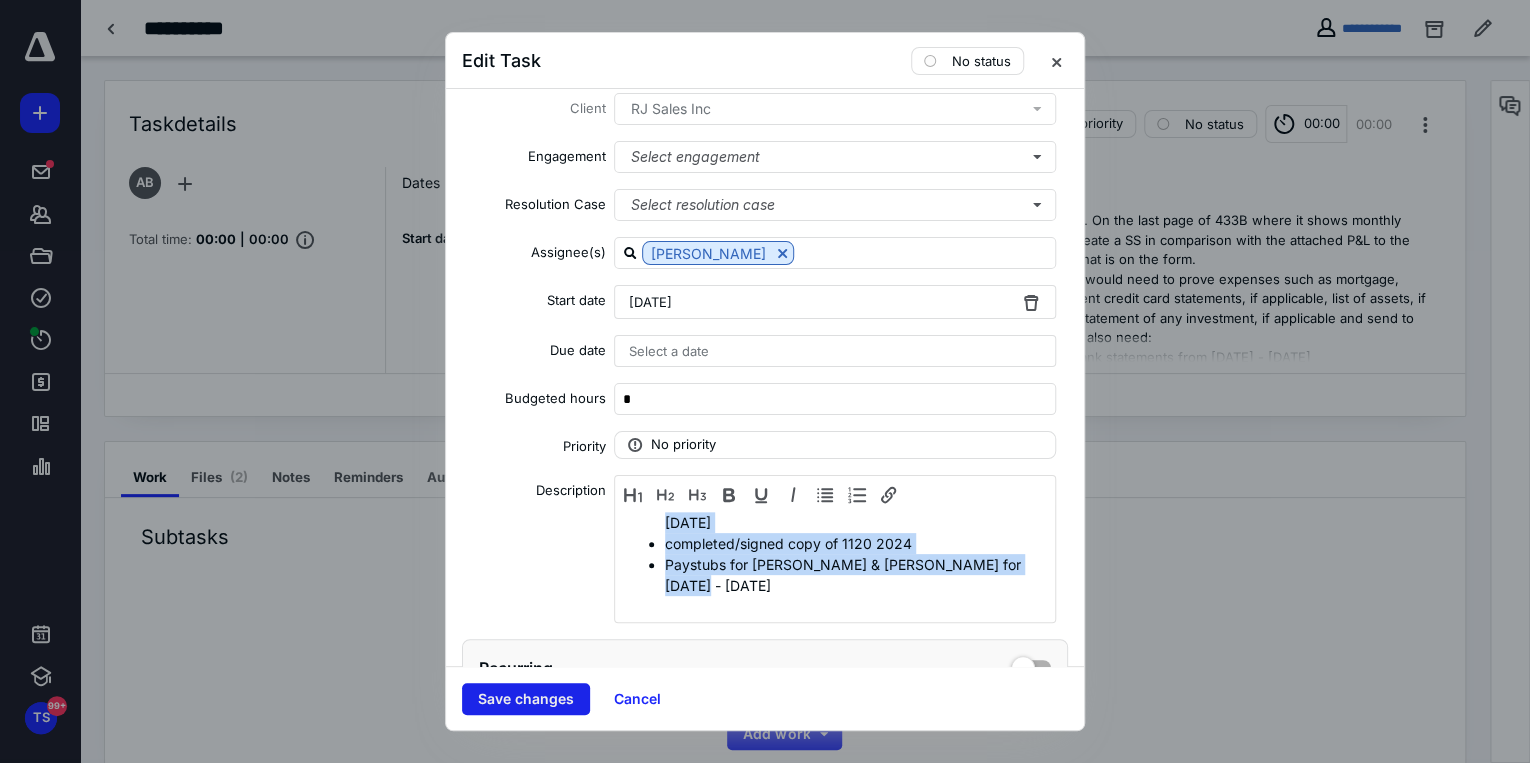 click on "Save changes" at bounding box center [526, 699] 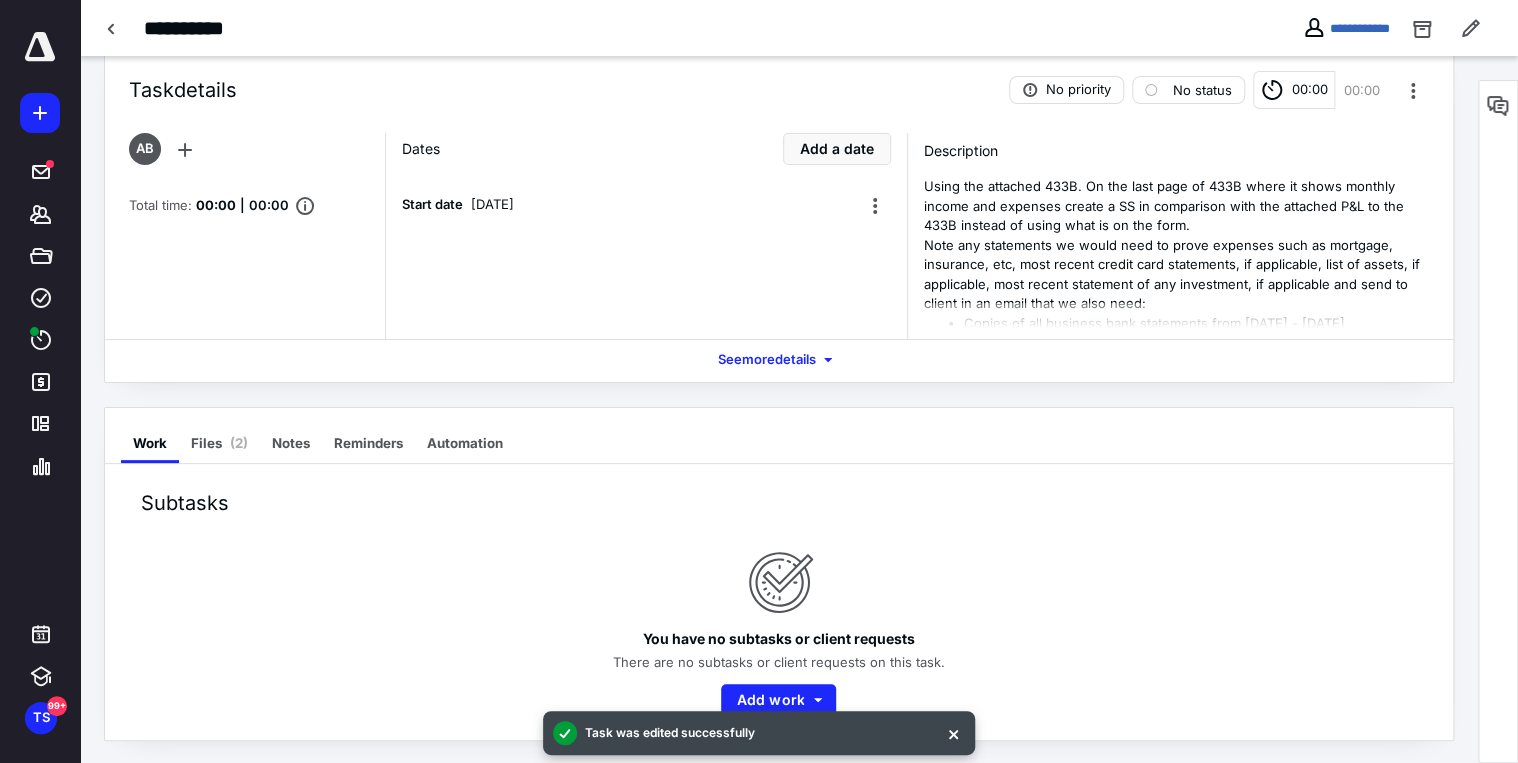 scroll, scrollTop: 35, scrollLeft: 0, axis: vertical 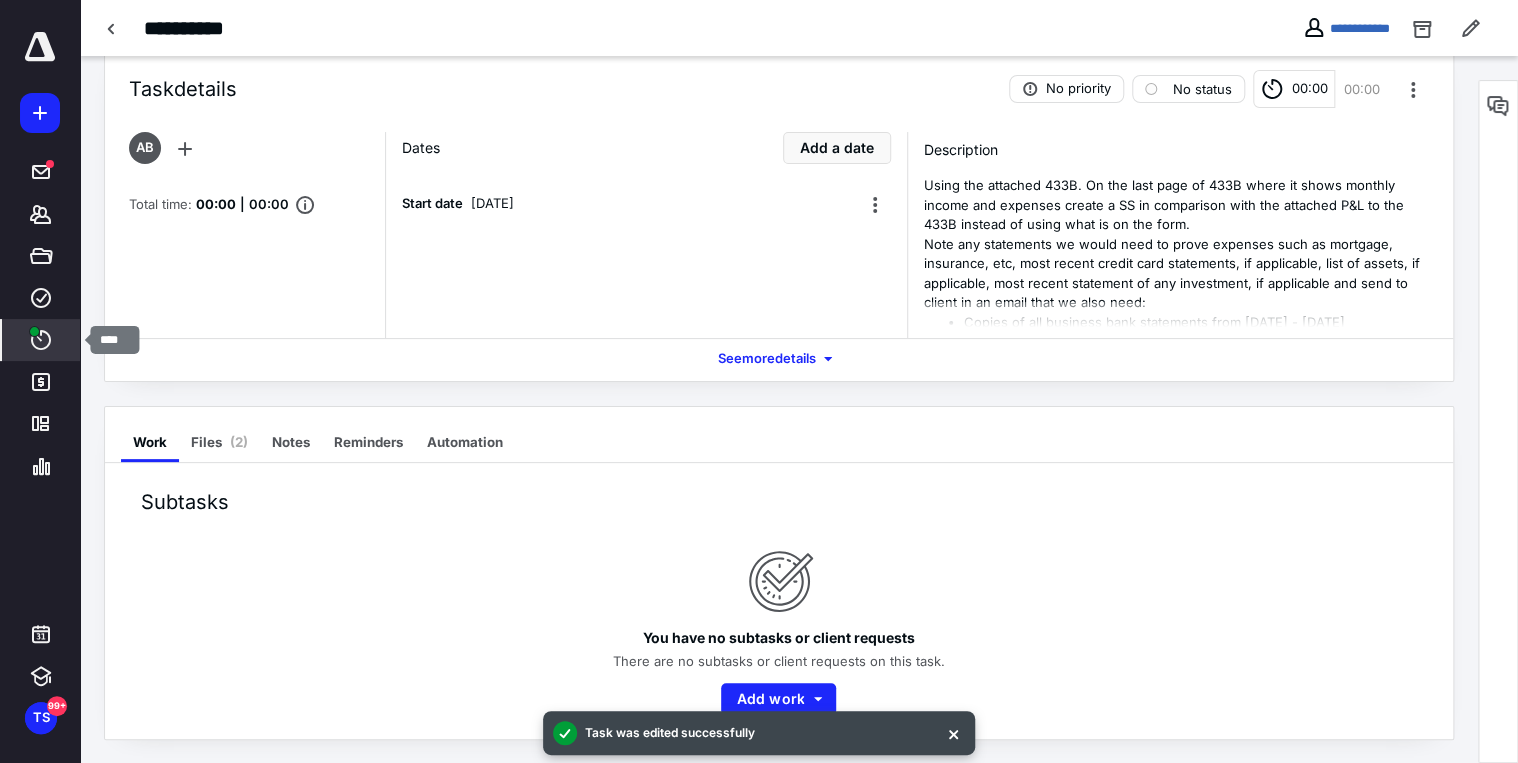 click 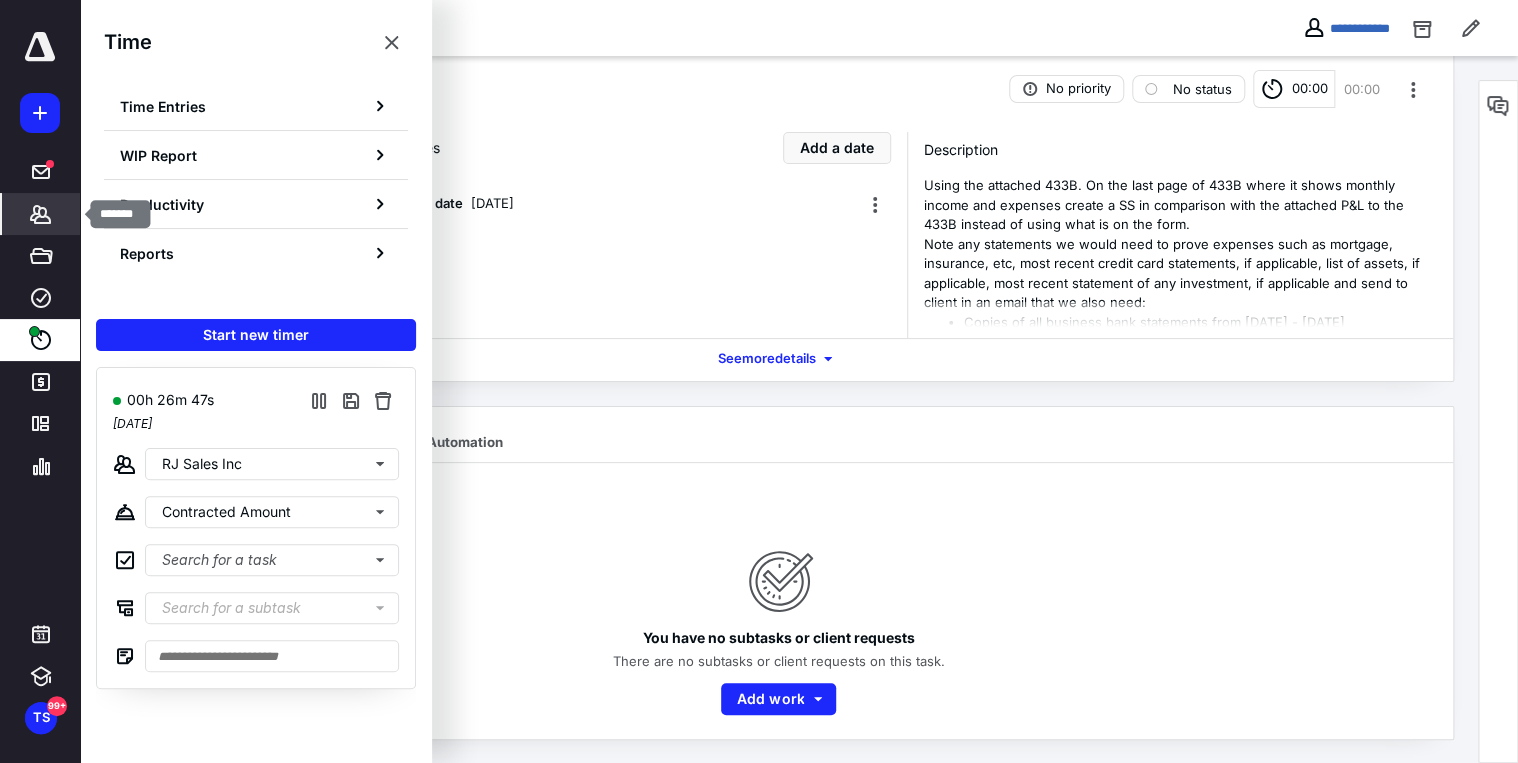 click 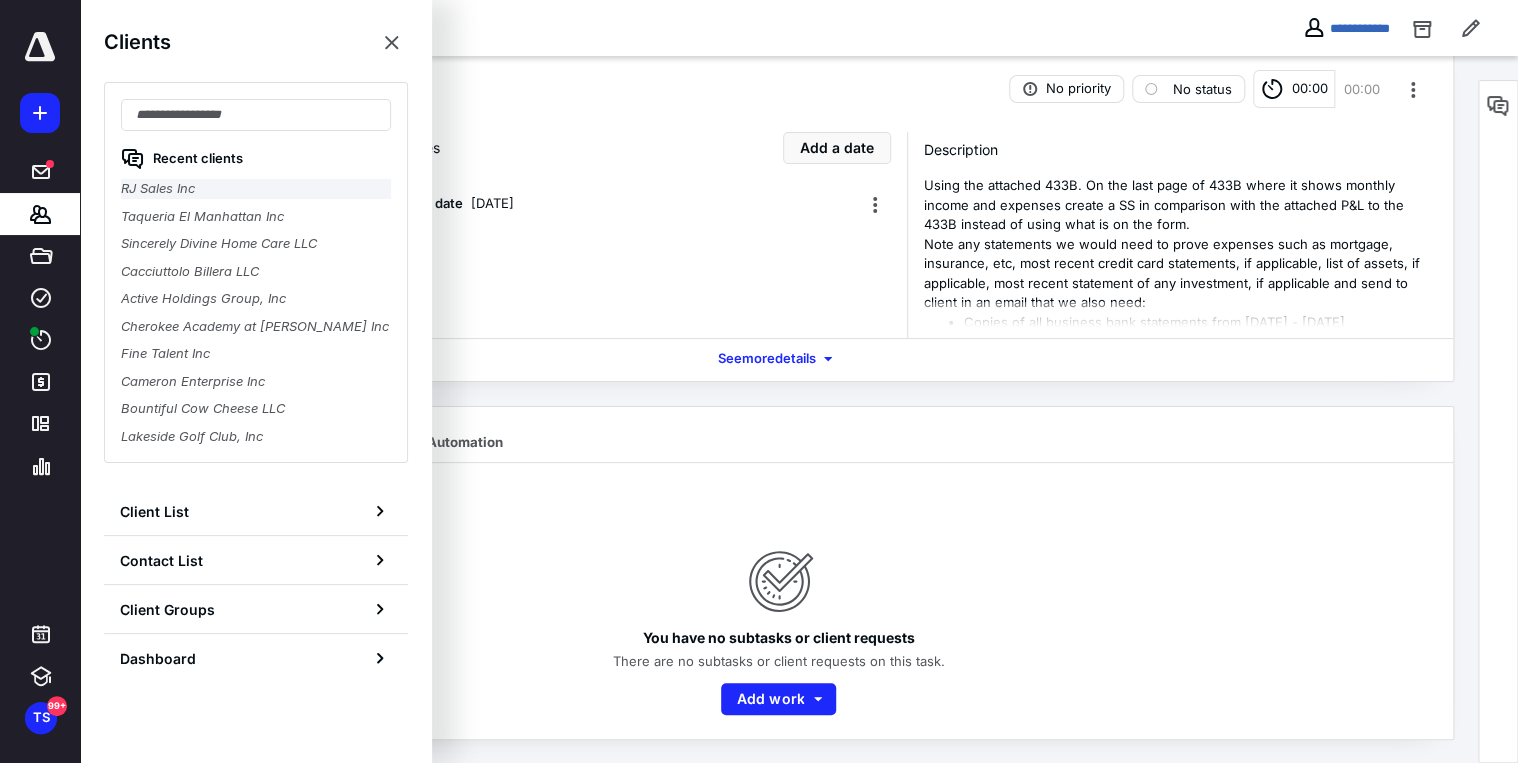 click on "RJ Sales Inc" at bounding box center (256, 189) 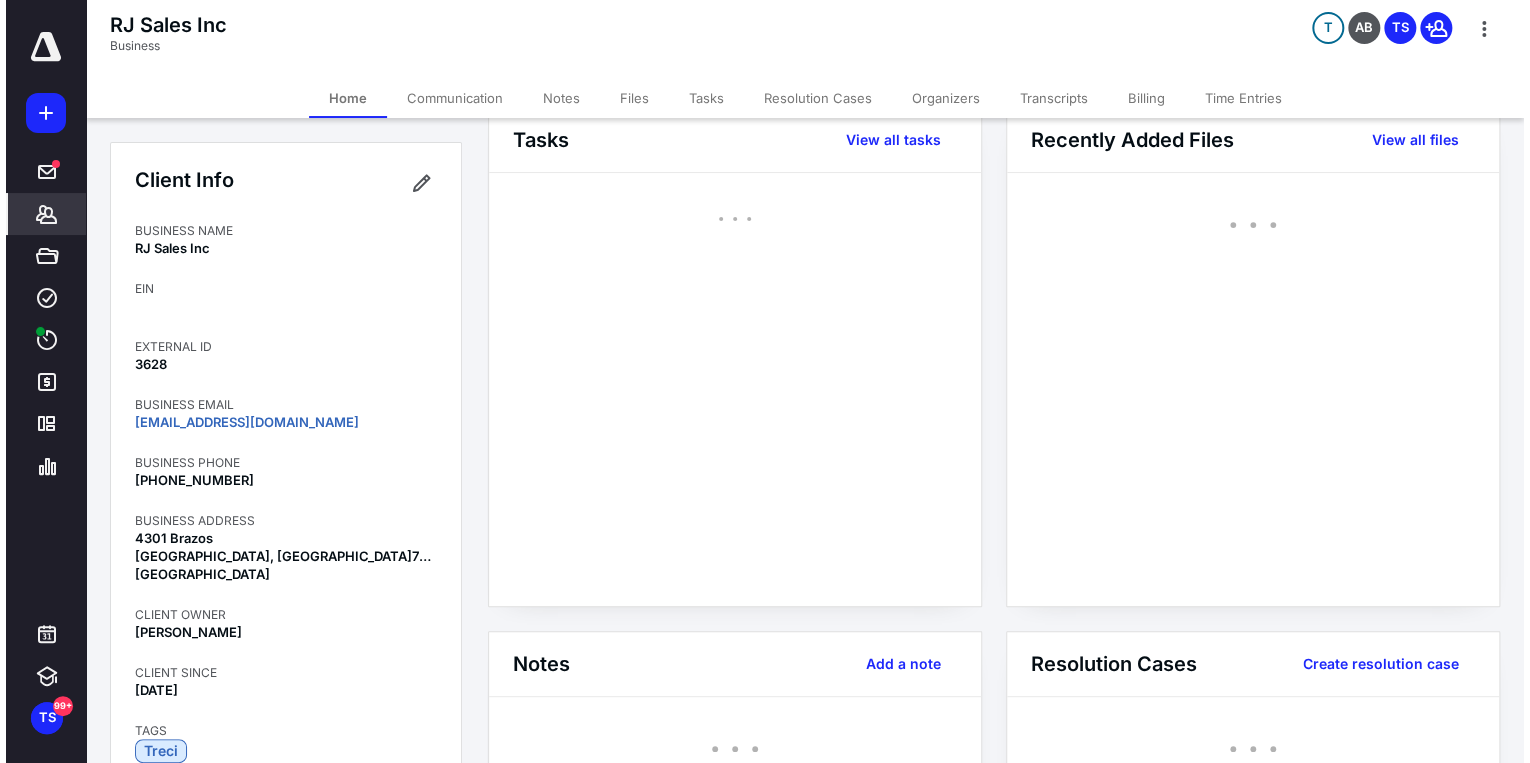 scroll, scrollTop: 0, scrollLeft: 0, axis: both 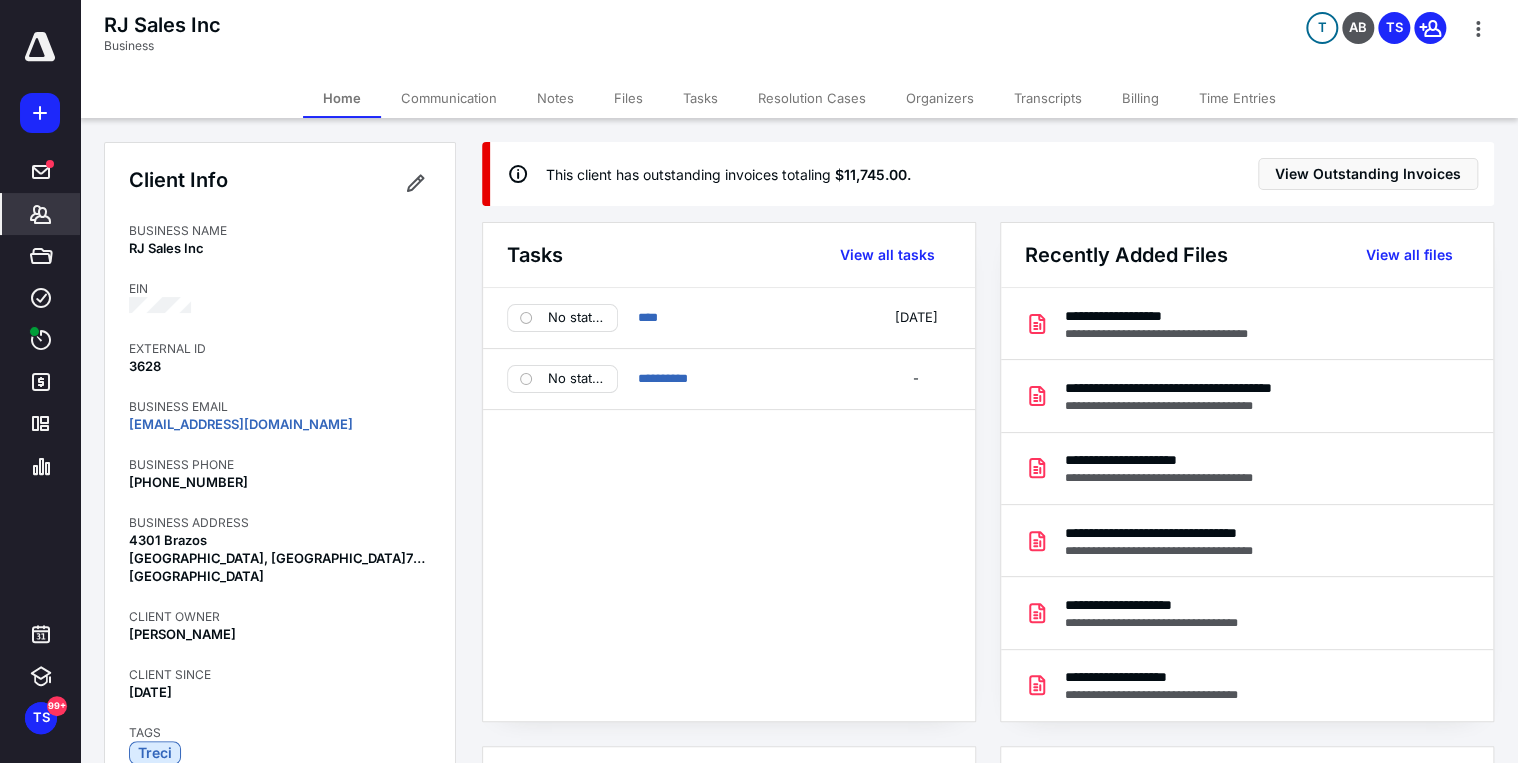 click on "Communication" at bounding box center [449, 98] 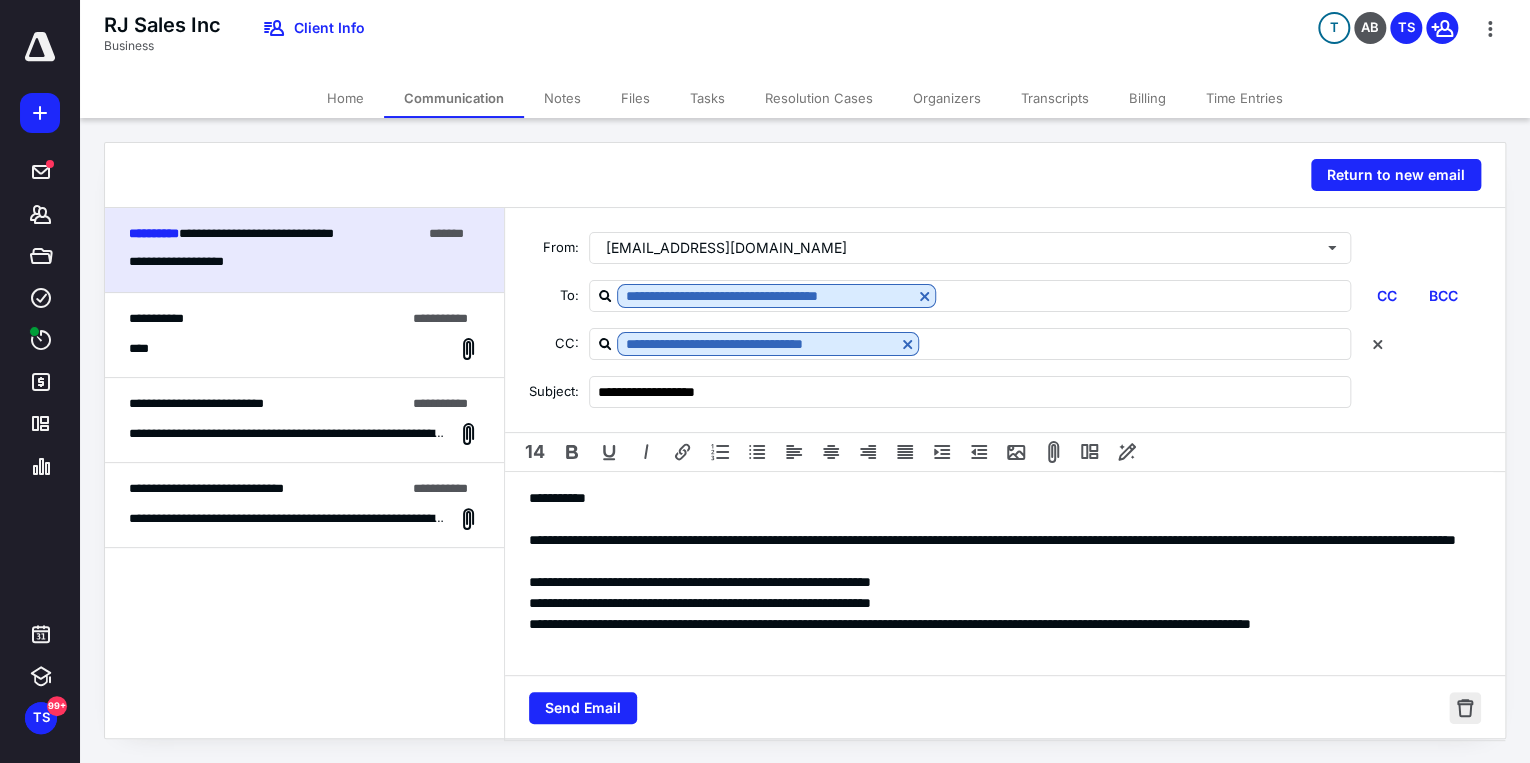 click at bounding box center (1465, 708) 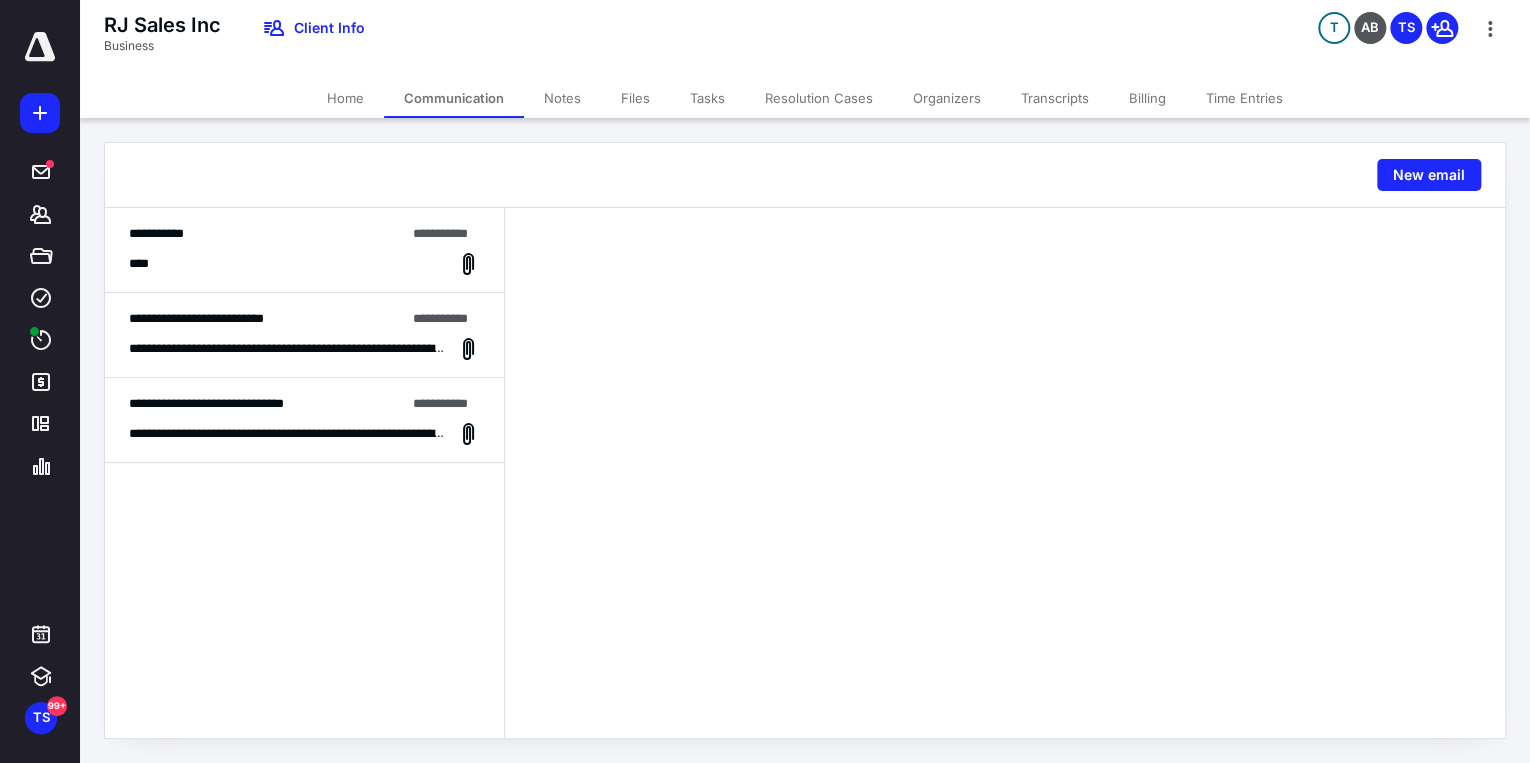 click on "Tasks" at bounding box center (707, 98) 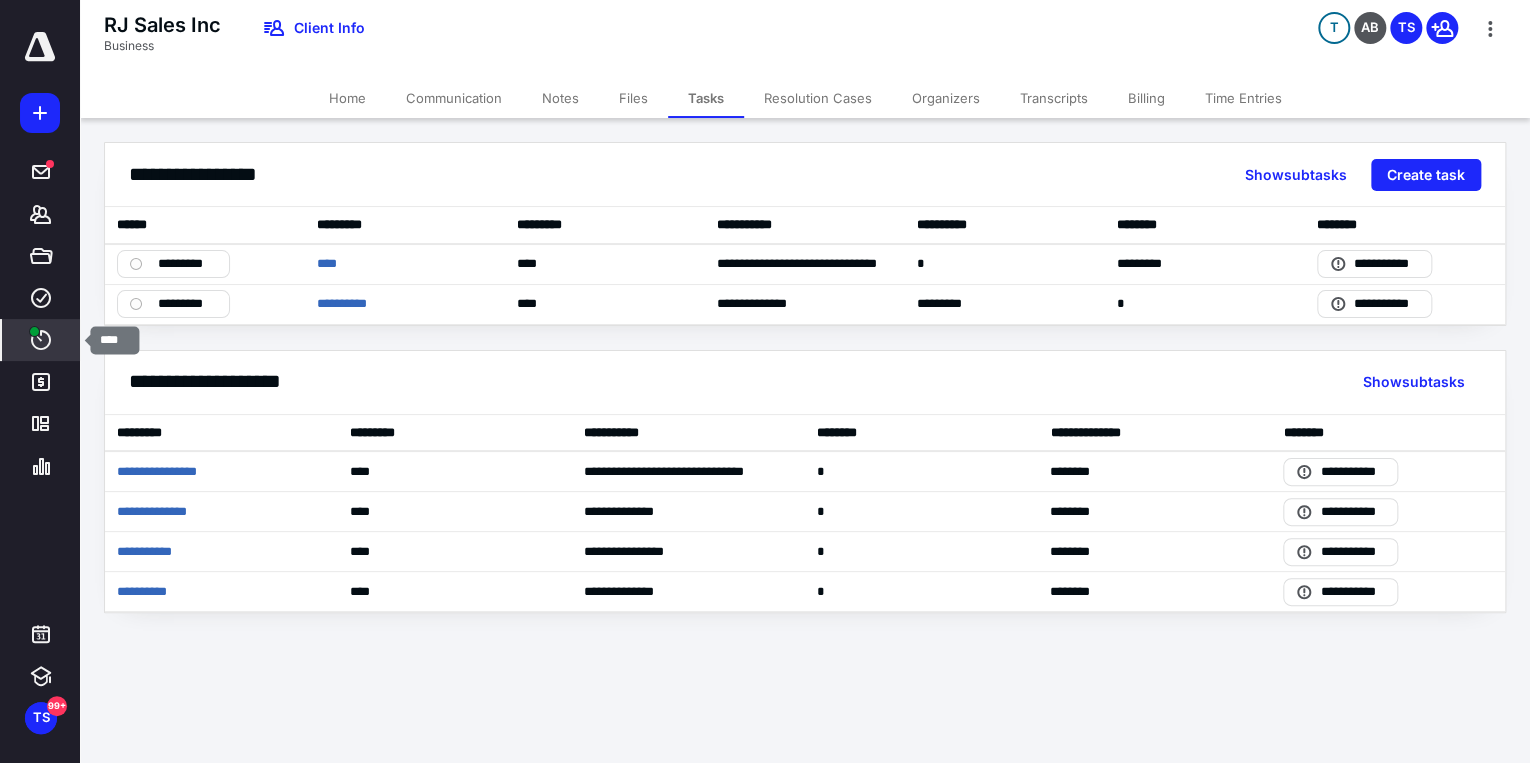 click 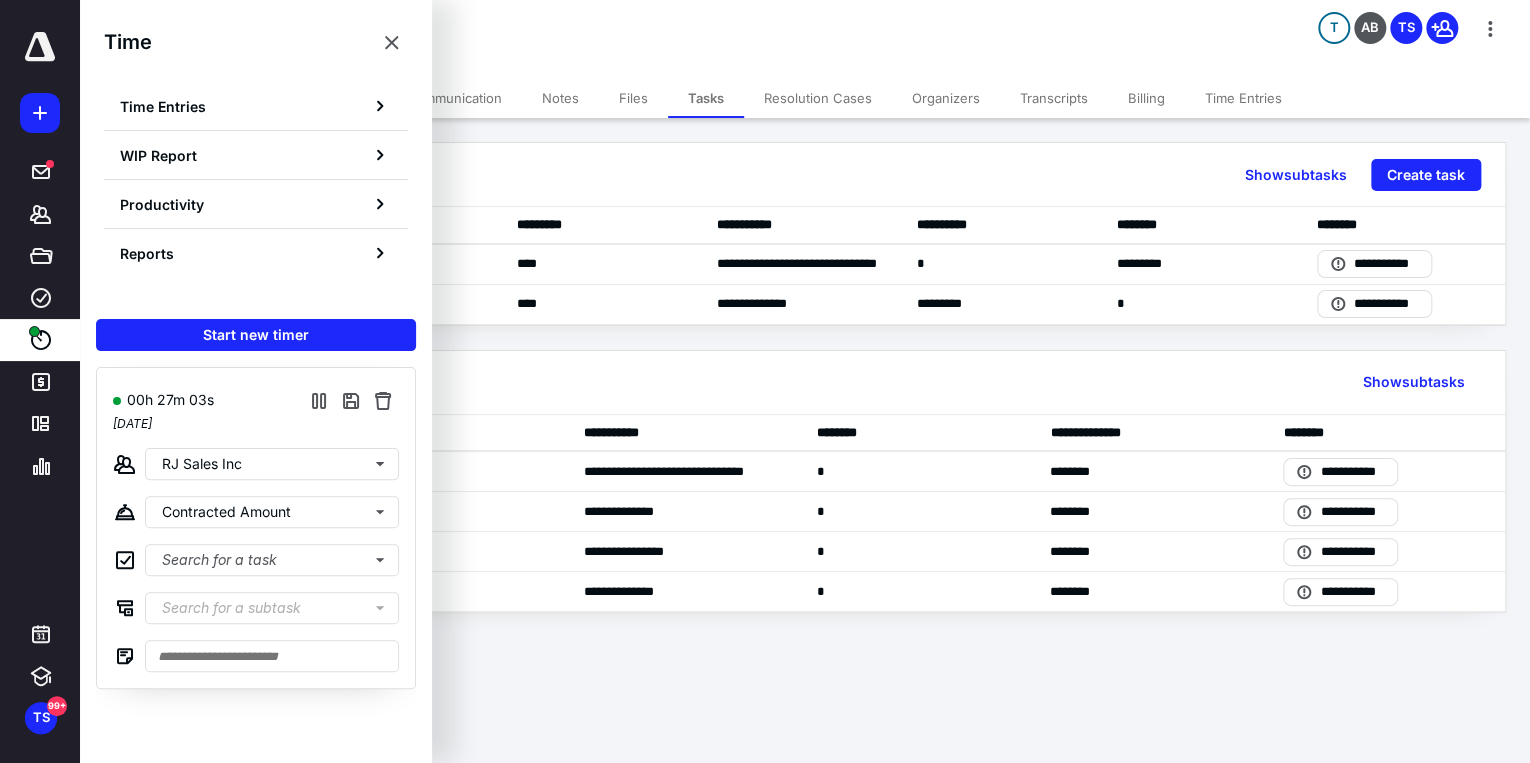 click on "Files" at bounding box center [633, 98] 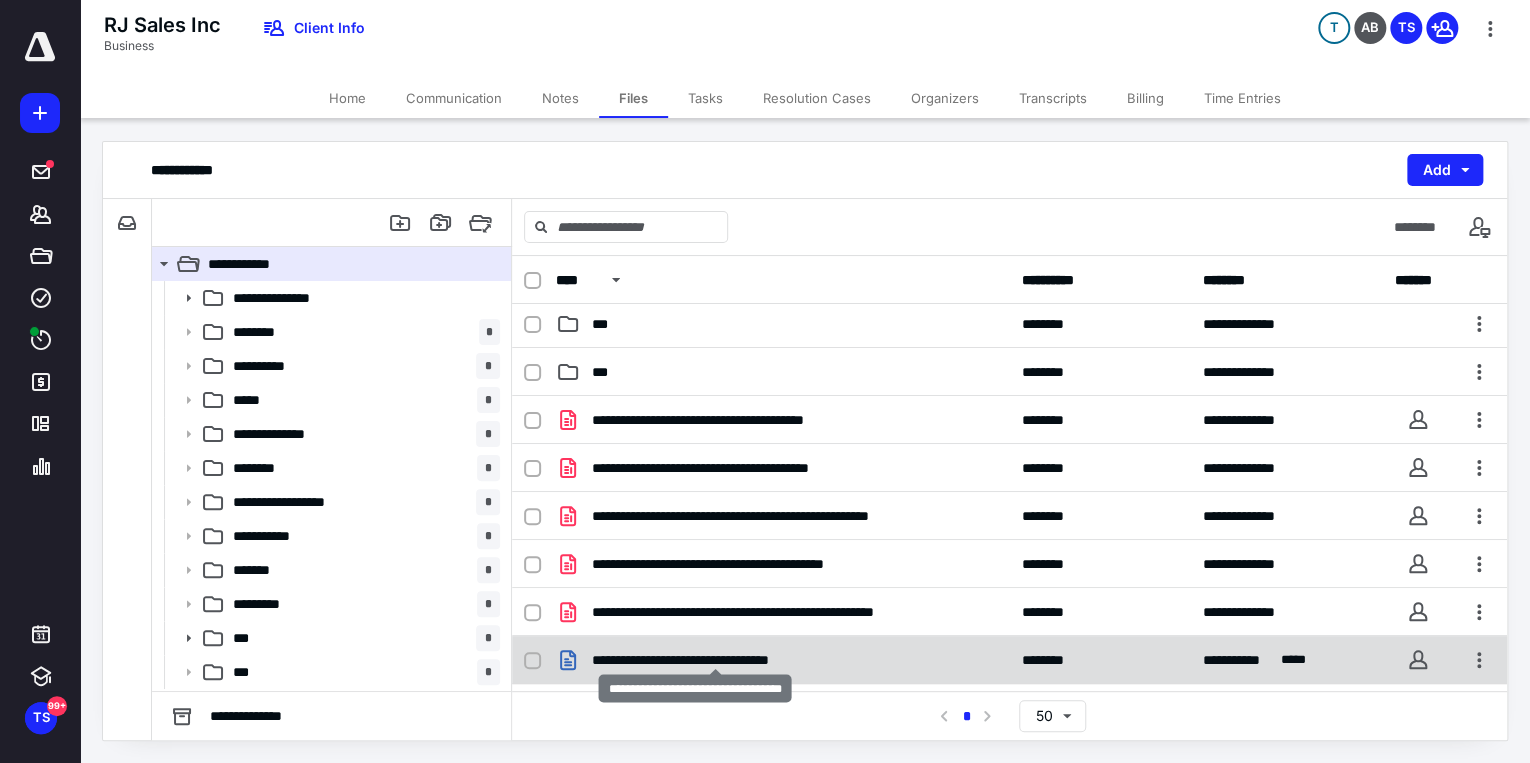 scroll, scrollTop: 485, scrollLeft: 0, axis: vertical 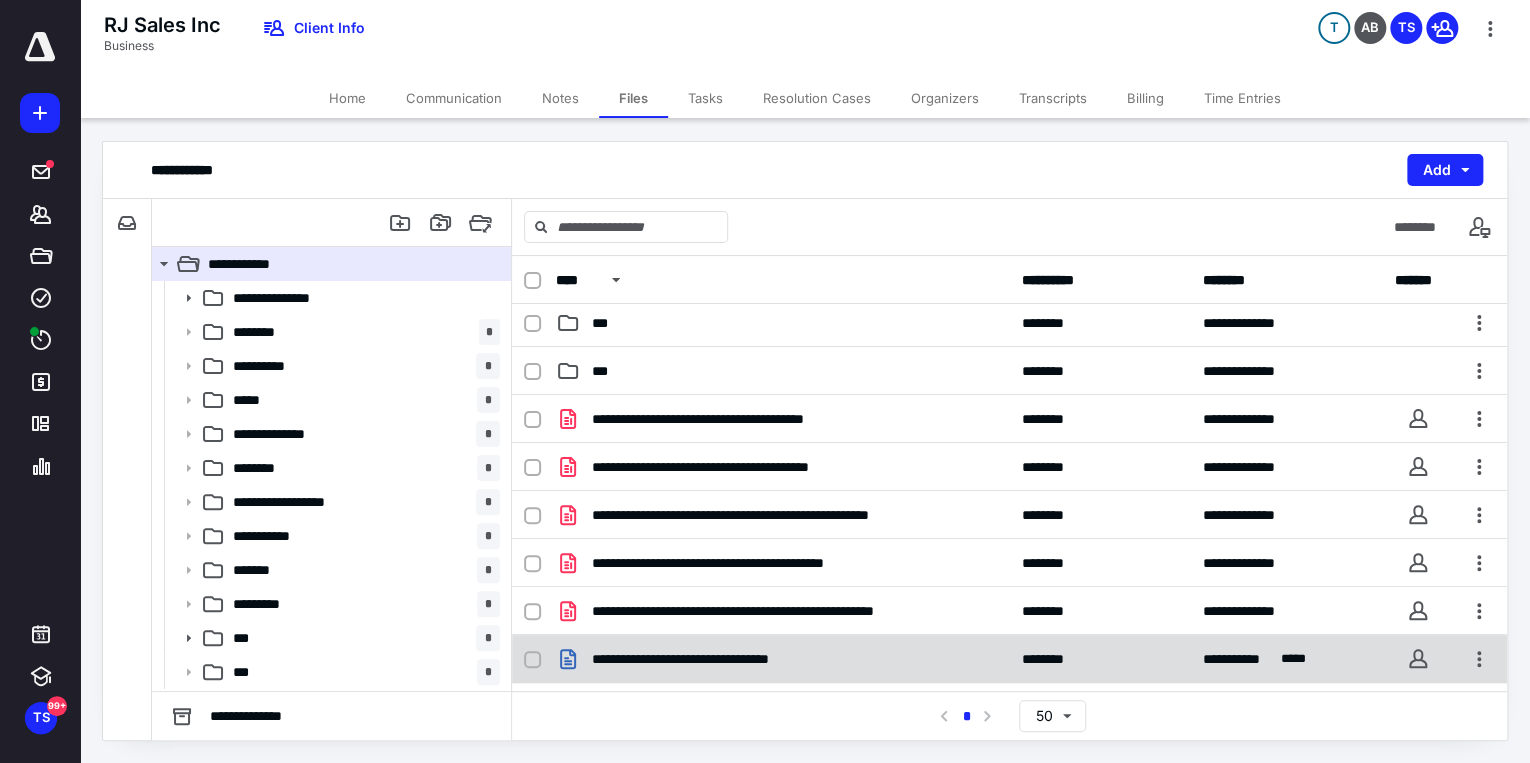 click on "**********" at bounding box center (1009, 659) 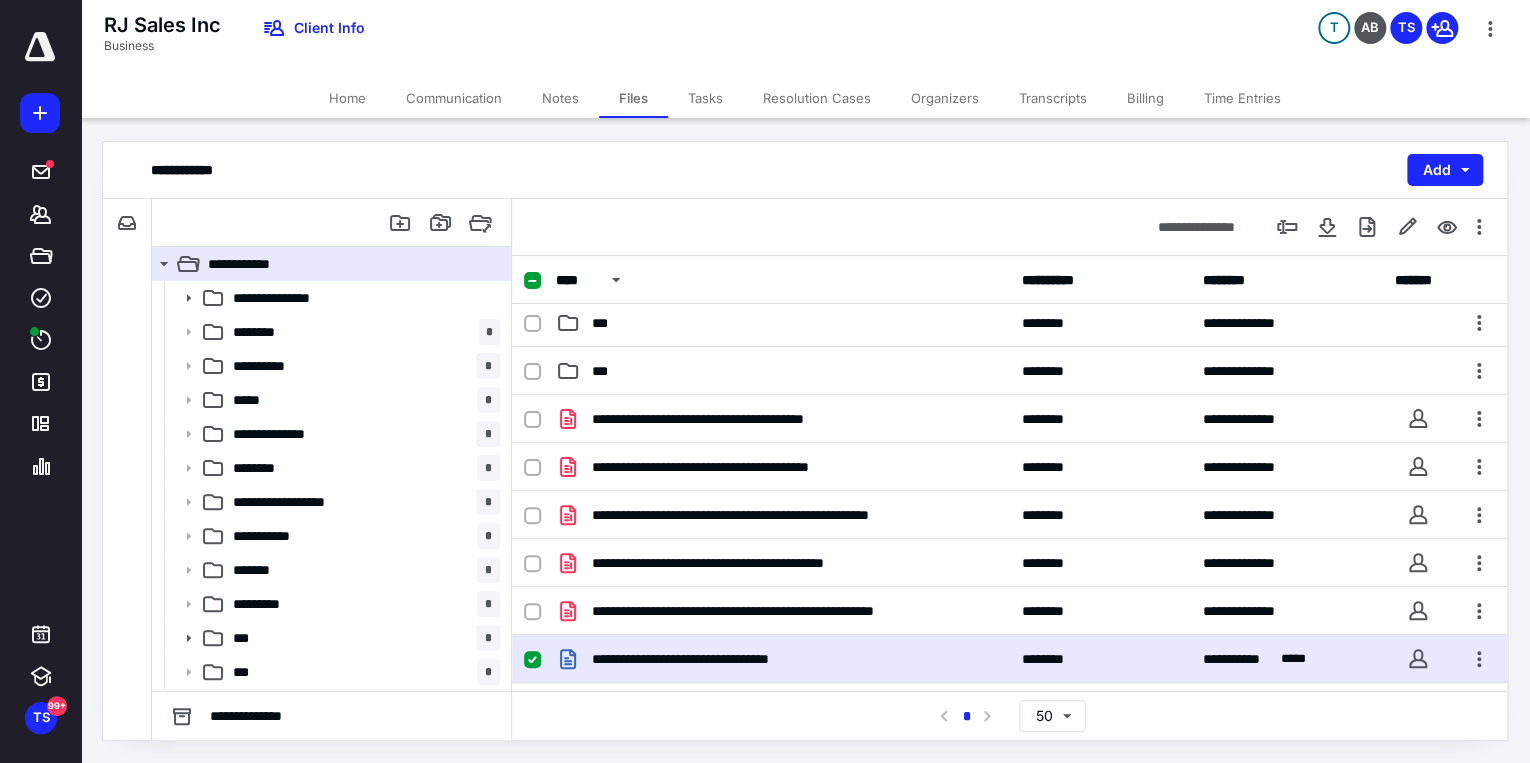 click on "**********" at bounding box center (1009, 659) 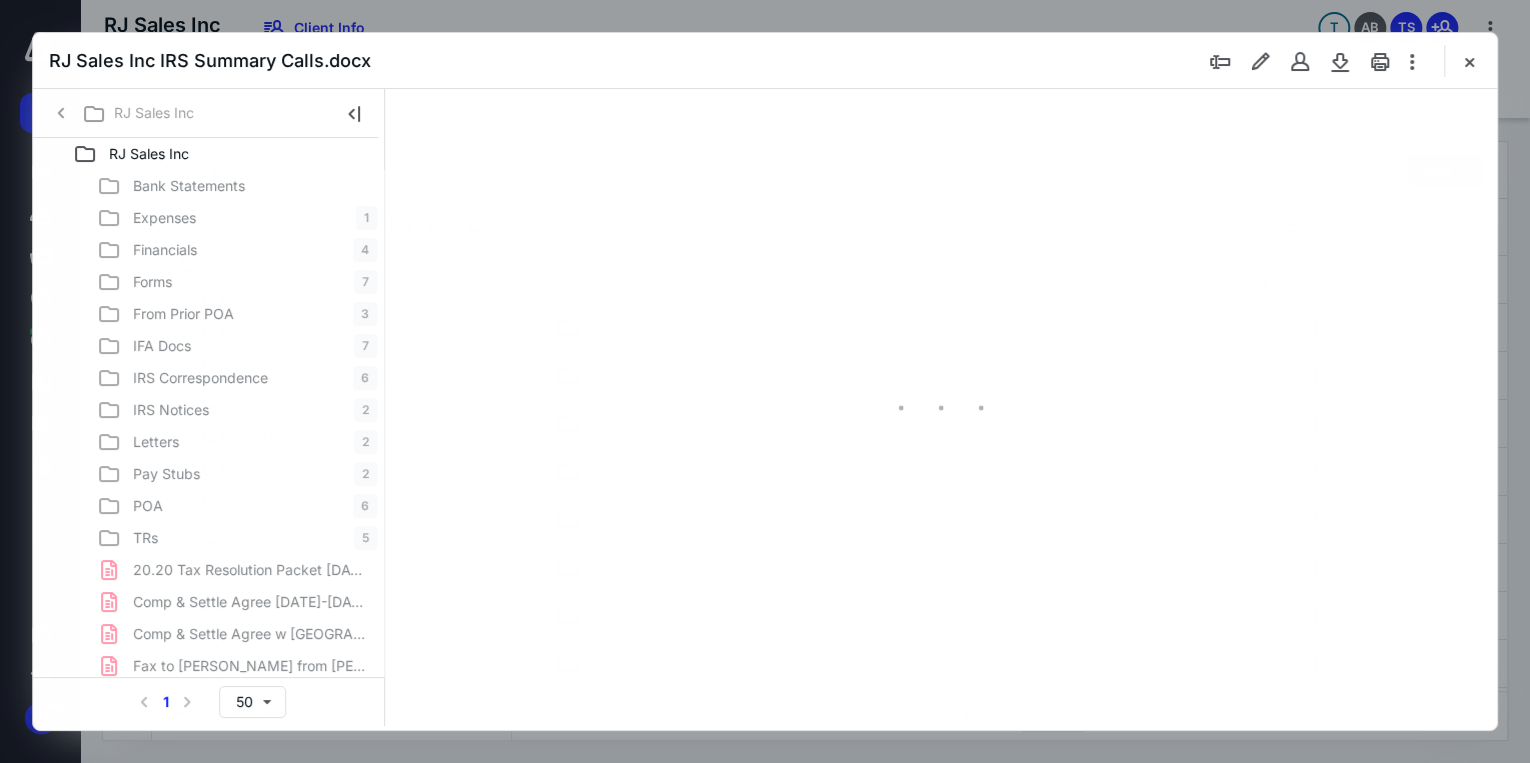 scroll, scrollTop: 485, scrollLeft: 0, axis: vertical 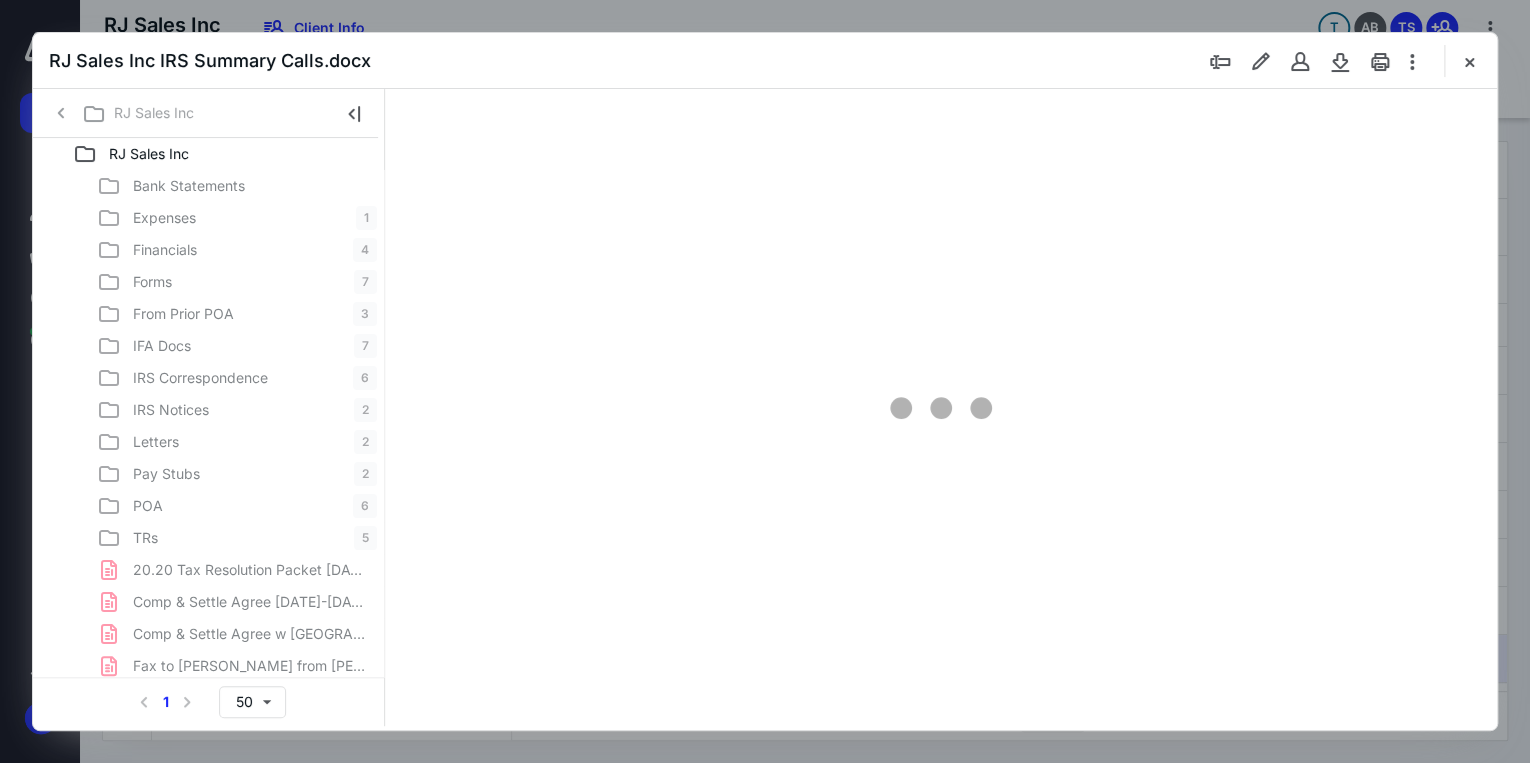 type on "71" 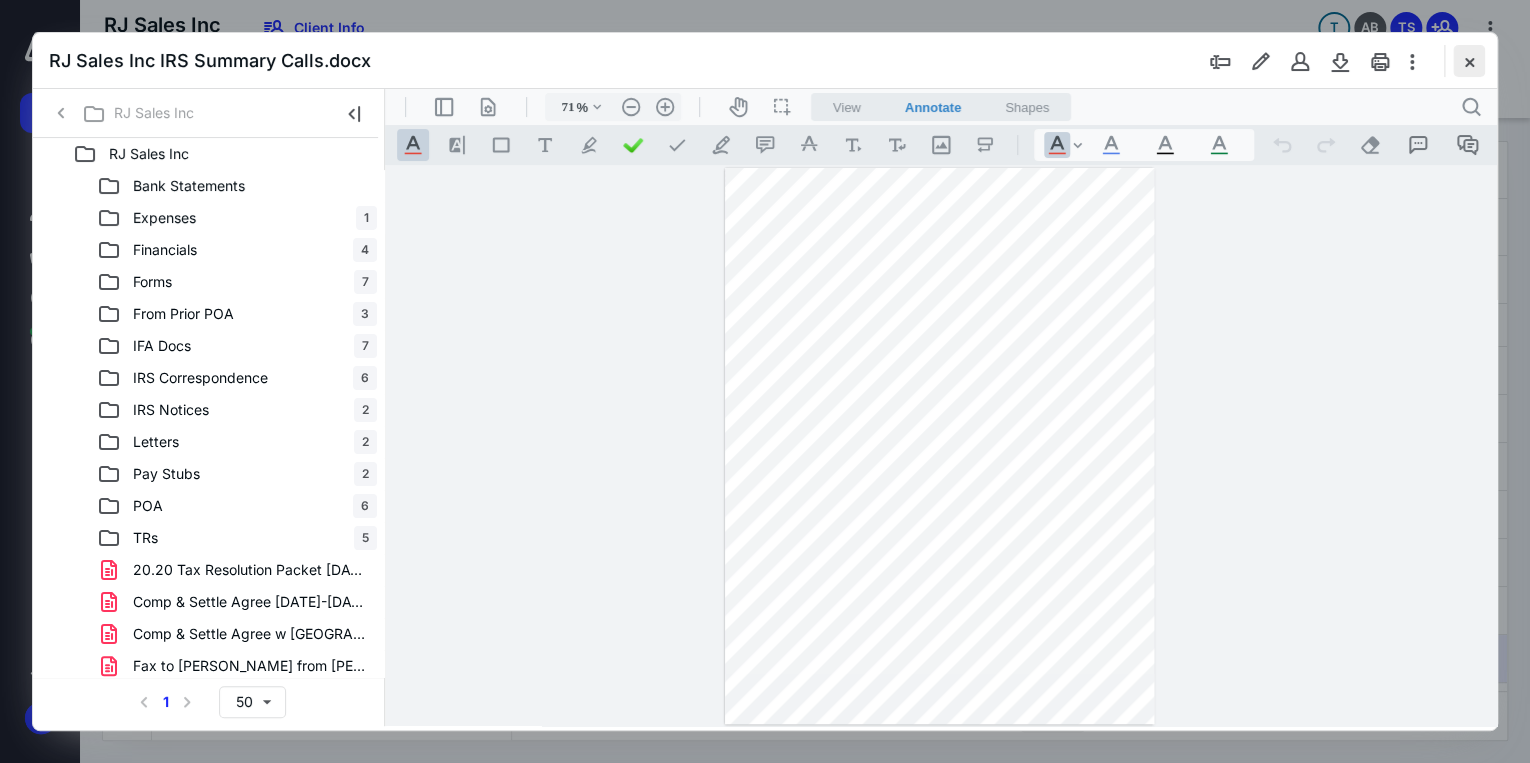 click at bounding box center [1469, 61] 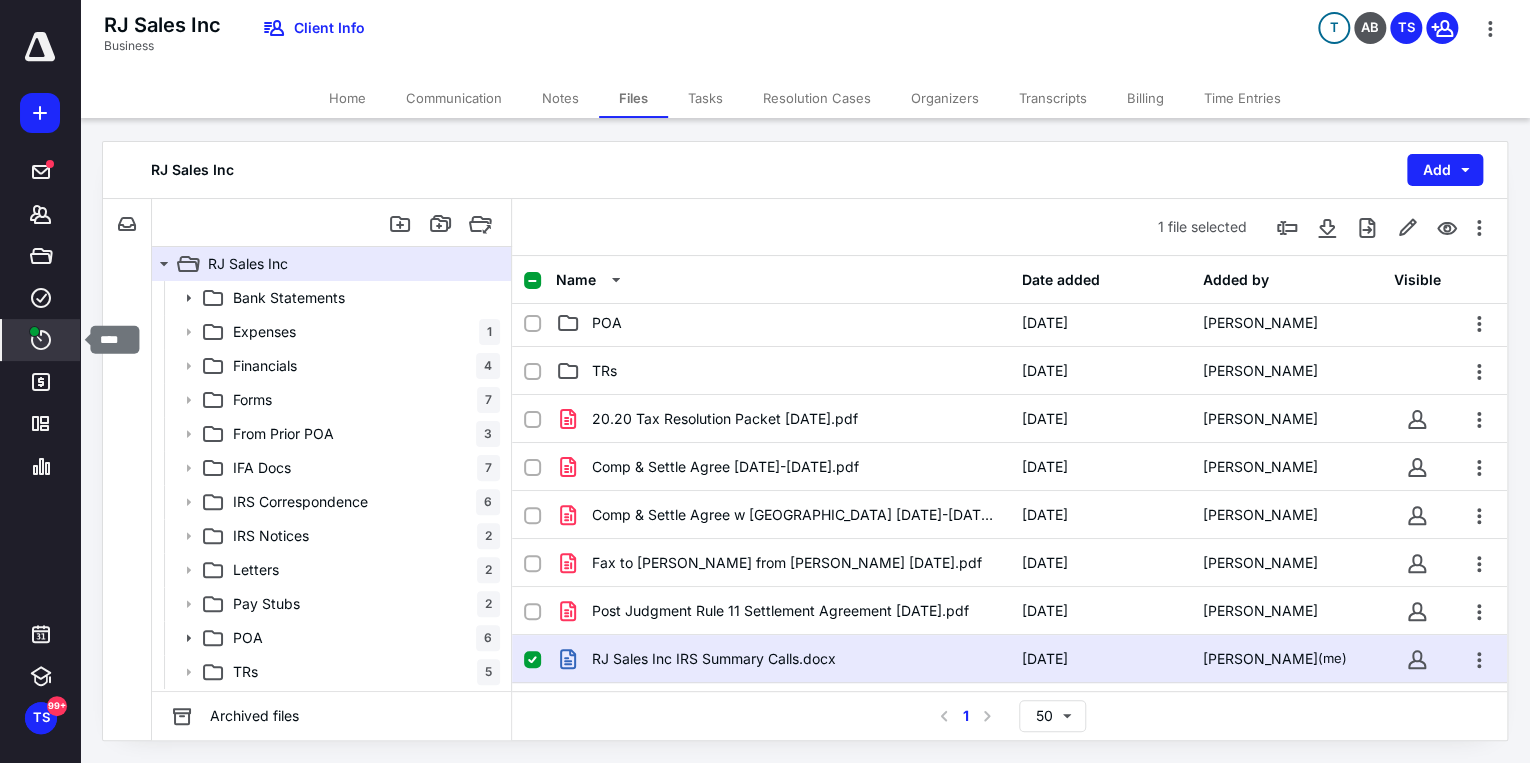 click at bounding box center (34, 331) 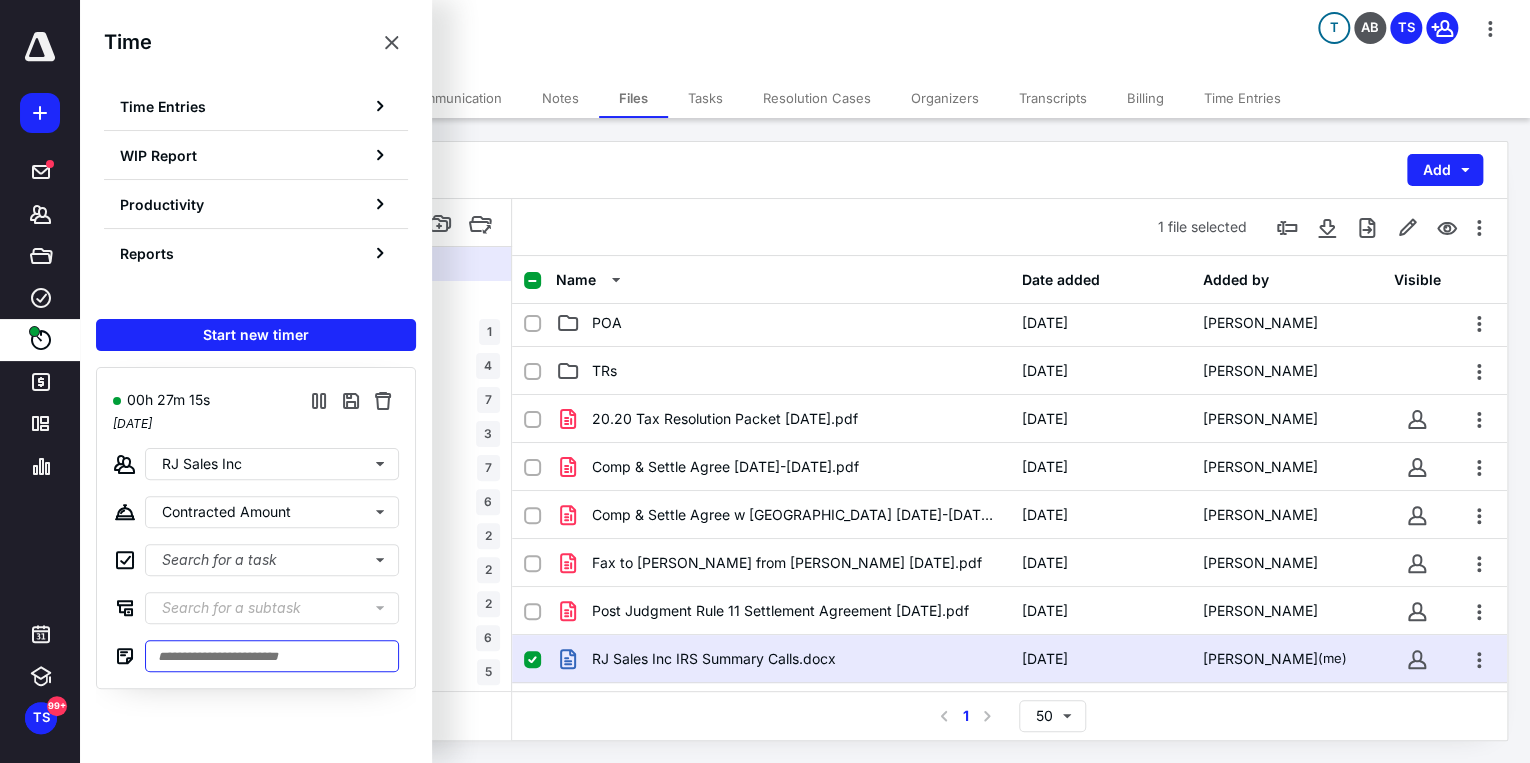 click at bounding box center [272, 656] 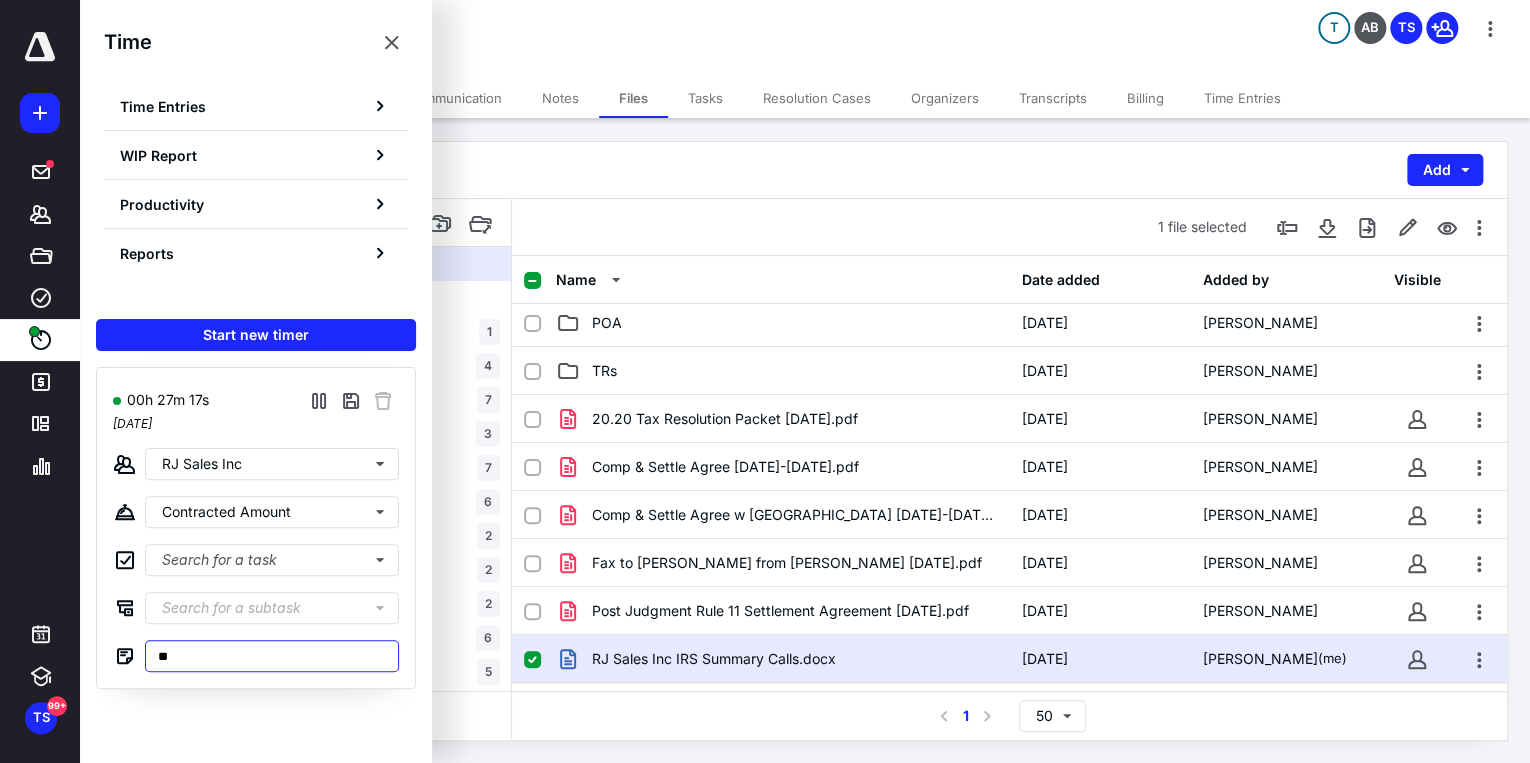 type on "*" 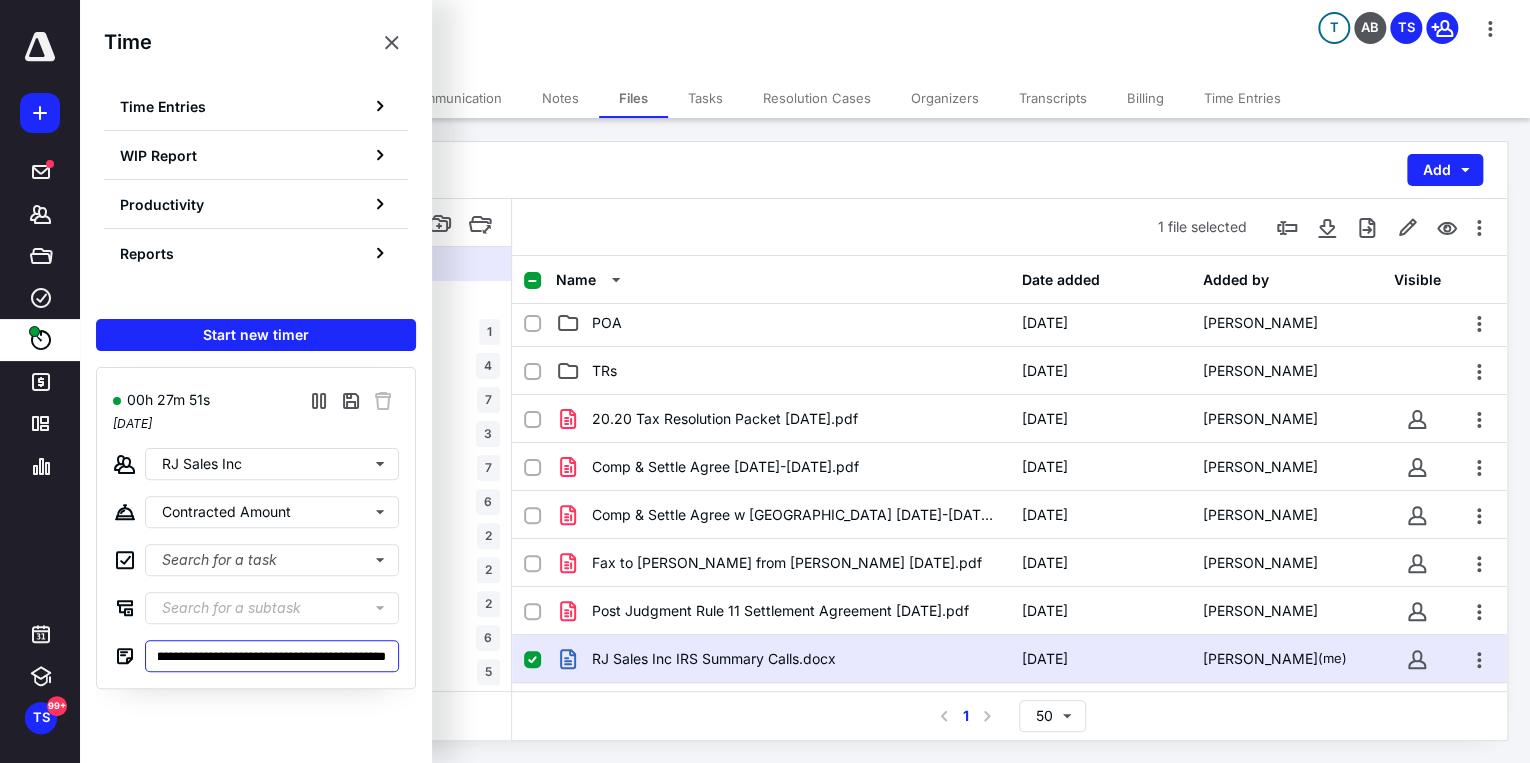 scroll, scrollTop: 0, scrollLeft: 781, axis: horizontal 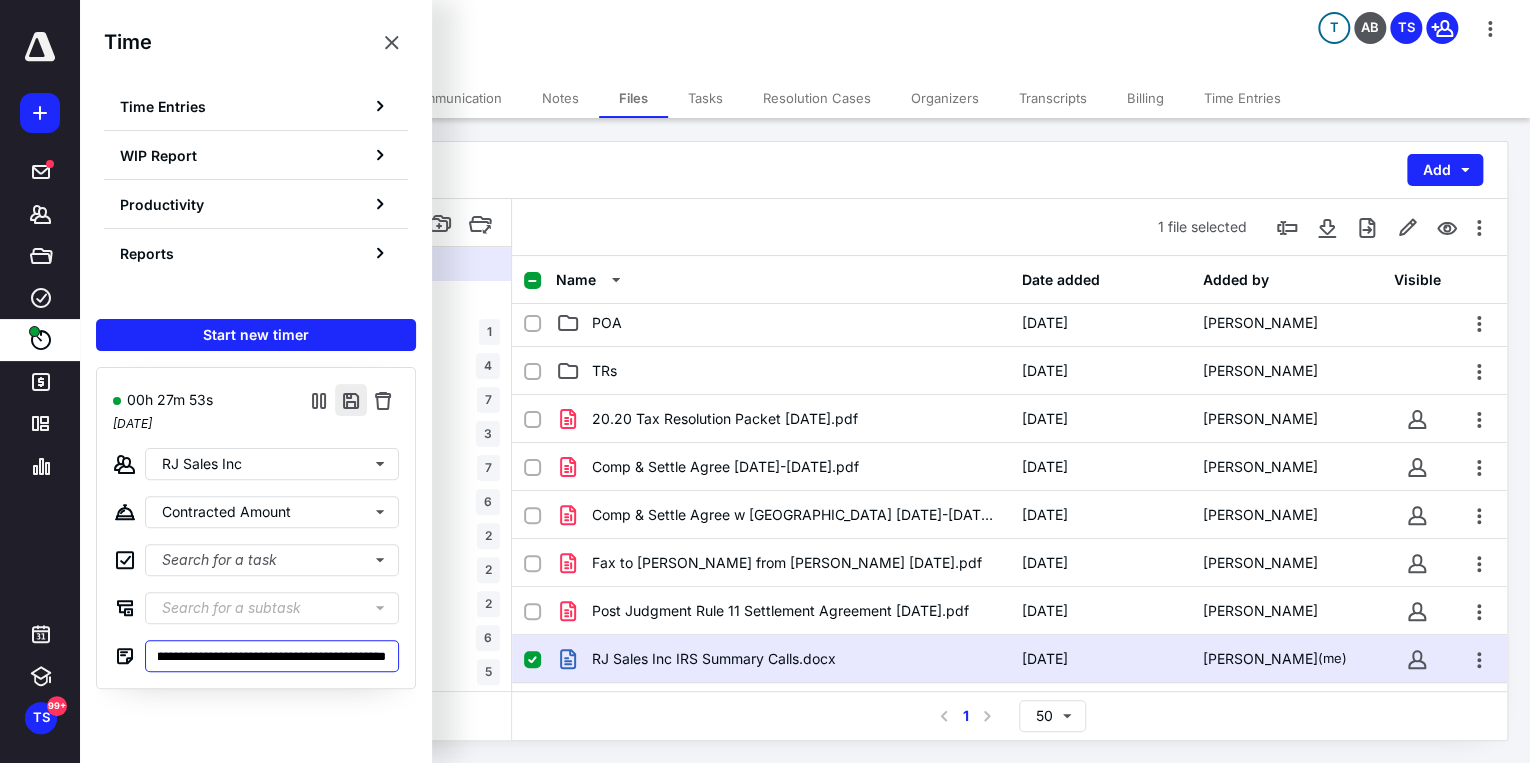 type on "**********" 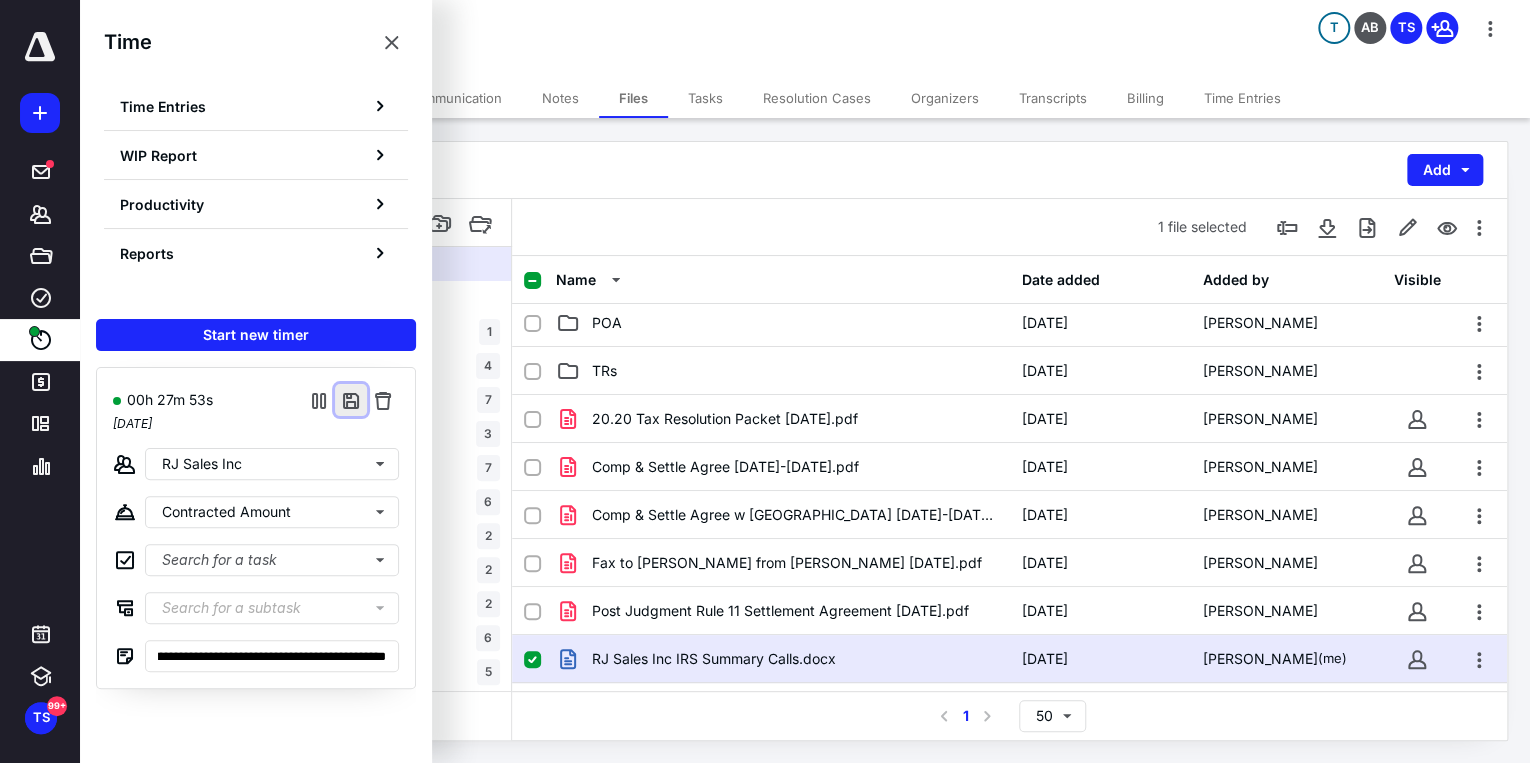 click at bounding box center (351, 400) 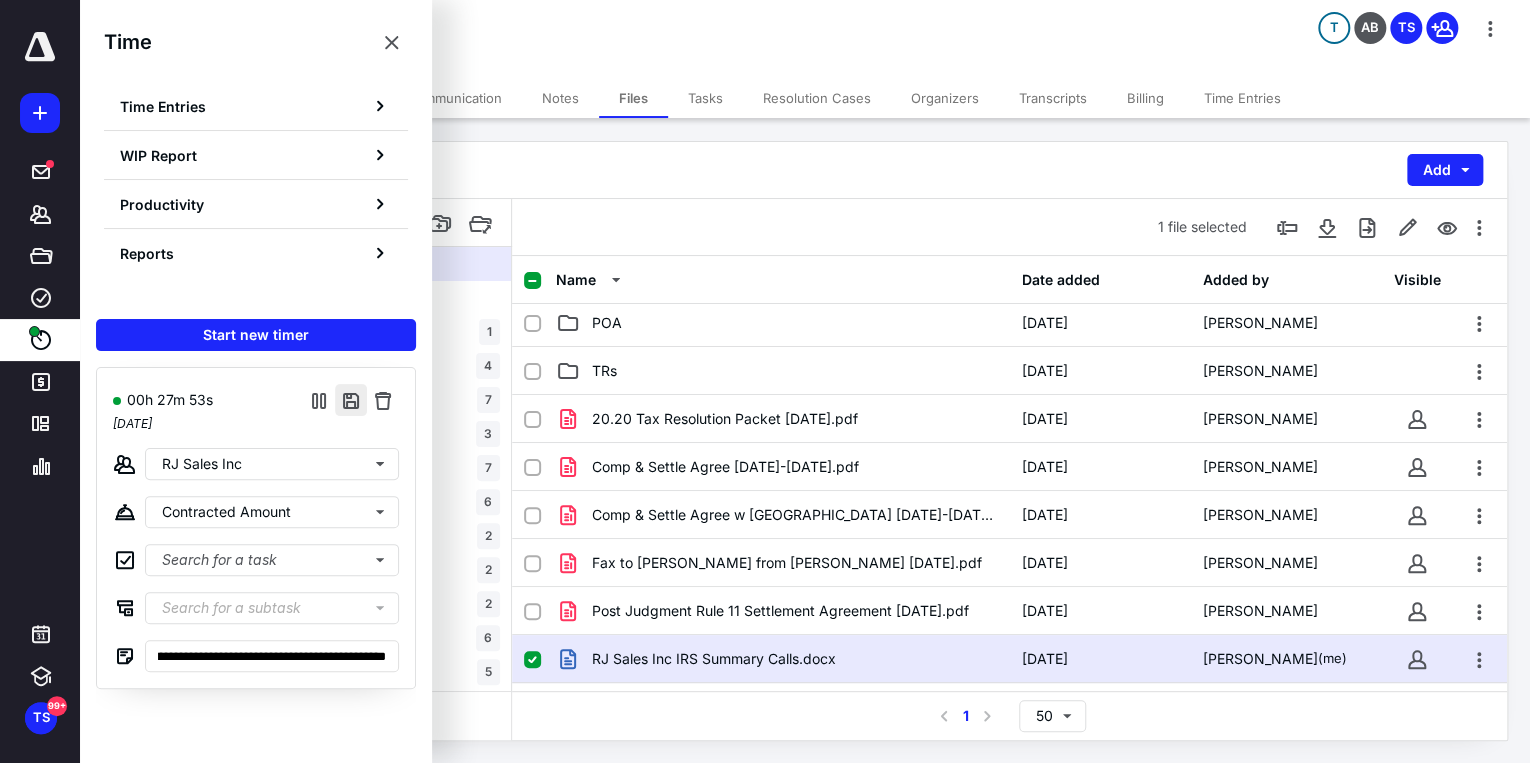 scroll, scrollTop: 0, scrollLeft: 0, axis: both 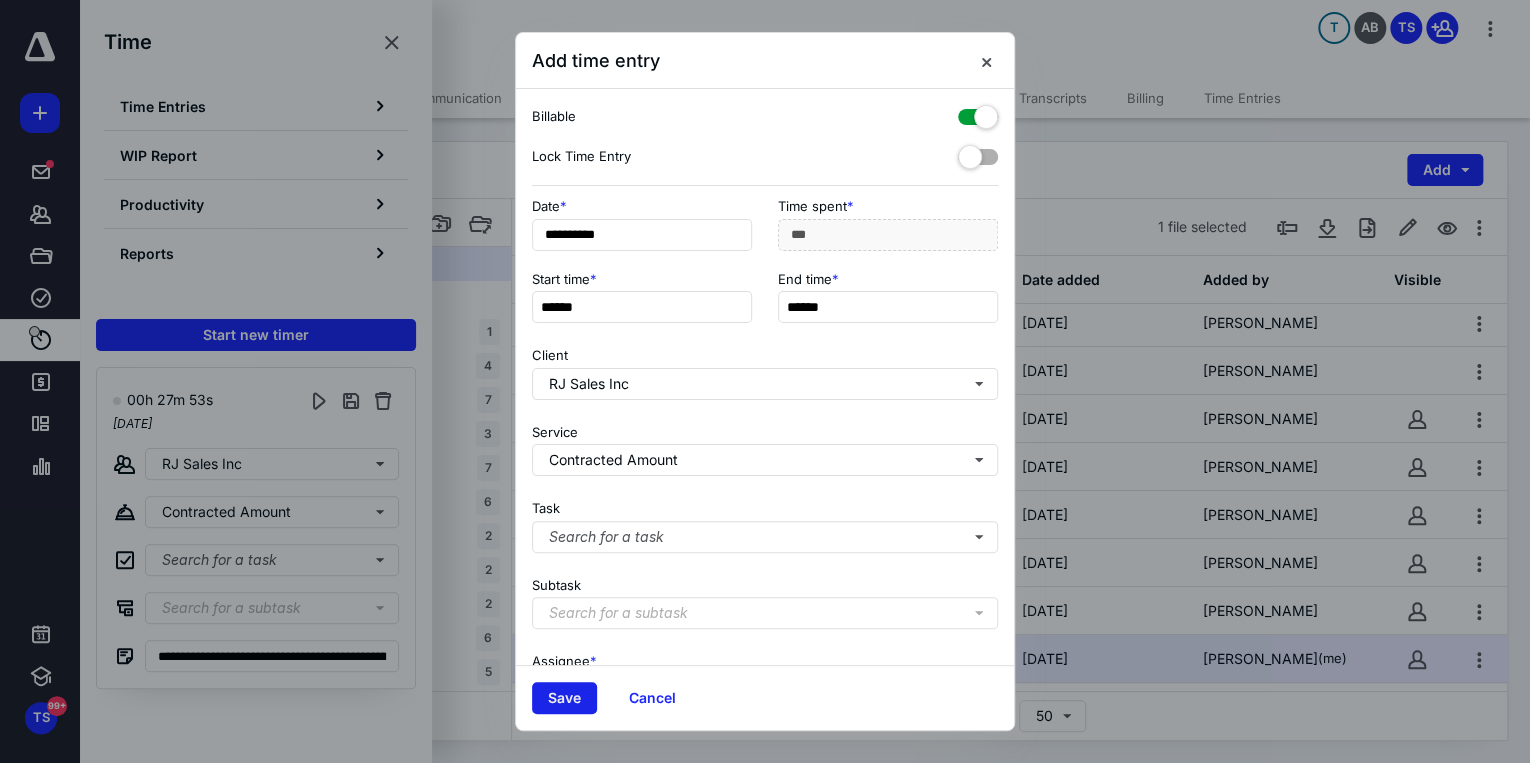 click on "Save" at bounding box center (564, 698) 